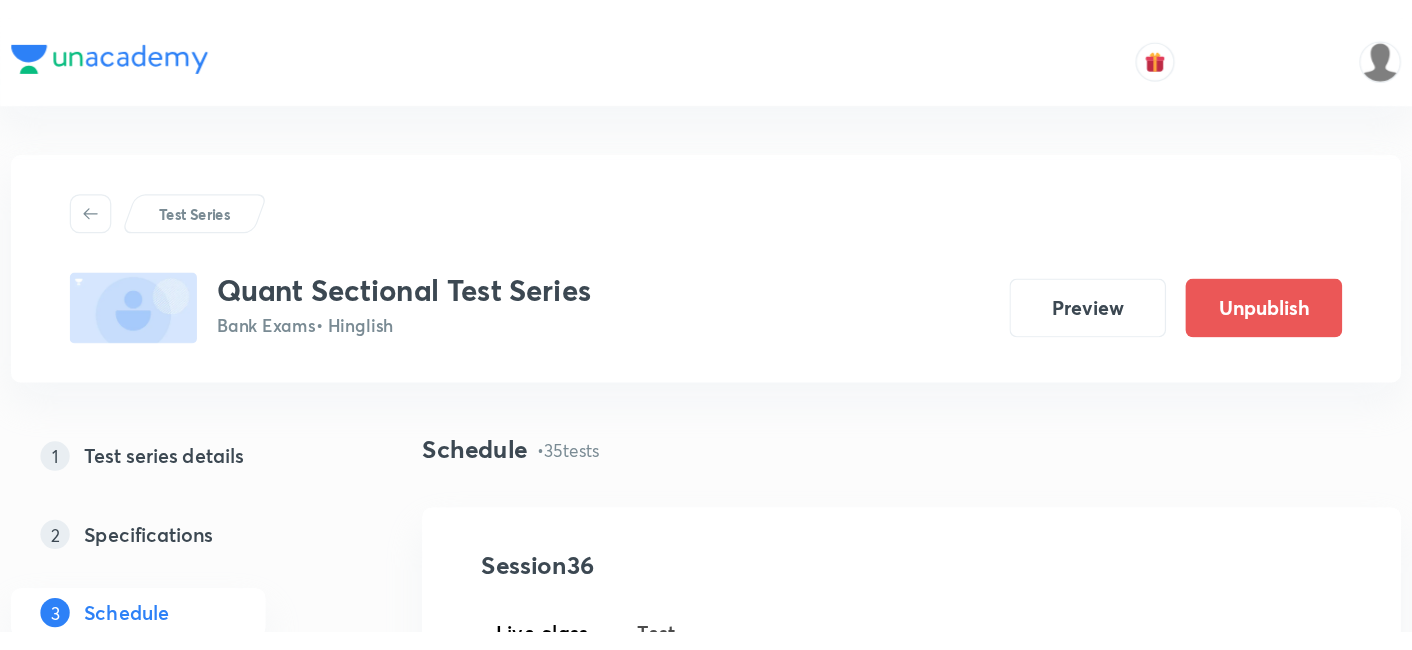 scroll, scrollTop: 0, scrollLeft: 0, axis: both 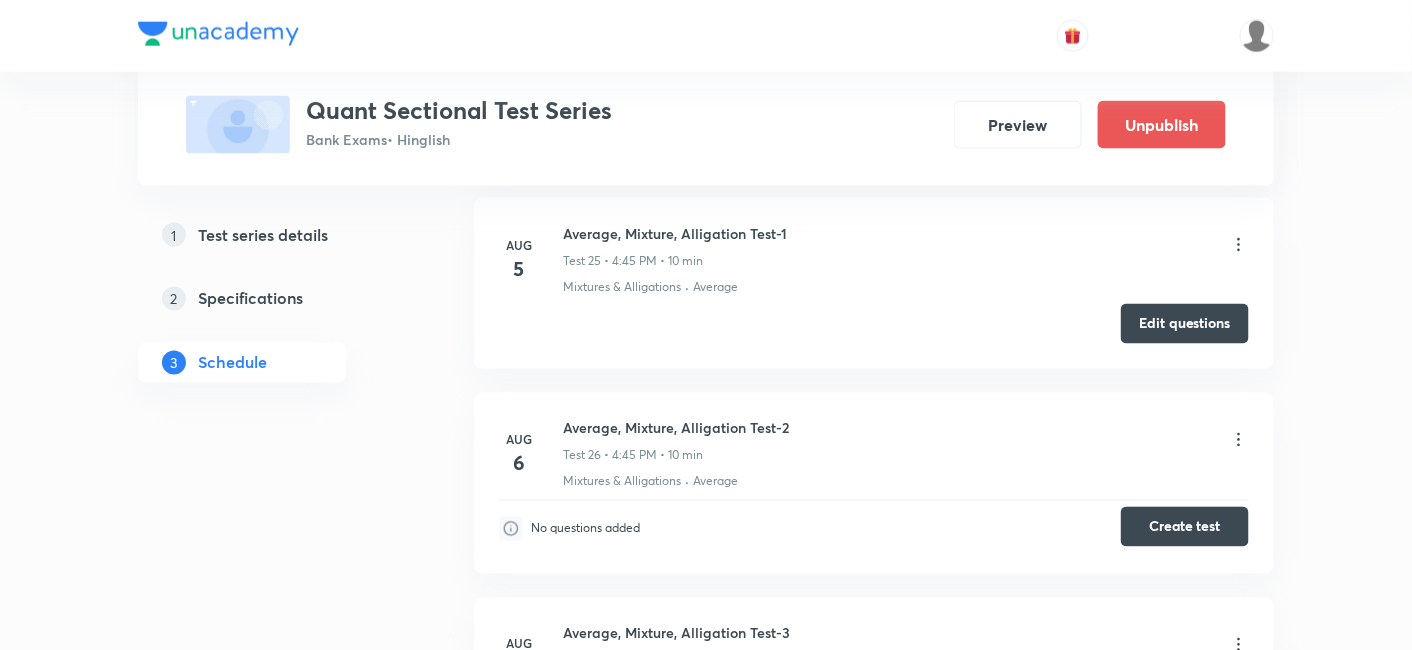 click on "Create test" at bounding box center (1185, 527) 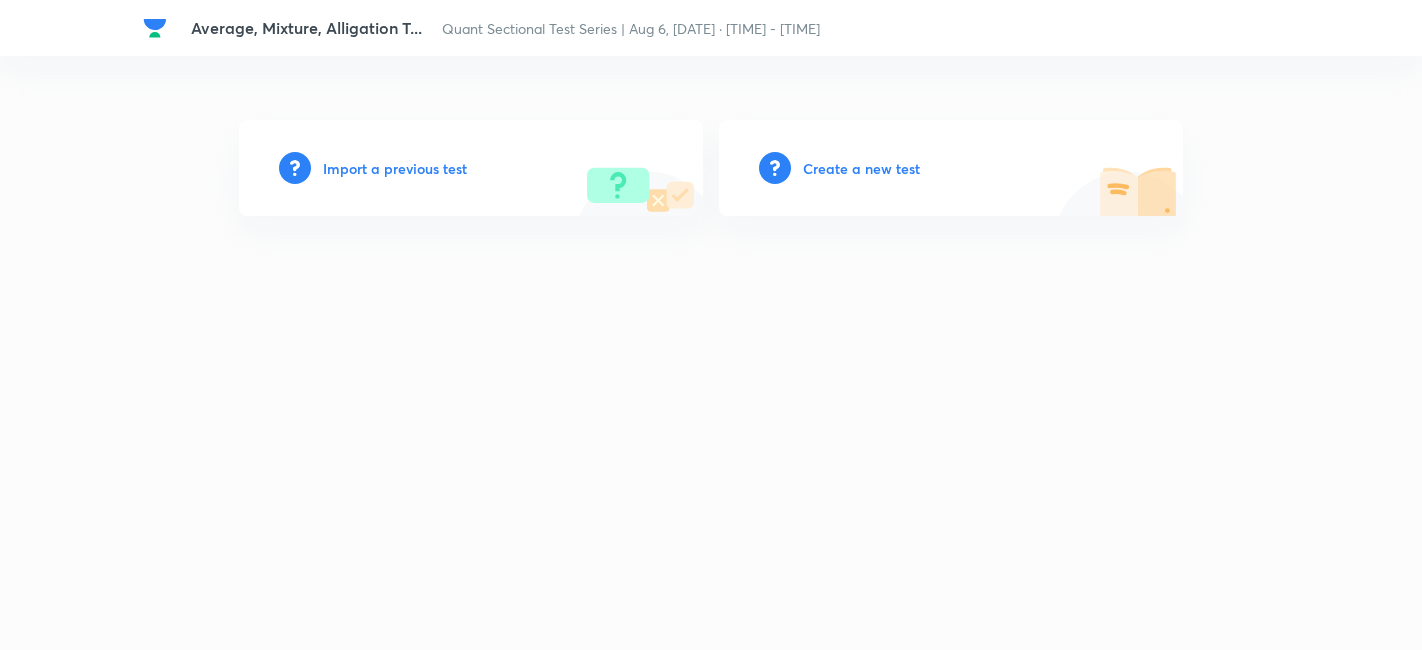 scroll, scrollTop: 0, scrollLeft: 0, axis: both 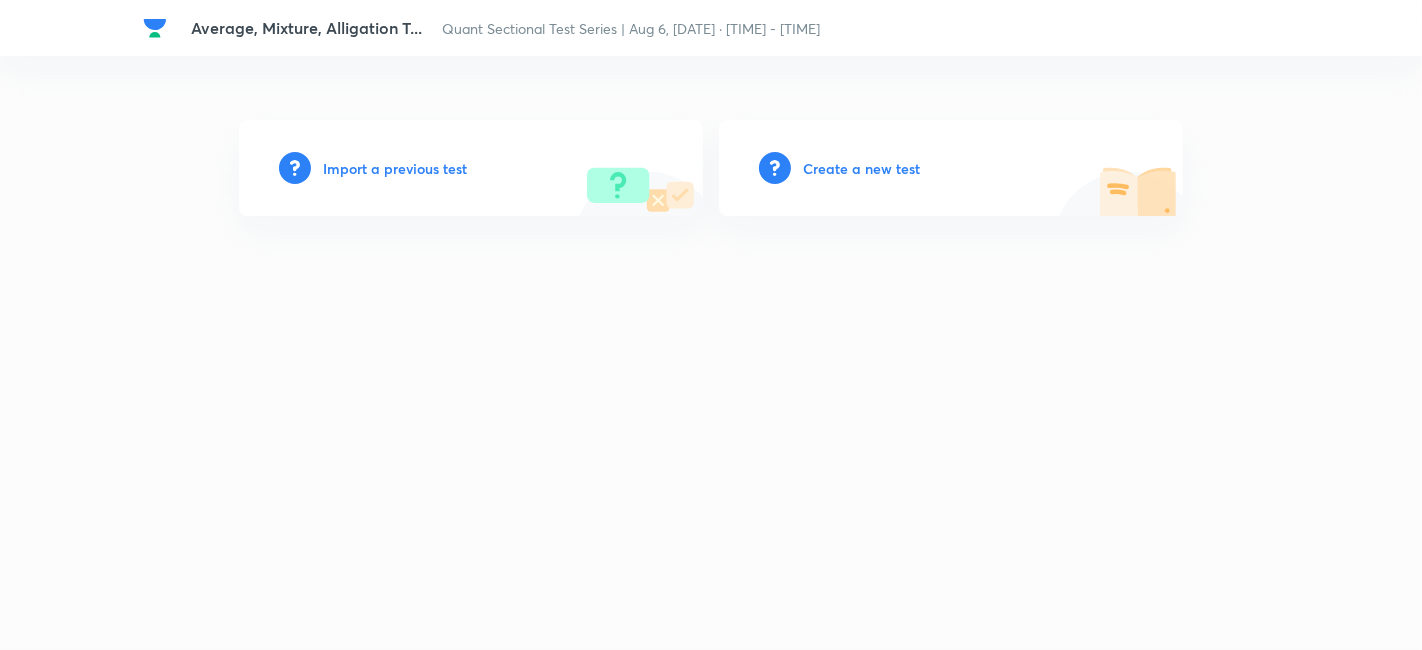 click on "Create a new test" at bounding box center (861, 168) 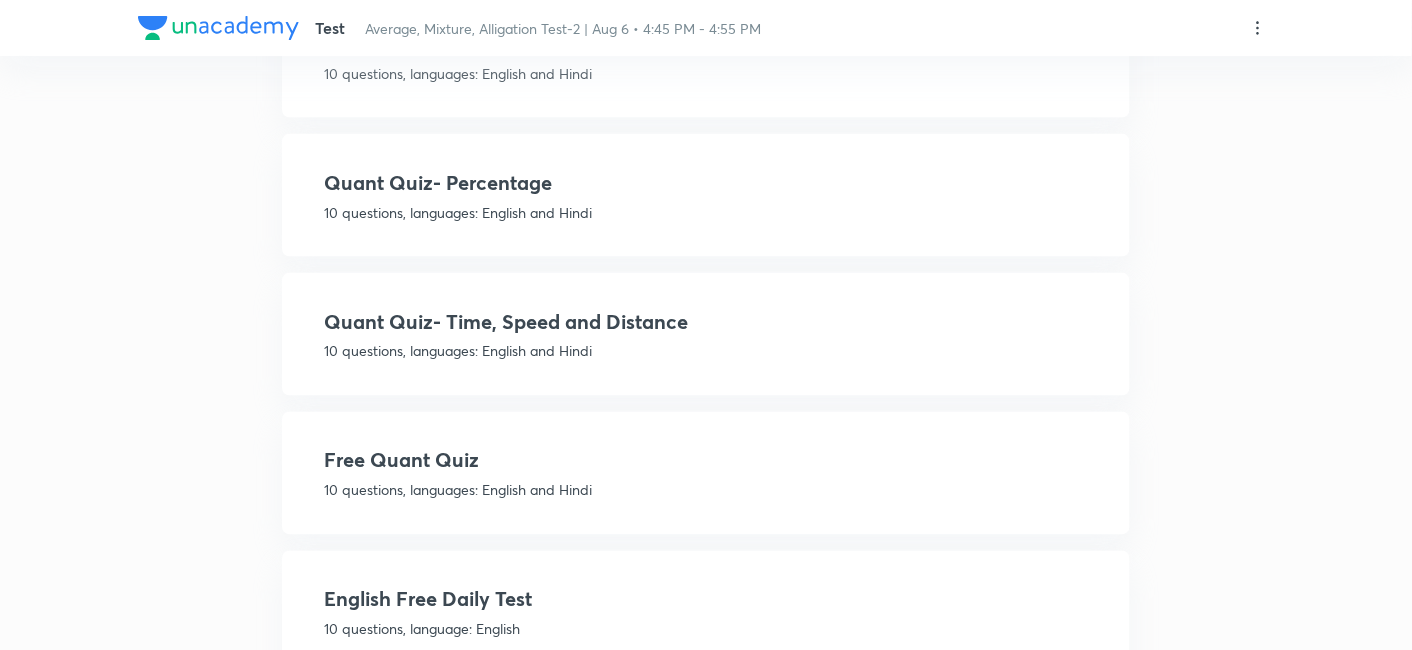 scroll, scrollTop: 840, scrollLeft: 0, axis: vertical 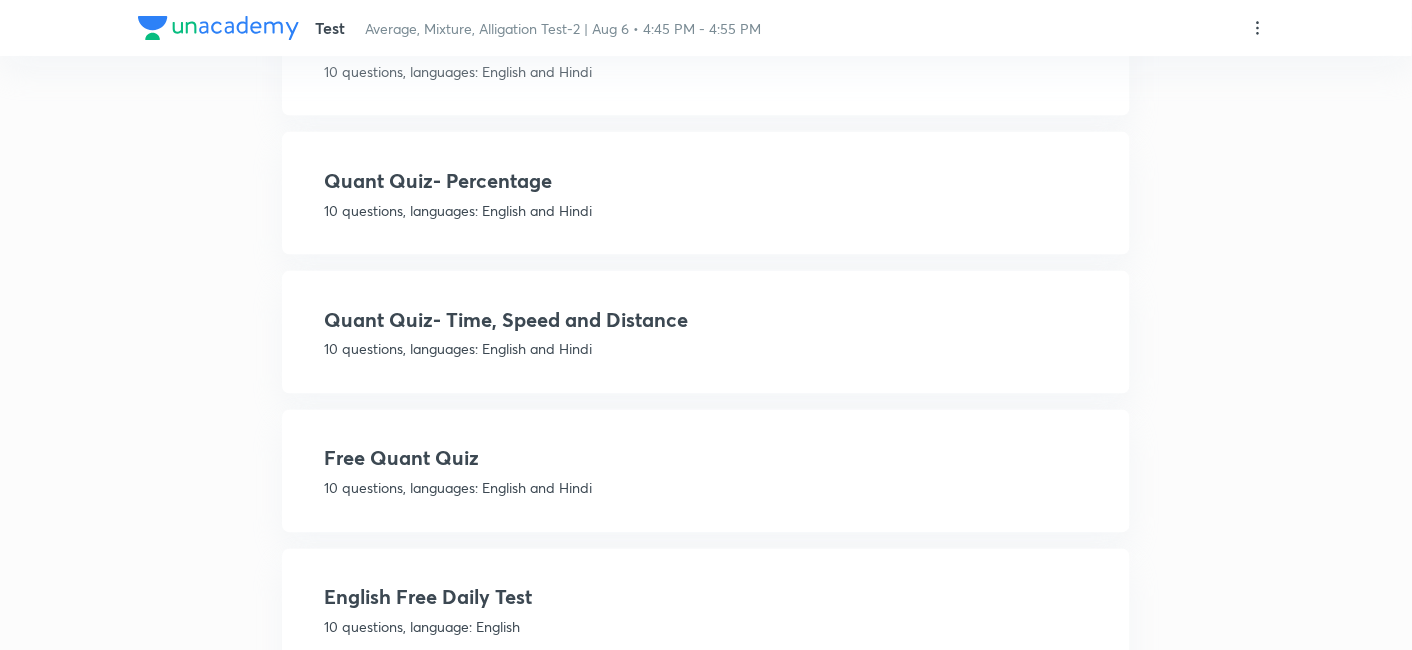 click on "Free Quant Quiz" at bounding box center (706, 459) 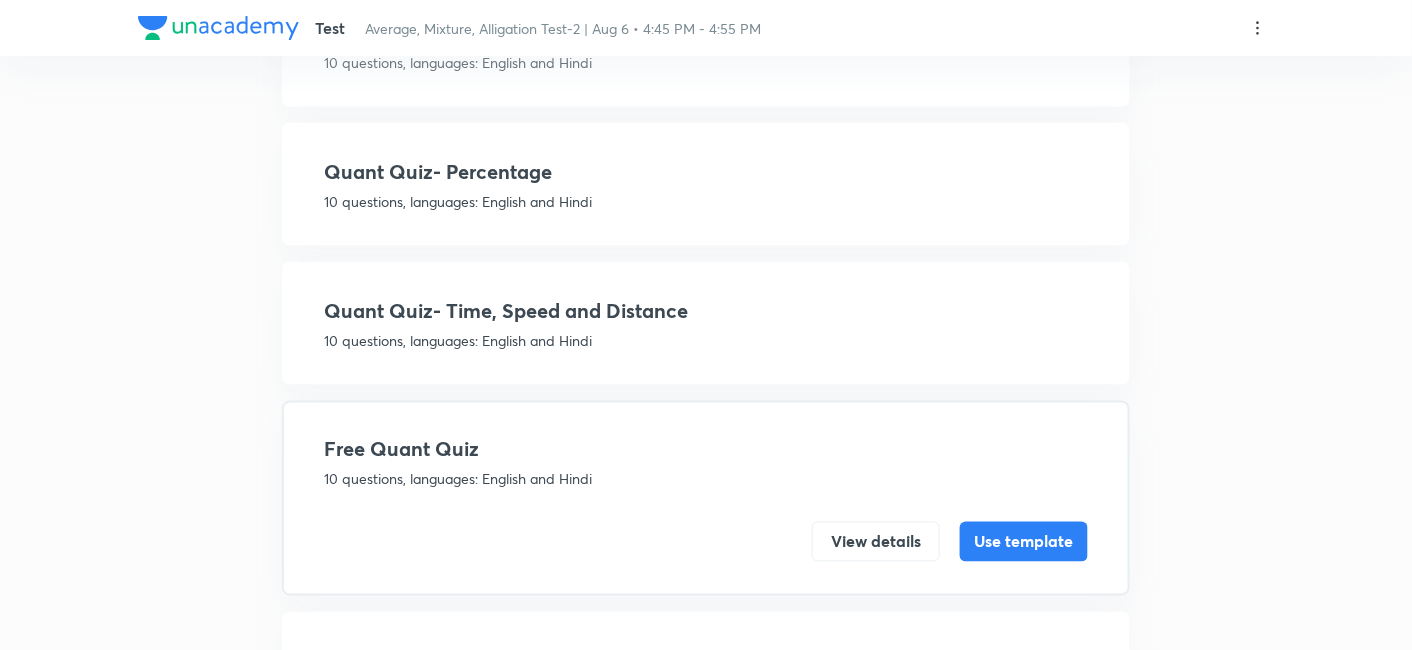scroll, scrollTop: 768, scrollLeft: 0, axis: vertical 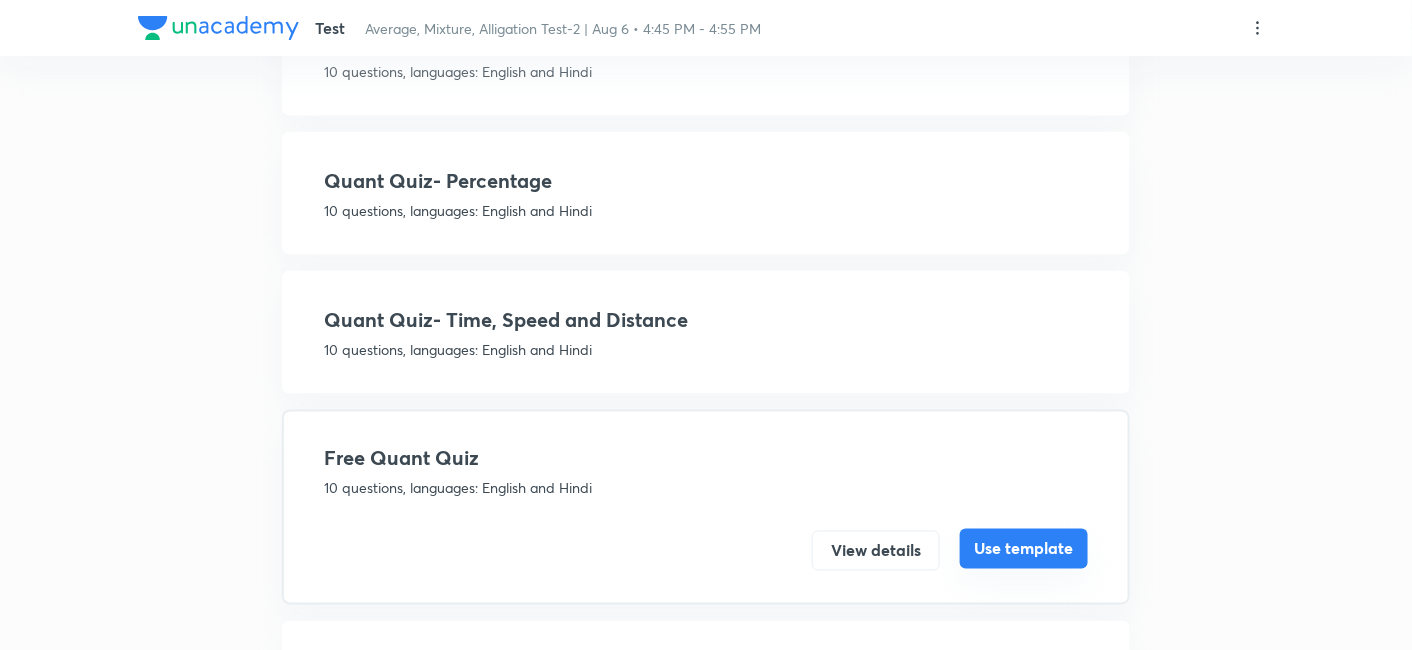 click on "Use template" at bounding box center [1024, 549] 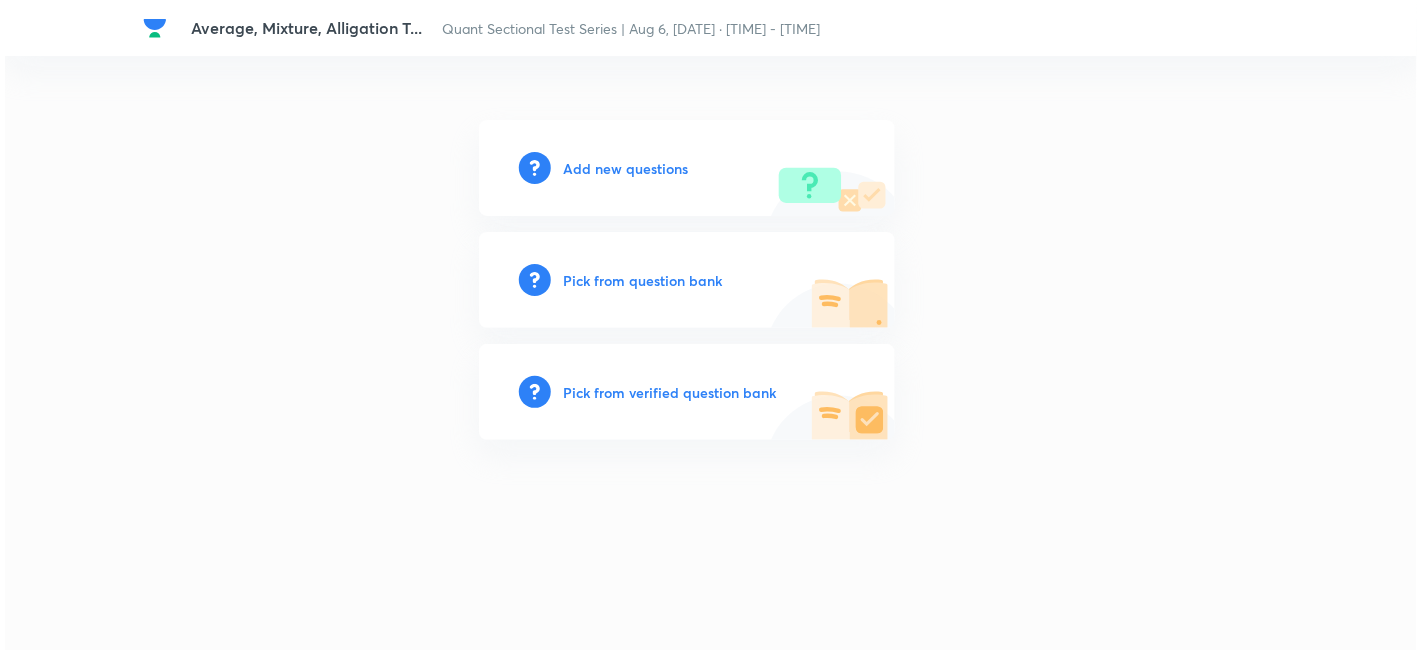 scroll, scrollTop: 0, scrollLeft: 0, axis: both 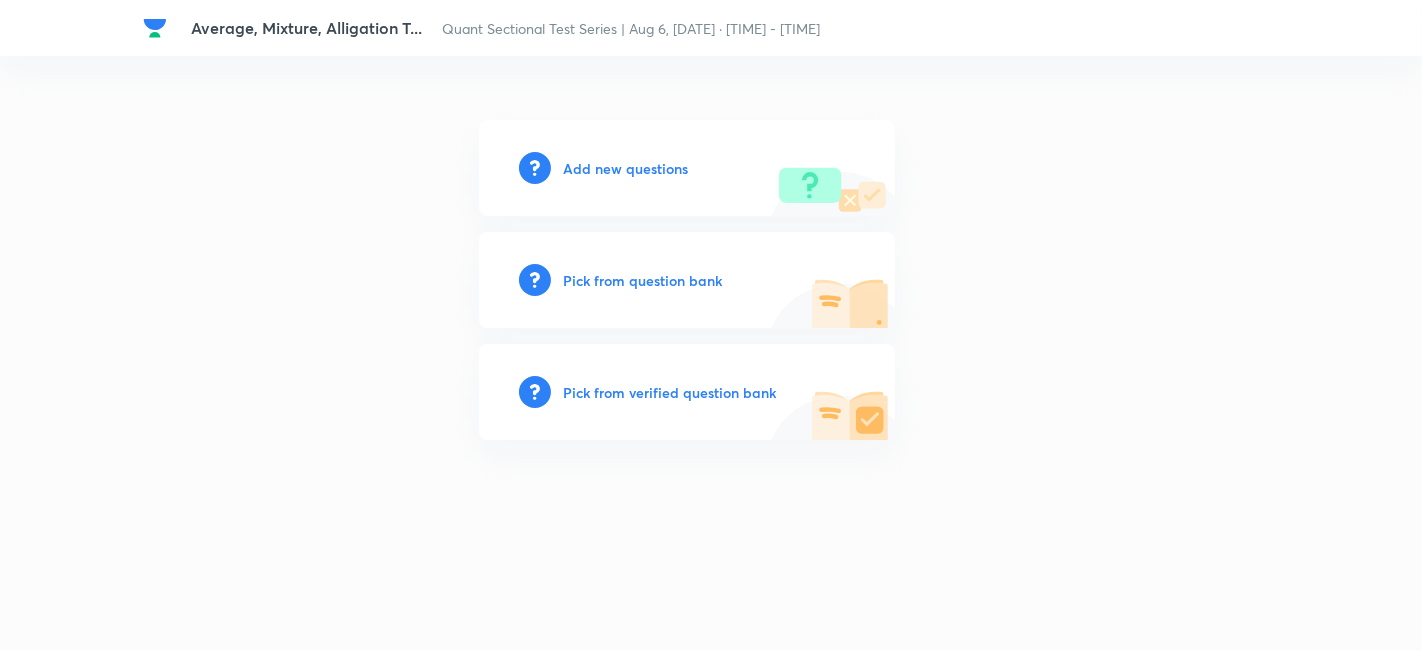 click on "Add new questions" at bounding box center (625, 168) 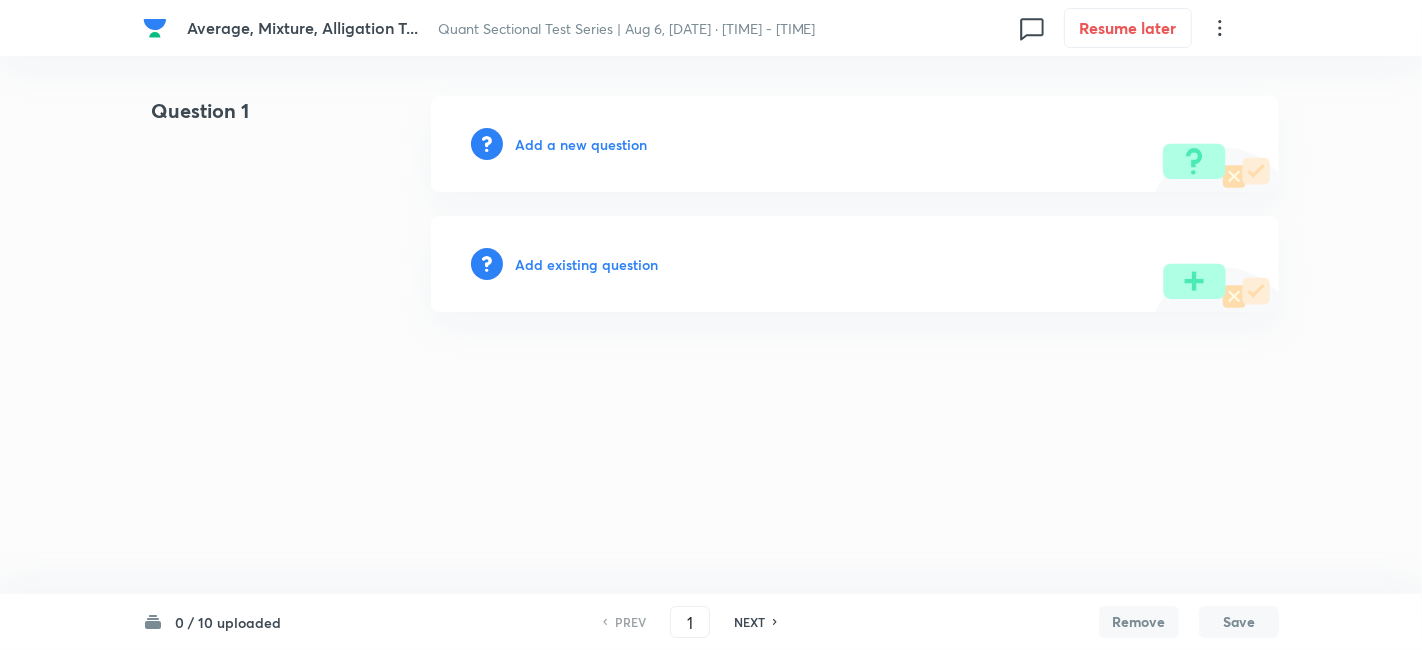 click on "Add a new question" at bounding box center (581, 144) 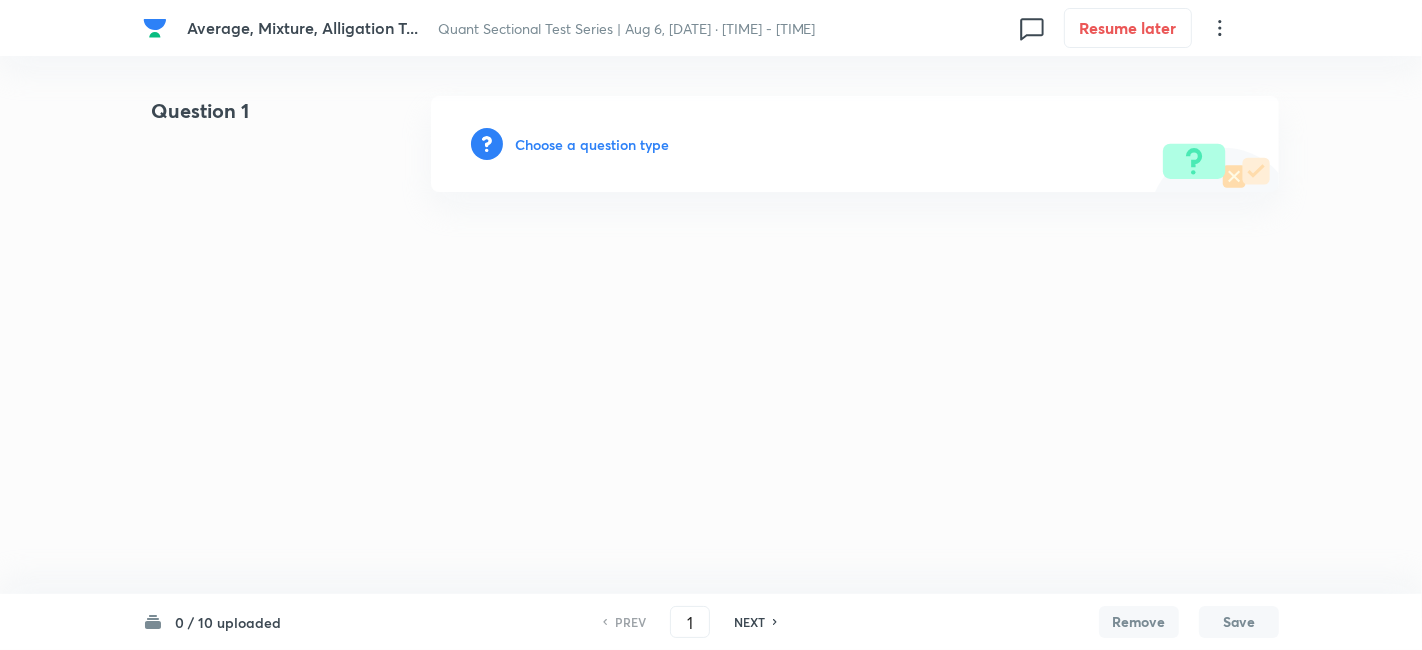 click on "Choose a question type" at bounding box center (592, 144) 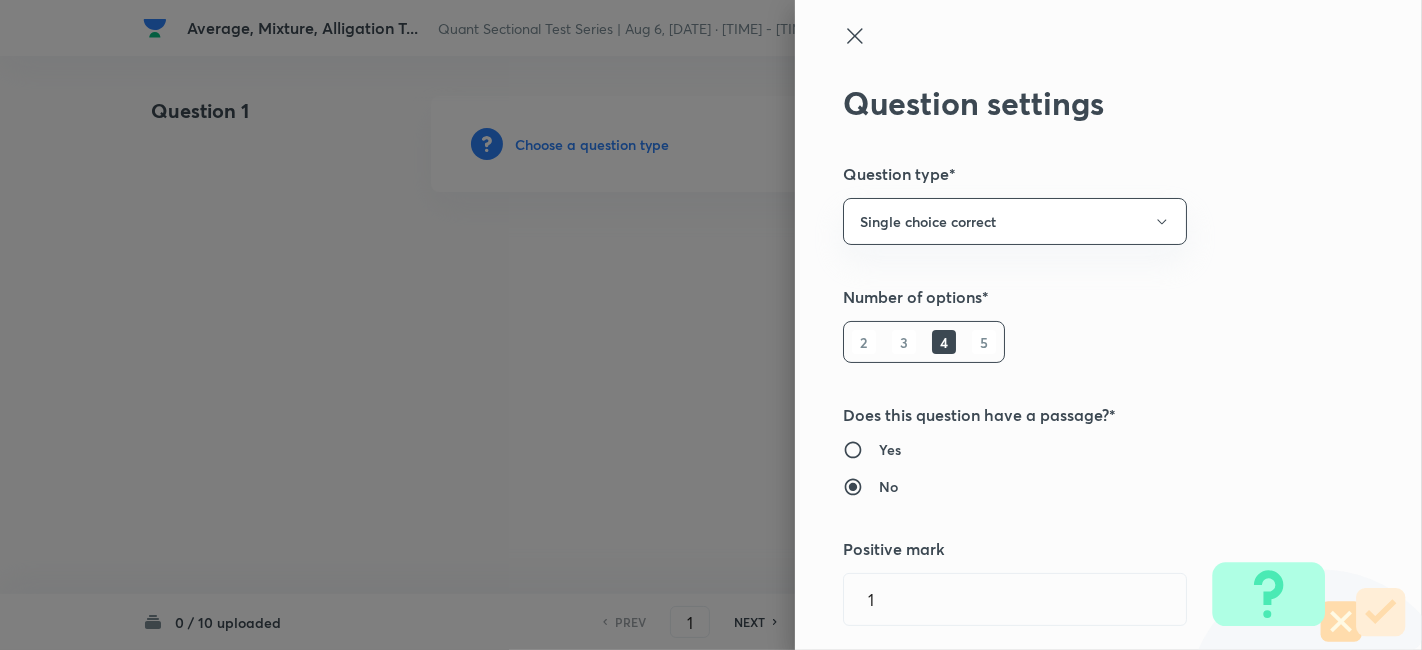 click on "5" at bounding box center [984, 342] 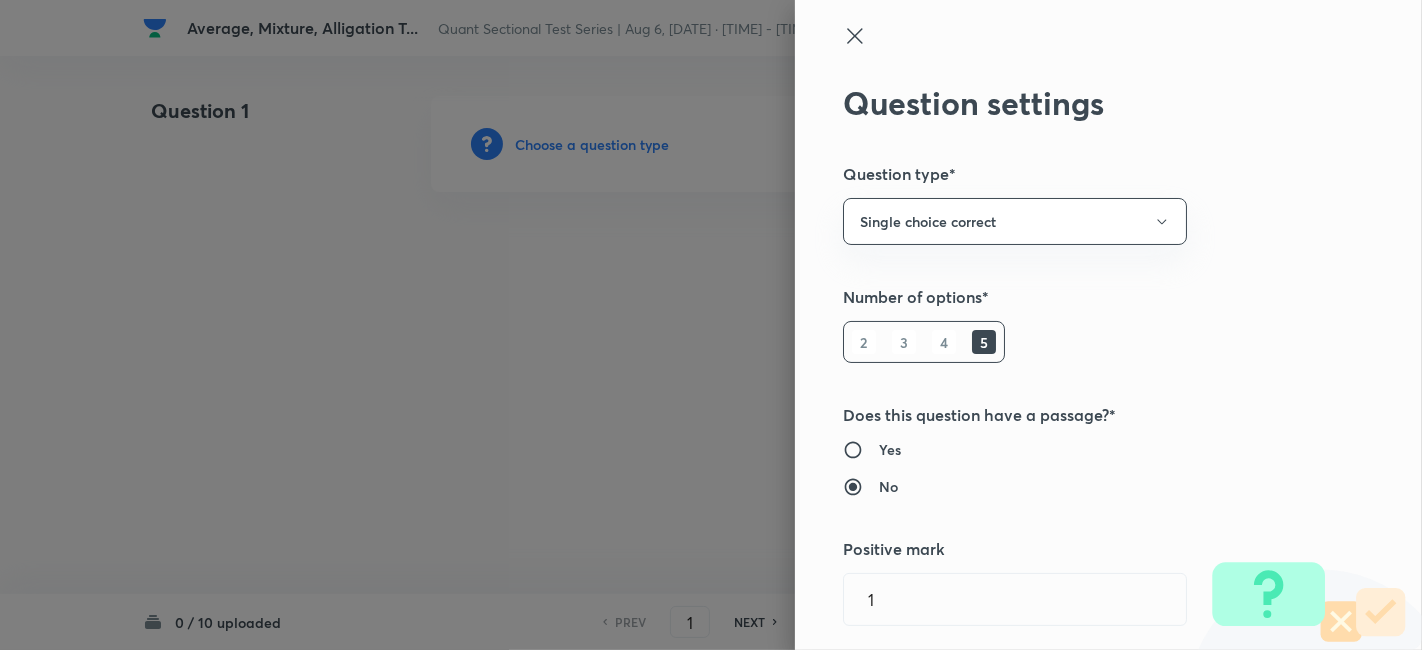 scroll, scrollTop: 377, scrollLeft: 0, axis: vertical 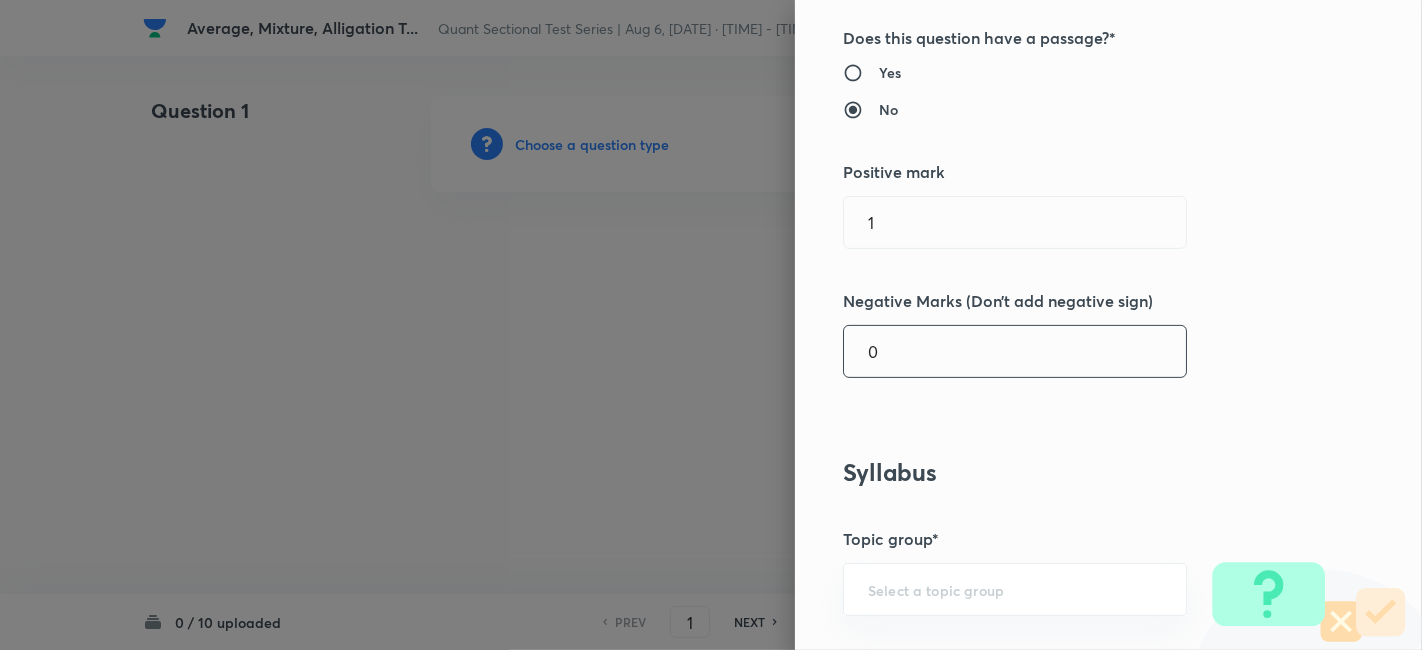 click on "0" at bounding box center (1015, 351) 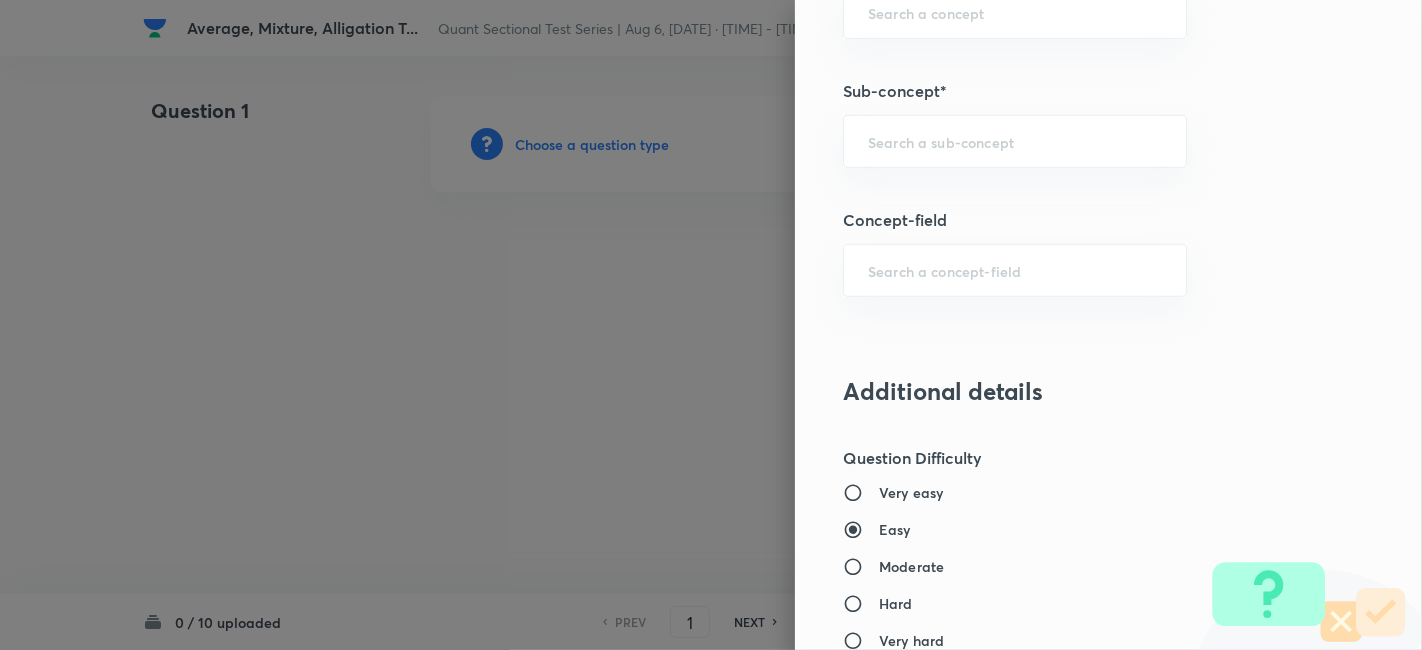 scroll, scrollTop: 1001, scrollLeft: 0, axis: vertical 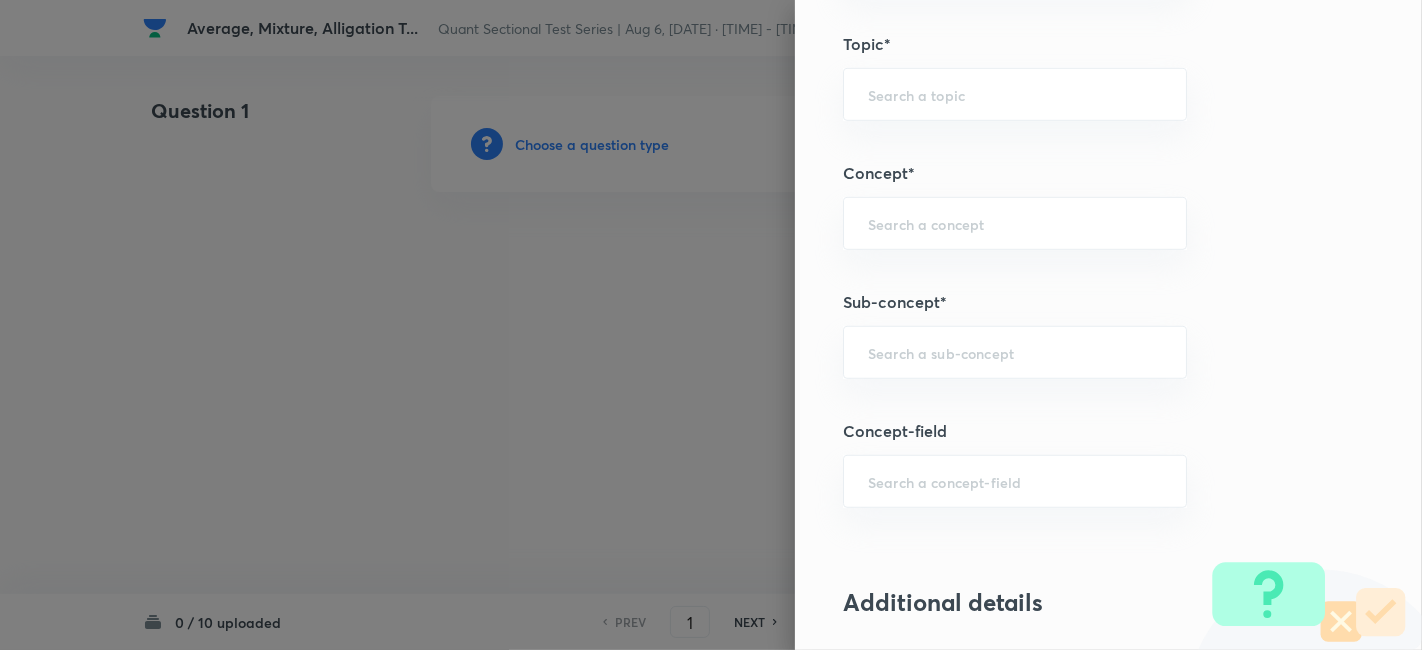 type on "0.25" 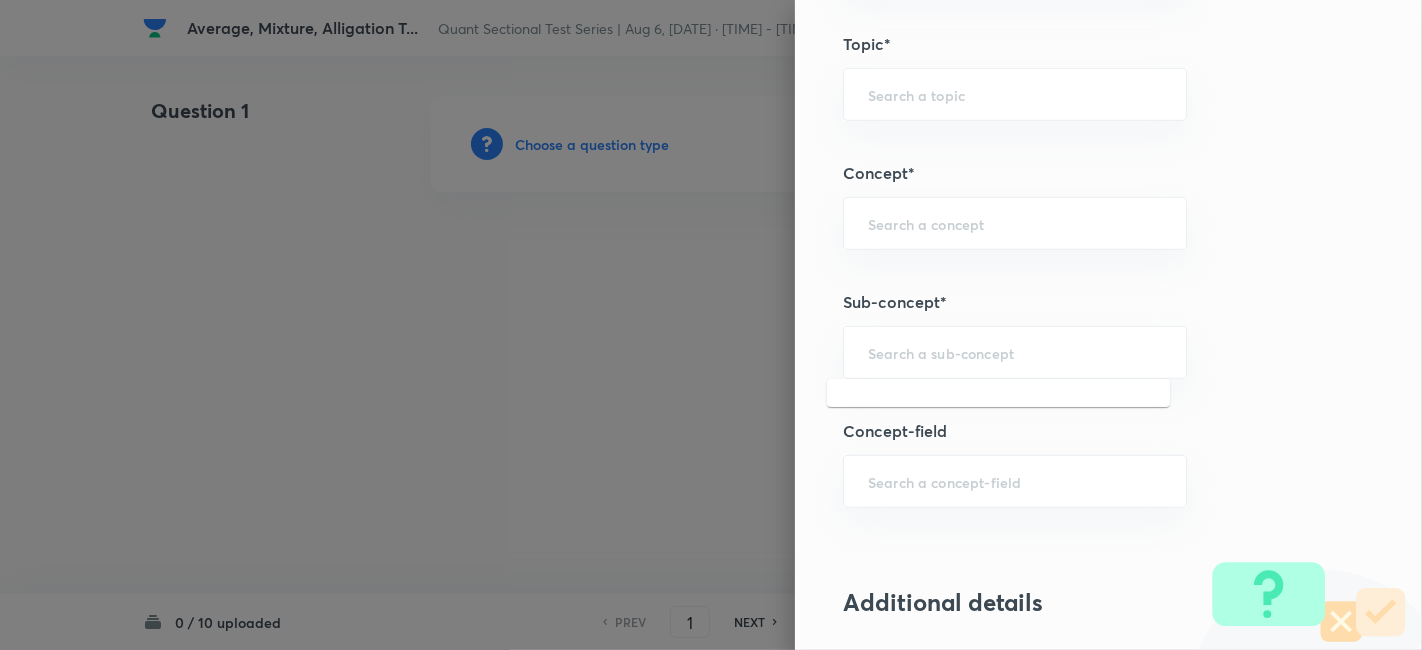 click at bounding box center (1015, 352) 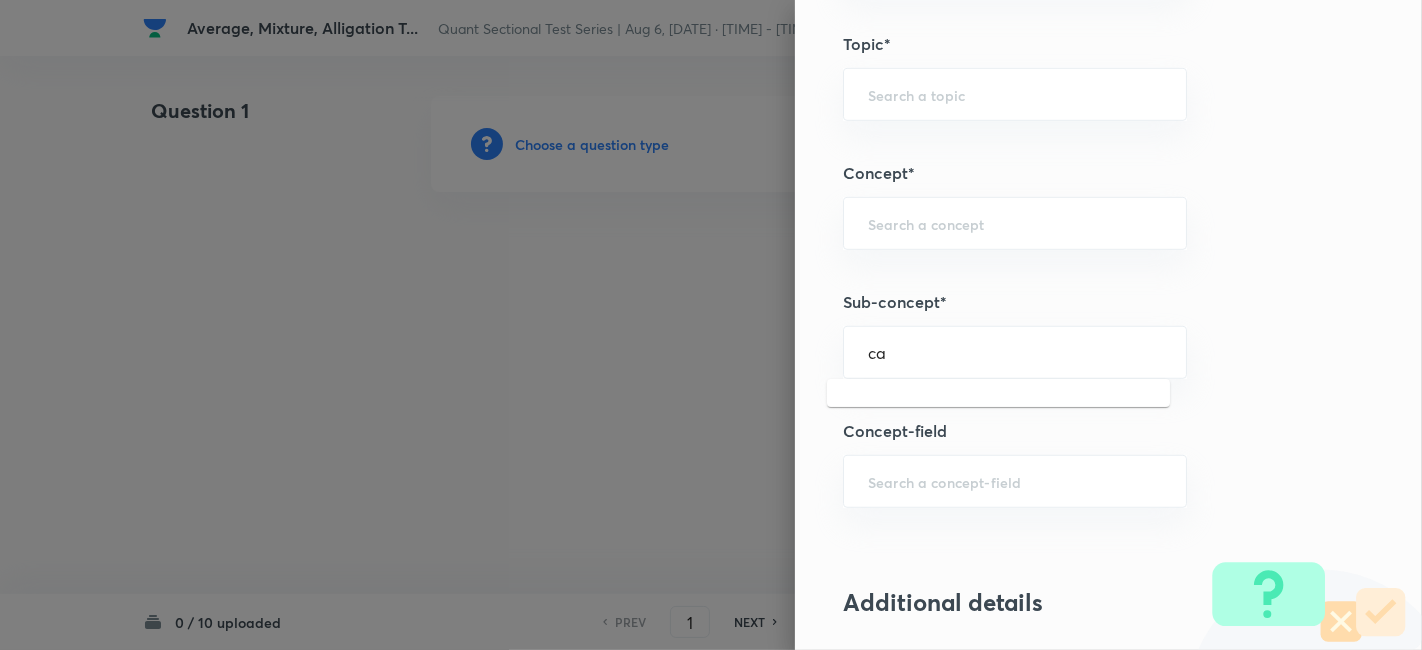 type on "c" 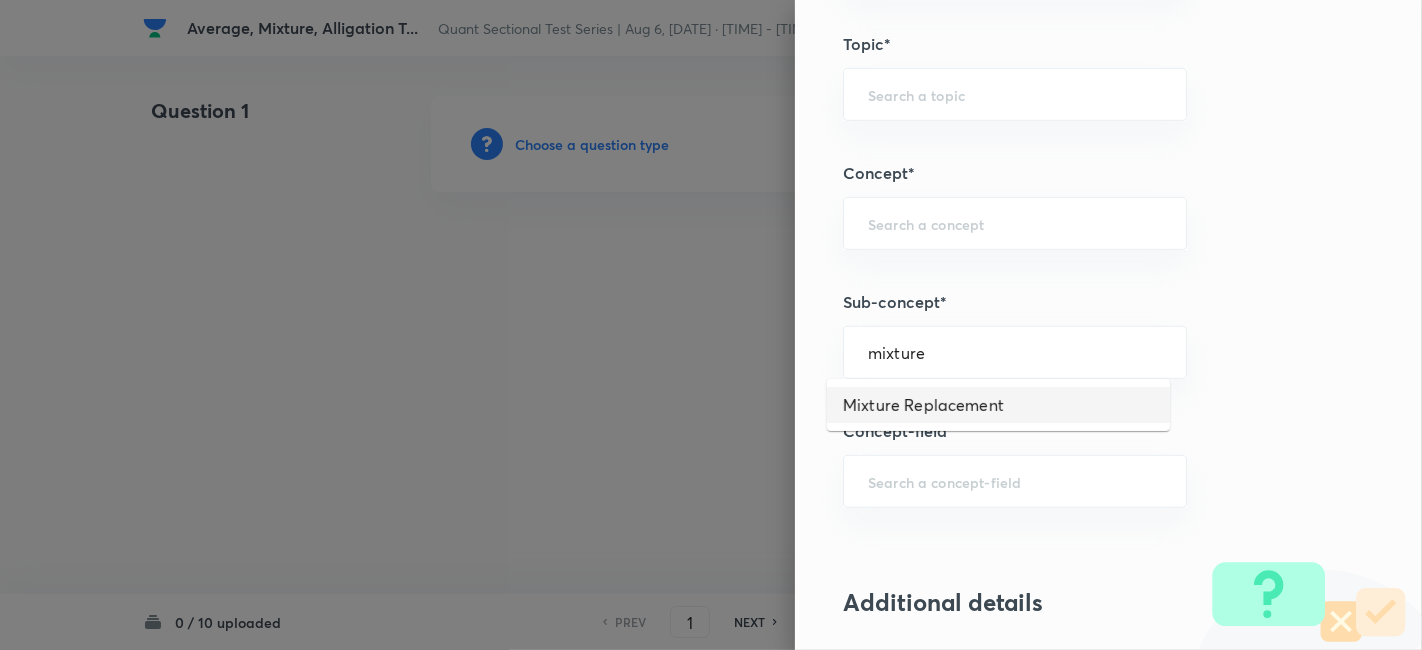 click on "Mixture Replacement" at bounding box center [998, 405] 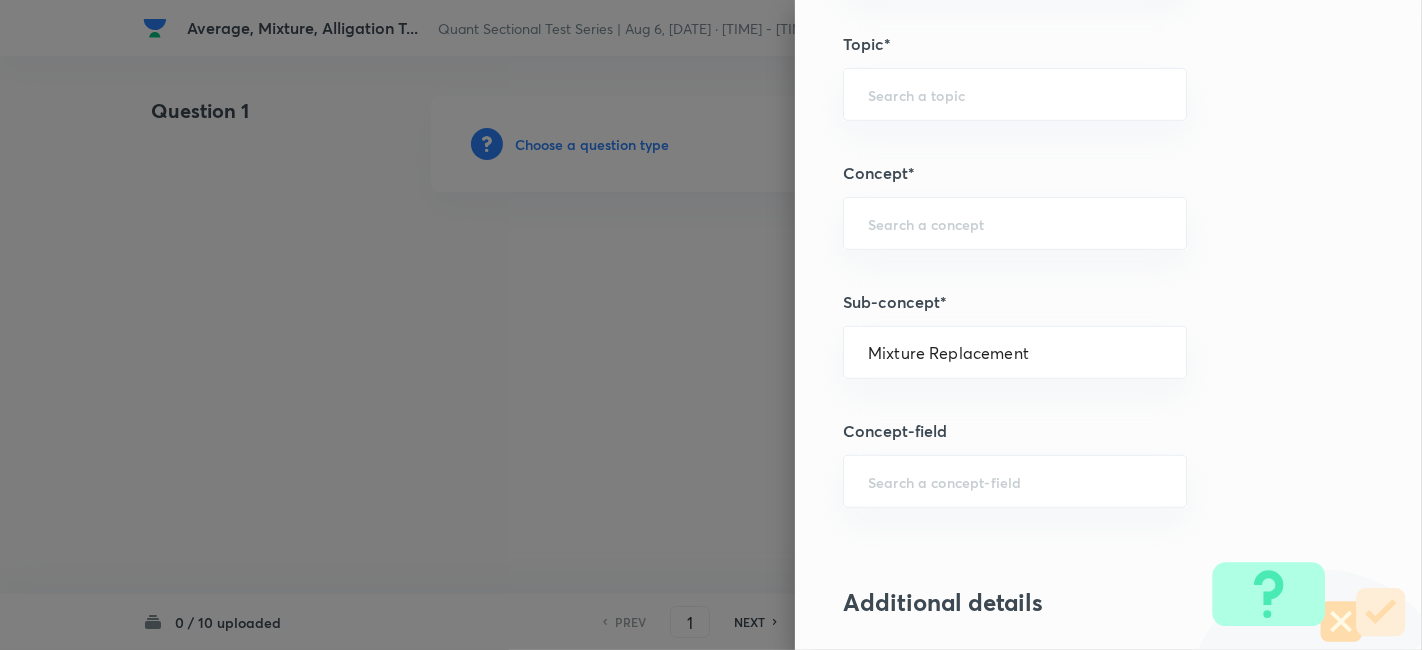 type on "Quantitative Aptitude" 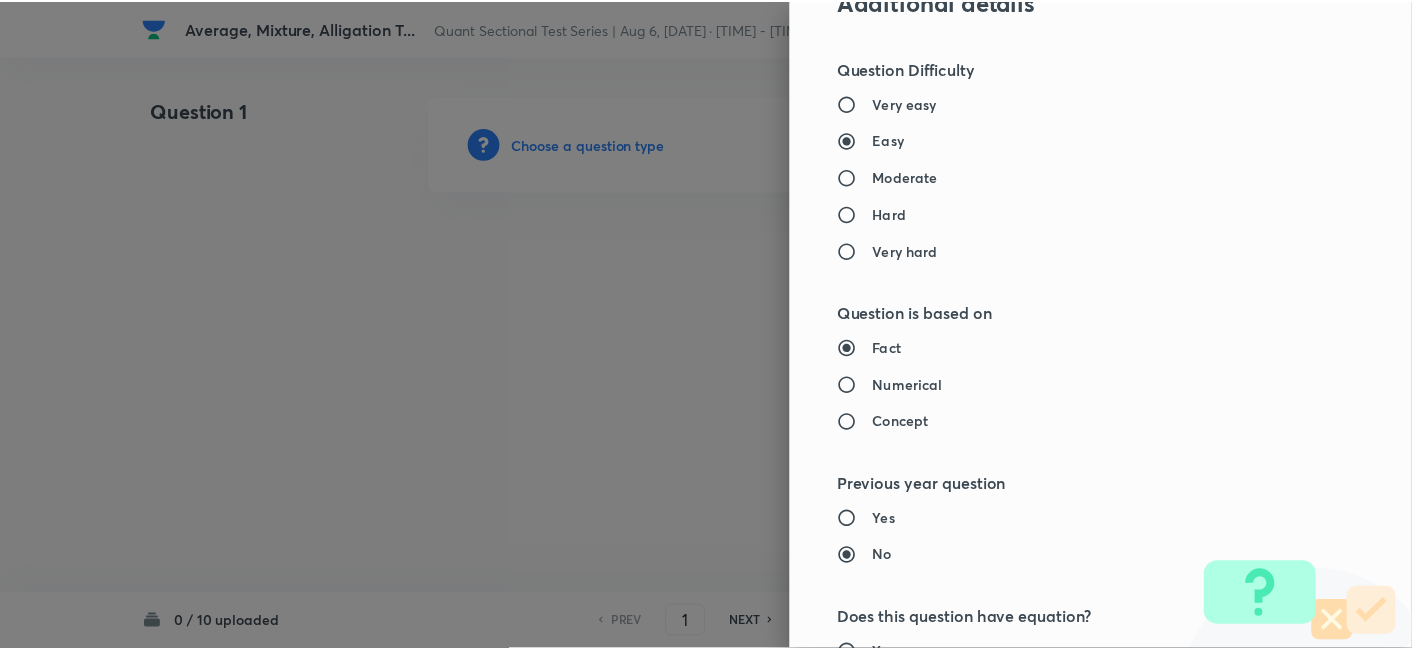 scroll, scrollTop: 2070, scrollLeft: 0, axis: vertical 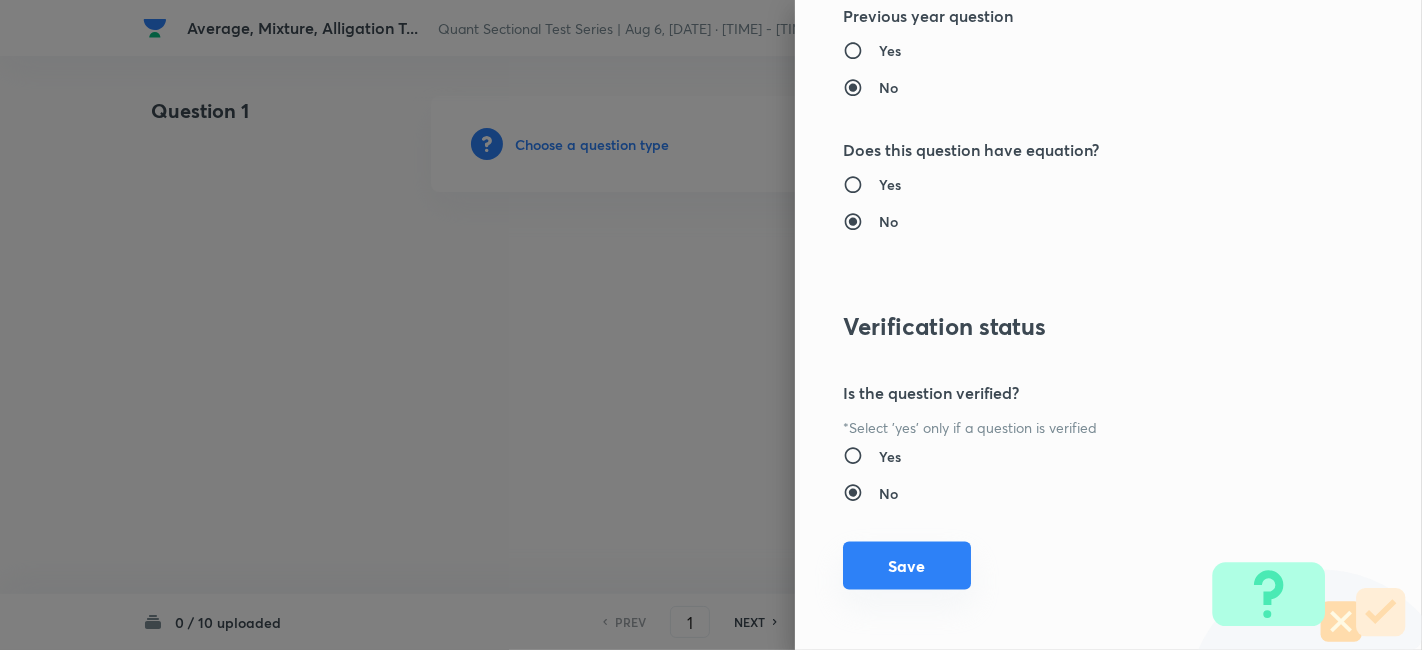 click on "Save" at bounding box center (907, 566) 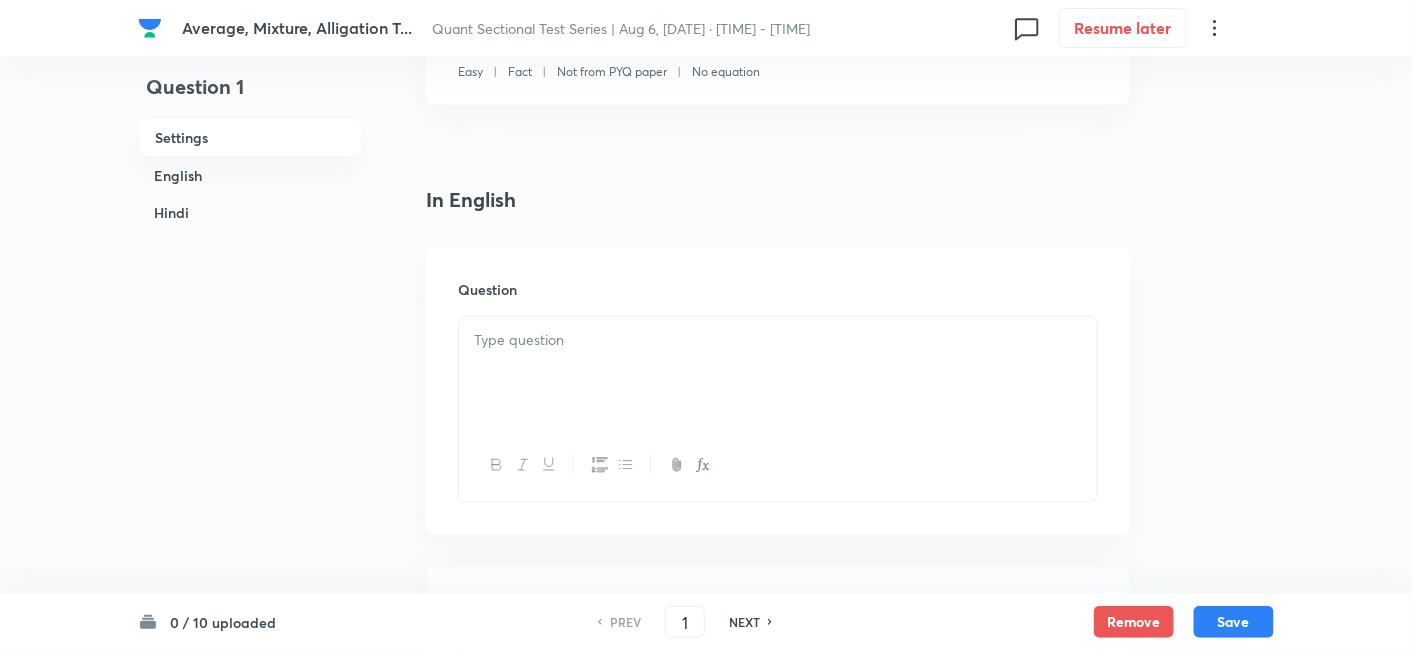 scroll, scrollTop: 404, scrollLeft: 0, axis: vertical 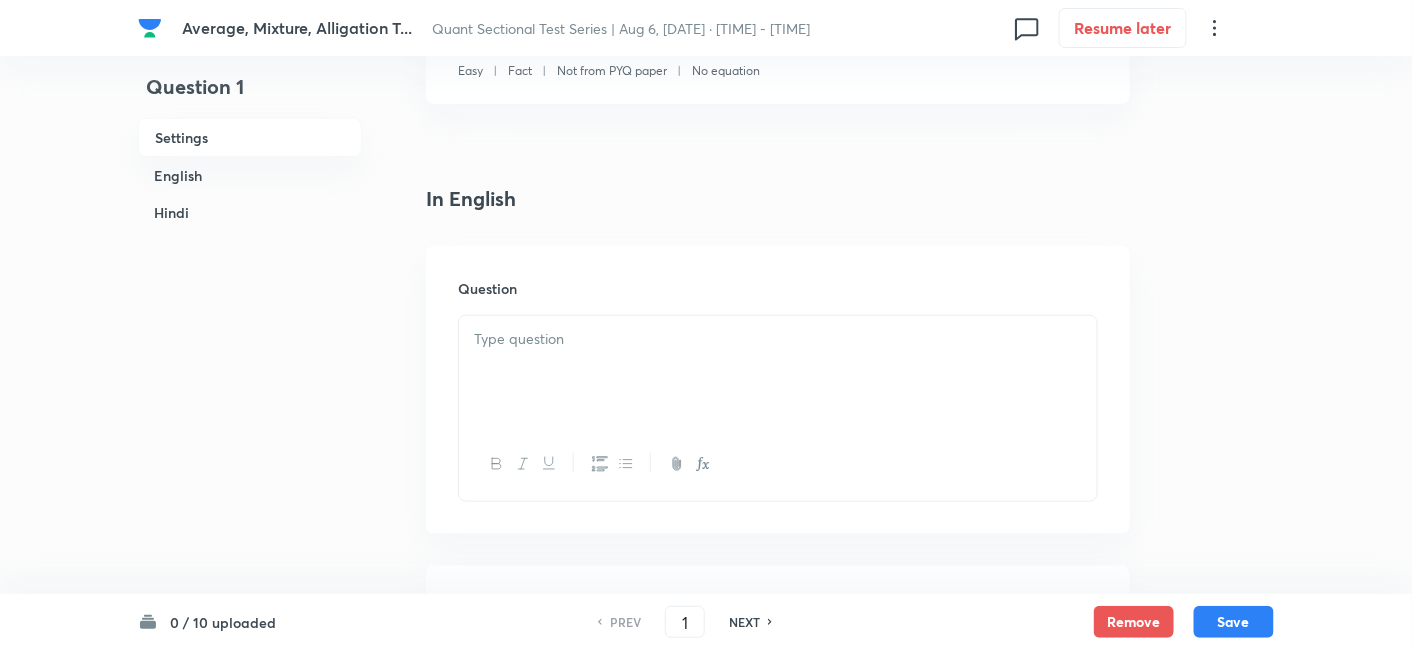 click at bounding box center [778, 372] 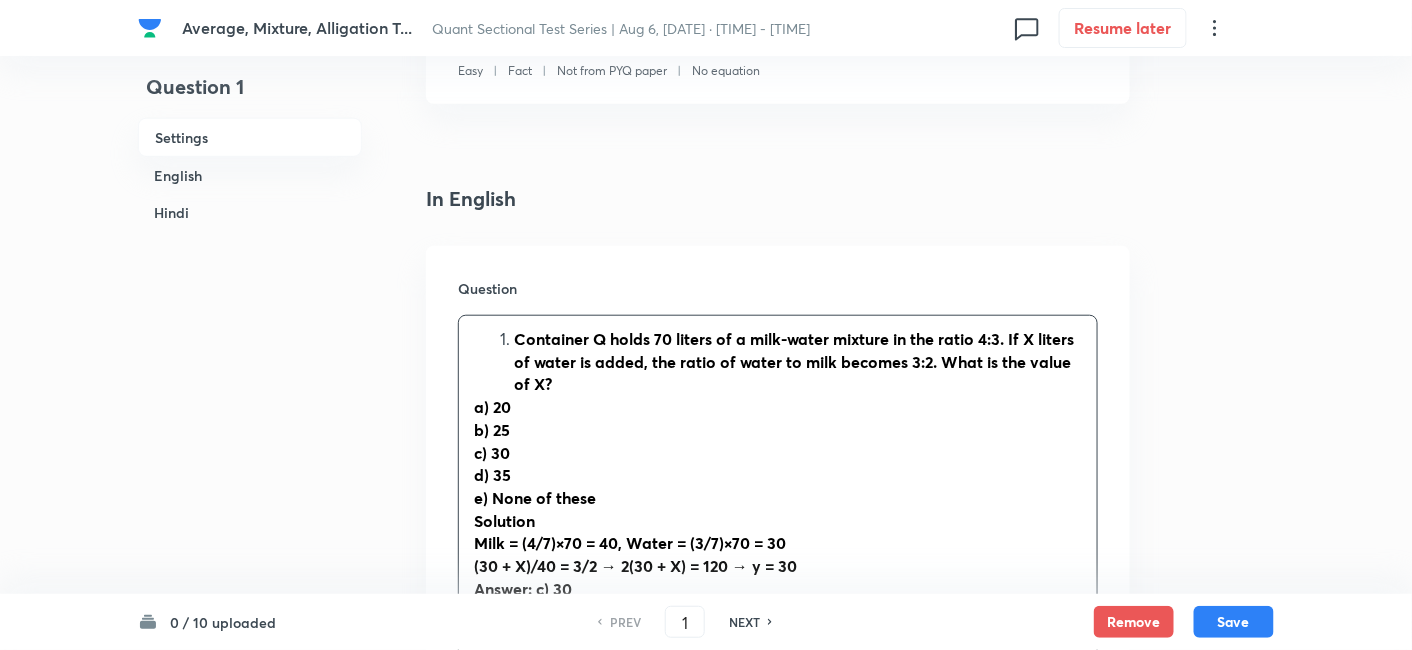 click on "Container Q holds 70 liters of a milk-water mixture in the ratio 4:3. If X liters of water is added, the ratio of water to milk becomes 3:2. What is the value of X?" at bounding box center [798, 362] 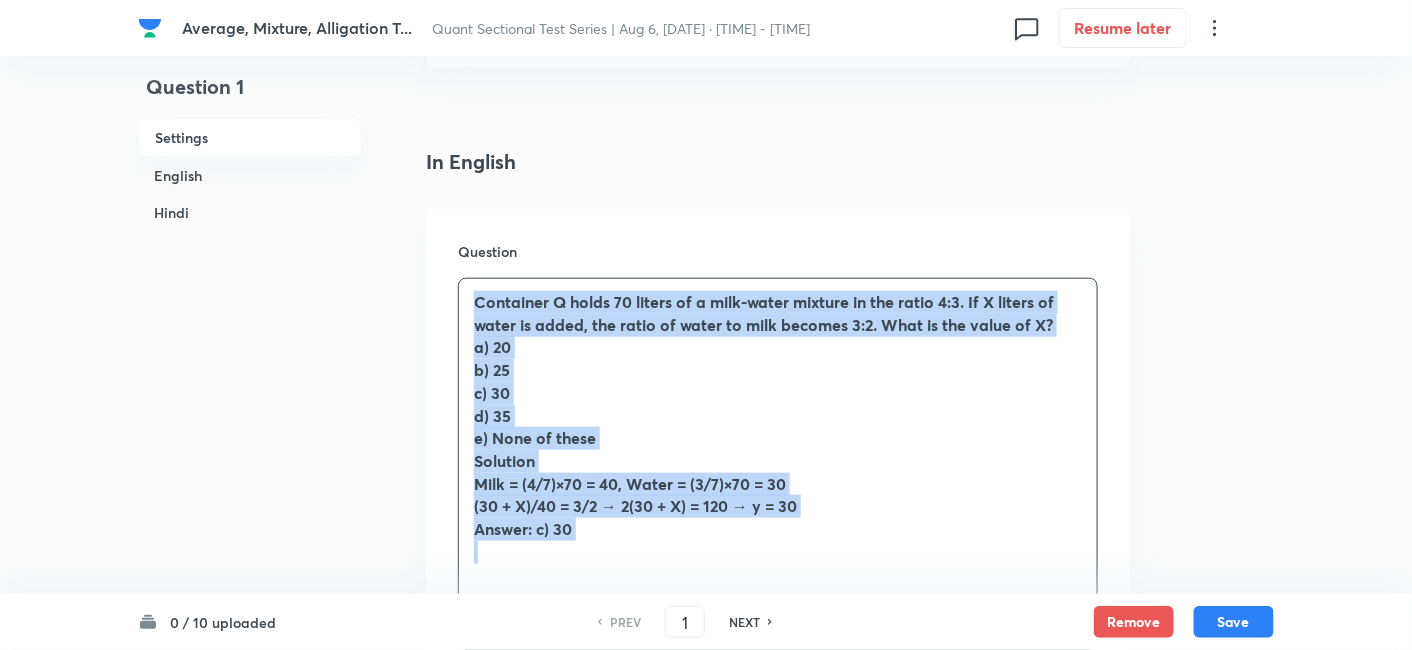 drag, startPoint x: 465, startPoint y: 338, endPoint x: 677, endPoint y: 640, distance: 368.9824 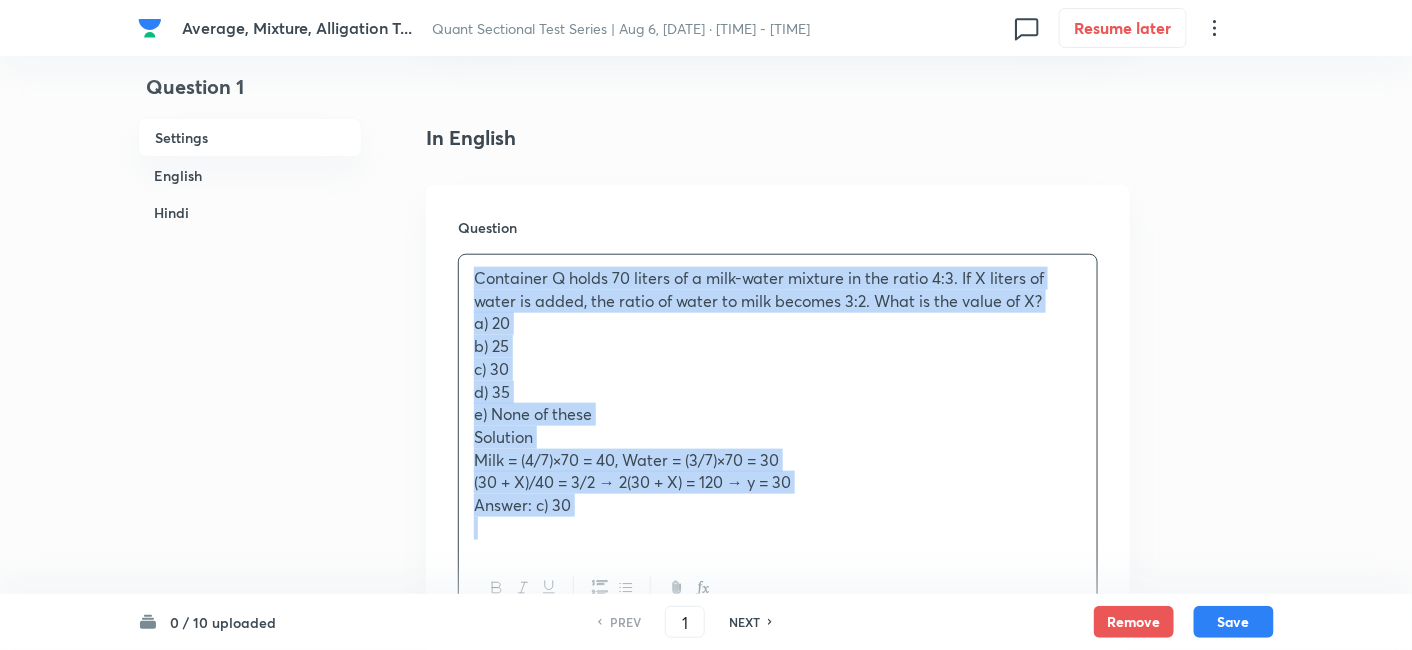 copy on "Container Q holds 70 liters of a milk-water mixture in the ratio 4:3. If X liters of water is added, the ratio of water to milk becomes 3:2. What is the value of X? a) 20 b) 25 c) 30 d) 35 e) None of these Solution Milk = (4/7)×70 = 40, Water = (3/7)×70 = 30 (30 + X)/40 = 3/2 → 2(30 + X) = 120 → y = 30 Answer: c) 30" 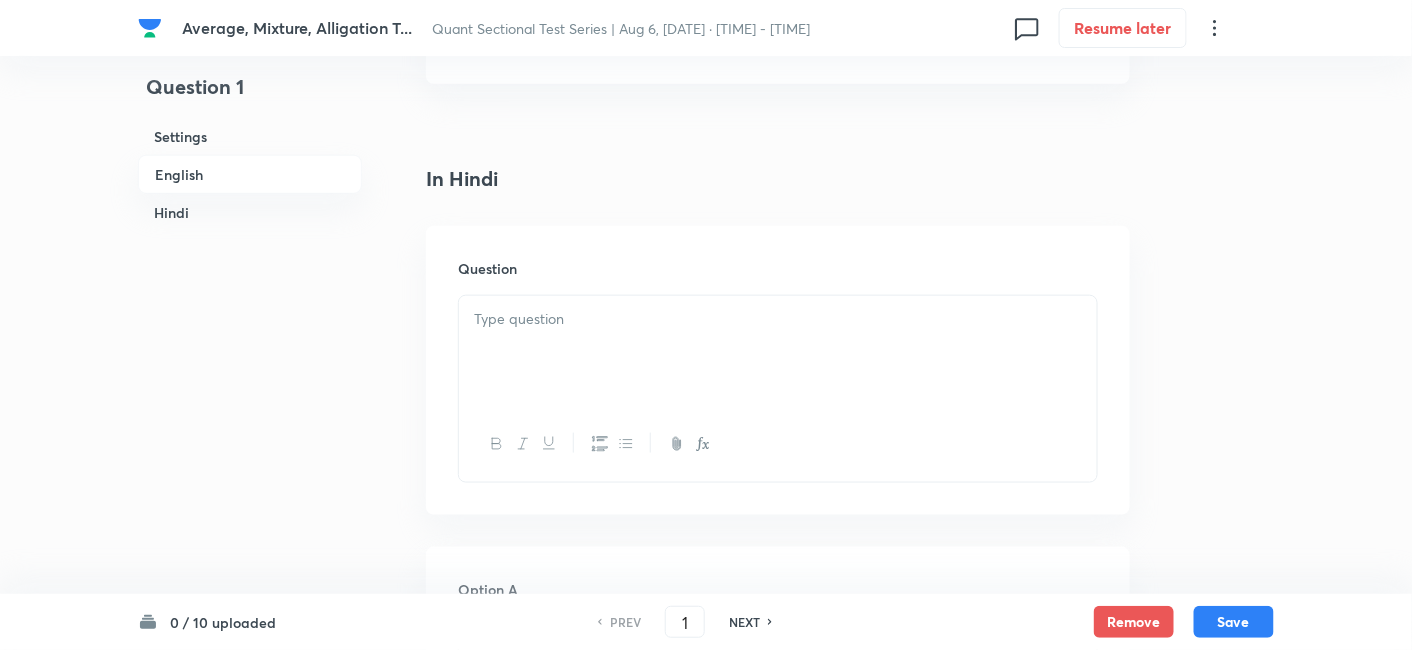 scroll, scrollTop: 2947, scrollLeft: 0, axis: vertical 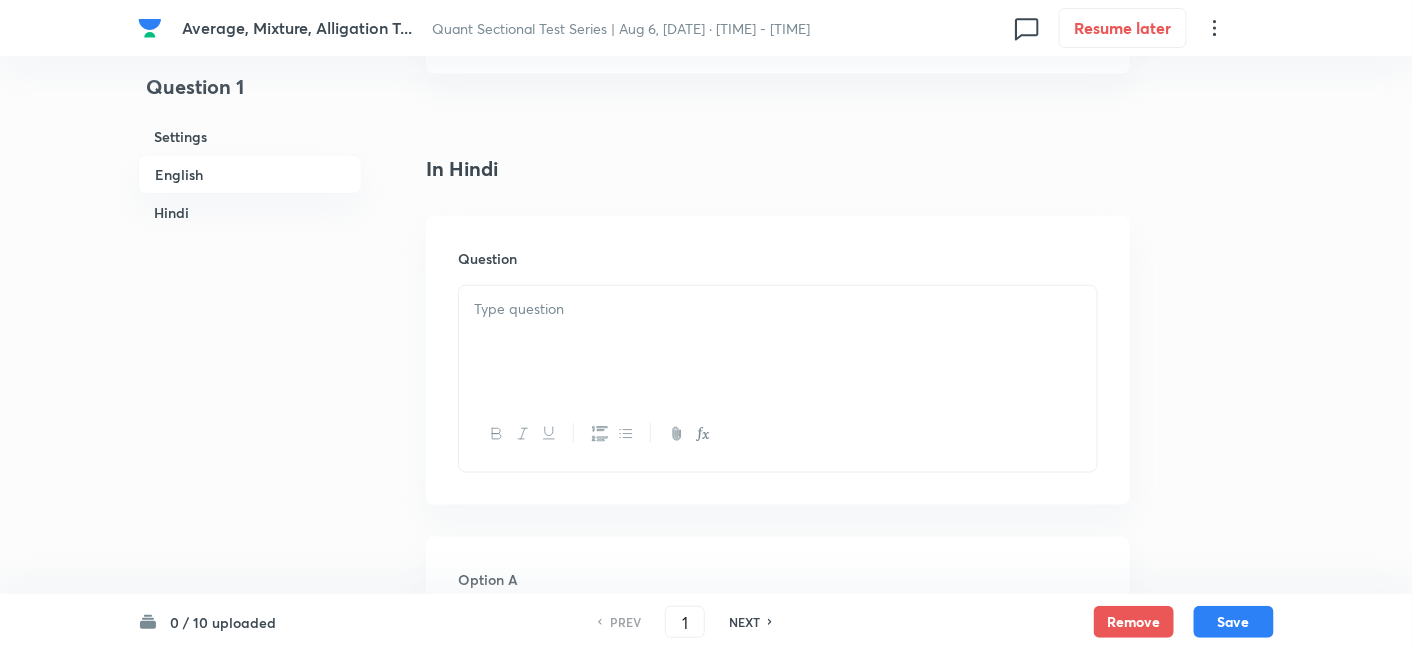 click at bounding box center (778, 342) 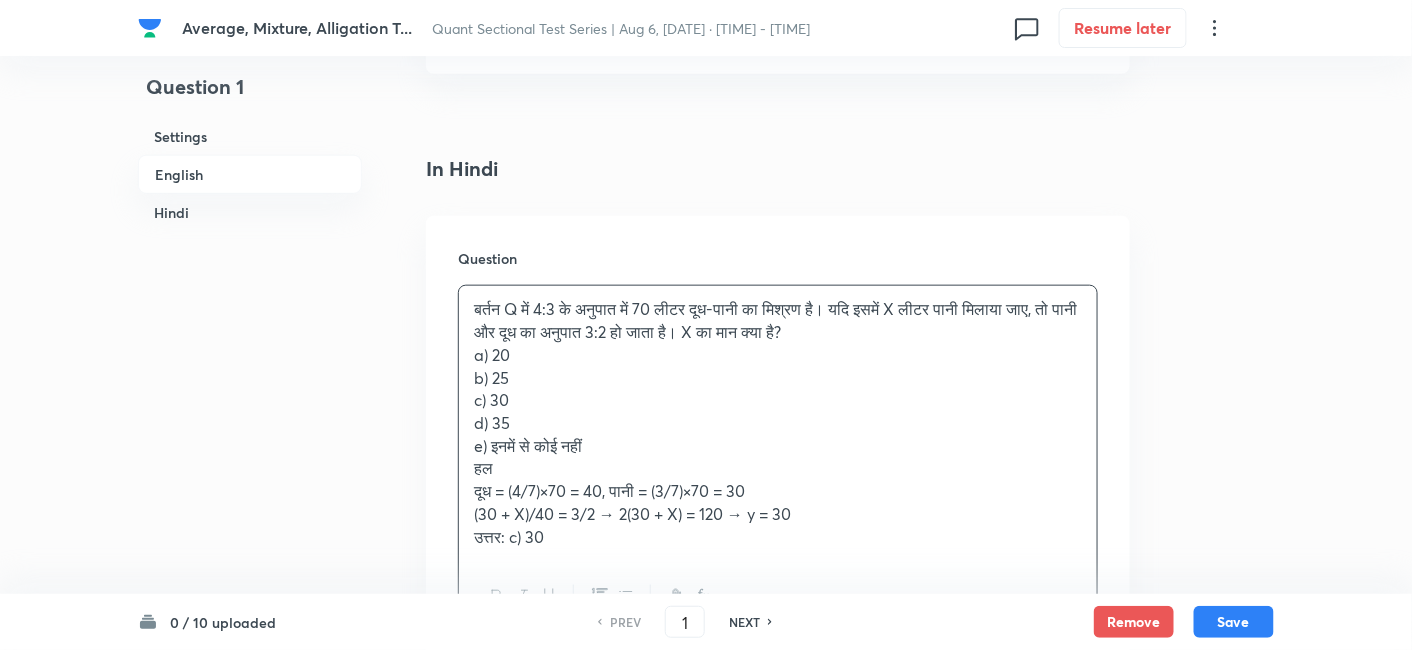scroll, scrollTop: 3136, scrollLeft: 0, axis: vertical 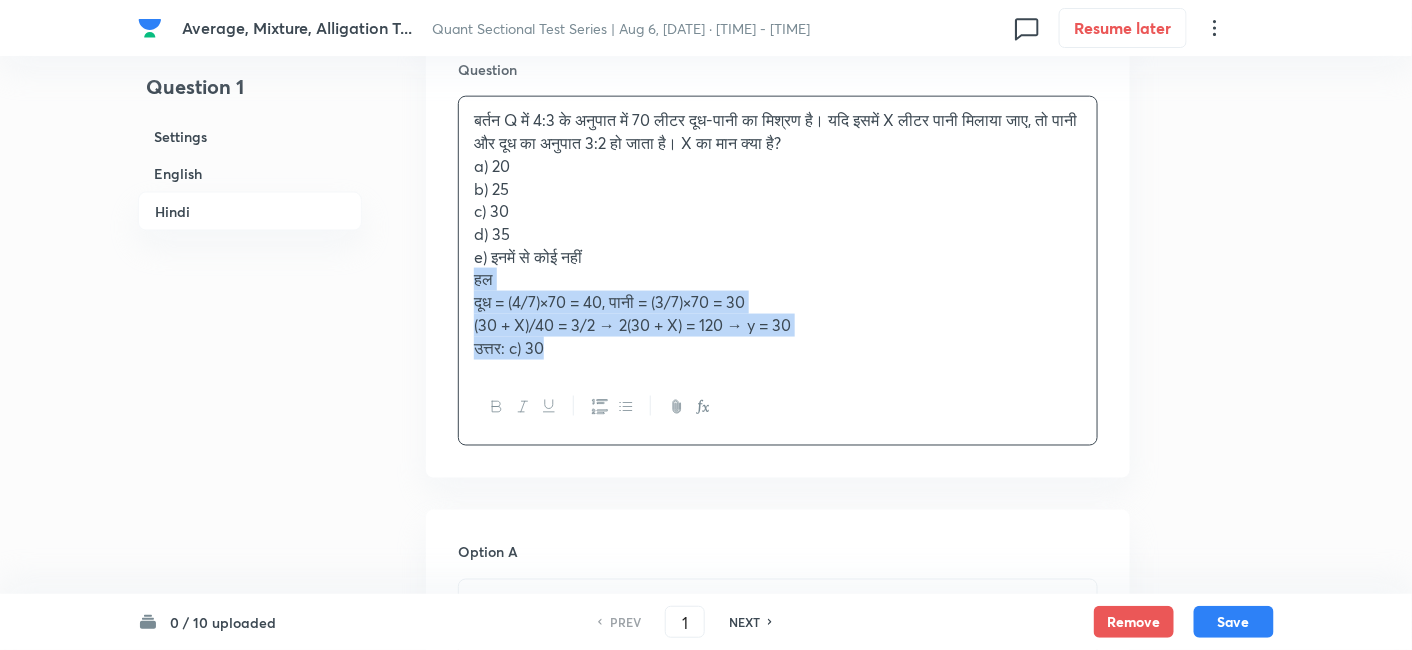 drag, startPoint x: 465, startPoint y: 277, endPoint x: 703, endPoint y: 422, distance: 278.6916 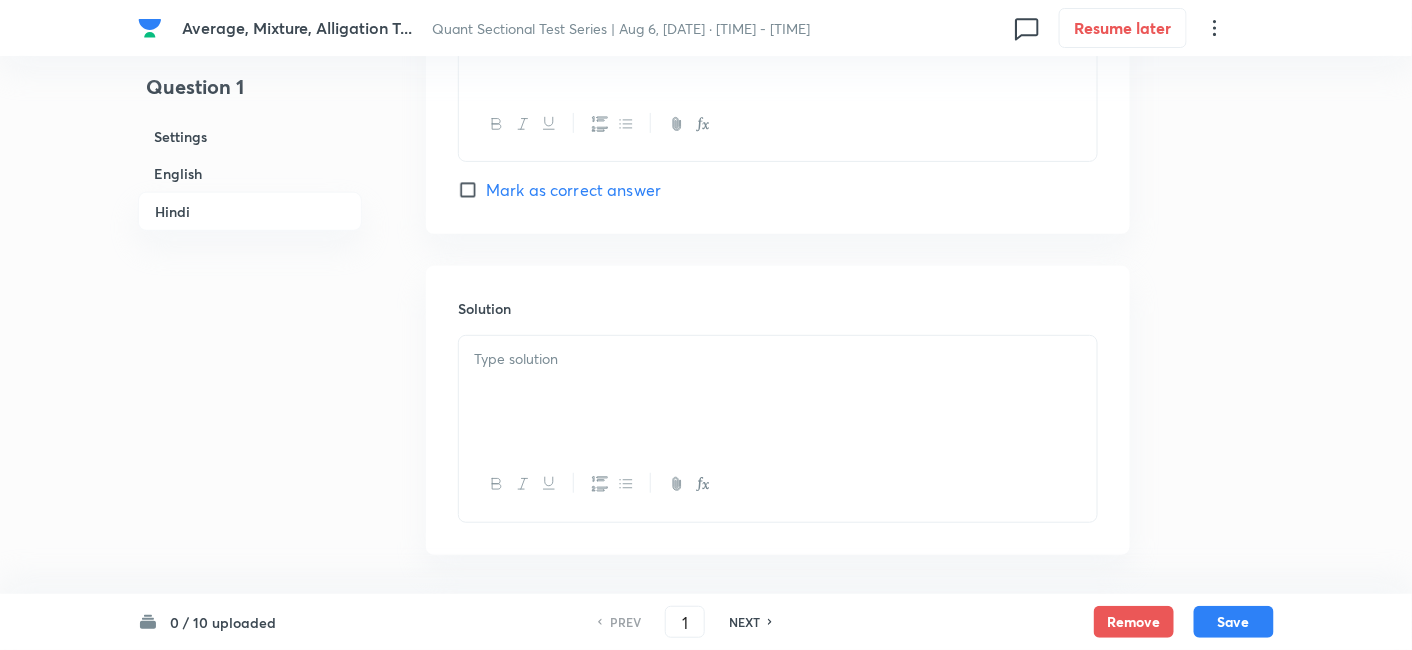 scroll, scrollTop: 4963, scrollLeft: 0, axis: vertical 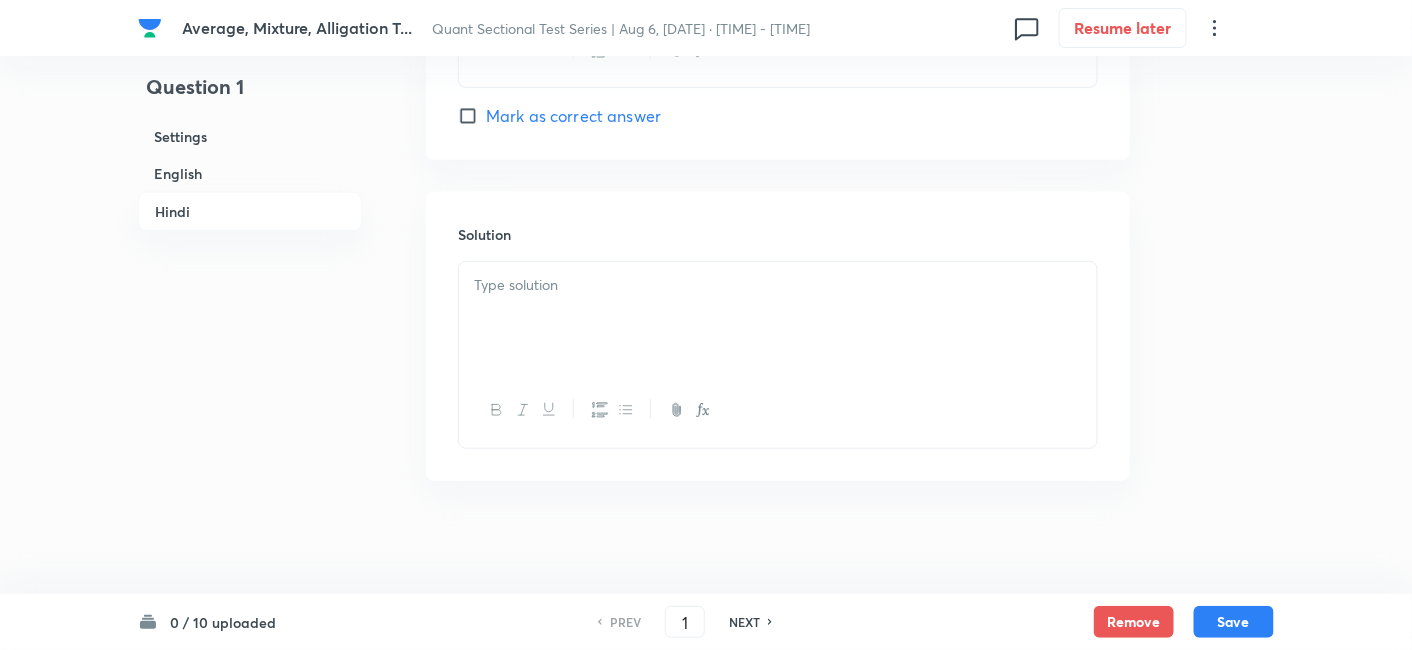 click at bounding box center [778, 318] 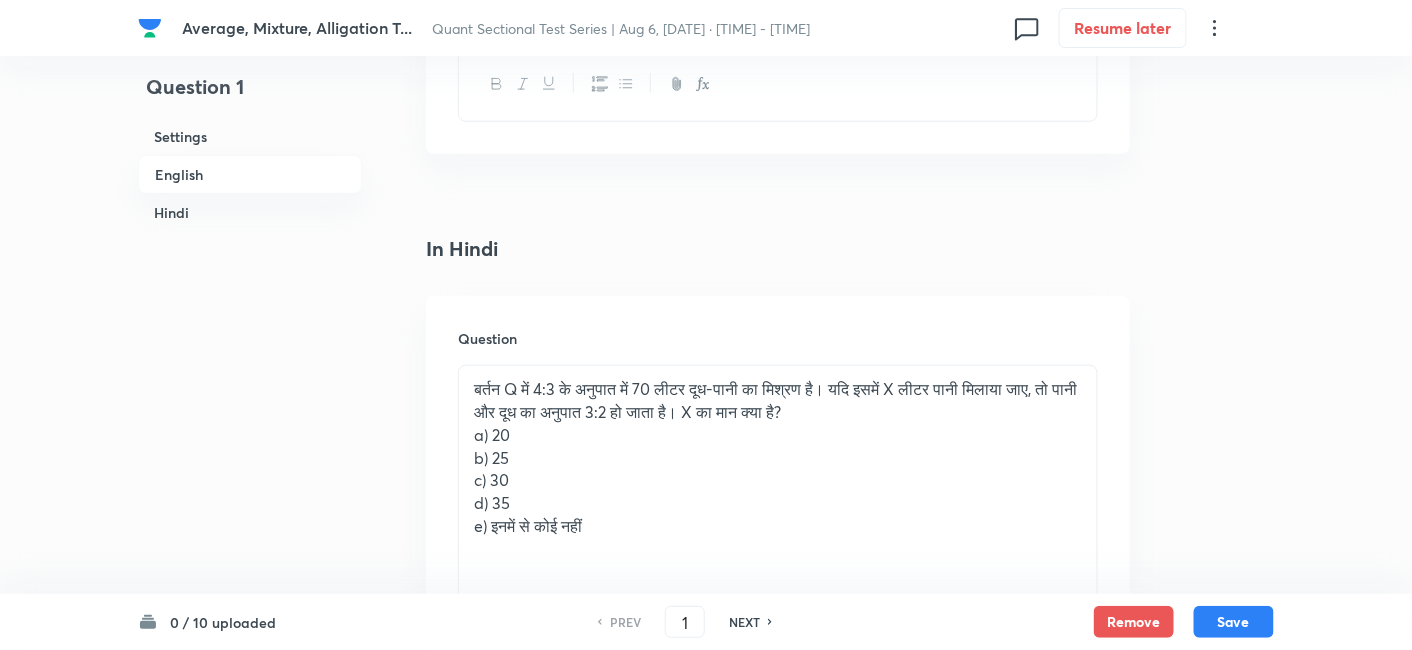 scroll, scrollTop: 2974, scrollLeft: 0, axis: vertical 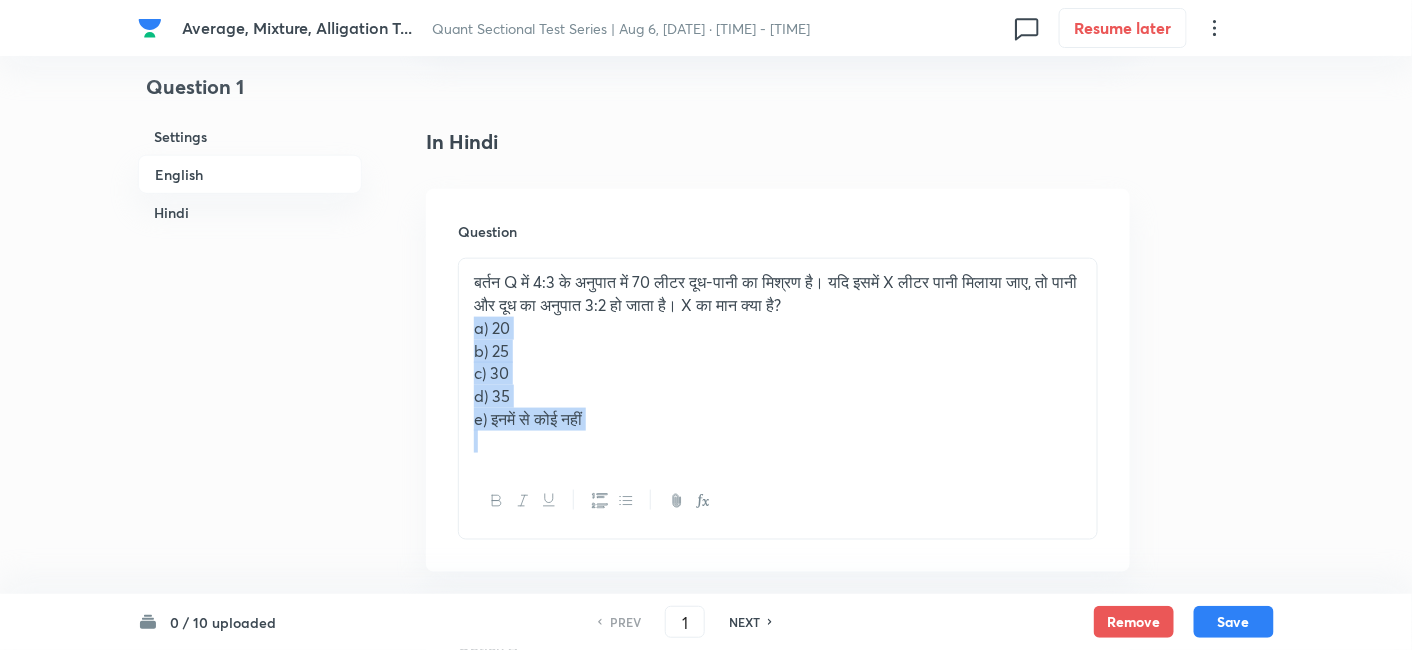 drag, startPoint x: 468, startPoint y: 328, endPoint x: 684, endPoint y: 487, distance: 268.21072 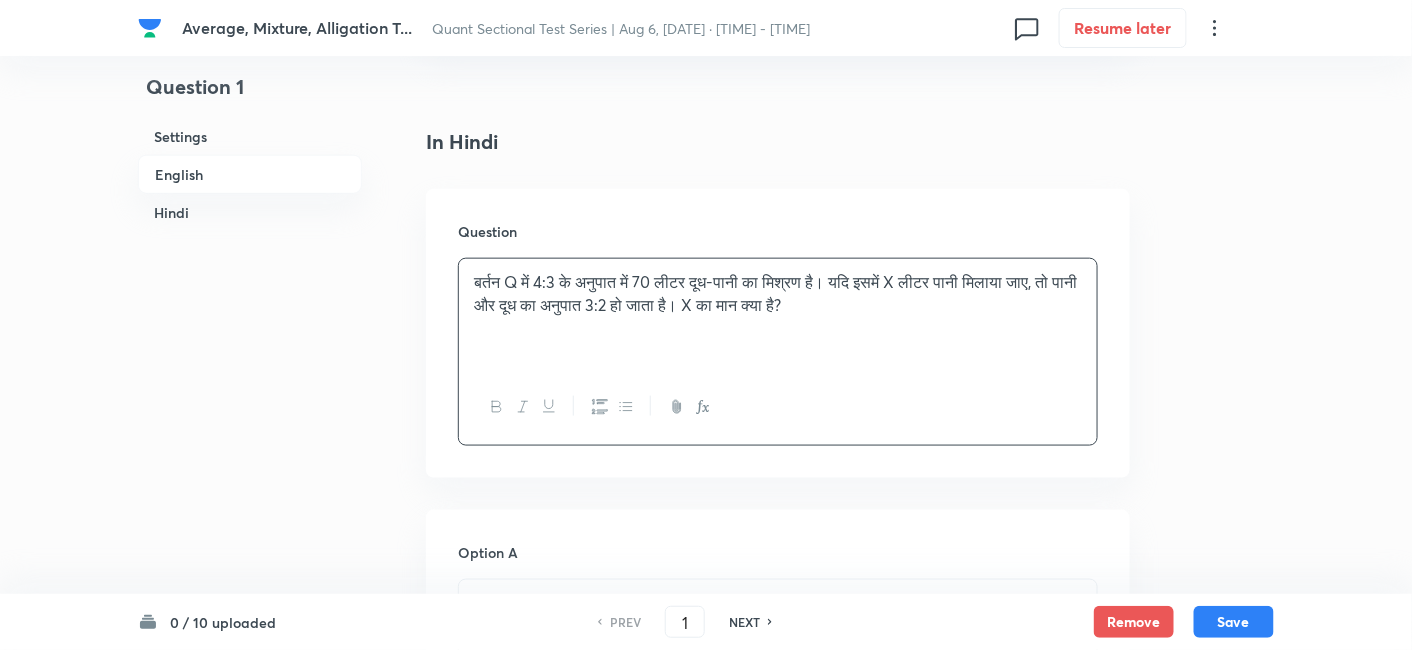 scroll, scrollTop: 3241, scrollLeft: 0, axis: vertical 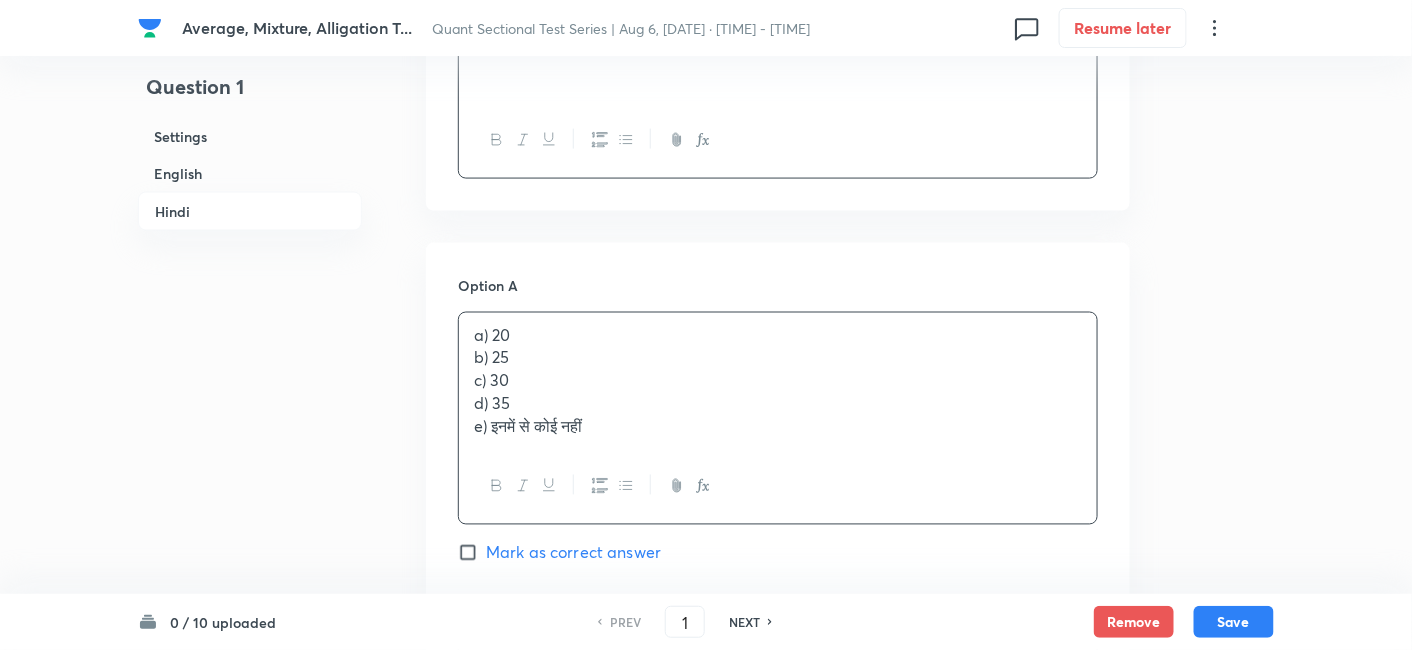 click on "a) 20 b) 25 c) 30 d) 35 e) इनमें से कोई नहीं" at bounding box center [778, 382] 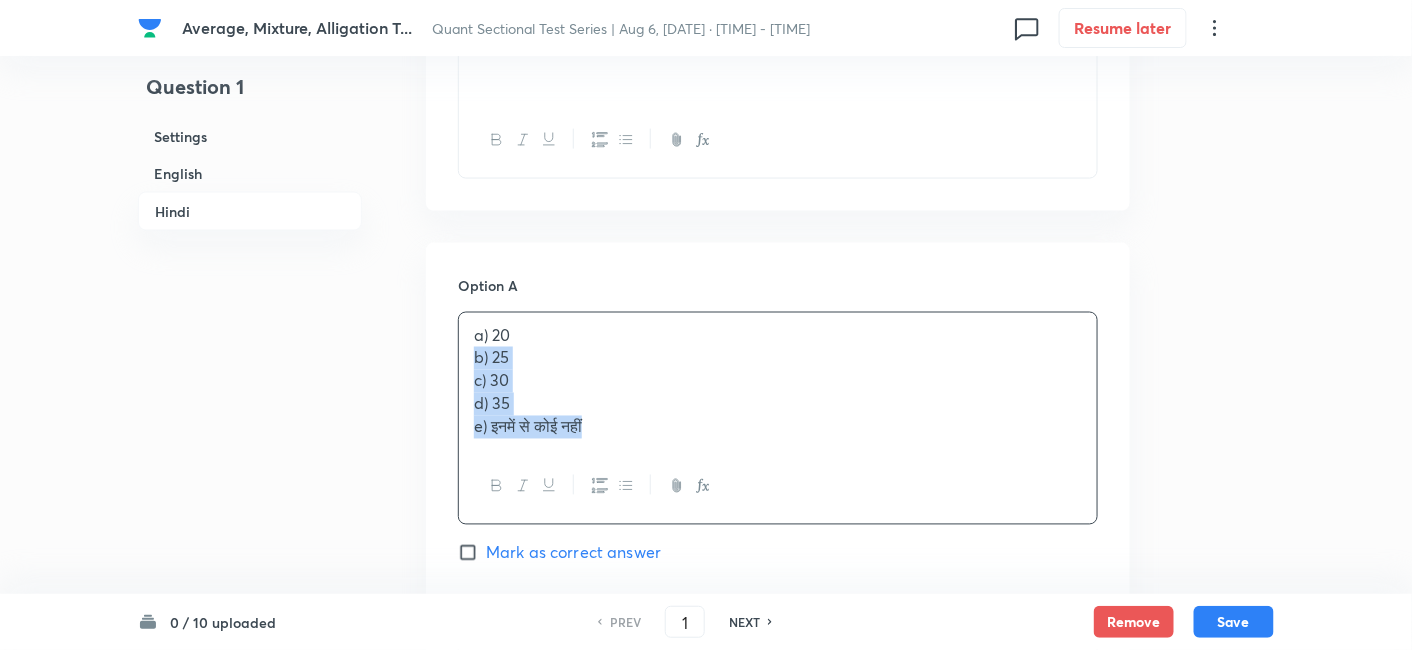 drag, startPoint x: 470, startPoint y: 352, endPoint x: 720, endPoint y: 531, distance: 307.4752 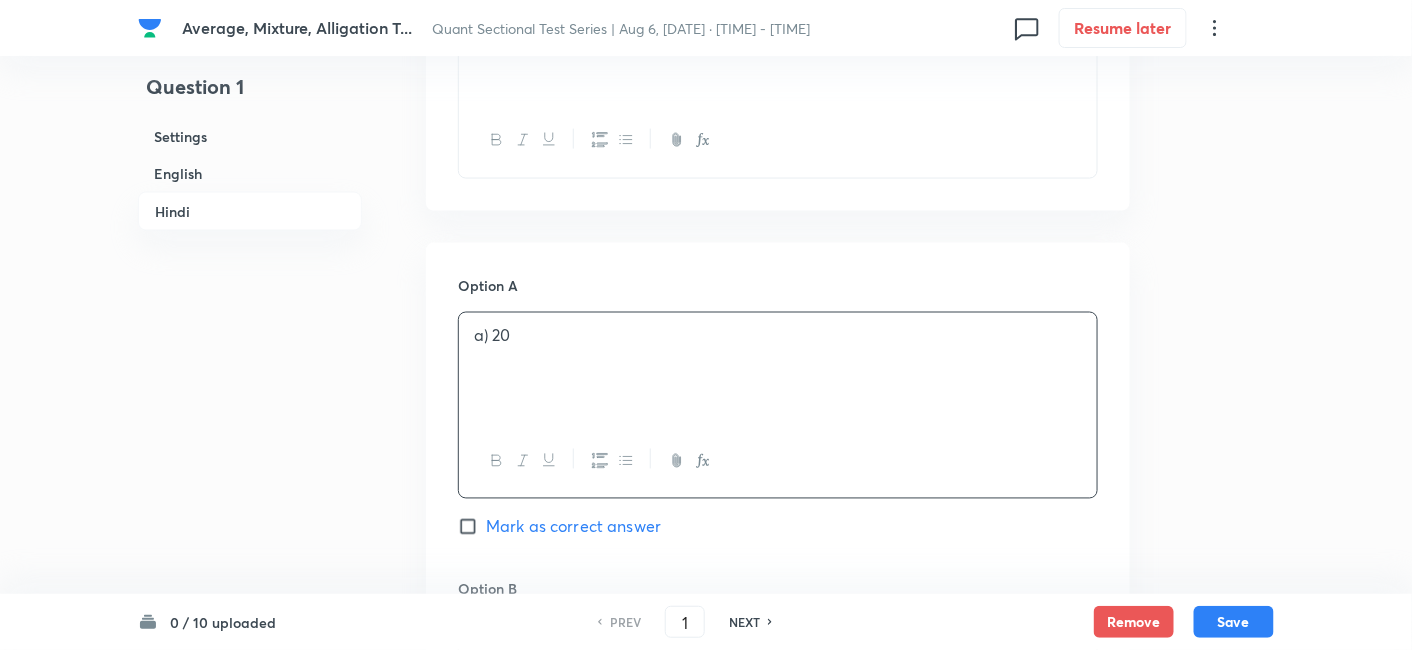 scroll, scrollTop: 3511, scrollLeft: 0, axis: vertical 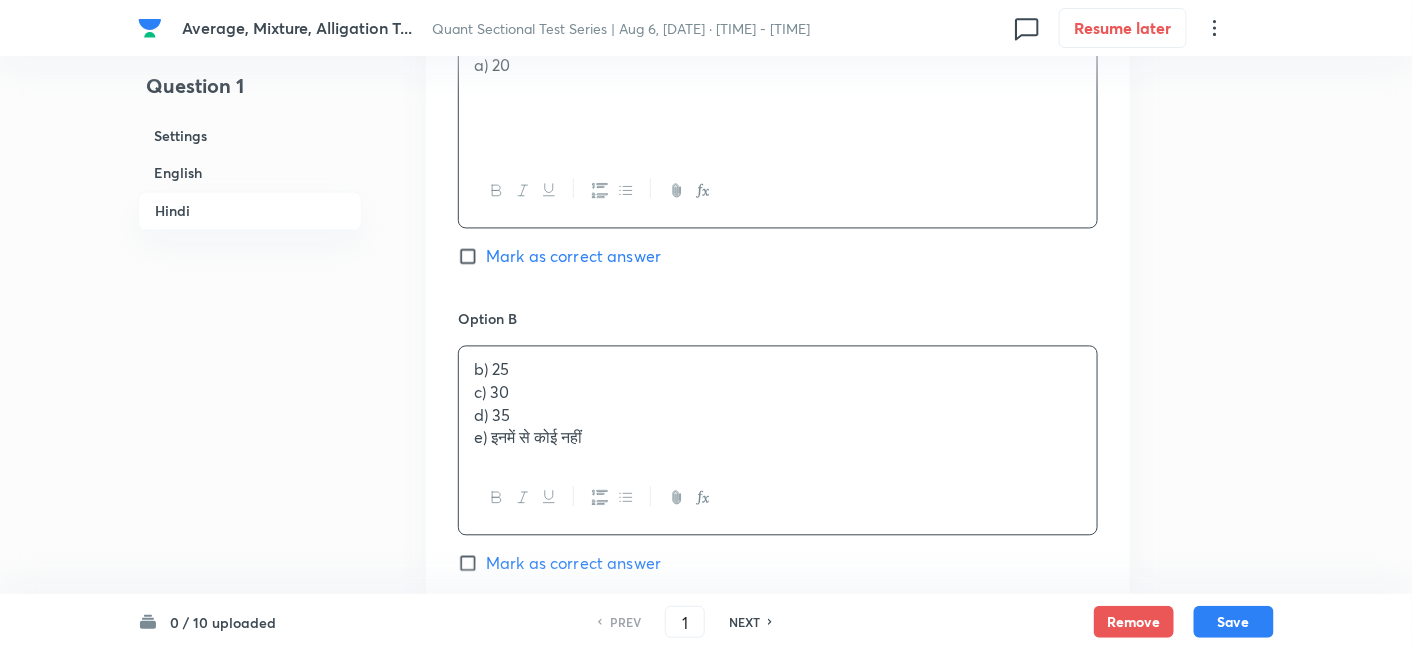 click on "b) 25 c) 30 d) 35 e) इनमें से कोई नहीं" at bounding box center (778, 404) 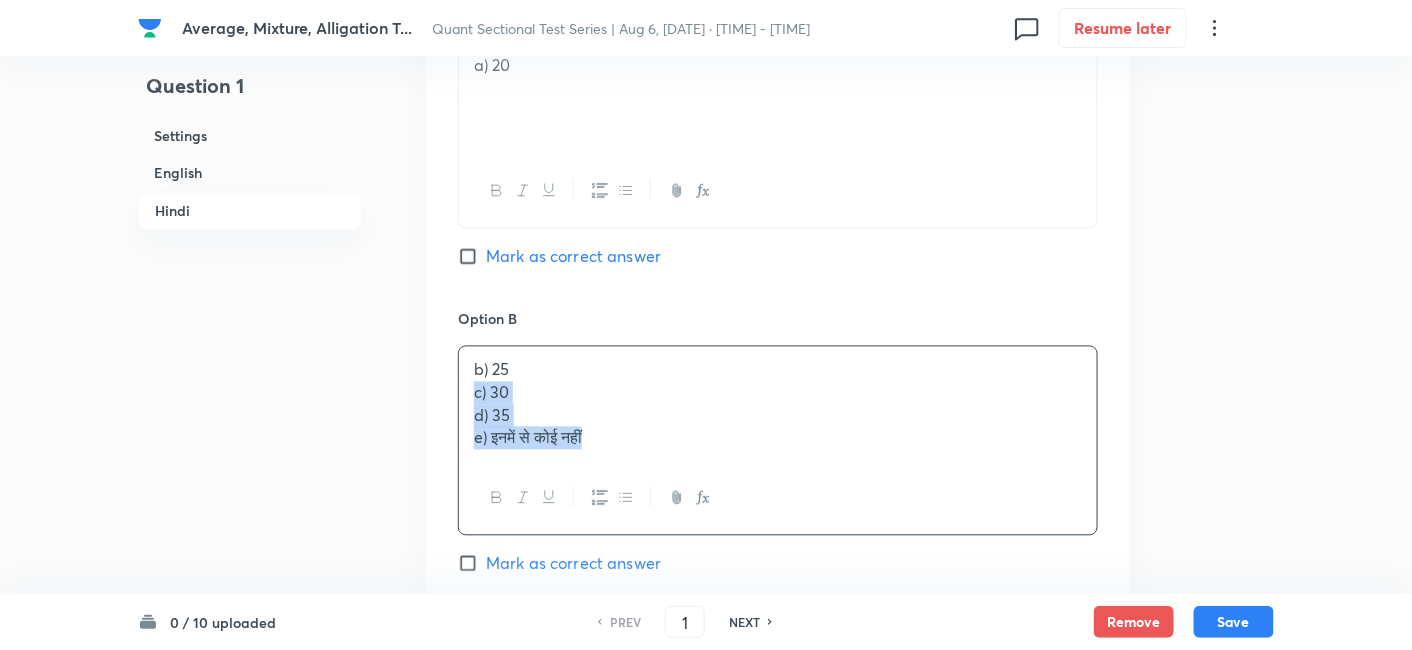 drag, startPoint x: 471, startPoint y: 387, endPoint x: 682, endPoint y: 495, distance: 237.03375 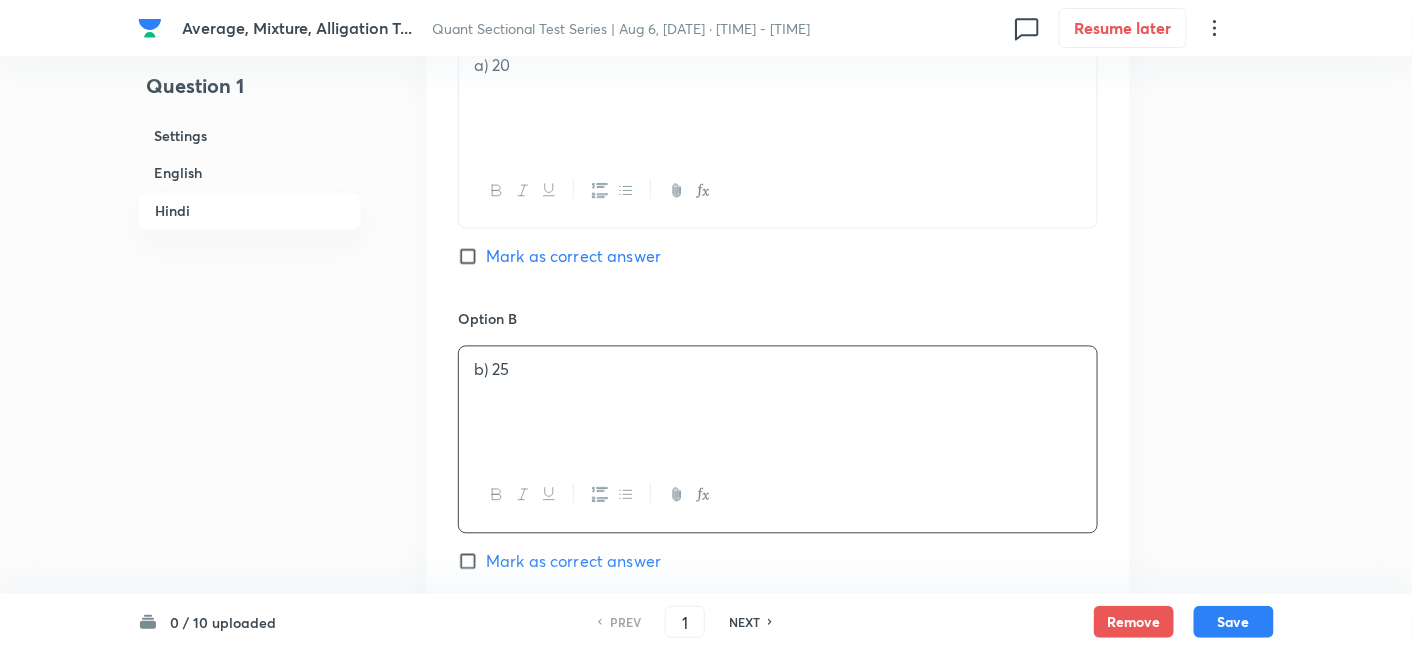 scroll, scrollTop: 3772, scrollLeft: 0, axis: vertical 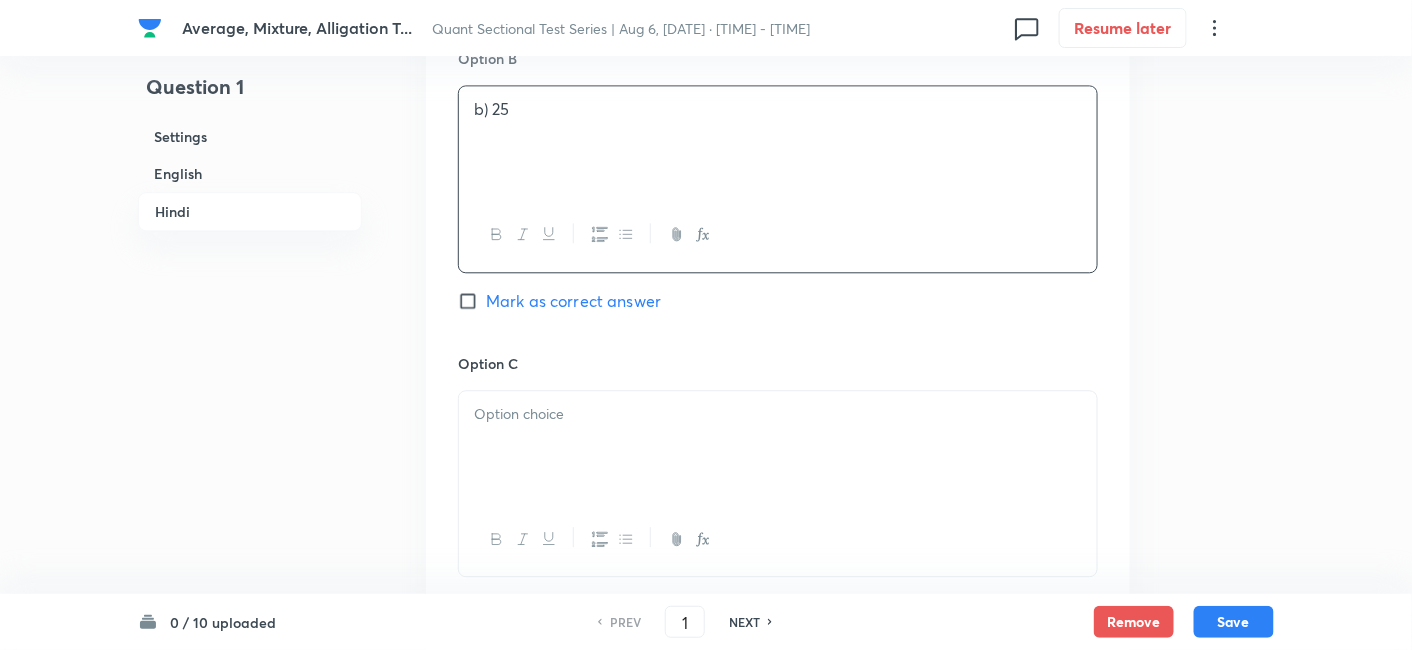 click at bounding box center (778, 447) 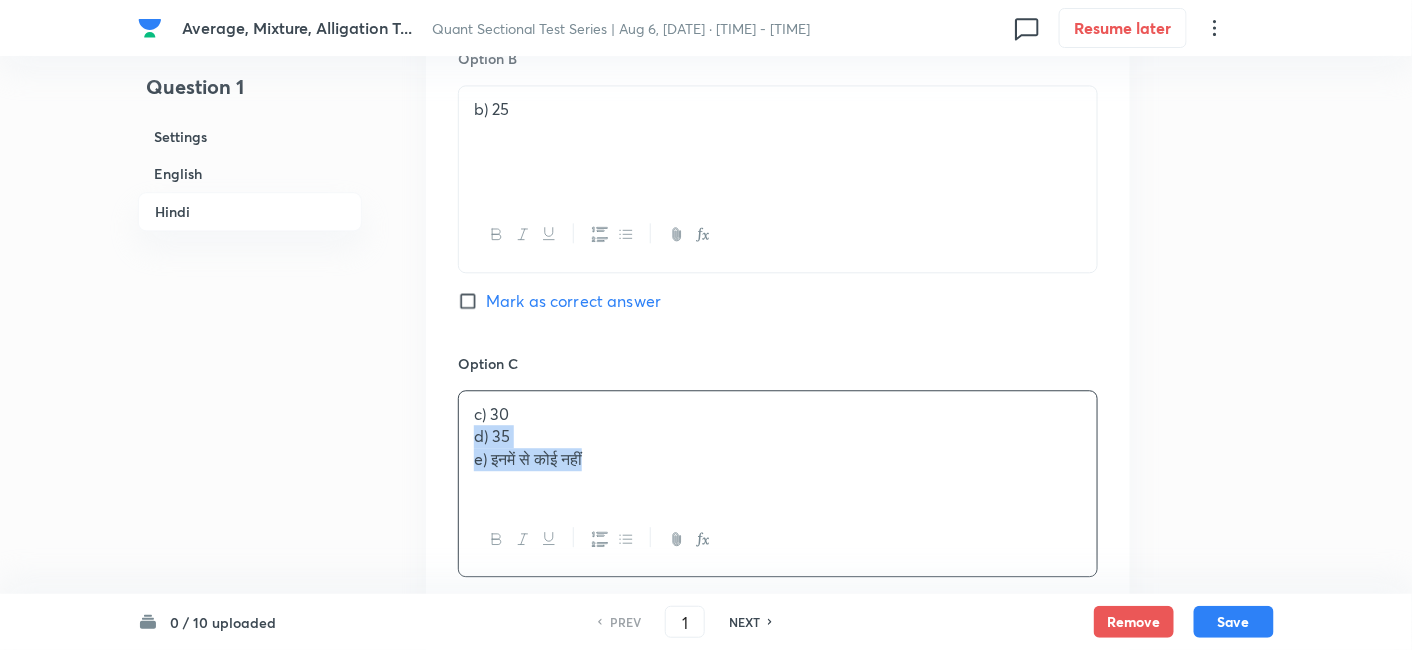 drag, startPoint x: 468, startPoint y: 433, endPoint x: 748, endPoint y: 497, distance: 287.22116 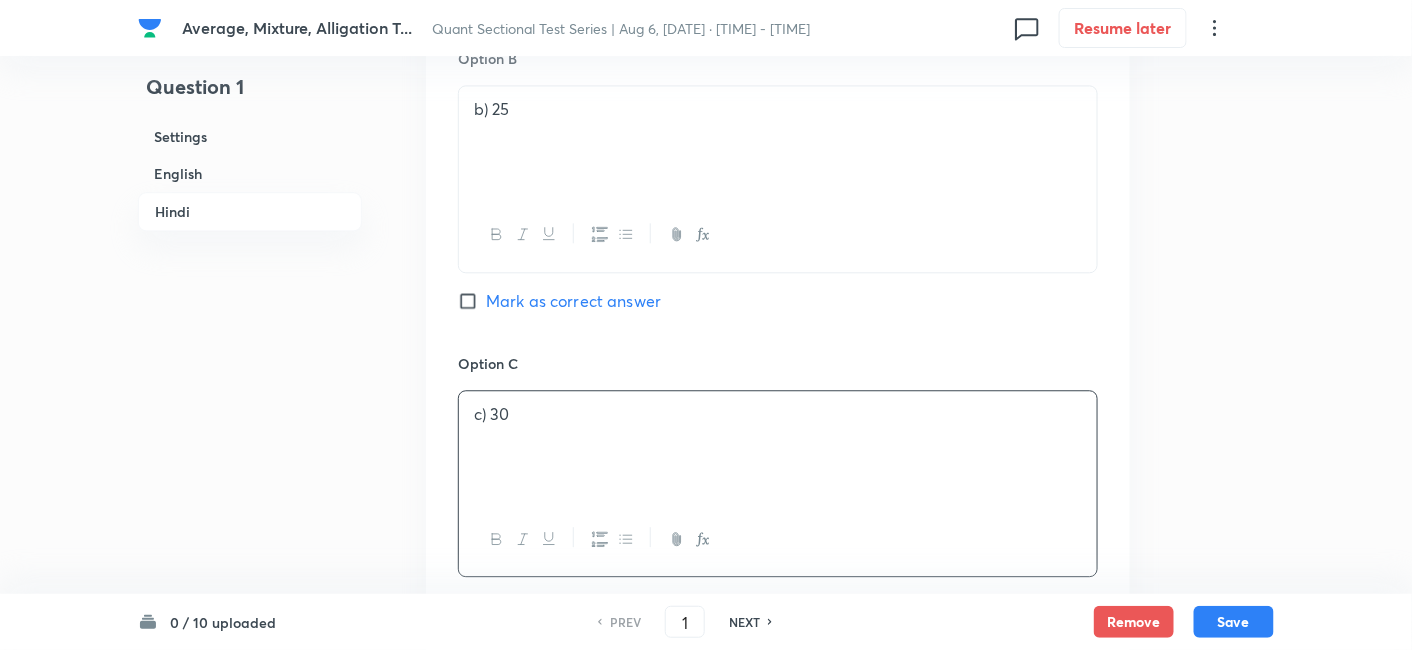 scroll, scrollTop: 3999, scrollLeft: 0, axis: vertical 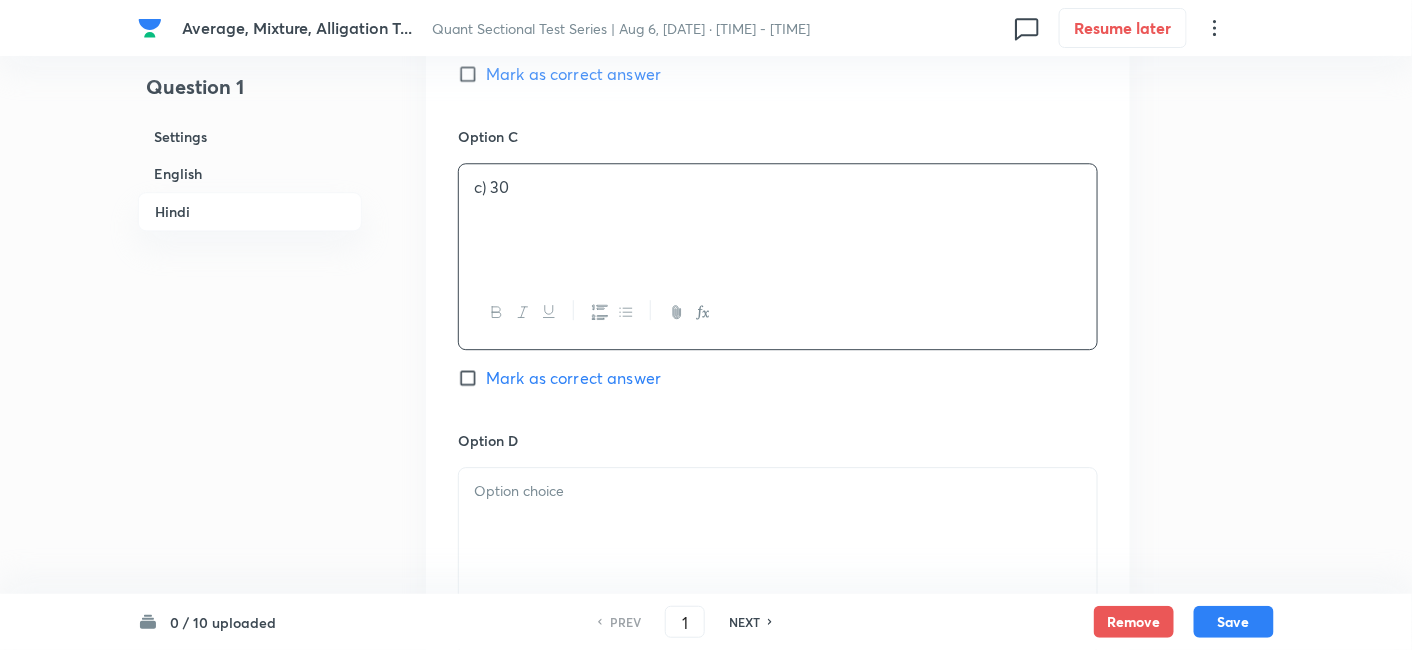 click at bounding box center [778, 524] 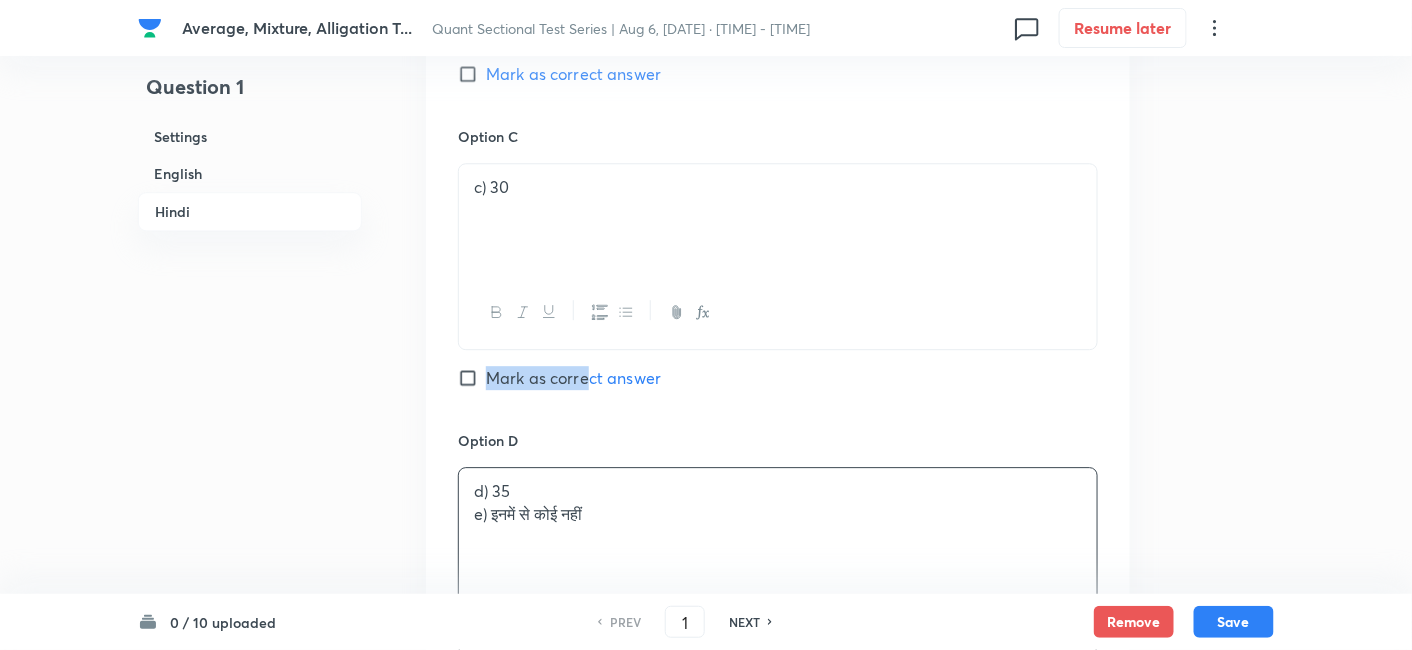 drag, startPoint x: 594, startPoint y: 357, endPoint x: 592, endPoint y: 367, distance: 10.198039 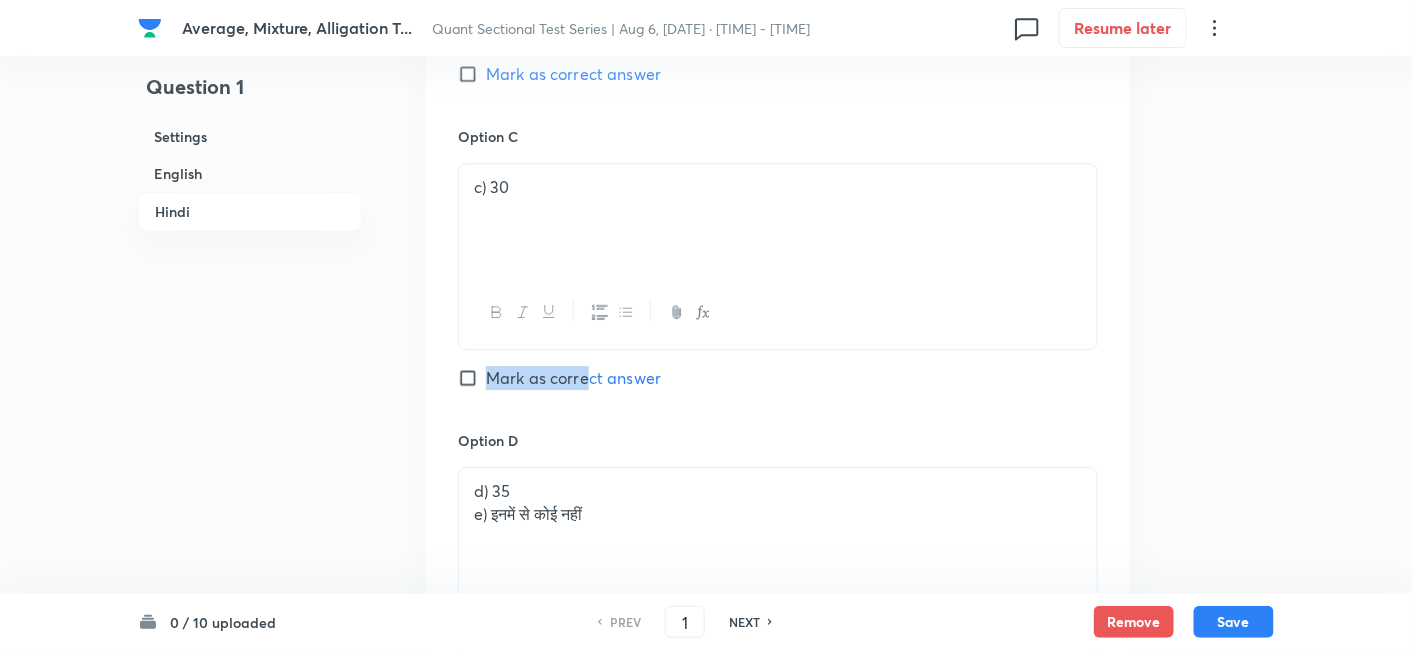 click on "Mark as correct answer" at bounding box center (573, 378) 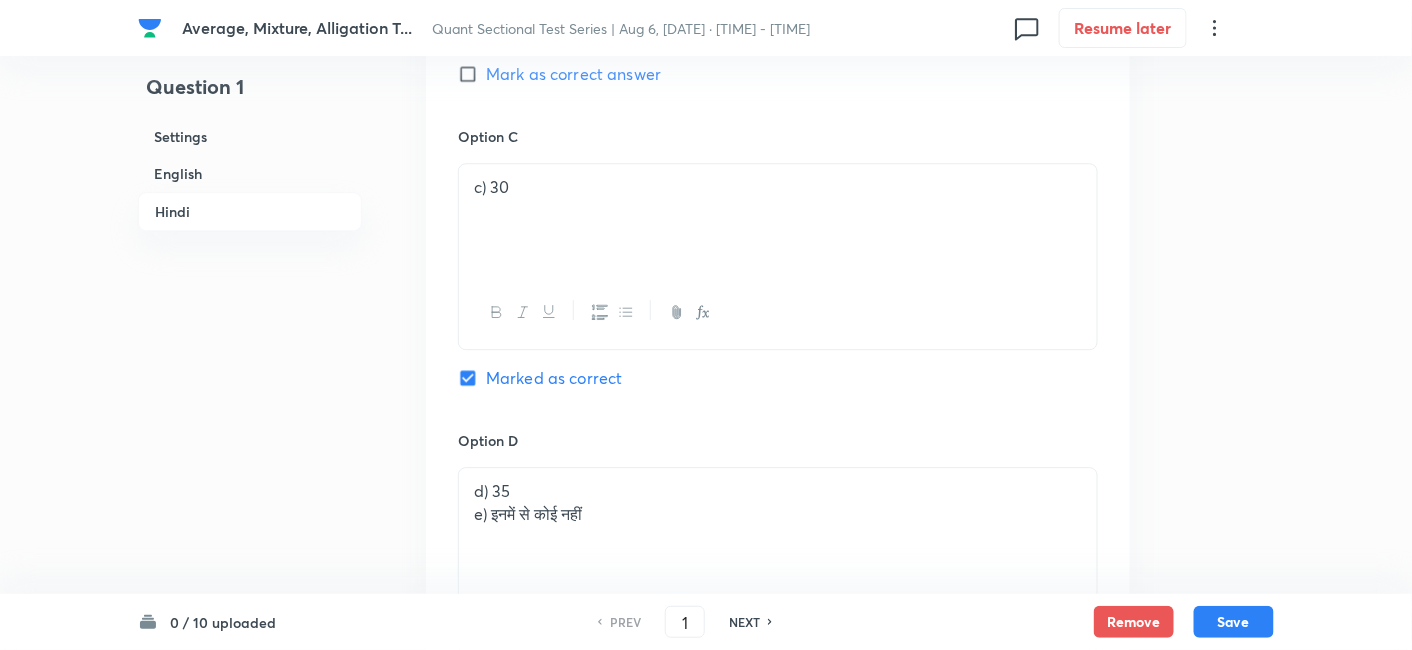 checkbox on "true" 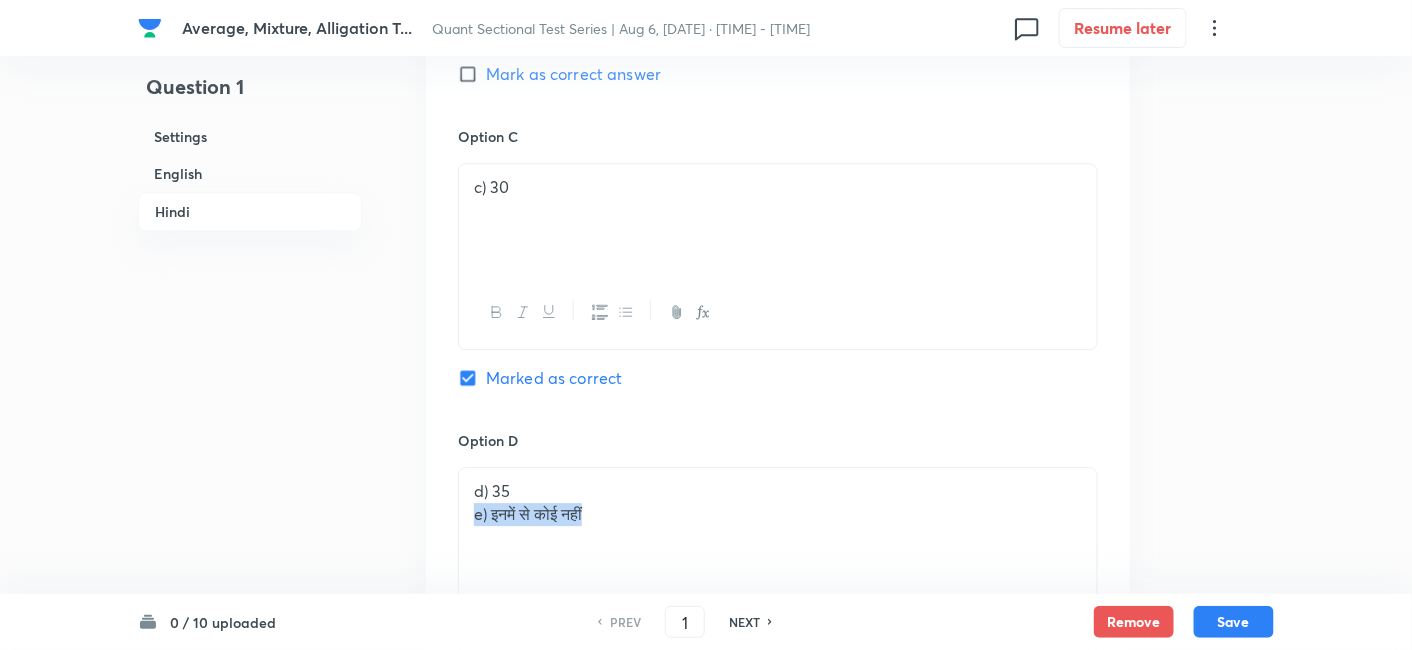drag, startPoint x: 465, startPoint y: 510, endPoint x: 740, endPoint y: 533, distance: 275.96014 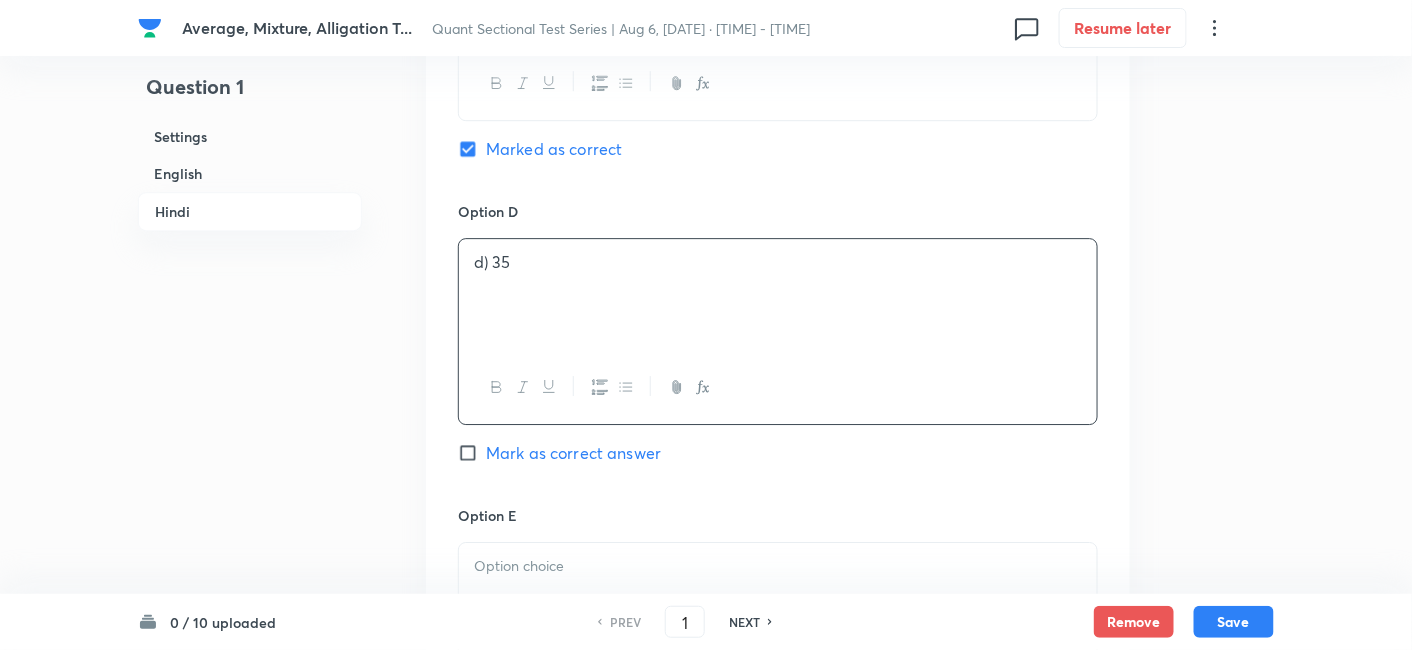scroll, scrollTop: 4245, scrollLeft: 0, axis: vertical 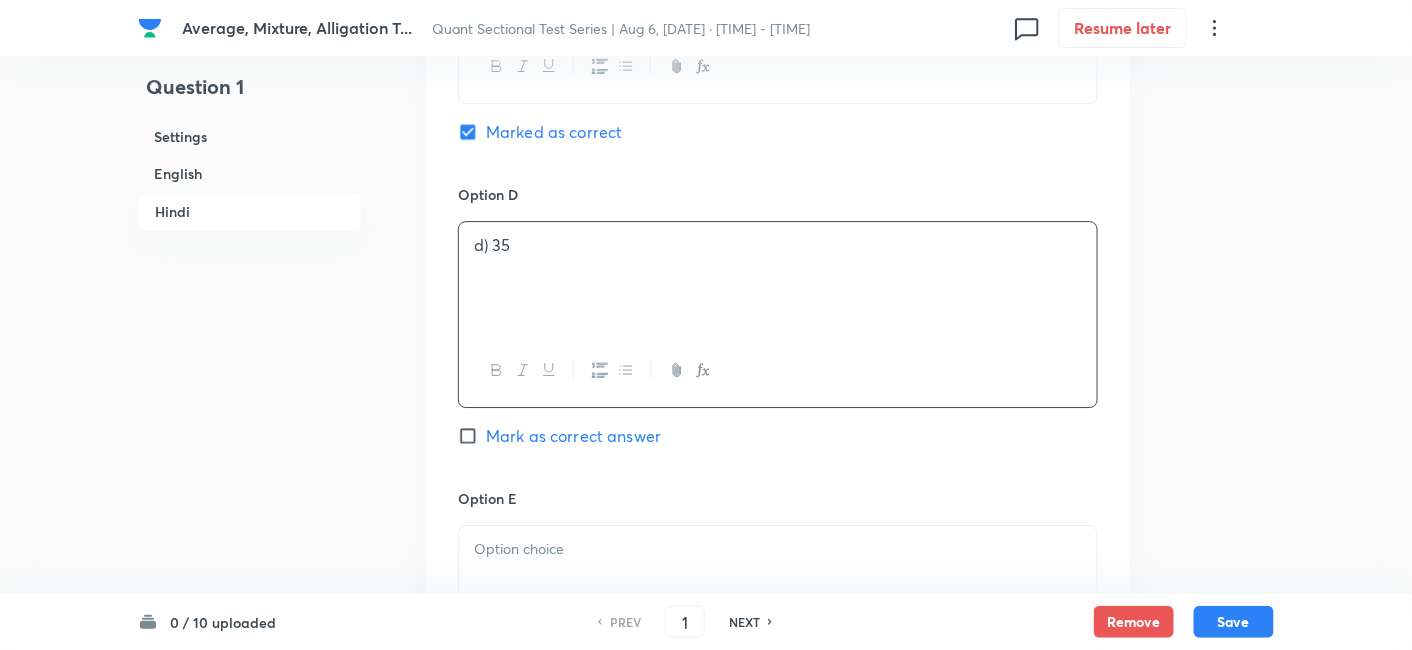 click at bounding box center [778, 549] 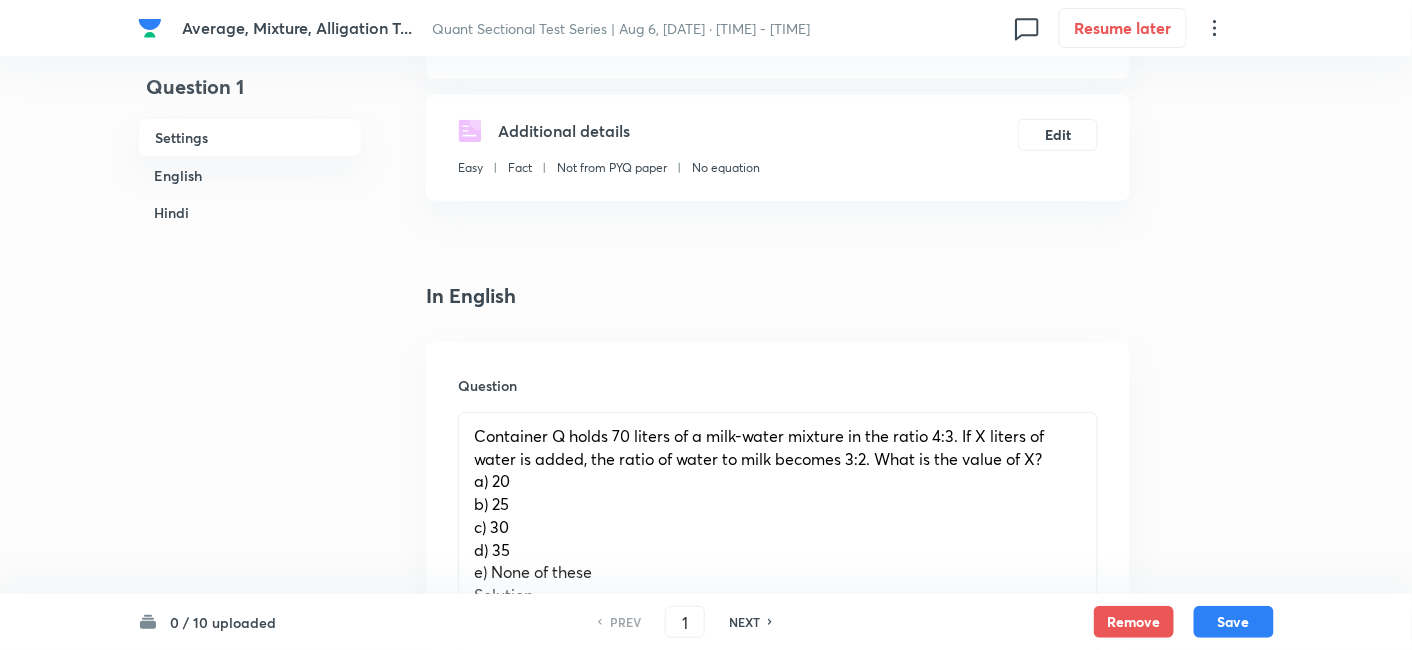 scroll, scrollTop: 525, scrollLeft: 0, axis: vertical 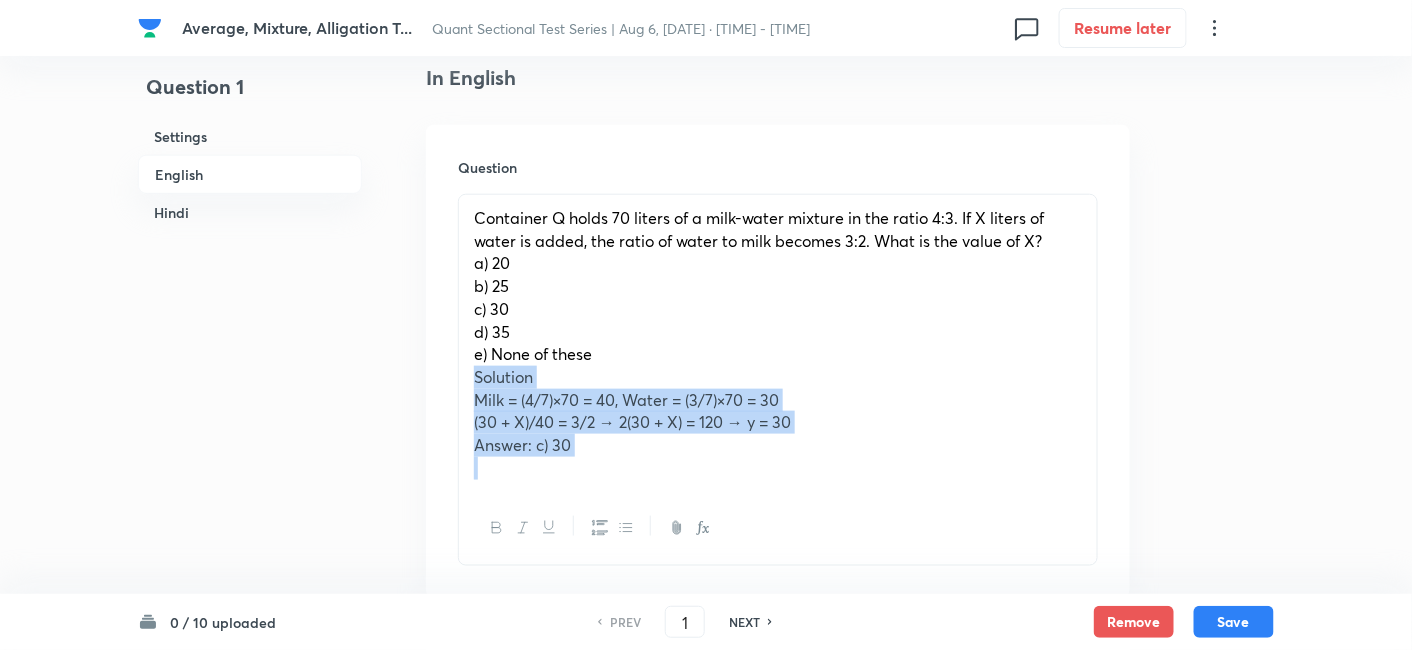 drag, startPoint x: 467, startPoint y: 376, endPoint x: 685, endPoint y: 489, distance: 245.54633 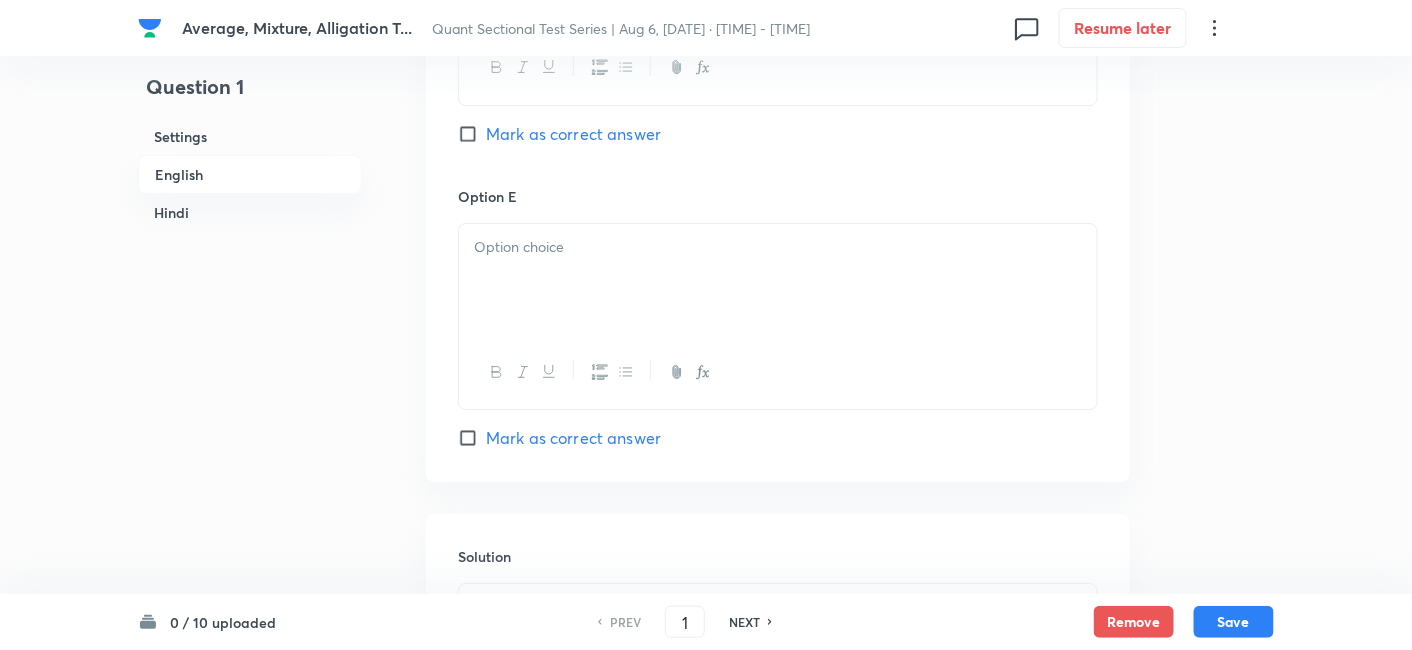 scroll, scrollTop: 2200, scrollLeft: 0, axis: vertical 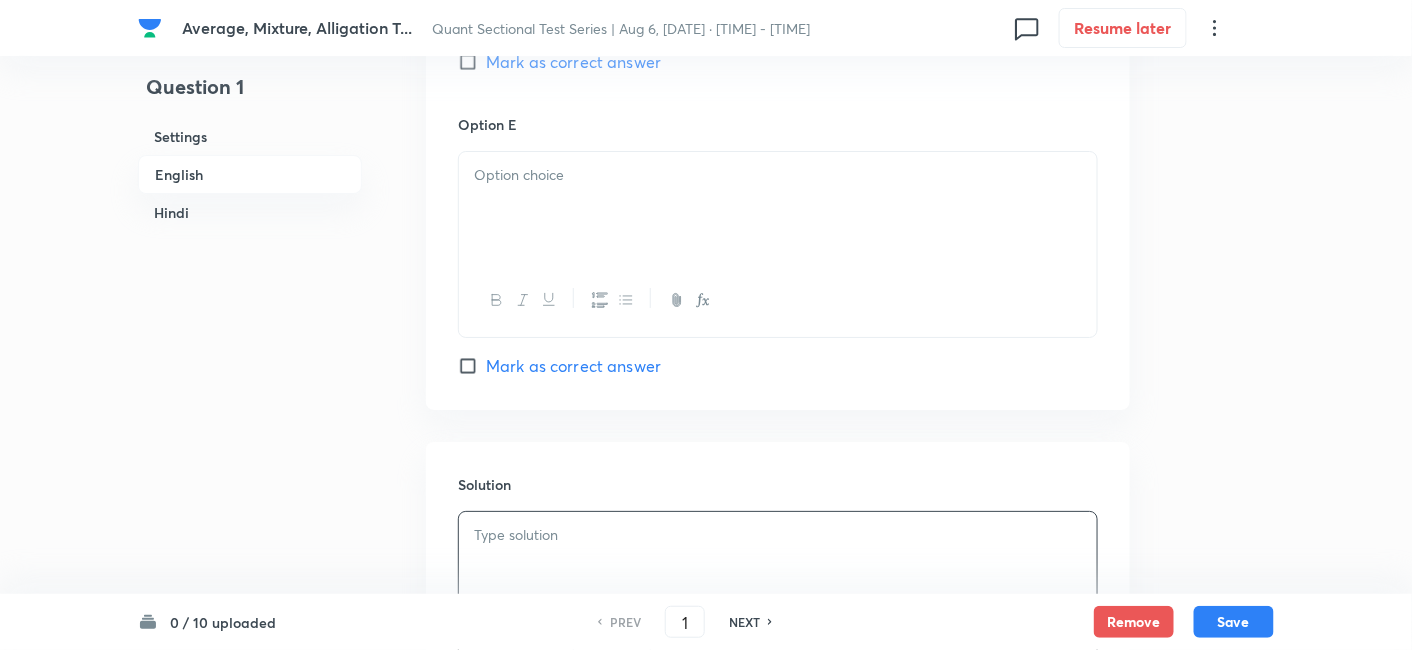 click at bounding box center [778, 568] 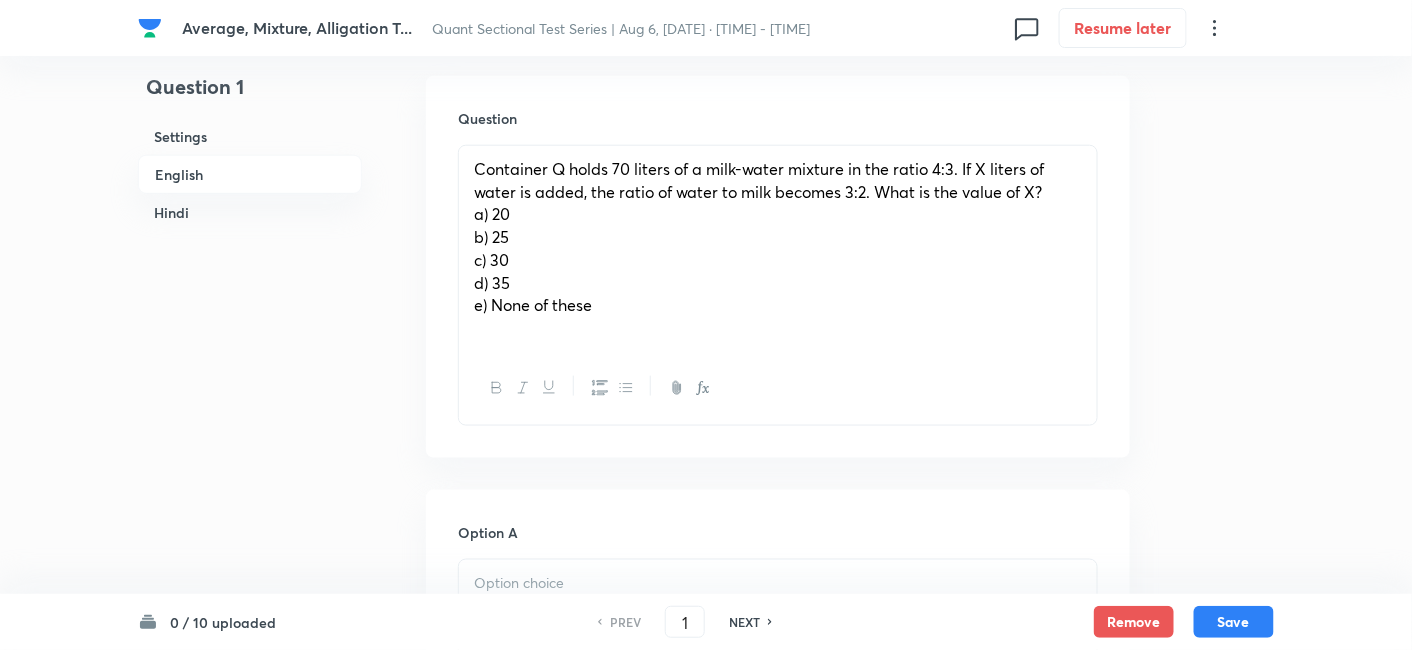 scroll, scrollTop: 576, scrollLeft: 0, axis: vertical 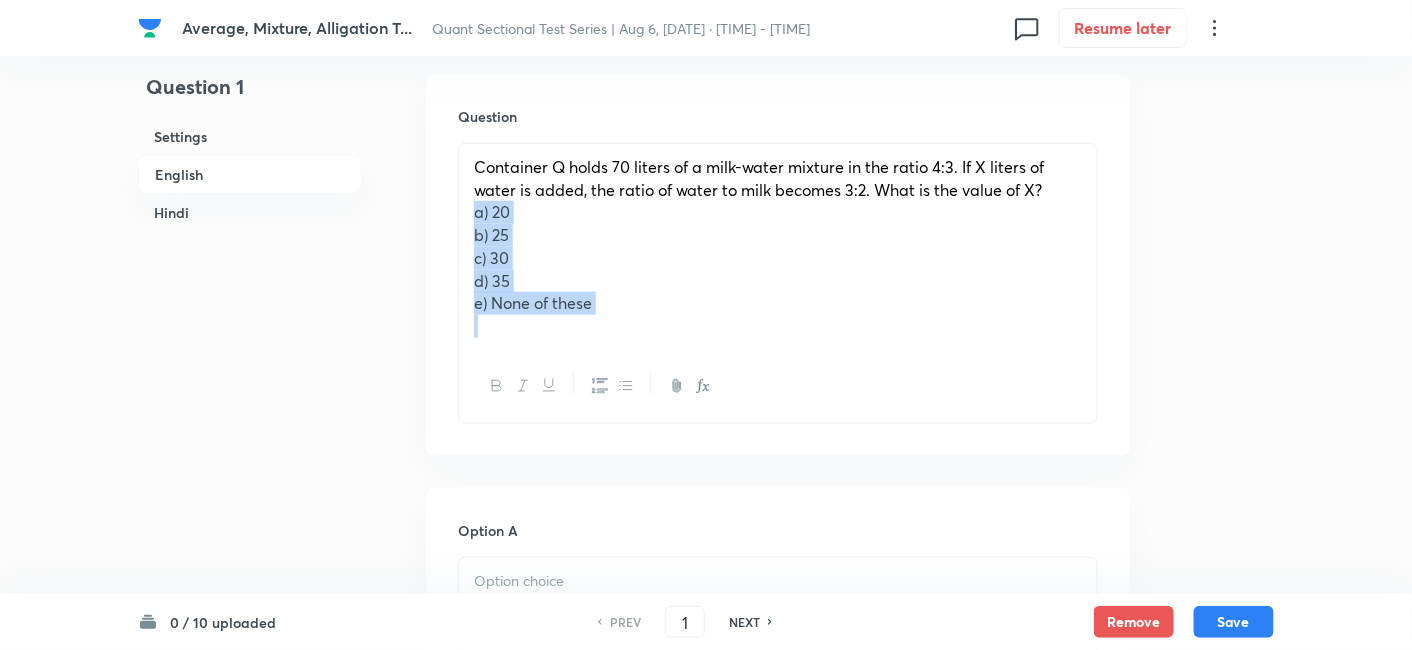 drag, startPoint x: 467, startPoint y: 215, endPoint x: 704, endPoint y: 395, distance: 297.60544 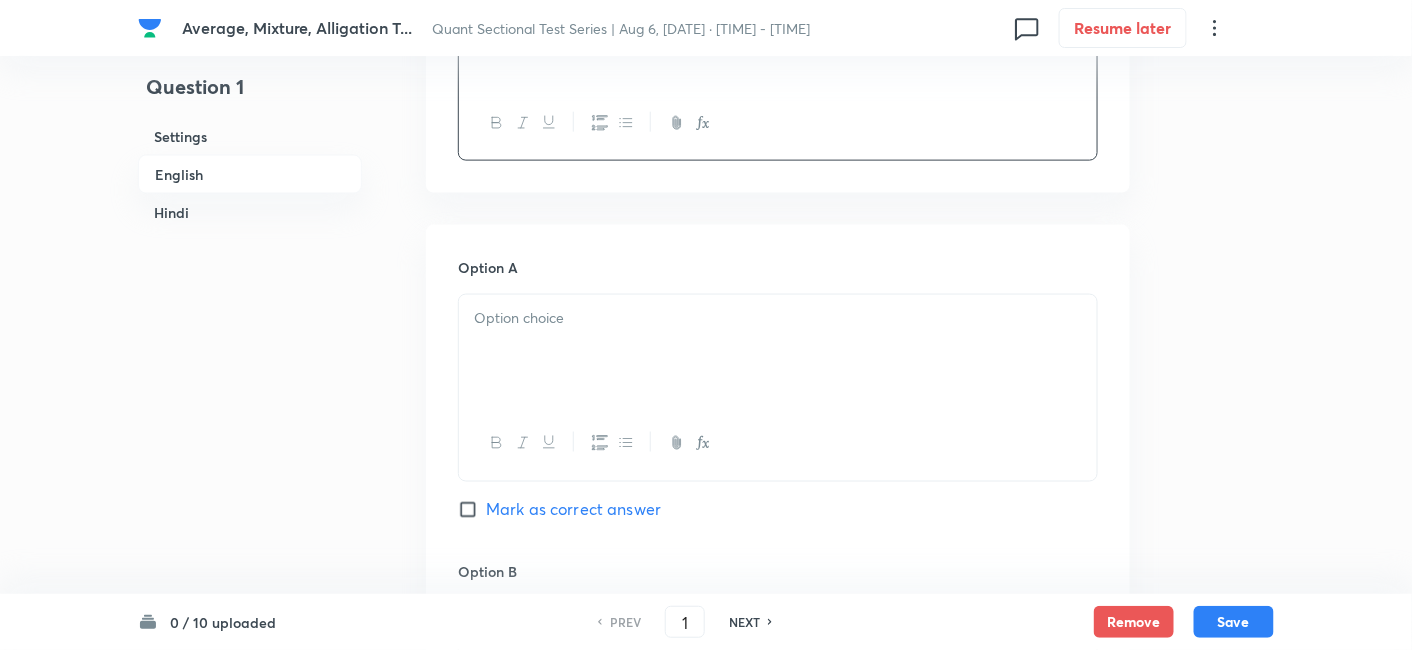 scroll, scrollTop: 747, scrollLeft: 0, axis: vertical 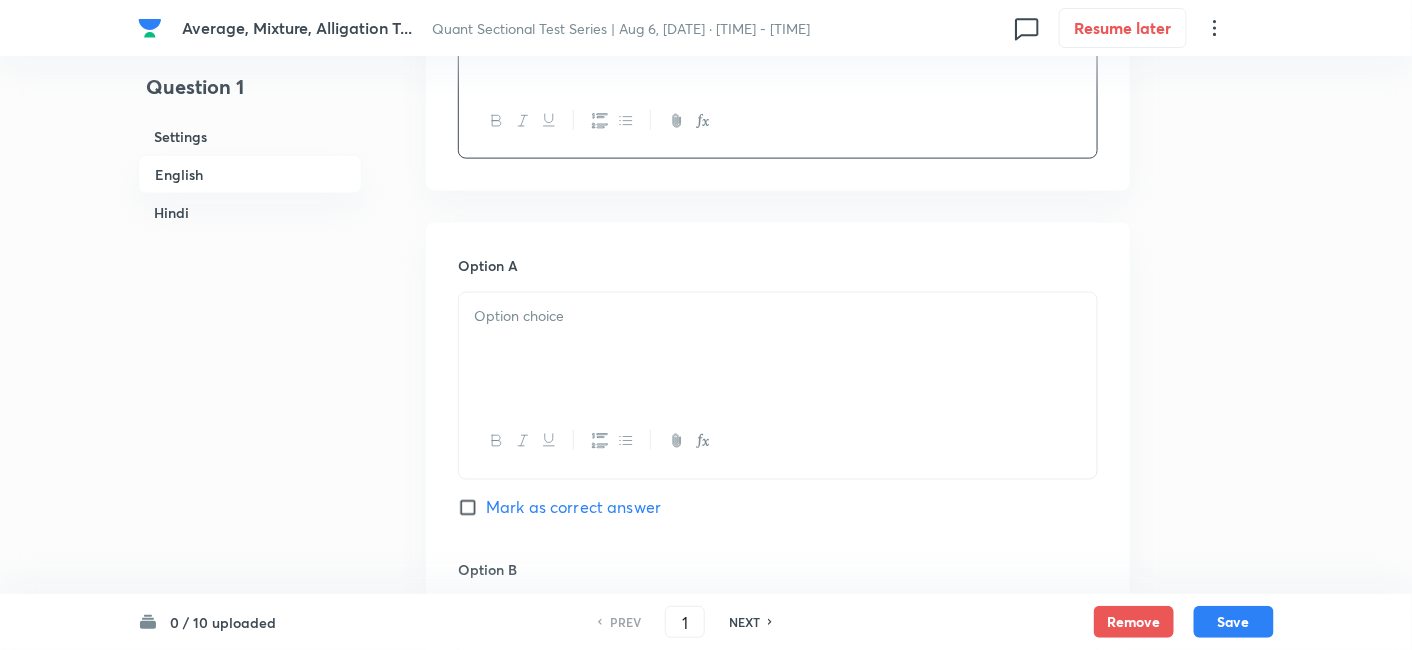click at bounding box center [778, 349] 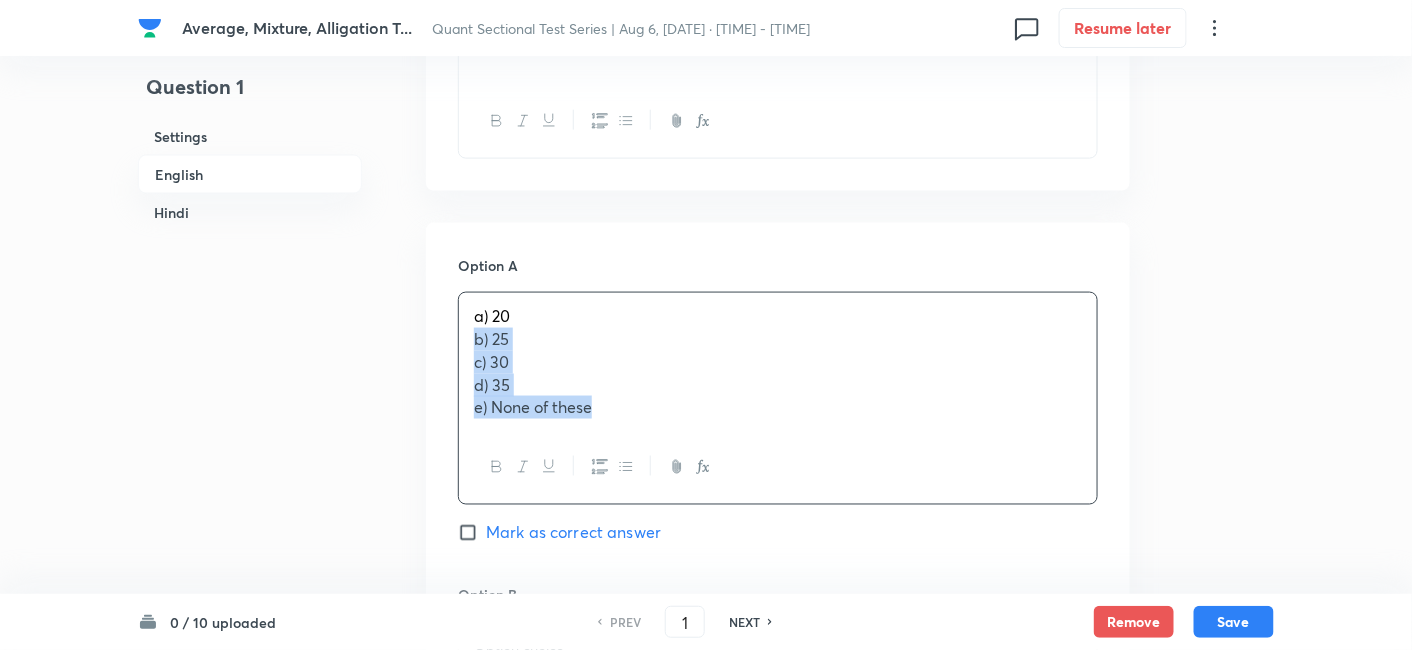drag, startPoint x: 469, startPoint y: 344, endPoint x: 685, endPoint y: 513, distance: 274.25717 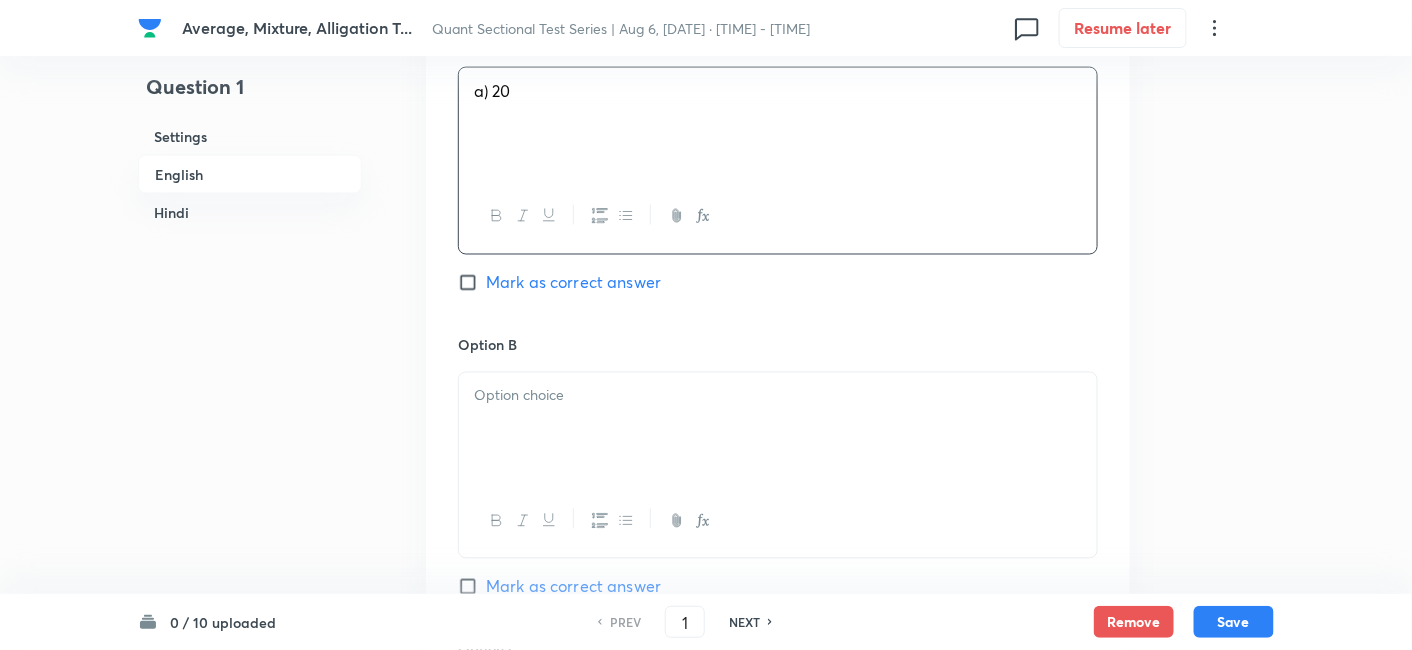 scroll, scrollTop: 974, scrollLeft: 0, axis: vertical 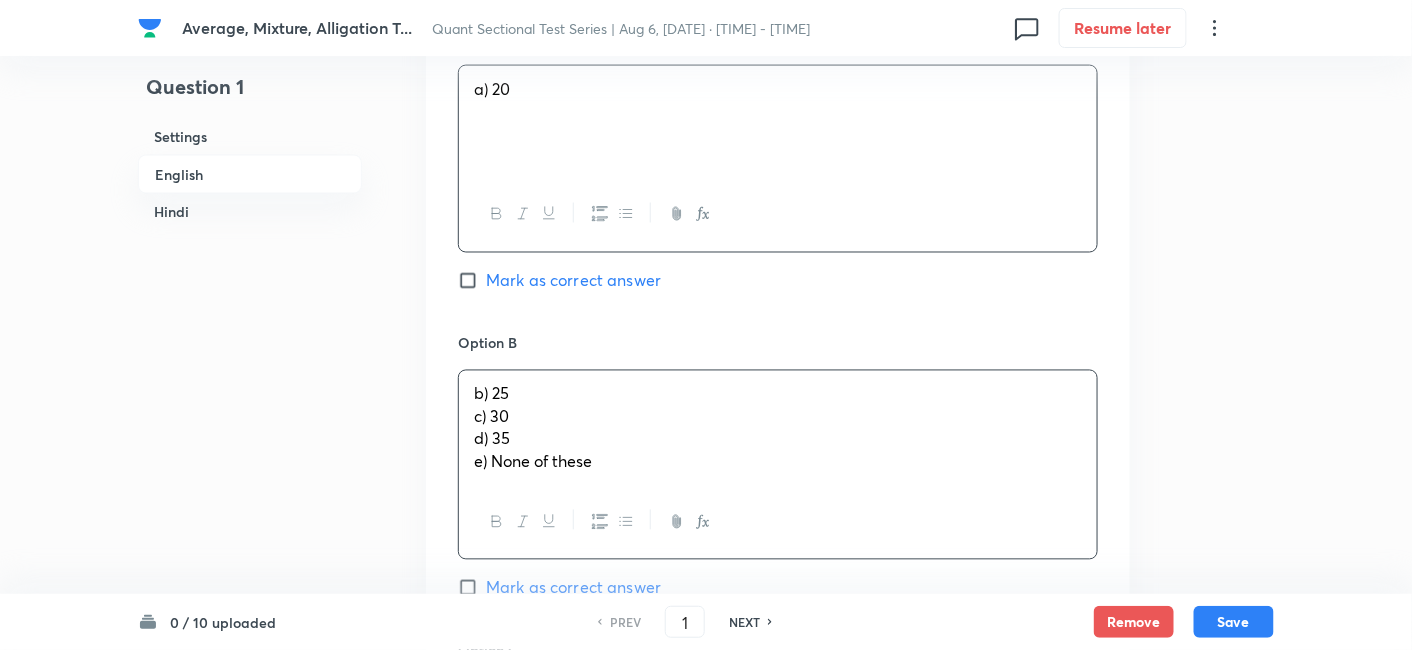 click on "b) 25 c) 30 d) 35 e) None of these" at bounding box center [778, 428] 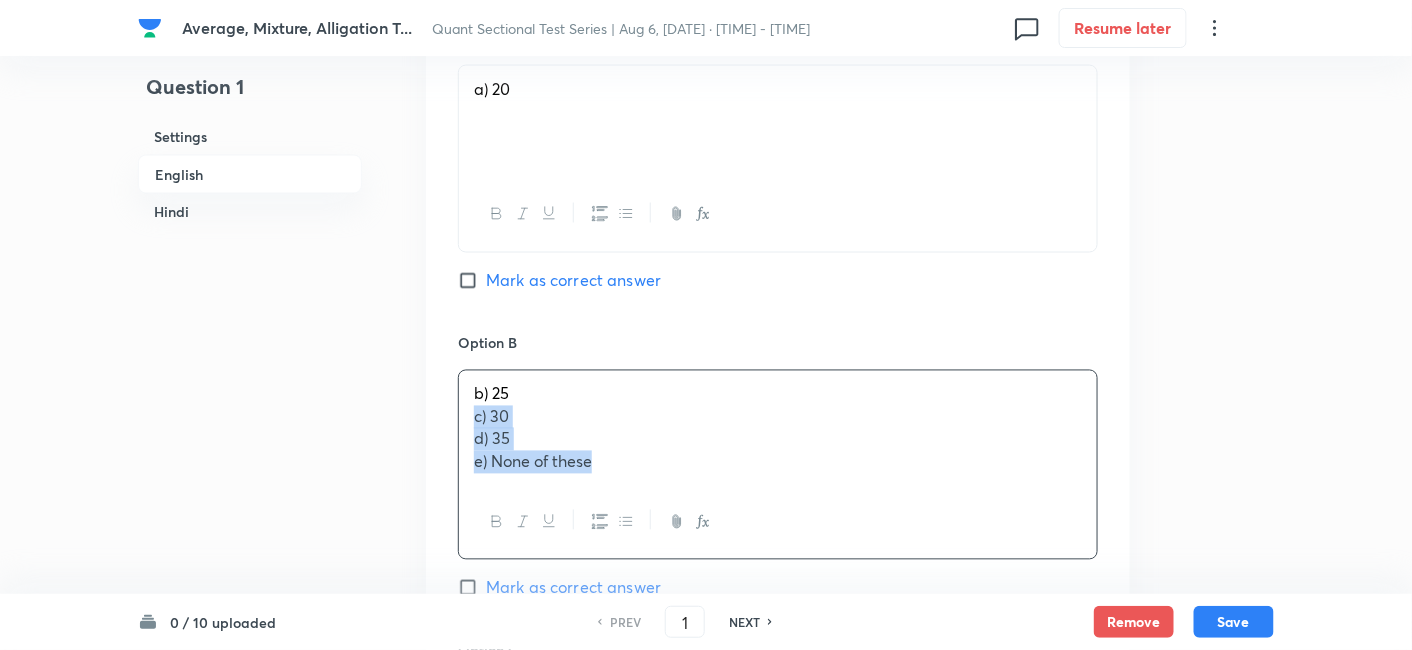 drag, startPoint x: 466, startPoint y: 418, endPoint x: 688, endPoint y: 518, distance: 243.48306 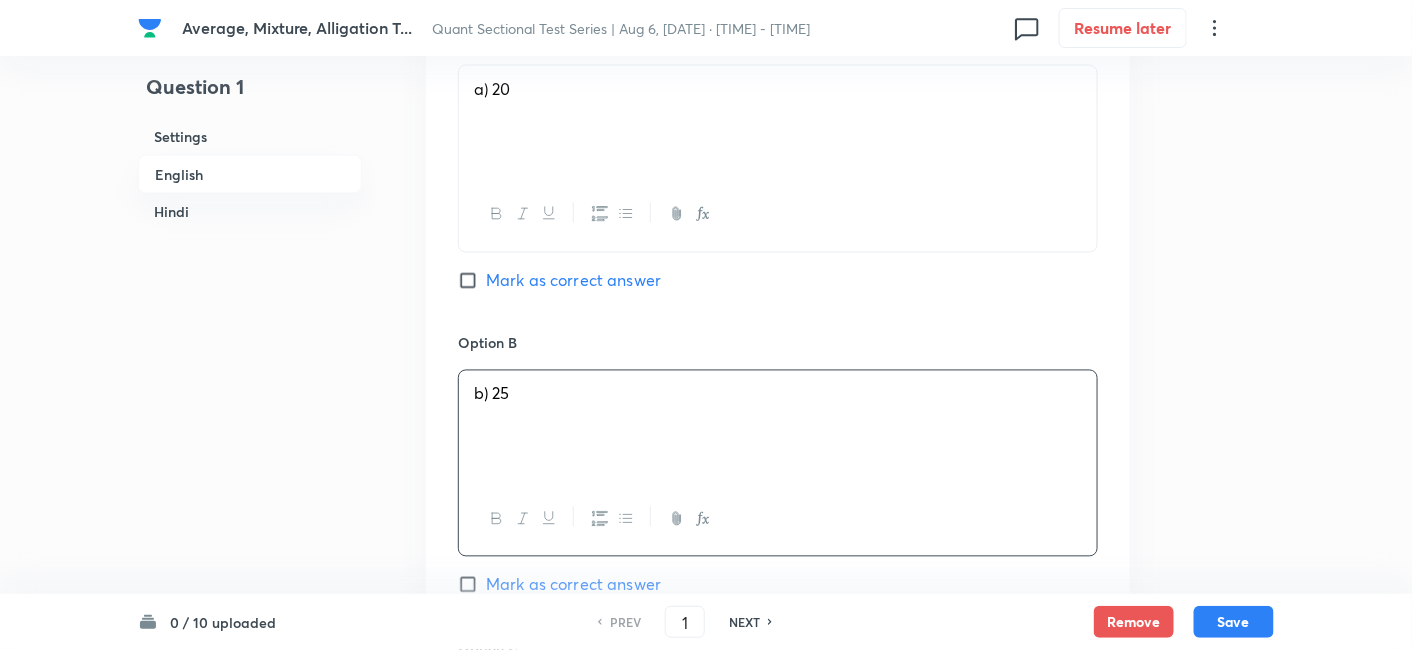 scroll, scrollTop: 1198, scrollLeft: 0, axis: vertical 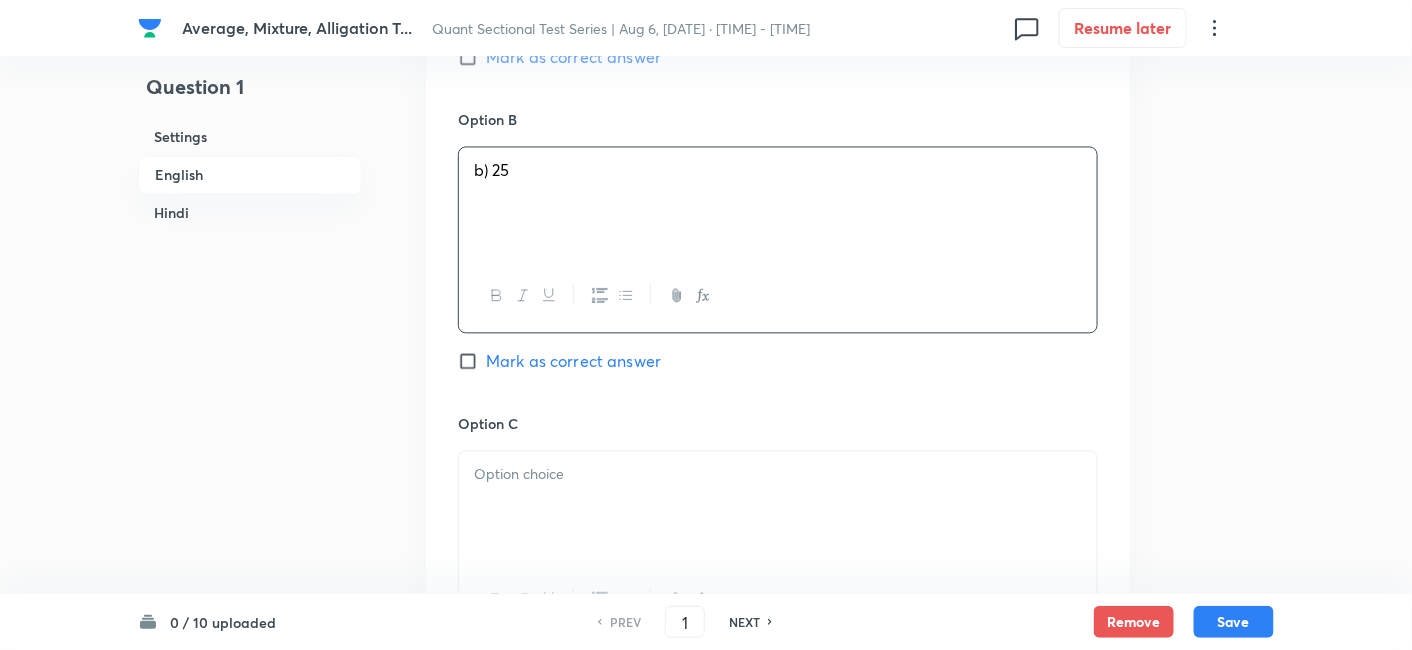 click at bounding box center (778, 507) 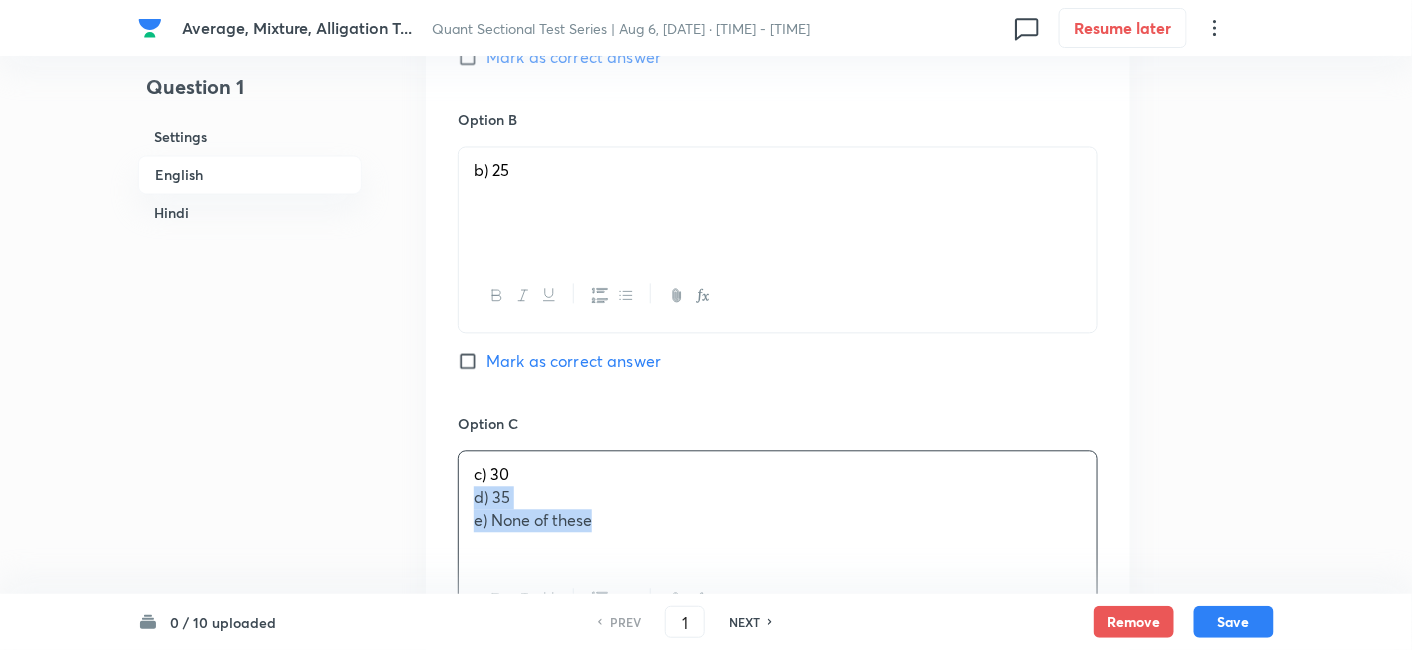 drag, startPoint x: 471, startPoint y: 498, endPoint x: 717, endPoint y: 571, distance: 256.6028 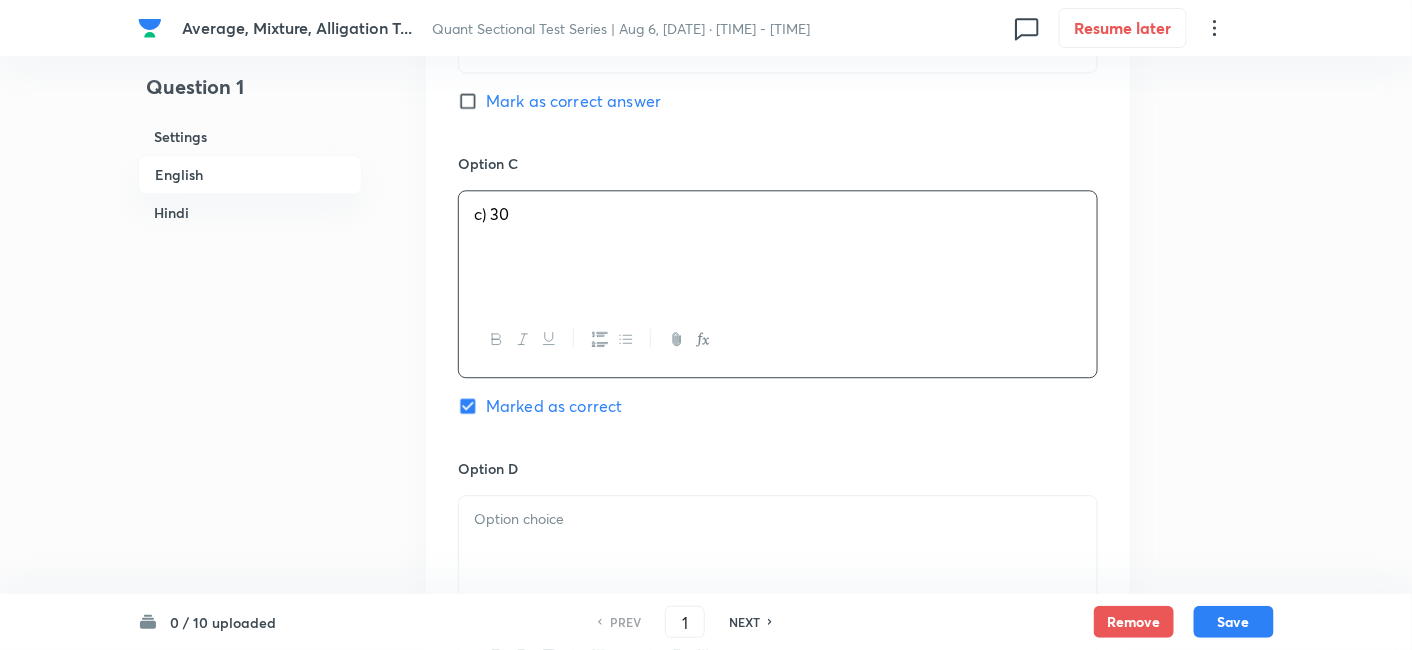scroll, scrollTop: 1507, scrollLeft: 0, axis: vertical 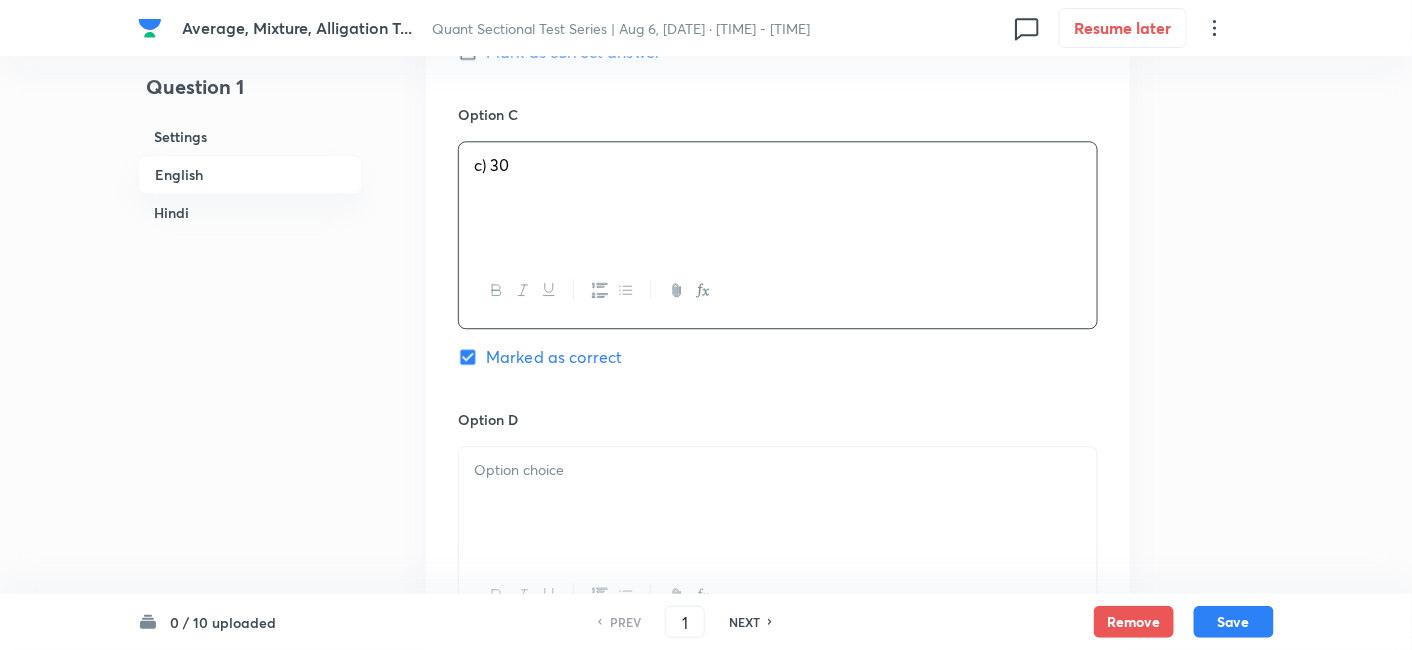click at bounding box center (778, 503) 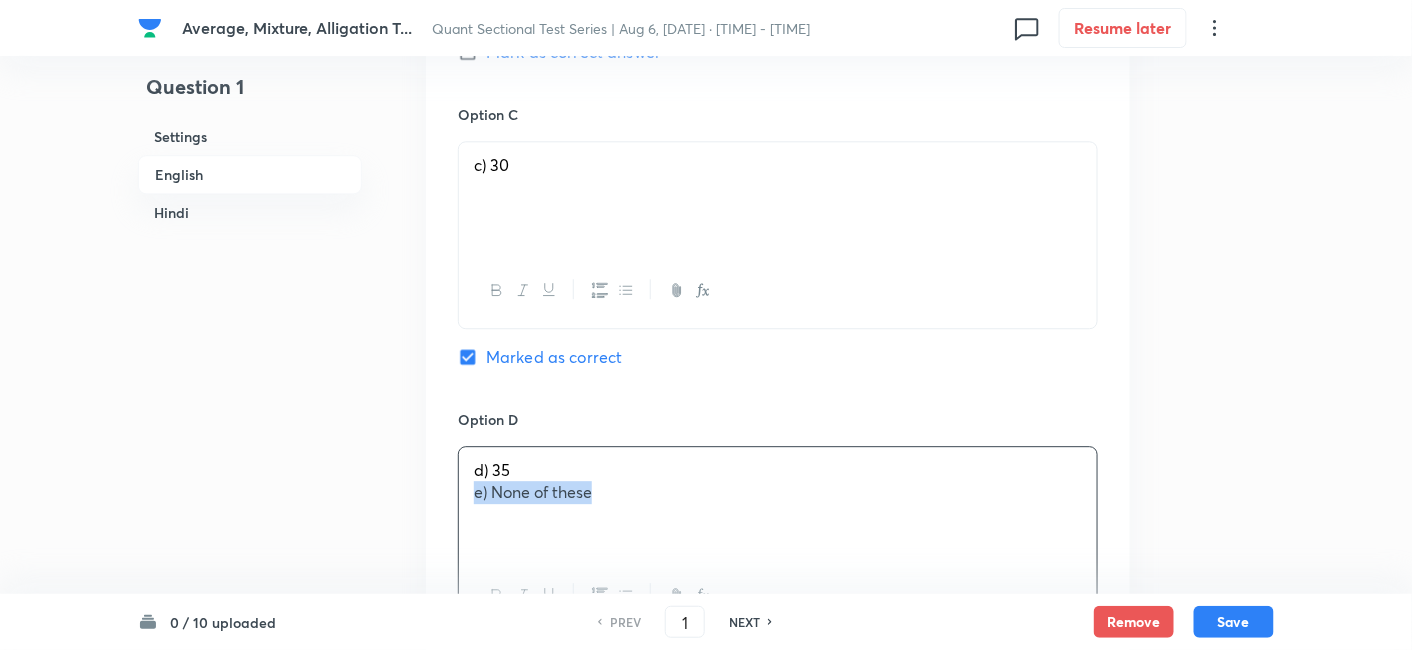 drag, startPoint x: 467, startPoint y: 496, endPoint x: 757, endPoint y: 582, distance: 302.48306 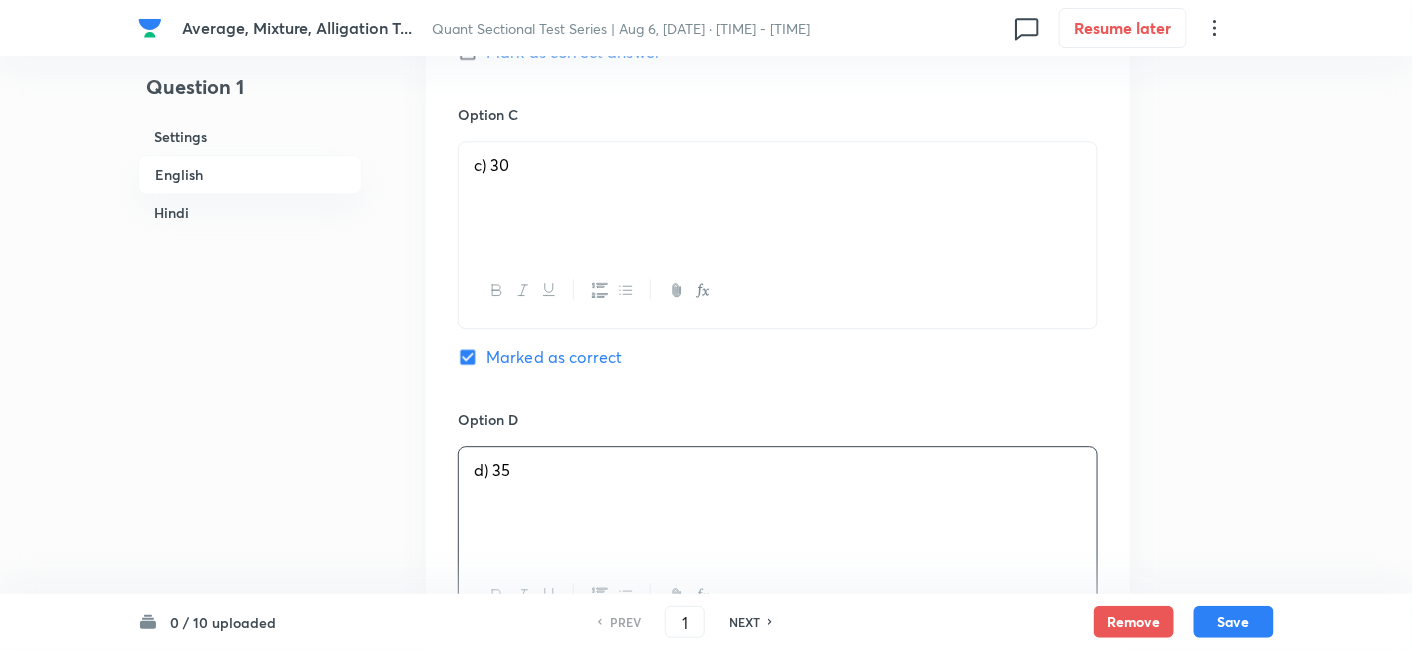 scroll, scrollTop: 1768, scrollLeft: 0, axis: vertical 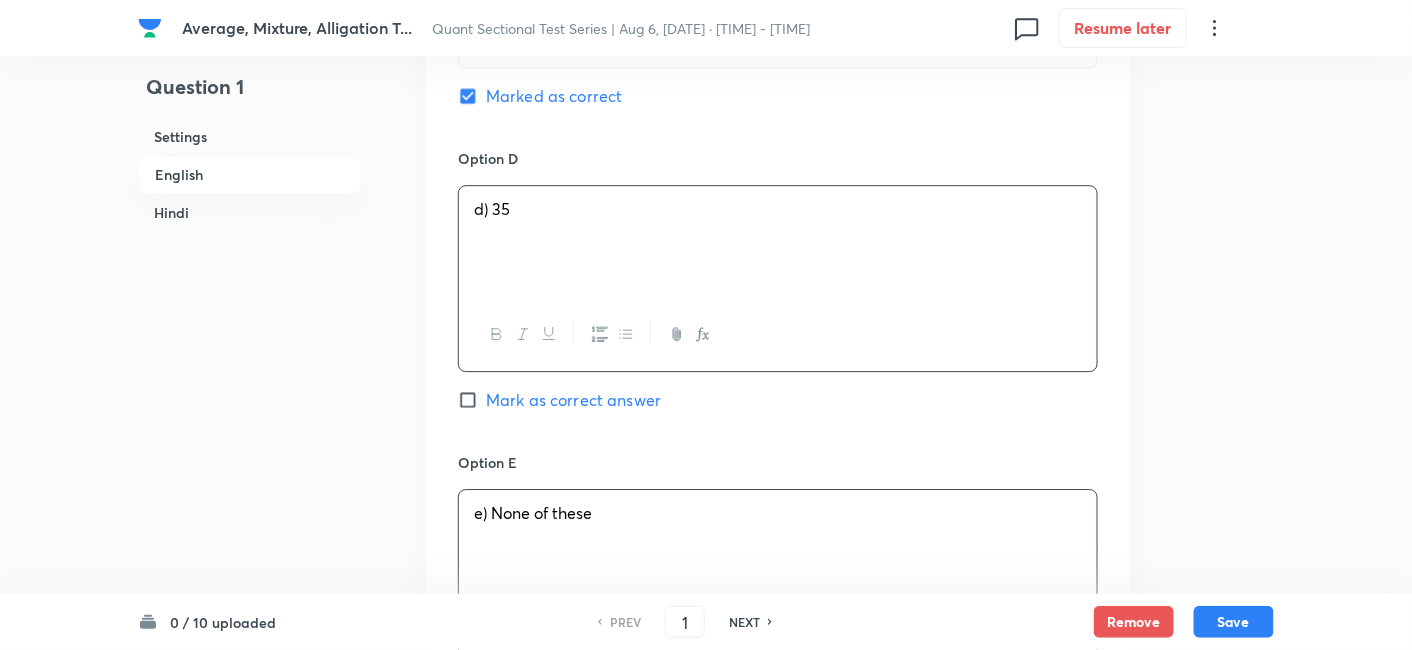 click on "e) None of these" at bounding box center (778, 546) 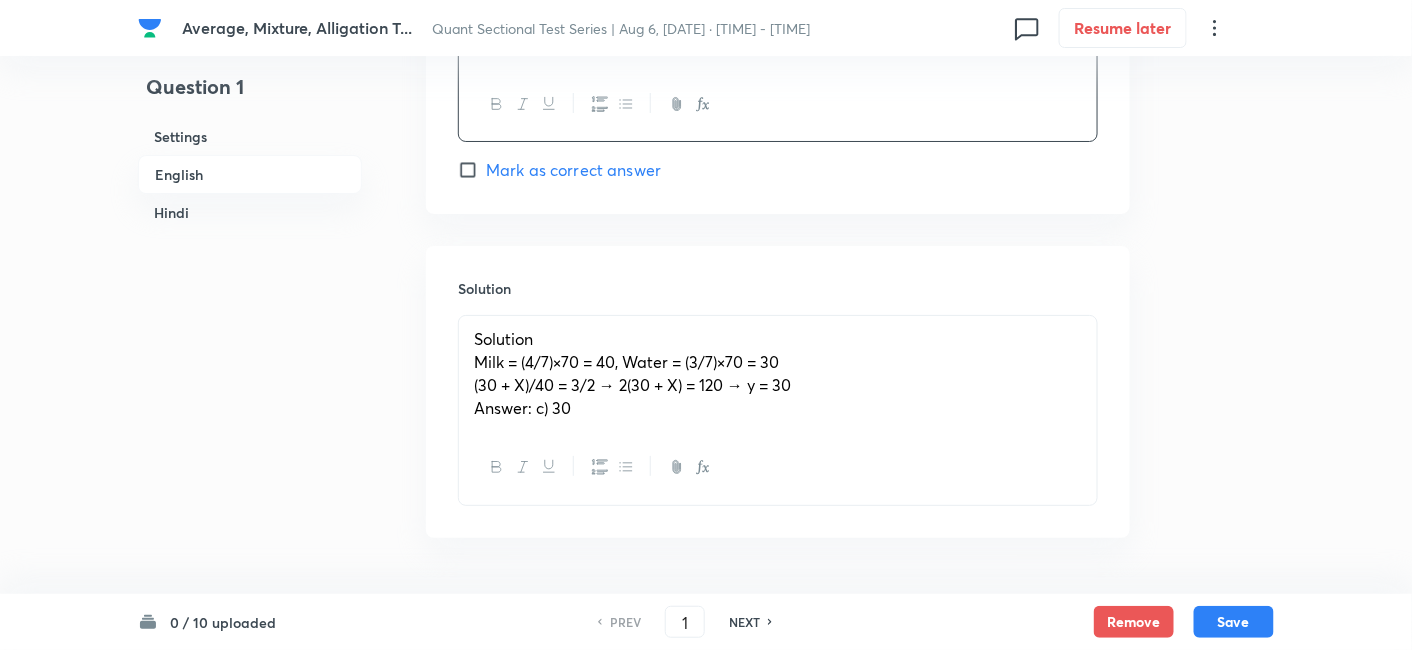 scroll, scrollTop: 2305, scrollLeft: 0, axis: vertical 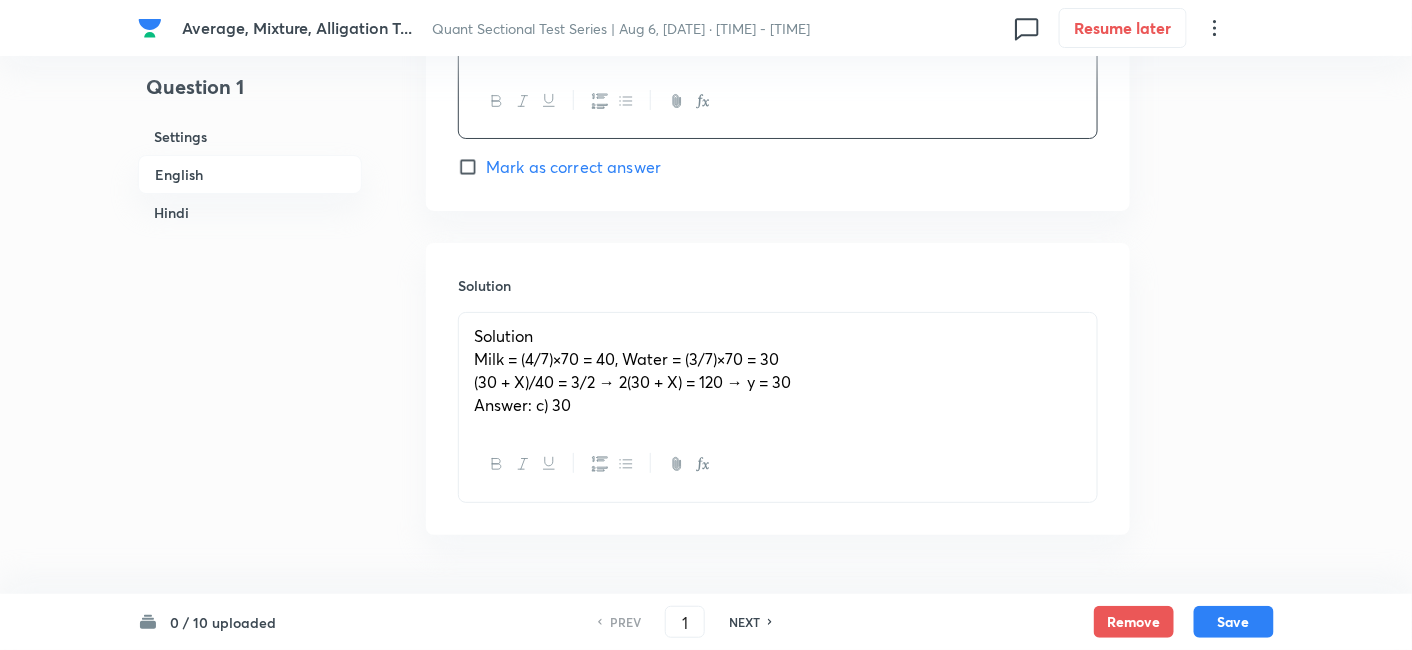 click on "(30 + X)/40 = 3/2 → 2(30 + X) = 120 → y = 30" at bounding box center (632, 381) 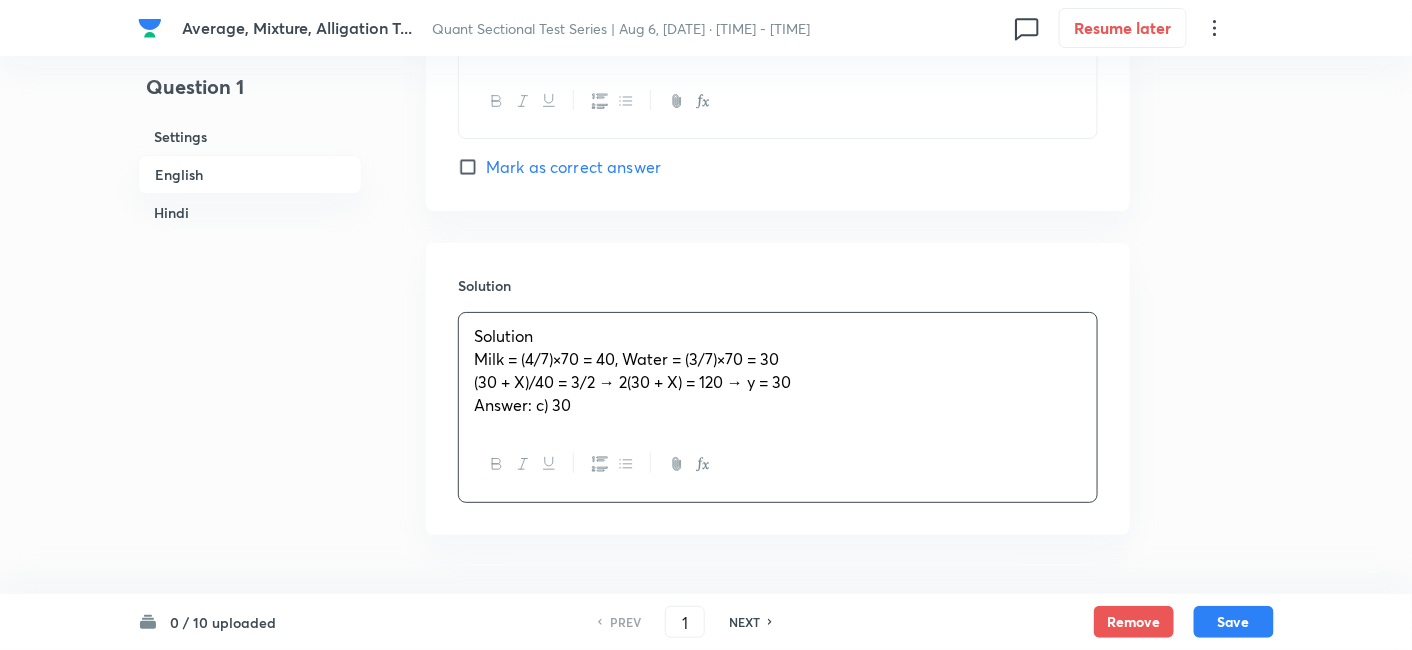 type 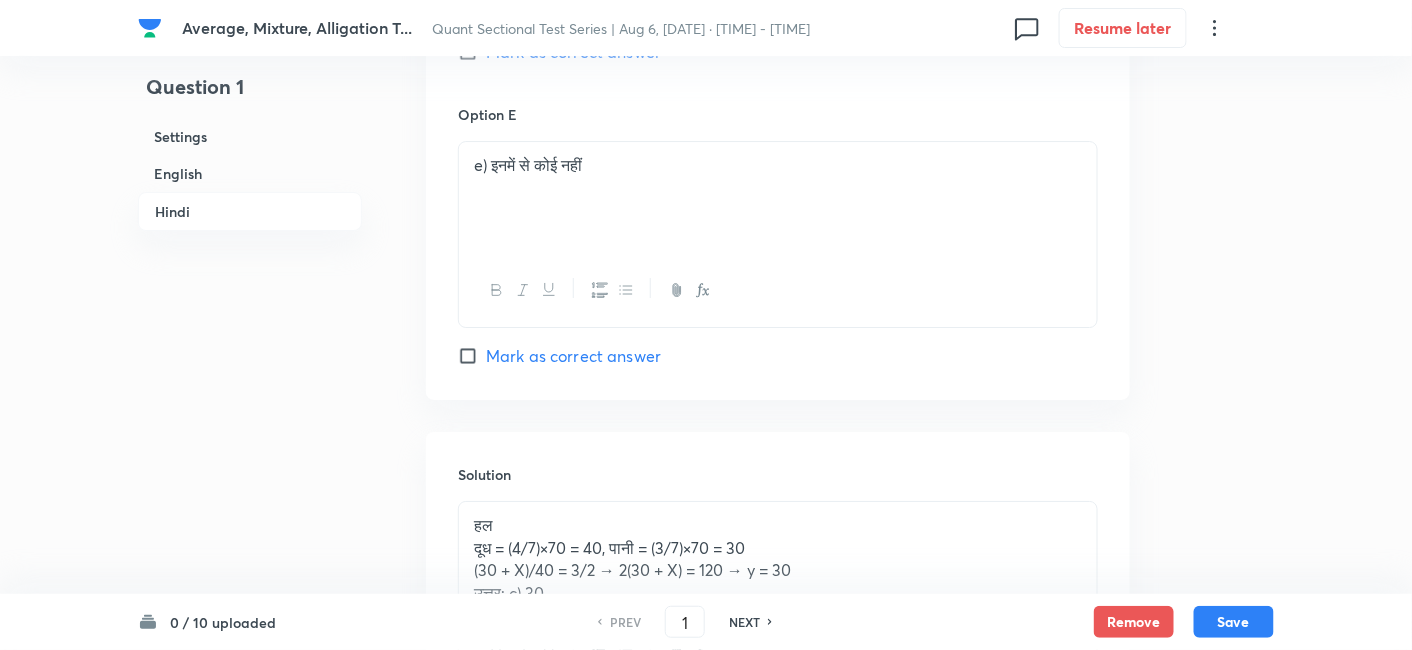 scroll, scrollTop: 4663, scrollLeft: 0, axis: vertical 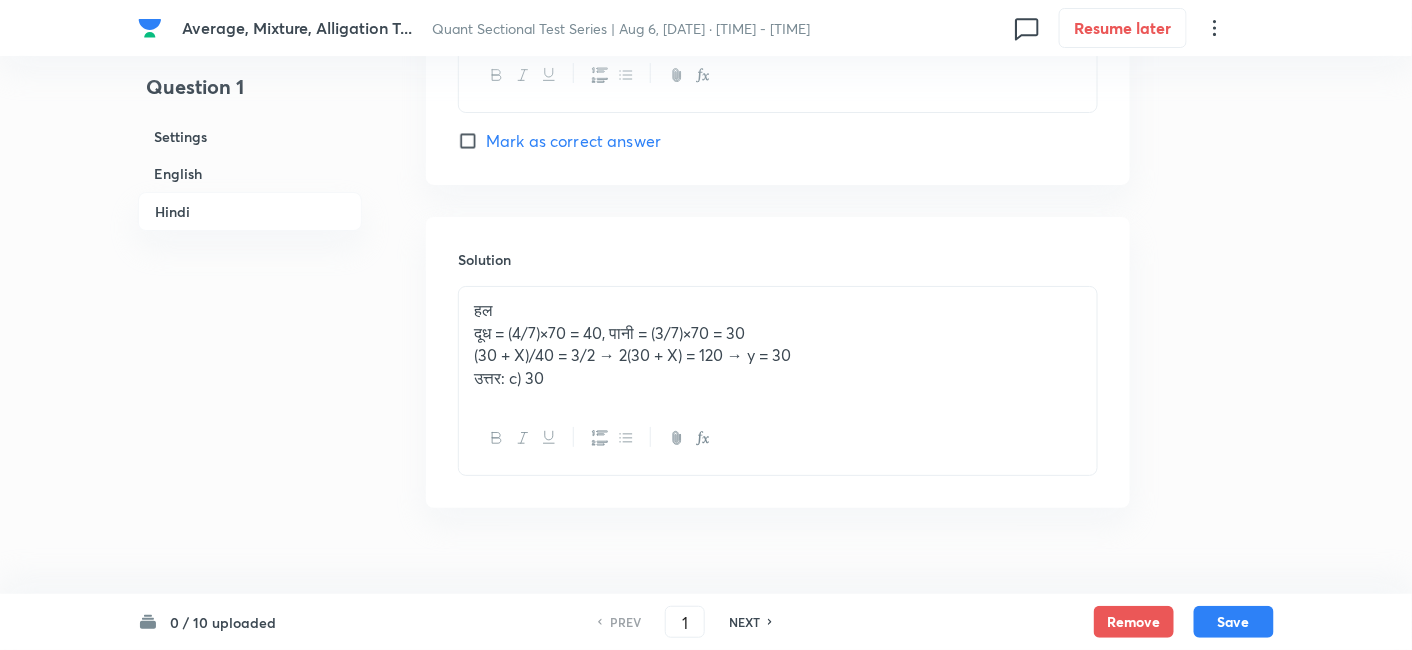 click on "(30 + X)/40 = 3/2 → 2(30 + X) = 120 → y = 30" at bounding box center [778, 355] 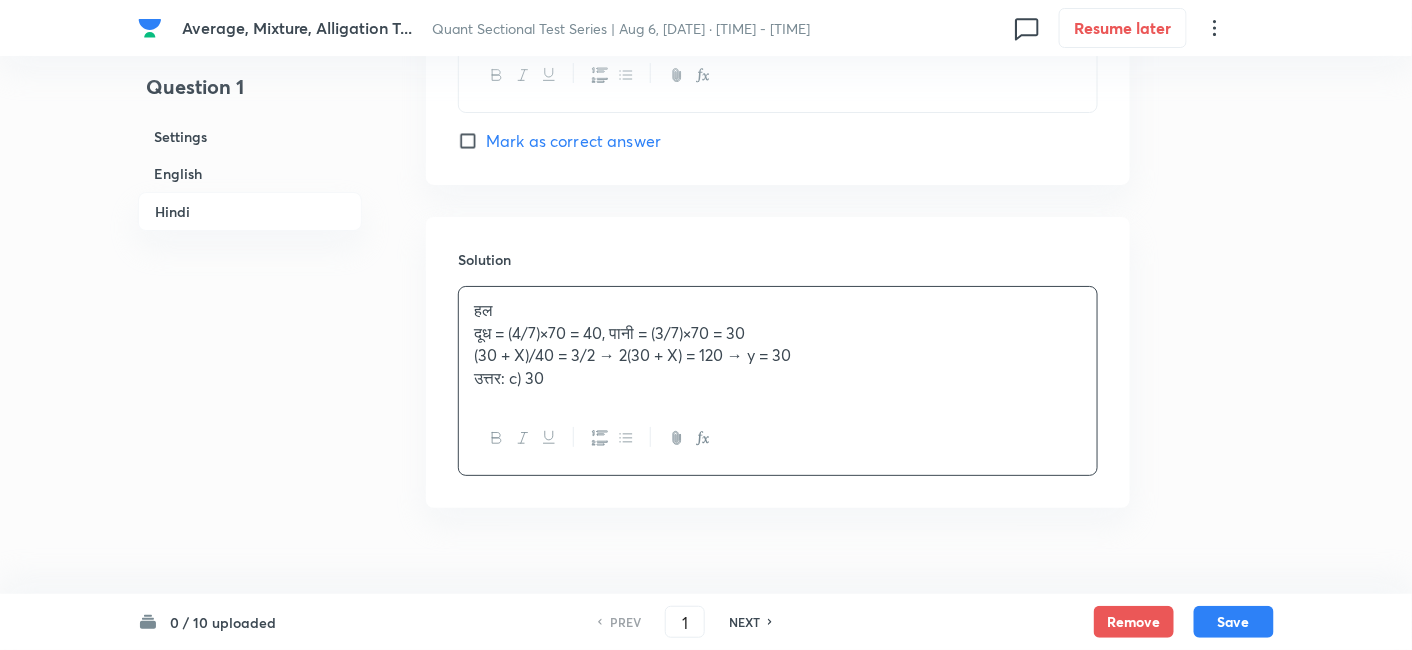 type 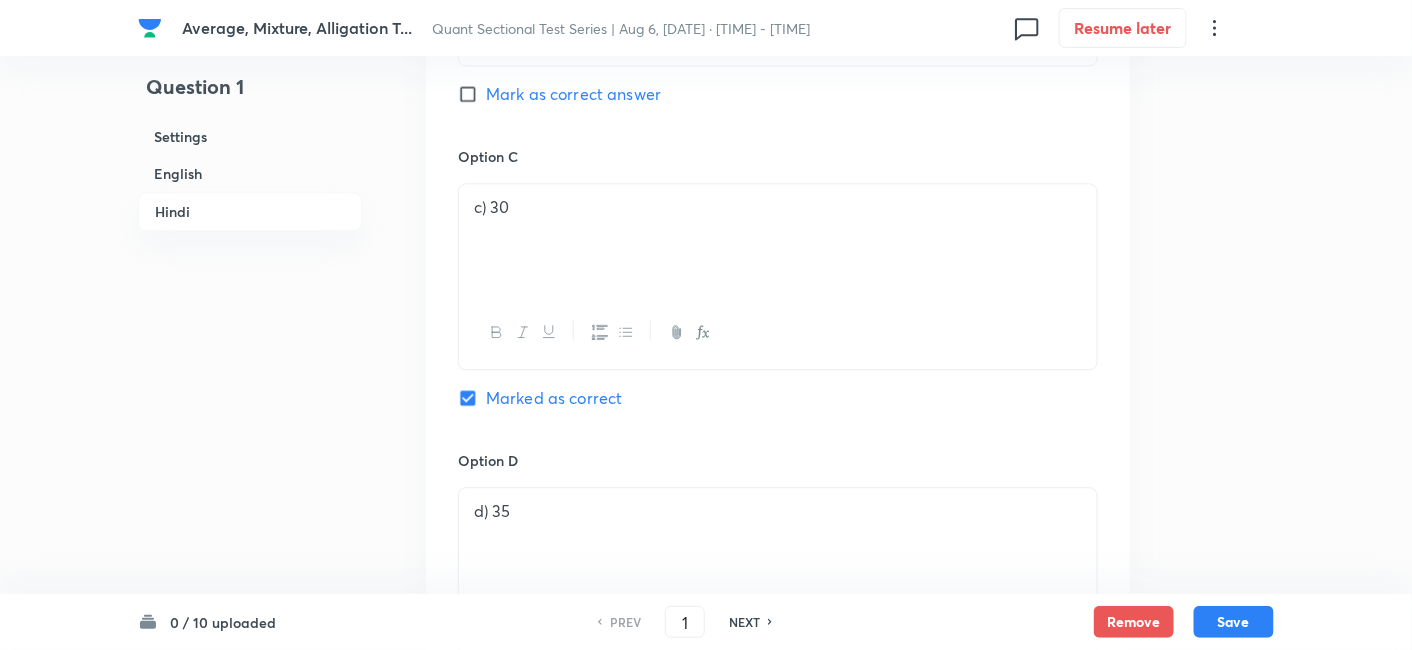 scroll, scrollTop: 3757, scrollLeft: 0, axis: vertical 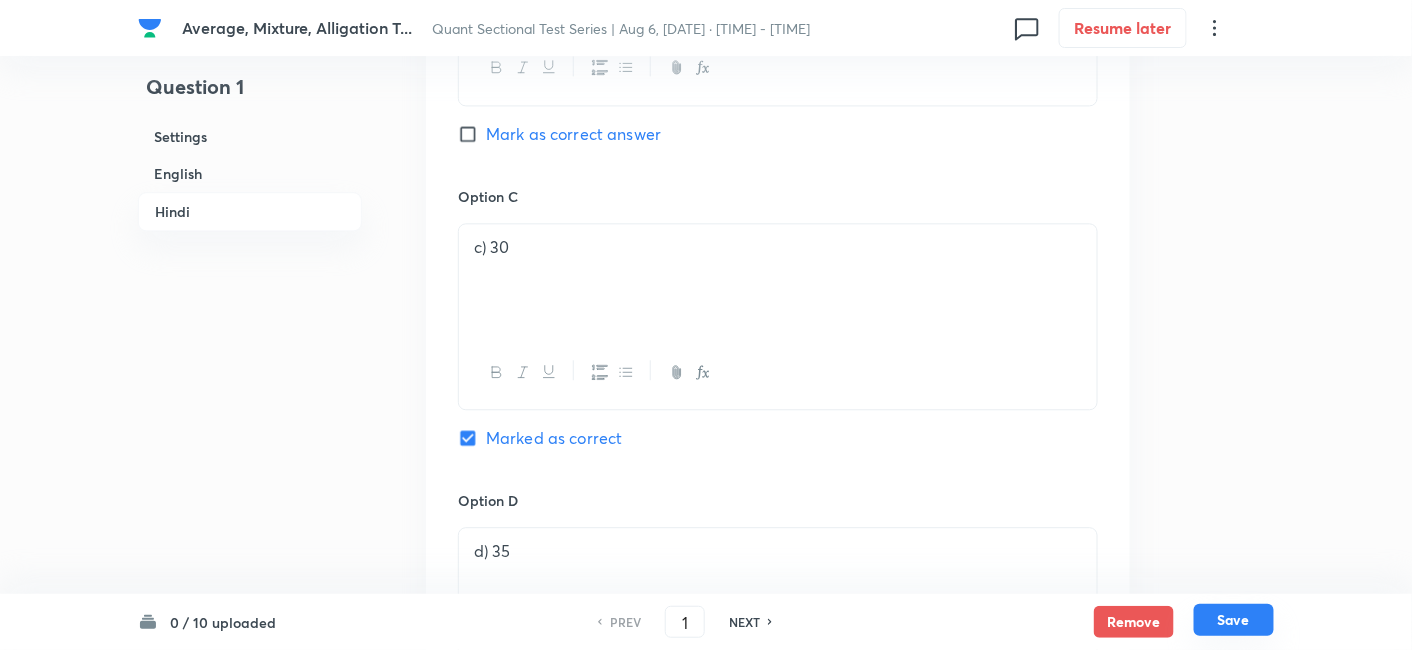 click on "Save" at bounding box center [1234, 620] 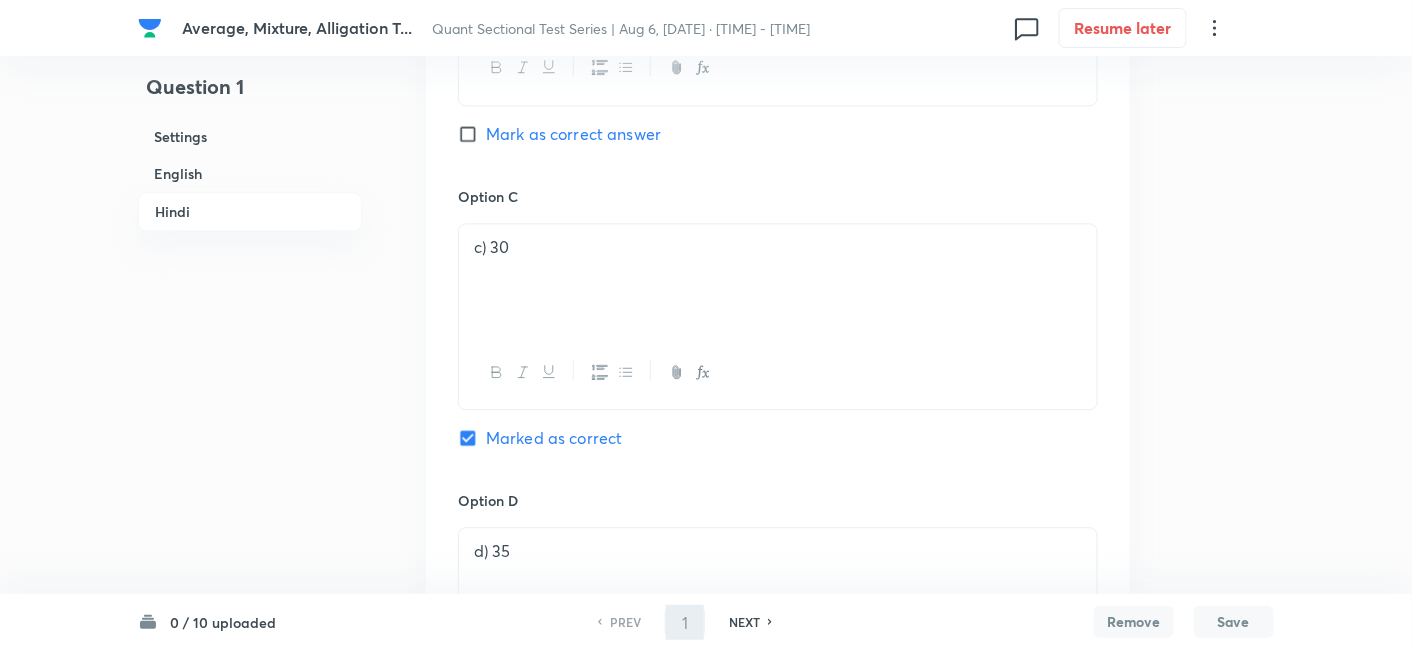 type on "2" 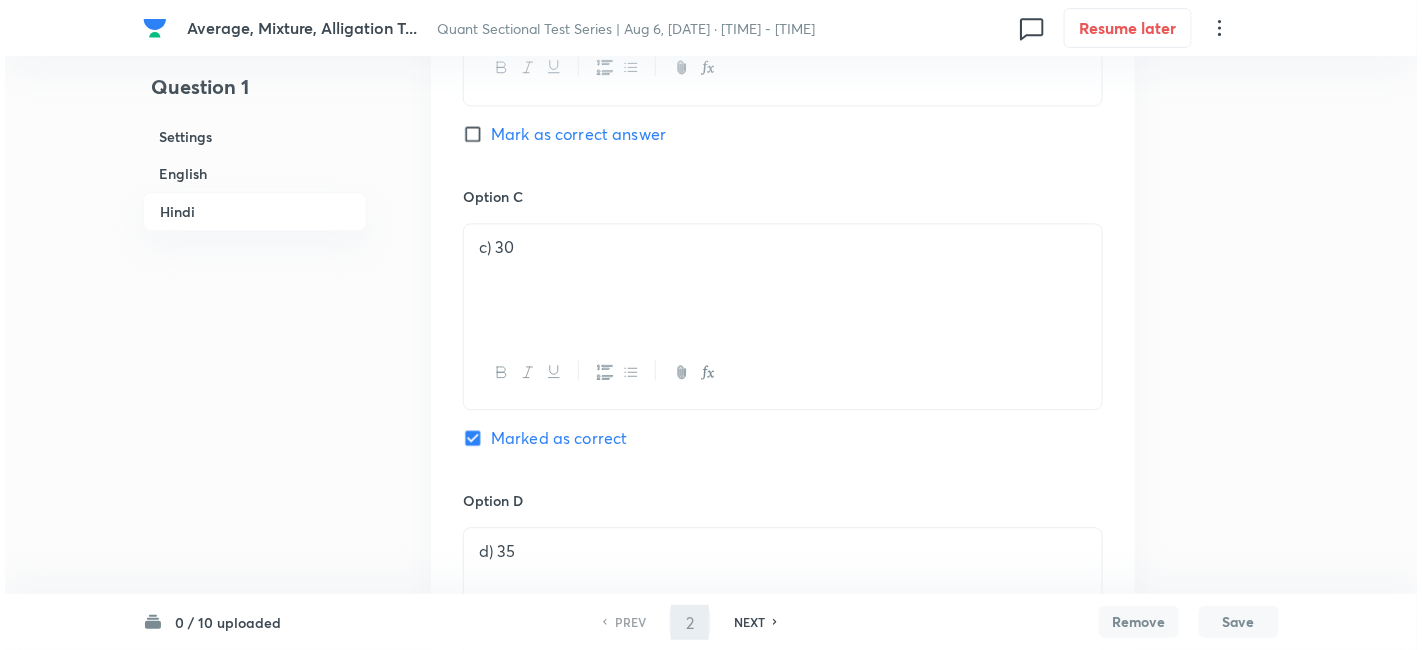 scroll, scrollTop: 0, scrollLeft: 0, axis: both 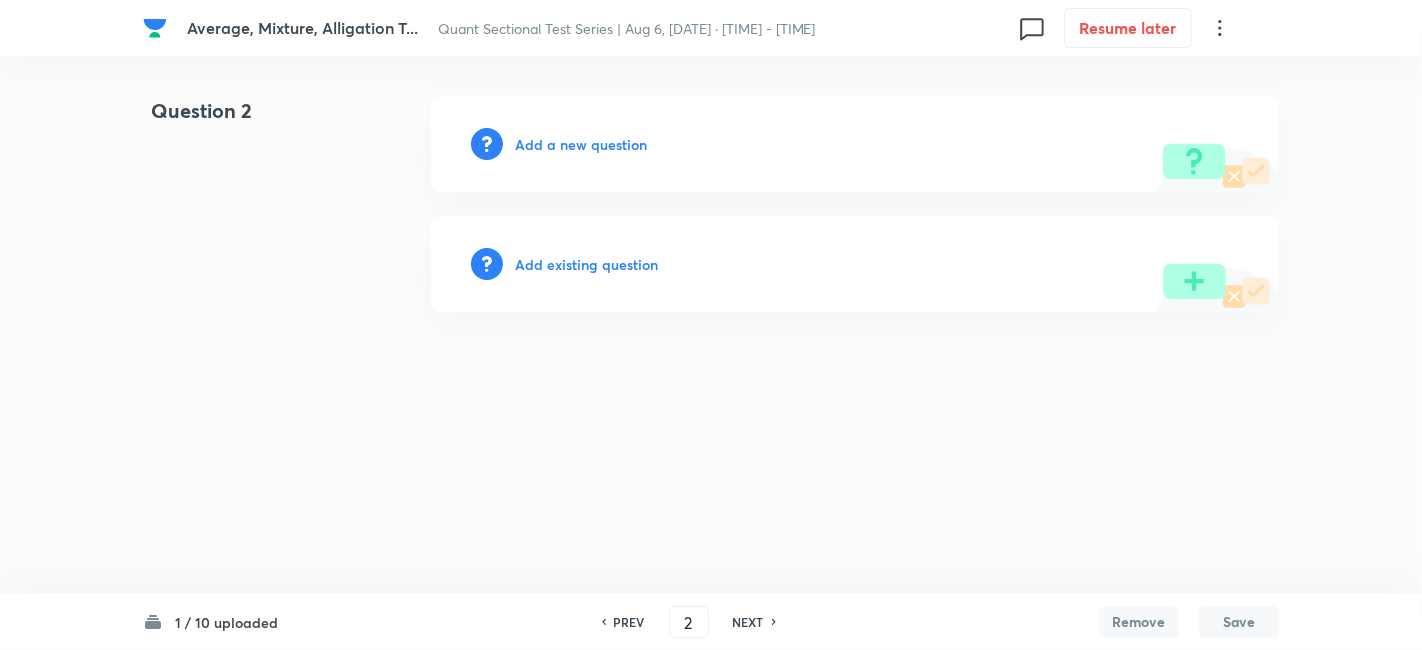click on "Add a new question" at bounding box center (581, 144) 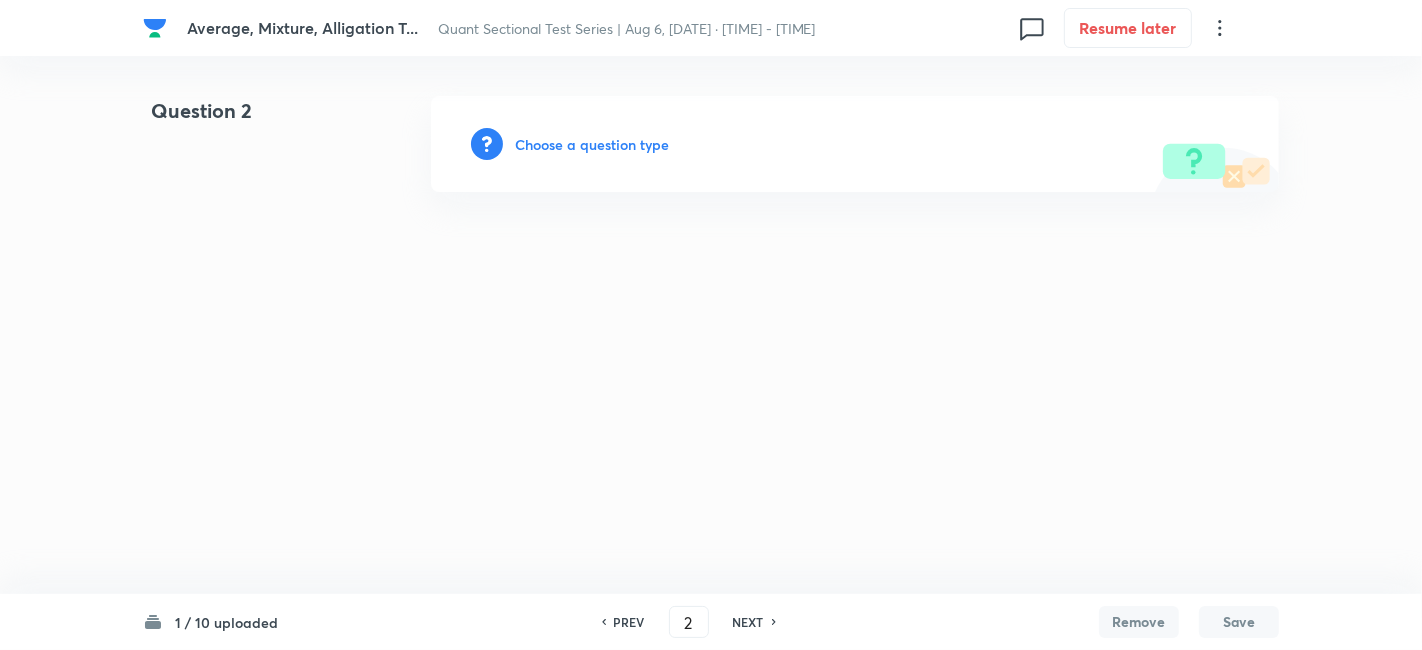 click on "Choose a question type" at bounding box center (592, 144) 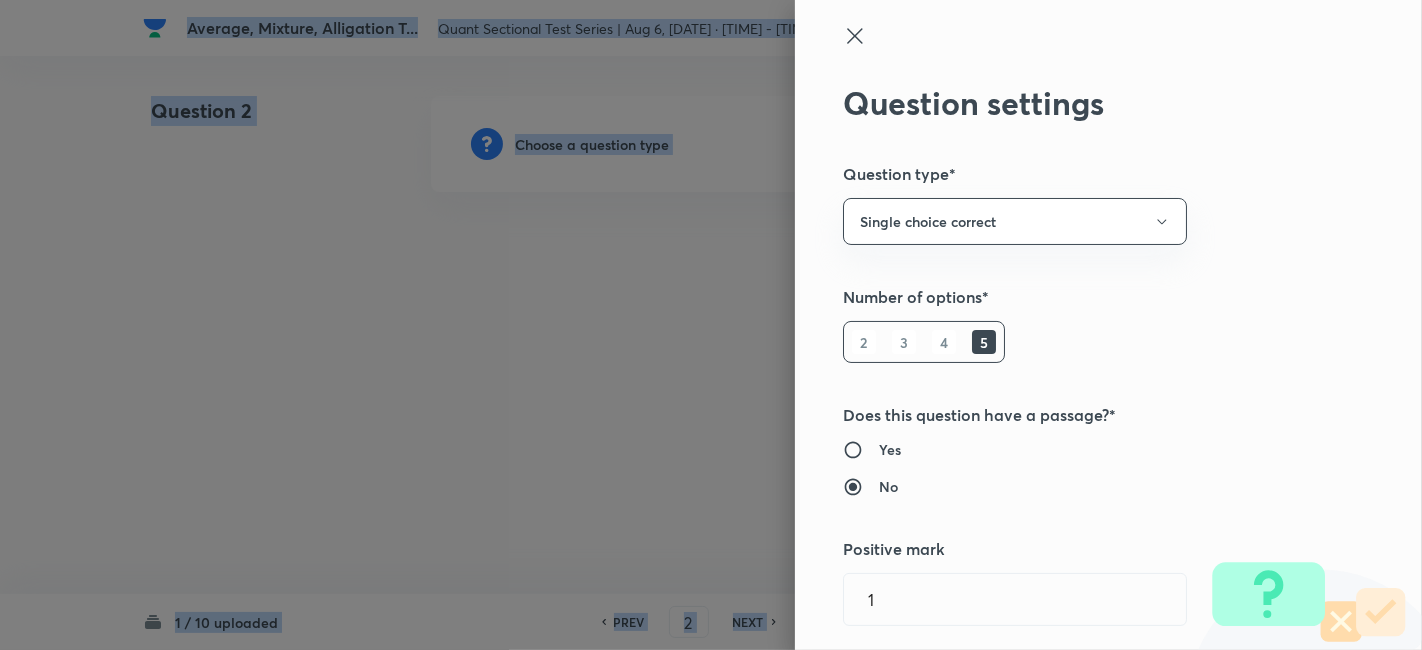 click at bounding box center [711, 325] 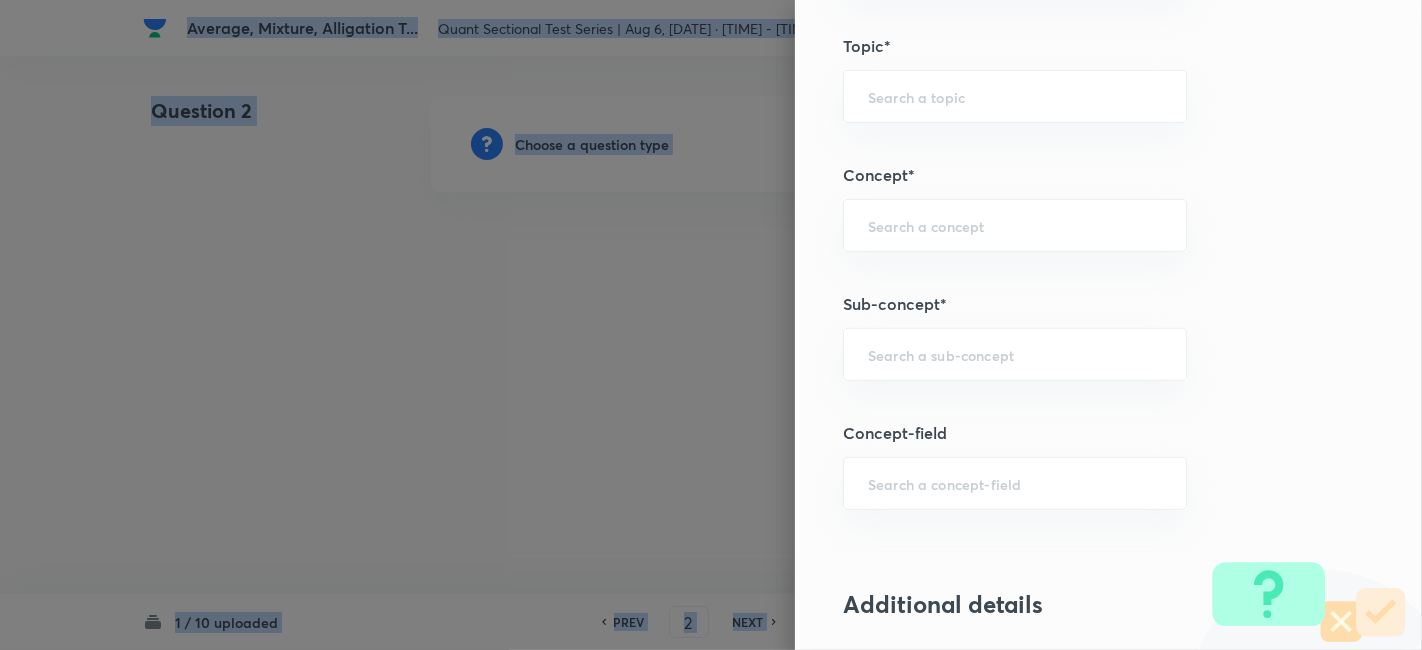 scroll, scrollTop: 914, scrollLeft: 0, axis: vertical 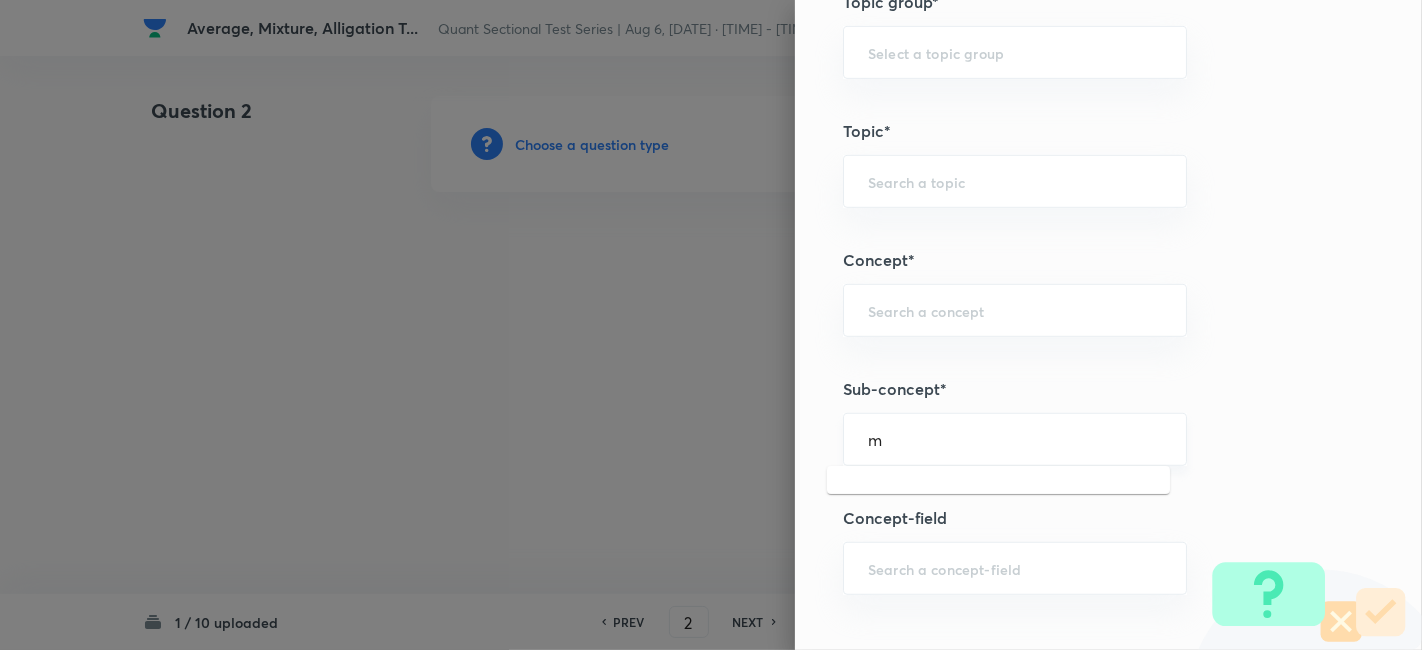 click on "m" at bounding box center [1015, 439] 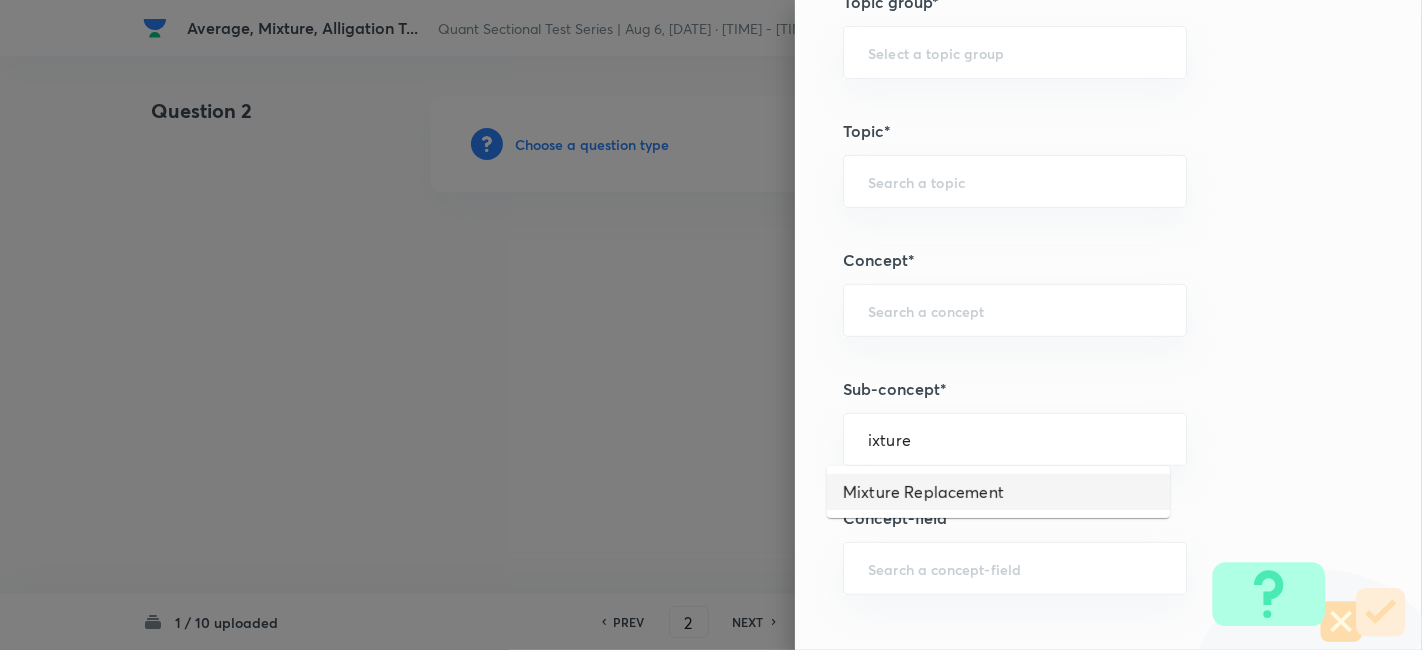 click on "Mixture Replacement" at bounding box center (998, 492) 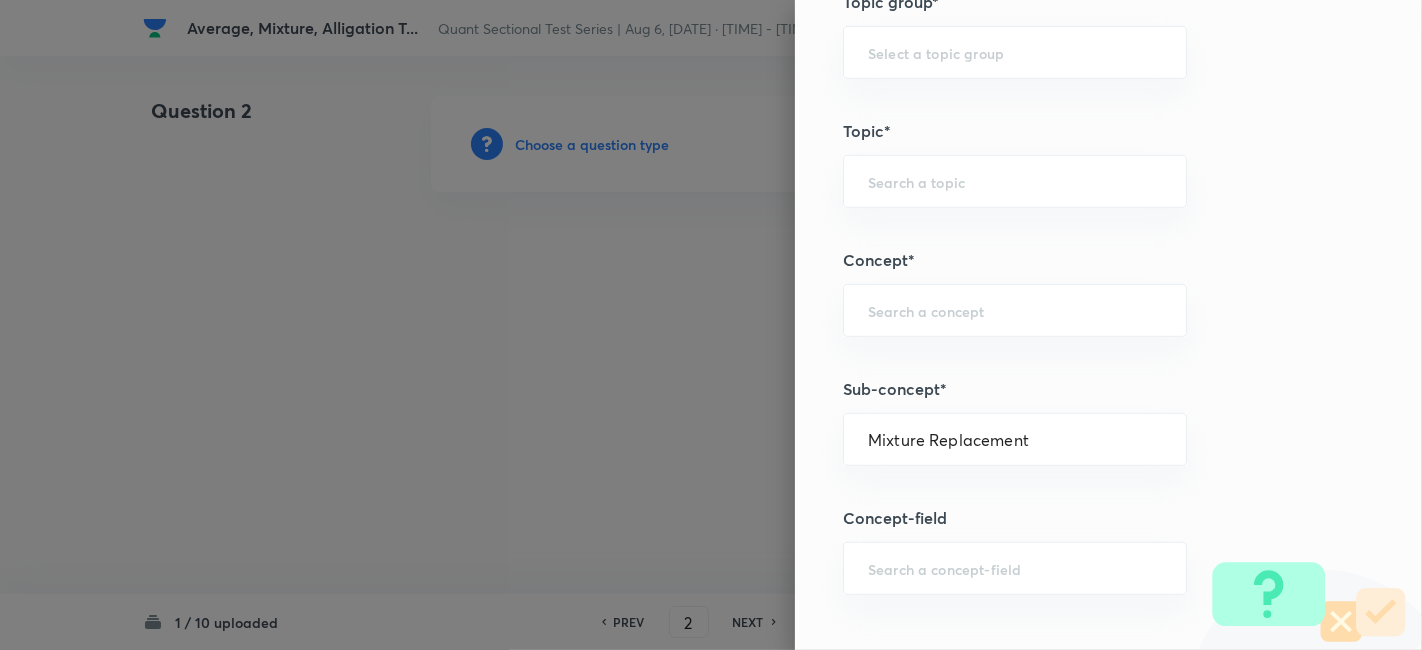 type on "Quantitative Aptitude" 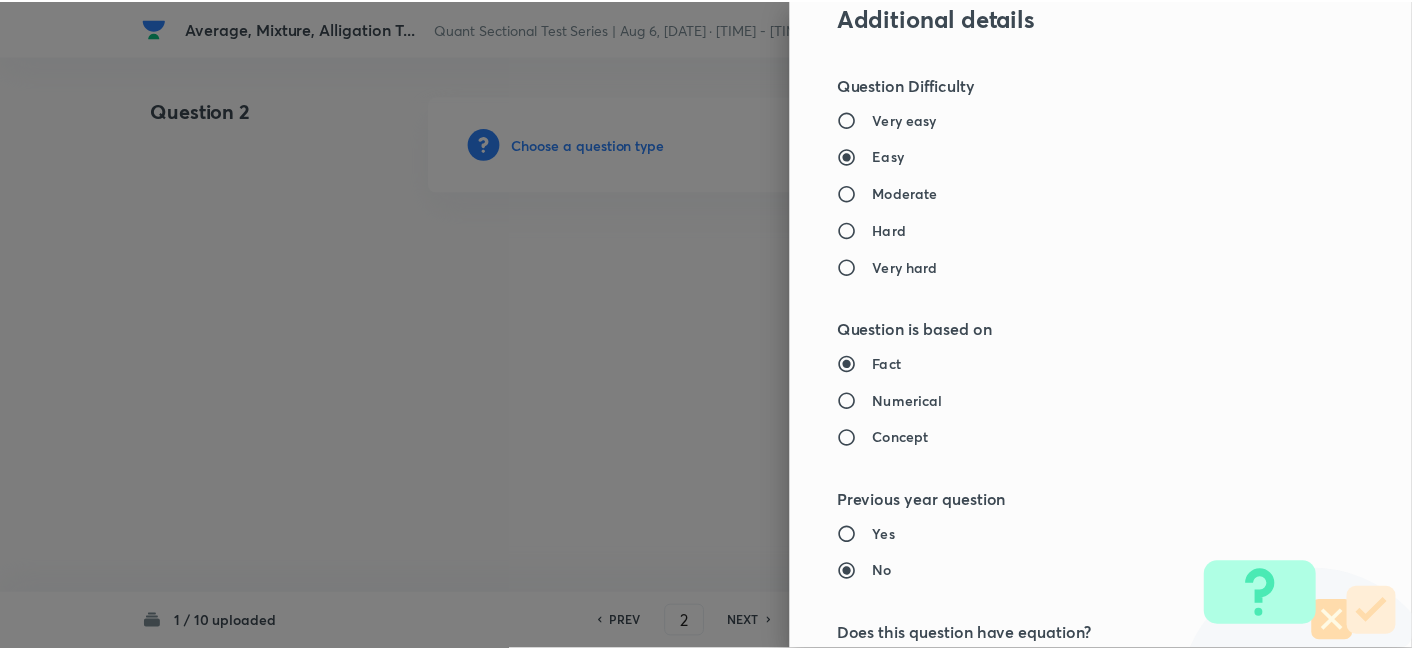 scroll, scrollTop: 2070, scrollLeft: 0, axis: vertical 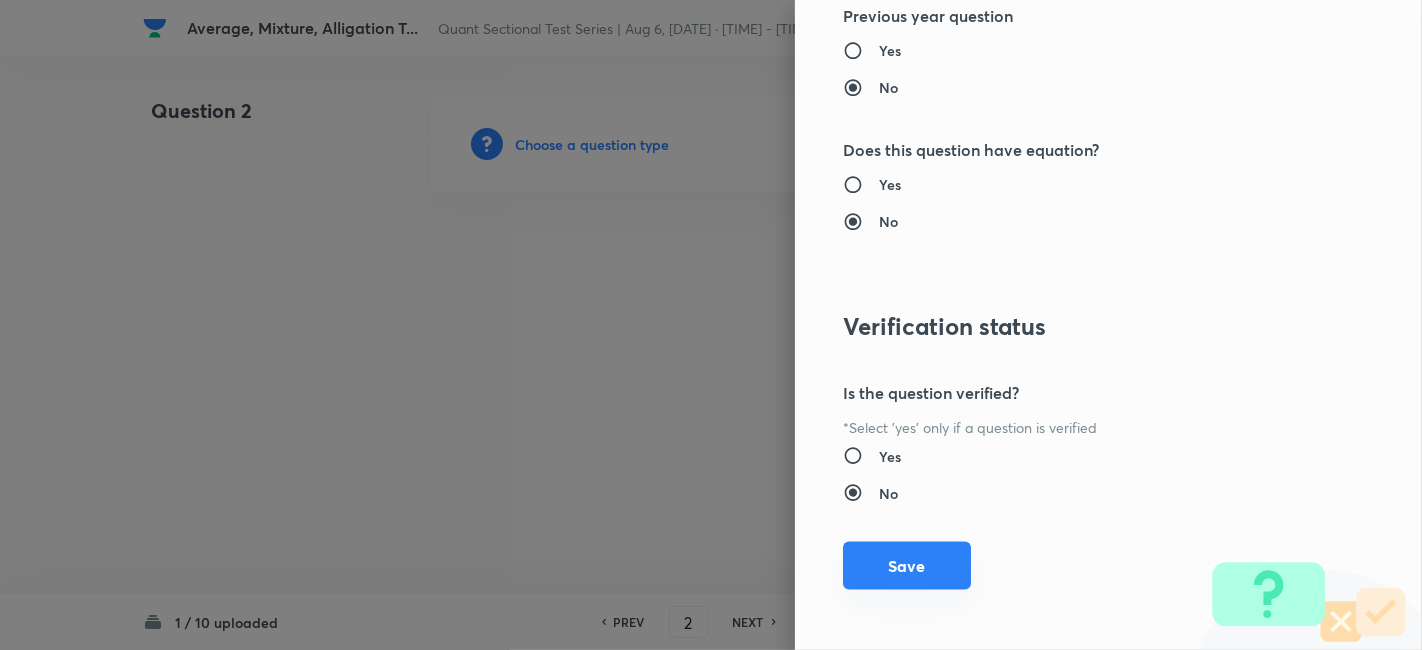 click on "Save" at bounding box center (907, 566) 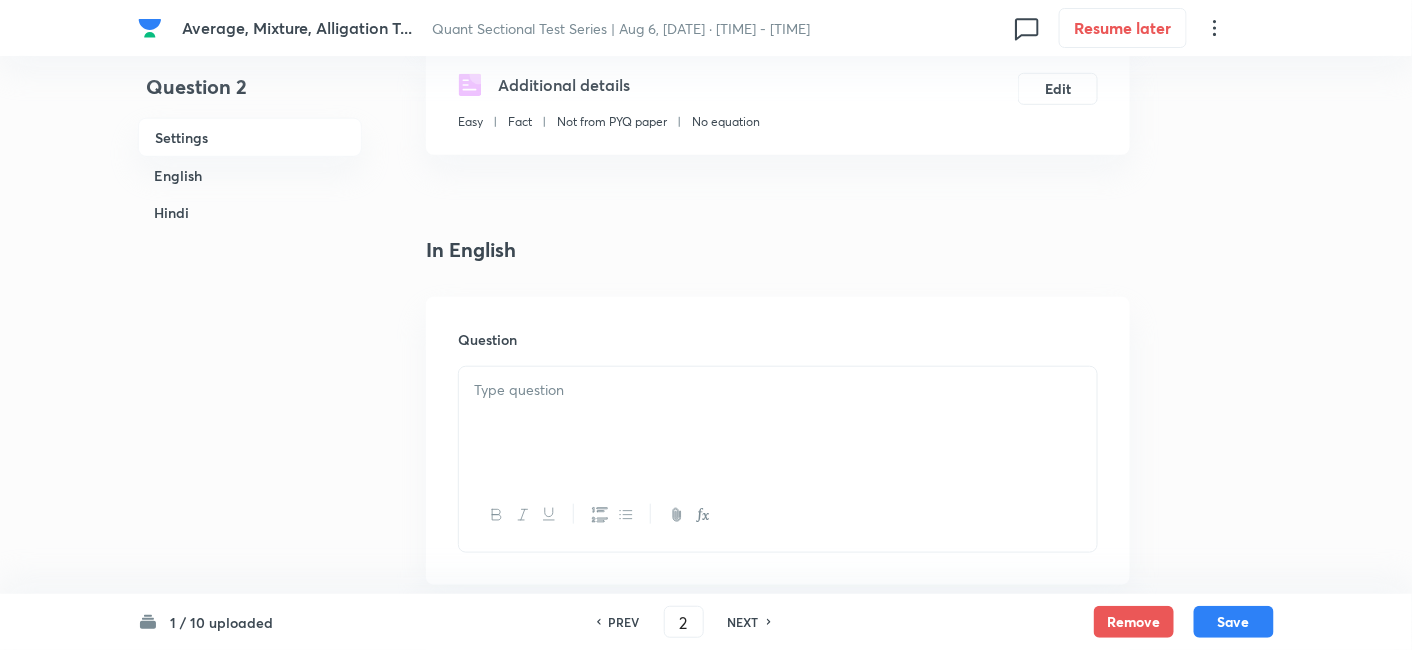 scroll, scrollTop: 355, scrollLeft: 0, axis: vertical 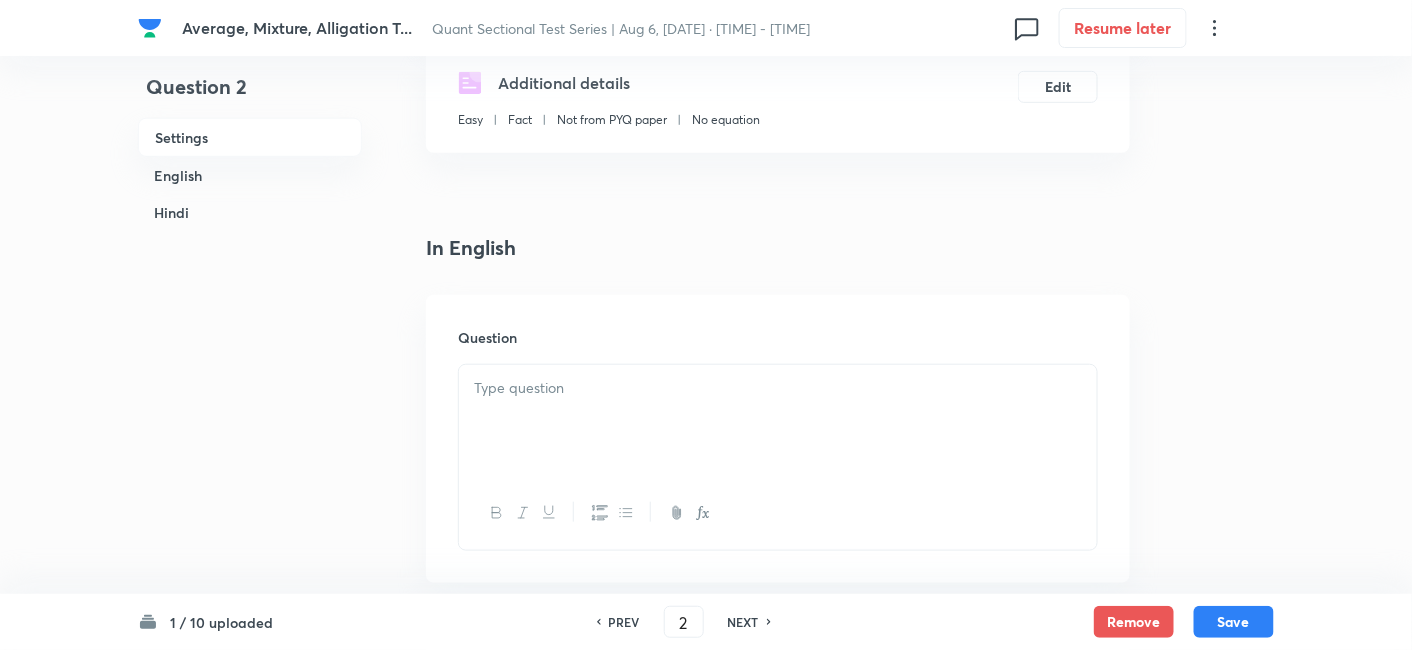 click at bounding box center (778, 421) 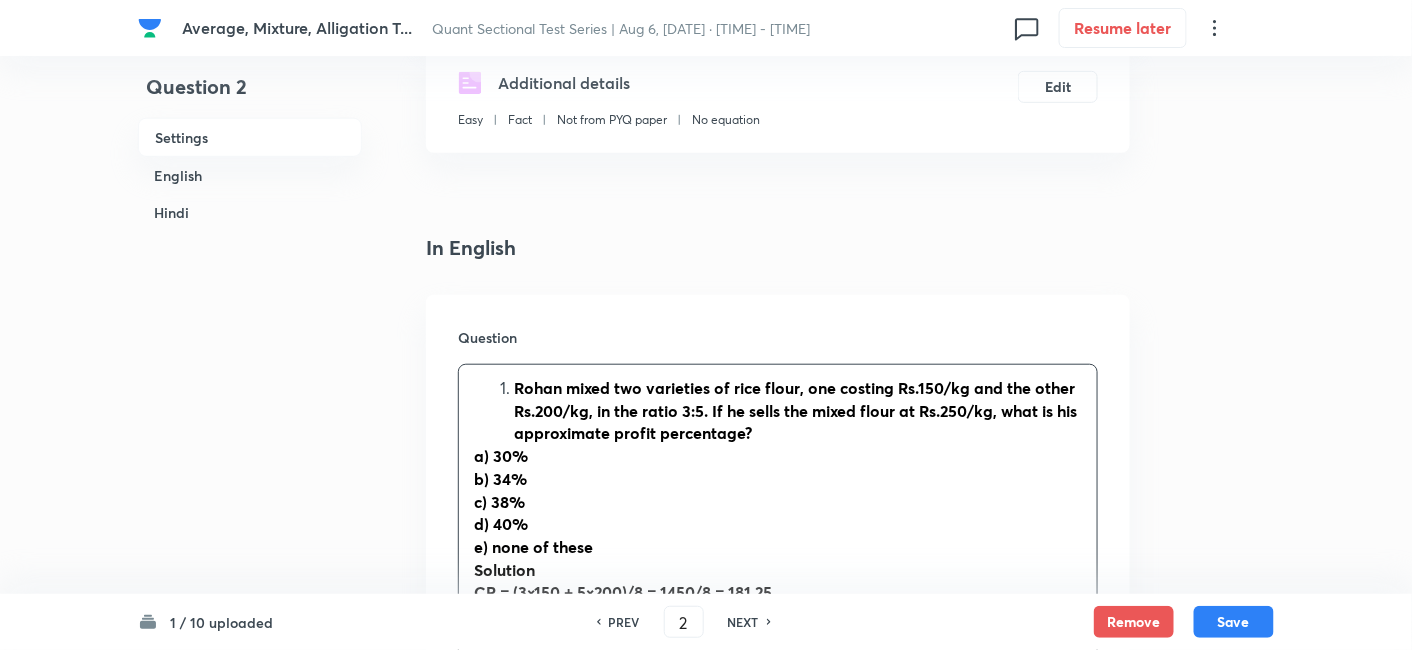 click on "Rohan mixed two varieties of rice flour, one costing Rs.150/kg and the other Rs.200/kg, in the ratio 3:5. If he sells the mixed flour at Rs.250/kg, what is his approximate profit percentage?" at bounding box center [798, 411] 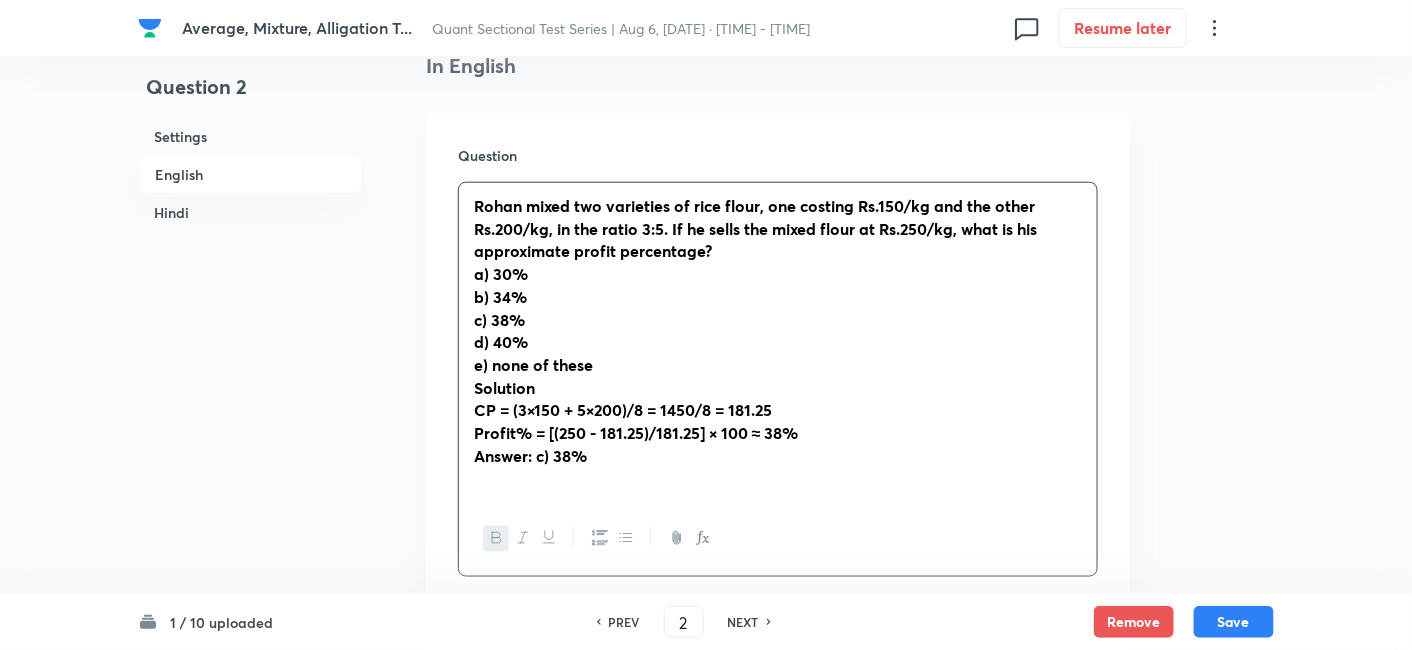 scroll, scrollTop: 541, scrollLeft: 0, axis: vertical 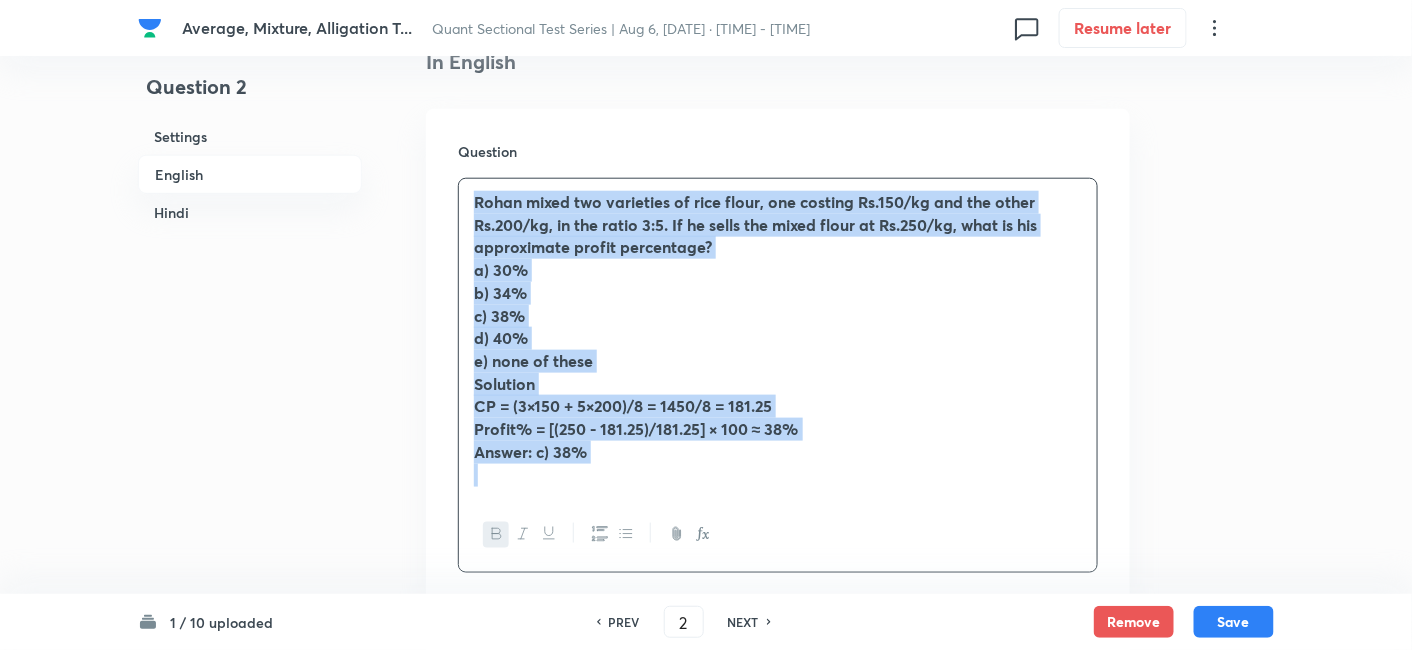 drag, startPoint x: 468, startPoint y: 195, endPoint x: 690, endPoint y: 536, distance: 406.8968 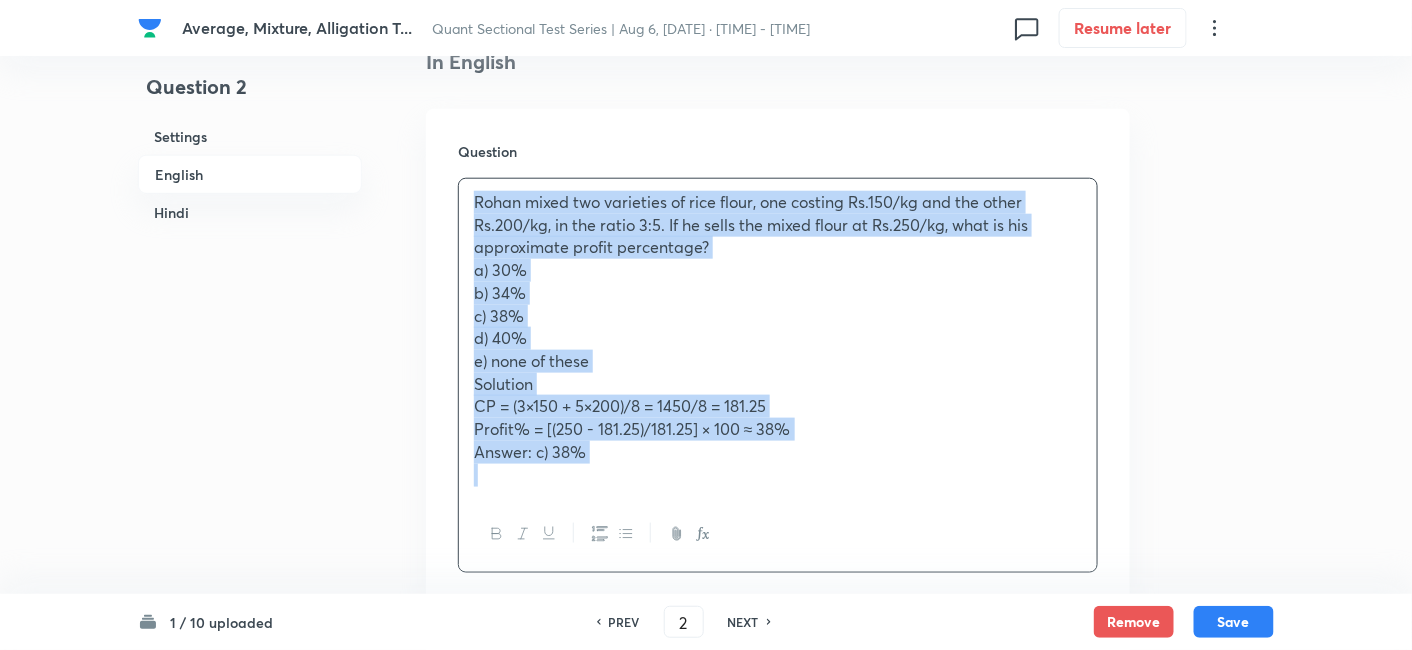 copy on "Rohan mixed two varieties of rice flour, one costing Rs.150/kg and the other Rs.200/kg, in the ratio 3:5. If he sells the mixed flour at Rs.250/kg, what is his approximate profit percentage? a) 30% b) 34% c) 38% d) 40% e) none of these Solution CP = (3×150 + 5×200)/8 = 1450/8 = 181.25 Profit% = [(250 - 181.25)/181.25] × 100 ≈ 38% Answer: c) 38%" 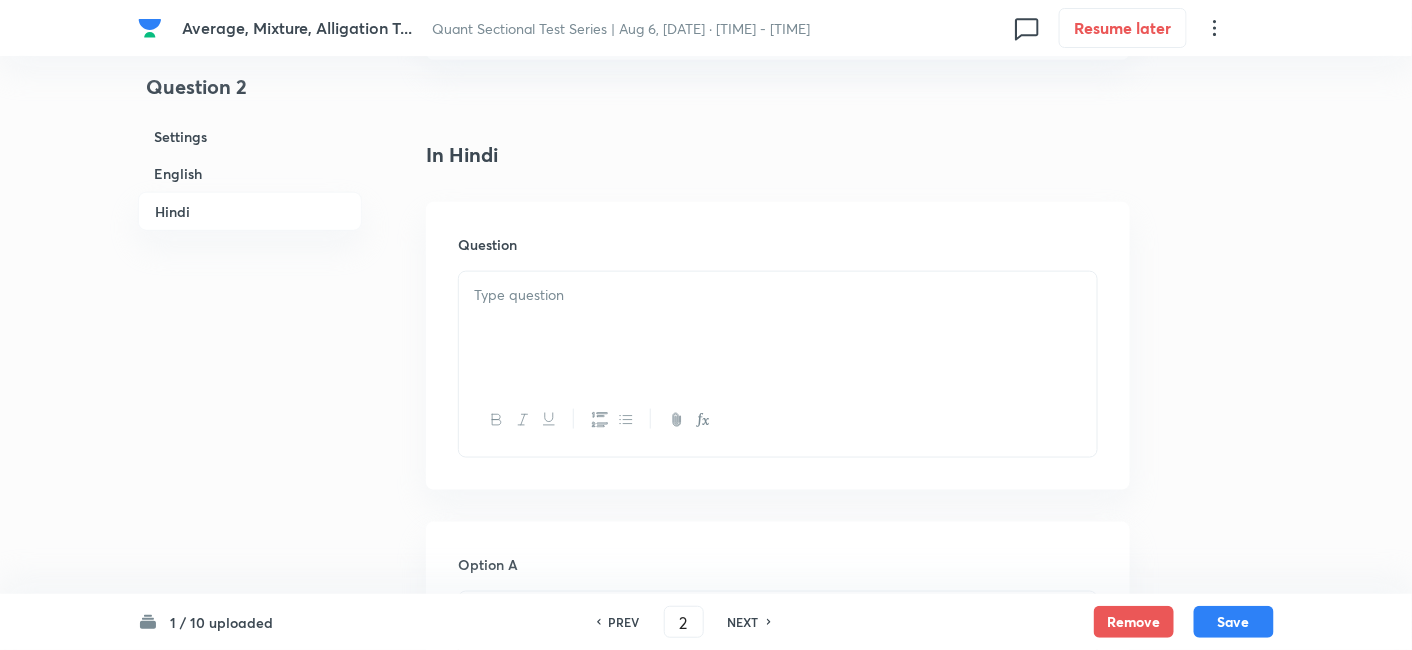 scroll, scrollTop: 3019, scrollLeft: 0, axis: vertical 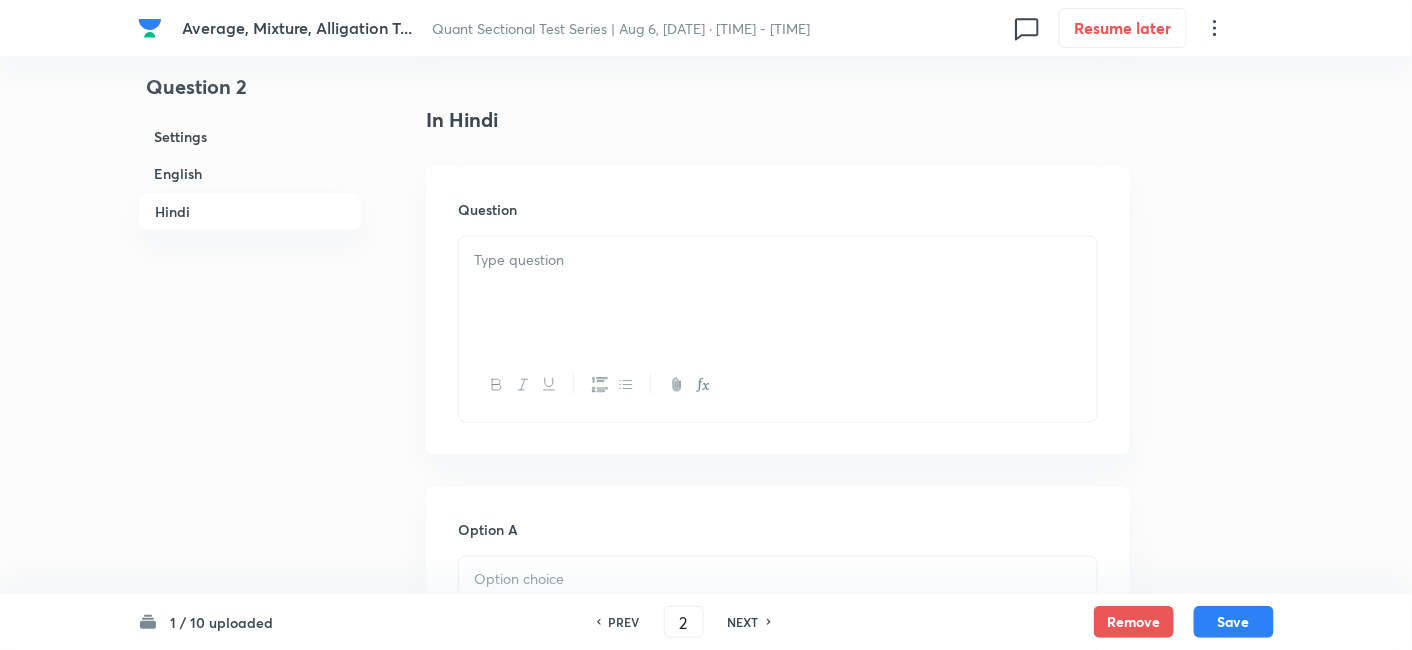 click at bounding box center [778, 293] 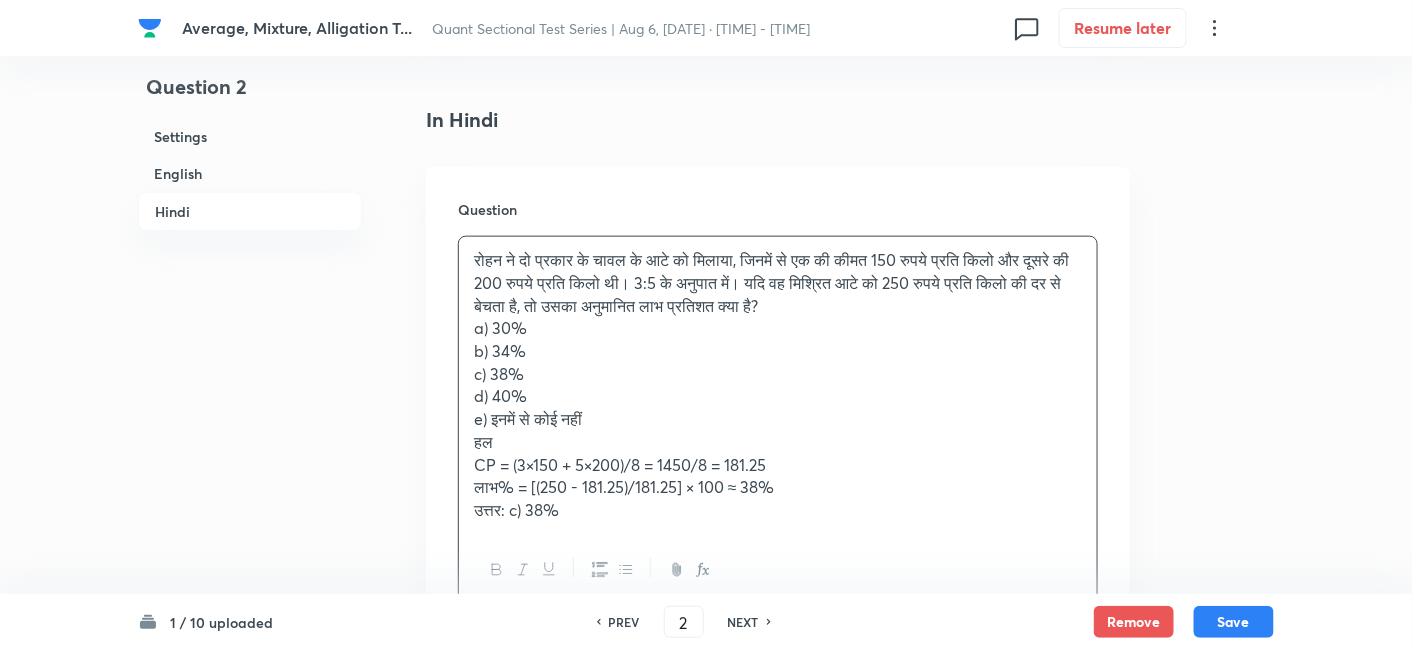 scroll, scrollTop: 3150, scrollLeft: 0, axis: vertical 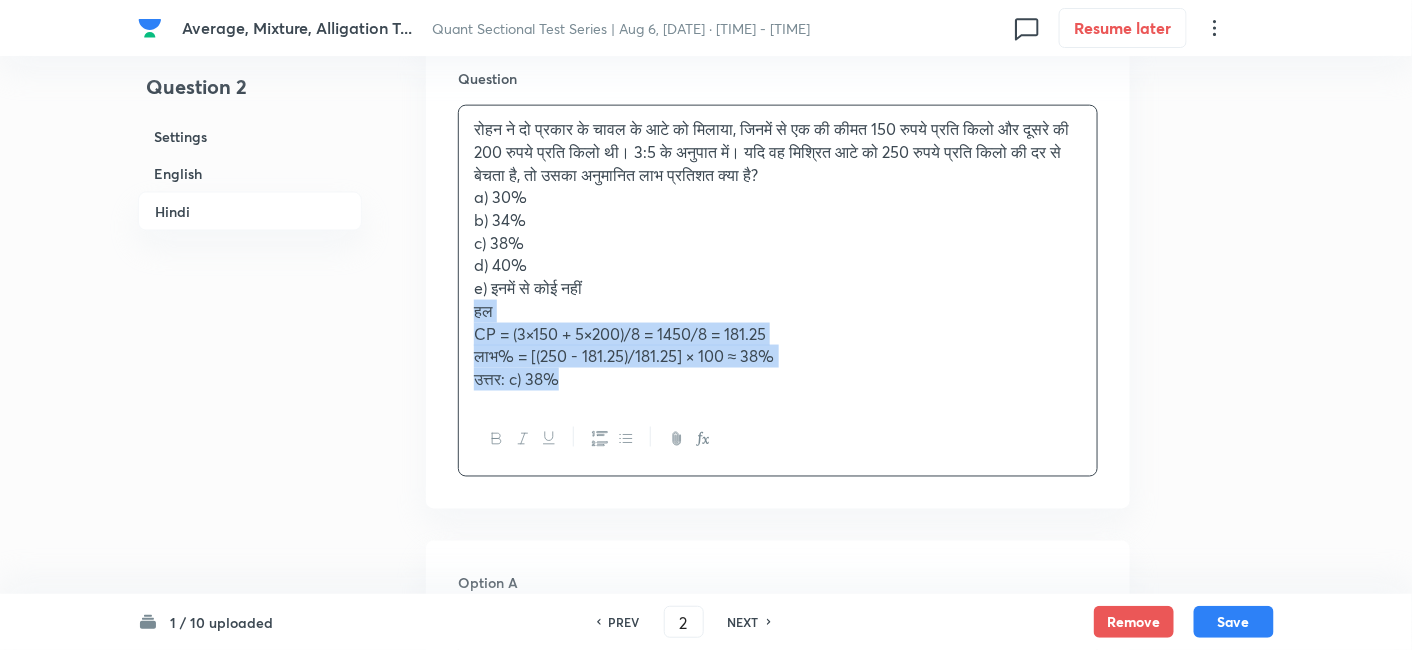 drag, startPoint x: 465, startPoint y: 302, endPoint x: 701, endPoint y: 427, distance: 267.0599 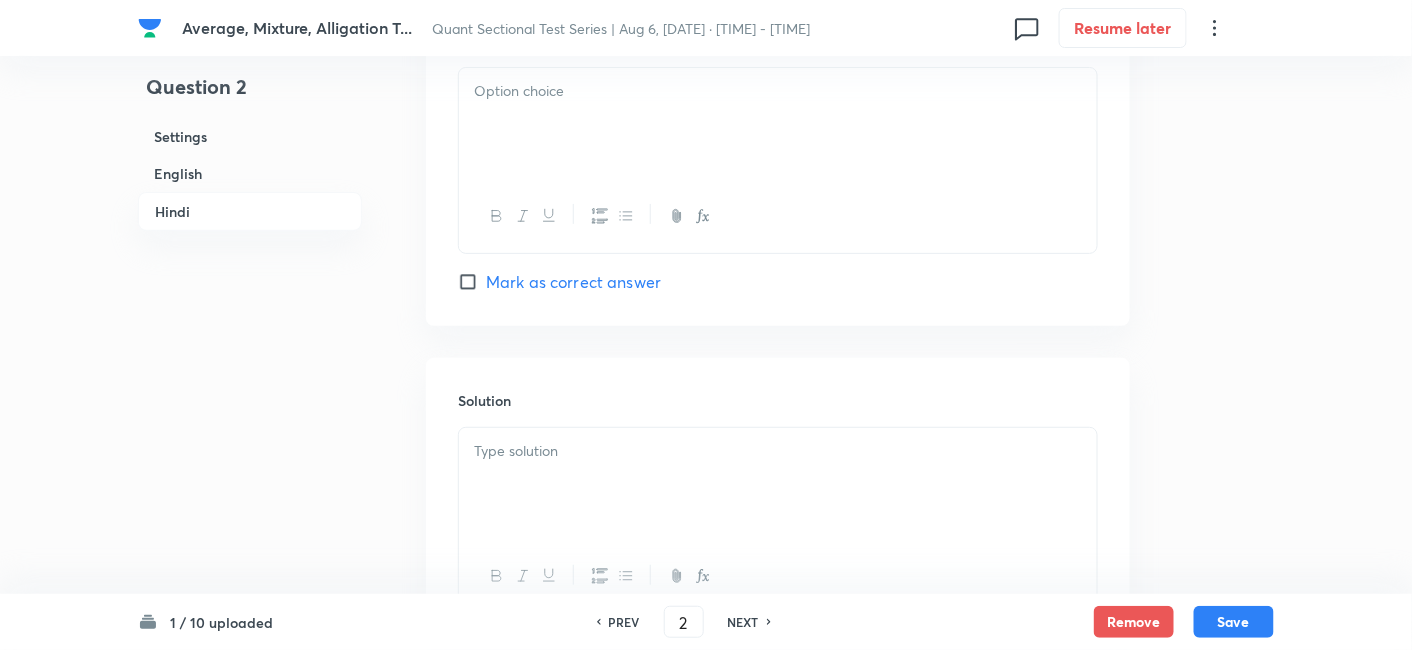 scroll, scrollTop: 4979, scrollLeft: 0, axis: vertical 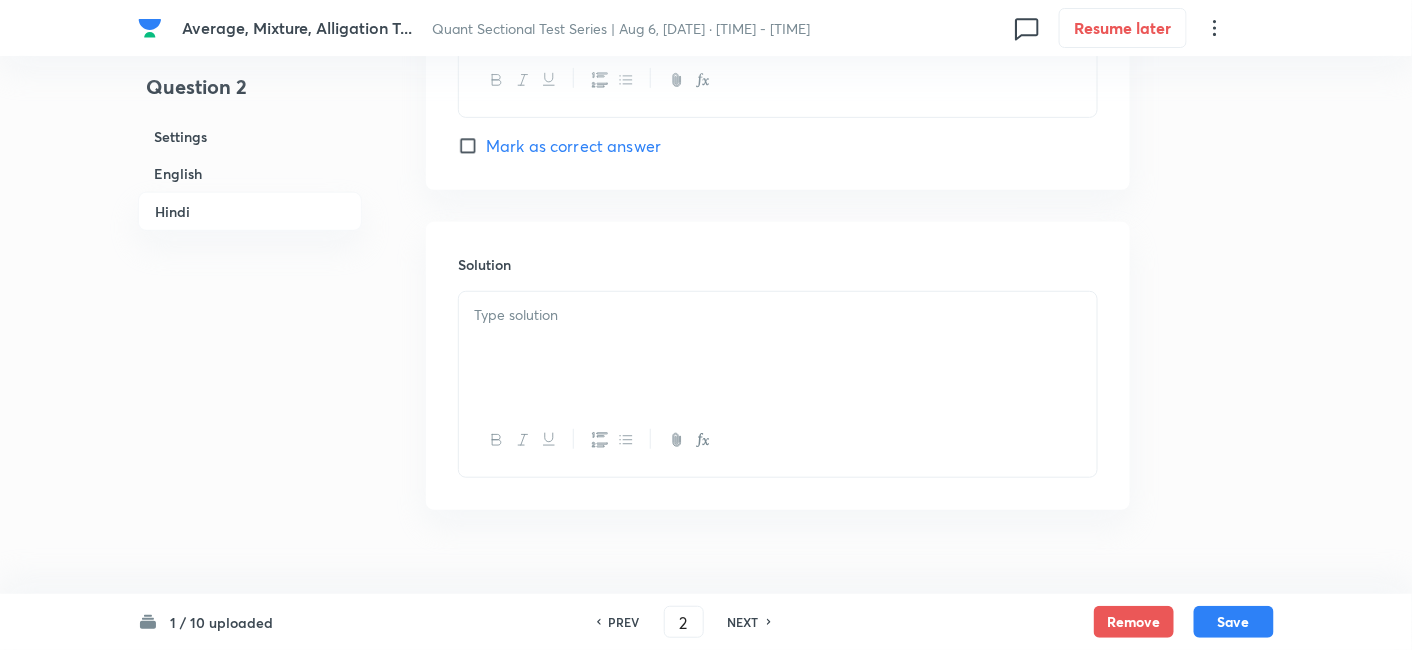 click at bounding box center [778, 348] 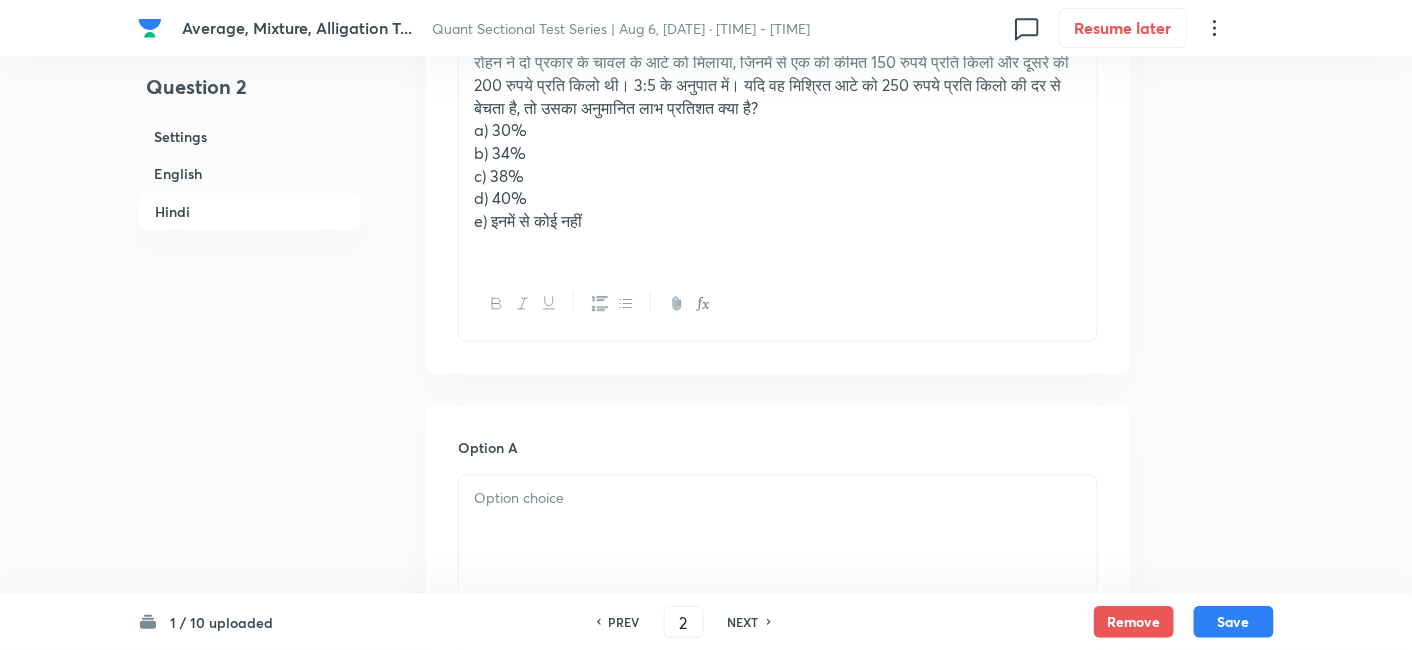 scroll, scrollTop: 3204, scrollLeft: 0, axis: vertical 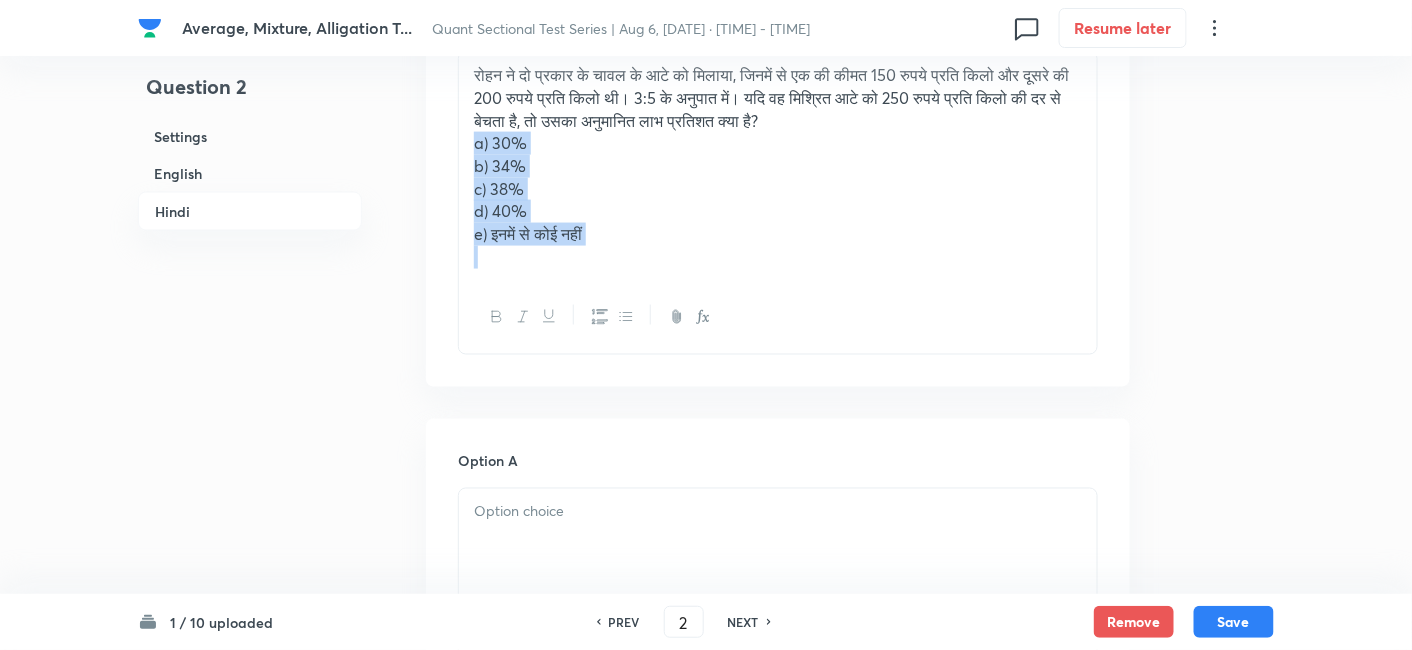 drag, startPoint x: 469, startPoint y: 141, endPoint x: 654, endPoint y: 322, distance: 258.81653 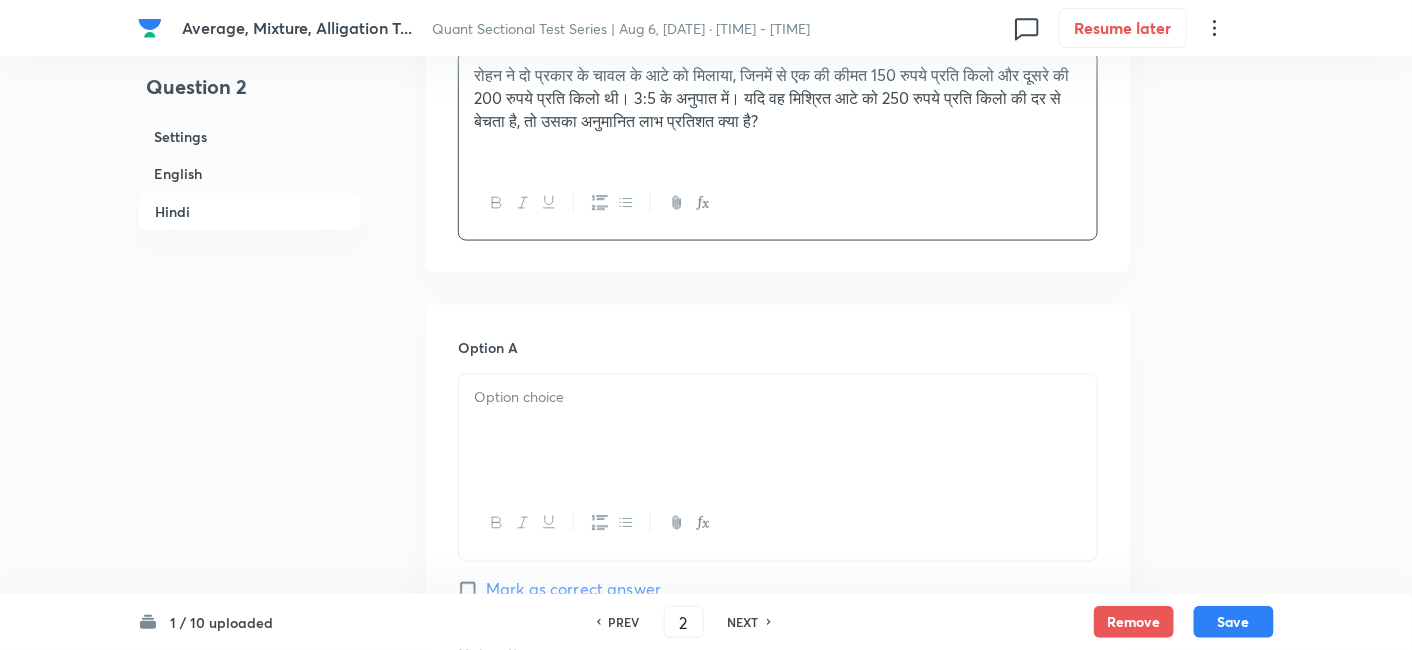 scroll, scrollTop: 3300, scrollLeft: 0, axis: vertical 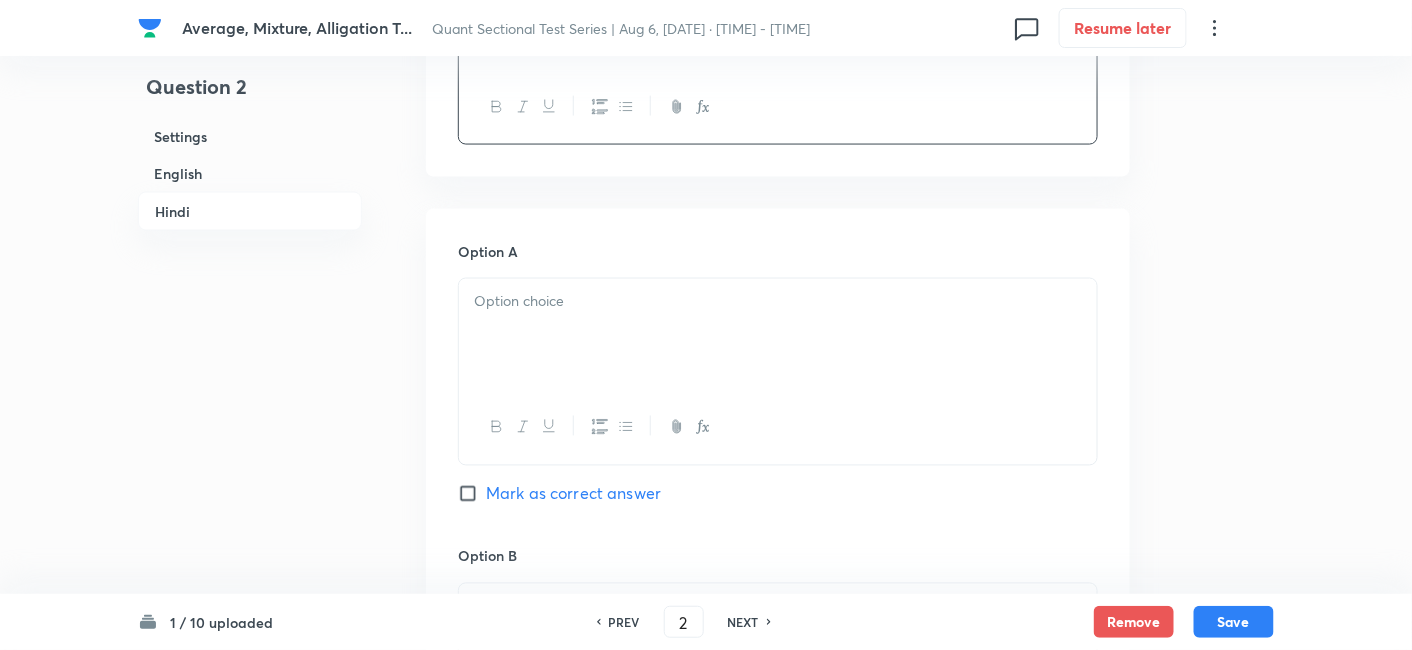 click at bounding box center [778, 335] 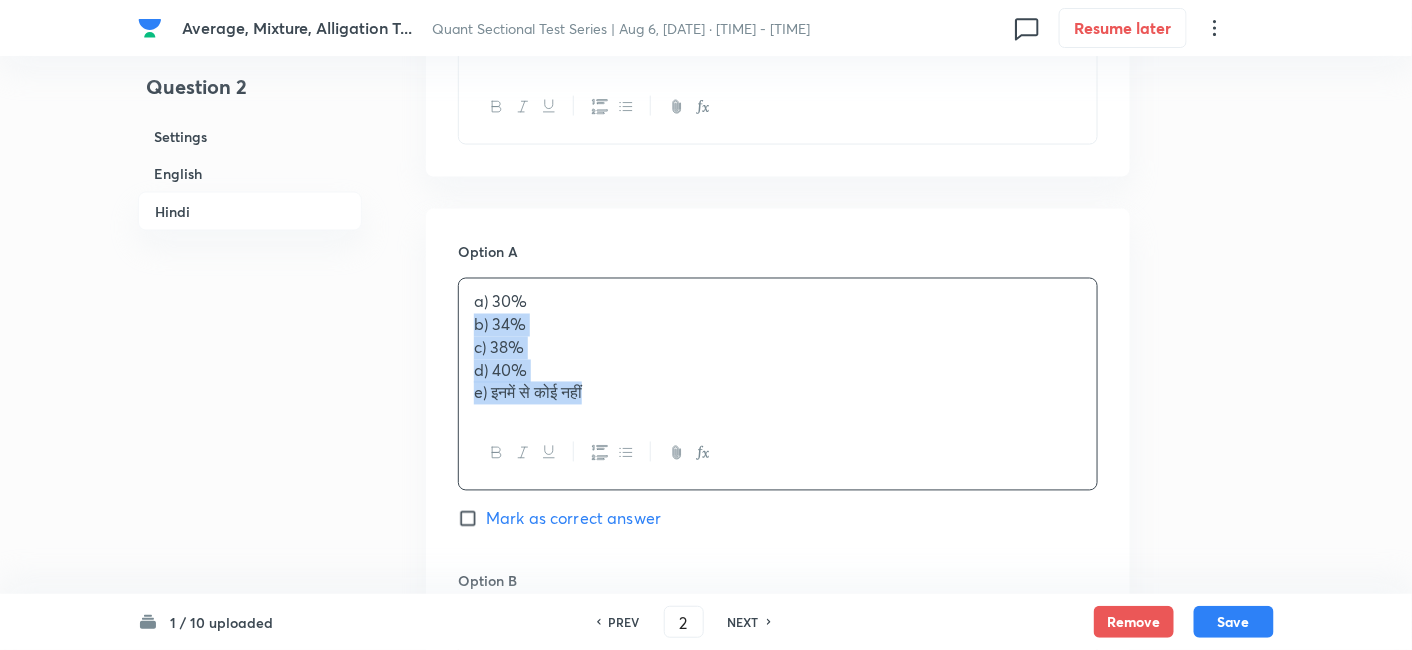 drag, startPoint x: 472, startPoint y: 322, endPoint x: 753, endPoint y: 510, distance: 338.0902 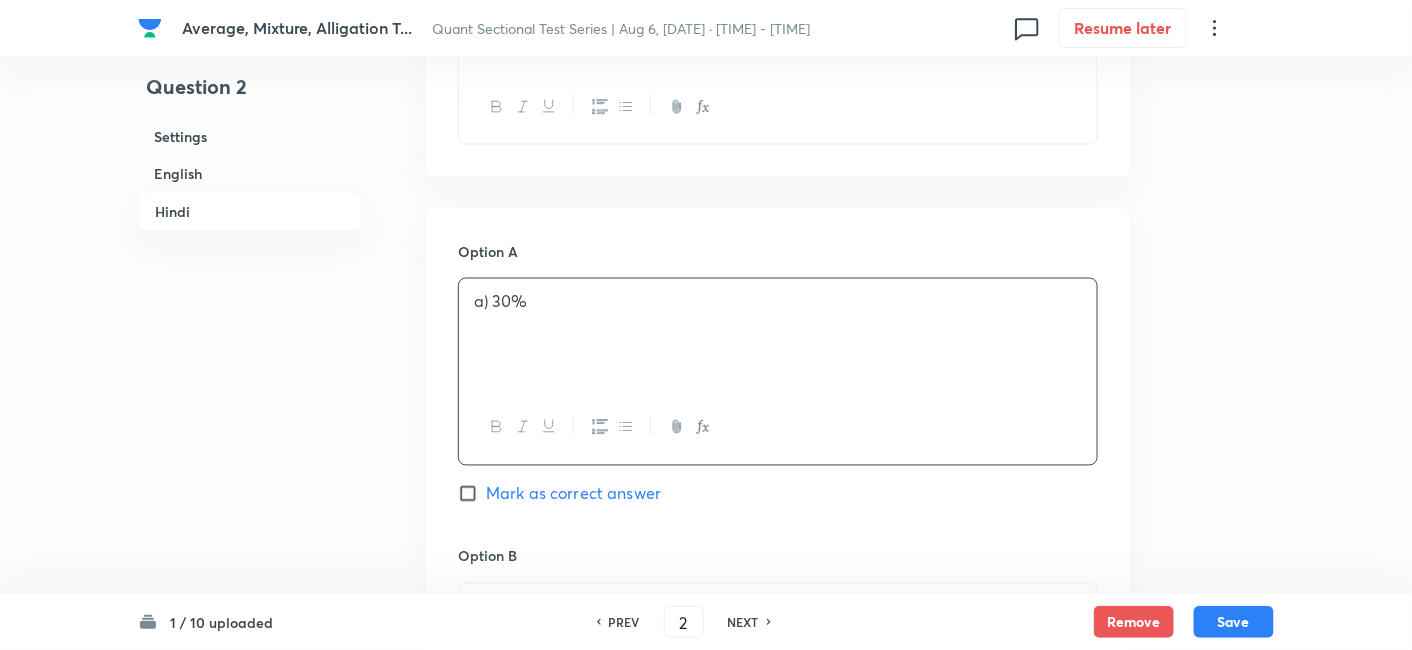 scroll, scrollTop: 3470, scrollLeft: 0, axis: vertical 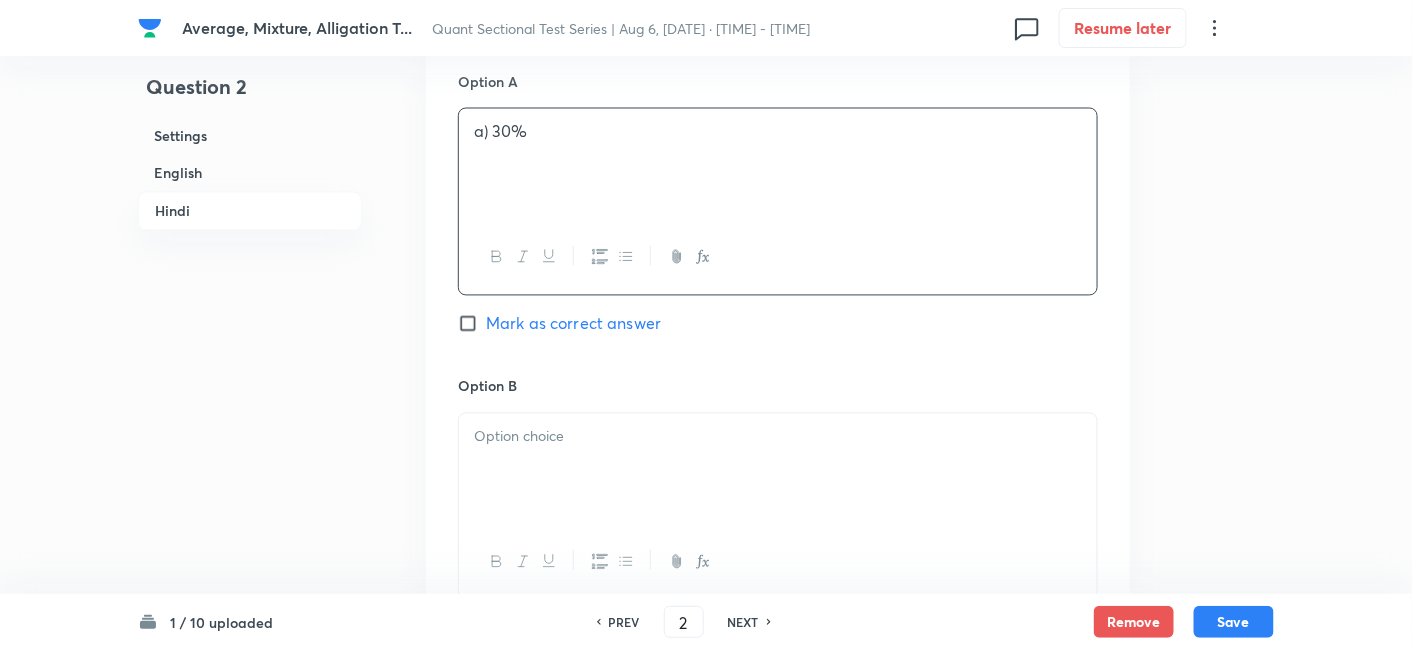 click at bounding box center (778, 470) 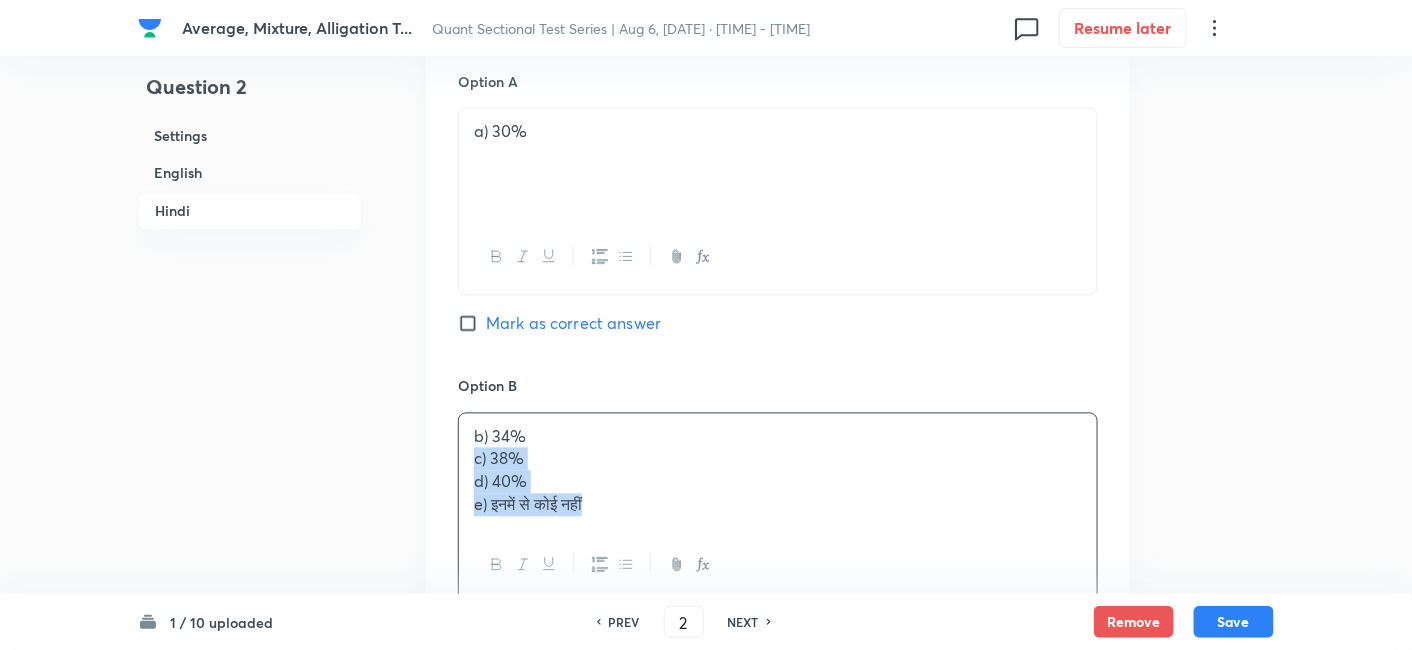 drag, startPoint x: 467, startPoint y: 456, endPoint x: 724, endPoint y: 558, distance: 276.50134 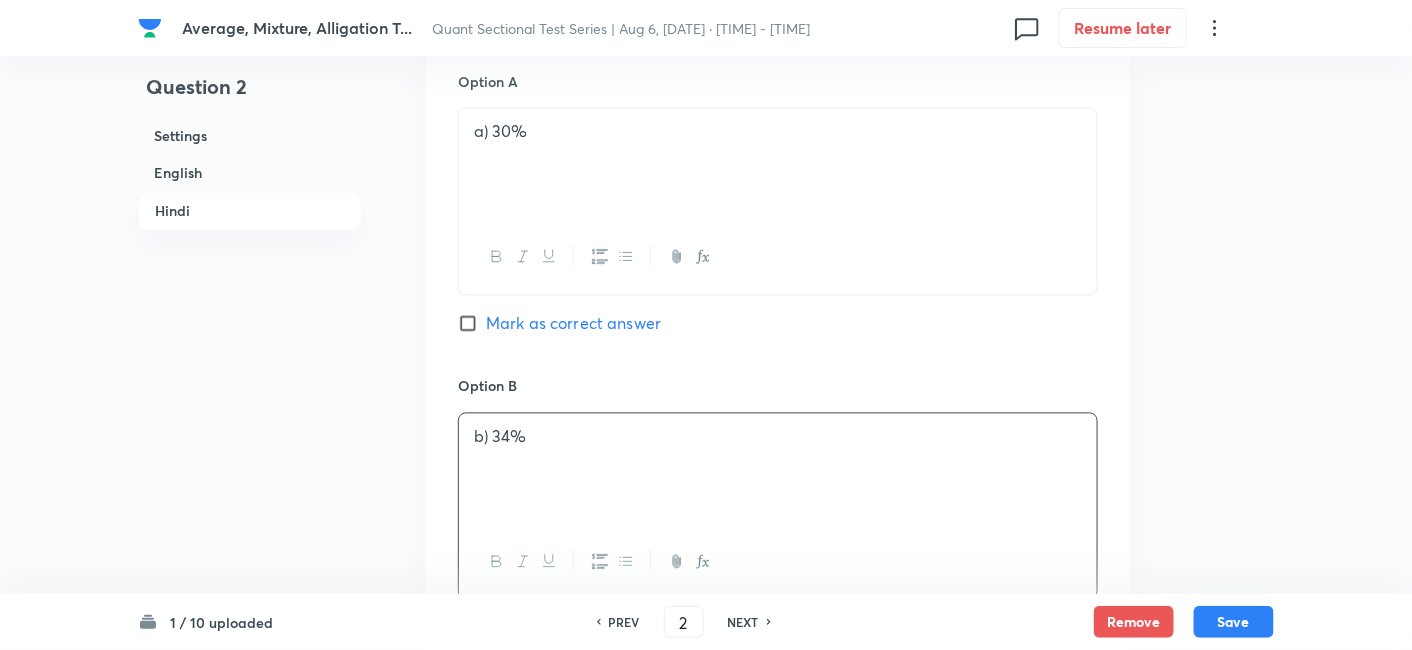 scroll, scrollTop: 3810, scrollLeft: 0, axis: vertical 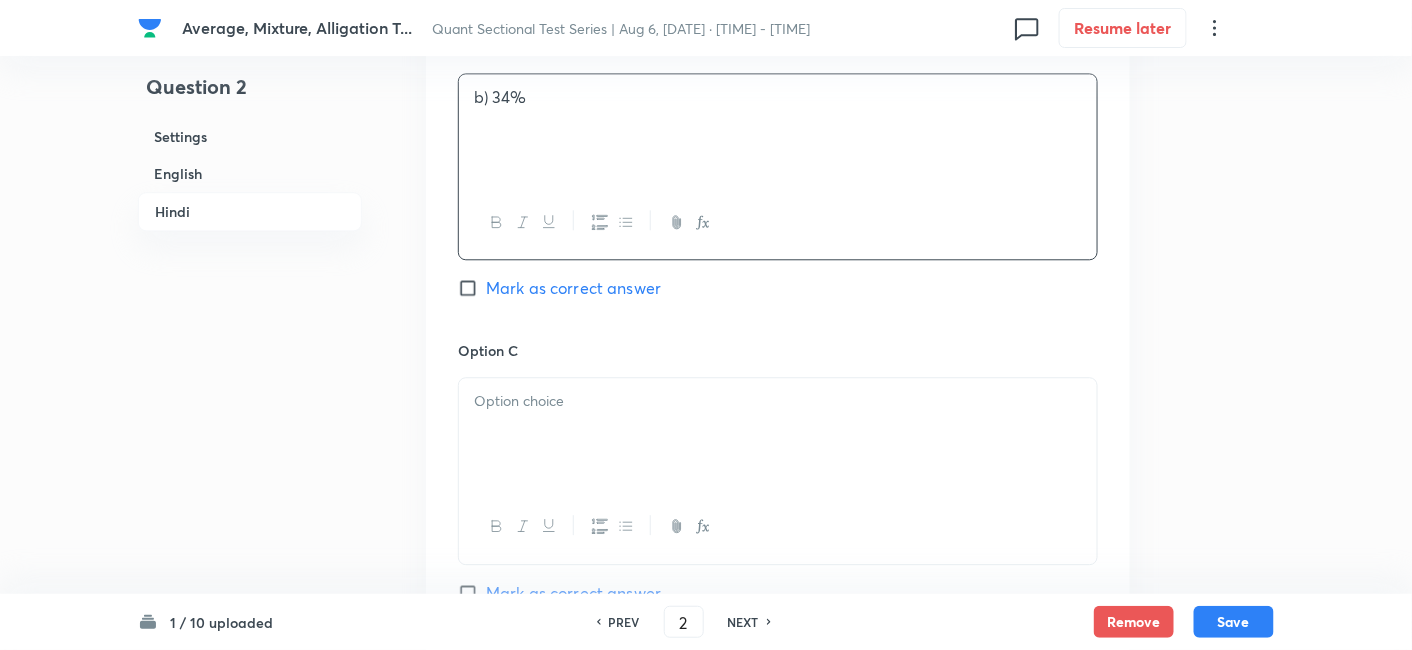 click at bounding box center [778, 434] 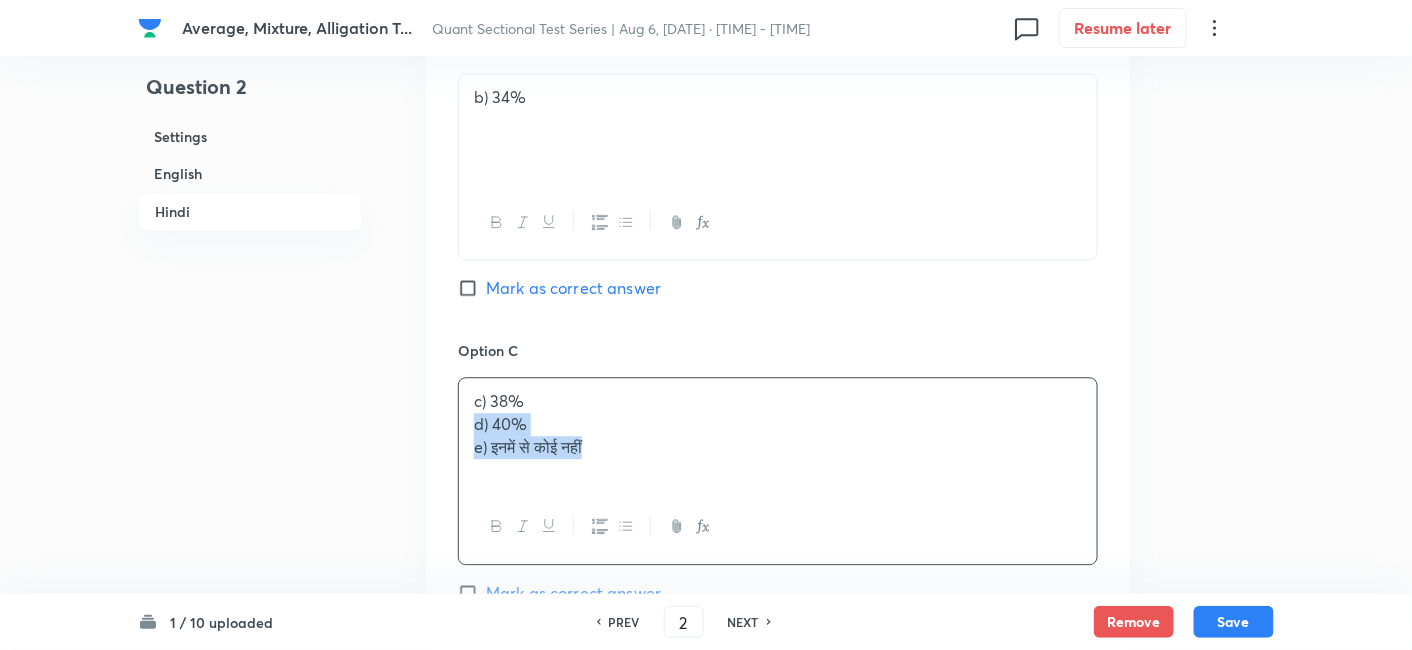 drag, startPoint x: 459, startPoint y: 419, endPoint x: 742, endPoint y: 538, distance: 307.00162 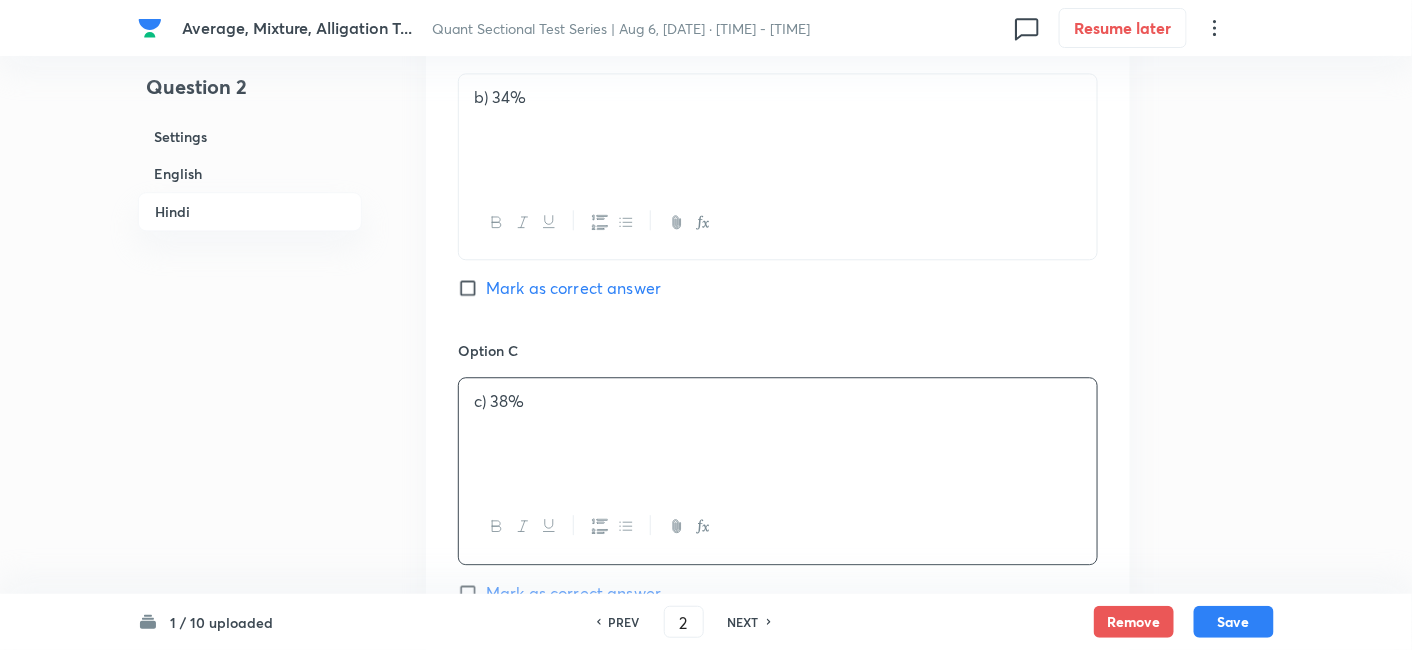 click on "Mark as correct answer" at bounding box center (573, 593) 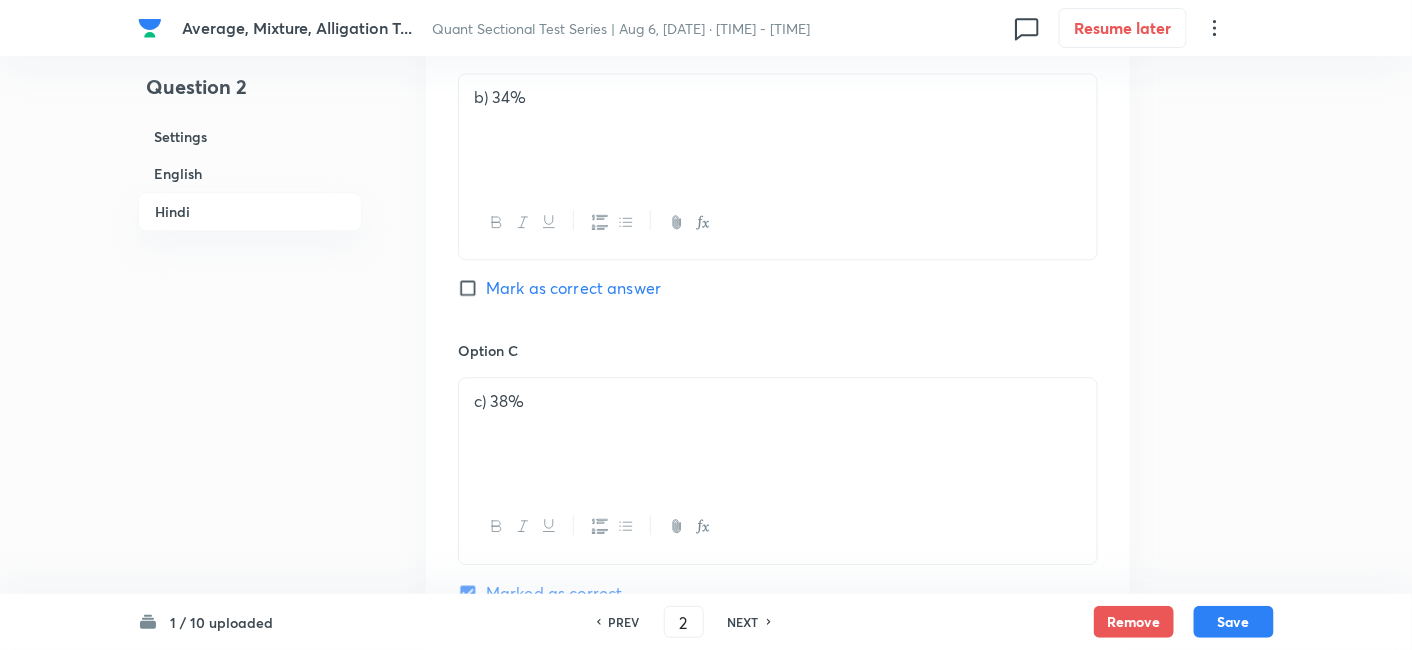 checkbox on "true" 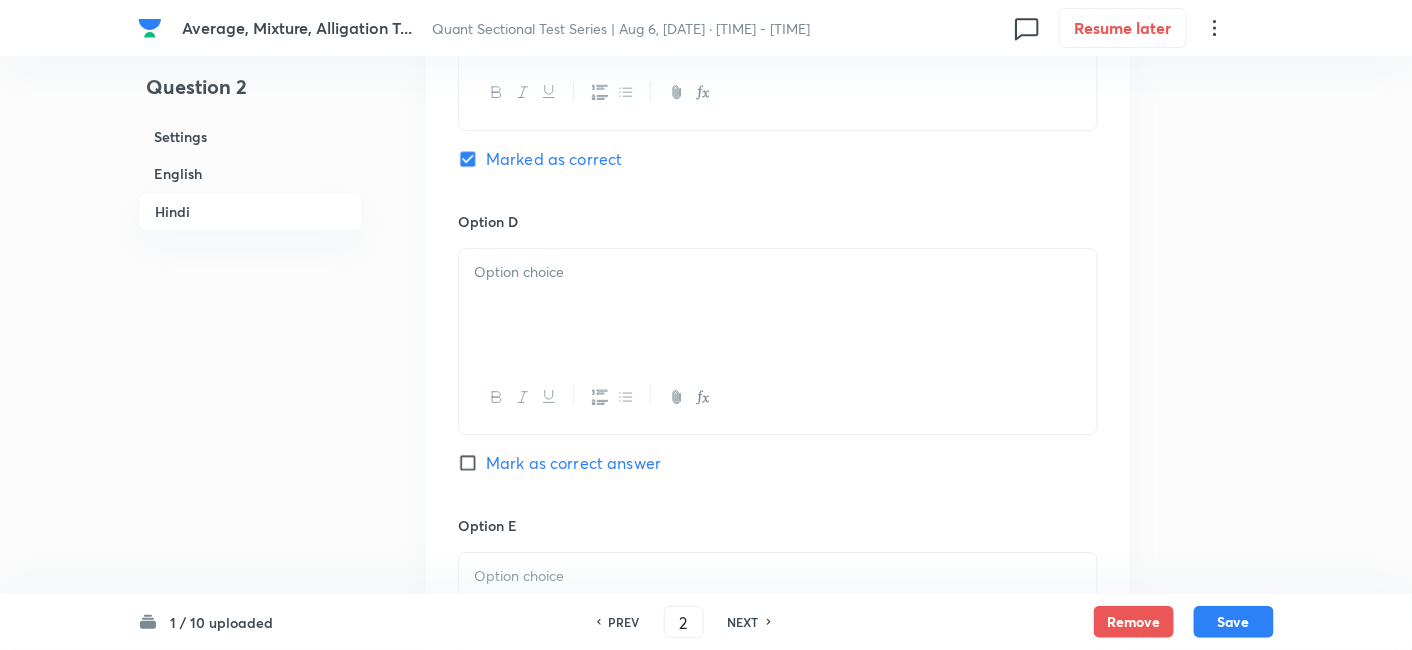 scroll, scrollTop: 4253, scrollLeft: 0, axis: vertical 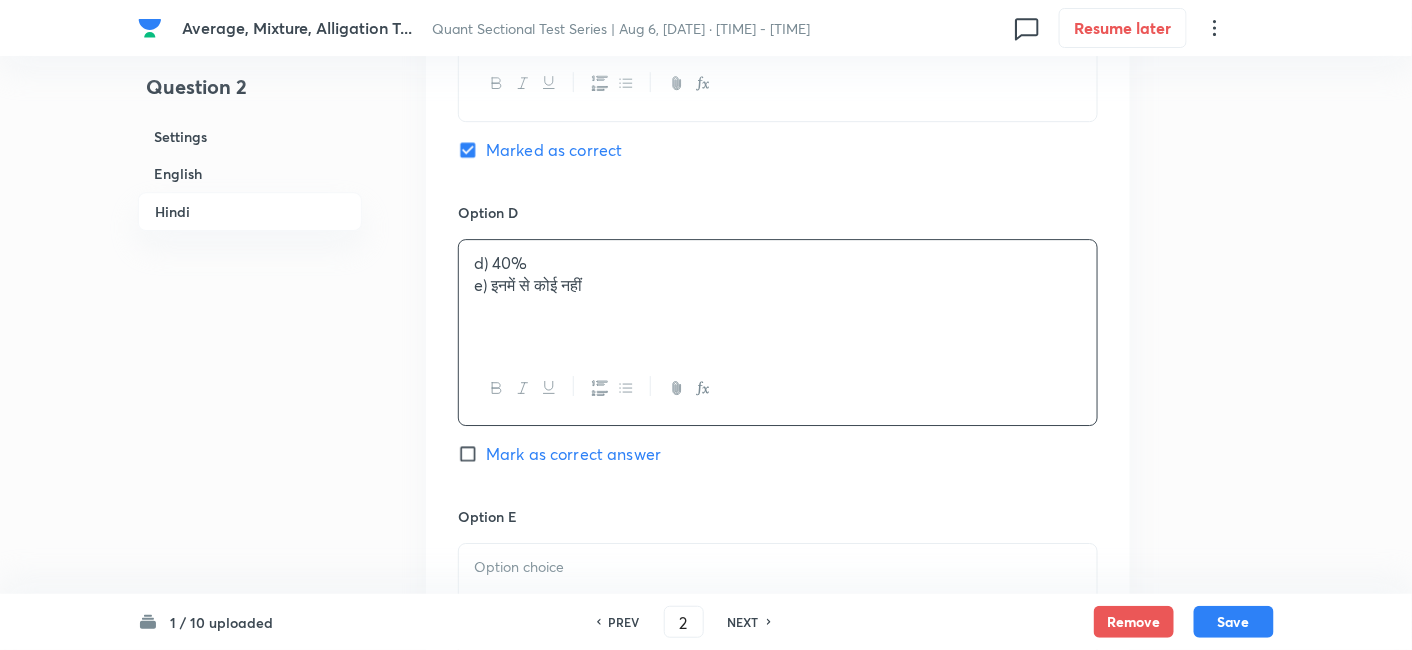 click on "d) 40% e) इनमें से कोई नहीं" at bounding box center [778, 296] 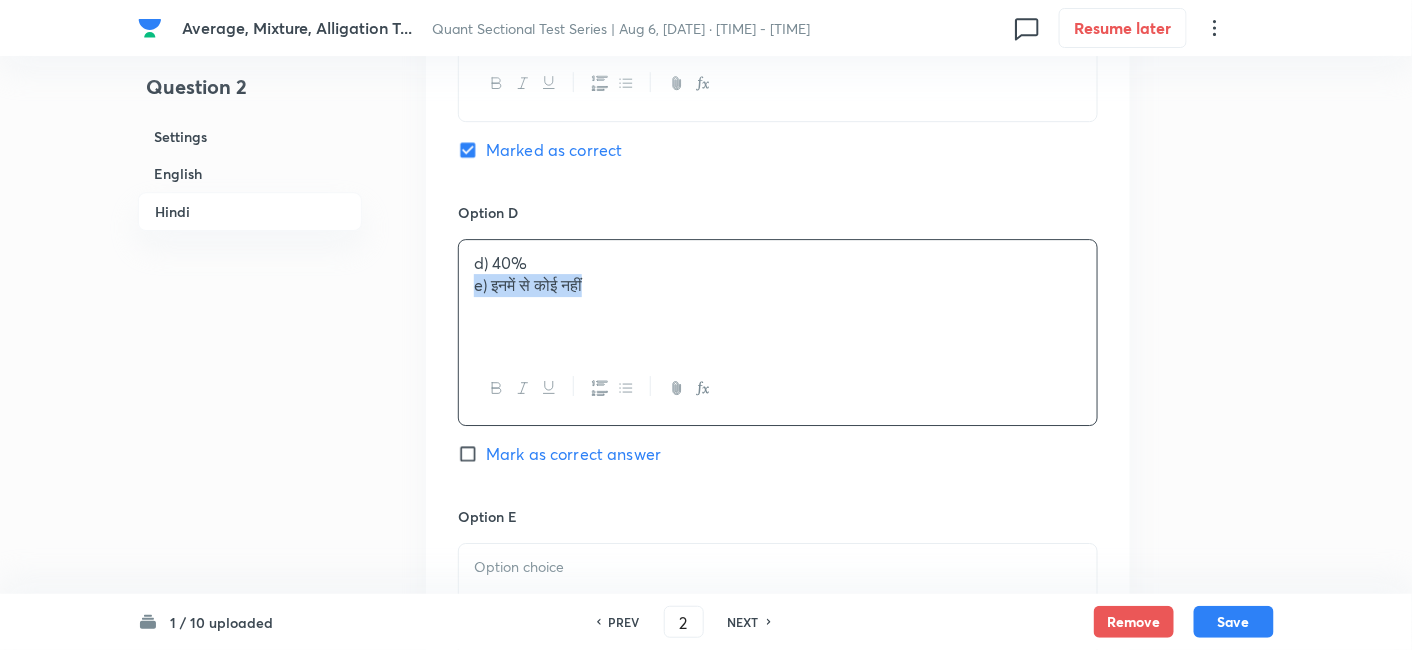 drag, startPoint x: 469, startPoint y: 285, endPoint x: 756, endPoint y: 330, distance: 290.50644 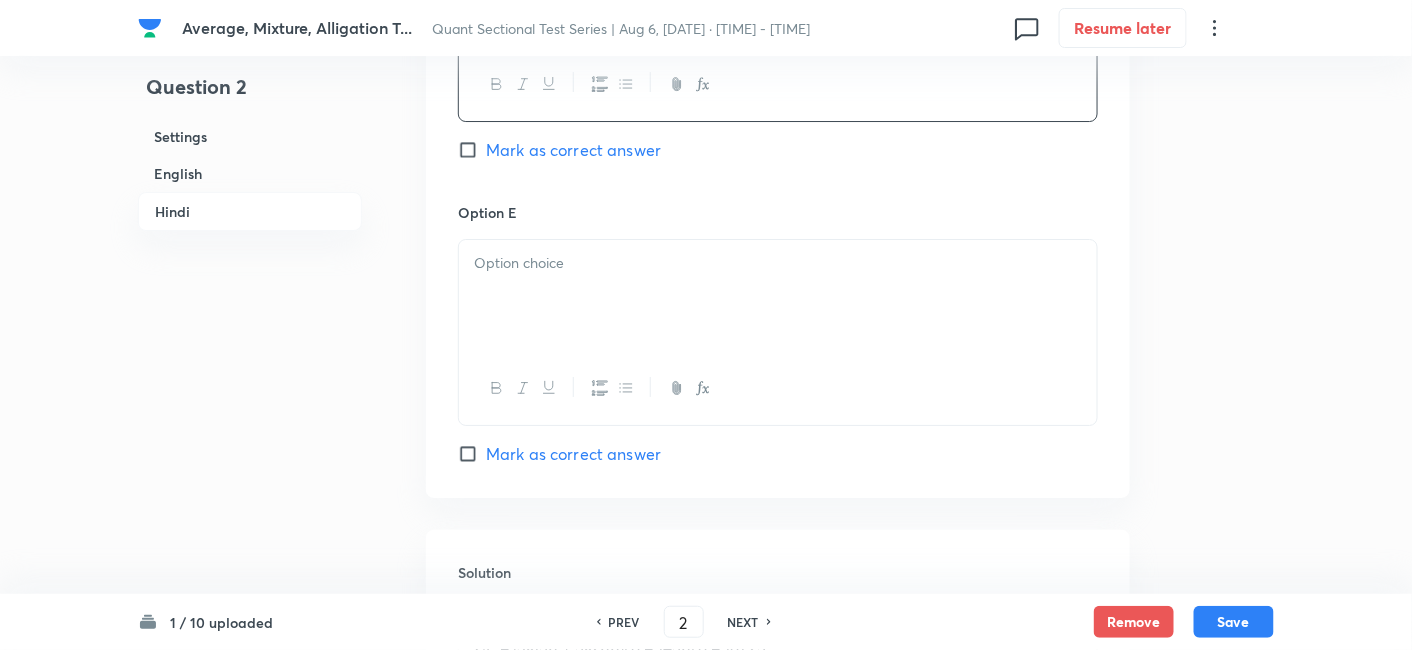 scroll, scrollTop: 4564, scrollLeft: 0, axis: vertical 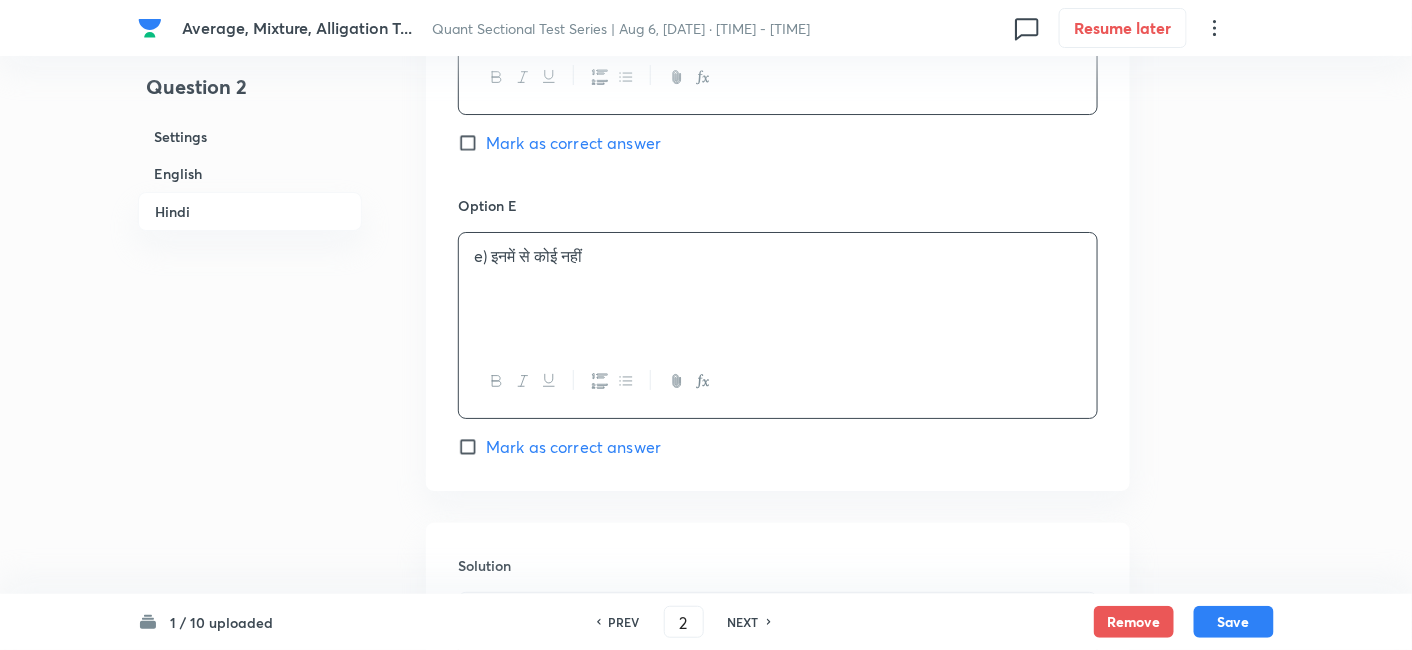 click on "e) इनमें से कोई नहीं" at bounding box center (778, 289) 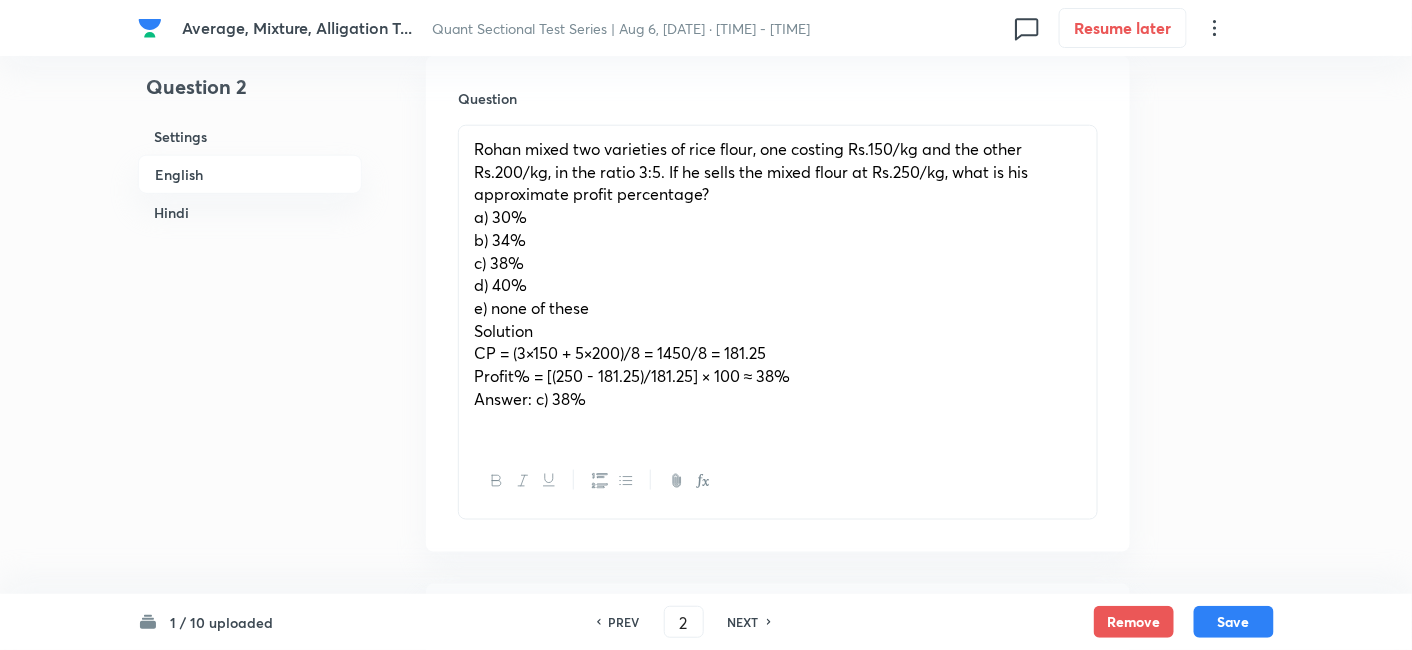 scroll, scrollTop: 595, scrollLeft: 0, axis: vertical 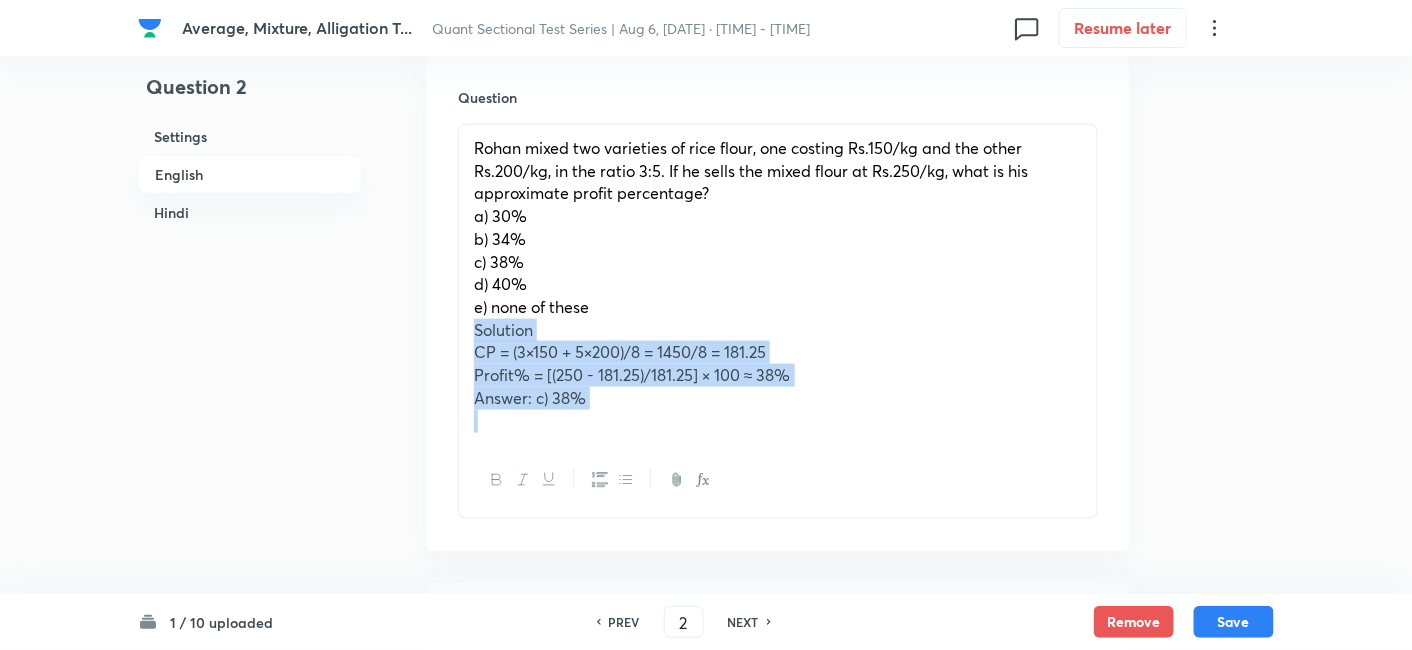 drag, startPoint x: 471, startPoint y: 332, endPoint x: 797, endPoint y: 479, distance: 357.61014 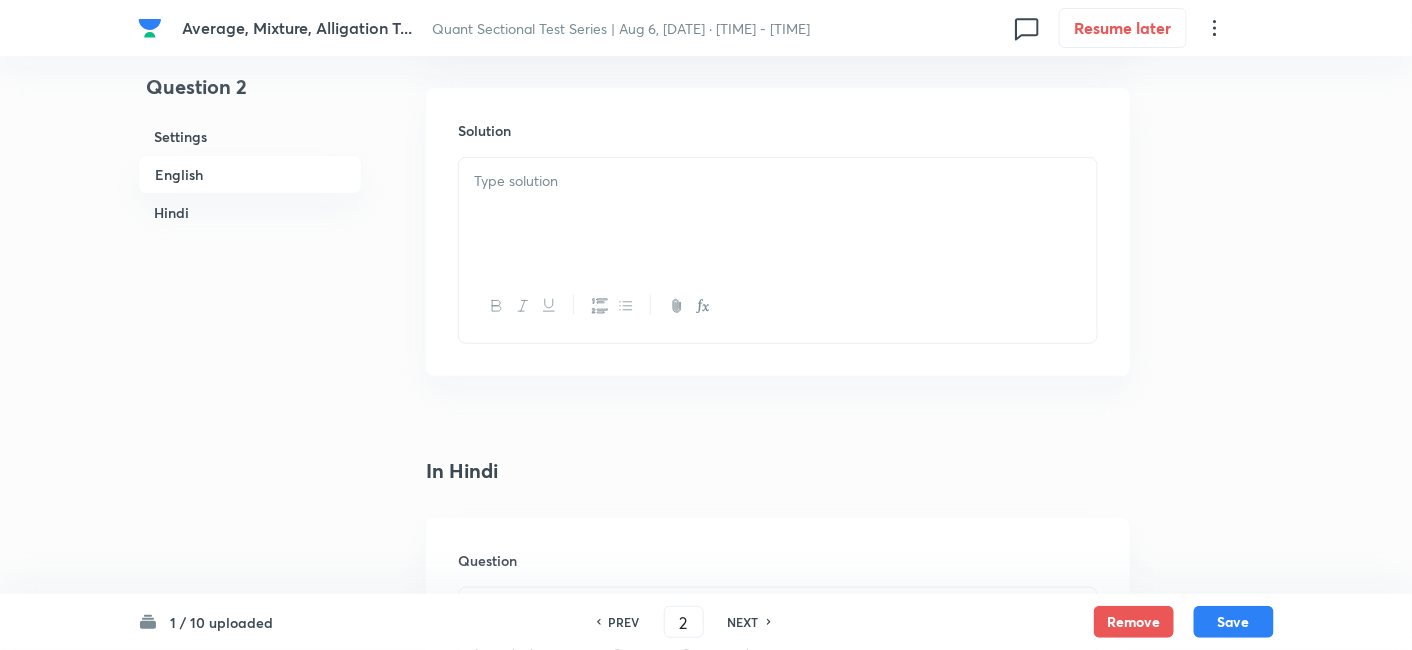 click at bounding box center (778, 214) 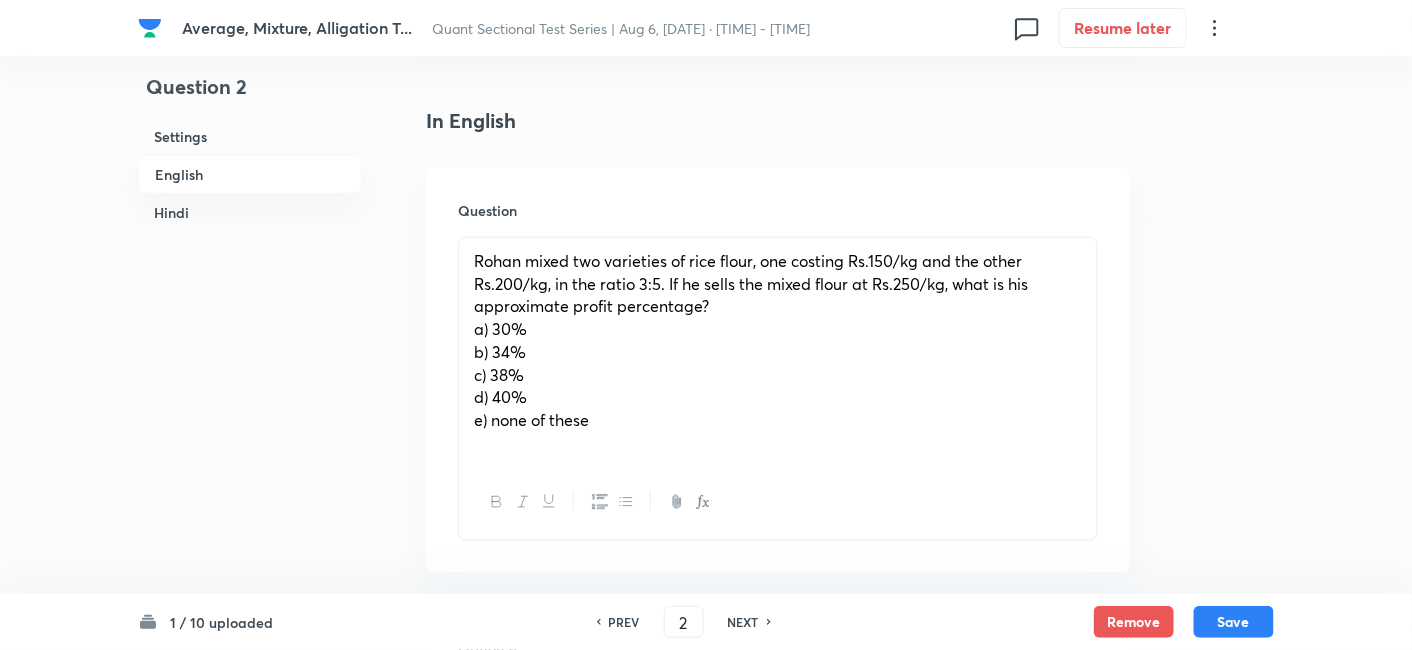 scroll, scrollTop: 519, scrollLeft: 0, axis: vertical 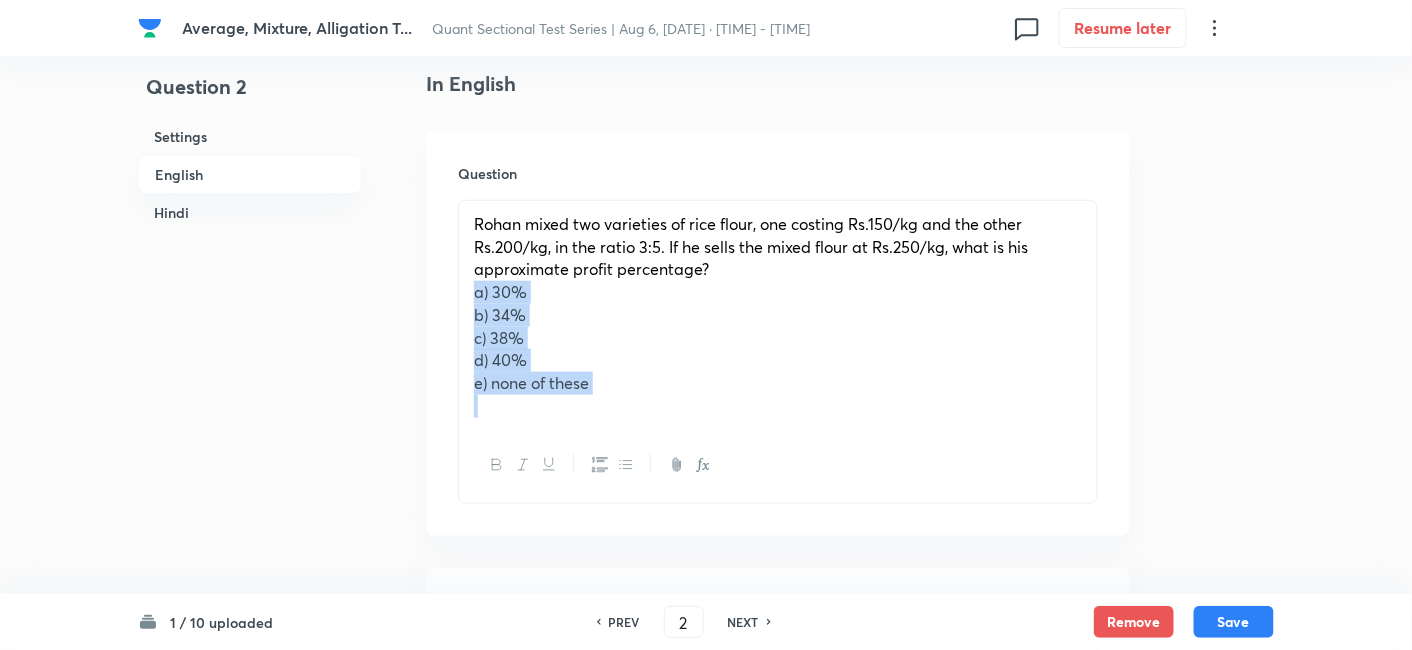 drag, startPoint x: 465, startPoint y: 298, endPoint x: 648, endPoint y: 416, distance: 217.74527 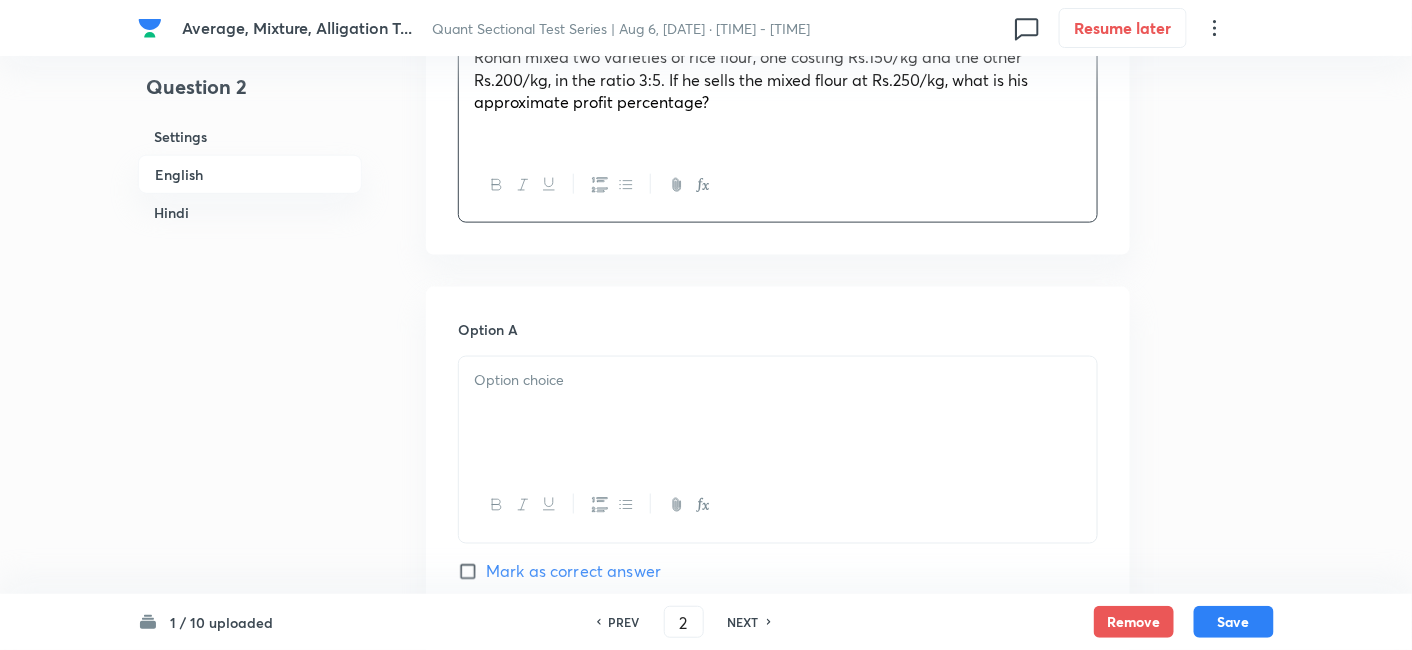 scroll, scrollTop: 688, scrollLeft: 0, axis: vertical 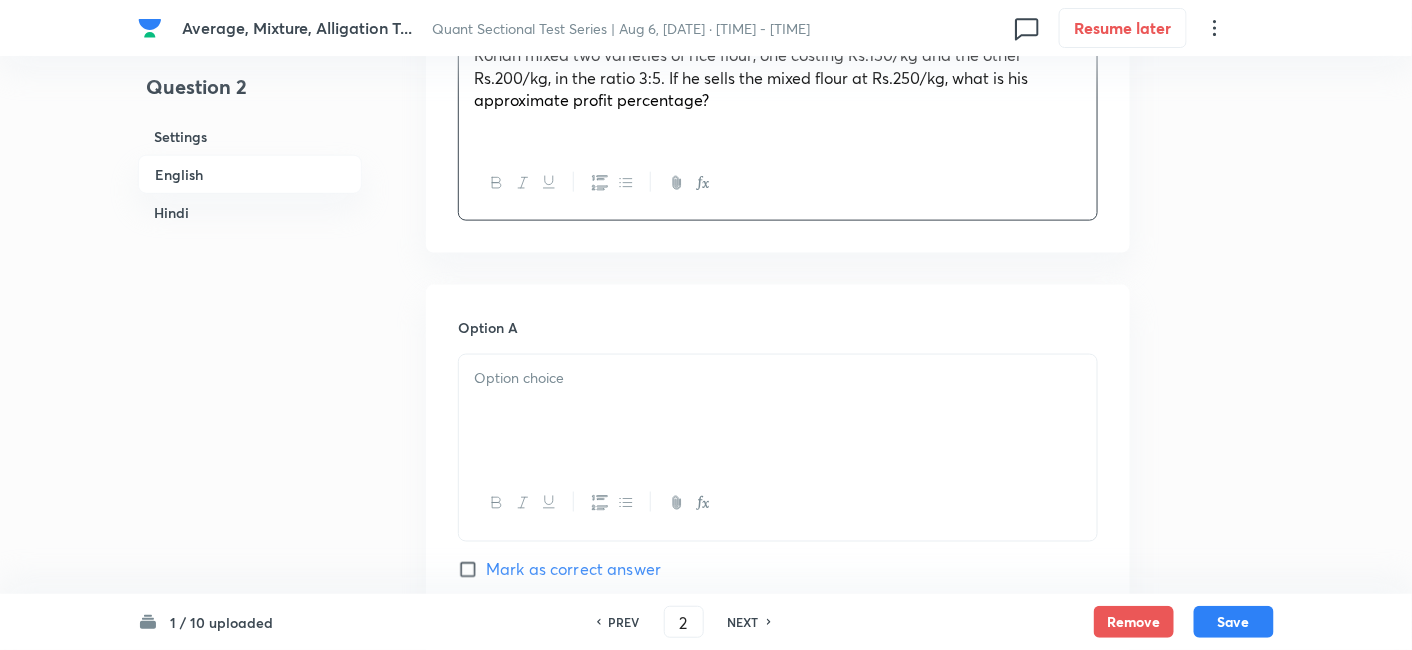 click at bounding box center [778, 378] 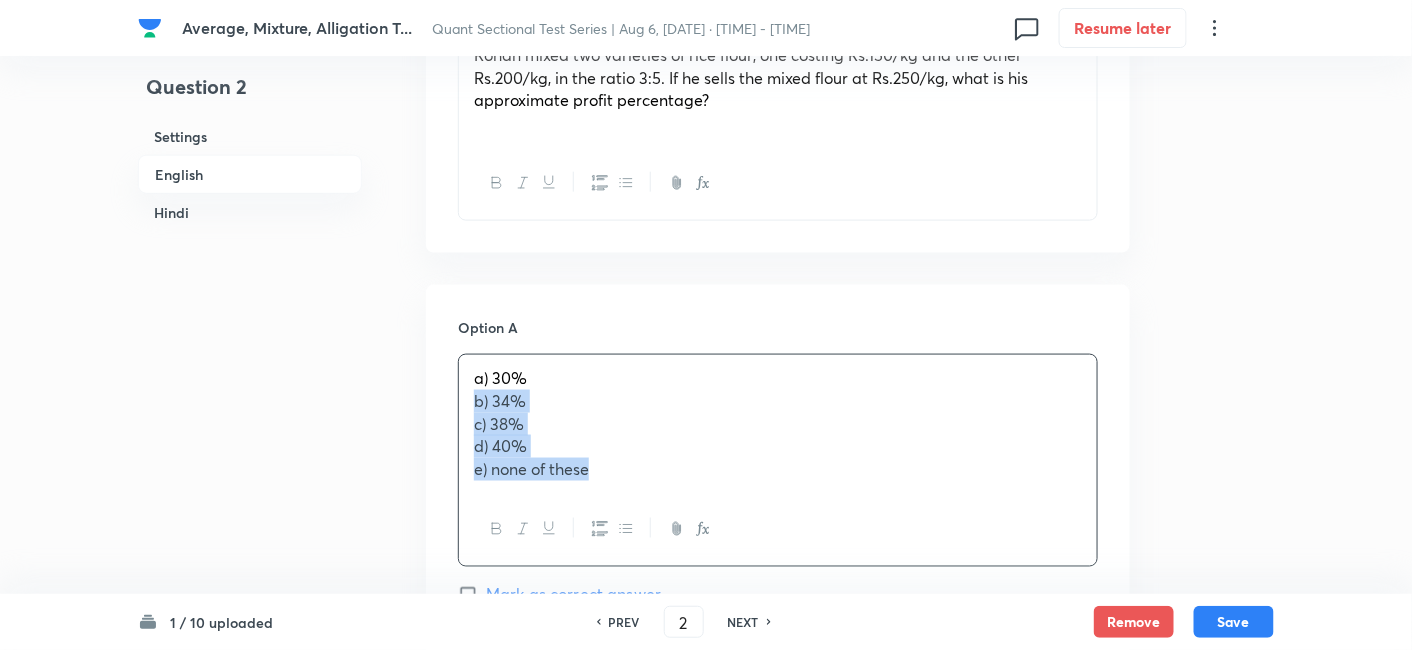 drag, startPoint x: 460, startPoint y: 401, endPoint x: 697, endPoint y: 565, distance: 288.21 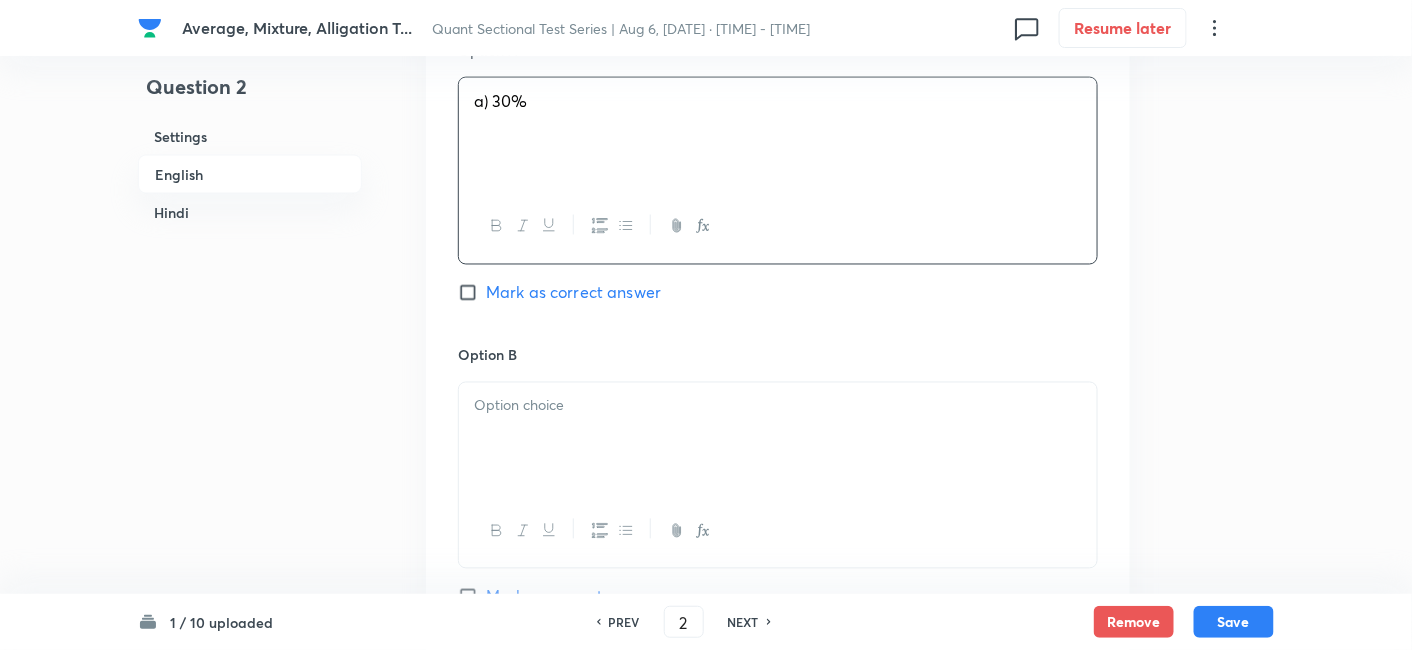 scroll, scrollTop: 970, scrollLeft: 0, axis: vertical 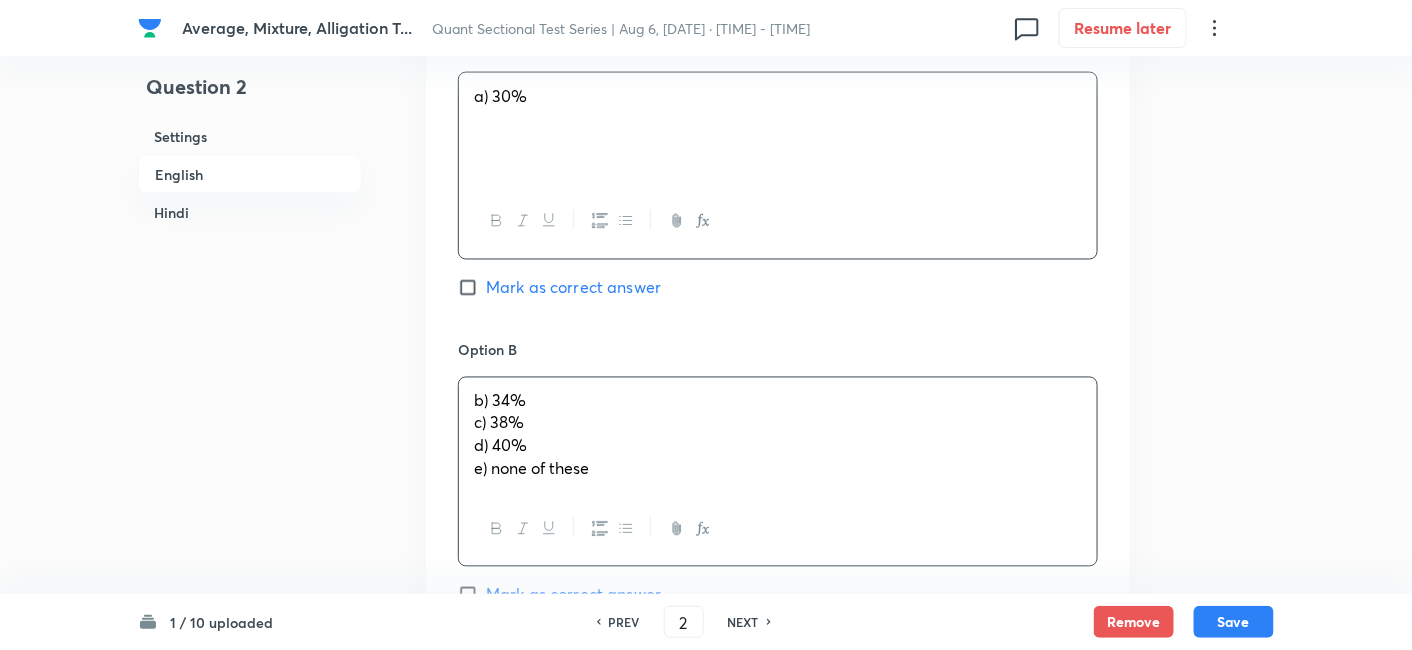 click on "b) 34% c) 38% d) 40% e) none of these" at bounding box center (778, 435) 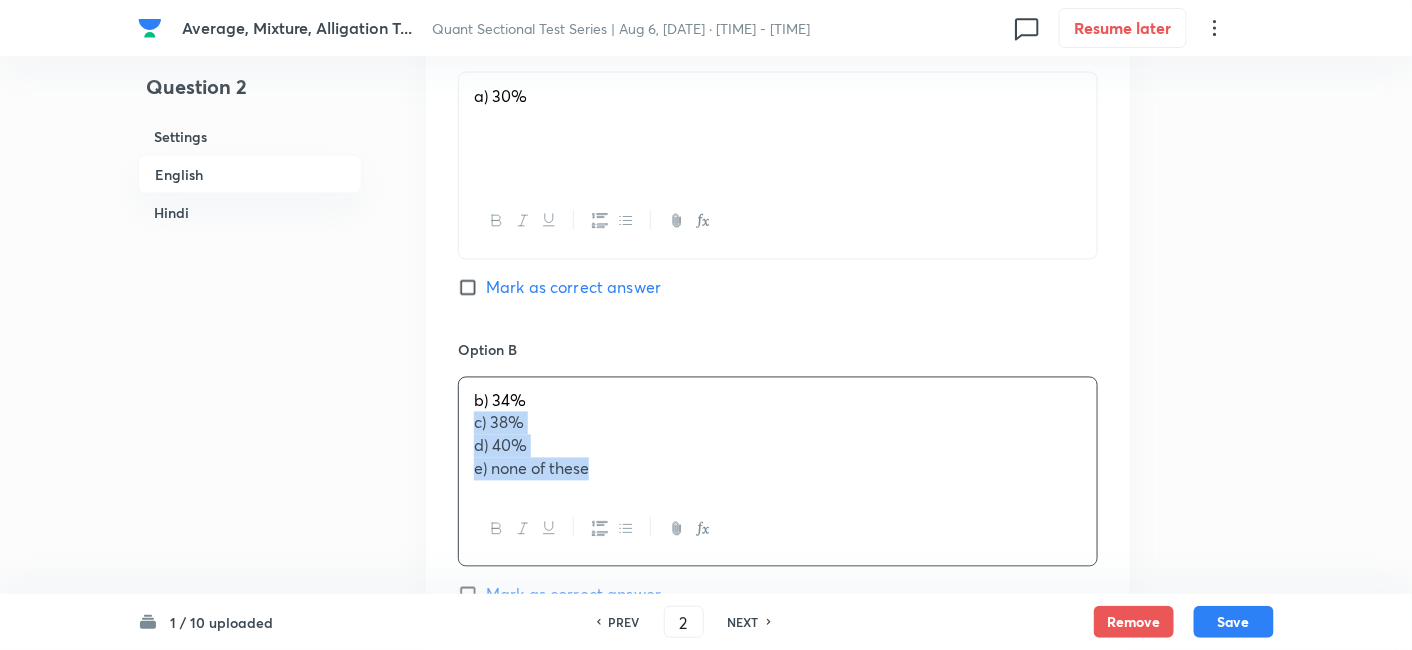 drag, startPoint x: 471, startPoint y: 421, endPoint x: 715, endPoint y: 539, distance: 271.03506 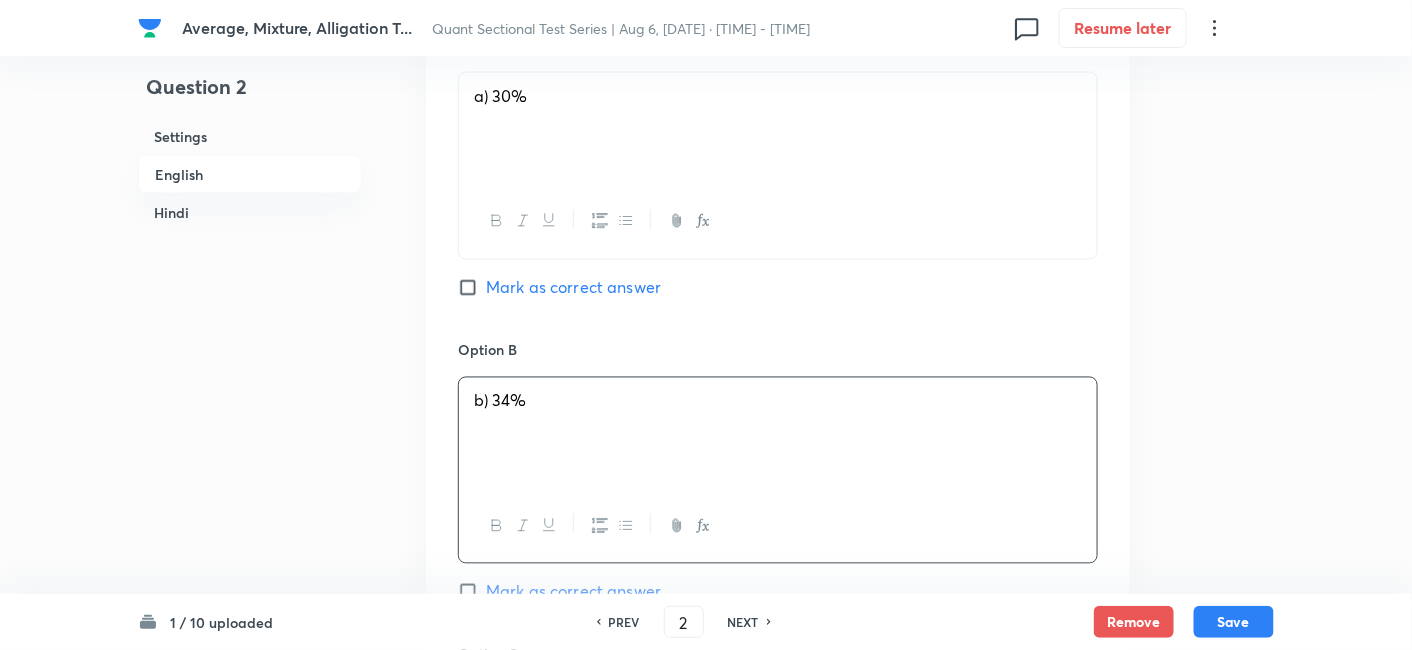 scroll, scrollTop: 1194, scrollLeft: 0, axis: vertical 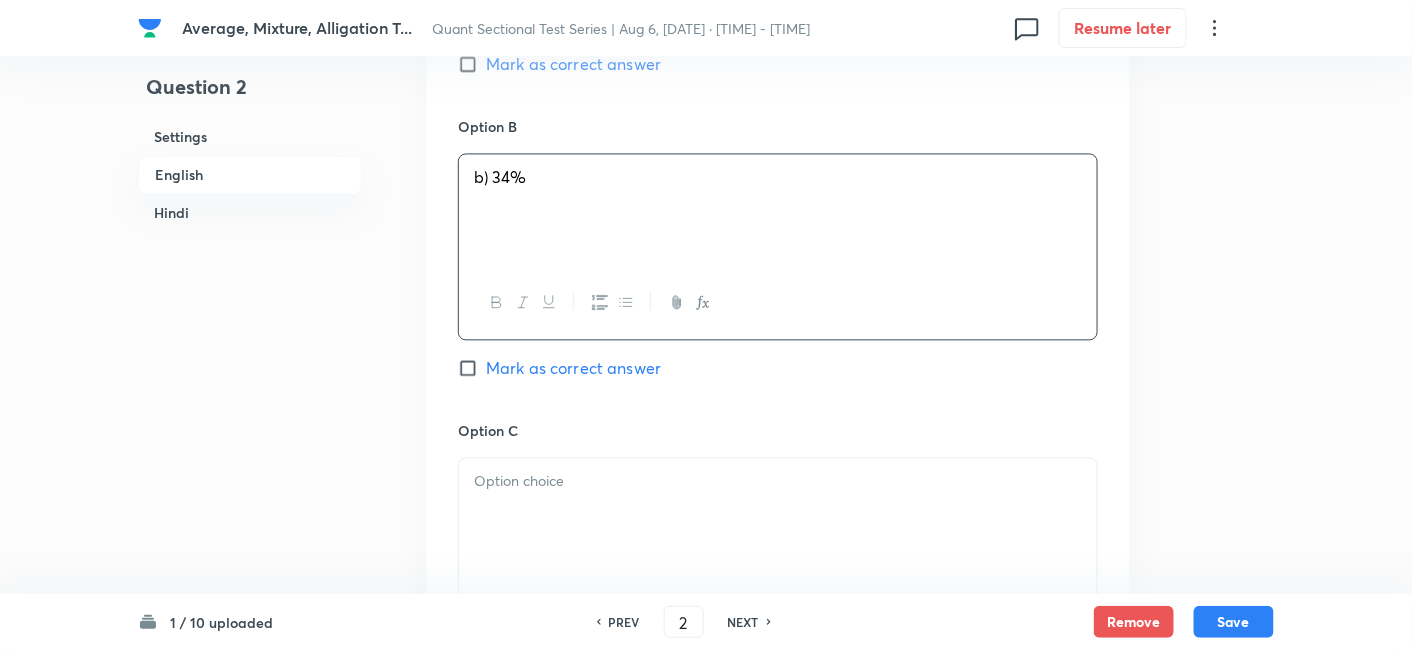click at bounding box center [778, 514] 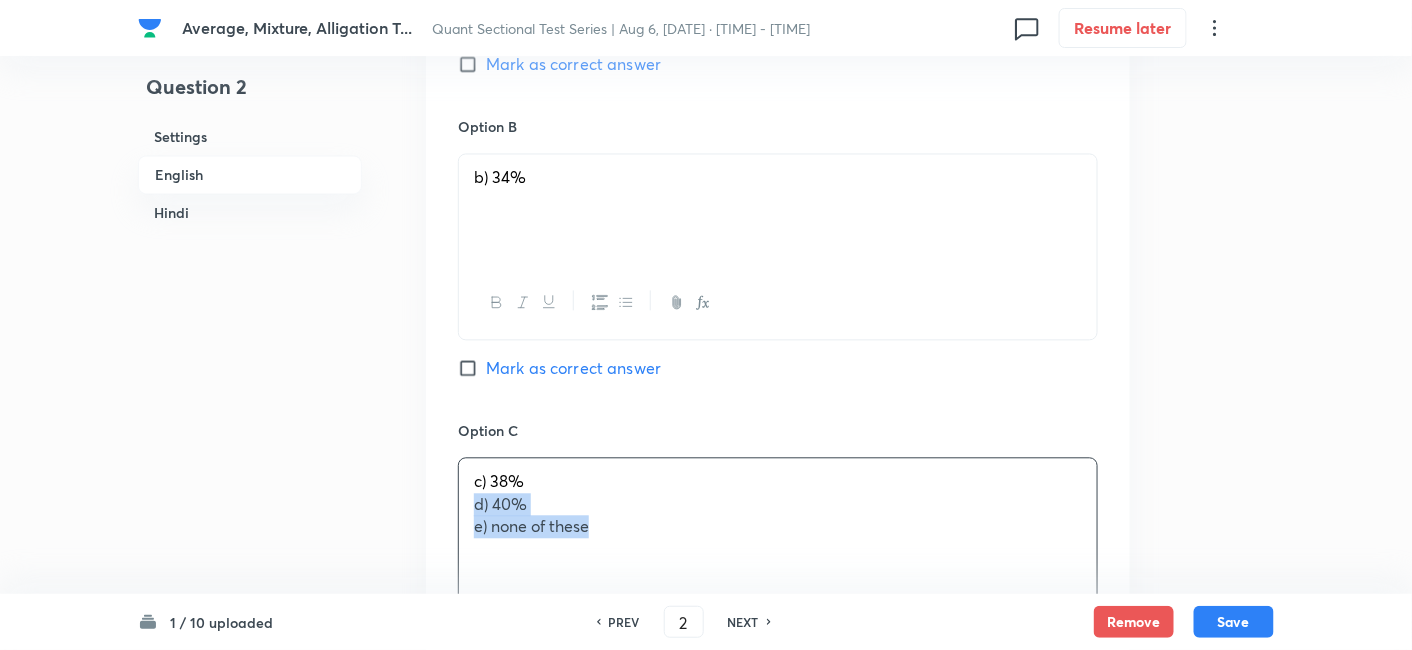 drag, startPoint x: 467, startPoint y: 501, endPoint x: 790, endPoint y: 610, distance: 340.89587 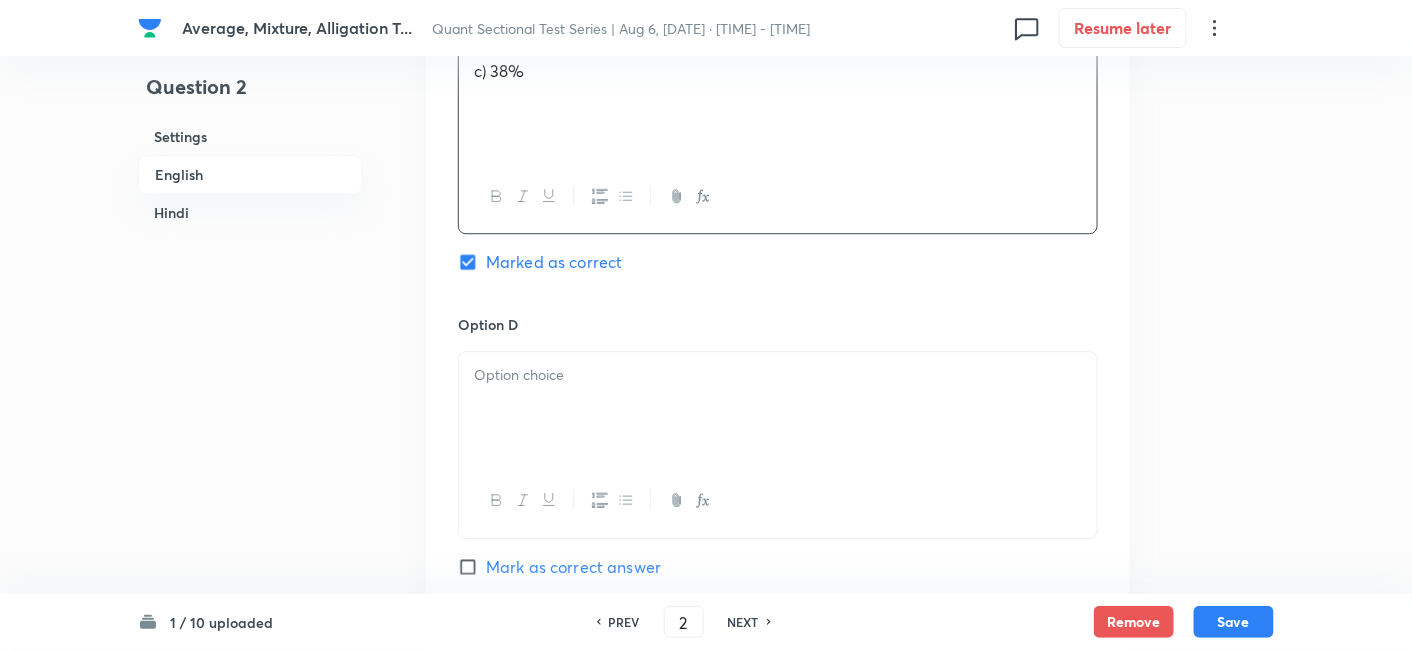 scroll, scrollTop: 1611, scrollLeft: 0, axis: vertical 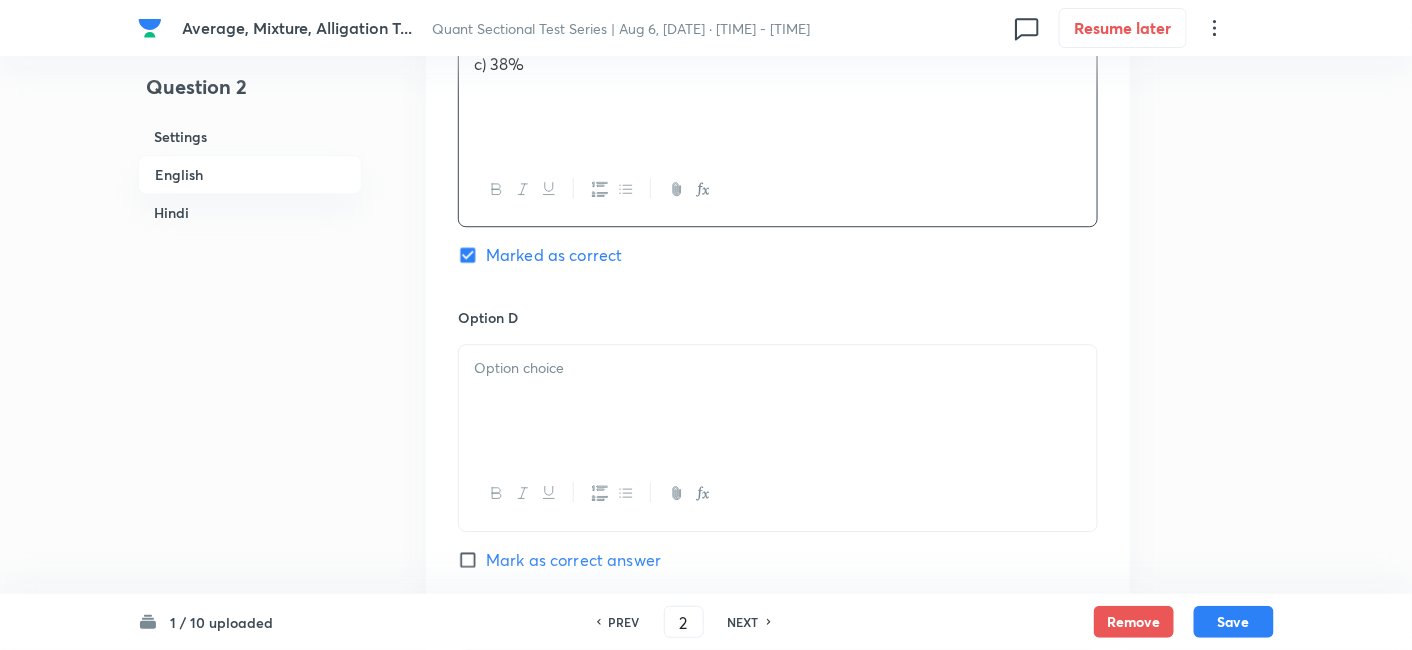 click at bounding box center [778, 401] 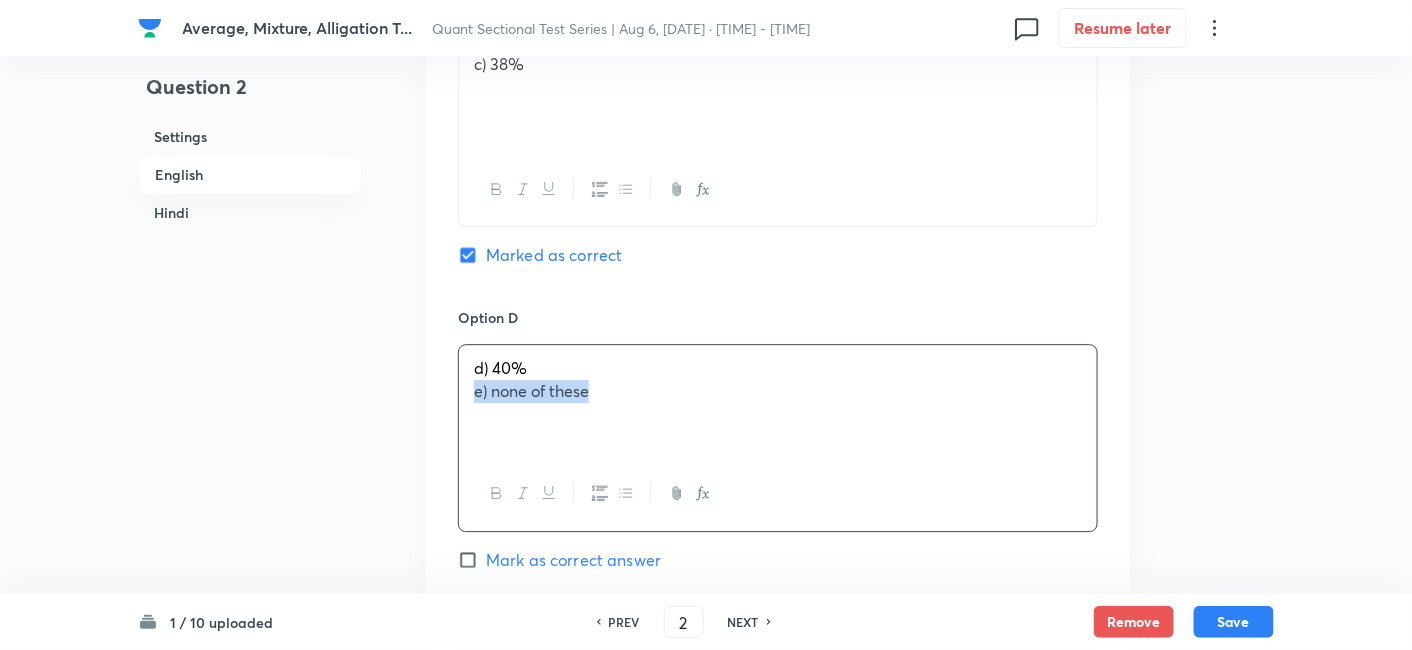 drag, startPoint x: 467, startPoint y: 391, endPoint x: 801, endPoint y: 458, distance: 340.65378 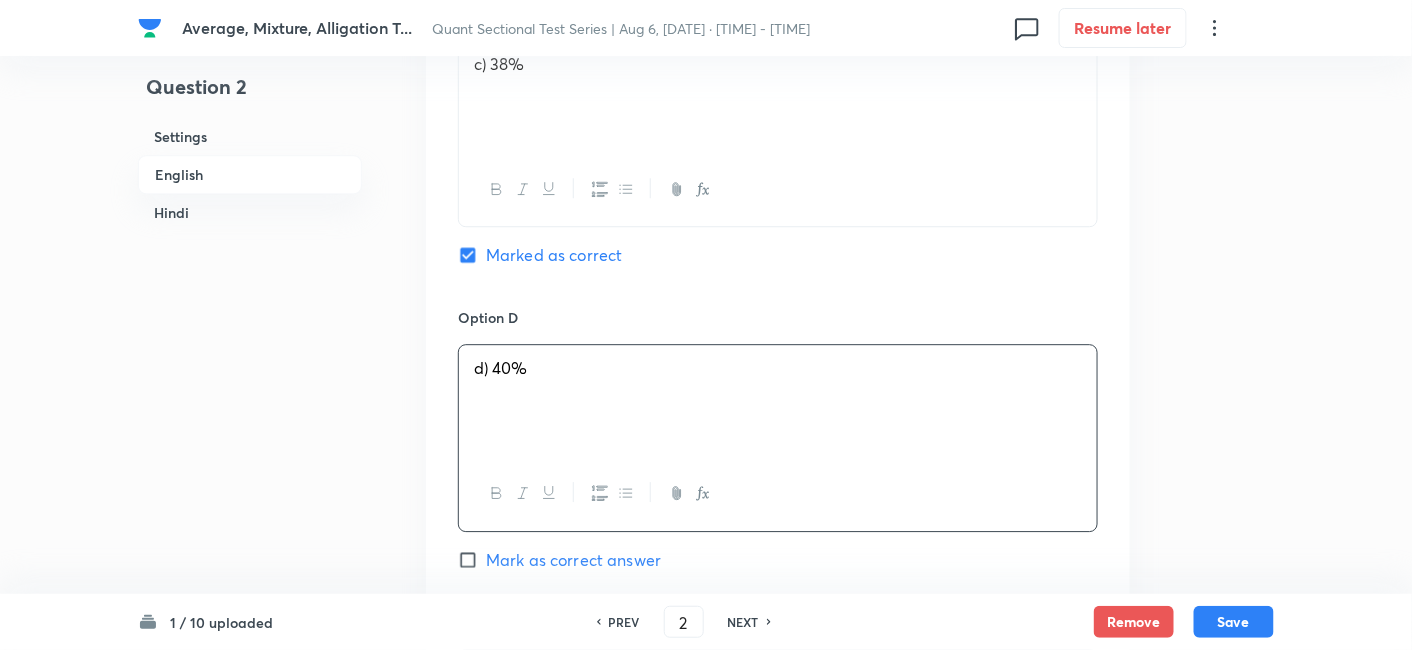 scroll, scrollTop: 1882, scrollLeft: 0, axis: vertical 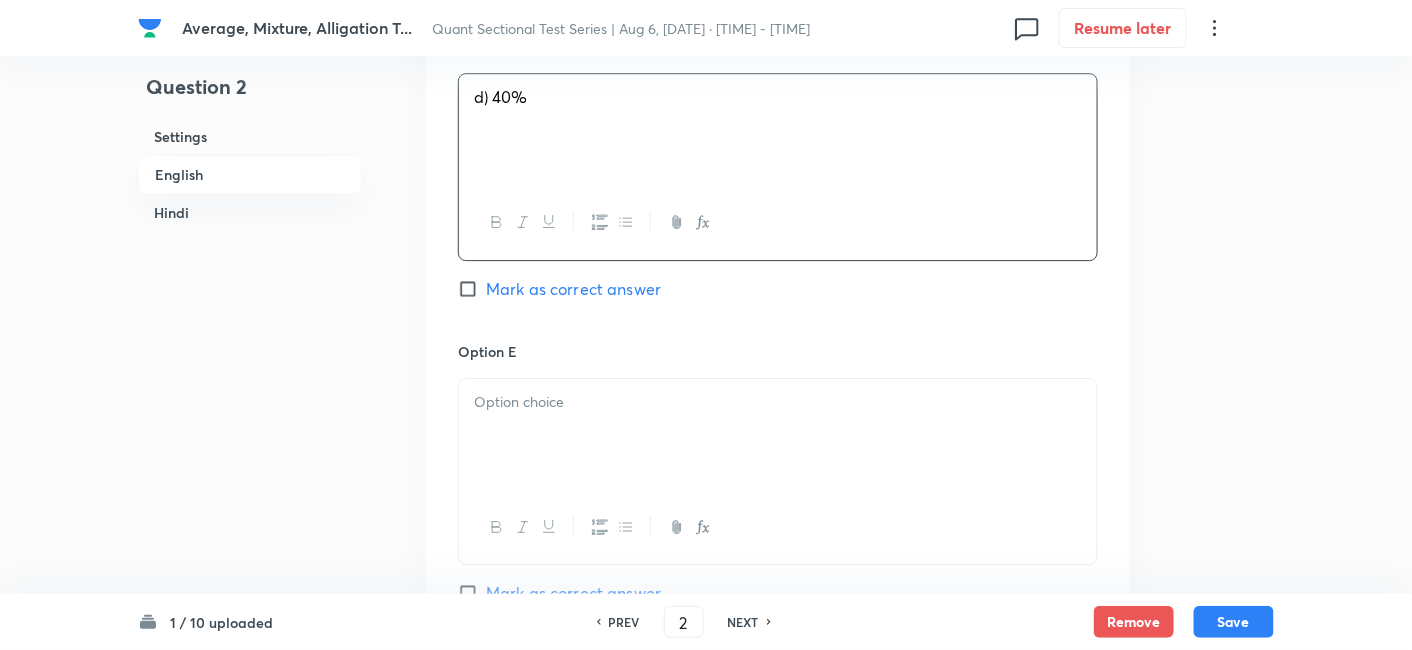 click at bounding box center [778, 435] 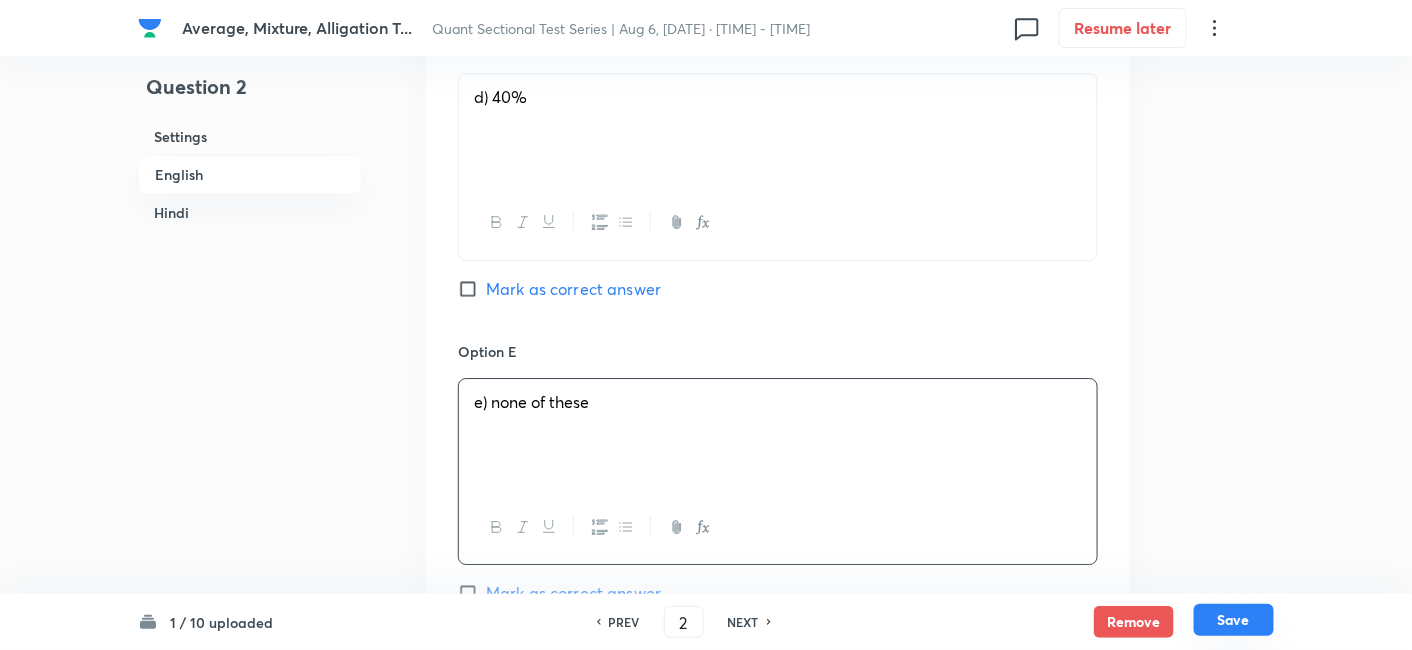 click on "Save" at bounding box center (1234, 620) 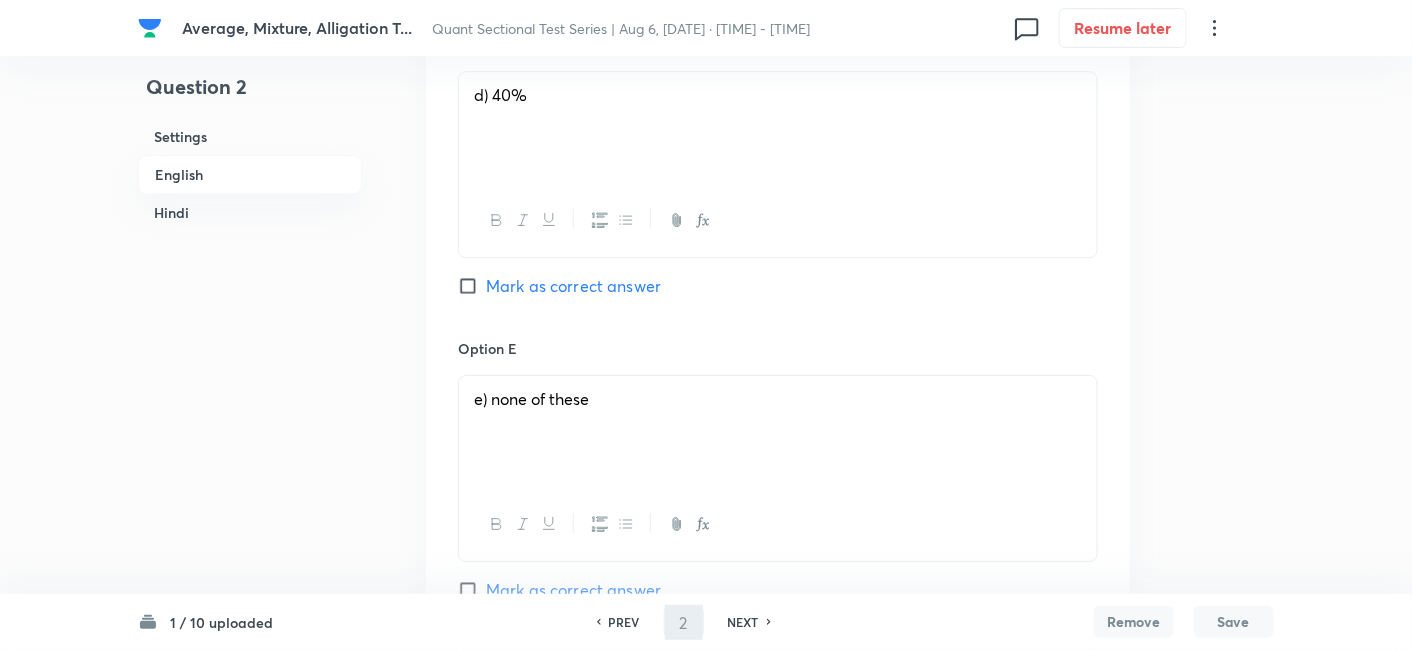 type on "3" 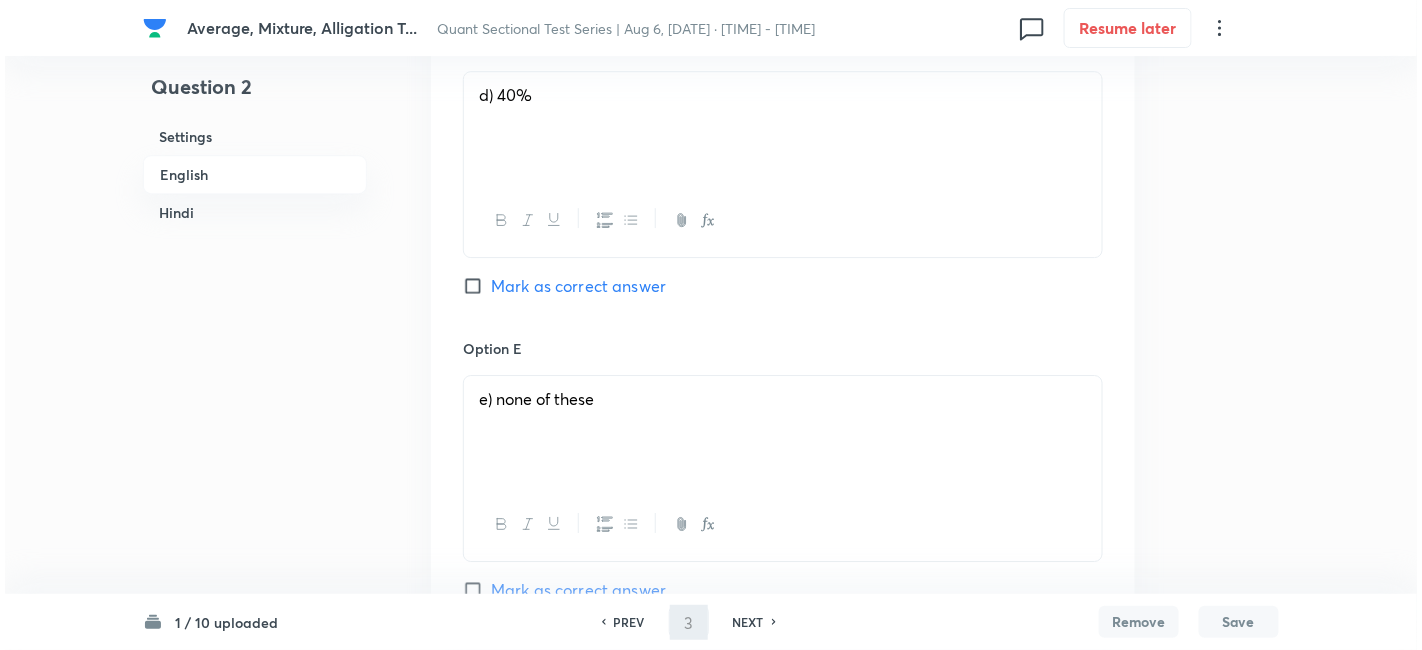 scroll, scrollTop: 0, scrollLeft: 0, axis: both 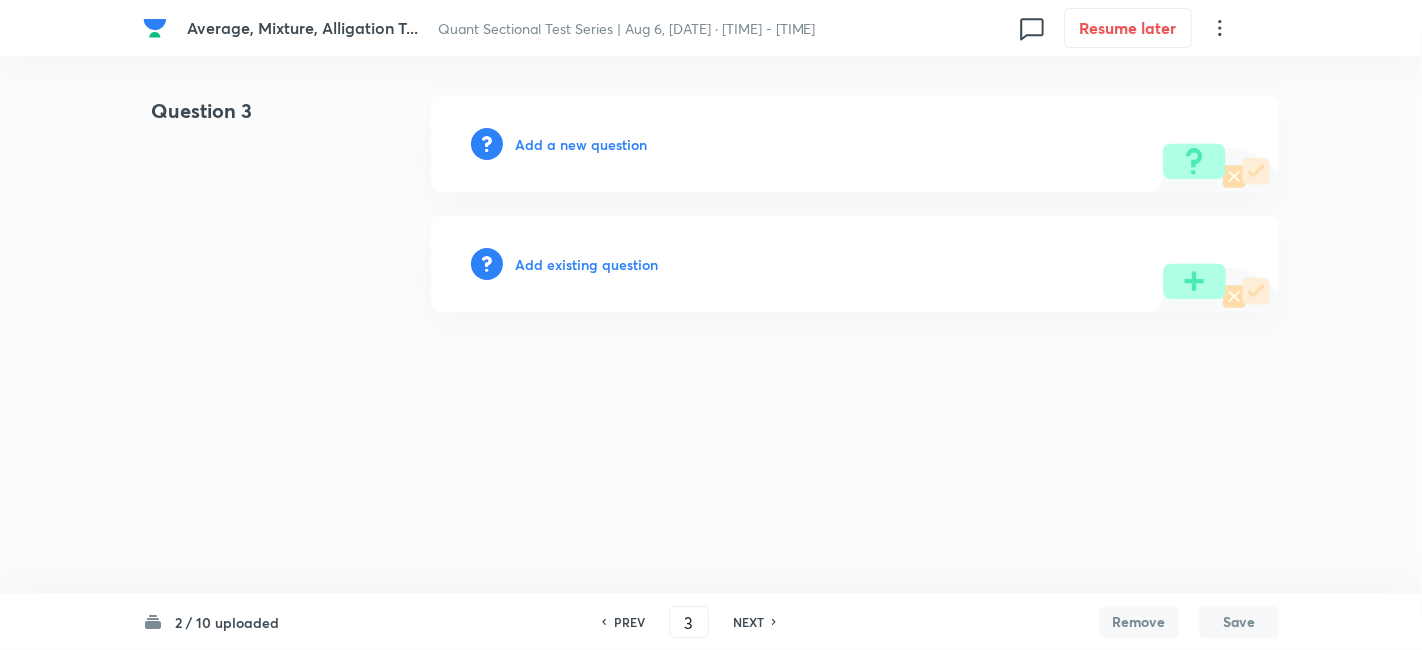 click on "Add a new question" at bounding box center (581, 144) 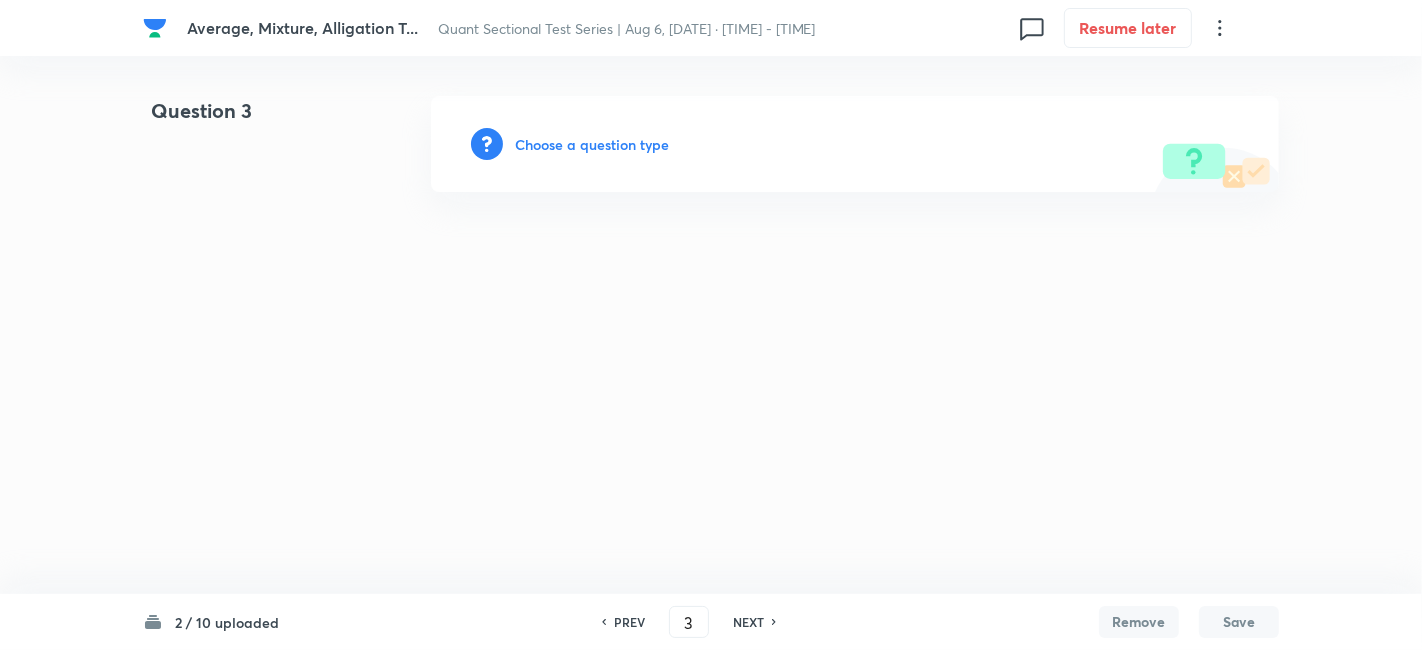 click on "Choose a question type" at bounding box center (592, 144) 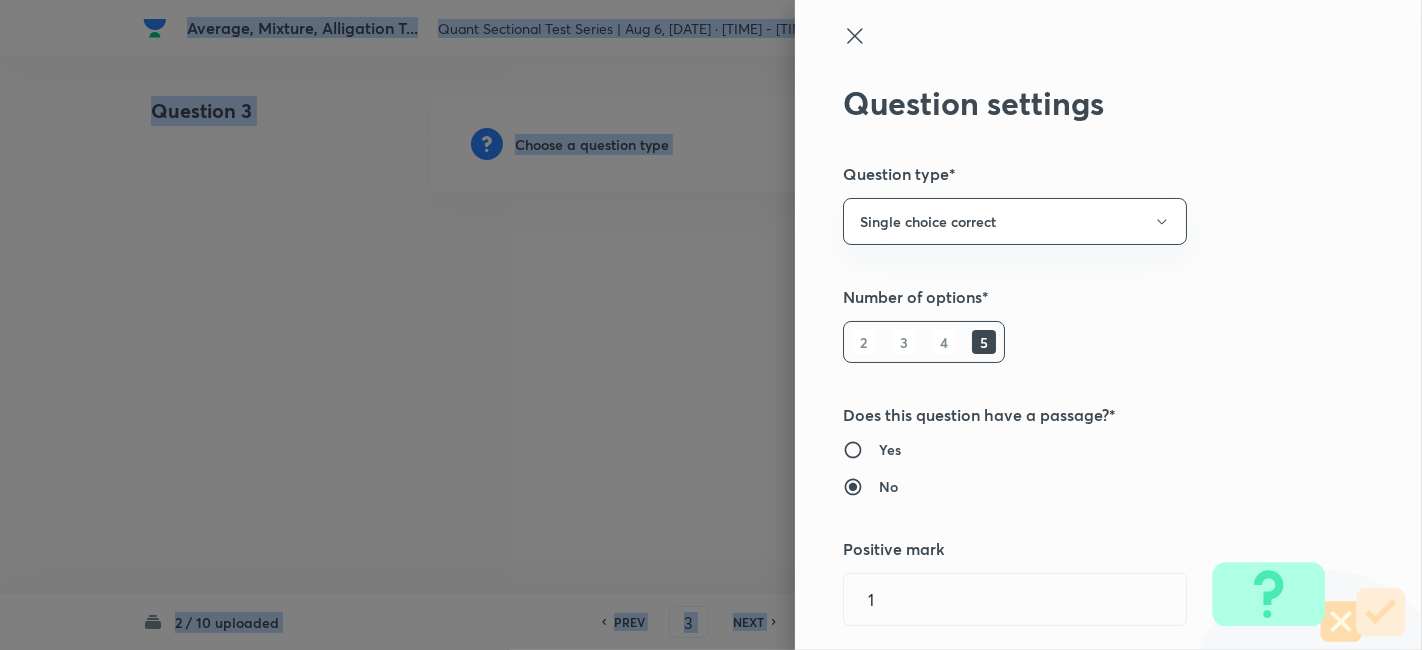 click at bounding box center [711, 325] 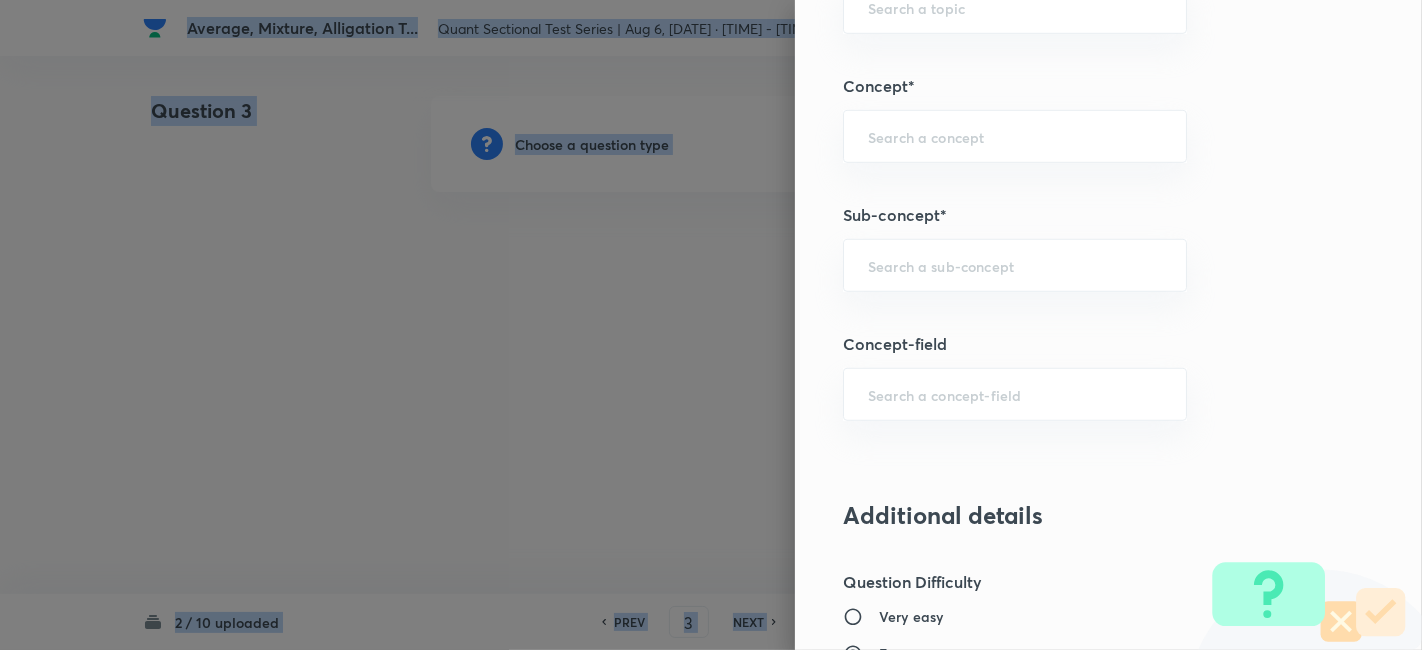 scroll, scrollTop: 1086, scrollLeft: 0, axis: vertical 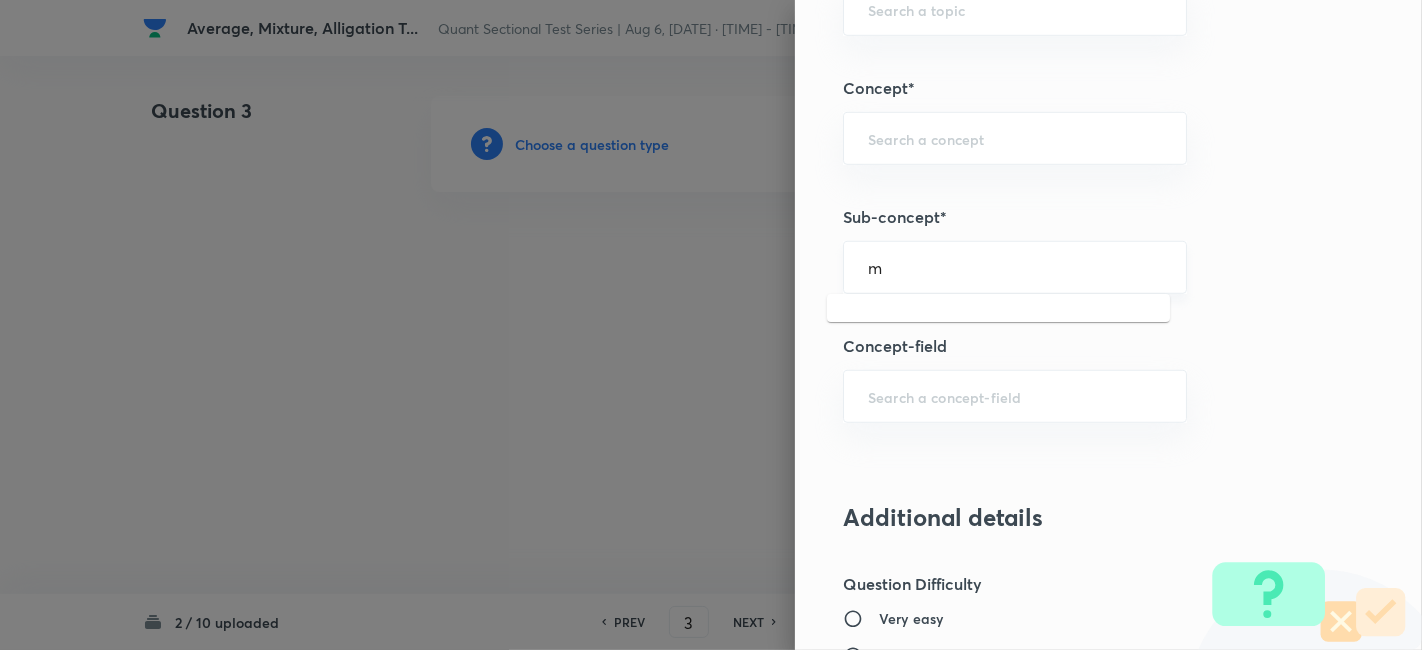 click on "m" at bounding box center [1015, 267] 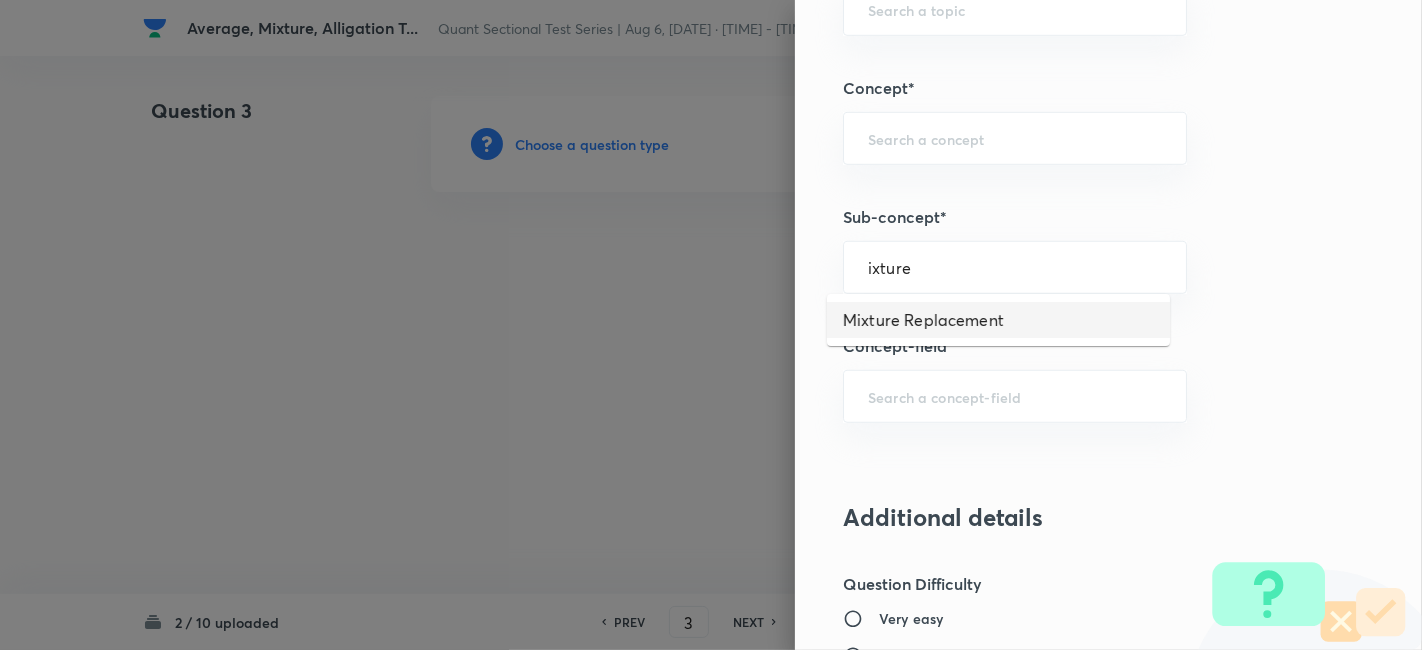 click on "Mixture Replacement" at bounding box center [998, 320] 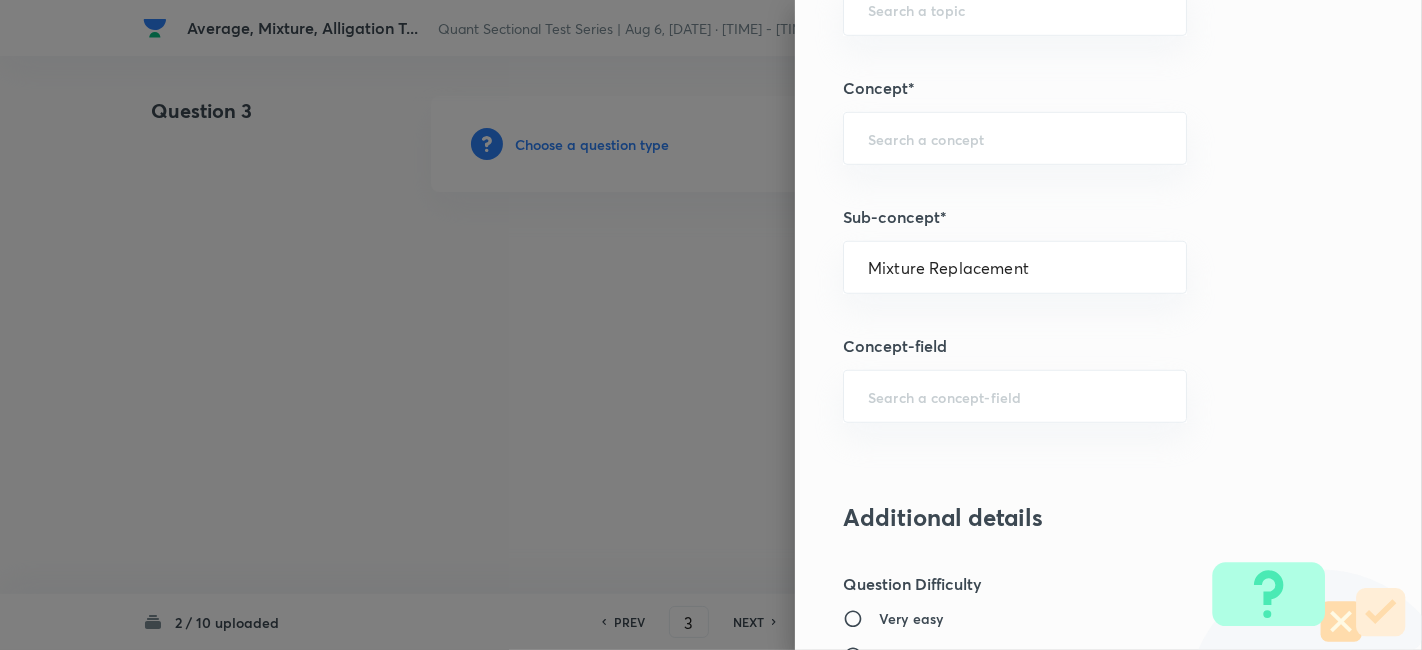 type on "Quantitative Aptitude" 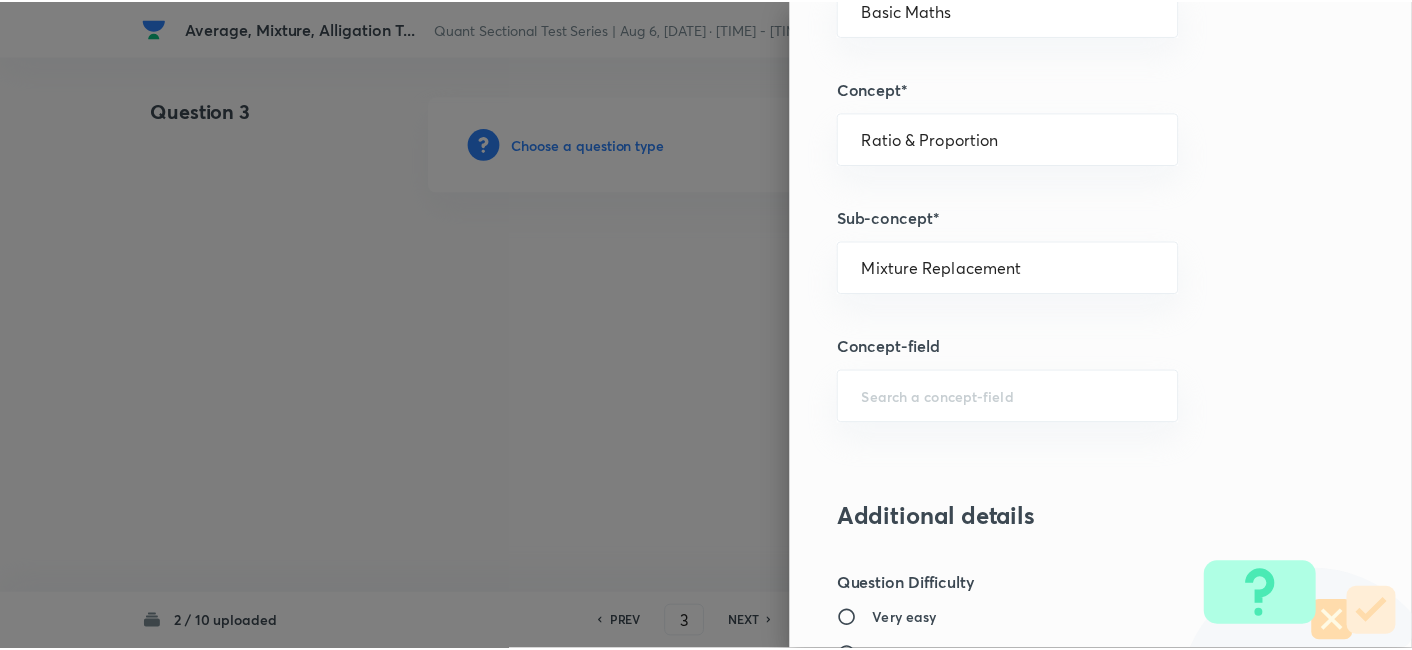 scroll, scrollTop: 2070, scrollLeft: 0, axis: vertical 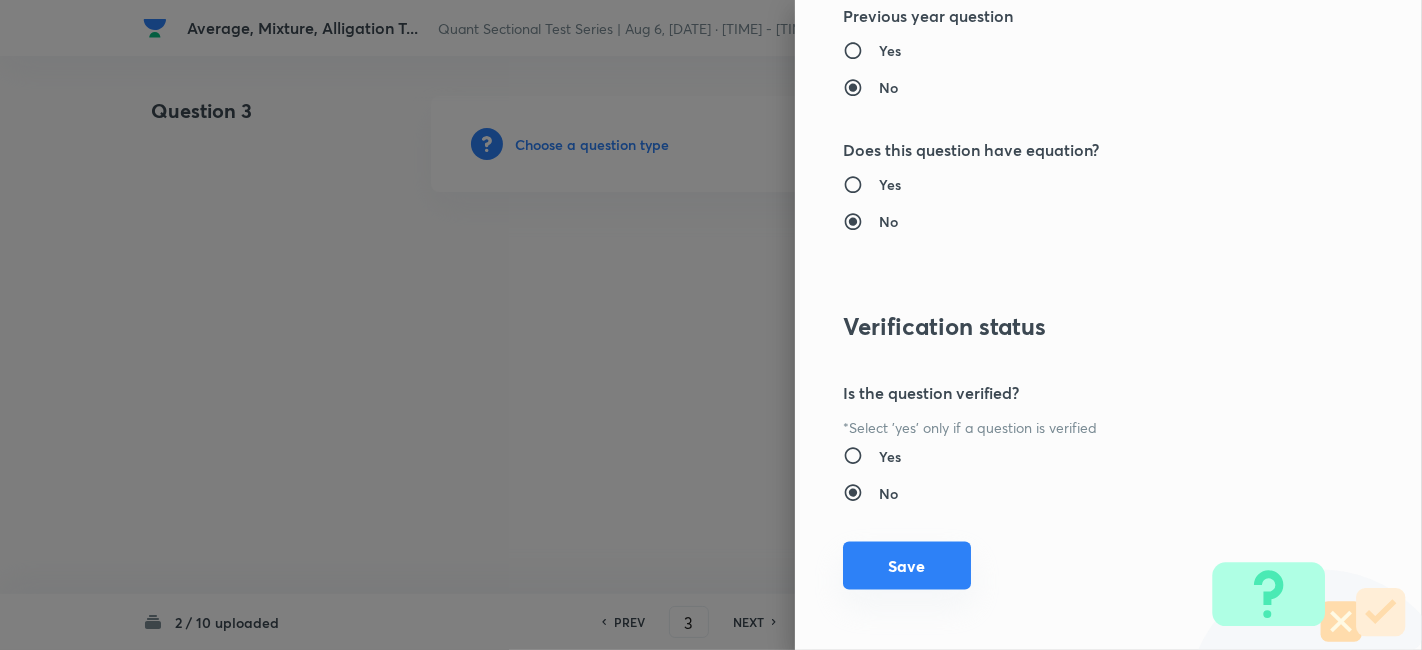click on "Save" at bounding box center (907, 566) 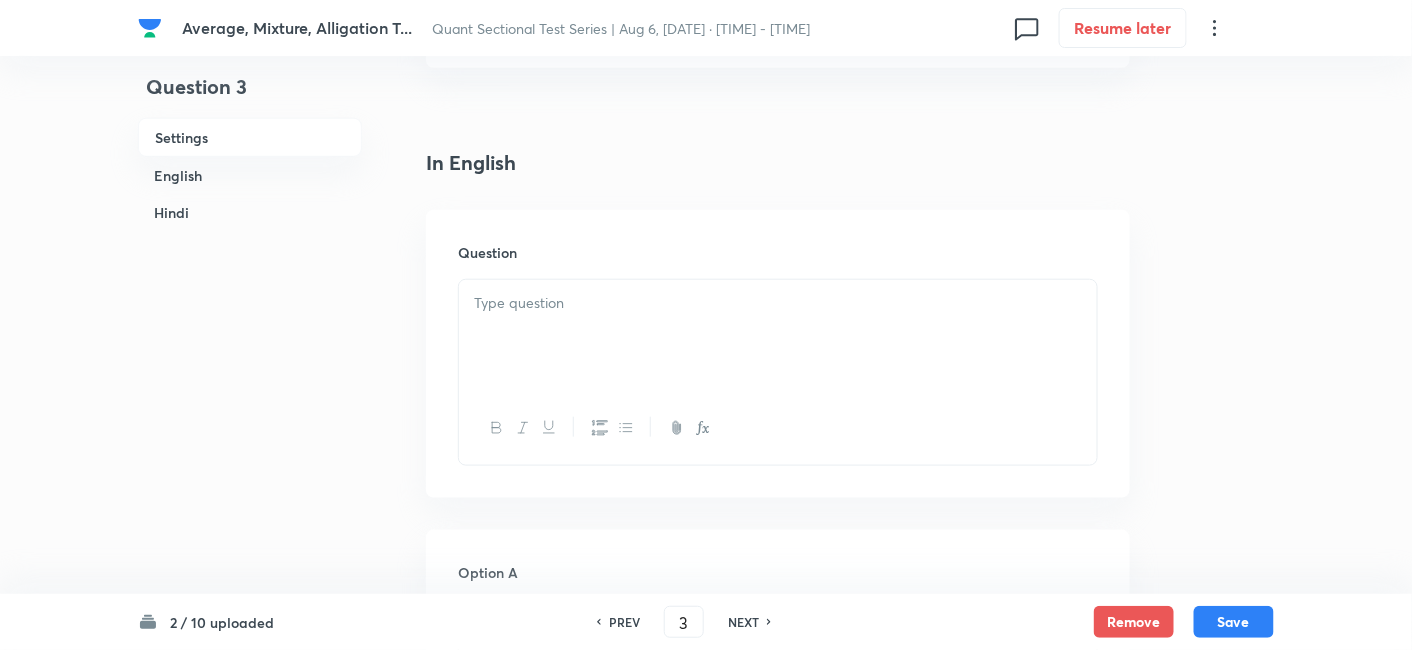 scroll, scrollTop: 441, scrollLeft: 0, axis: vertical 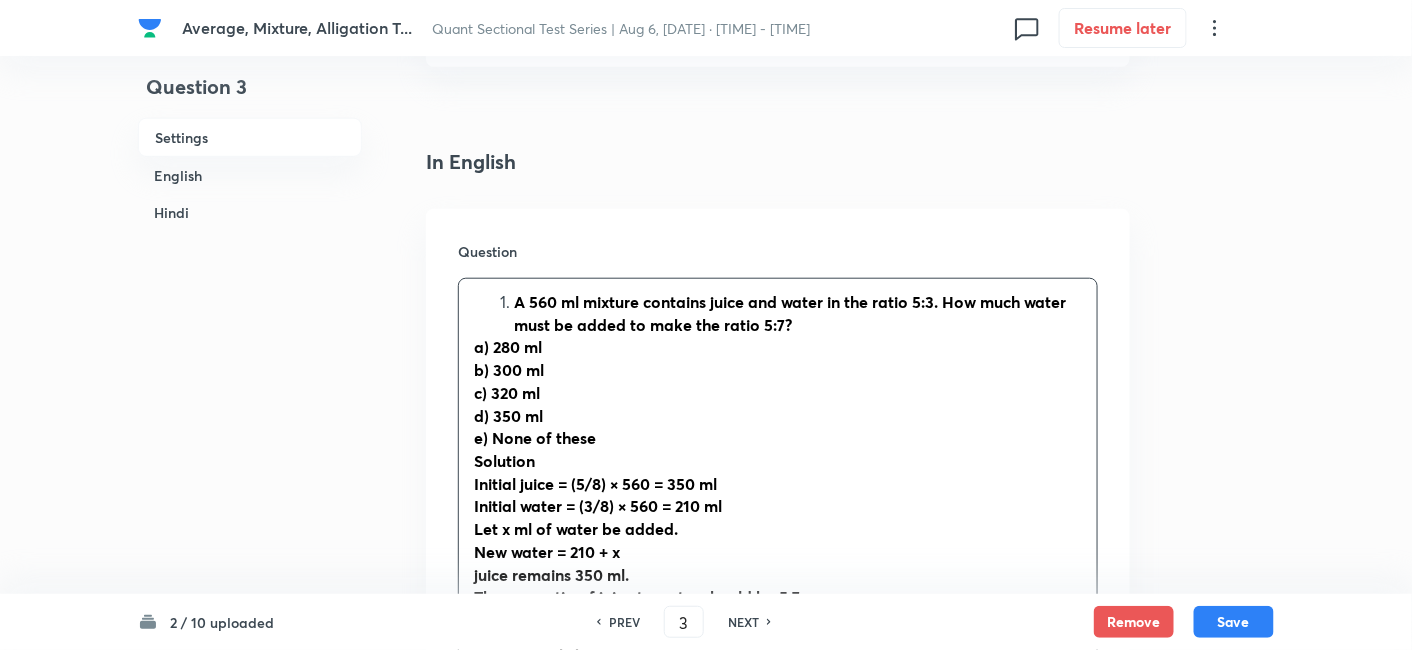 click on "A 560 ml mixture contains juice and water in the ratio 5:3. How much water must be added to make the ratio 5:7? a) 280 ml b) 300 ml c) 320 ml d) 350 ml e) None of these Solution Initial juice = (5/8) × 560 = 350 ml Initial water = (3/8) × 560 = 210 ml Let x ml of water be added. New water = 210 + x juice remains 350 ml. The new ratio of juice to water should be 5:7, so: 350 / (210 + x) = 5 / 7 Cross-multiply: 350 × 7 = 5 × (210 + x) 2450 = 1050 + 5x 2450 - 1050 = 5x 1400 = 5x x = 1400 / 5 = 280 ml Answer: a) 280 ml" at bounding box center (778, 552) 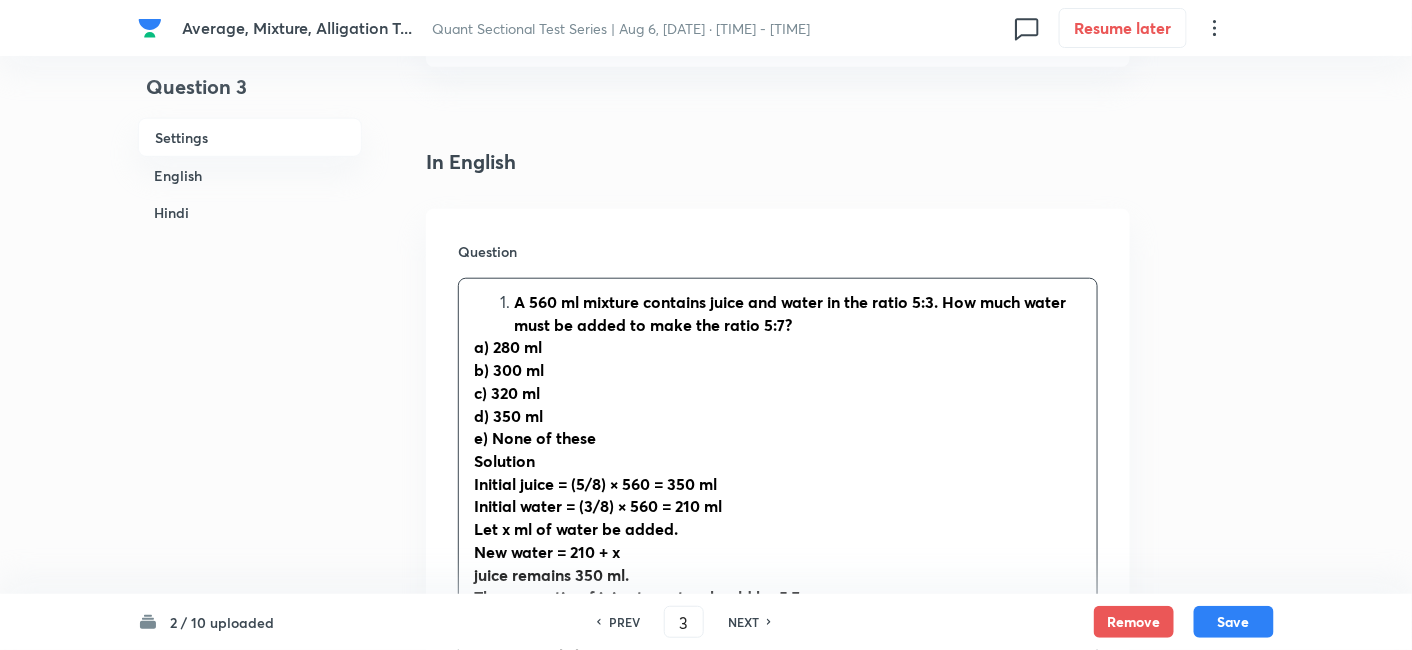 click on "A 560 ml mixture contains juice and water in the ratio 5:3. How much water must be added to make the ratio 5:7?" at bounding box center [790, 313] 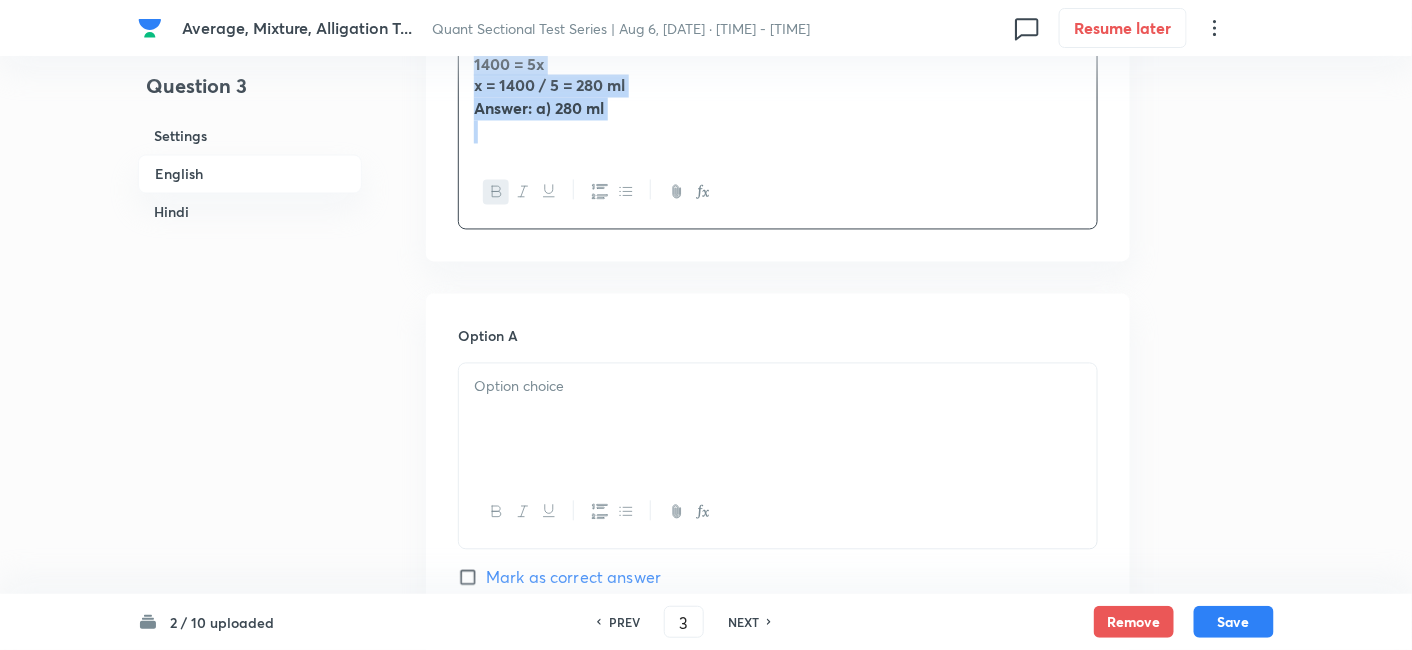drag, startPoint x: 465, startPoint y: 300, endPoint x: 806, endPoint y: 525, distance: 408.54132 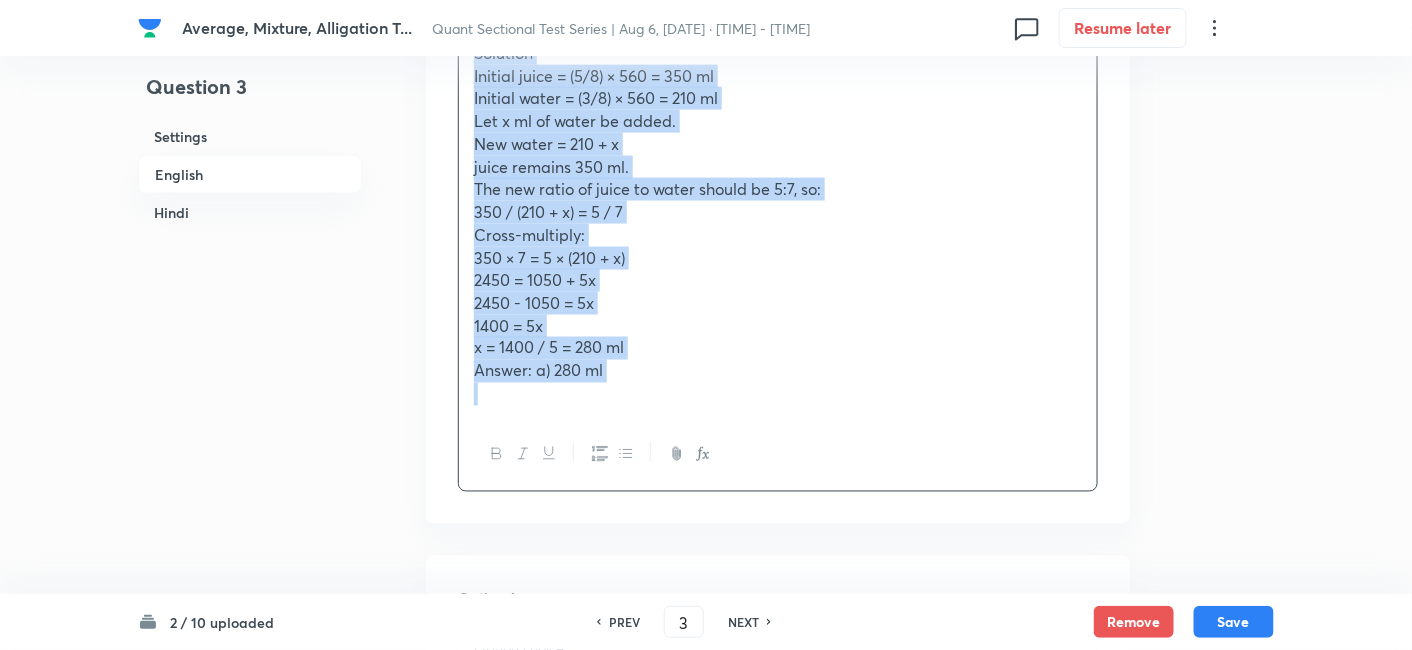 copy on "A 560 ml mixture contains juice and water in the ratio 5:3. How much water must be added to make the ratio 5:7? a) 280 ml b) 300 ml c) 320 ml d) 350 ml e) None of these Solution Initial juice = (5/8) × 560 = 350 ml Initial water = (3/8) × 560 = 210 ml Let x ml of water be added. New water = 210 + x juice remains 350 ml. The new ratio of juice to water should be 5:7, so: 350 / (210 + x) = 5 / 7 Cross-multiply: 350 × 7 = 5 × (210 + x) 2450 = 1050 + 5x 2450 - 1050 = 5x 1400 = 5x x = 1400 / 5 = 280 ml Answer: a) 280 ml" 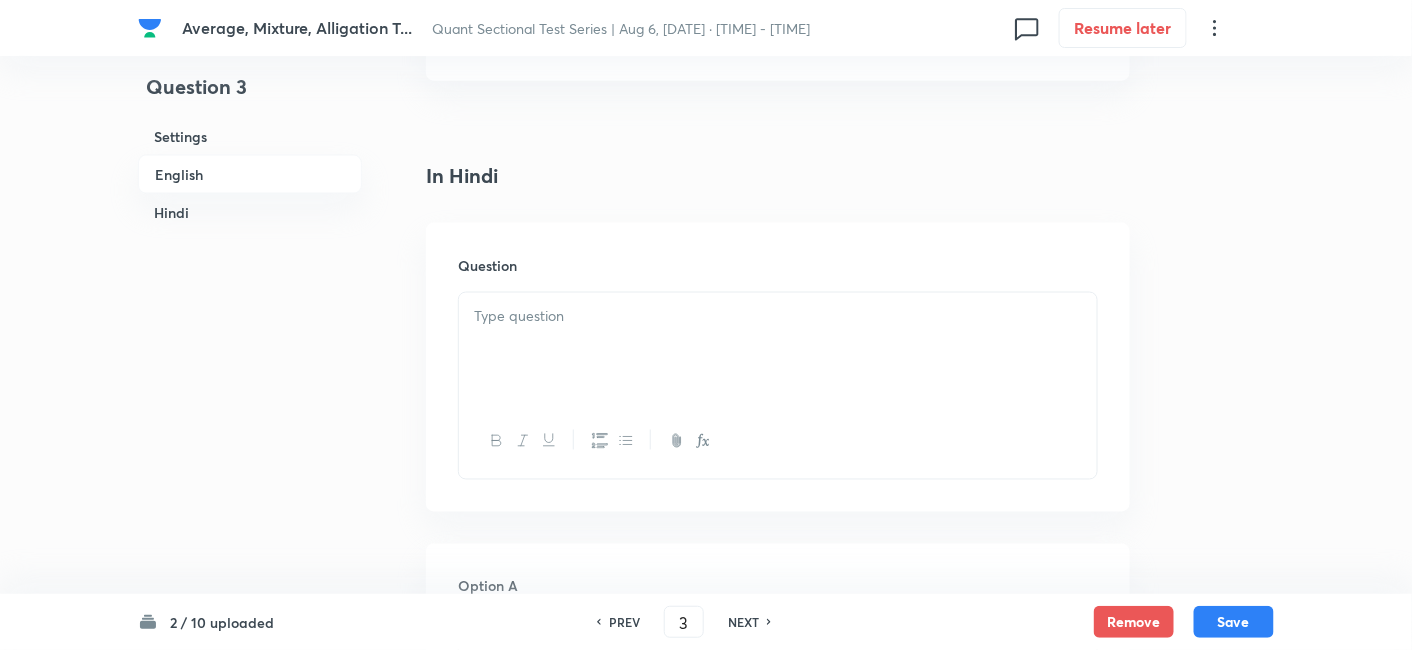 scroll, scrollTop: 3191, scrollLeft: 0, axis: vertical 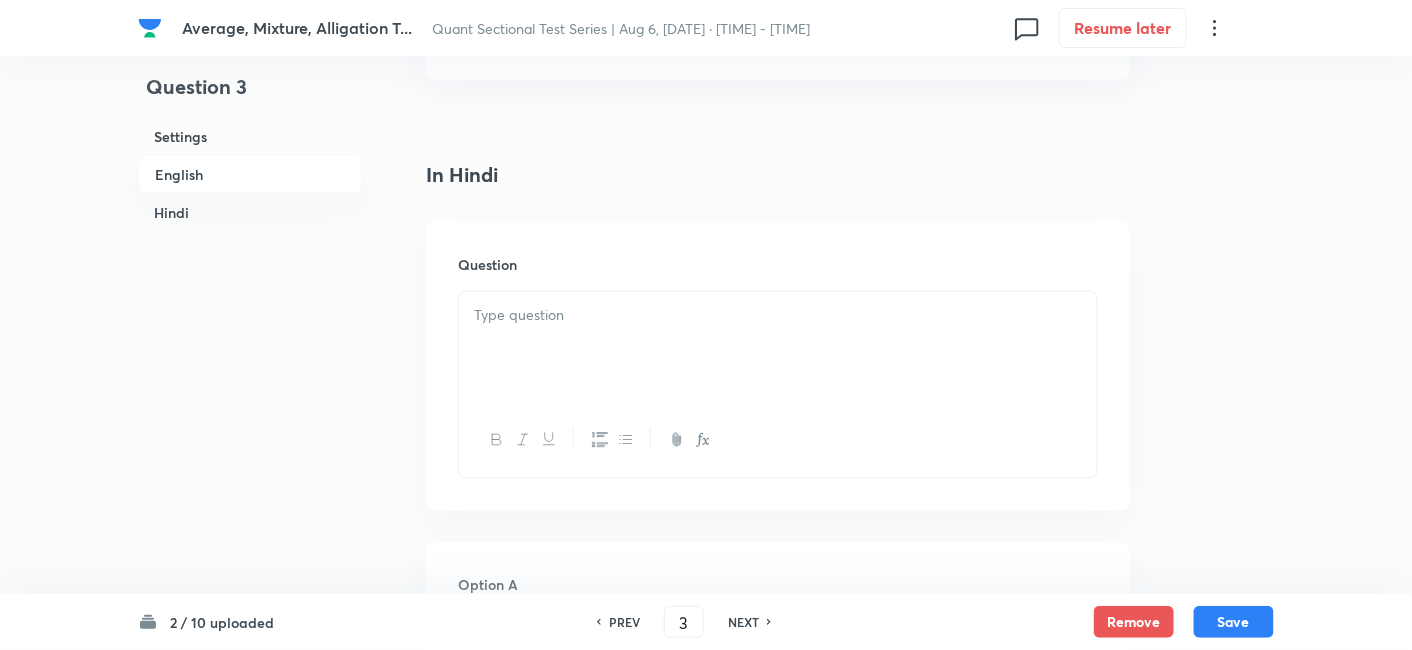 click at bounding box center (778, 348) 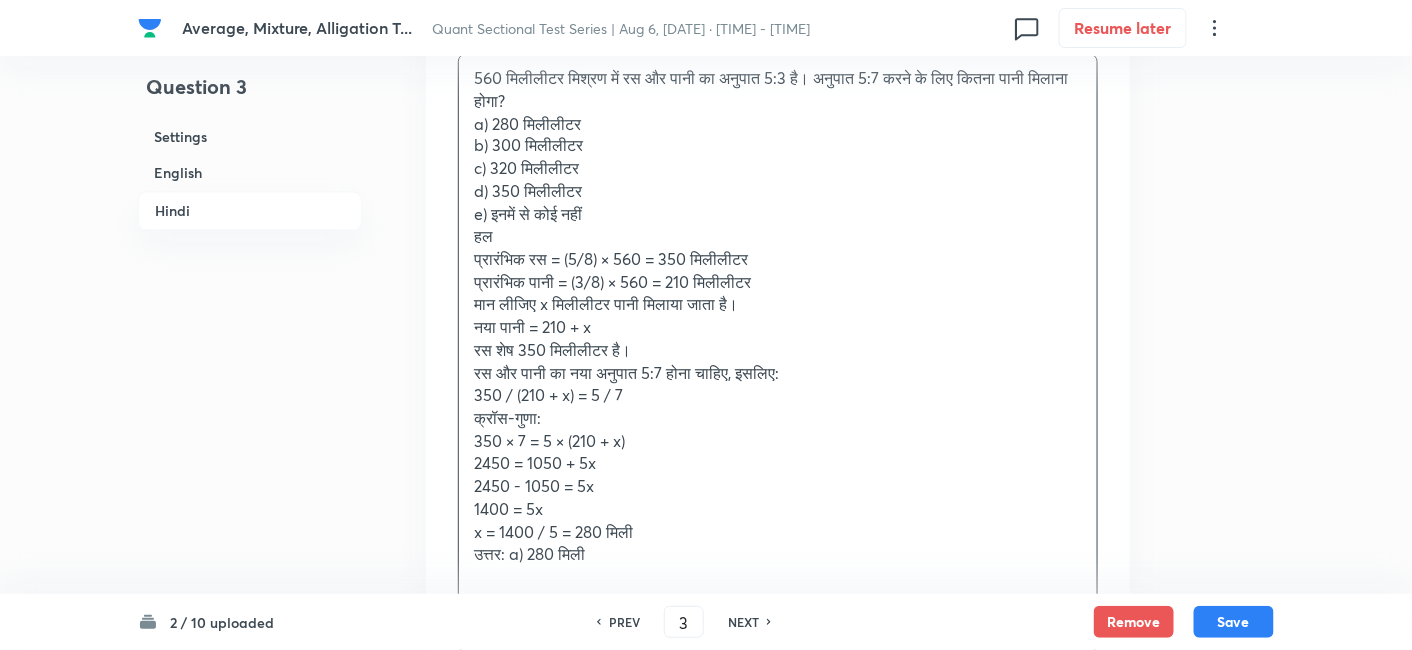 scroll, scrollTop: 3465, scrollLeft: 0, axis: vertical 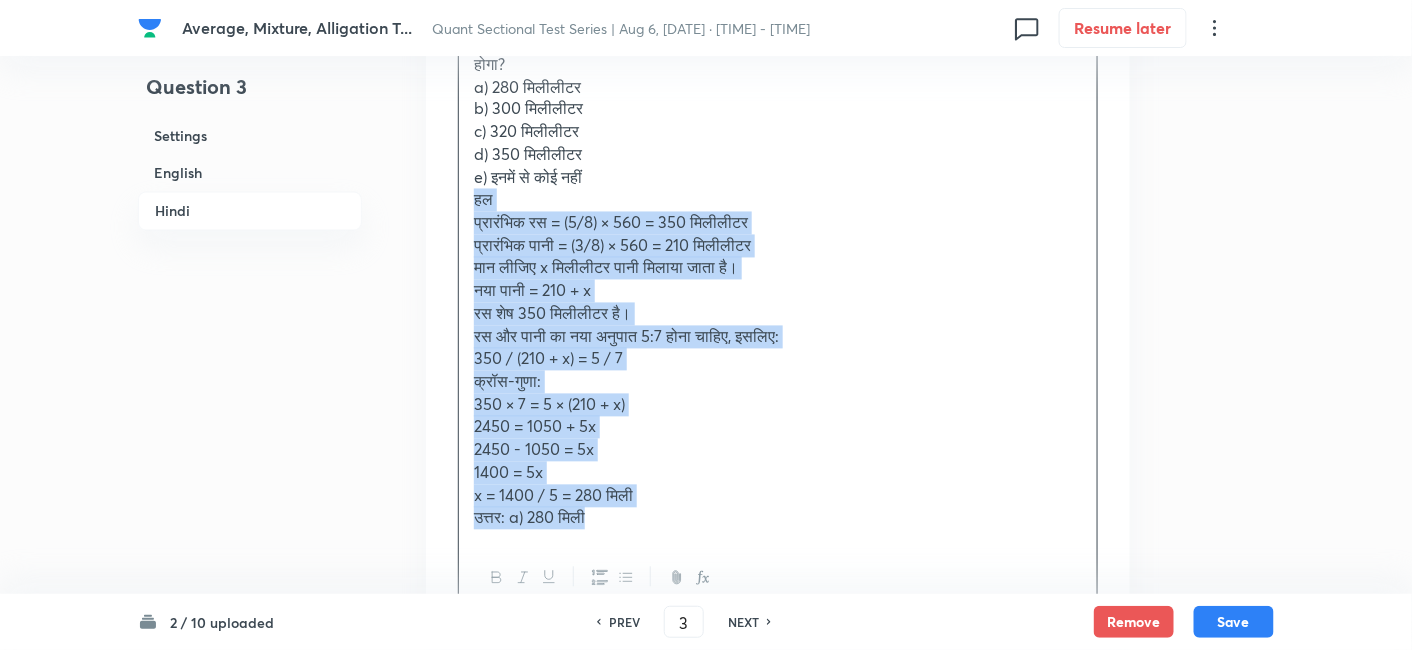 drag, startPoint x: 469, startPoint y: 199, endPoint x: 648, endPoint y: 515, distance: 363.17627 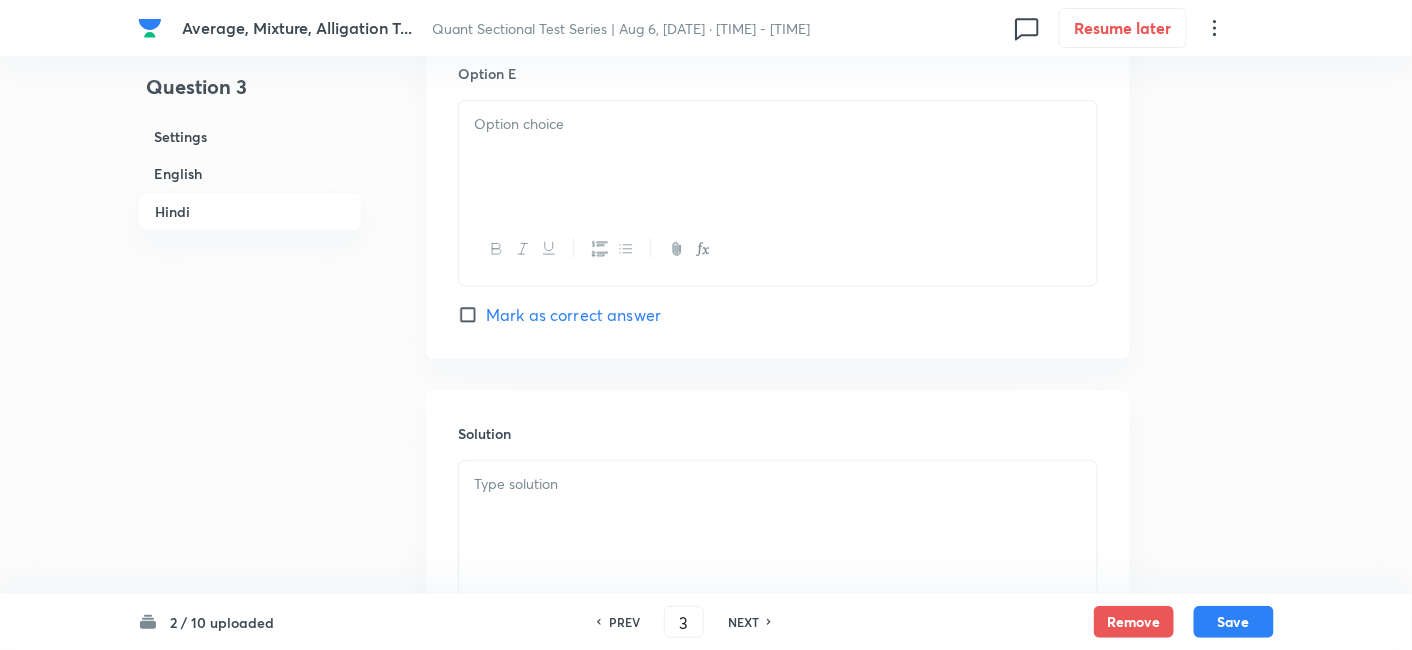 scroll, scrollTop: 5213, scrollLeft: 0, axis: vertical 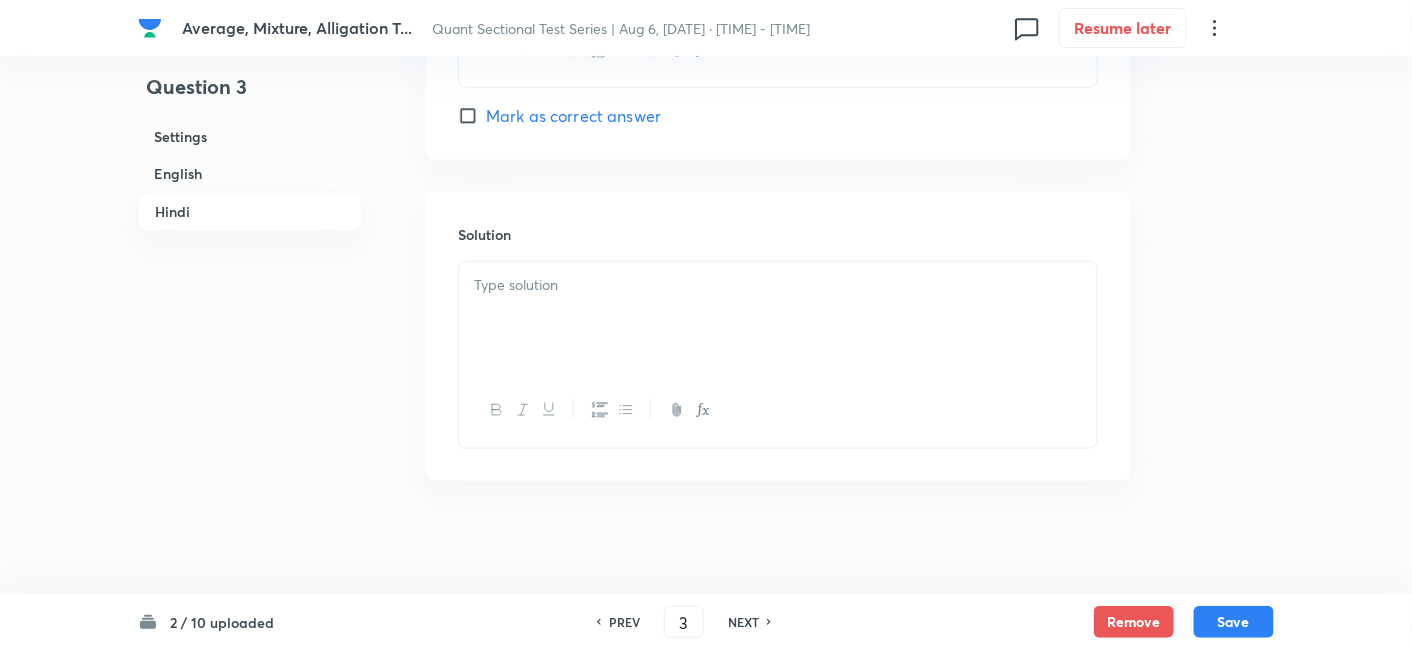 click at bounding box center [778, 318] 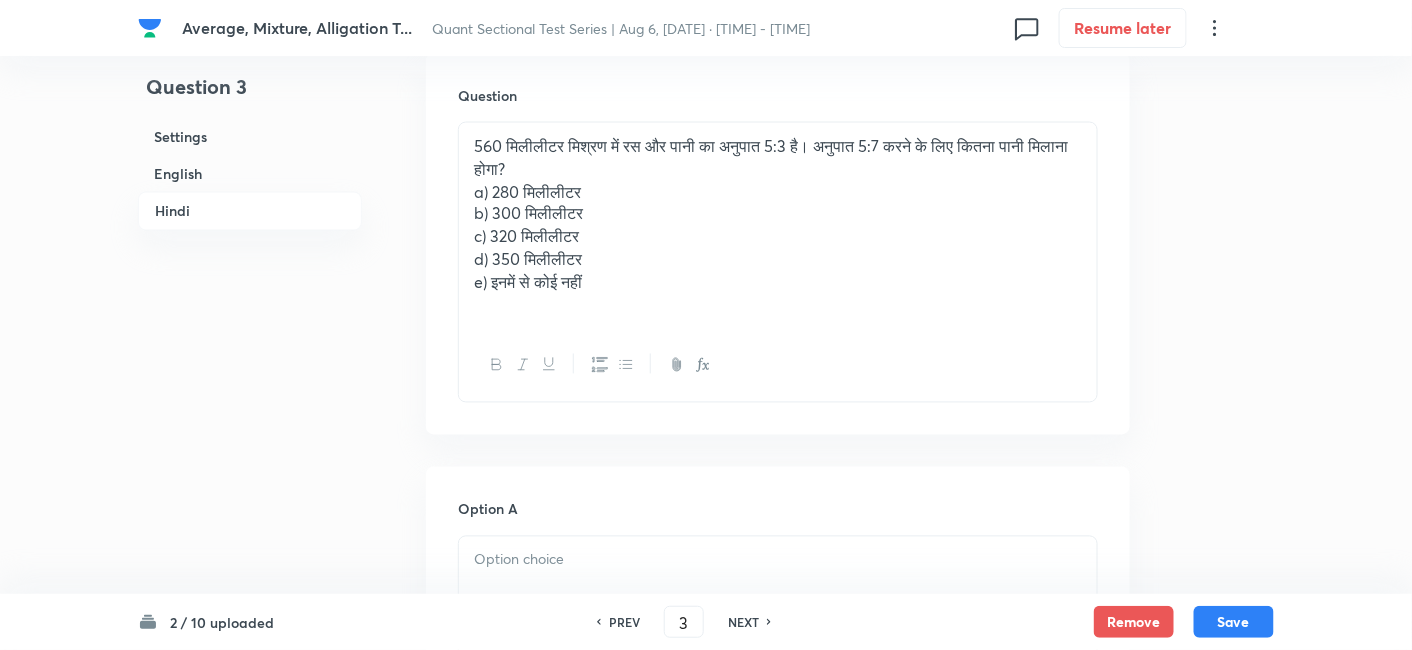 scroll, scrollTop: 3339, scrollLeft: 0, axis: vertical 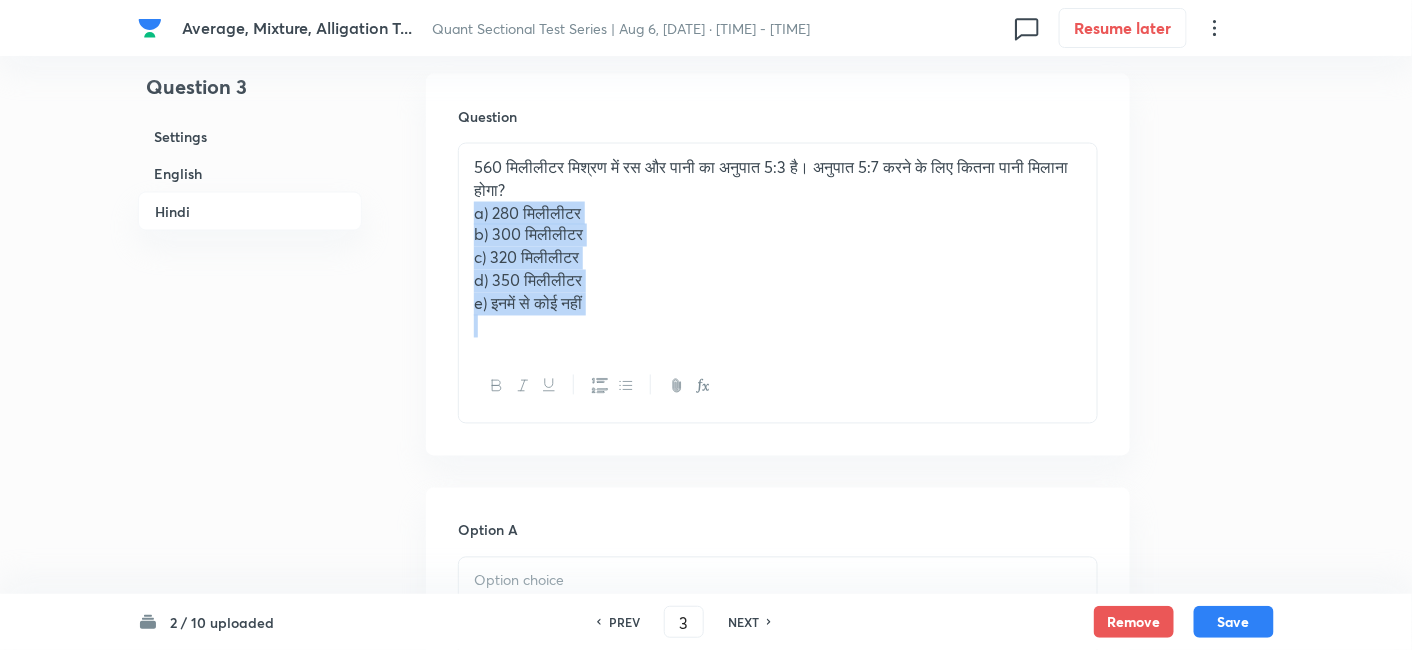 drag, startPoint x: 468, startPoint y: 212, endPoint x: 788, endPoint y: 416, distance: 379.49442 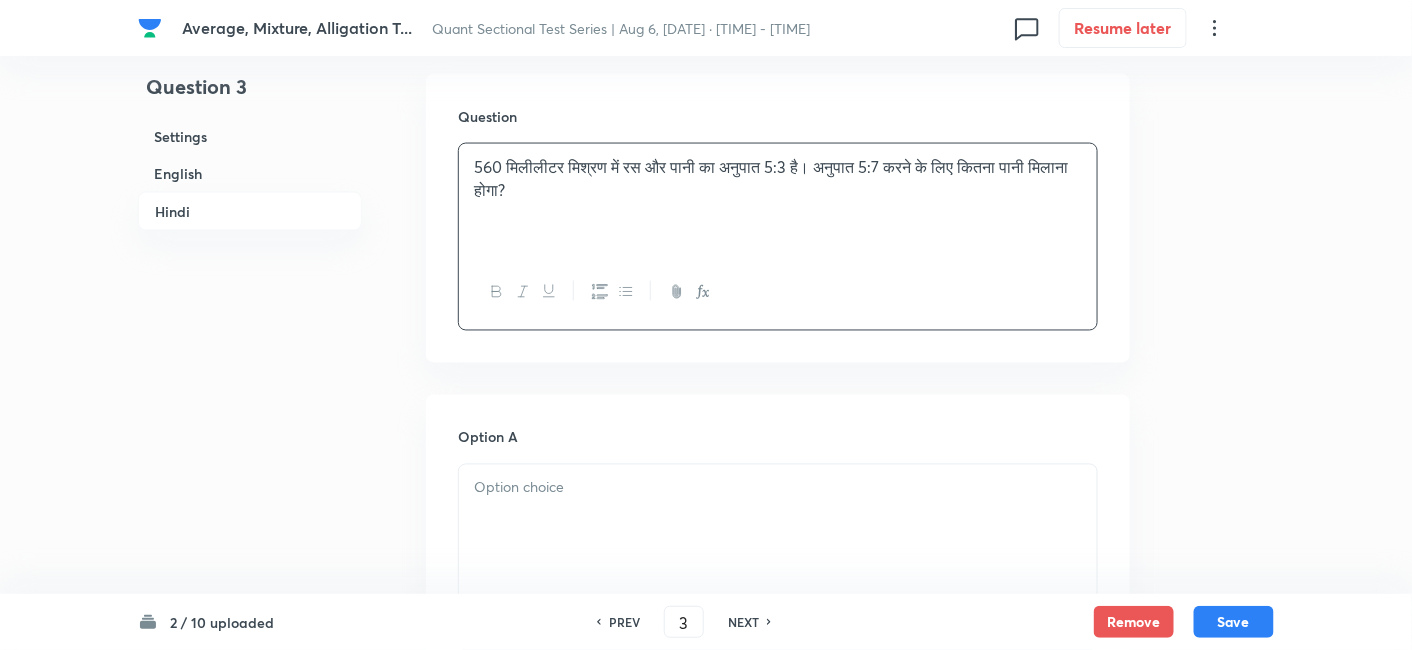 scroll, scrollTop: 3512, scrollLeft: 0, axis: vertical 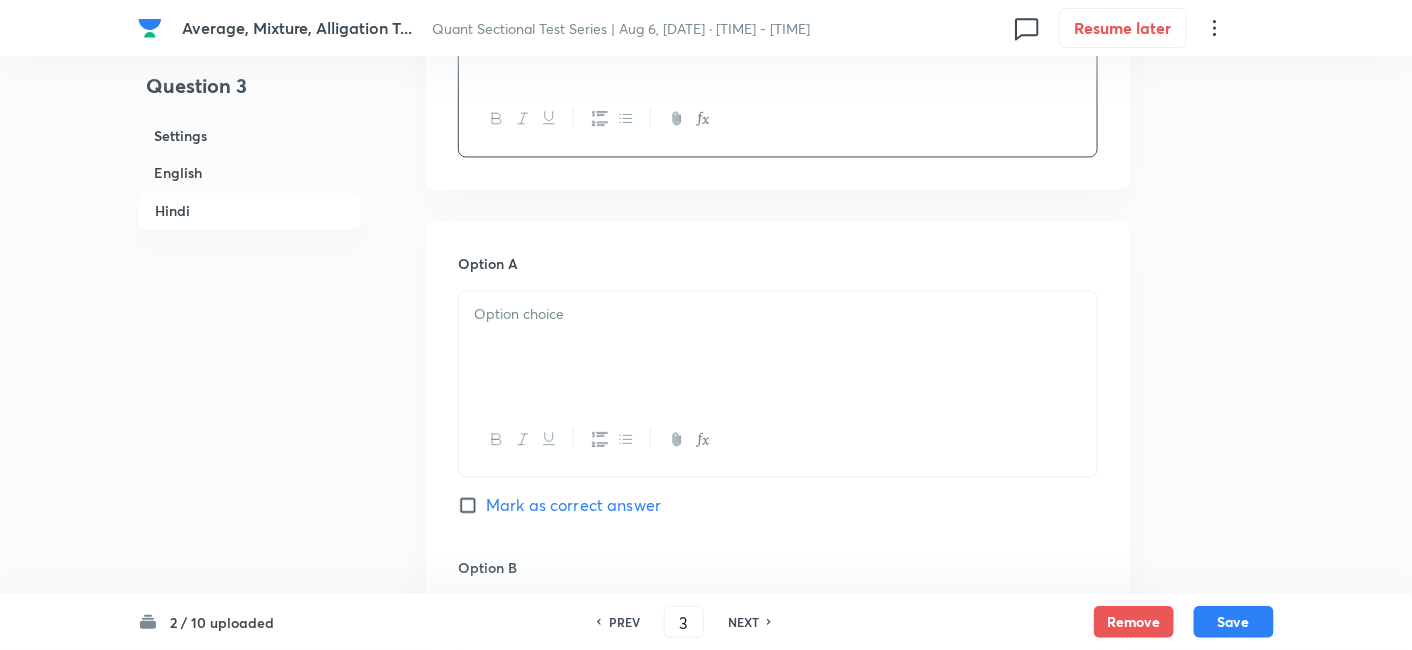 click at bounding box center (778, 348) 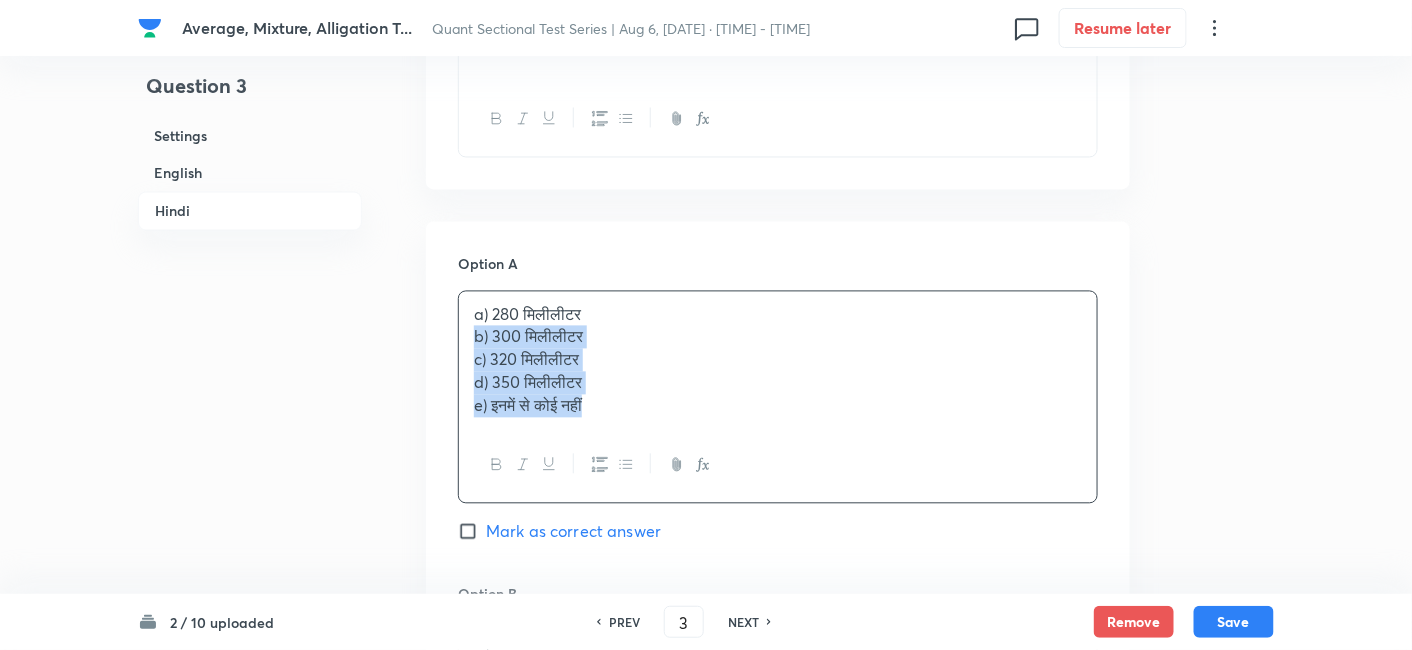drag, startPoint x: 469, startPoint y: 332, endPoint x: 742, endPoint y: 498, distance: 319.50745 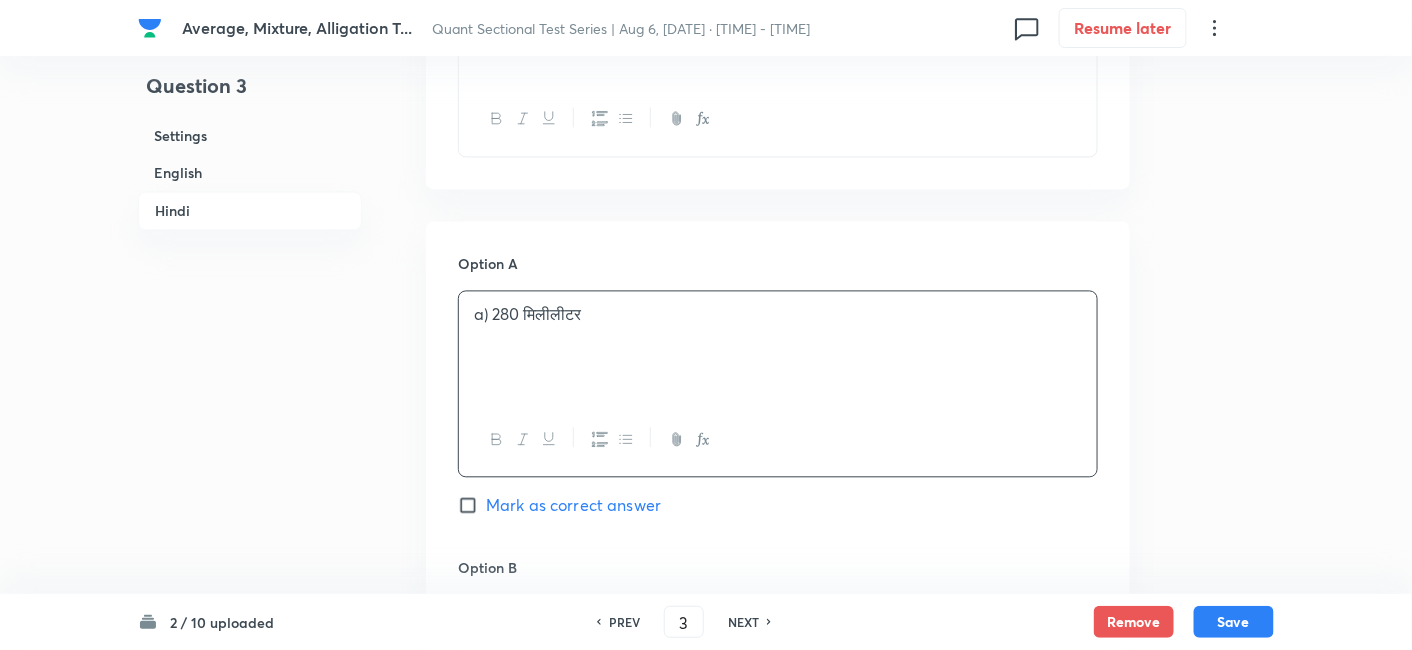scroll, scrollTop: 3630, scrollLeft: 0, axis: vertical 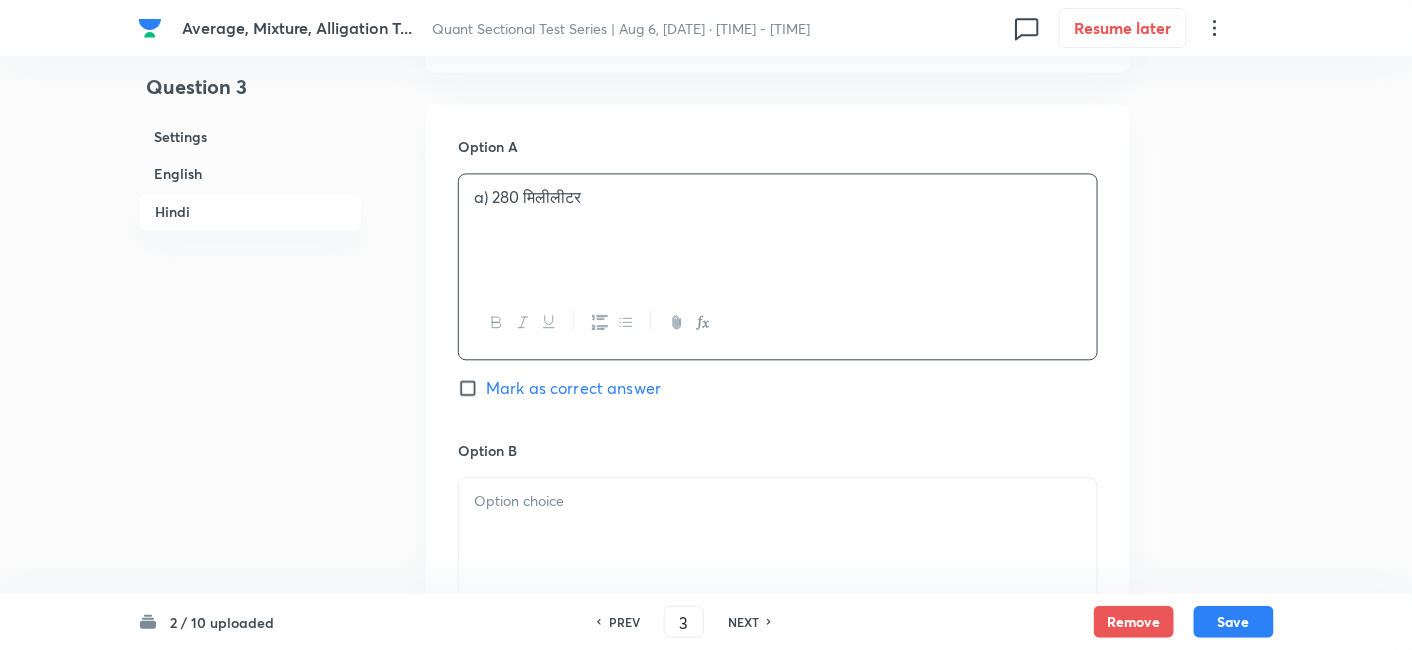 click at bounding box center (778, 501) 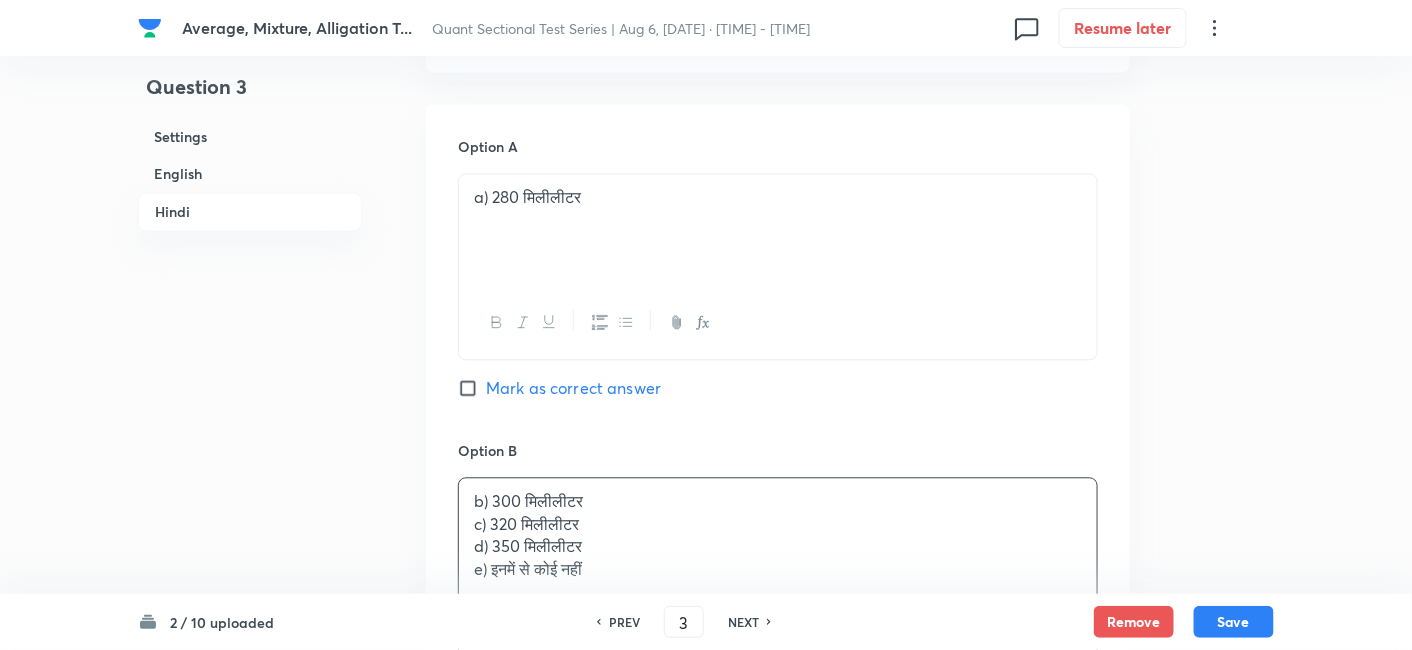 click on "Mark as correct answer" at bounding box center [573, 388] 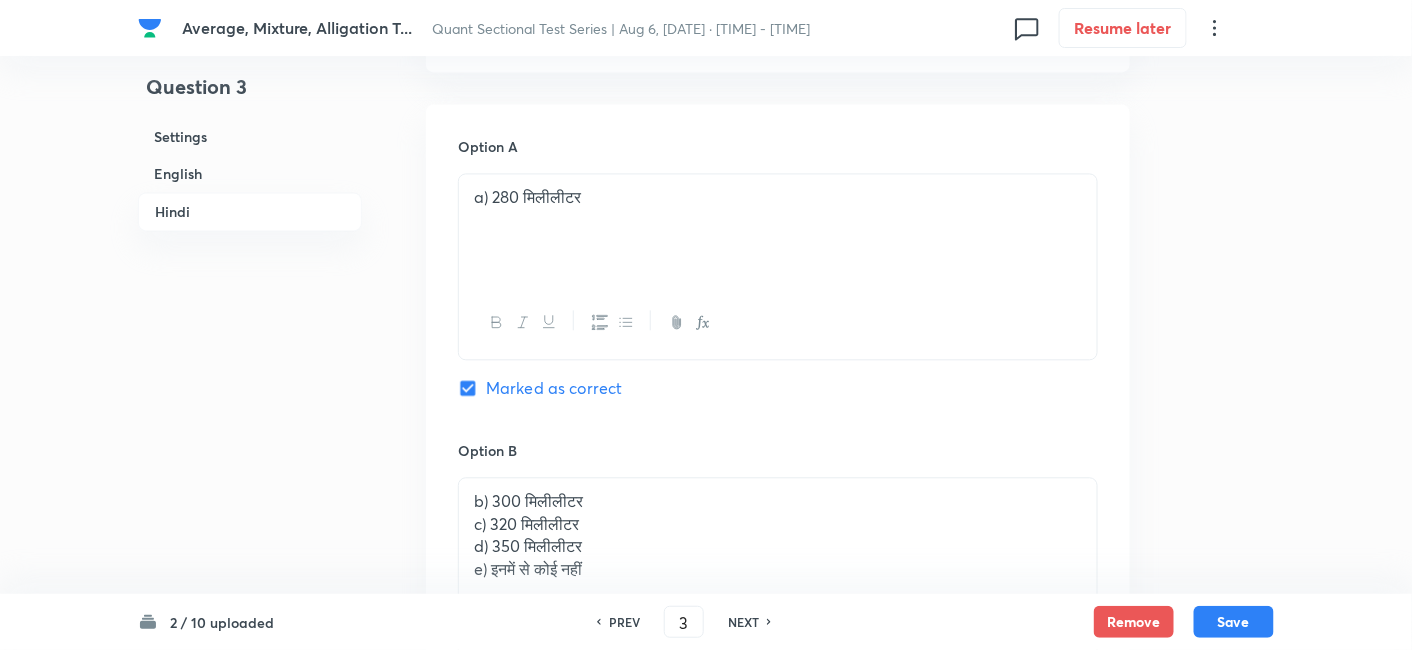 checkbox on "true" 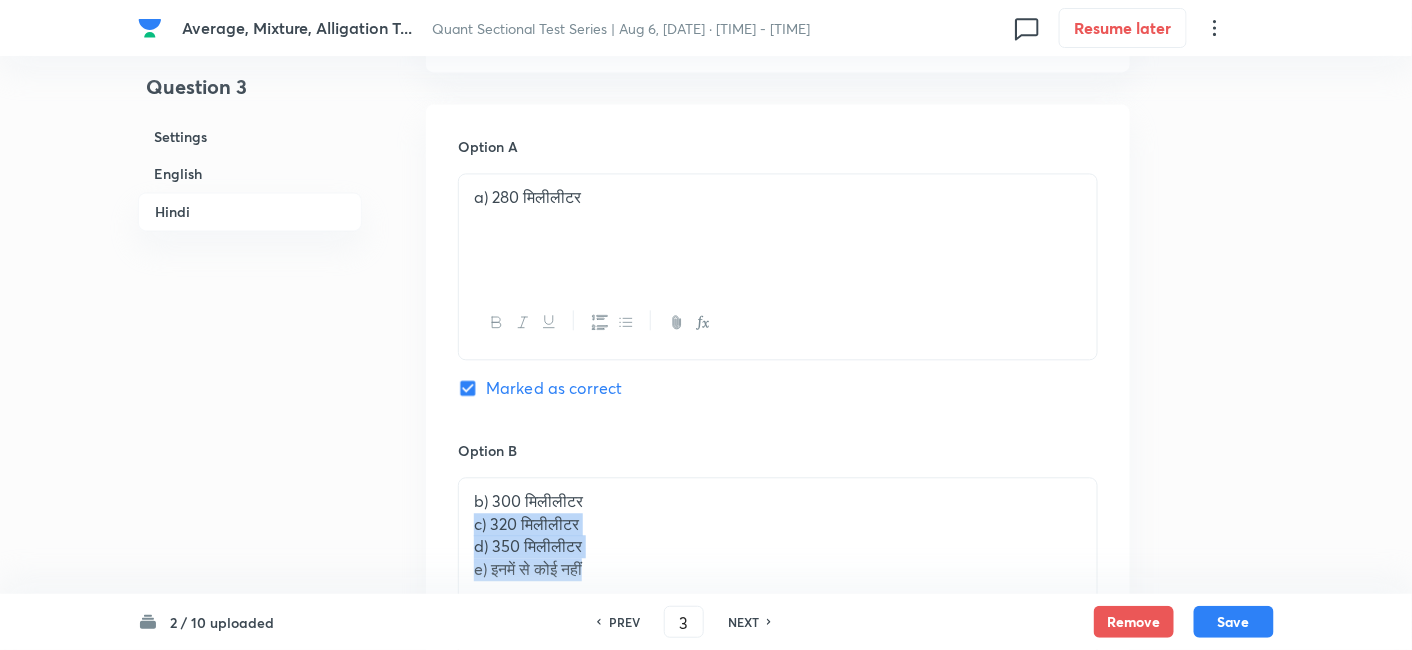 drag, startPoint x: 474, startPoint y: 526, endPoint x: 745, endPoint y: 601, distance: 281.18677 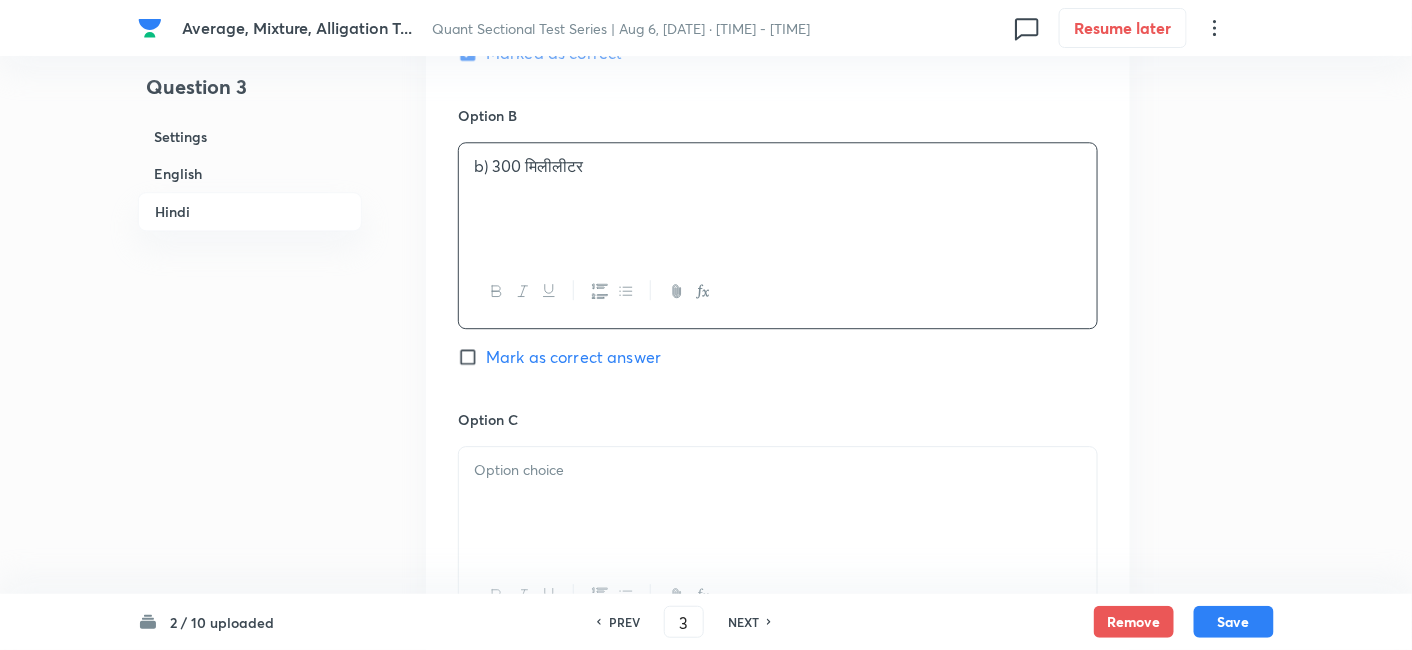 scroll, scrollTop: 3965, scrollLeft: 0, axis: vertical 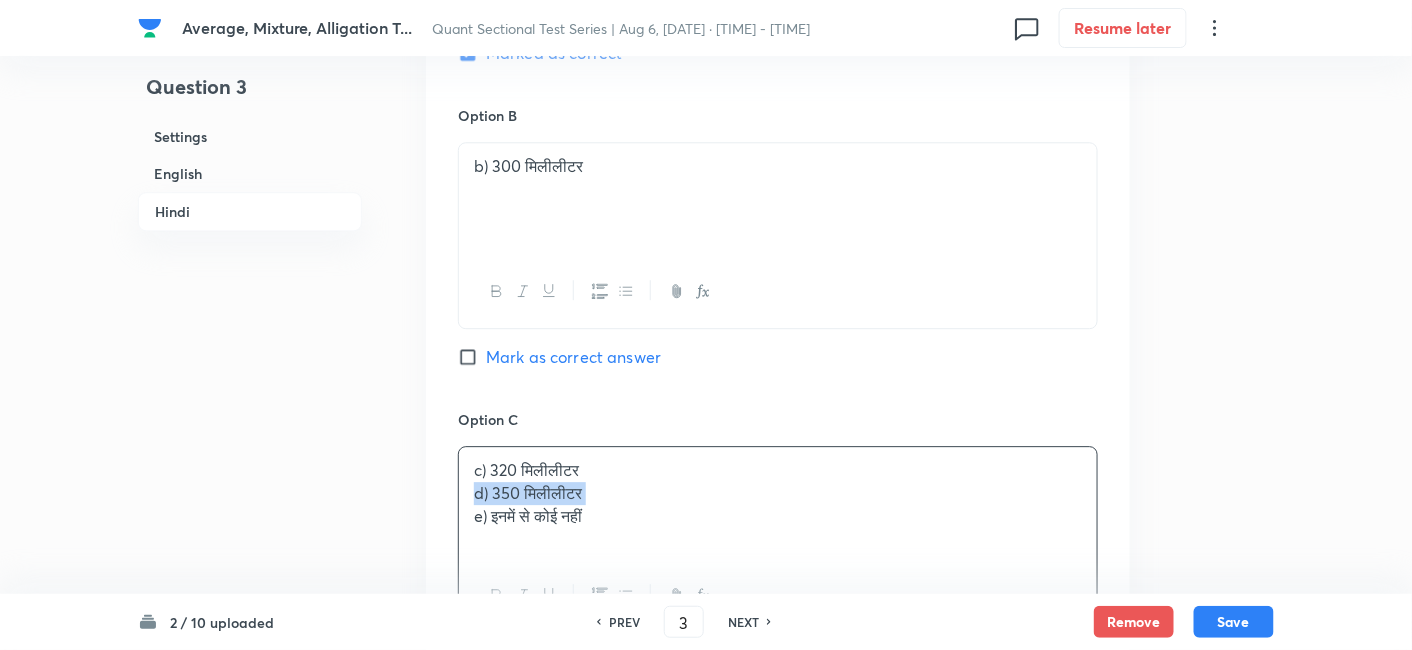 click on "c) 320 मिलीलीटर d) 350 मिलीलीटर e) इनमें से कोई नहीं" at bounding box center [778, 503] 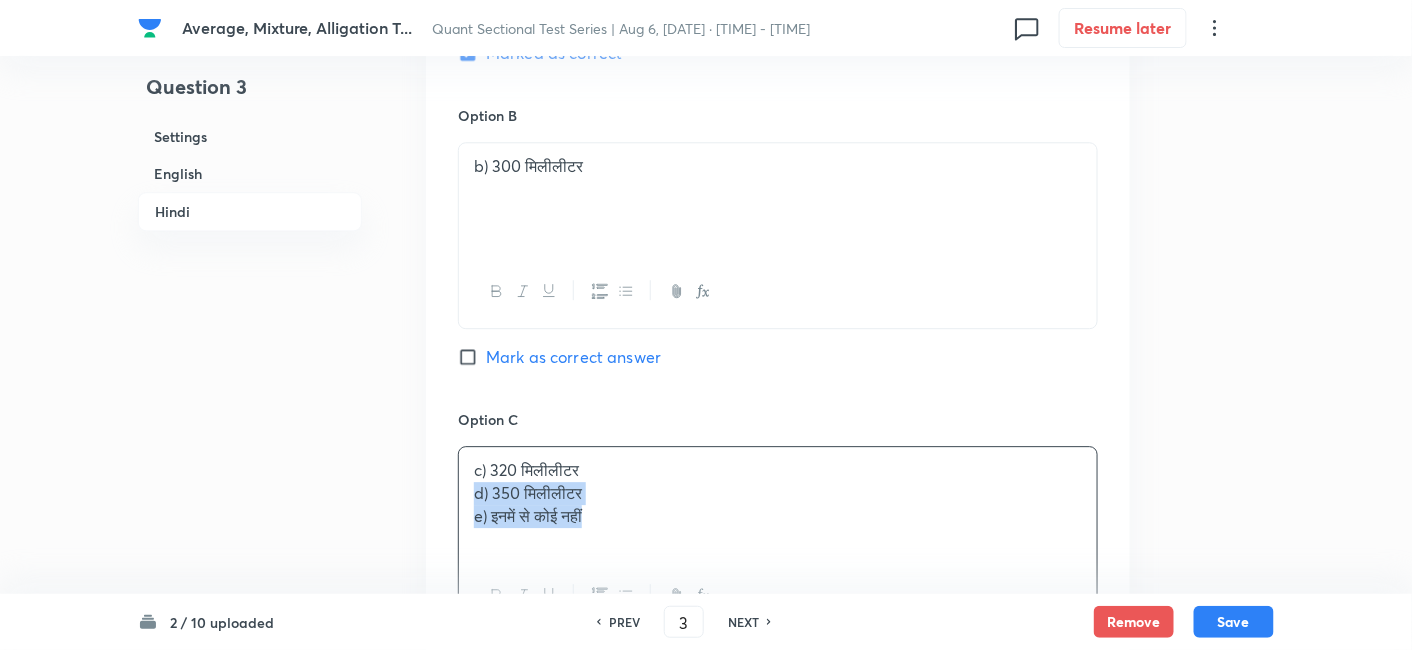 drag, startPoint x: 466, startPoint y: 497, endPoint x: 745, endPoint y: 571, distance: 288.64685 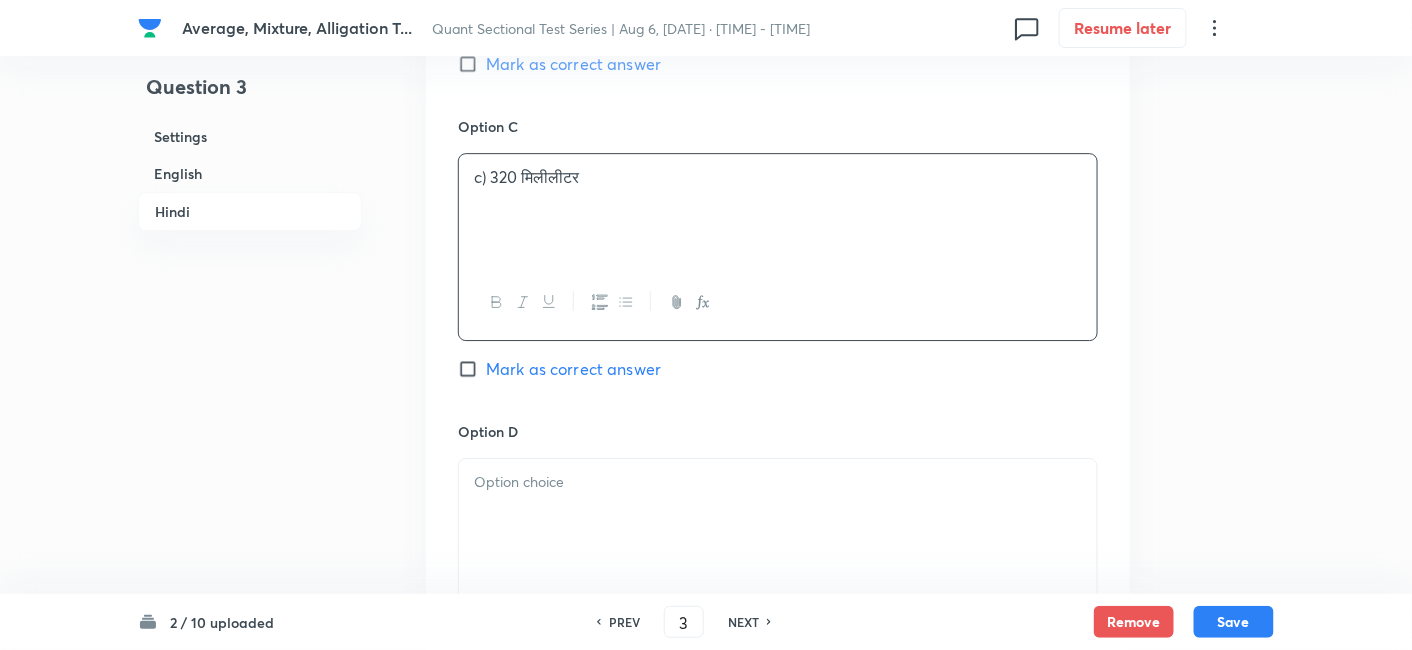 scroll, scrollTop: 4262, scrollLeft: 0, axis: vertical 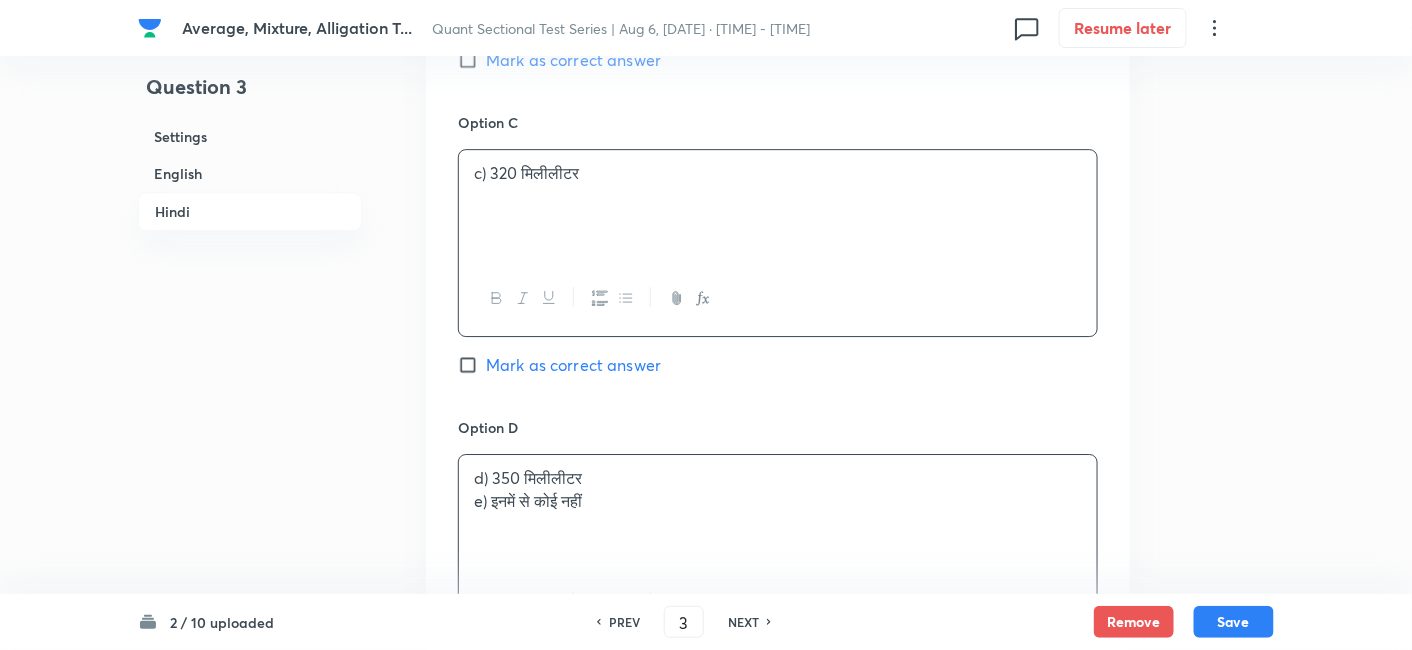 click on "d) 350 मिलीलीटर e) इनमें से कोई नहीं" at bounding box center [778, 511] 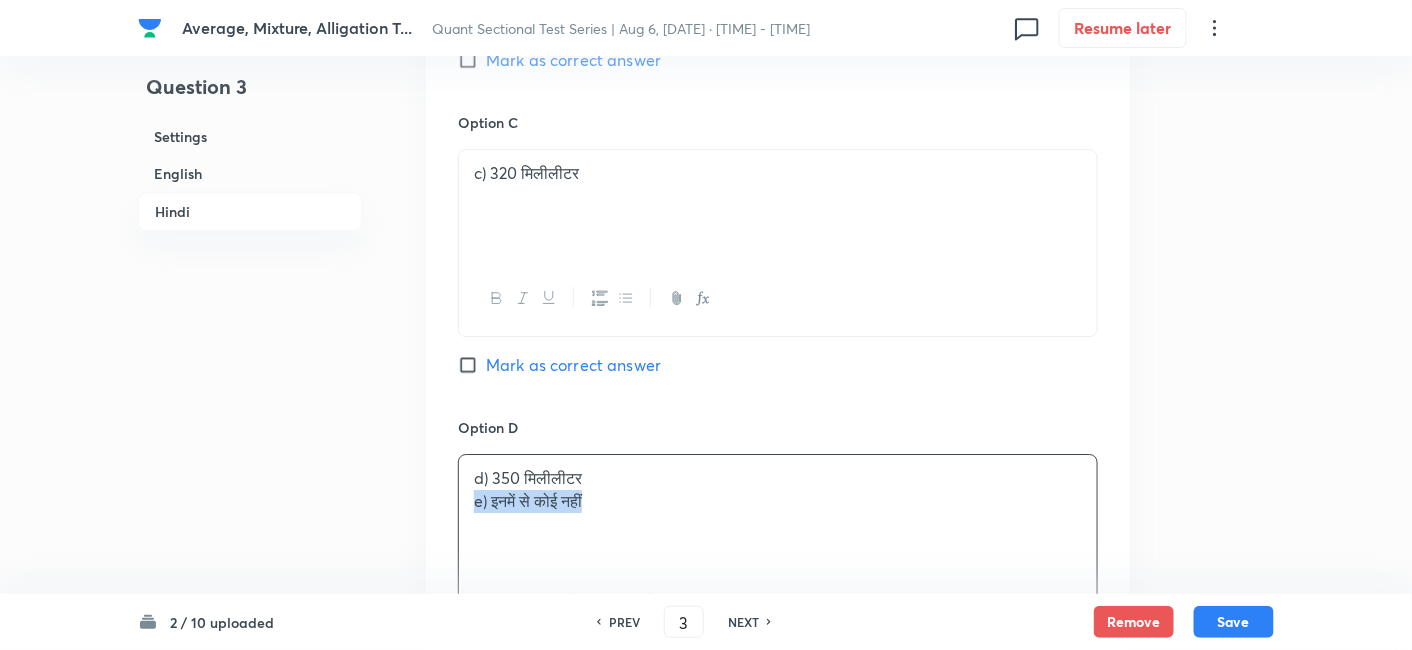 drag, startPoint x: 469, startPoint y: 498, endPoint x: 758, endPoint y: 552, distance: 294.0017 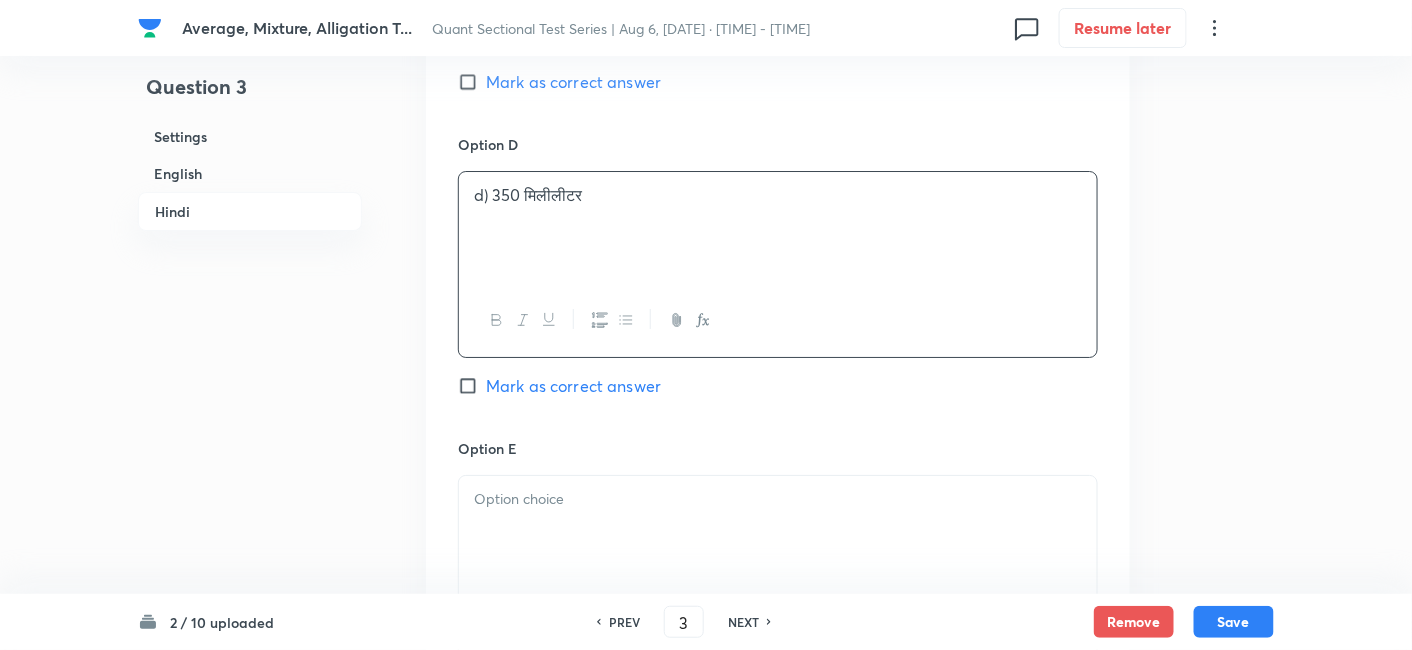 click at bounding box center (778, 532) 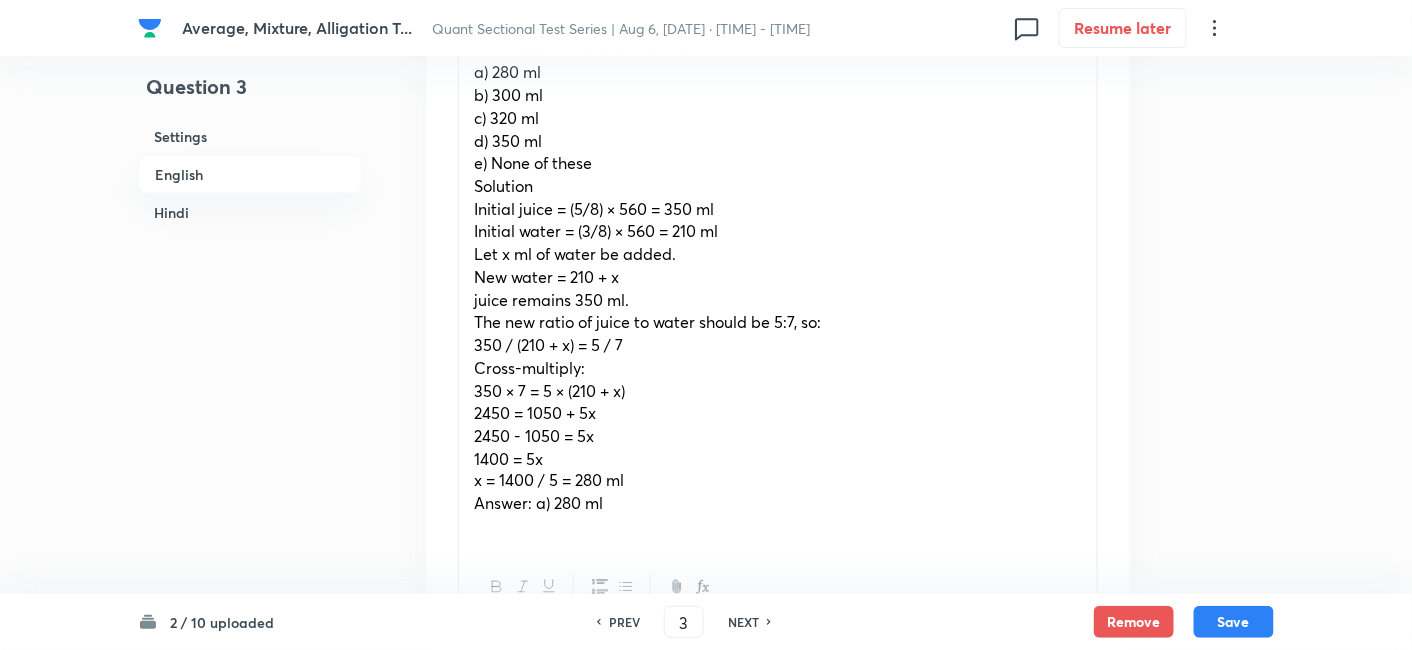 scroll, scrollTop: 718, scrollLeft: 0, axis: vertical 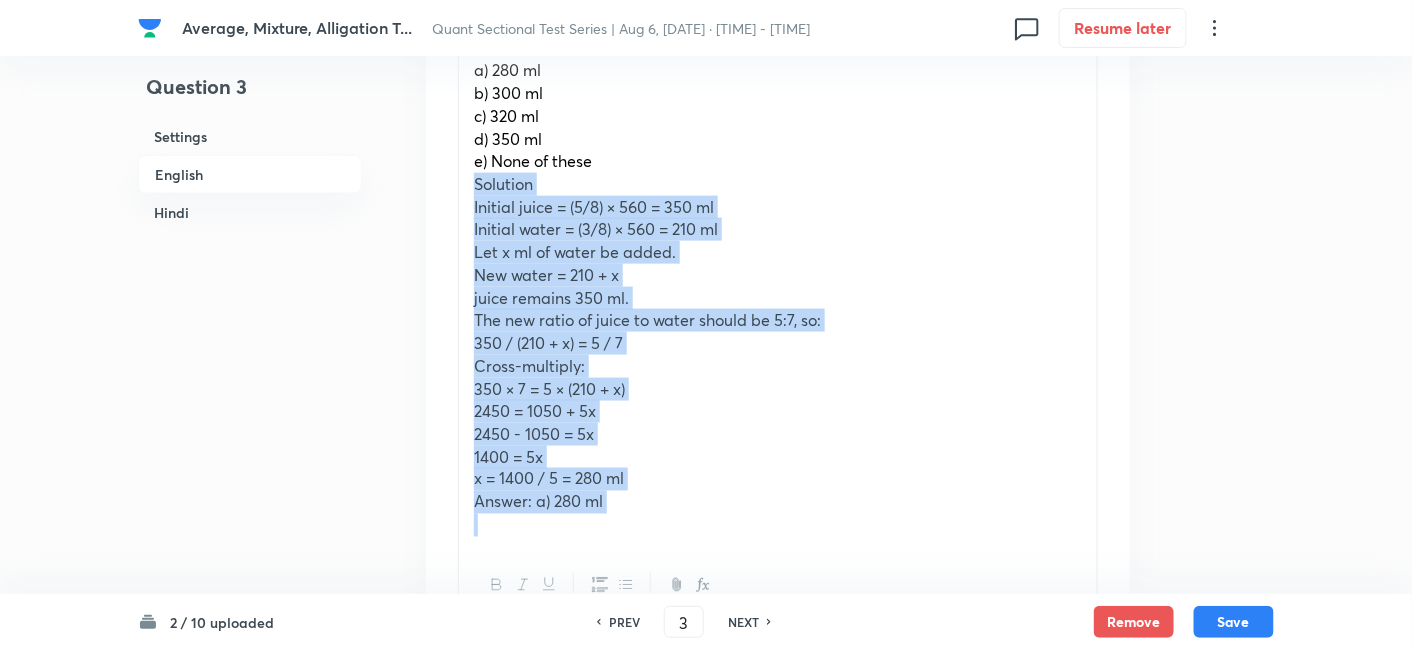 drag, startPoint x: 471, startPoint y: 184, endPoint x: 700, endPoint y: 538, distance: 421.6124 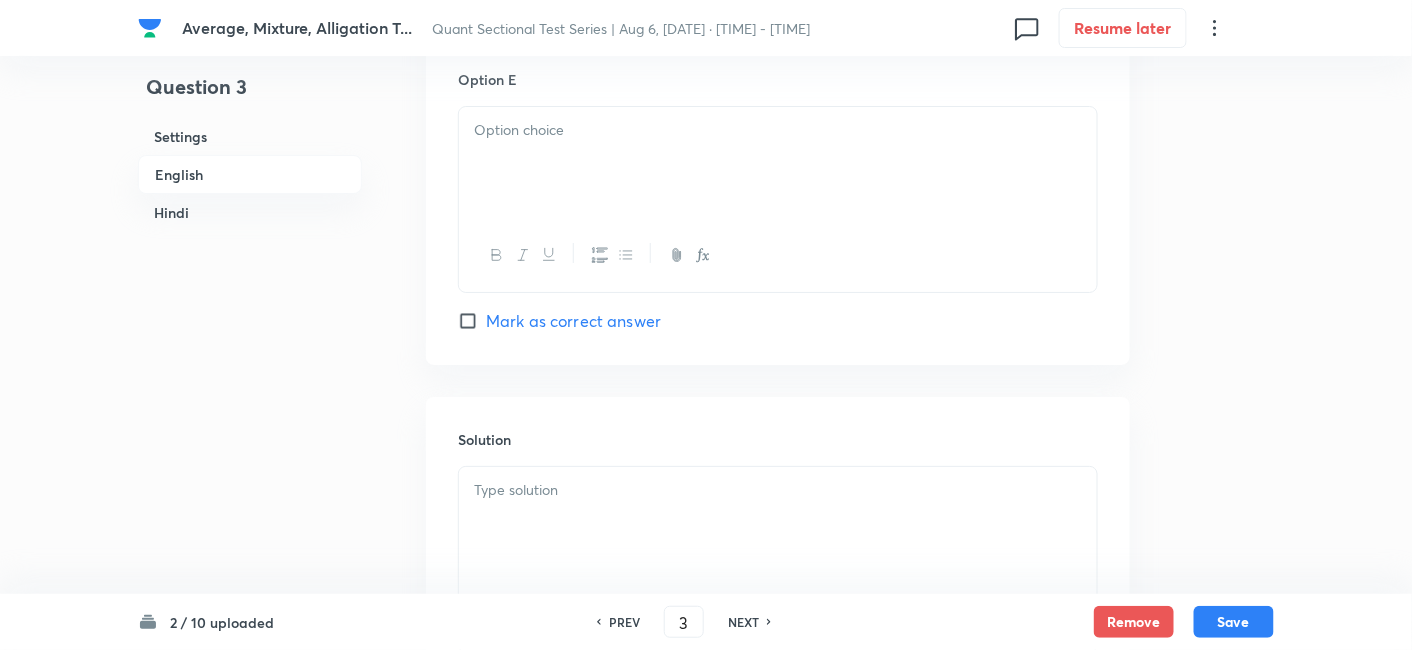 scroll, scrollTop: 2371, scrollLeft: 0, axis: vertical 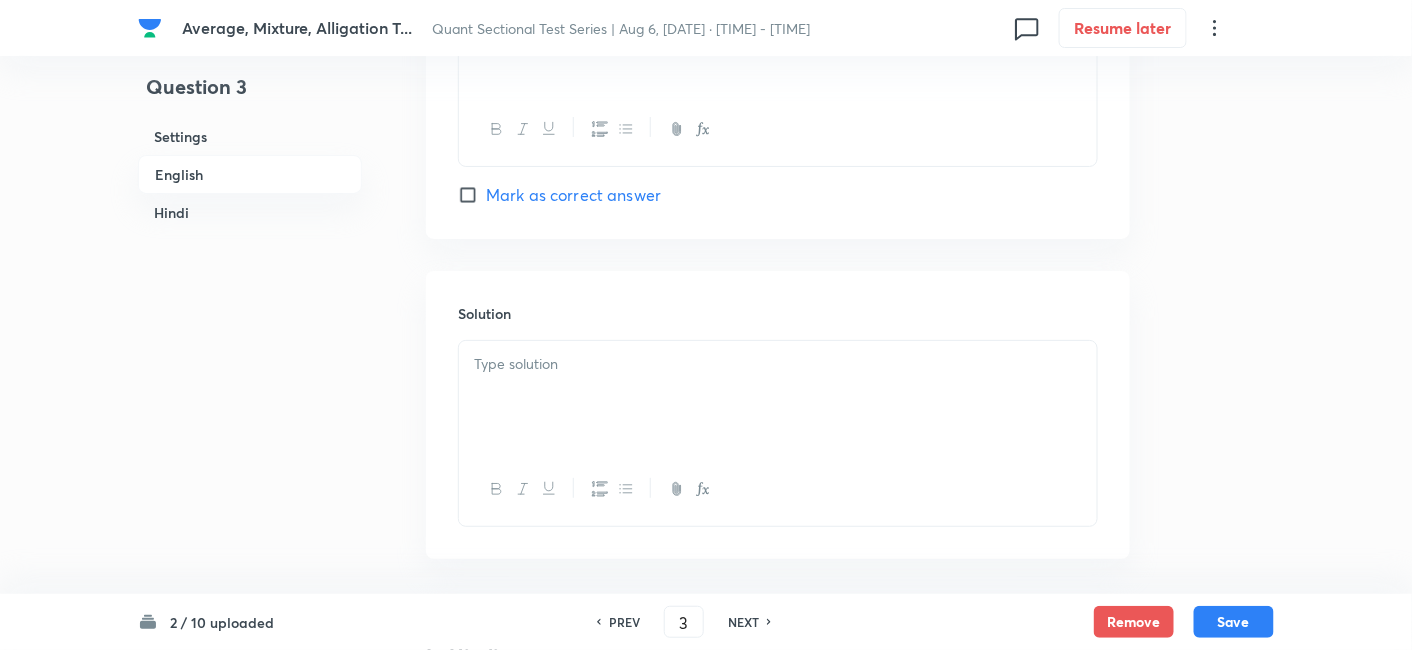 click at bounding box center (778, 397) 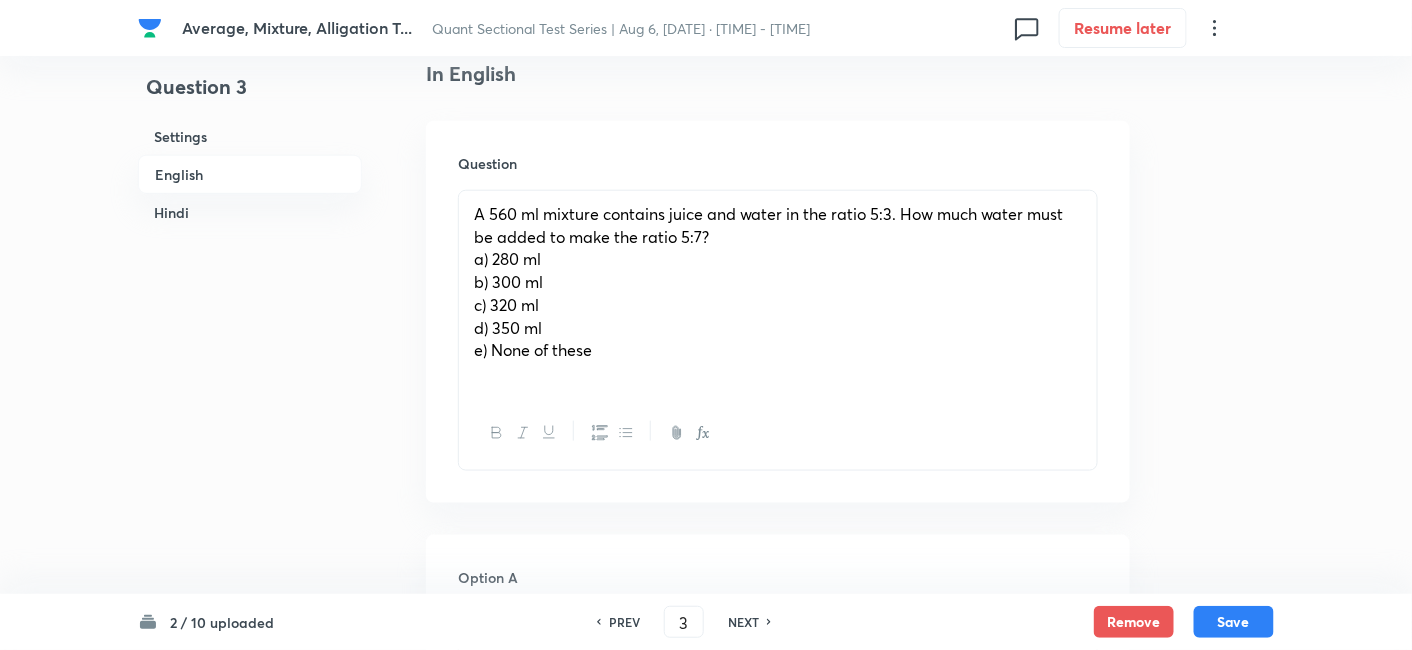 scroll, scrollTop: 527, scrollLeft: 0, axis: vertical 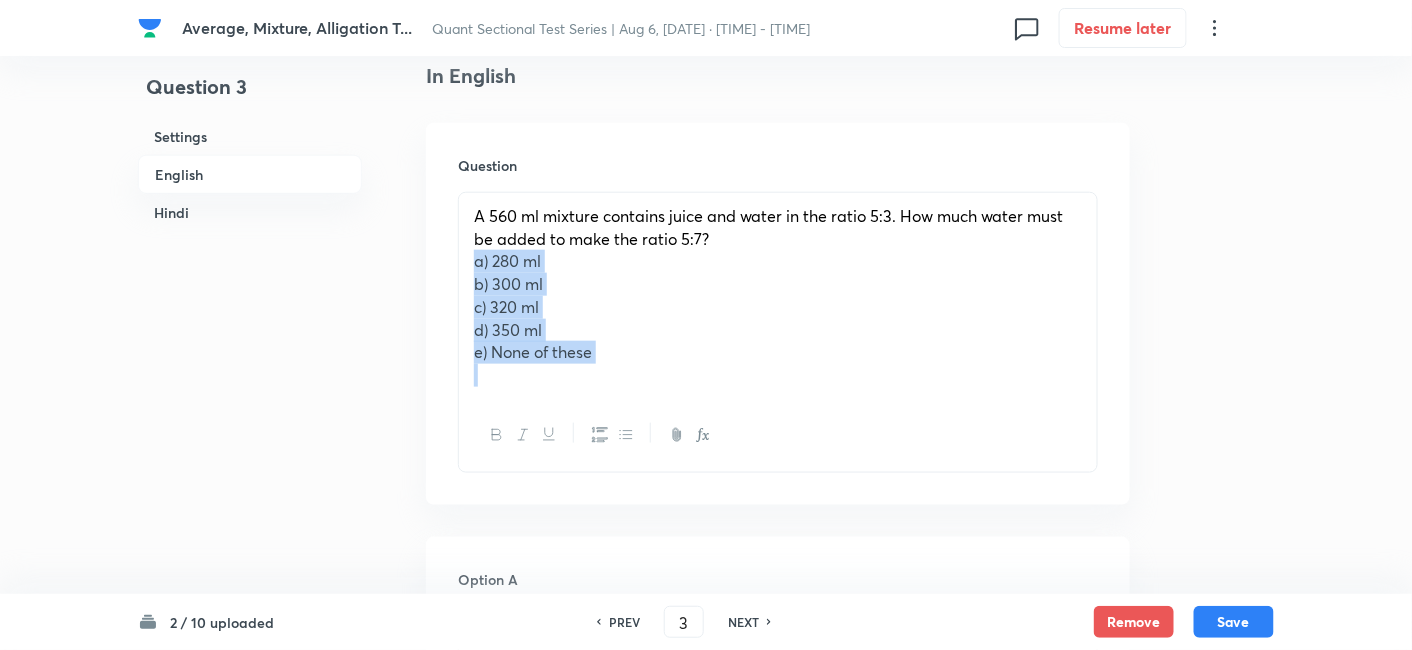 drag, startPoint x: 468, startPoint y: 267, endPoint x: 647, endPoint y: 425, distance: 238.7572 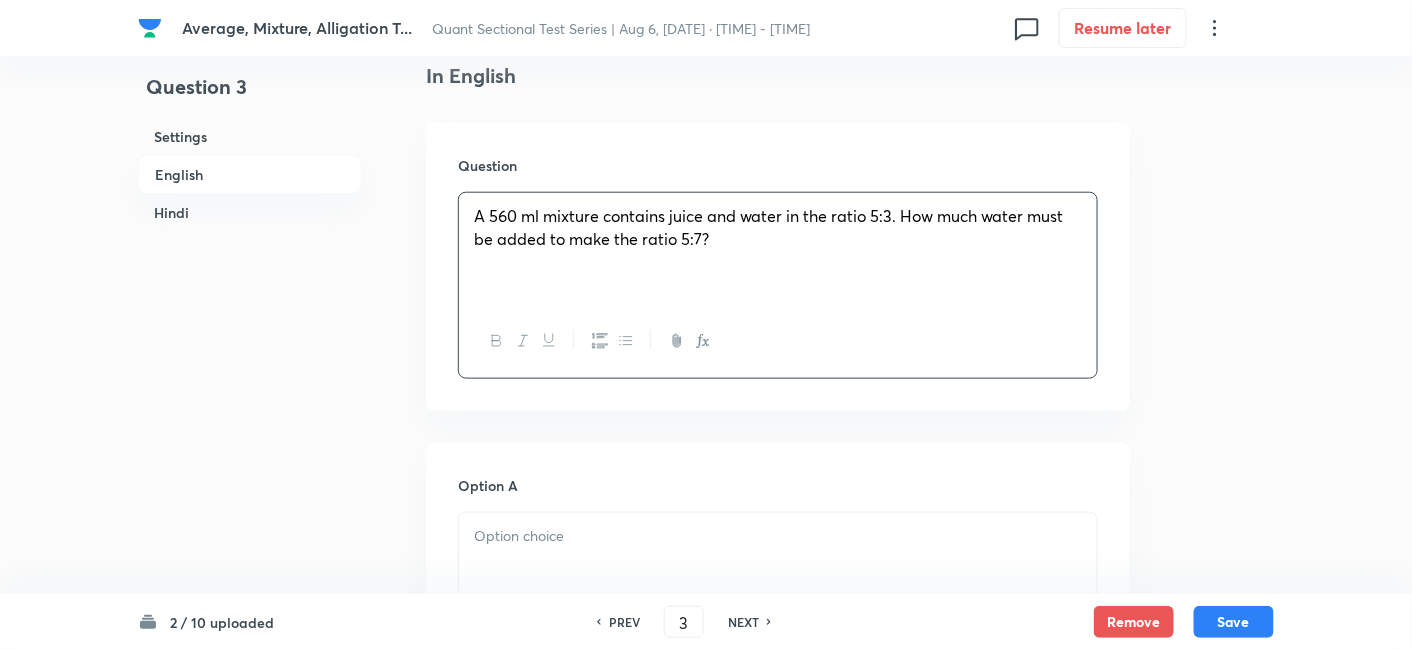 scroll, scrollTop: 712, scrollLeft: 0, axis: vertical 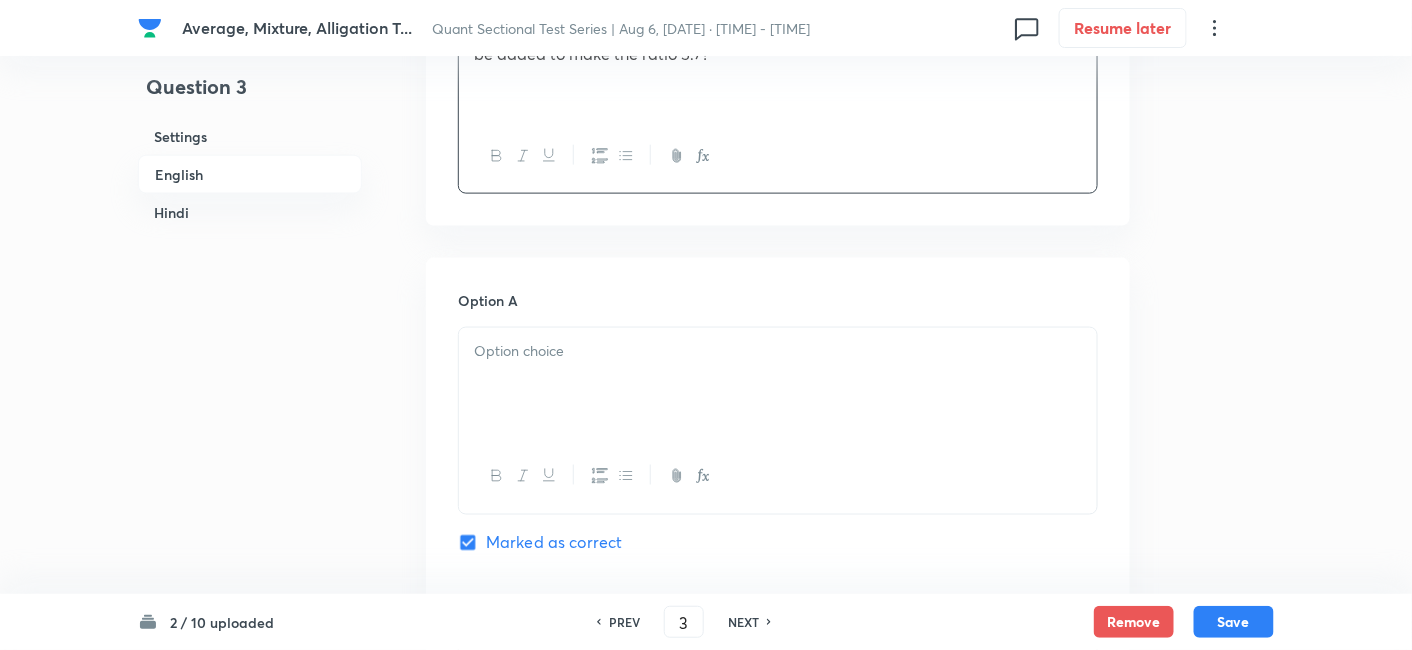 click at bounding box center (778, 384) 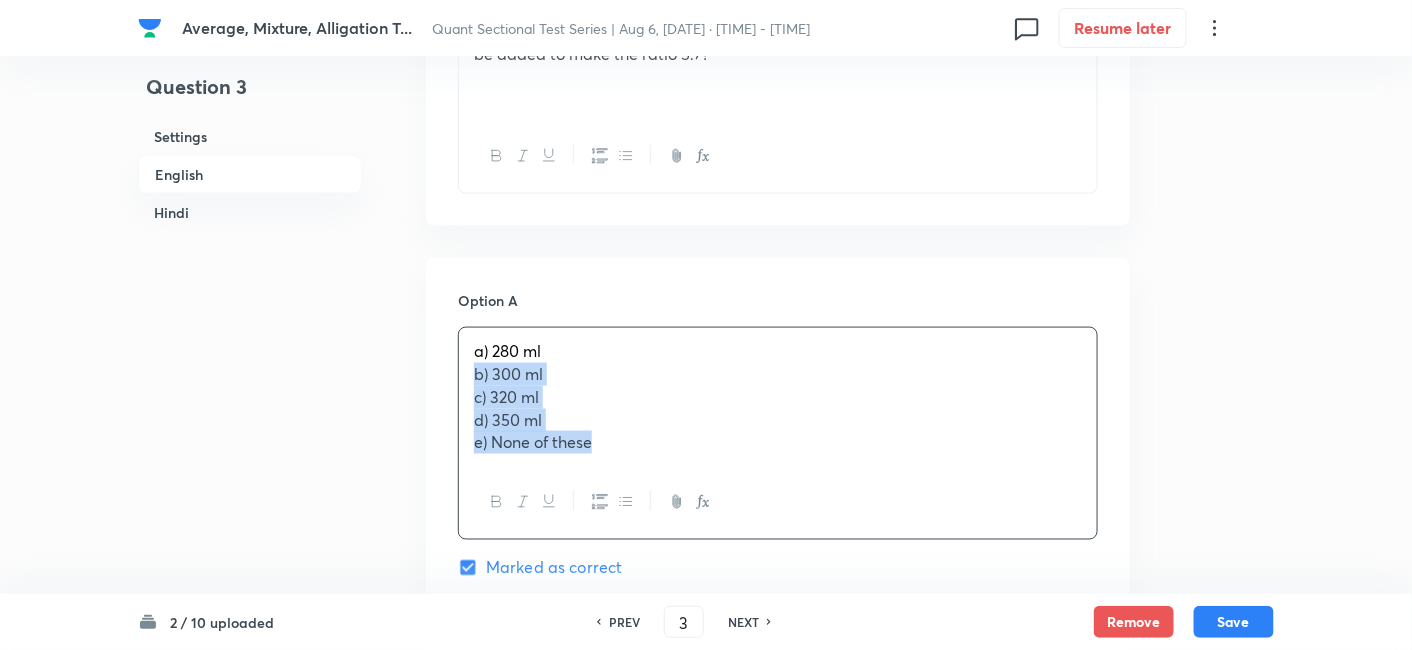 drag, startPoint x: 467, startPoint y: 384, endPoint x: 707, endPoint y: 504, distance: 268.32816 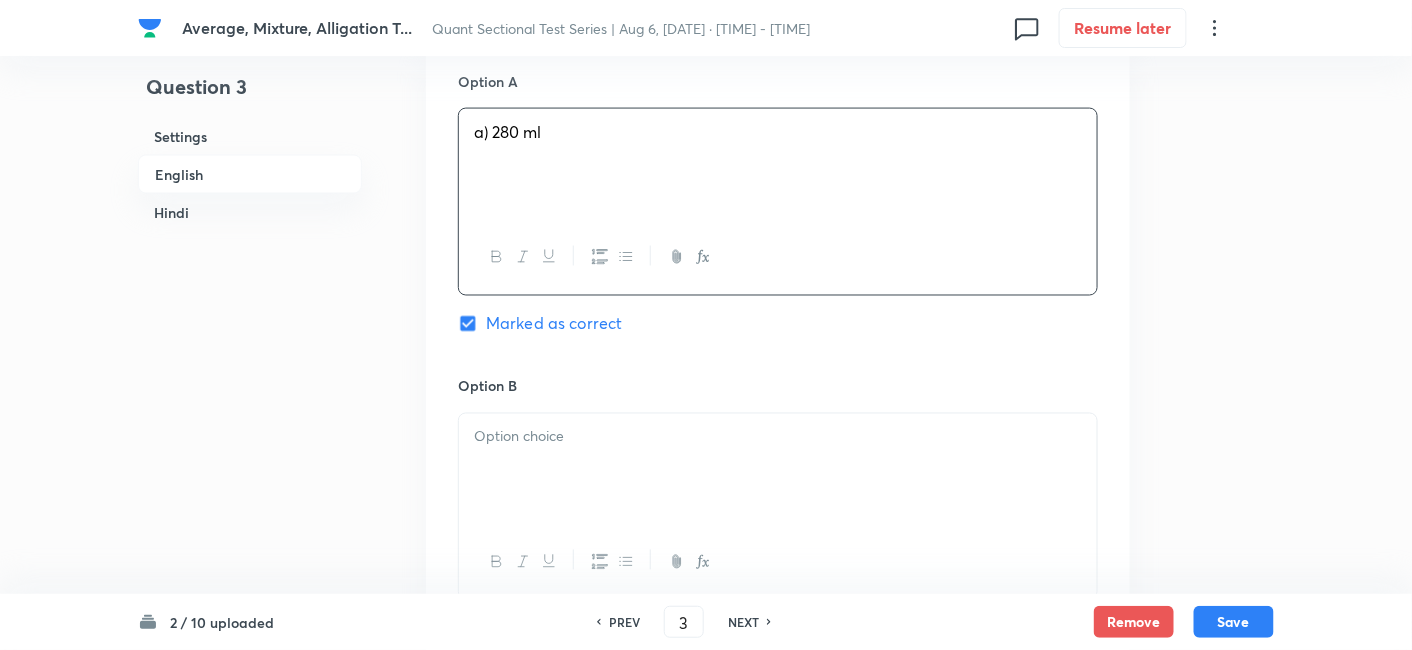 scroll, scrollTop: 932, scrollLeft: 0, axis: vertical 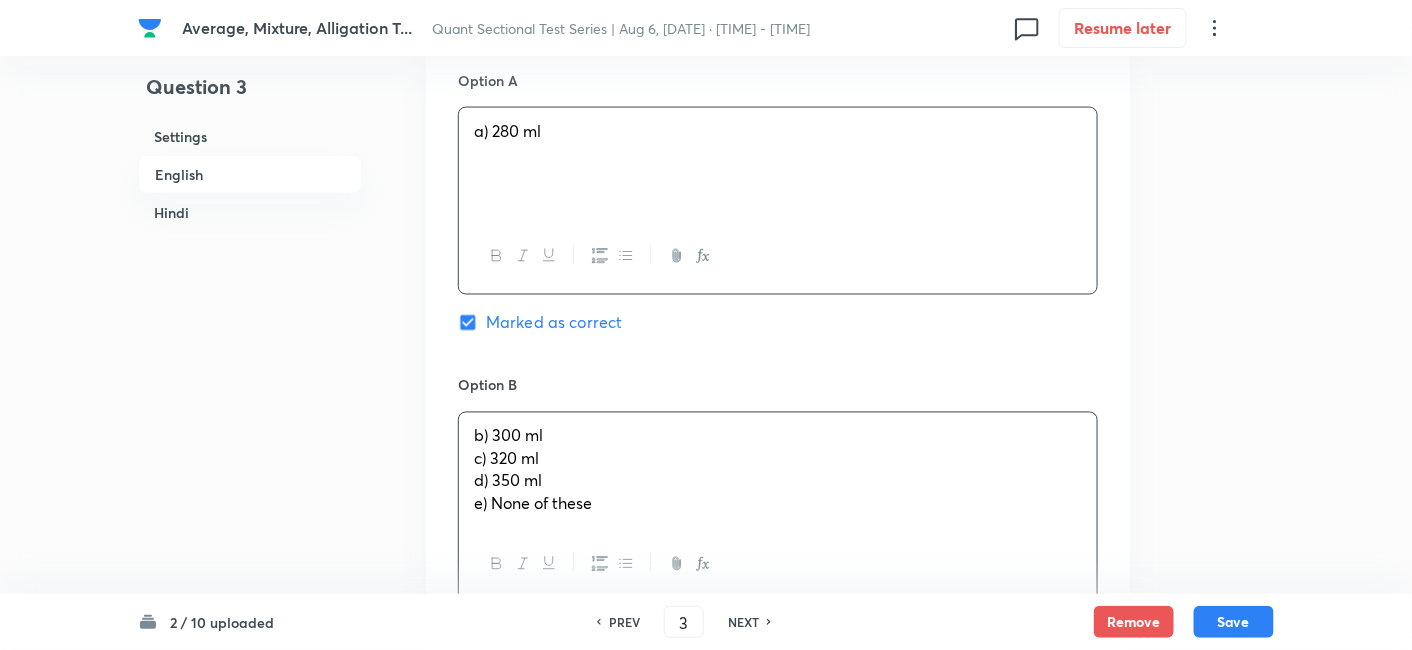 click on "b) 300 ml c) 320 ml d) 350 ml e) None of these" at bounding box center [778, 470] 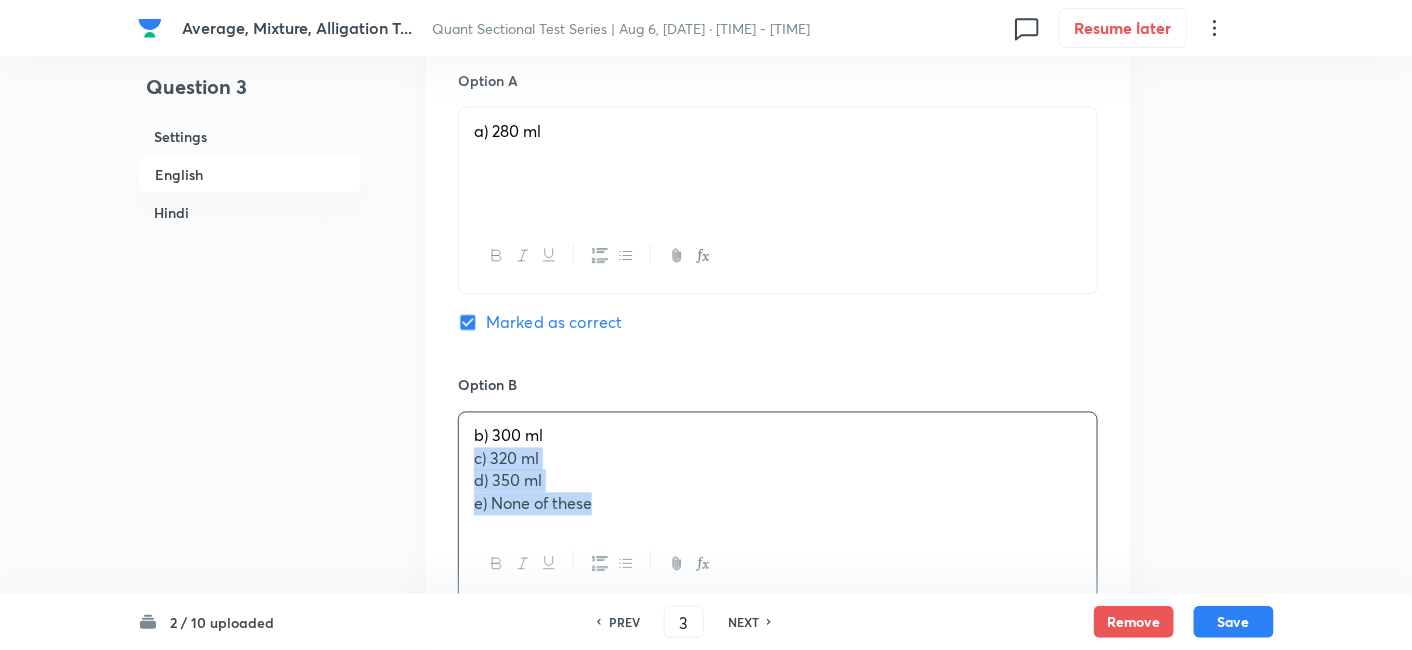 drag, startPoint x: 467, startPoint y: 455, endPoint x: 665, endPoint y: 534, distance: 213.17833 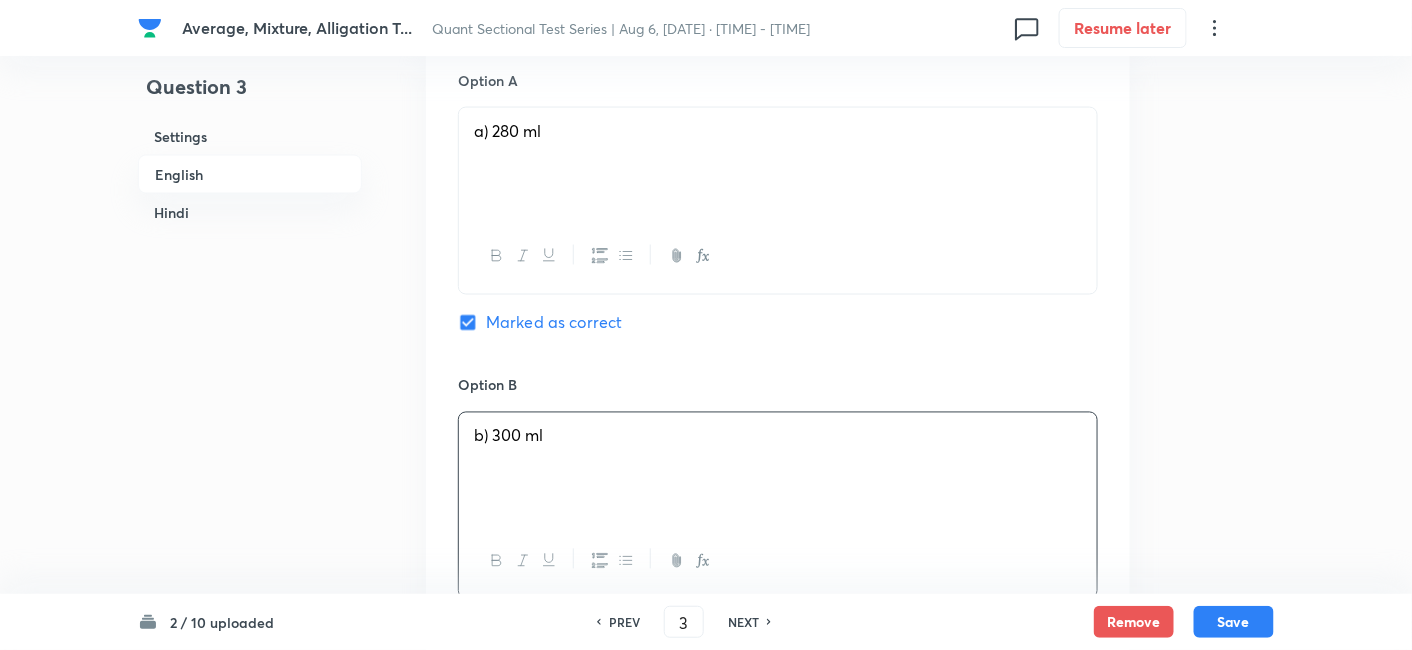 scroll, scrollTop: 1174, scrollLeft: 0, axis: vertical 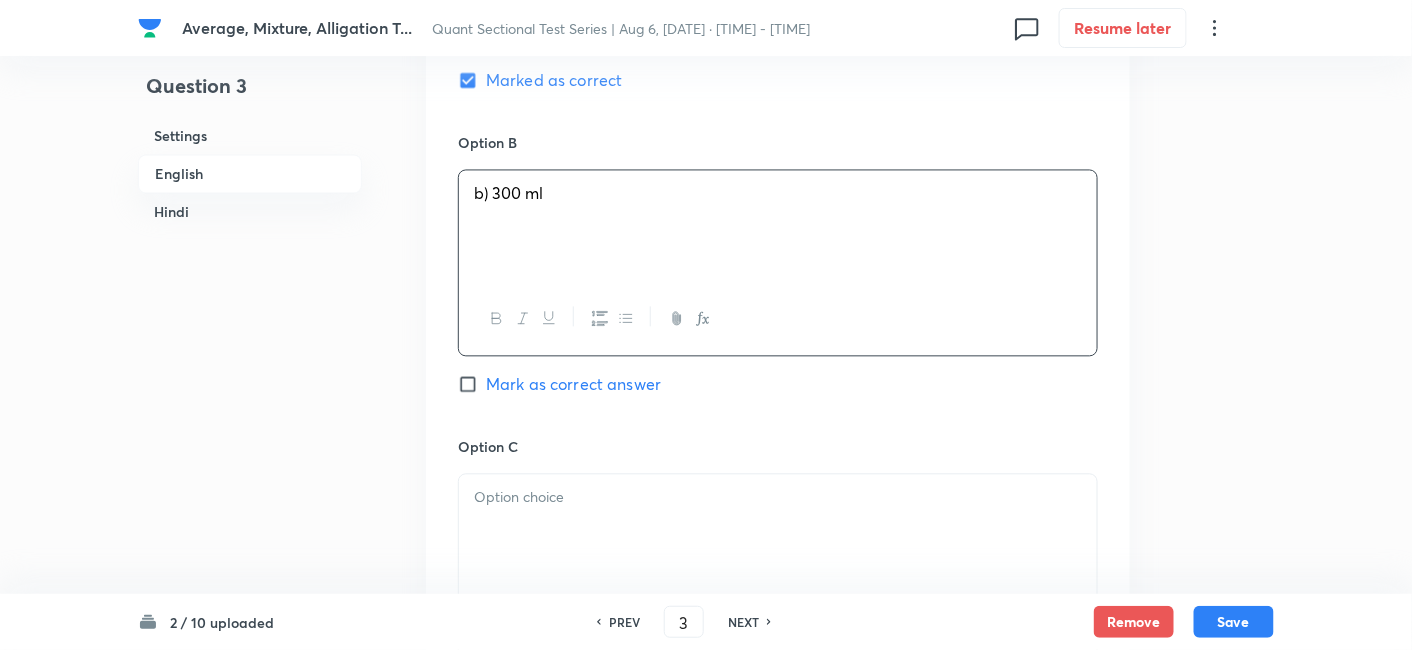 click at bounding box center [778, 531] 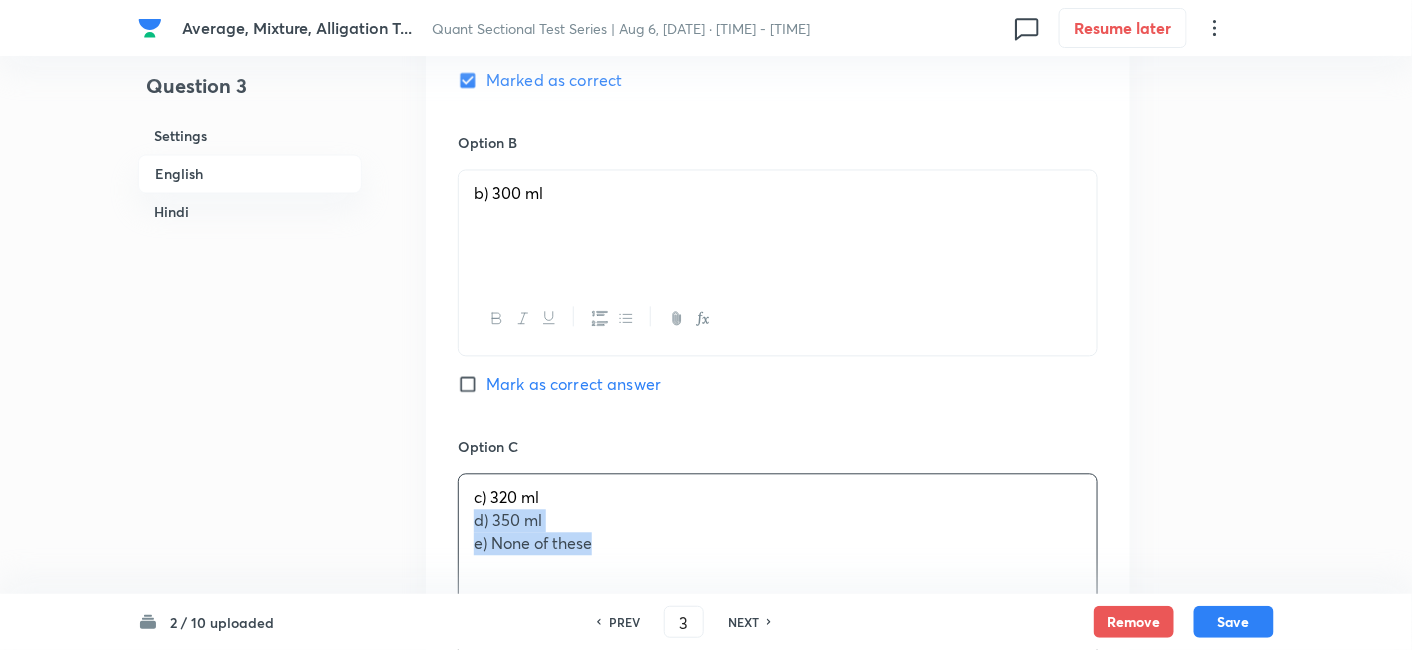 drag, startPoint x: 468, startPoint y: 519, endPoint x: 853, endPoint y: 610, distance: 395.6084 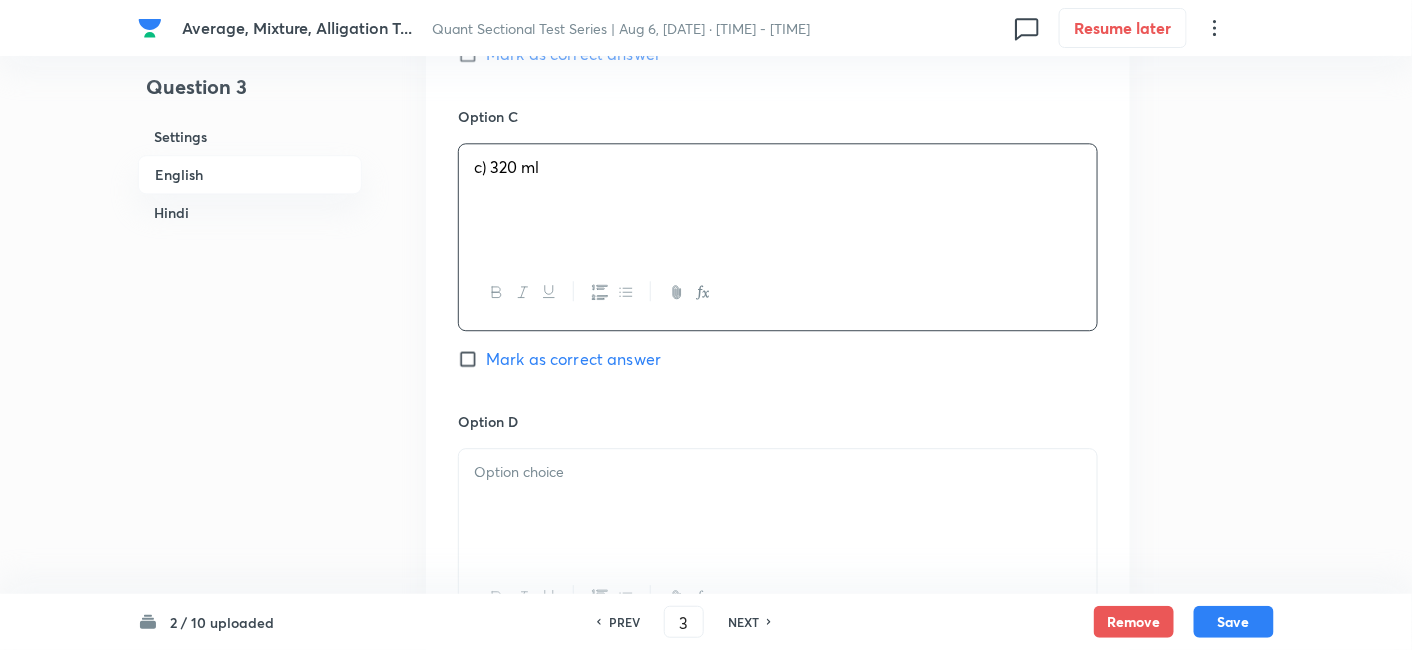 scroll, scrollTop: 1520, scrollLeft: 0, axis: vertical 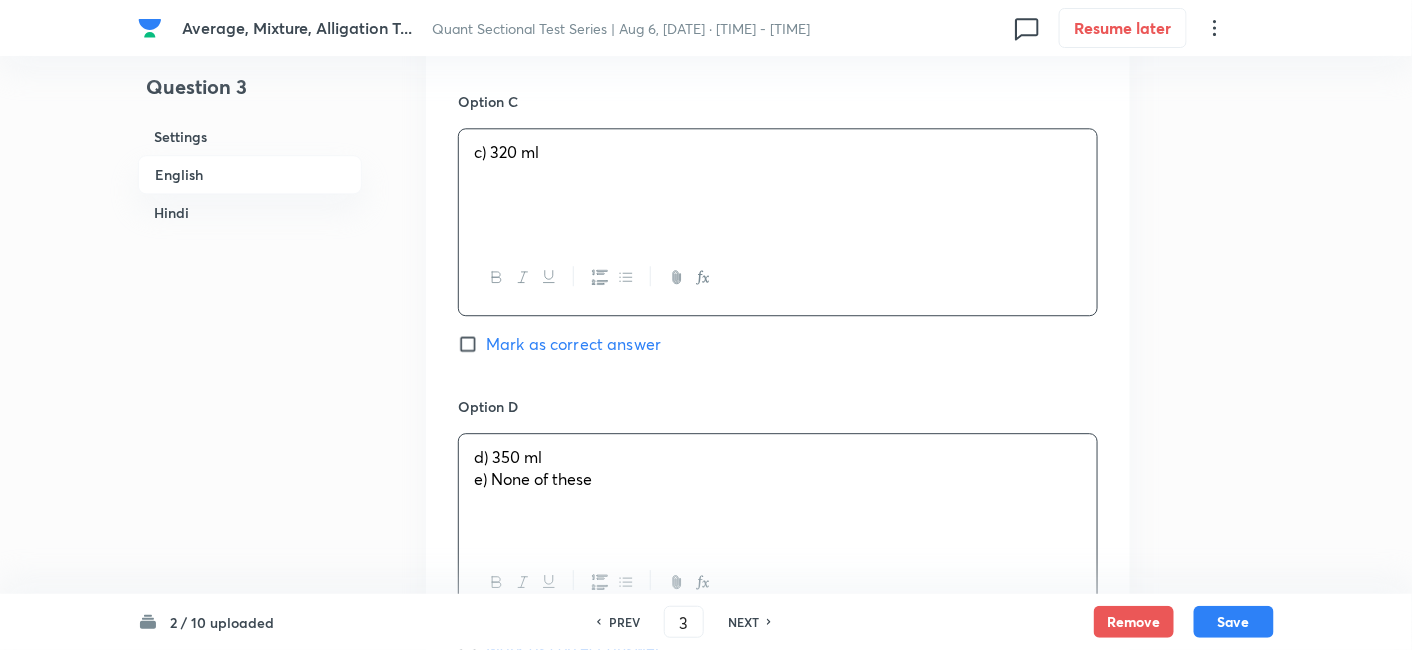 click on "d) 350 ml e) None of these" at bounding box center (778, 490) 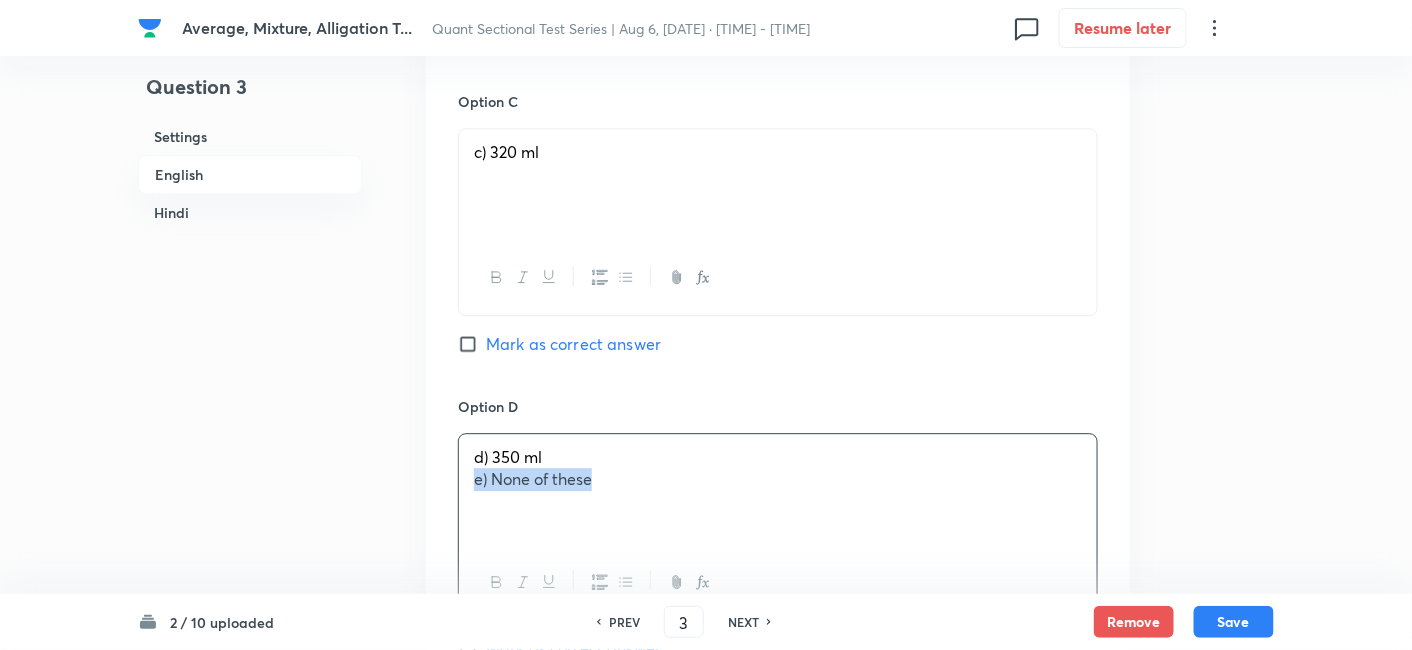 drag, startPoint x: 467, startPoint y: 469, endPoint x: 758, endPoint y: 527, distance: 296.7238 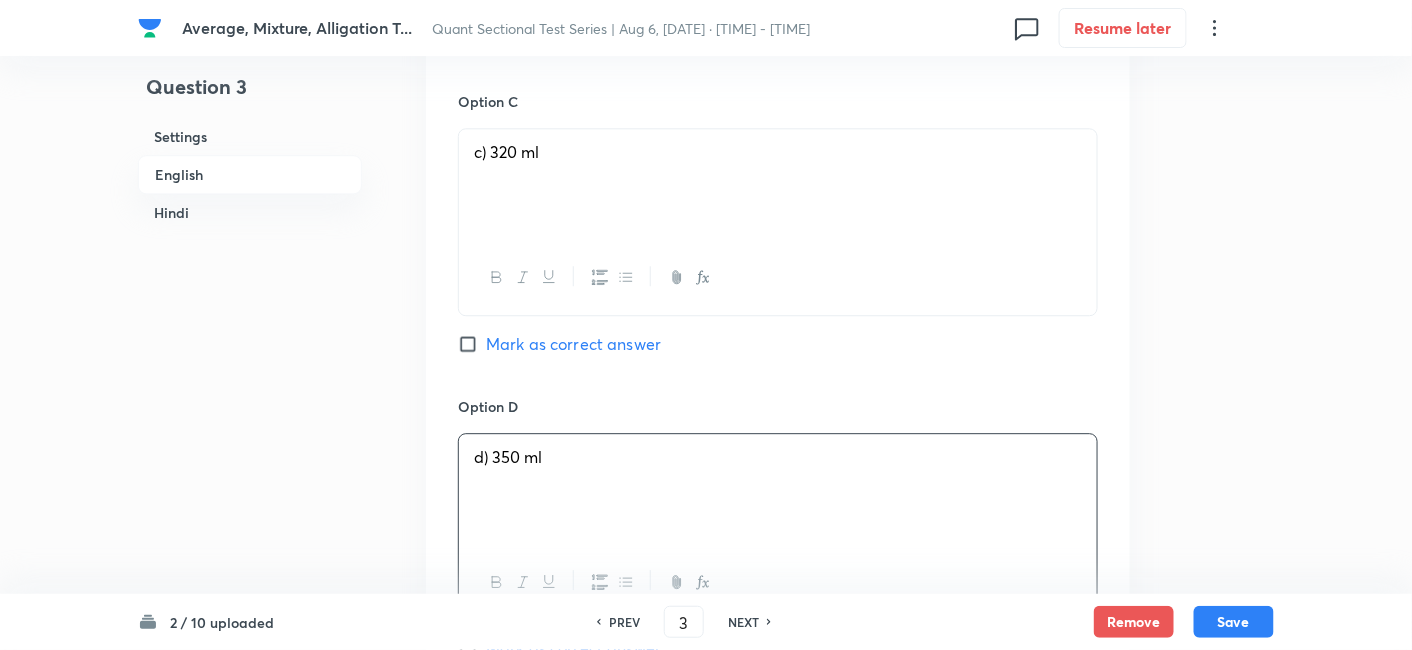 scroll, scrollTop: 1832, scrollLeft: 0, axis: vertical 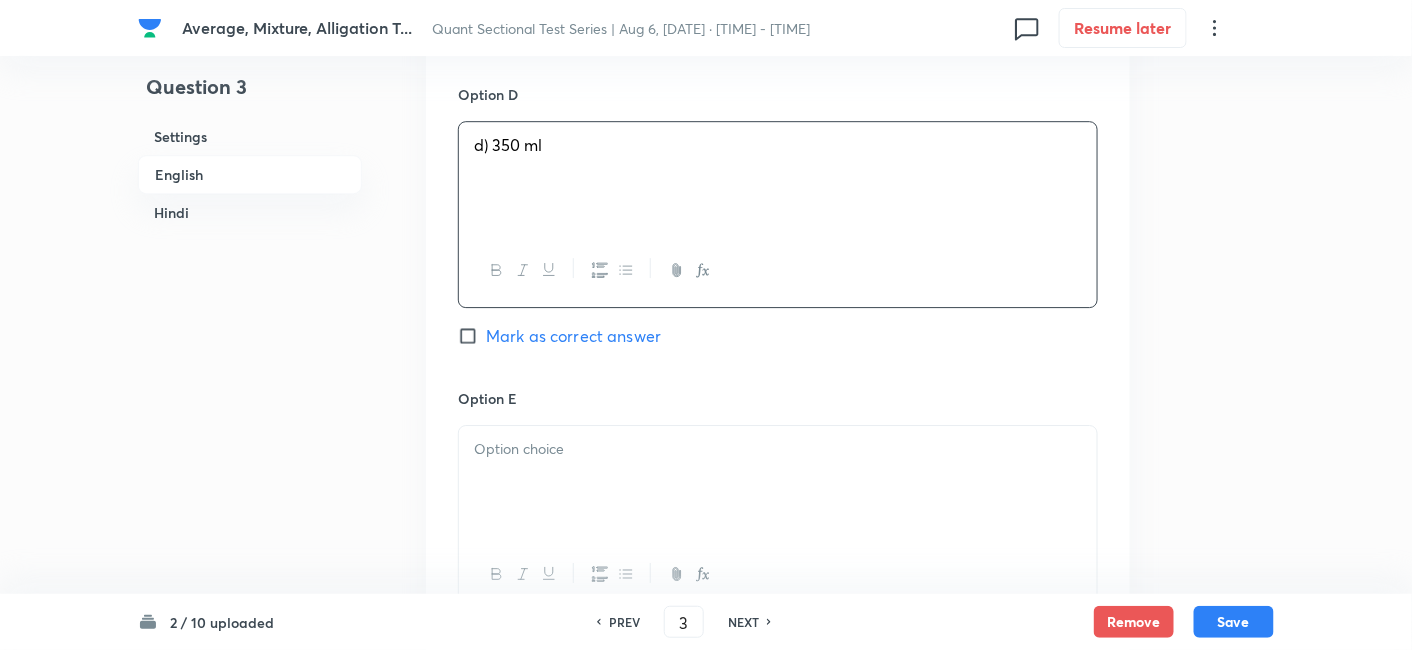 click at bounding box center [778, 482] 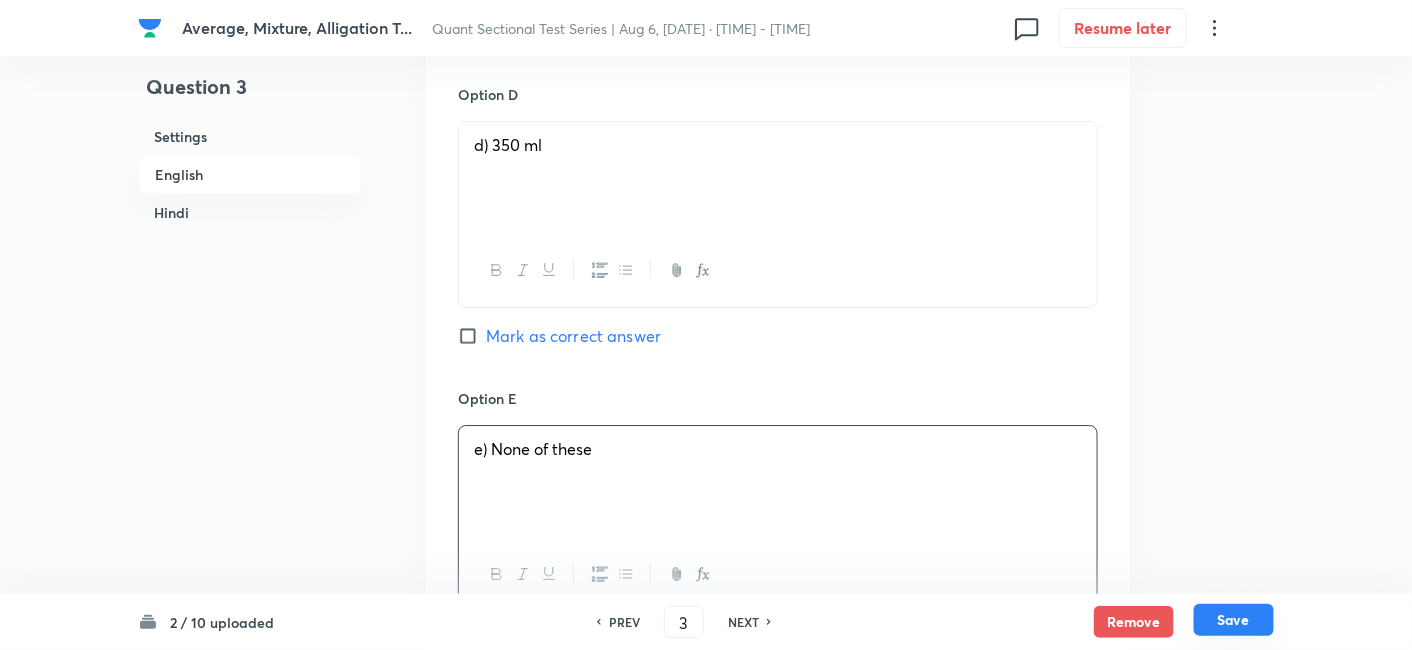 click on "Save" at bounding box center [1234, 620] 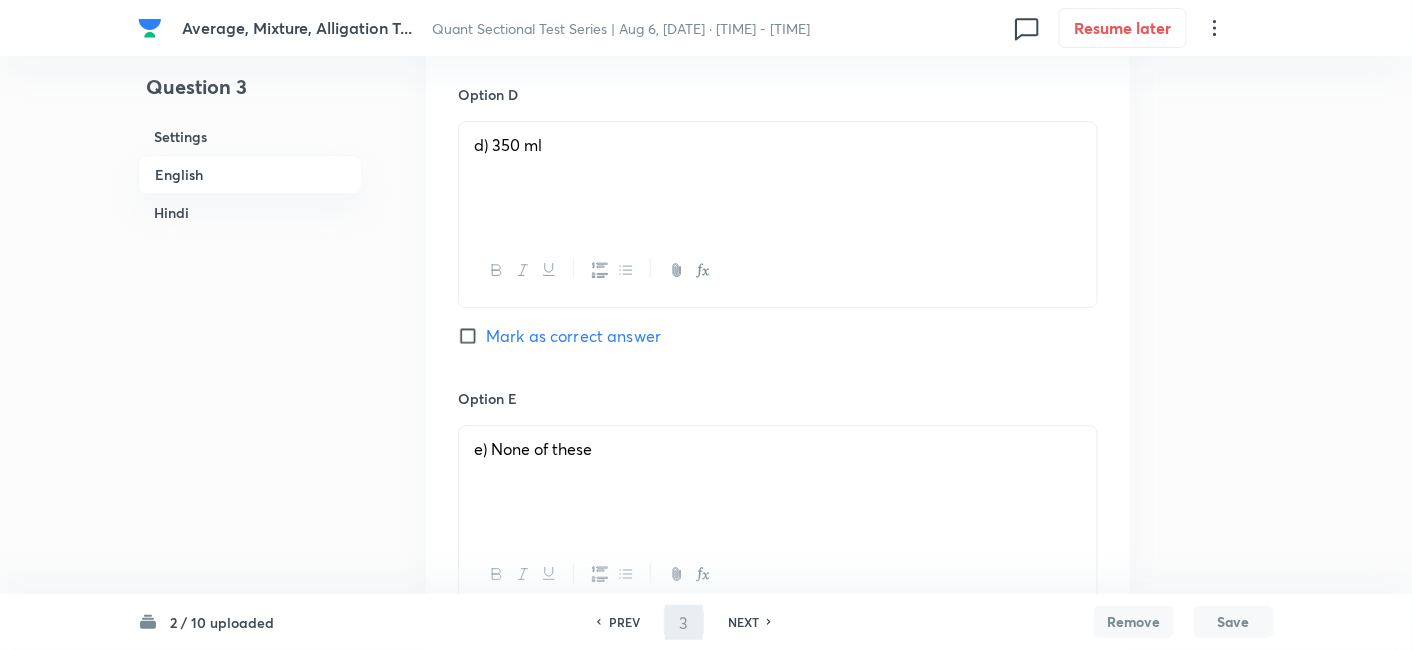 type on "4" 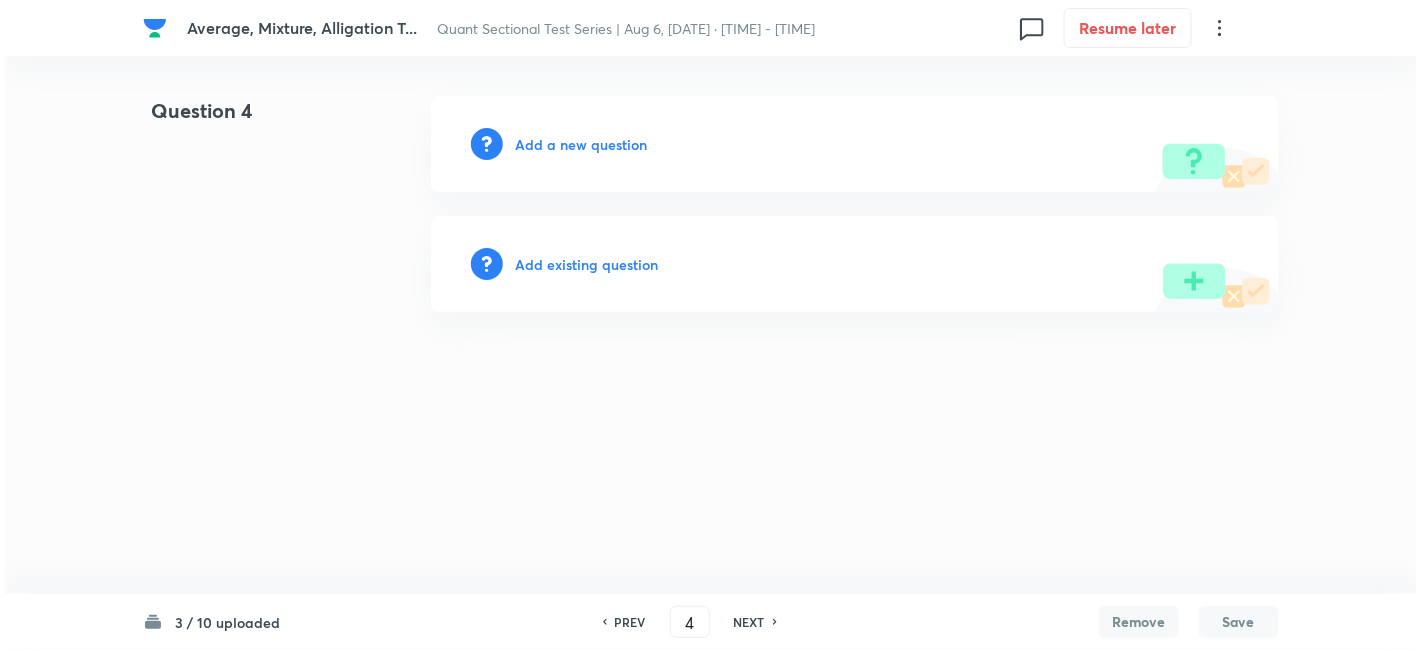 scroll, scrollTop: 0, scrollLeft: 0, axis: both 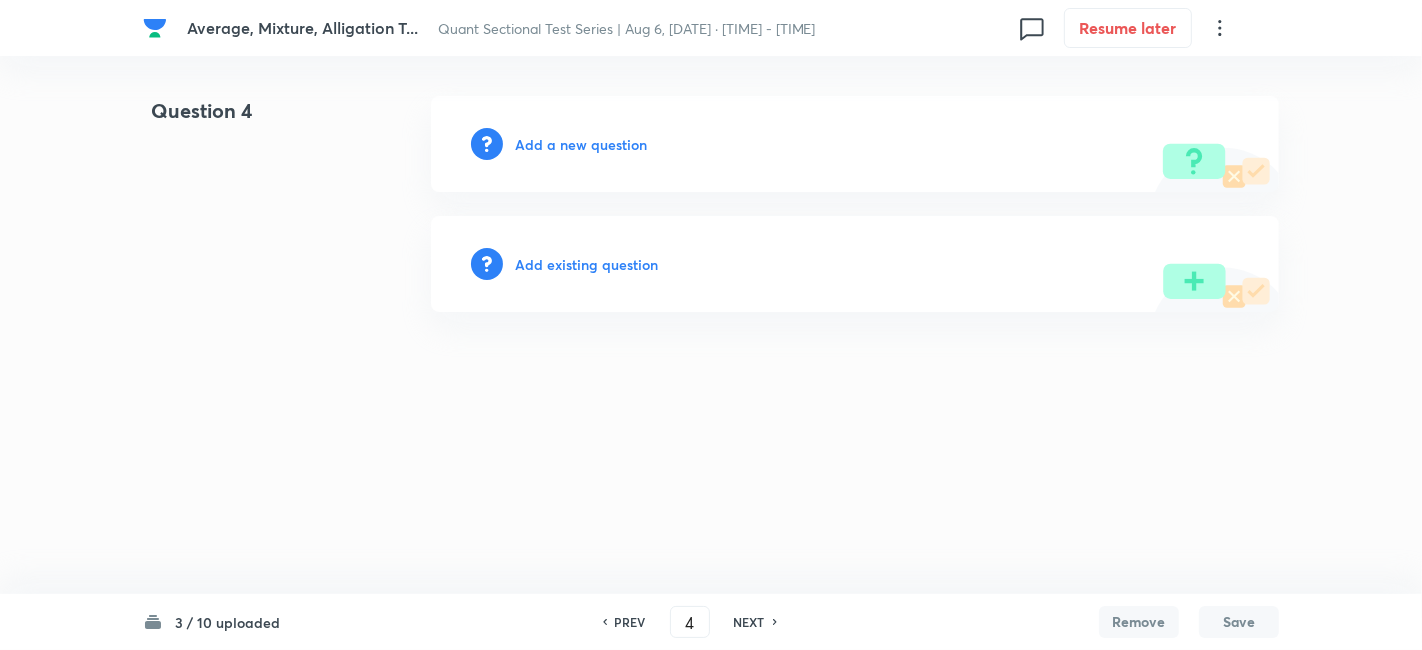 click on "Add a new question" at bounding box center [581, 144] 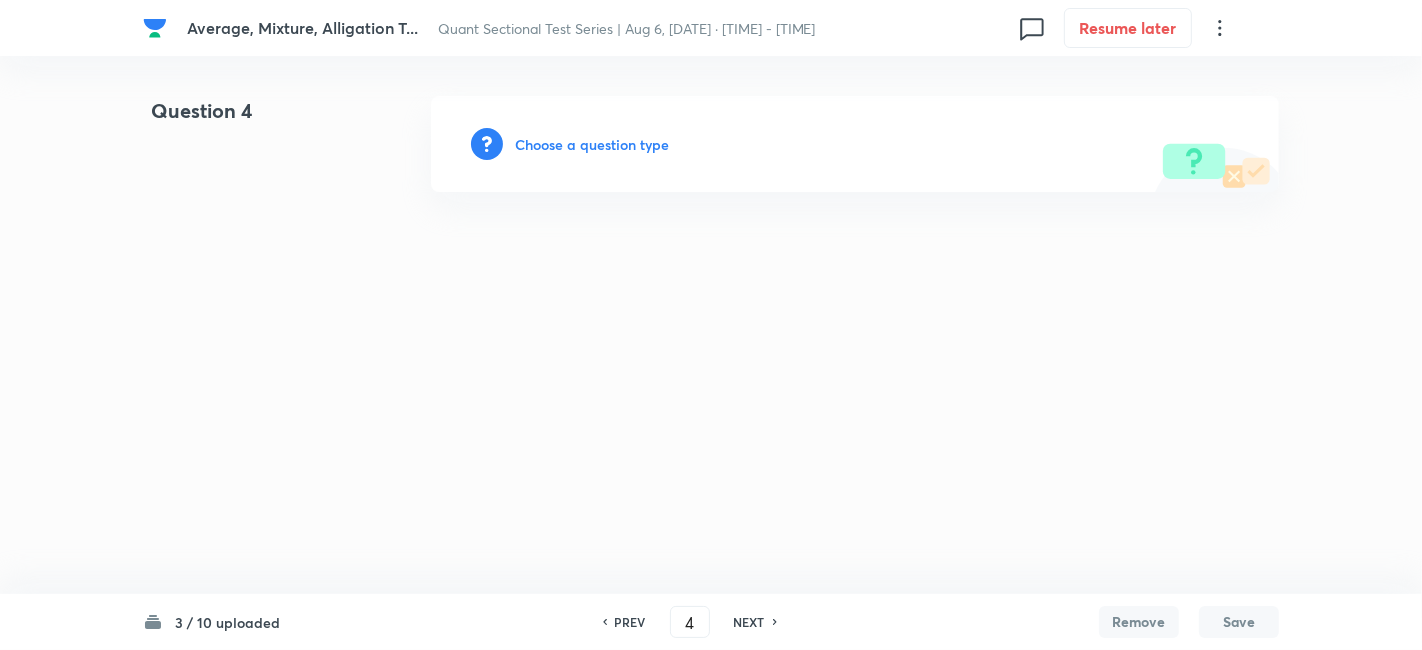 click on "Choose a question type" at bounding box center (592, 144) 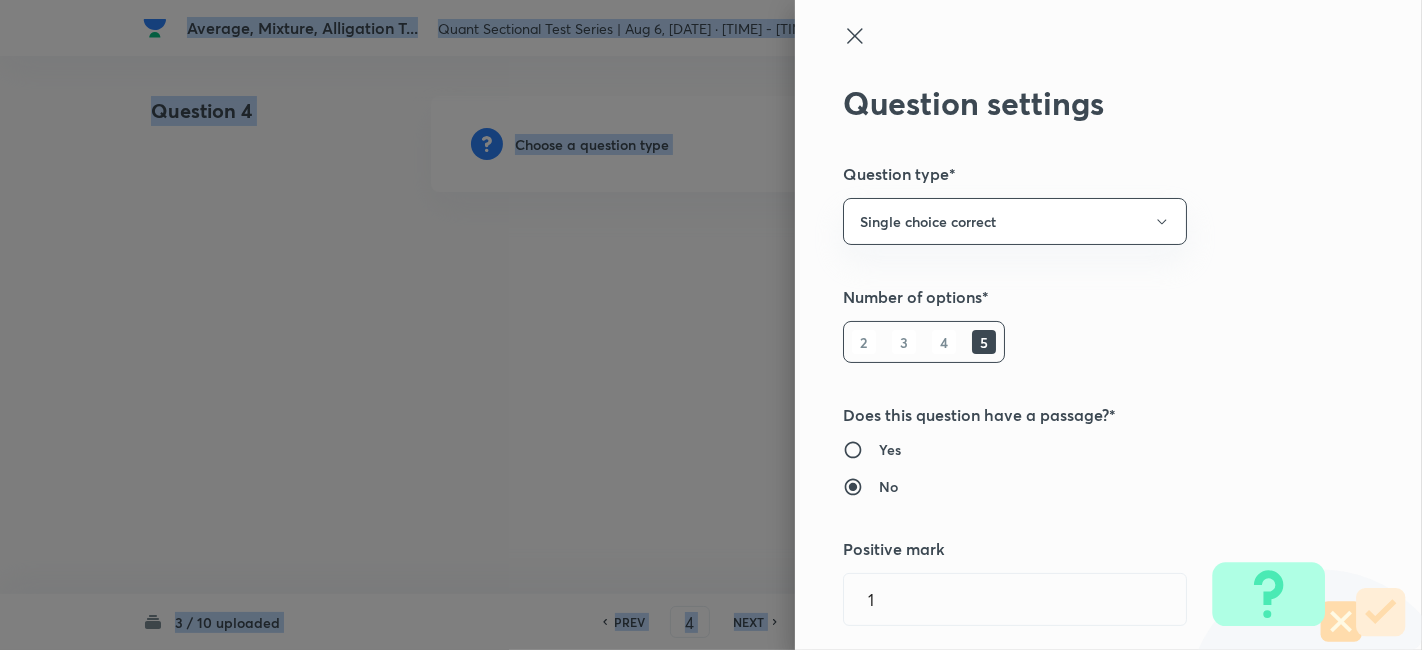 click at bounding box center [711, 325] 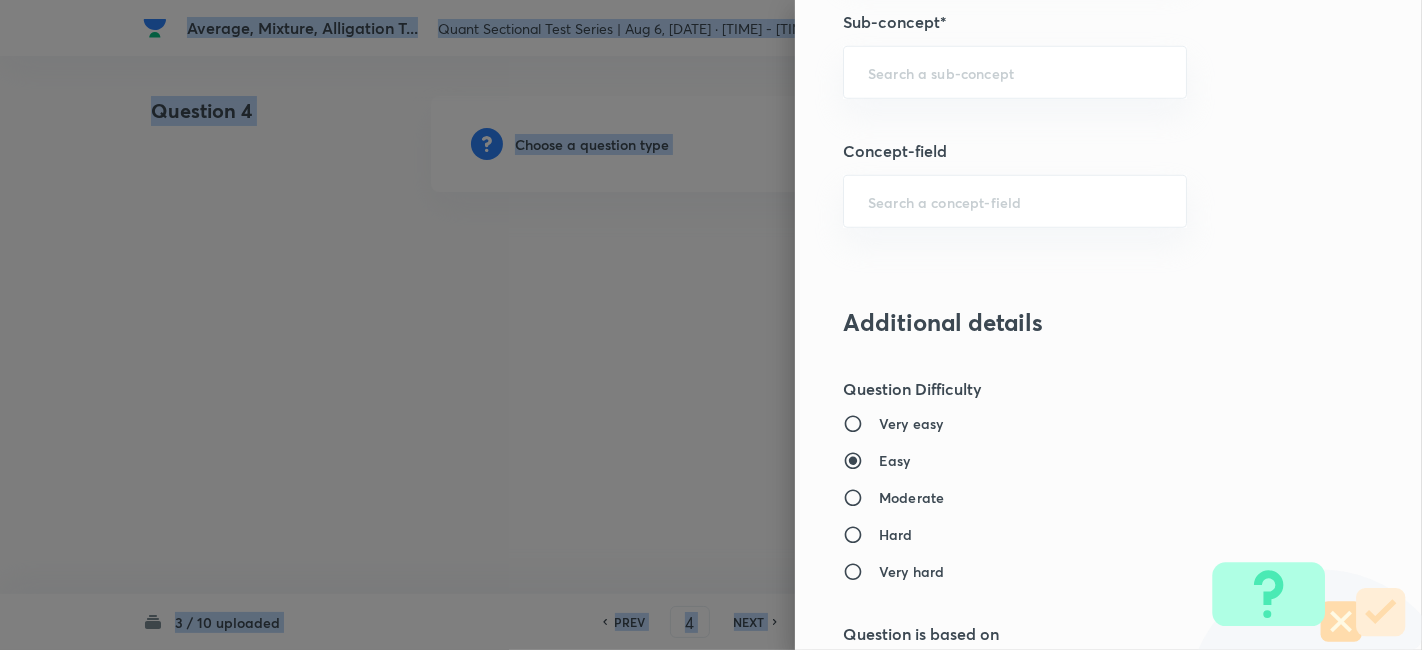 scroll, scrollTop: 1102, scrollLeft: 0, axis: vertical 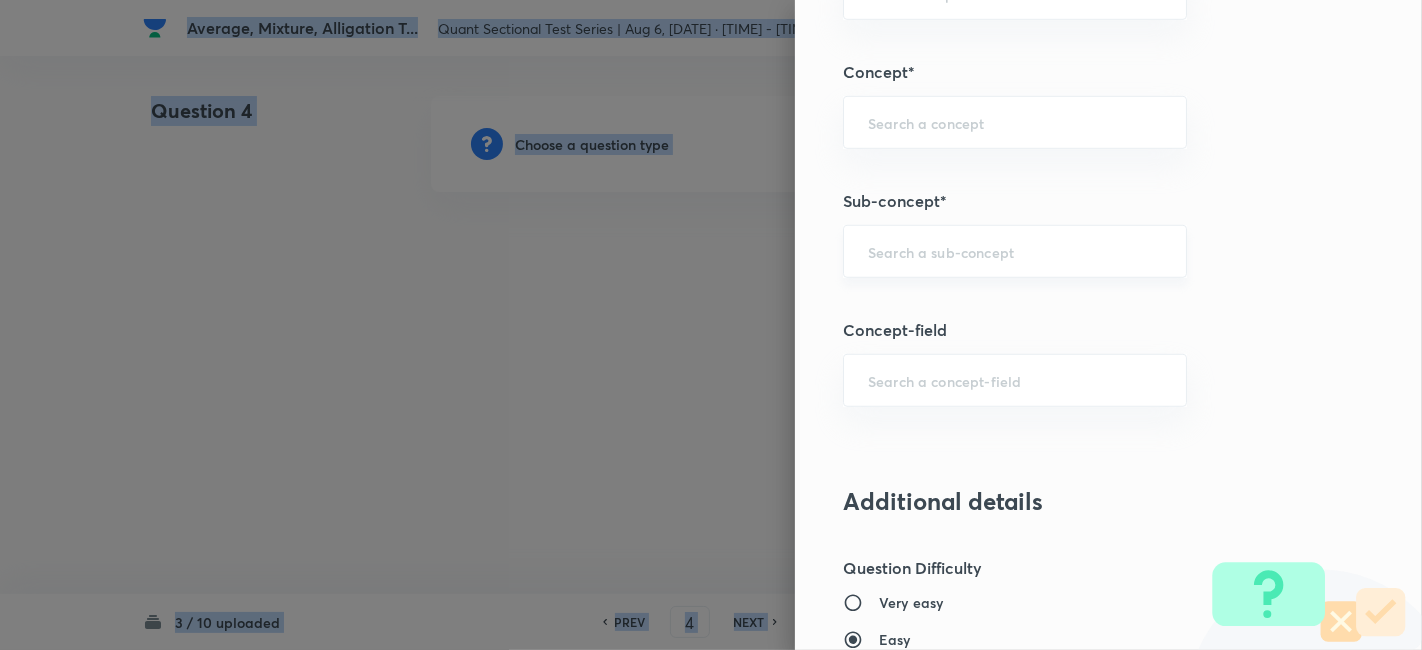 click on "​" at bounding box center [1015, 251] 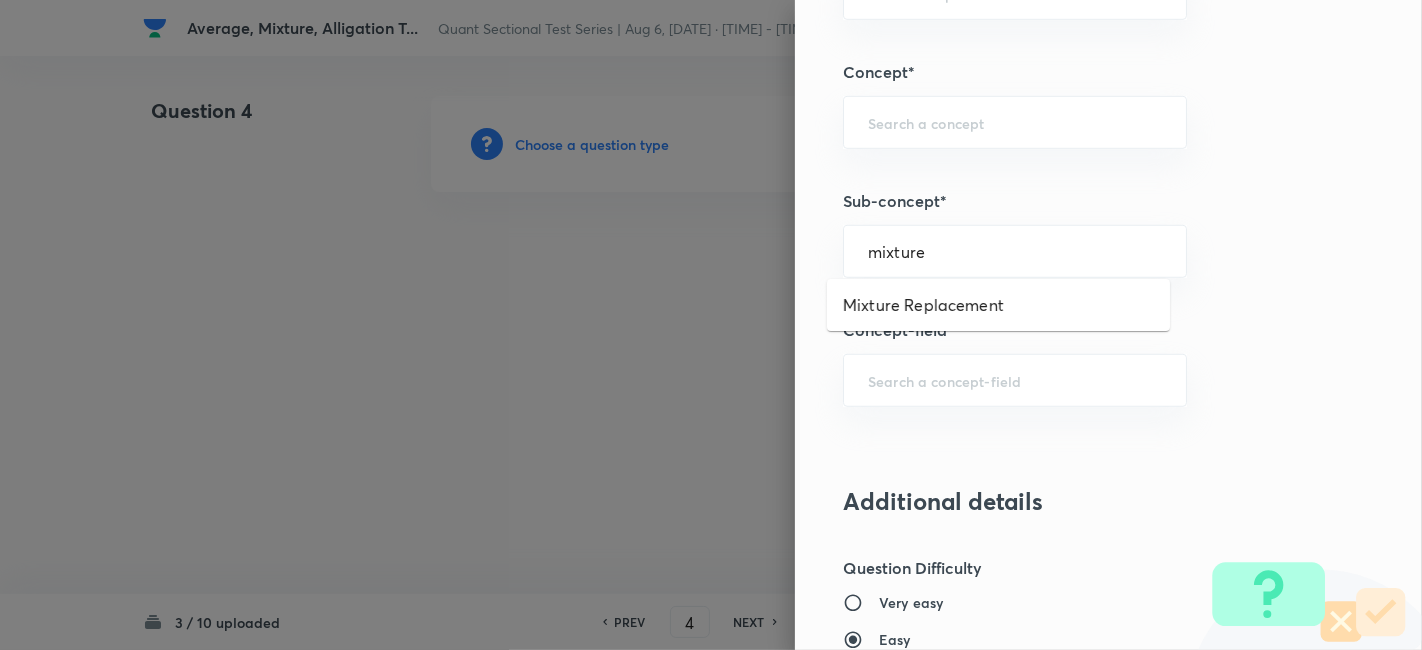 click on "Mixture Replacement" at bounding box center (998, 305) 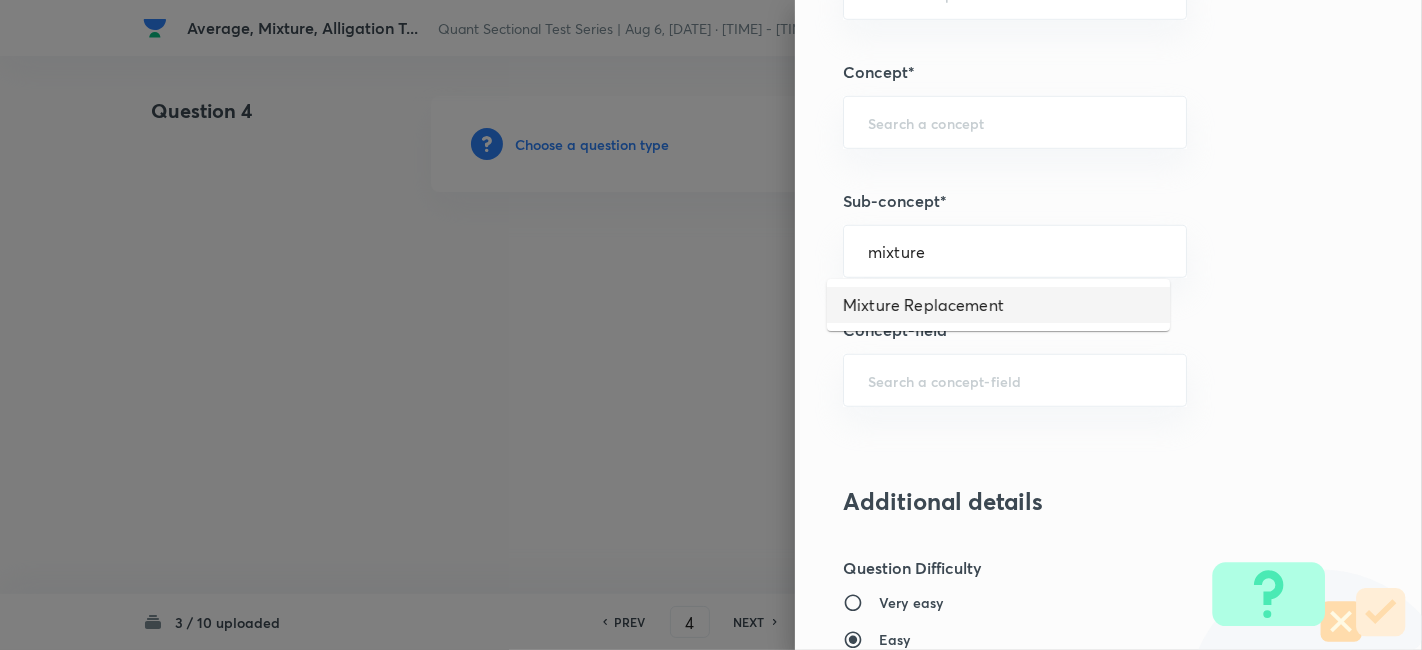 click on "Mixture Replacement" at bounding box center (998, 305) 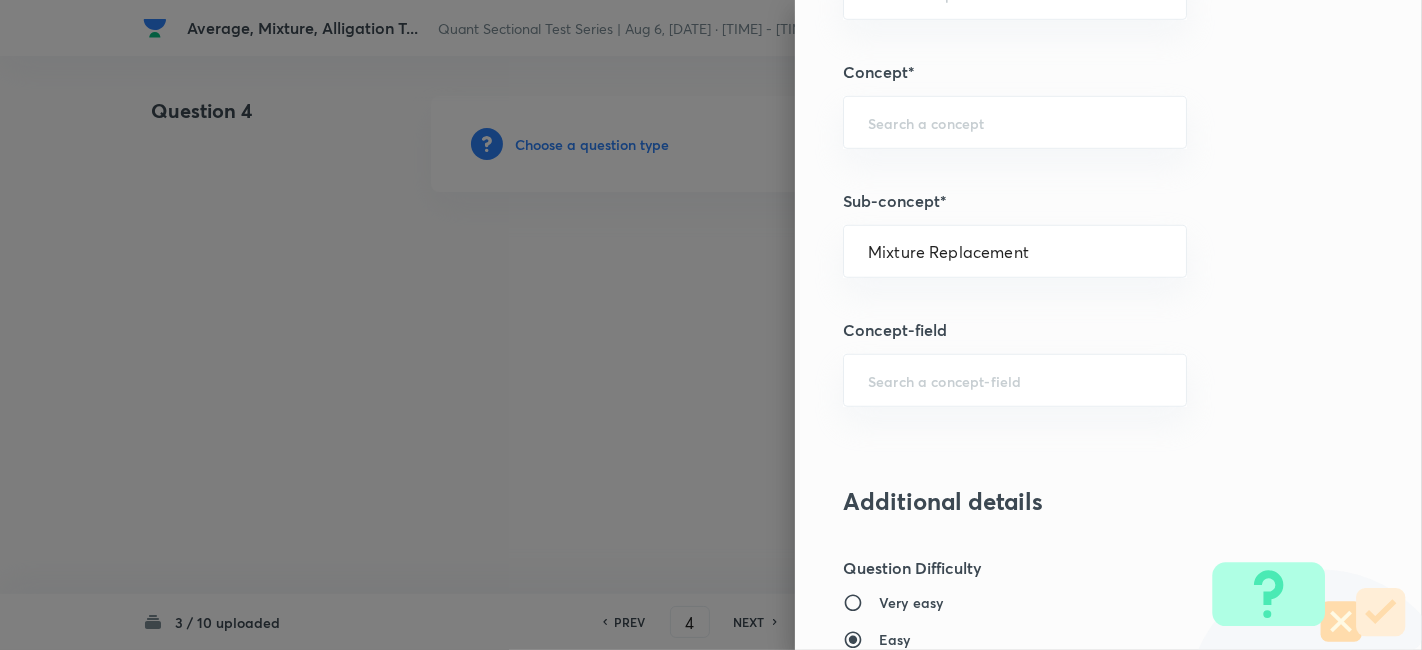 type on "Quantitative Aptitude" 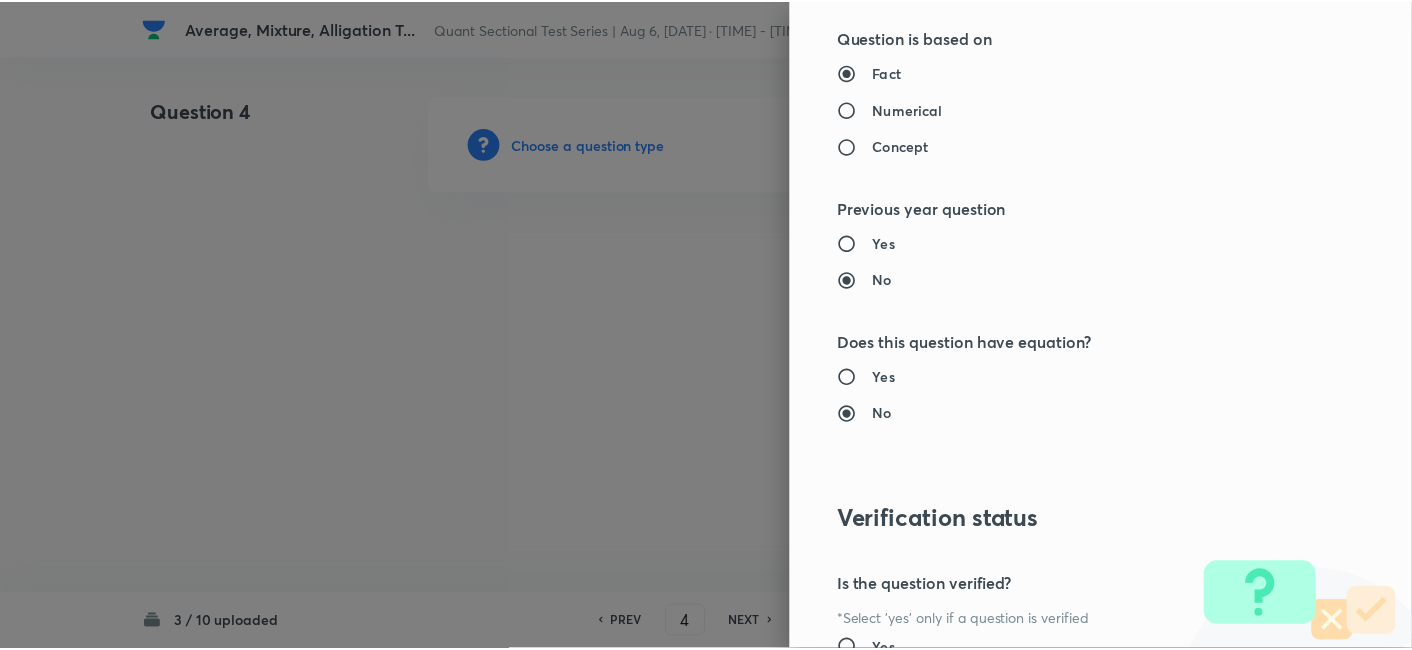 scroll, scrollTop: 2070, scrollLeft: 0, axis: vertical 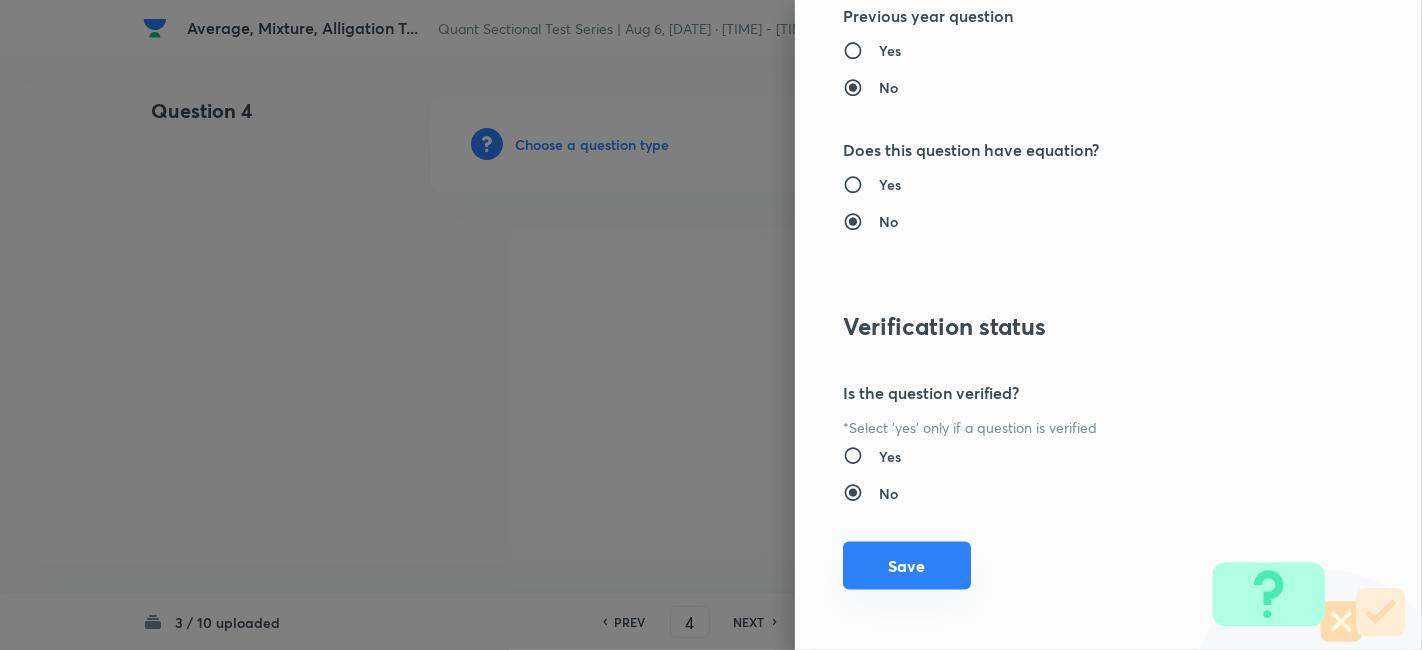 click on "Save" at bounding box center [907, 566] 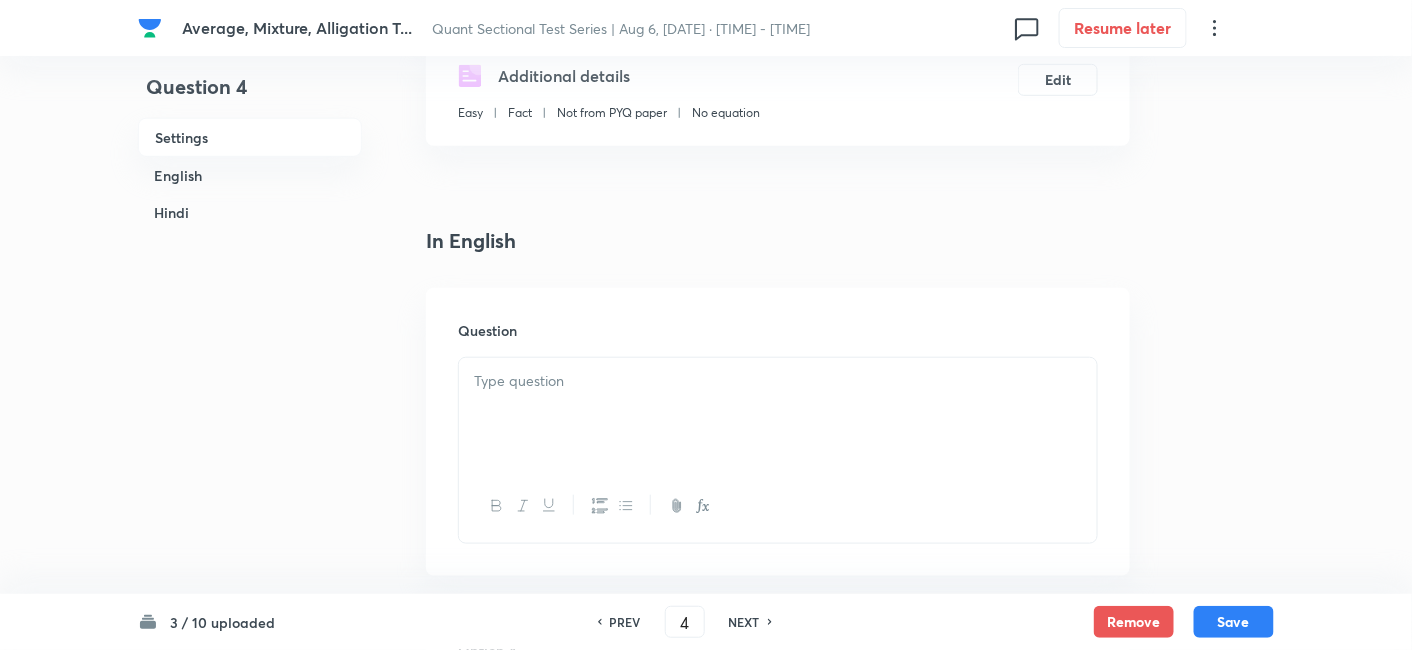 scroll, scrollTop: 532, scrollLeft: 0, axis: vertical 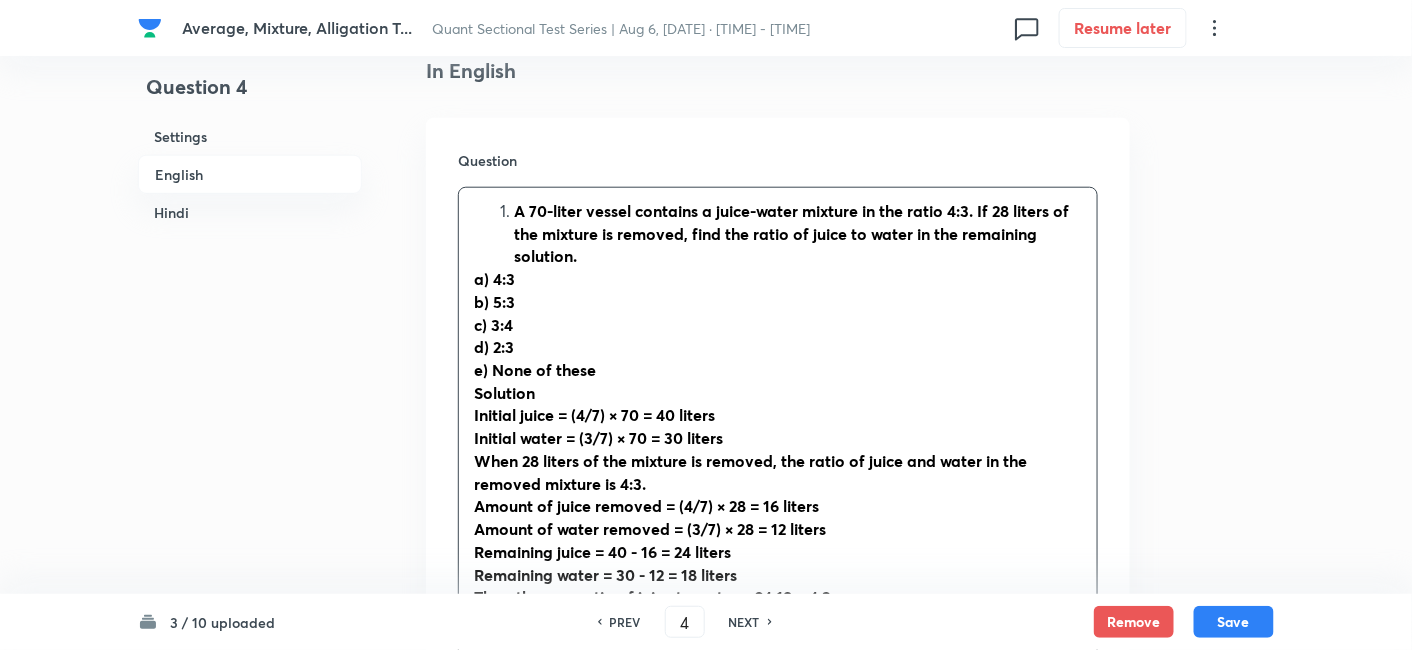 click on "A 70-liter vessel contains a juice-water mixture in the ratio 4:3. If 28 liters of the mixture is removed, find the ratio of juice to water in the remaining solution. a) 4:3 b) 5:3 c) 3:4 d) 2:3 e) None of these Solution Initial juice = (4/7) × 70 = 40 liters Initial water = (3/7) × 70 = 30 liters When 28 liters of the mixture is removed, the ratio of juice and water in the removed mixture is 4:3. Amount of juice removed = (4/7) × 28 = 16 liters Amount of water removed = (3/7) × 28 = 12 liters Remaining juice = 40 - 16 = 24 liters Remaining water = 30 - 12 = 18 liters Thus, the new ratio of juice to water = 24:18 = 4:3 Answer: 4:3" at bounding box center (778, 438) 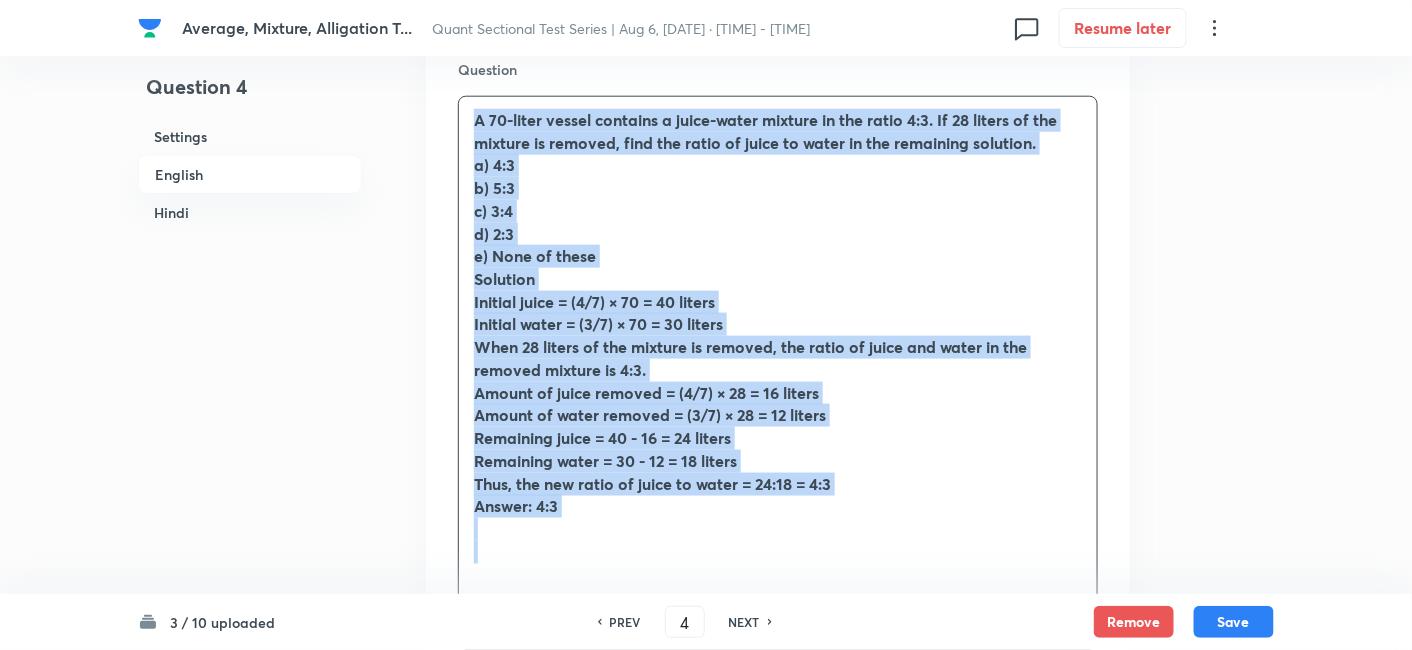 scroll, scrollTop: 784, scrollLeft: 0, axis: vertical 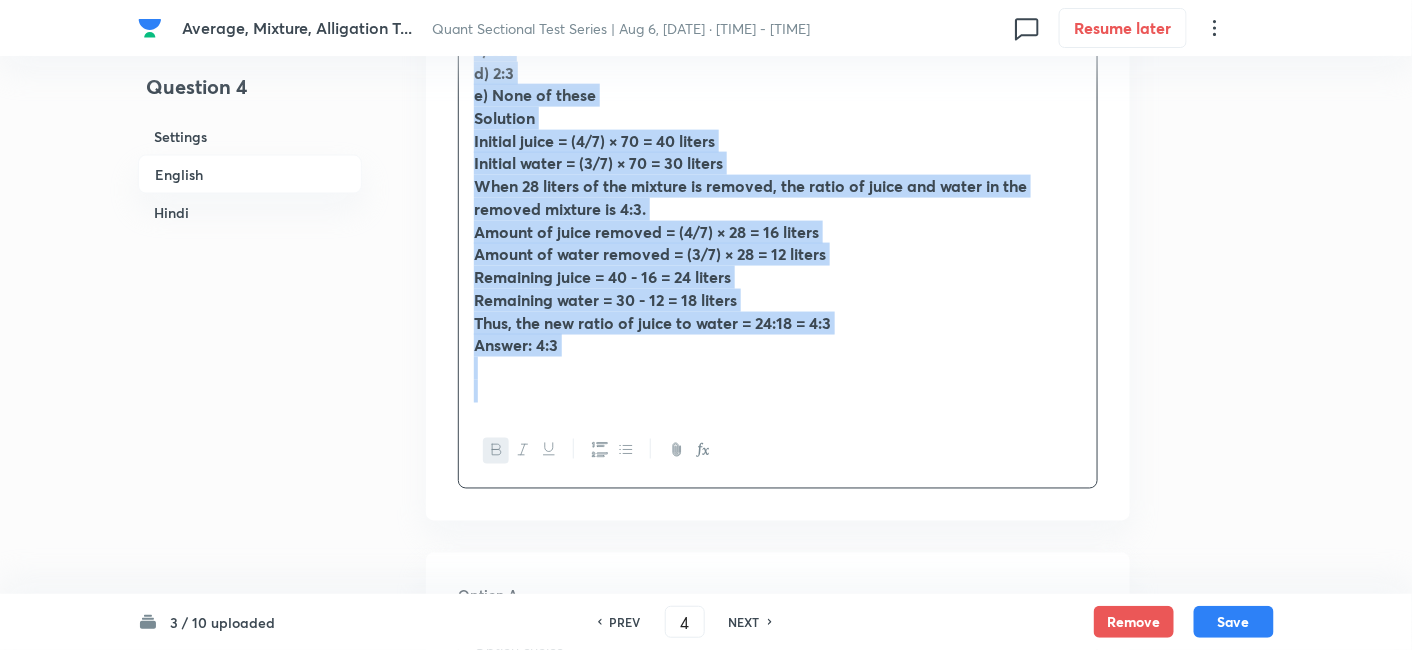 drag, startPoint x: 474, startPoint y: 207, endPoint x: 987, endPoint y: 484, distance: 583.0077 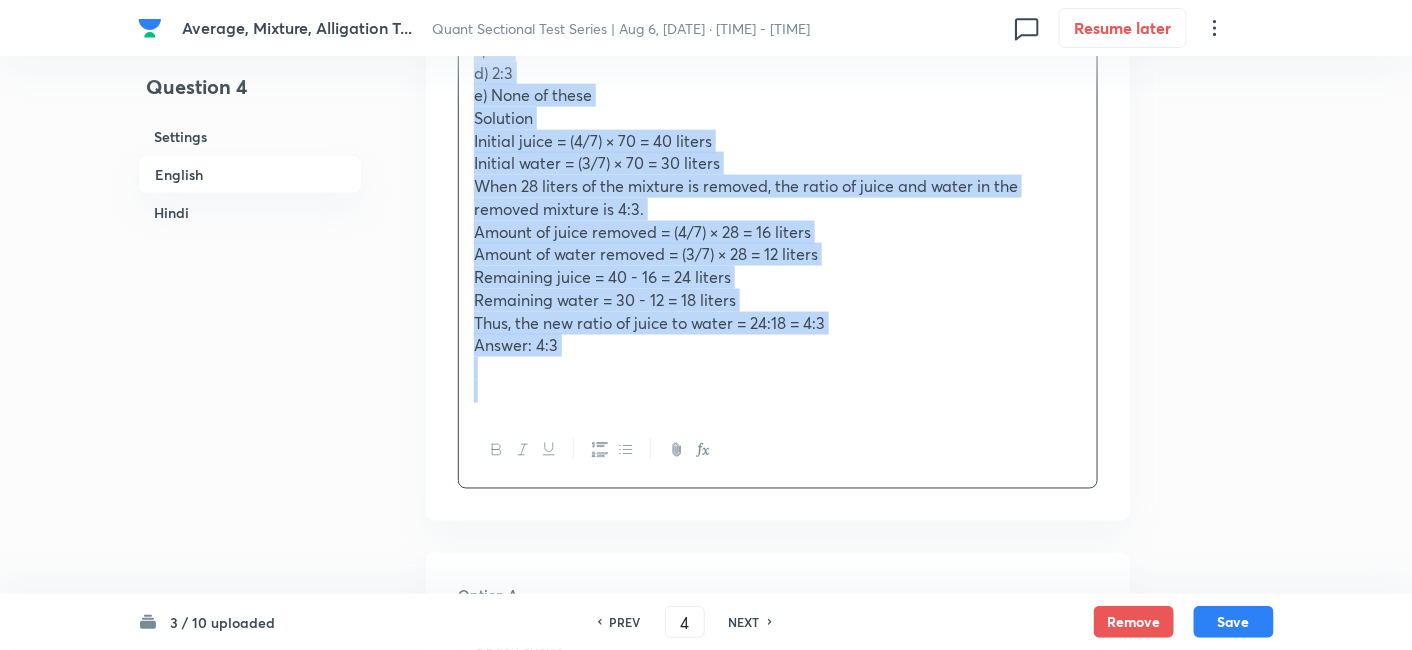 copy on "A 70-liter vessel contains a juice-water mixture in the ratio 4:3. If 28 liters of the mixture is removed, find the ratio of juice to water in the remaining solution. a) 4:3 b) 5:3 c) 3:4 d) 2:3 e) None of these Solution Initial juice = (4/7) × 70 = 40 liters Initial water = (3/7) × 70 = 30 liters When 28 liters of the mixture is removed, the ratio of juice and water in the removed mixture is 4:3. Amount of juice removed = (4/7) × 28 = 16 liters Amount of water removed = (3/7) × 28 = 12 liters Remaining juice = 40 - 16 = 24 liters Remaining water = 30 - 12 = 18 liters Thus, the new ratio of juice to water = 24:18 = 4:3 Answer: 4:3" 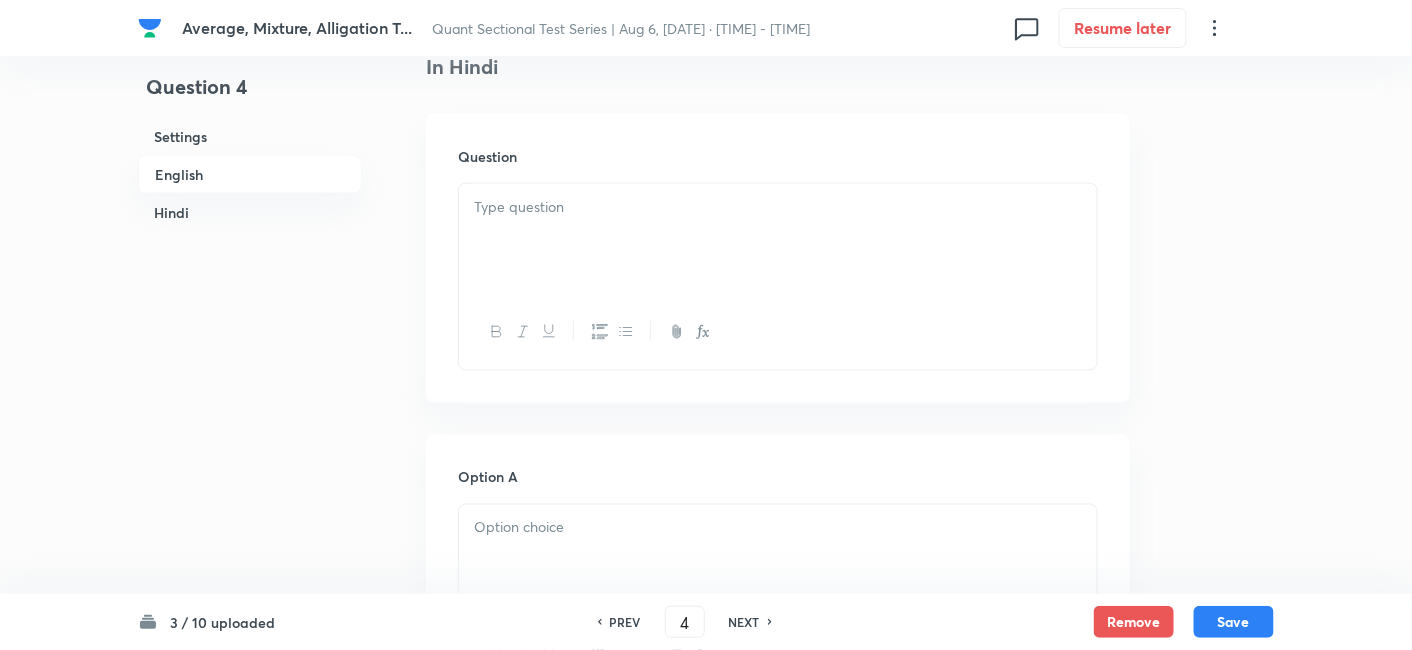 scroll, scrollTop: 3236, scrollLeft: 0, axis: vertical 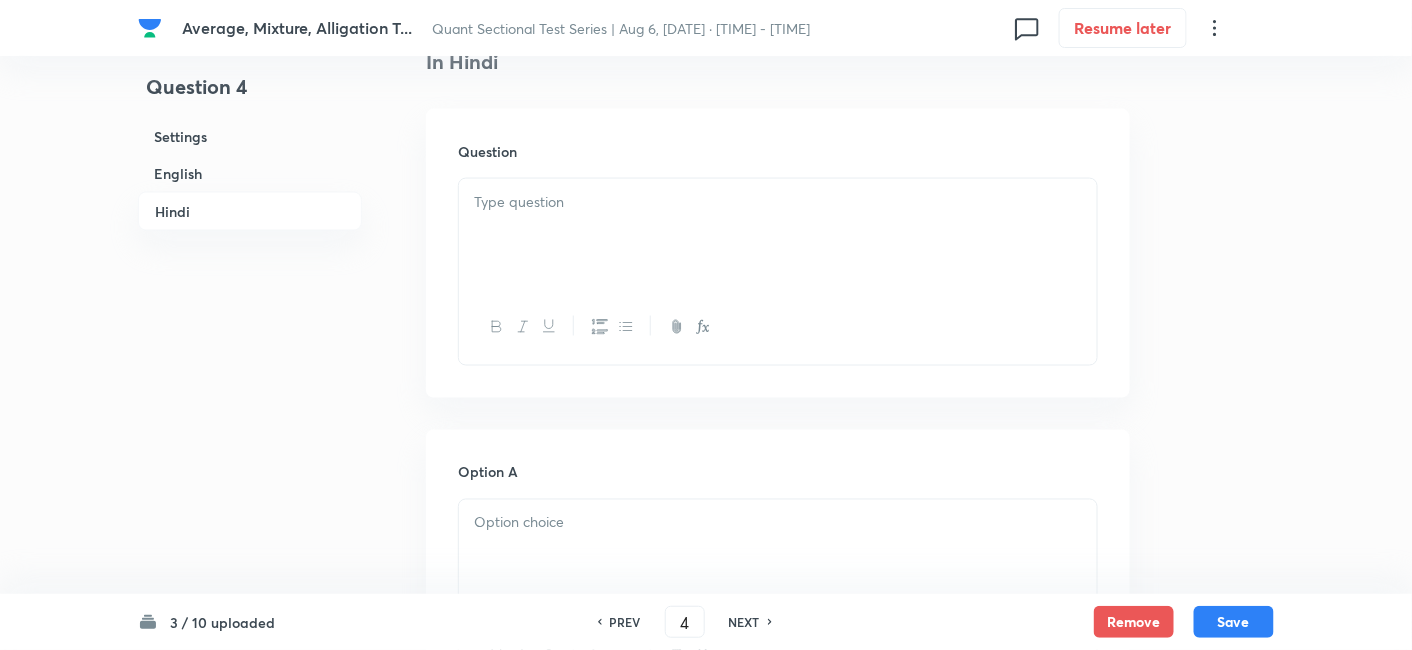 click at bounding box center [778, 235] 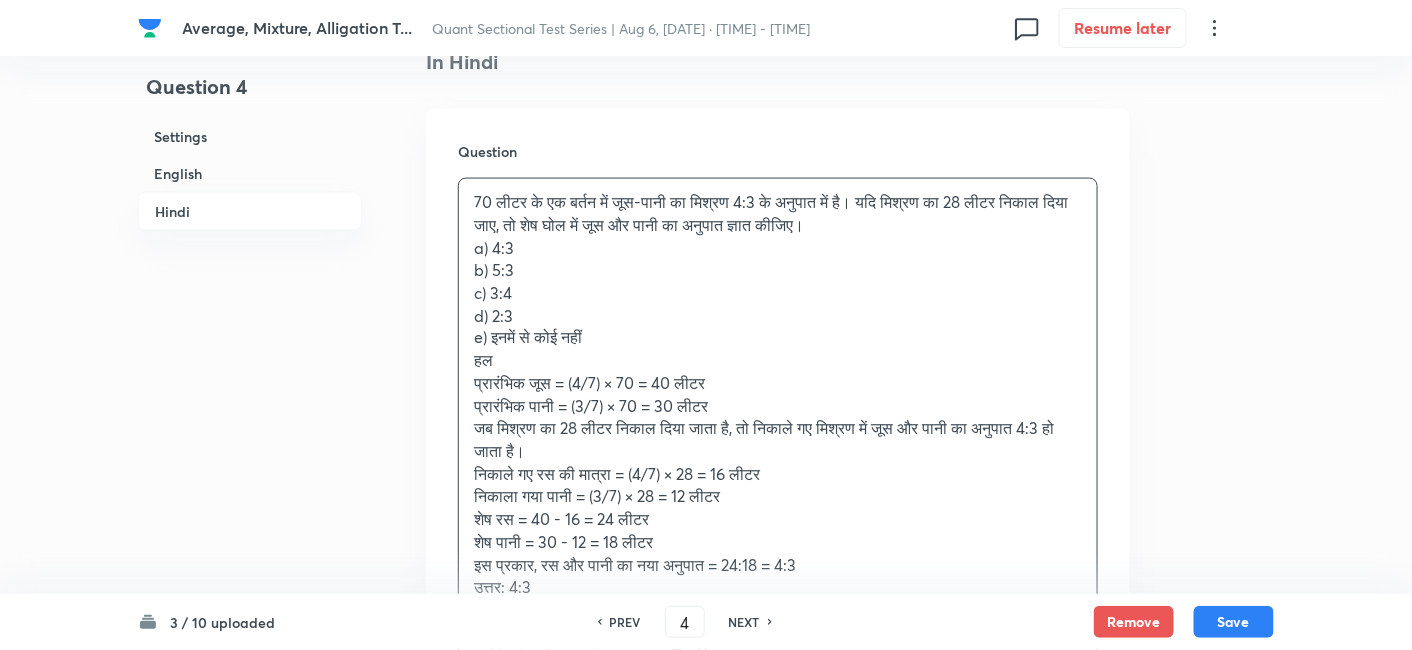 scroll, scrollTop: 3467, scrollLeft: 0, axis: vertical 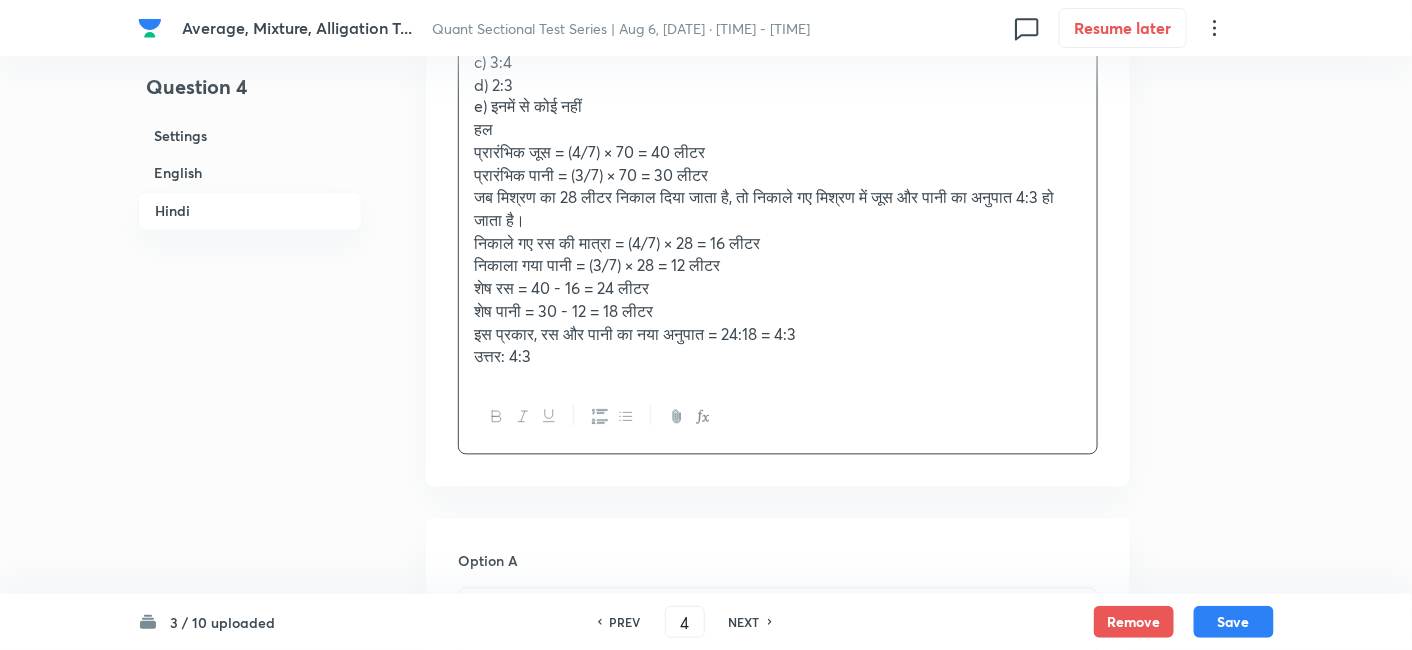 click on "70 लीटर के एक बर्तन में जूस-पानी का मिश्रण 4:3 के अनुपात में है। यदि मिश्रण का 28 लीटर निकाल दिया जाए, तो शेष घोल में जूस और पानी का अनुपात ज्ञात कीजिए। a) 4:3 b) 5:3 c) 3:4 d) 2:3 e) इनमें से कोई नहीं हल प्रारंभिक जूस = (4/7) × 70 = 40 लीटर प्रारंभिक पानी = (3/7) × 70 = 30 लीटर जब मिश्रण का 28 लीटर निकाल दिया जाता है, तो निकाले गए मिश्रण में जूस और पानी का अनुपात 4:3 हो जाता है। निकाले गए रस की मात्रा = (4/7) × 28 = 16 लीटर निकाला गया पानी = (3/7) × 28 = 12 लीटर" at bounding box center [778, 164] 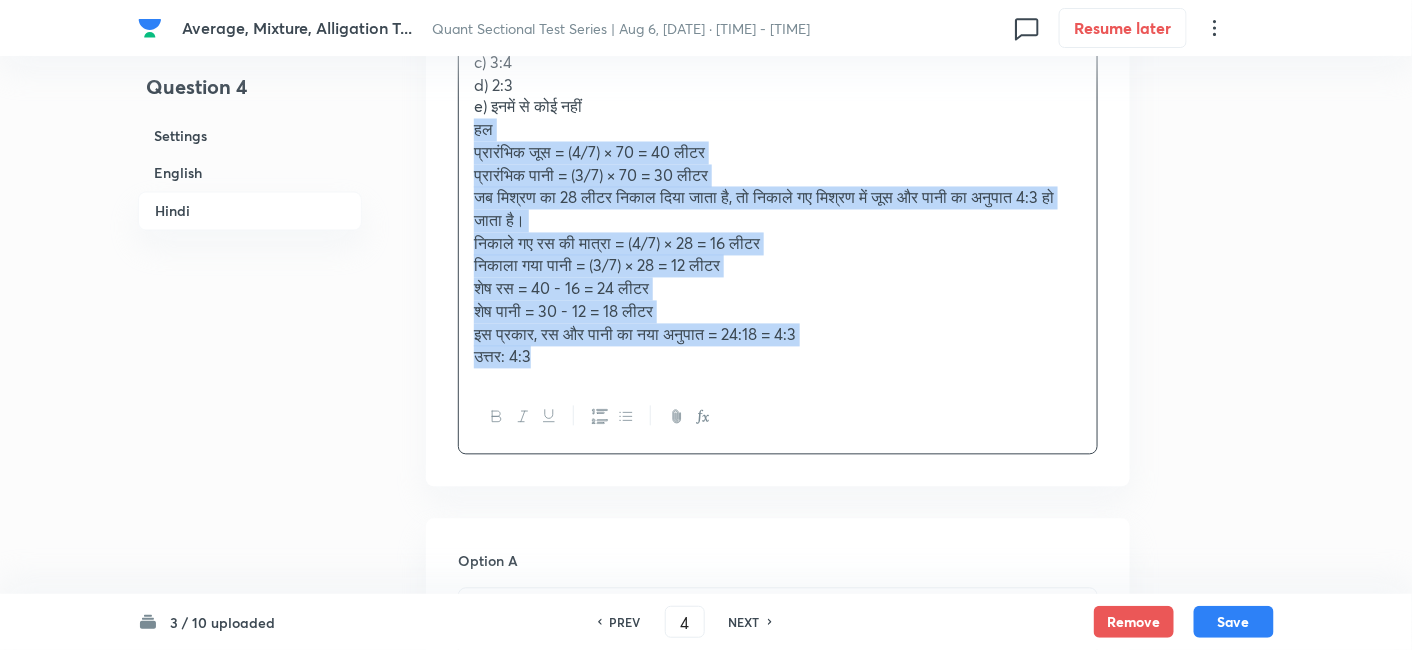 drag, startPoint x: 465, startPoint y: 119, endPoint x: 655, endPoint y: 415, distance: 351.73285 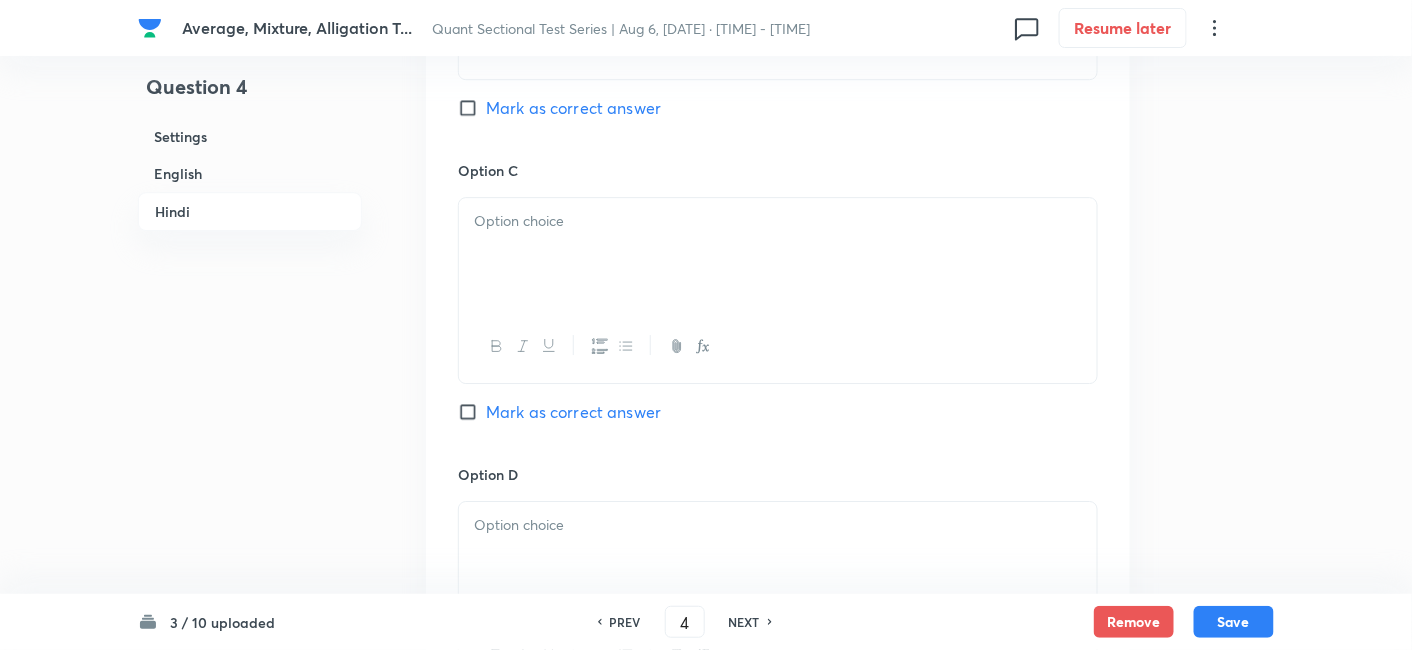 scroll, scrollTop: 5145, scrollLeft: 0, axis: vertical 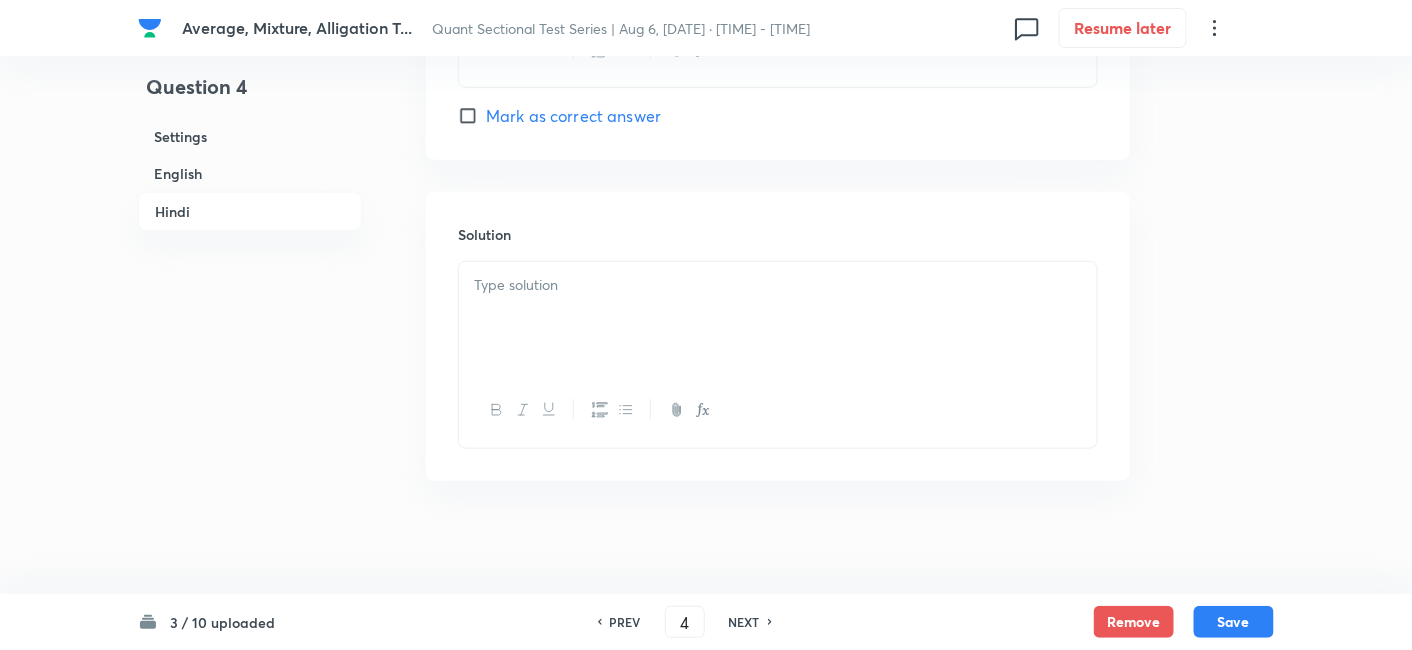 click at bounding box center (778, 285) 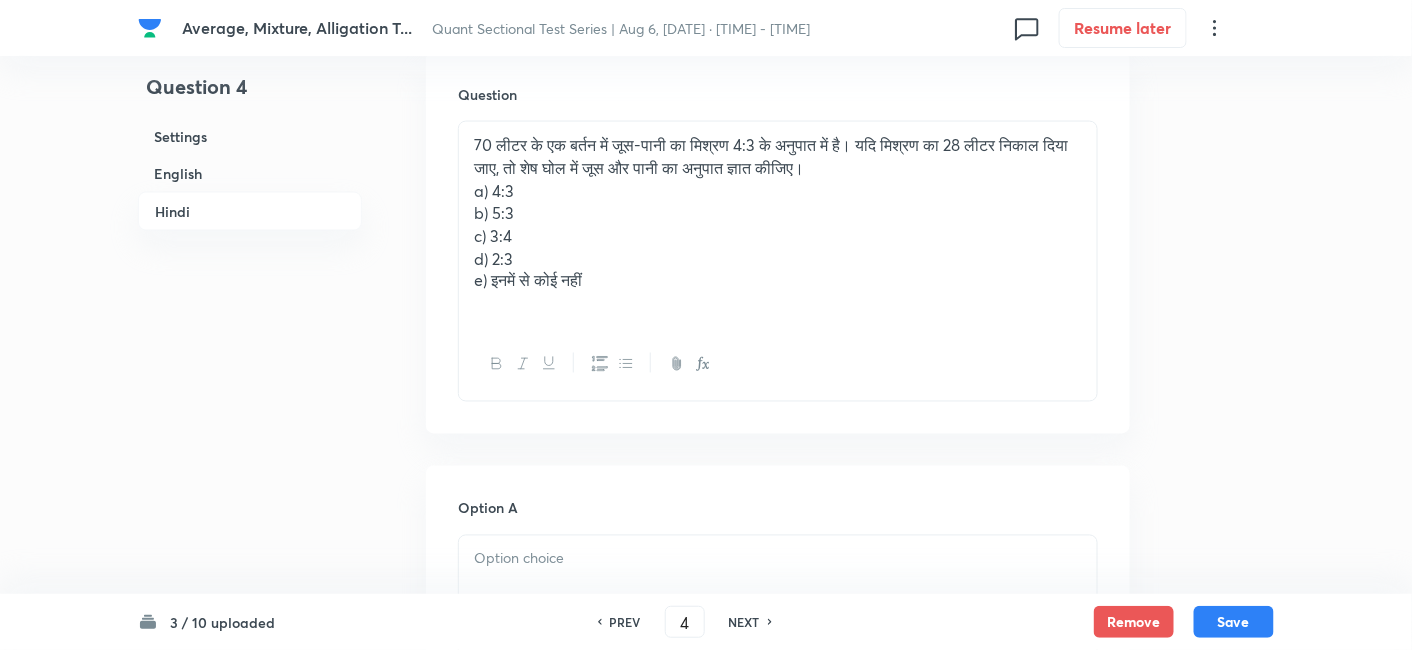 scroll, scrollTop: 3291, scrollLeft: 0, axis: vertical 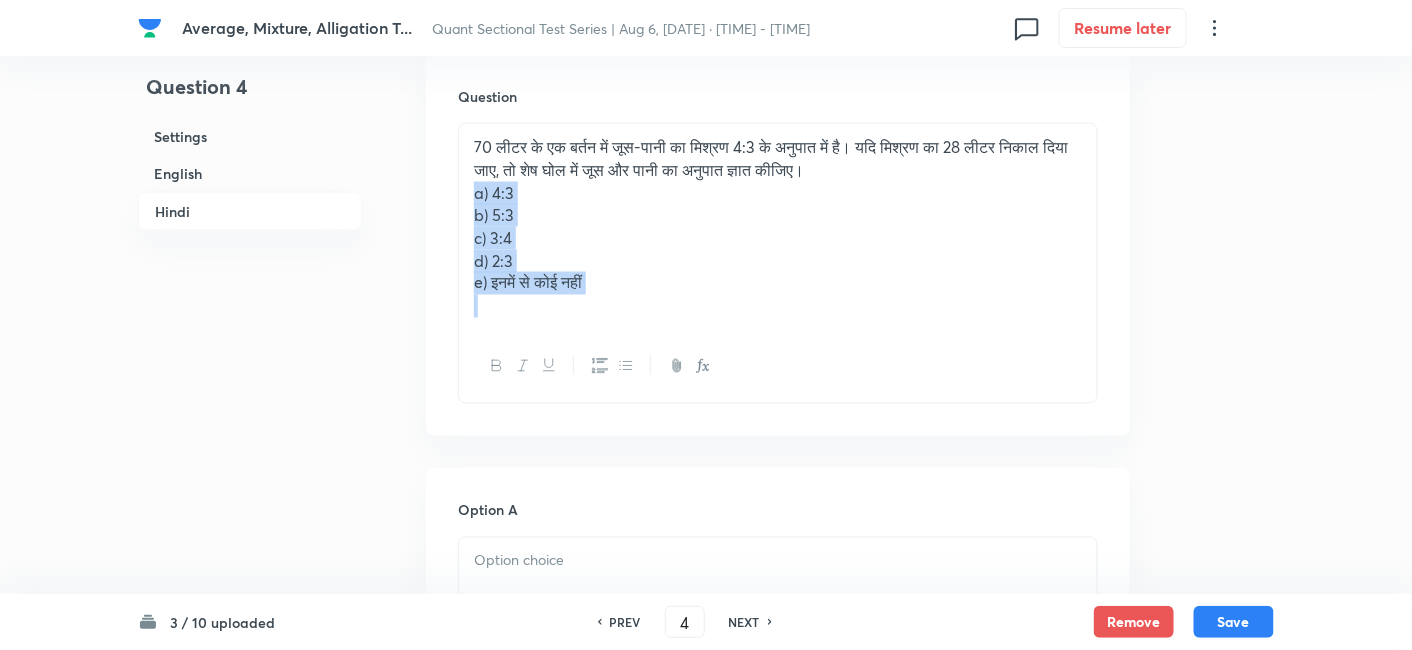 drag, startPoint x: 462, startPoint y: 188, endPoint x: 668, endPoint y: 338, distance: 254.82542 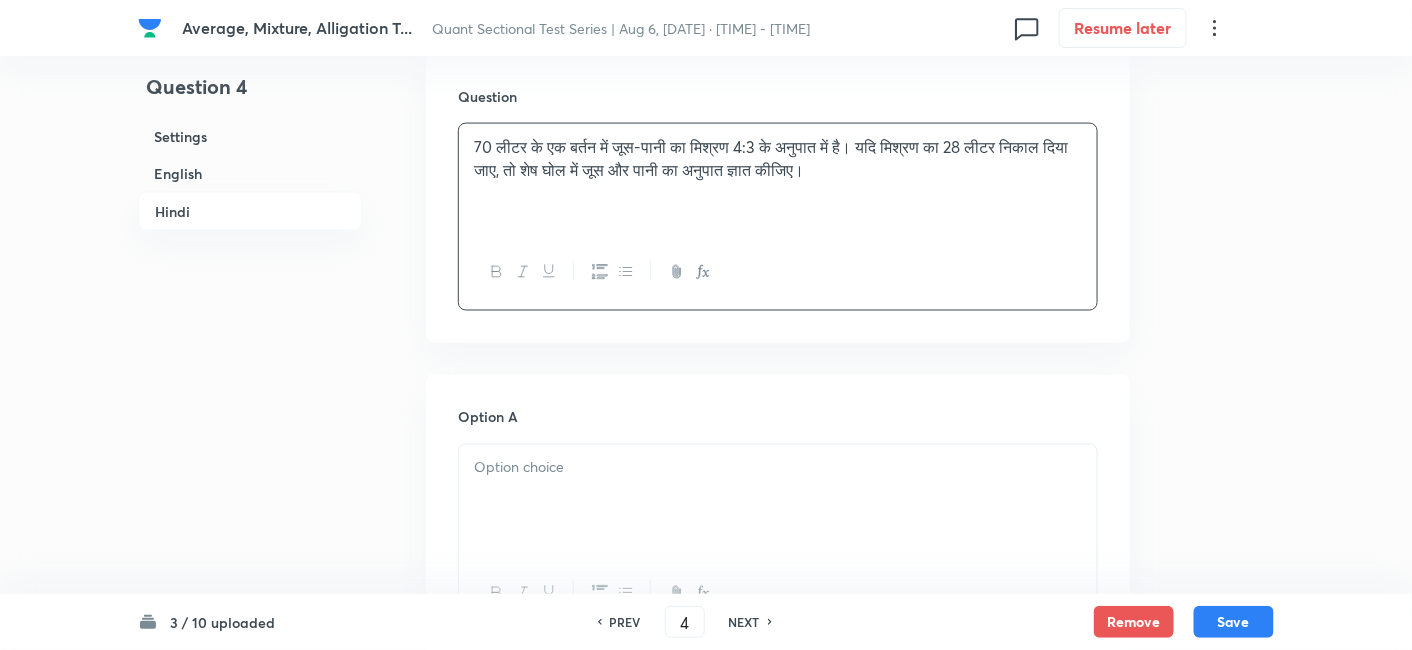 scroll, scrollTop: 3460, scrollLeft: 0, axis: vertical 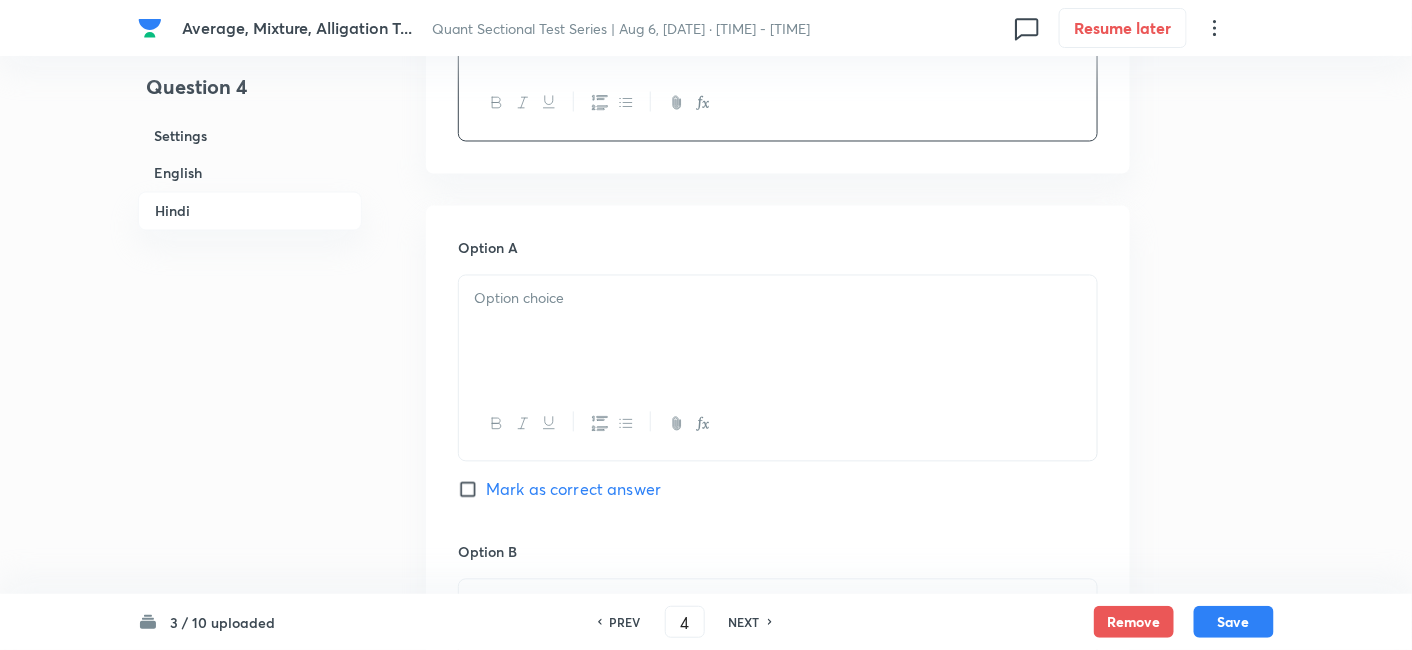 click at bounding box center [778, 299] 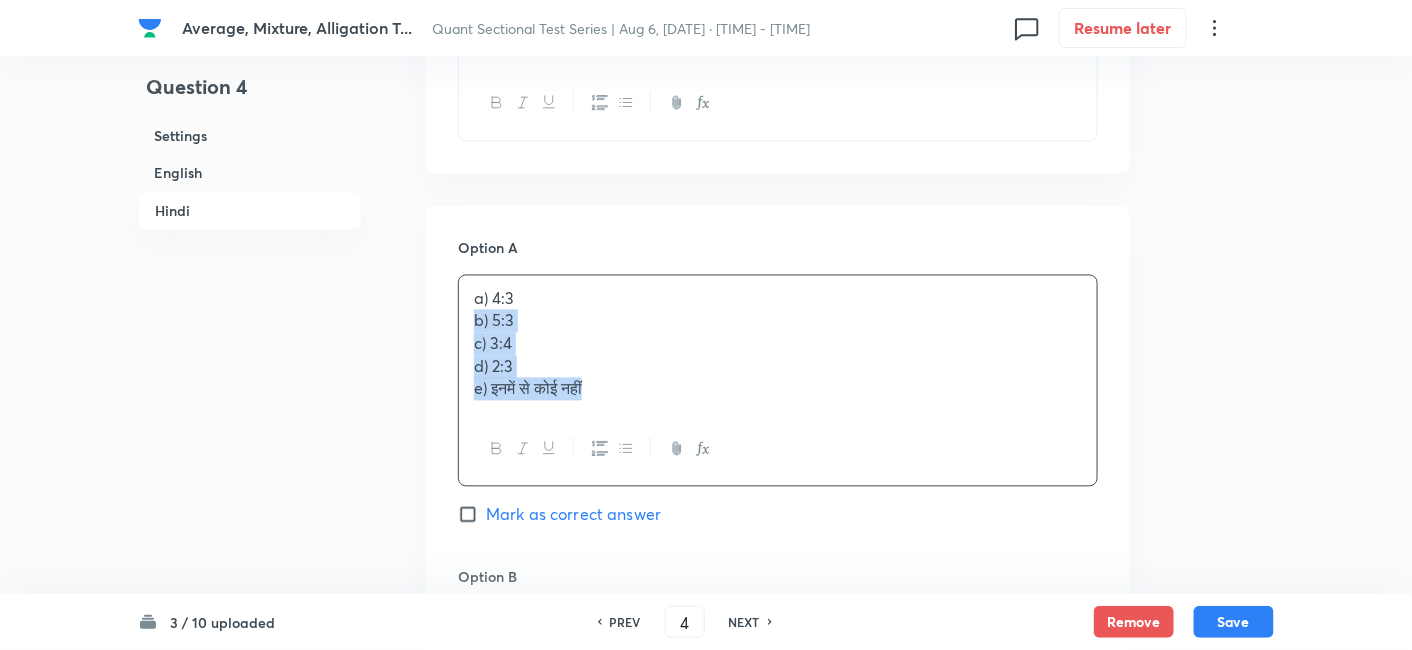 drag, startPoint x: 471, startPoint y: 316, endPoint x: 705, endPoint y: 465, distance: 277.41125 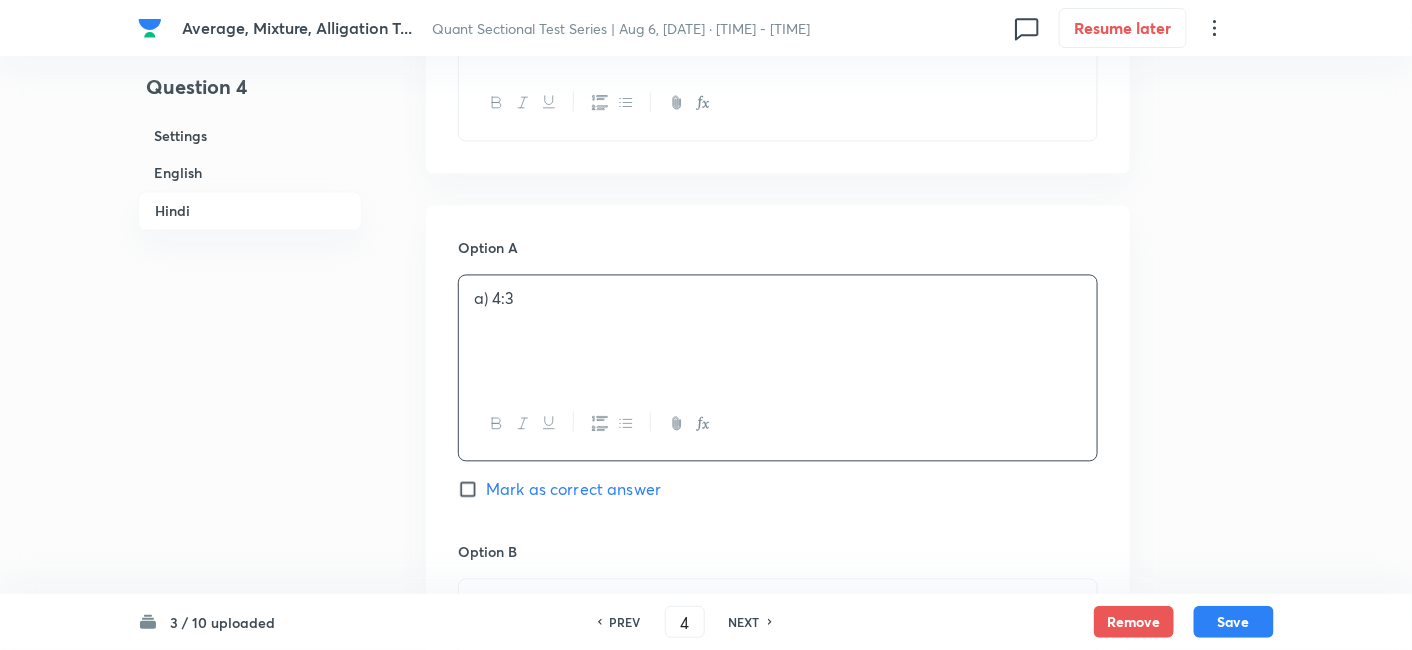 click on "Mark as correct answer" at bounding box center [573, 490] 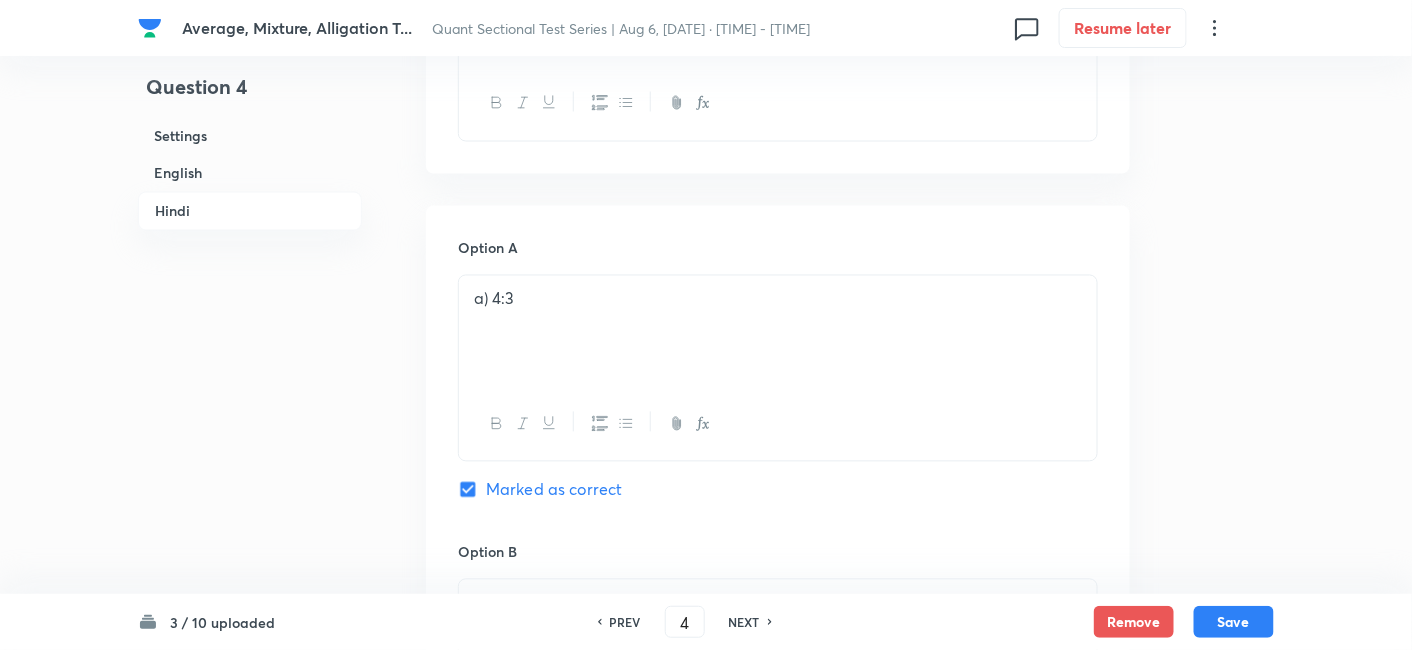 checkbox on "true" 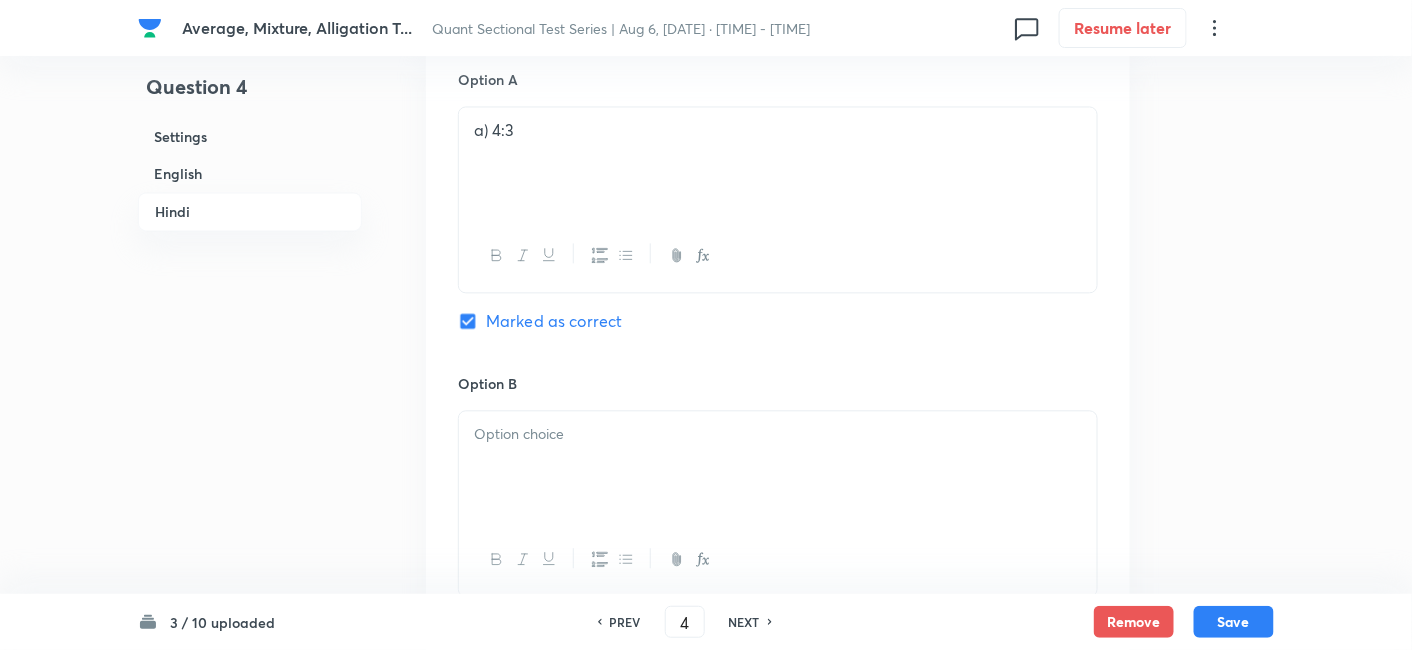 click at bounding box center (778, 467) 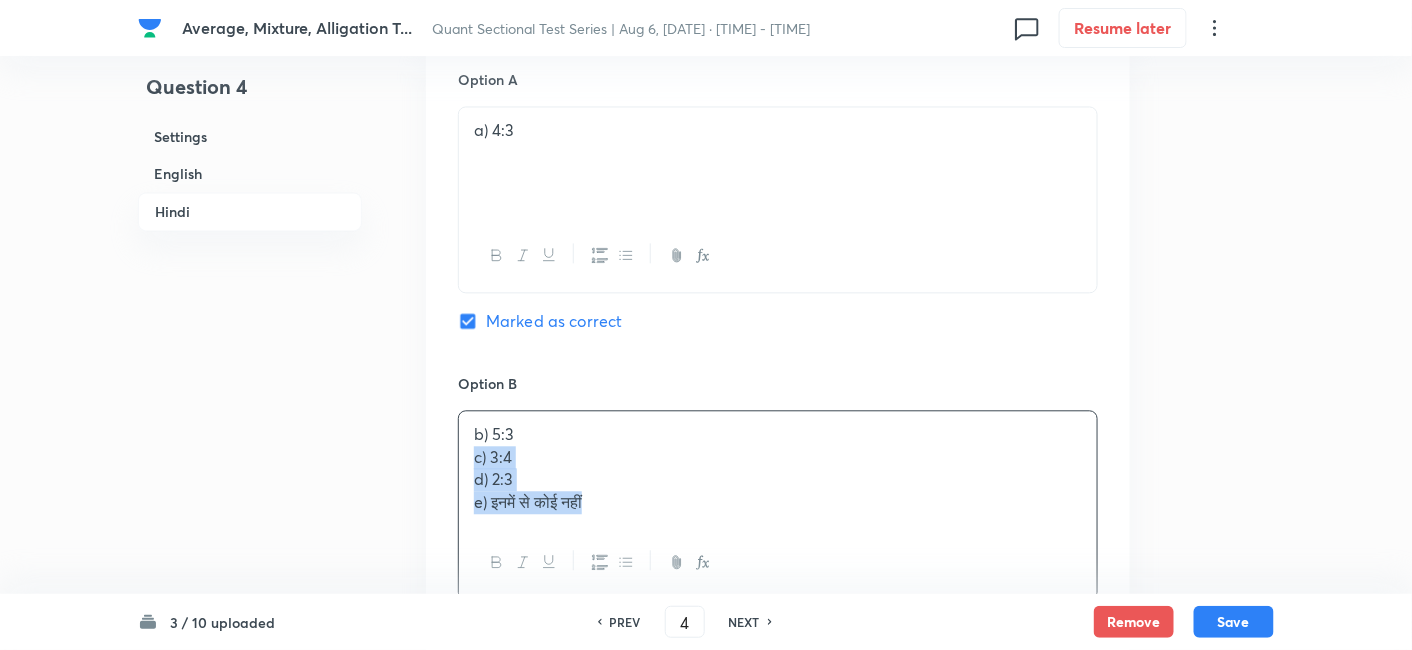 drag, startPoint x: 471, startPoint y: 455, endPoint x: 662, endPoint y: 547, distance: 212.00237 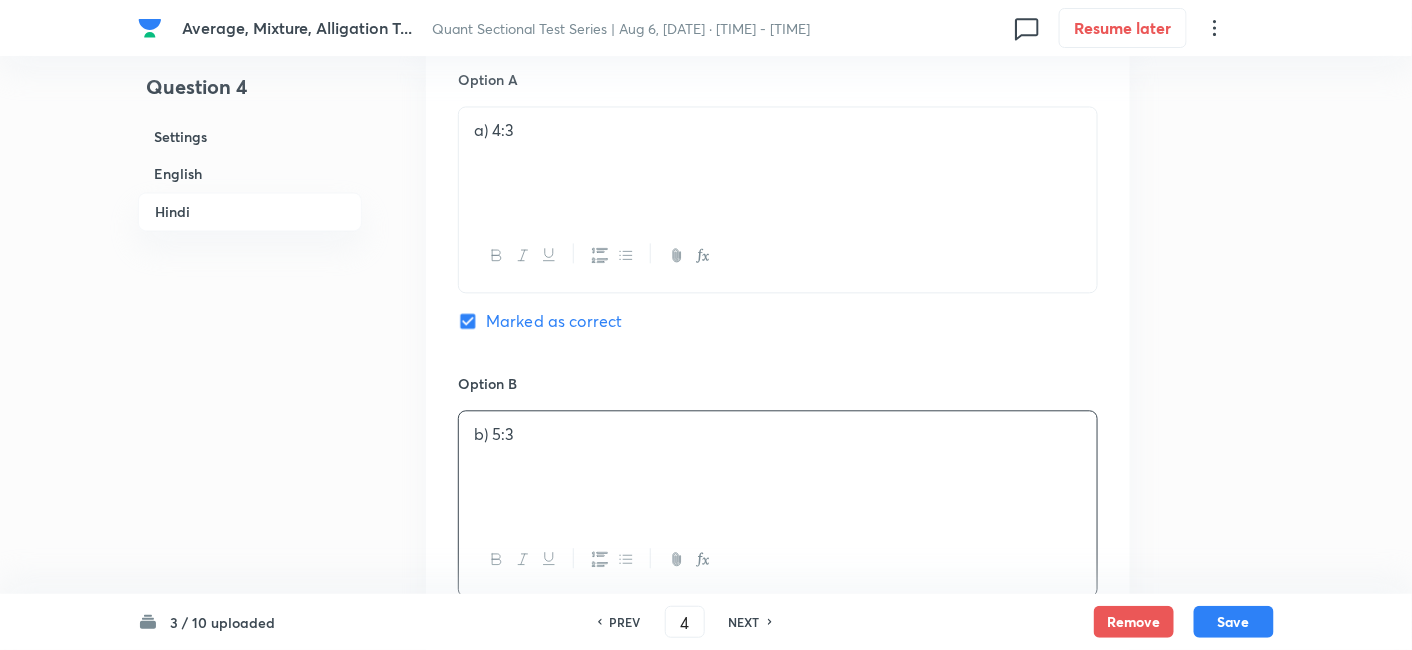 scroll, scrollTop: 3851, scrollLeft: 0, axis: vertical 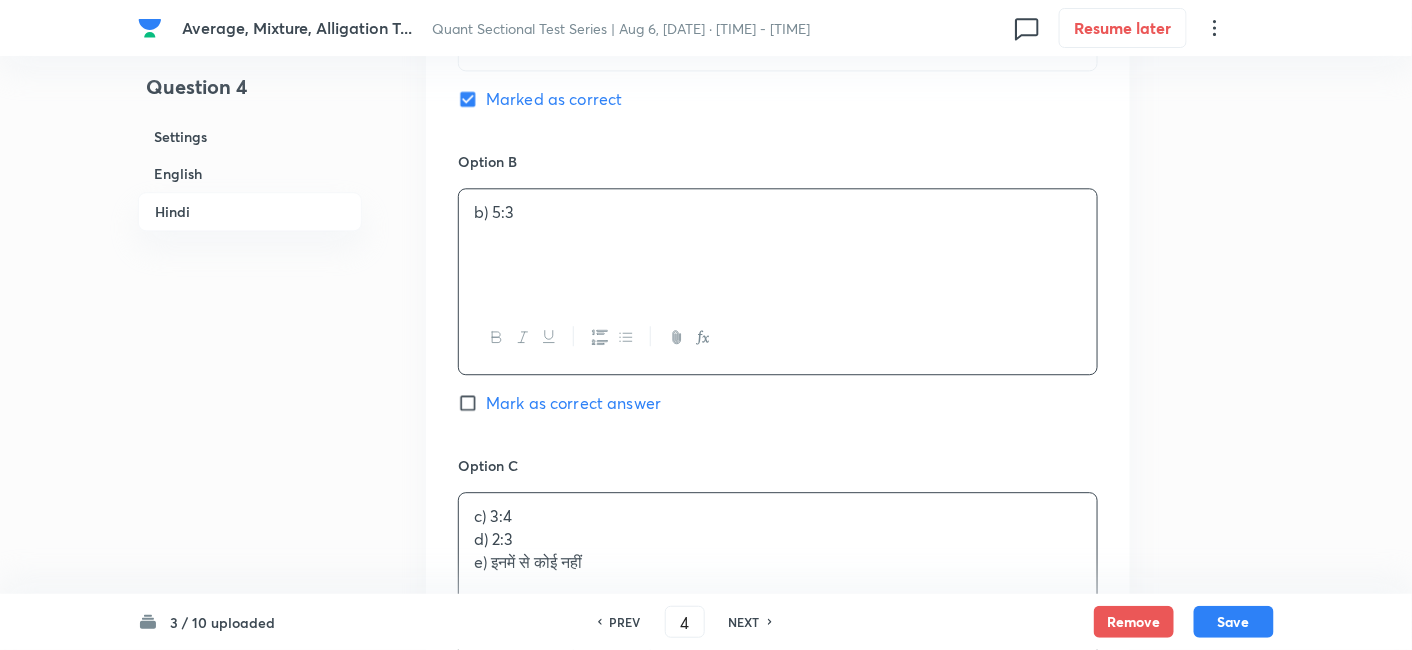 click on "c) 3:4 d) 2:3 e) इनमें से कोई नहीं" at bounding box center (778, 549) 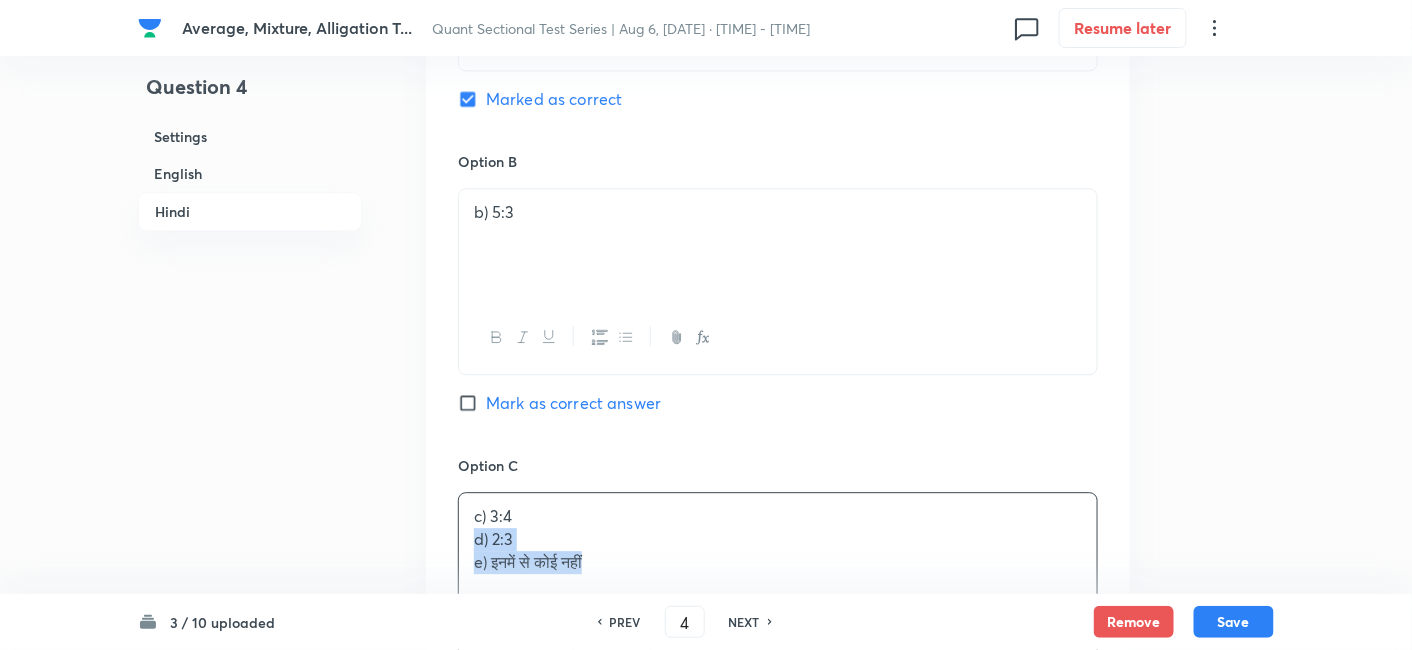 drag, startPoint x: 468, startPoint y: 535, endPoint x: 758, endPoint y: 626, distance: 303.94244 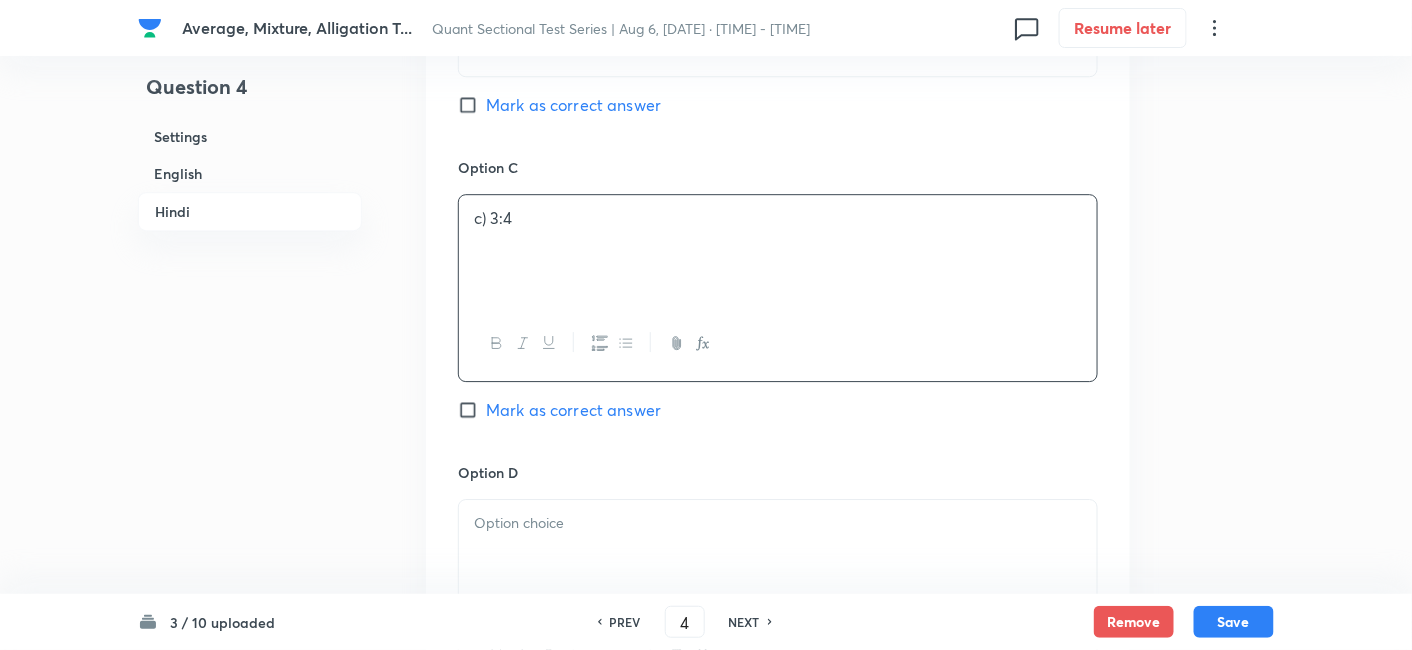 scroll, scrollTop: 4151, scrollLeft: 0, axis: vertical 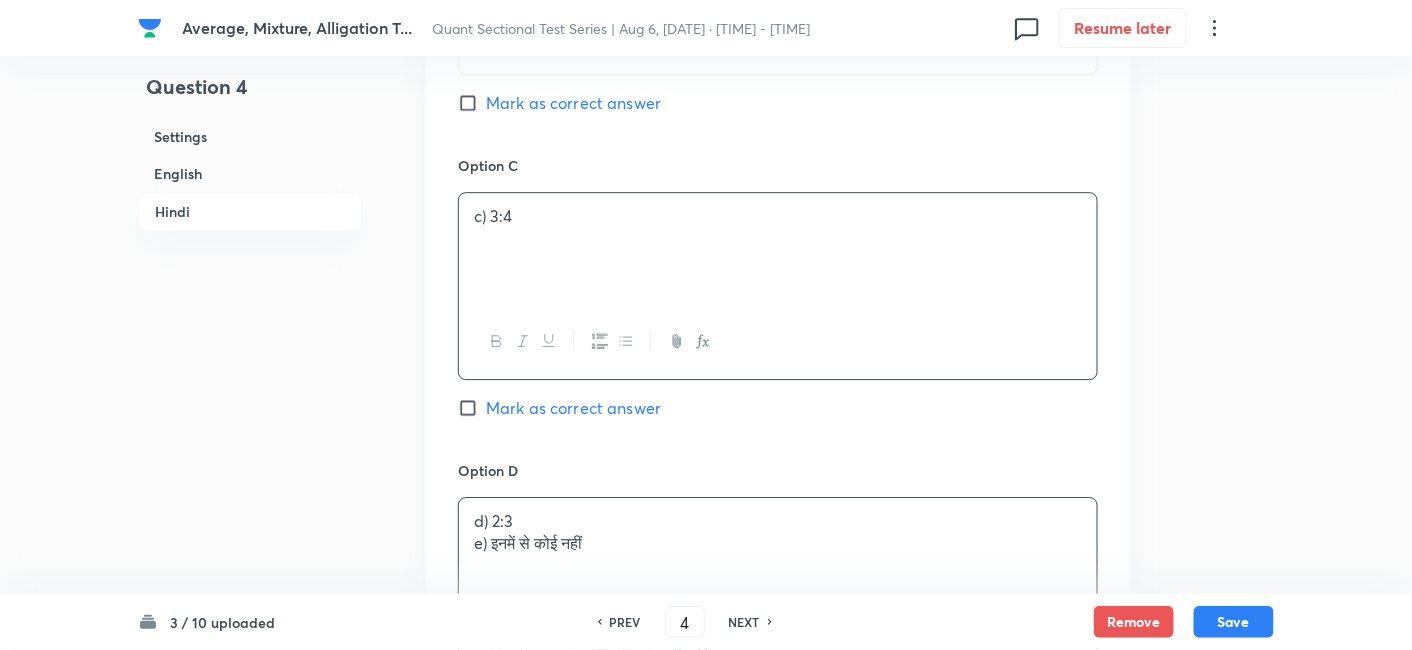 click on "d) 2:3 e) इनमें से कोई नहीं" at bounding box center [778, 554] 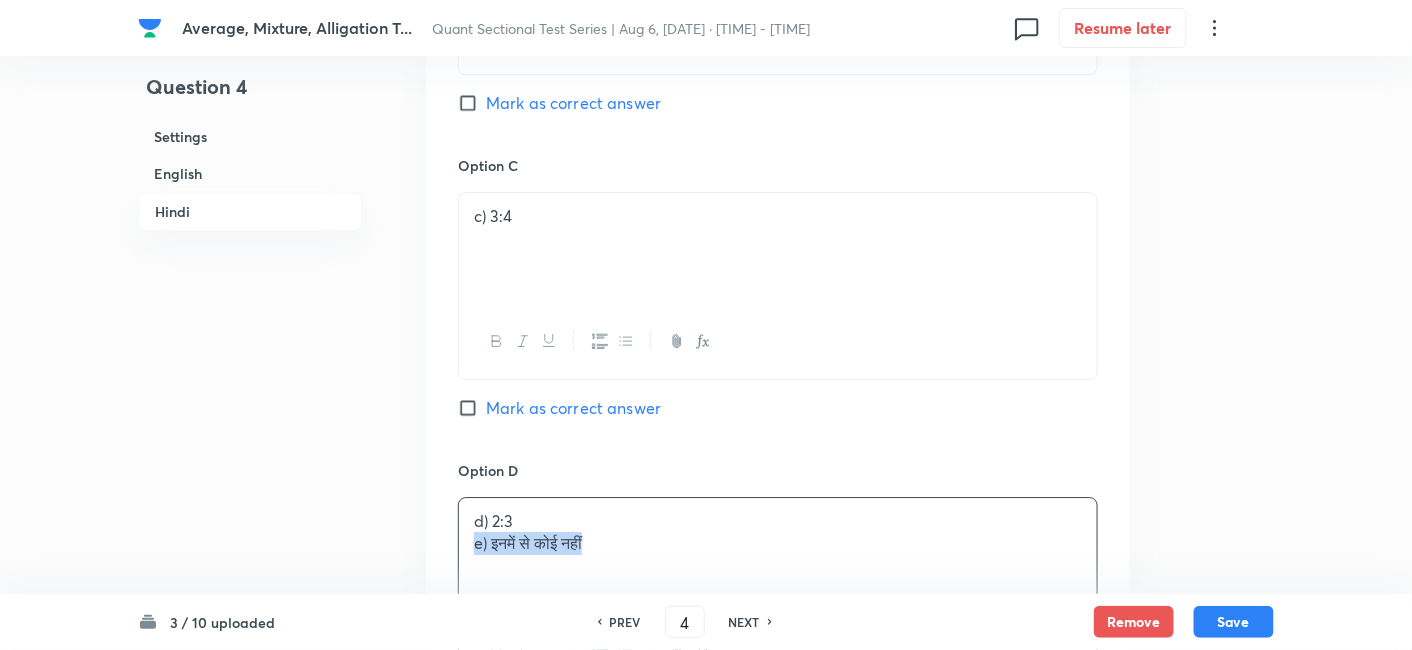 drag, startPoint x: 471, startPoint y: 539, endPoint x: 730, endPoint y: 571, distance: 260.96936 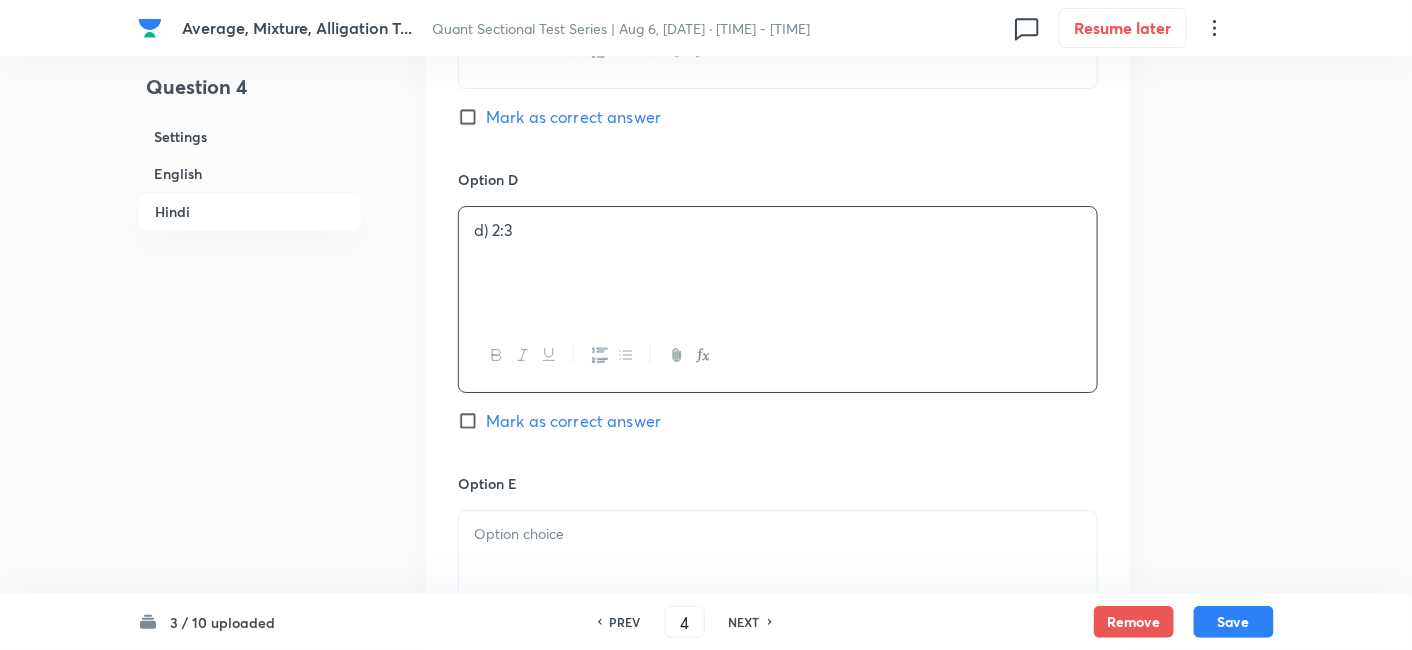 scroll, scrollTop: 4444, scrollLeft: 0, axis: vertical 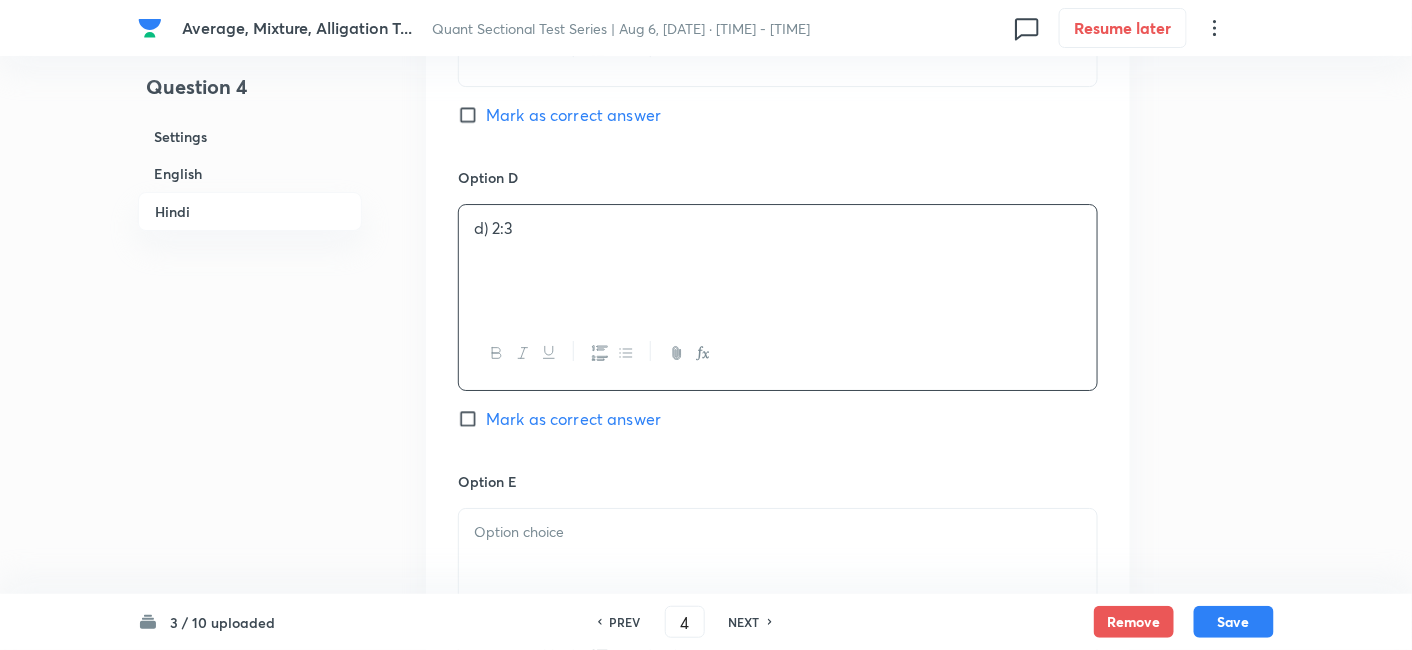 click at bounding box center [778, 565] 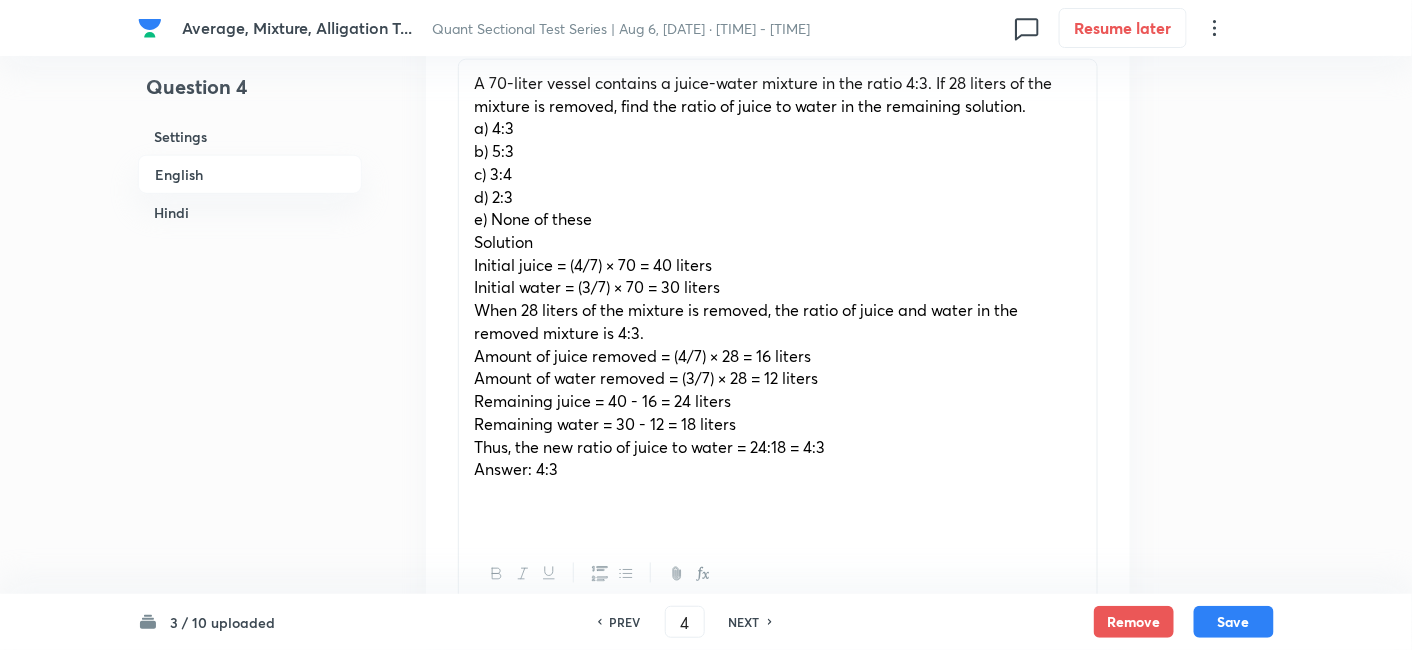 scroll, scrollTop: 646, scrollLeft: 0, axis: vertical 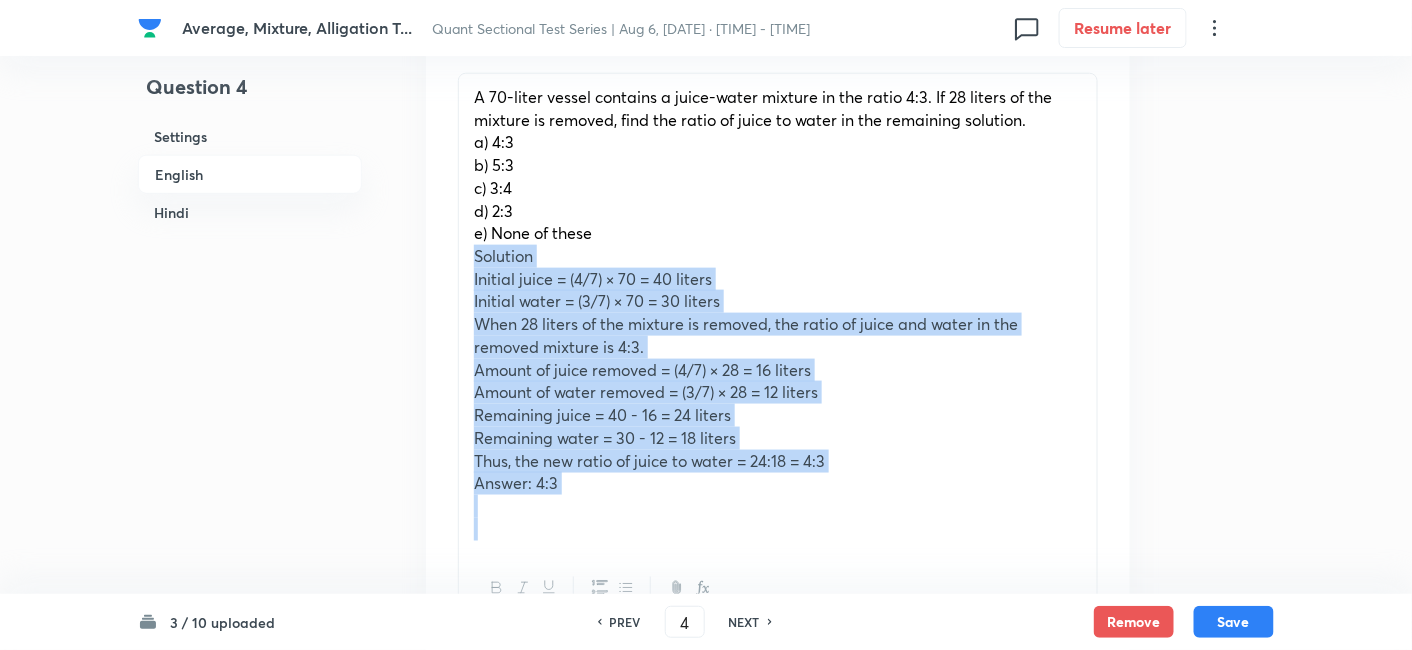 drag, startPoint x: 463, startPoint y: 258, endPoint x: 644, endPoint y: 532, distance: 328.38544 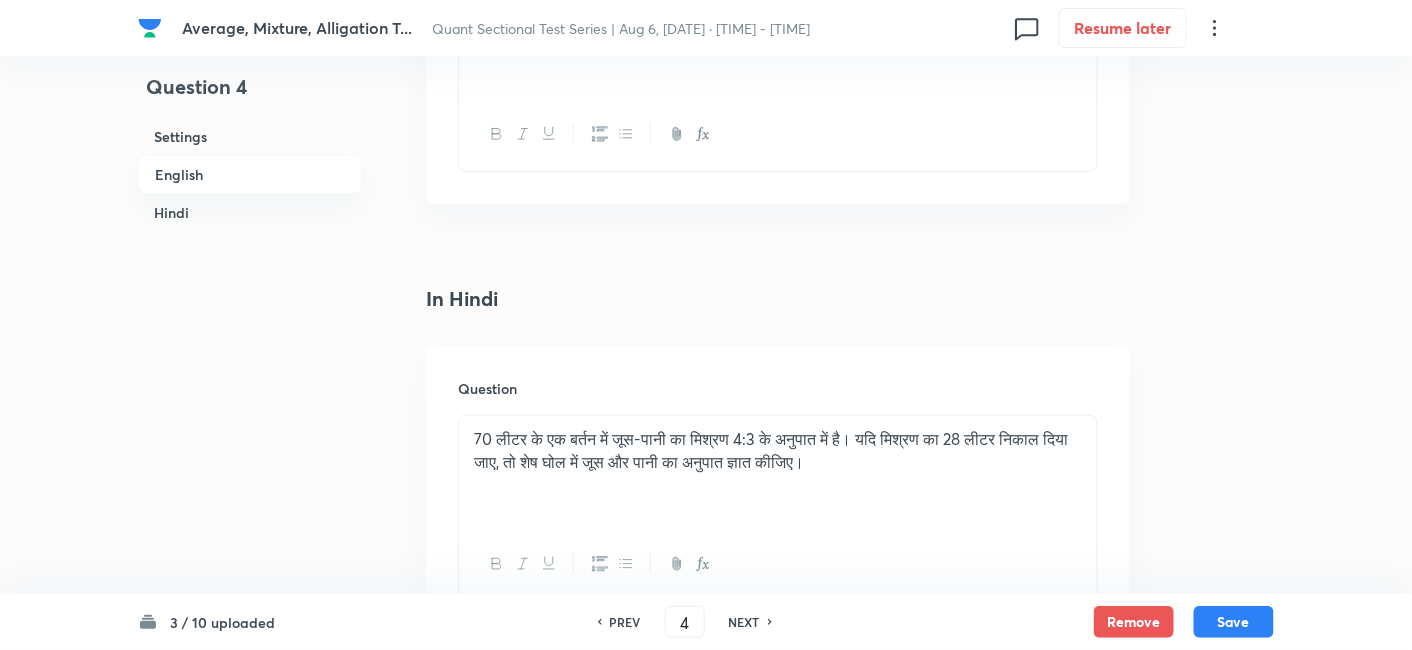 scroll, scrollTop: 2451, scrollLeft: 0, axis: vertical 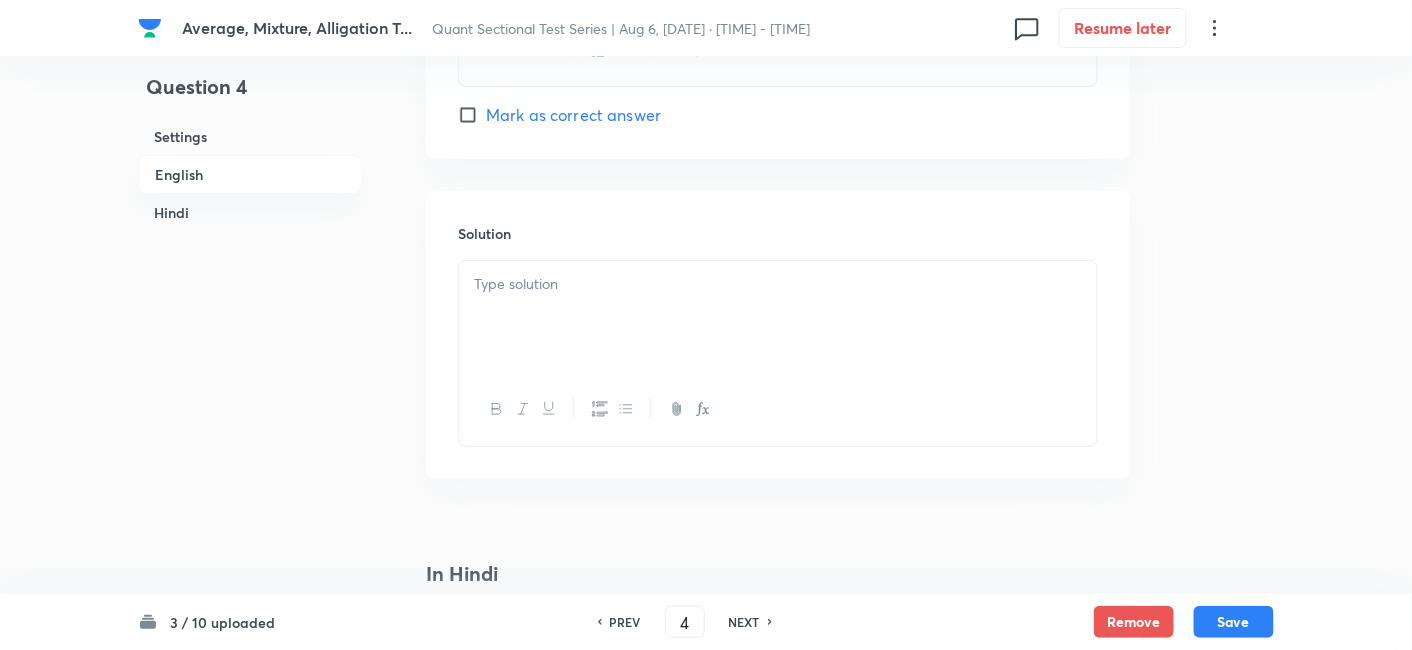 click at bounding box center (778, 317) 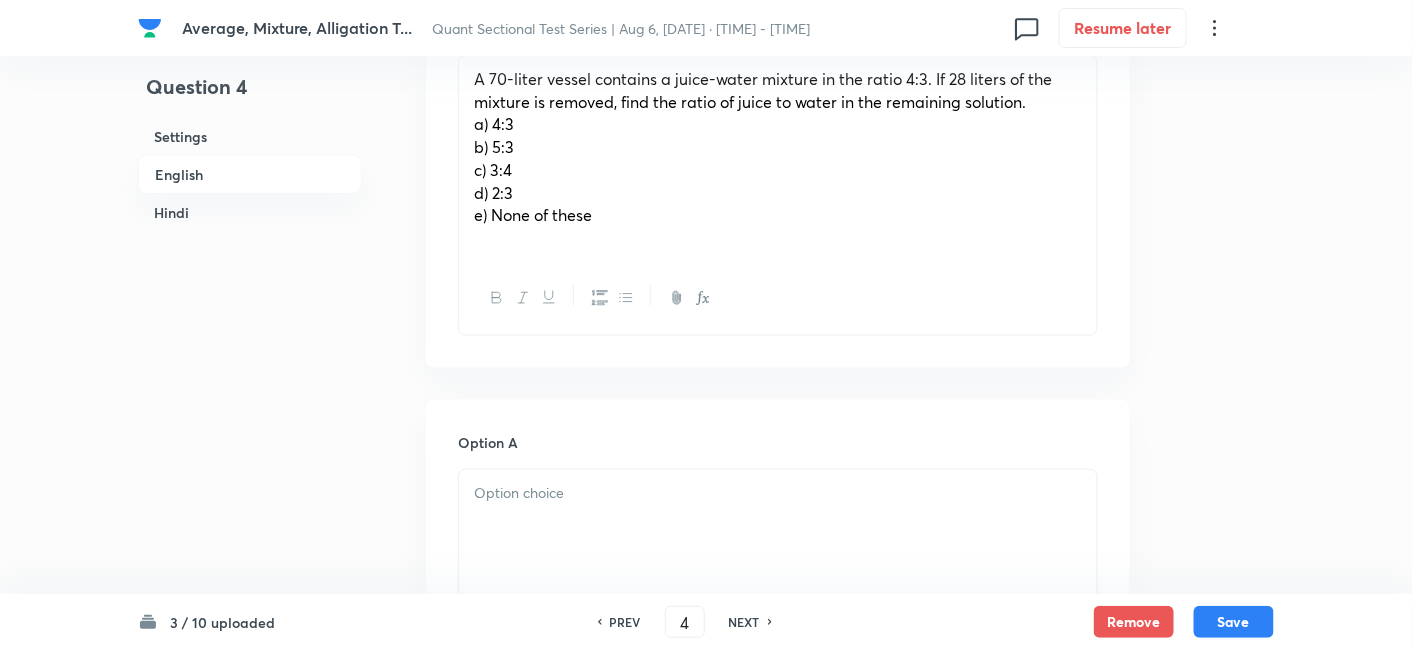 scroll, scrollTop: 497, scrollLeft: 0, axis: vertical 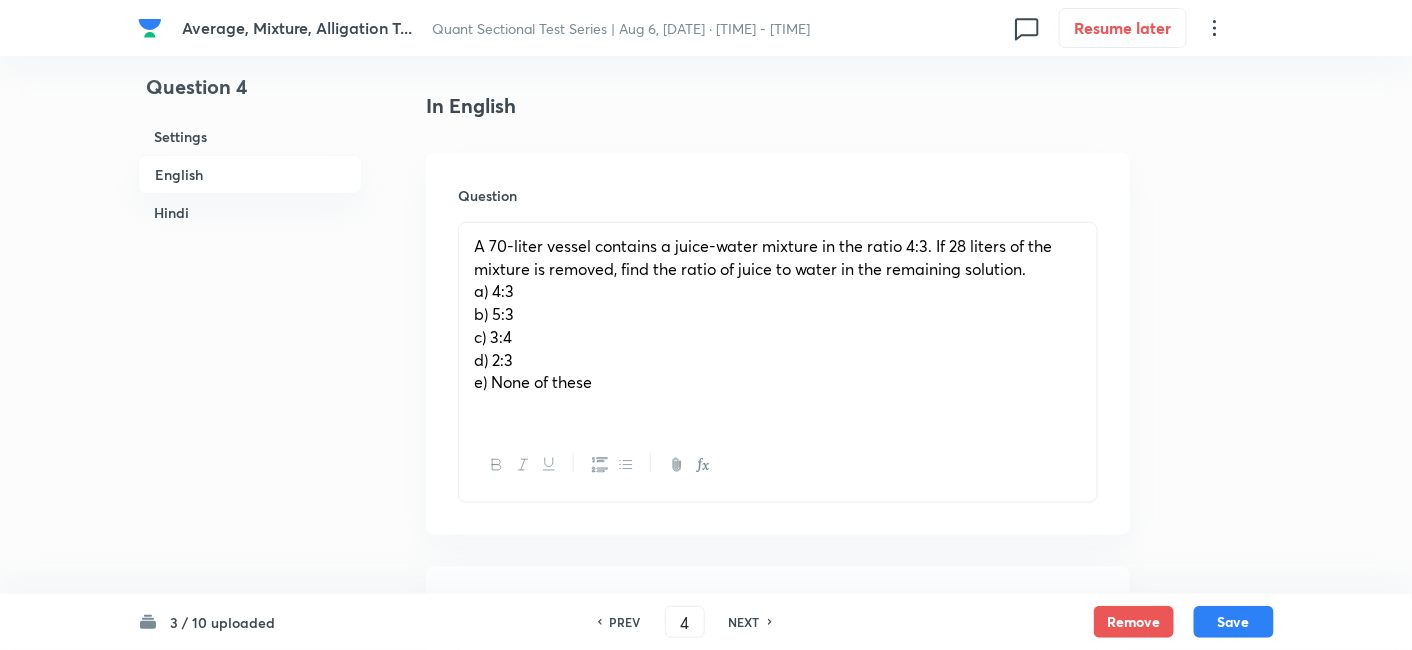 click on "A 70-liter vessel contains a juice-water mixture in the ratio 4:3. If 28 liters of the mixture is removed, find the ratio of juice to water in the remaining solution. a) 4:3 b) 5:3 c) 3:4 d) 2:3 e) None of these" at bounding box center (778, 326) 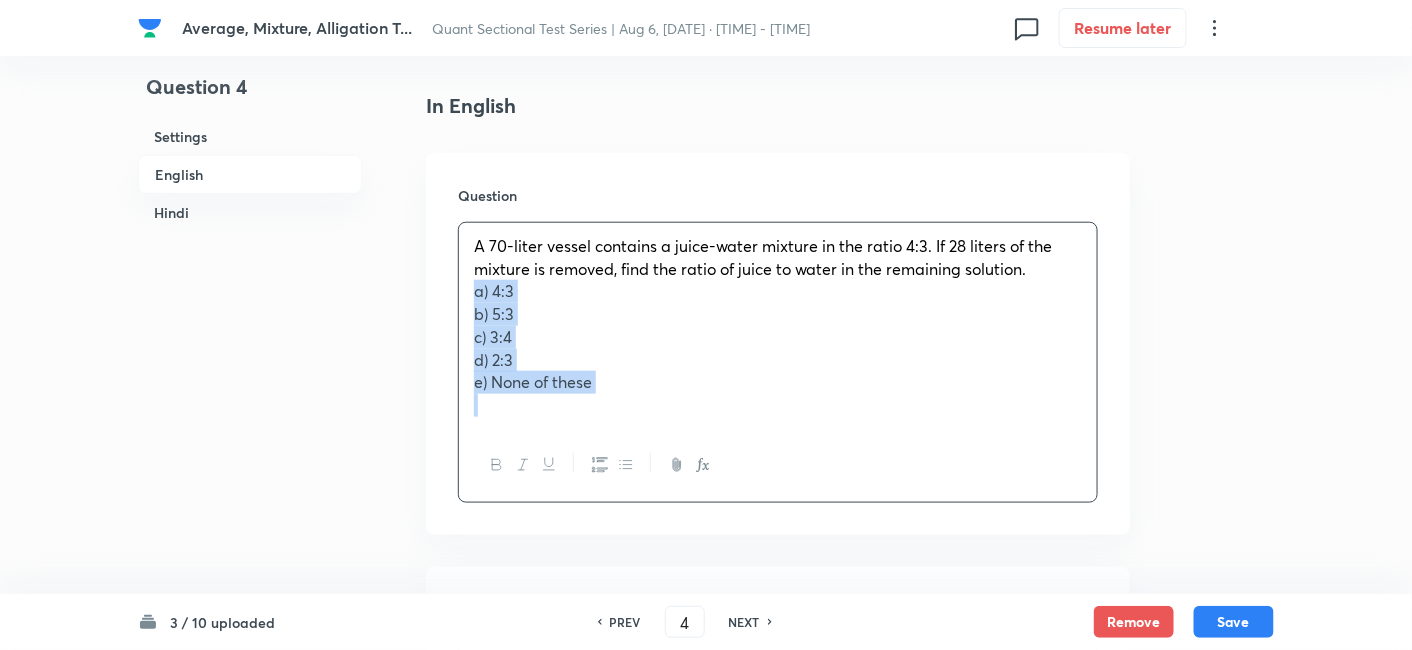 drag, startPoint x: 474, startPoint y: 290, endPoint x: 655, endPoint y: 411, distance: 217.72 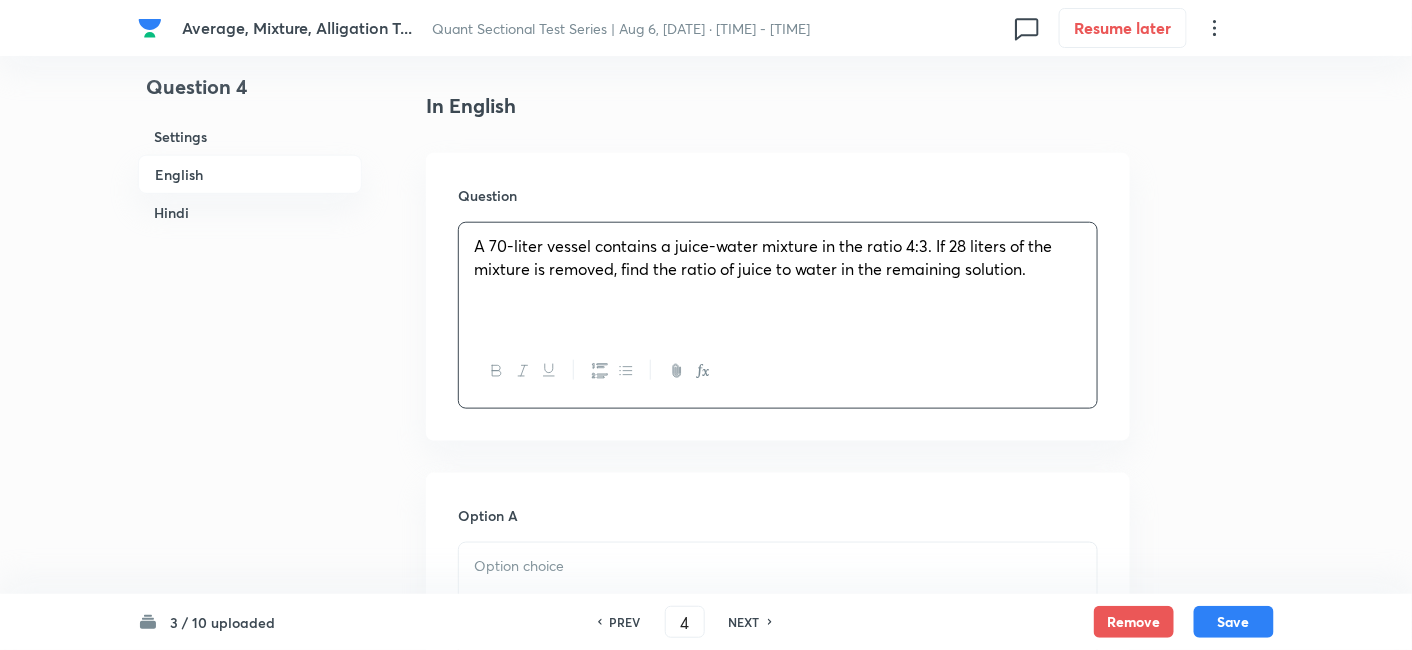 scroll, scrollTop: 720, scrollLeft: 0, axis: vertical 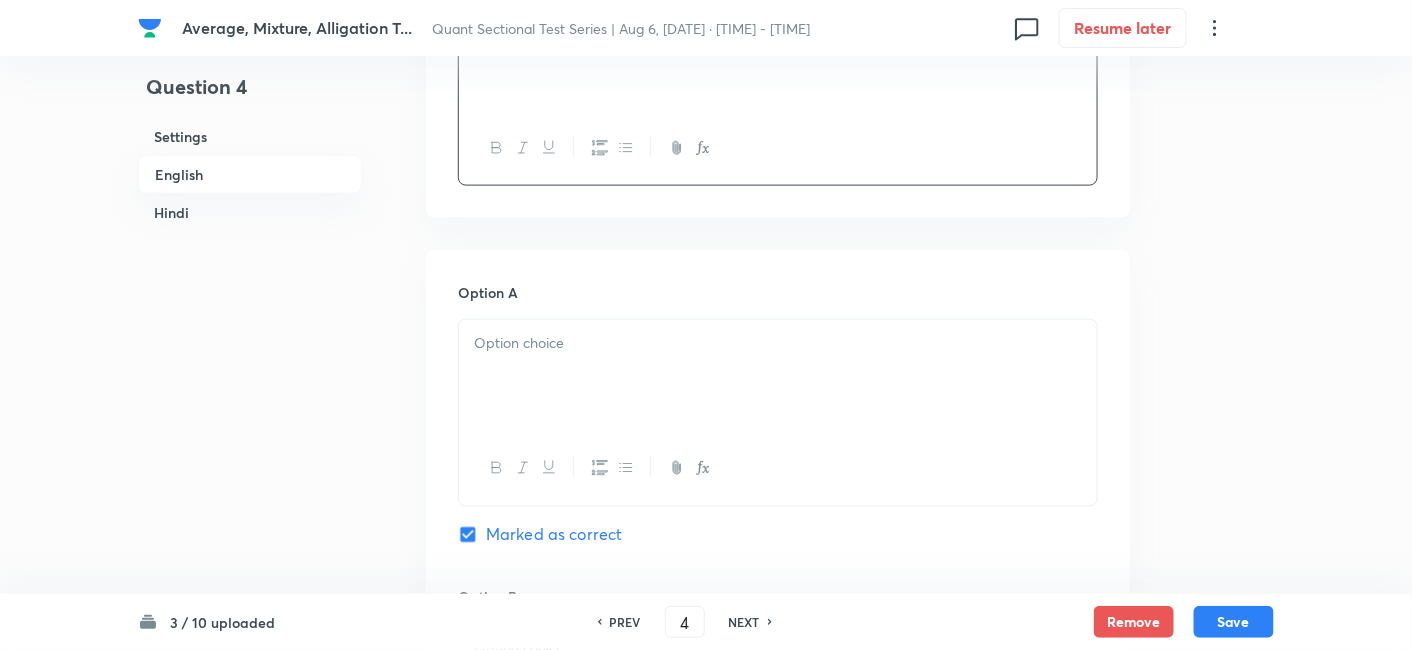 click at bounding box center (778, 343) 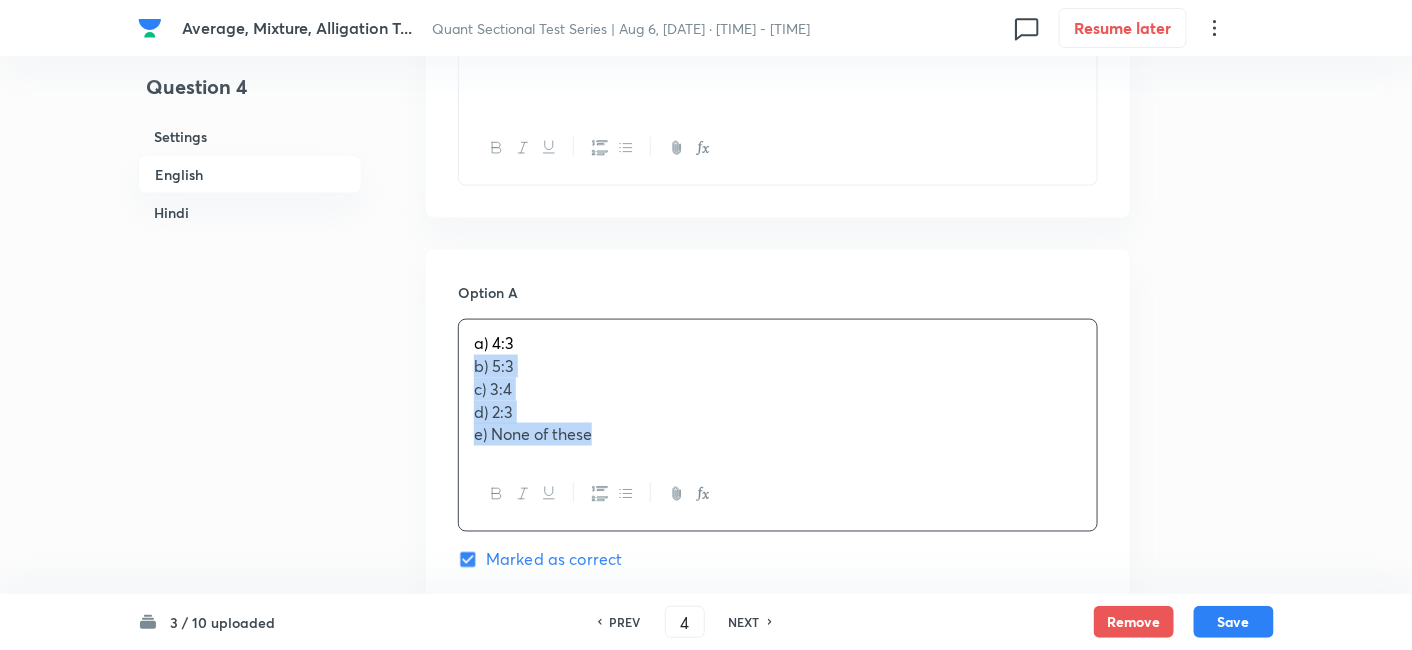 drag, startPoint x: 465, startPoint y: 372, endPoint x: 691, endPoint y: 507, distance: 263.25082 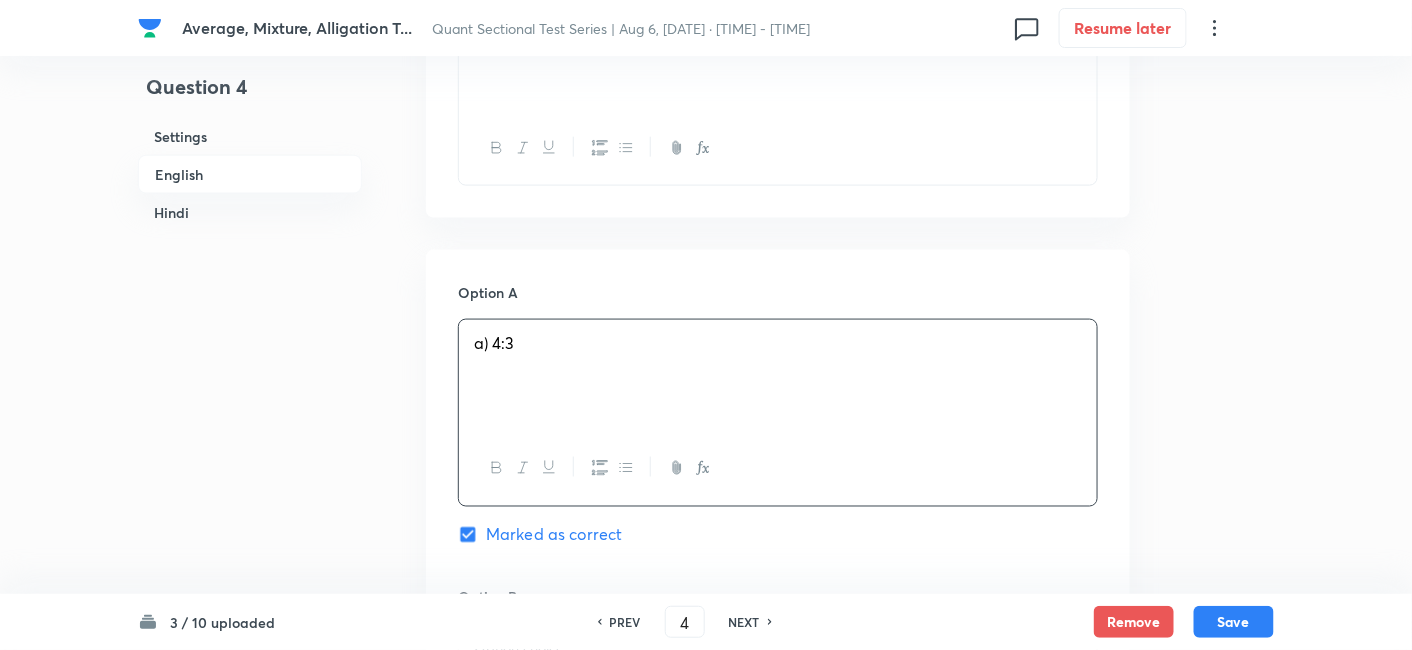 scroll, scrollTop: 974, scrollLeft: 0, axis: vertical 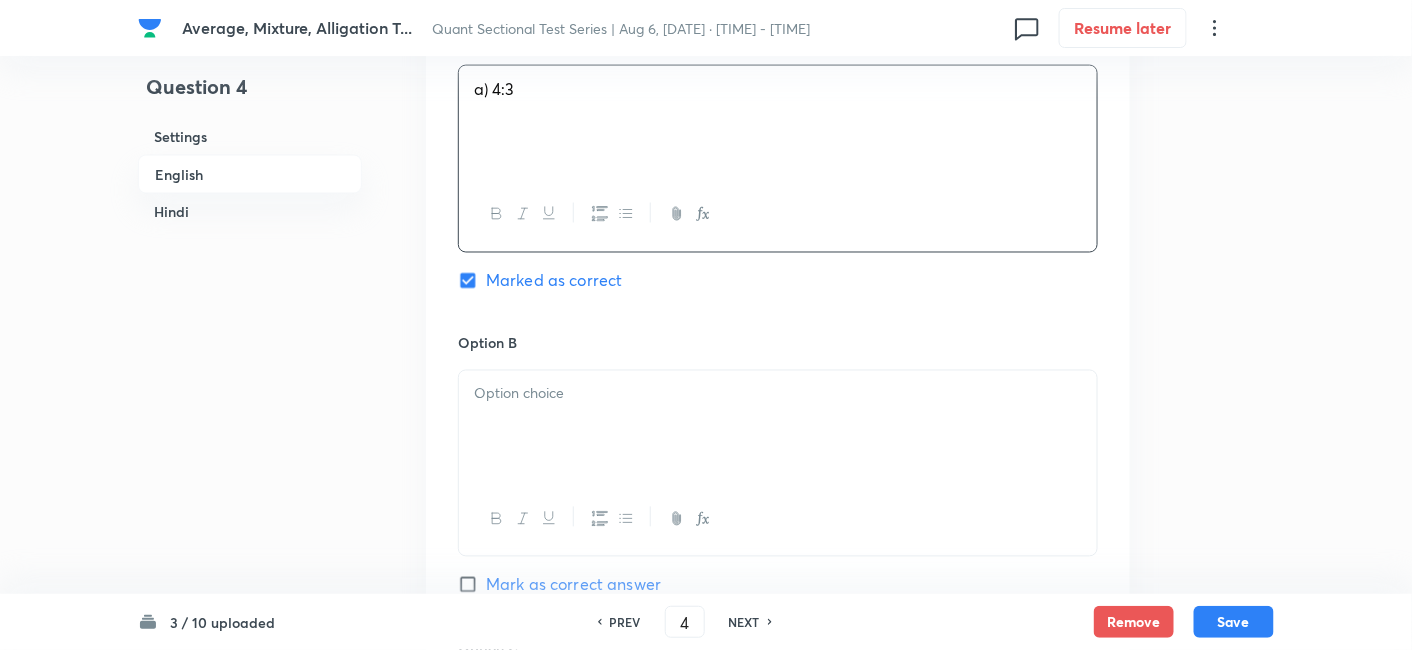 click at bounding box center (778, 394) 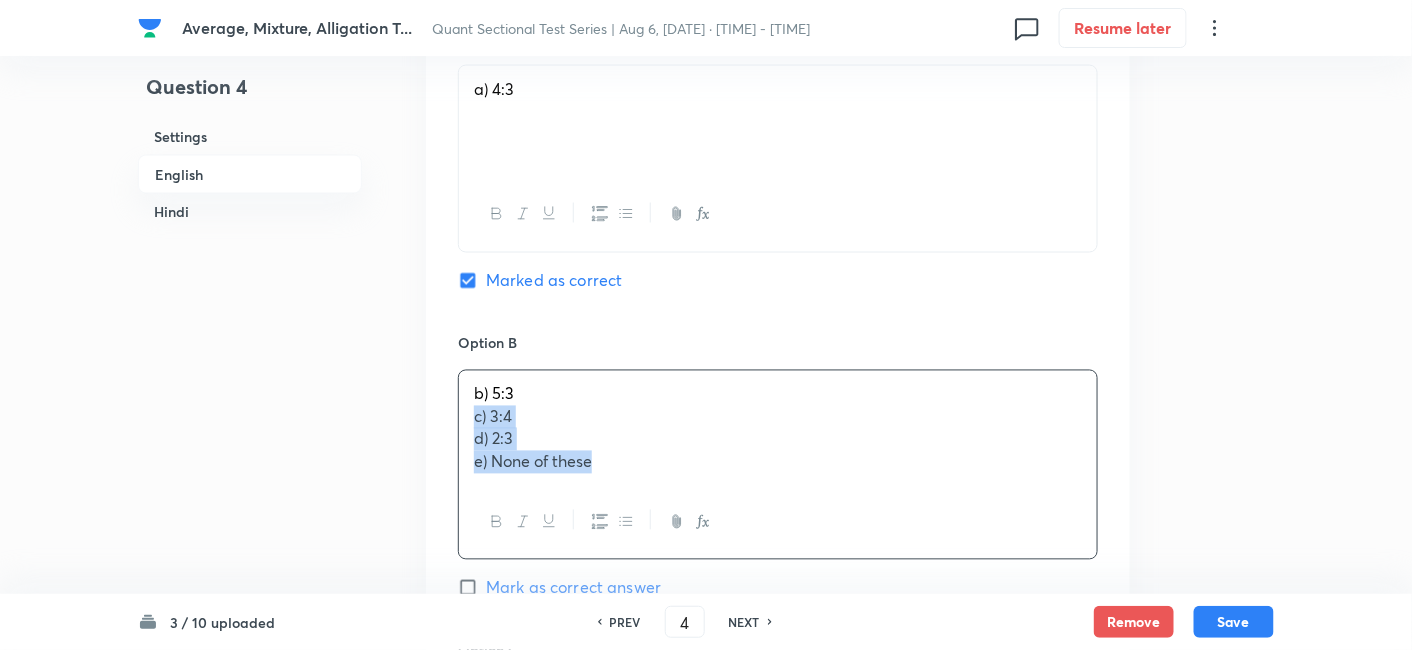 drag, startPoint x: 474, startPoint y: 415, endPoint x: 706, endPoint y: 584, distance: 287.02786 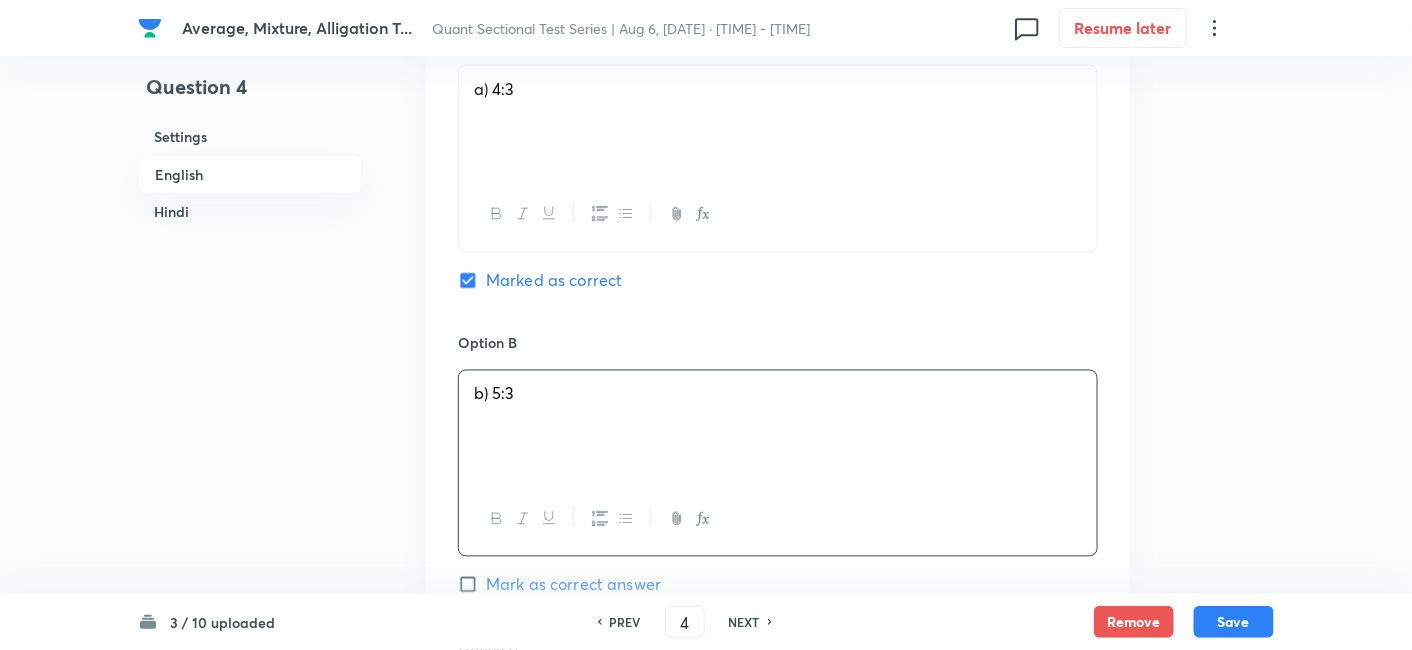scroll, scrollTop: 1231, scrollLeft: 0, axis: vertical 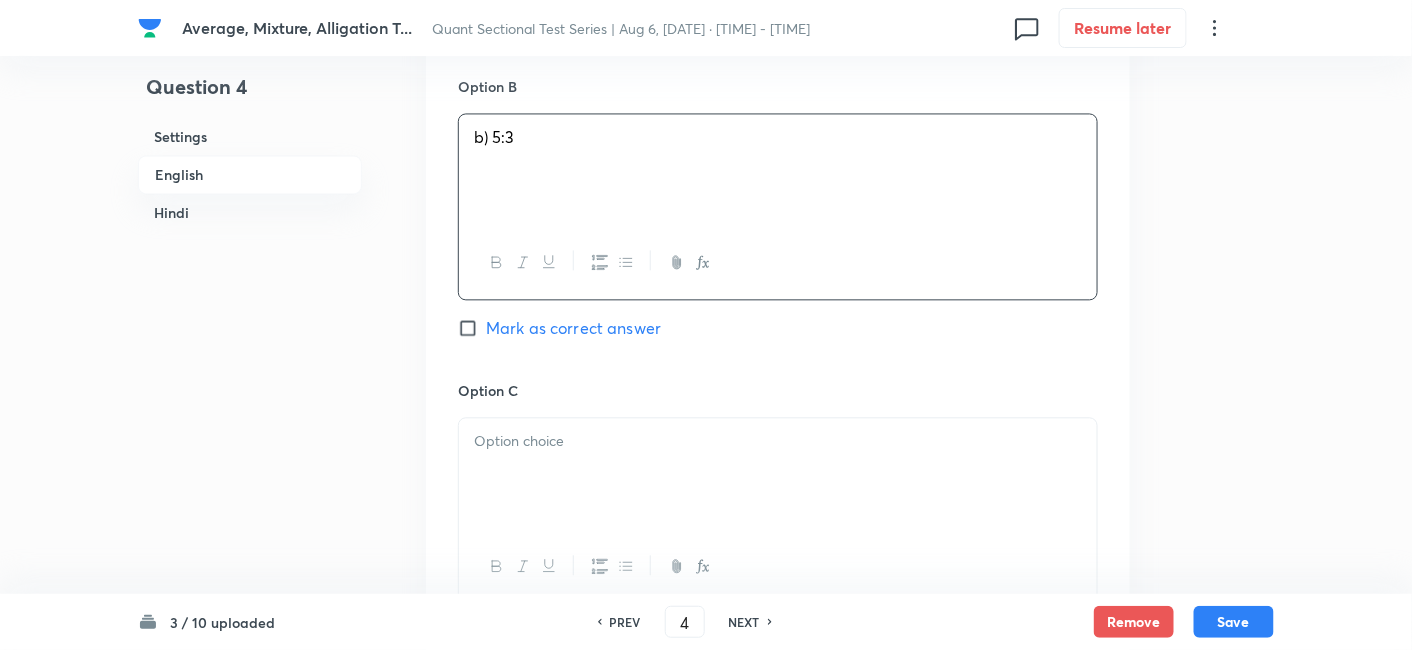 click at bounding box center (778, 441) 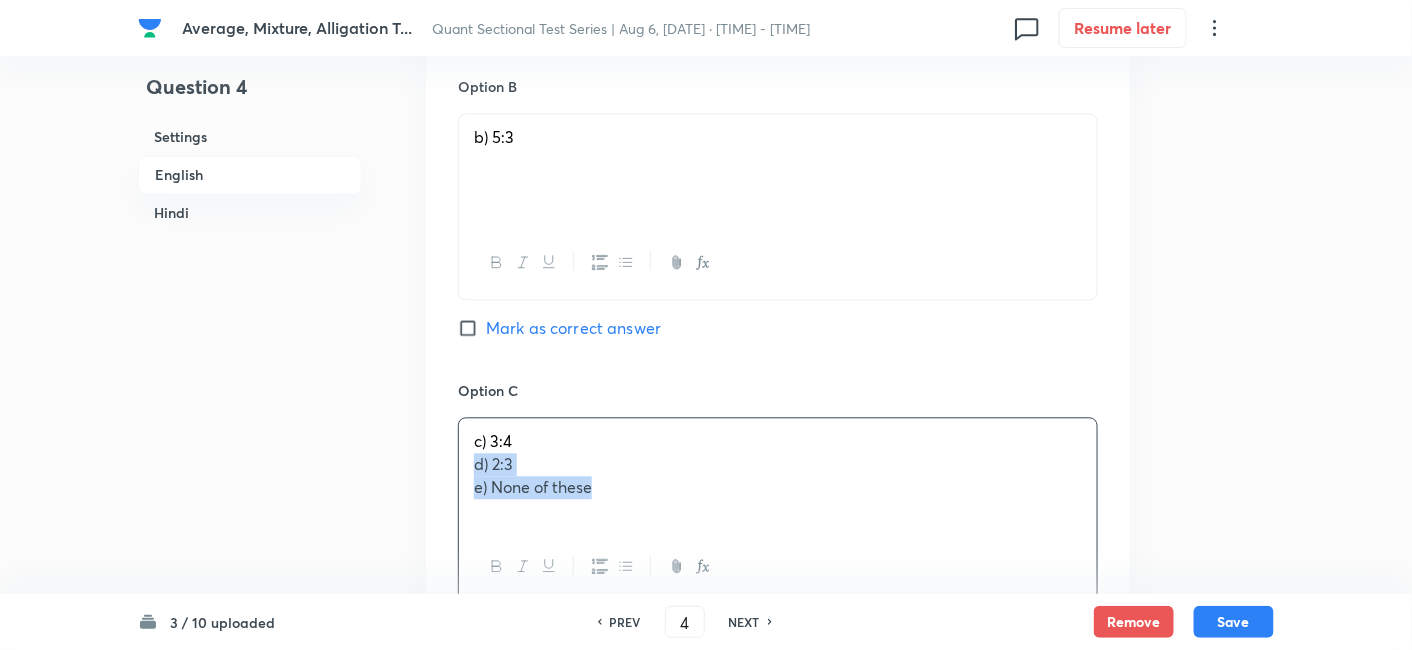 drag, startPoint x: 468, startPoint y: 465, endPoint x: 687, endPoint y: 559, distance: 238.32121 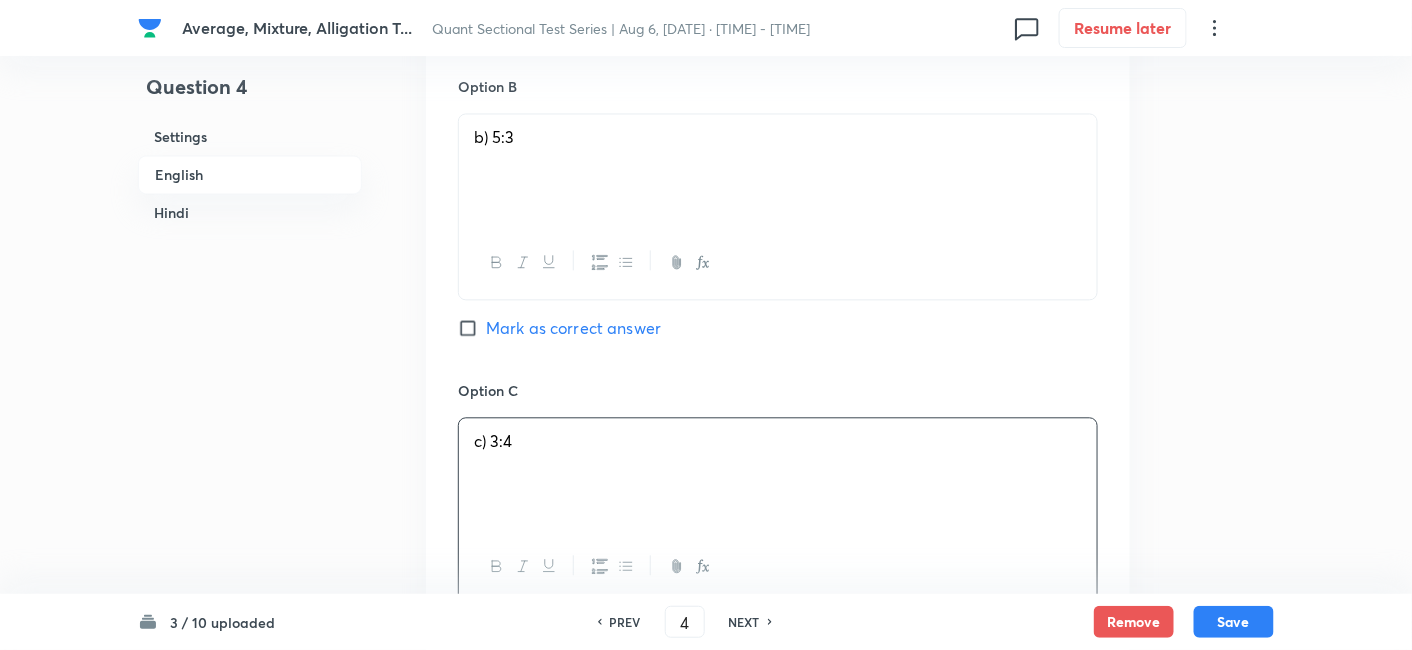 scroll, scrollTop: 1480, scrollLeft: 0, axis: vertical 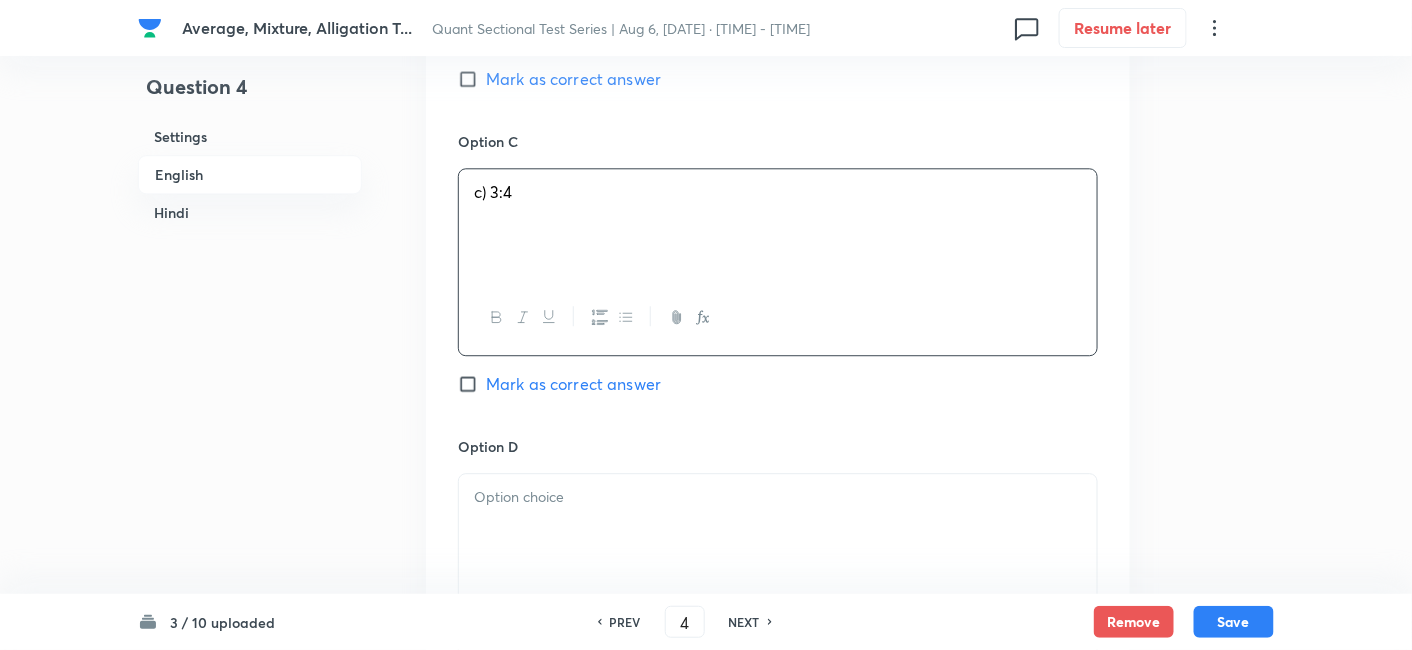 click at bounding box center (778, 497) 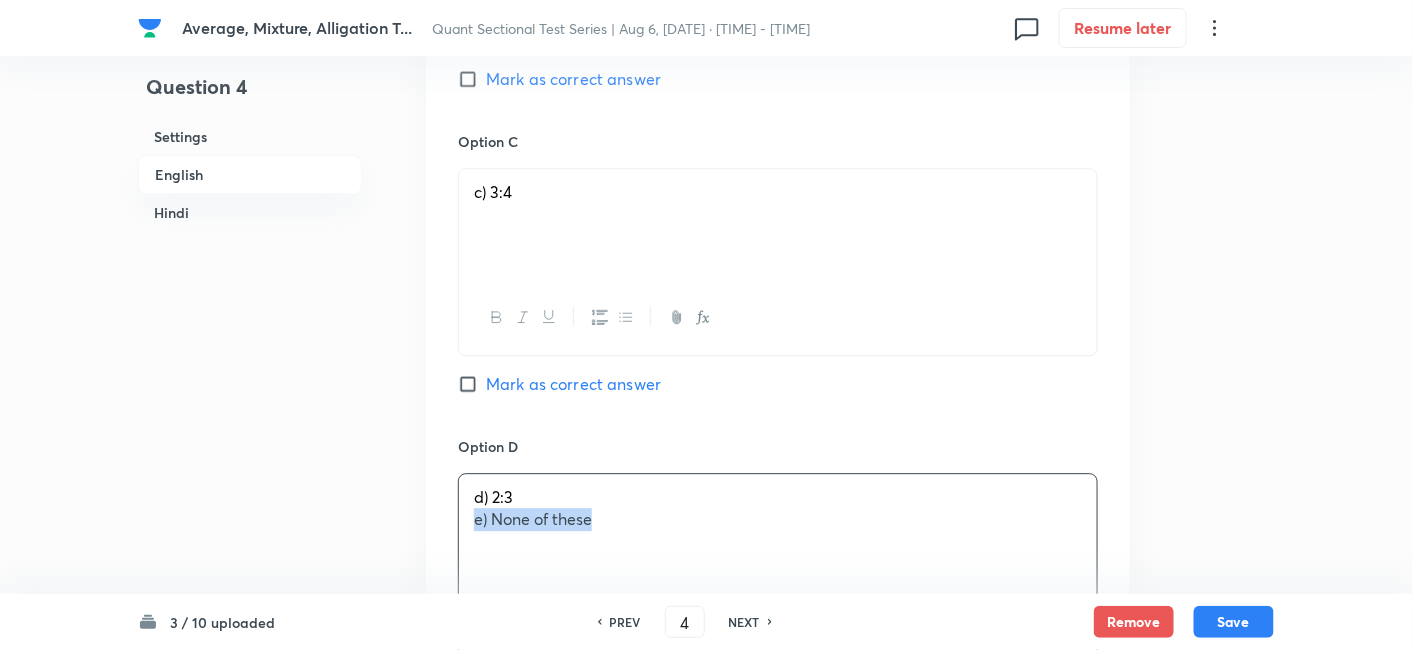 drag, startPoint x: 471, startPoint y: 515, endPoint x: 729, endPoint y: 556, distance: 261.23743 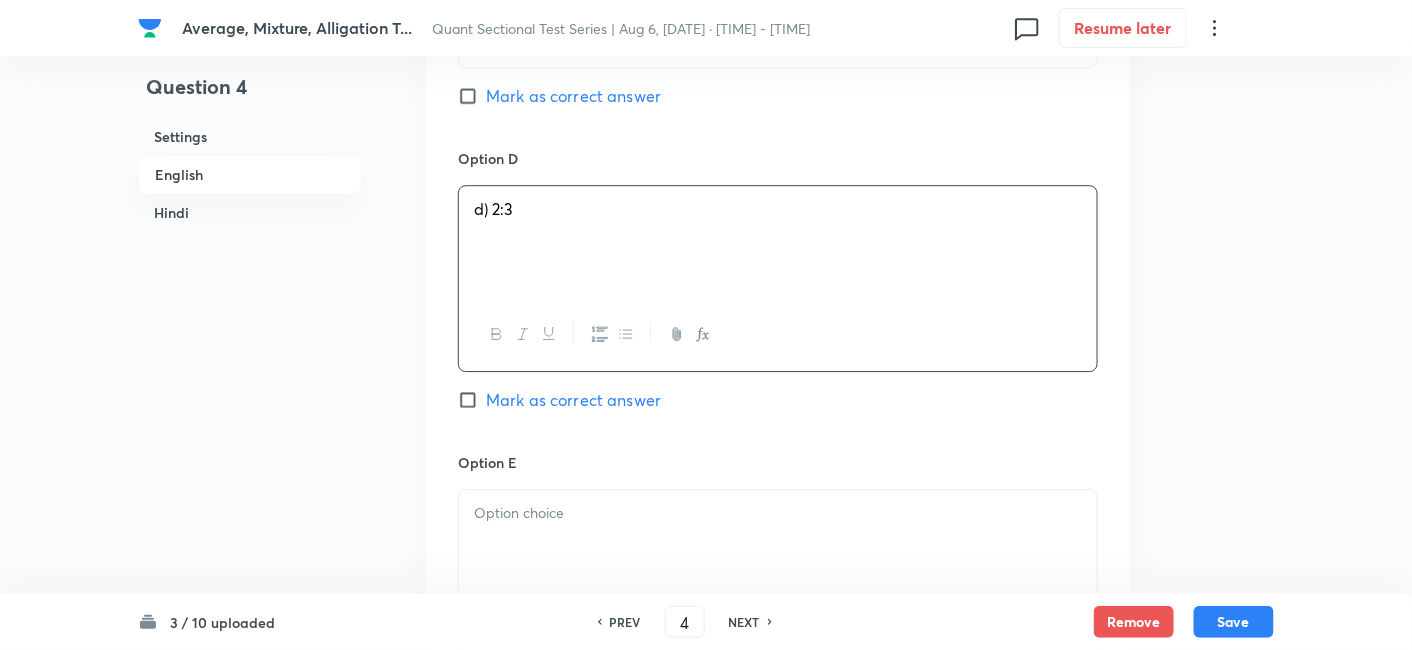 scroll, scrollTop: 1769, scrollLeft: 0, axis: vertical 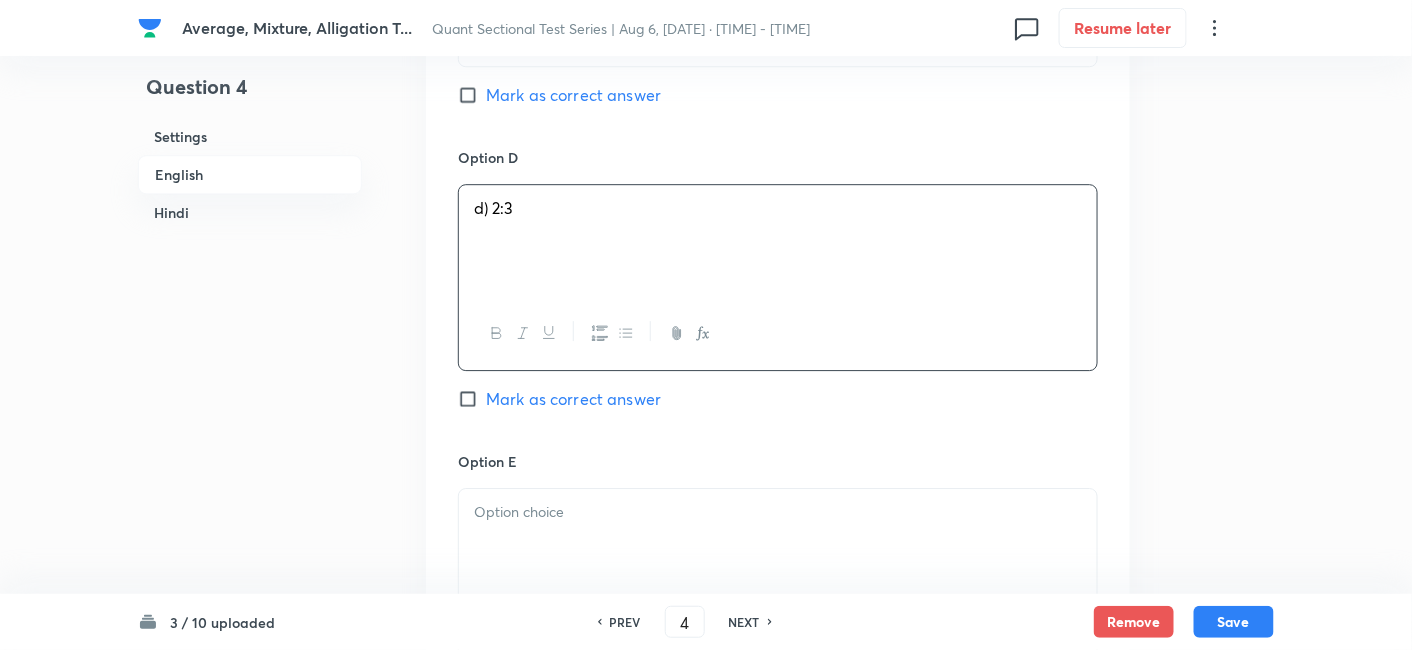 click at bounding box center (778, 545) 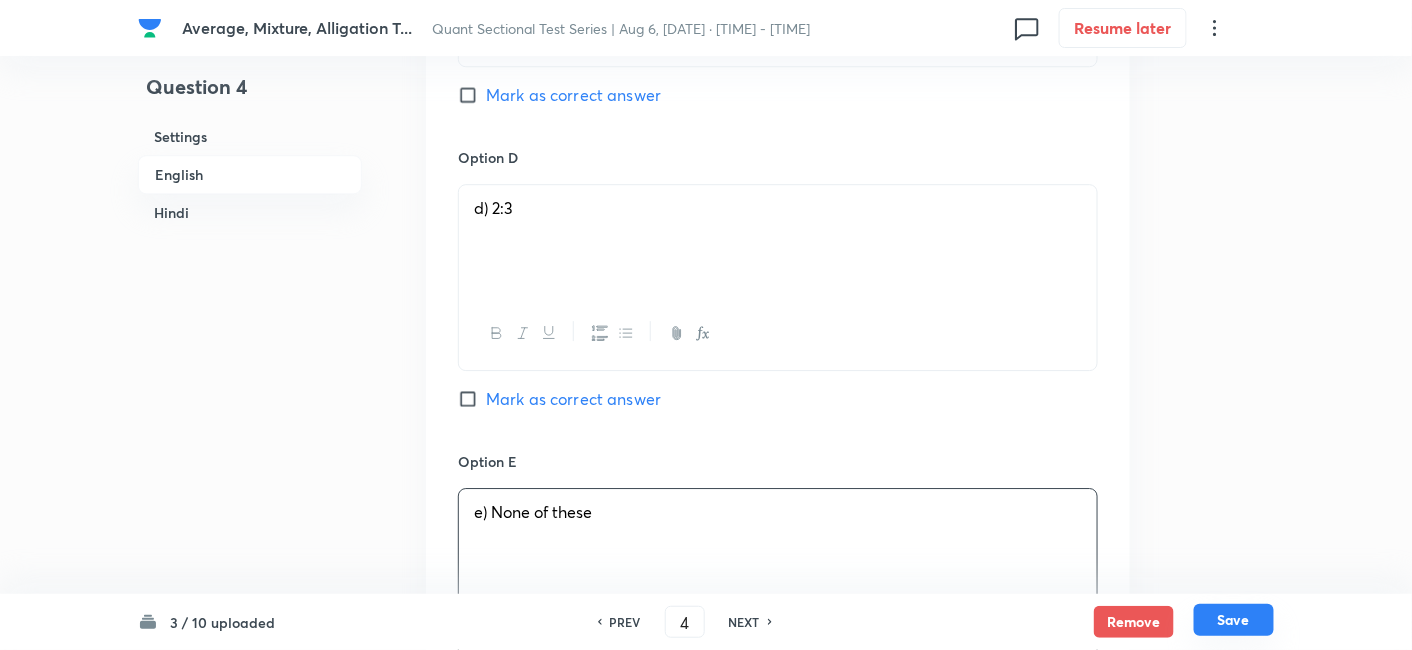 click on "Save" at bounding box center (1234, 620) 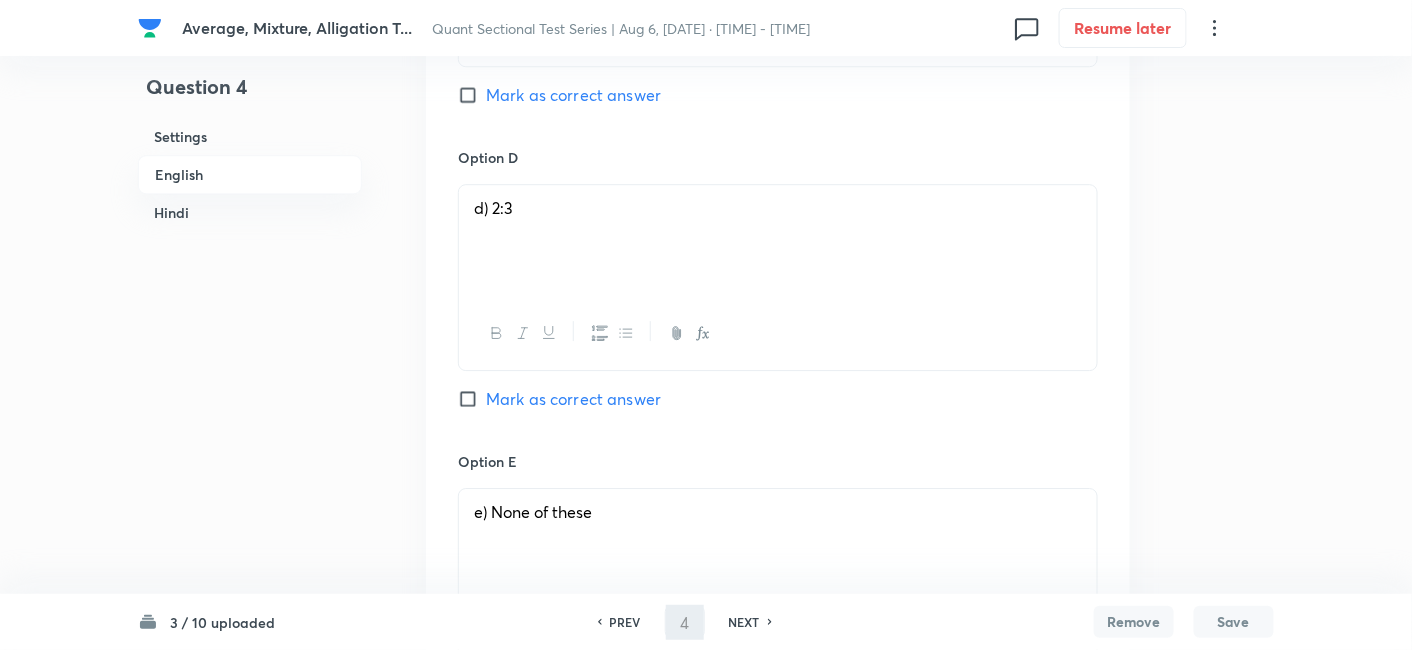 type on "5" 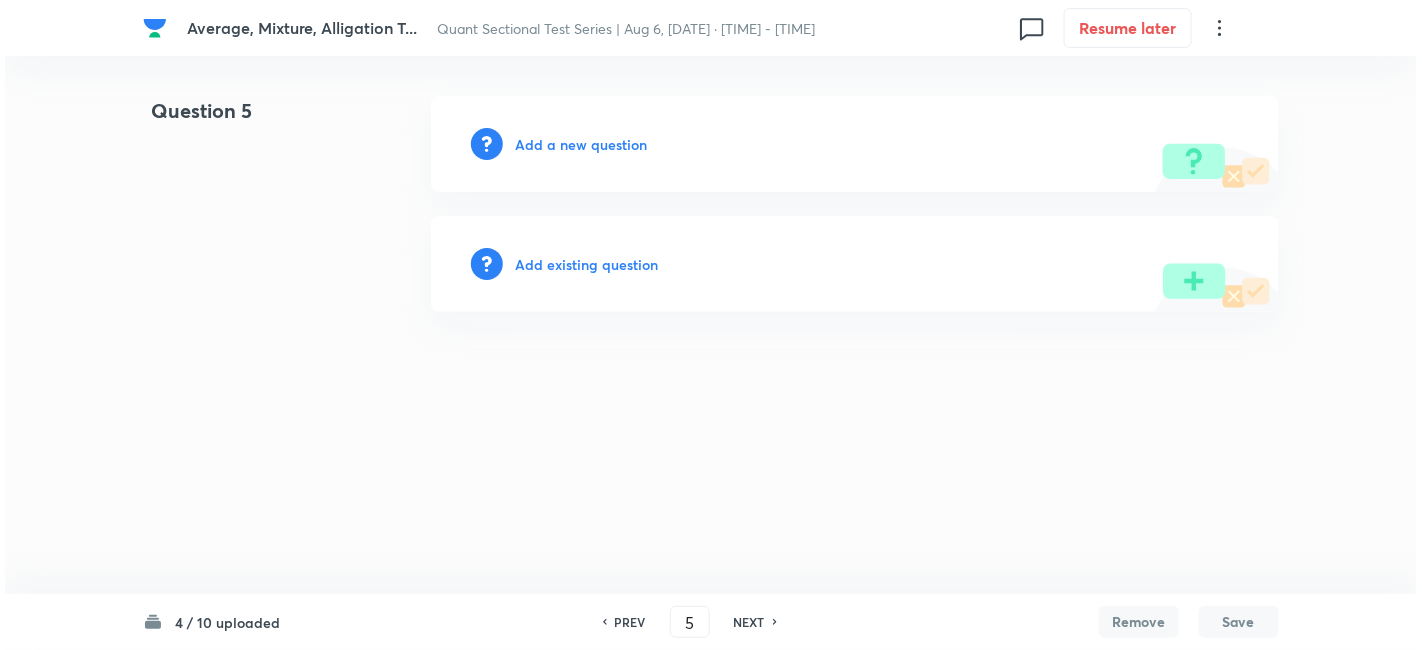 scroll, scrollTop: 0, scrollLeft: 0, axis: both 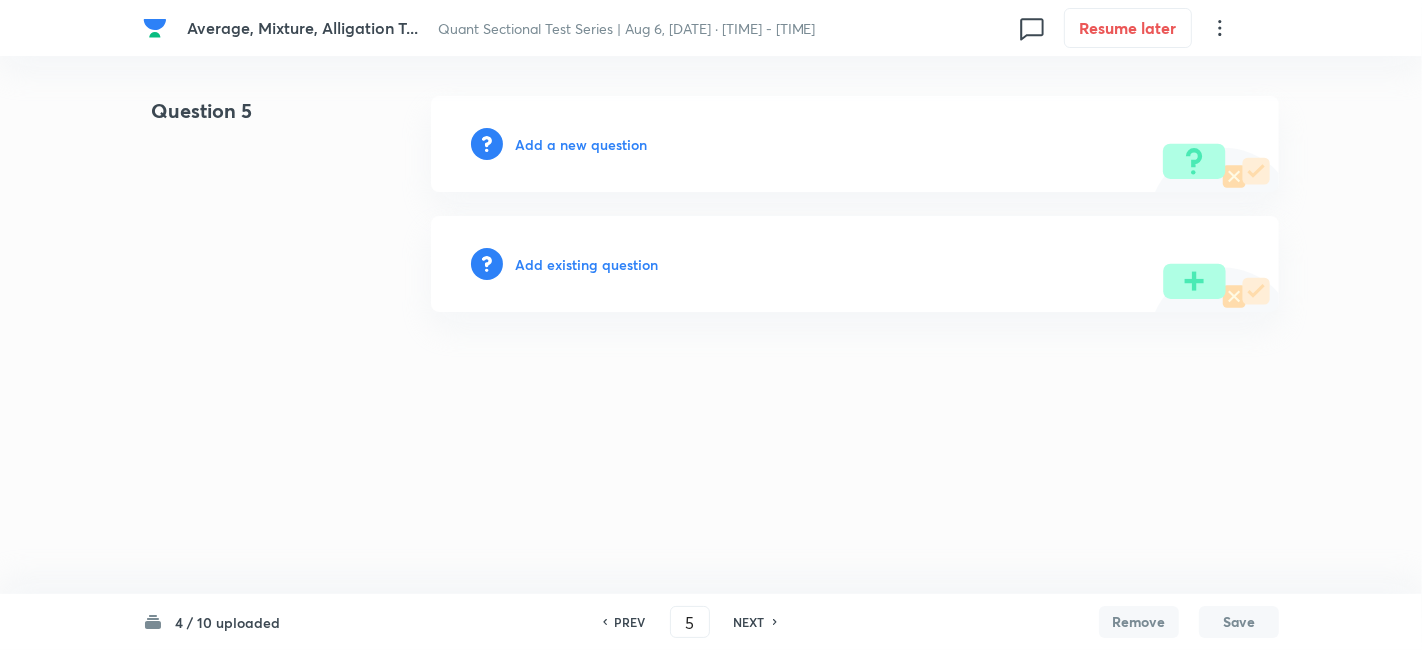 click on "Add a new question" at bounding box center [581, 144] 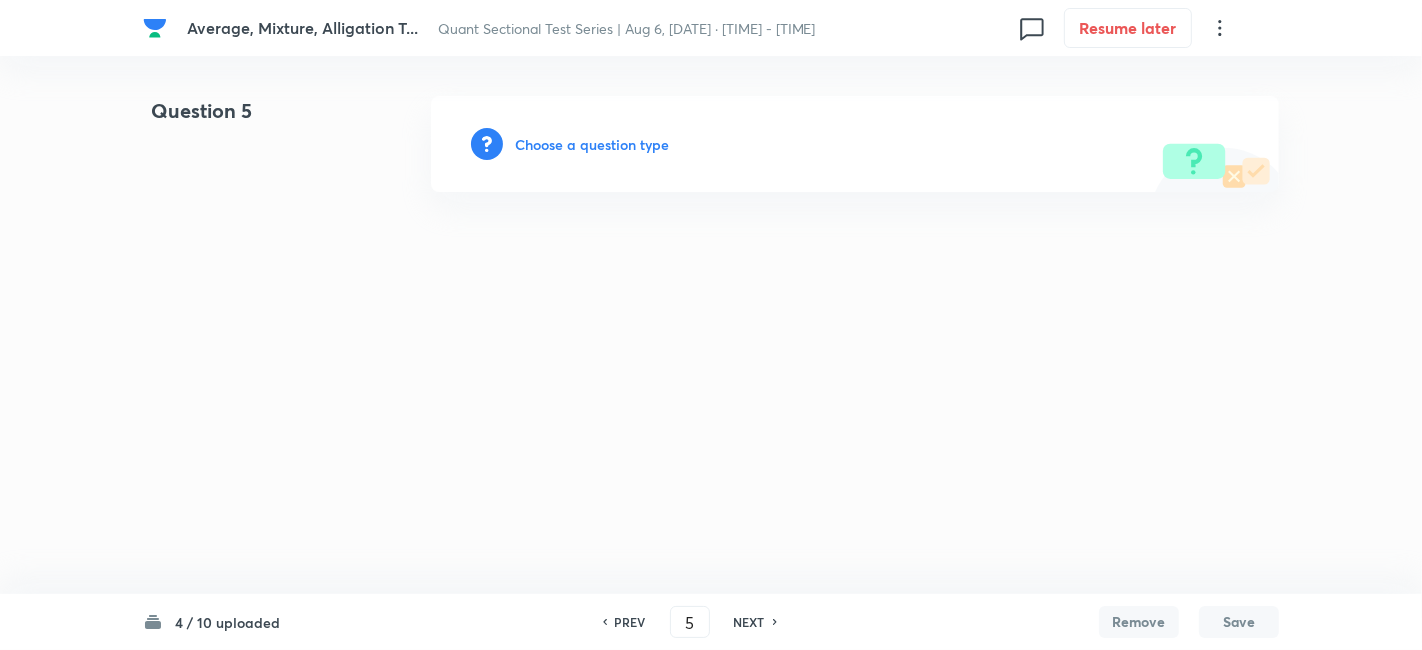 click on "Choose a question type" at bounding box center [592, 144] 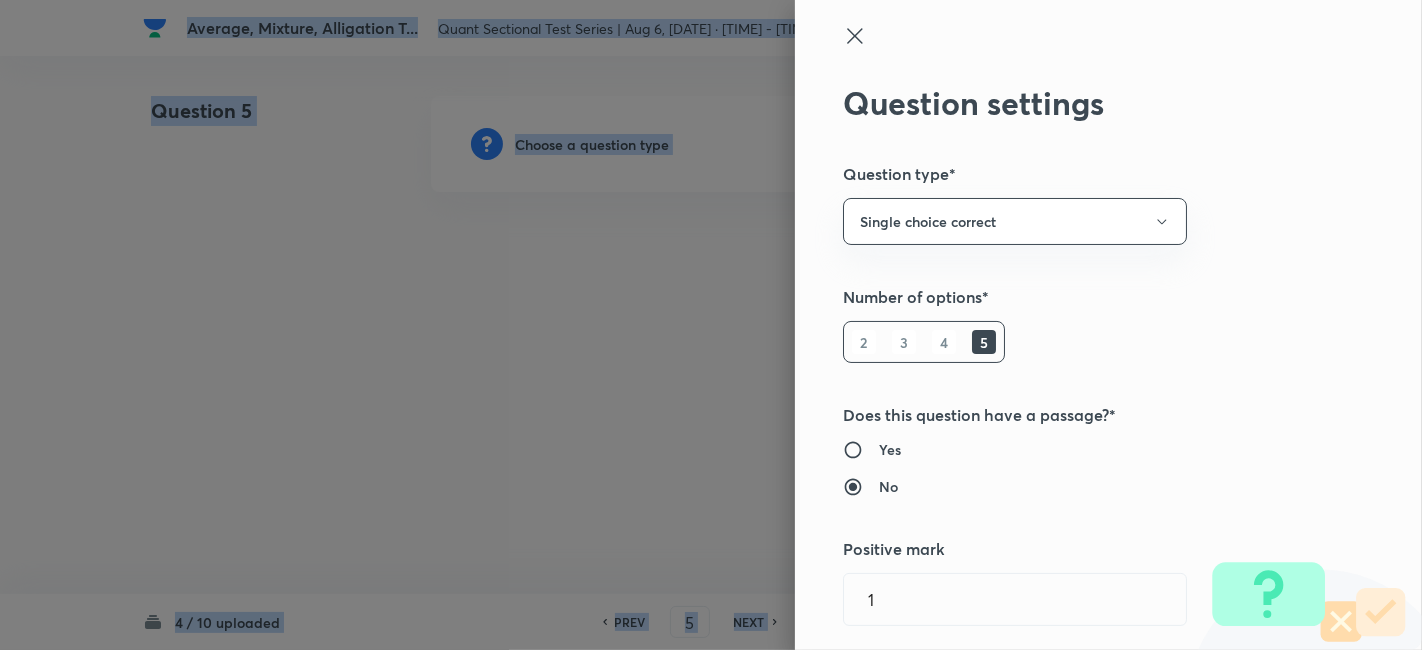 click at bounding box center (711, 325) 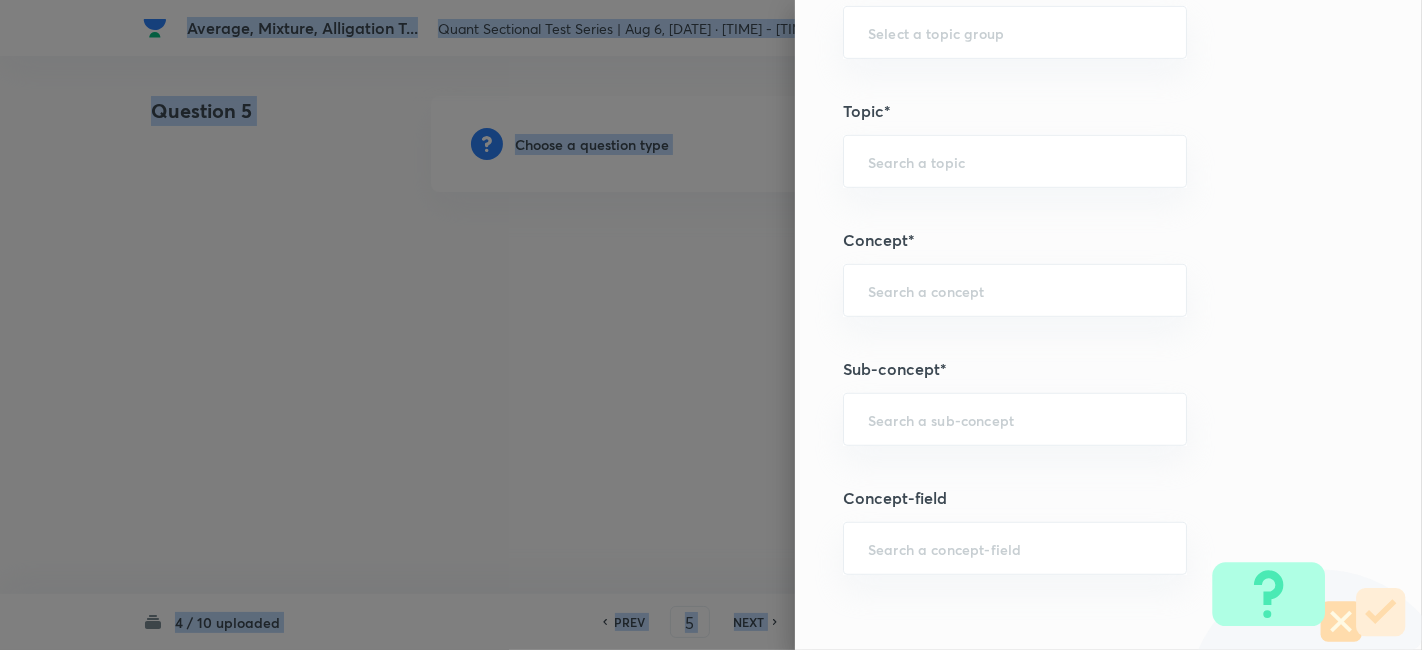 scroll, scrollTop: 935, scrollLeft: 0, axis: vertical 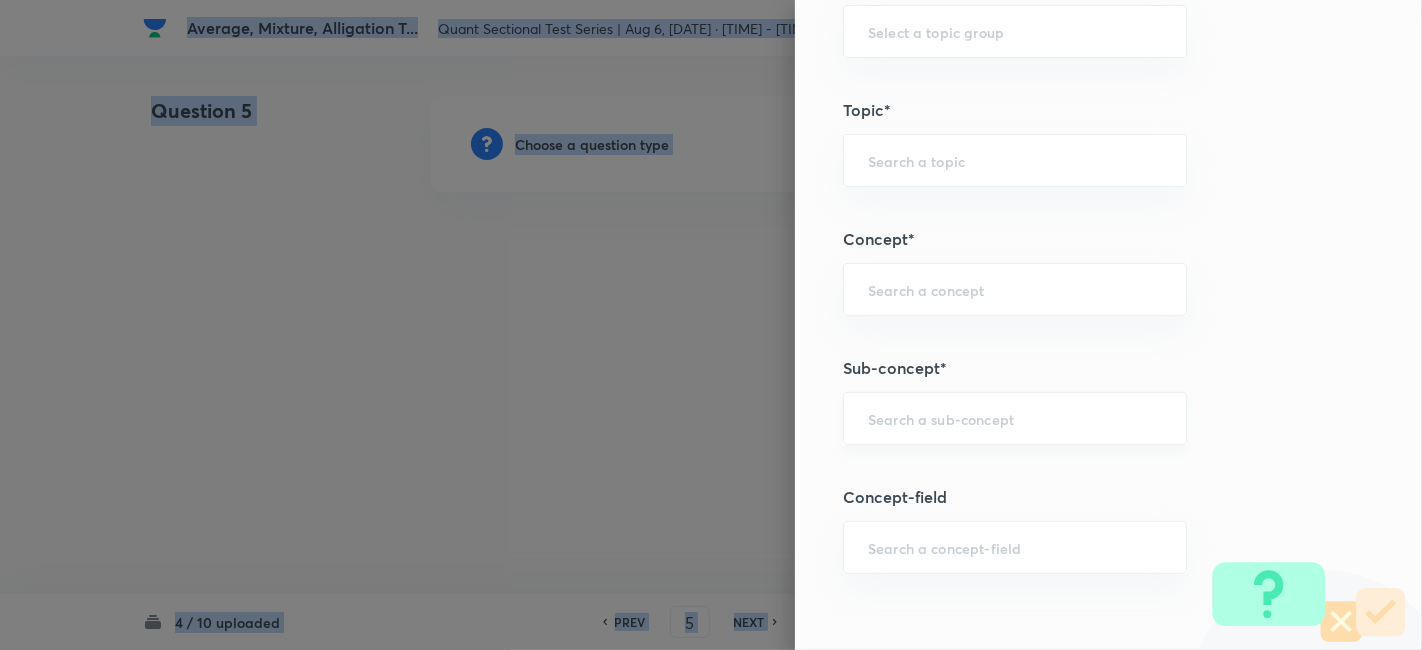 click on "​" at bounding box center (1015, 418) 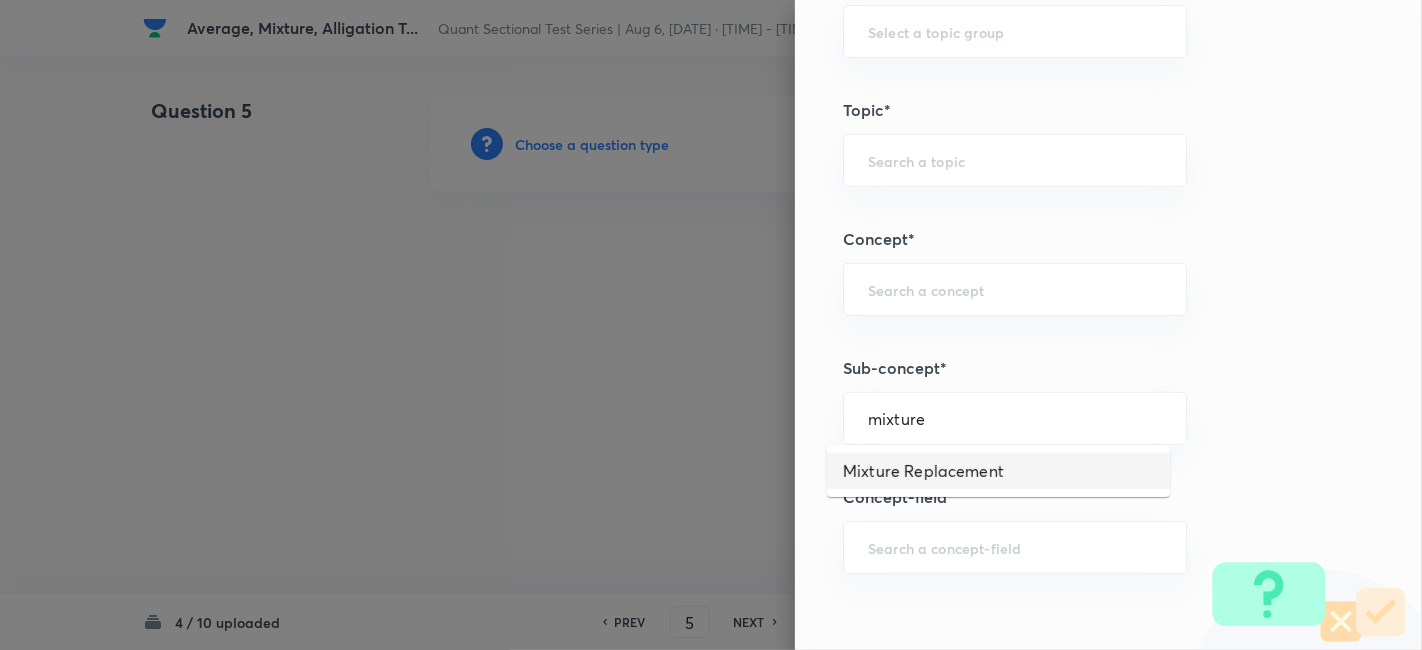 click on "Mixture Replacement" at bounding box center (998, 471) 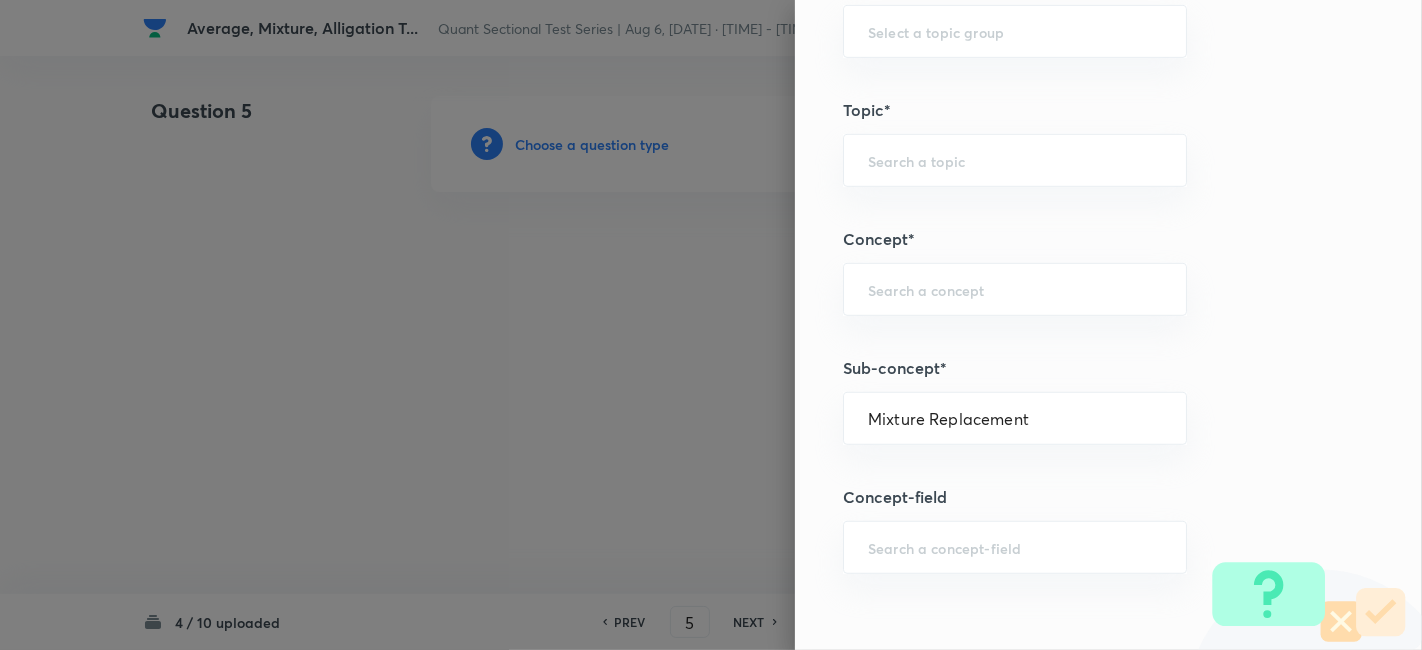 type on "Quantitative Aptitude" 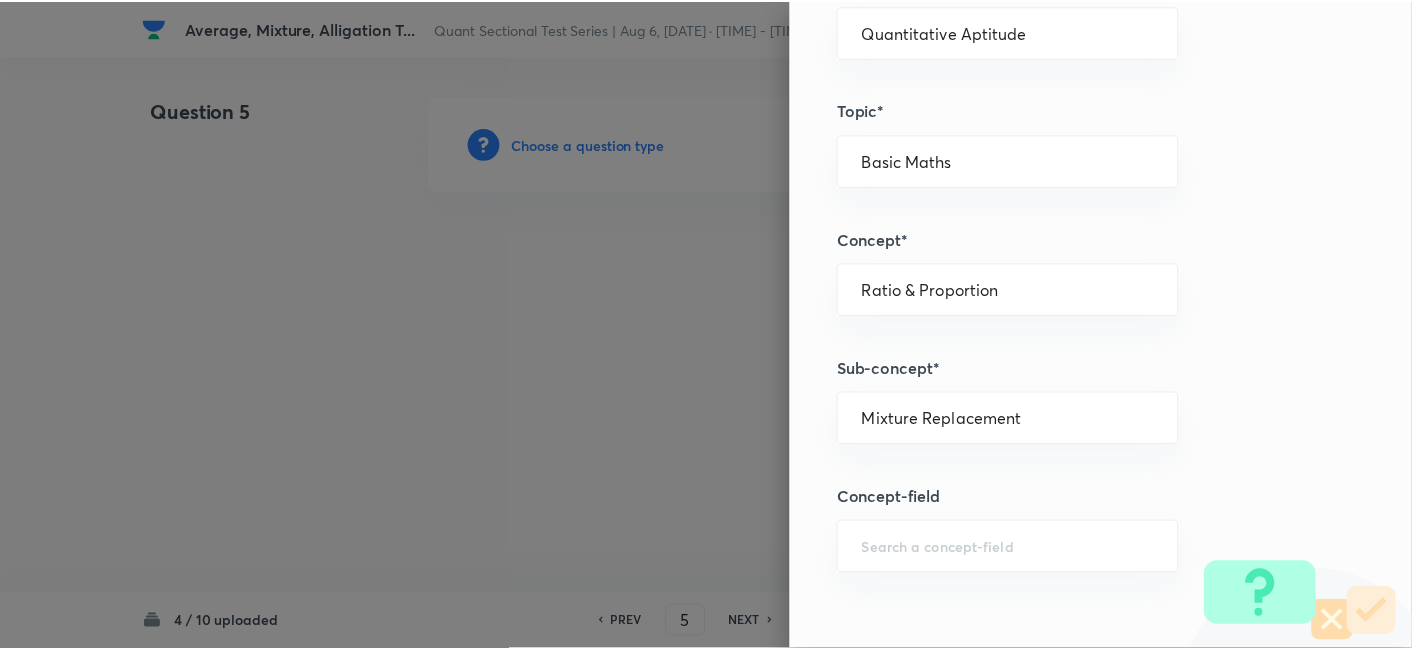 scroll, scrollTop: 2070, scrollLeft: 0, axis: vertical 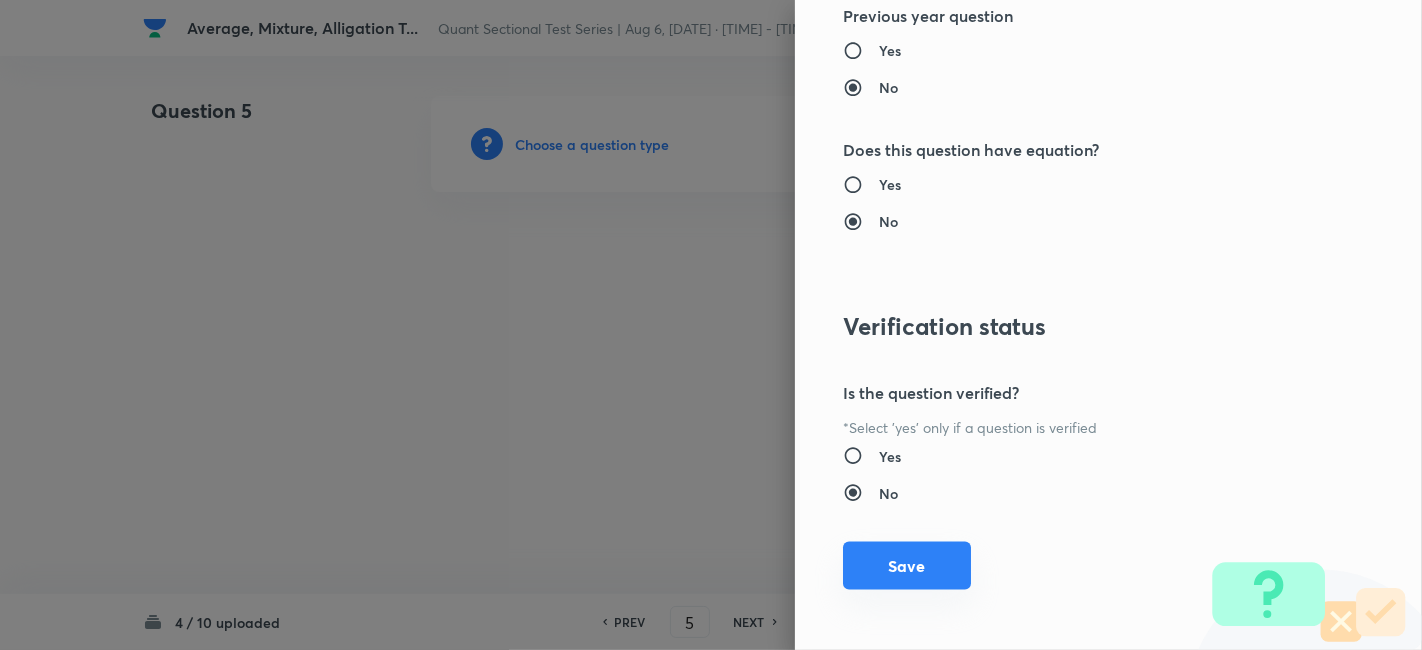 click on "Save" at bounding box center (907, 566) 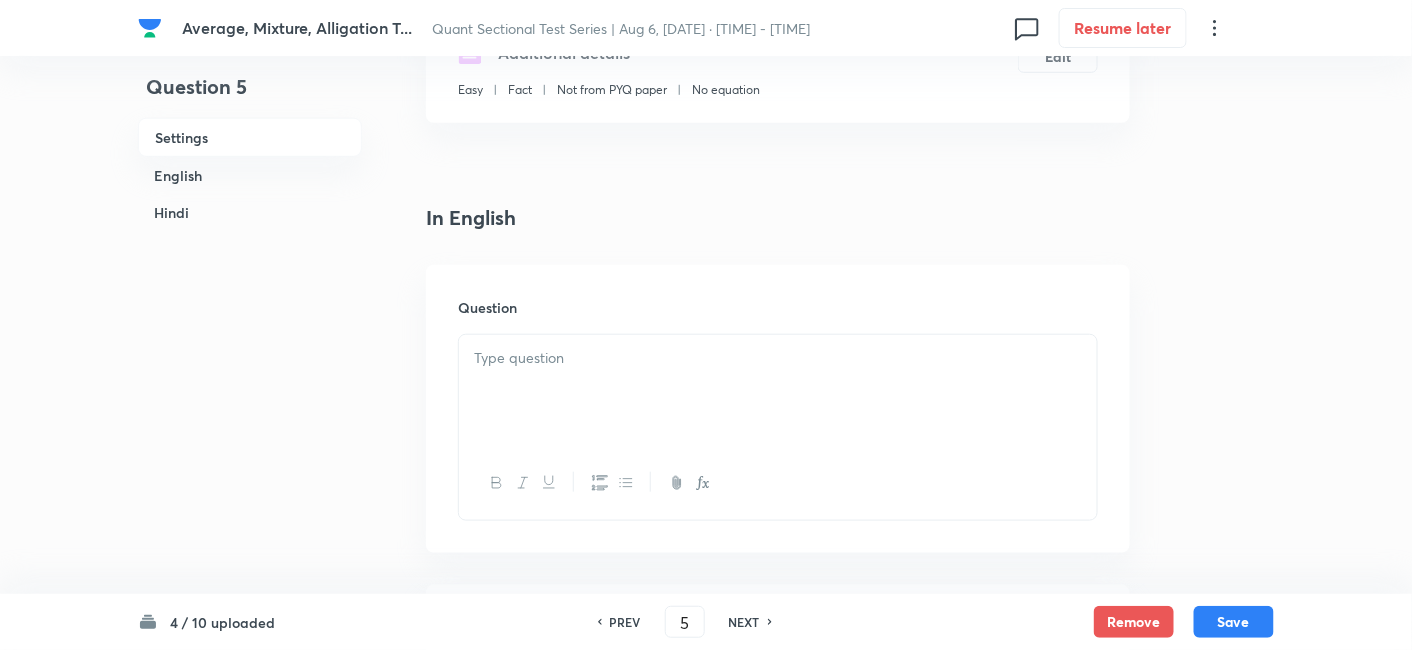 scroll, scrollTop: 557, scrollLeft: 0, axis: vertical 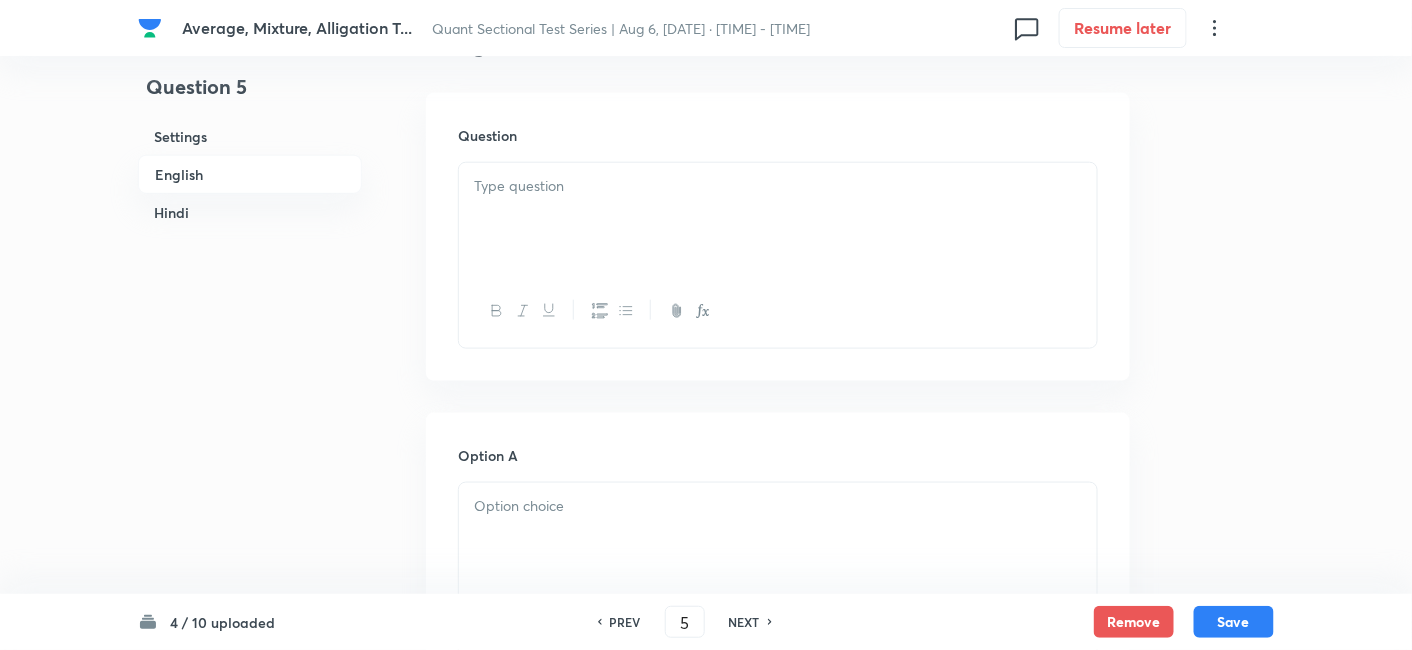 click at bounding box center [778, 219] 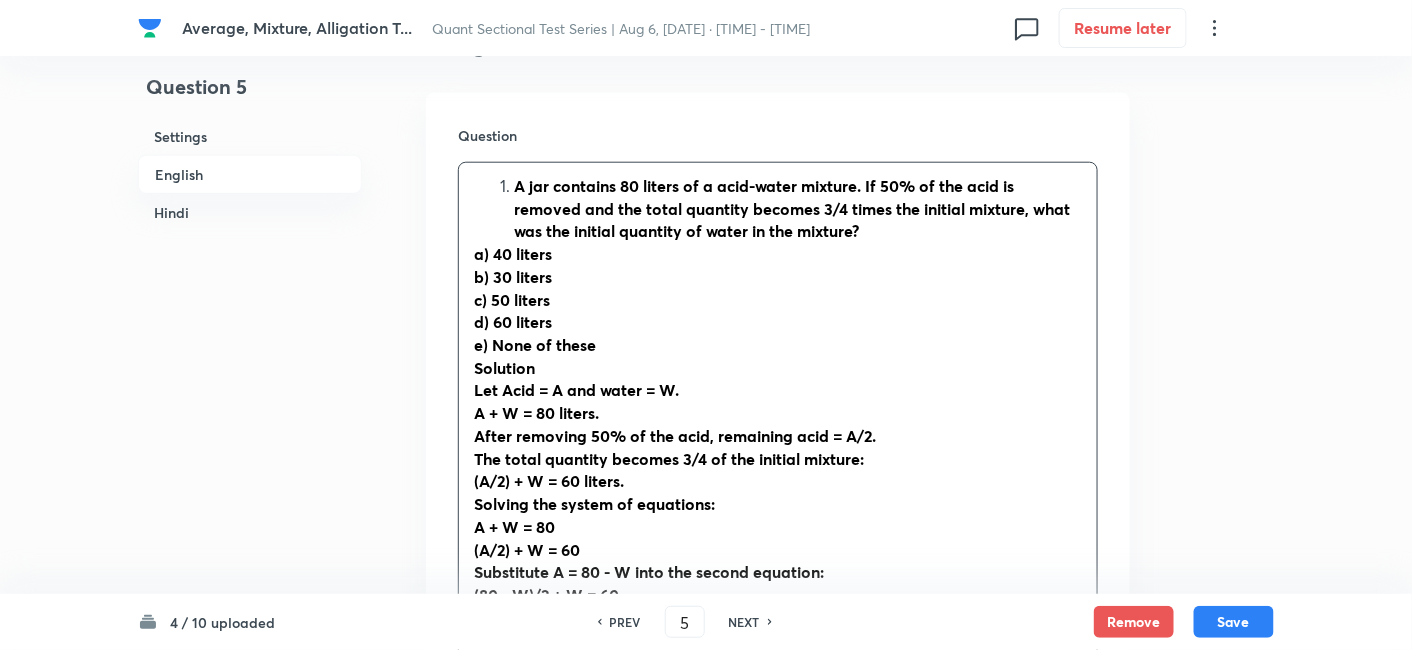 click on "A jar contains 80 liters of a acid-water mixture. If 50% of the acid is removed and the total quantity becomes 3/4 times the initial mixture, what was the initial quantity of water in the mixture?" at bounding box center [792, 208] 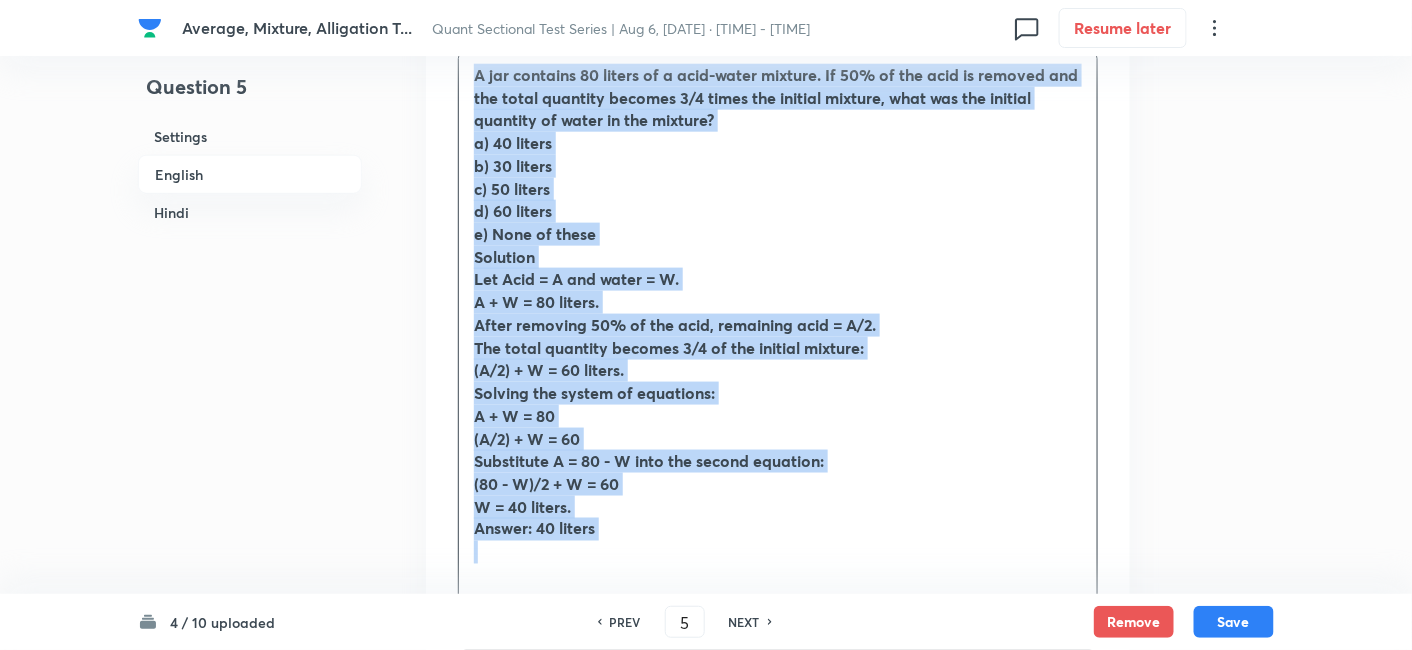 scroll, scrollTop: 908, scrollLeft: 0, axis: vertical 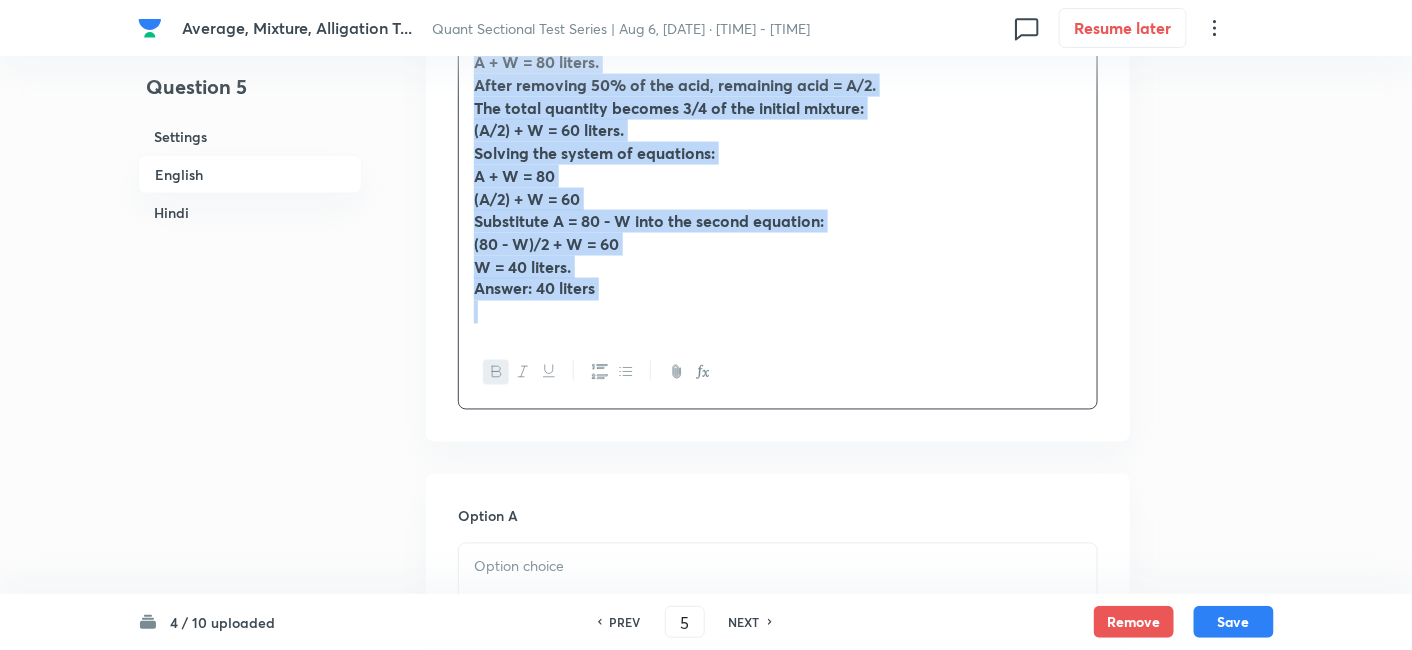 drag, startPoint x: 469, startPoint y: 187, endPoint x: 935, endPoint y: 524, distance: 575.087 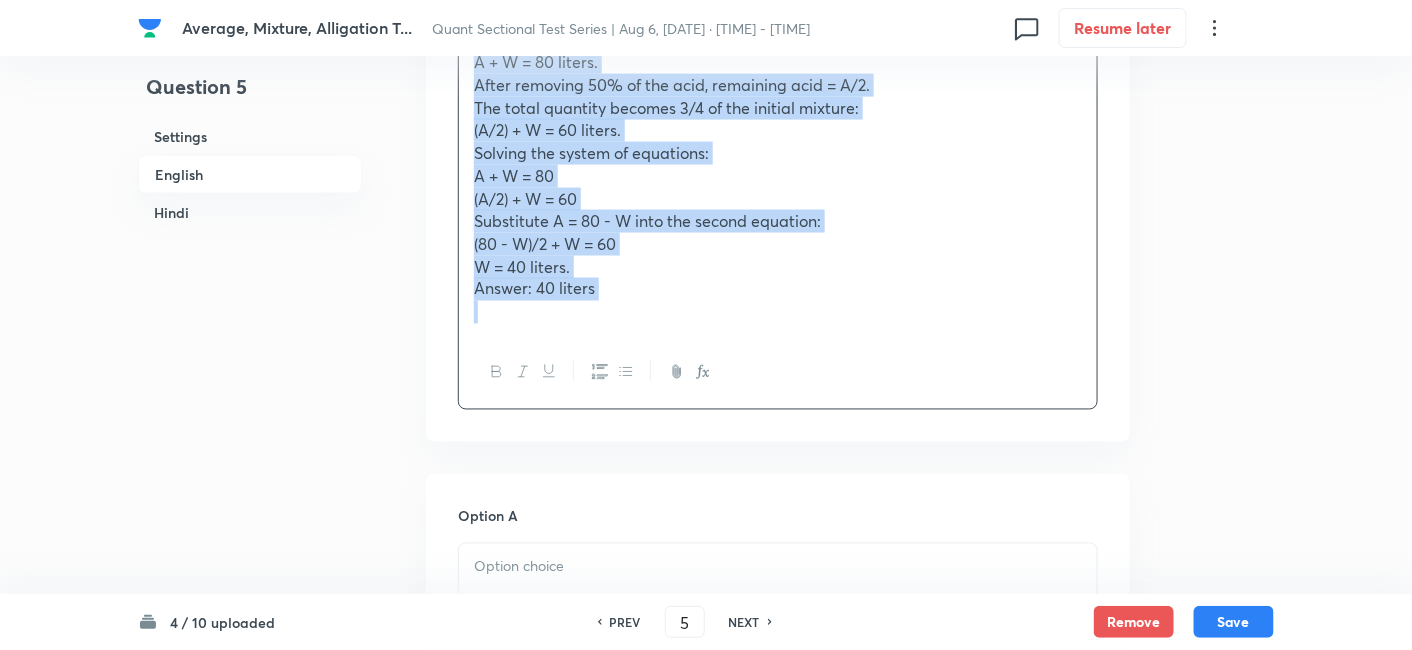 copy on "A jar contains 80 liters of a acid-water mixture. If 50% of the acid is removed and the total quantity becomes 3/4 times the initial mixture, what was the initial quantity of water in the mixture? a) 40 liters b) 30 liters c) 50 liters d) 60 liters e) None of these Solution Let Acid = A and water = W. A + W = 80 liters. After removing 50% of the acid, remaining acid = A/2. The total quantity becomes 3/4 of the initial mixture: (A/2) + W = 60 liters. Solving the system of equations: A + W = 80 (A/2) + W = 60 Substitute A = 80 - W into the second equation: (80 - W)/2 + W = 60 W = 40 liters. Answer: 40 liters" 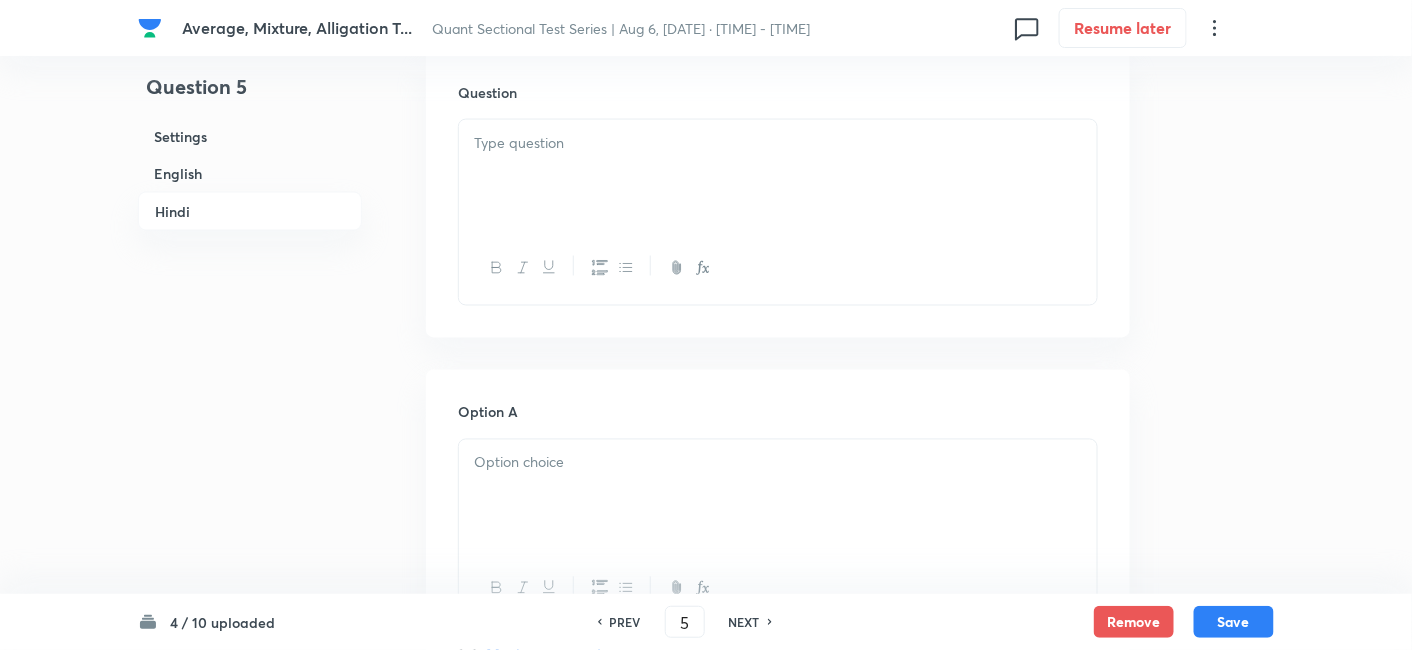 scroll, scrollTop: 3357, scrollLeft: 0, axis: vertical 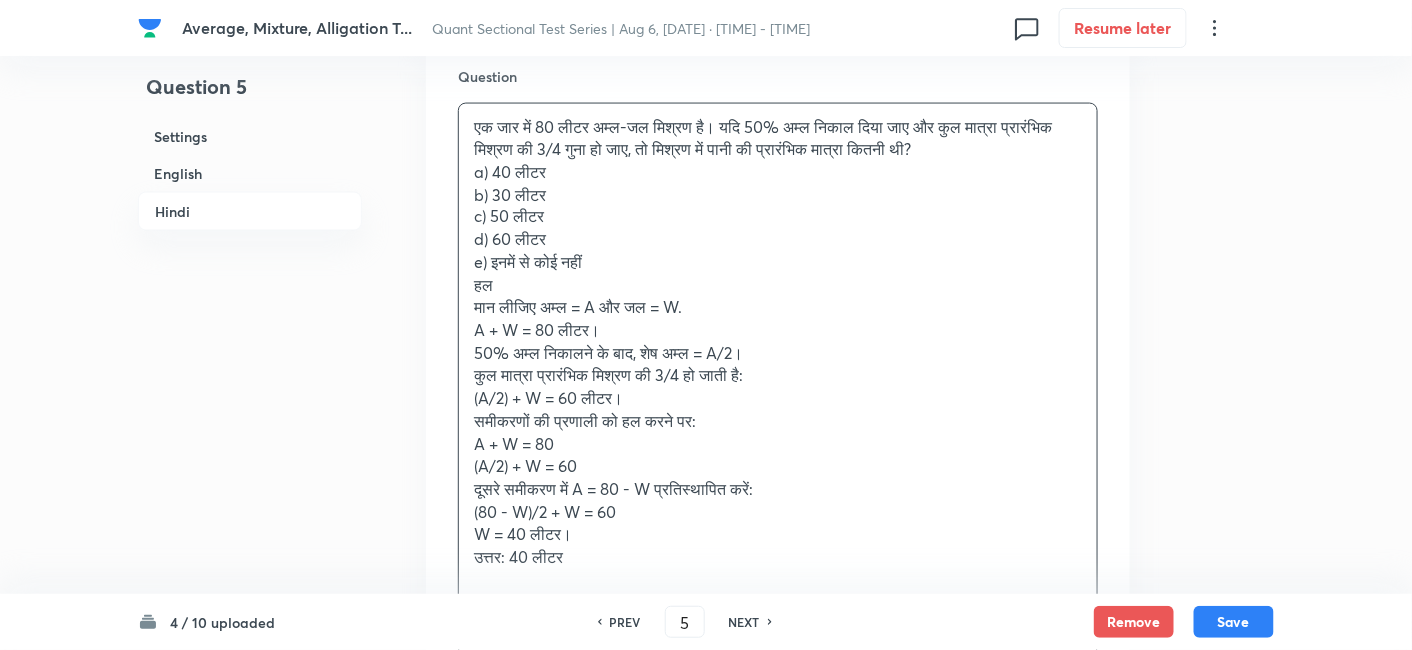 click on "एक जार में 80 लीटर अम्ल-जल मिश्रण है। यदि 50% अम्ल निकाल दिया जाए और कुल मात्रा प्रारंभिक मिश्रण की 3/4 गुना हो जाए, तो मिश्रण में पानी की प्रारंभिक मात्रा कितनी थी?" at bounding box center [778, 138] 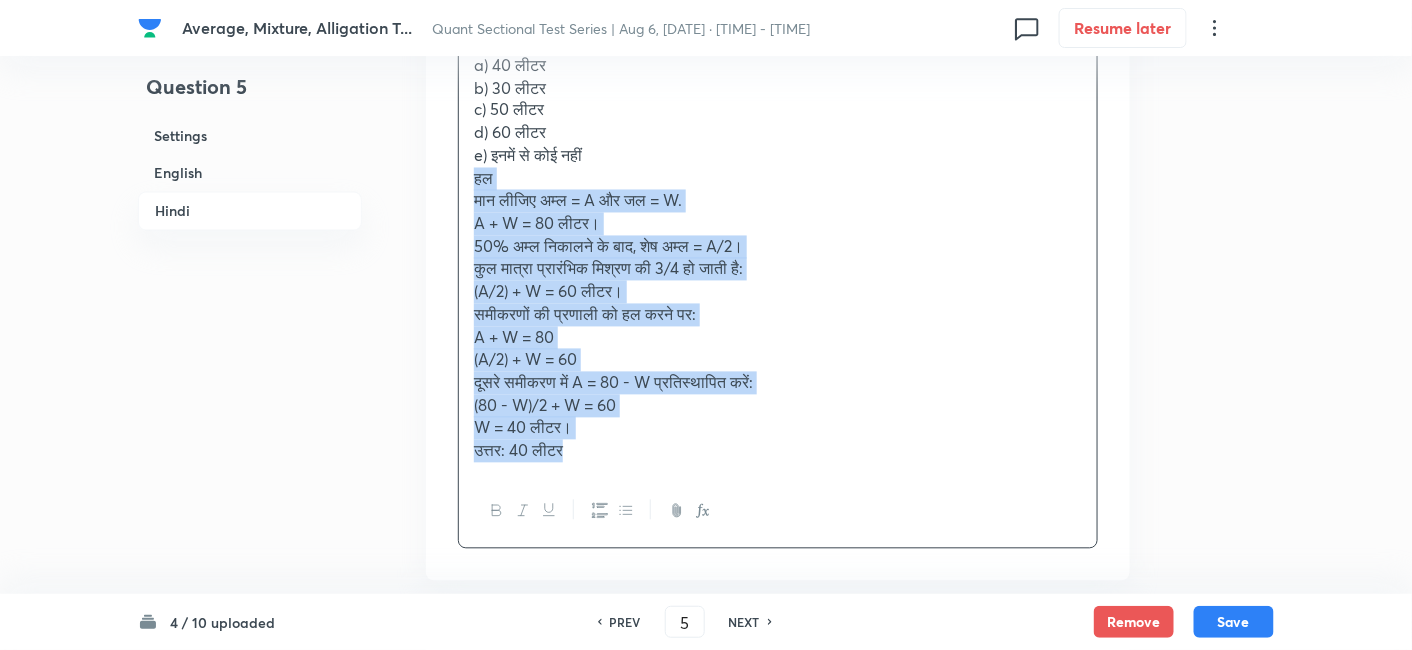 drag, startPoint x: 467, startPoint y: 175, endPoint x: 725, endPoint y: 481, distance: 400.2499 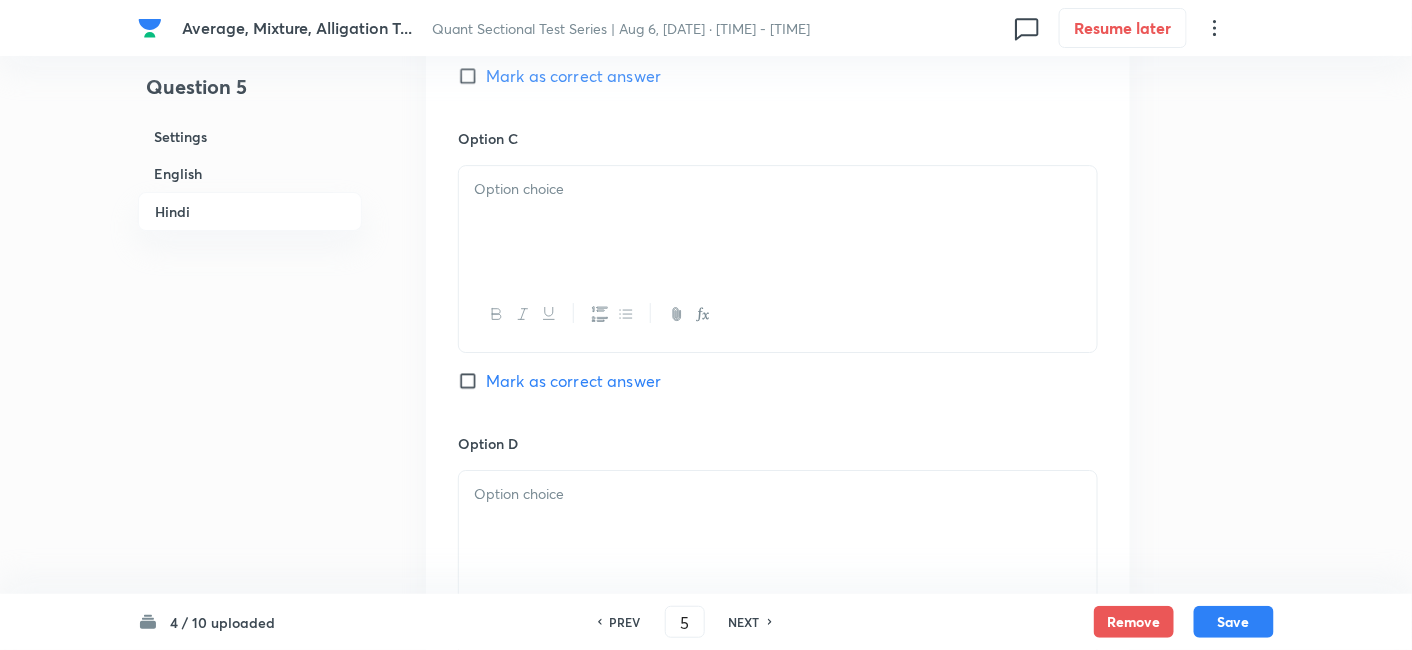 scroll, scrollTop: 5190, scrollLeft: 0, axis: vertical 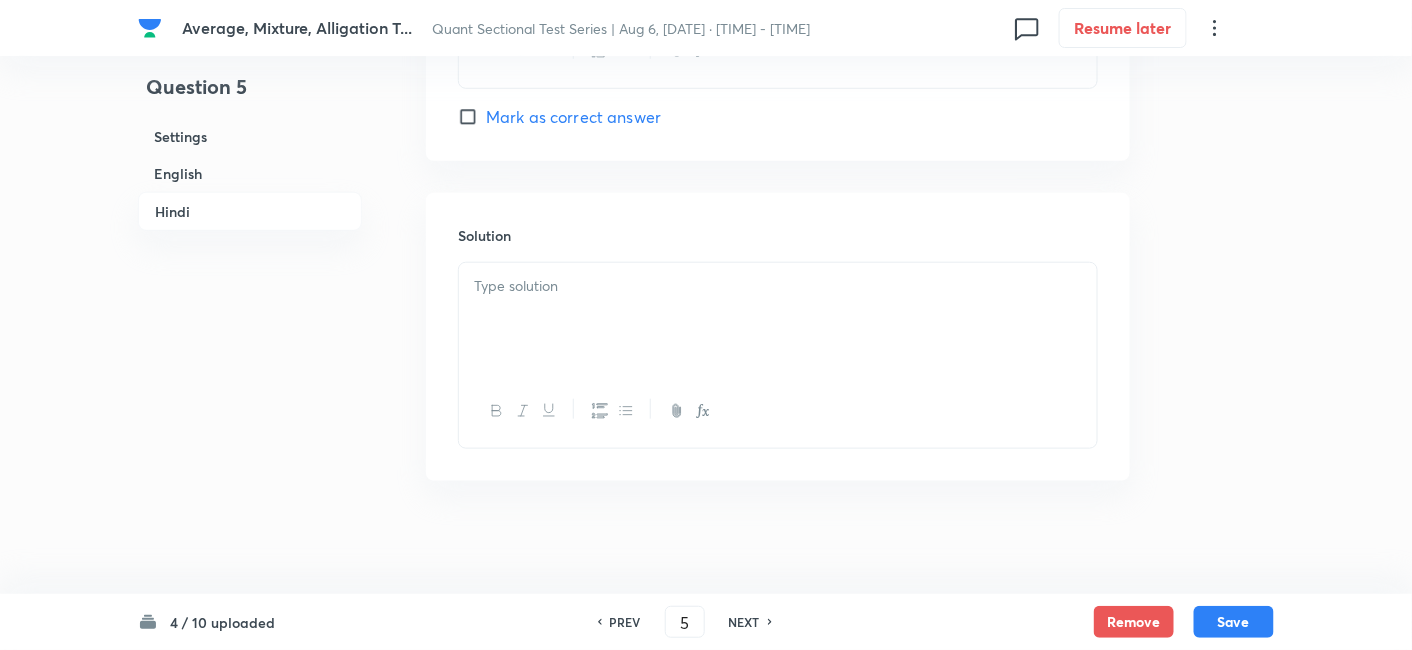 click at bounding box center [778, 319] 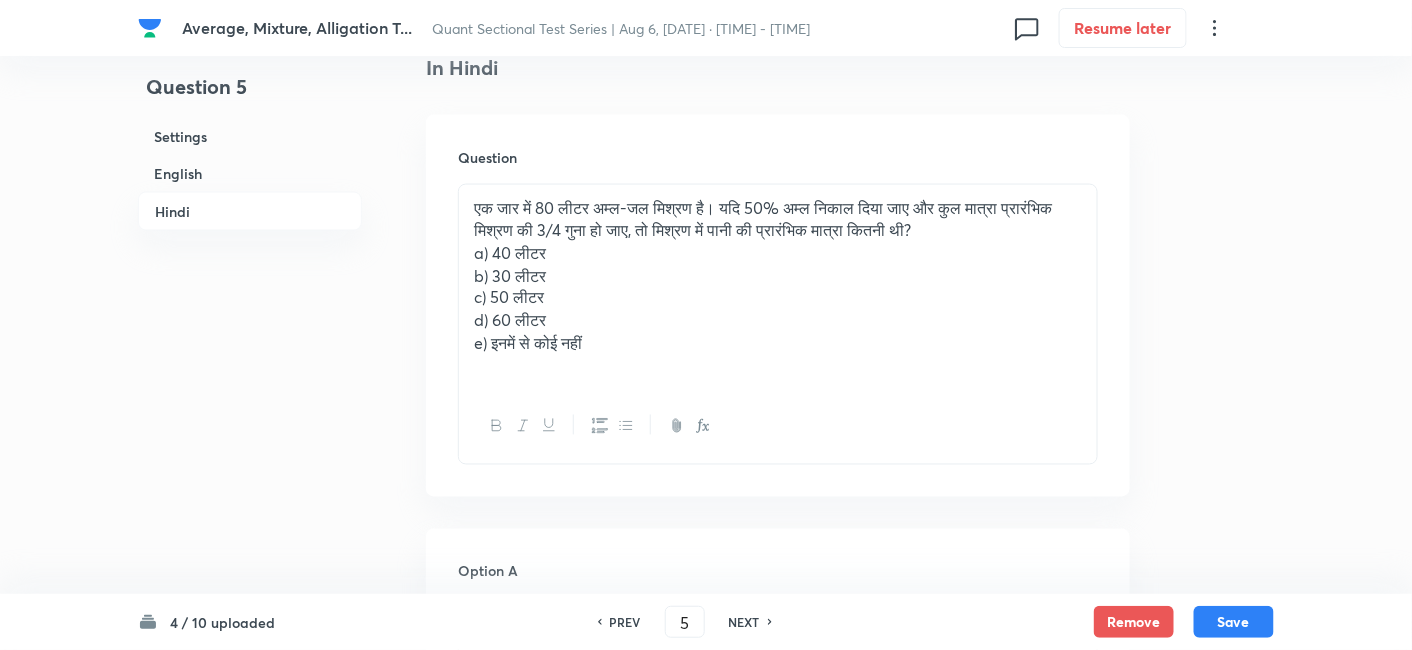 scroll, scrollTop: 3277, scrollLeft: 0, axis: vertical 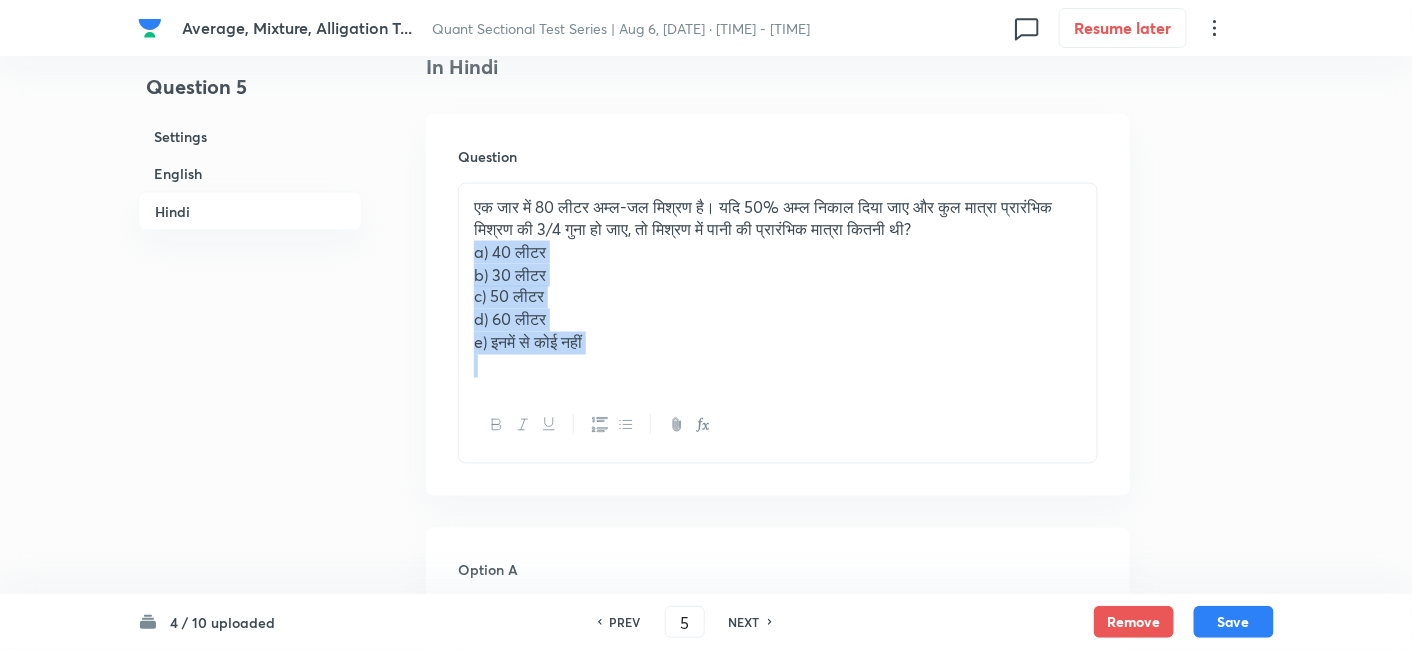 drag, startPoint x: 472, startPoint y: 249, endPoint x: 689, endPoint y: 402, distance: 265.5146 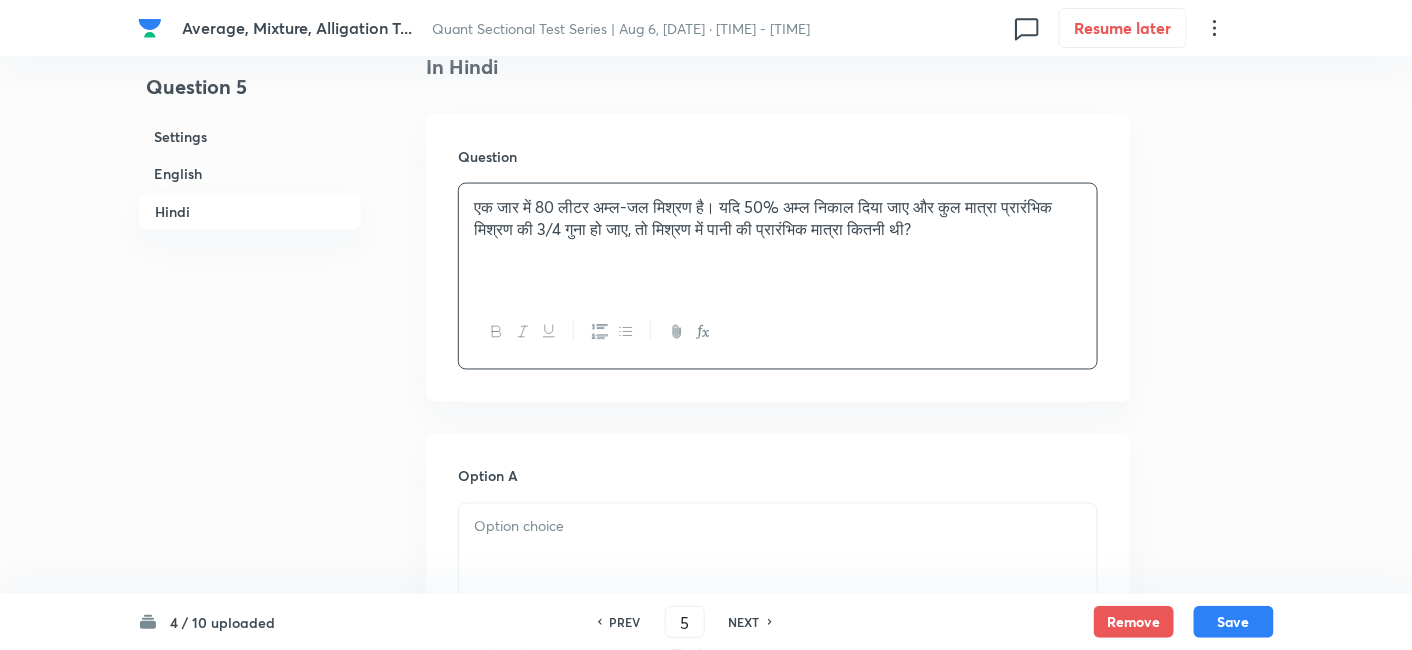 scroll, scrollTop: 3510, scrollLeft: 0, axis: vertical 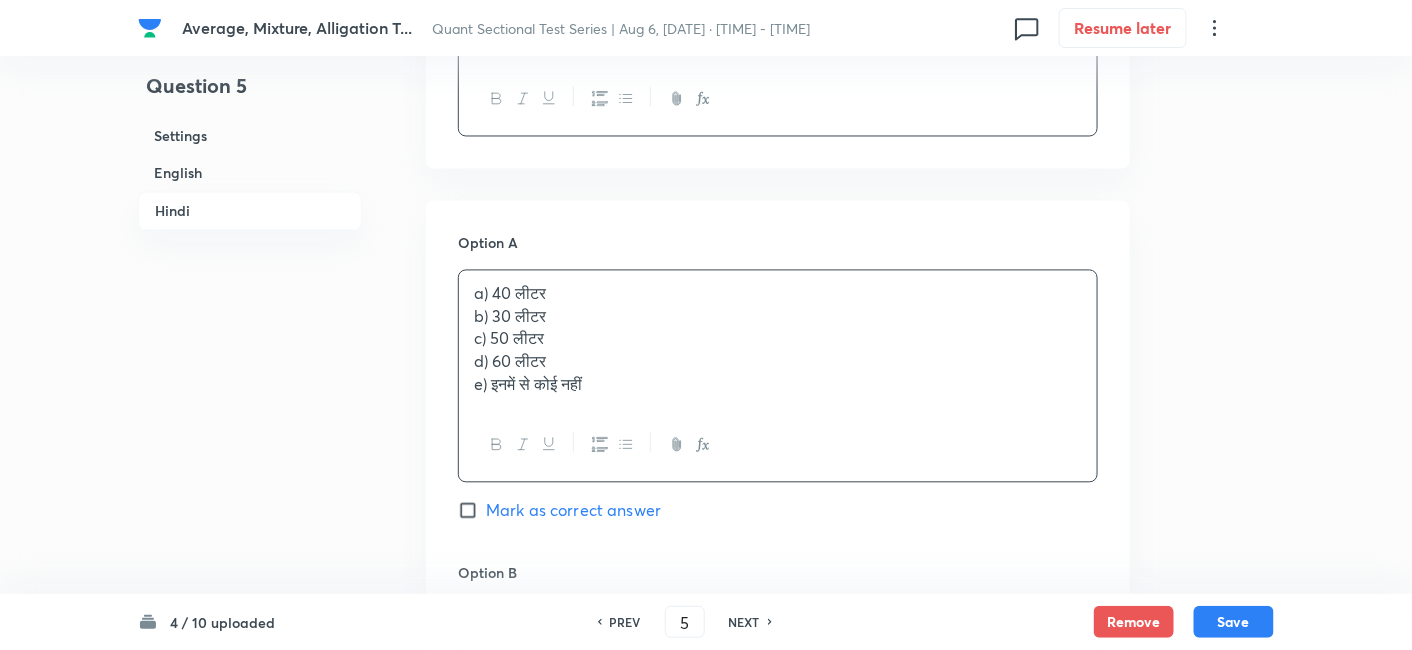 click on "a) 40 लीटर b) 30 लीटर c) 50 लीटर d) 60 लीटर e) इनमें से कोई नहीं" at bounding box center (778, 340) 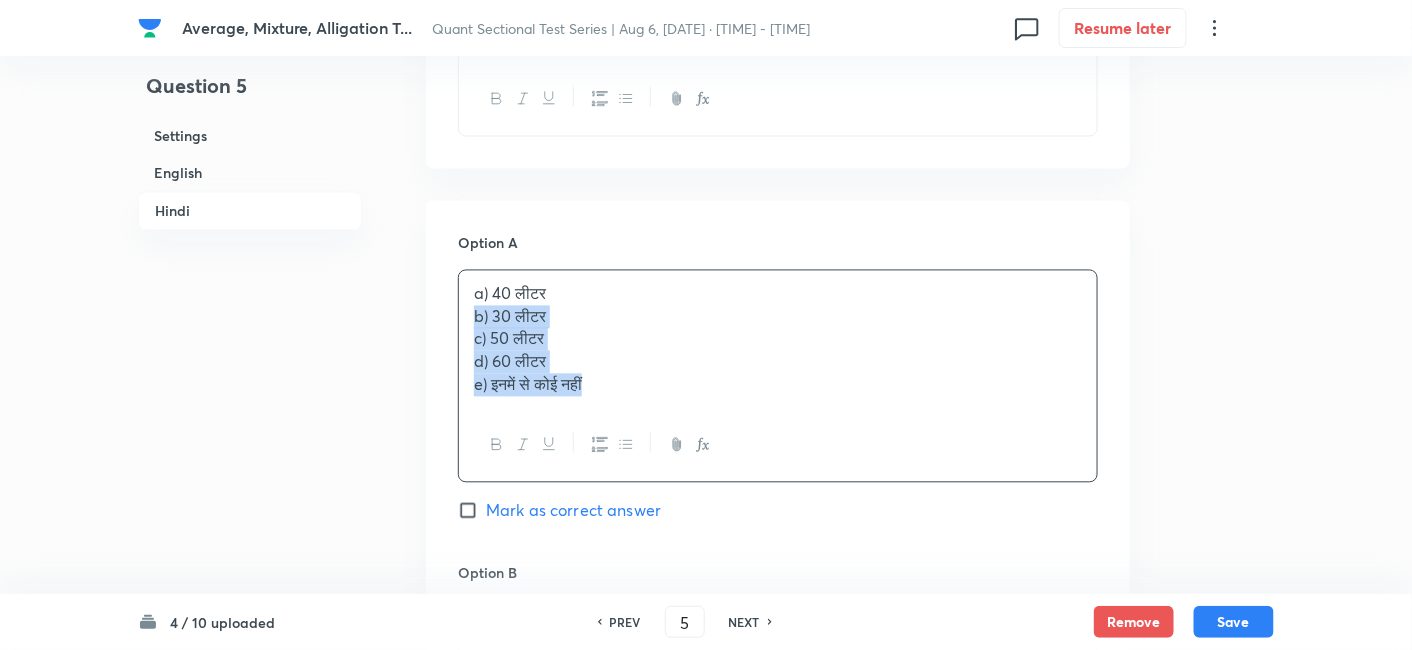 drag, startPoint x: 469, startPoint y: 311, endPoint x: 757, endPoint y: 500, distance: 344.47787 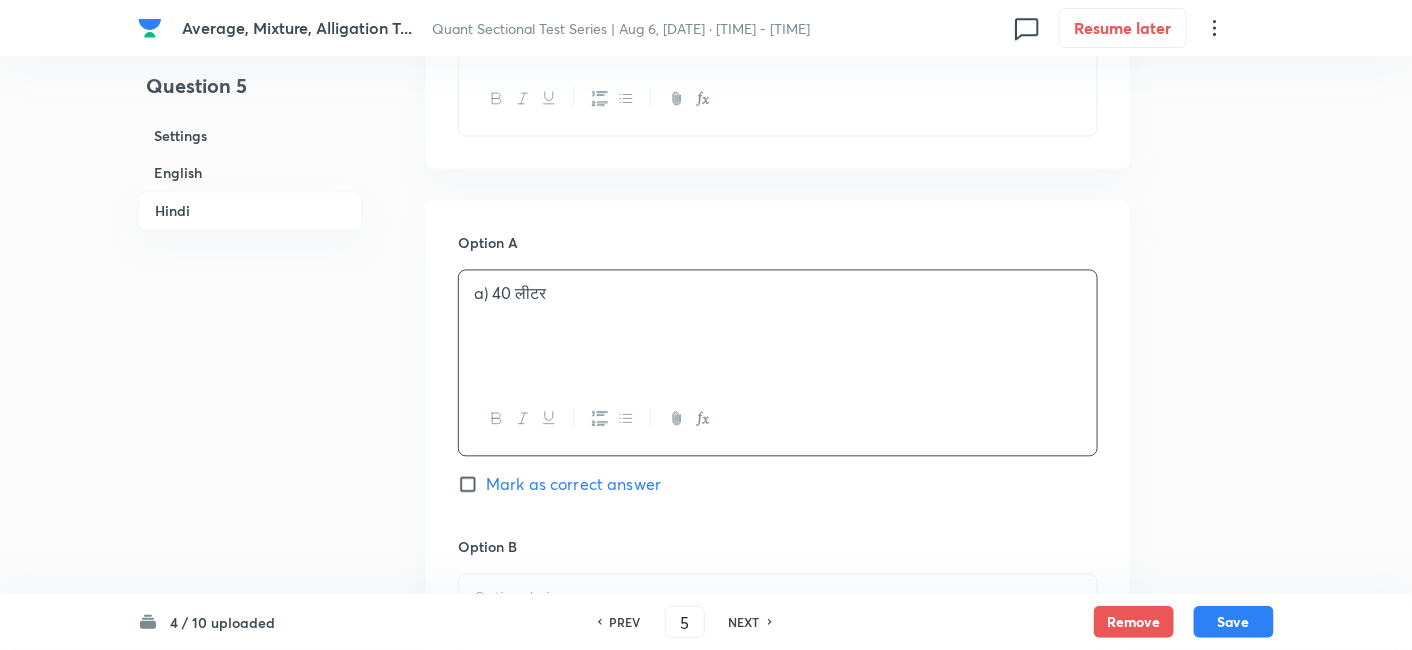 click on "Mark as correct answer" at bounding box center (573, 485) 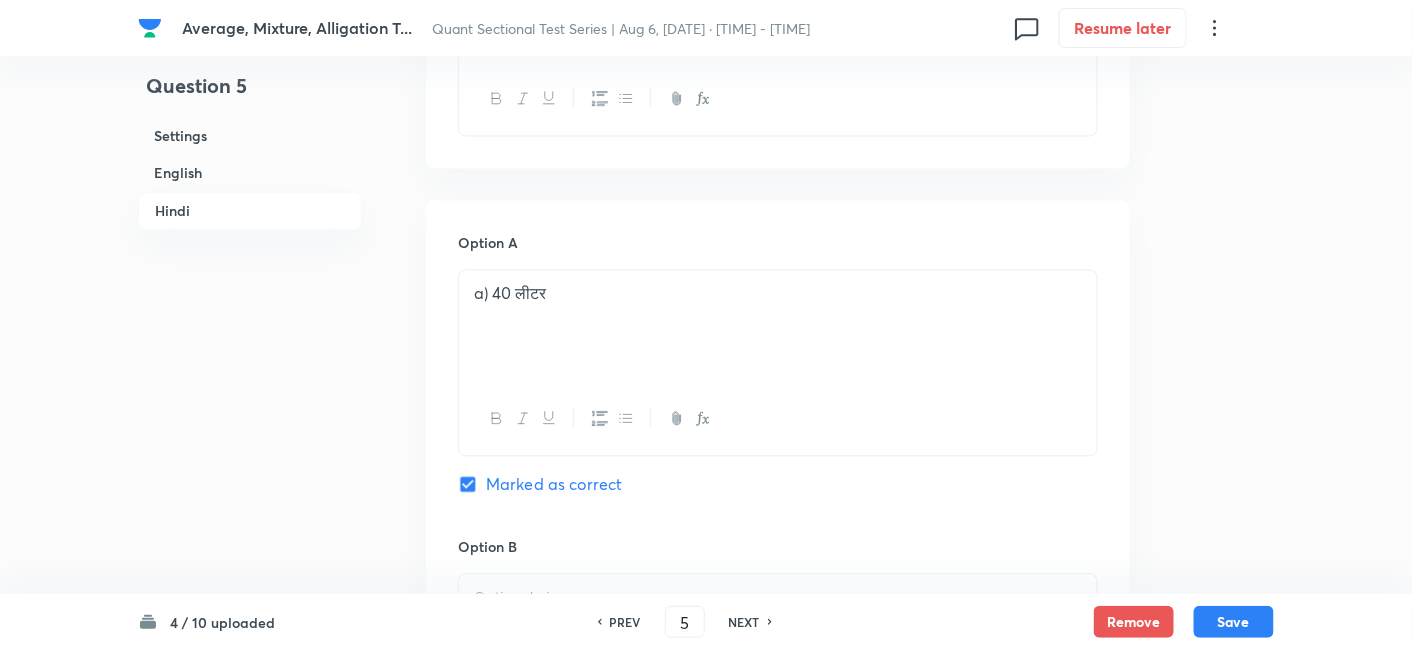 checkbox on "true" 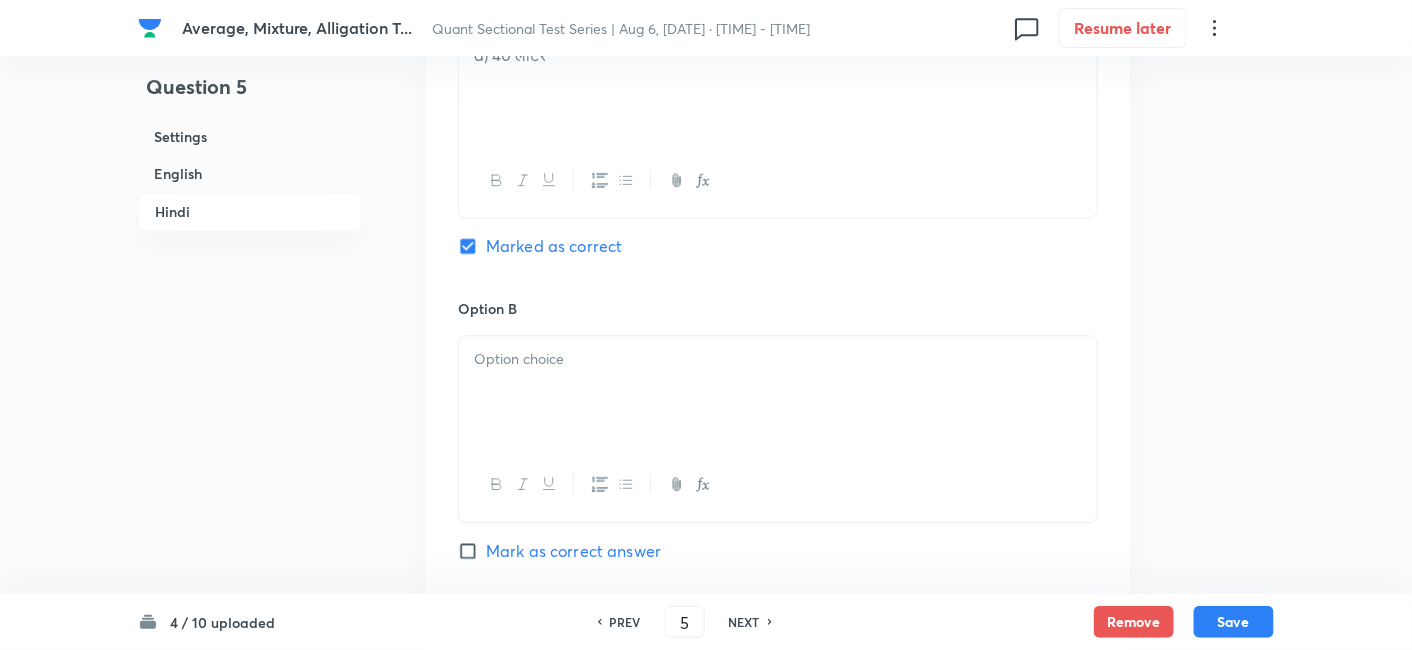 scroll, scrollTop: 3750, scrollLeft: 0, axis: vertical 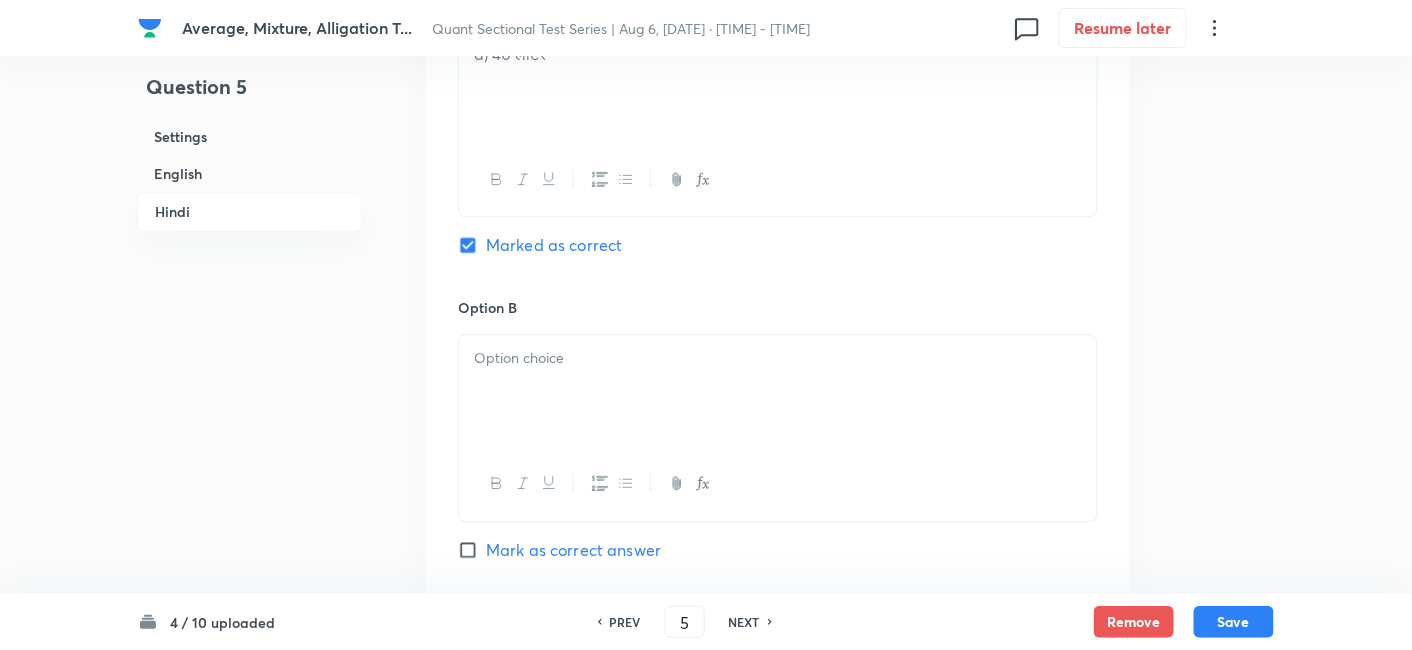 click at bounding box center (778, 391) 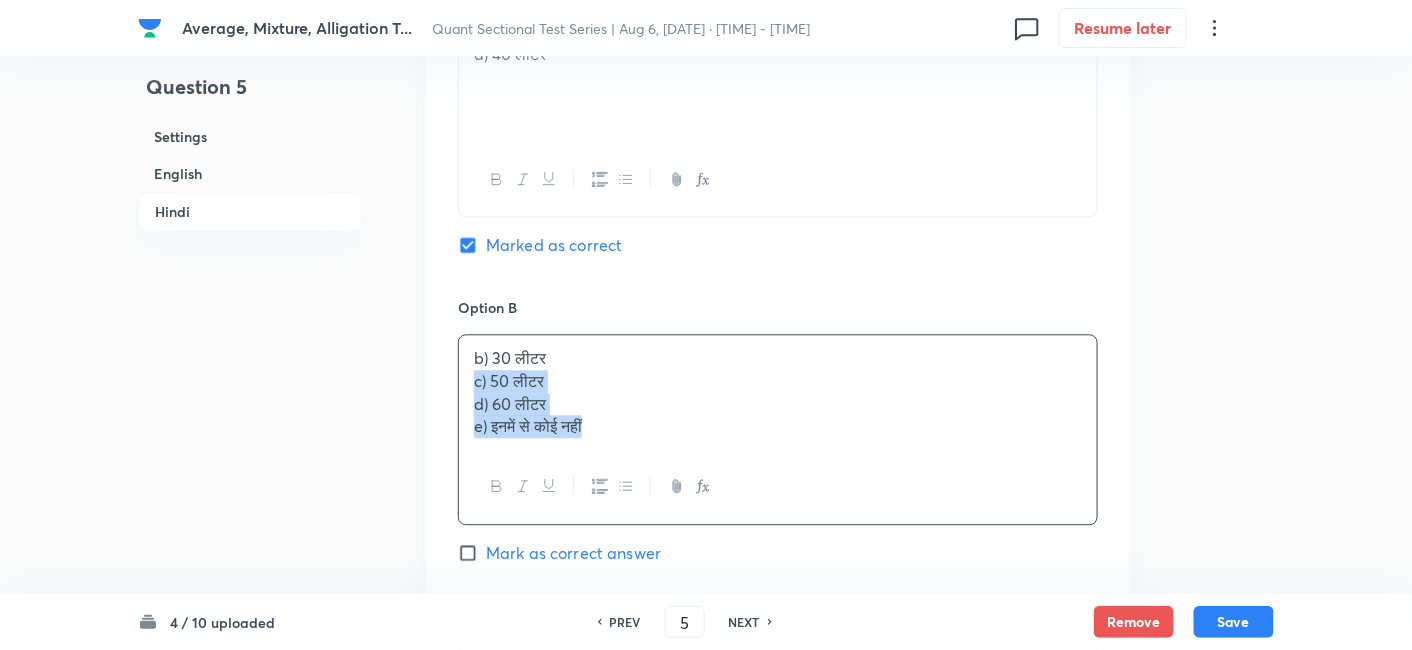 drag, startPoint x: 474, startPoint y: 379, endPoint x: 707, endPoint y: 498, distance: 261.62952 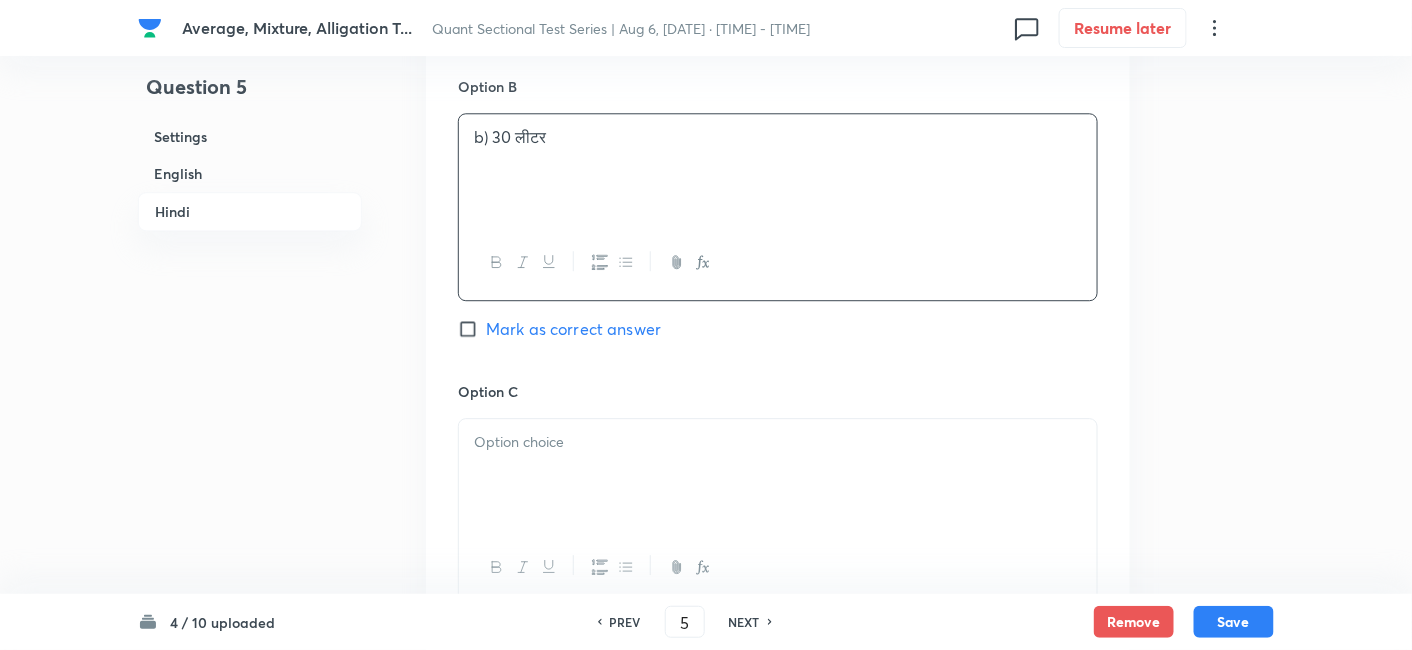 scroll, scrollTop: 3977, scrollLeft: 0, axis: vertical 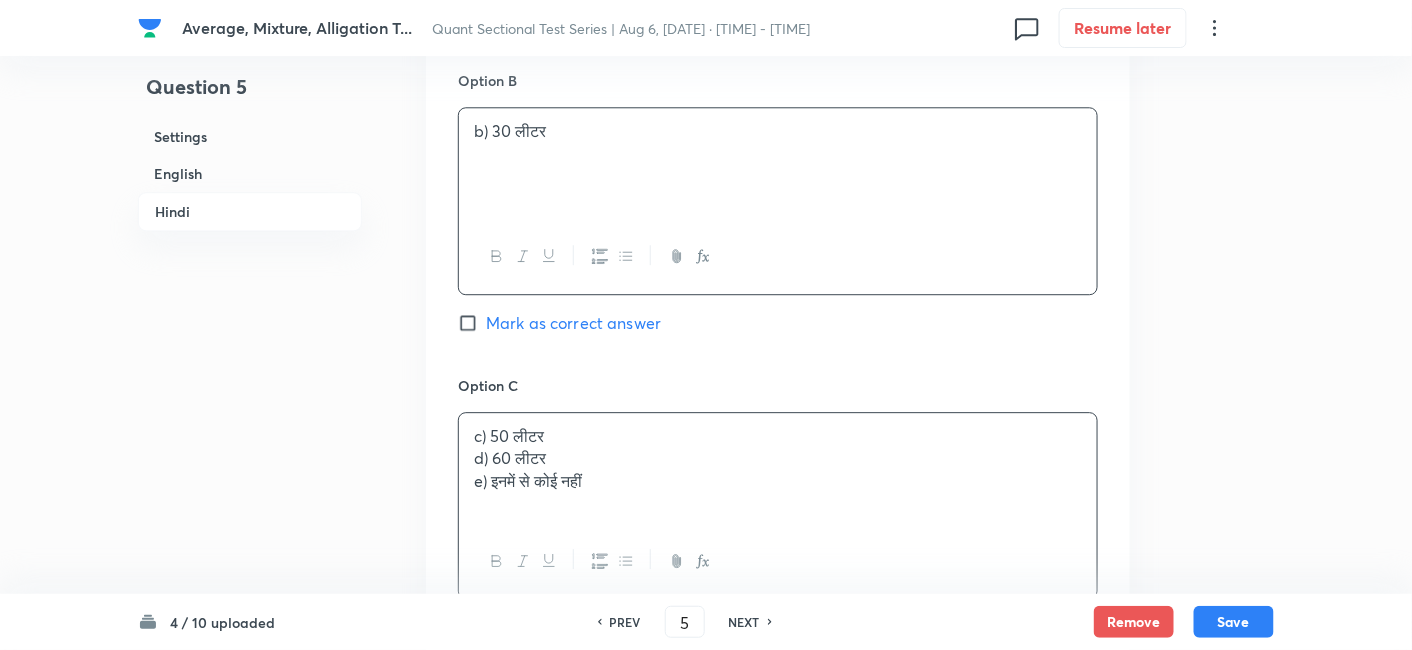 click on "c) 50 लीटर d) 60 लीटर e) इनमें से कोई नहीं" at bounding box center (778, 469) 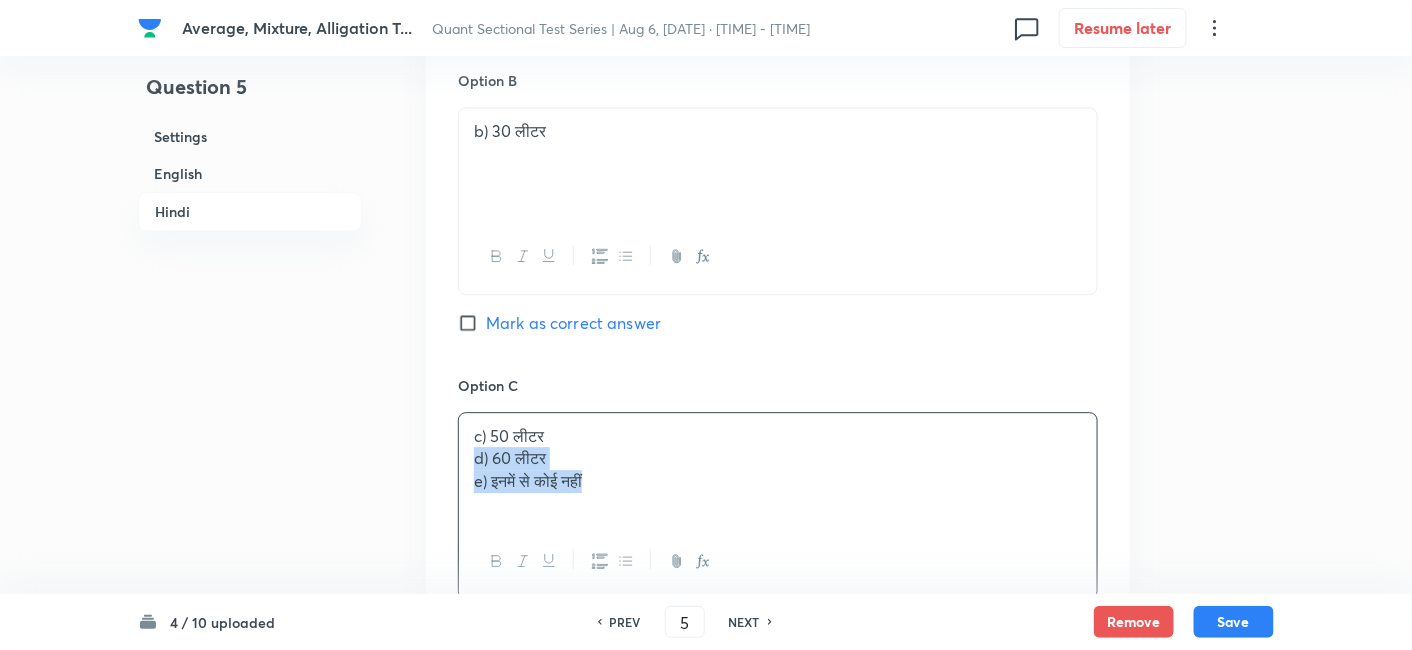 drag, startPoint x: 472, startPoint y: 454, endPoint x: 760, endPoint y: 550, distance: 303.57864 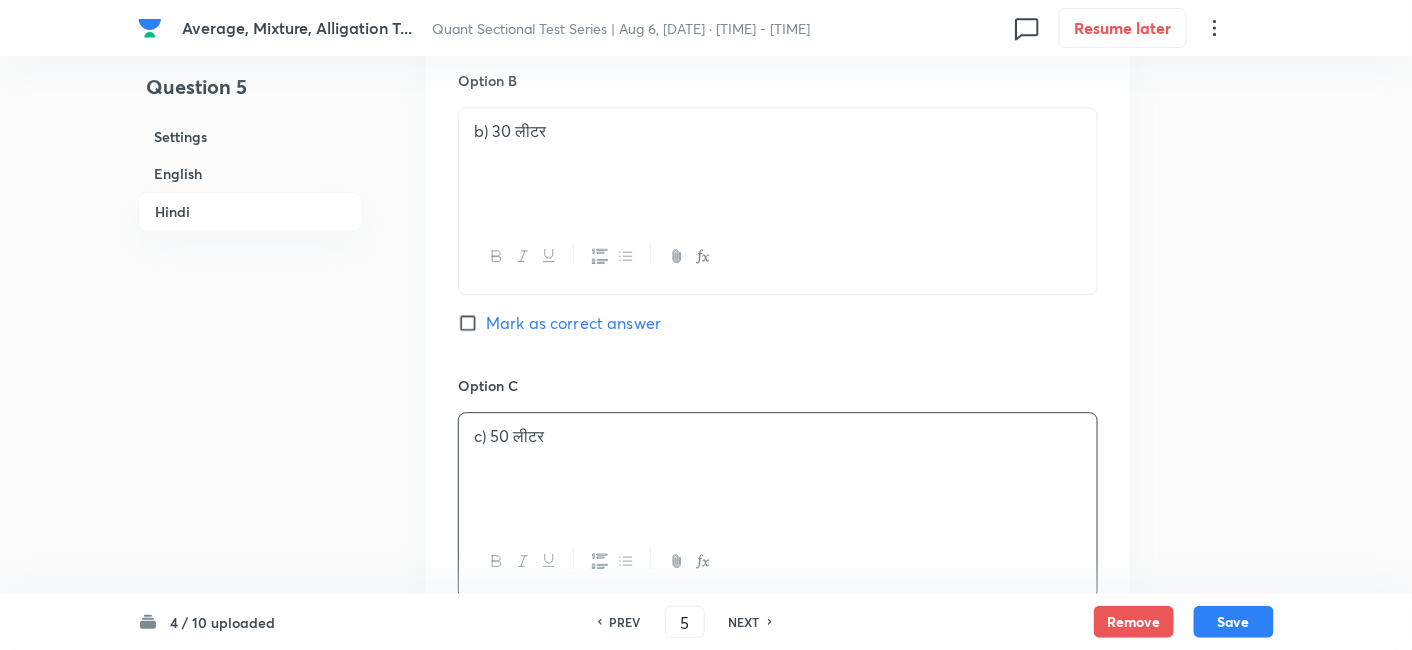 scroll, scrollTop: 4194, scrollLeft: 0, axis: vertical 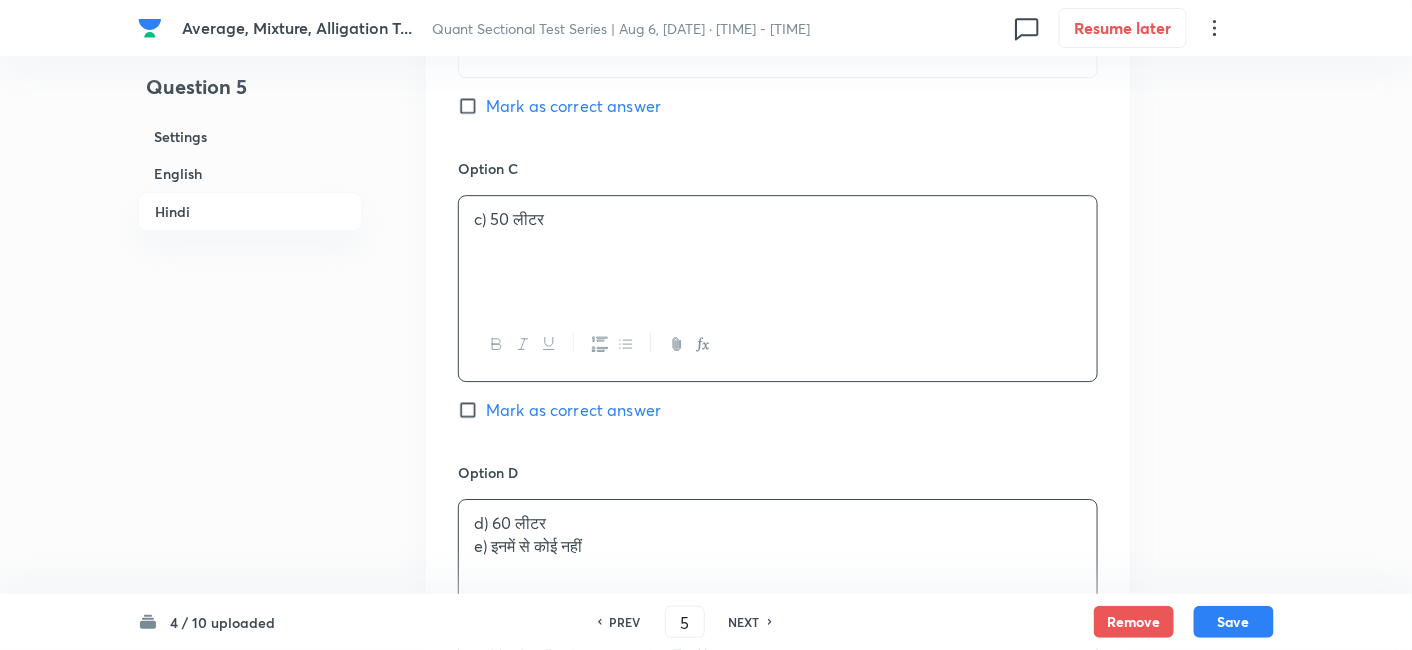 click on "d) 60 लीटर e) इनमें से कोई नहीं" at bounding box center [778, 556] 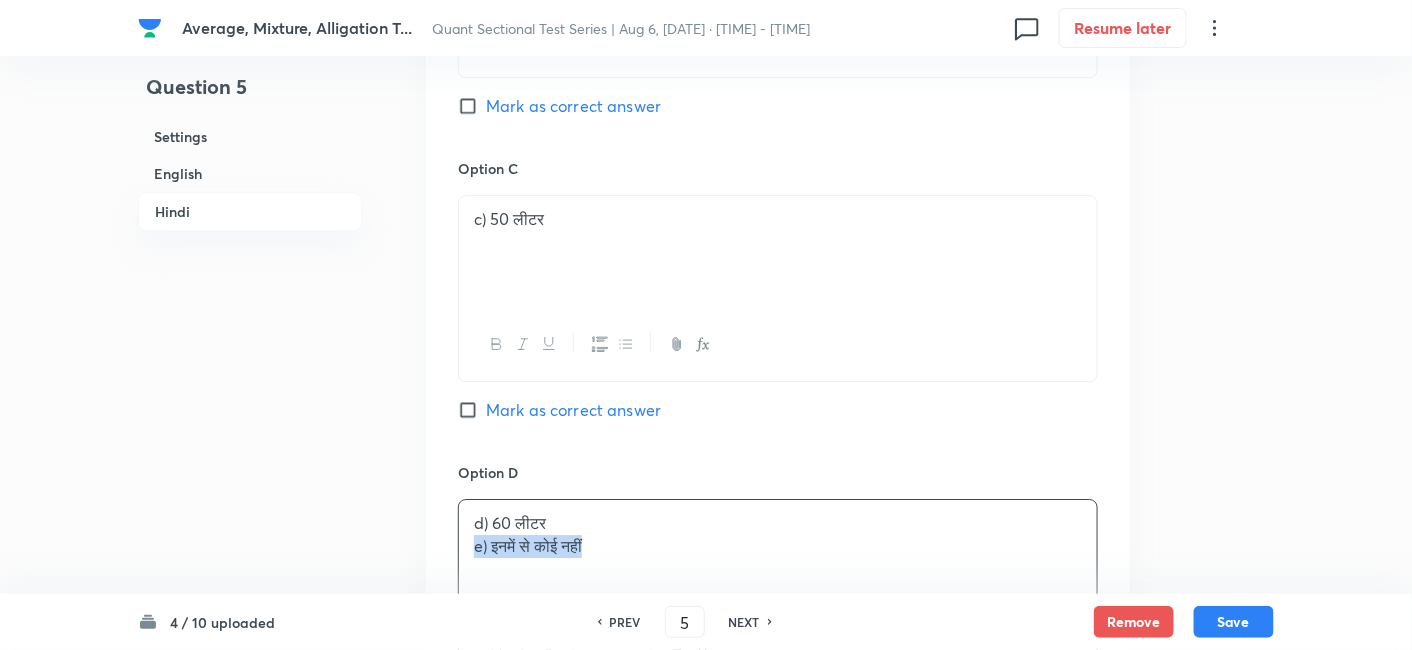 drag, startPoint x: 465, startPoint y: 541, endPoint x: 753, endPoint y: 604, distance: 294.81012 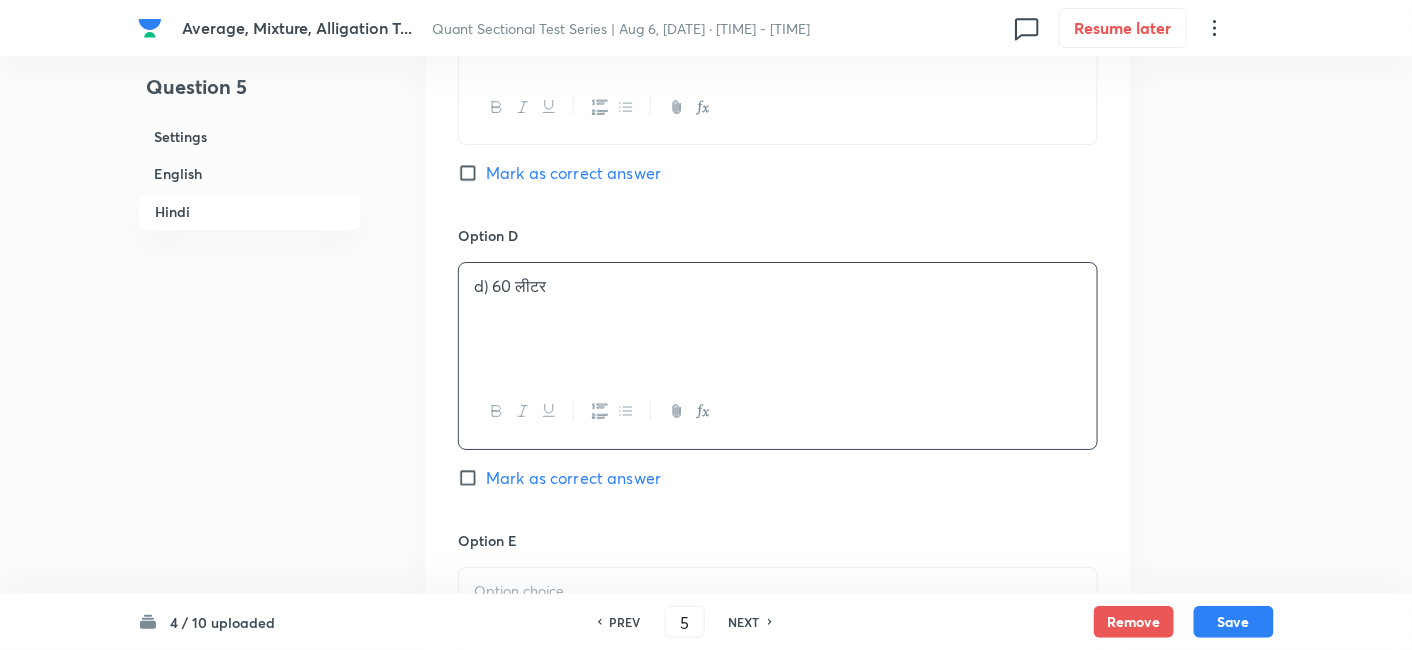 scroll, scrollTop: 4434, scrollLeft: 0, axis: vertical 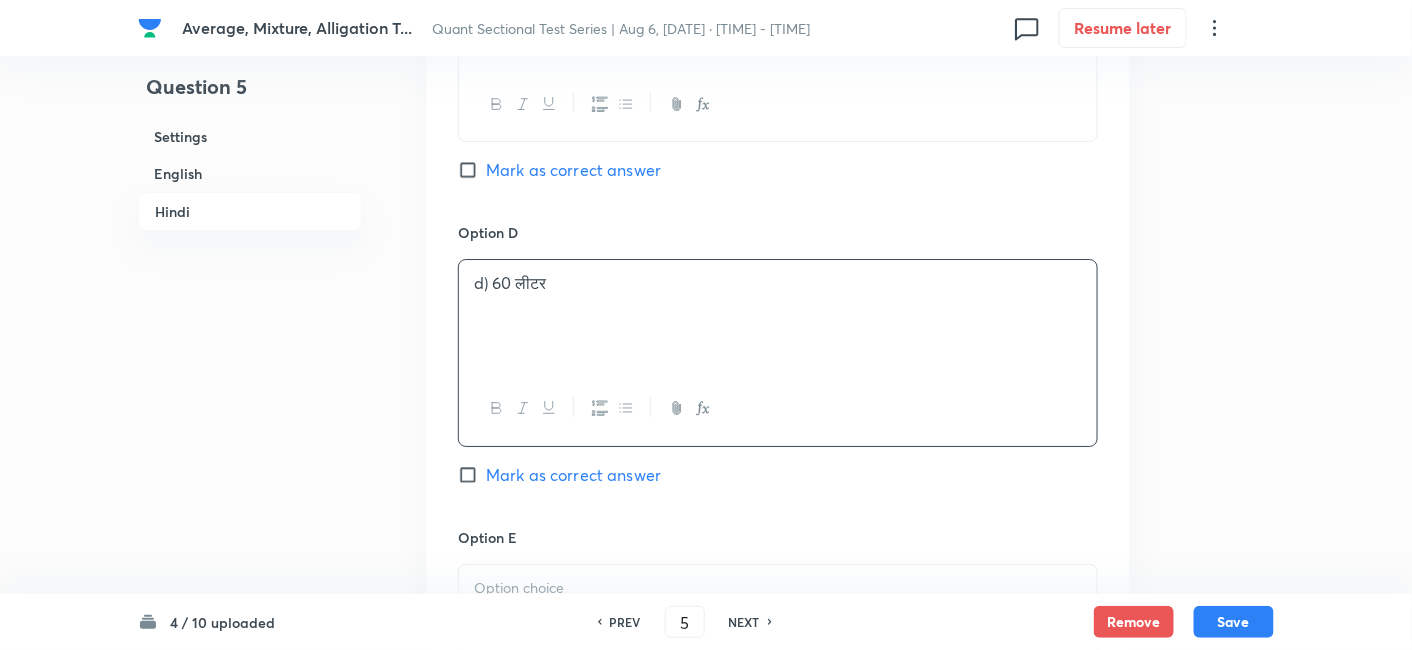 click at bounding box center [778, 588] 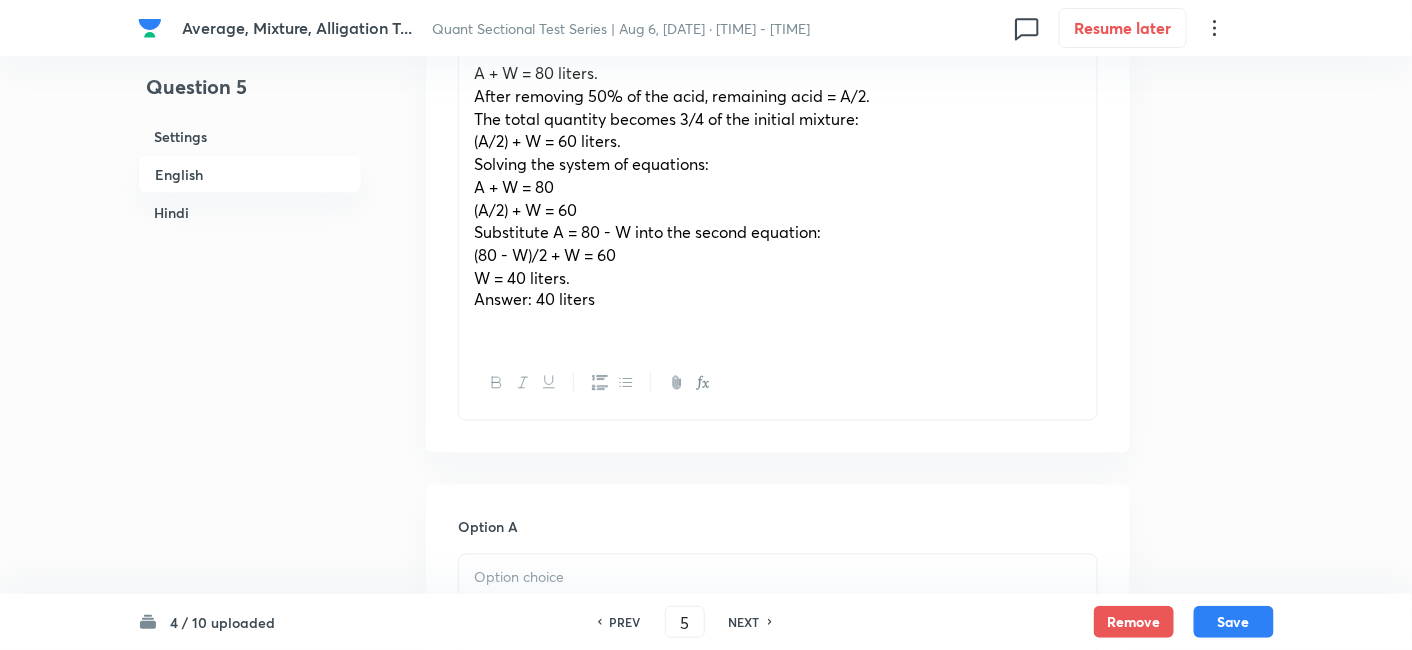 scroll, scrollTop: 692, scrollLeft: 0, axis: vertical 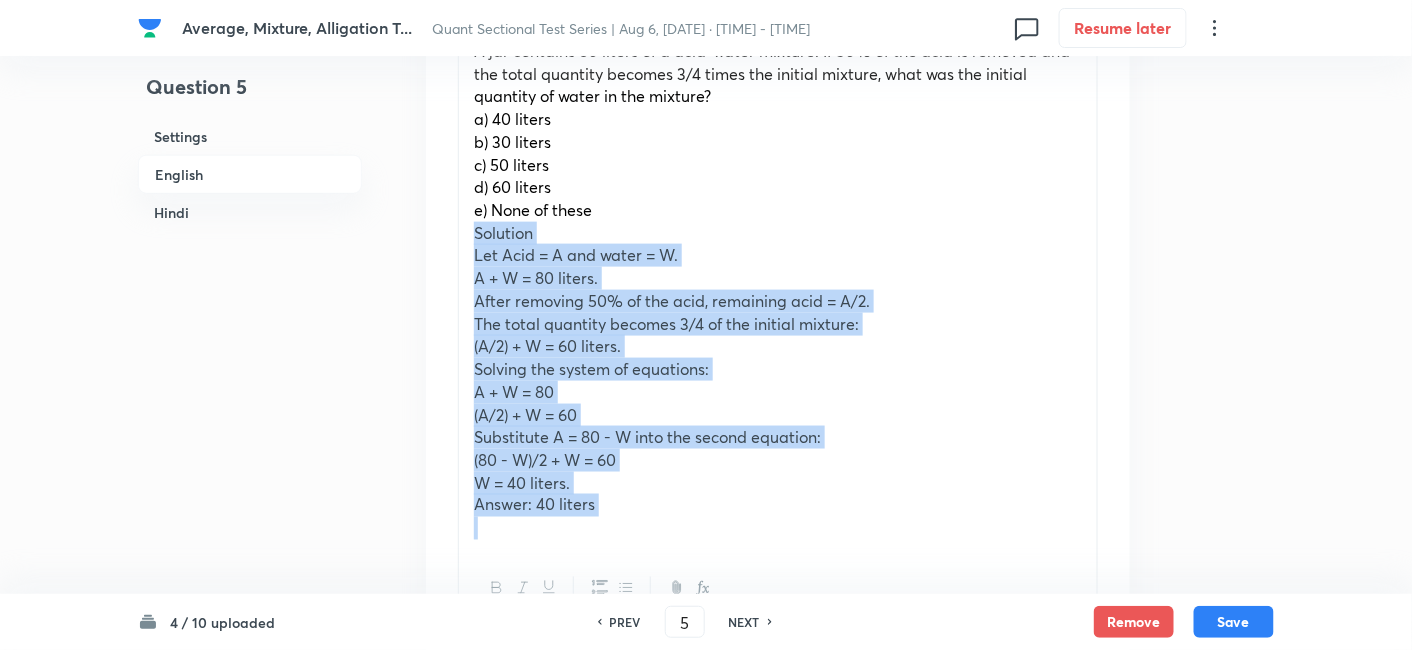 drag, startPoint x: 474, startPoint y: 234, endPoint x: 620, endPoint y: 554, distance: 351.73285 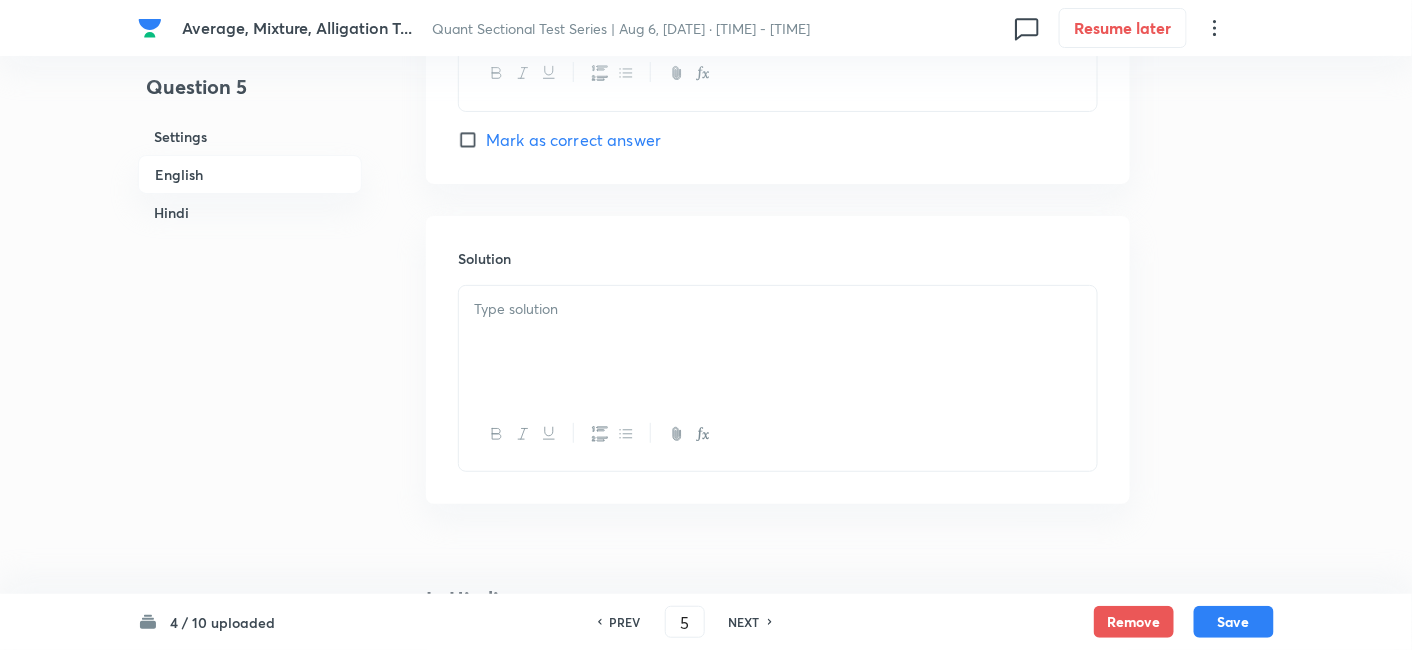 scroll, scrollTop: 2528, scrollLeft: 0, axis: vertical 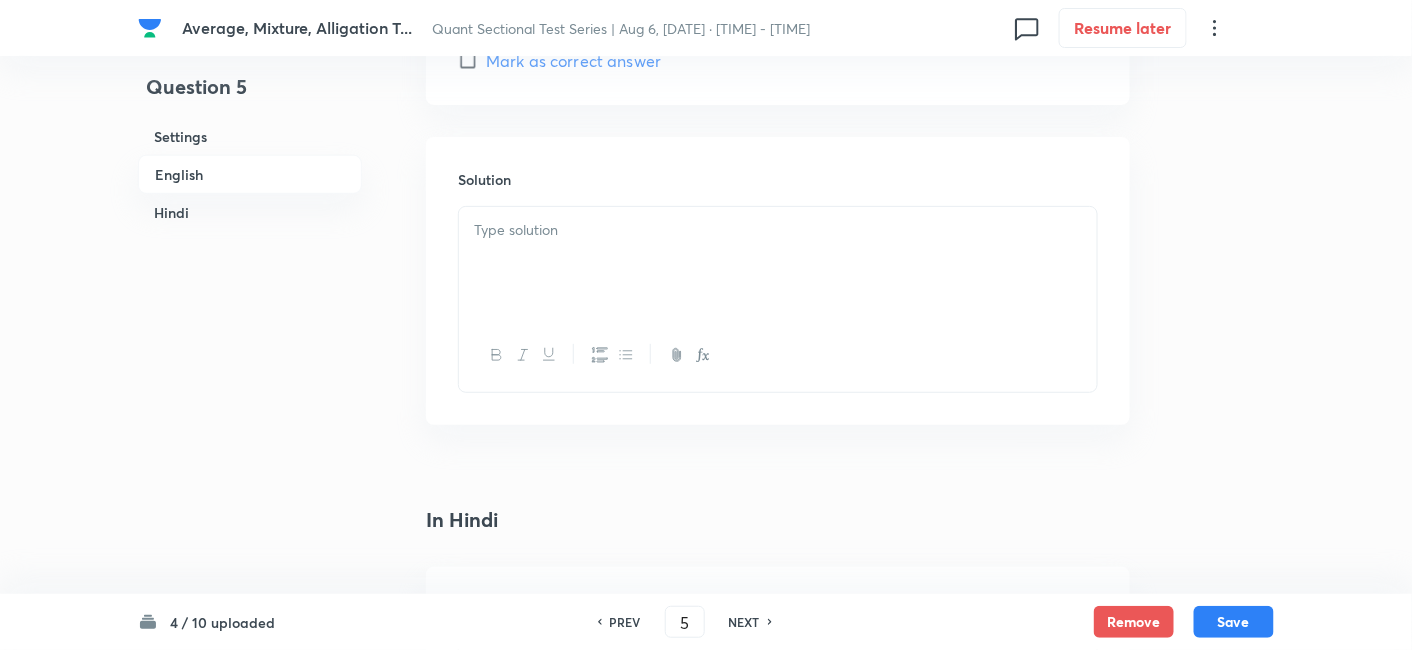 click at bounding box center [778, 230] 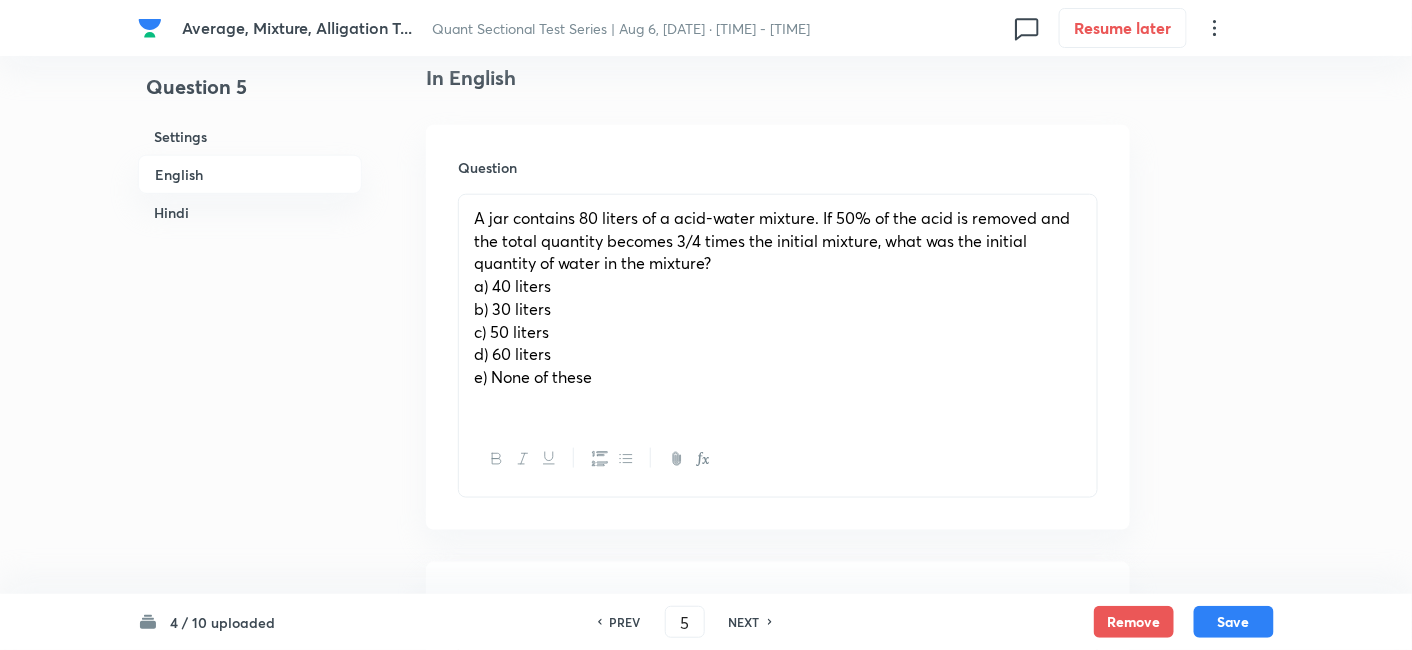 scroll, scrollTop: 527, scrollLeft: 0, axis: vertical 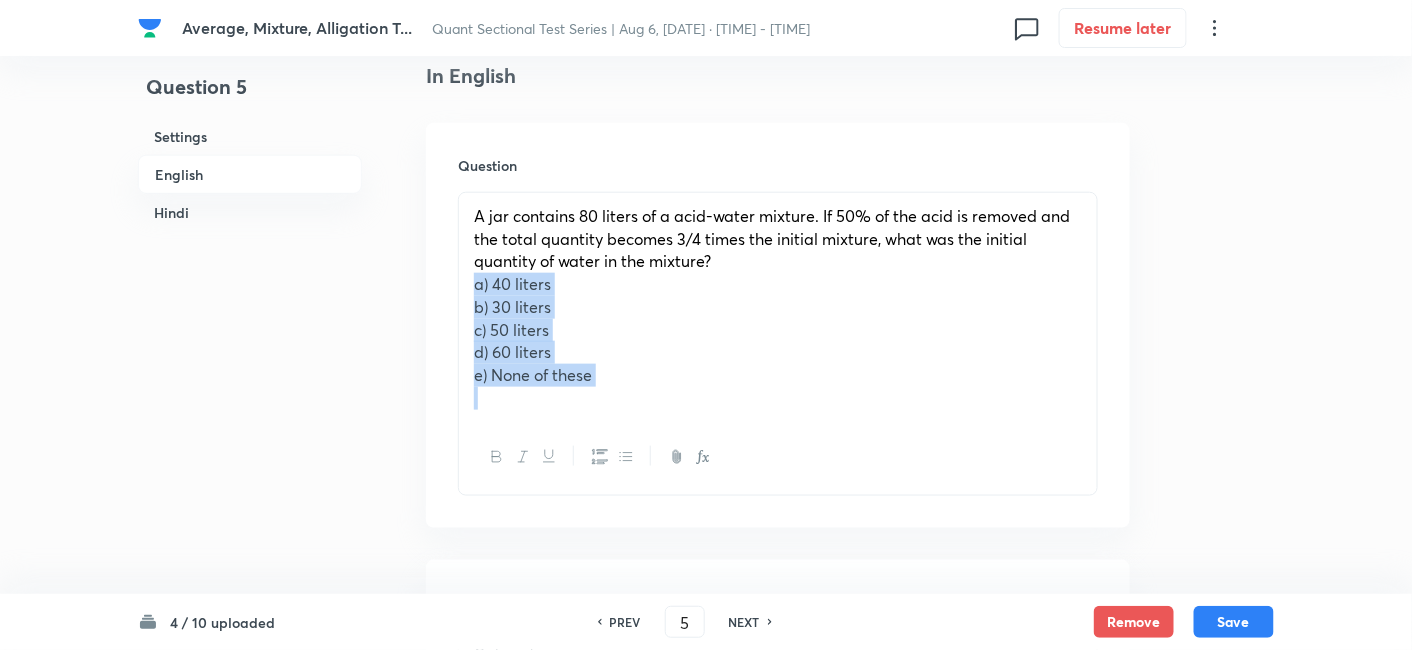 drag, startPoint x: 472, startPoint y: 275, endPoint x: 671, endPoint y: 465, distance: 275.13815 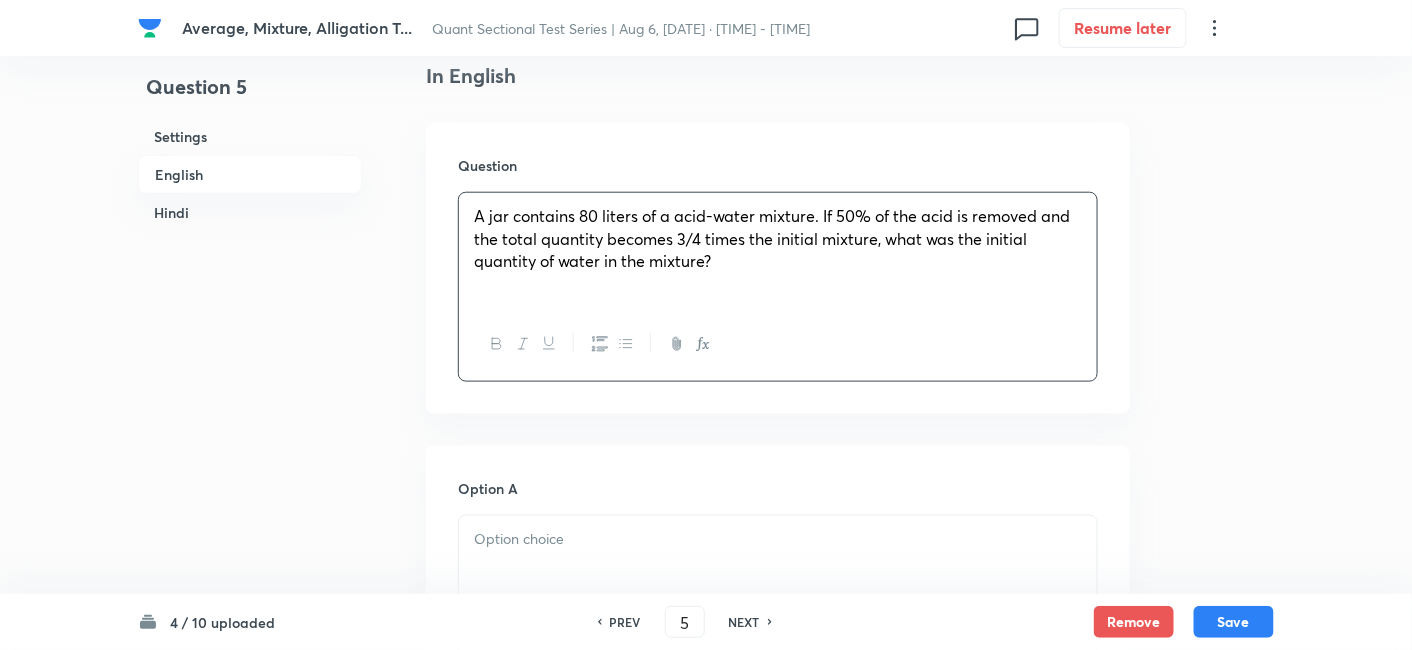 scroll, scrollTop: 765, scrollLeft: 0, axis: vertical 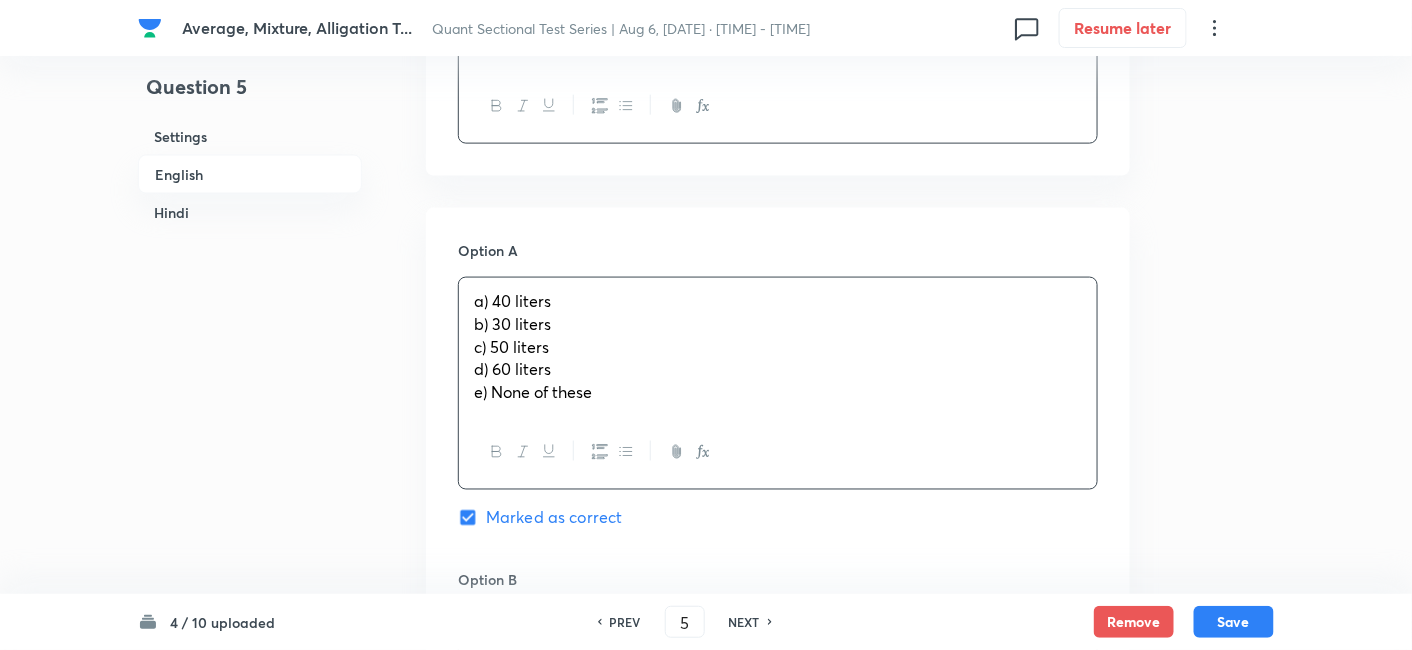 click on "a) 40 liters b) 30 liters c) 50 liters d) 60 liters e) None of these" at bounding box center (778, 347) 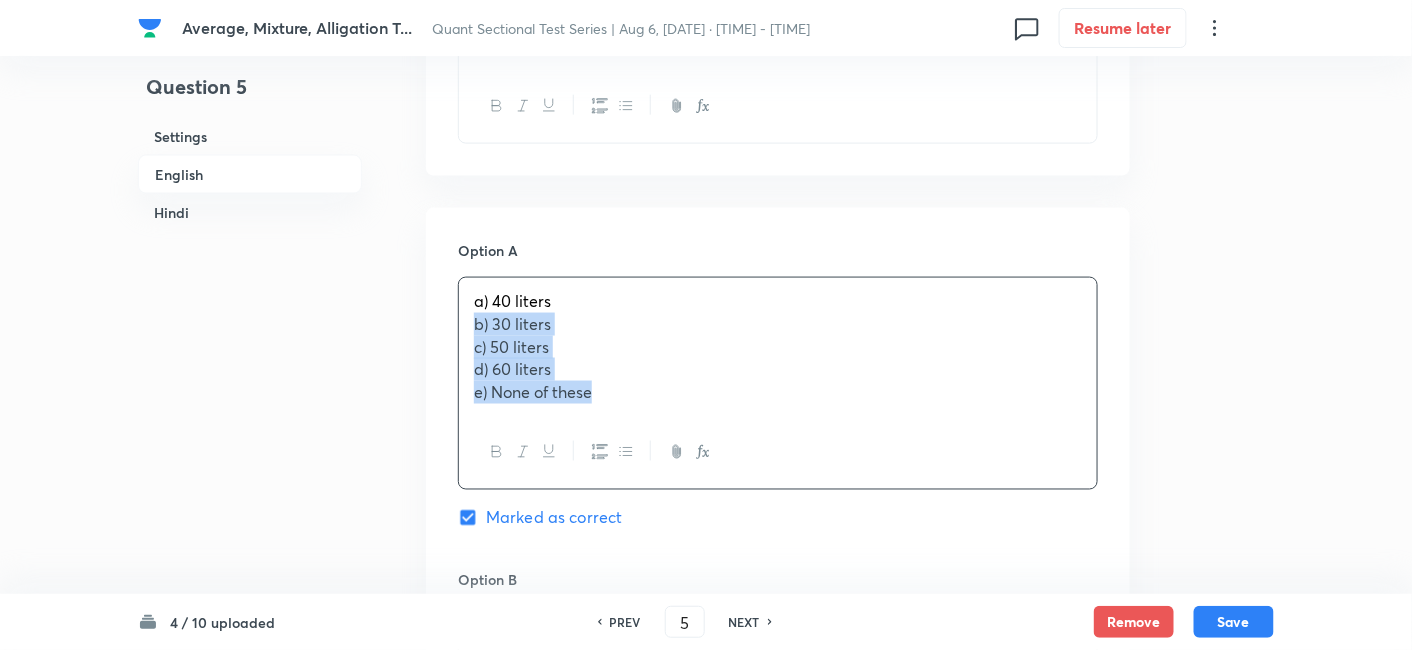 drag, startPoint x: 465, startPoint y: 323, endPoint x: 682, endPoint y: 454, distance: 253.47583 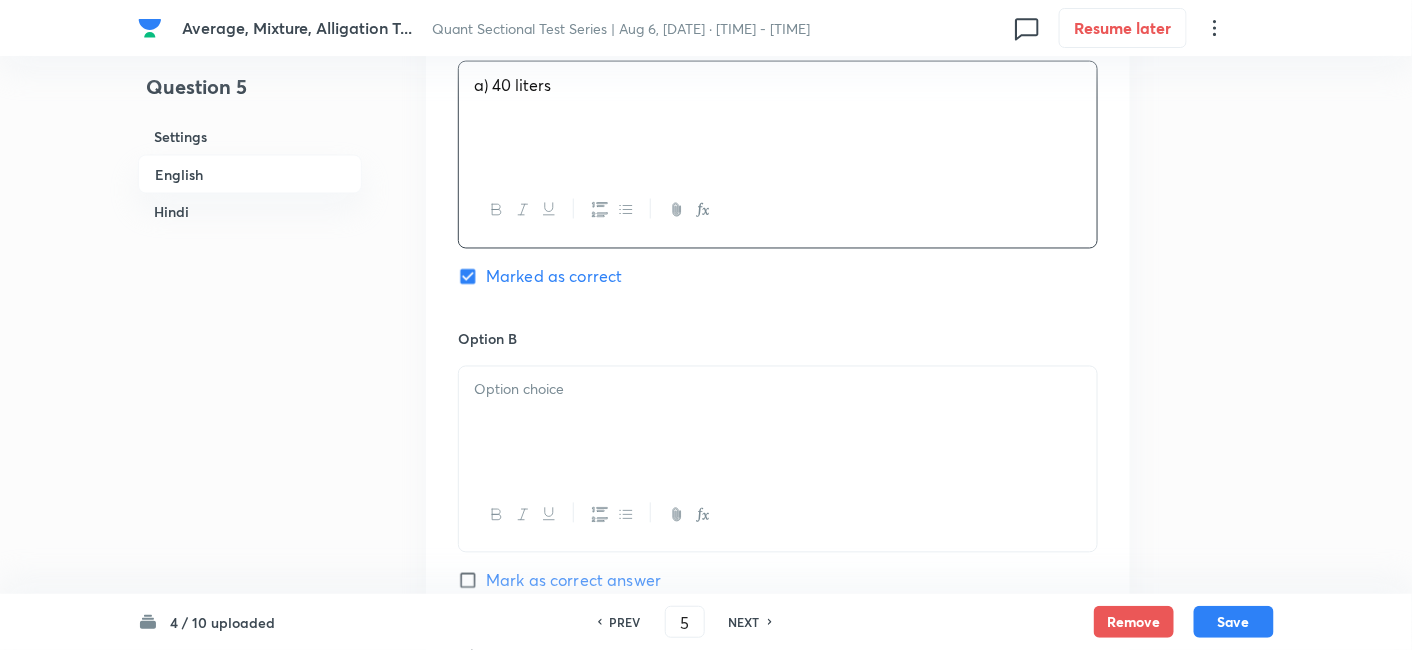 scroll, scrollTop: 997, scrollLeft: 0, axis: vertical 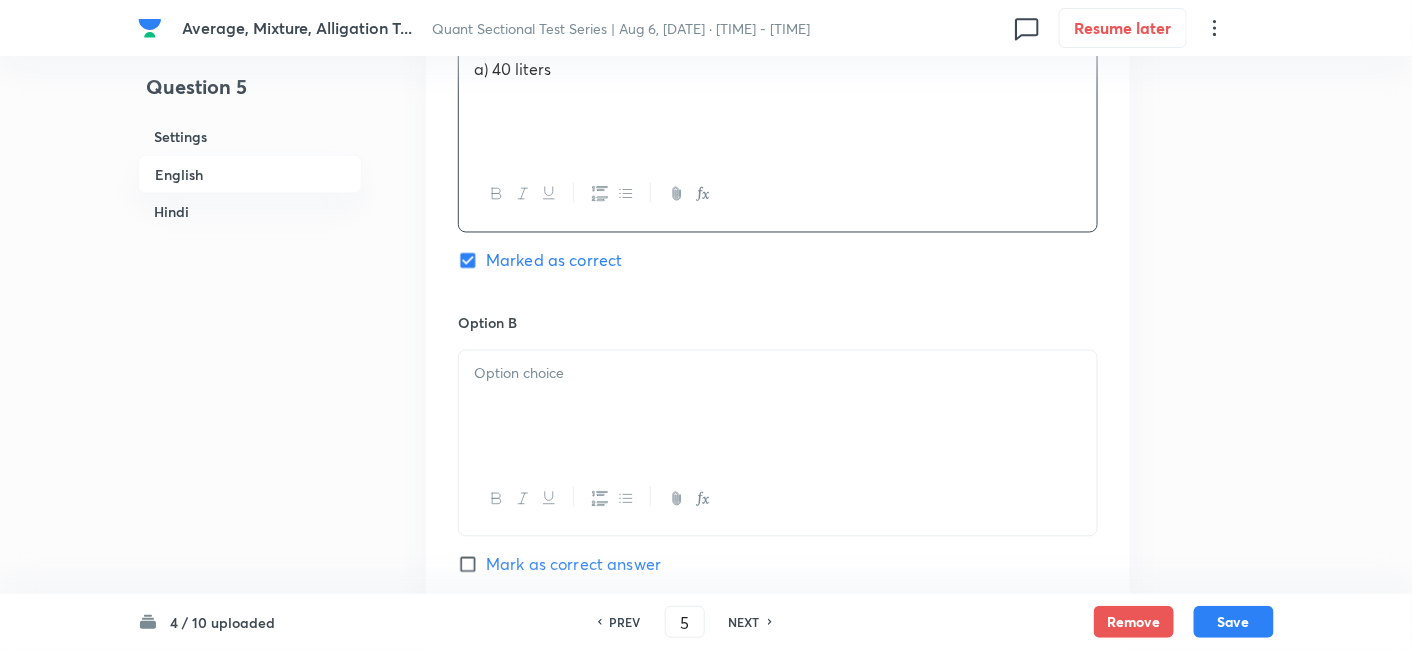 click at bounding box center (778, 407) 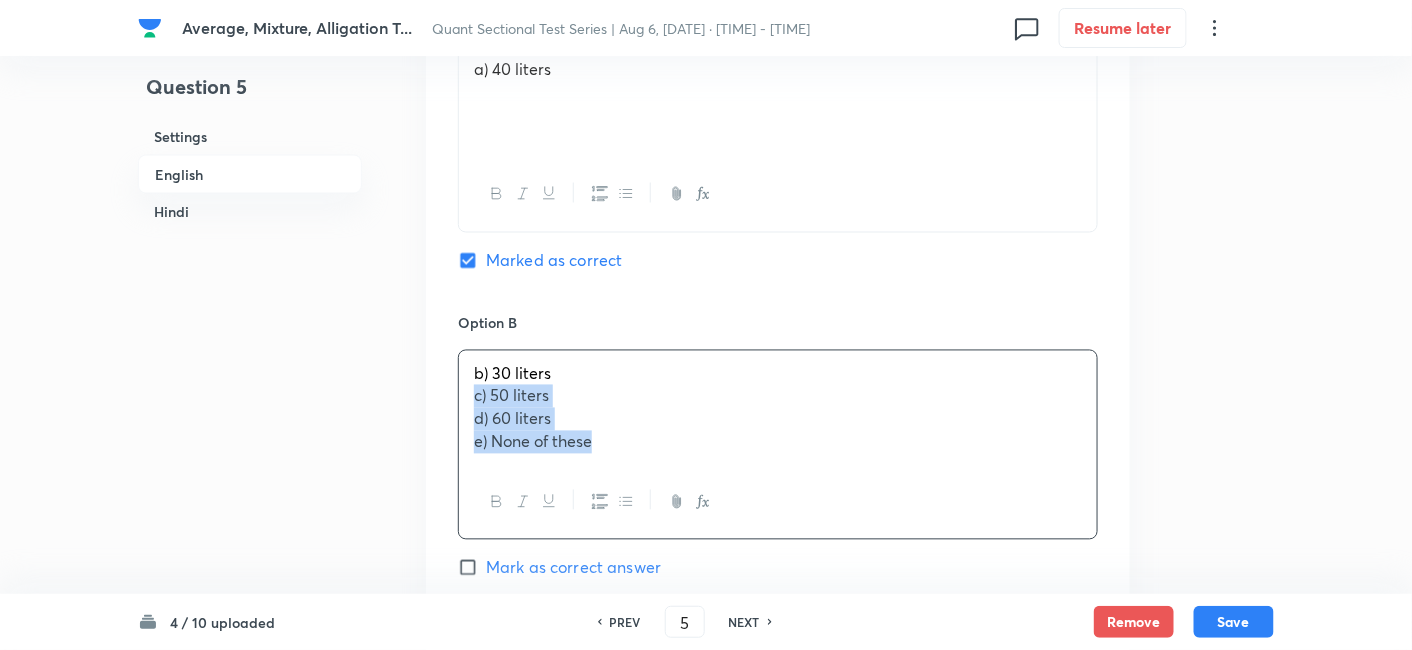 drag, startPoint x: 469, startPoint y: 392, endPoint x: 717, endPoint y: 512, distance: 275.5068 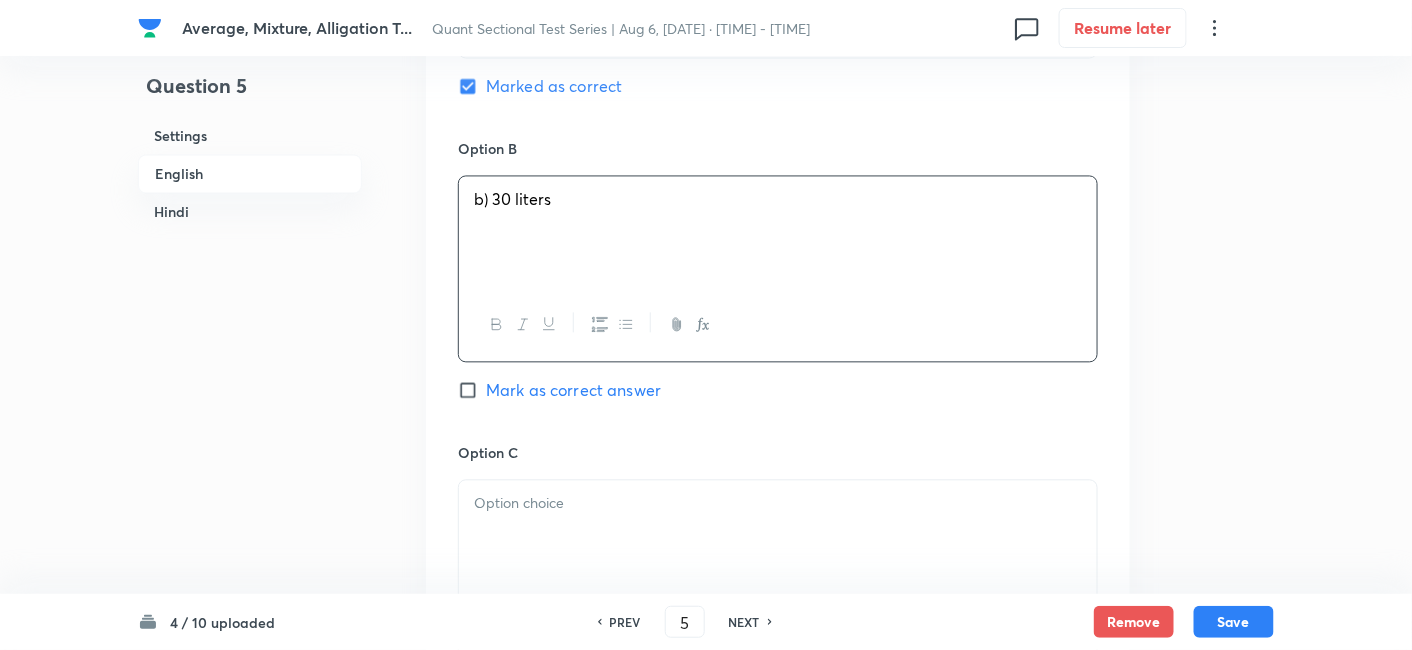 scroll, scrollTop: 1172, scrollLeft: 0, axis: vertical 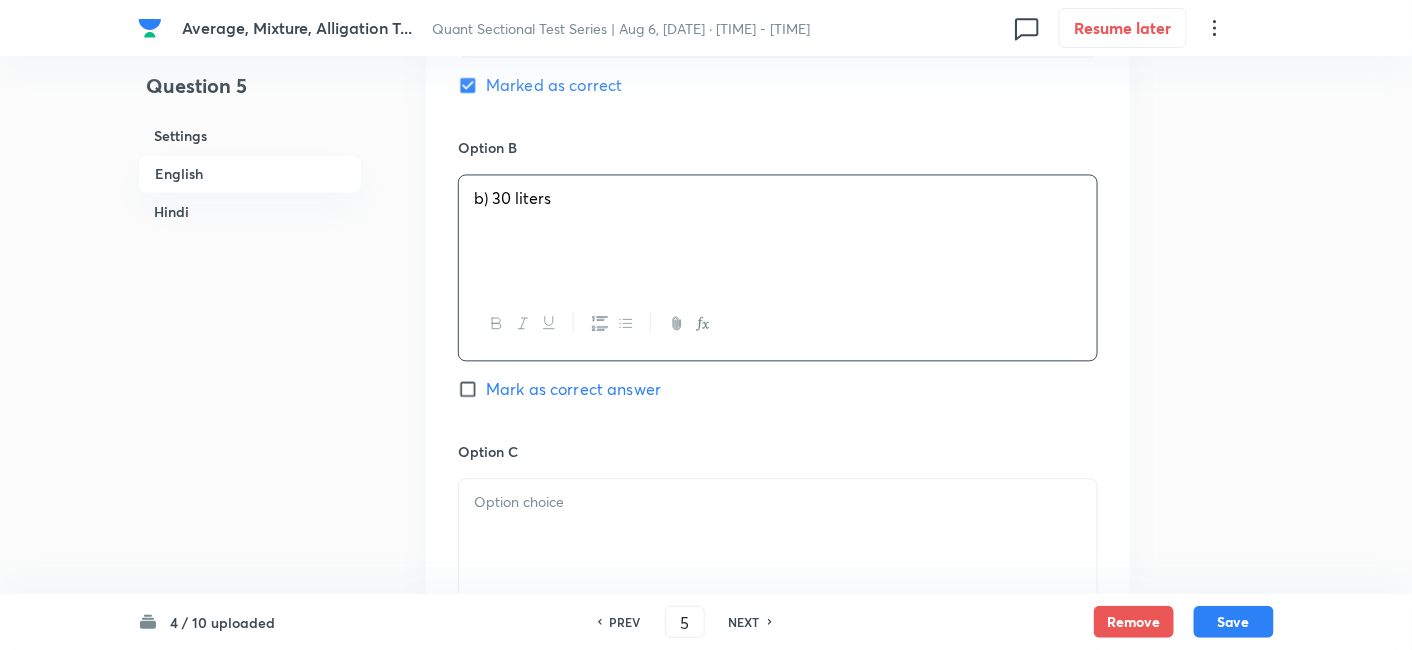 click at bounding box center [778, 536] 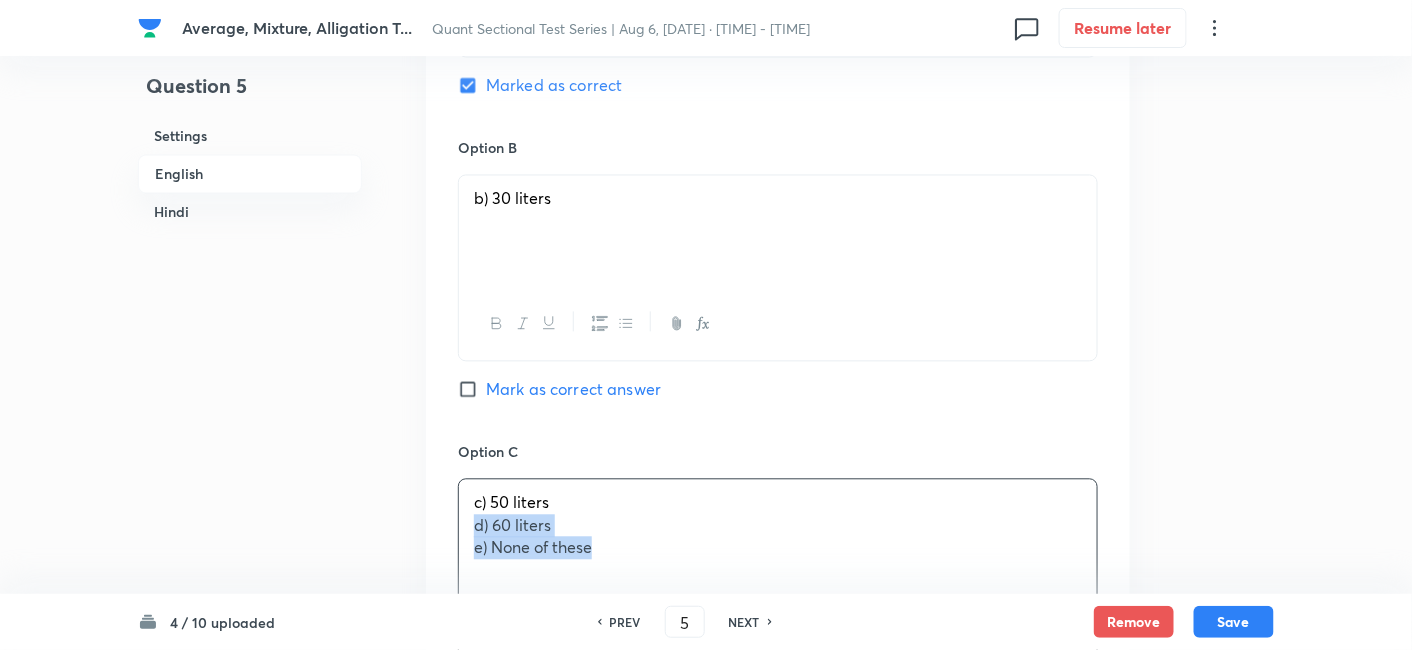 drag, startPoint x: 467, startPoint y: 527, endPoint x: 675, endPoint y: 580, distance: 214.64622 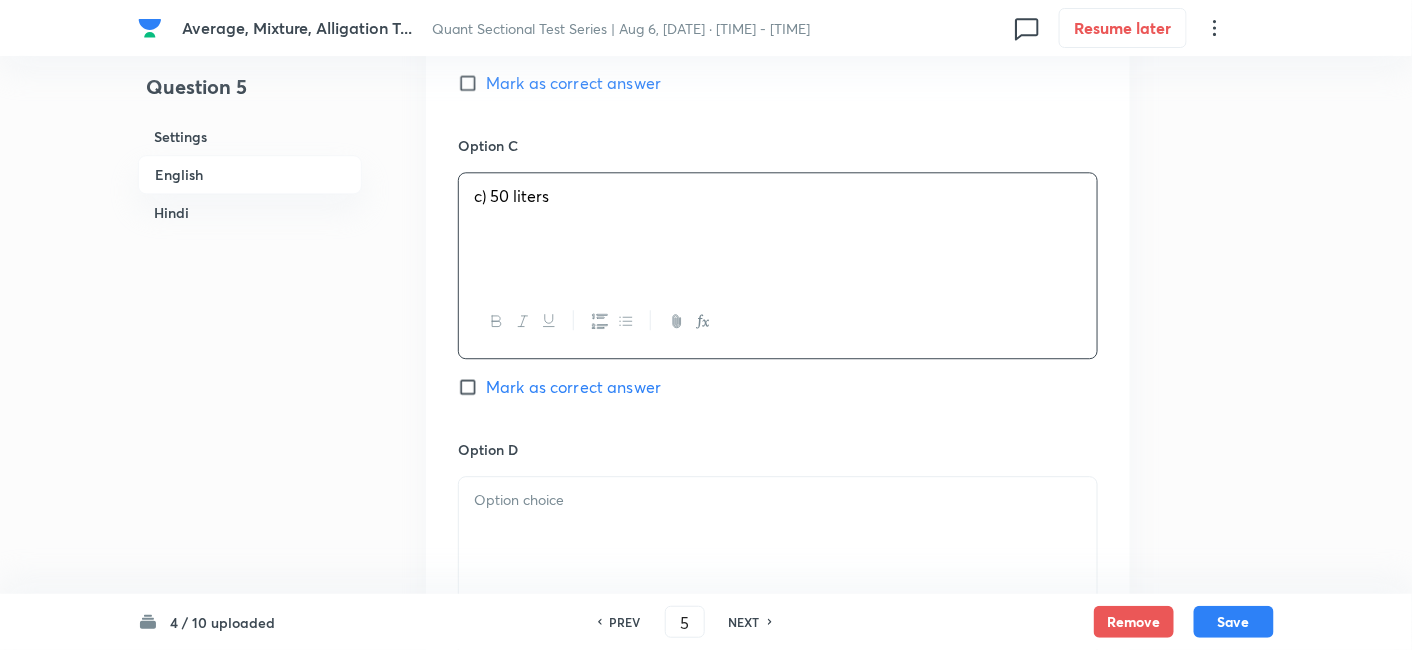 scroll, scrollTop: 1480, scrollLeft: 0, axis: vertical 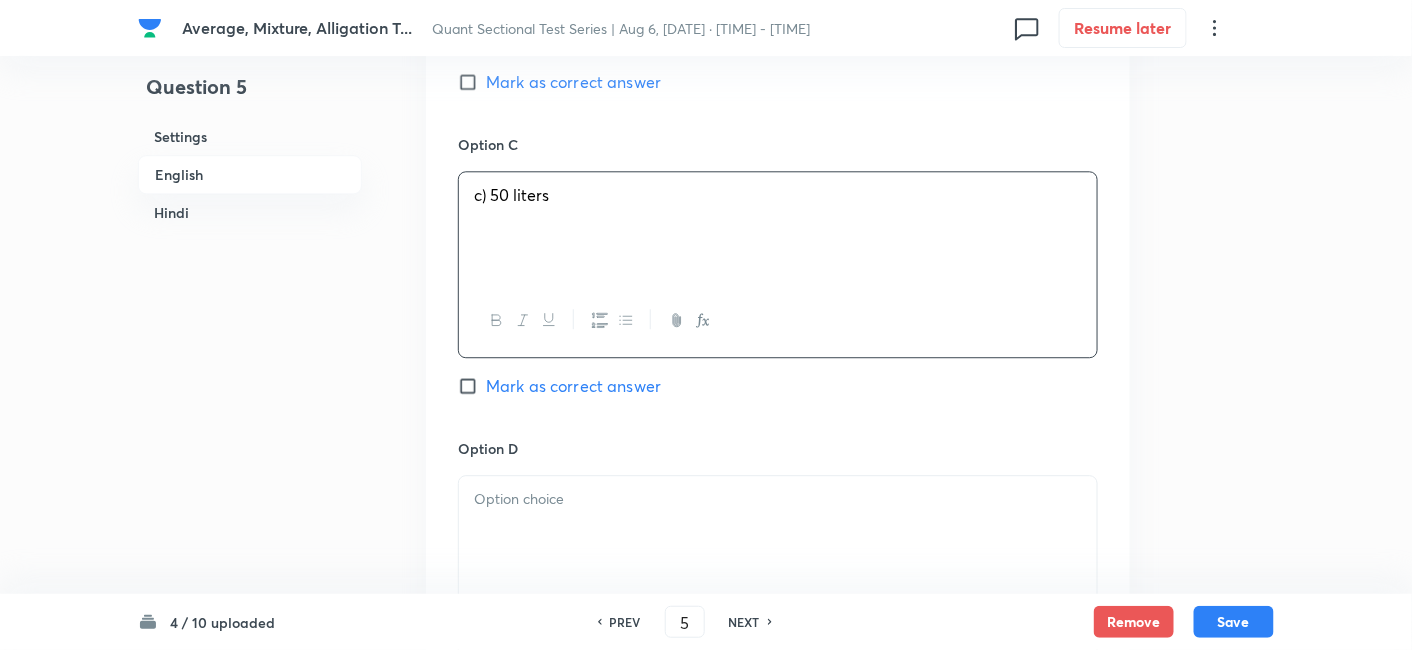 click at bounding box center [778, 499] 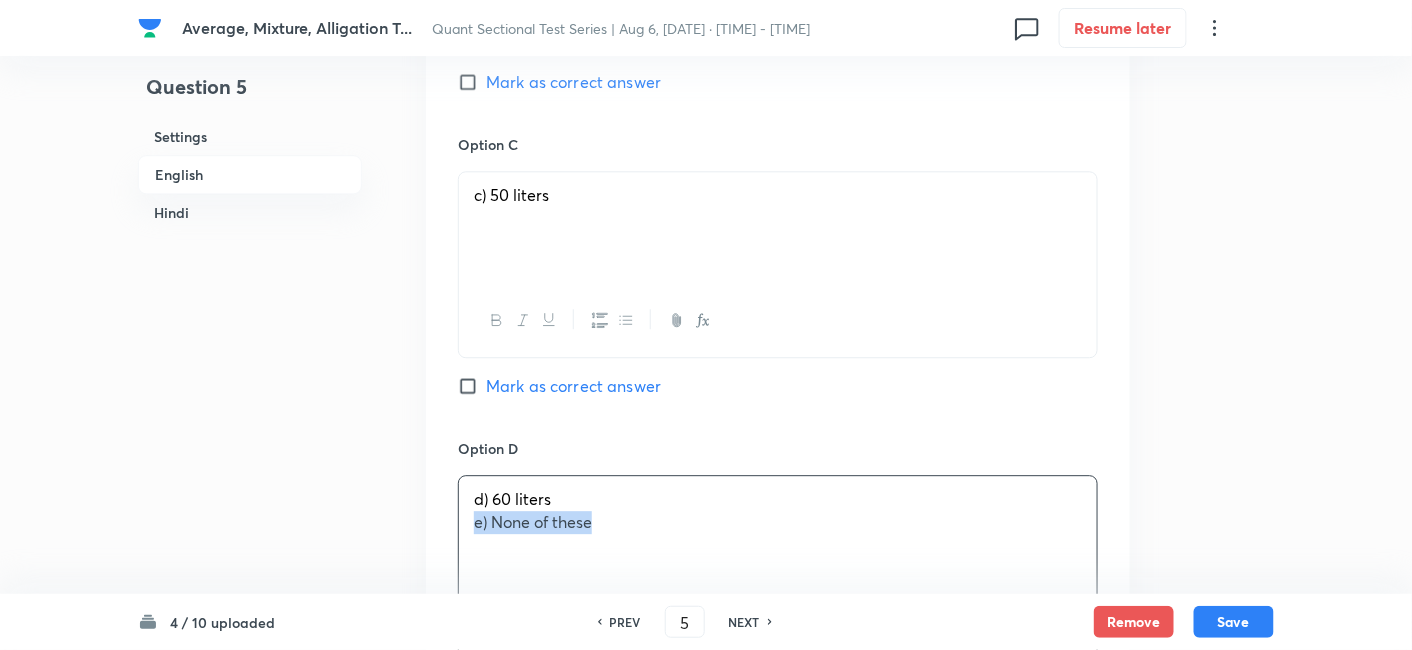 drag, startPoint x: 465, startPoint y: 516, endPoint x: 815, endPoint y: 561, distance: 352.881 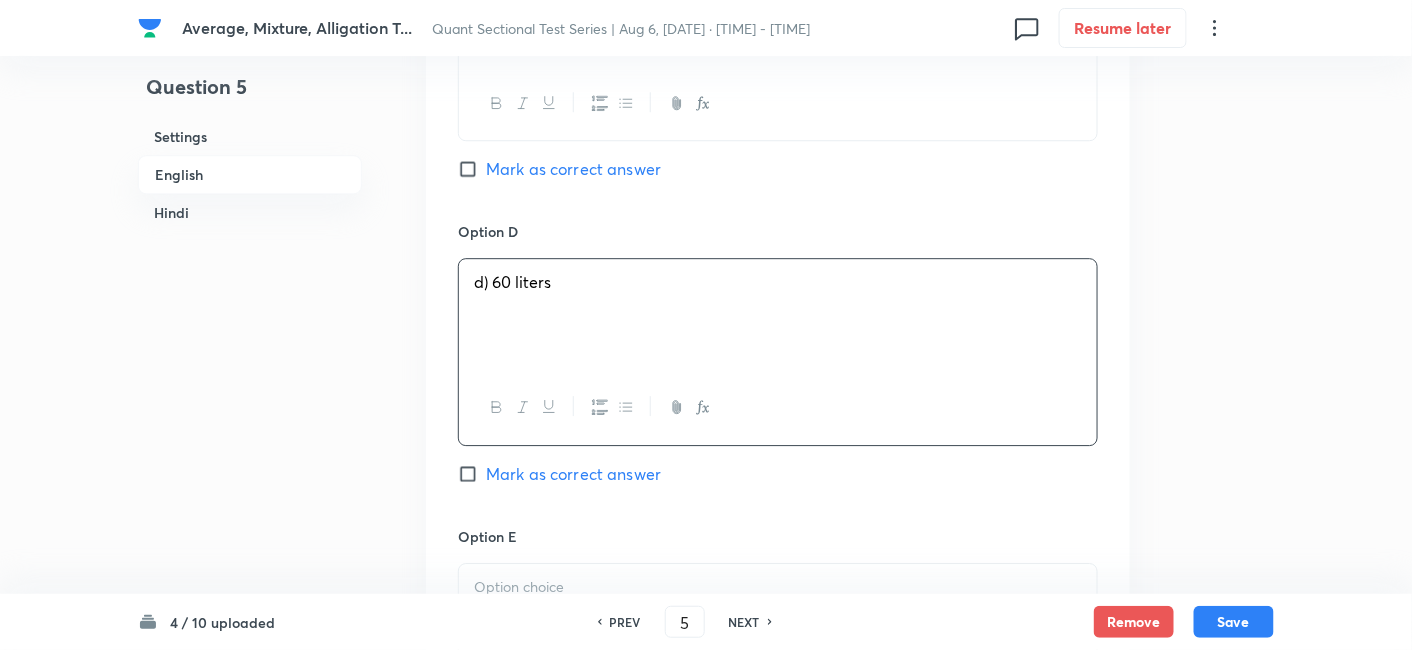 scroll, scrollTop: 1698, scrollLeft: 0, axis: vertical 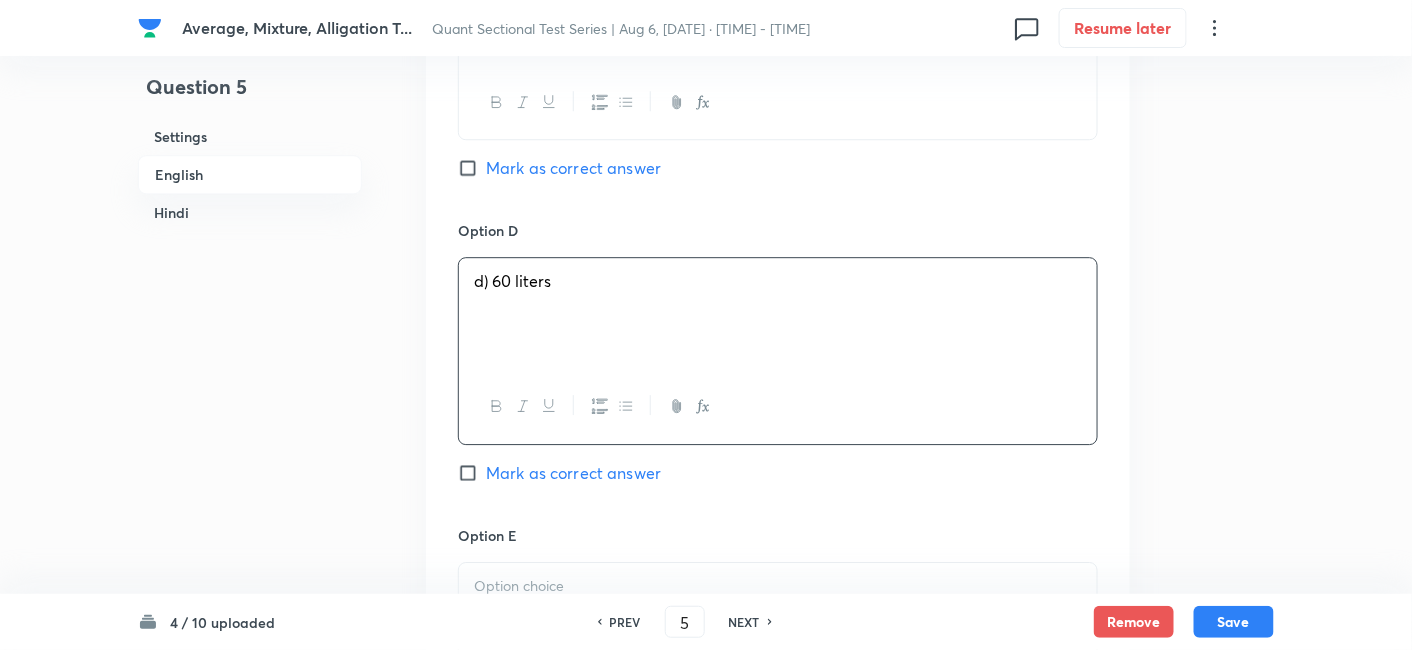 click at bounding box center (778, 586) 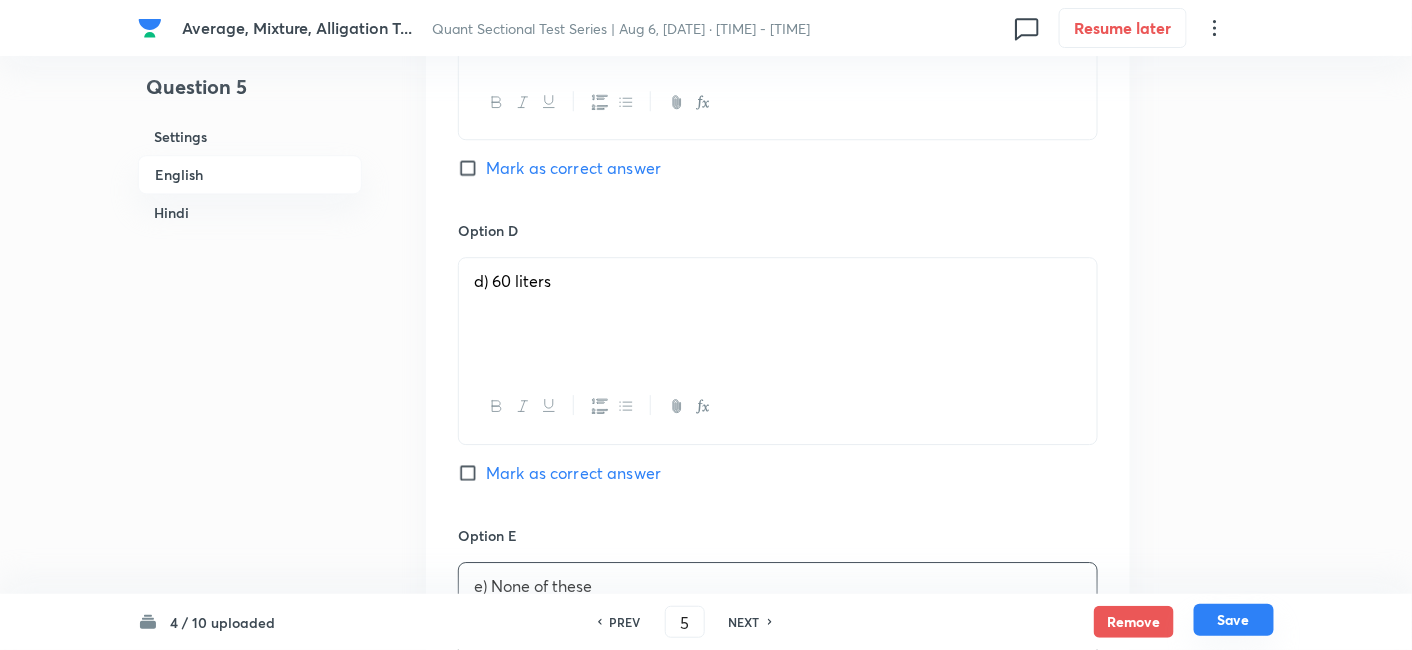 click on "Save" at bounding box center [1234, 620] 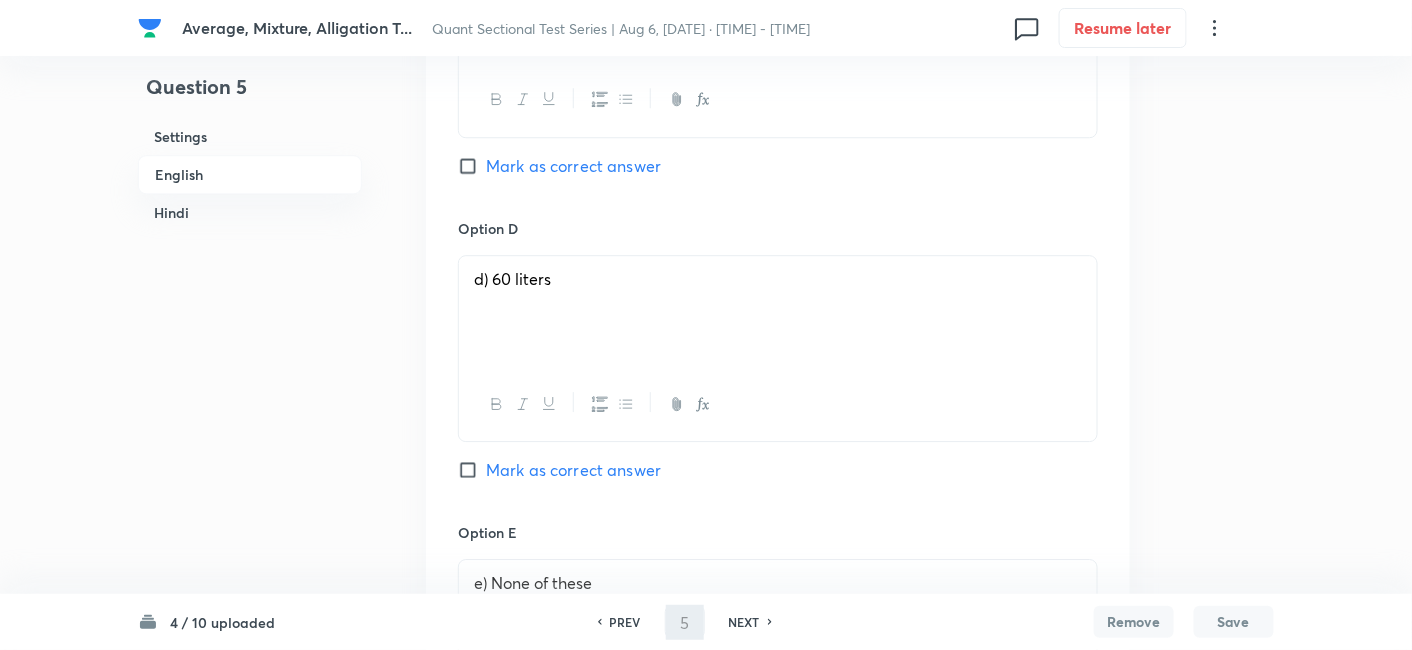type on "6" 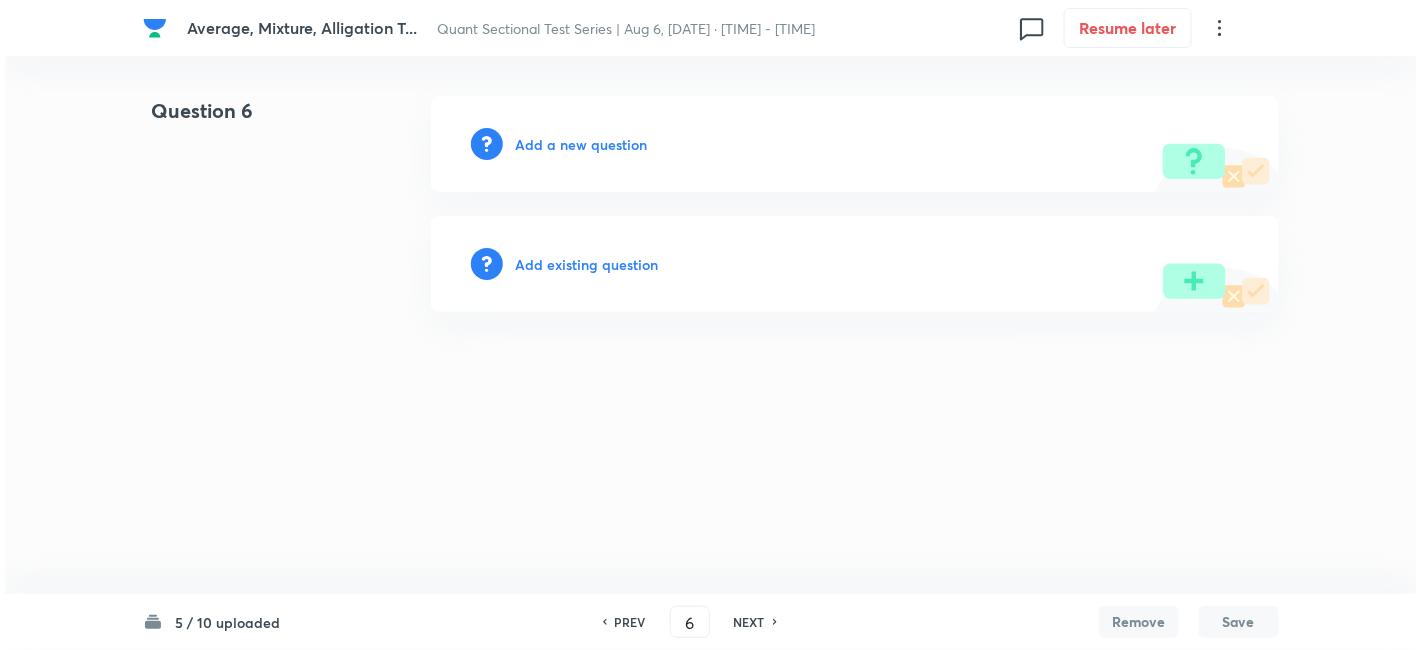 scroll, scrollTop: 0, scrollLeft: 0, axis: both 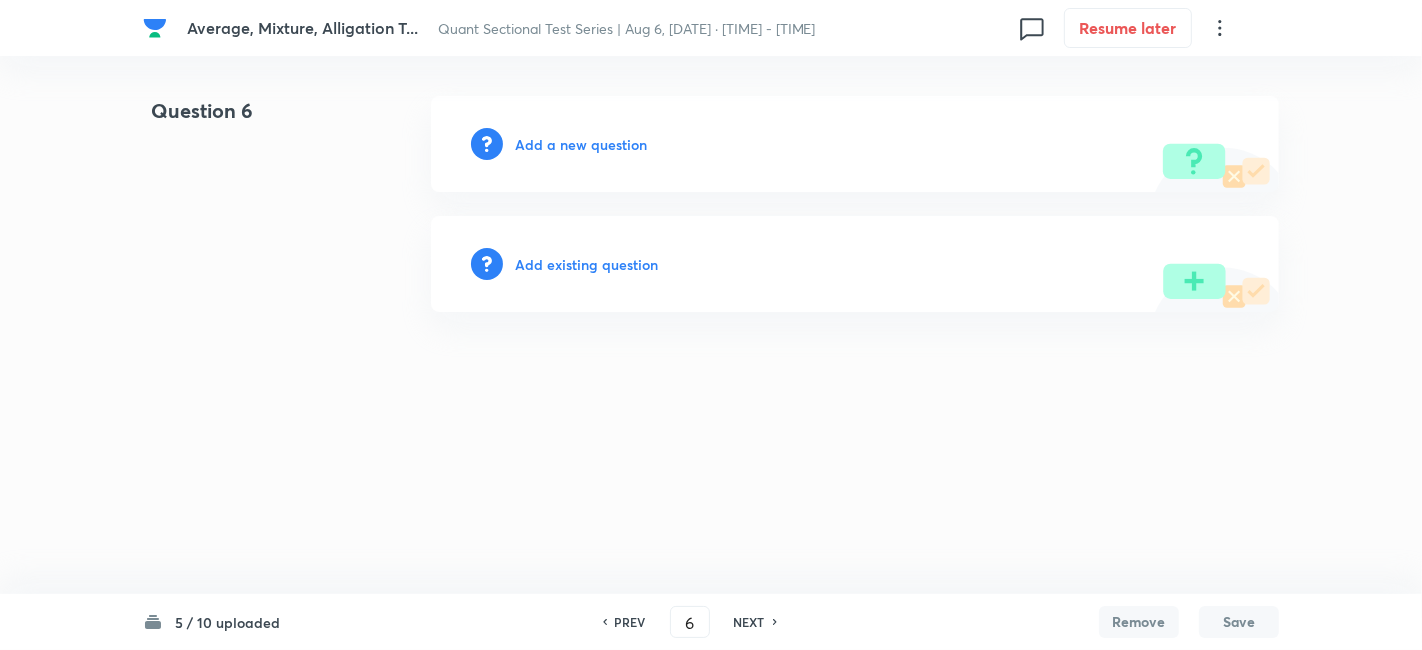 click on "Add a new question" at bounding box center (581, 144) 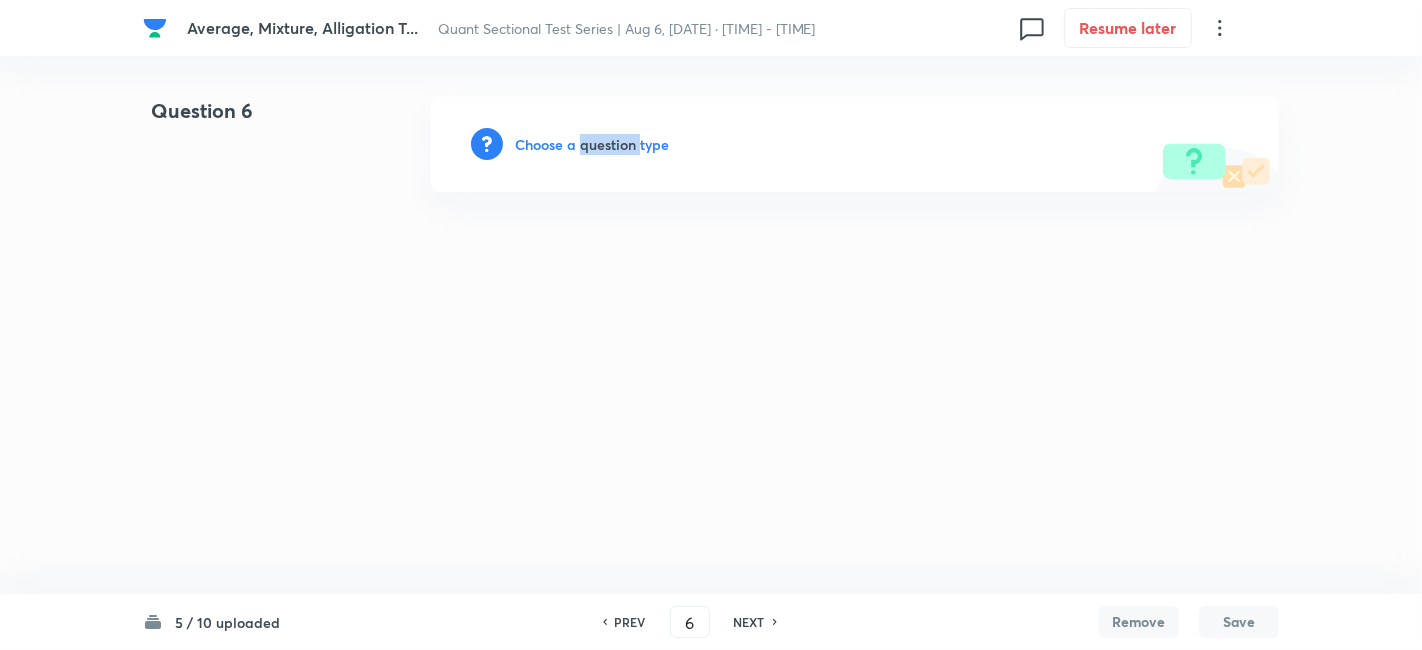 click on "Choose a question type" at bounding box center (592, 144) 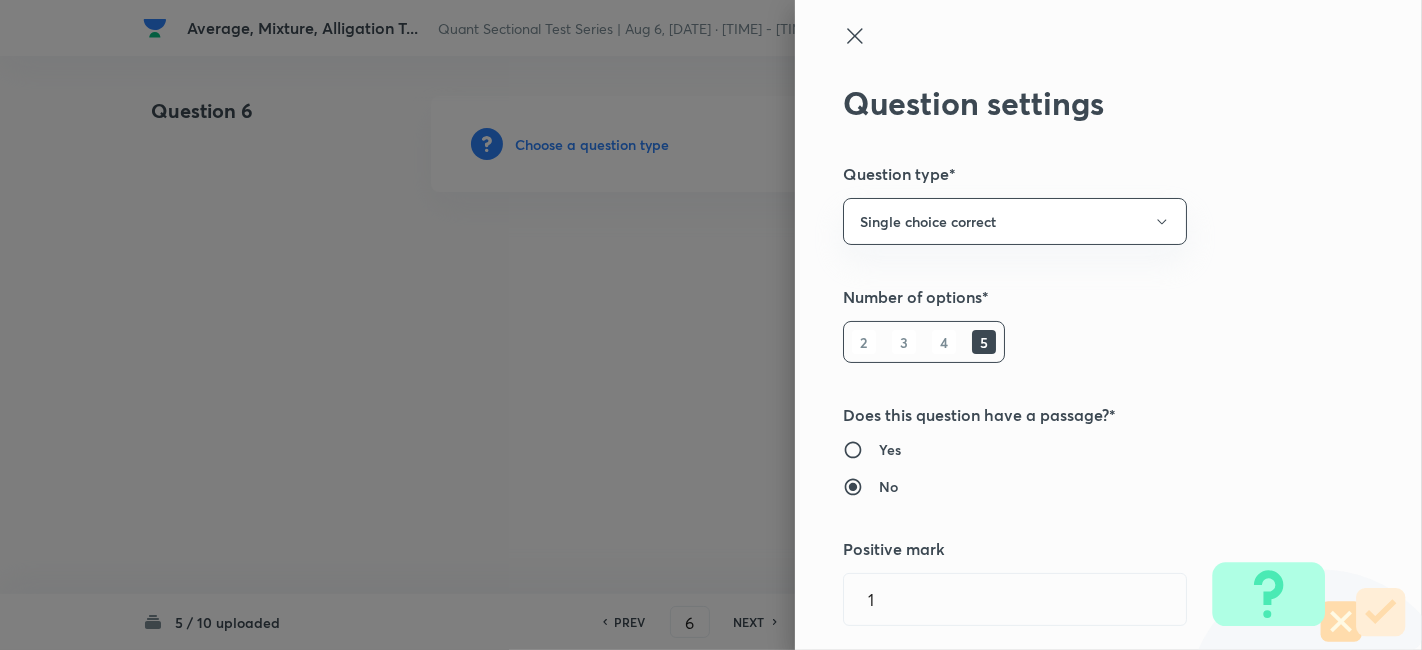 click at bounding box center [711, 325] 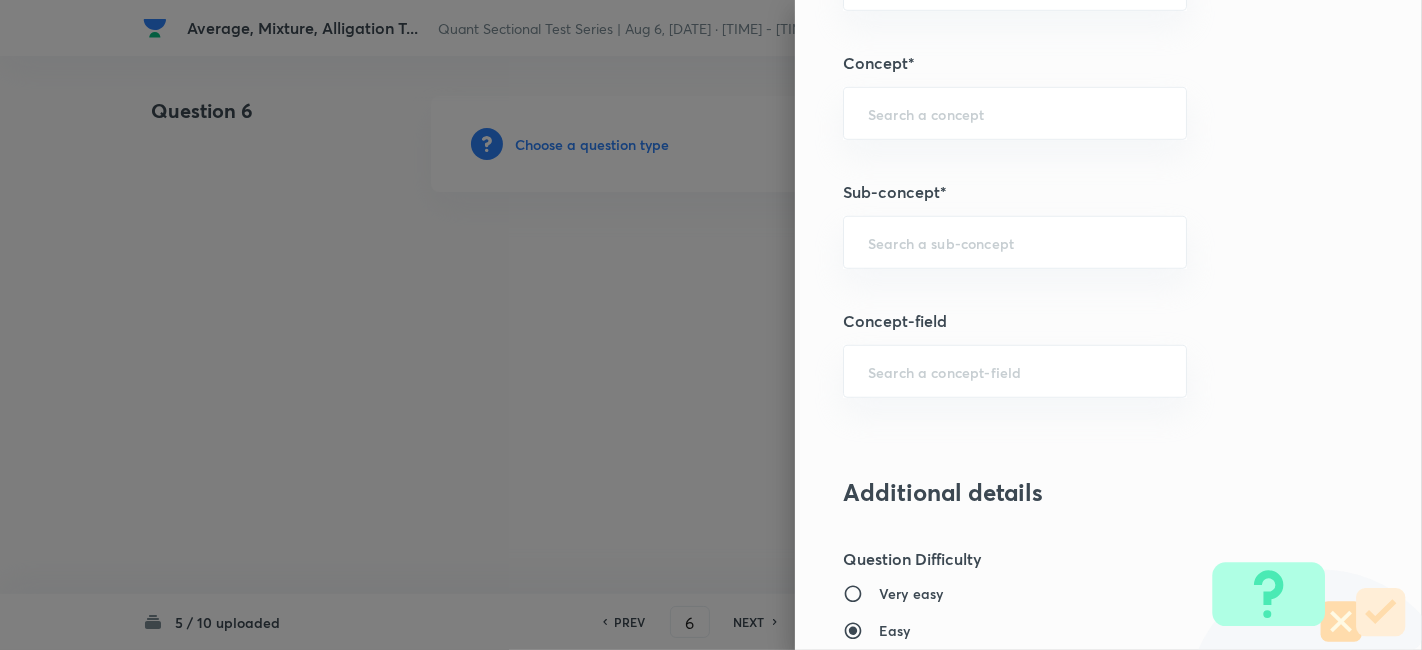 scroll, scrollTop: 1110, scrollLeft: 0, axis: vertical 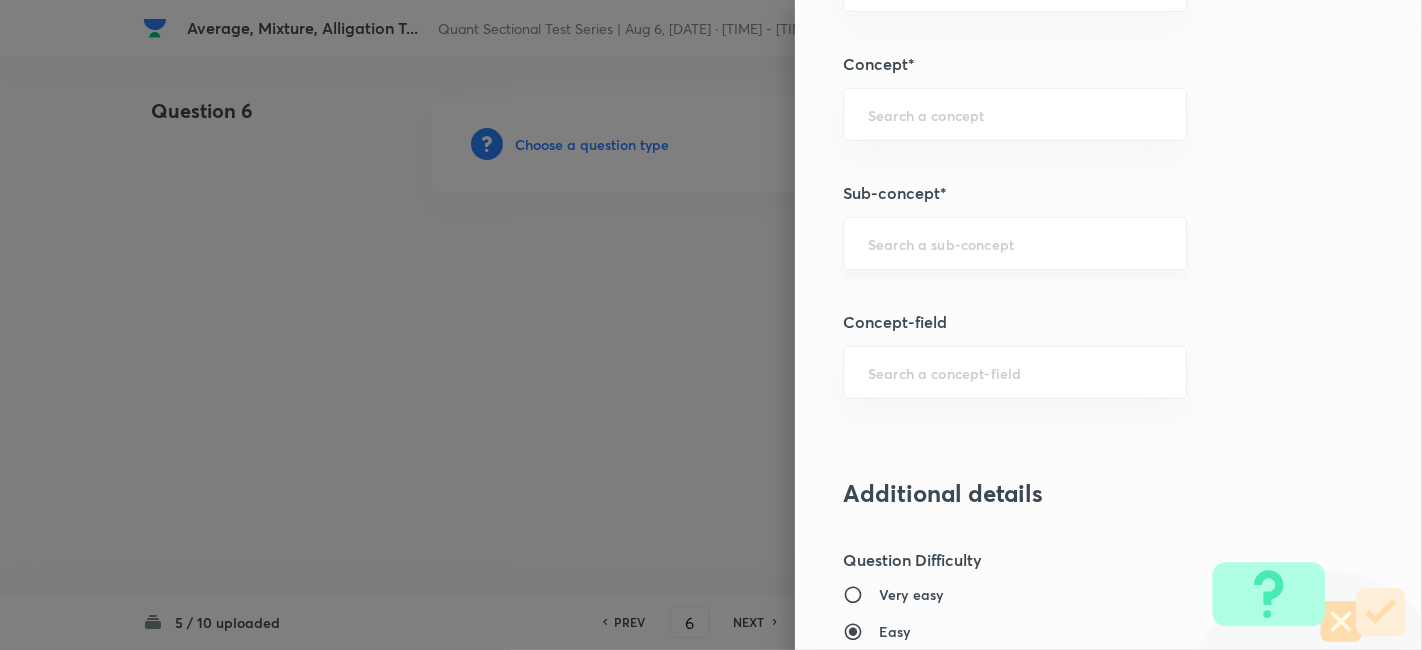 click on "​" at bounding box center [1015, 243] 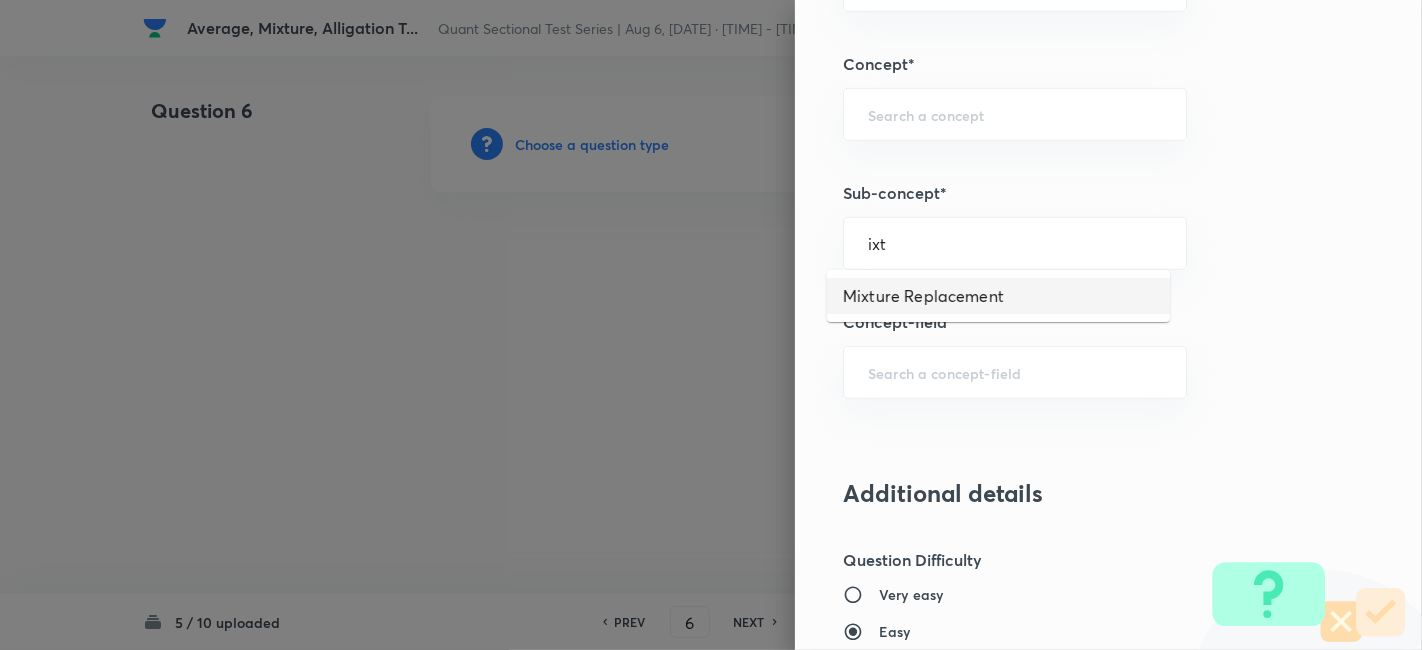 click on "Mixture Replacement" at bounding box center [998, 296] 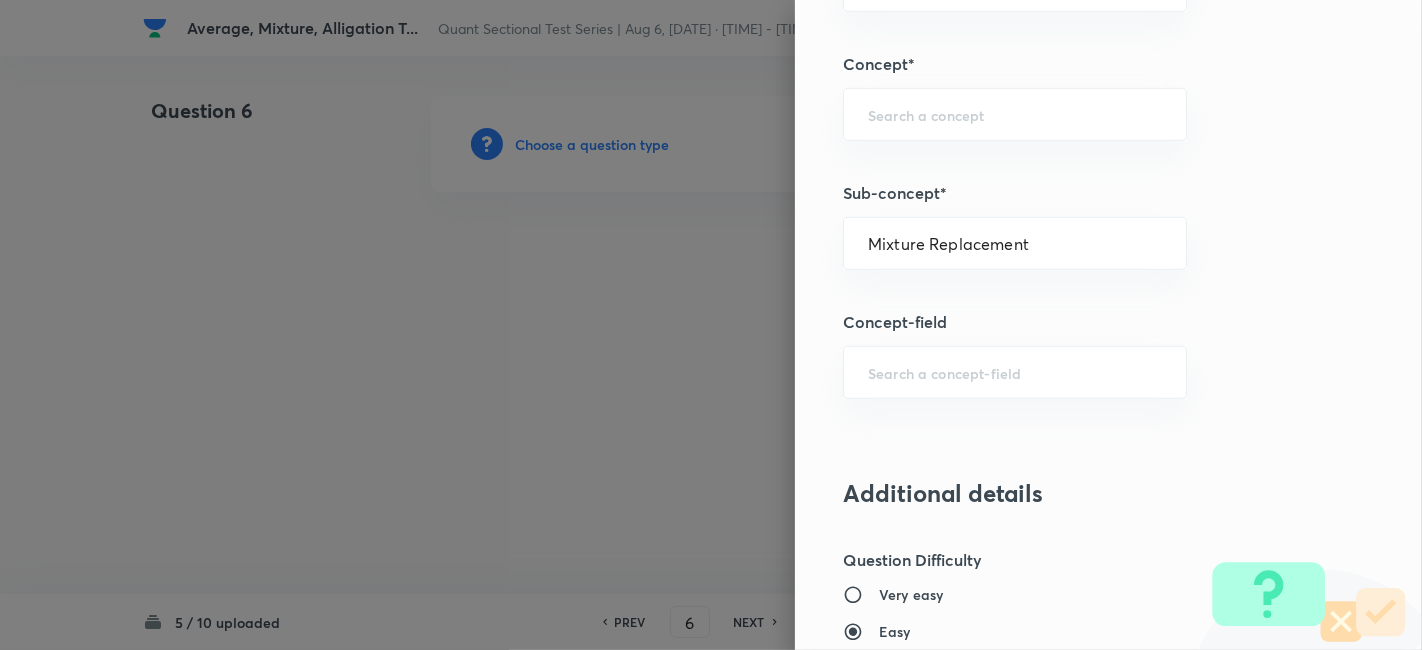 type on "Quantitative Aptitude" 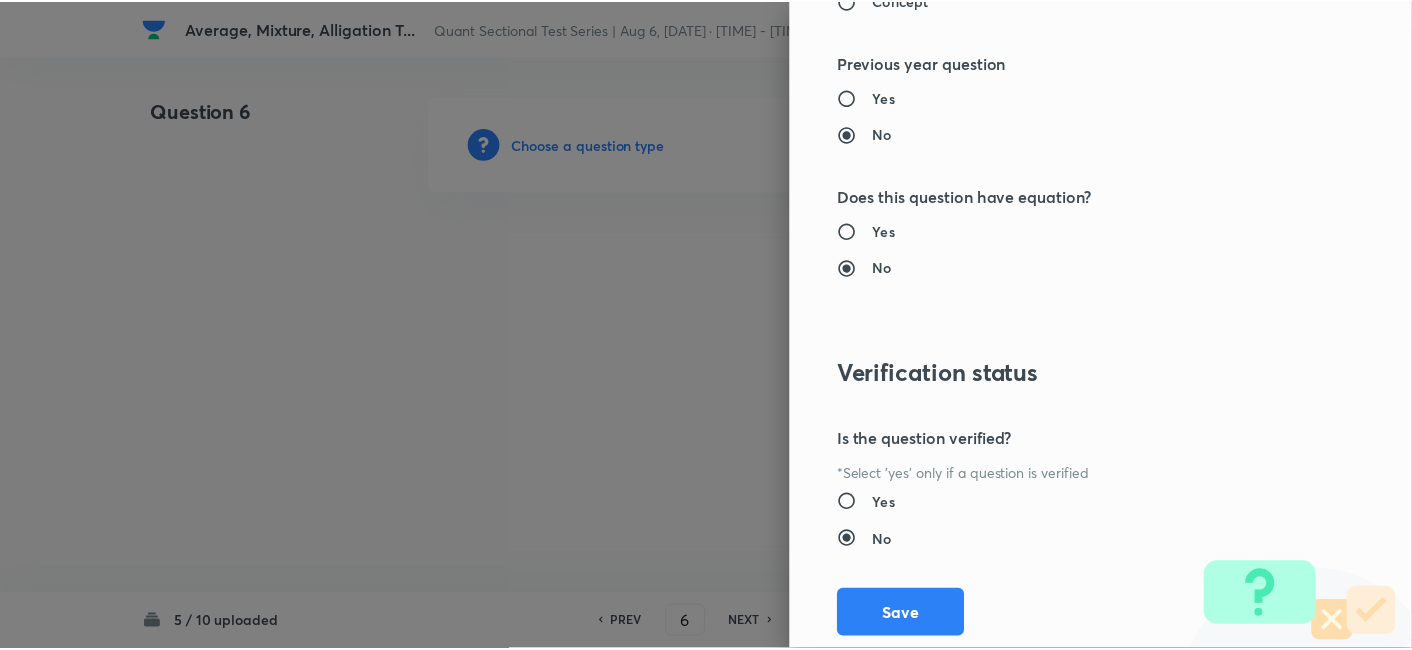 scroll, scrollTop: 2070, scrollLeft: 0, axis: vertical 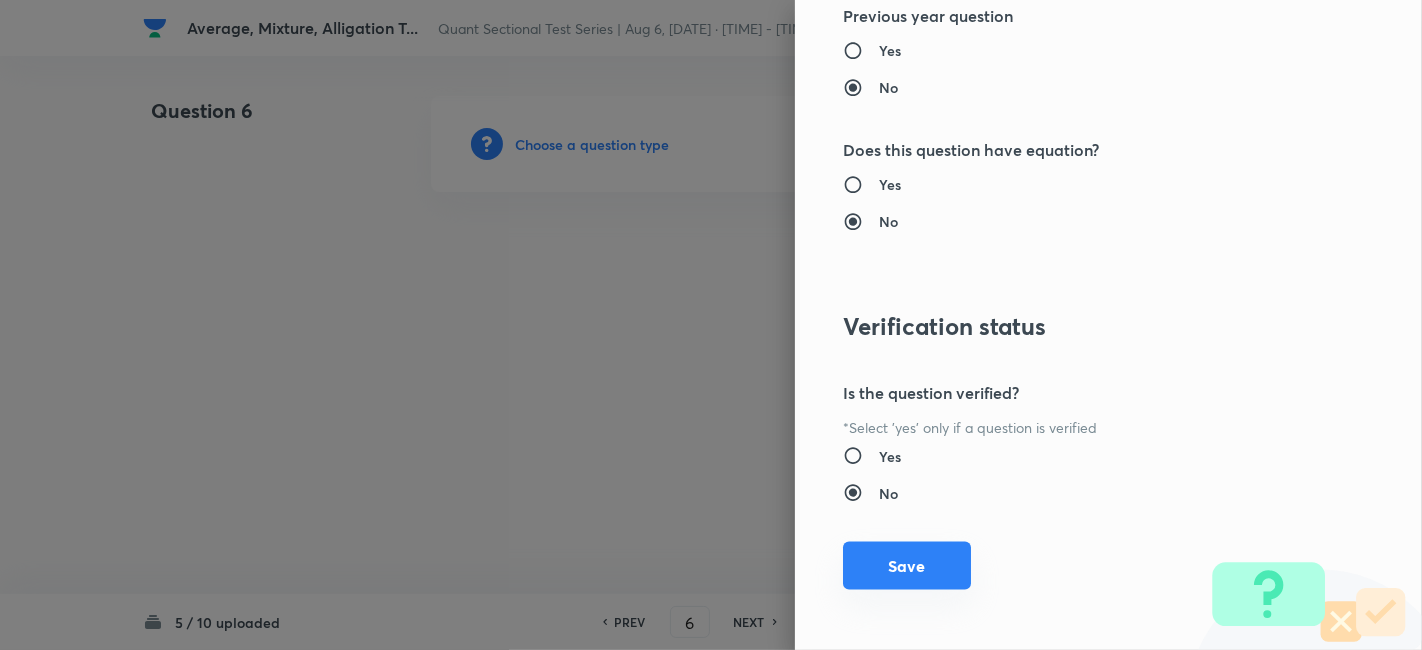 click on "Save" at bounding box center (907, 566) 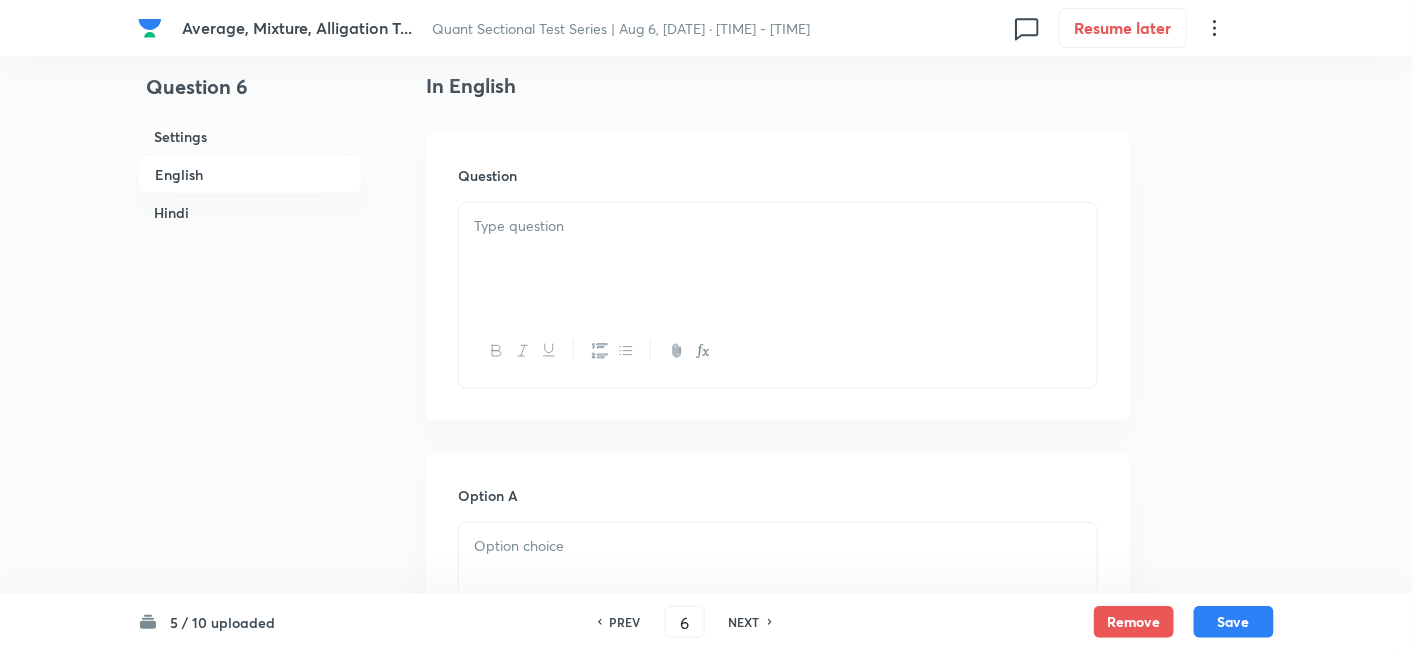 scroll, scrollTop: 582, scrollLeft: 0, axis: vertical 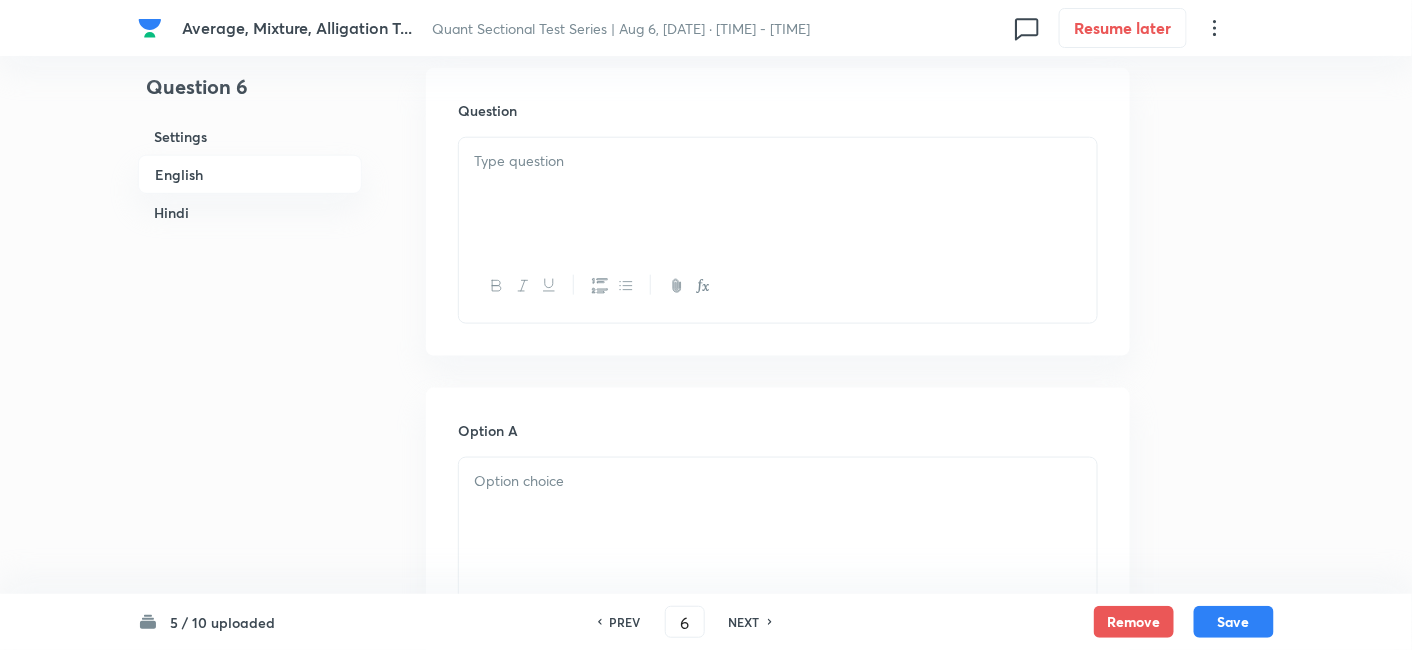 click at bounding box center [778, 194] 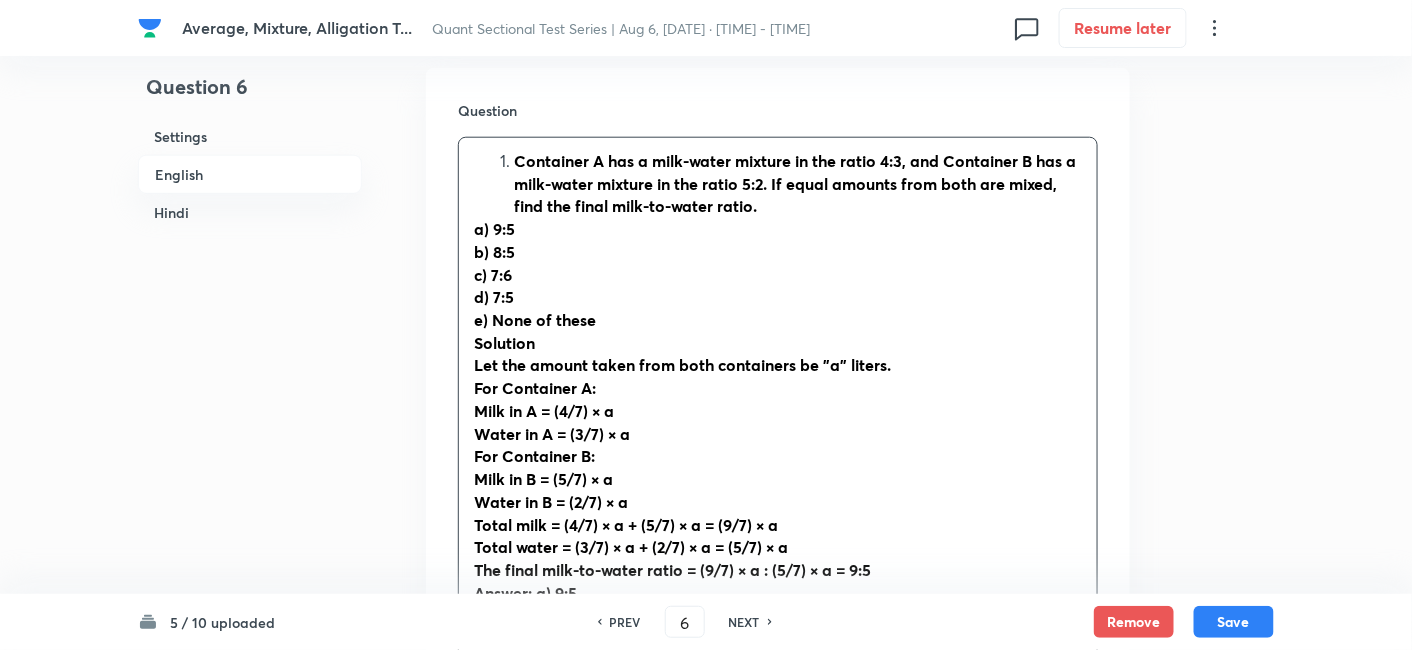 click on "Container A has a milk-water mixture in the ratio 4:3, and Container B has a milk-water mixture in the ratio 5:2. If equal amounts from both are mixed, find the final milk-to-water ratio." at bounding box center [798, 184] 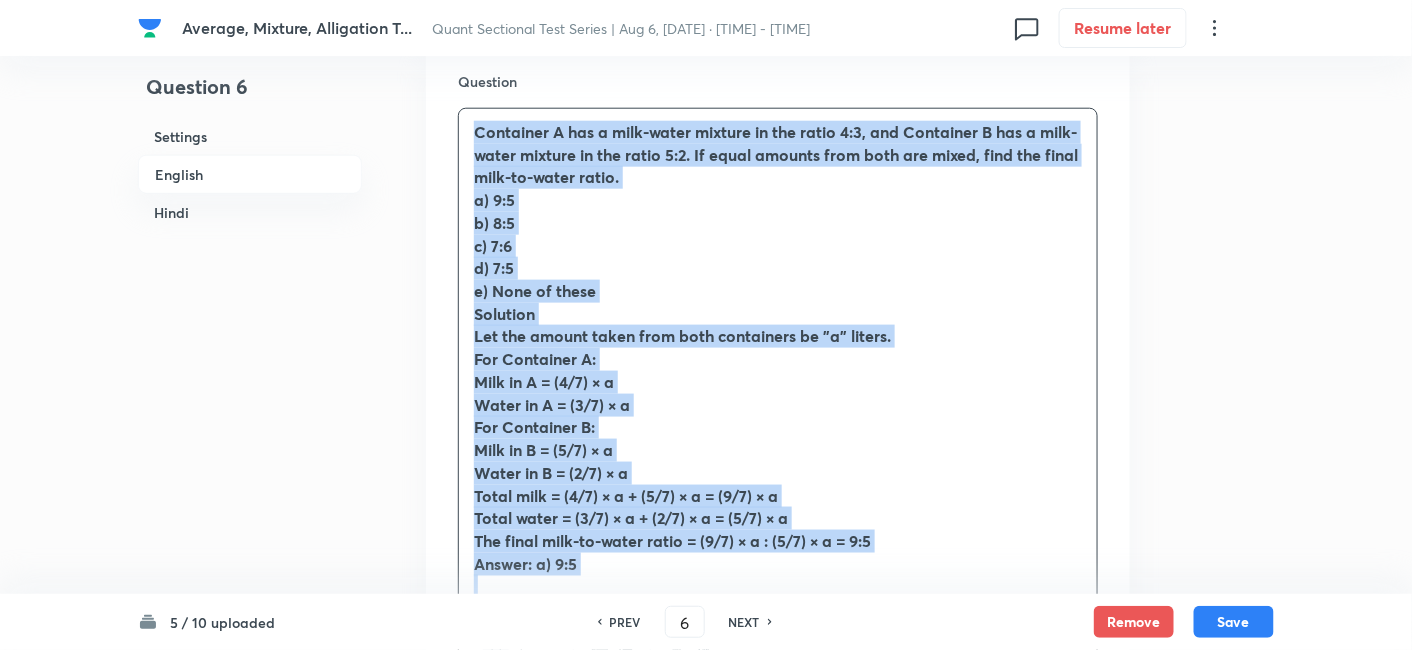 scroll, scrollTop: 656, scrollLeft: 0, axis: vertical 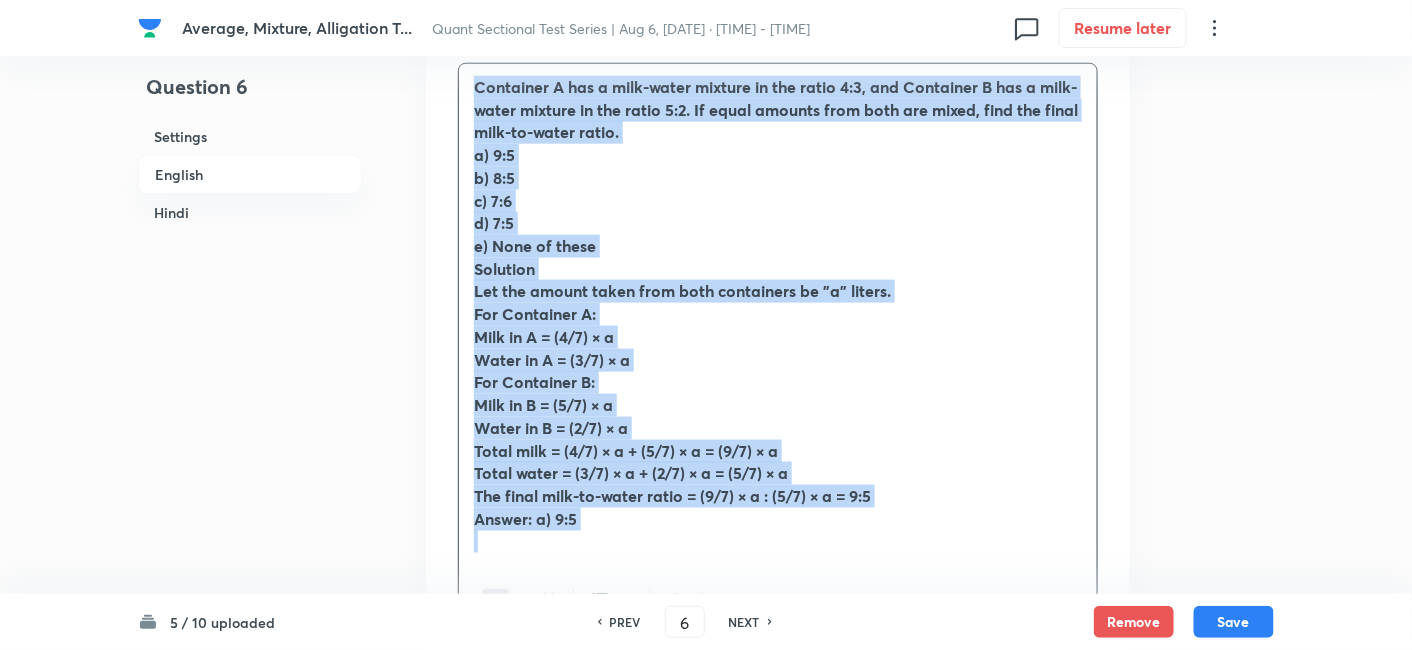 drag, startPoint x: 472, startPoint y: 161, endPoint x: 825, endPoint y: 615, distance: 575.087 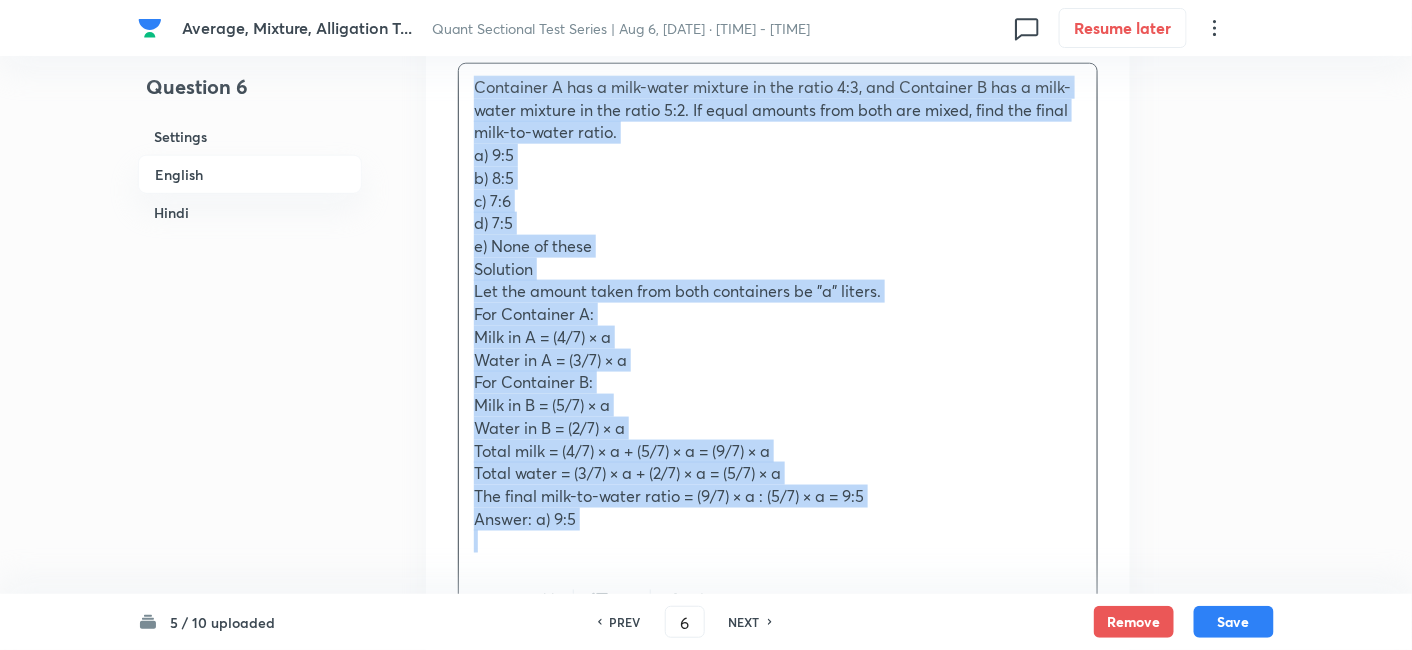copy on "Container A has a milk-water mixture in the ratio 4:3, and Container B has a milk-water mixture in the ratio 5:2. If equal amounts from both are mixed, find the final milk-to-water ratio. a) 9:5 b) 8:5 c) 7:6 d) 7:5 e) None of these Solution Let the amount taken from both containers be "a" liters. For Container A: Milk in A = (4/7) × a Water in A = (3/7) × a For Container B: Milk in B = (5/7) × a Water in B = (2/7) × a Total milk = (4/7) × a + (5/7) × a = (9/7) × a Total water = (3/7) × a + (2/7) × a = (5/7) × a The final milk-to-water ratio = (9/7) × a : (5/7) × a = 9:5 Answer: a) 9:5" 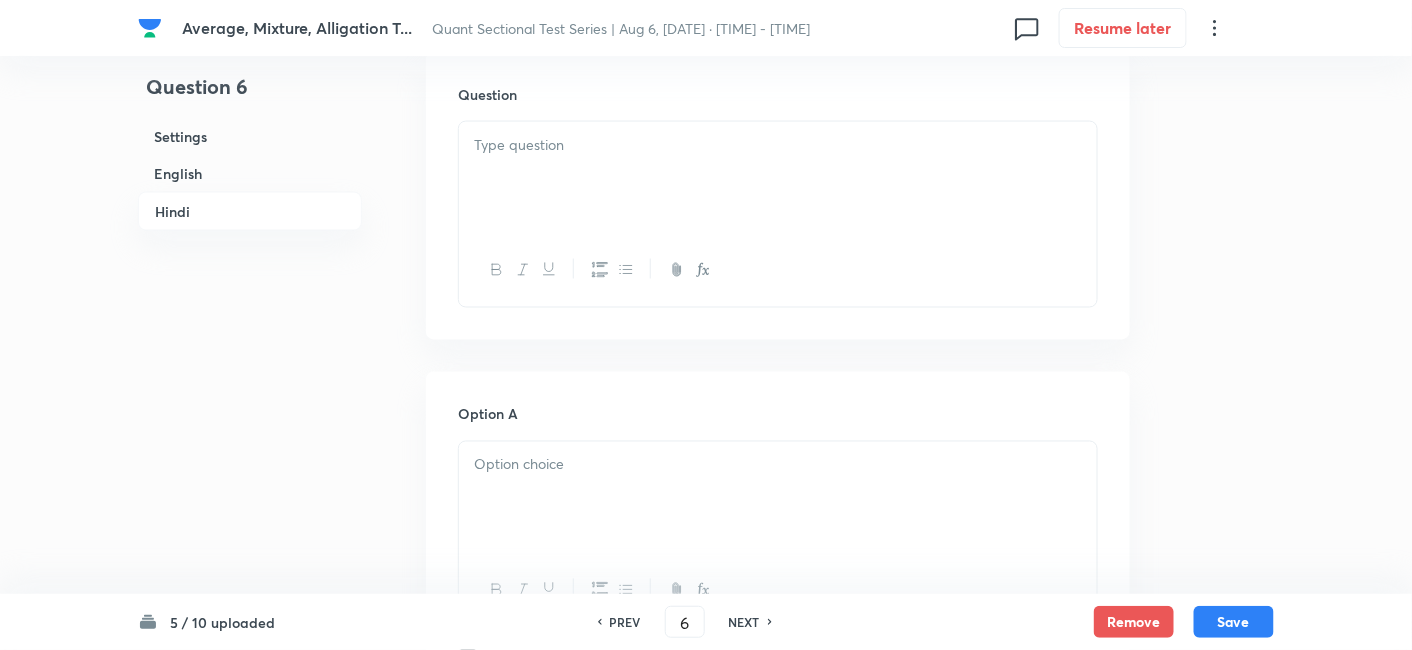 scroll, scrollTop: 3296, scrollLeft: 0, axis: vertical 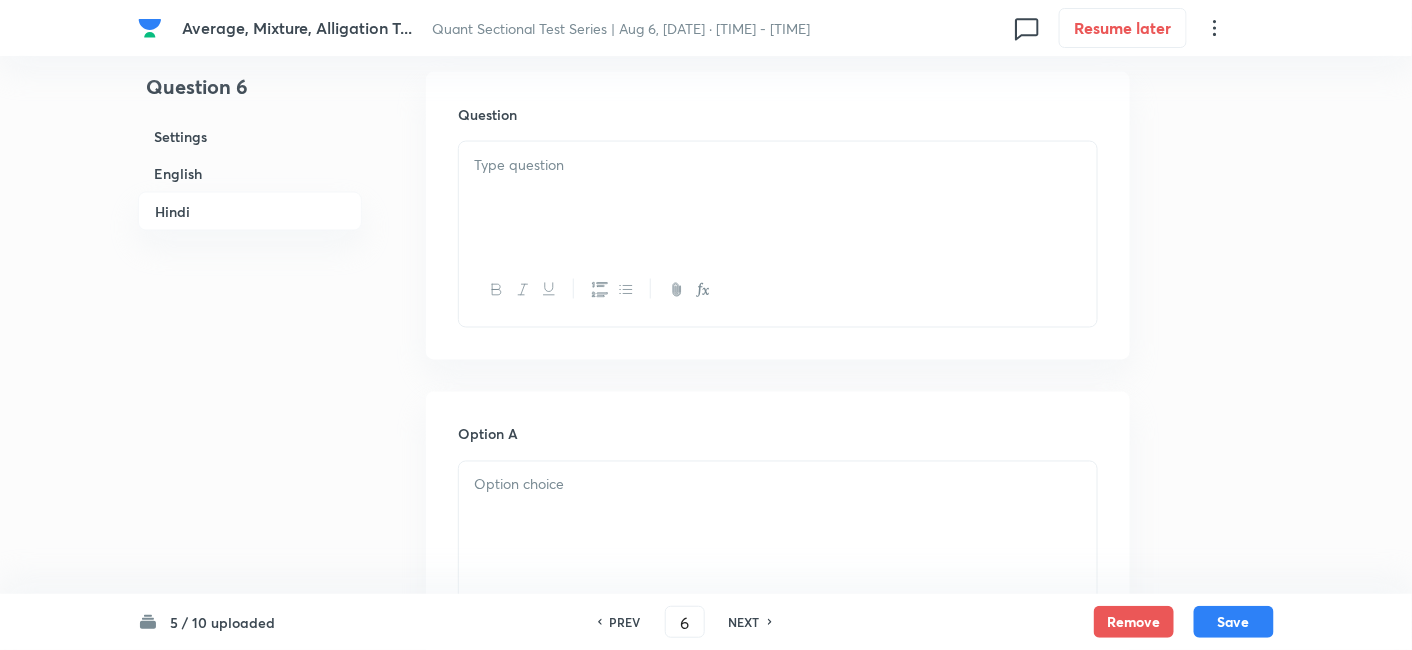click at bounding box center [778, 198] 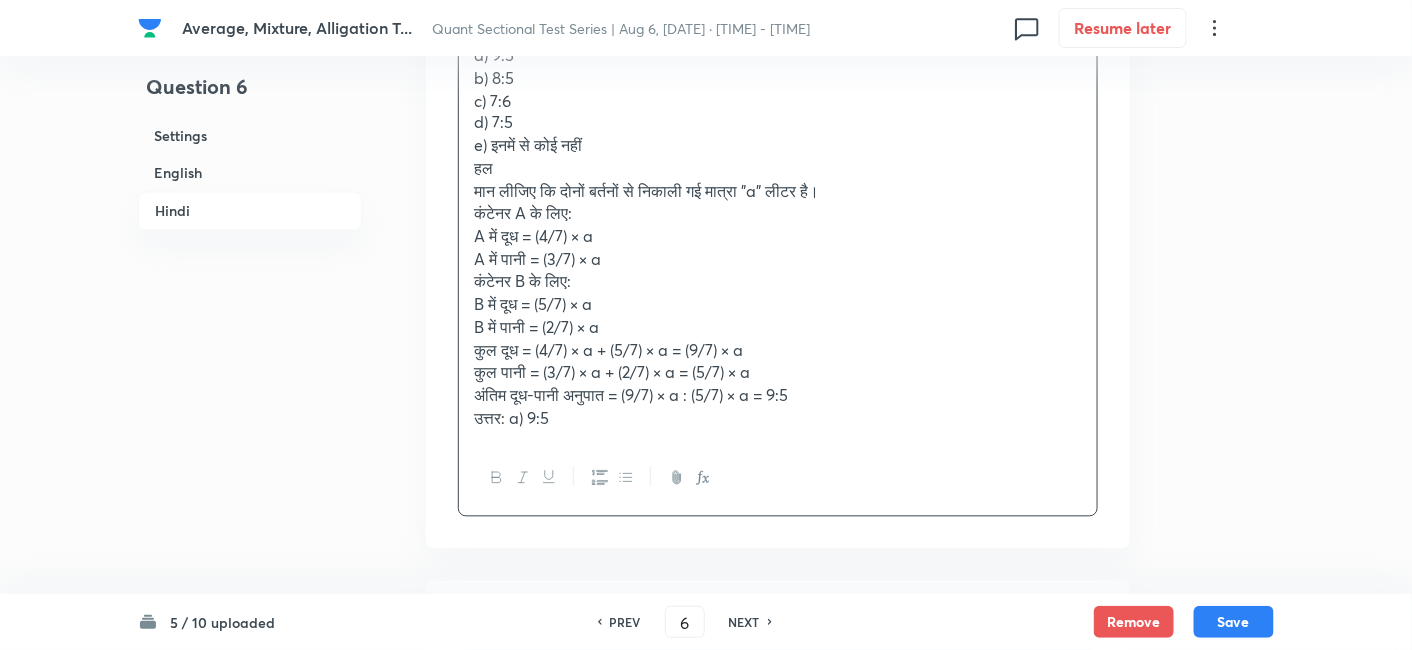 scroll, scrollTop: 3456, scrollLeft: 0, axis: vertical 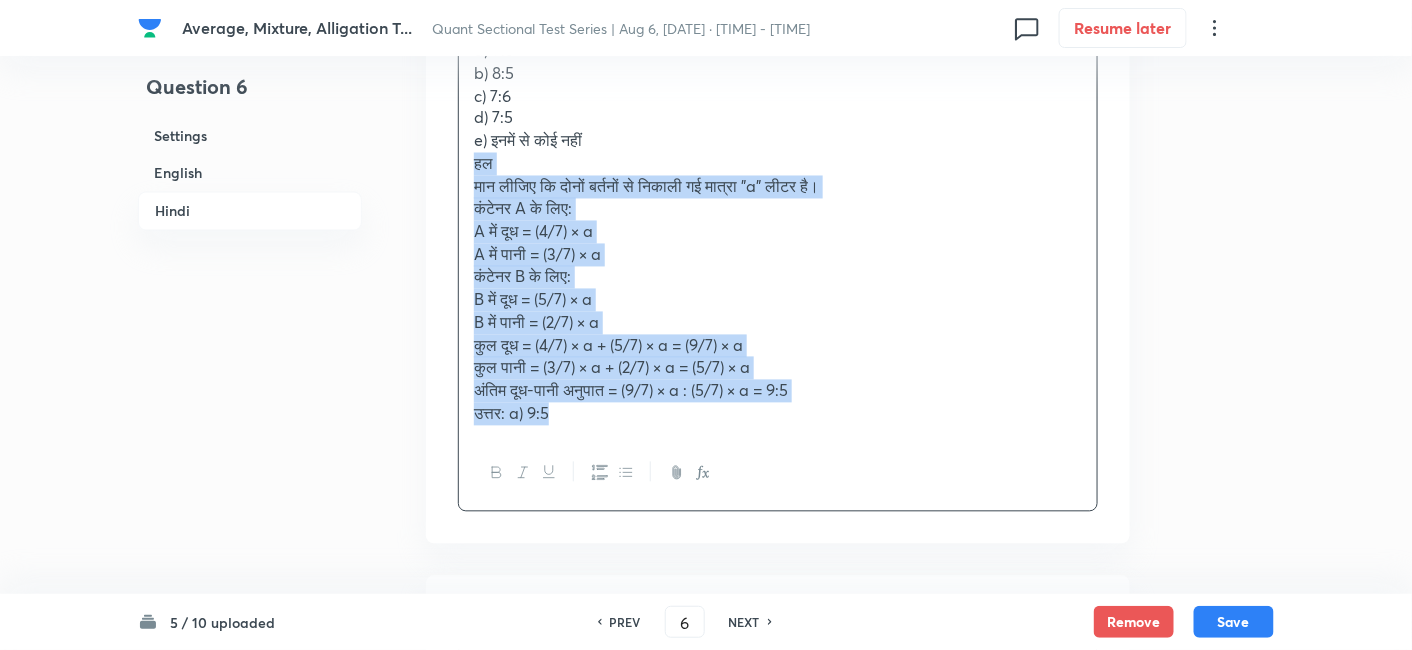 drag, startPoint x: 467, startPoint y: 186, endPoint x: 651, endPoint y: 472, distance: 340.07648 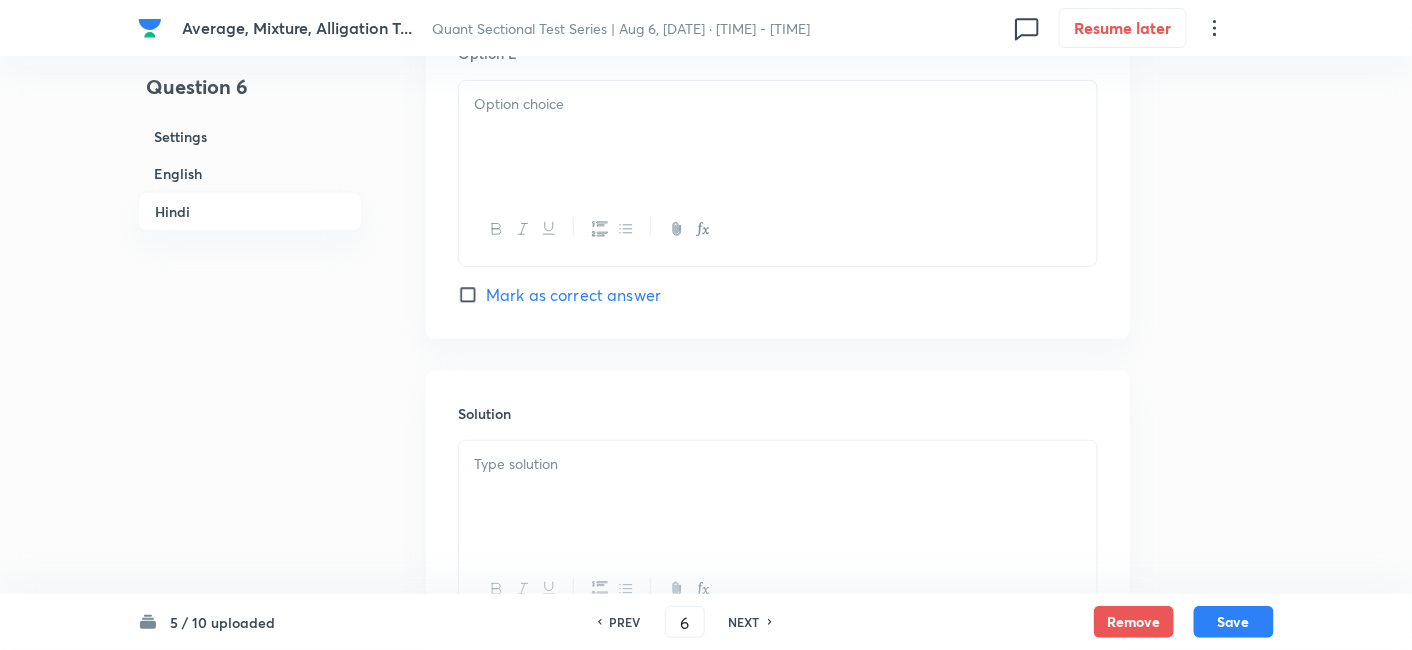 scroll, scrollTop: 5190, scrollLeft: 0, axis: vertical 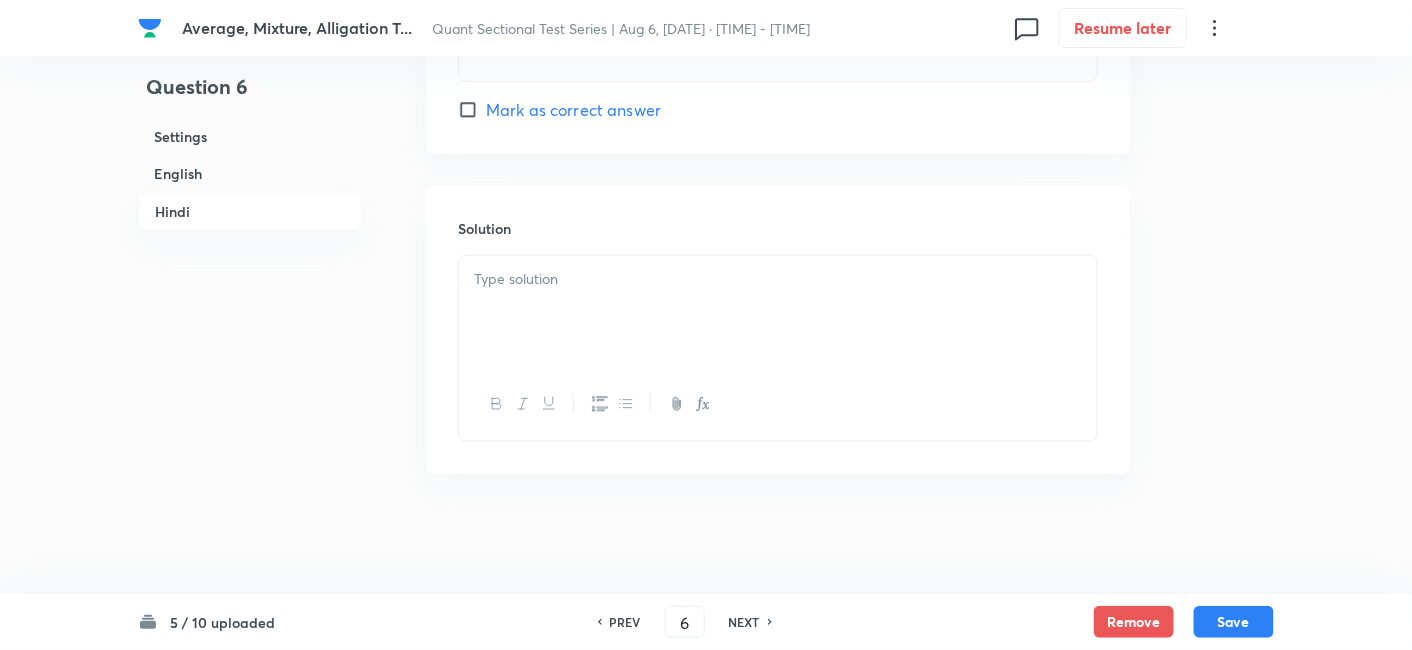 click at bounding box center [778, 312] 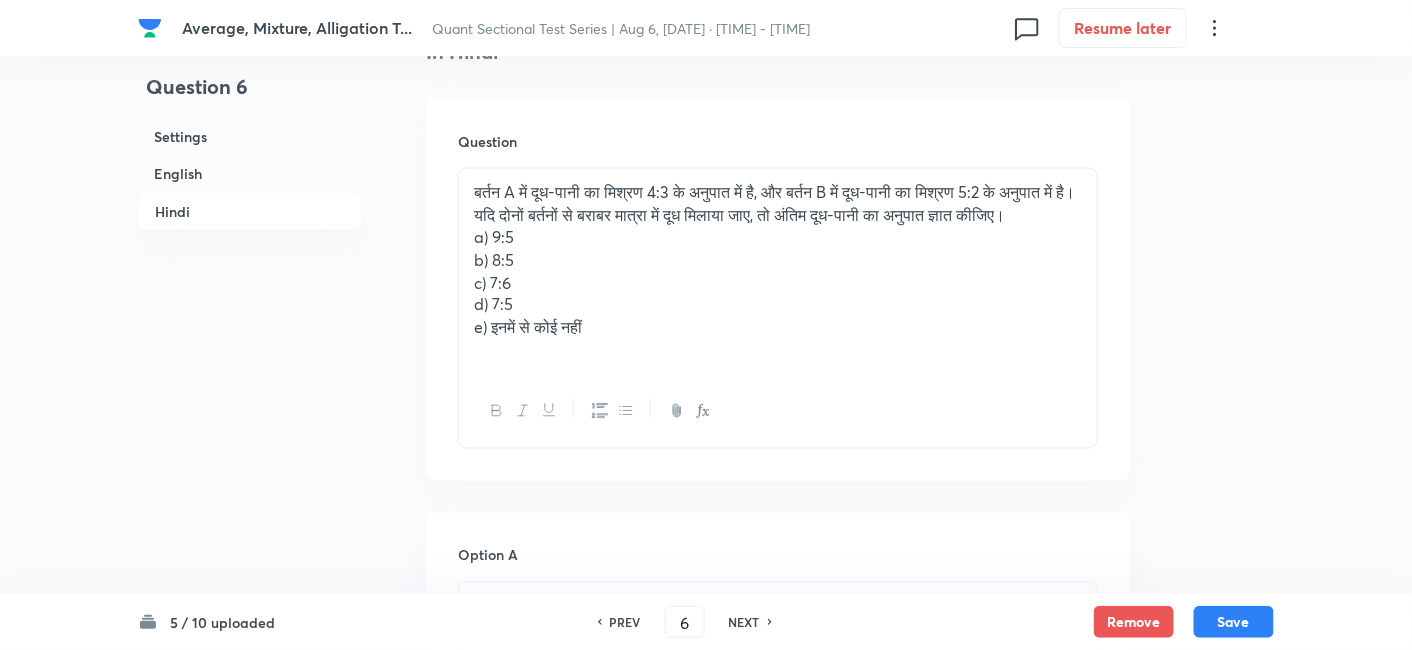 scroll, scrollTop: 3270, scrollLeft: 0, axis: vertical 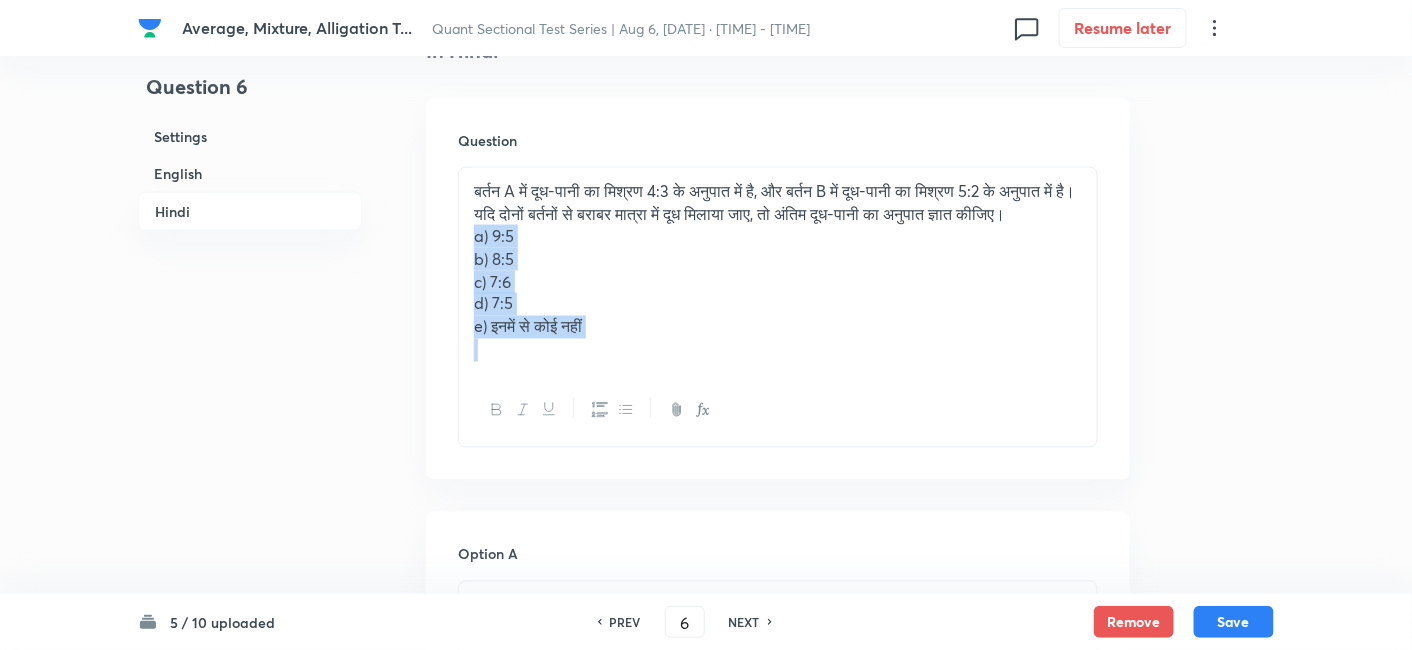 drag, startPoint x: 473, startPoint y: 257, endPoint x: 720, endPoint y: 435, distance: 304.45526 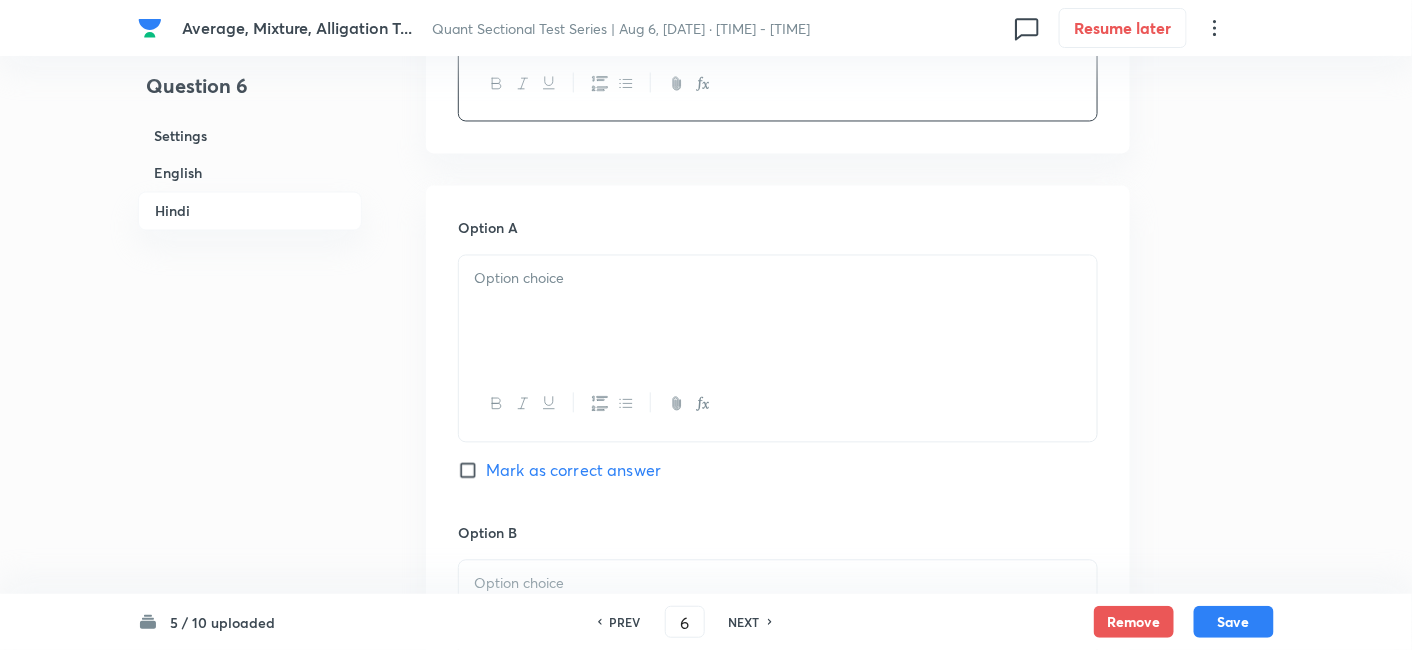 scroll, scrollTop: 3503, scrollLeft: 0, axis: vertical 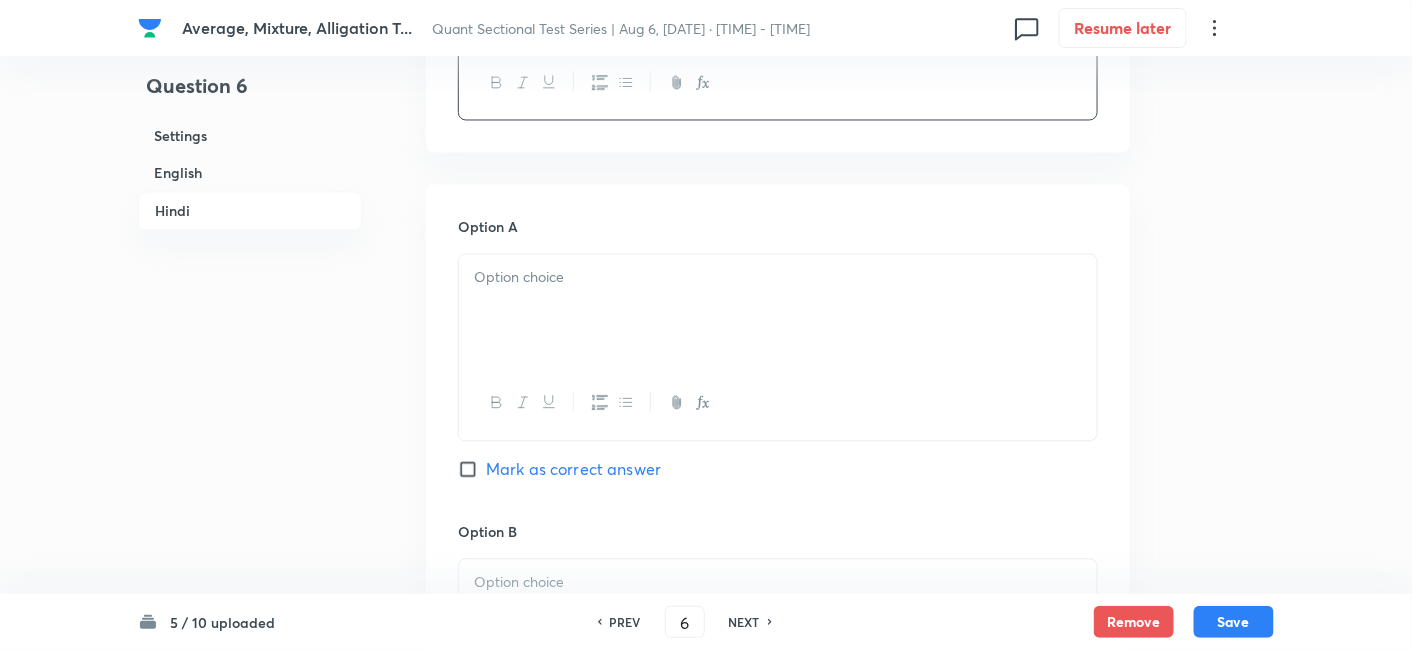 click at bounding box center (778, 311) 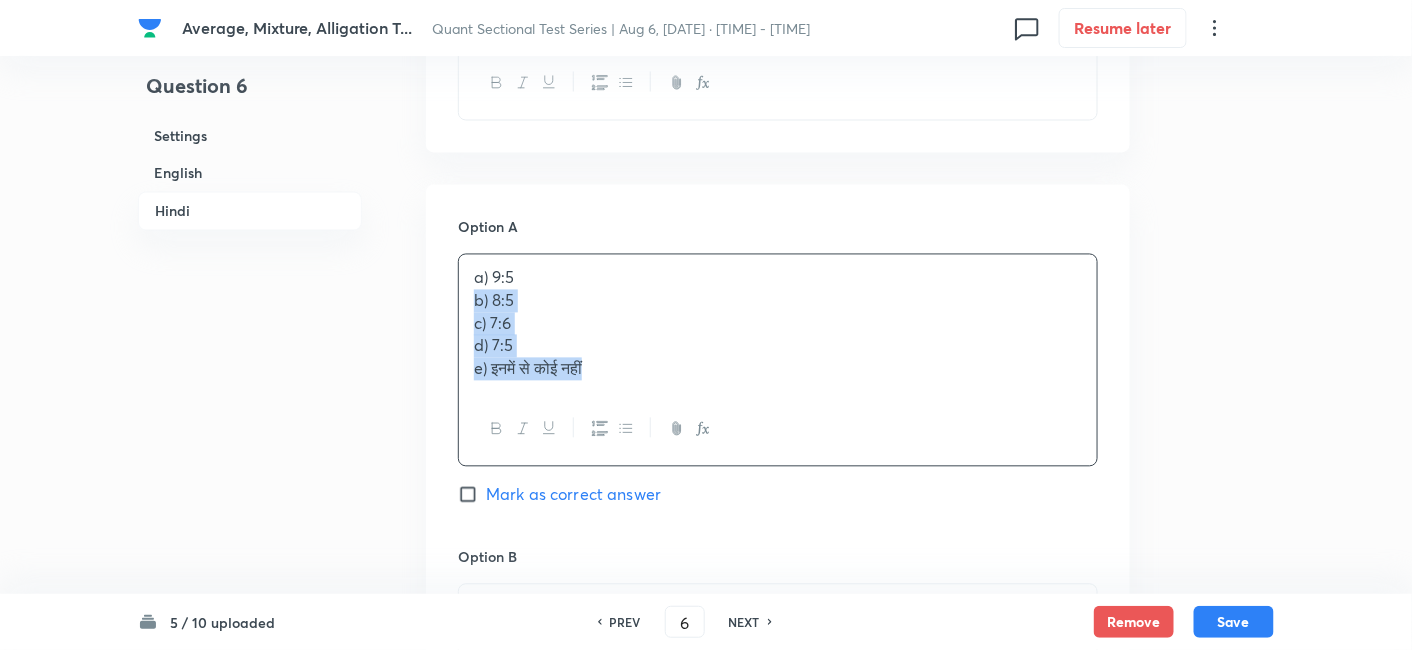 drag, startPoint x: 472, startPoint y: 304, endPoint x: 653, endPoint y: 420, distance: 214.9814 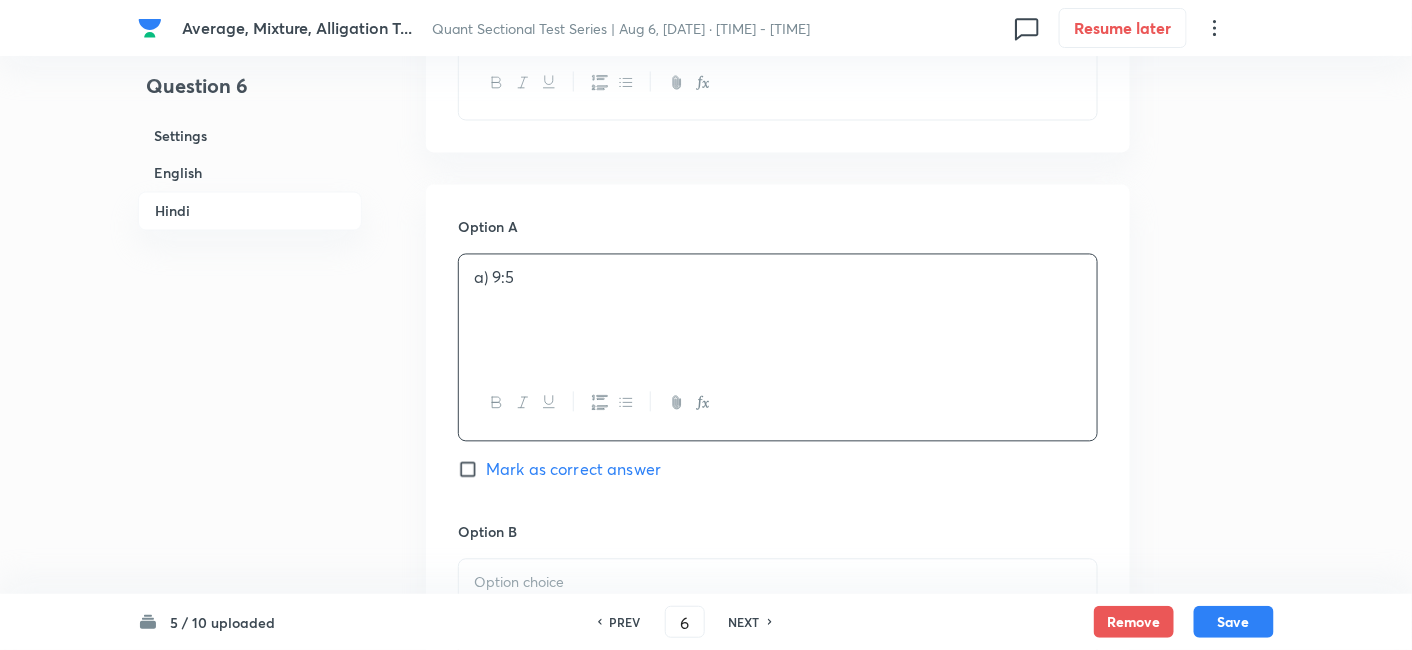 click on "Mark as correct answer" at bounding box center [573, 470] 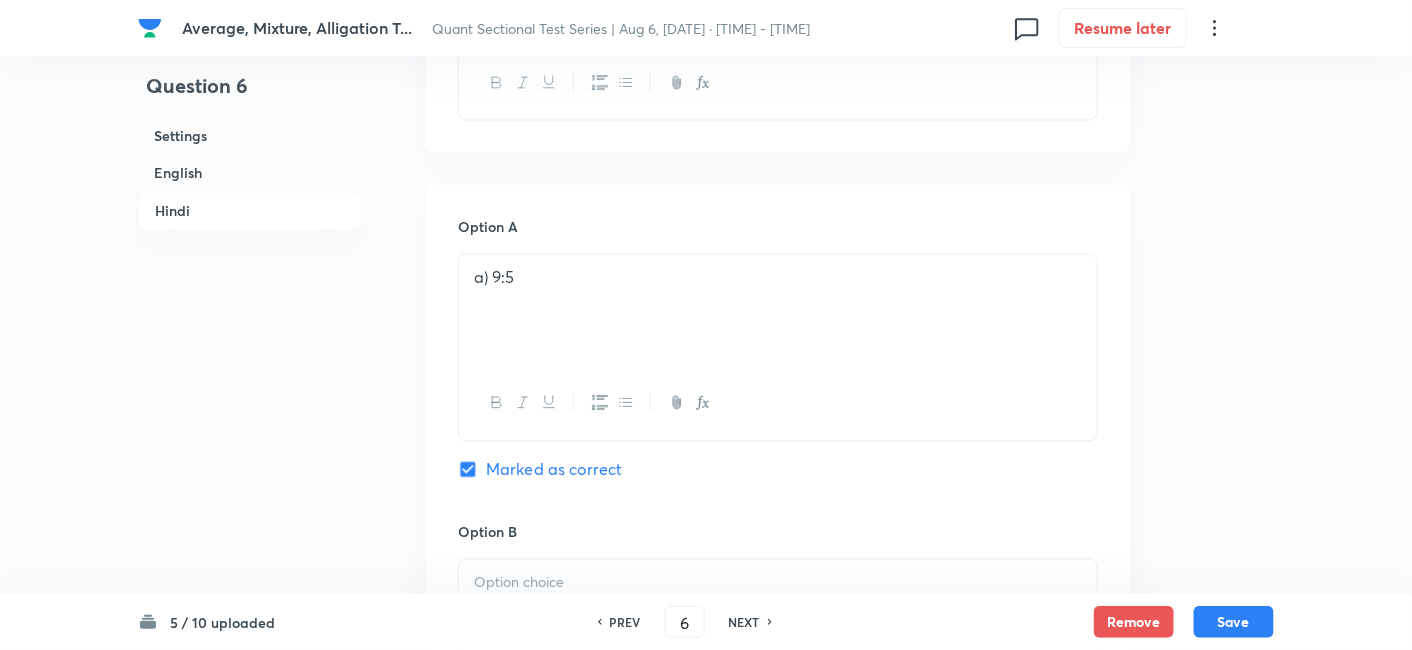 scroll, scrollTop: 3787, scrollLeft: 0, axis: vertical 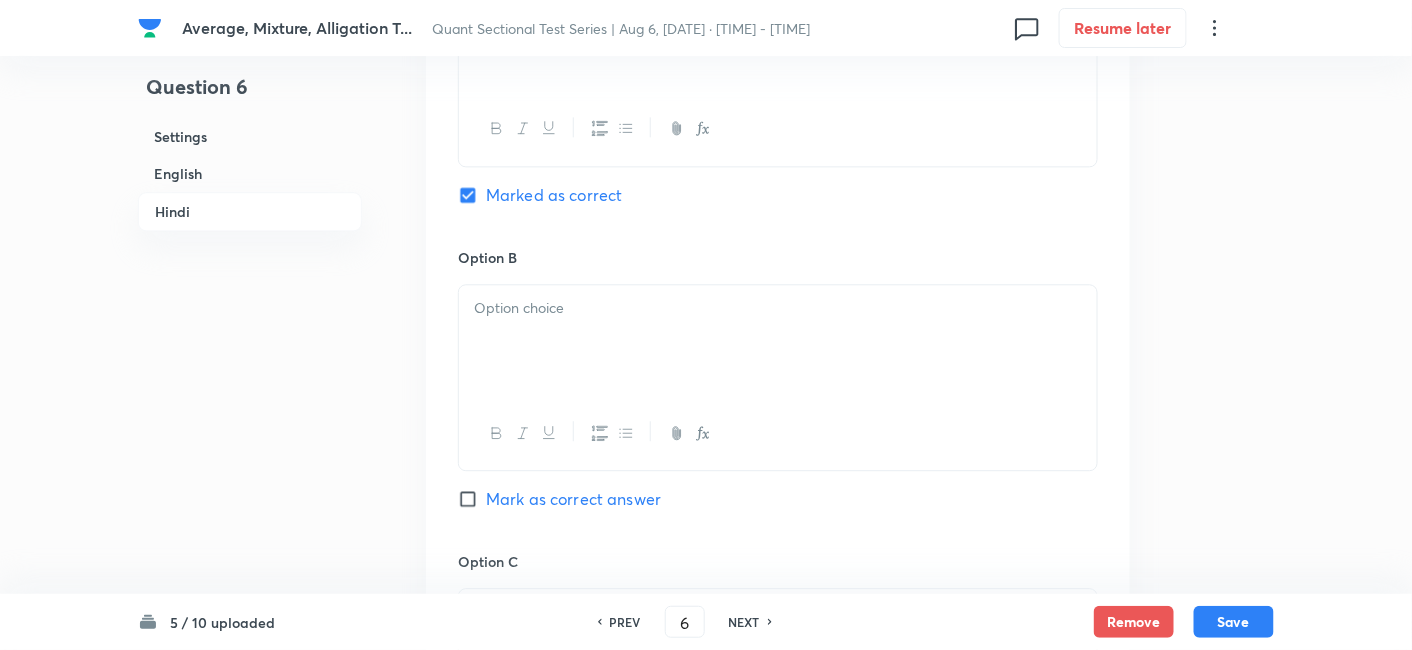 checkbox on "true" 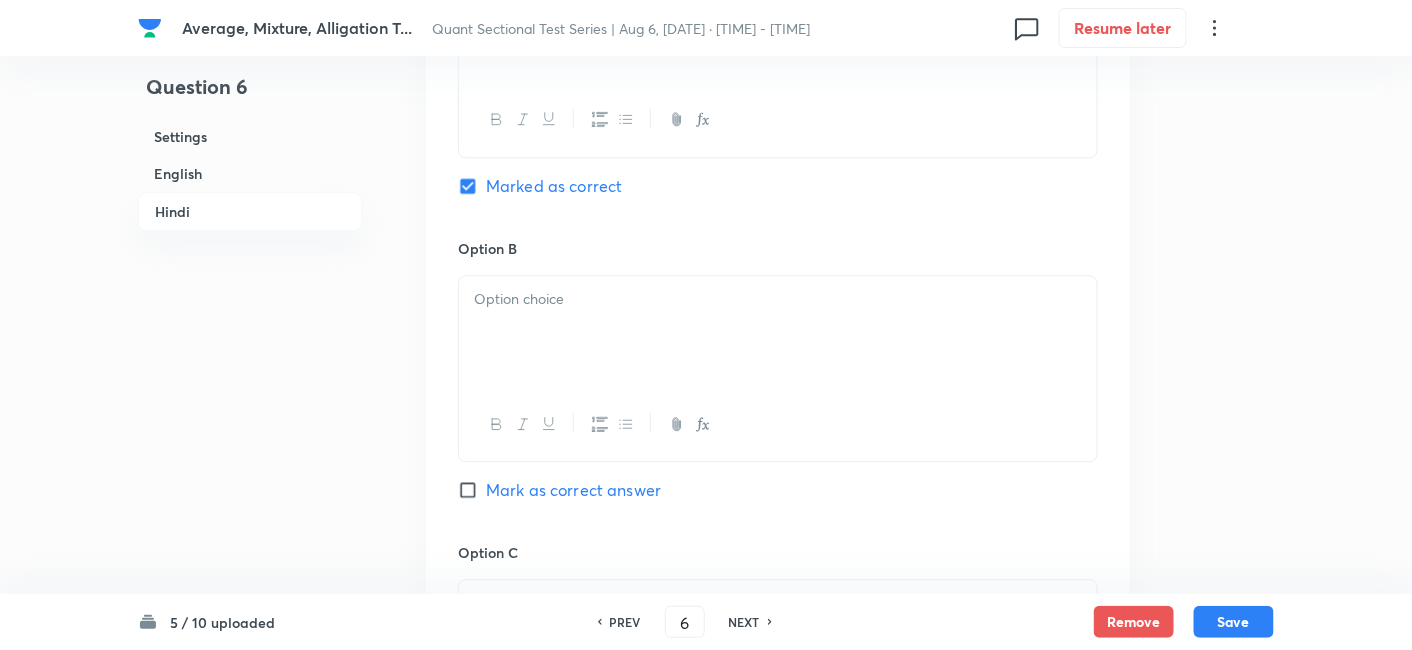click at bounding box center (778, 332) 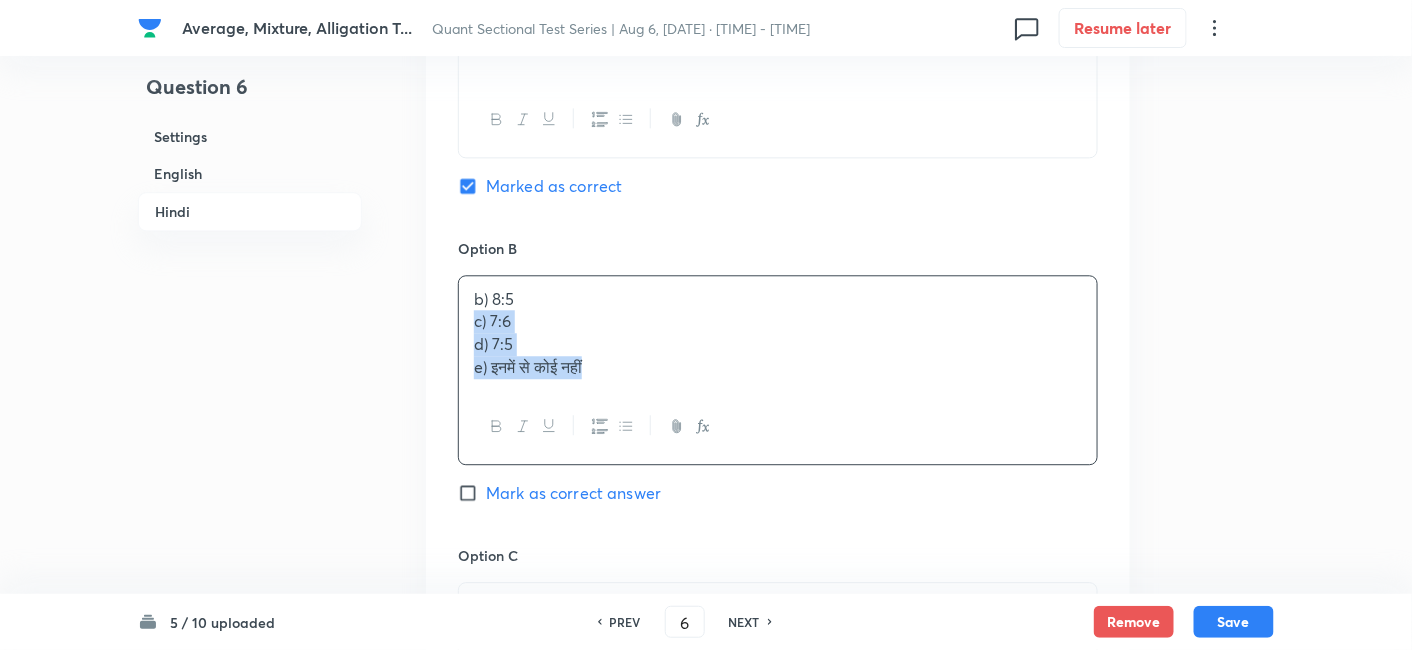 drag, startPoint x: 467, startPoint y: 327, endPoint x: 760, endPoint y: 494, distance: 337.25064 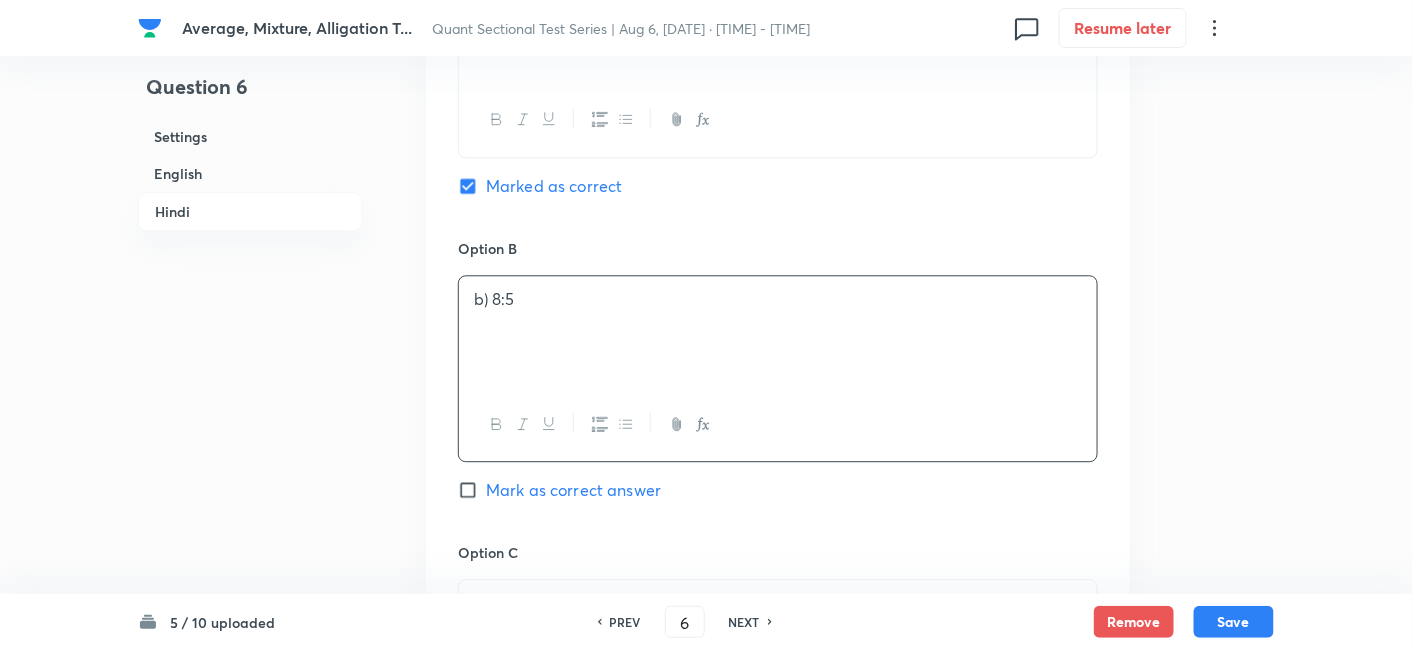 scroll, scrollTop: 3998, scrollLeft: 0, axis: vertical 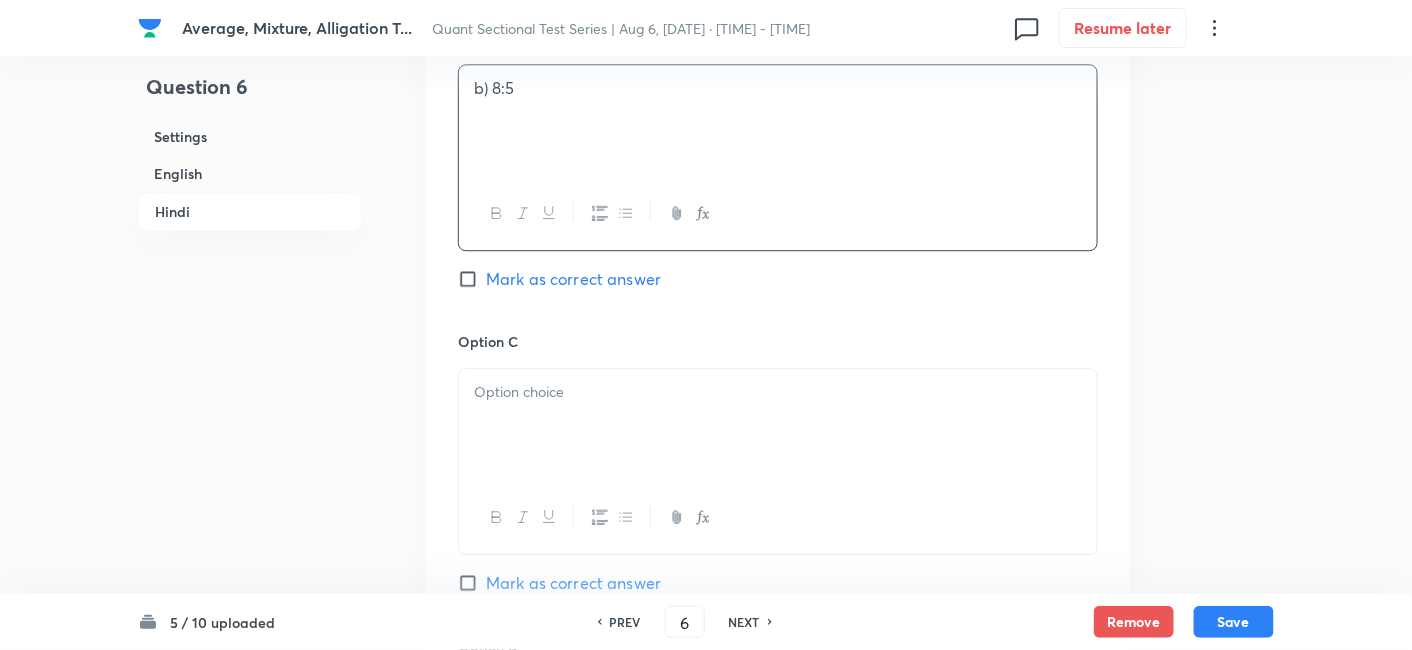 click at bounding box center (778, 425) 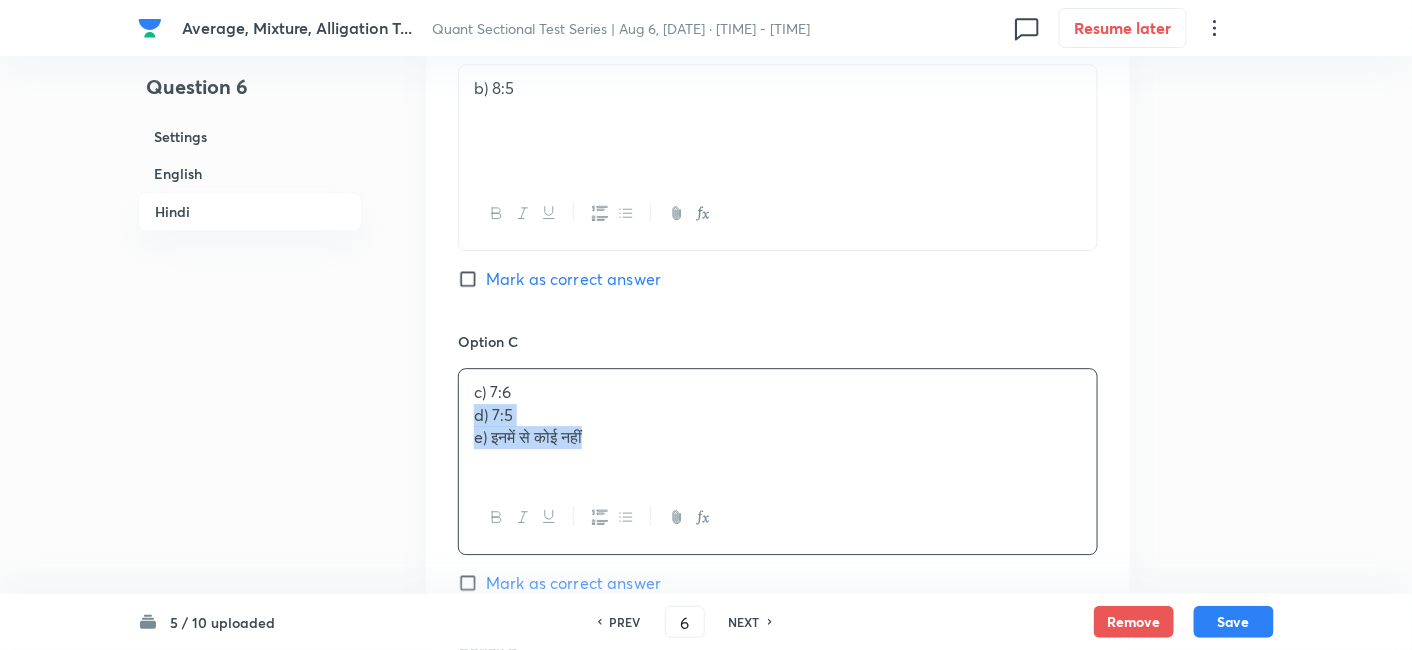 drag, startPoint x: 471, startPoint y: 418, endPoint x: 704, endPoint y: 527, distance: 257.2353 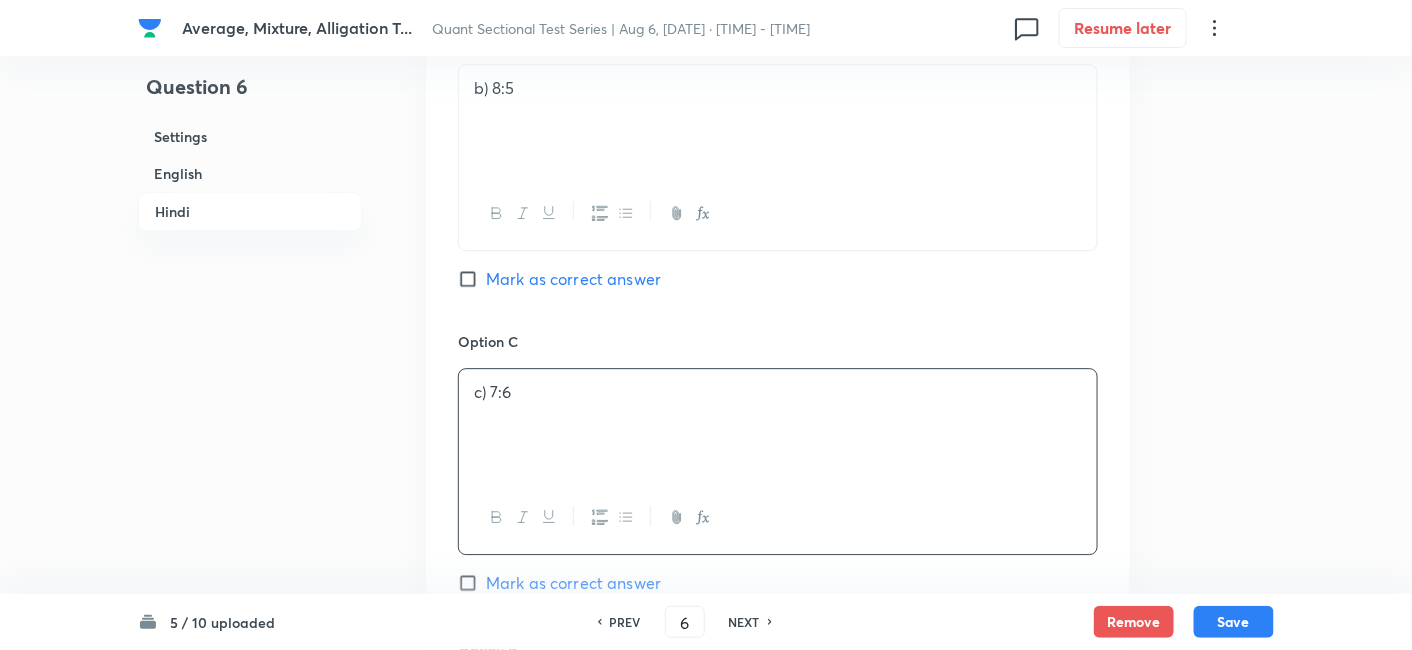 scroll, scrollTop: 4227, scrollLeft: 0, axis: vertical 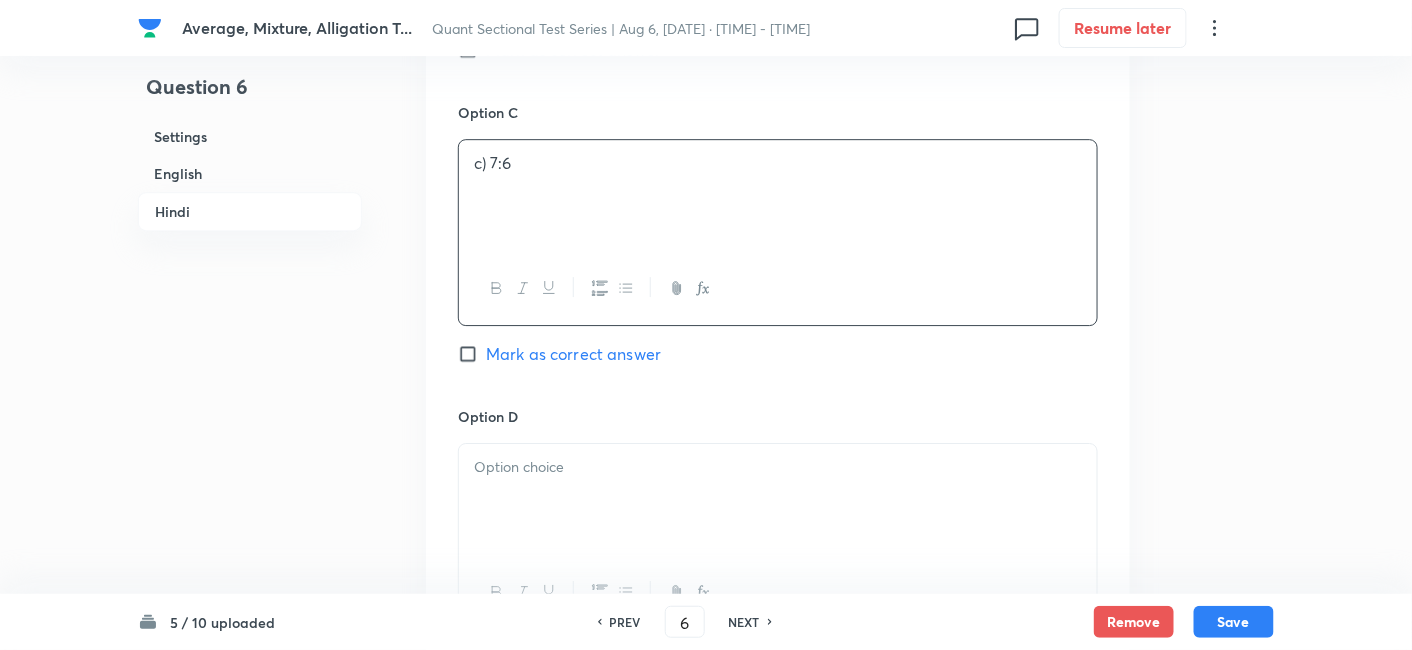 click at bounding box center (778, 500) 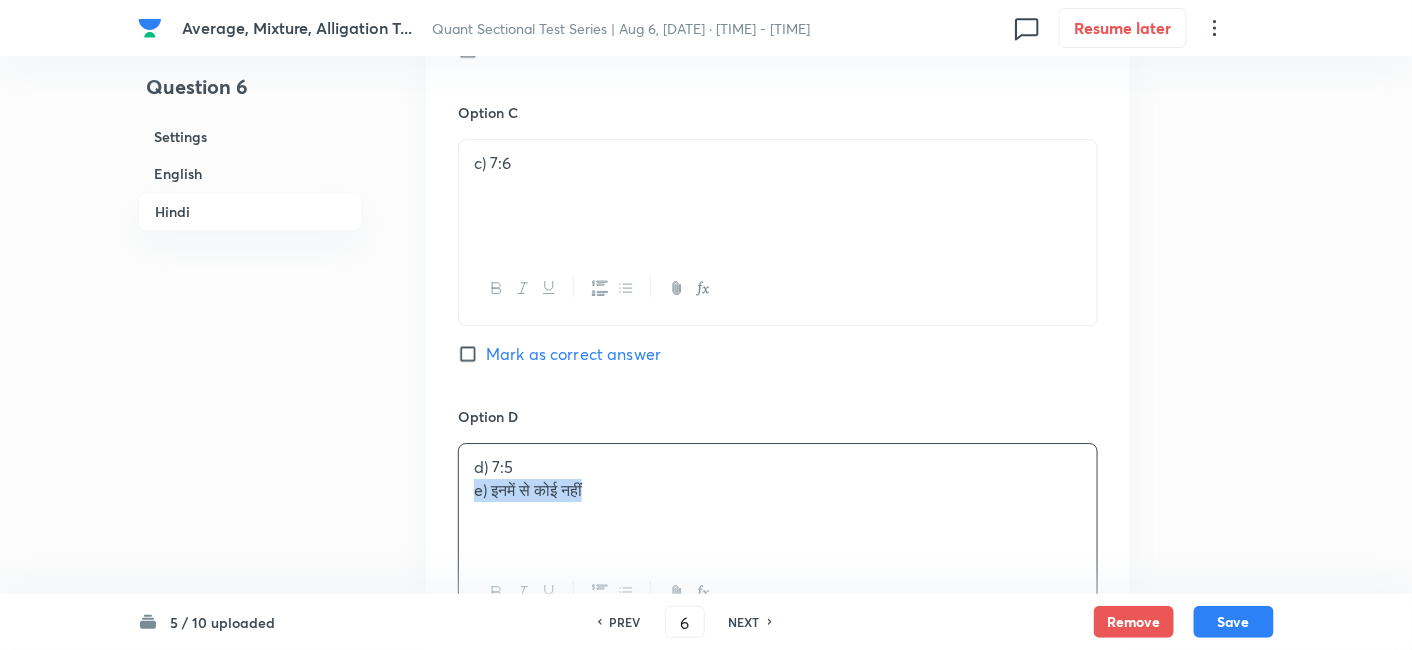 drag, startPoint x: 469, startPoint y: 487, endPoint x: 722, endPoint y: 541, distance: 258.69867 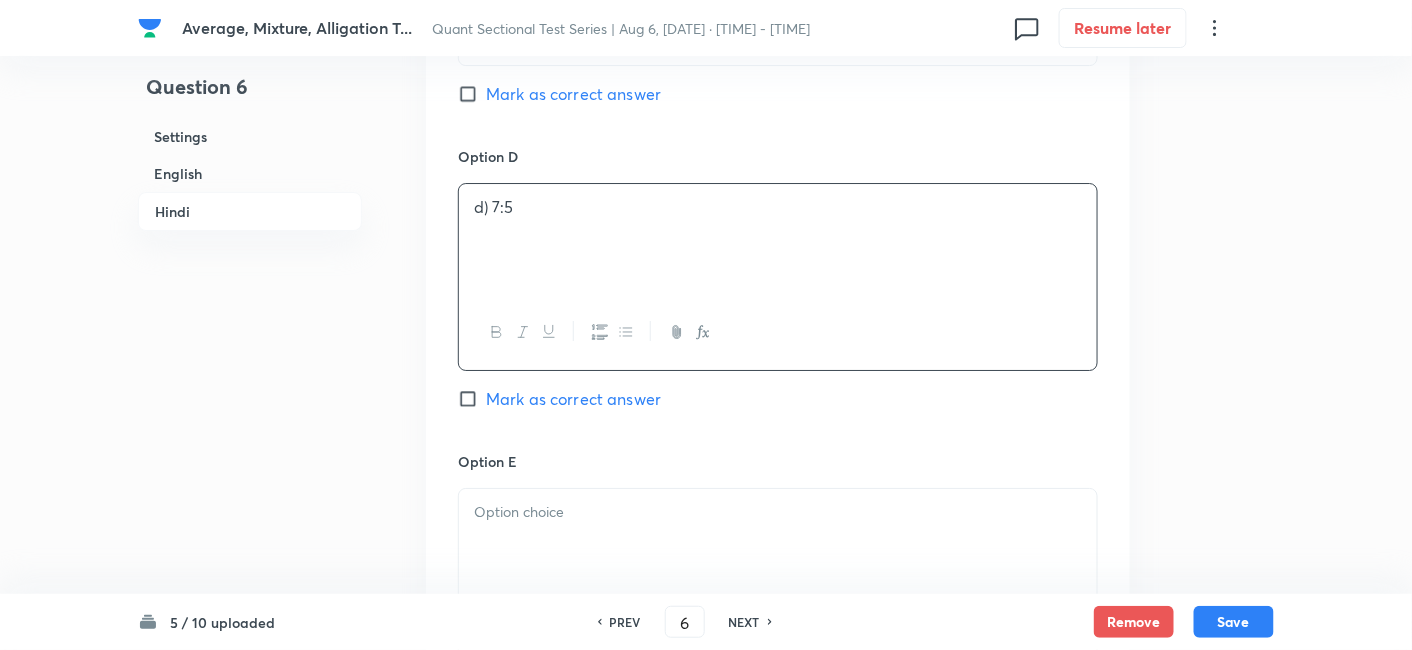 click at bounding box center [778, 545] 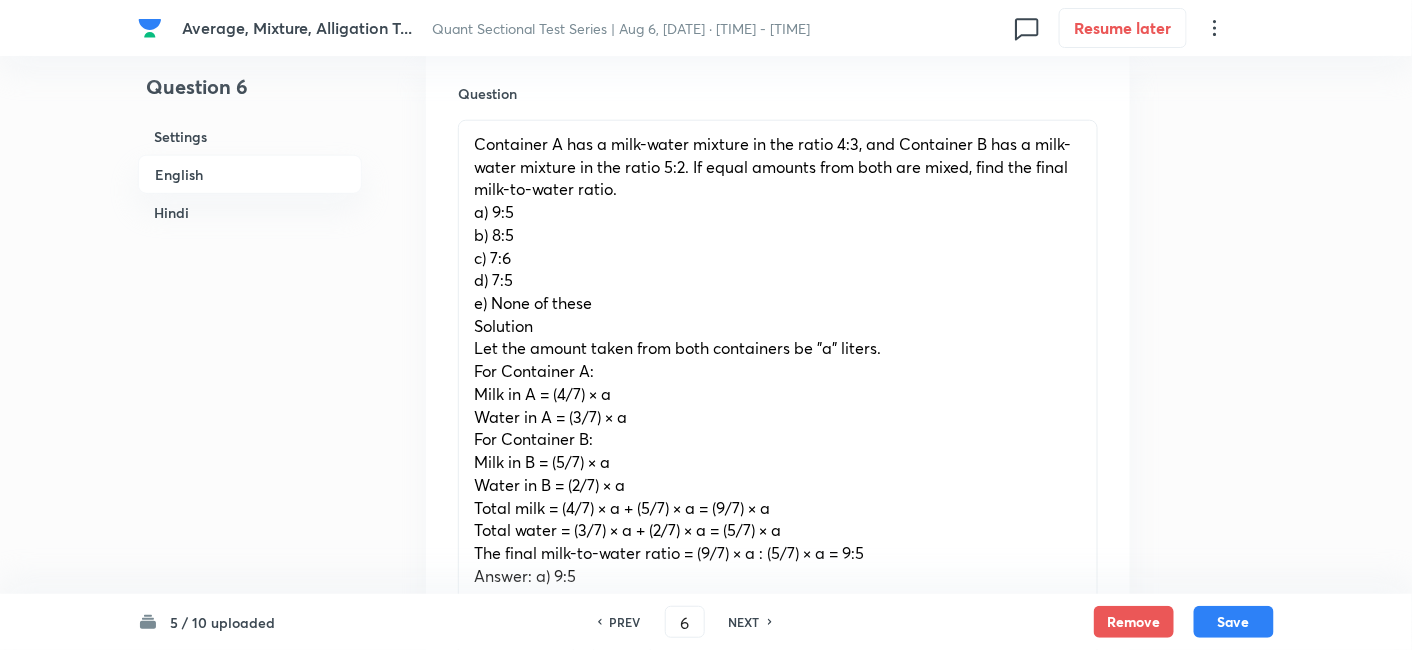scroll, scrollTop: 618, scrollLeft: 0, axis: vertical 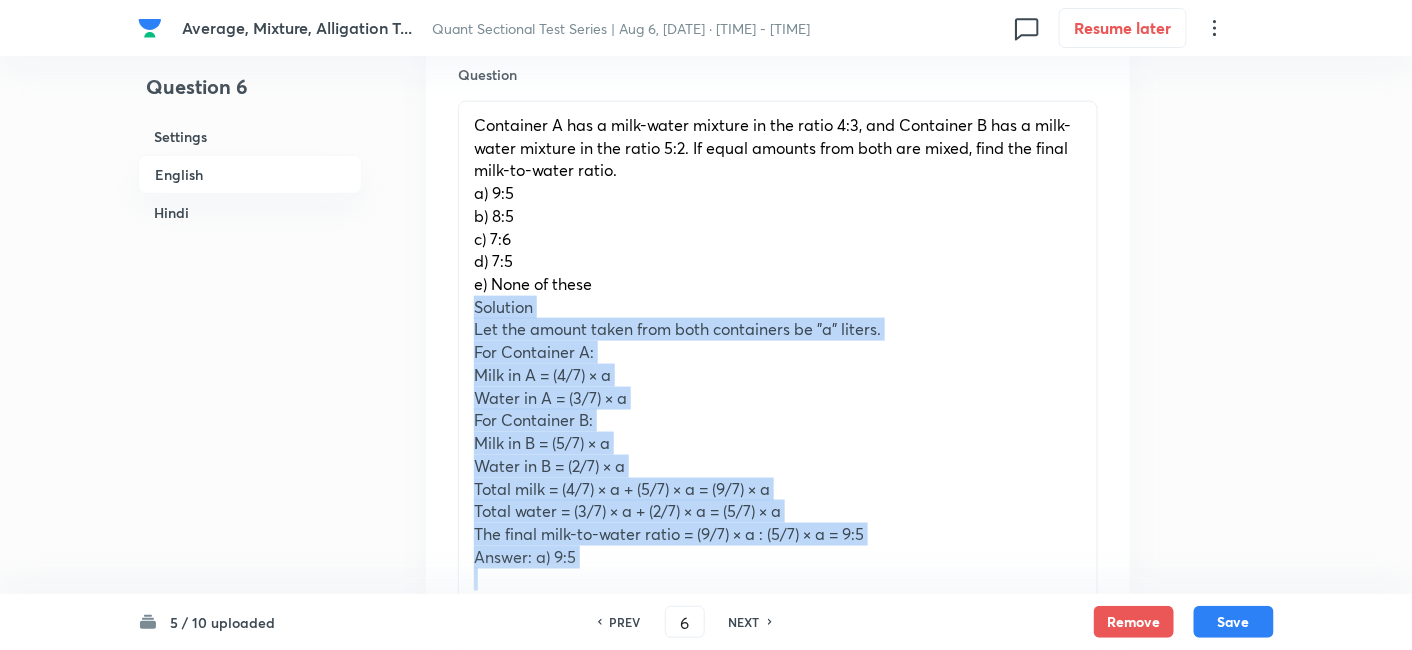 drag, startPoint x: 463, startPoint y: 308, endPoint x: 716, endPoint y: 603, distance: 388.63092 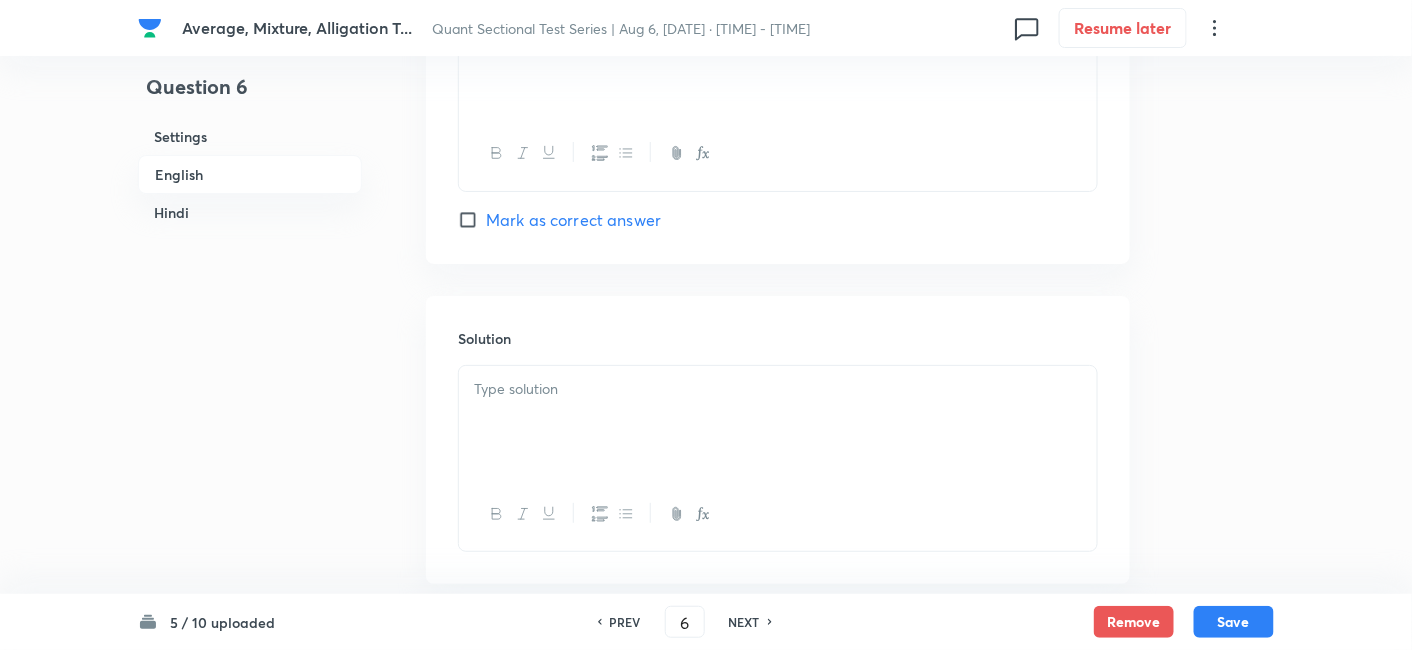 click at bounding box center [778, 422] 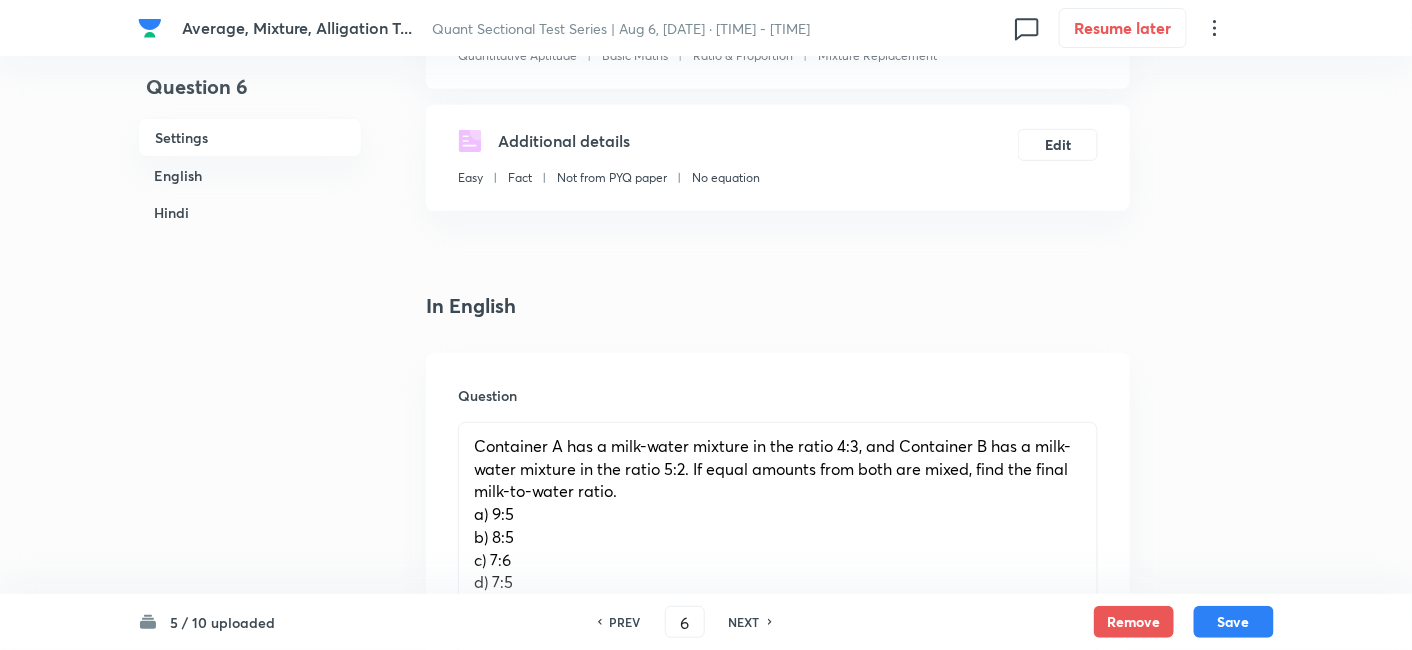 scroll, scrollTop: 461, scrollLeft: 0, axis: vertical 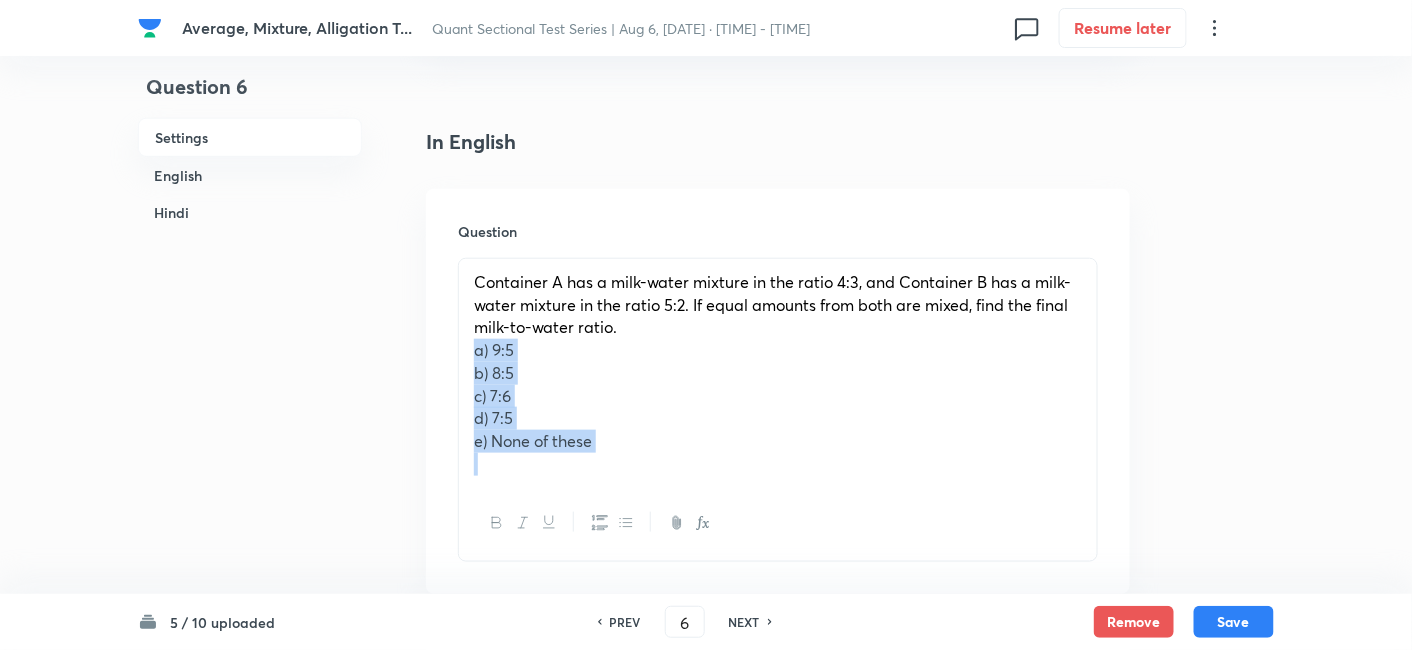 drag, startPoint x: 469, startPoint y: 349, endPoint x: 669, endPoint y: 521, distance: 263.78778 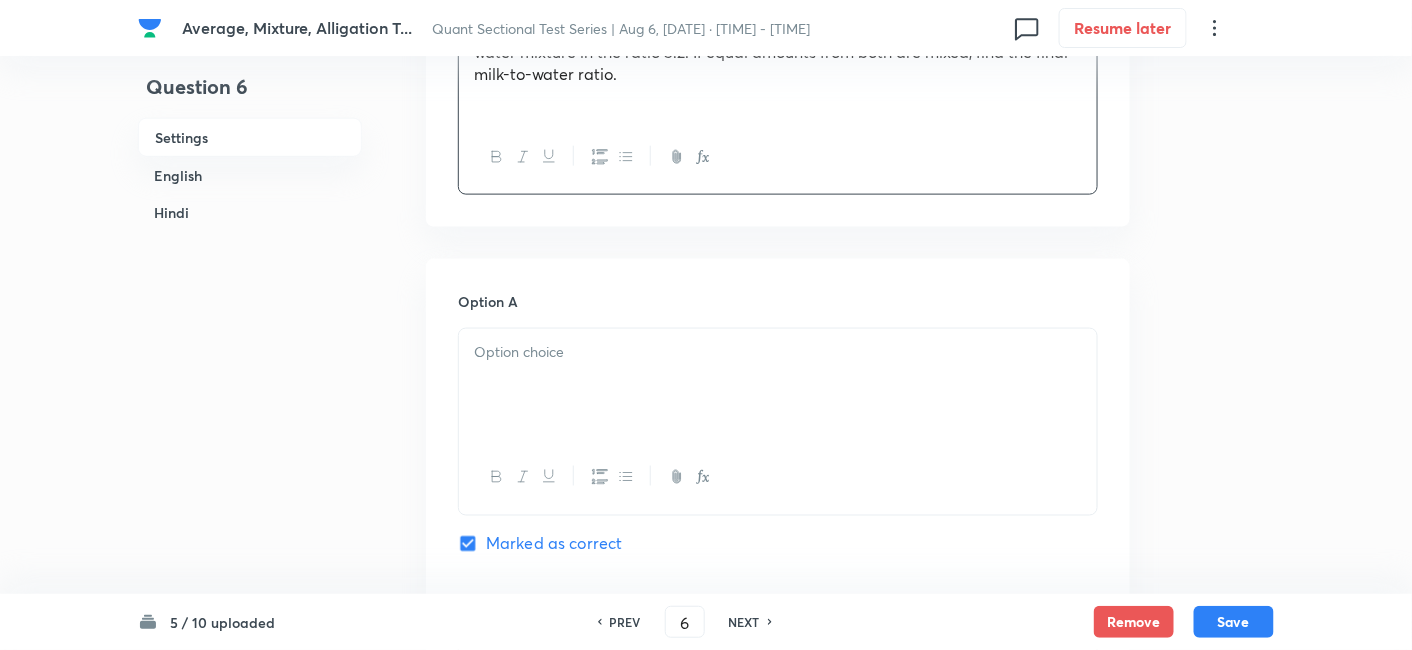 scroll, scrollTop: 716, scrollLeft: 0, axis: vertical 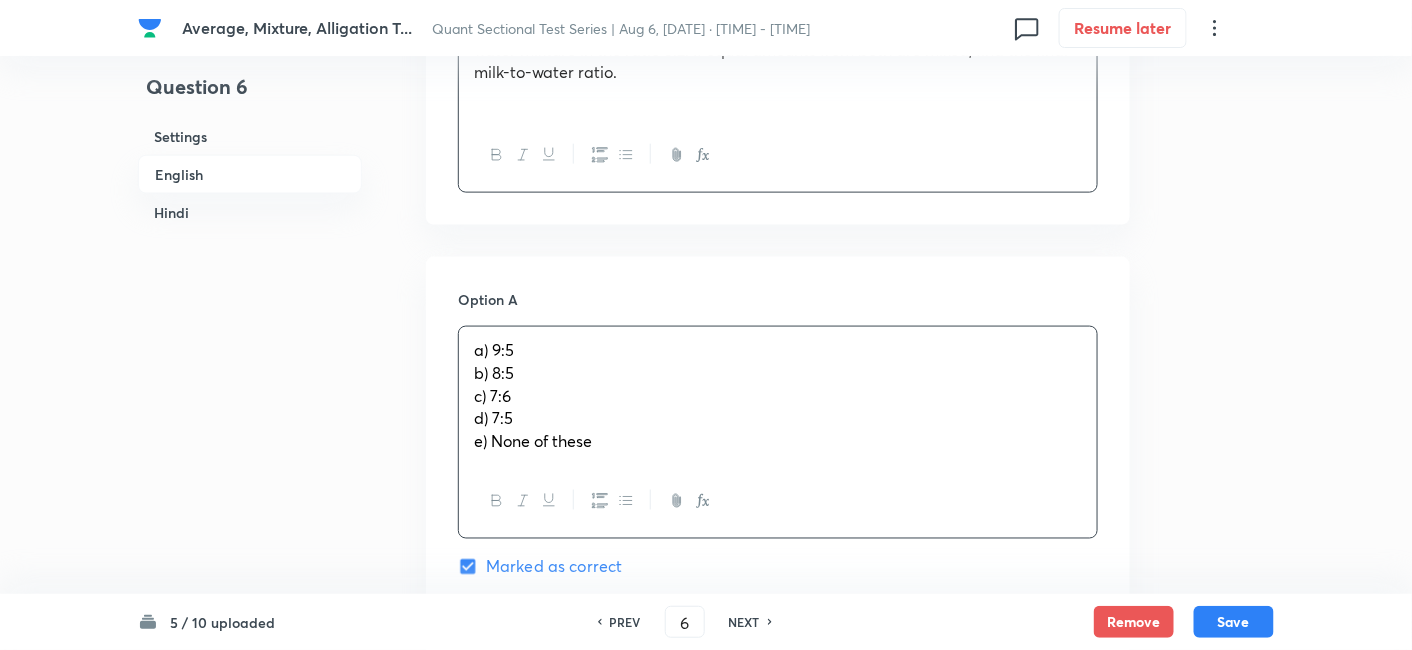 click on "a) 9:5" at bounding box center (778, 350) 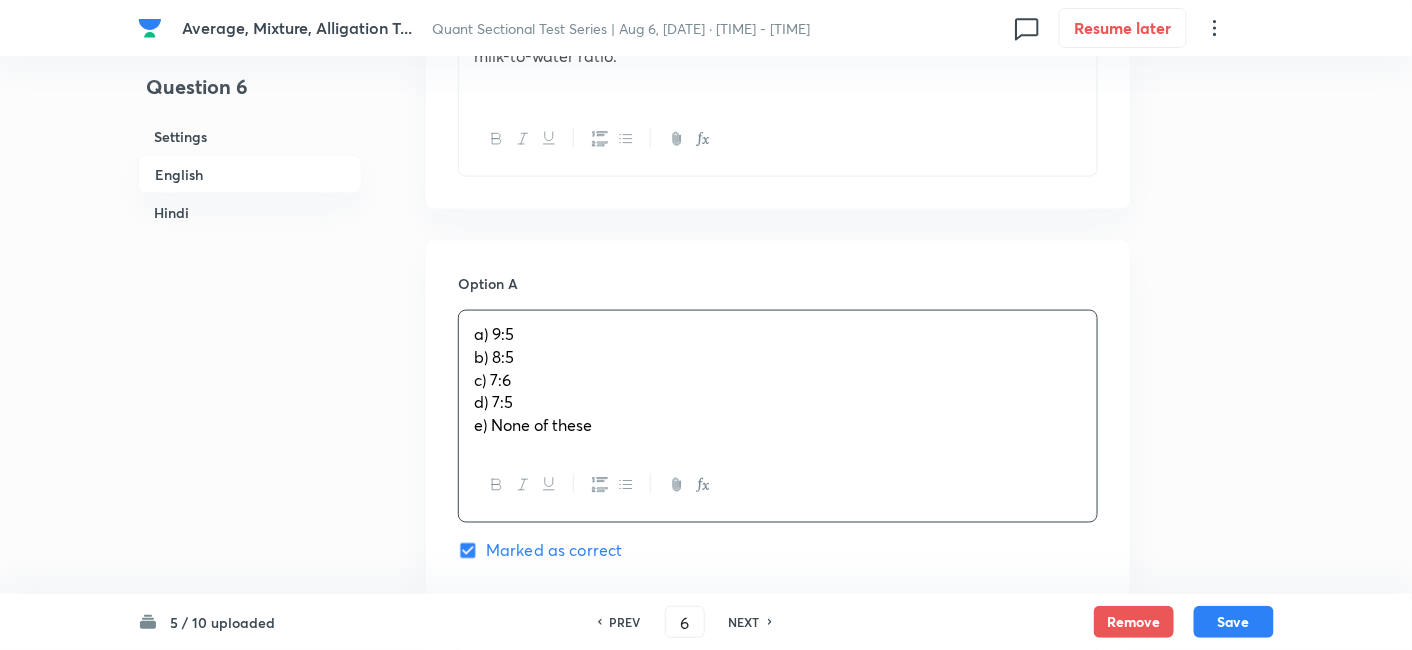 scroll, scrollTop: 734, scrollLeft: 0, axis: vertical 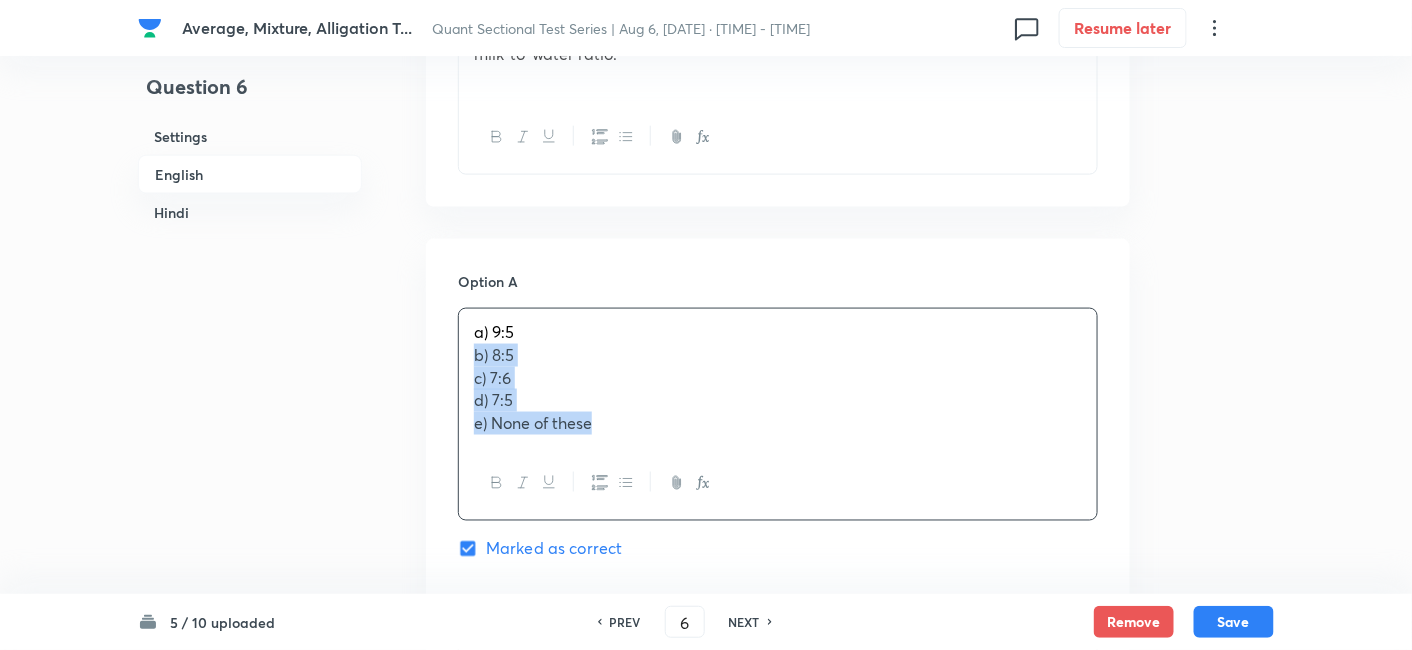 drag, startPoint x: 470, startPoint y: 358, endPoint x: 811, endPoint y: 519, distance: 377.0968 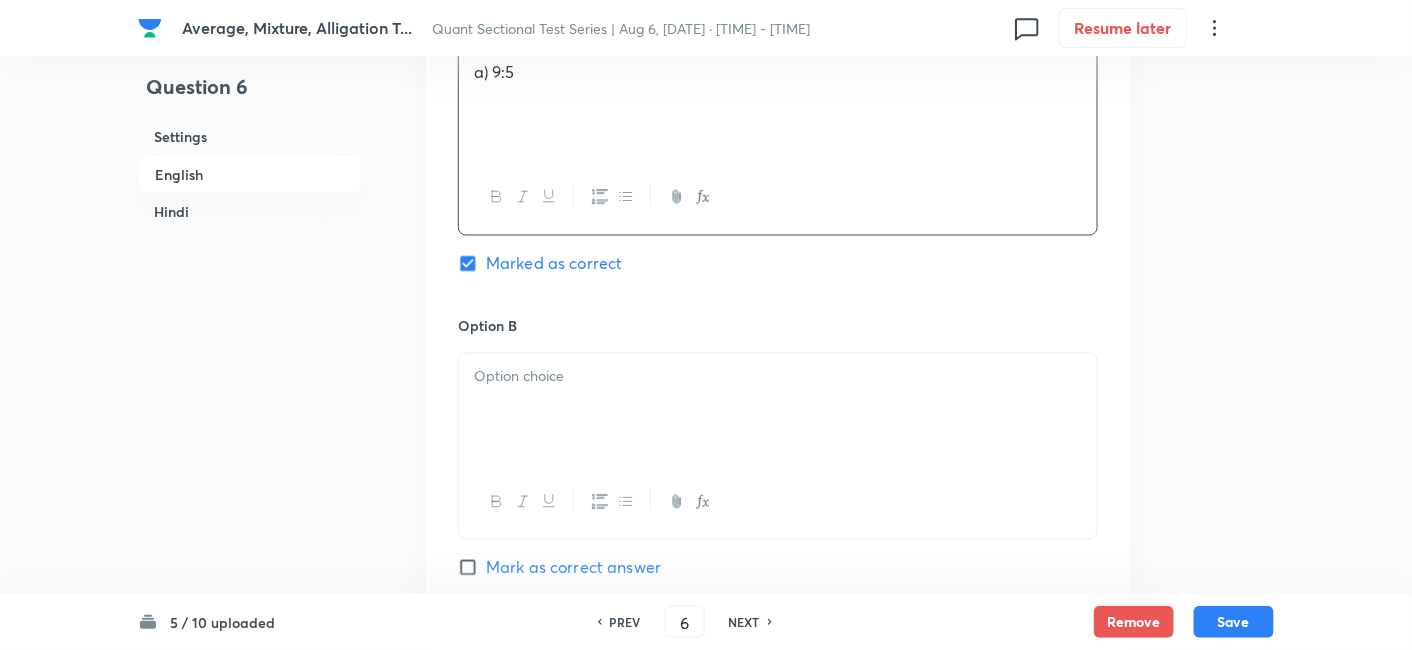 scroll, scrollTop: 994, scrollLeft: 0, axis: vertical 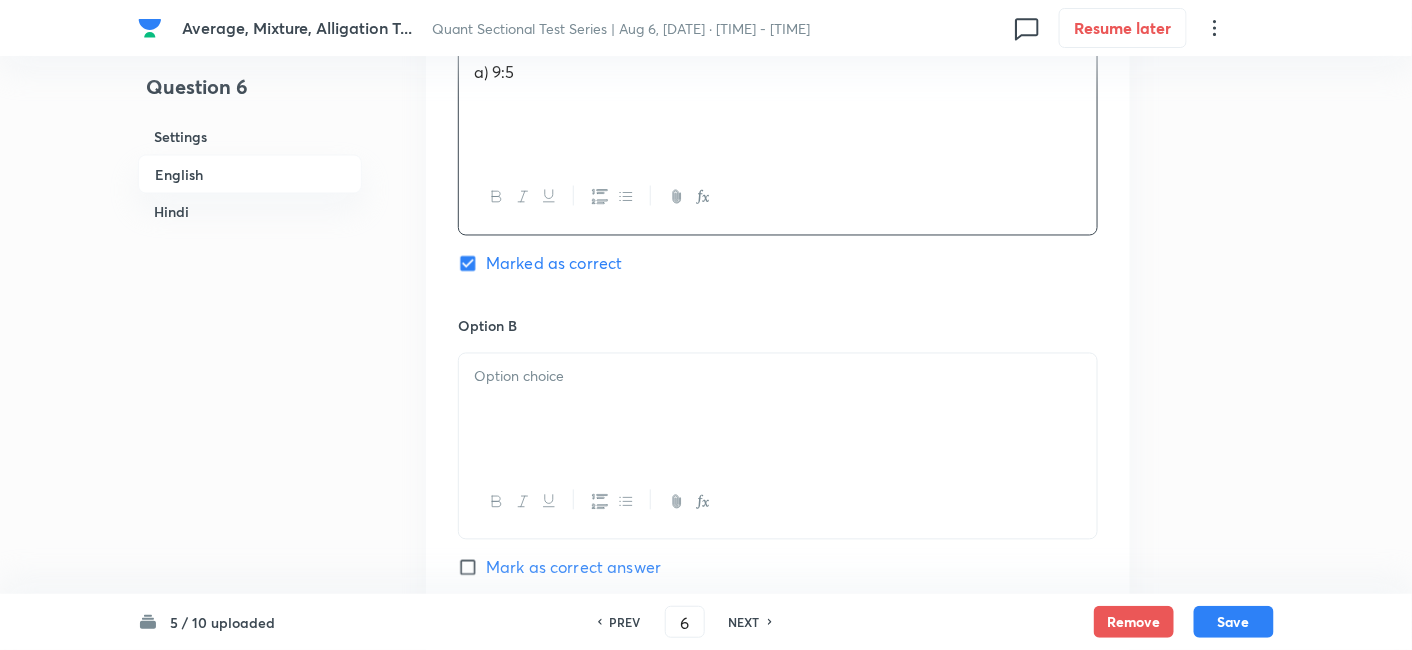 click at bounding box center [778, 410] 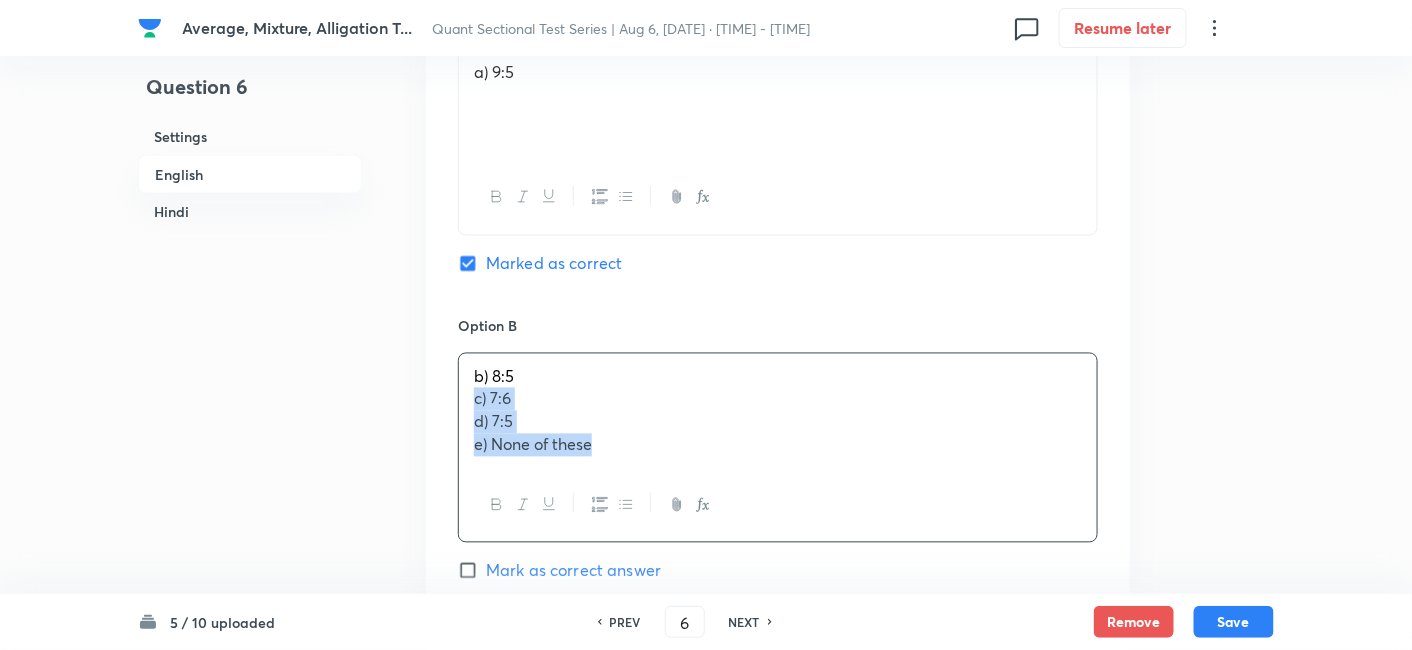 drag, startPoint x: 467, startPoint y: 398, endPoint x: 663, endPoint y: 464, distance: 206.81392 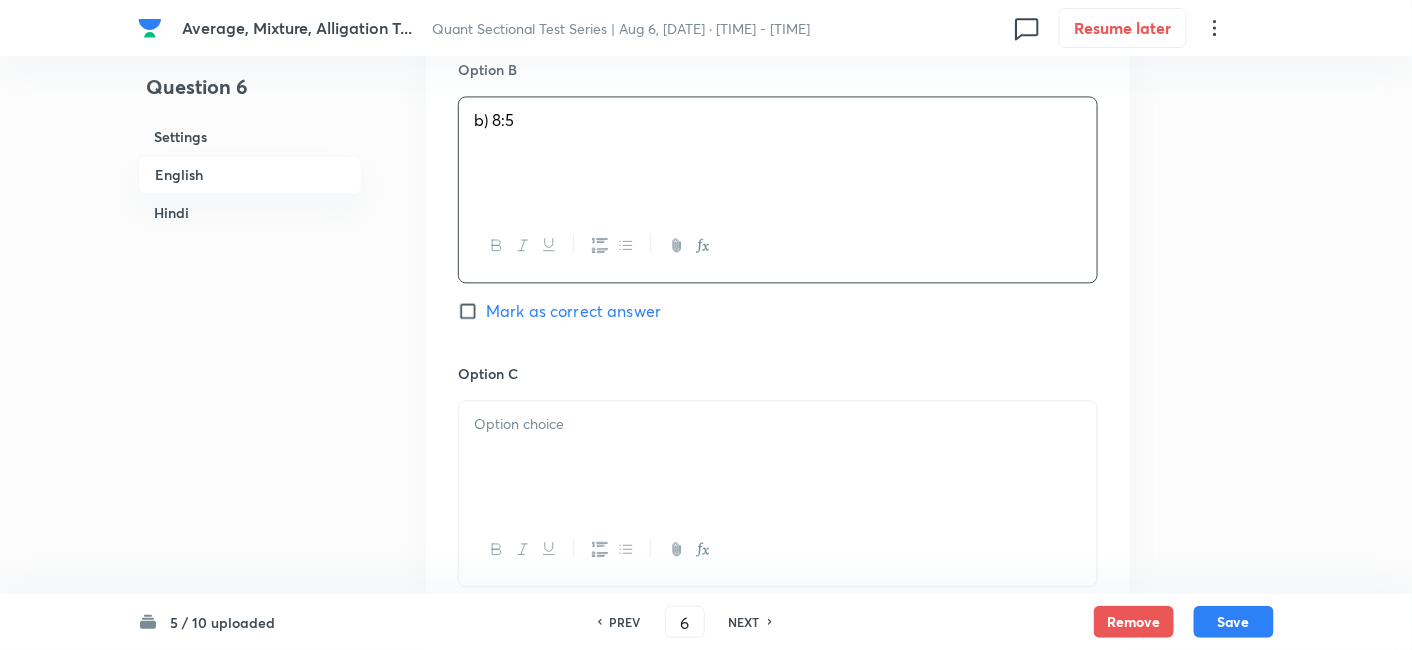 scroll, scrollTop: 1254, scrollLeft: 0, axis: vertical 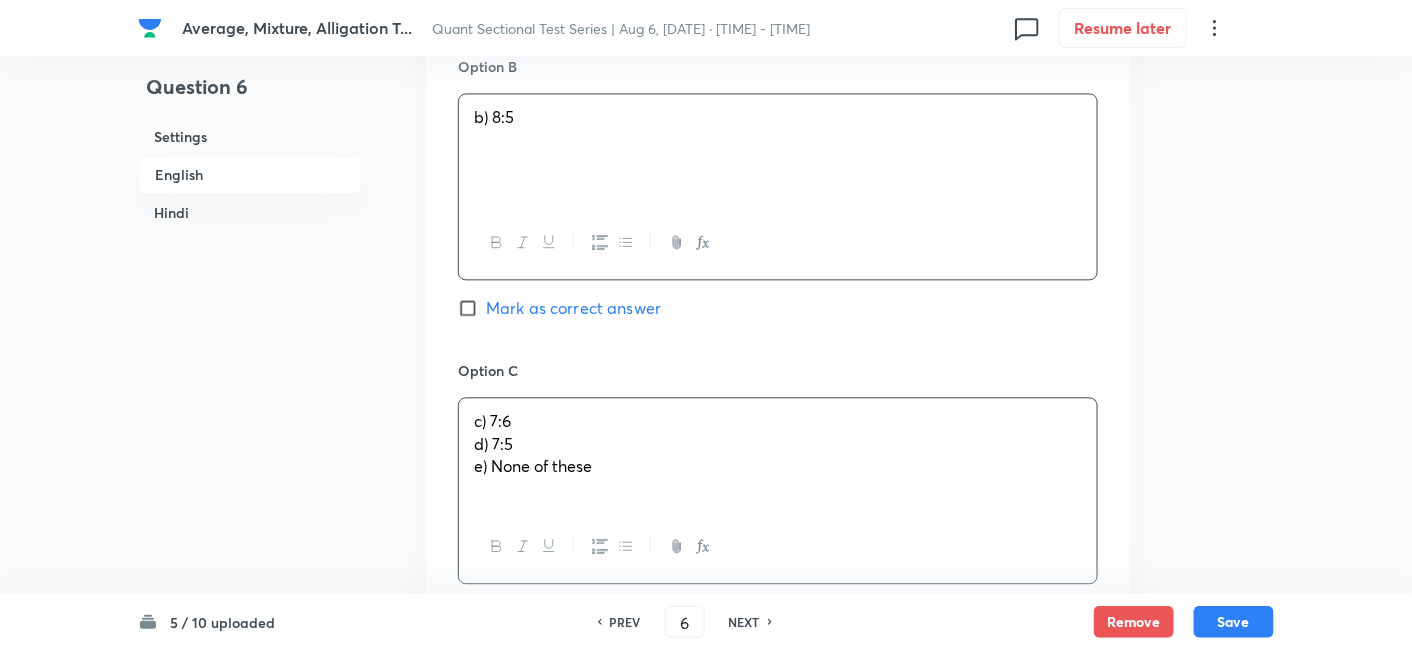 click on "c) 7:6 d) 7:5 e) None of these" at bounding box center (778, 454) 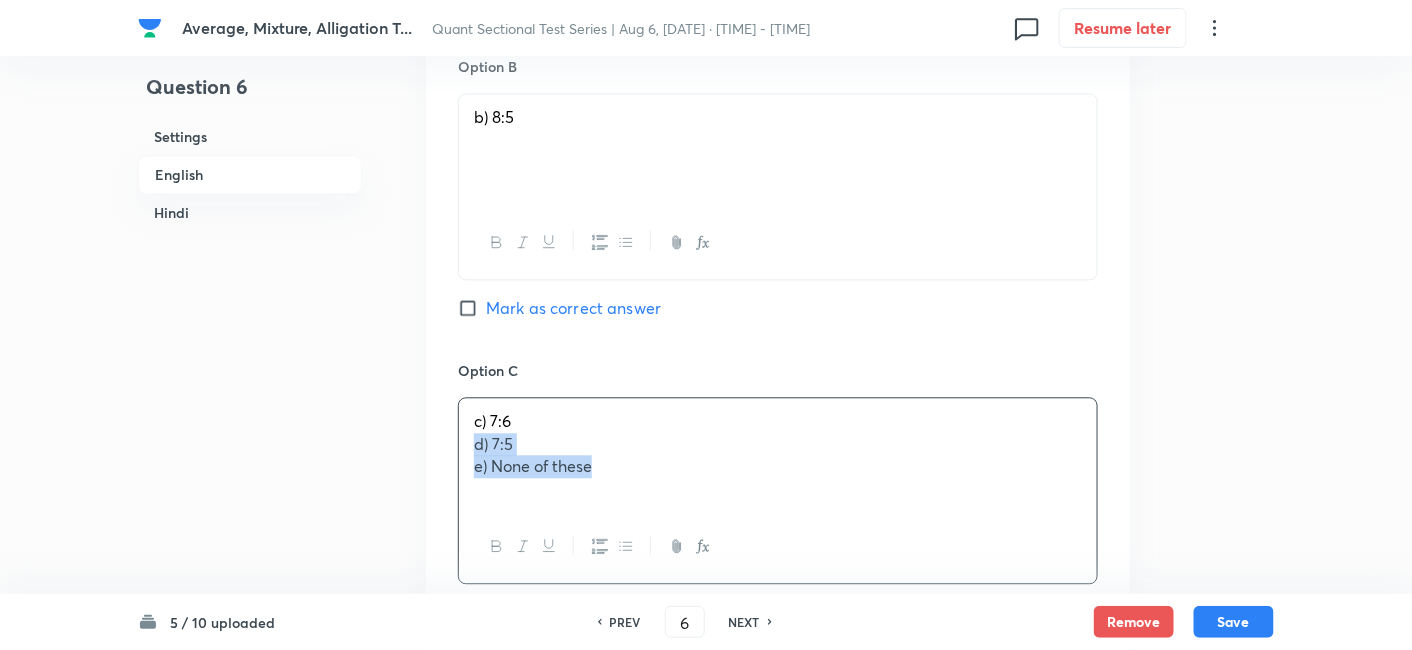drag, startPoint x: 466, startPoint y: 445, endPoint x: 754, endPoint y: 514, distance: 296.1503 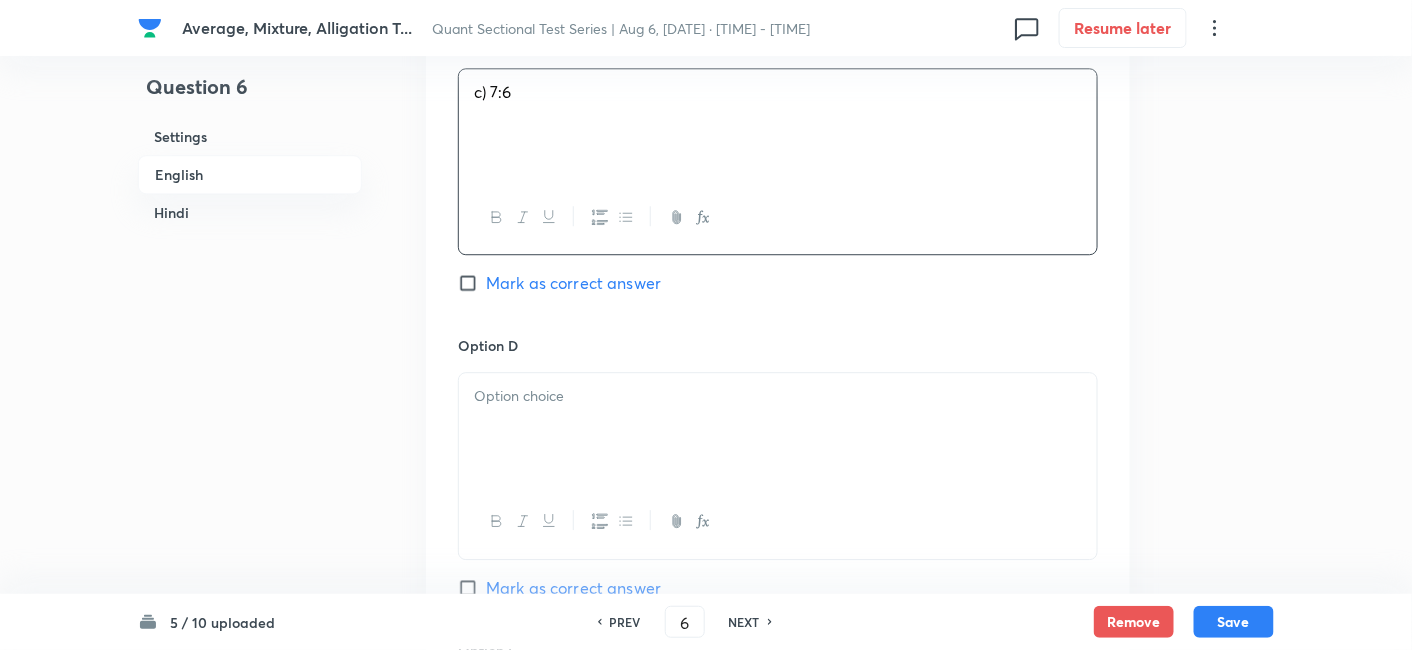 scroll, scrollTop: 1585, scrollLeft: 0, axis: vertical 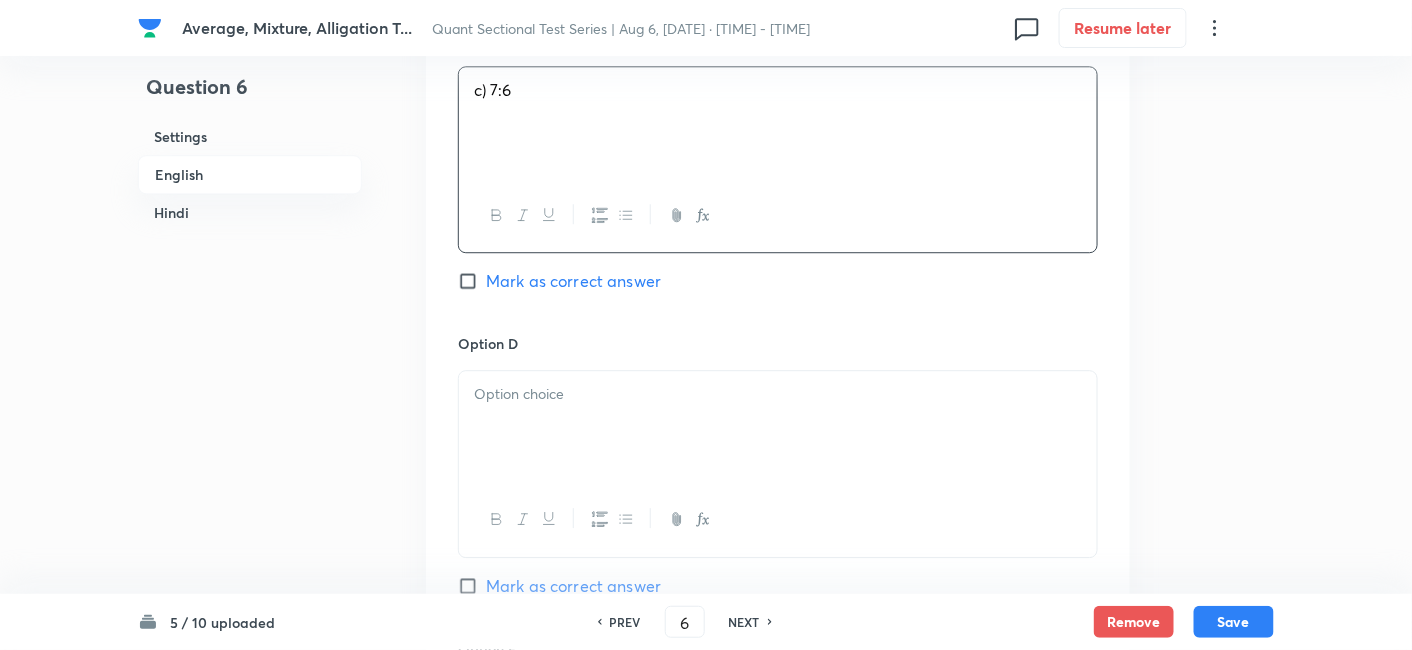 click at bounding box center [778, 427] 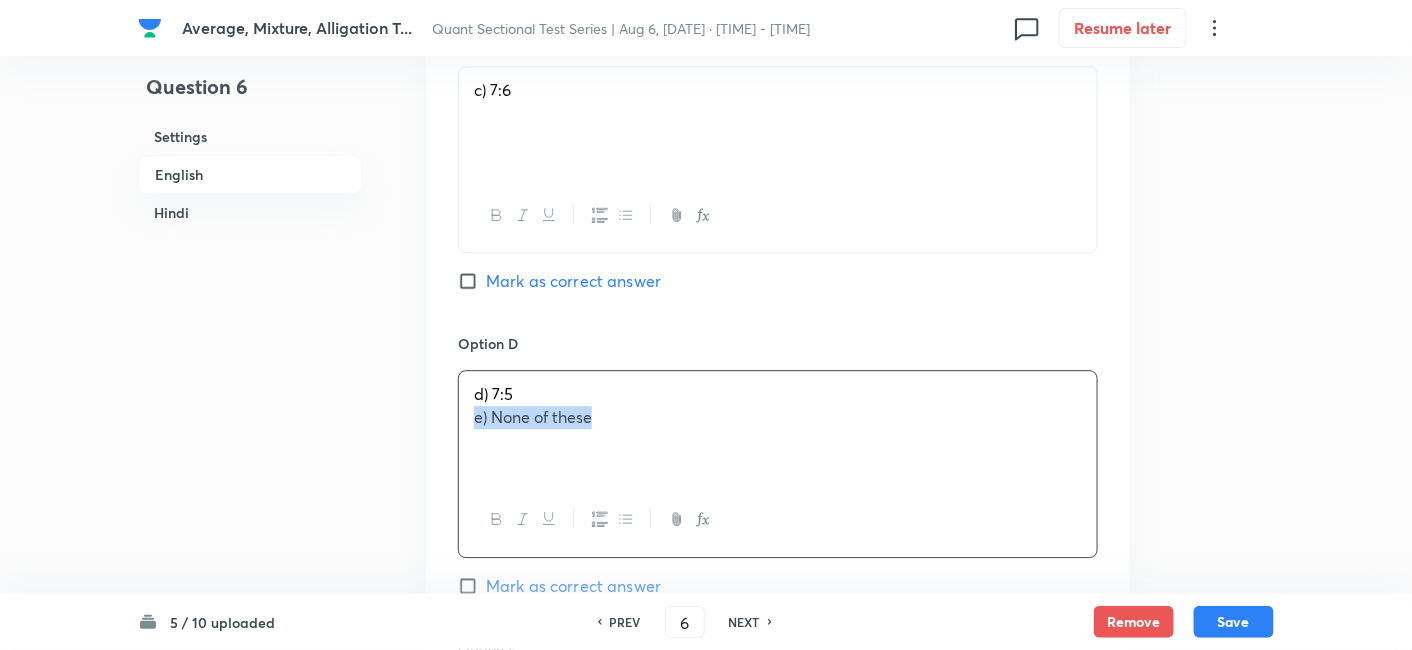 drag, startPoint x: 463, startPoint y: 413, endPoint x: 705, endPoint y: 444, distance: 243.97746 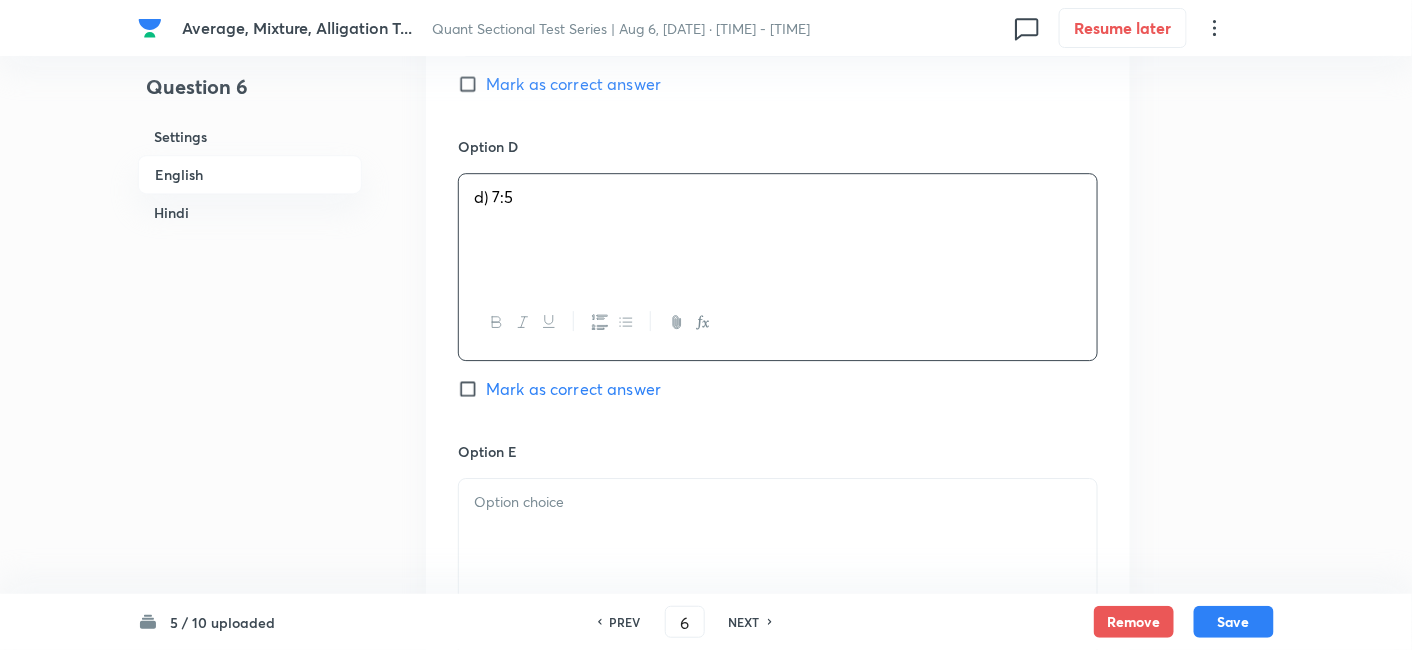 scroll, scrollTop: 1845, scrollLeft: 0, axis: vertical 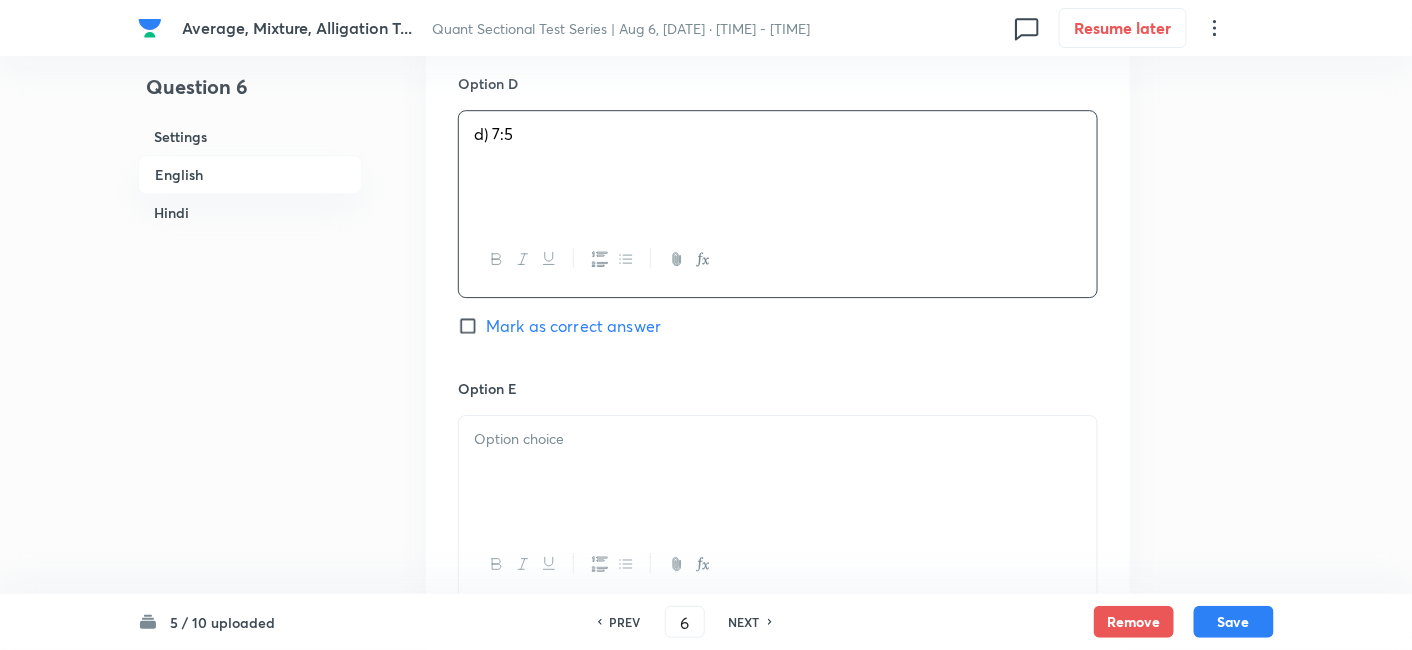 click at bounding box center (778, 439) 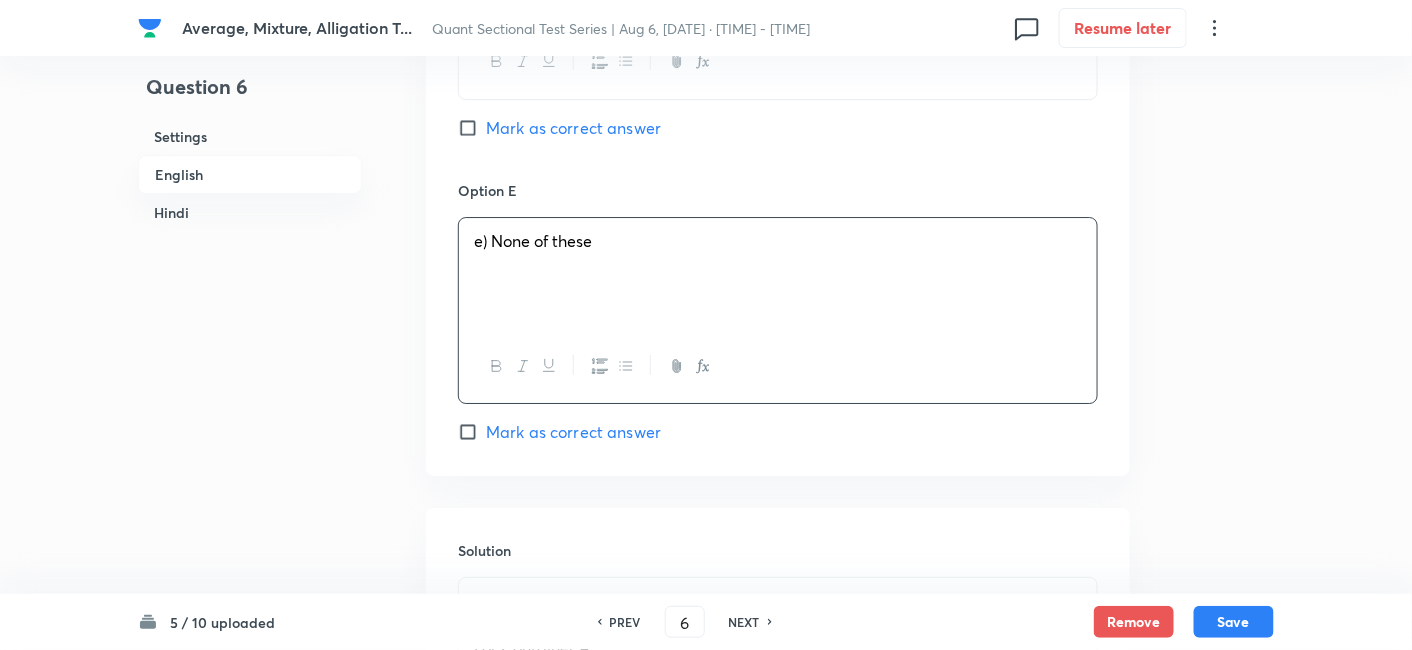 scroll, scrollTop: 2089, scrollLeft: 0, axis: vertical 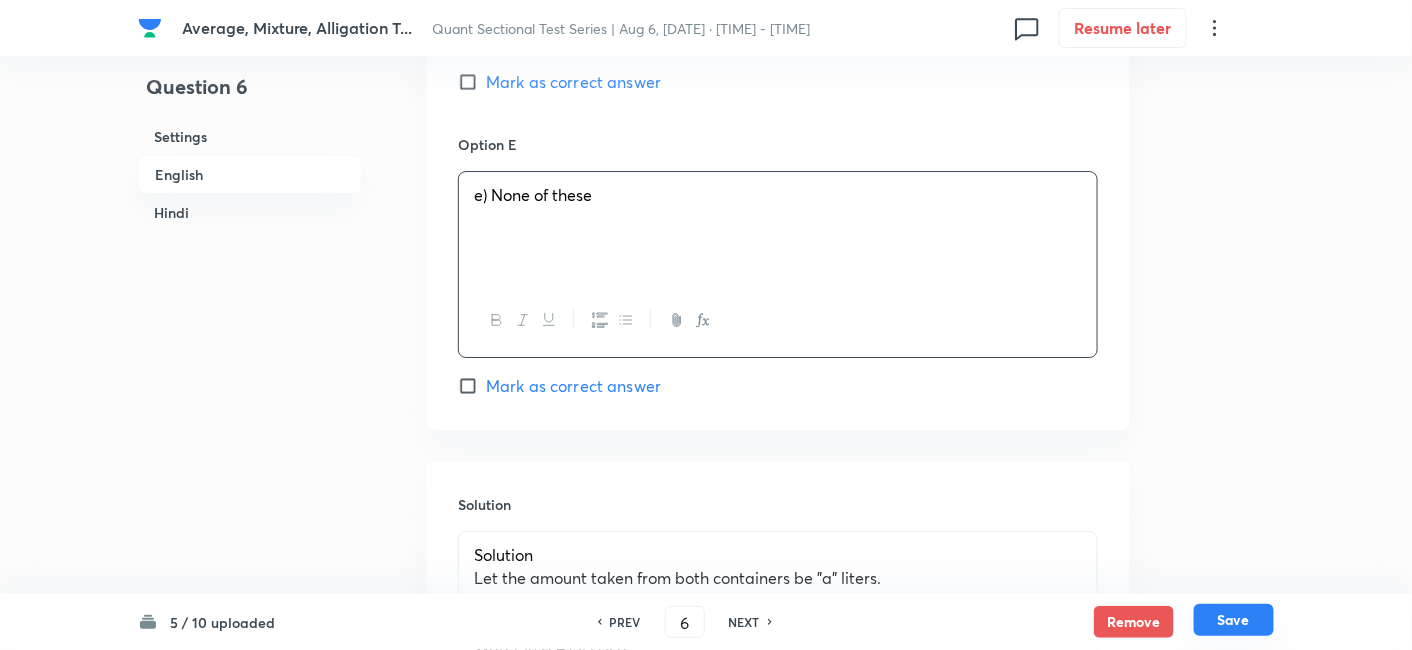 click on "Save" at bounding box center [1234, 620] 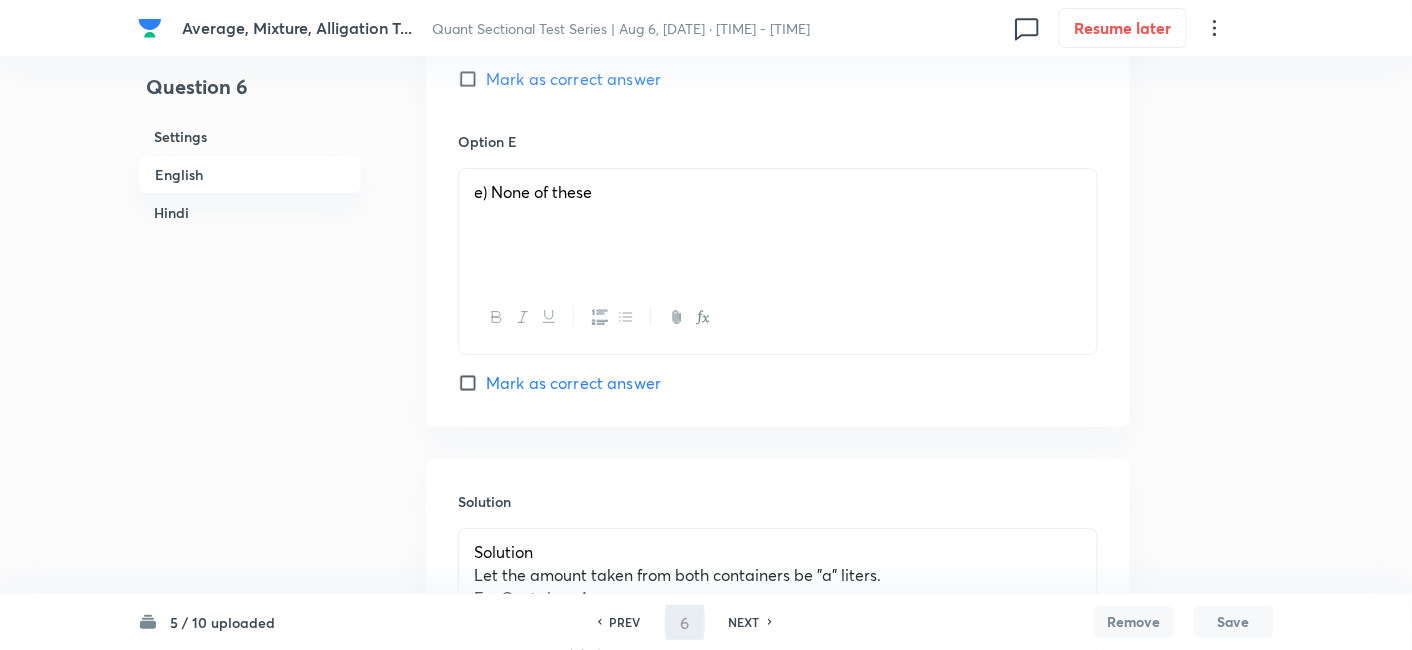 type on "7" 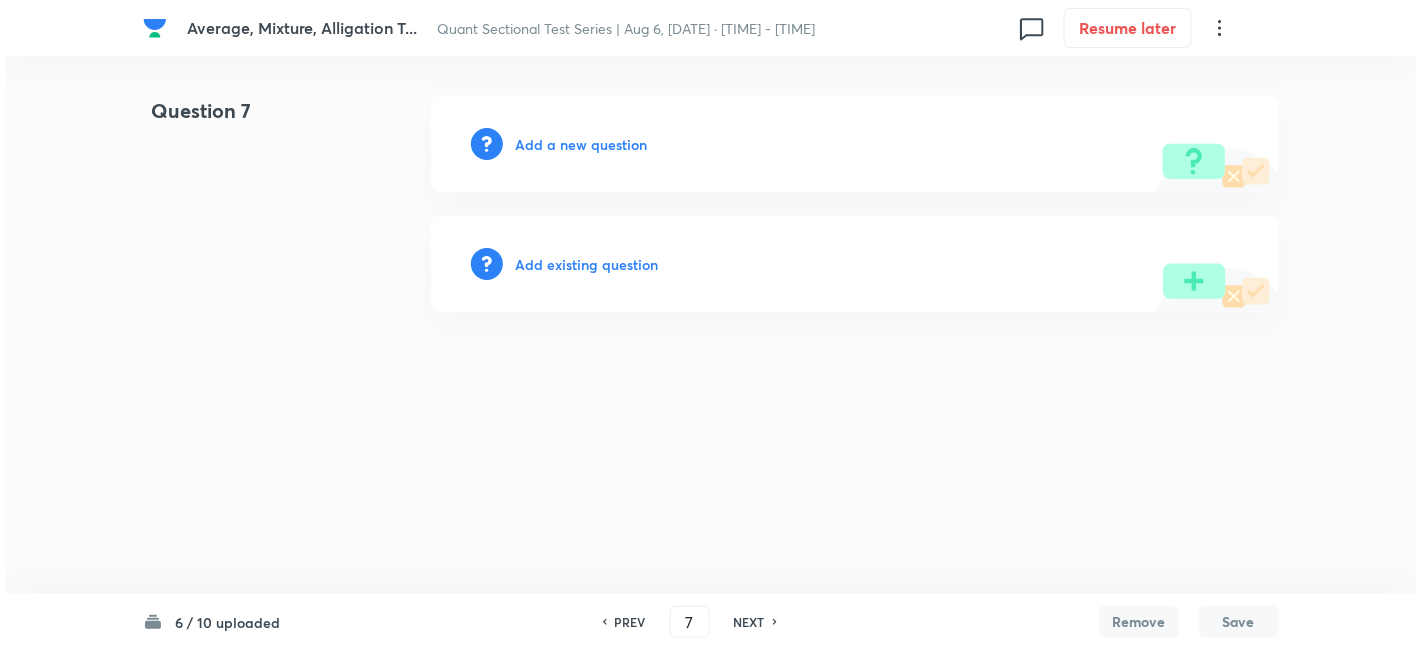 scroll, scrollTop: 0, scrollLeft: 0, axis: both 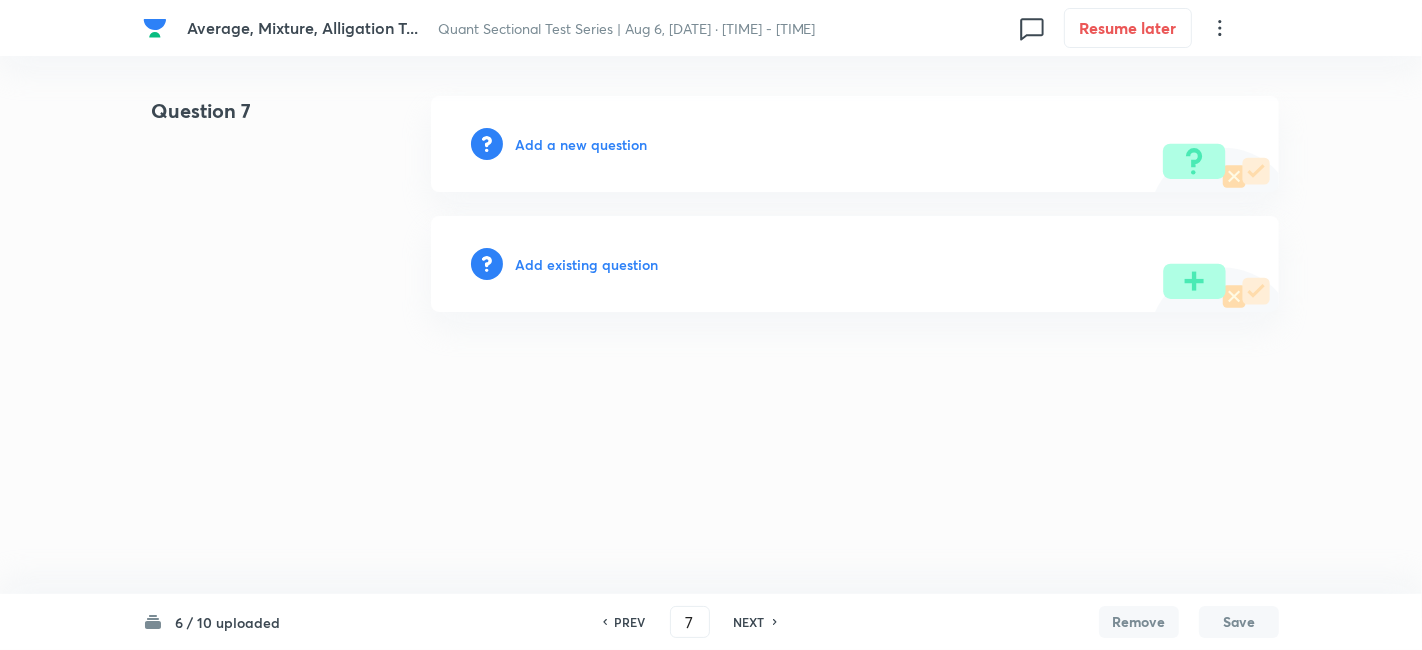 click on "Add a new question" at bounding box center (581, 144) 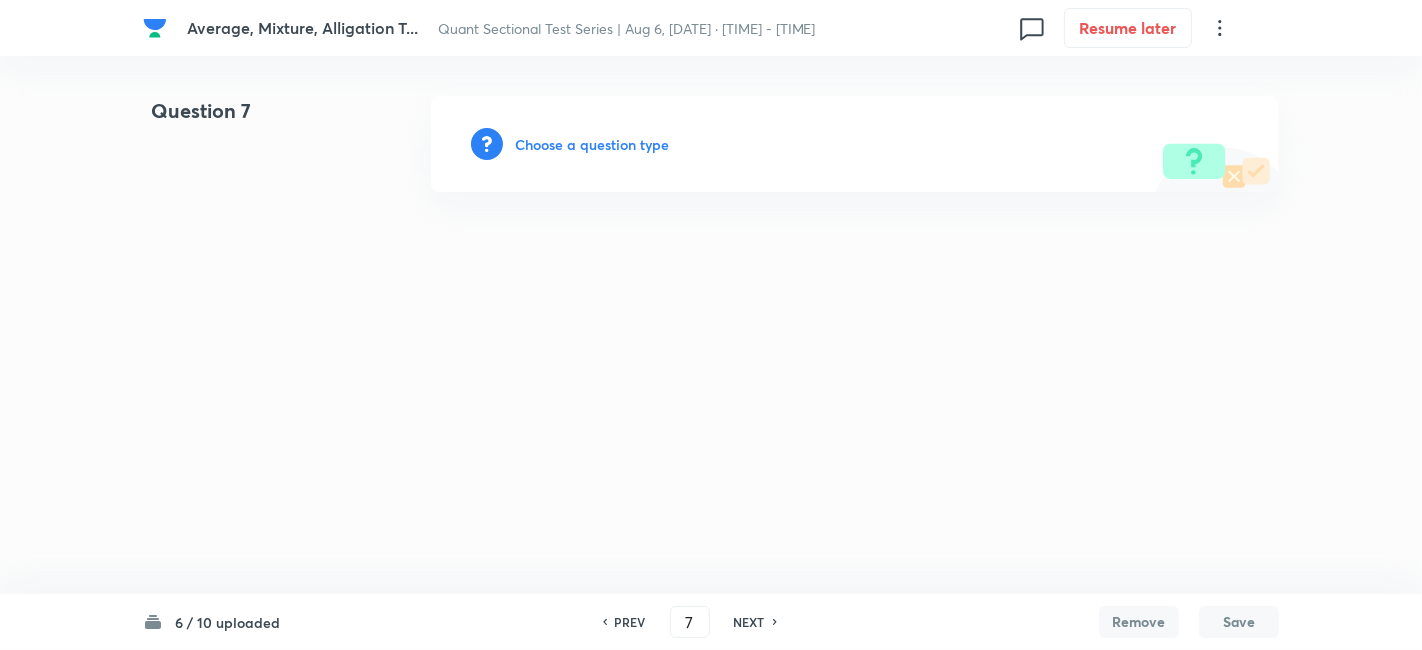 click on "Choose a question type" at bounding box center [592, 144] 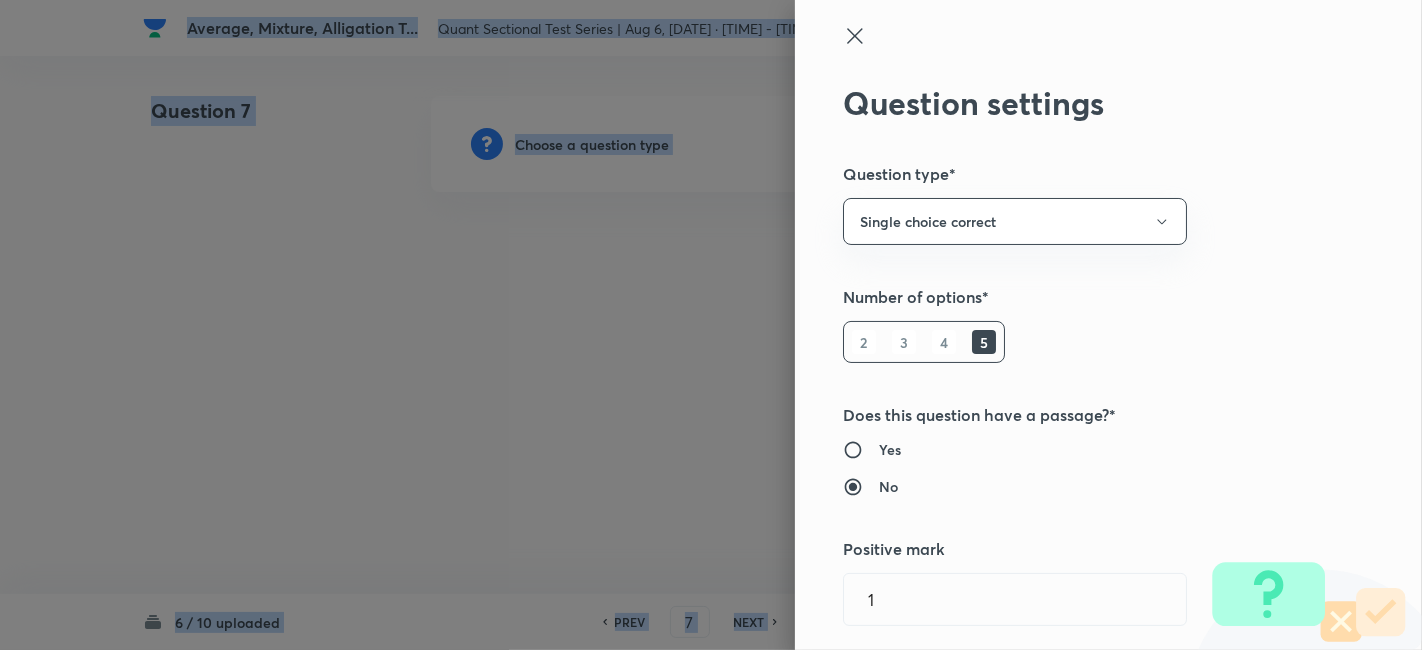 click at bounding box center (711, 325) 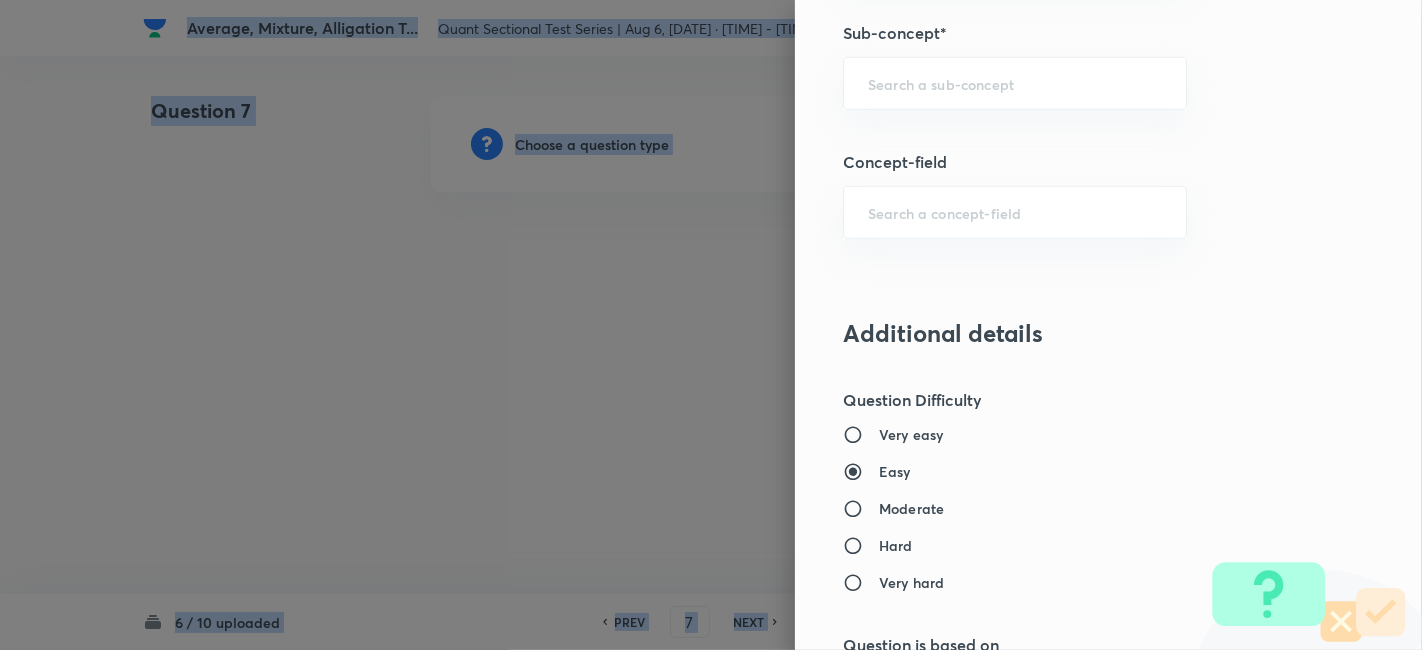 scroll, scrollTop: 1268, scrollLeft: 0, axis: vertical 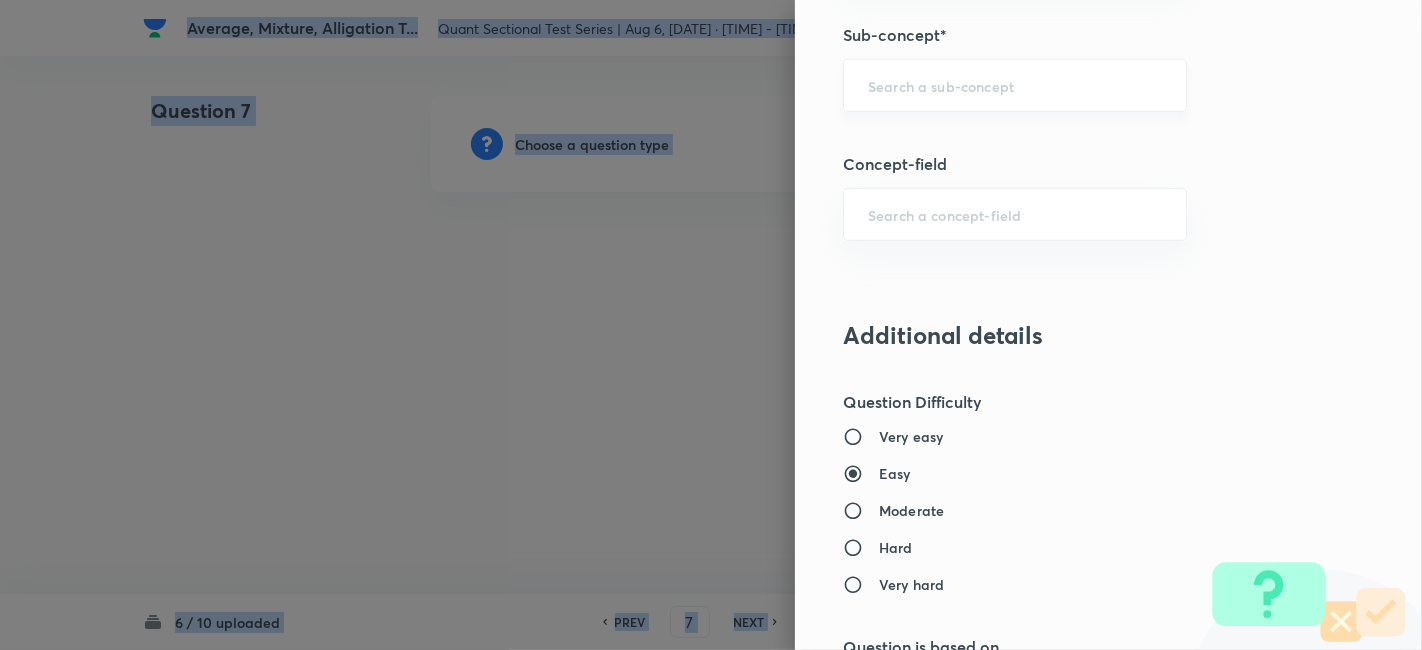 click on "​" at bounding box center [1015, 85] 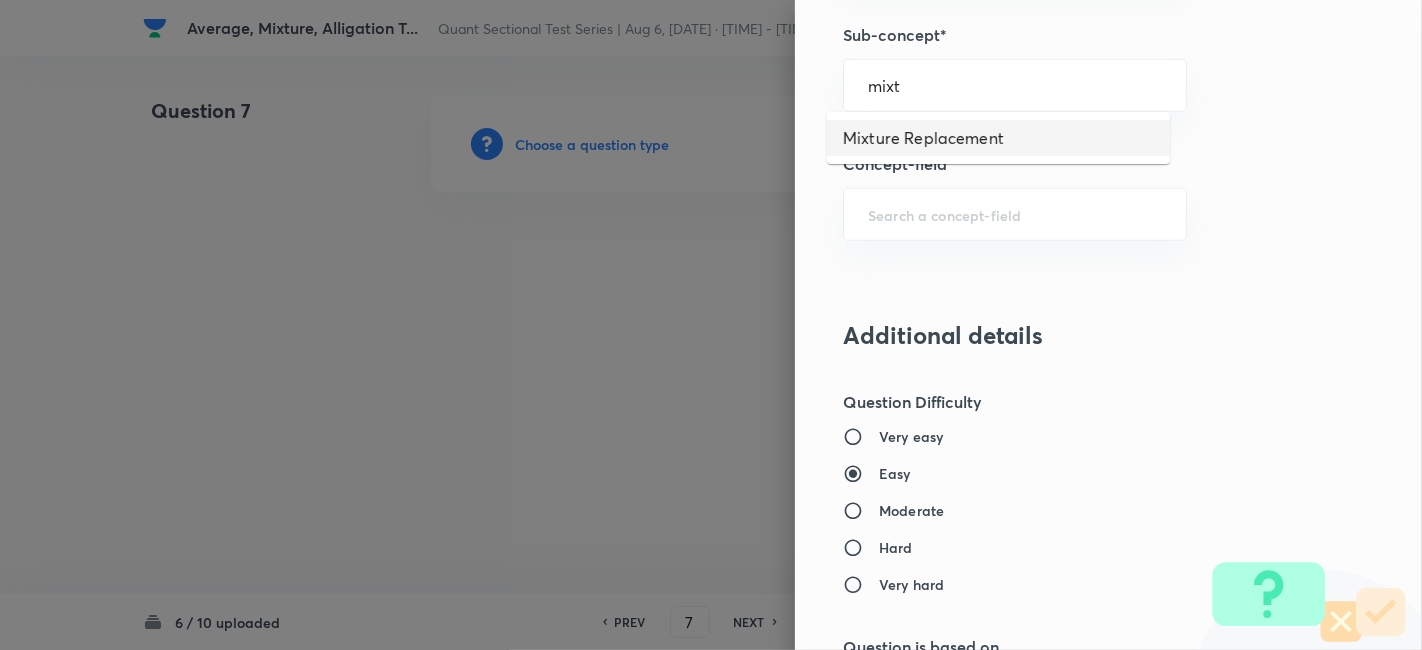 click on "Mixture Replacement" at bounding box center (998, 138) 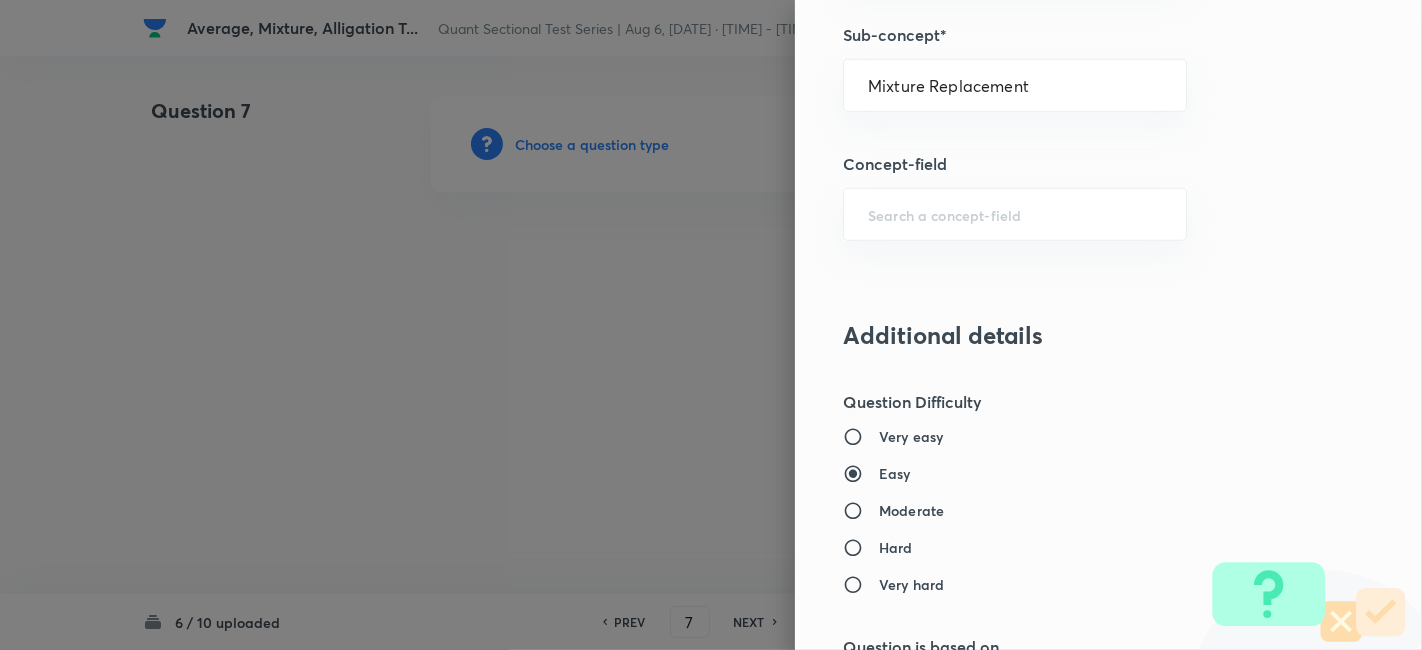type on "Quantitative Aptitude" 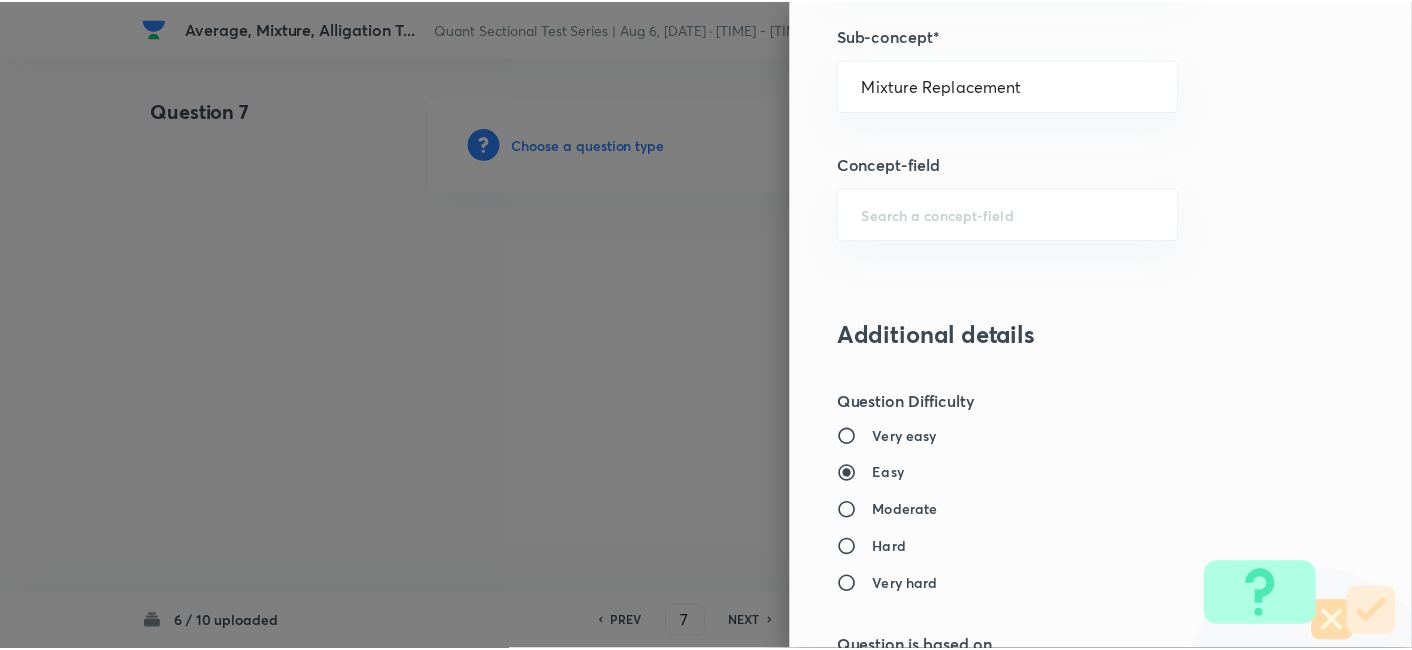 scroll, scrollTop: 2070, scrollLeft: 0, axis: vertical 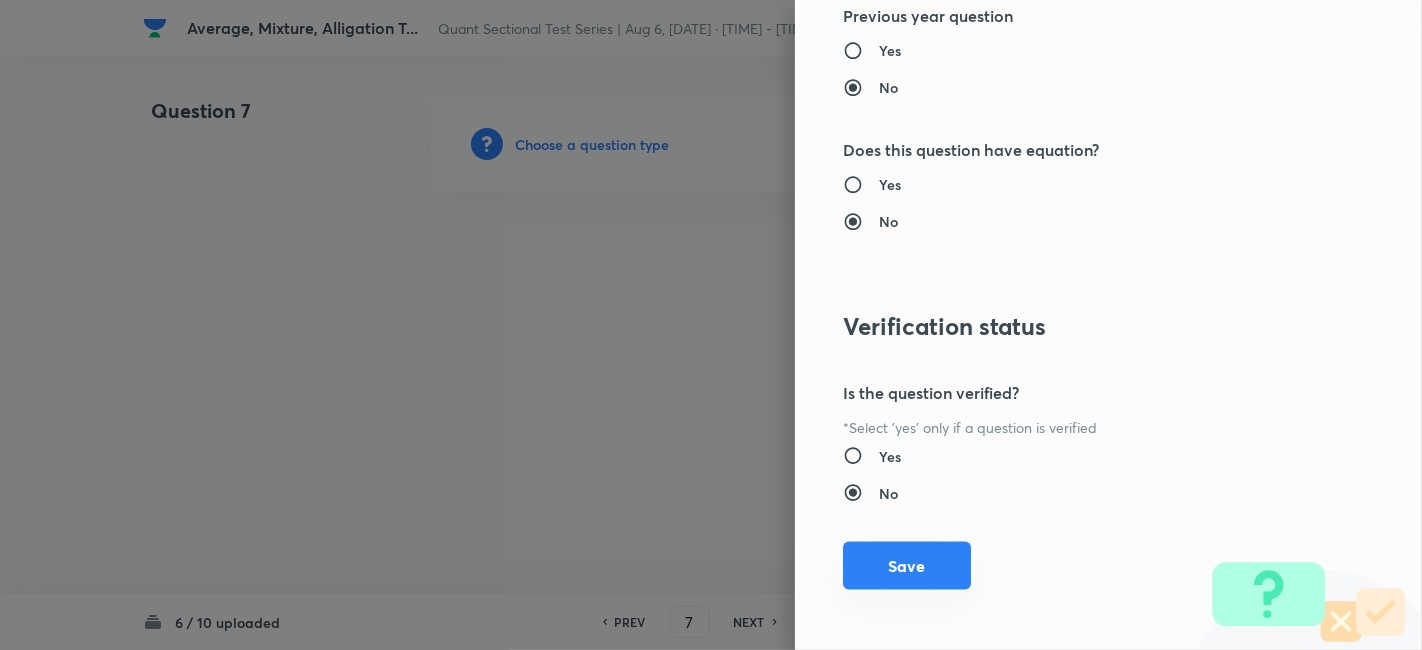 click on "Save" at bounding box center (907, 566) 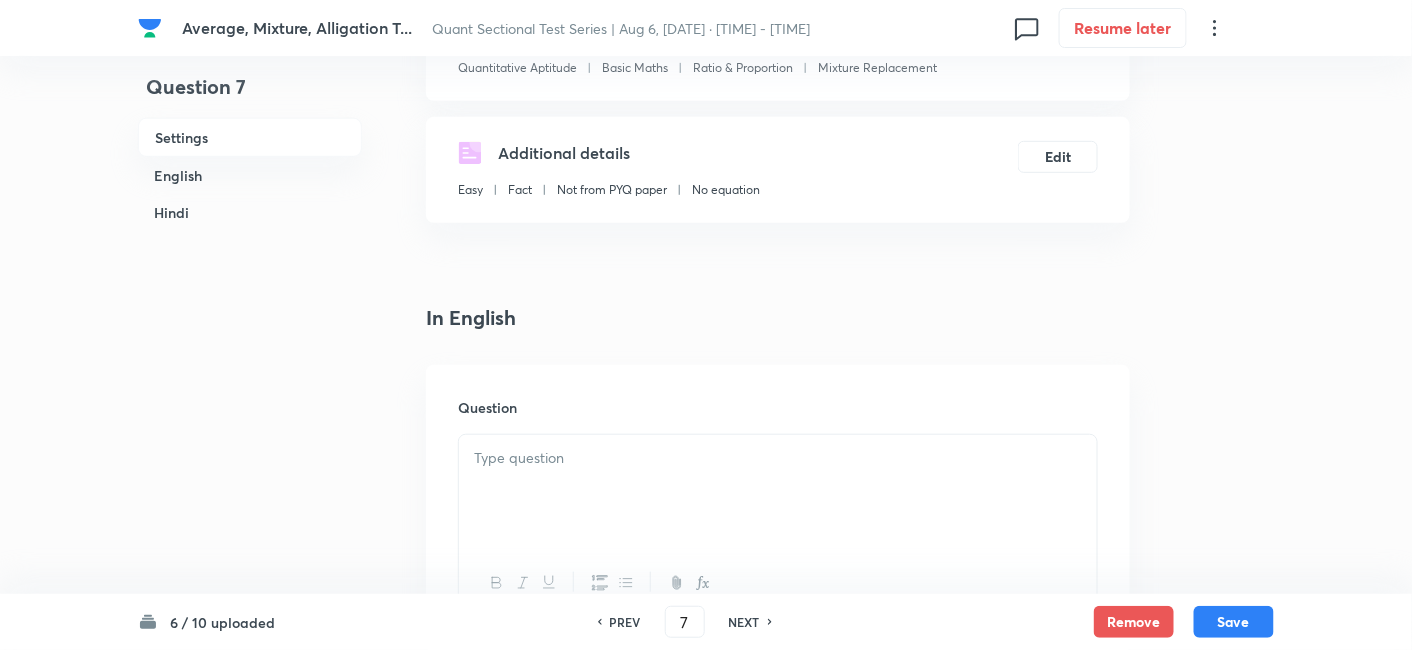 scroll, scrollTop: 354, scrollLeft: 0, axis: vertical 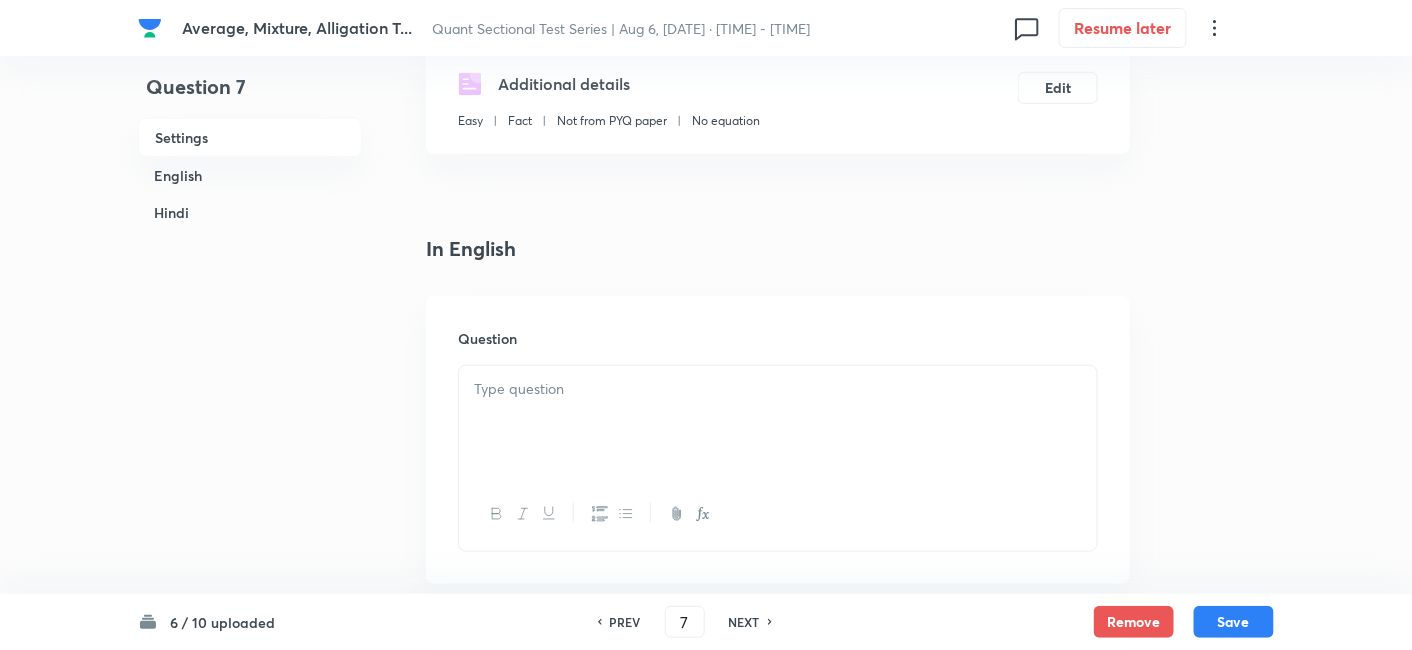 click at bounding box center (778, 422) 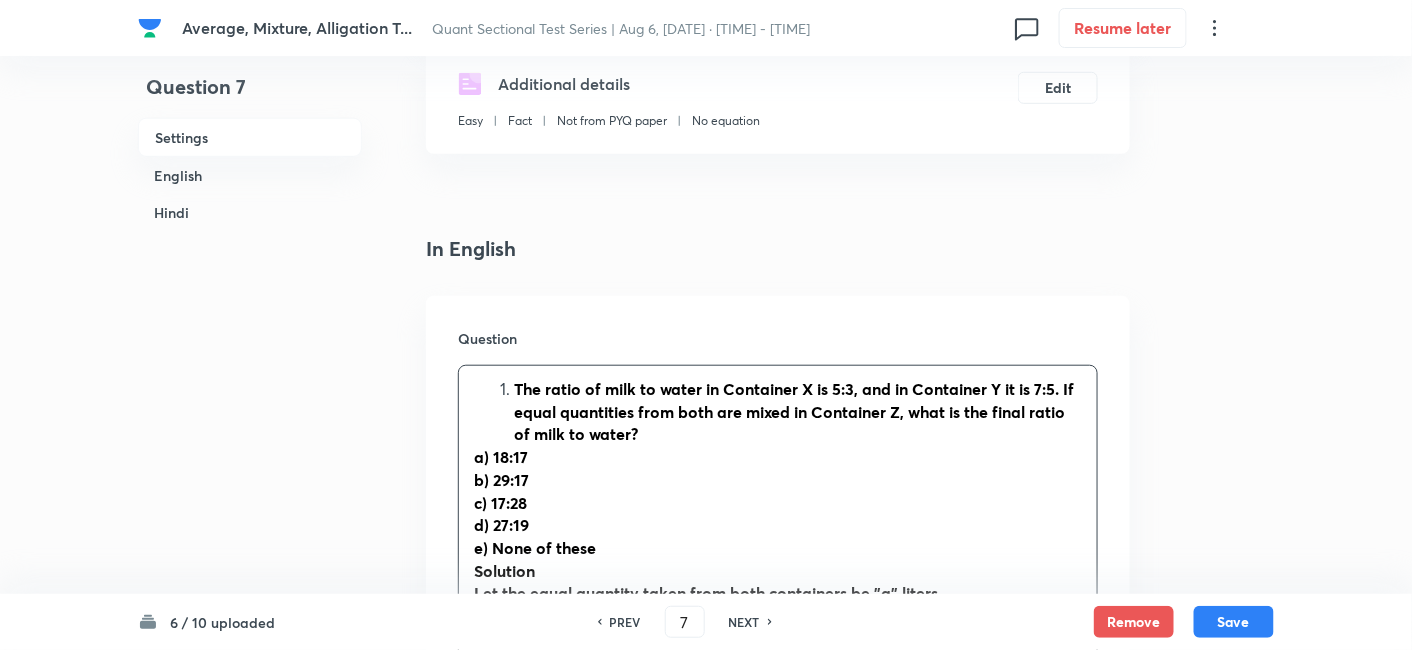 click on "The ratio of milk to water in Container X is 5:3, and in Container Y it is 7:5. If equal quantities from both are mixed in Container Z, what is the final ratio of milk to water?" at bounding box center [798, 412] 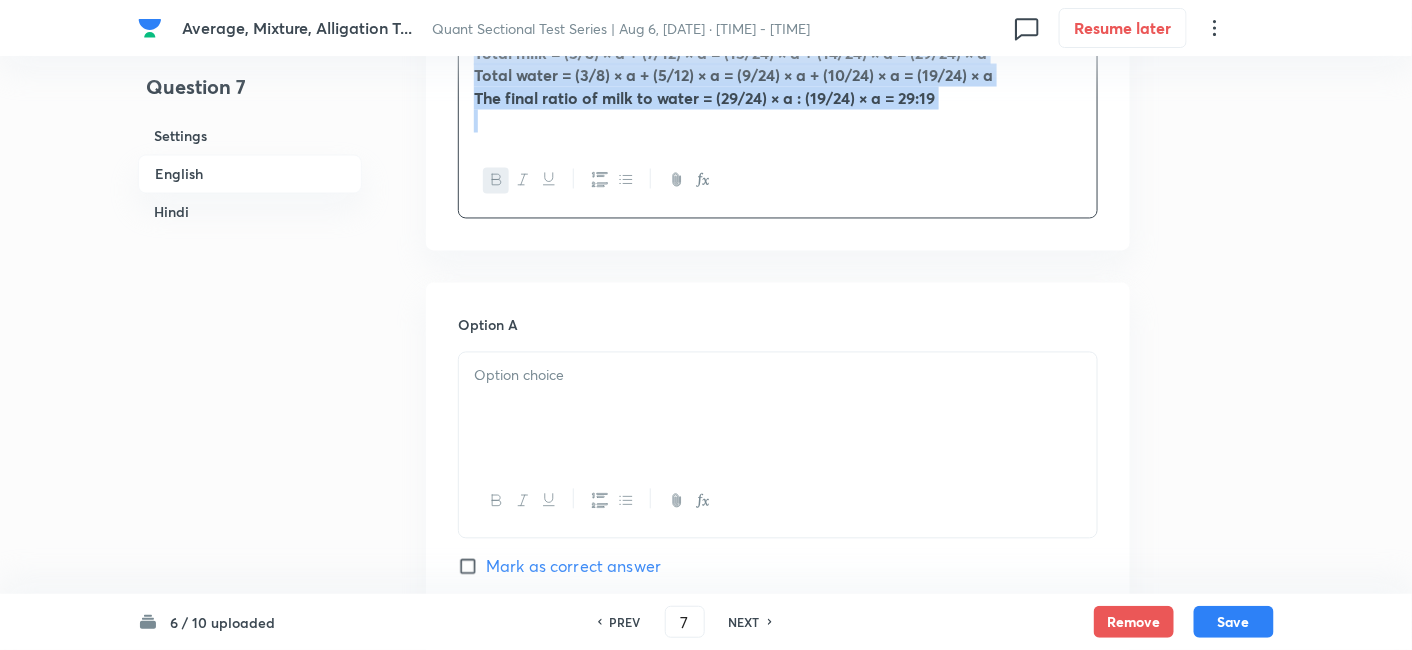 scroll, scrollTop: 1073, scrollLeft: 0, axis: vertical 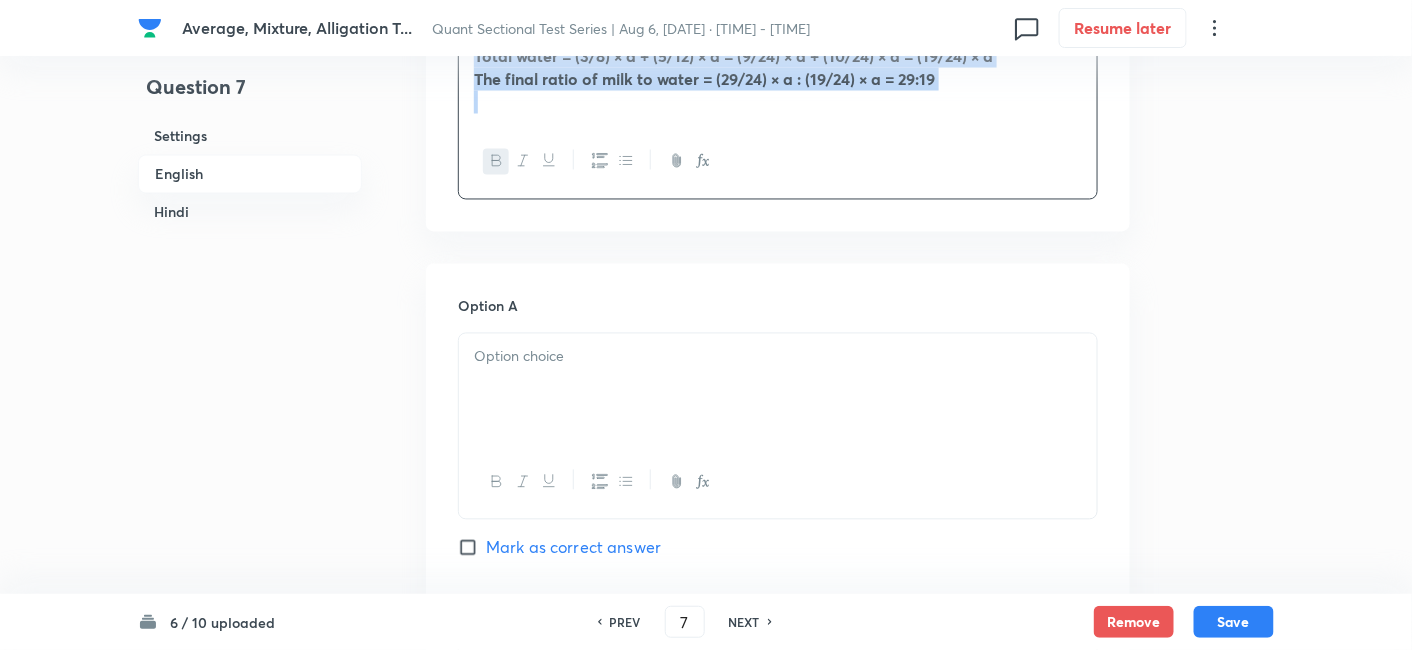 drag, startPoint x: 460, startPoint y: 393, endPoint x: 839, endPoint y: 527, distance: 401.9913 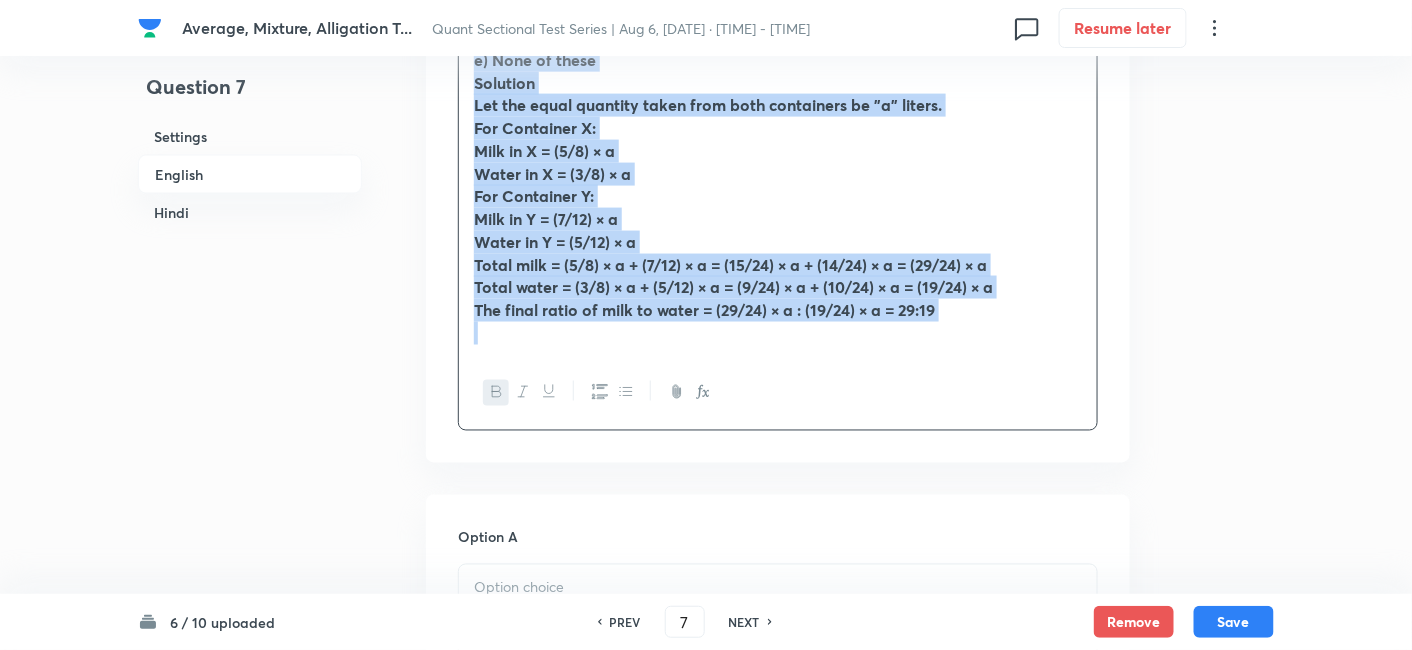 scroll, scrollTop: 834, scrollLeft: 0, axis: vertical 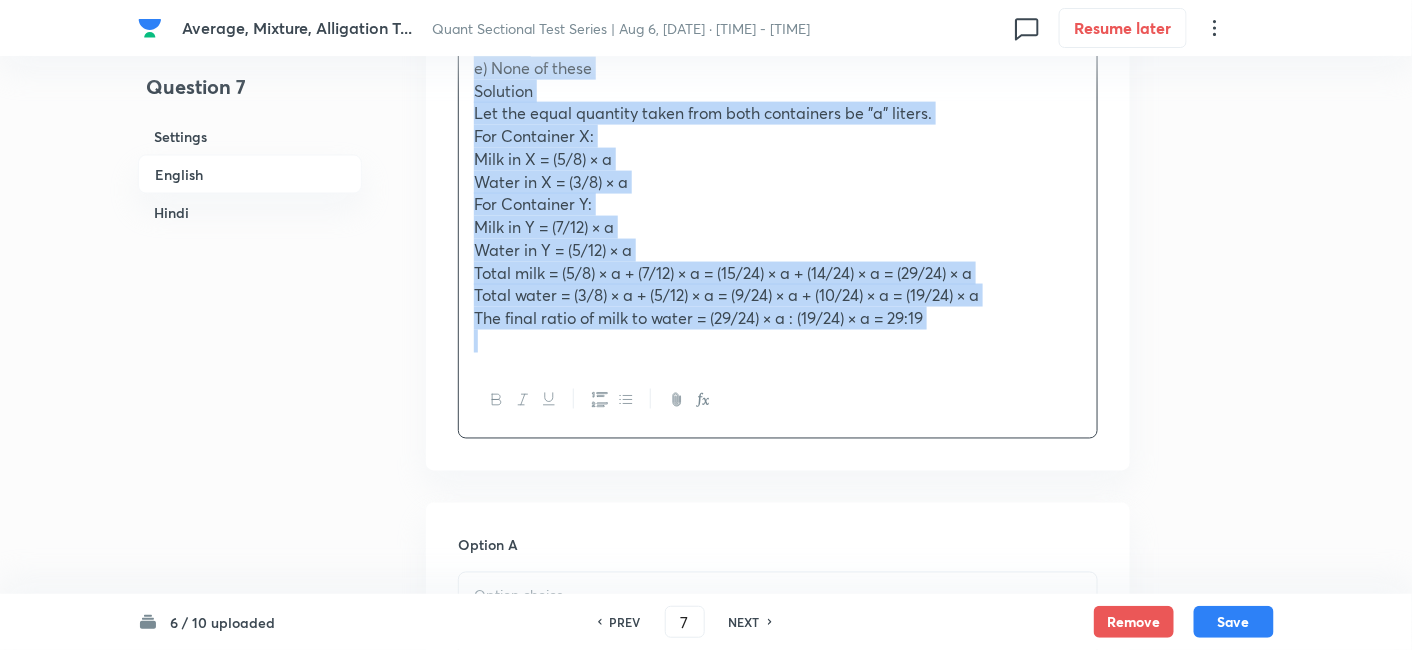 copy on "The ratio of milk to water in Container X is 5:3, and in Container Y it is 7:5. If equal quantities from both are mixed in Container Z, what is the final ratio of milk to water? a) 18:17 b) 29:17 c) 17:28 d) 27:19 e) None of these Solution Let the equal quantity taken from both containers be "a" liters. For Container X: Milk in X = (5/8) × a Water in X = (3/8) × a For Container Y: Milk in Y = (7/12) × a Water in Y = (5/12) × a Total milk = (5/8) × a + (7/12) × a = (15/24) × a + (14/24) × a = (29/24) × a Total water = (3/8) × a + (5/12) × a = (9/24) × a + (10/24) × a = (19/24) × a The final ratio of milk to water = (29/24) × a : (19/24) × a = 29:19" 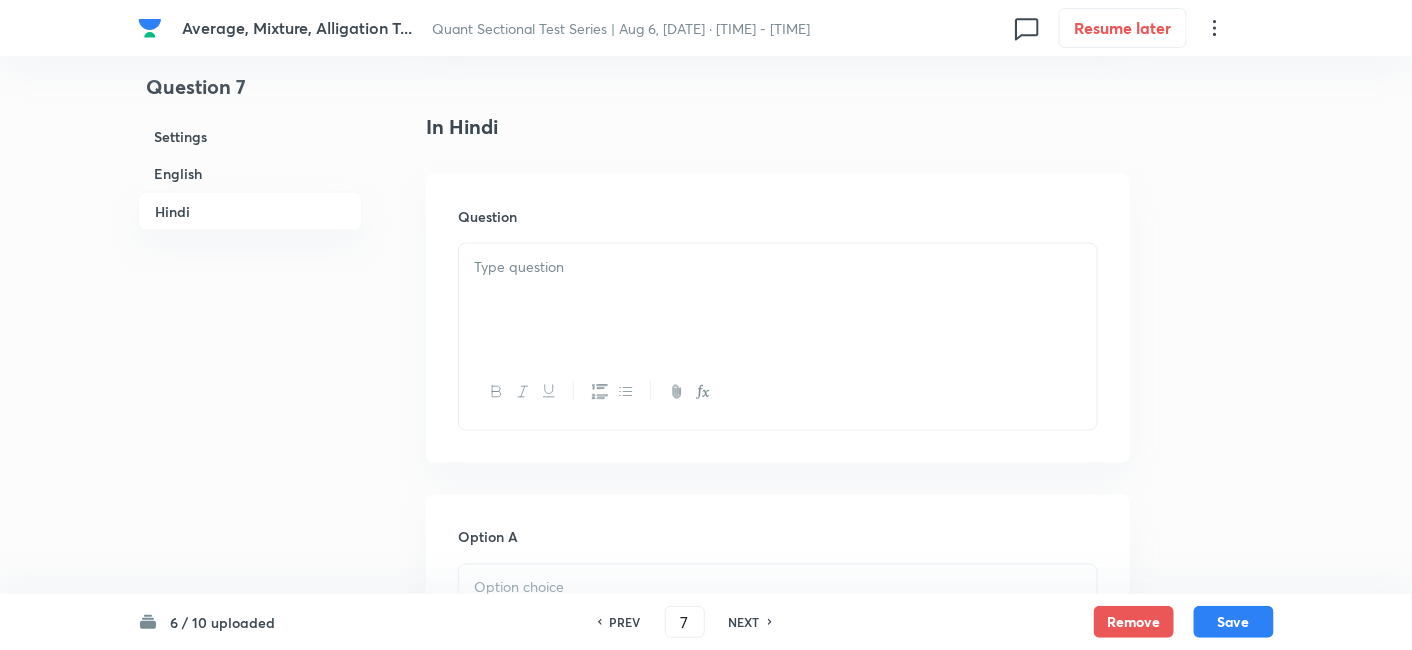 scroll, scrollTop: 3187, scrollLeft: 0, axis: vertical 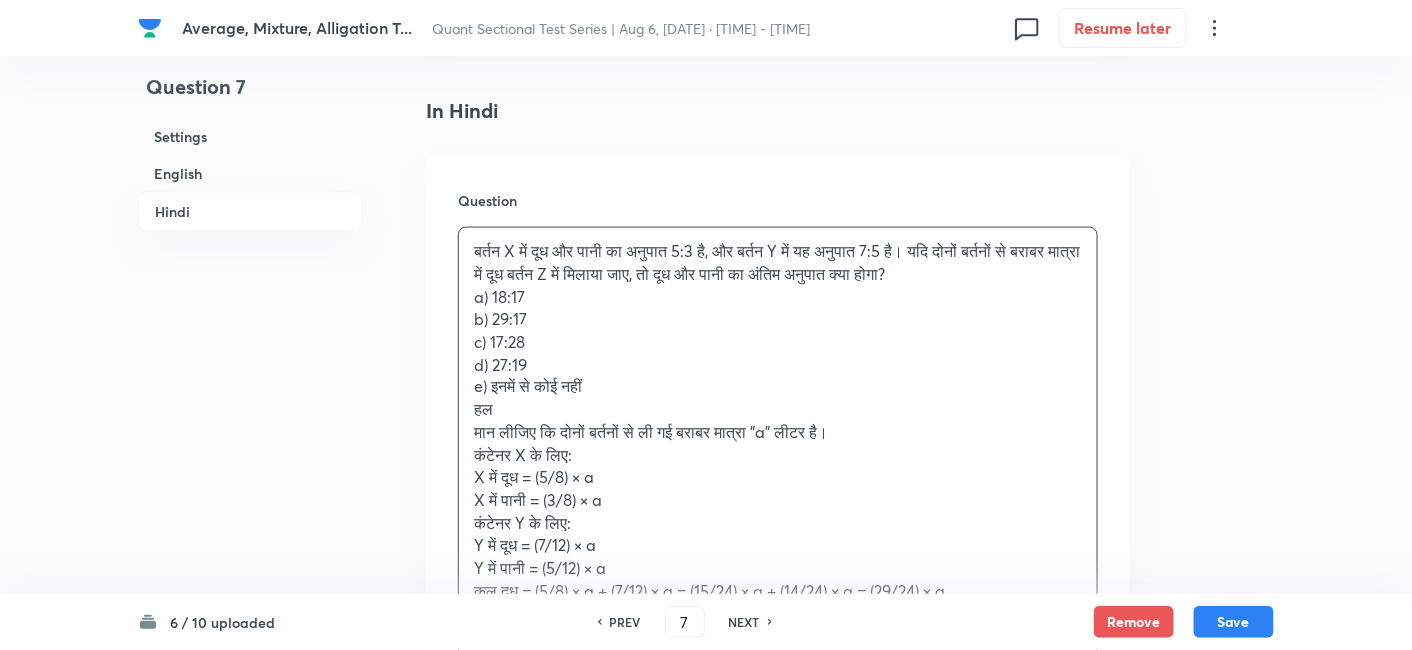 click on "बर्तन X में दूध और पानी का अनुपात 5:3 है, और बर्तन Y में यह अनुपात 7:5 है। यदि दोनों बर्तनों से बराबर मात्रा में दूध बर्तन Z में मिलाया जाए, तो दूध और पानी का अंतिम अनुपात क्या होगा? a) 18:17 b) 29:17 c) 17:28 d) 27:19 e) इनमें से कोई नहीं हल मान लीजिए कि दोनों बर्तनों से ली गई बराबर मात्रा "a" लीटर है। कंटेनर X के लिए: X में दूध = (5/8) × a X में पानी = (3/8) × a कंटेनर Y के लिए: Y में दूध = (7/12) × a Y में पानी = (5/12) × a कुल दूध = (5/8) × a + (7/12) × a = (15/24) × a + (14/24) × a = (29/24) × a" at bounding box center (778, 444) 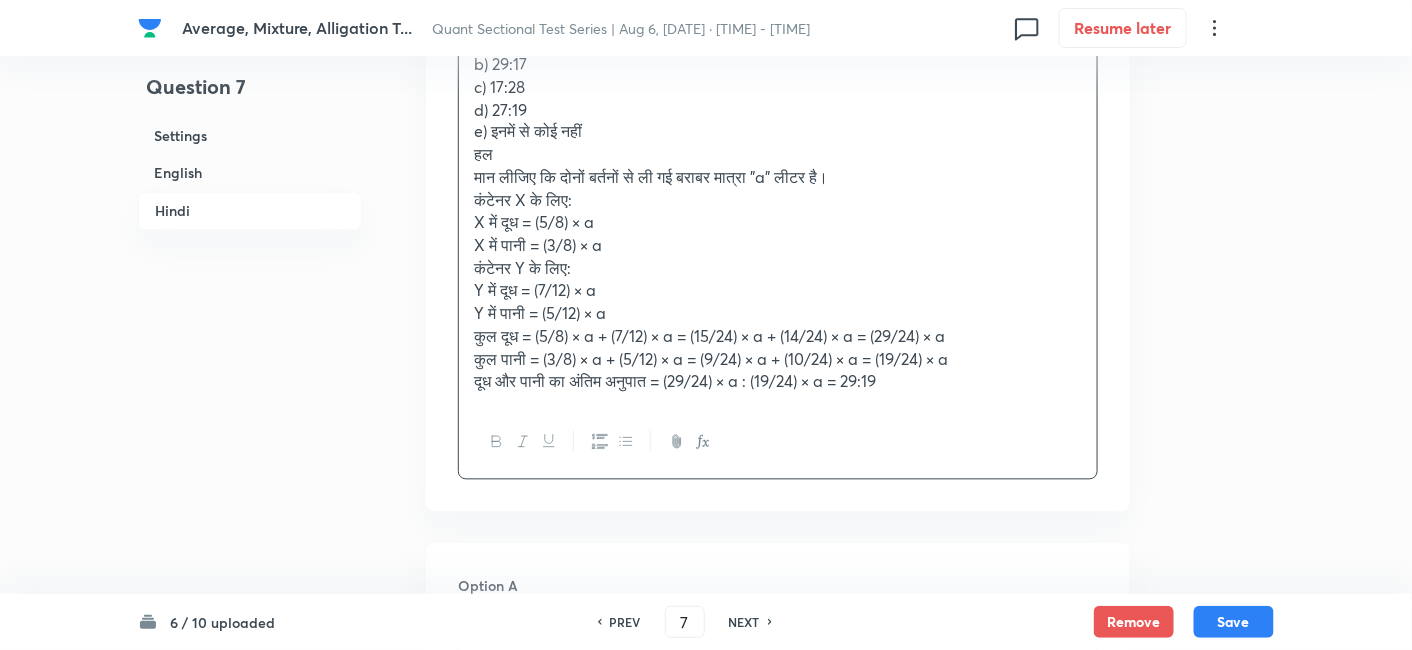 scroll, scrollTop: 3442, scrollLeft: 0, axis: vertical 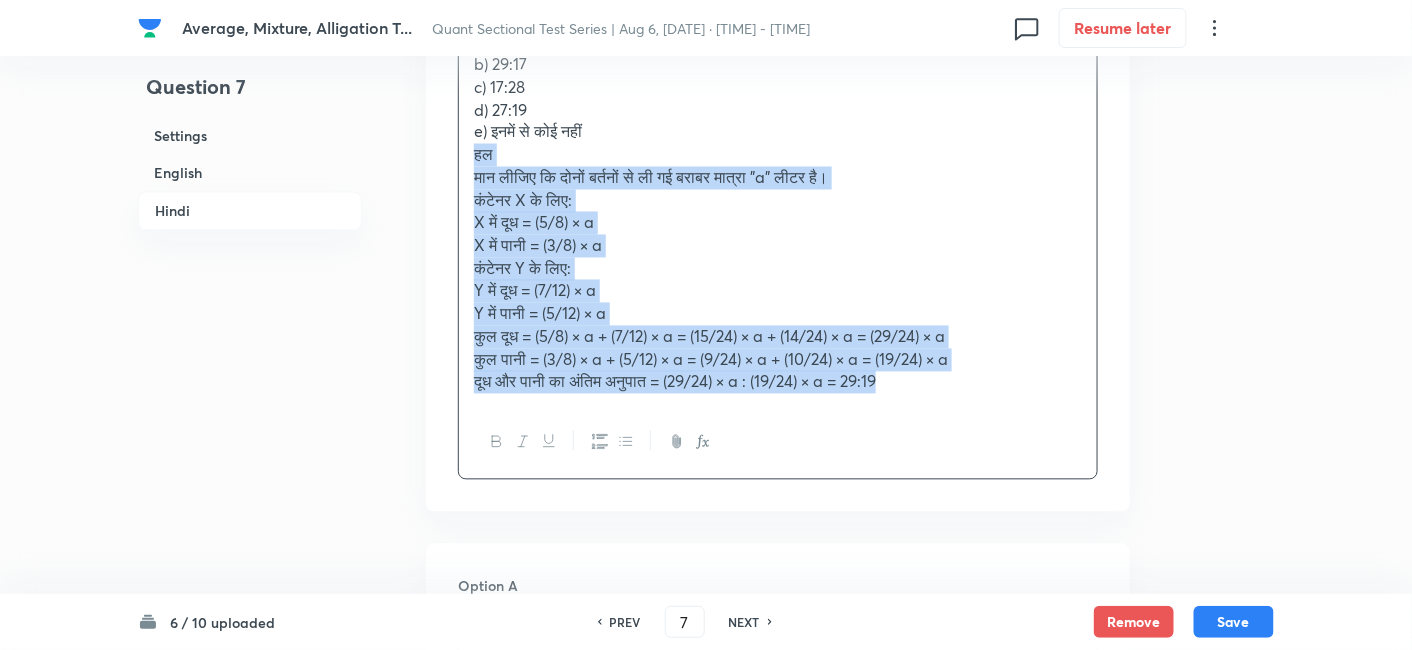 drag, startPoint x: 469, startPoint y: 150, endPoint x: 1105, endPoint y: 529, distance: 740.36273 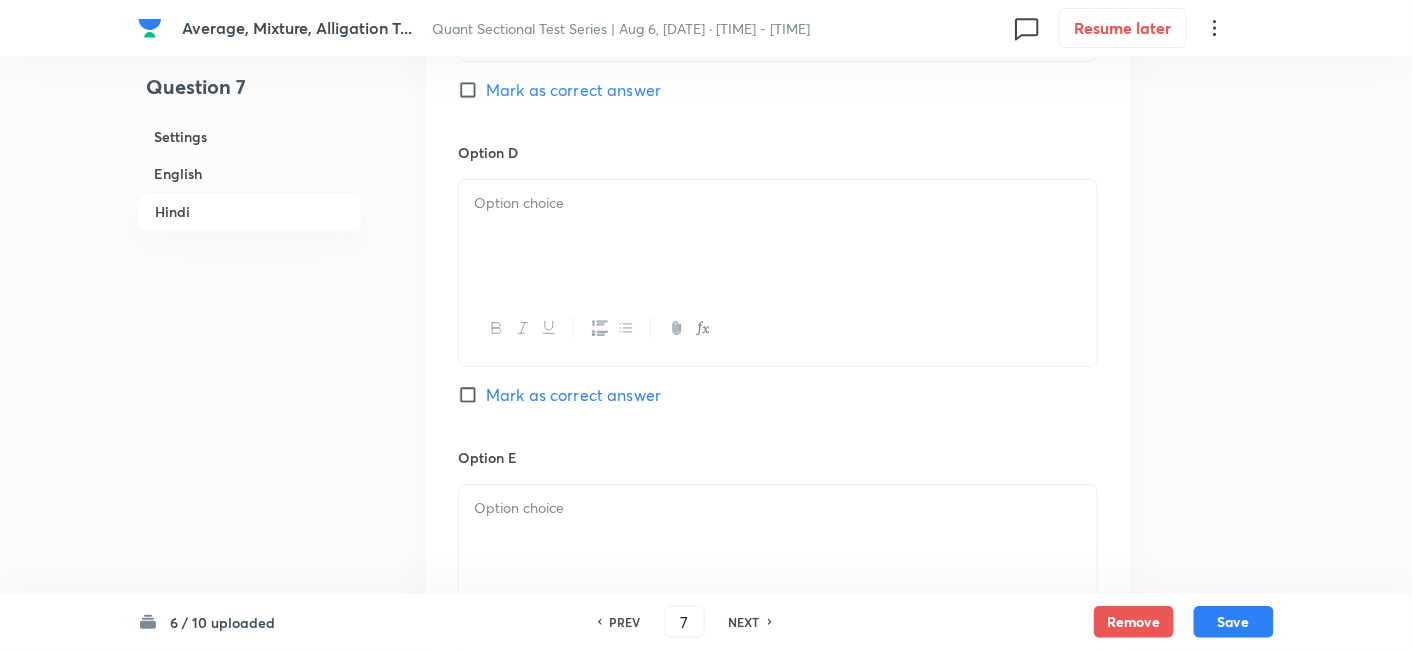 scroll, scrollTop: 5145, scrollLeft: 0, axis: vertical 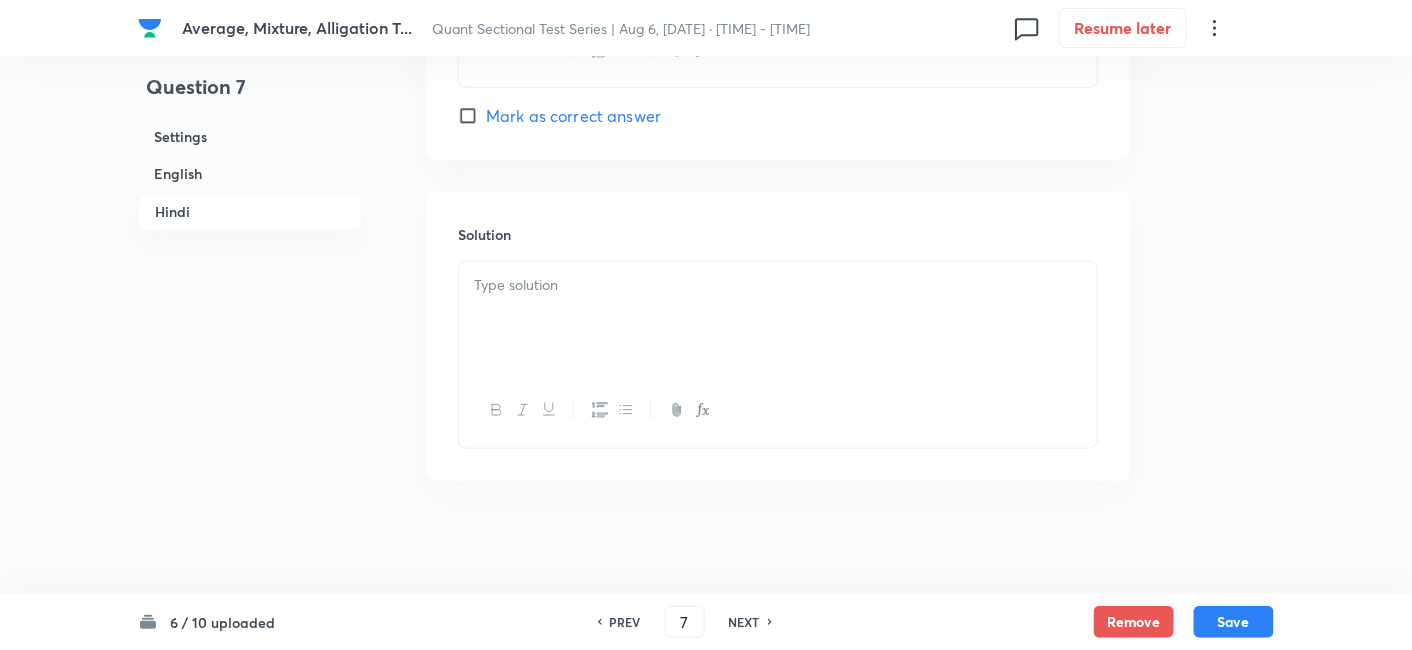click at bounding box center [778, 285] 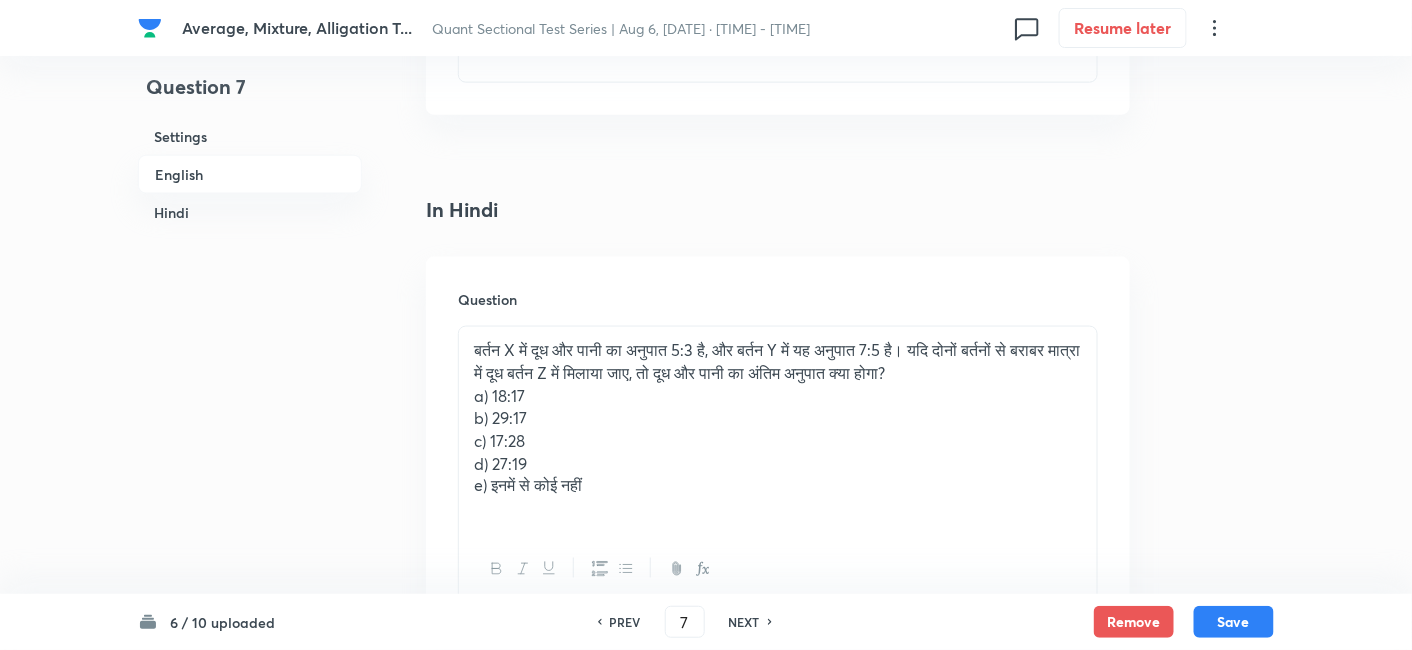 scroll, scrollTop: 3140, scrollLeft: 0, axis: vertical 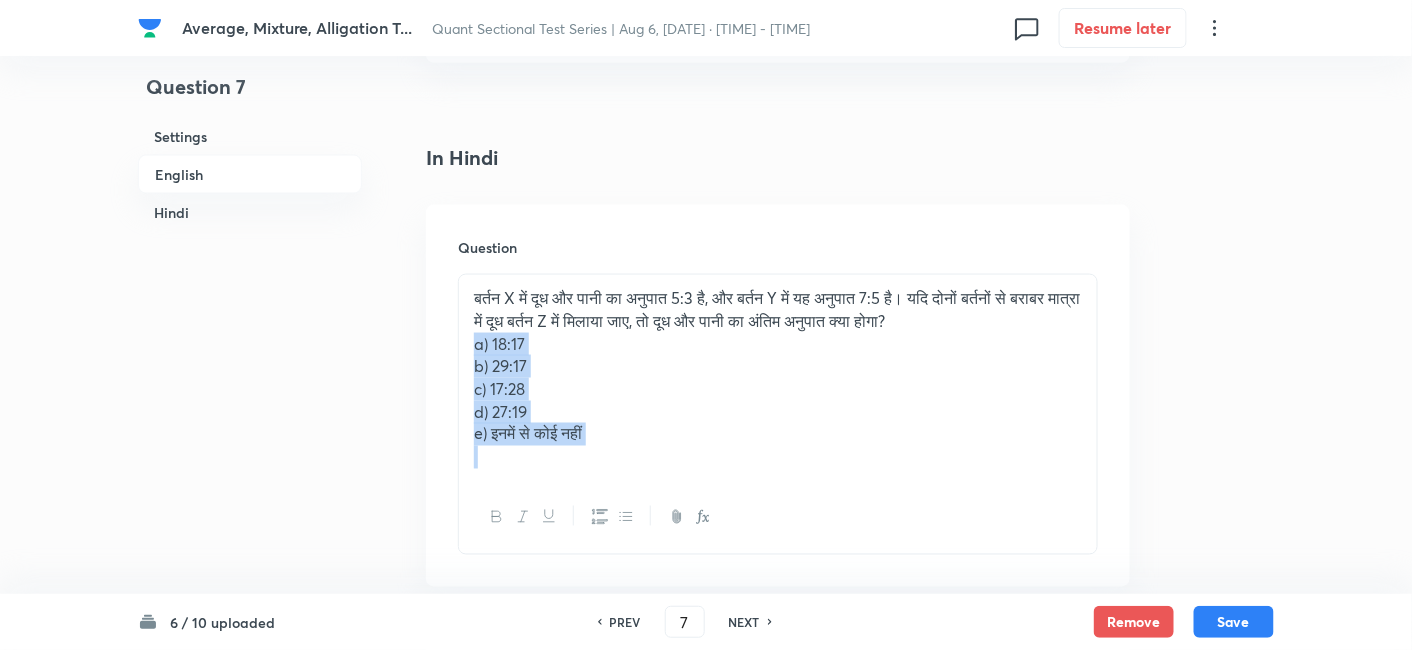 drag, startPoint x: 471, startPoint y: 344, endPoint x: 707, endPoint y: 507, distance: 286.81876 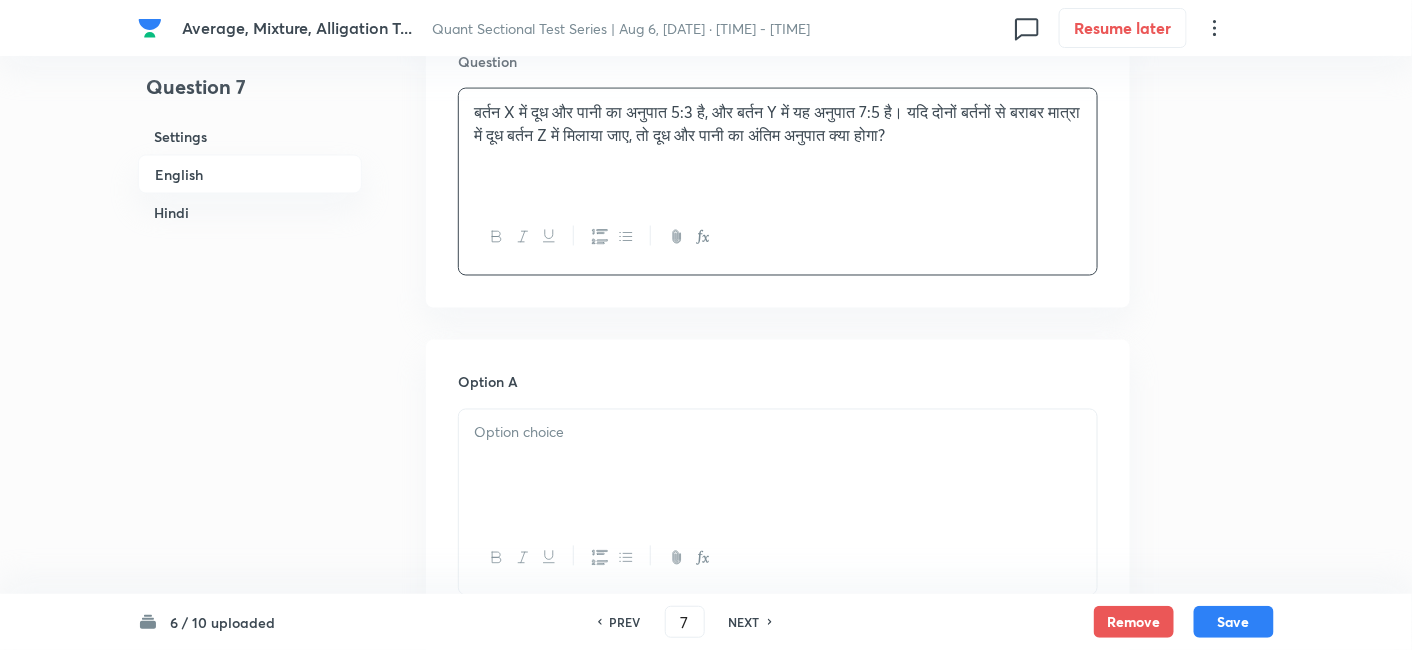 scroll, scrollTop: 3327, scrollLeft: 0, axis: vertical 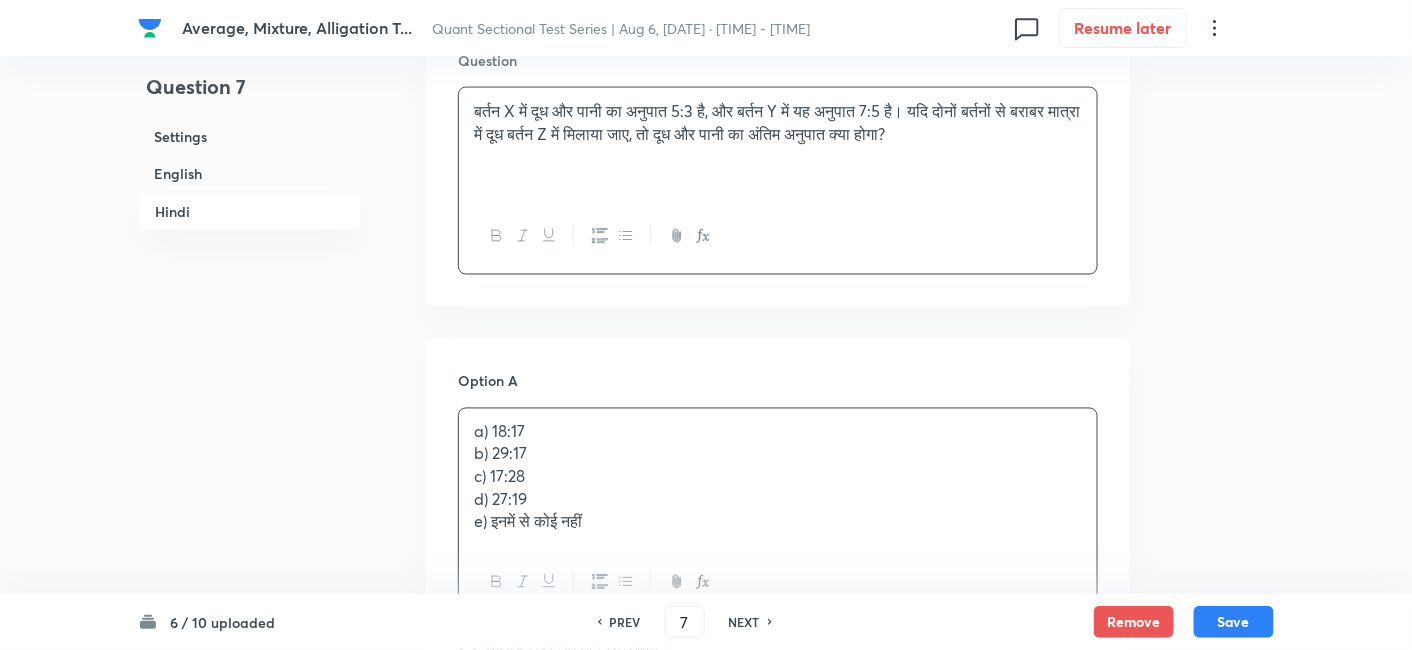 click on "a) 18:17 b) 29:17 c) 17:28 d) 27:19 e) इनमें से कोई नहीं" at bounding box center [778, 478] 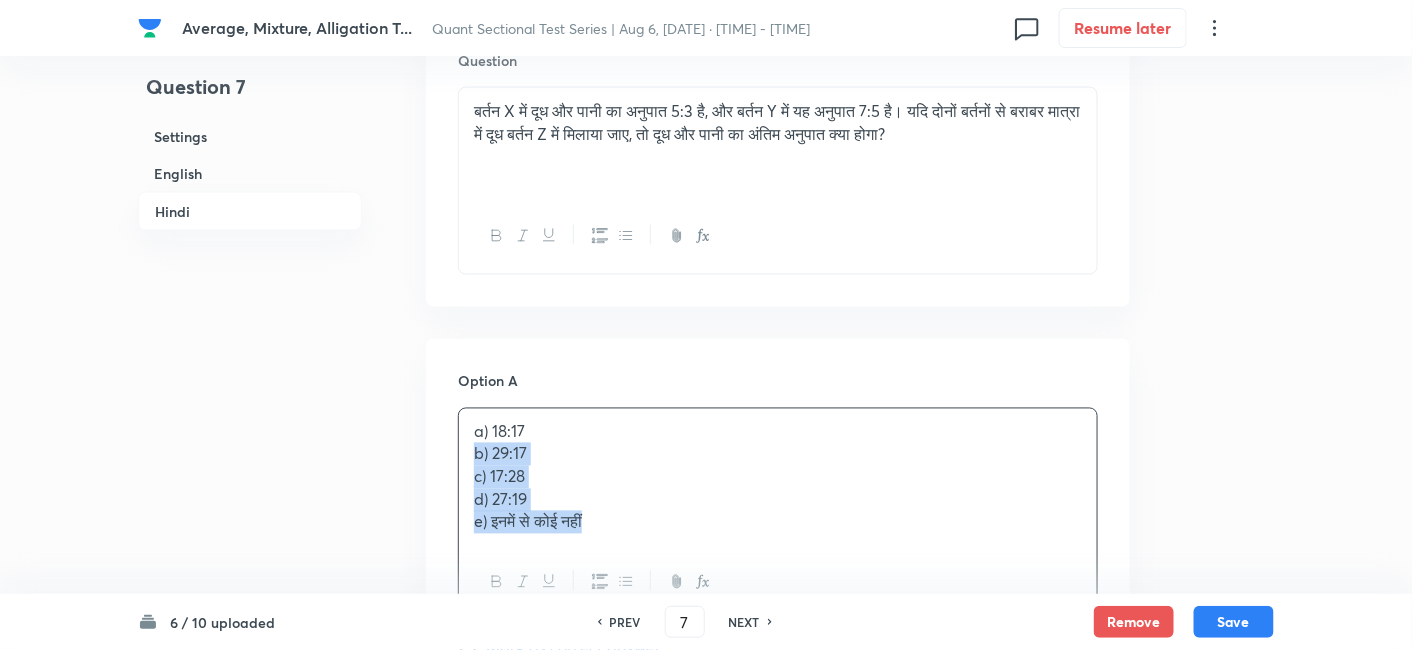 drag, startPoint x: 474, startPoint y: 447, endPoint x: 663, endPoint y: 557, distance: 218.68013 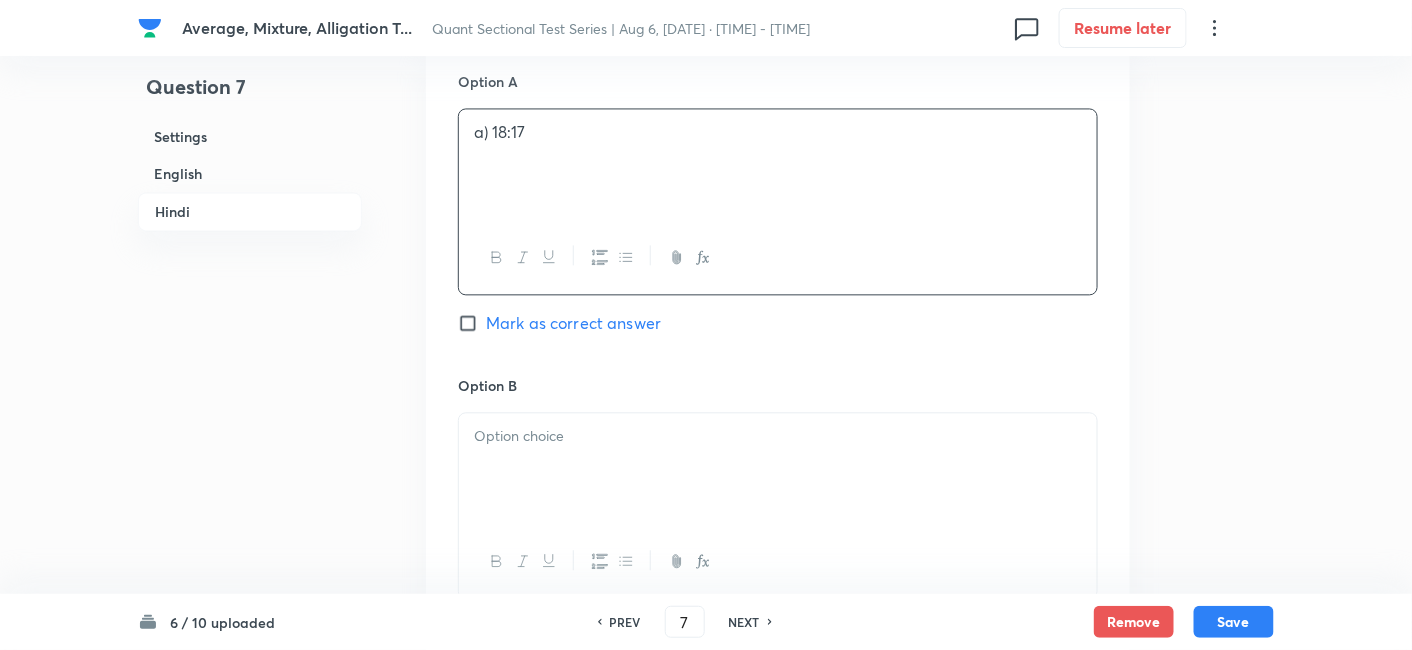 scroll, scrollTop: 3638, scrollLeft: 0, axis: vertical 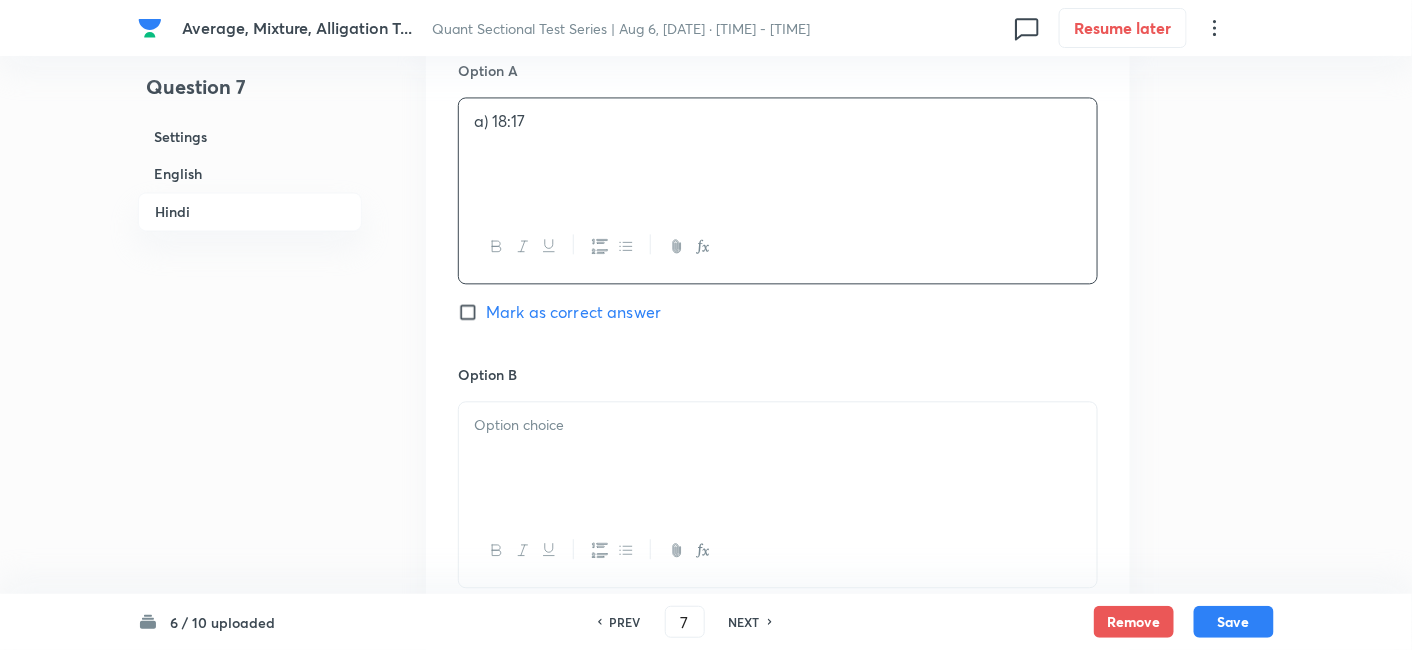 click at bounding box center (778, 425) 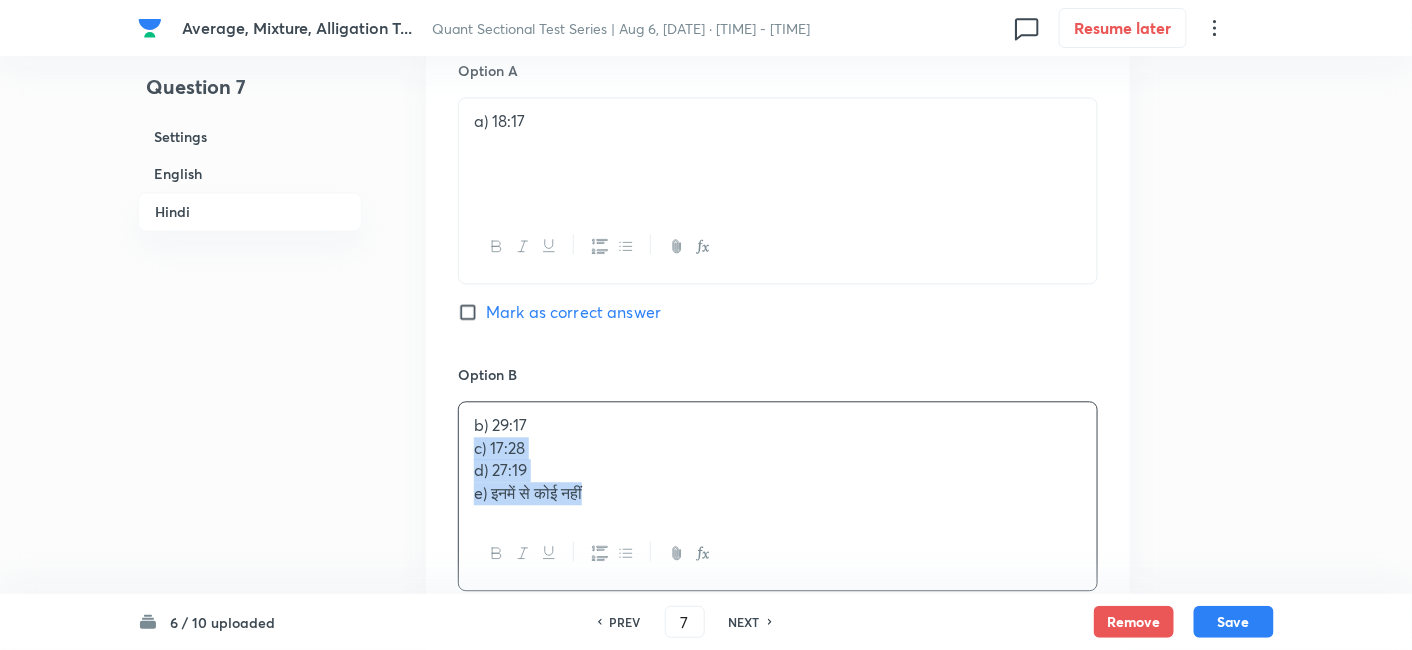 drag, startPoint x: 468, startPoint y: 438, endPoint x: 677, endPoint y: 535, distance: 230.41267 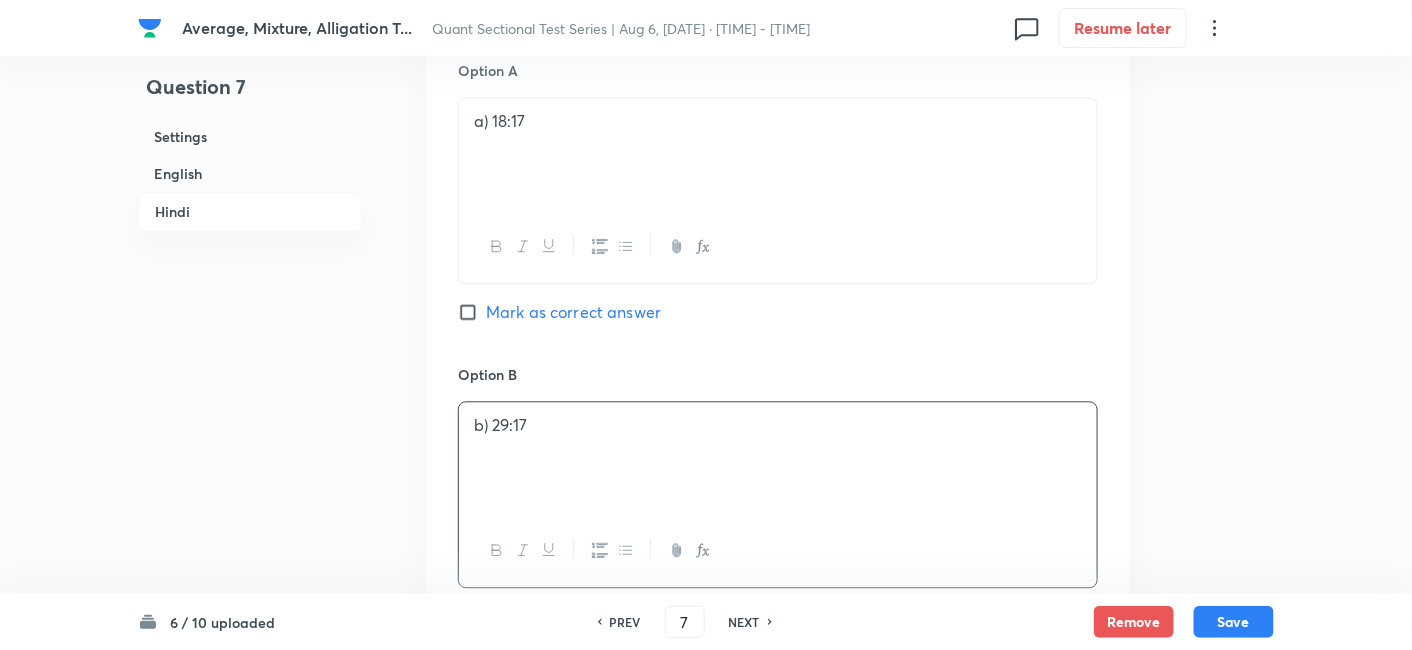 scroll, scrollTop: 3971, scrollLeft: 0, axis: vertical 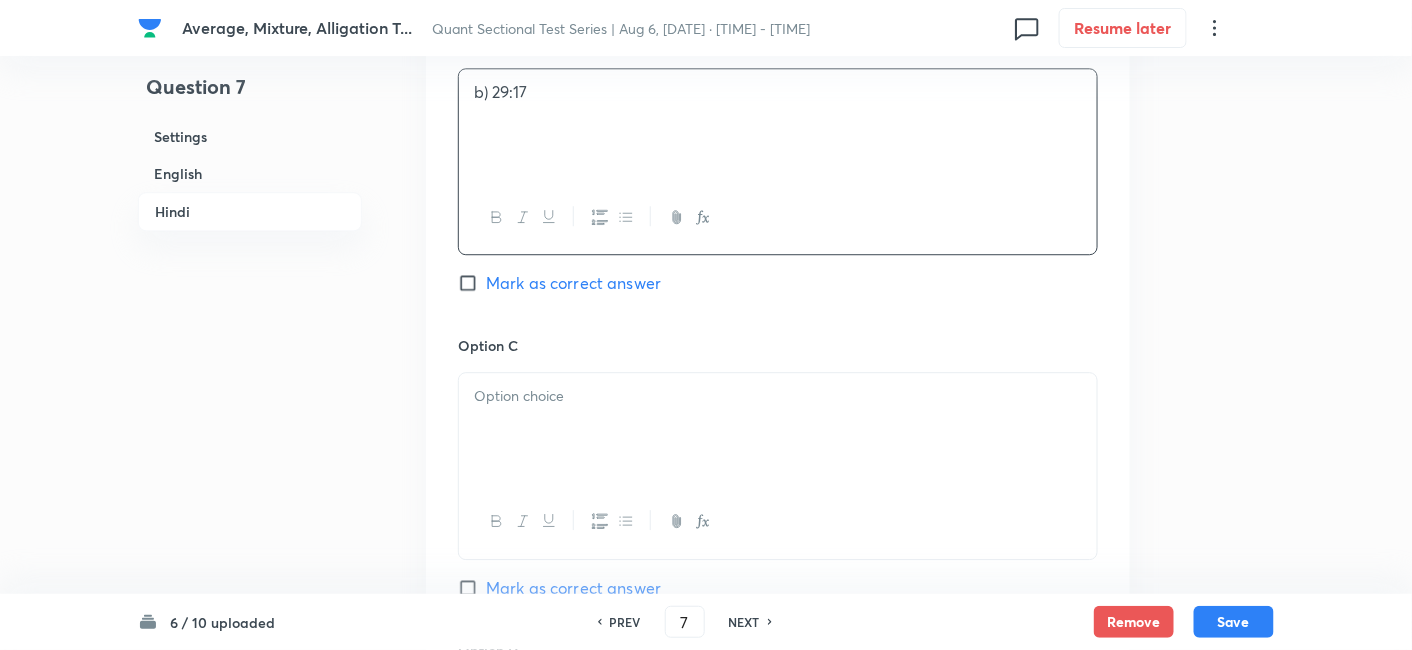 click at bounding box center (778, 429) 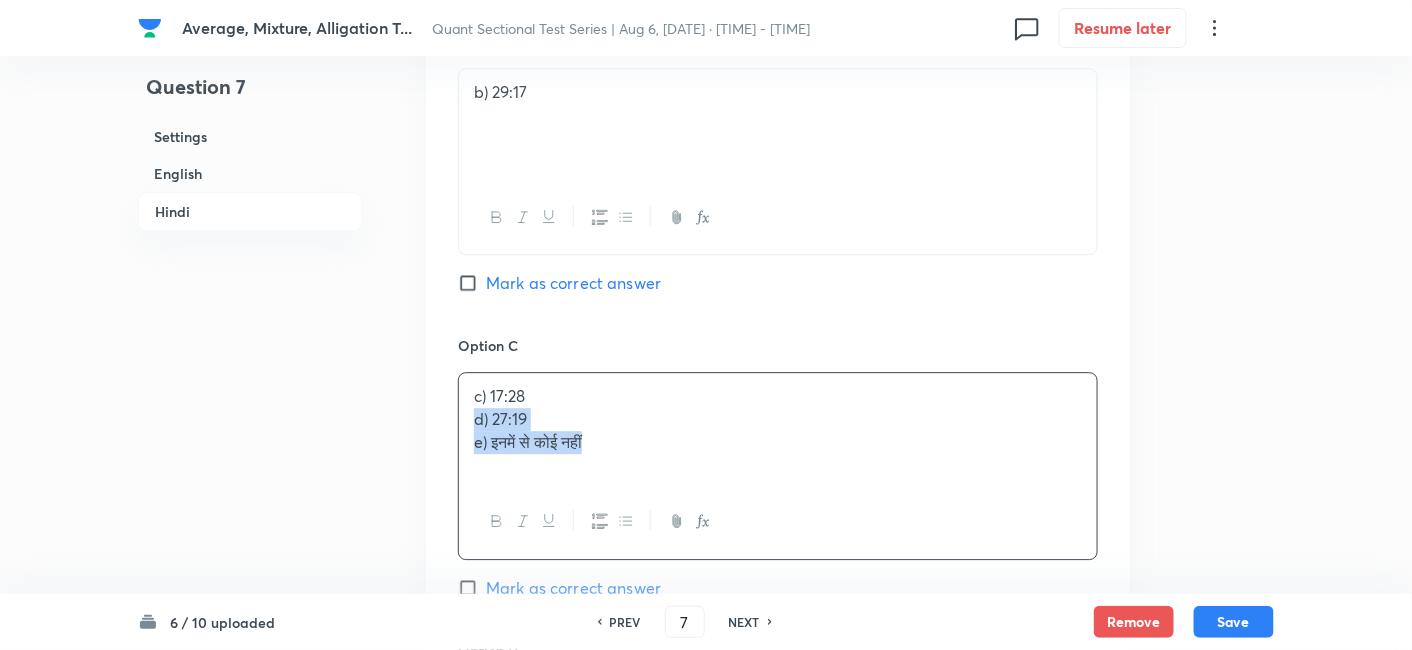 drag, startPoint x: 469, startPoint y: 411, endPoint x: 719, endPoint y: 500, distance: 265.36957 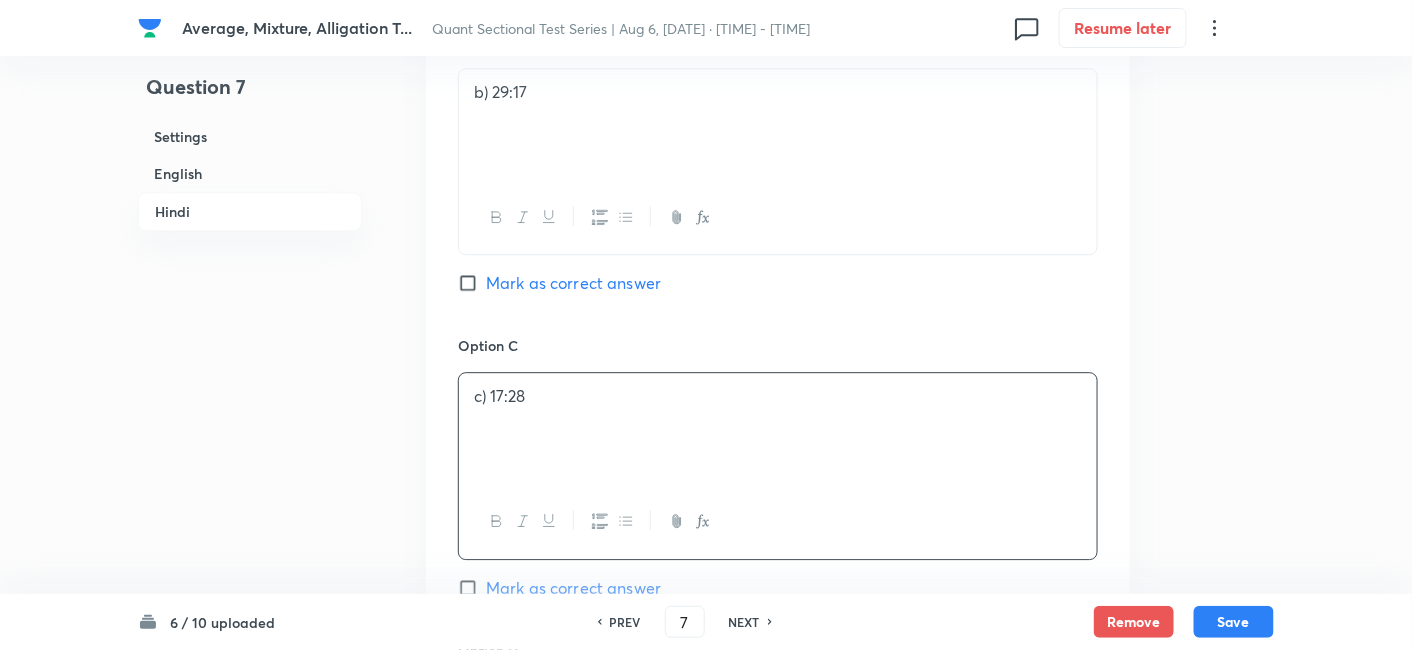 scroll, scrollTop: 4266, scrollLeft: 0, axis: vertical 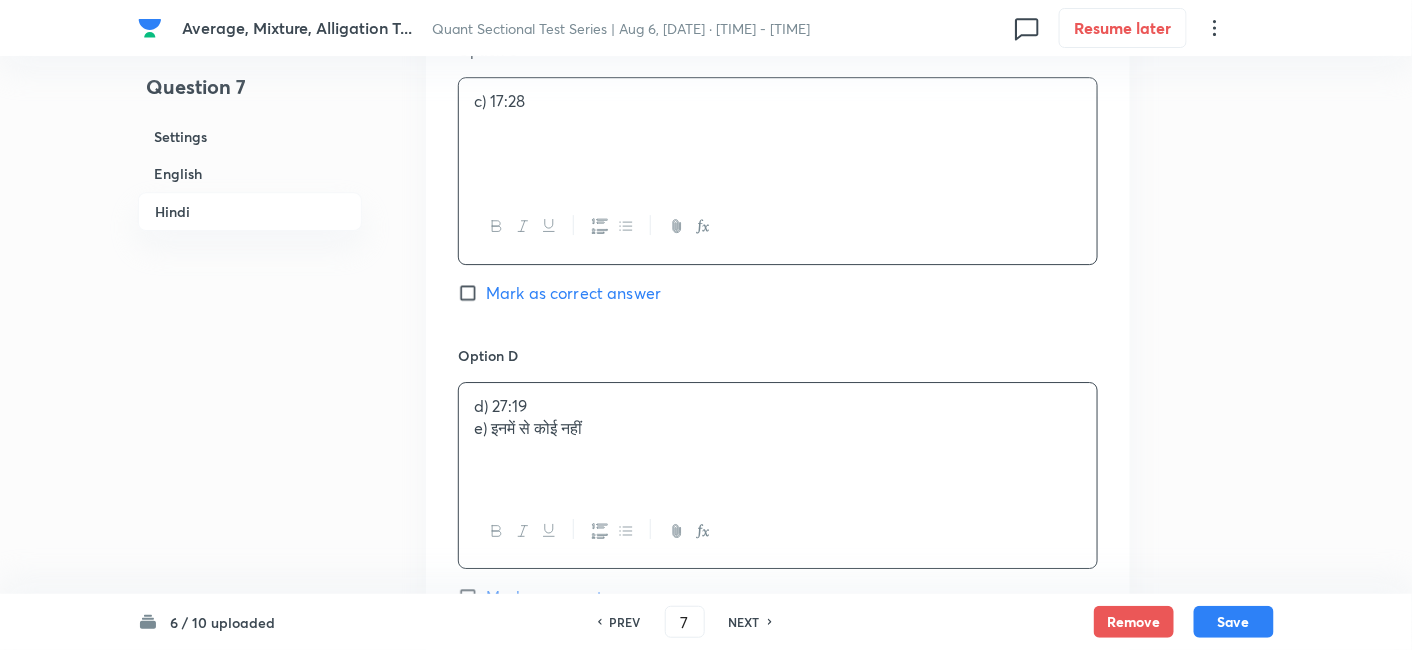 click on "d) 27:19 e) इनमें से कोई नहीं" at bounding box center [778, 439] 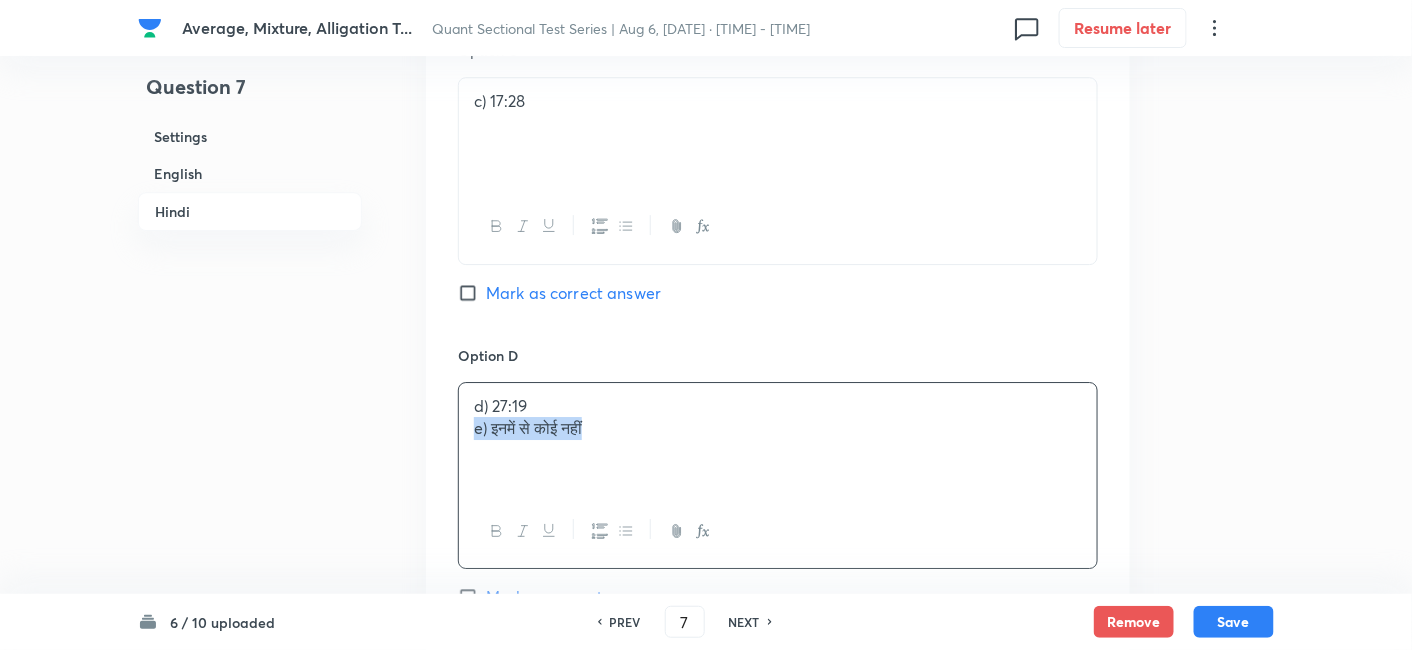 drag, startPoint x: 468, startPoint y: 425, endPoint x: 731, endPoint y: 452, distance: 264.3823 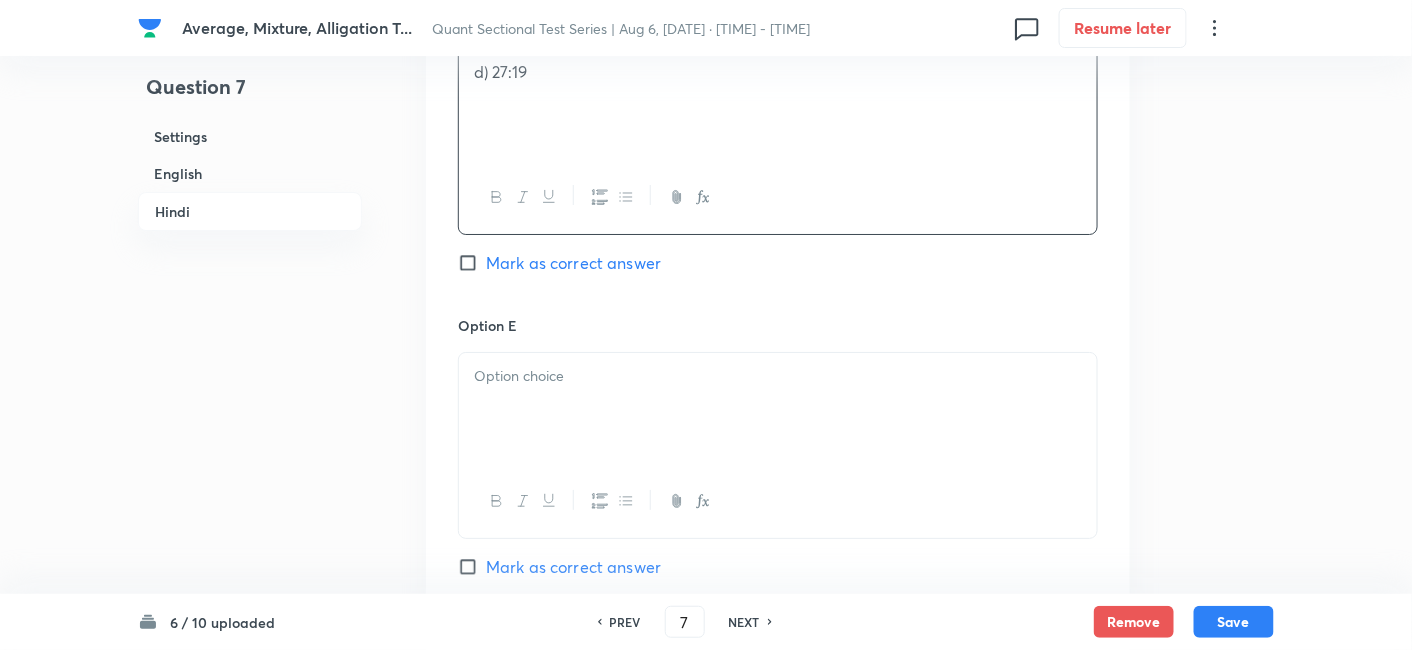 click at bounding box center (778, 409) 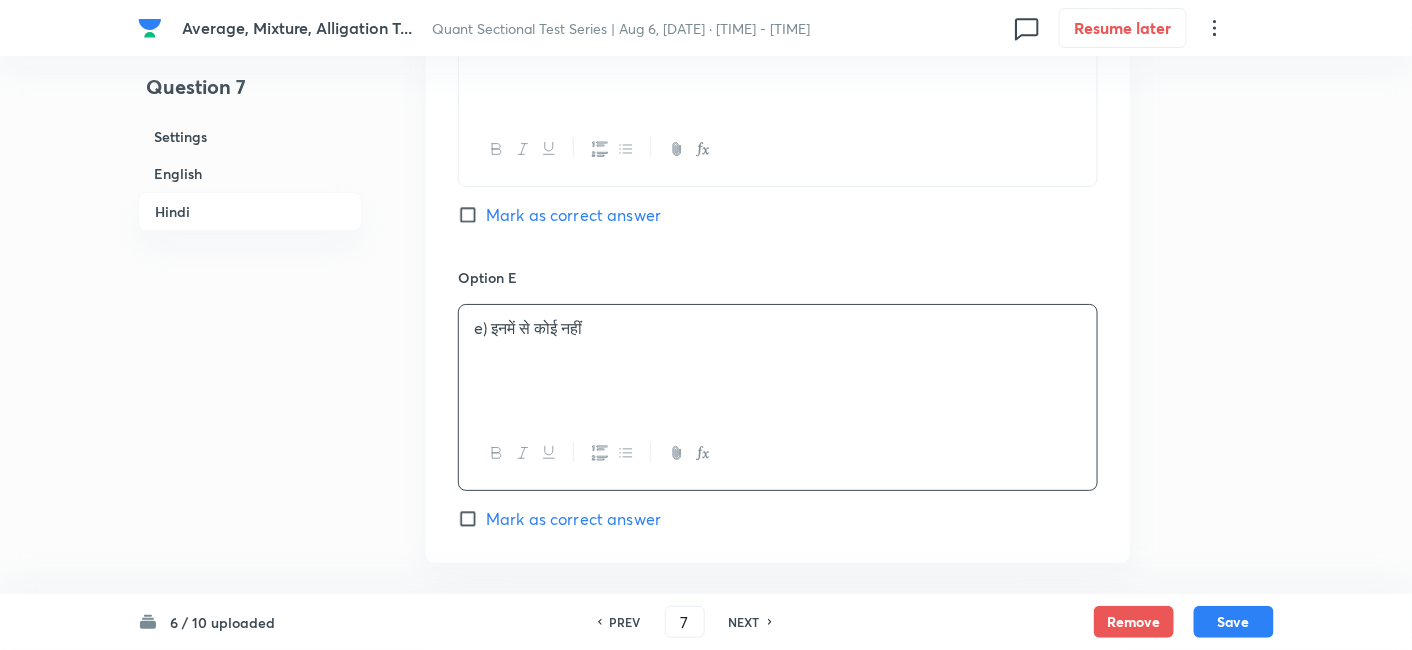 scroll, scrollTop: 4672, scrollLeft: 0, axis: vertical 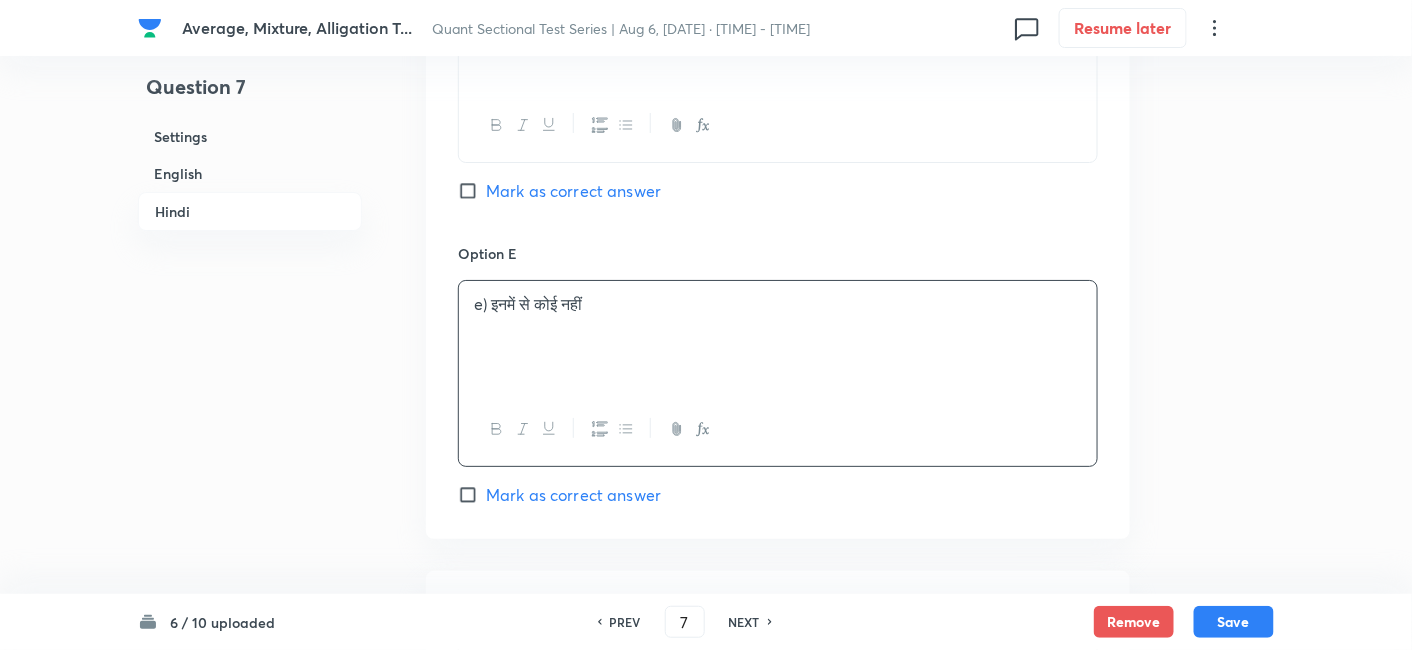 click on "Mark as correct answer" at bounding box center [573, 495] 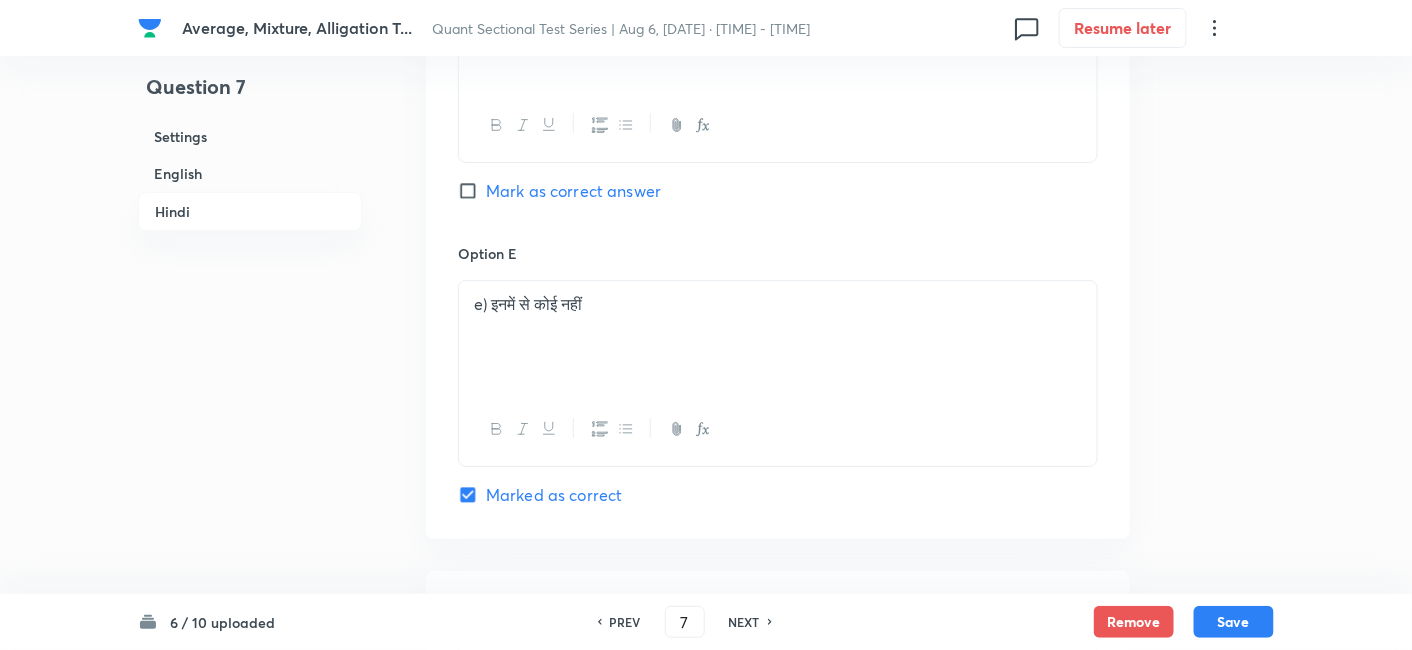 checkbox on "true" 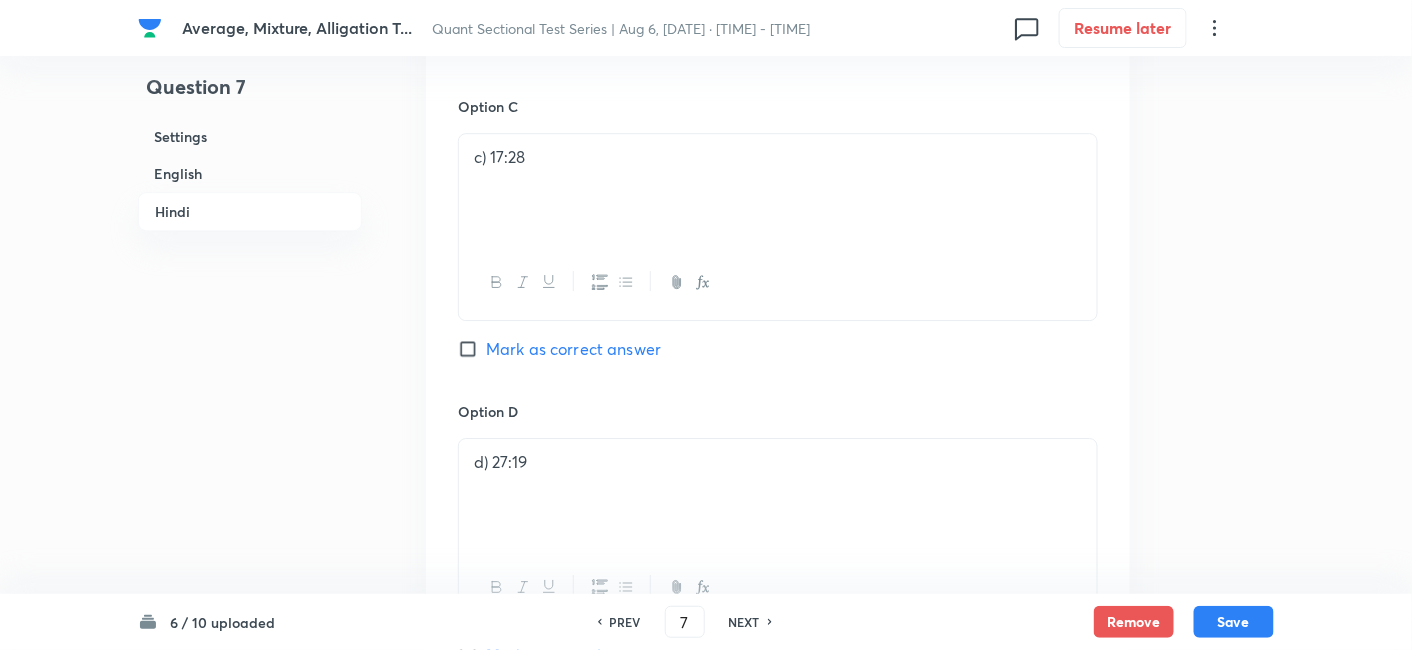 scroll, scrollTop: 4211, scrollLeft: 0, axis: vertical 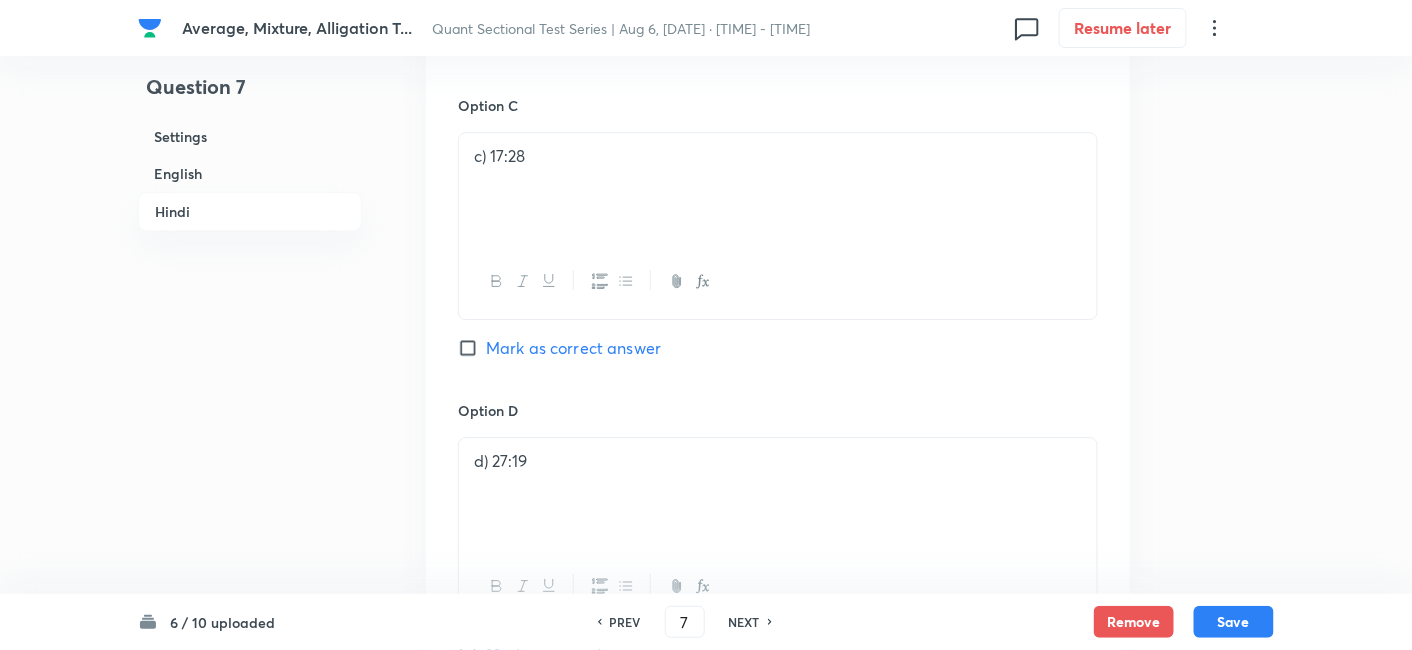 click on "d) 27:19" at bounding box center [778, 461] 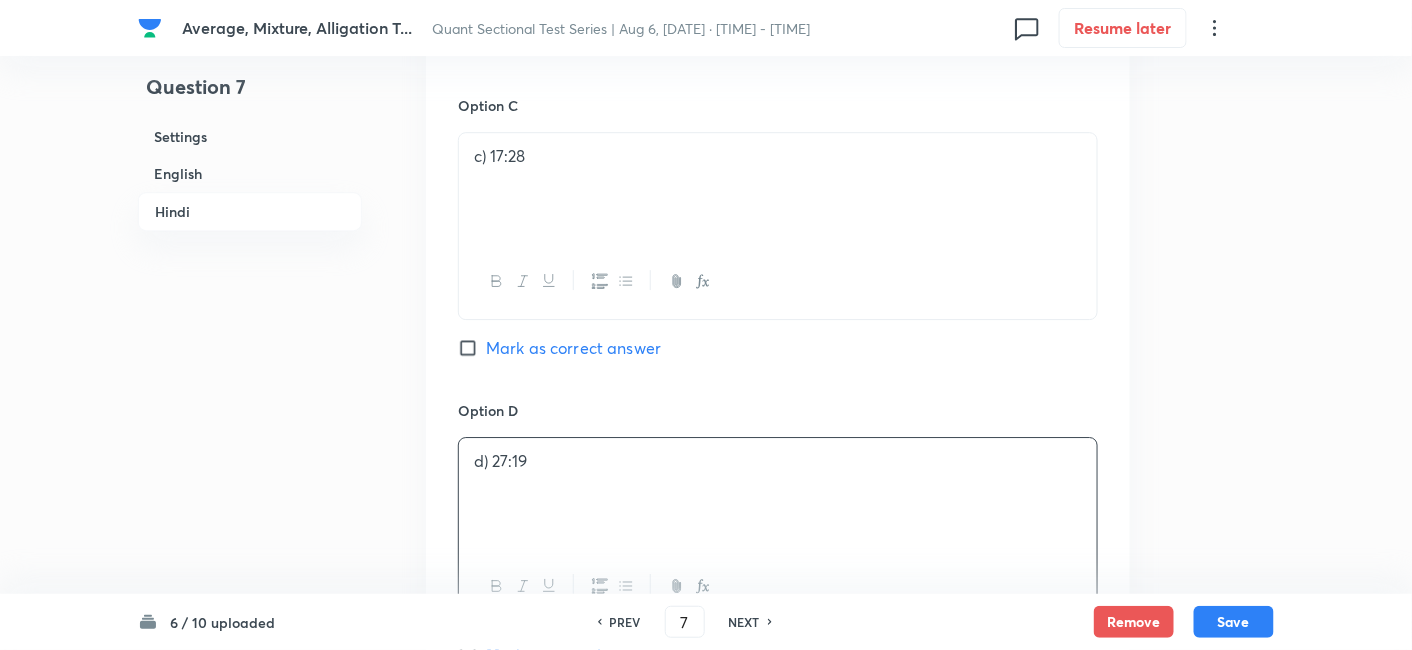 type 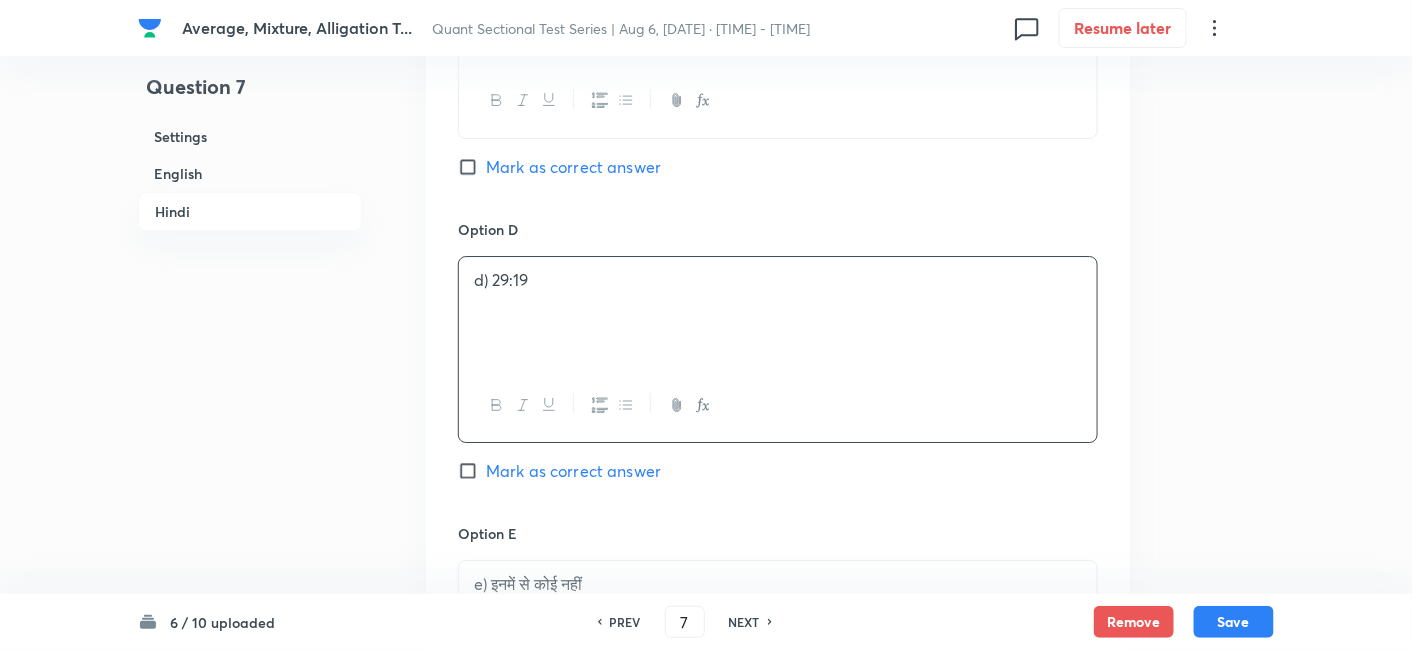 scroll, scrollTop: 4433, scrollLeft: 0, axis: vertical 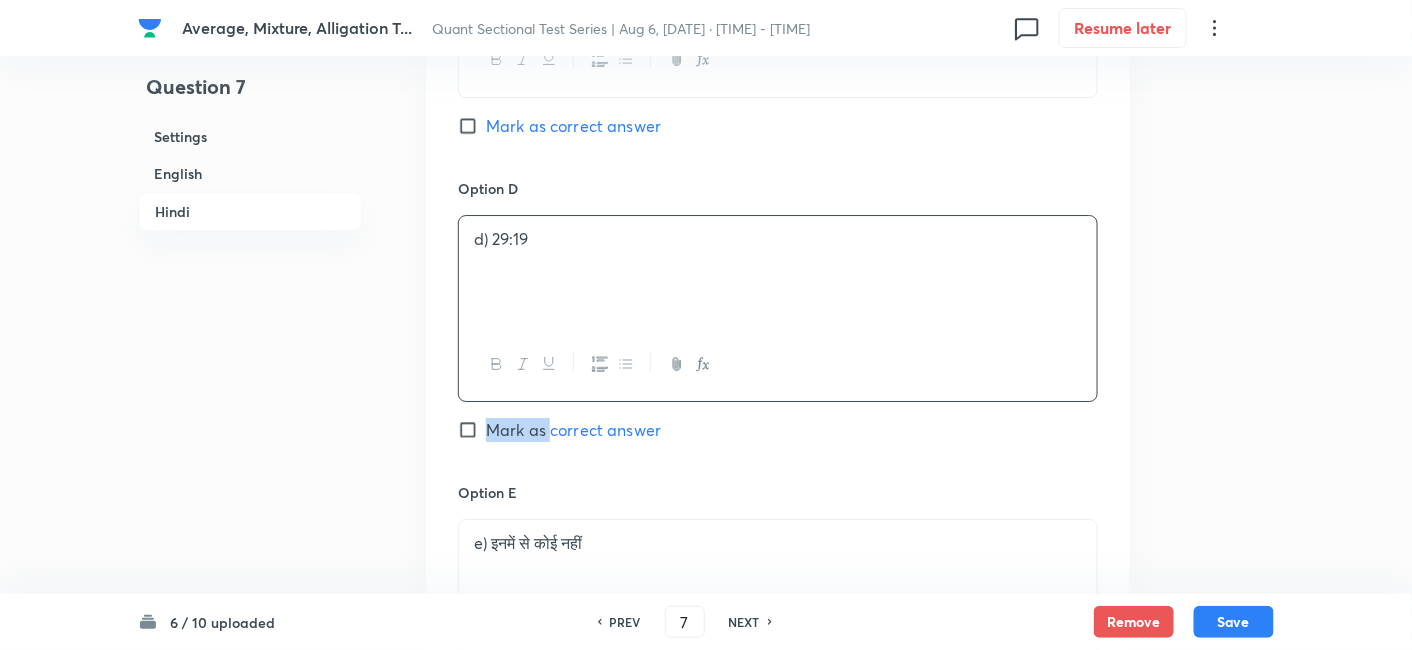 drag, startPoint x: 551, startPoint y: 408, endPoint x: 551, endPoint y: 427, distance: 19 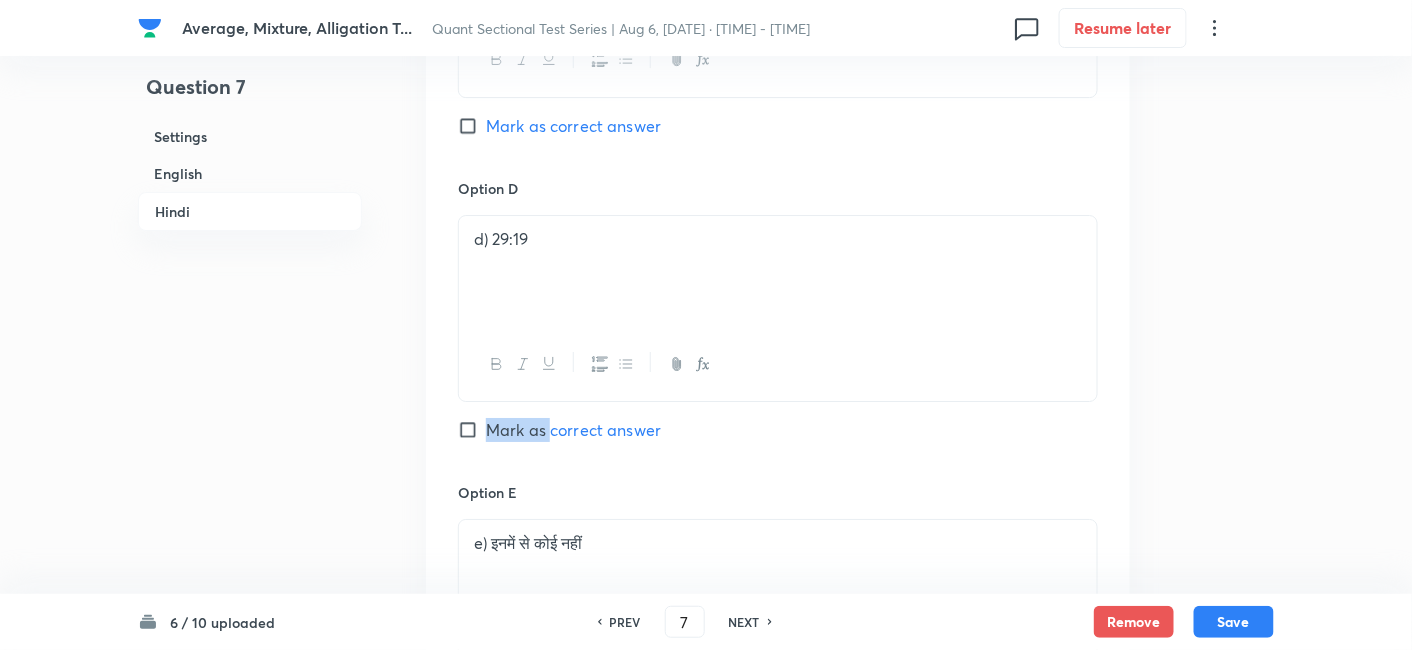 click on "Mark as correct answer" at bounding box center [573, 430] 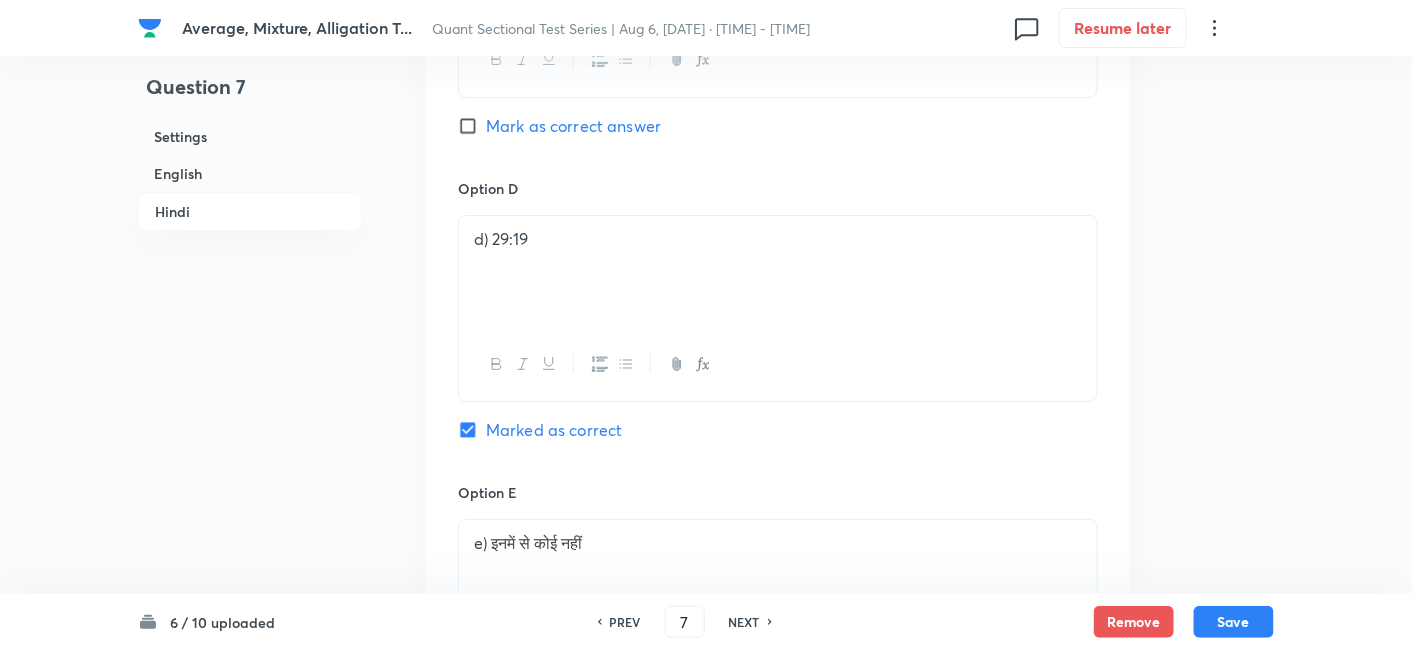 checkbox on "true" 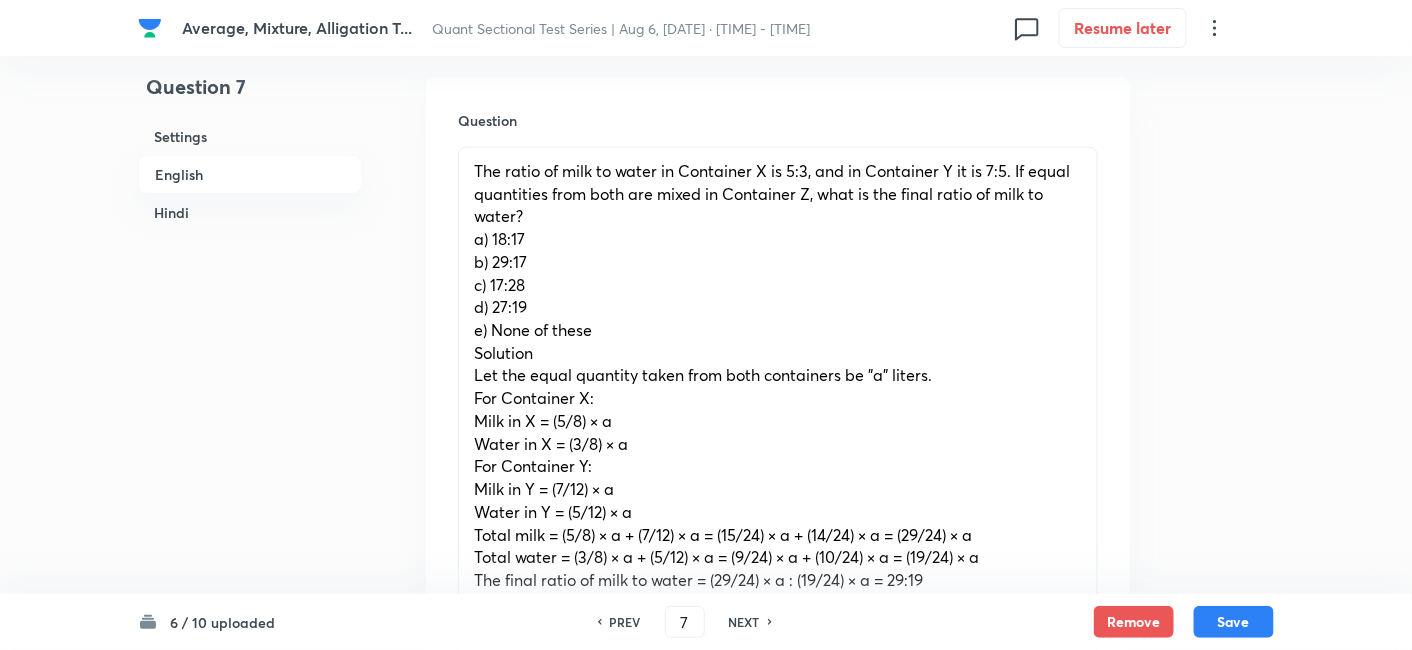 scroll, scrollTop: 571, scrollLeft: 0, axis: vertical 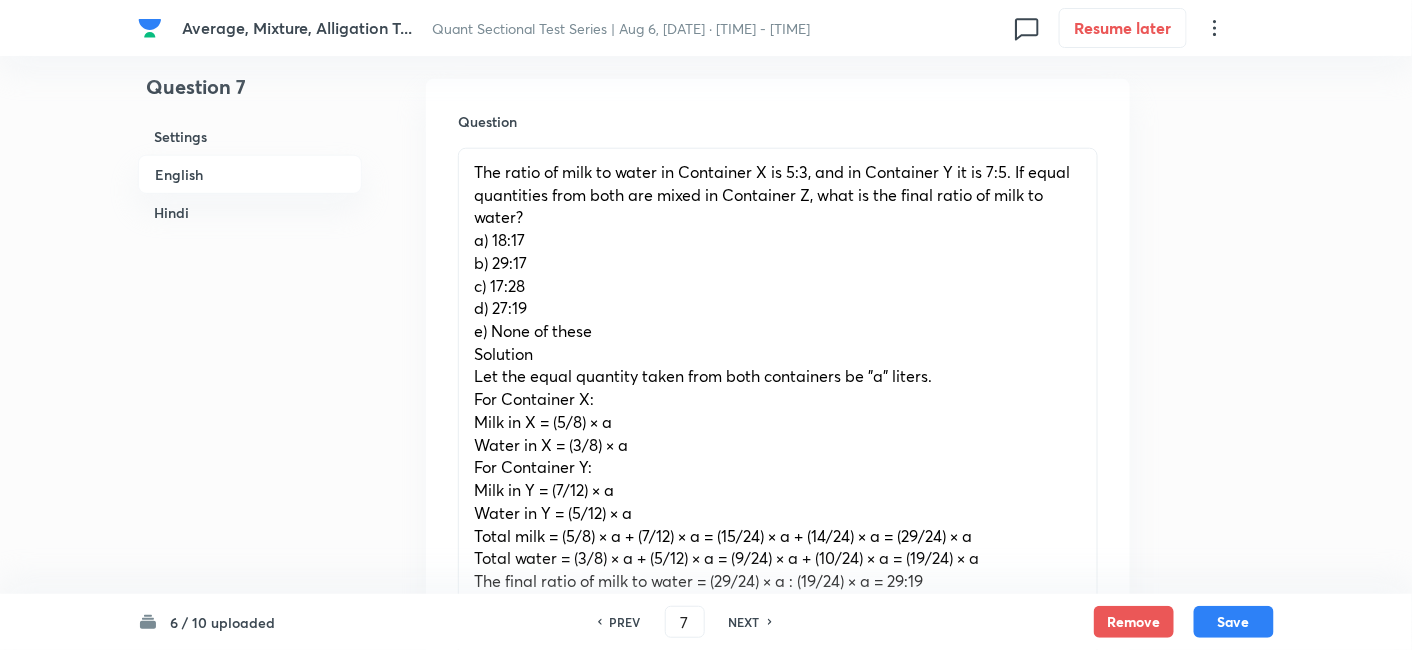 click on "d) 27:19" at bounding box center [500, 307] 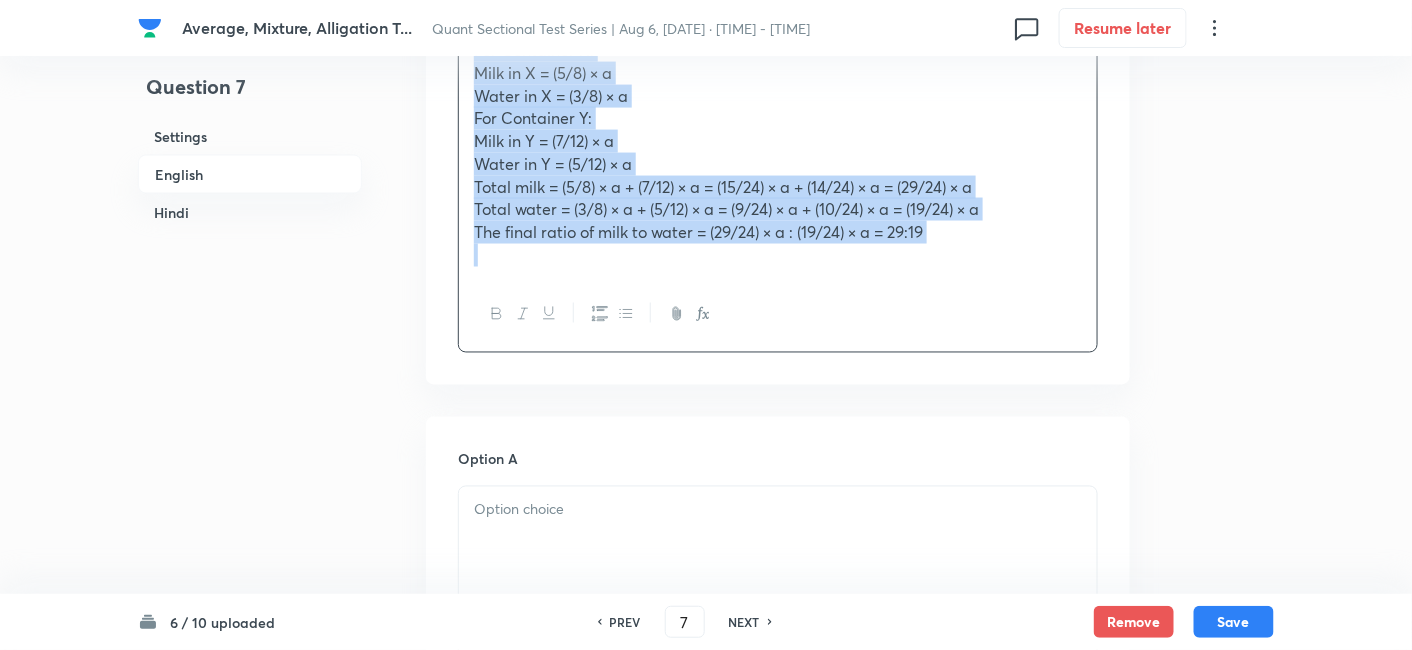 scroll, scrollTop: 1268, scrollLeft: 0, axis: vertical 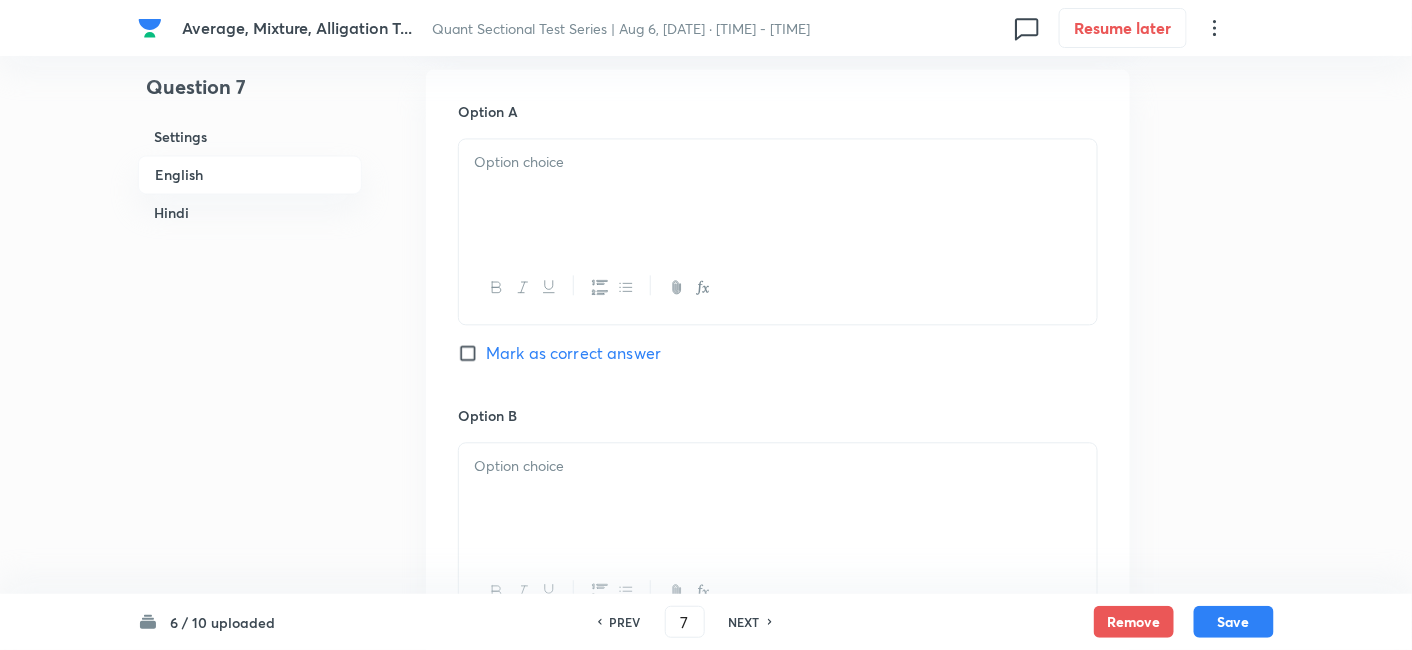 drag, startPoint x: 470, startPoint y: 358, endPoint x: 1116, endPoint y: 356, distance: 646.0031 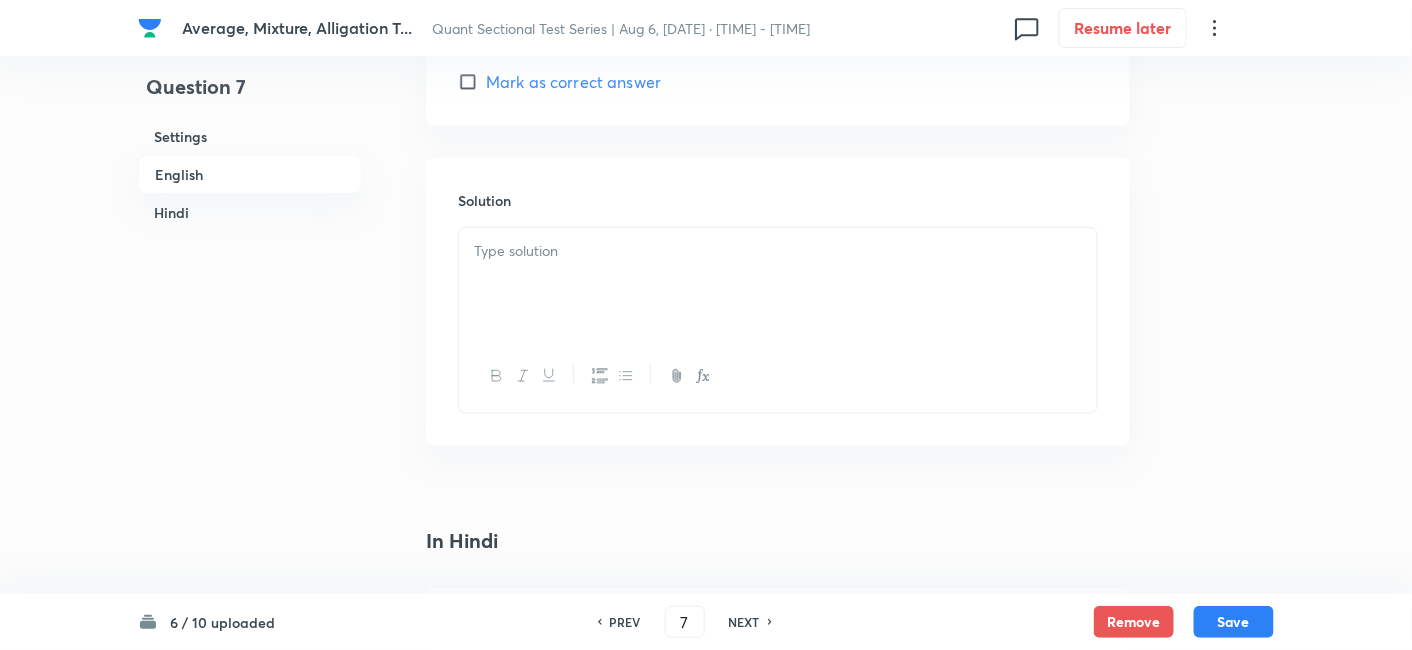 scroll, scrollTop: 2758, scrollLeft: 0, axis: vertical 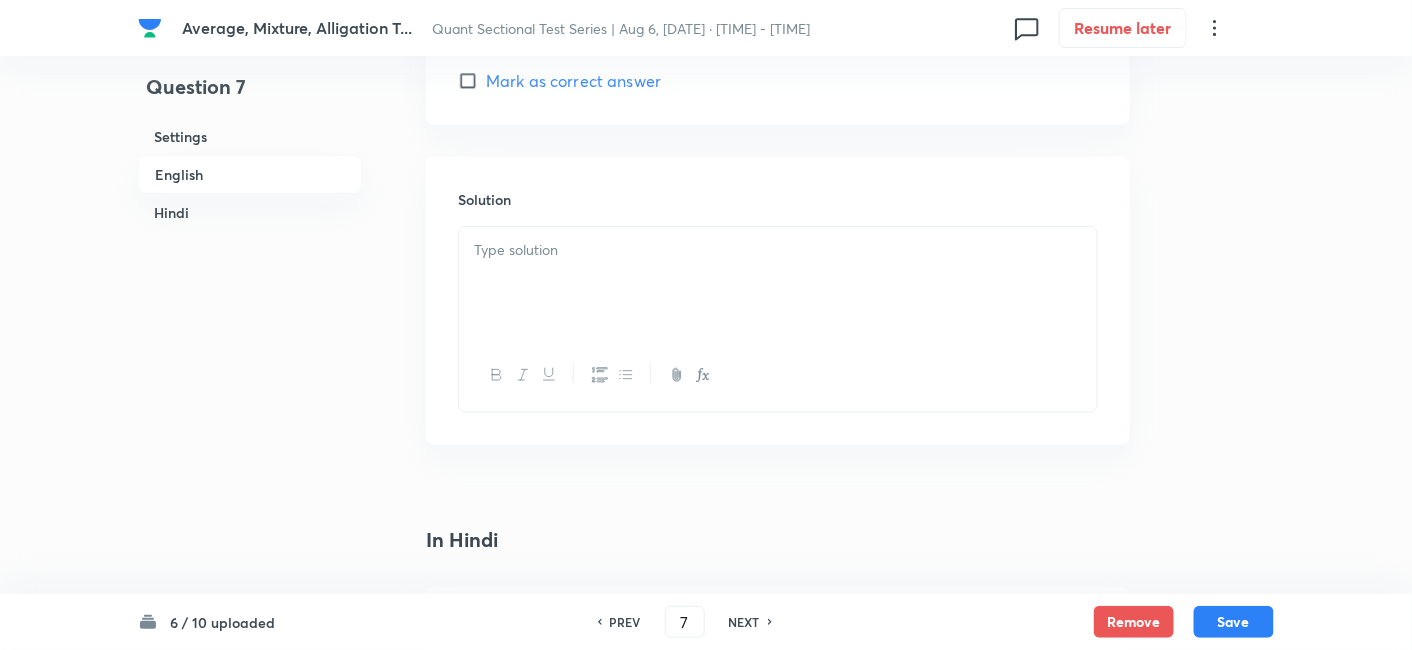 click at bounding box center [778, 283] 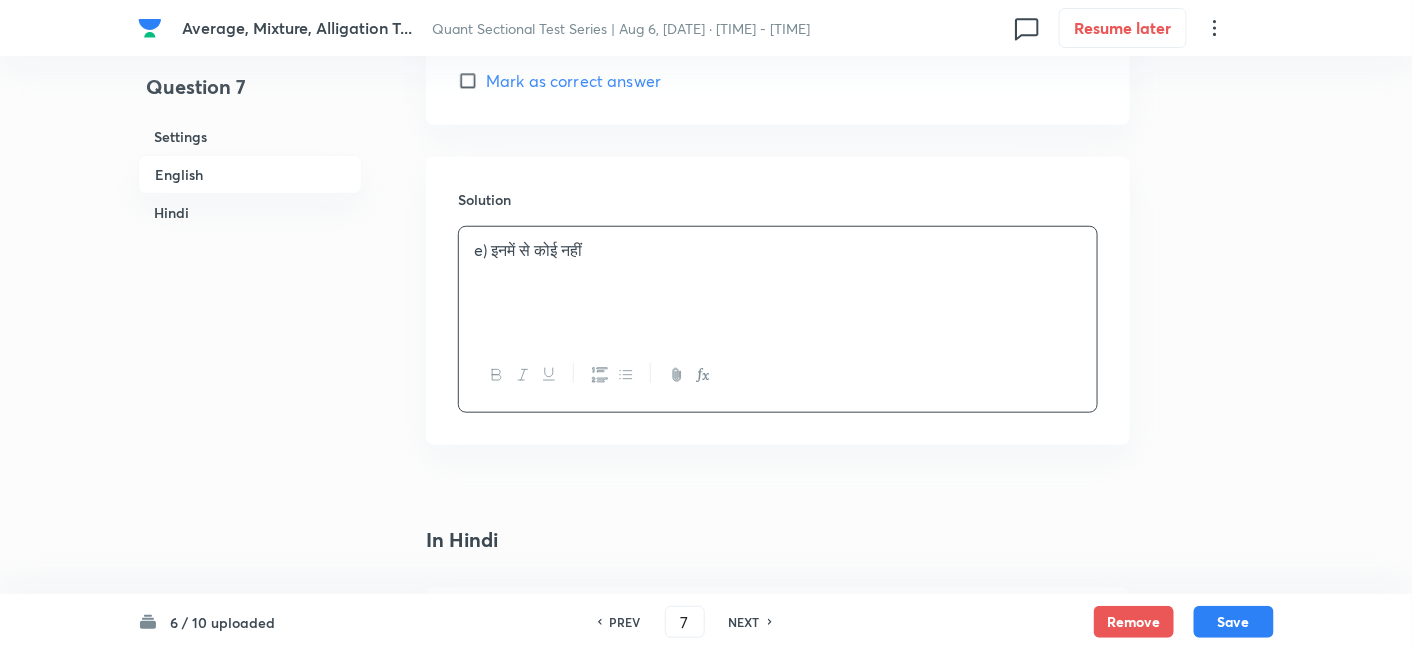 type 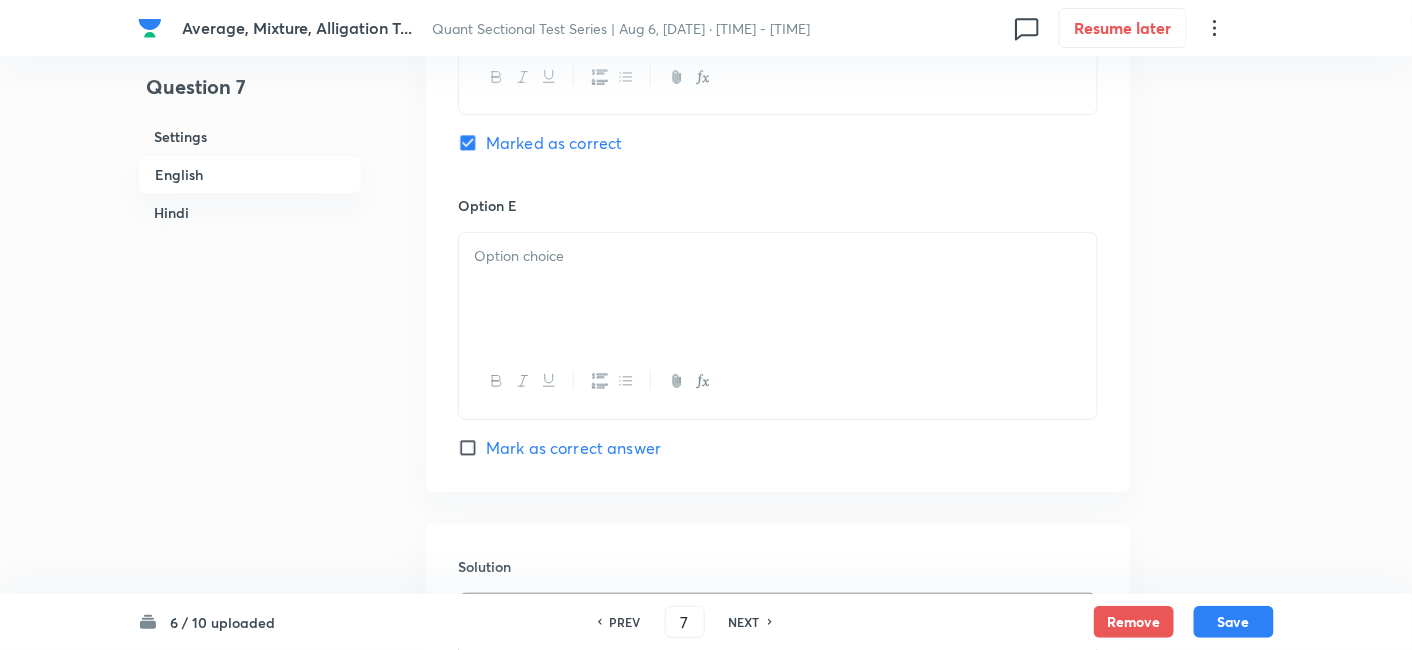 paste 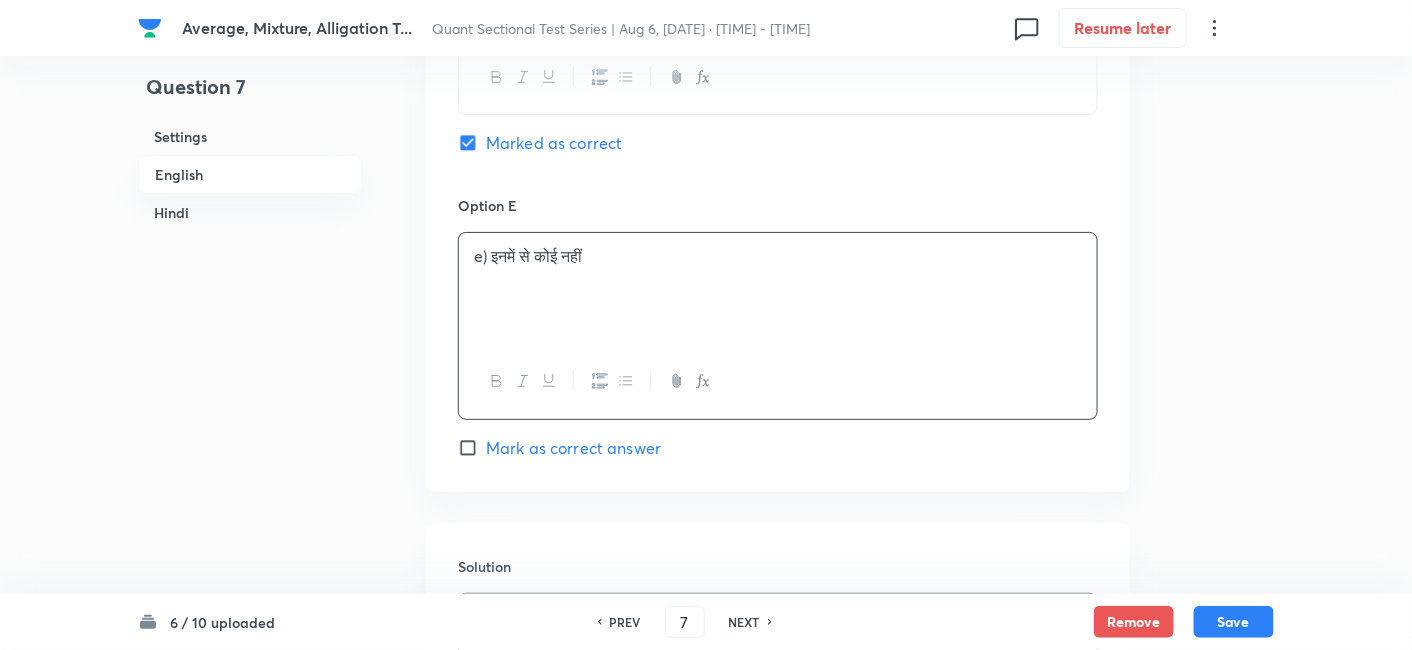 click on "e) इनमें से कोई नहीं" at bounding box center (778, 289) 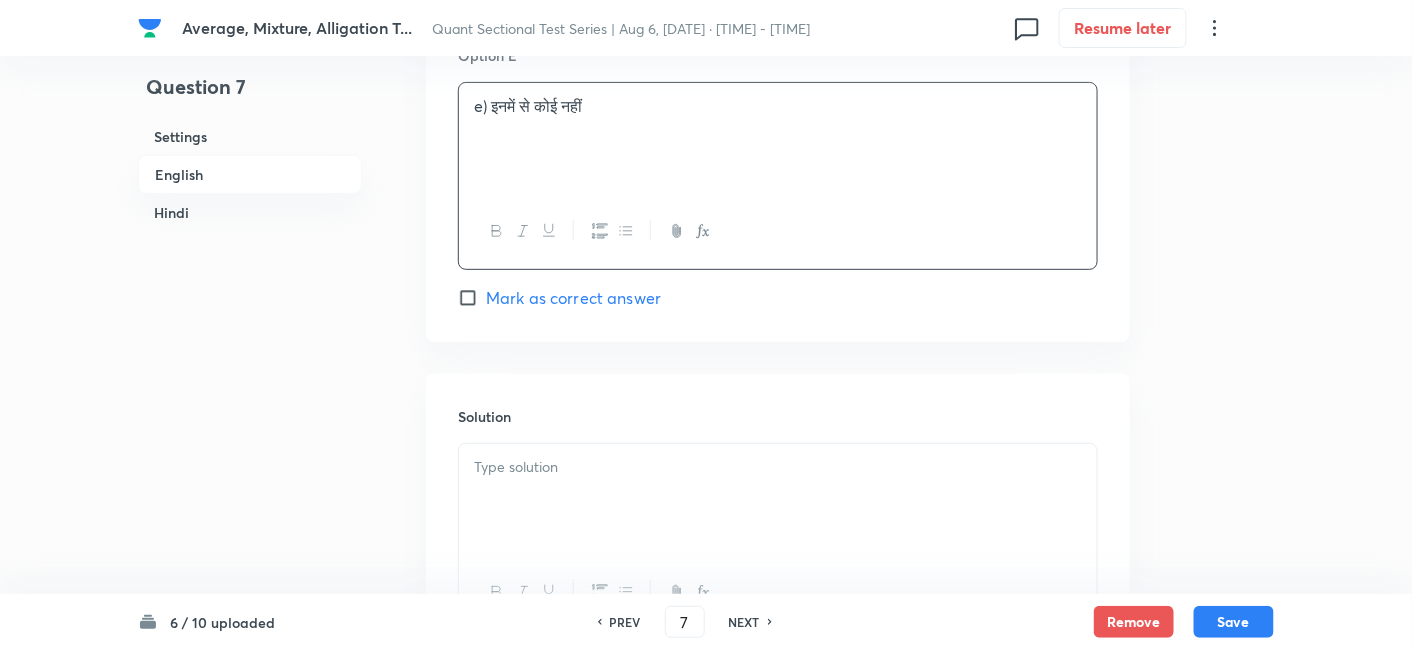 scroll, scrollTop: 2347, scrollLeft: 0, axis: vertical 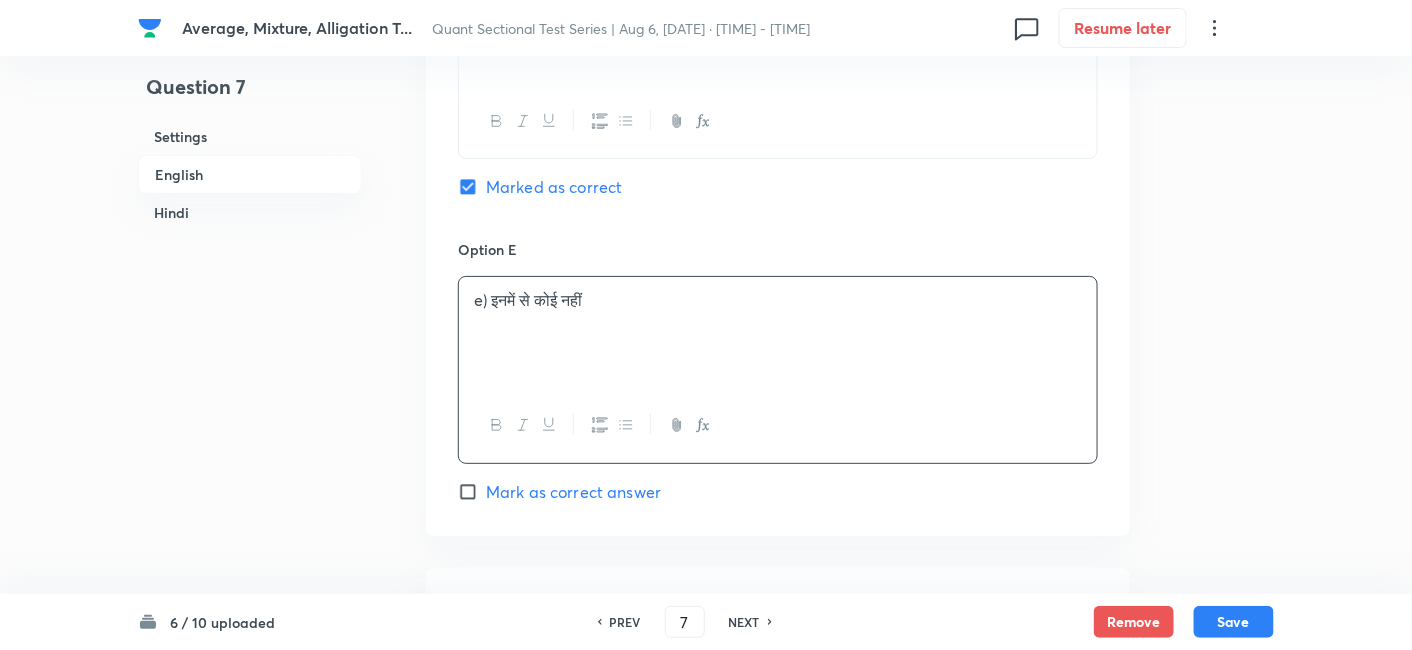 type 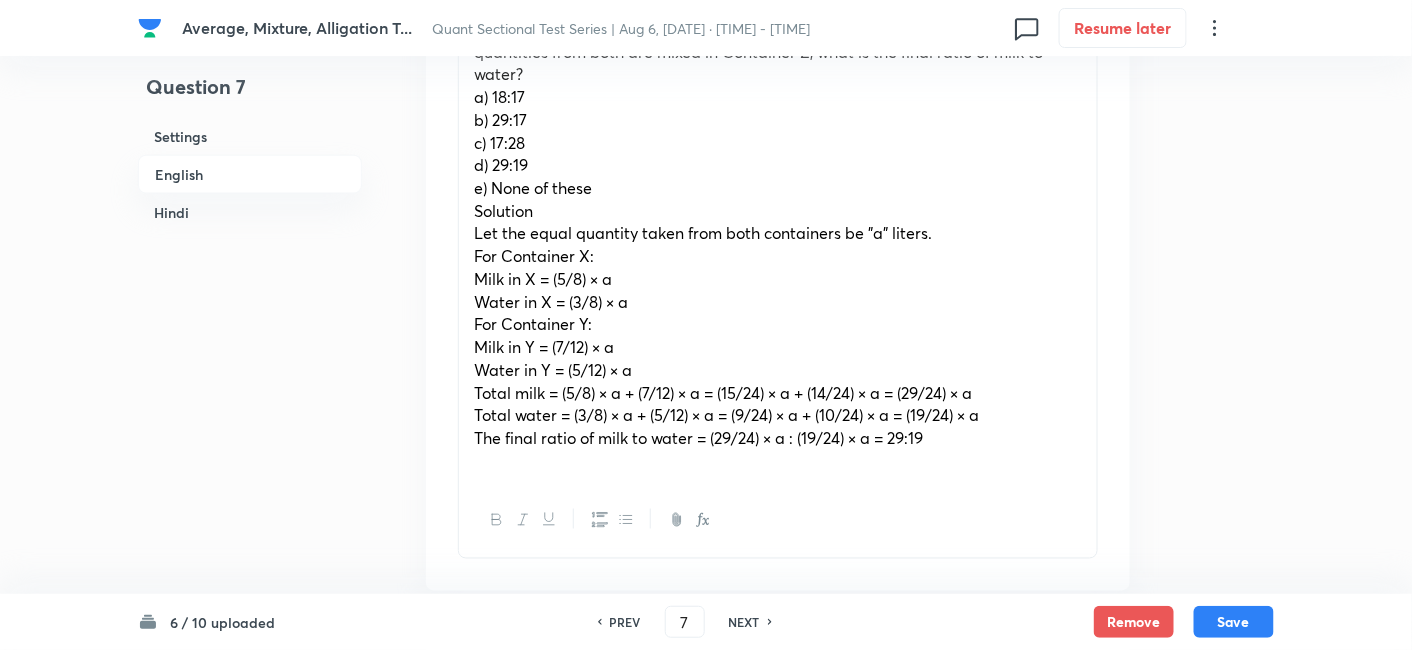 scroll, scrollTop: 711, scrollLeft: 0, axis: vertical 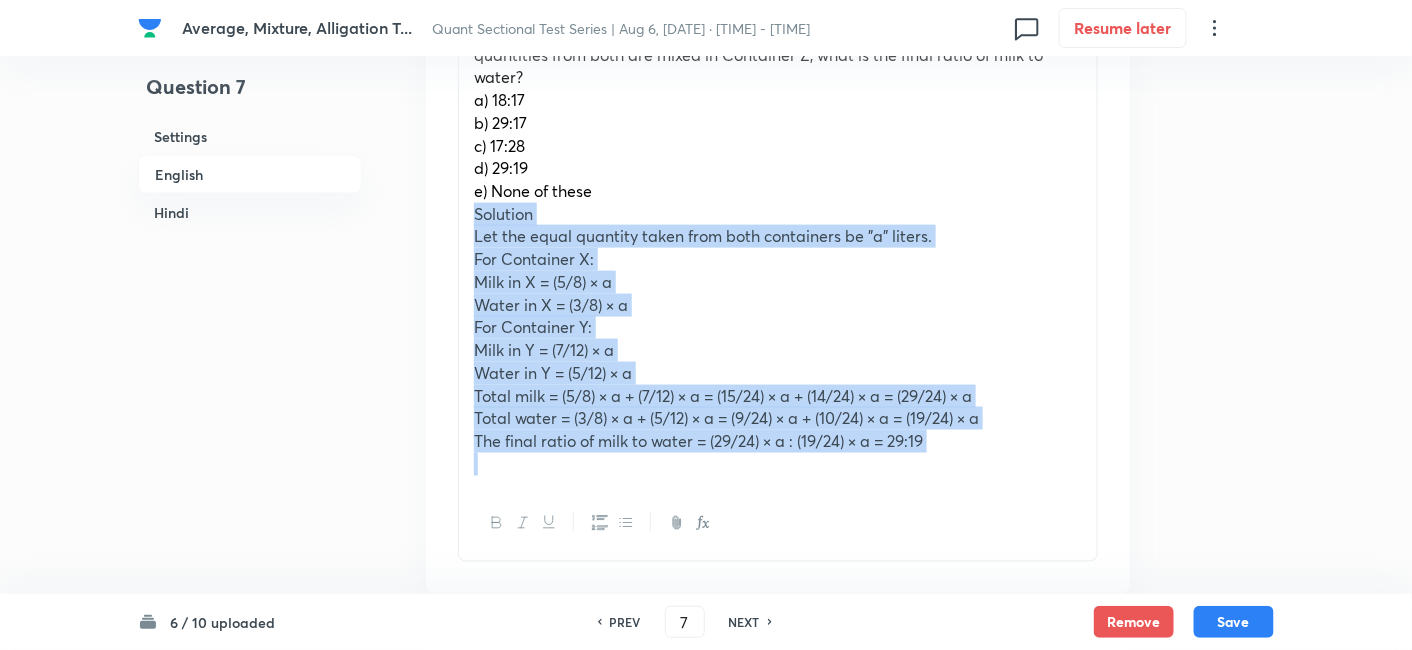 drag, startPoint x: 476, startPoint y: 212, endPoint x: 1061, endPoint y: 495, distance: 649.85693 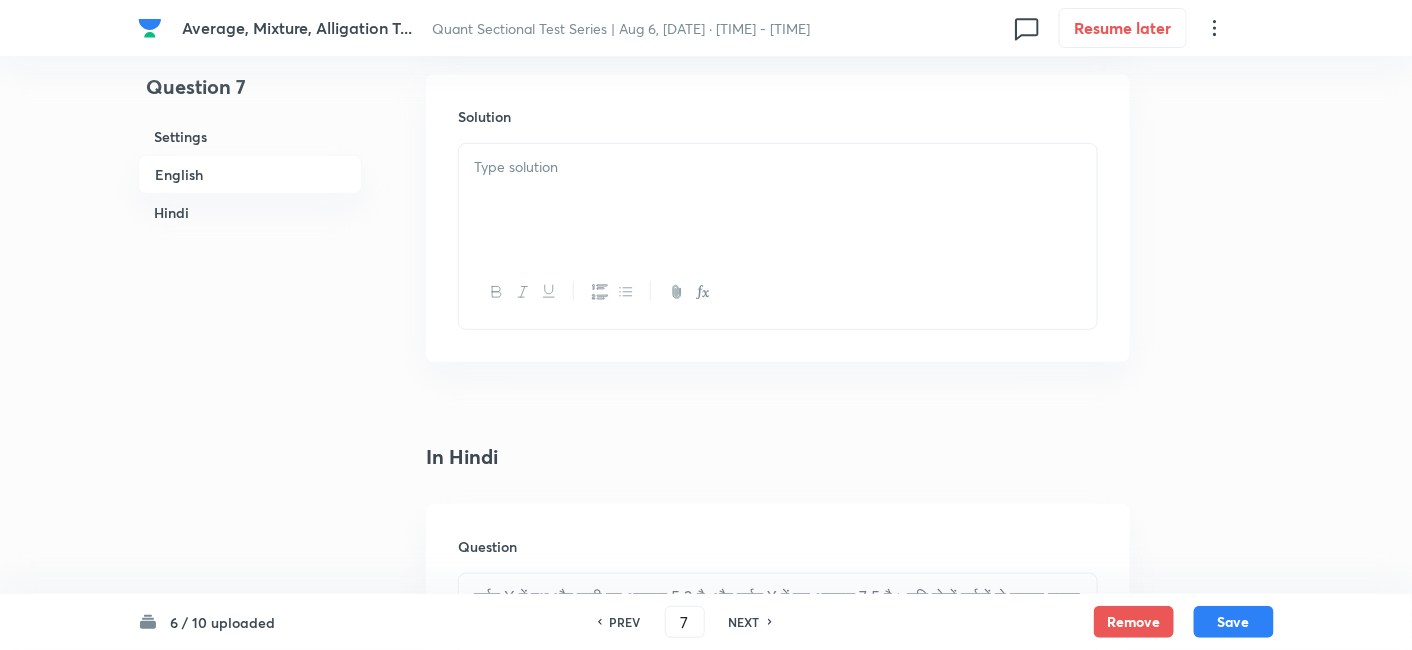 scroll, scrollTop: 2629, scrollLeft: 0, axis: vertical 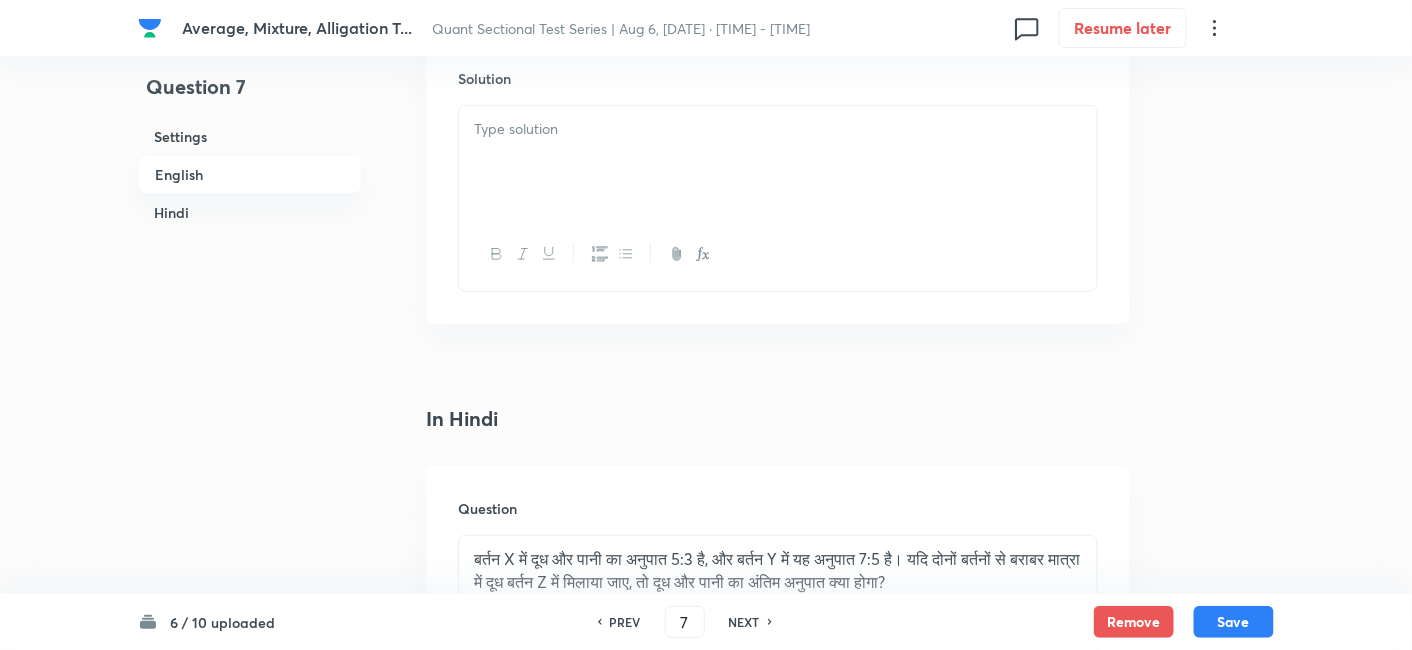 click at bounding box center [778, 162] 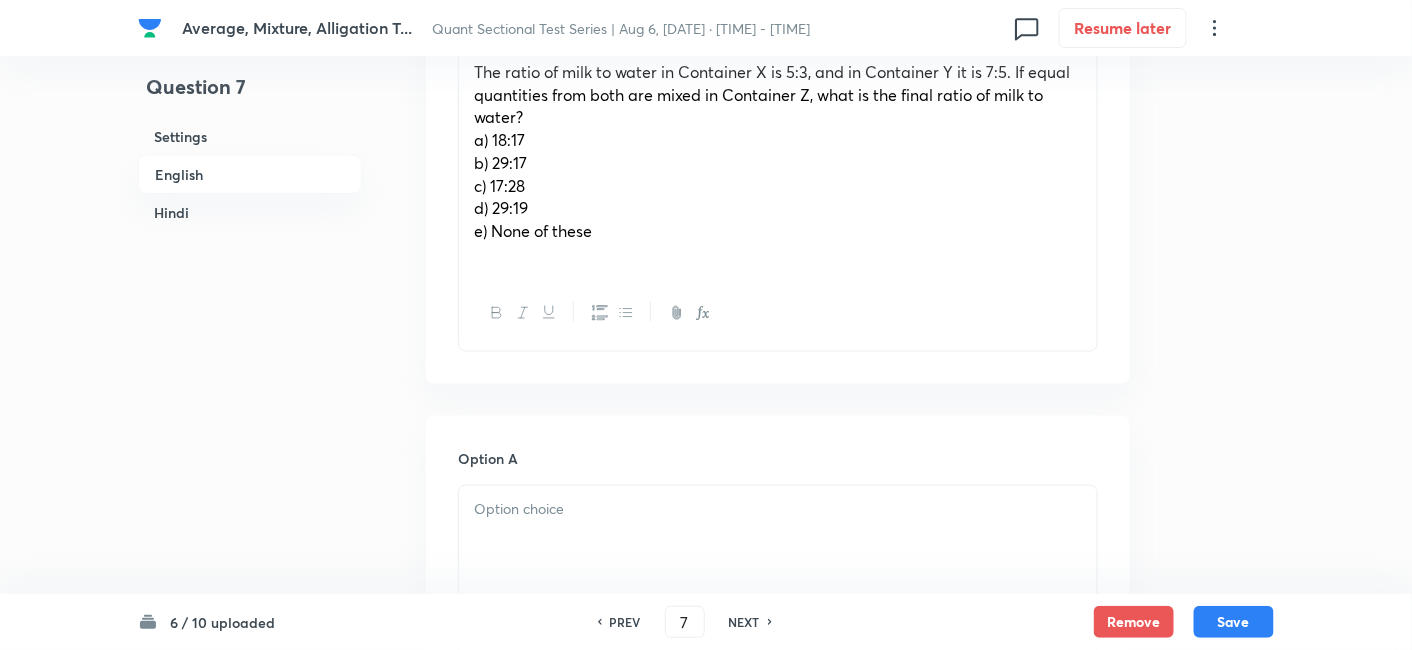 scroll, scrollTop: 632, scrollLeft: 0, axis: vertical 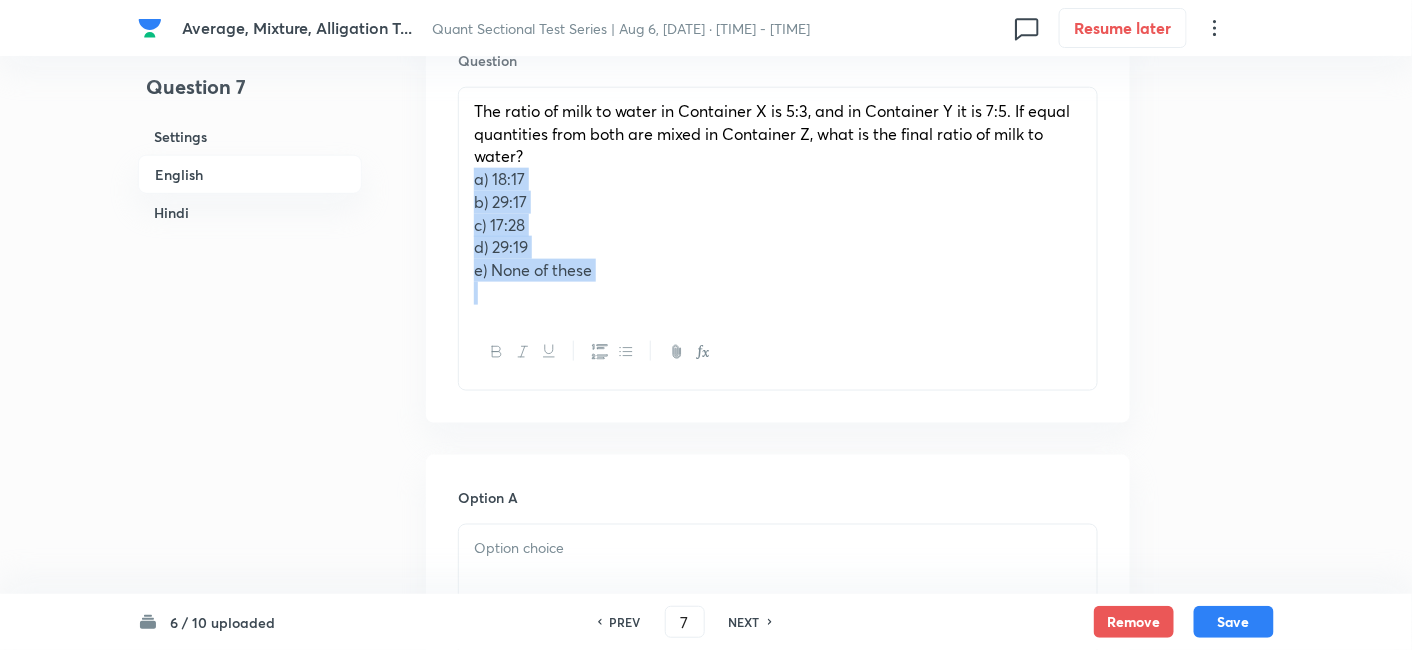 drag, startPoint x: 474, startPoint y: 171, endPoint x: 716, endPoint y: 375, distance: 316.51224 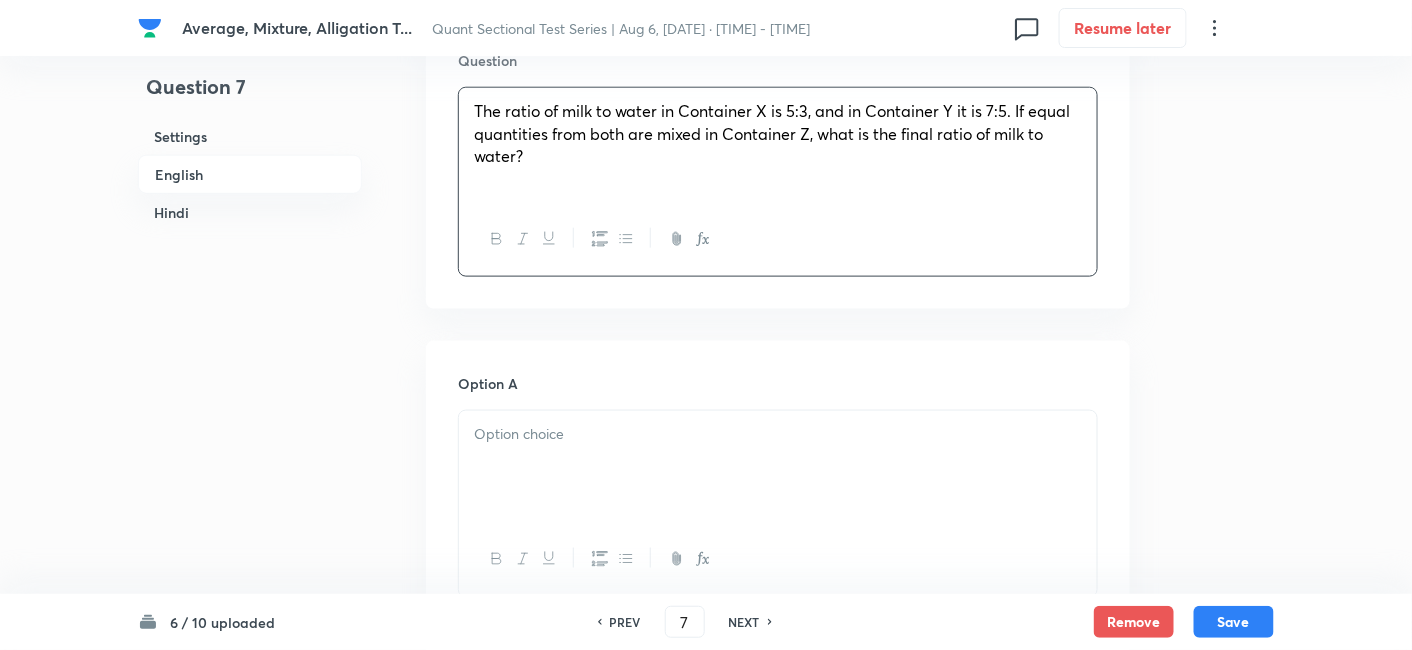 scroll, scrollTop: 829, scrollLeft: 0, axis: vertical 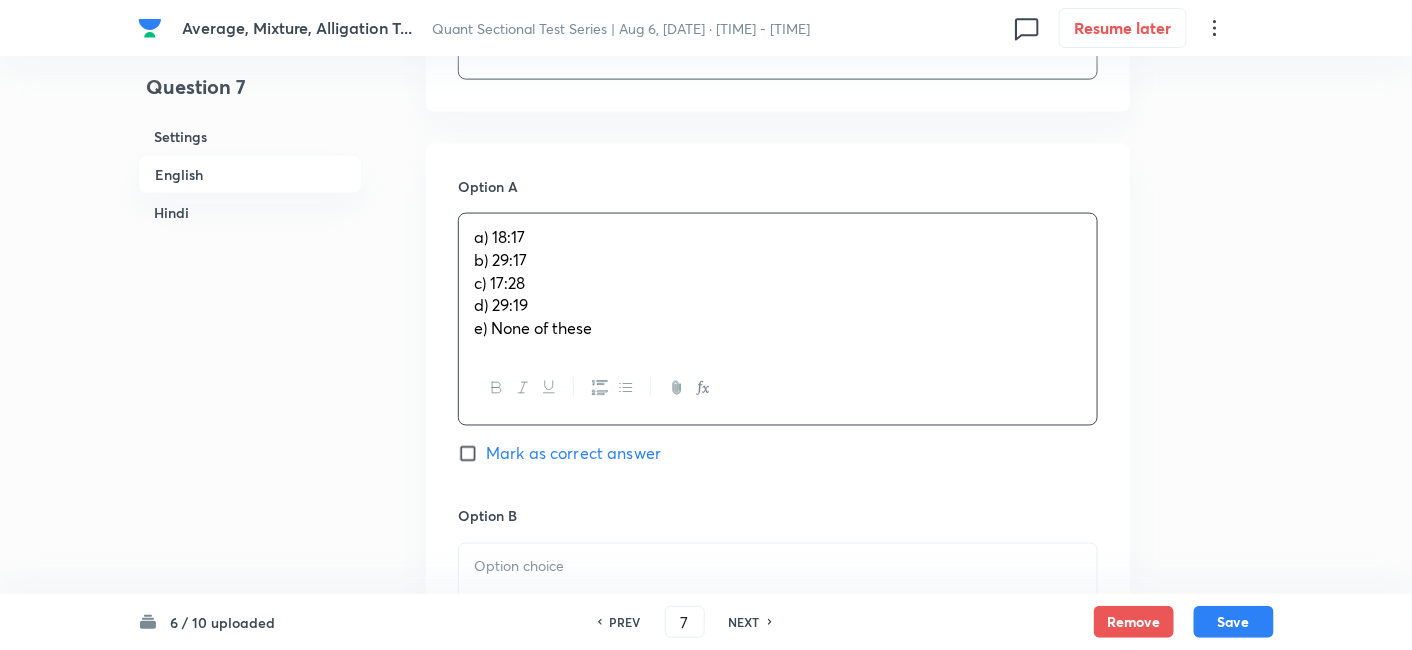 click on "a) 18:17 b) 29:17 c) 17:28 d) 29:19 e) None of these" at bounding box center (778, 283) 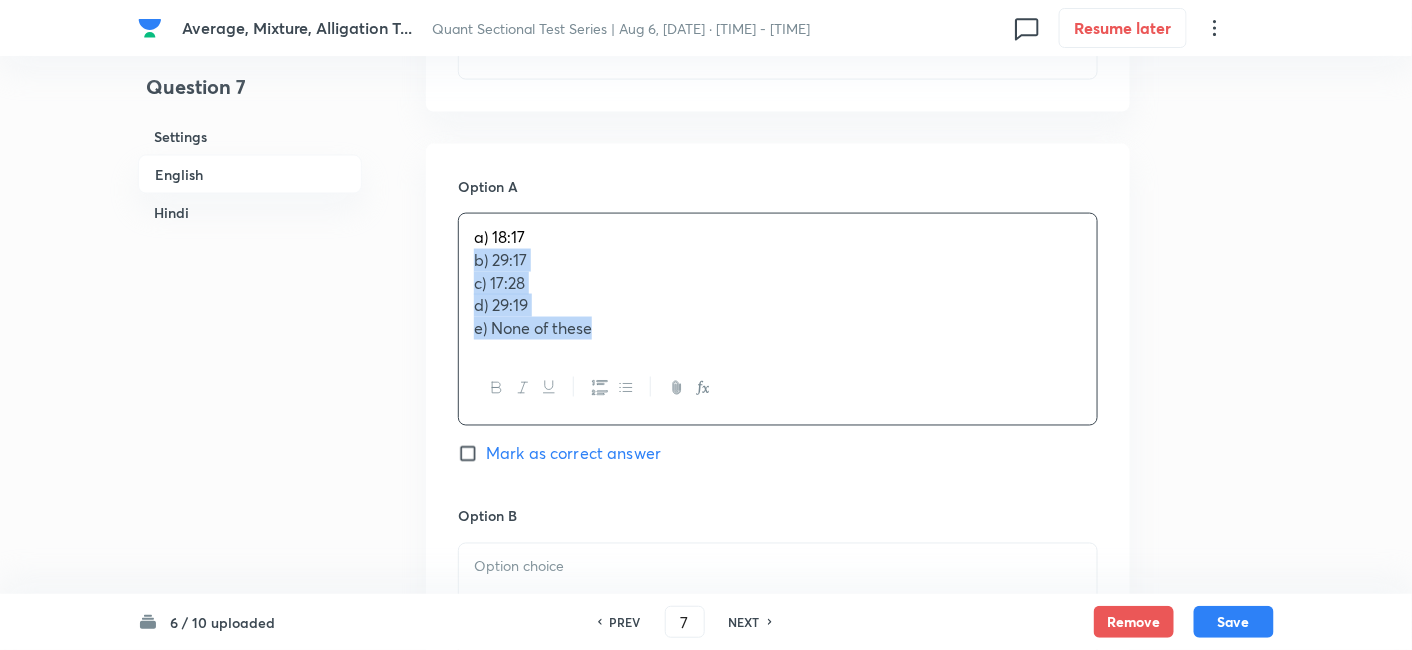 drag, startPoint x: 474, startPoint y: 258, endPoint x: 754, endPoint y: 486, distance: 361.08725 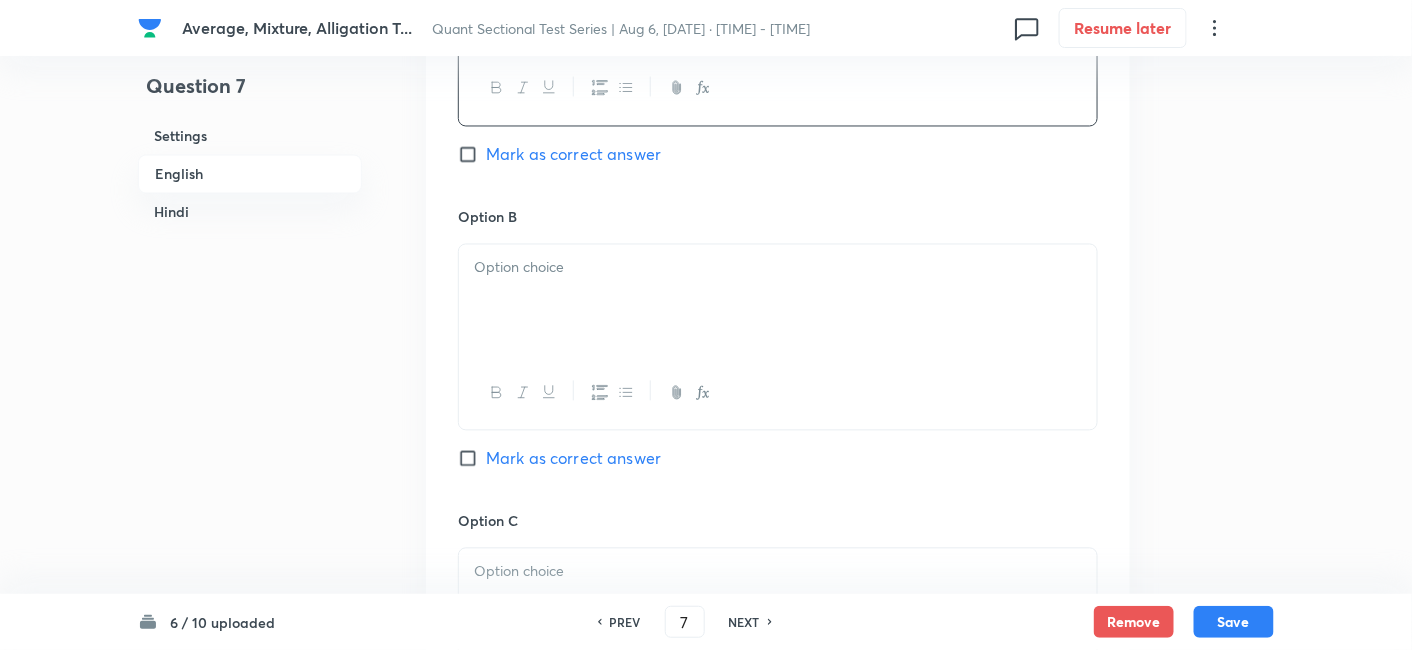 scroll, scrollTop: 1105, scrollLeft: 0, axis: vertical 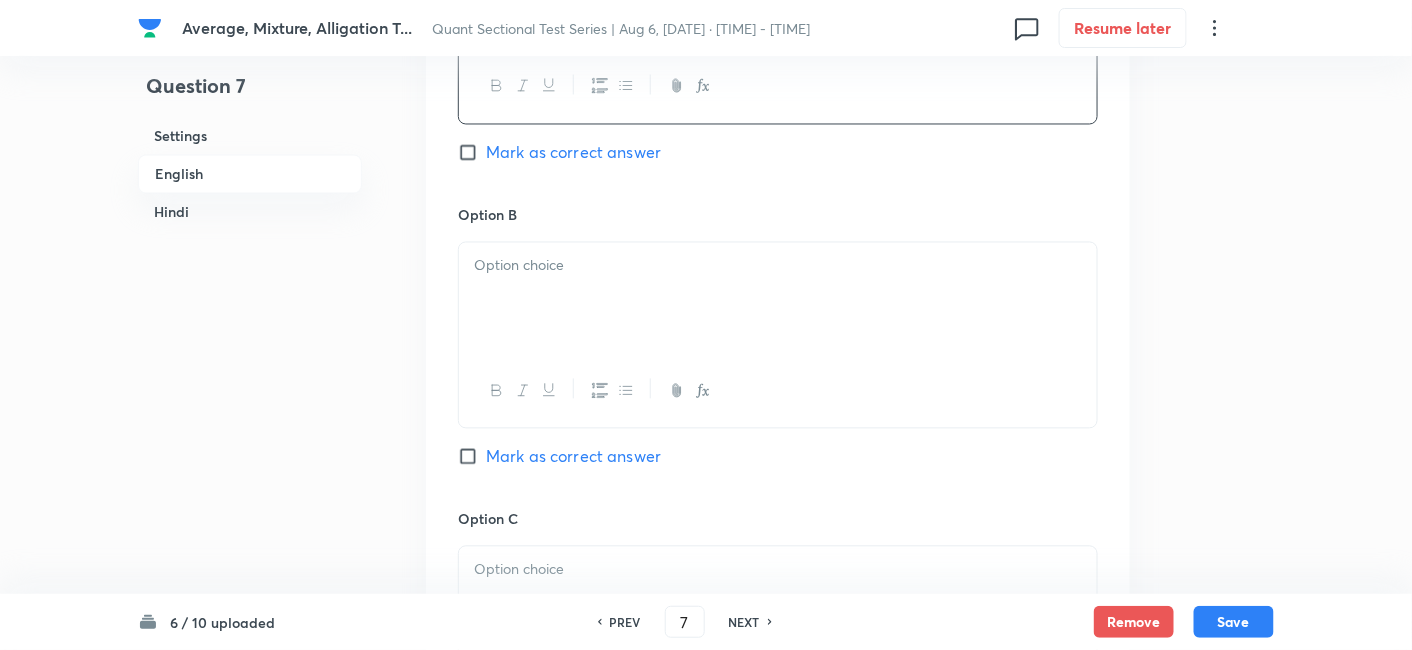 click at bounding box center [778, 299] 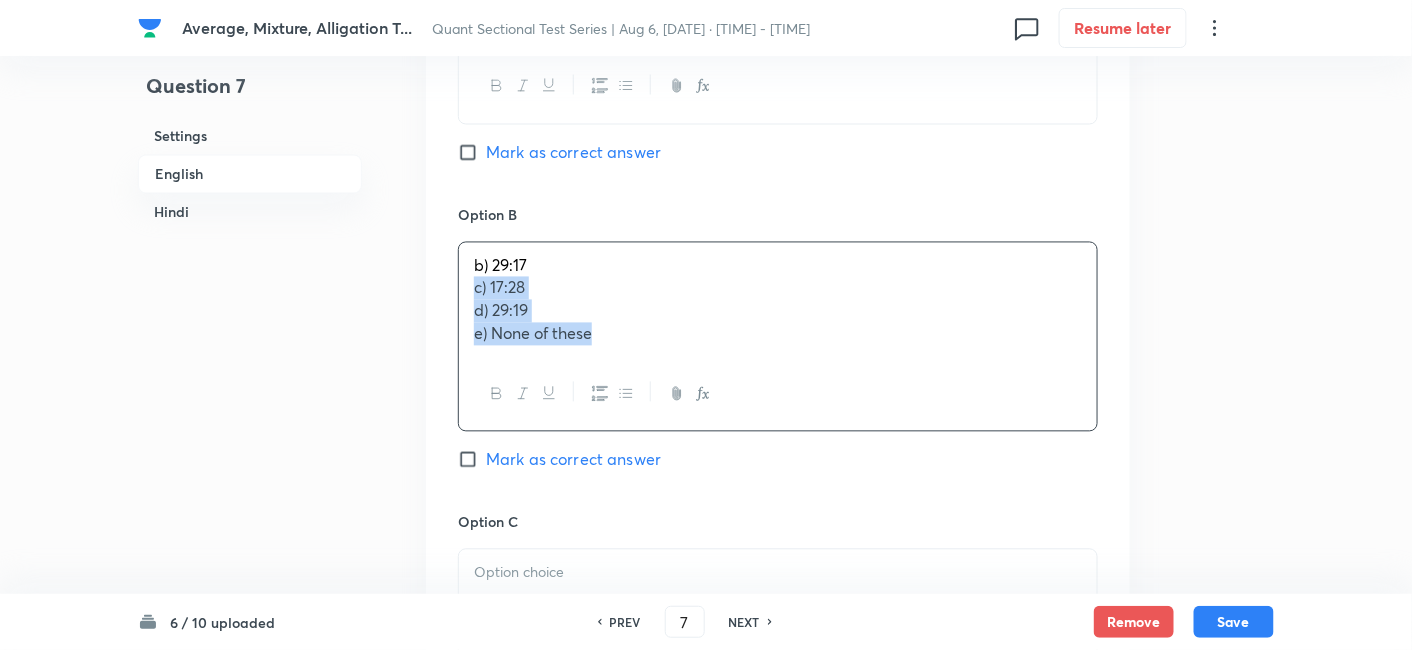 drag, startPoint x: 469, startPoint y: 284, endPoint x: 716, endPoint y: 437, distance: 290.54776 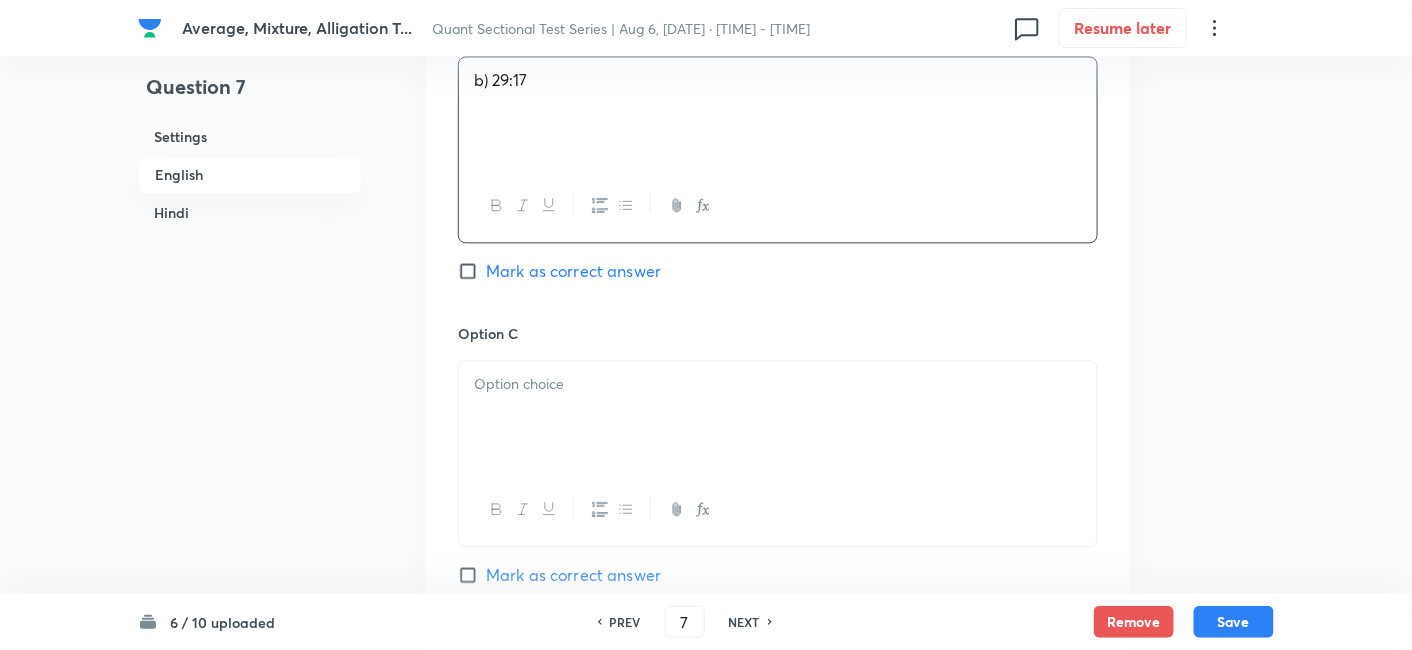 scroll, scrollTop: 1292, scrollLeft: 0, axis: vertical 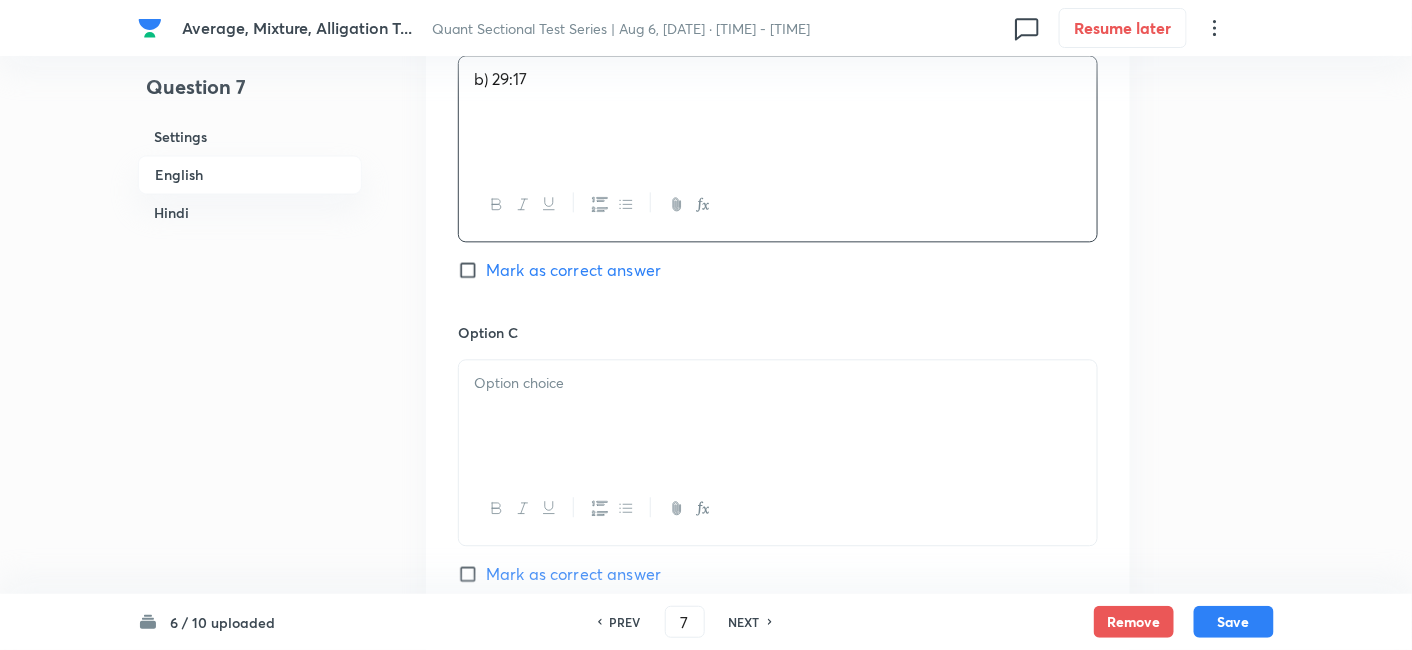 click at bounding box center (778, 416) 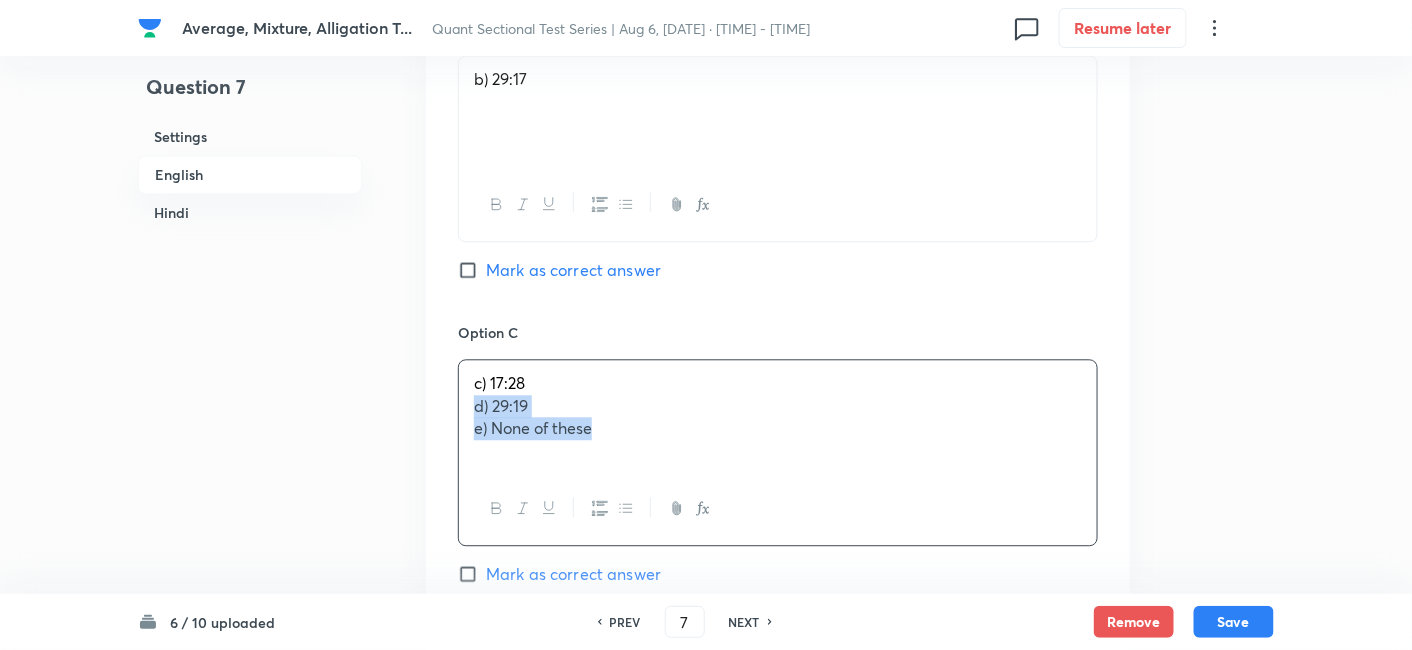 drag, startPoint x: 463, startPoint y: 410, endPoint x: 717, endPoint y: 514, distance: 274.46677 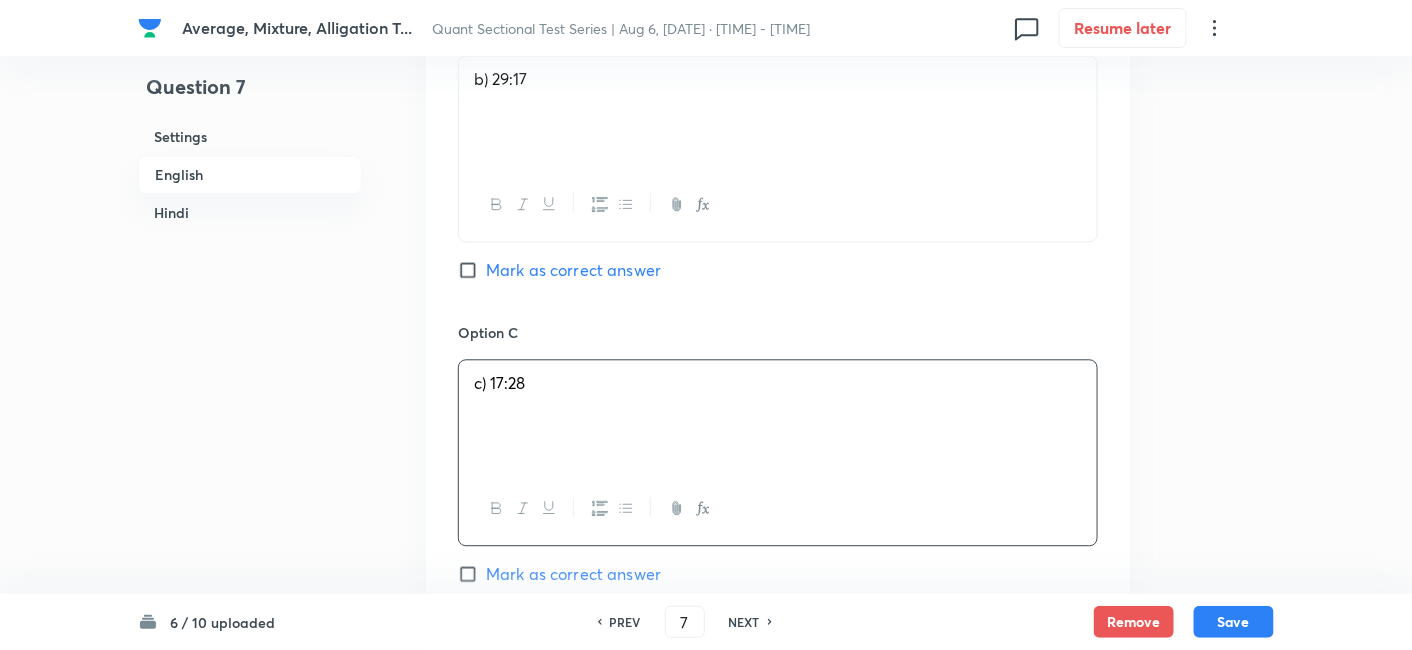 scroll, scrollTop: 1629, scrollLeft: 0, axis: vertical 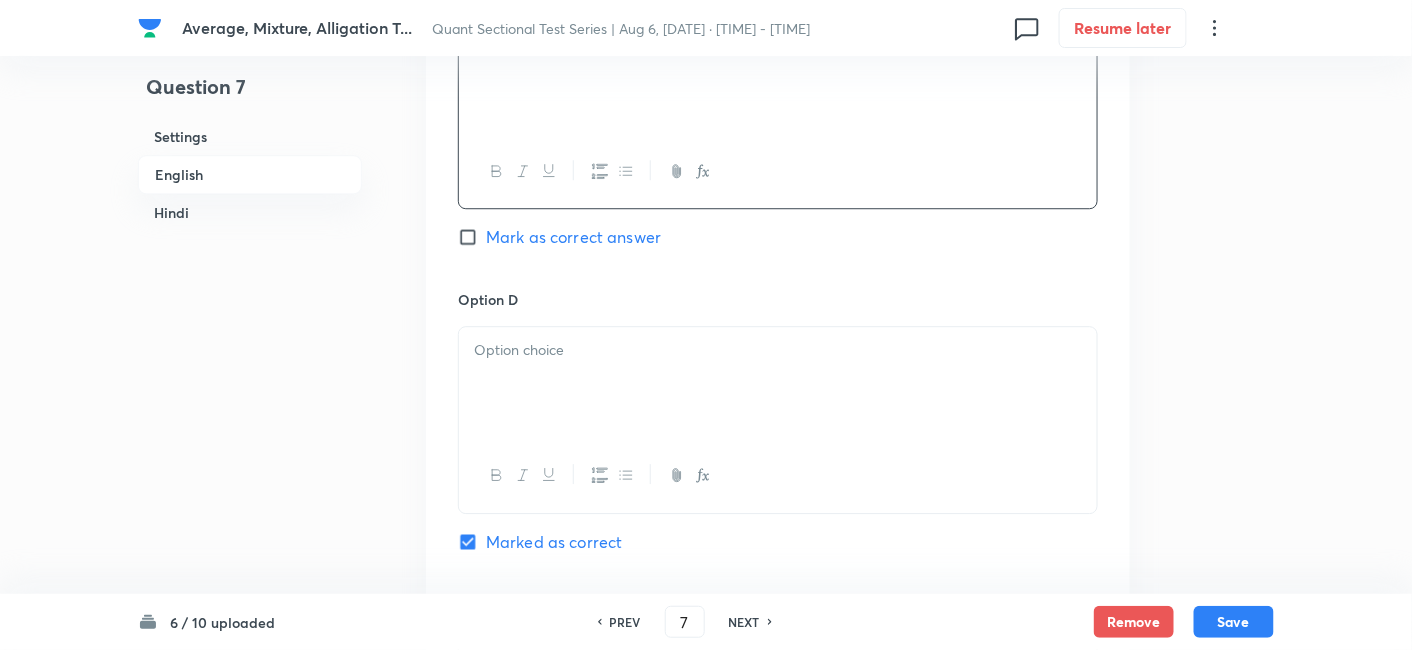 click at bounding box center (778, 383) 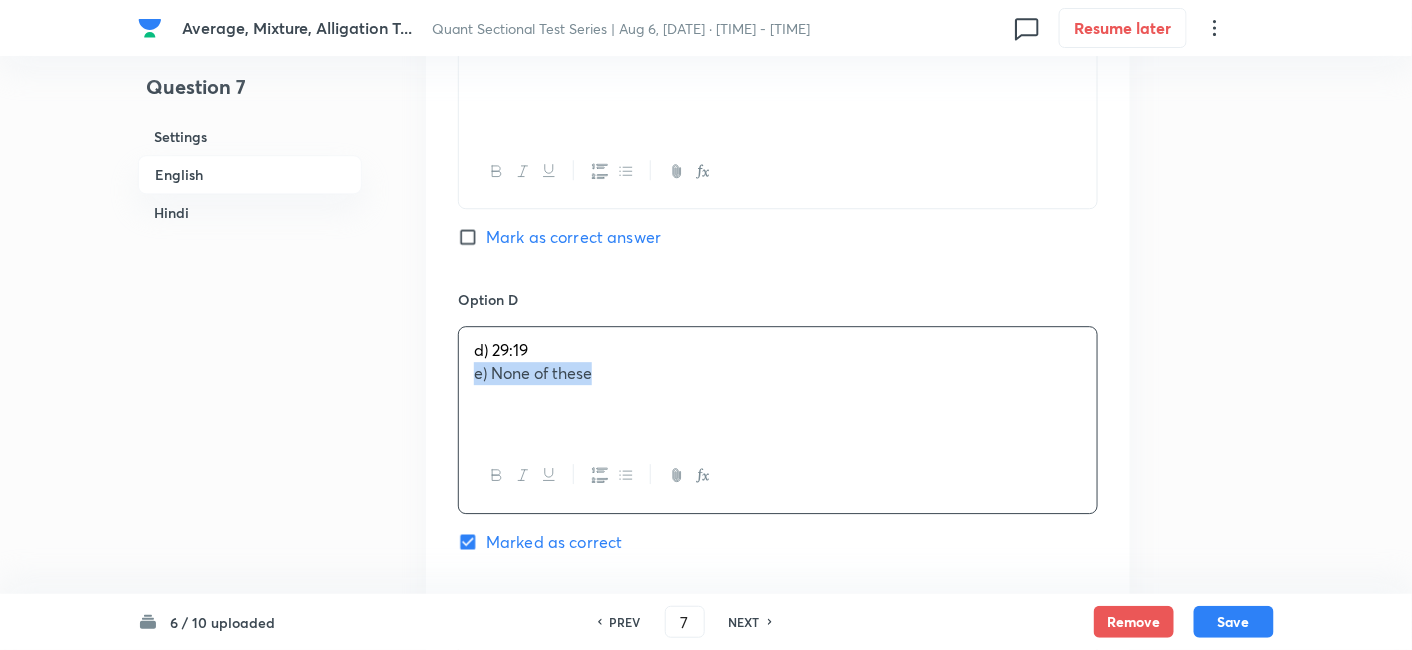 drag, startPoint x: 477, startPoint y: 368, endPoint x: 753, endPoint y: 429, distance: 282.66058 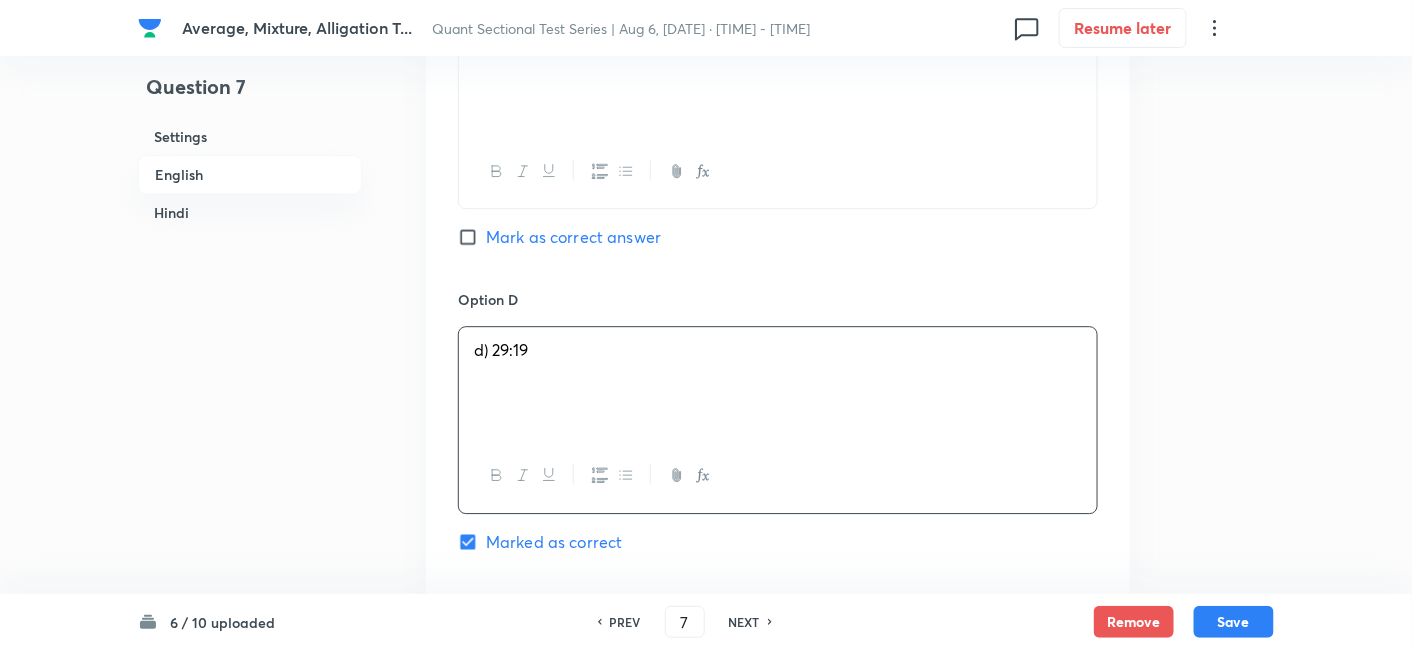 scroll, scrollTop: 1932, scrollLeft: 0, axis: vertical 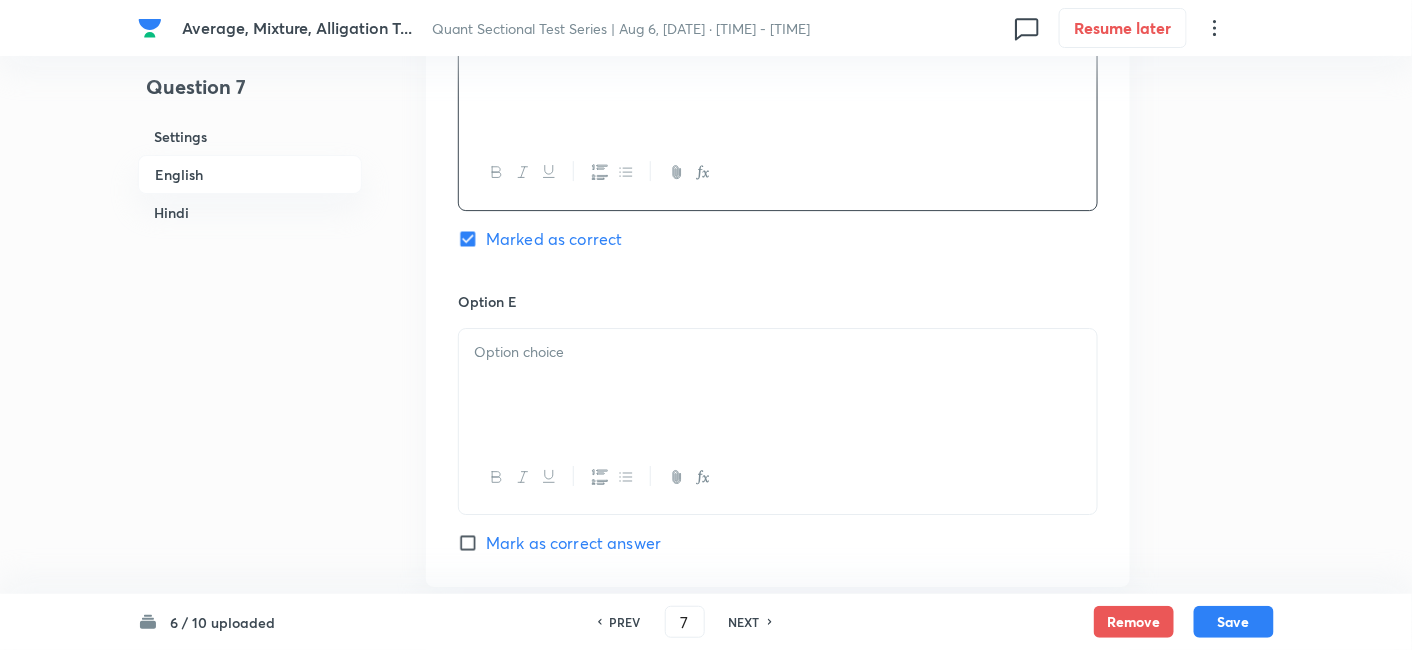 click at bounding box center (778, 385) 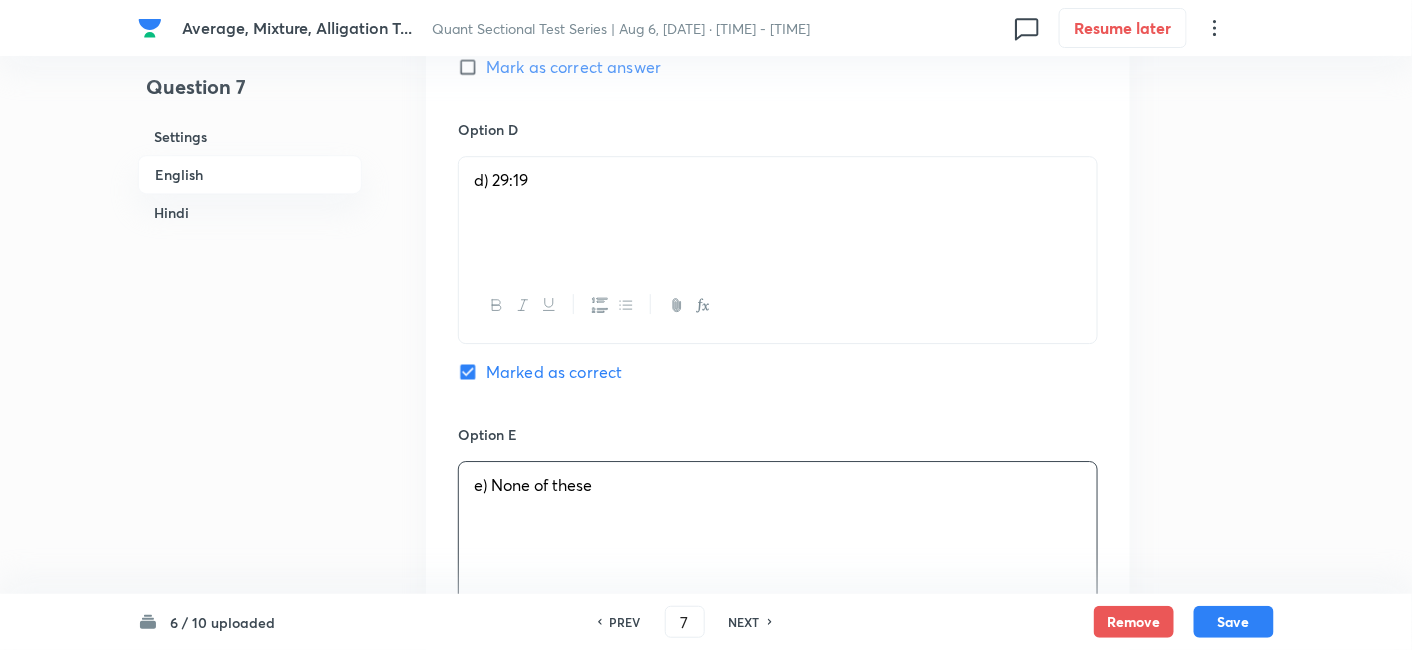 scroll, scrollTop: 1798, scrollLeft: 0, axis: vertical 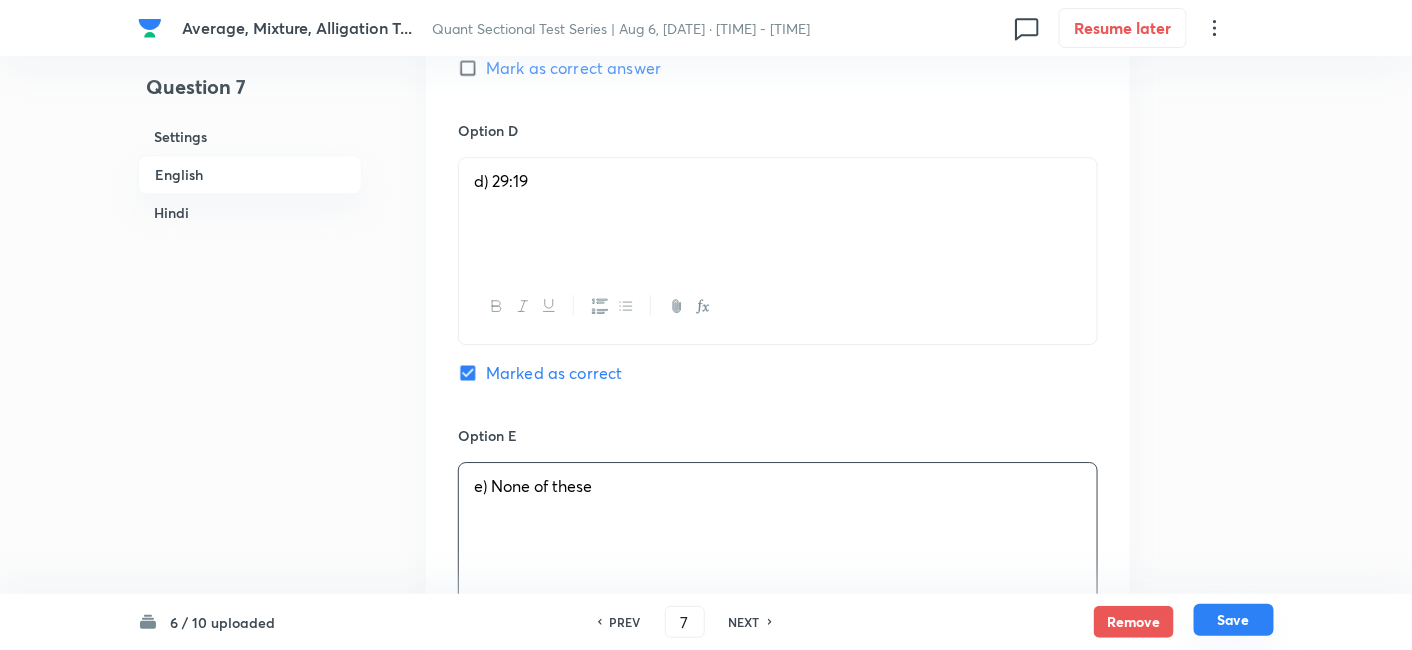 click on "Save" at bounding box center (1234, 620) 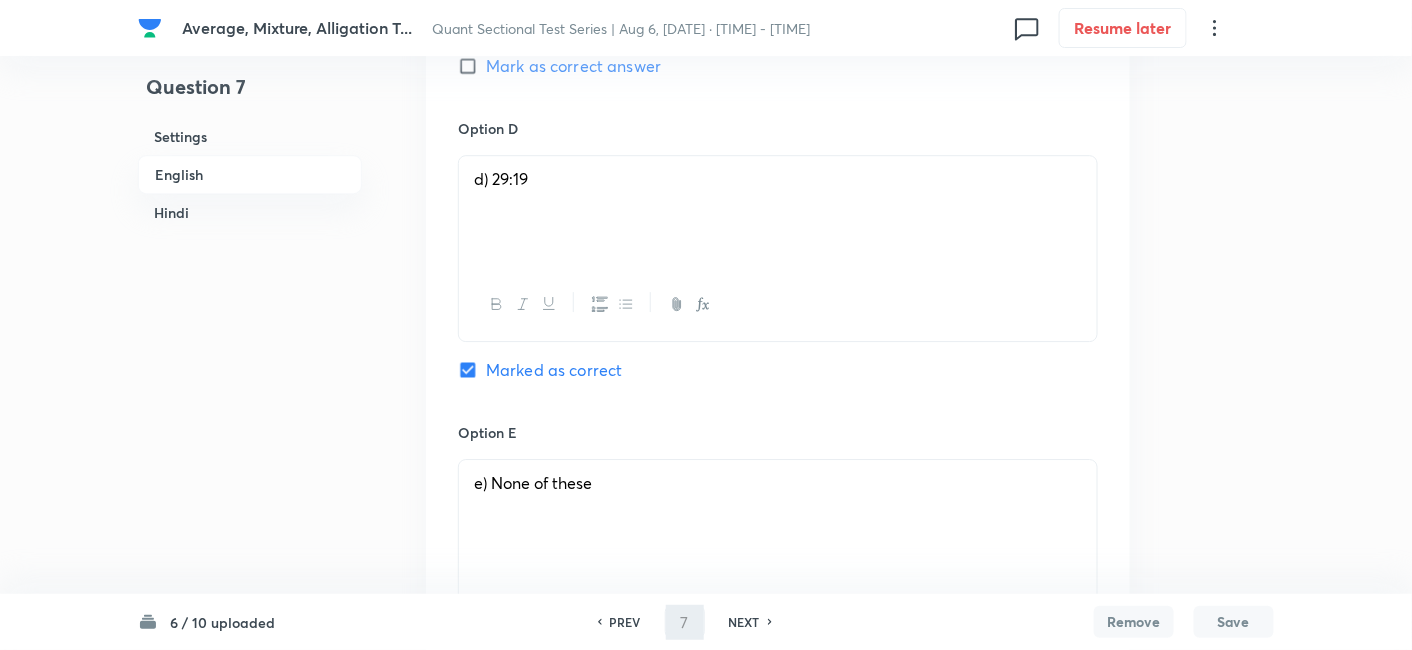type on "8" 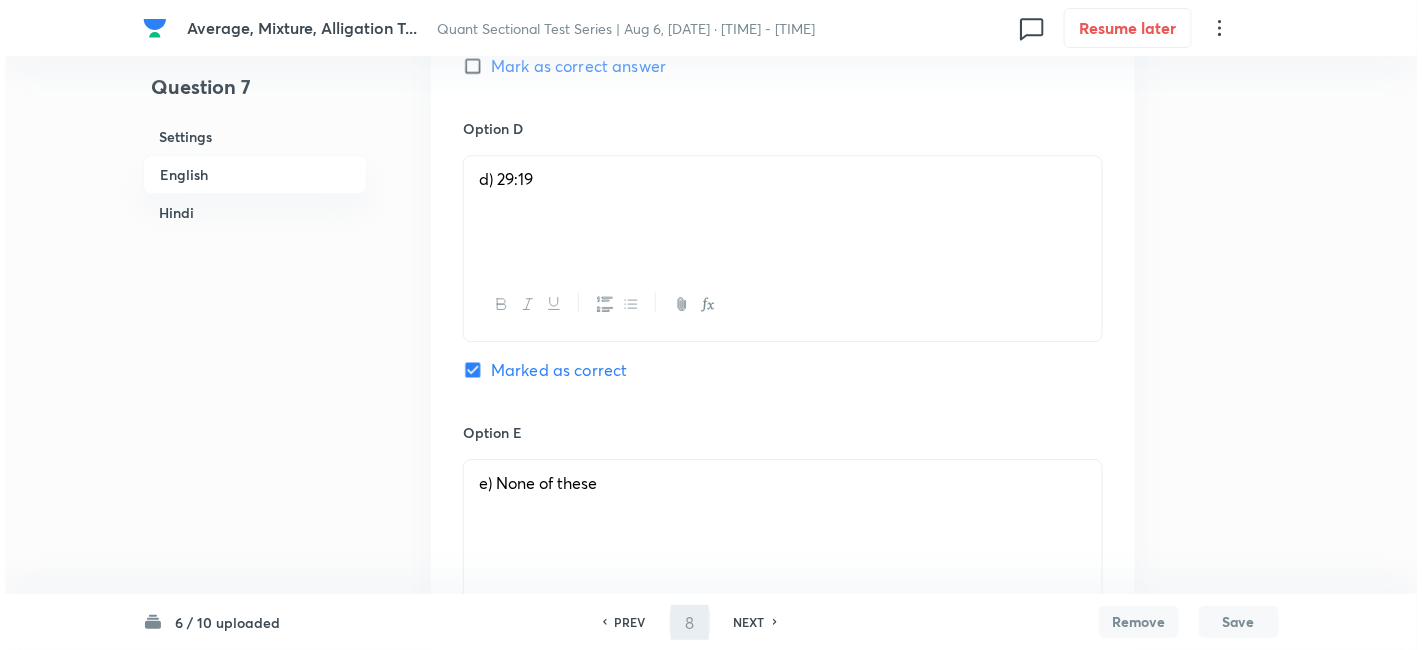 scroll, scrollTop: 0, scrollLeft: 0, axis: both 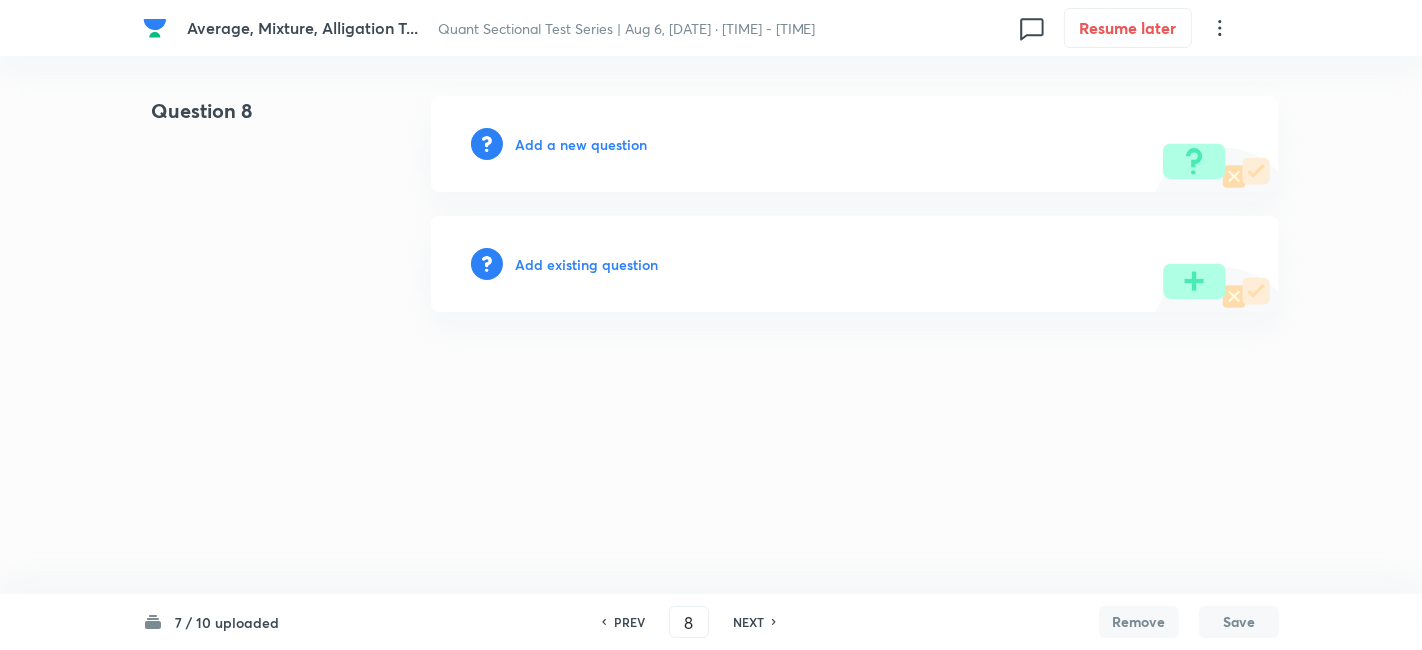 click on "Add a new question" at bounding box center [581, 144] 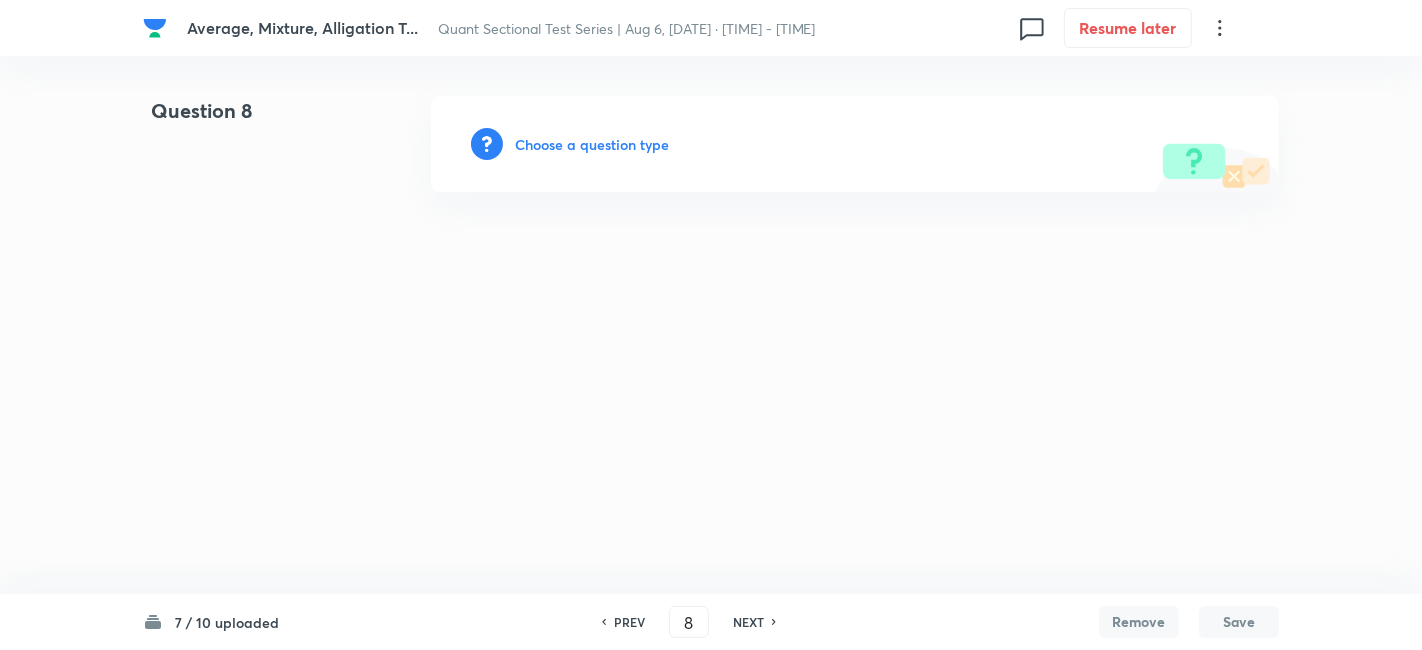 click on "Choose a question type" at bounding box center [592, 144] 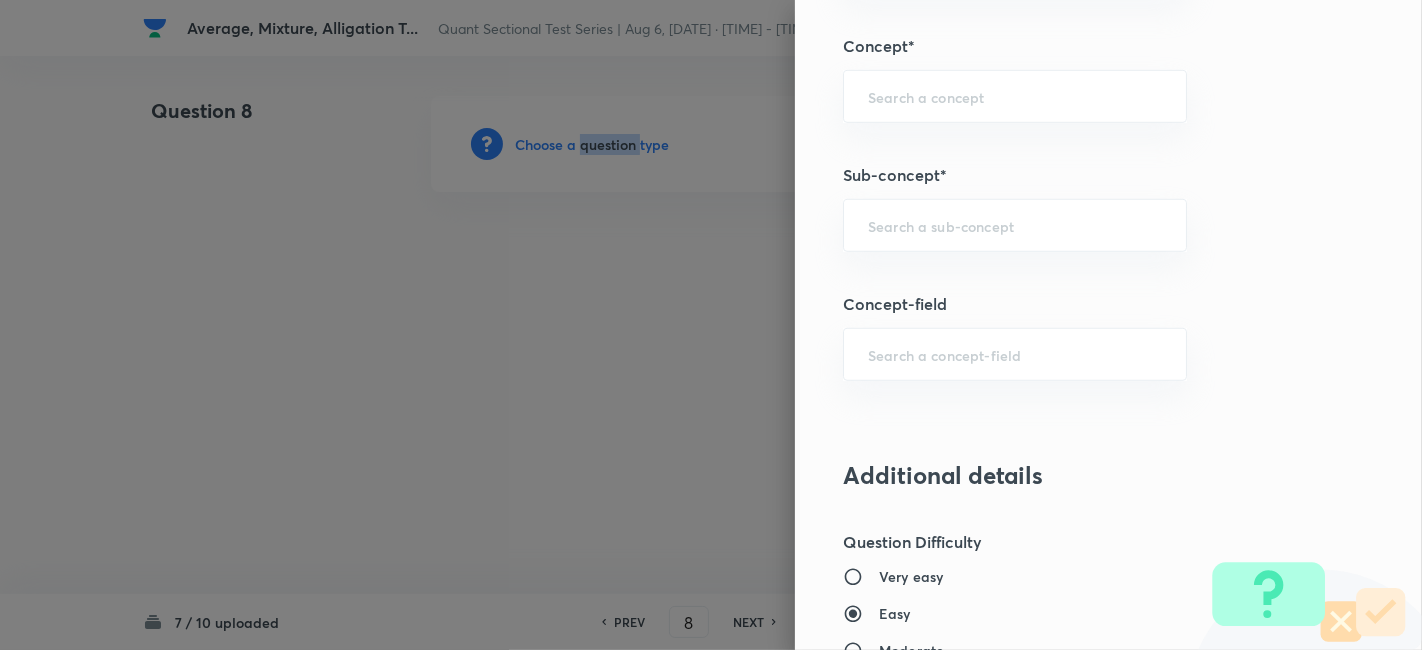 scroll, scrollTop: 1126, scrollLeft: 0, axis: vertical 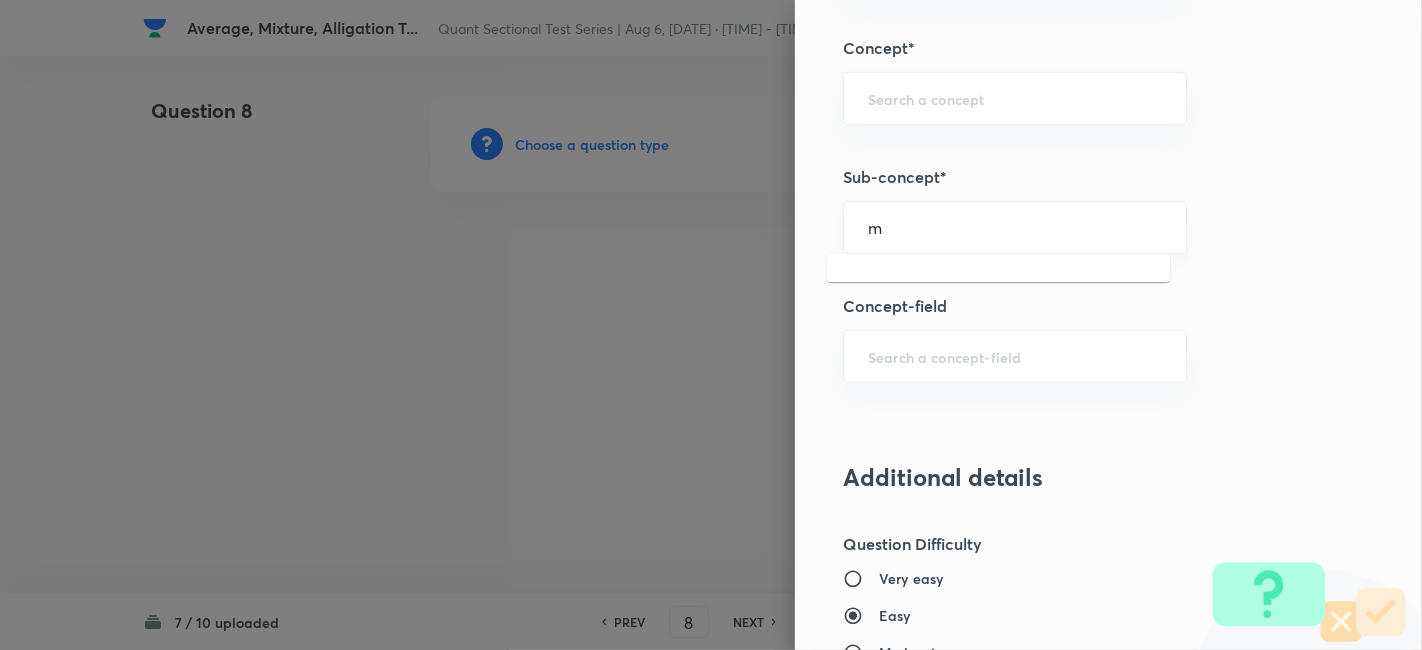 click on "m" at bounding box center (1015, 227) 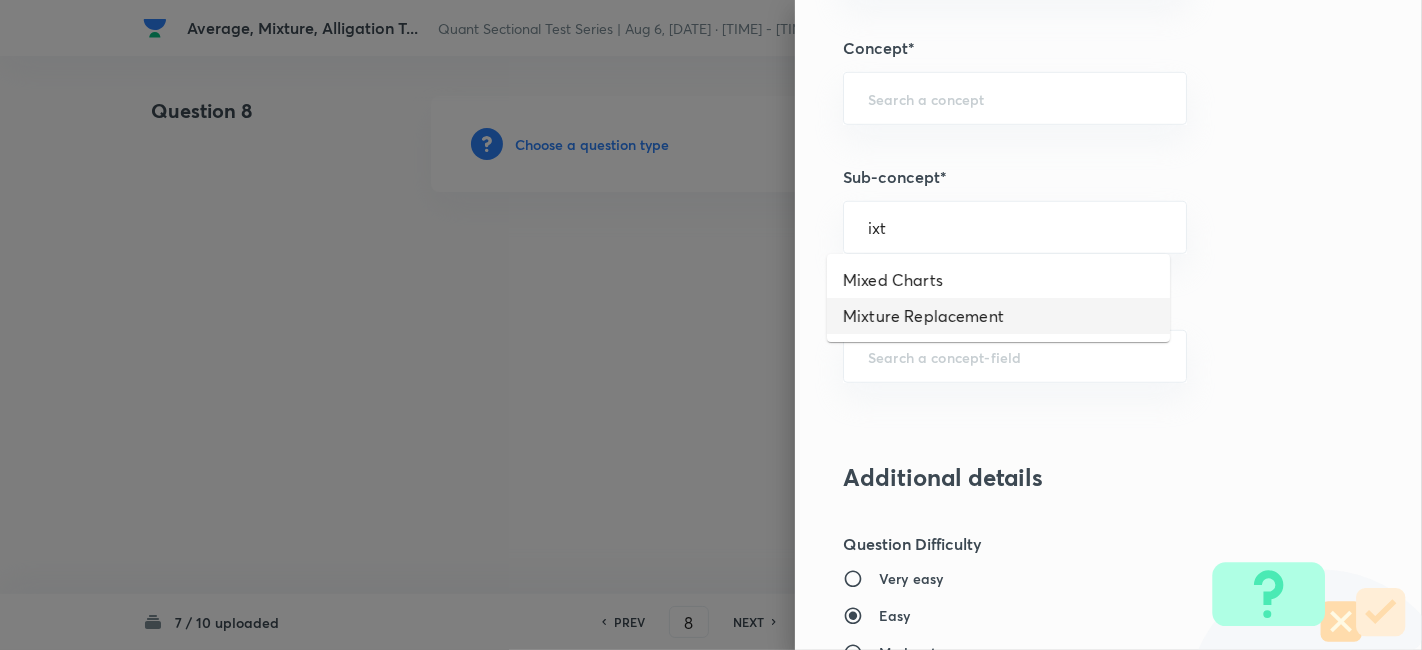 click on "Mixture Replacement" at bounding box center [998, 316] 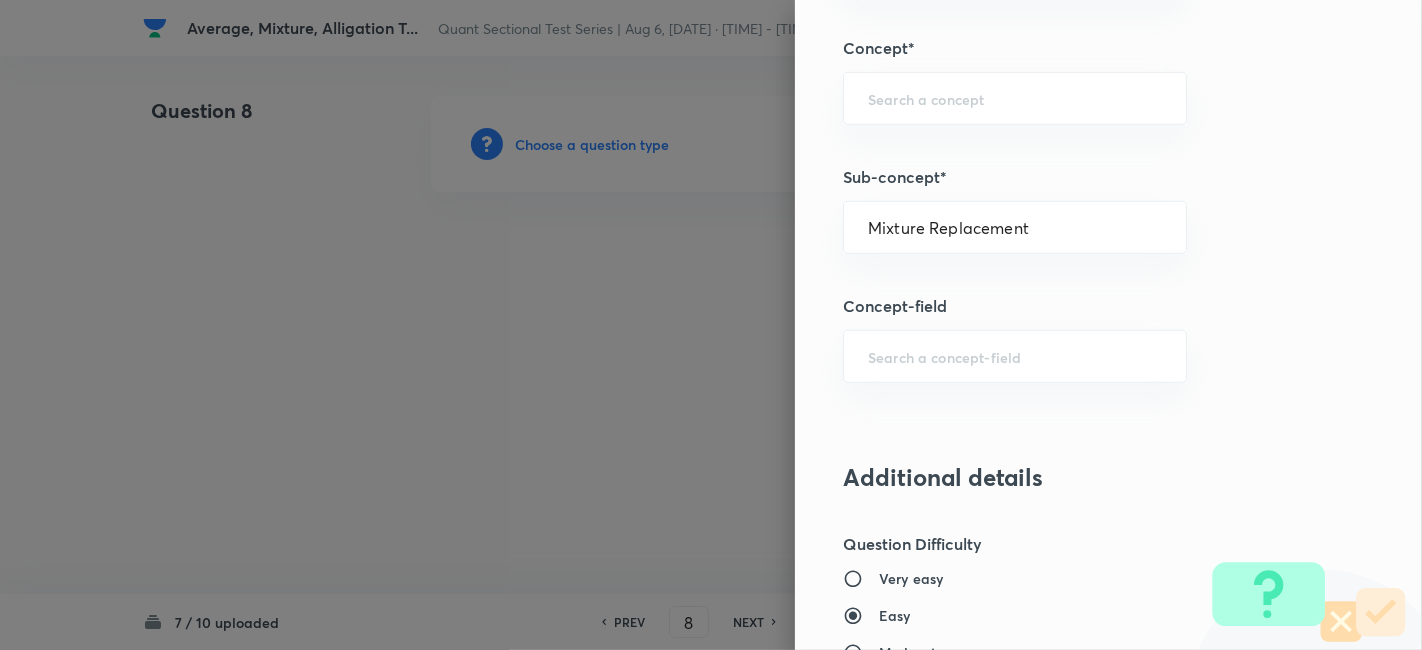 type on "Quantitative Aptitude" 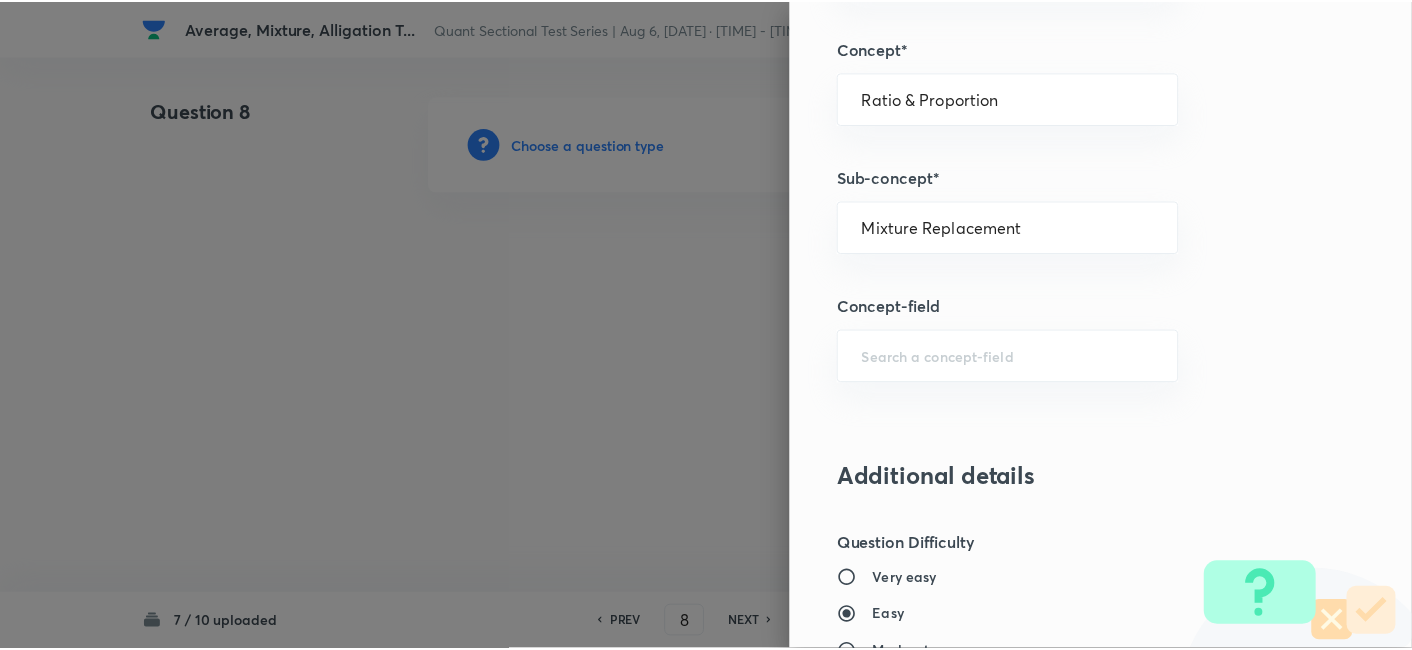 scroll, scrollTop: 2070, scrollLeft: 0, axis: vertical 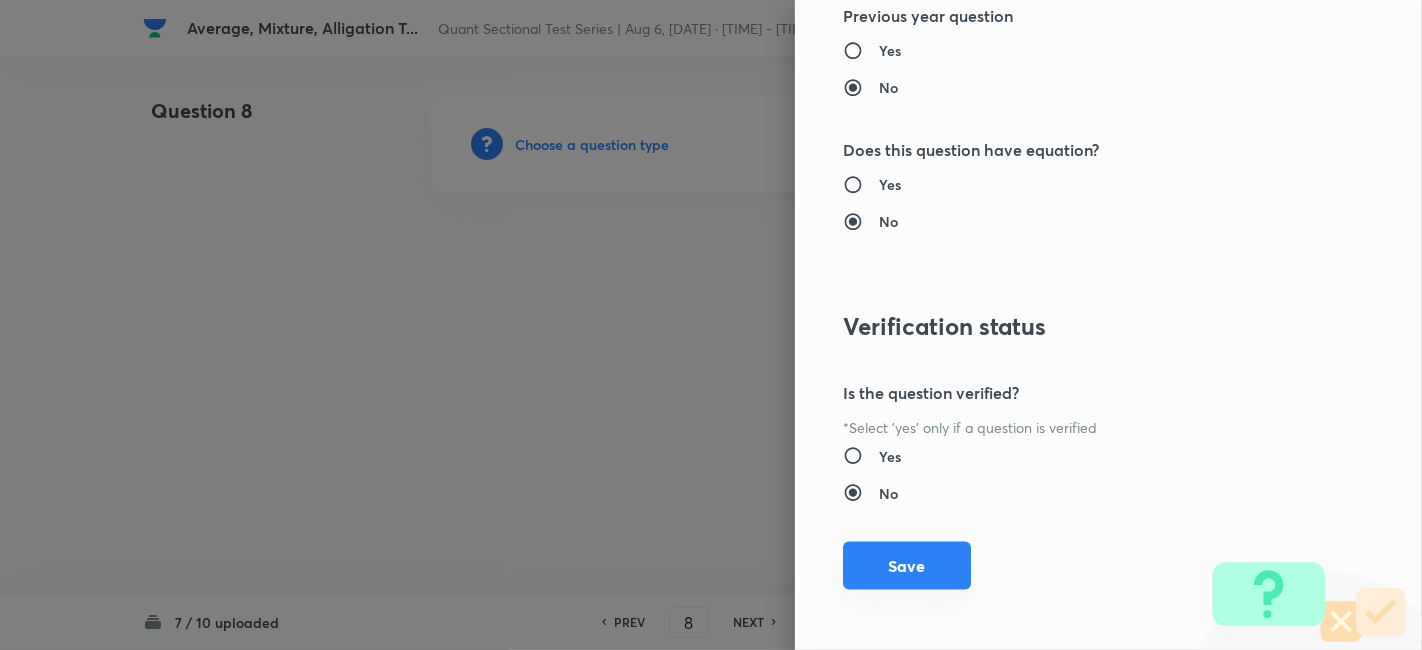 click on "Save" at bounding box center [907, 566] 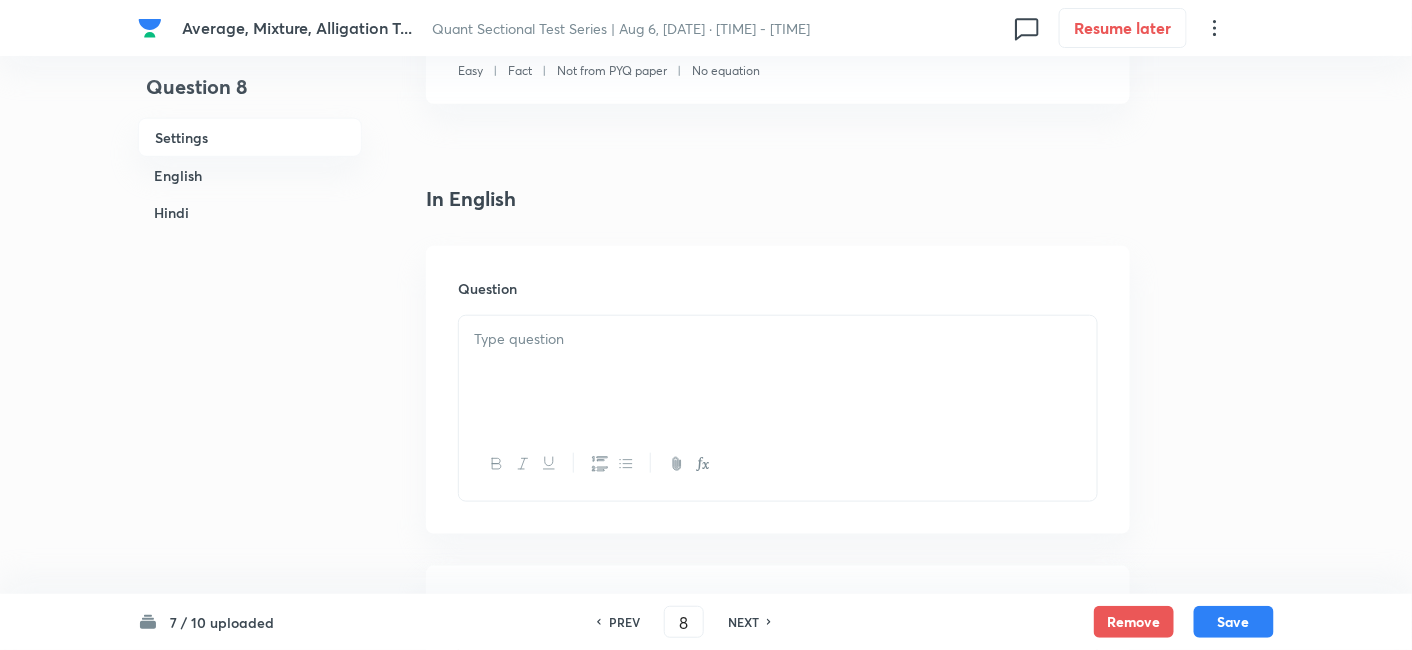 scroll, scrollTop: 428, scrollLeft: 0, axis: vertical 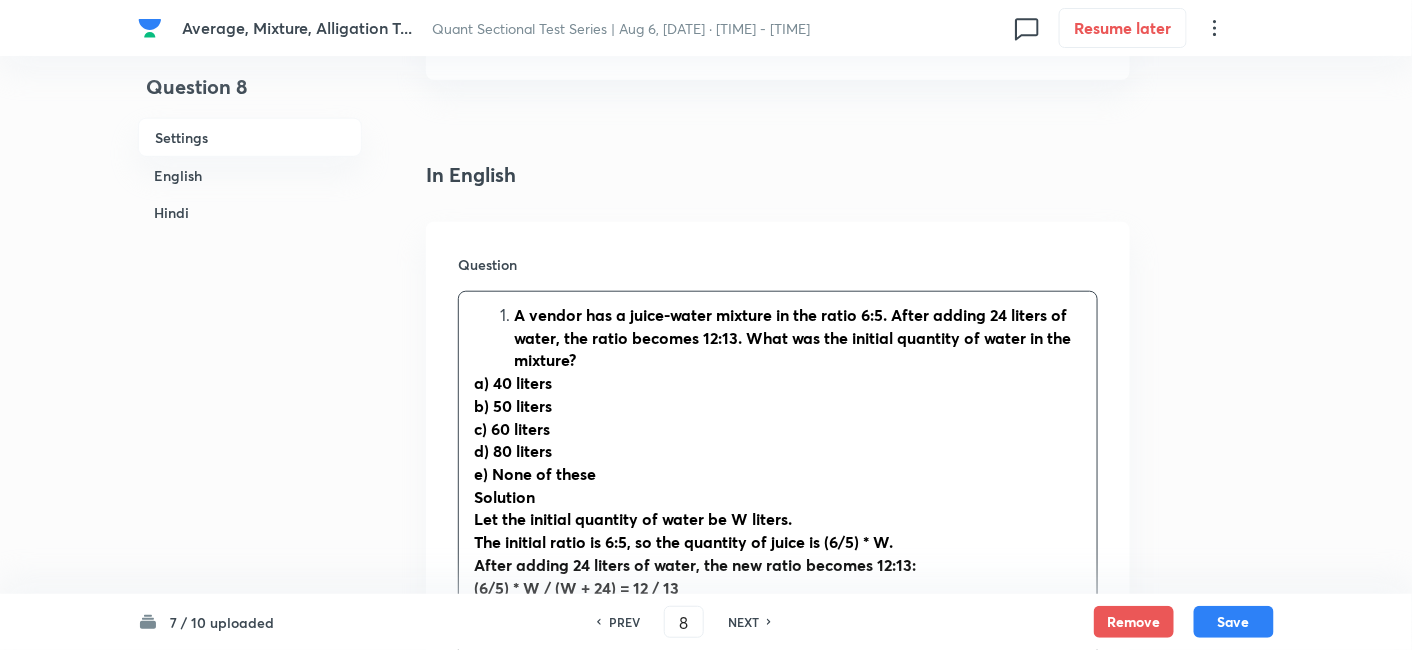 click on "A vendor has a juice-water mixture in the ratio 6:5. After adding 24 liters of water, the ratio becomes 12:13. What was the initial quantity of water in the mixture? a) 40 liters b) 50 liters c) 60 liters d) 80 liters e) None of these Solution Let the initial quantity of water be W liters. The initial ratio is 6:5, so the quantity of juice is (6/5) * W. After adding 24 liters of water, the new ratio becomes 12:13: (6/5) * W / (W + 24) = 12 / 13 Solving: 13 * (6/5) * W = 12 * (W + 24) 78W = 60W + 1440 18W = 1440 W = 80 liters" at bounding box center [778, 520] 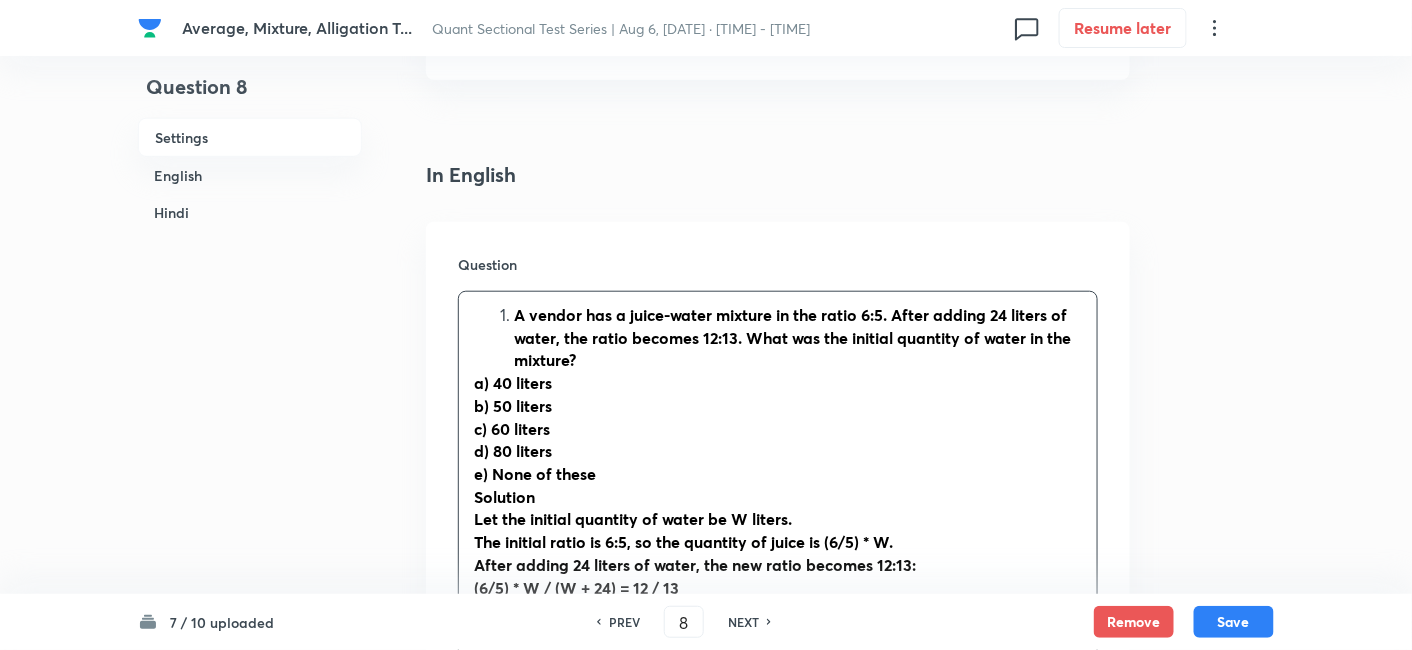 click on "A vendor has a juice-water mixture in the ratio 6:5. After adding 24 liters of water, the ratio becomes 12:13. What was the initial quantity of water in the mixture?" at bounding box center [798, 338] 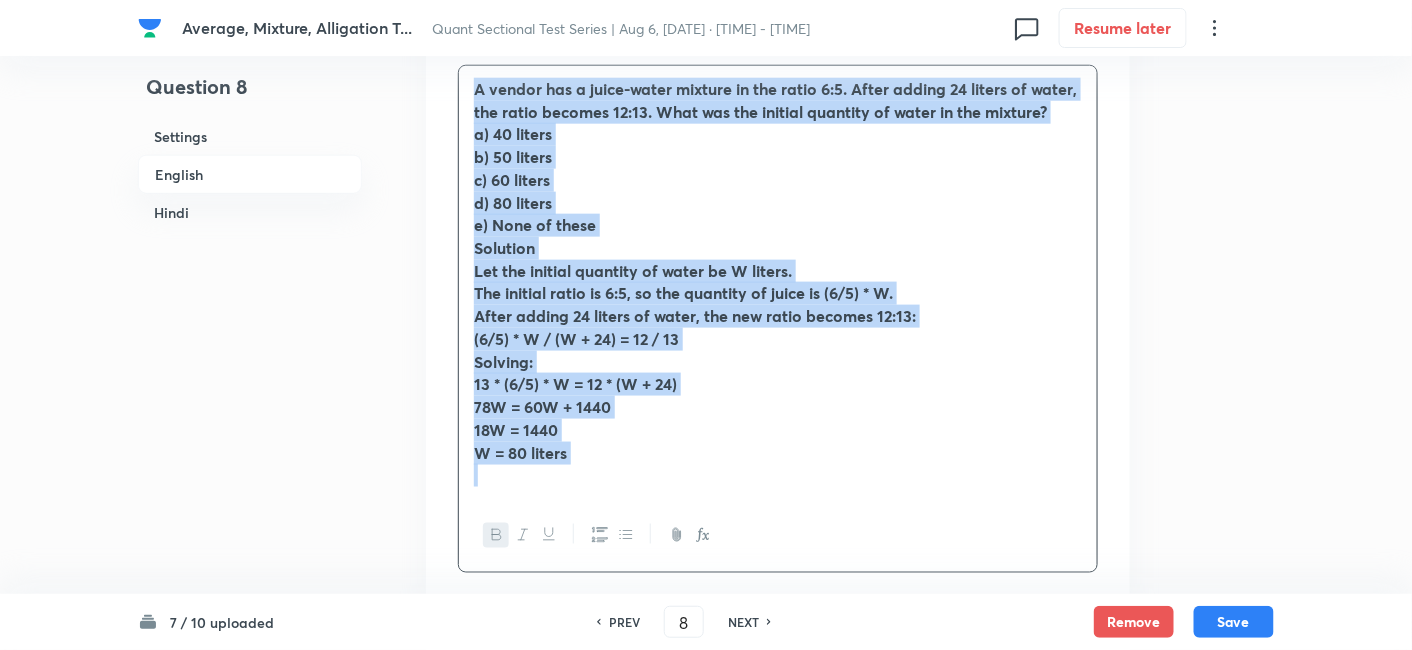 scroll, scrollTop: 668, scrollLeft: 0, axis: vertical 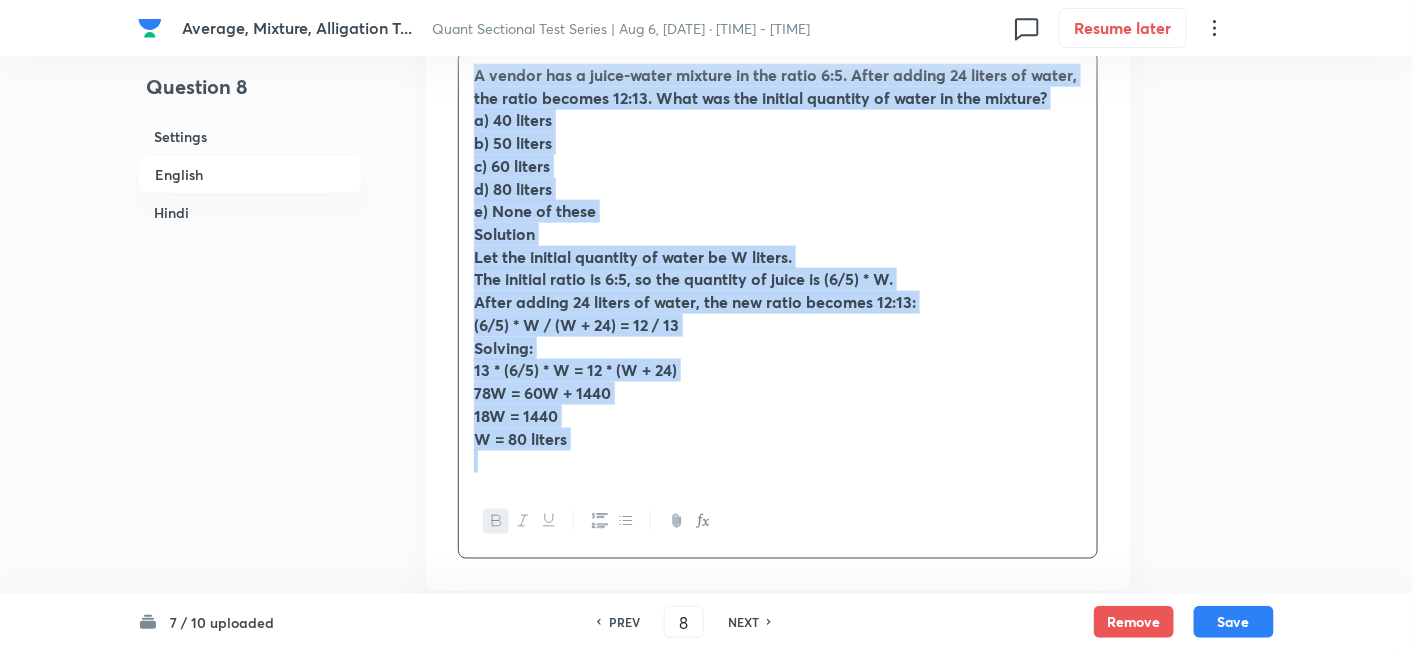 drag, startPoint x: 471, startPoint y: 204, endPoint x: 853, endPoint y: 490, distance: 477.20016 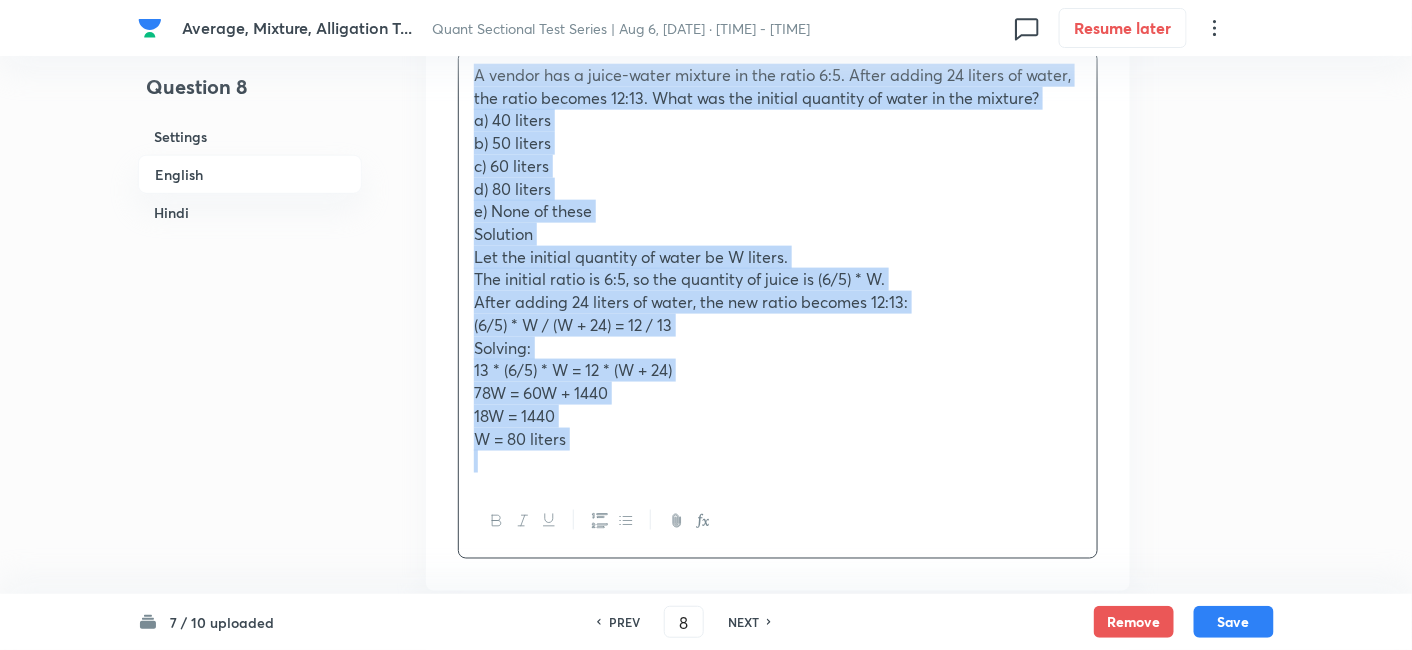 copy on "A vendor has a juice-water mixture in the ratio 6:5. After adding 24 liters of water, the ratio becomes 12:13. What was the initial quantity of water in the mixture? a) 40 liters b) 50 liters c) 60 liters d) 80 liters e) None of these Solution Let the initial quantity of water be W liters. The initial ratio is 6:5, so the quantity of juice is (6/5) * W. After adding 24 liters of water, the new ratio becomes 12:13: (6/5) * W / (W + 24) = 12 / 13 Solving: 13 * (6/5) * W = 12 * (W + 24) 78W = 60W + 1440 18W = 1440 W = 80 liters" 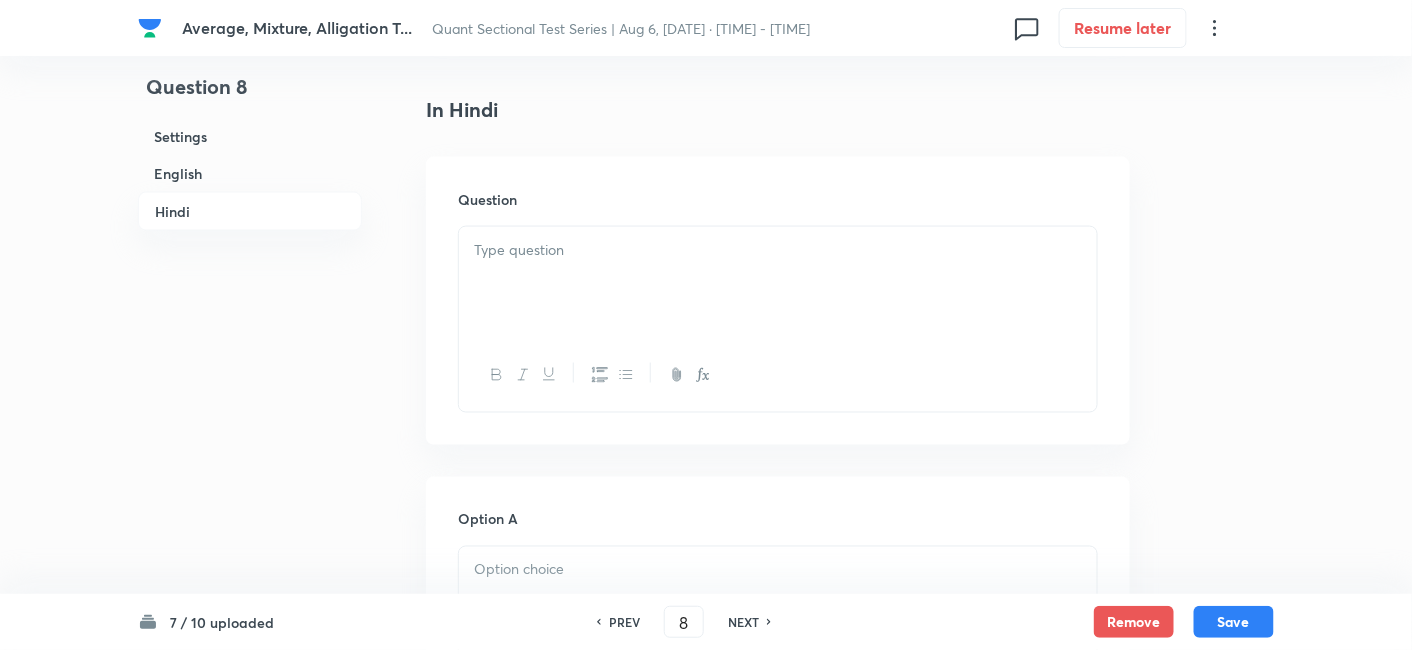 scroll, scrollTop: 3145, scrollLeft: 0, axis: vertical 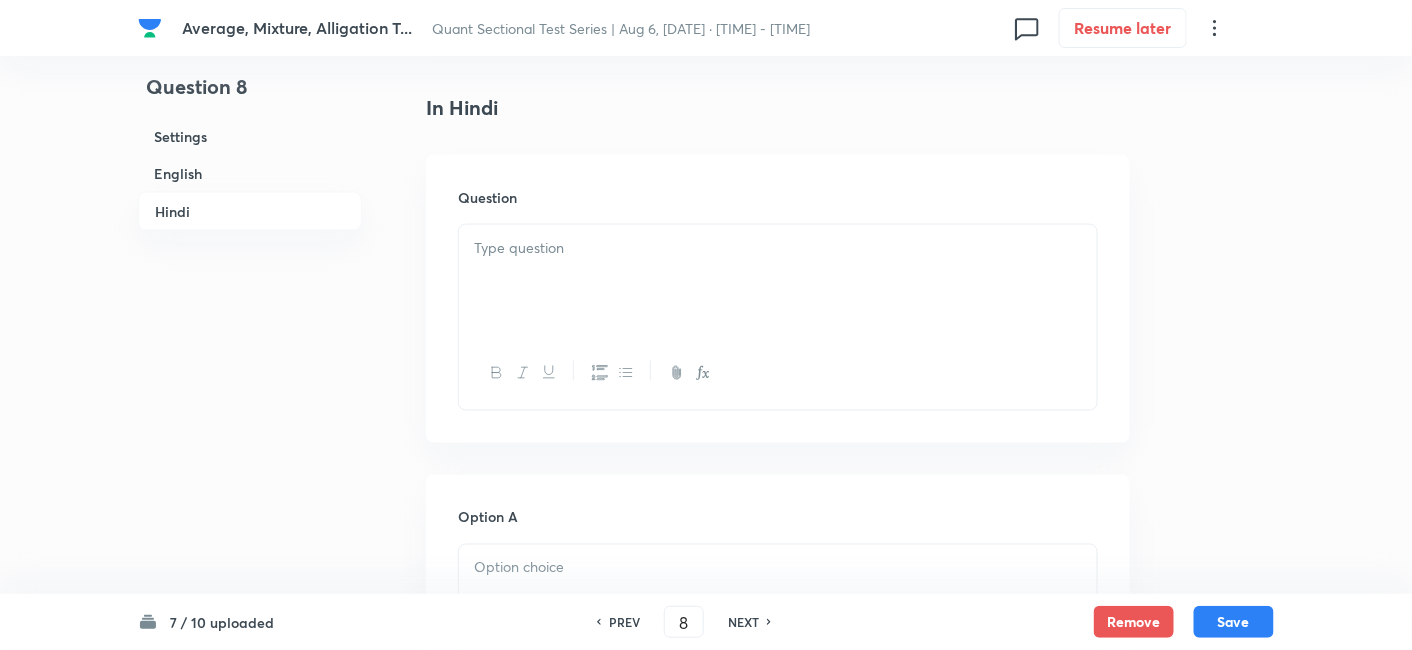click at bounding box center [778, 281] 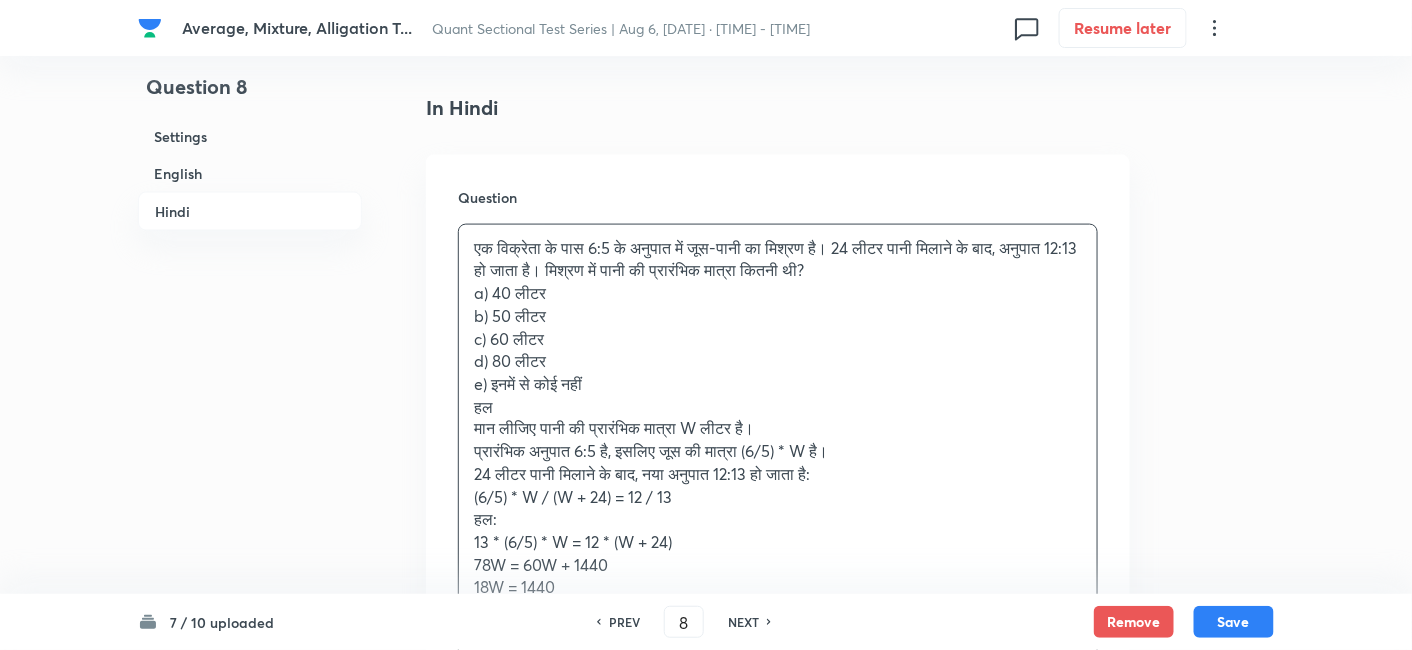 scroll, scrollTop: 3339, scrollLeft: 0, axis: vertical 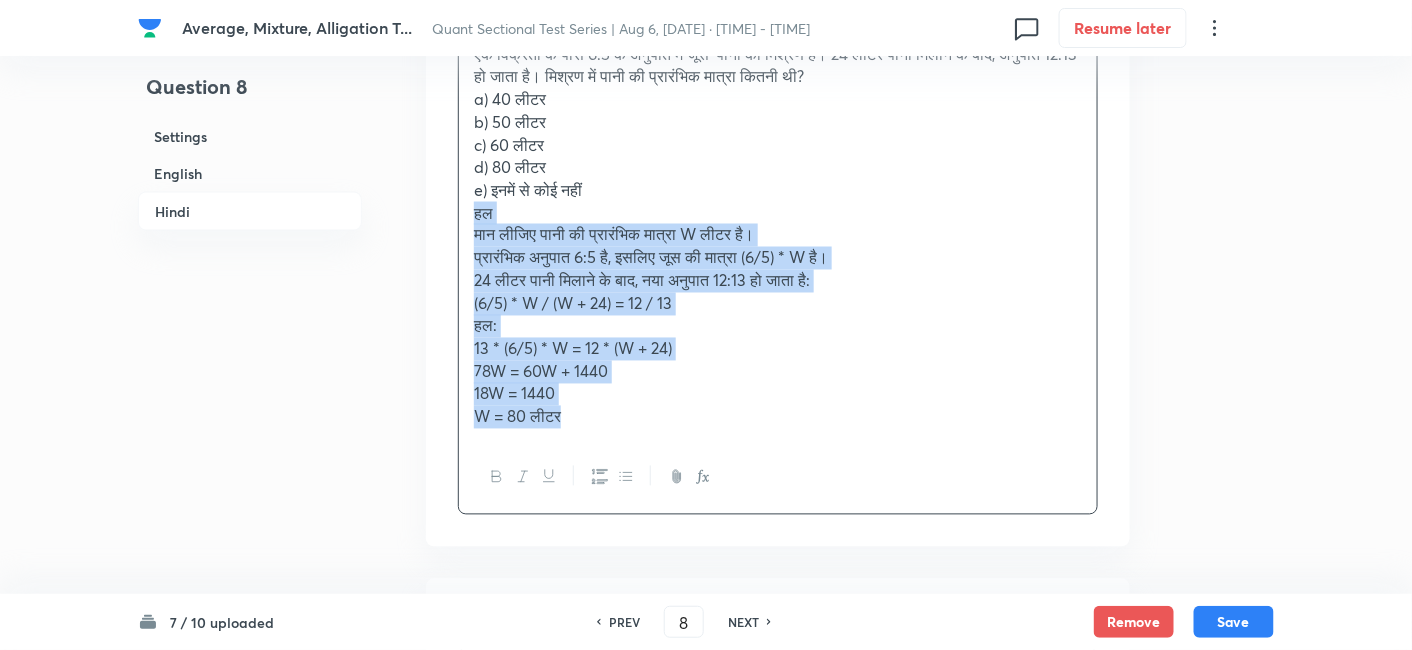 drag, startPoint x: 465, startPoint y: 212, endPoint x: 732, endPoint y: 524, distance: 410.64948 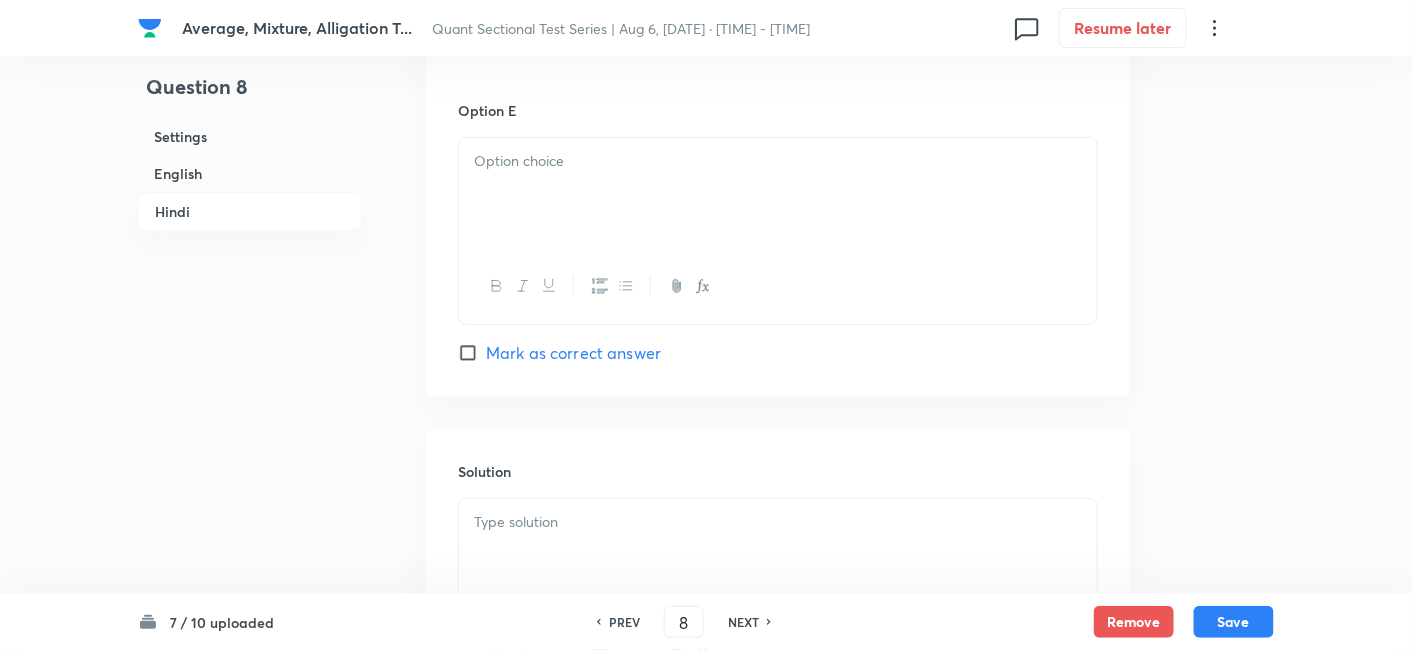 scroll, scrollTop: 5099, scrollLeft: 0, axis: vertical 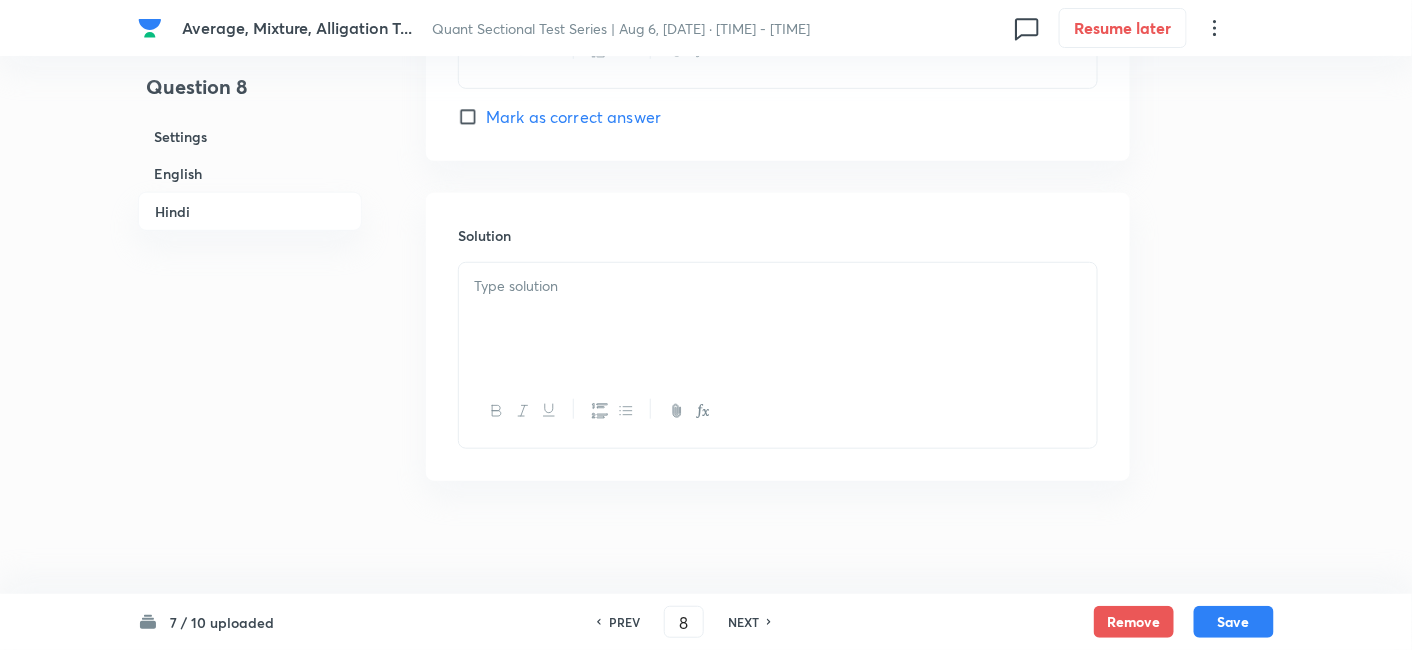 click at bounding box center (778, 319) 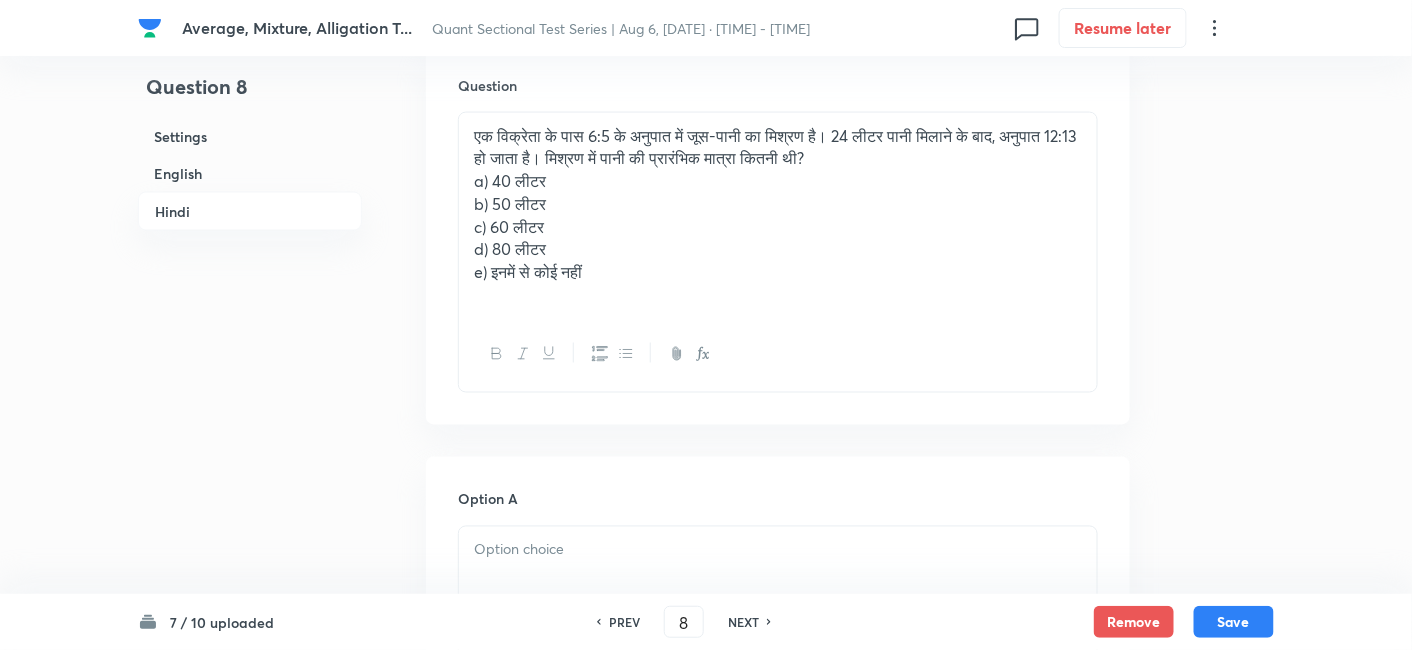 scroll, scrollTop: 3278, scrollLeft: 0, axis: vertical 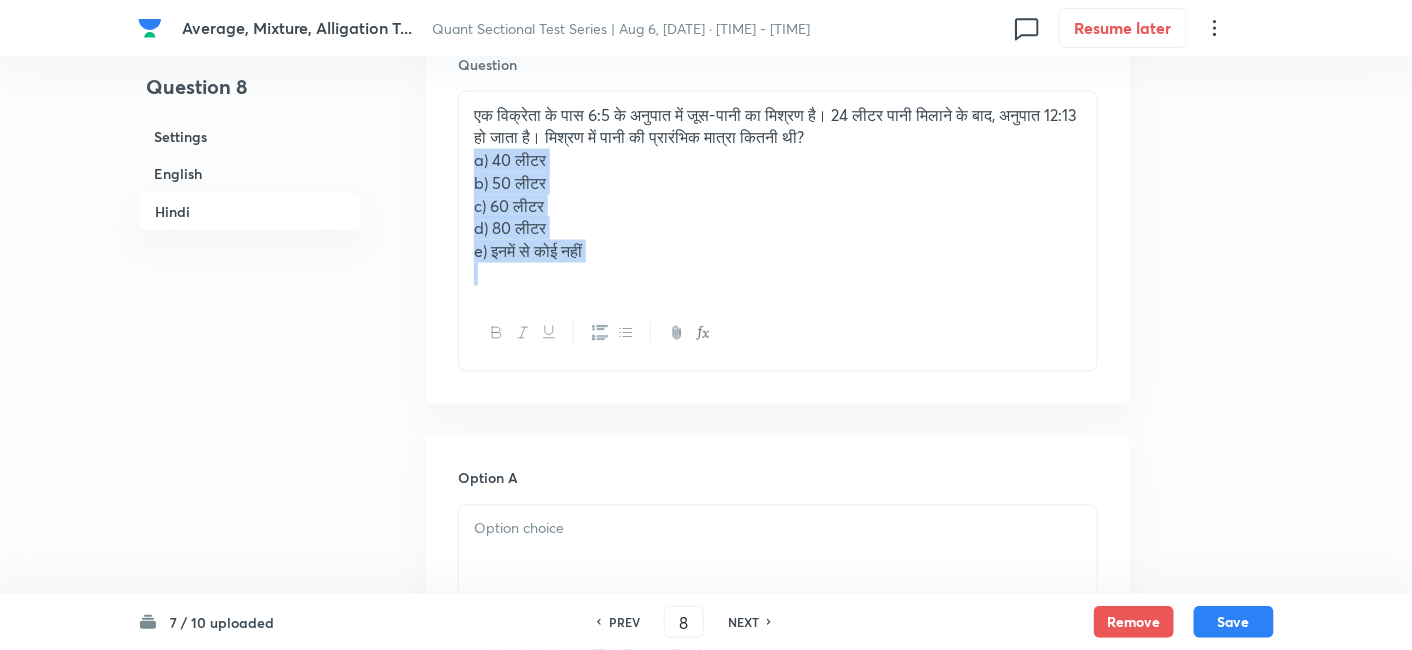 drag, startPoint x: 467, startPoint y: 157, endPoint x: 684, endPoint y: 331, distance: 278.14566 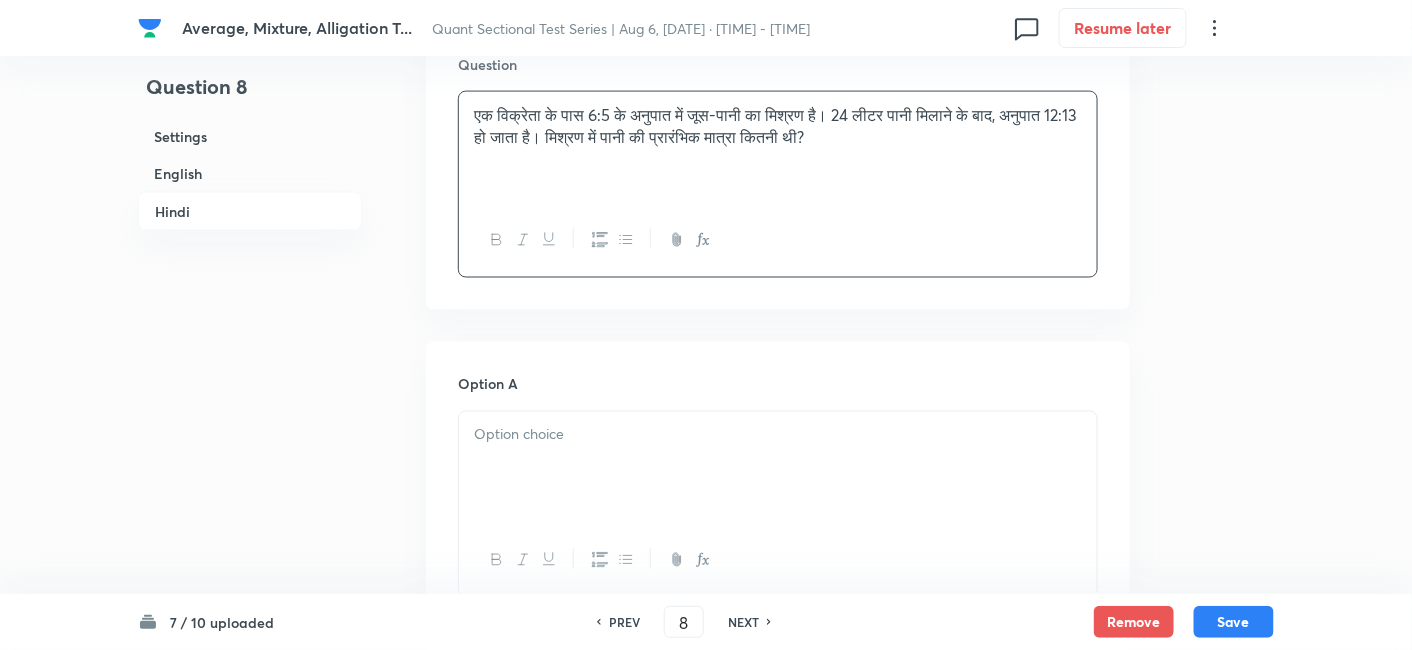 scroll, scrollTop: 3502, scrollLeft: 0, axis: vertical 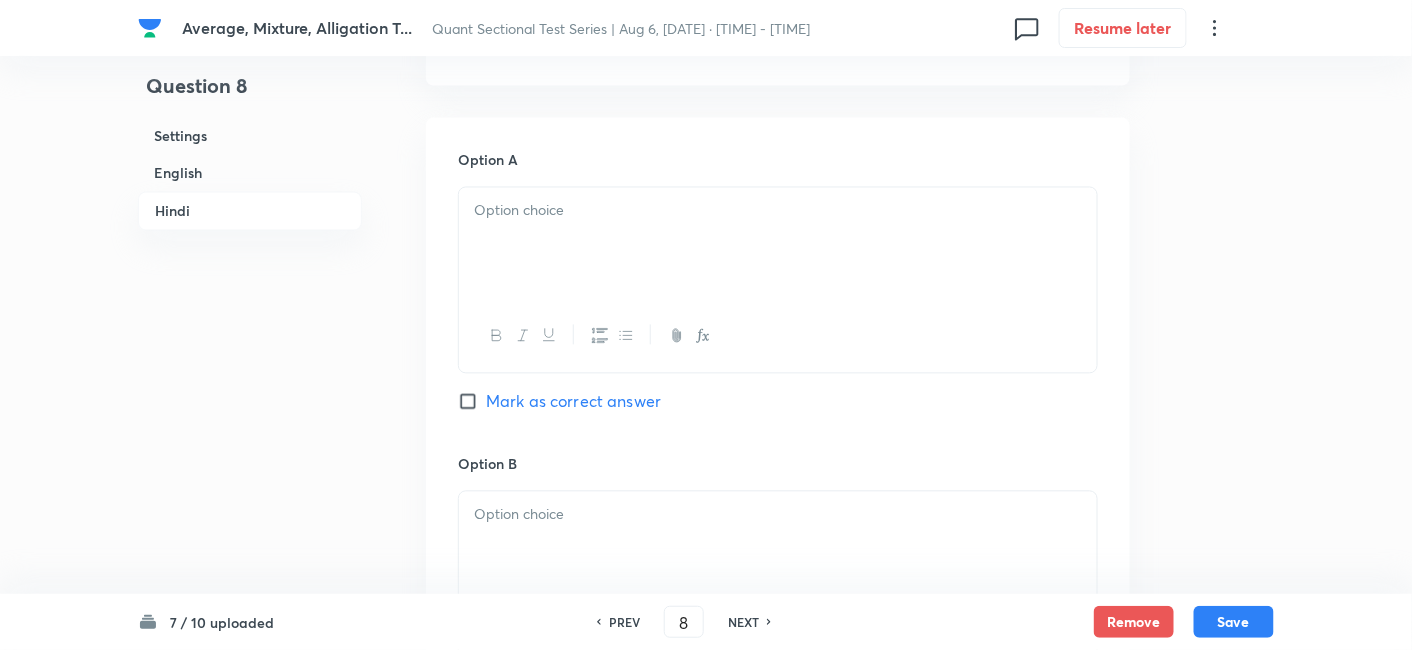 click at bounding box center (778, 244) 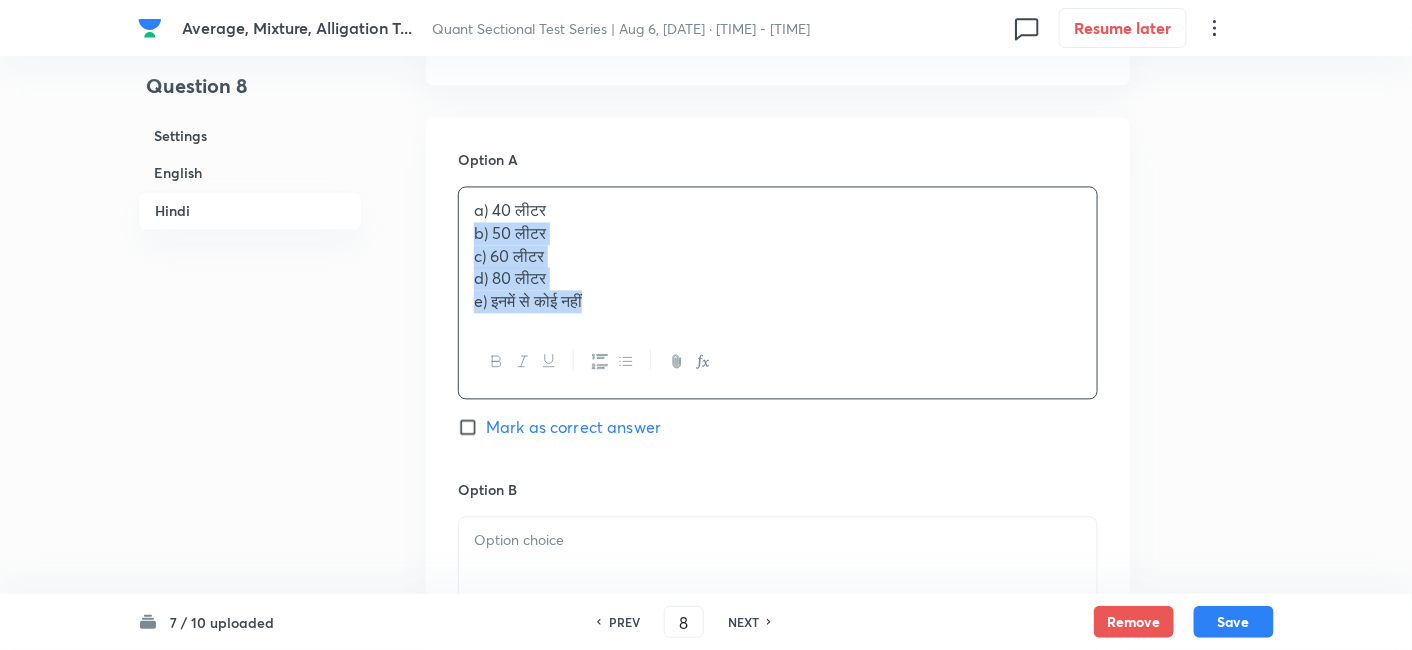 drag, startPoint x: 469, startPoint y: 232, endPoint x: 713, endPoint y: 409, distance: 301.43823 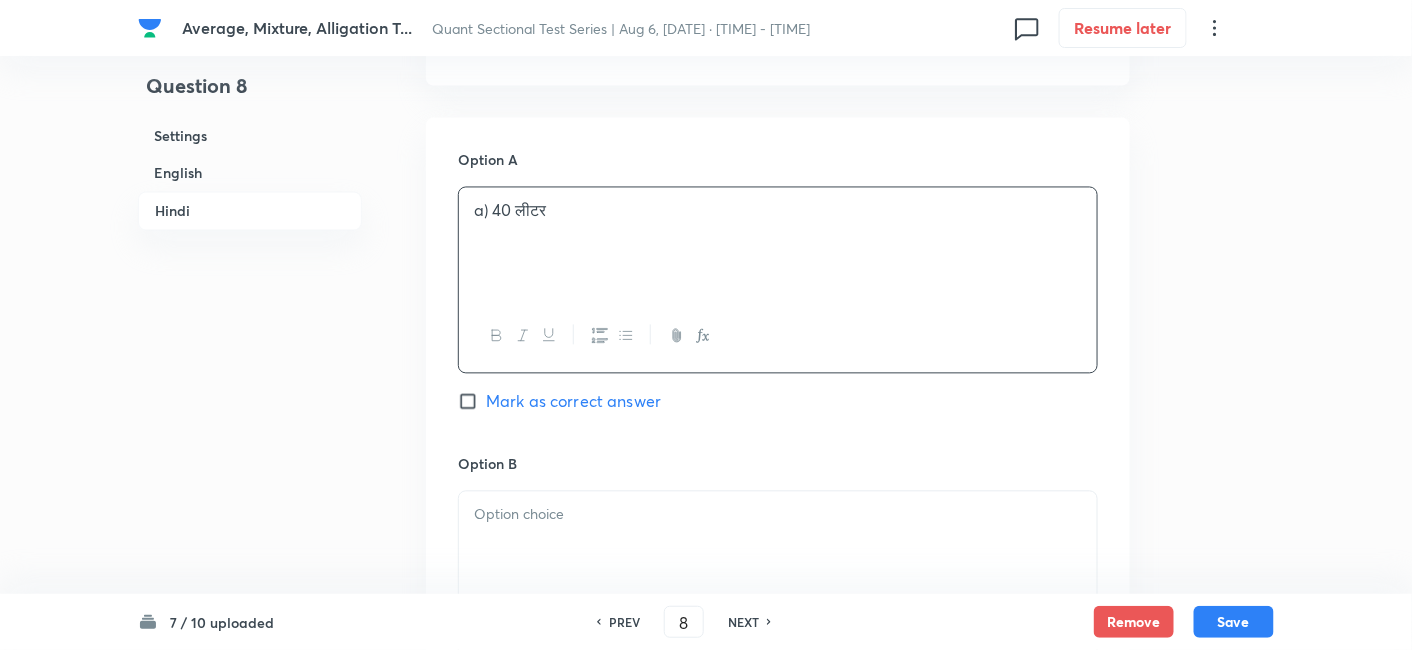 scroll, scrollTop: 3703, scrollLeft: 0, axis: vertical 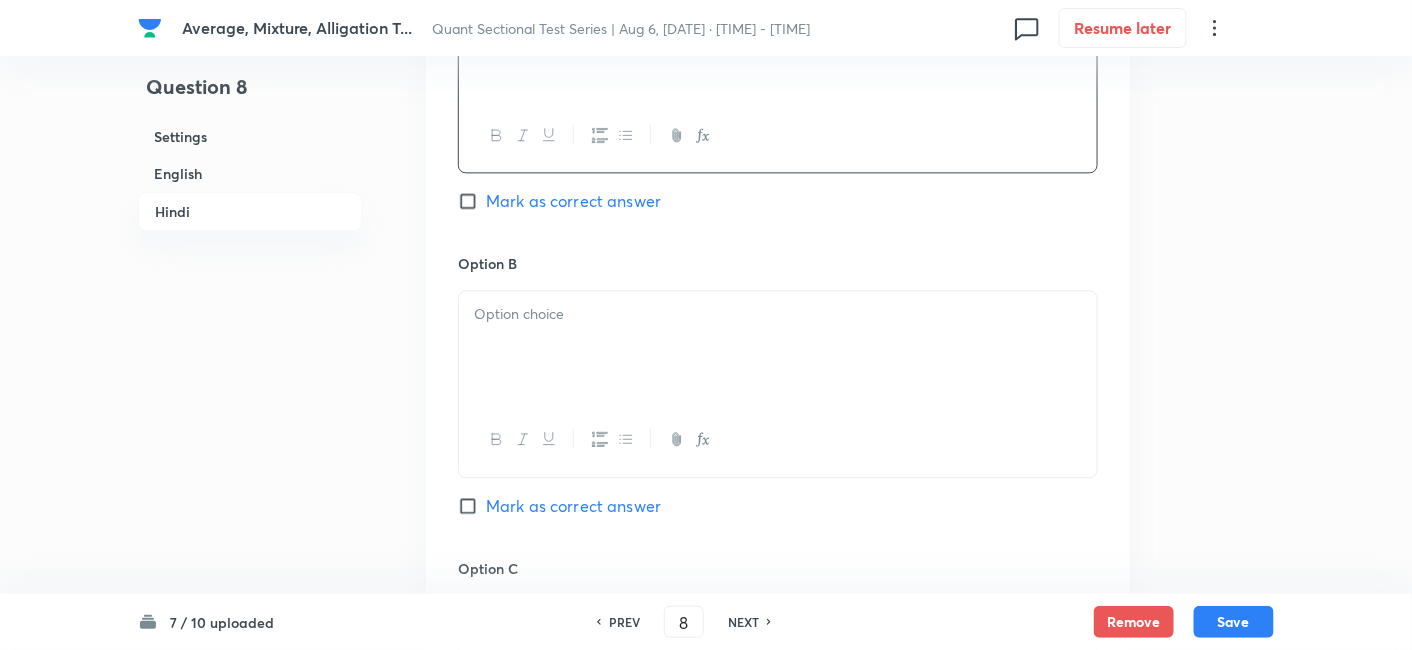 click at bounding box center (778, 347) 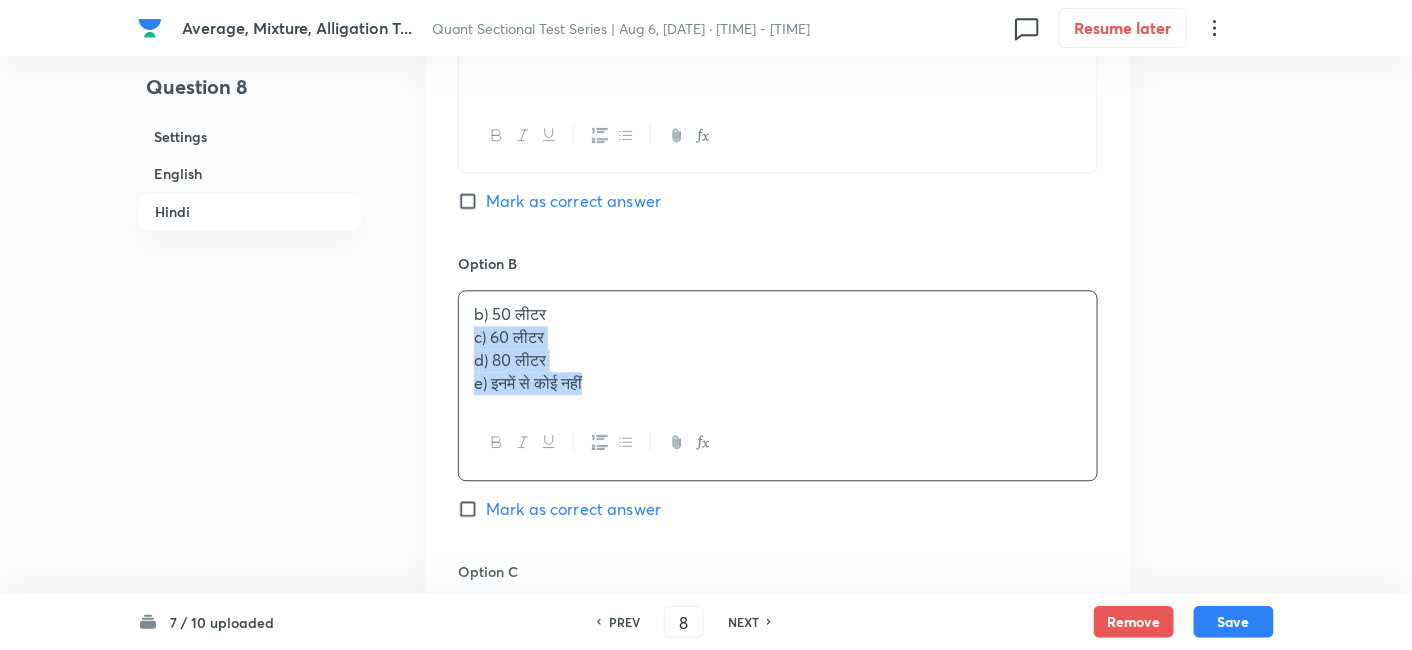 drag, startPoint x: 472, startPoint y: 338, endPoint x: 708, endPoint y: 457, distance: 264.30475 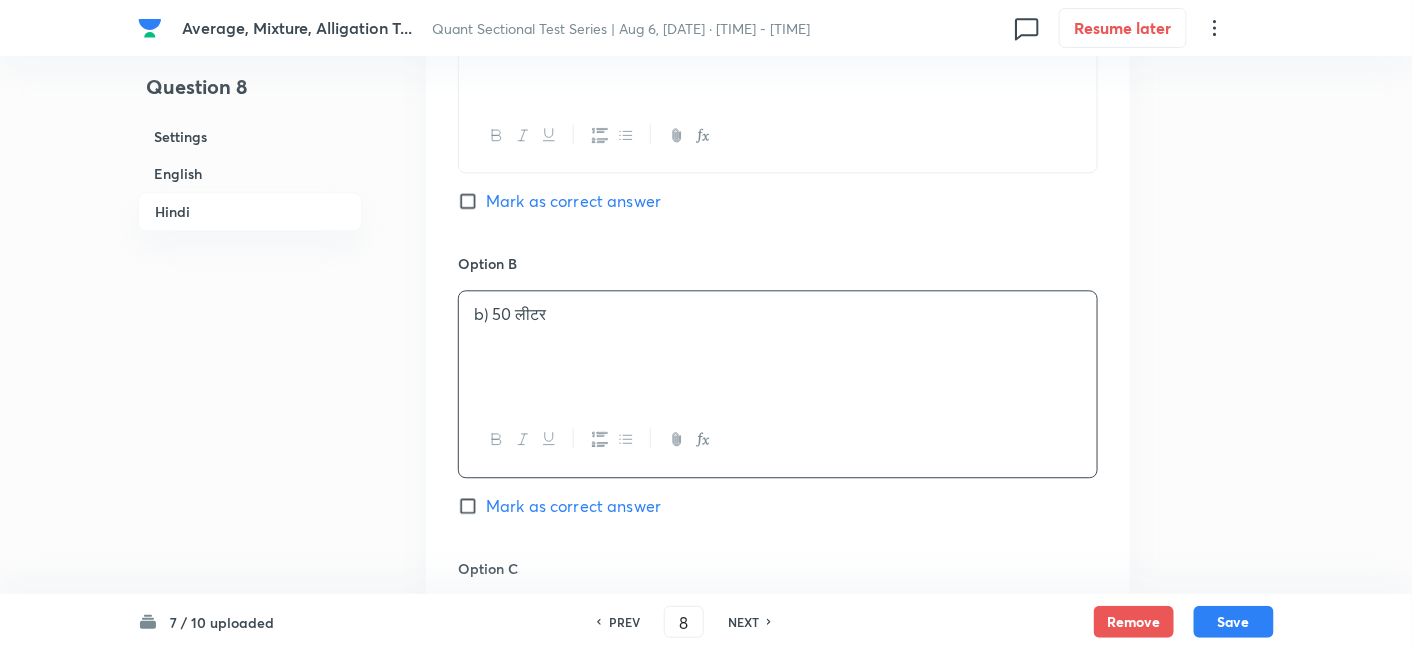 scroll, scrollTop: 4052, scrollLeft: 0, axis: vertical 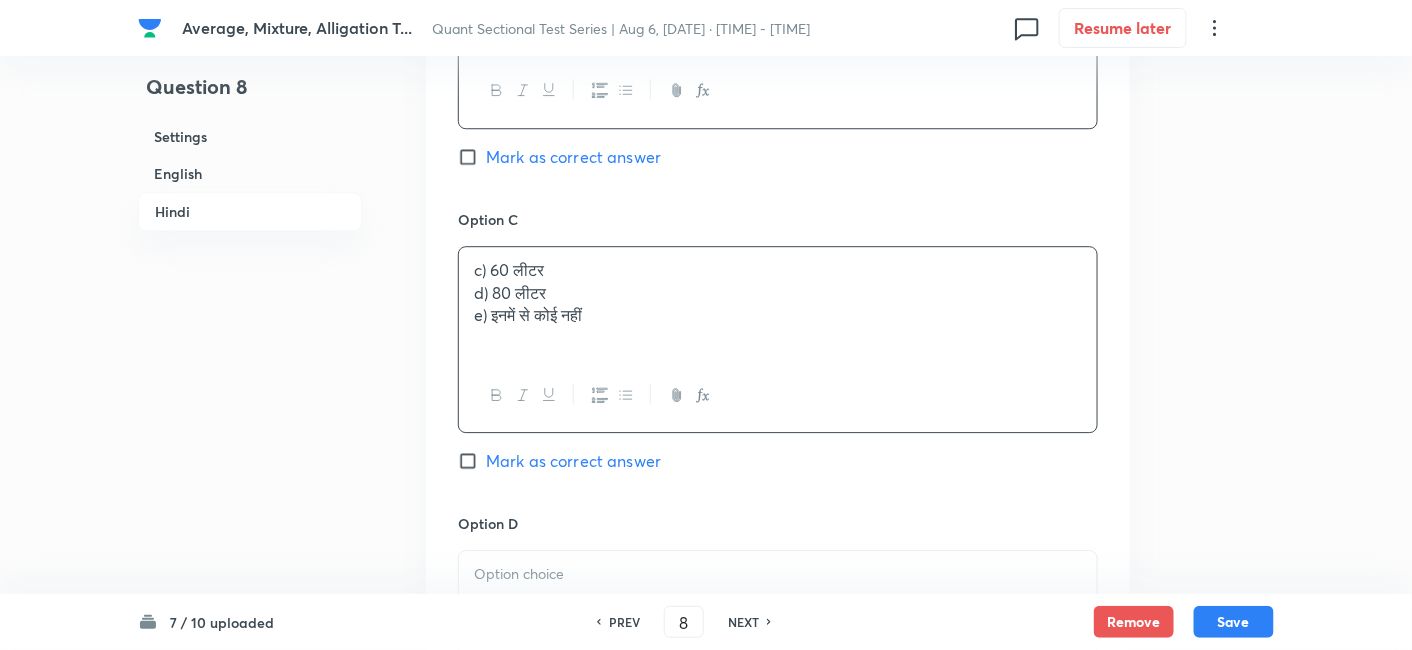 click on "c) 60 लीटर d) 80 लीटर e) इनमें से कोई नहीं" at bounding box center (778, 303) 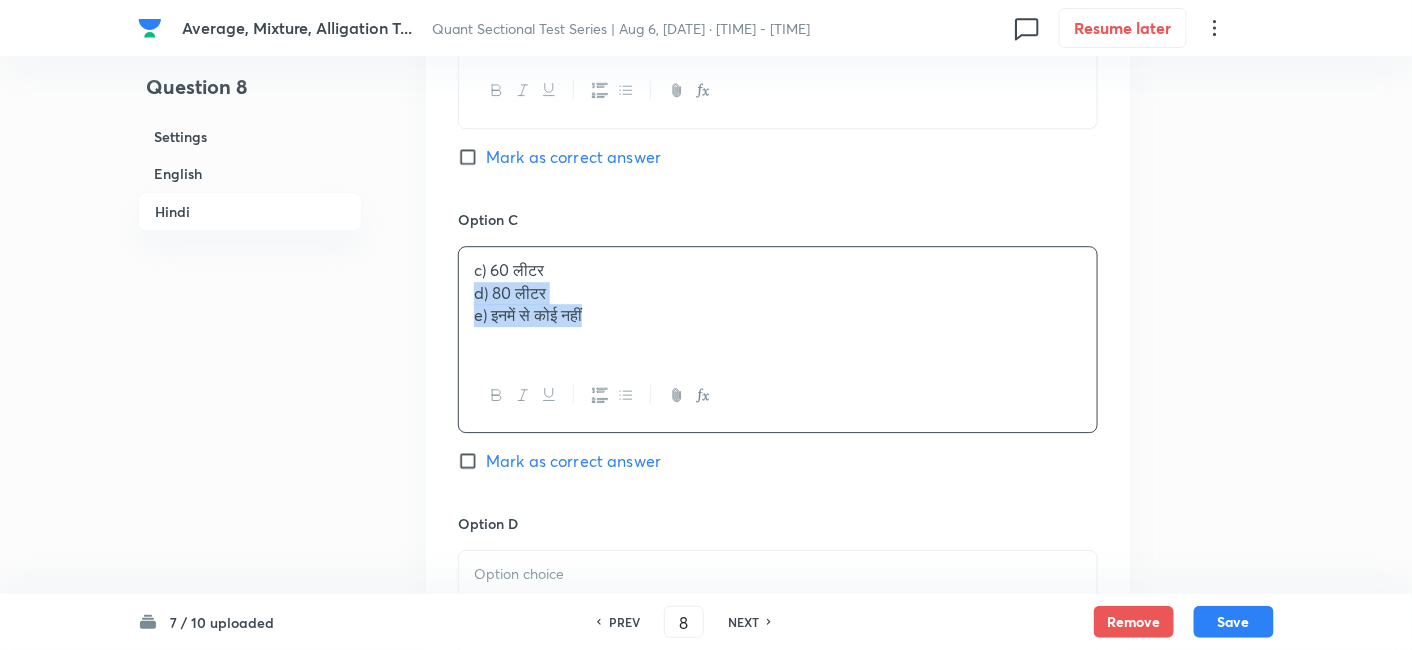 drag, startPoint x: 471, startPoint y: 287, endPoint x: 713, endPoint y: 387, distance: 261.8473 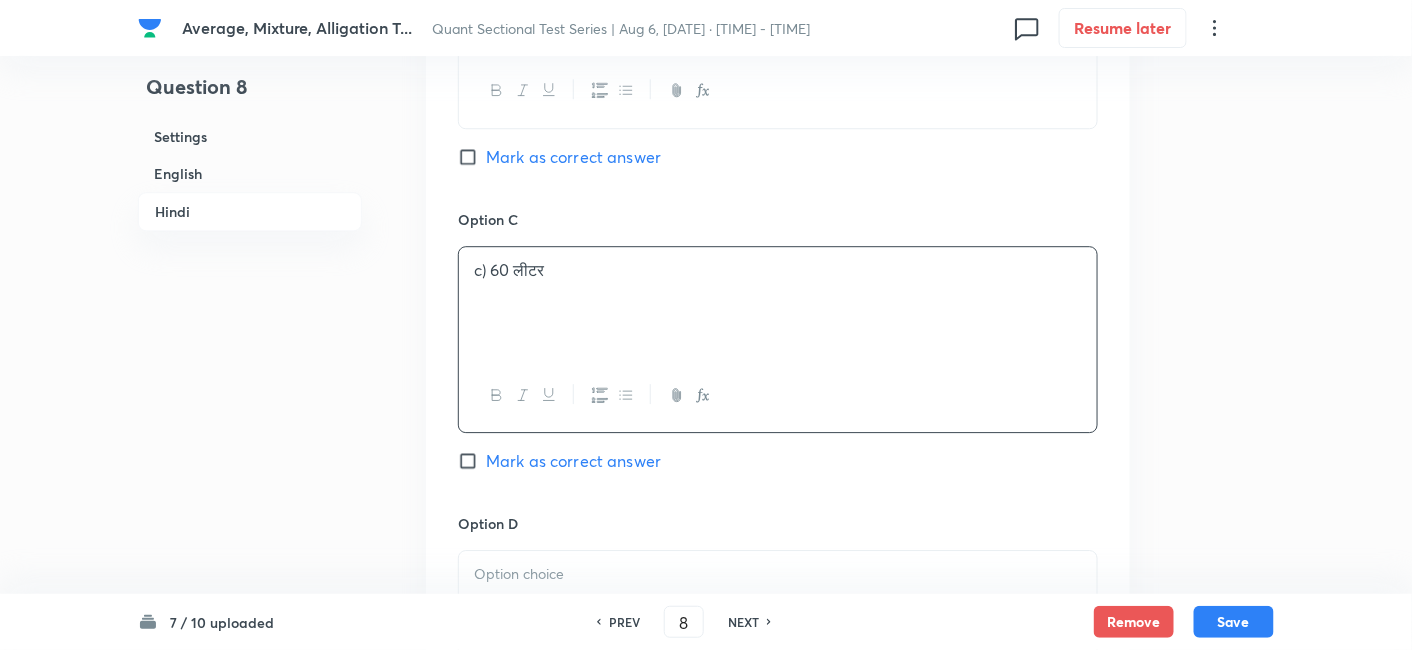 scroll, scrollTop: 4294, scrollLeft: 0, axis: vertical 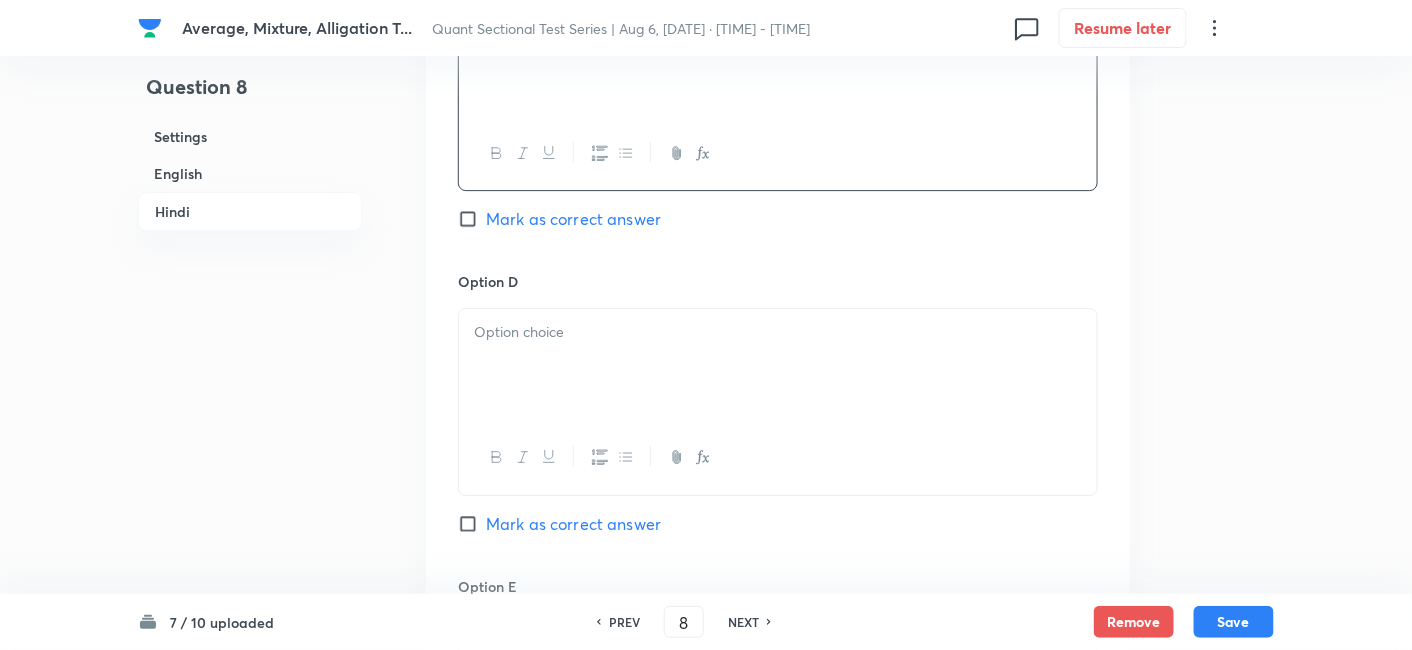 click at bounding box center [778, 365] 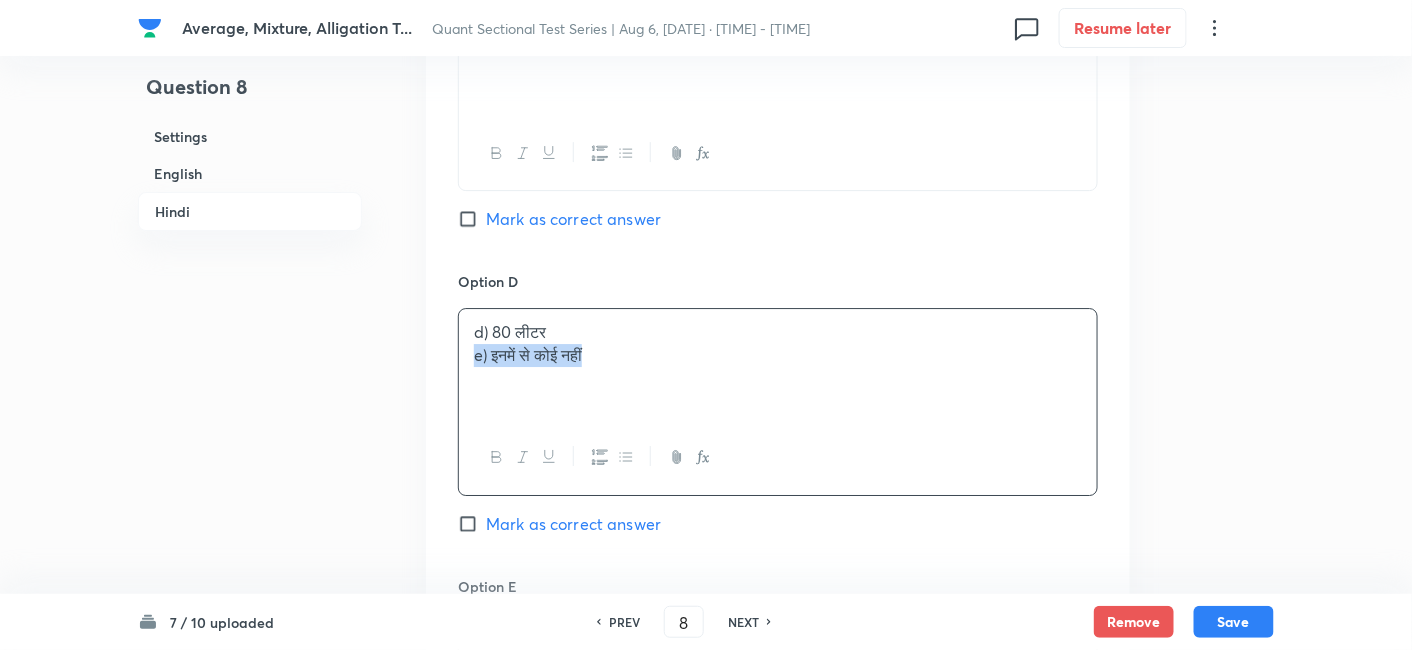 drag, startPoint x: 467, startPoint y: 350, endPoint x: 776, endPoint y: 420, distance: 316.82962 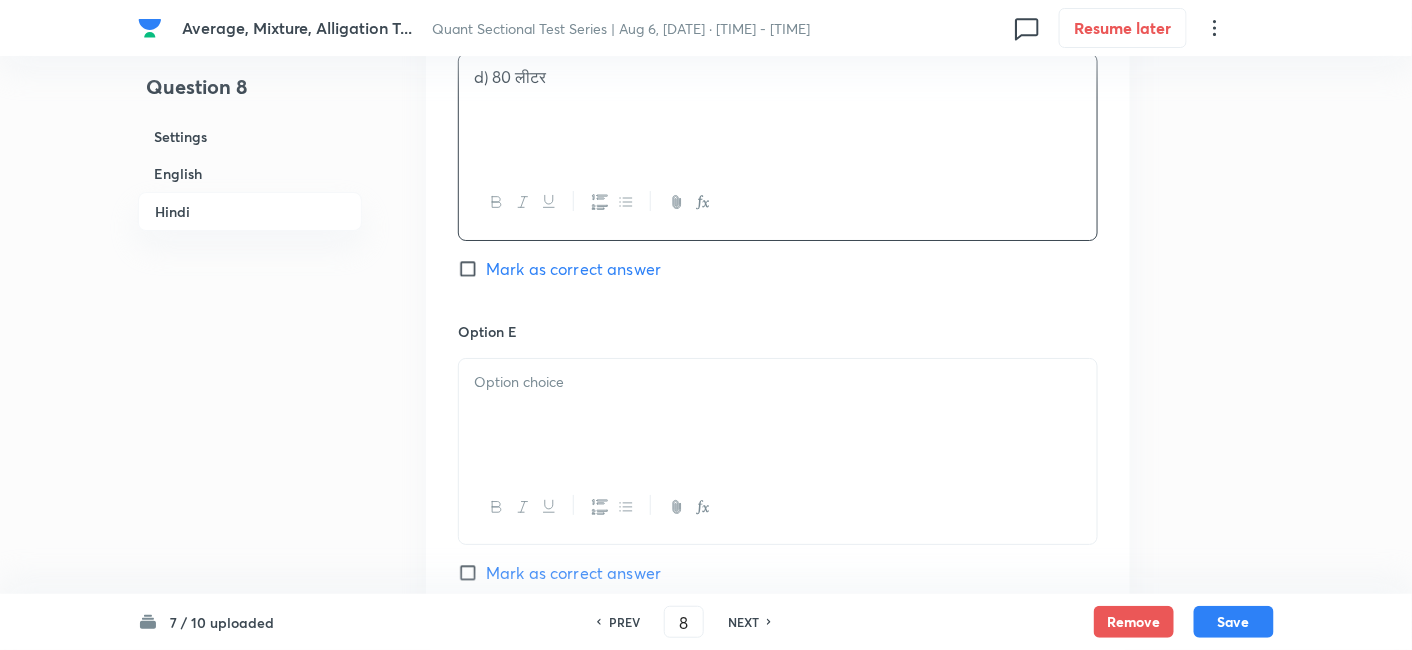 scroll, scrollTop: 4550, scrollLeft: 0, axis: vertical 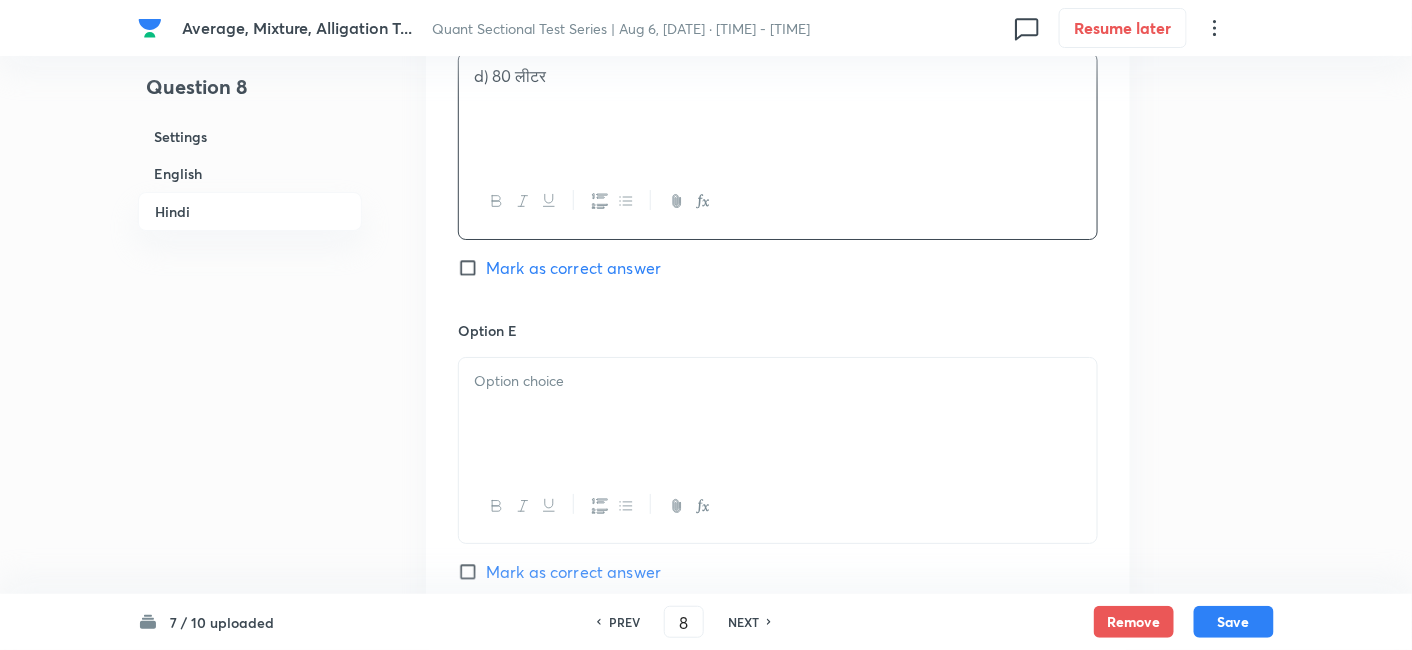 click at bounding box center (778, 414) 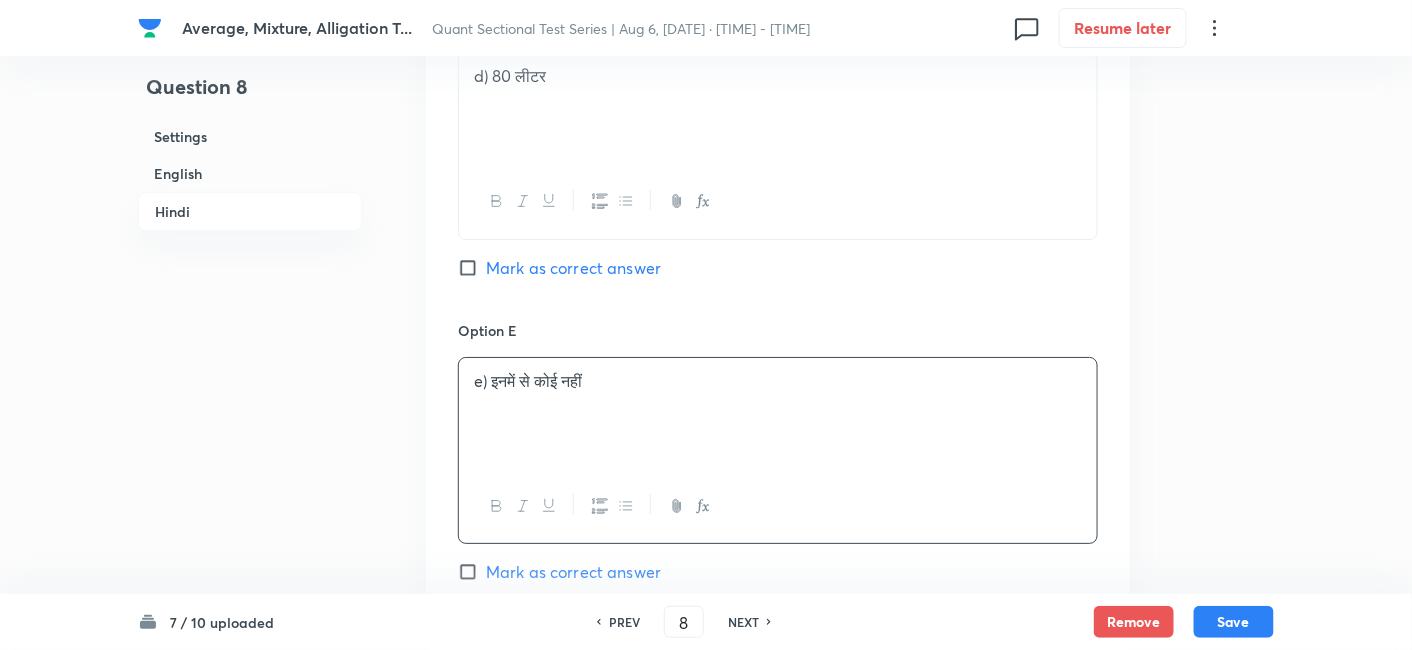click on "Mark as correct answer" at bounding box center [573, 268] 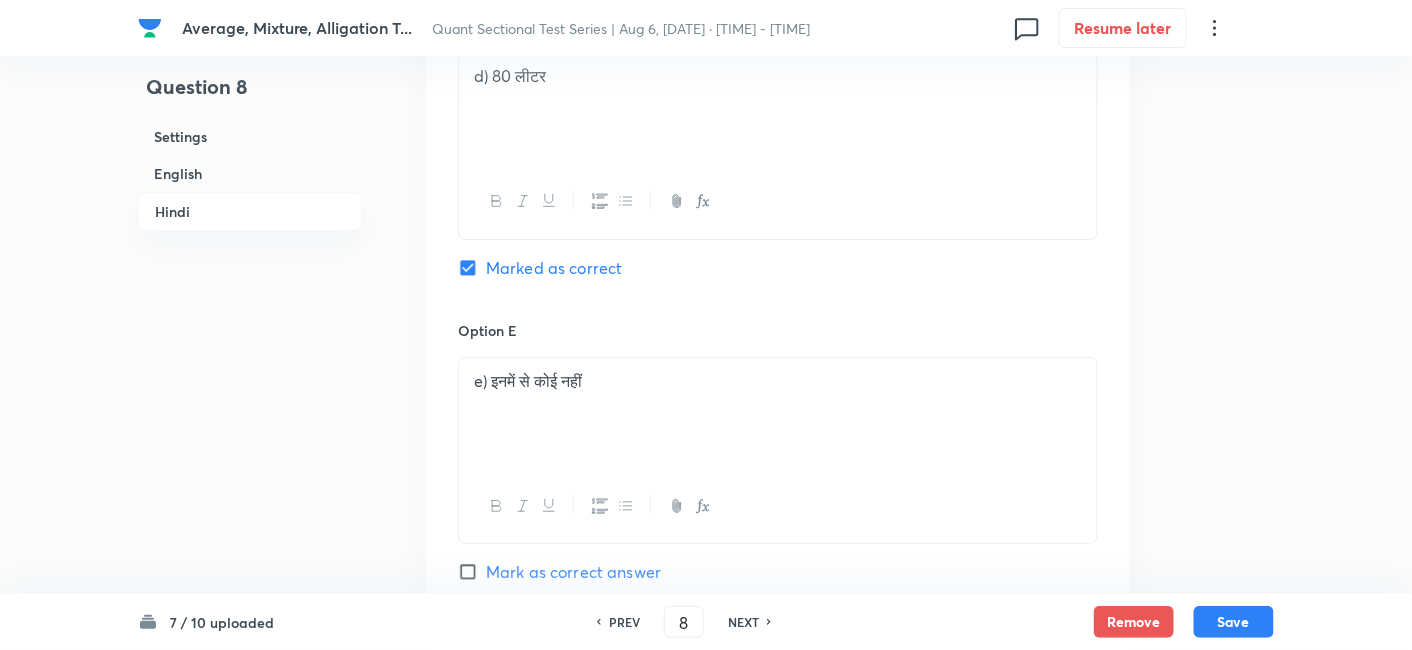 checkbox on "true" 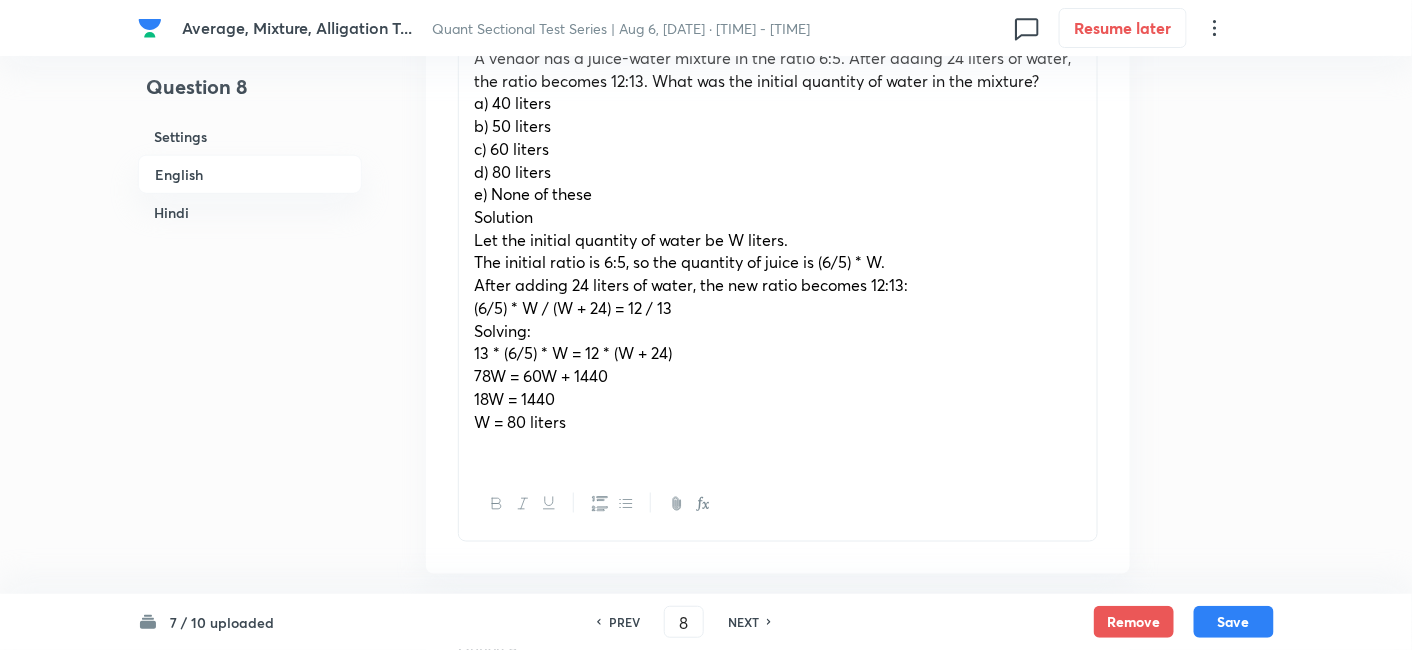 scroll, scrollTop: 685, scrollLeft: 0, axis: vertical 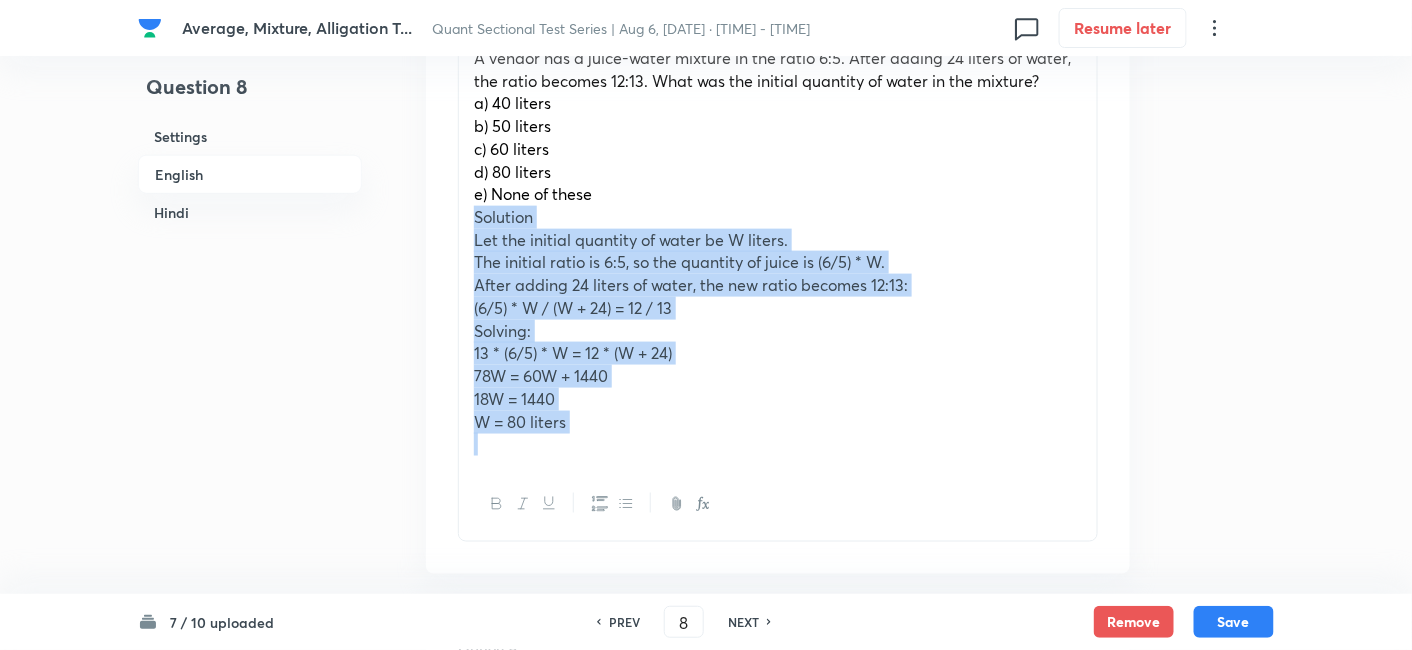 drag, startPoint x: 467, startPoint y: 216, endPoint x: 686, endPoint y: 486, distance: 347.6507 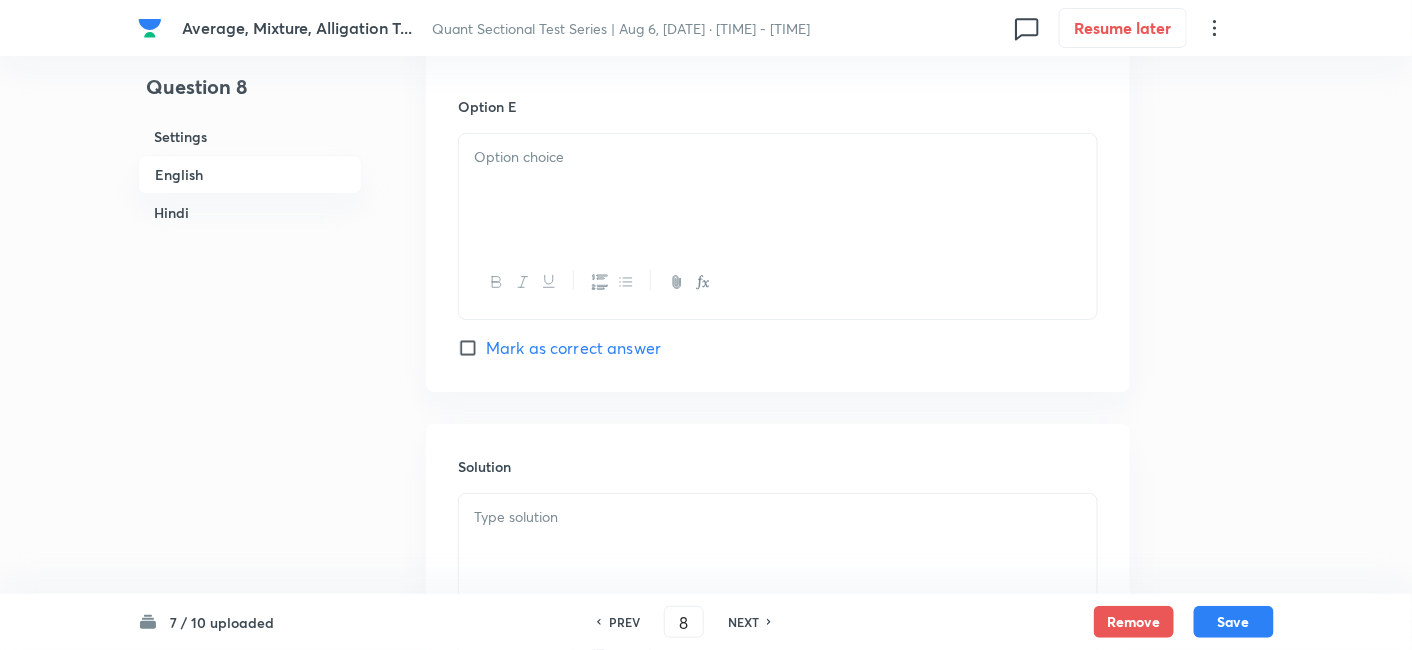 scroll, scrollTop: 2467, scrollLeft: 0, axis: vertical 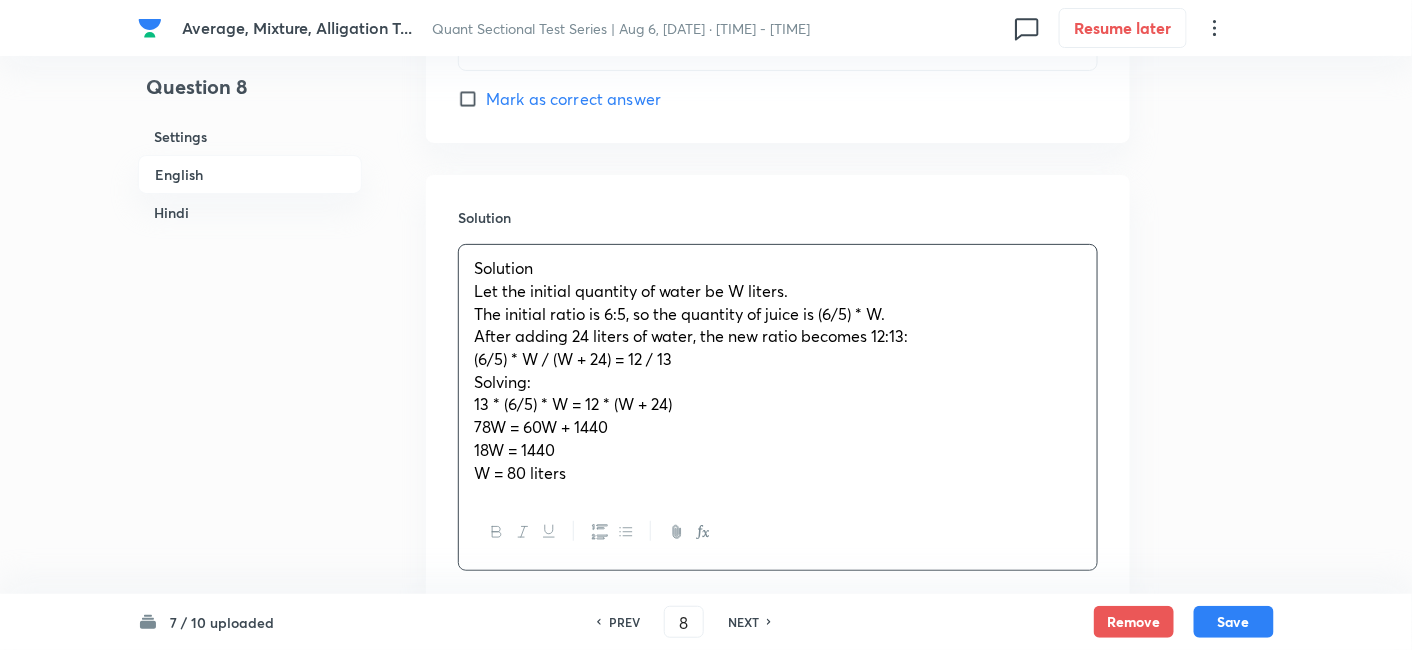 click on "Solution Let the initial quantity of water be W liters. The initial ratio is 6:5, so the quantity of juice is (6/5) * W. After adding 24 liters of water, the new ratio becomes 12:13: (6/5) * W / (W + 24) = 12 / 13 Solving: 13 * (6/5) * W = 12 * (W + 24) 78W = 60W + 1440 18W = 1440 W = 80 liters" at bounding box center [778, 370] 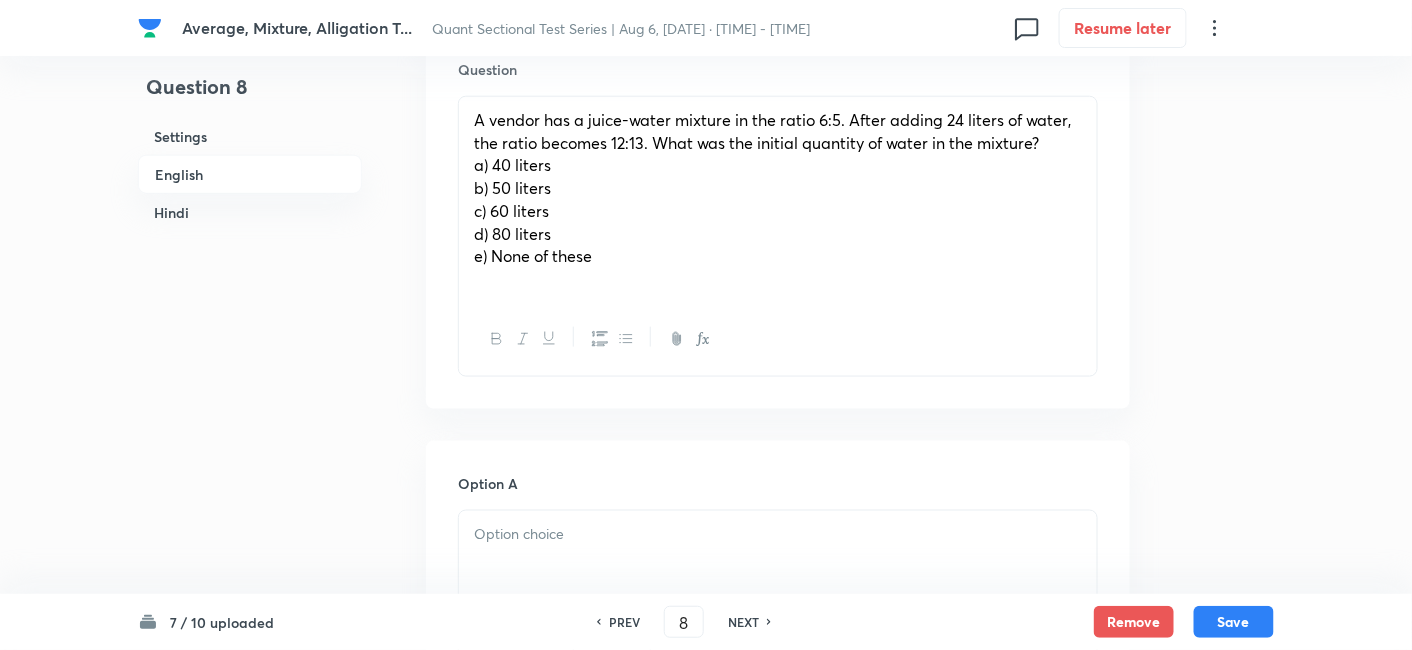 scroll, scrollTop: 499, scrollLeft: 0, axis: vertical 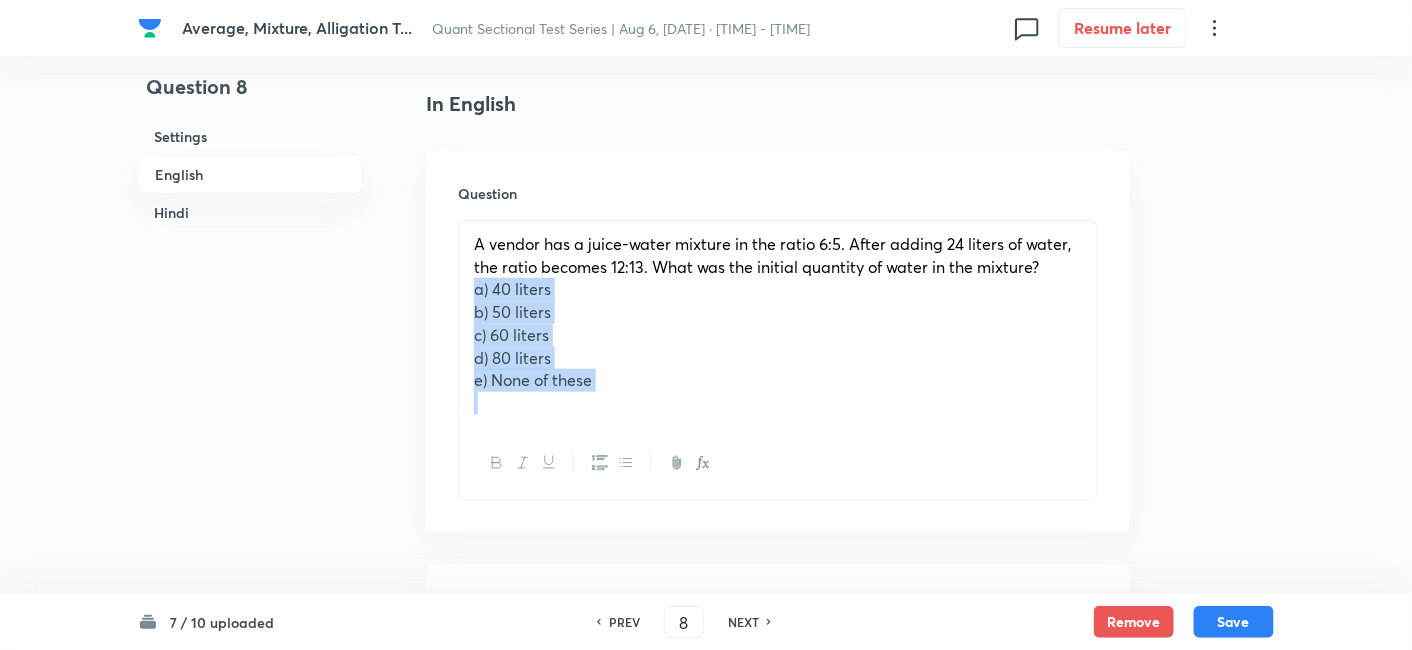 drag, startPoint x: 472, startPoint y: 290, endPoint x: 685, endPoint y: 447, distance: 264.60913 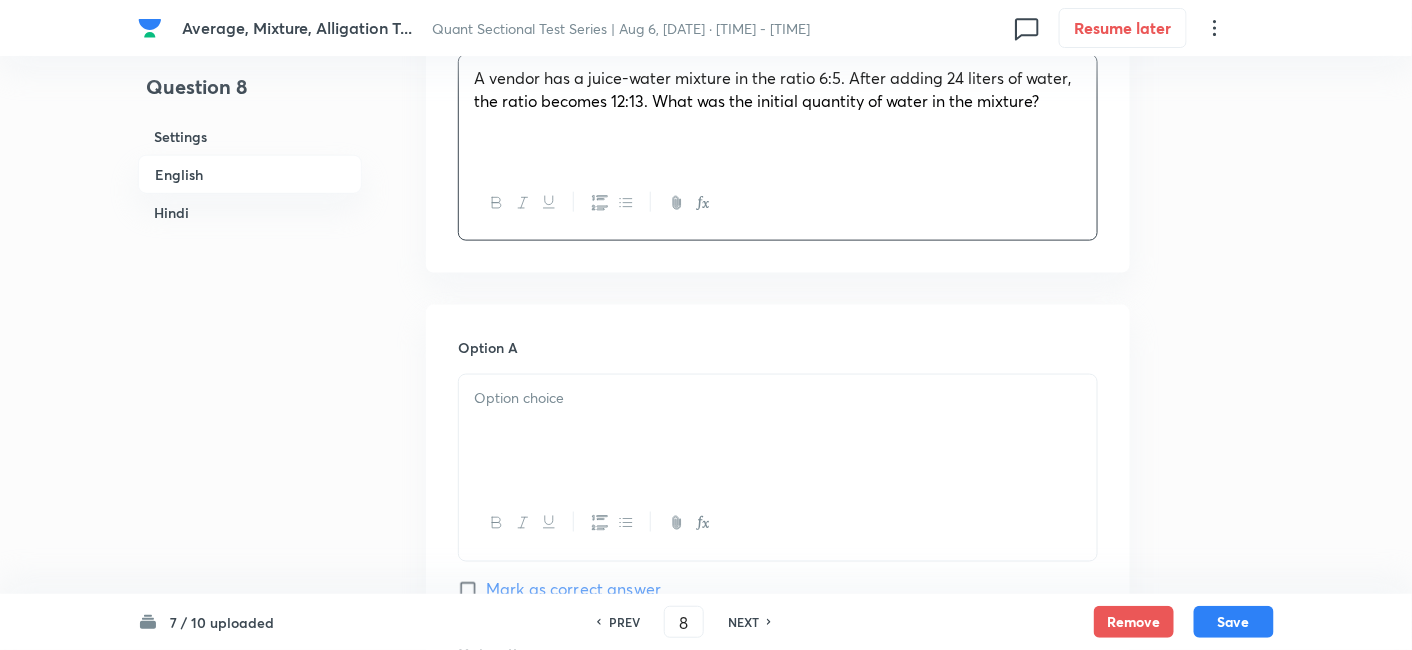 scroll, scrollTop: 665, scrollLeft: 0, axis: vertical 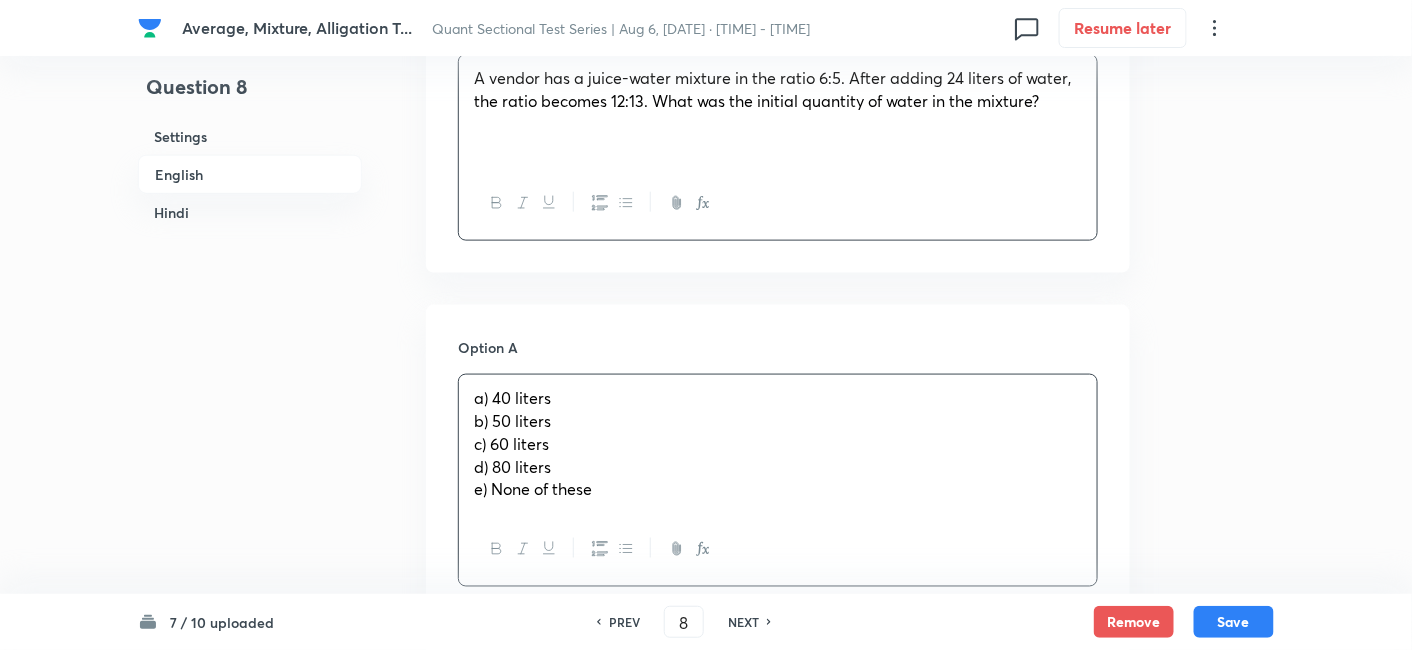 click on "a) 40 liters b) 50 liters c) 60 liters d) 80 liters e) None of these" at bounding box center [778, 444] 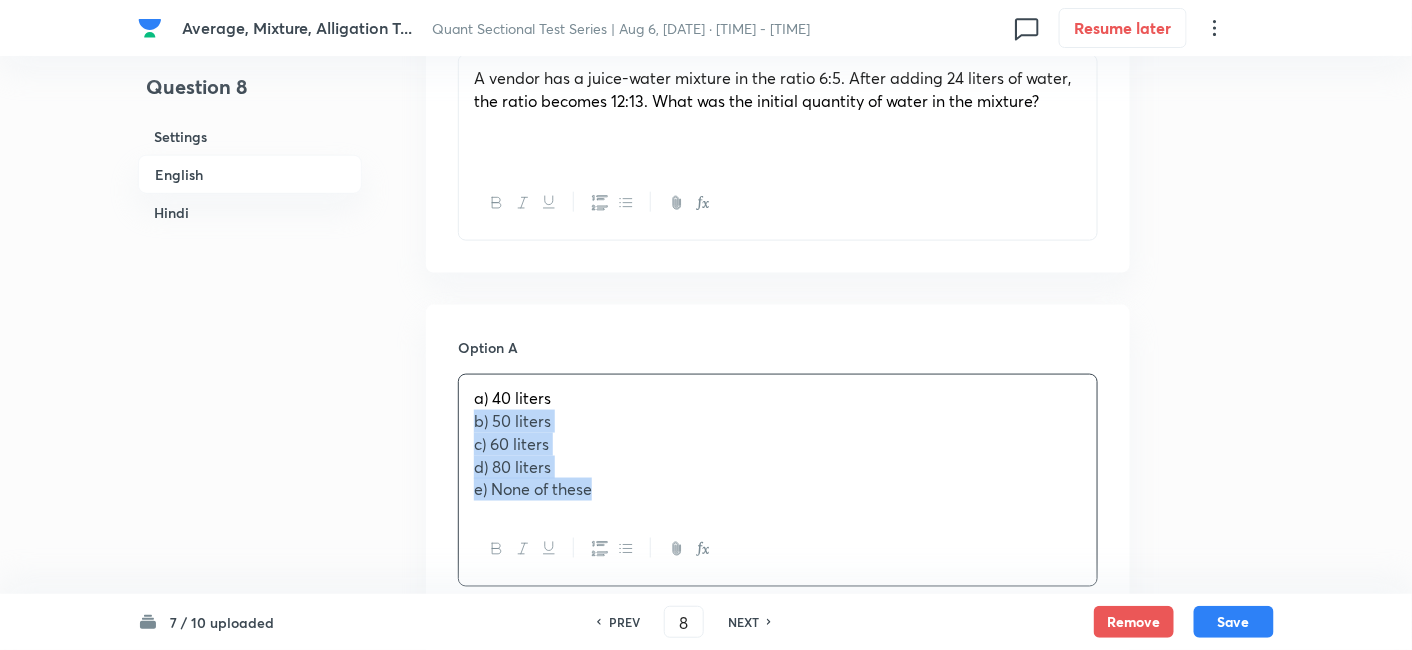 drag, startPoint x: 468, startPoint y: 418, endPoint x: 702, endPoint y: 546, distance: 266.72083 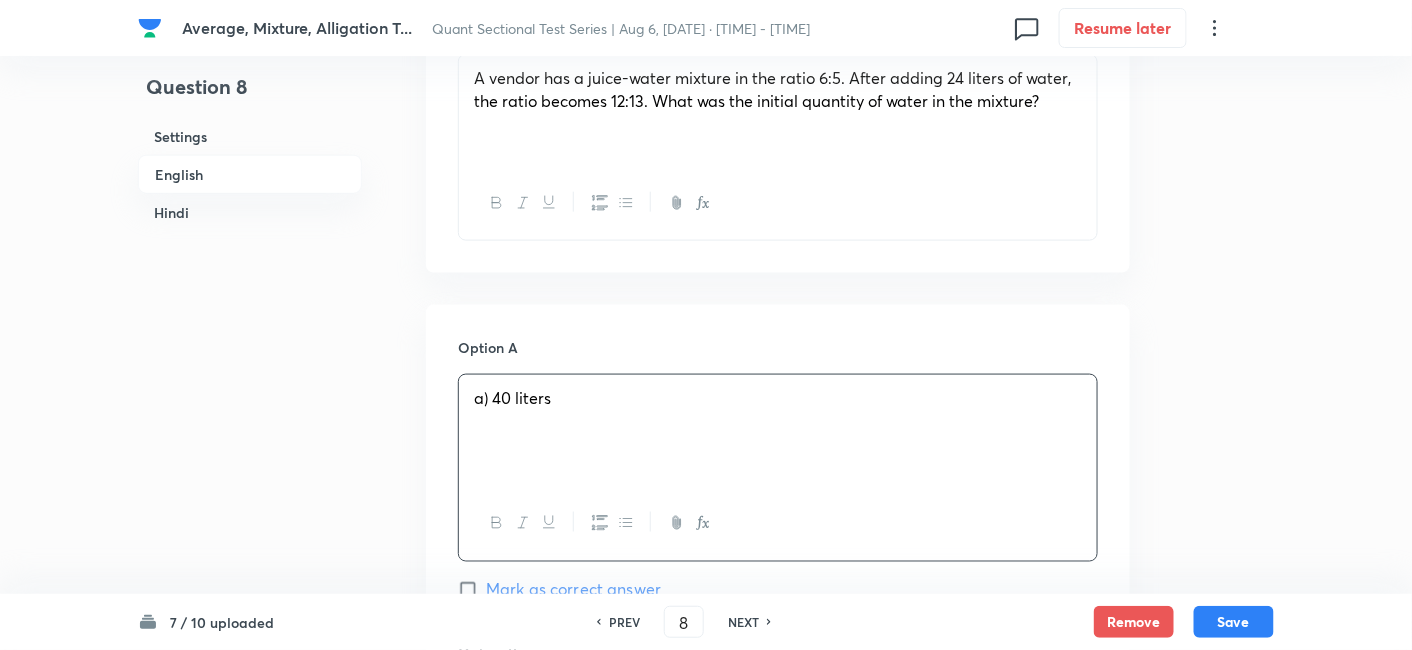 scroll, scrollTop: 976, scrollLeft: 0, axis: vertical 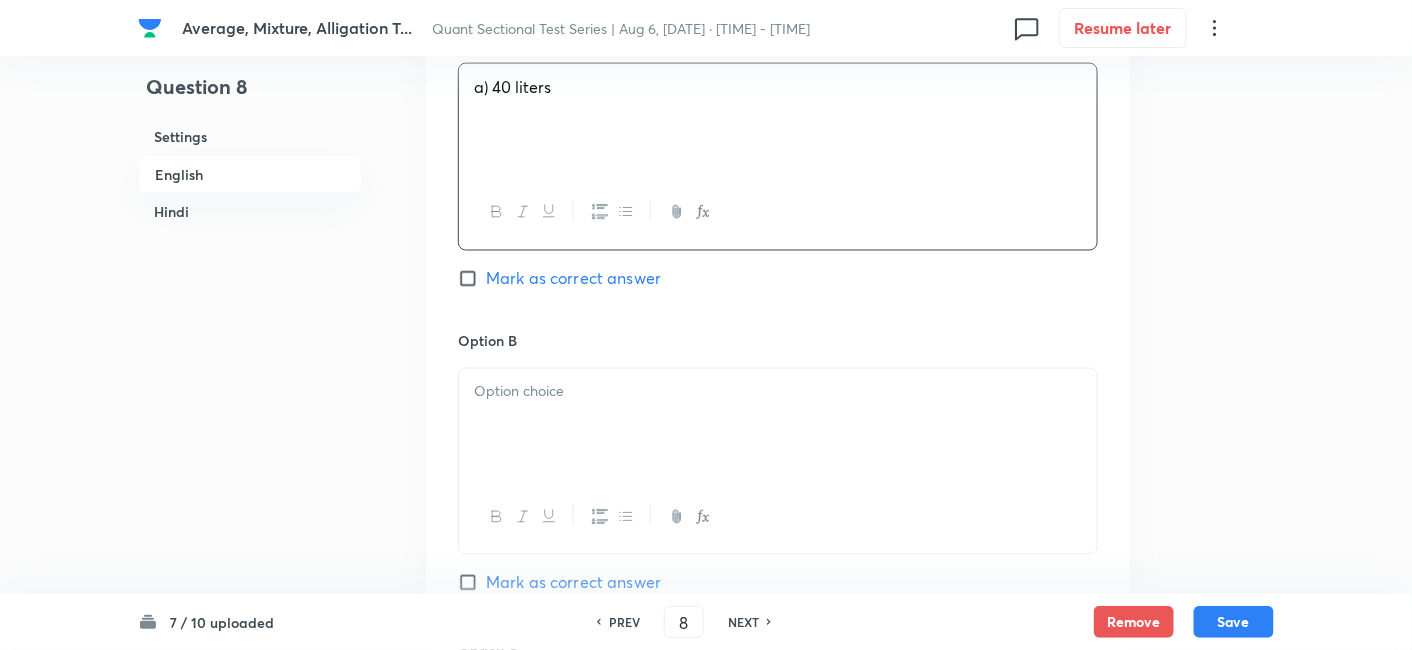 click at bounding box center (778, 425) 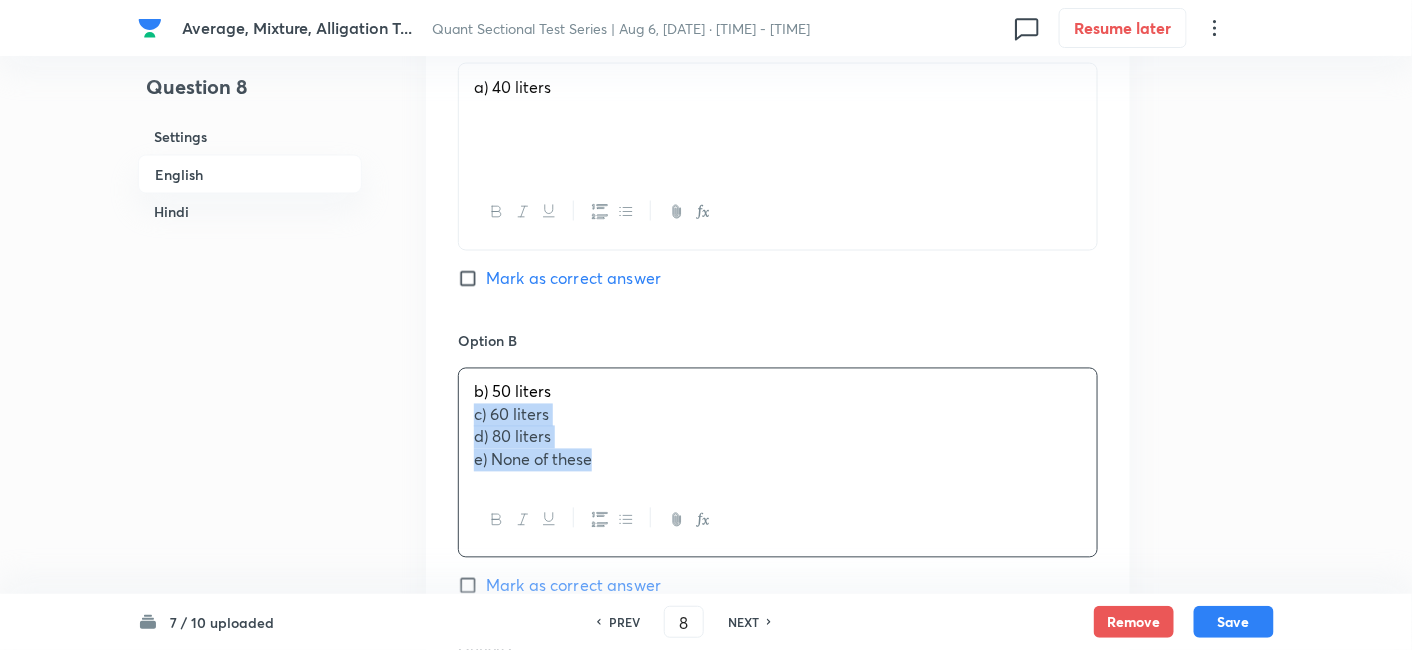 drag, startPoint x: 468, startPoint y: 413, endPoint x: 752, endPoint y: 570, distance: 324.50732 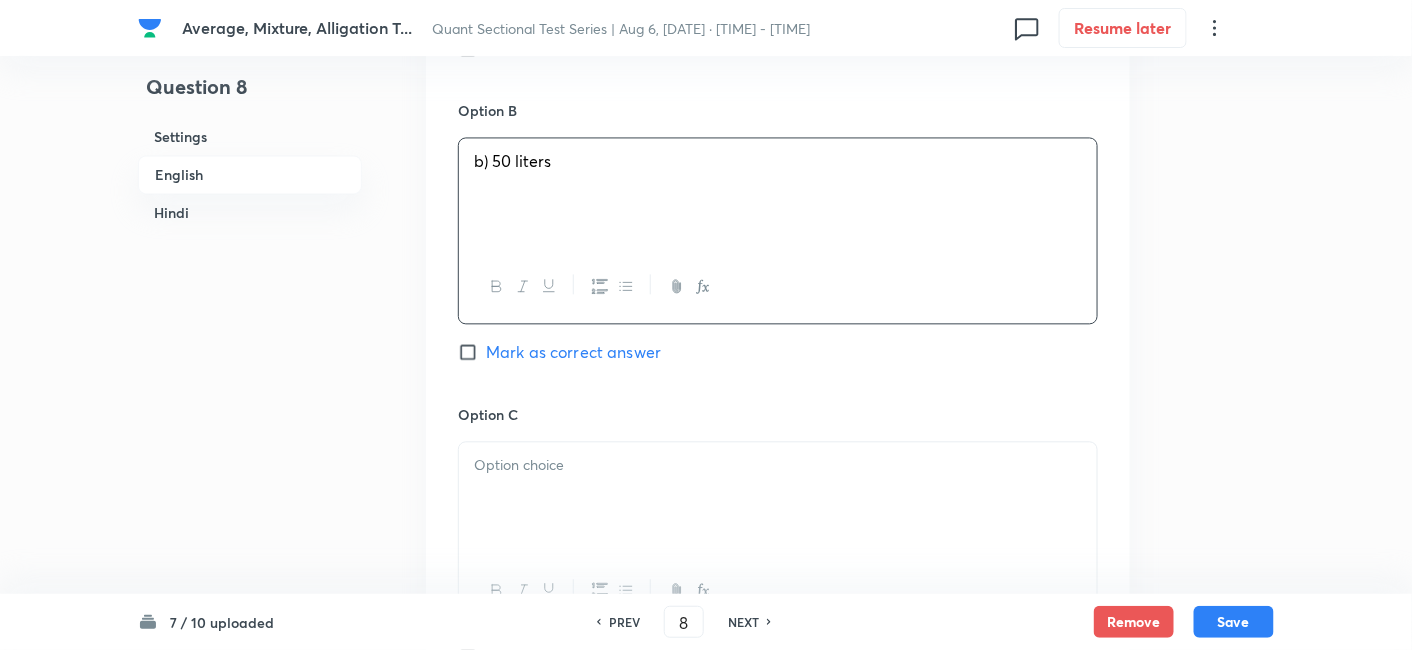 scroll, scrollTop: 1211, scrollLeft: 0, axis: vertical 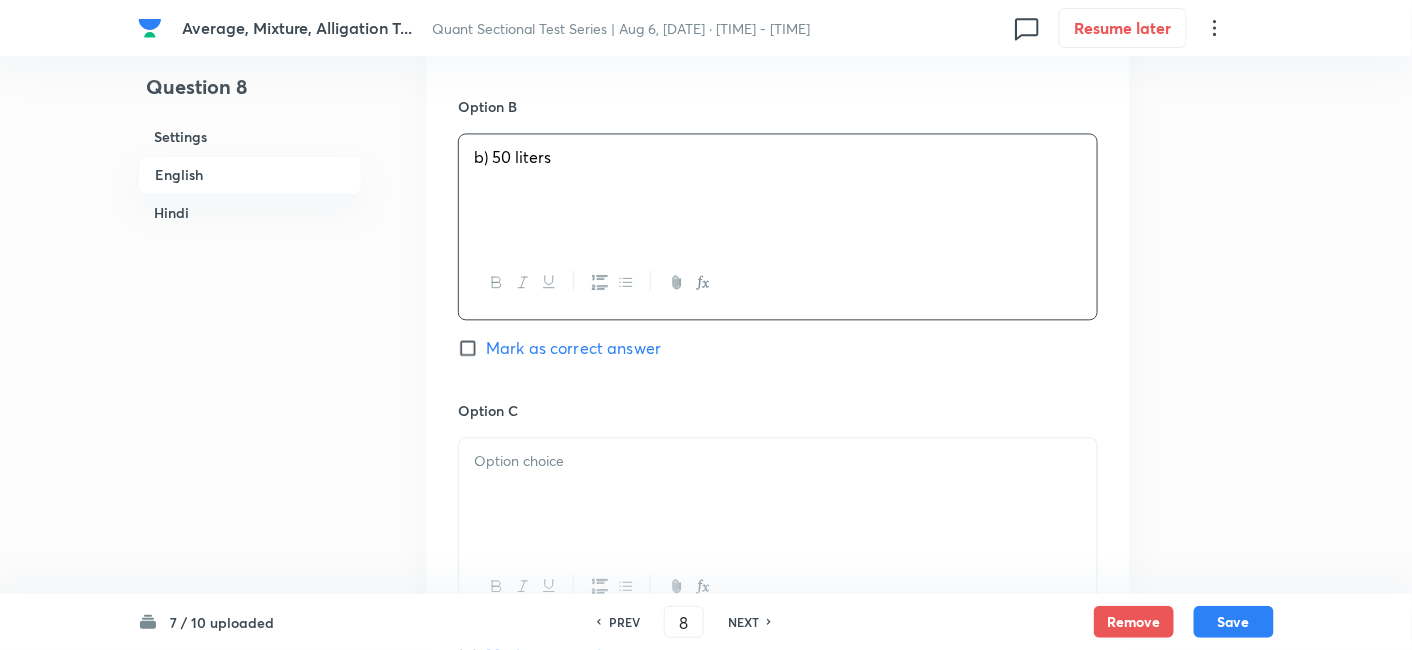 click at bounding box center (778, 461) 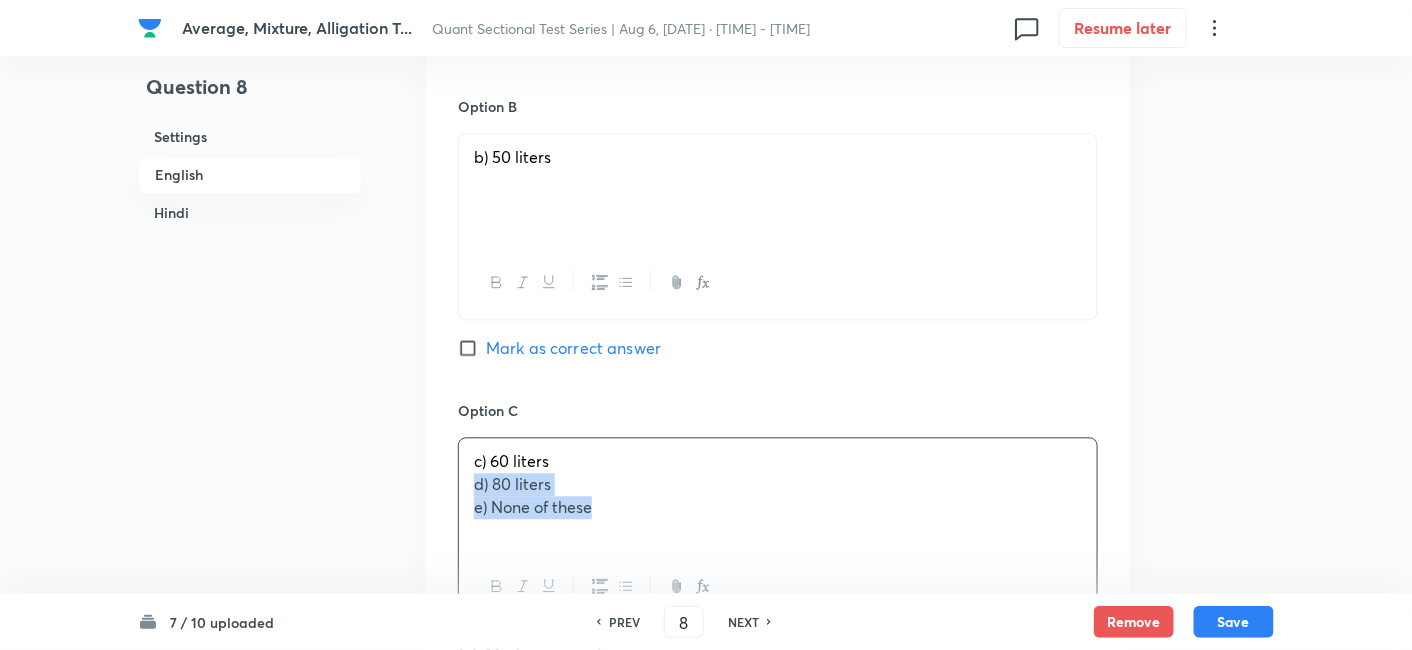 drag, startPoint x: 471, startPoint y: 486, endPoint x: 651, endPoint y: 522, distance: 183.5647 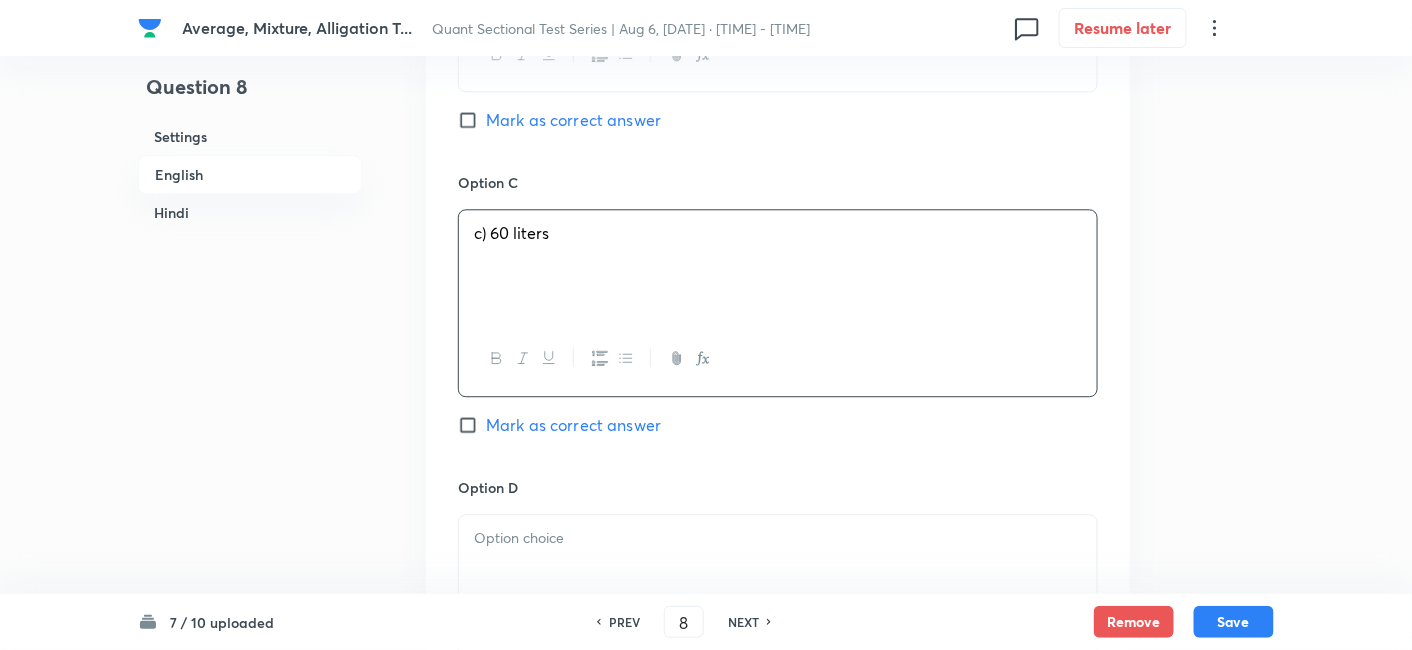 scroll, scrollTop: 1440, scrollLeft: 0, axis: vertical 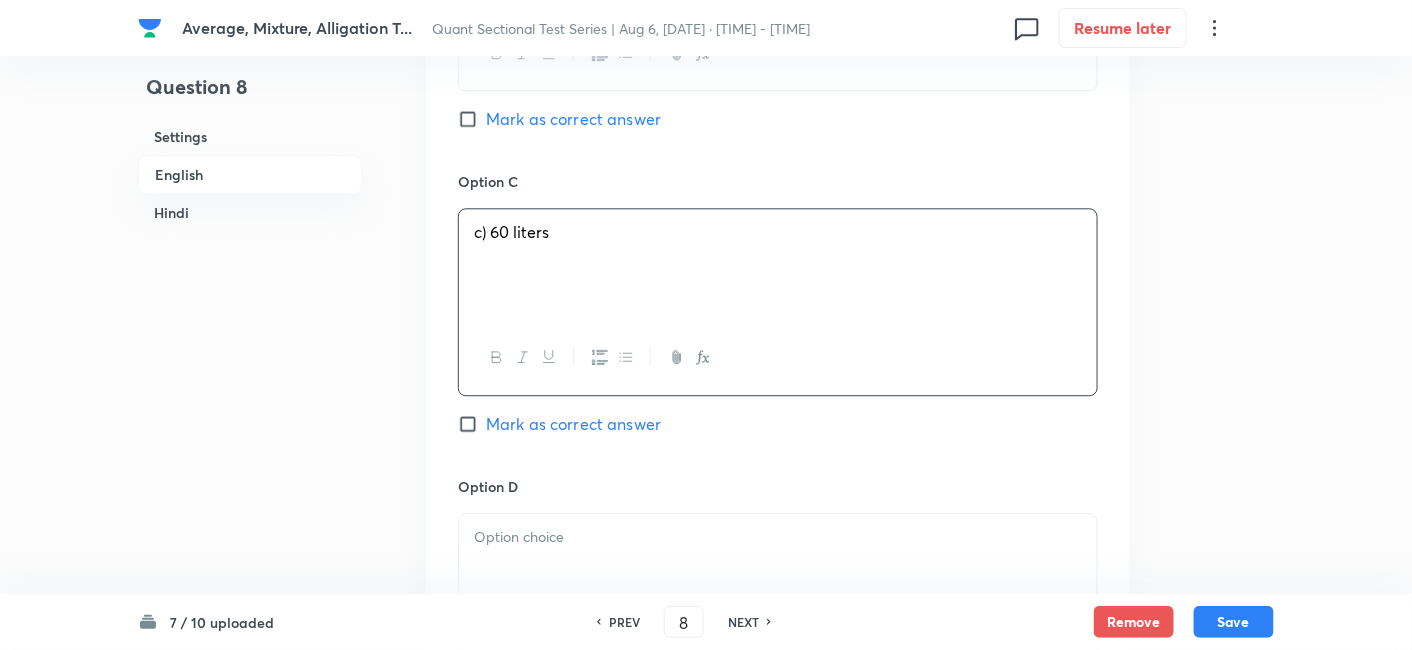 click at bounding box center [778, 537] 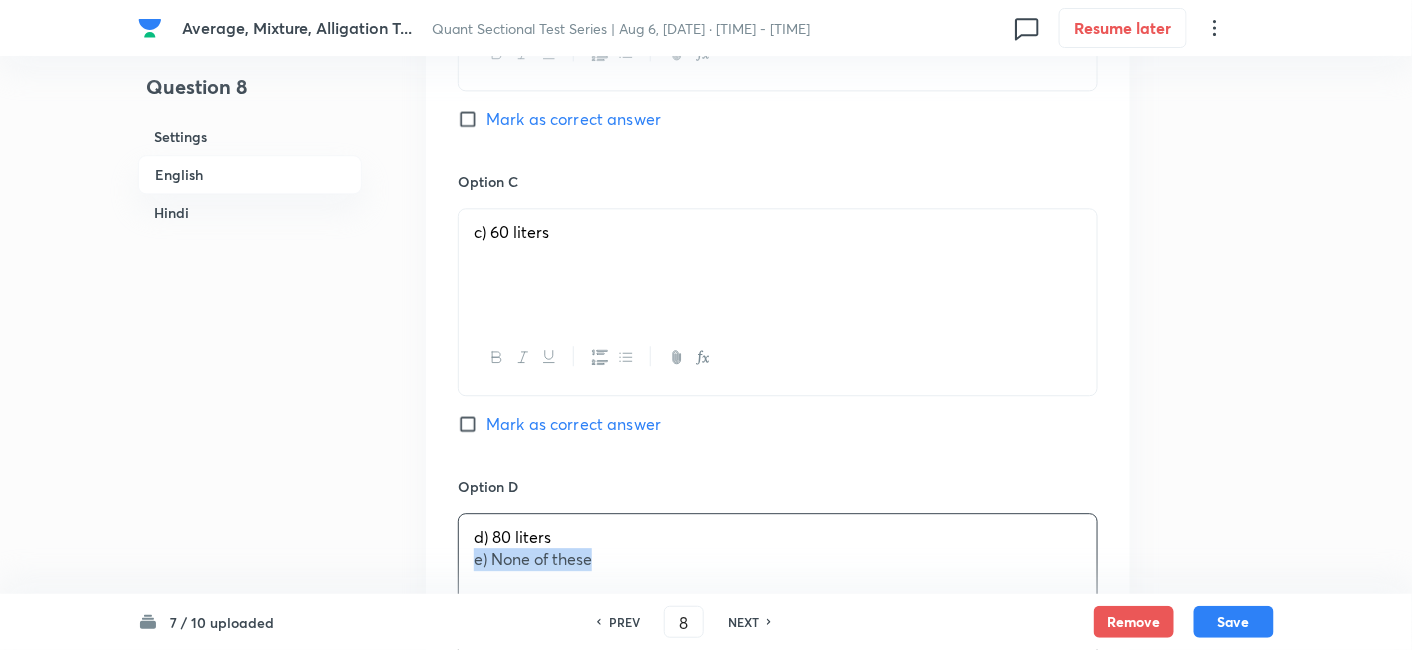 drag, startPoint x: 463, startPoint y: 554, endPoint x: 827, endPoint y: 575, distance: 364.60526 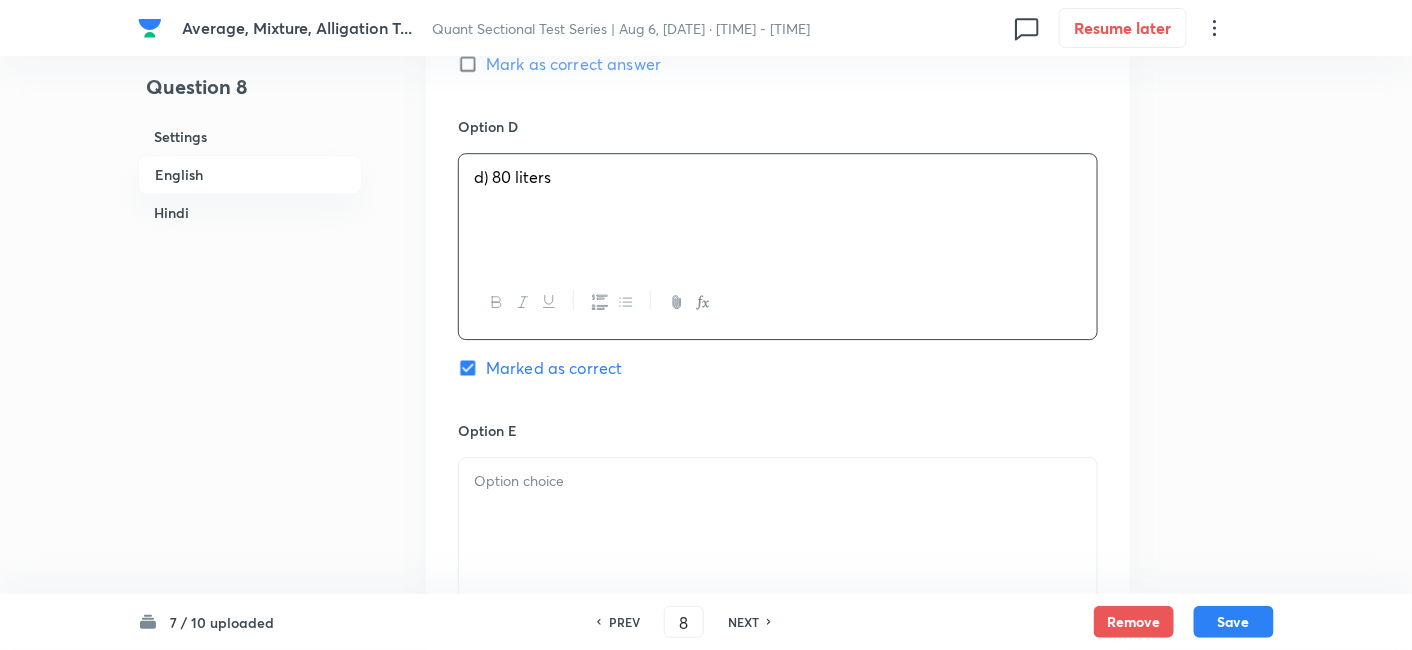 scroll, scrollTop: 1801, scrollLeft: 0, axis: vertical 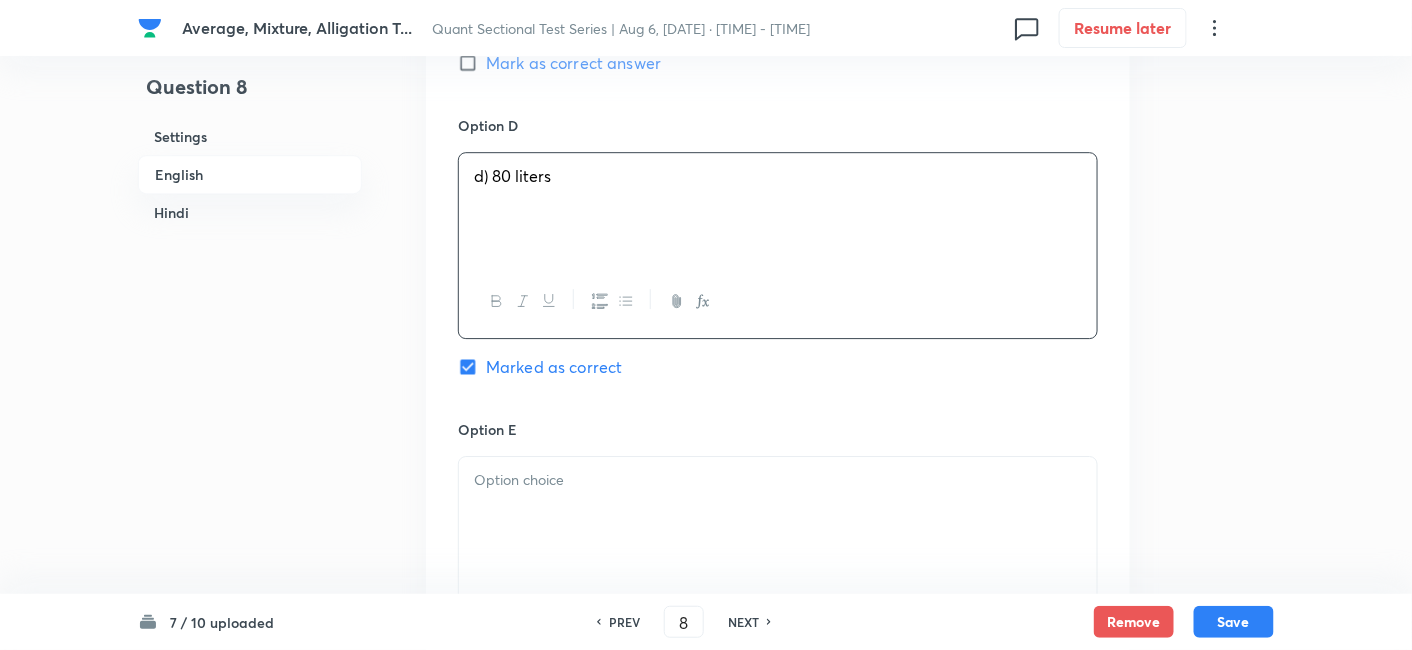click at bounding box center (778, 513) 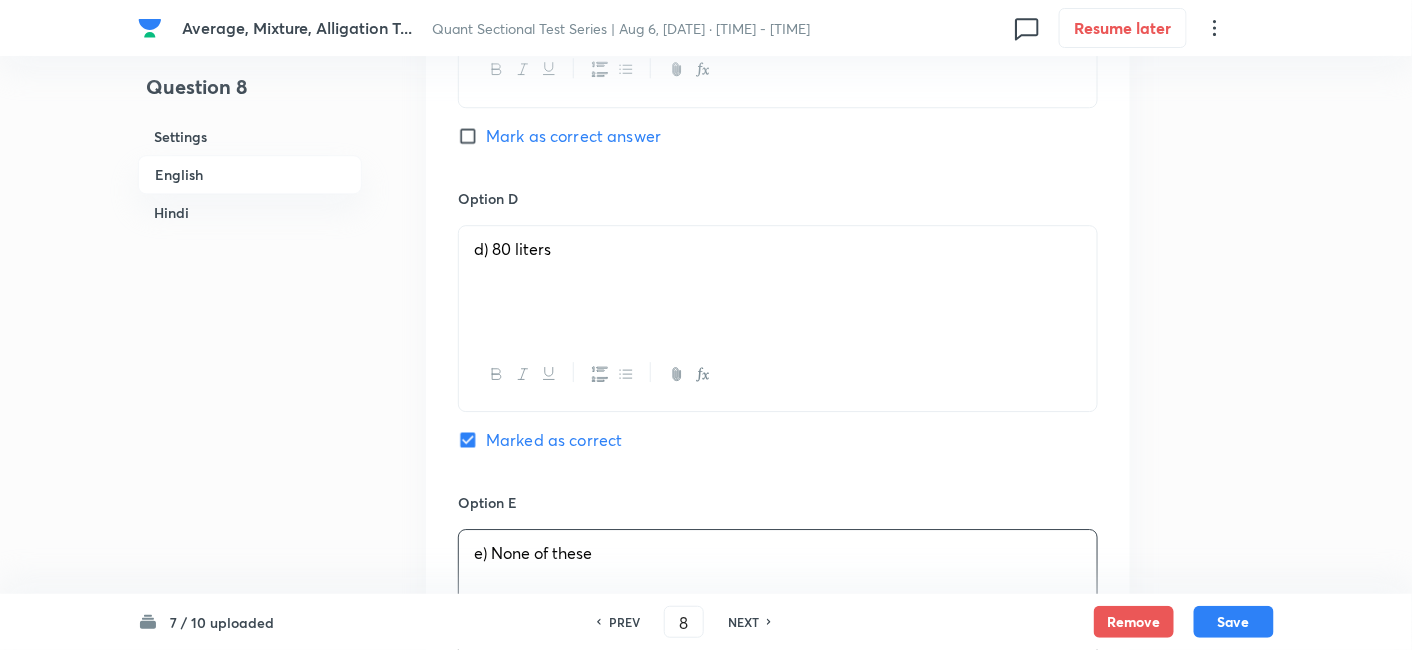 scroll, scrollTop: 1717, scrollLeft: 0, axis: vertical 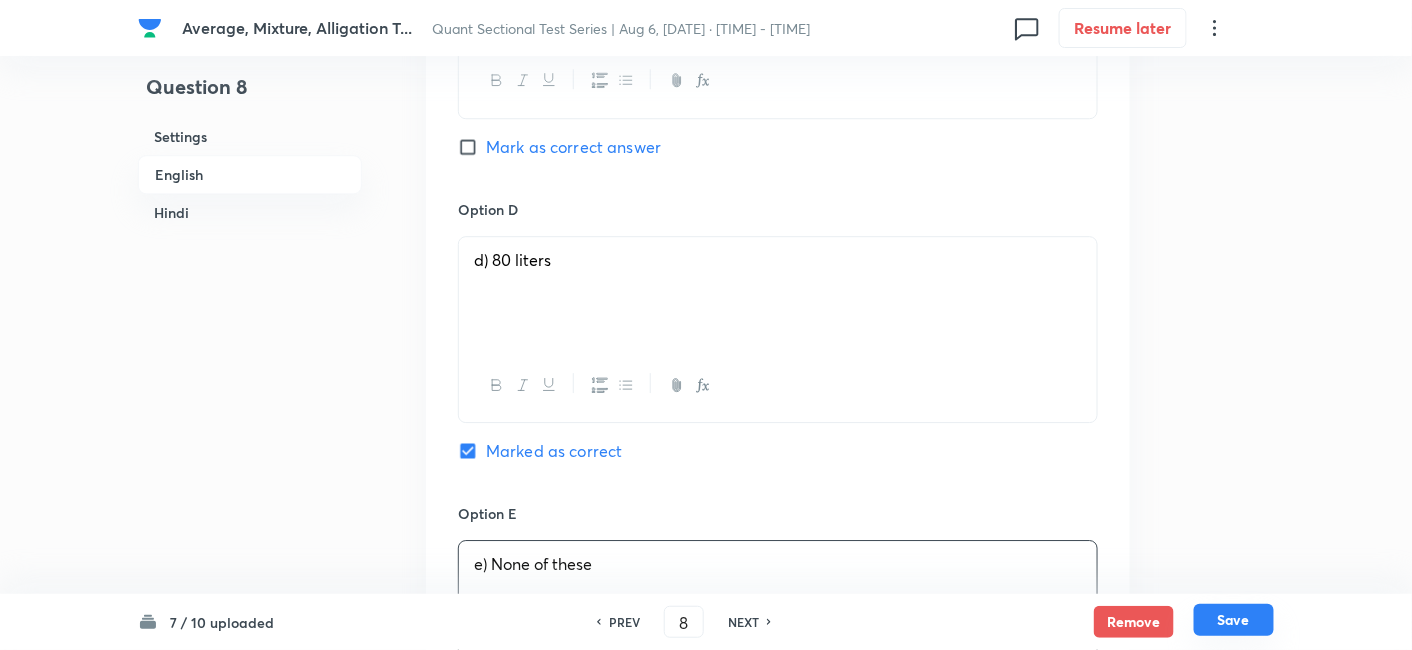 click on "Save" at bounding box center [1234, 620] 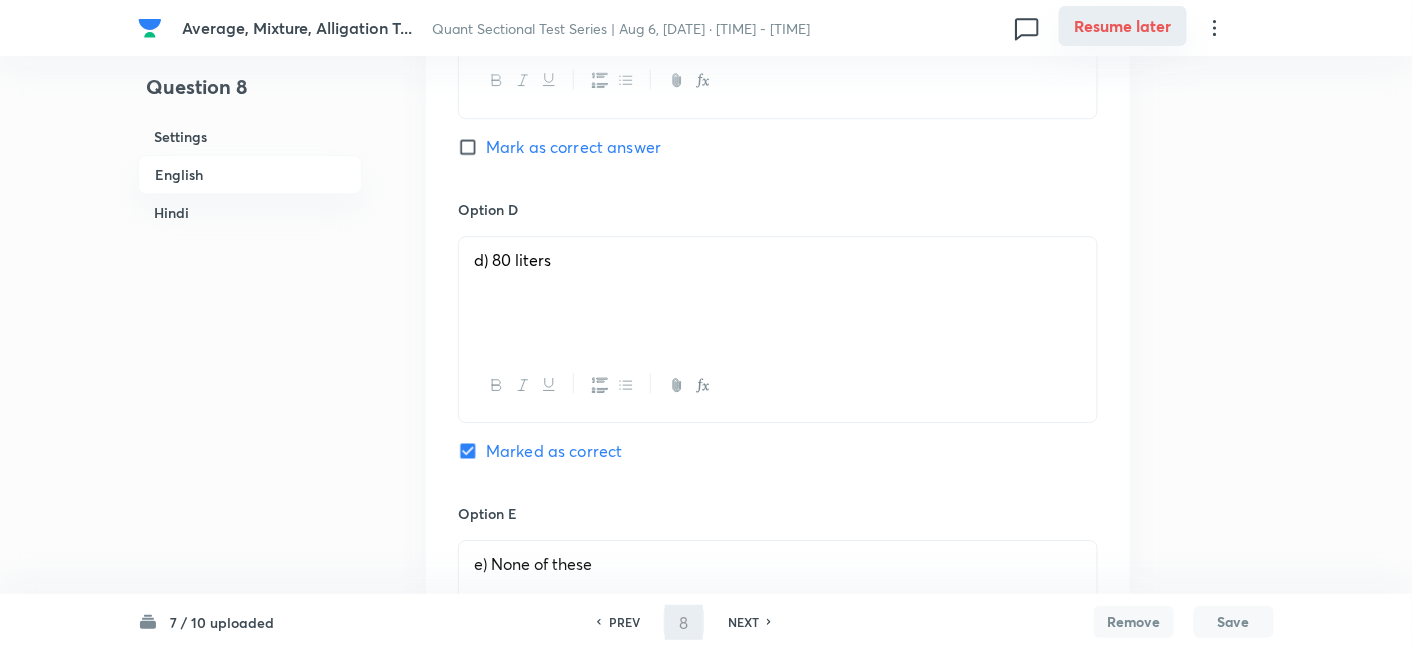 type on "9" 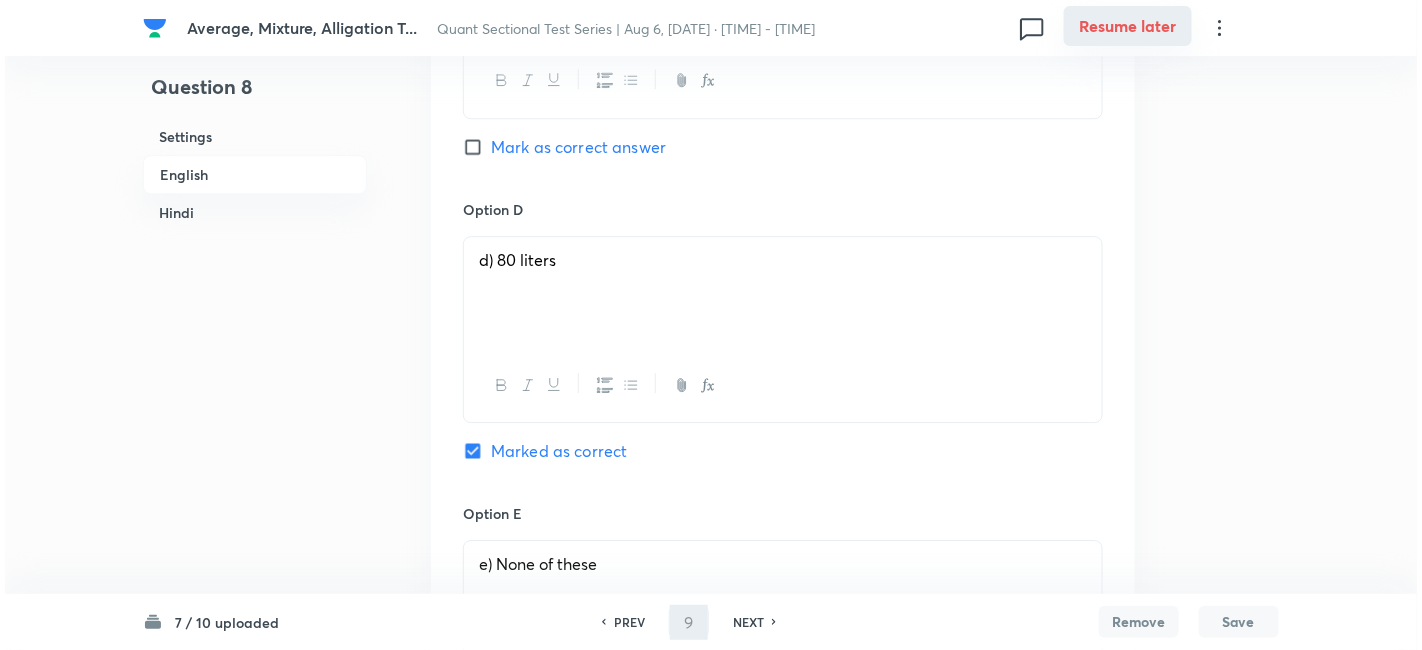 scroll, scrollTop: 0, scrollLeft: 0, axis: both 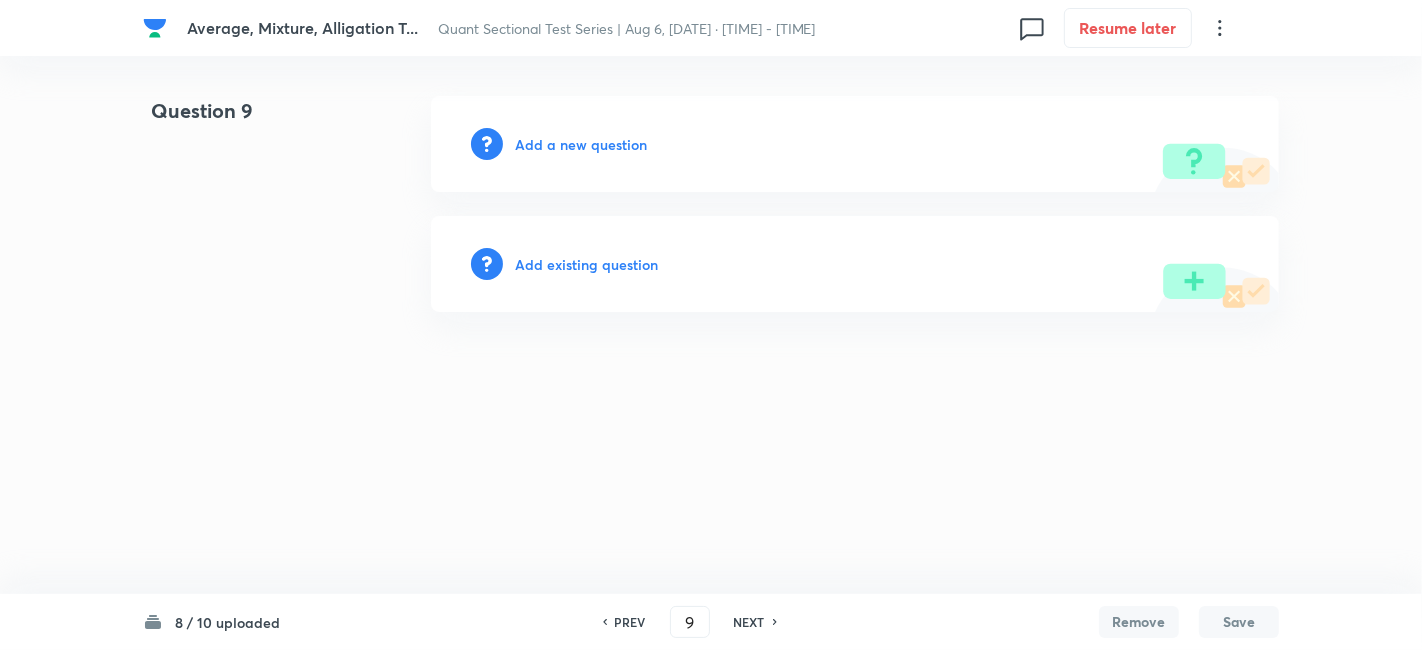 click on "Add a new question" at bounding box center [581, 144] 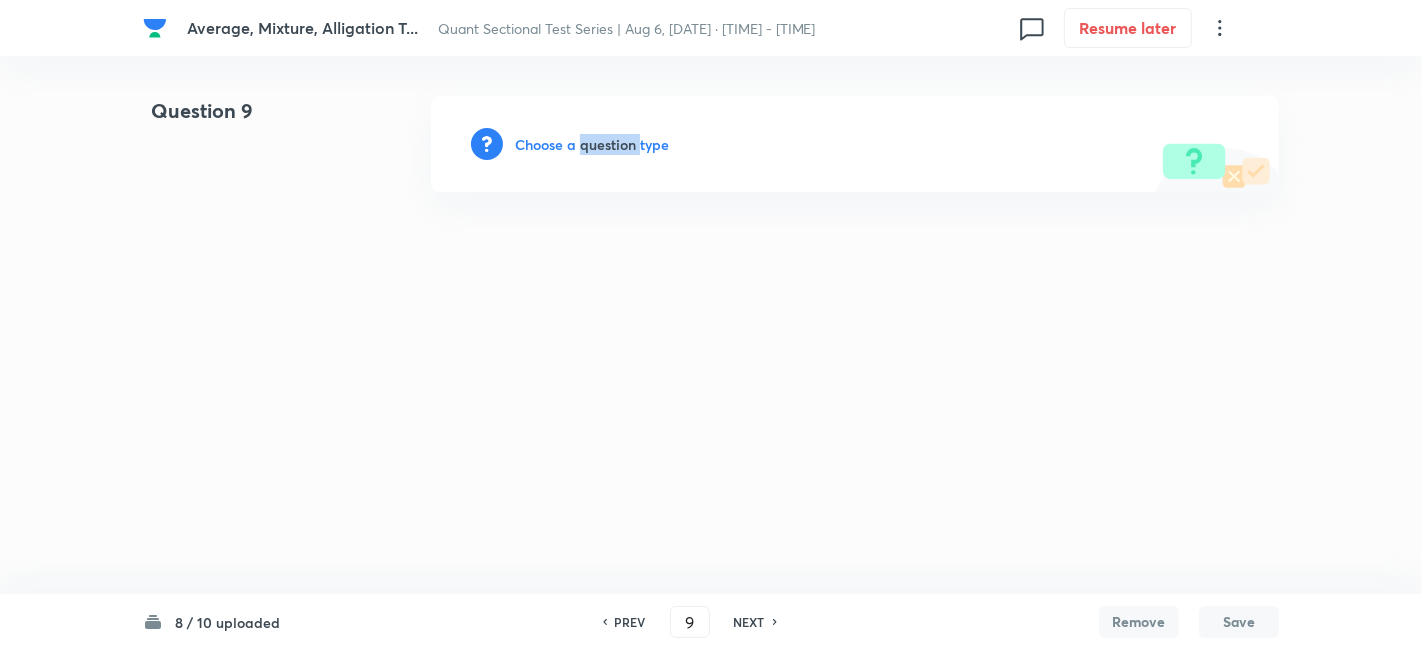 click on "Choose a question type" at bounding box center [592, 144] 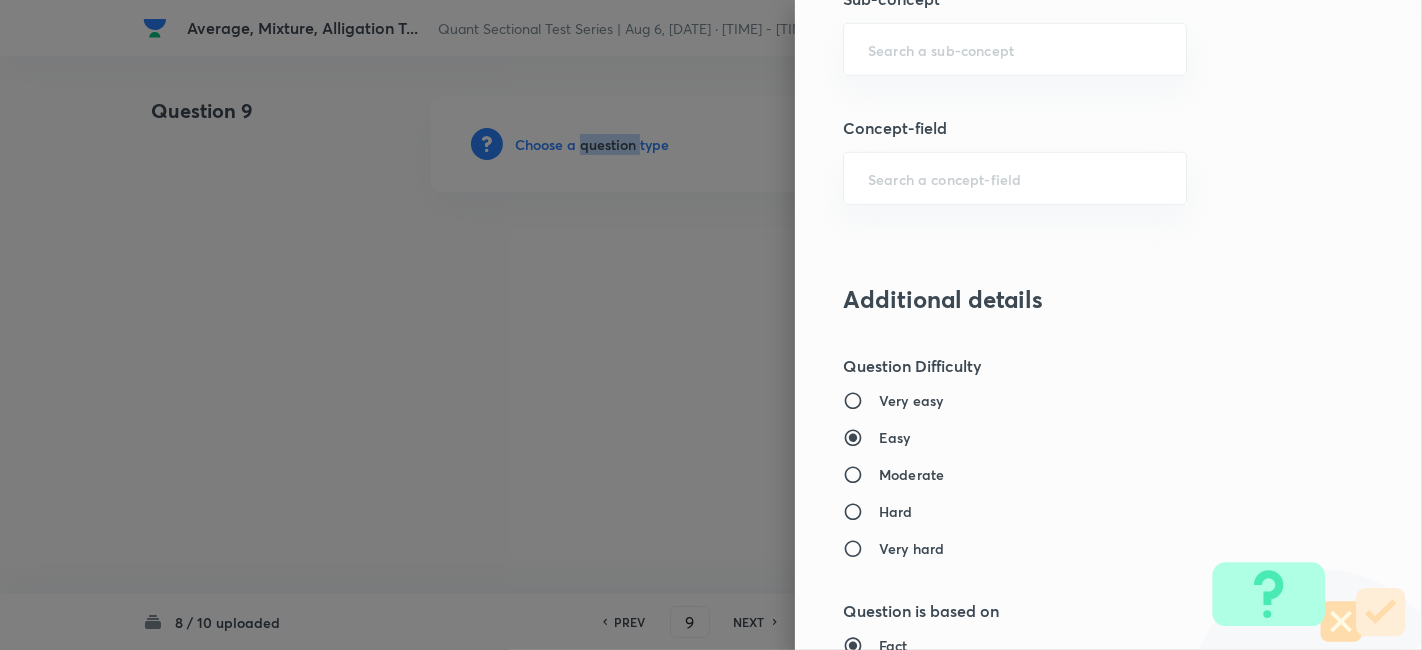 scroll, scrollTop: 1290, scrollLeft: 0, axis: vertical 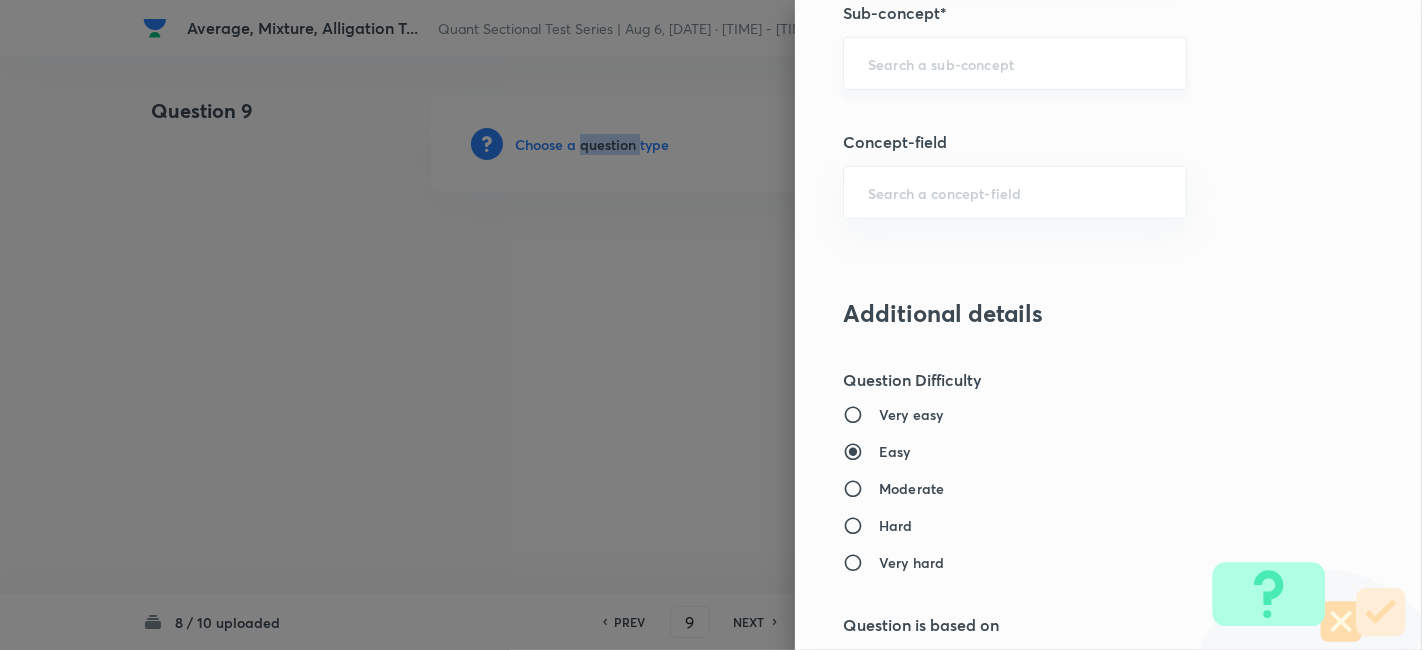 click on "​" at bounding box center [1015, 63] 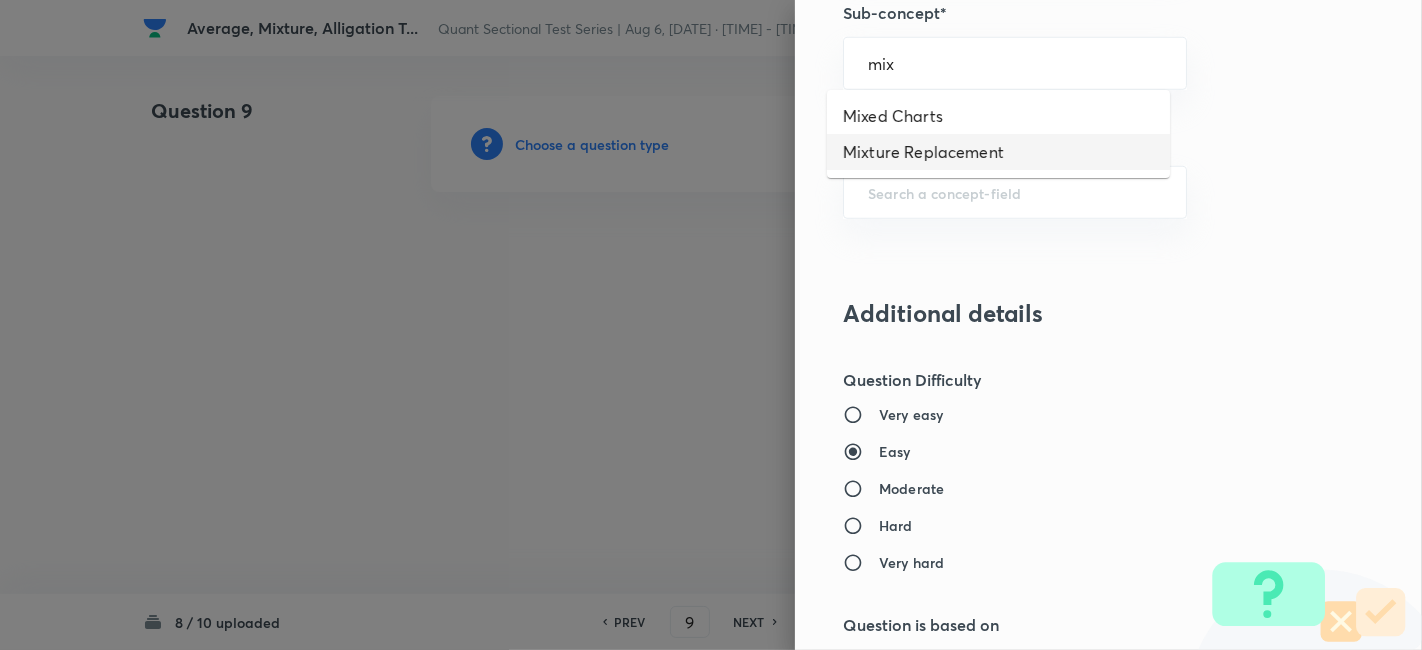 click on "Mixture Replacement" at bounding box center [998, 152] 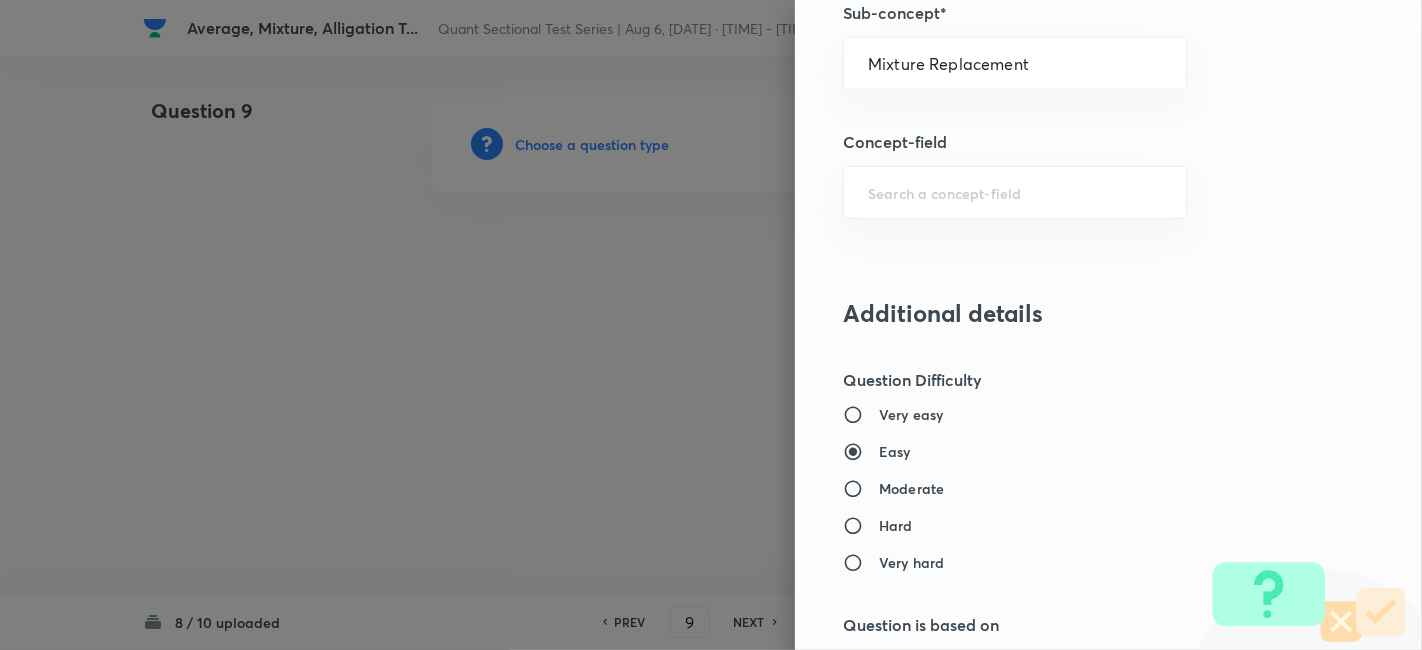 type on "Quantitative Aptitude" 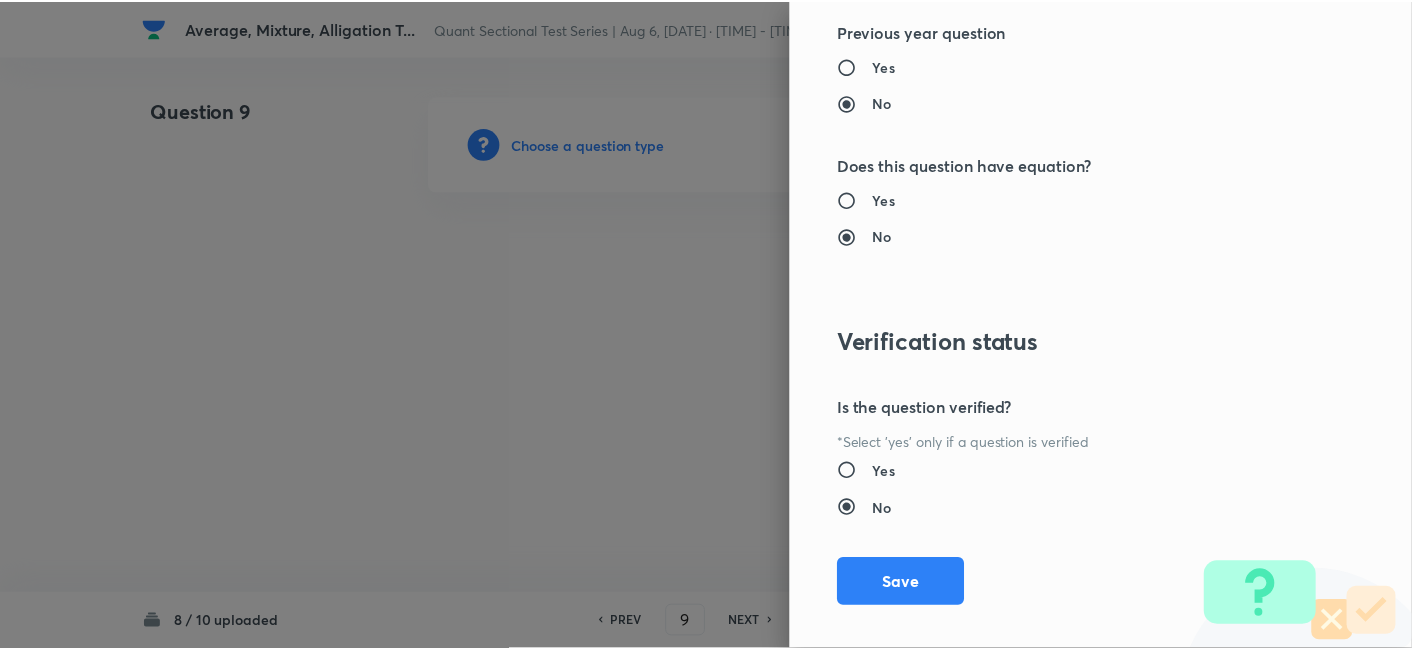 scroll, scrollTop: 2070, scrollLeft: 0, axis: vertical 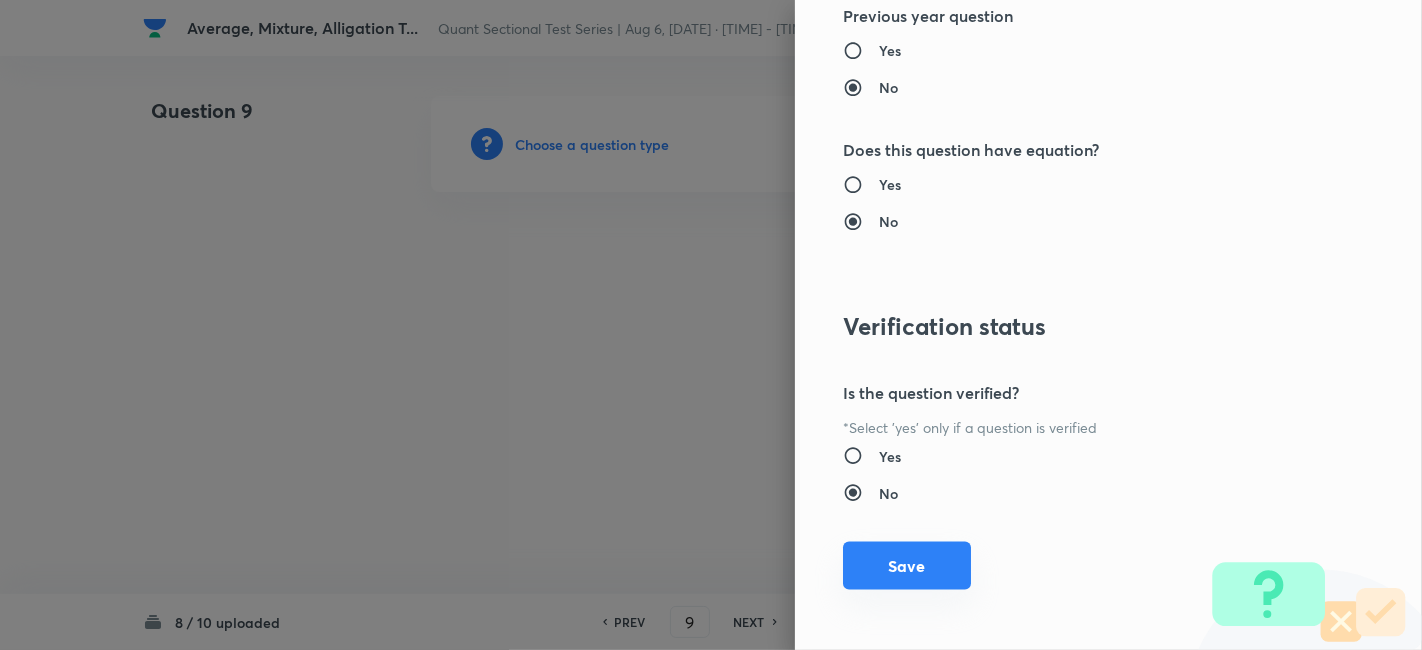 click on "Save" at bounding box center [907, 566] 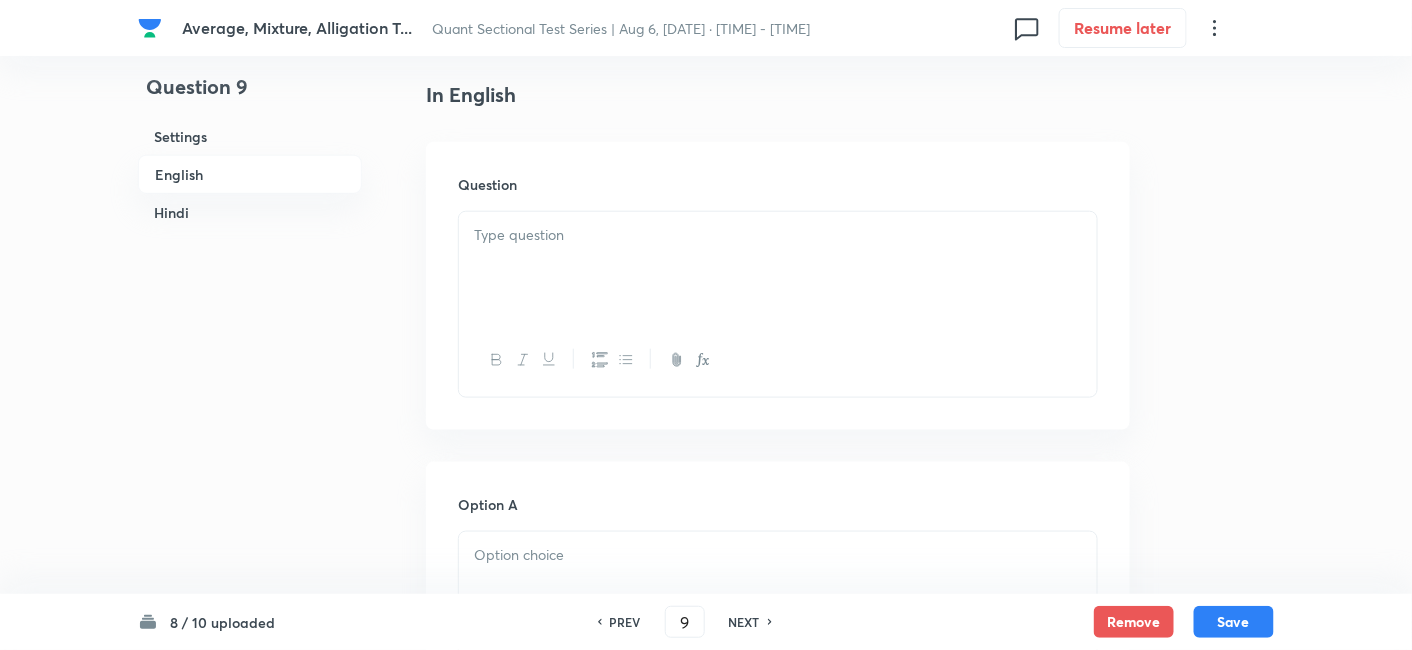 scroll, scrollTop: 622, scrollLeft: 0, axis: vertical 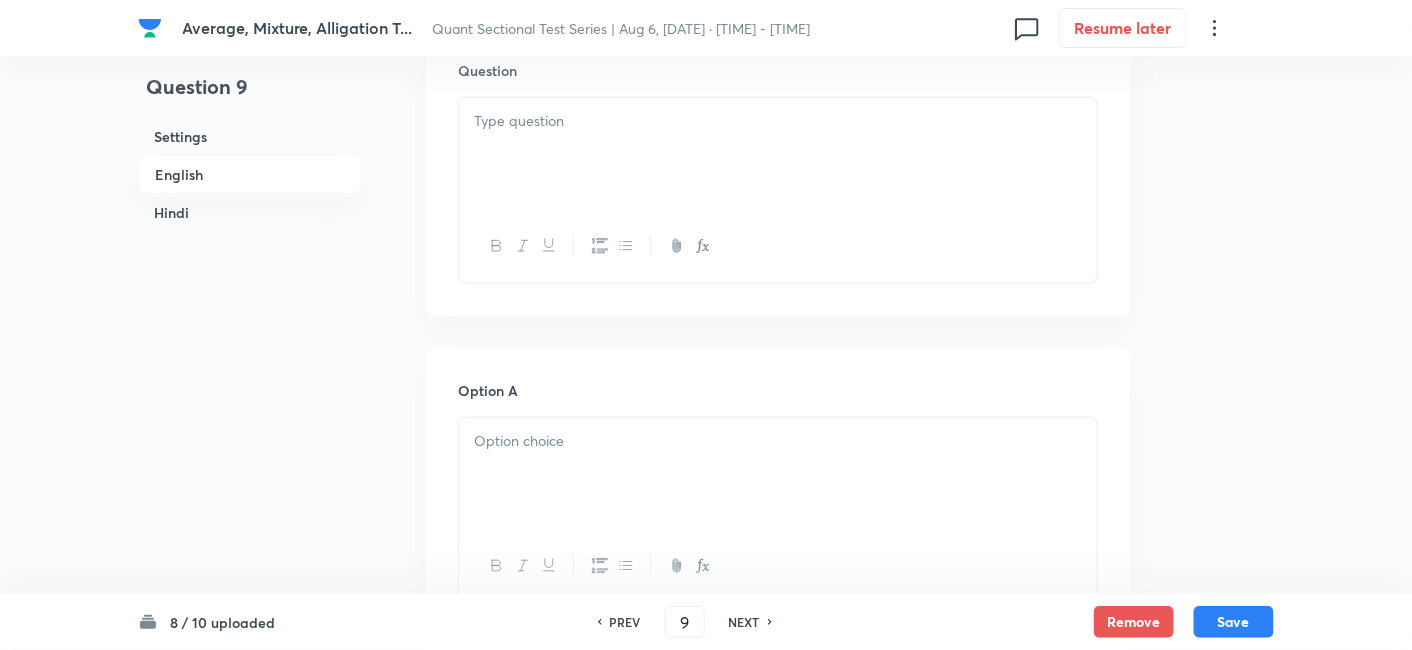click at bounding box center [778, 154] 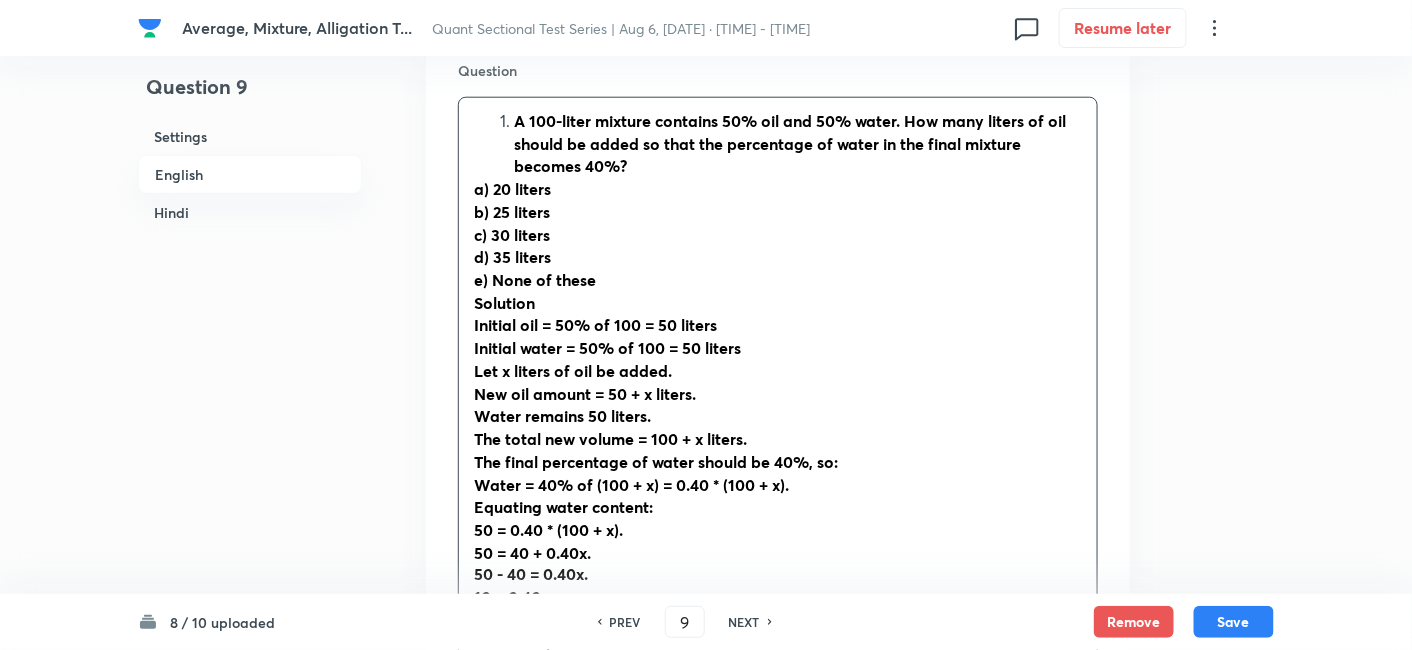 click on "A 100-liter mixture contains 50% oil and 50% water. How many liters of oil should be added so that the percentage of water in the final mixture becomes 40%?" at bounding box center [798, 144] 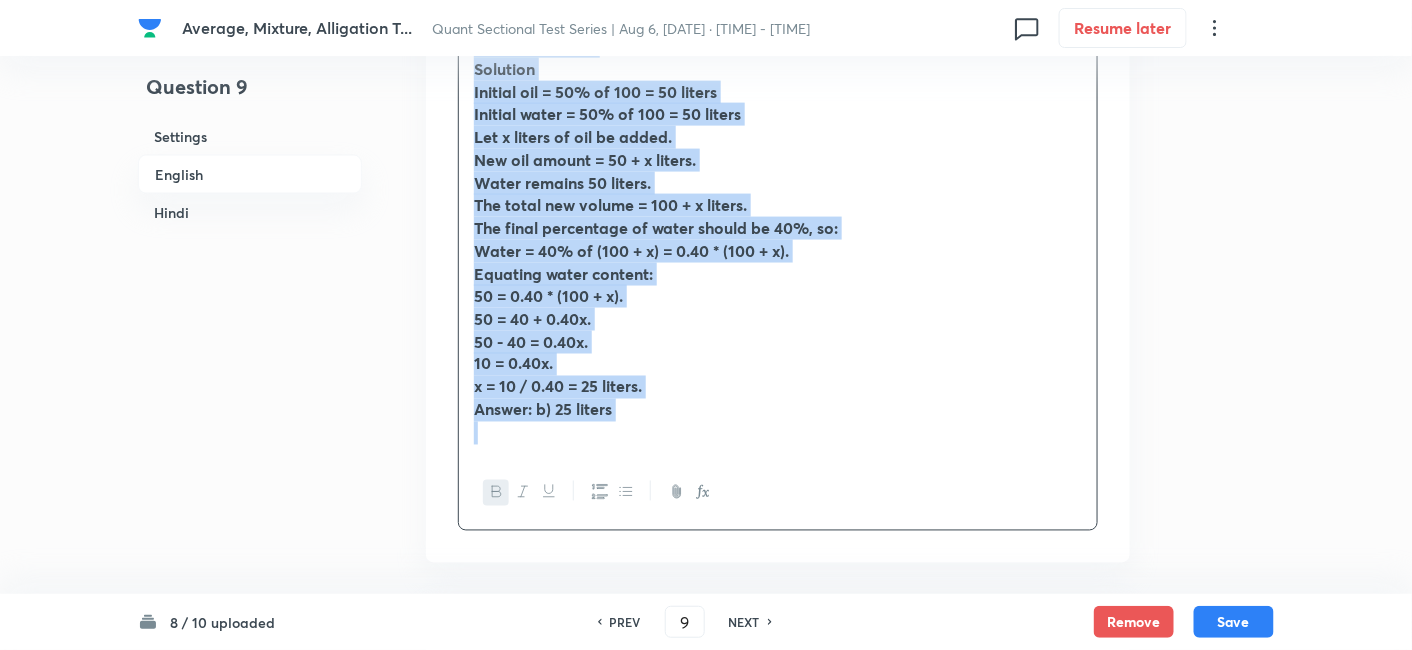 scroll, scrollTop: 904, scrollLeft: 0, axis: vertical 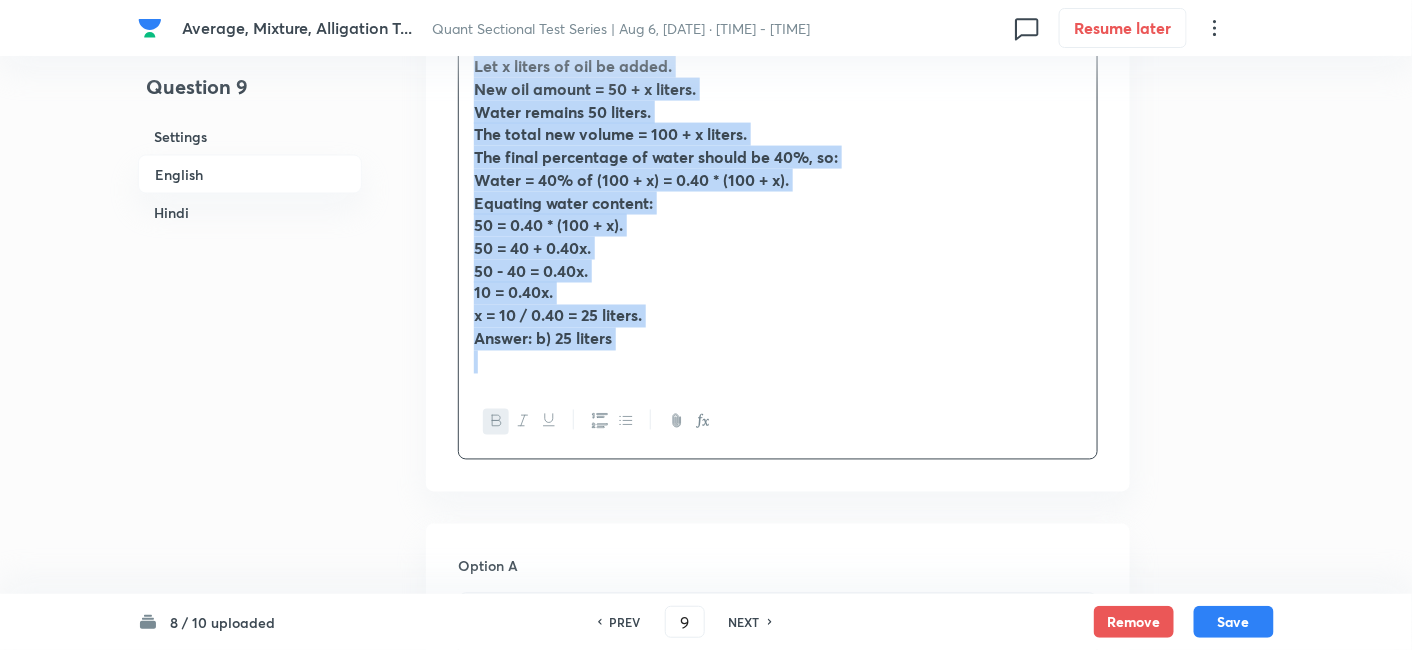 drag, startPoint x: 471, startPoint y: 122, endPoint x: 848, endPoint y: 535, distance: 559.1941 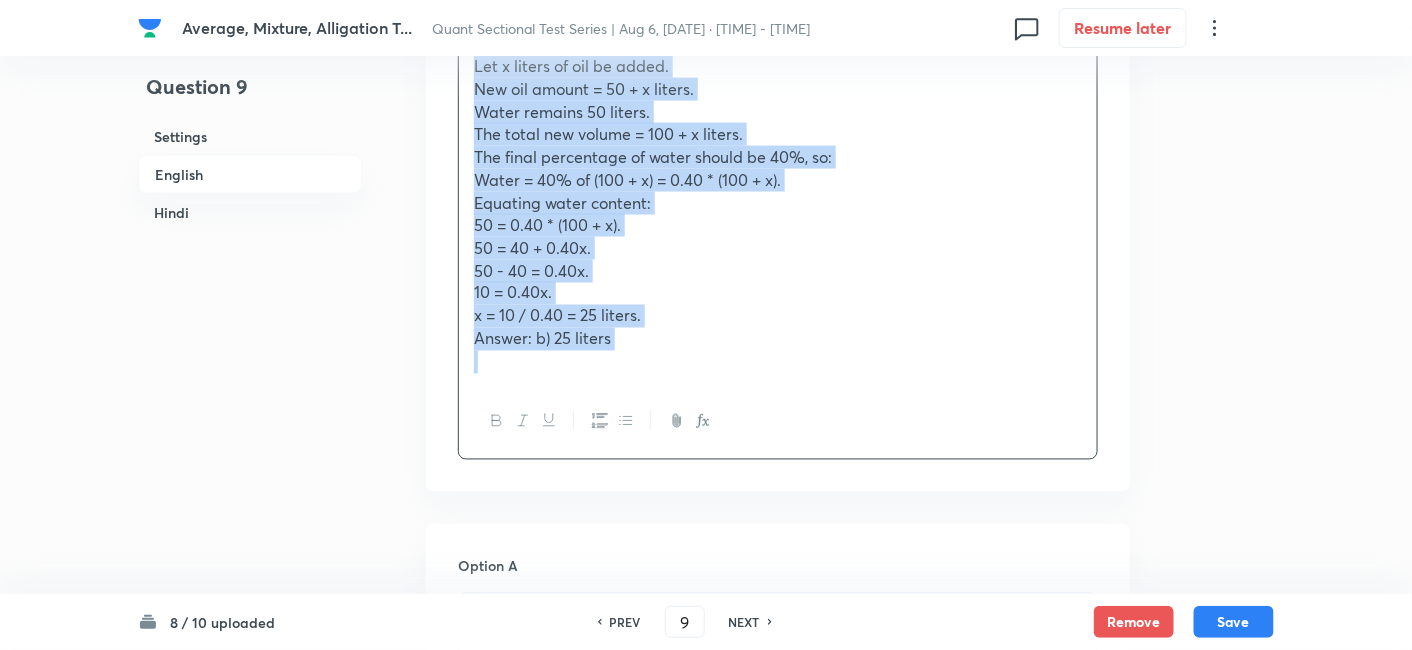 copy on "A 100-liter mixture contains 50% oil and 50% water. How many liters of oil should be added so that the percentage of water in the final mixture becomes 40%? a) 20 liters b) 25 liters c) 30 liters d) 35 liters e) None of these Solution Initial oil = 50% of 100 = 50 liters Initial water = 50% of 100 = 50 liters Let x liters of oil be added. New oil amount = 50 + x liters. Water remains 50 liters. The total new volume = 100 + x liters. The final percentage of water should be 40%, so: Water = 40% of (100 + x) = 0.40 * (100 + x). Equating water content: 50 = 0.40 * (100 + x). 50 = 40 + 0.40x. 50 - 40 = 0.40x. 10 = 0.40x. x = 10 / 0.40 = 25 liters. Answer: b) 25 liters" 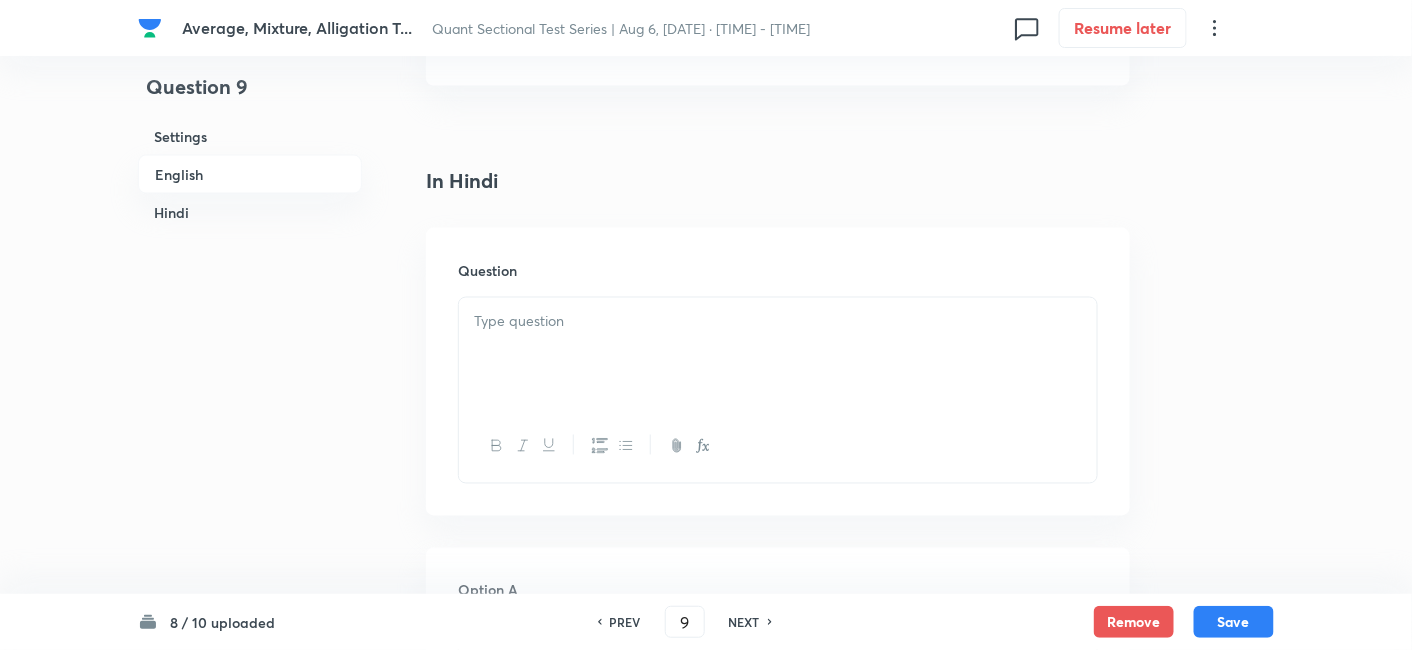 scroll, scrollTop: 3208, scrollLeft: 0, axis: vertical 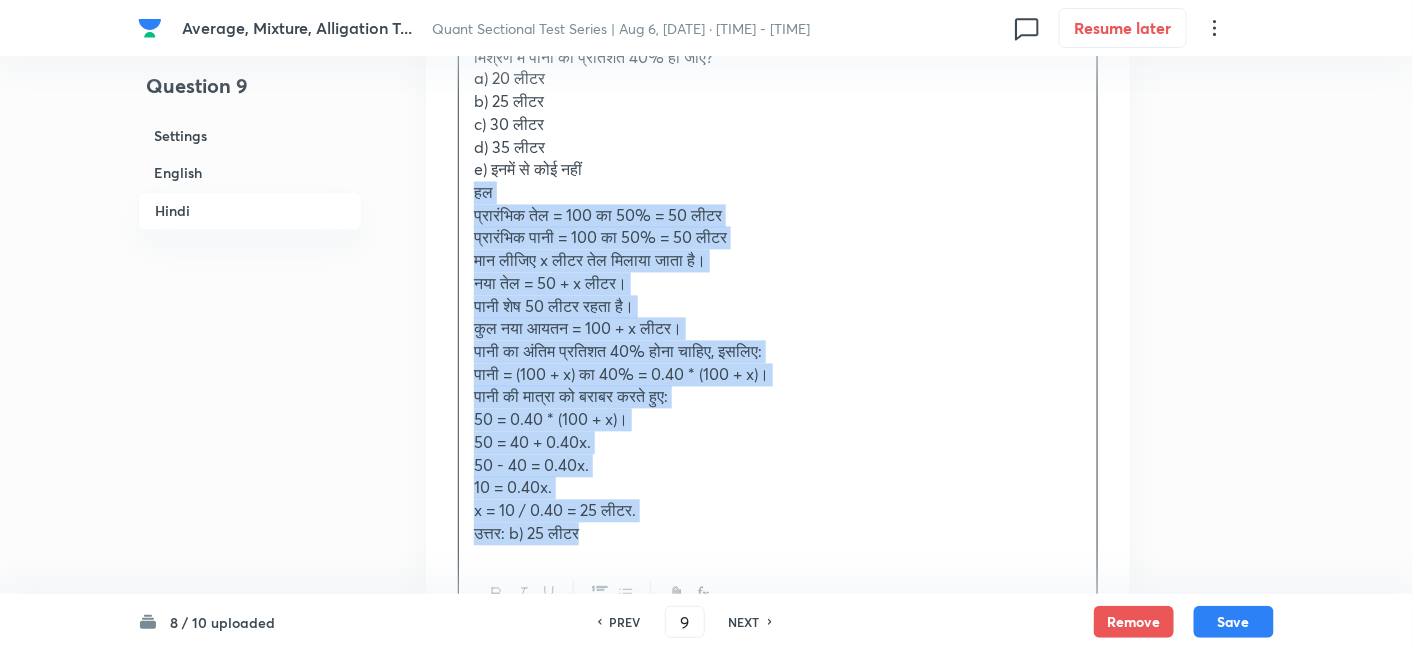 drag, startPoint x: 466, startPoint y: 193, endPoint x: 706, endPoint y: 528, distance: 412.0983 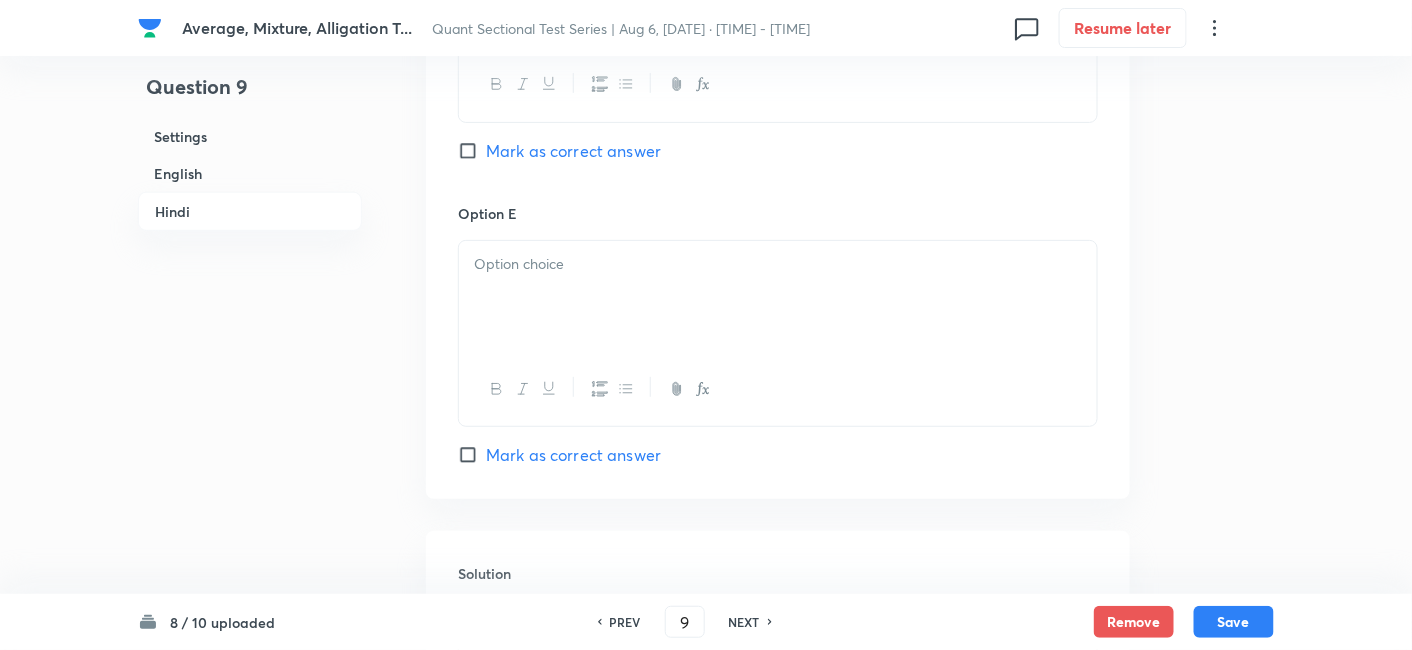 scroll, scrollTop: 5235, scrollLeft: 0, axis: vertical 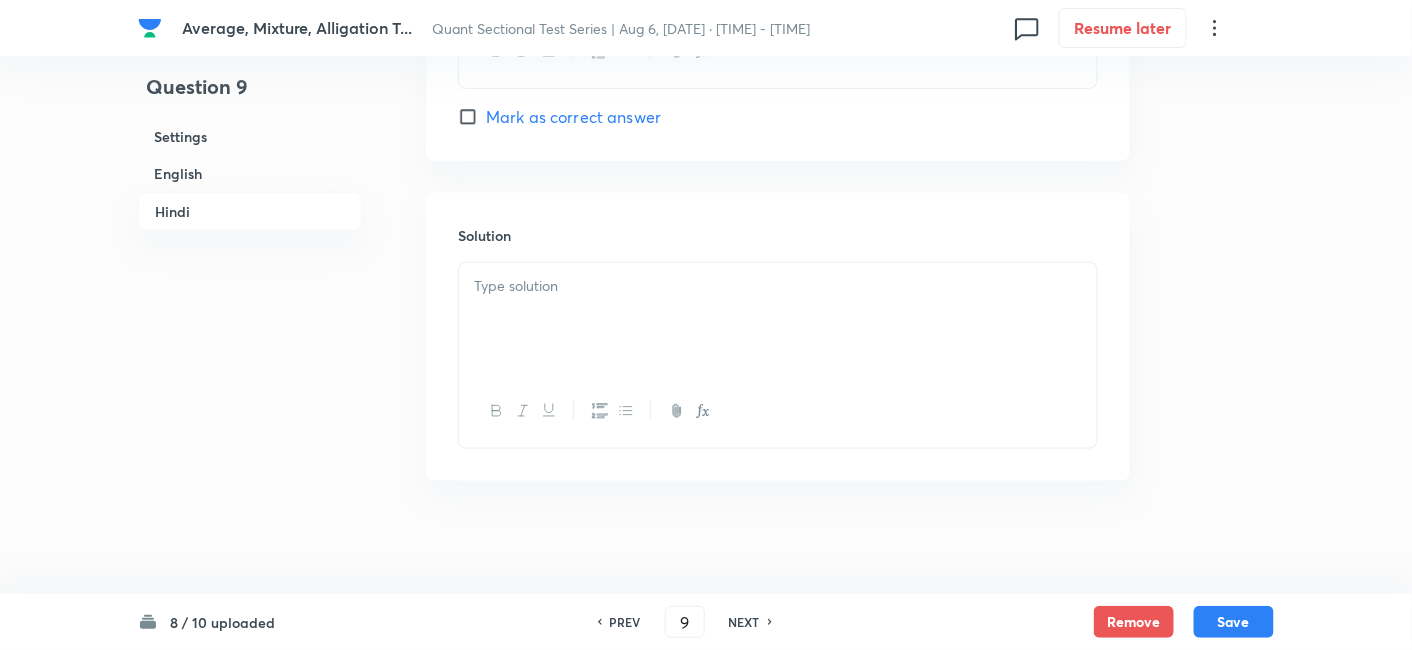 click at bounding box center [778, 319] 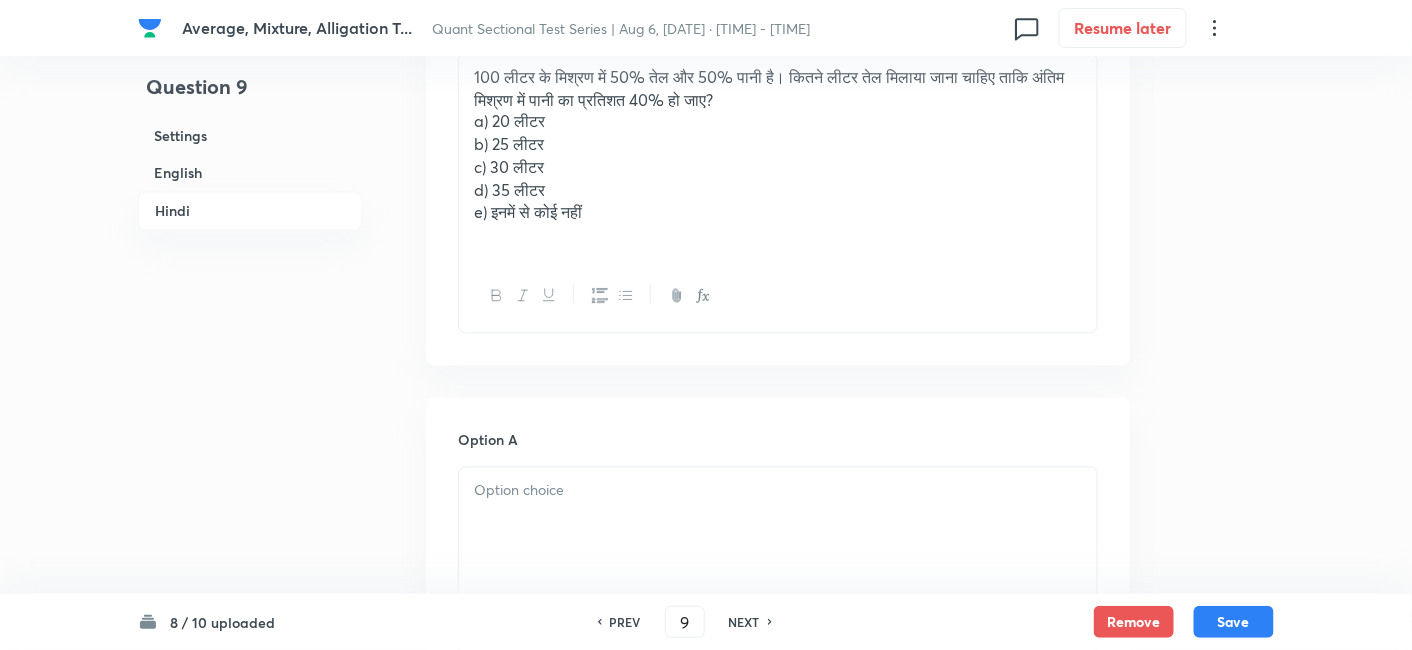 scroll, scrollTop: 3410, scrollLeft: 0, axis: vertical 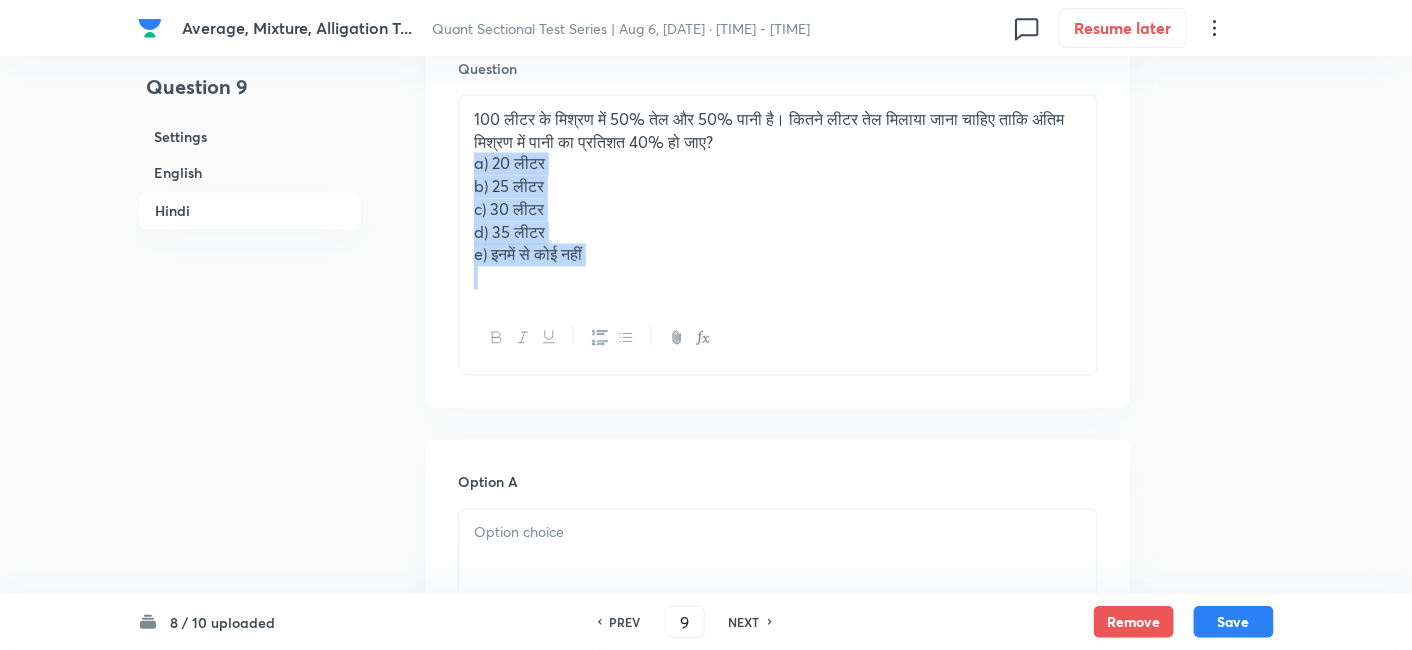 drag, startPoint x: 465, startPoint y: 160, endPoint x: 705, endPoint y: 290, distance: 272.94687 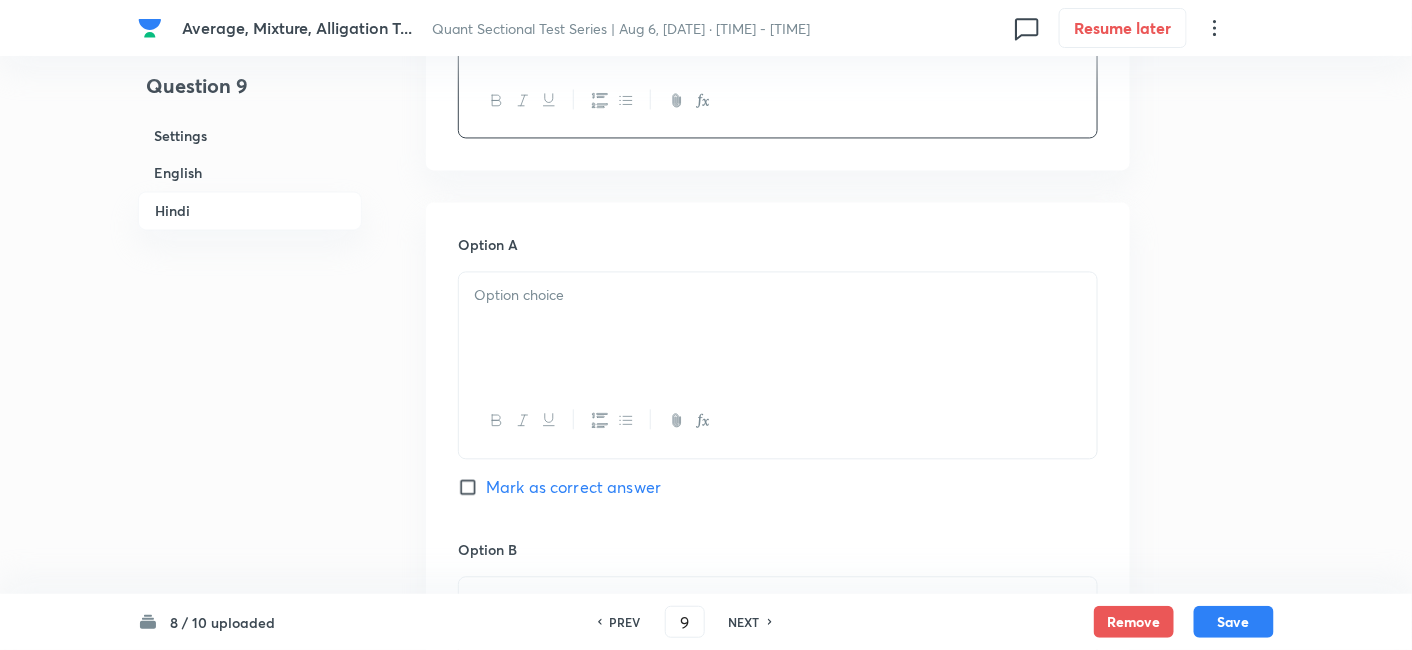scroll, scrollTop: 3554, scrollLeft: 0, axis: vertical 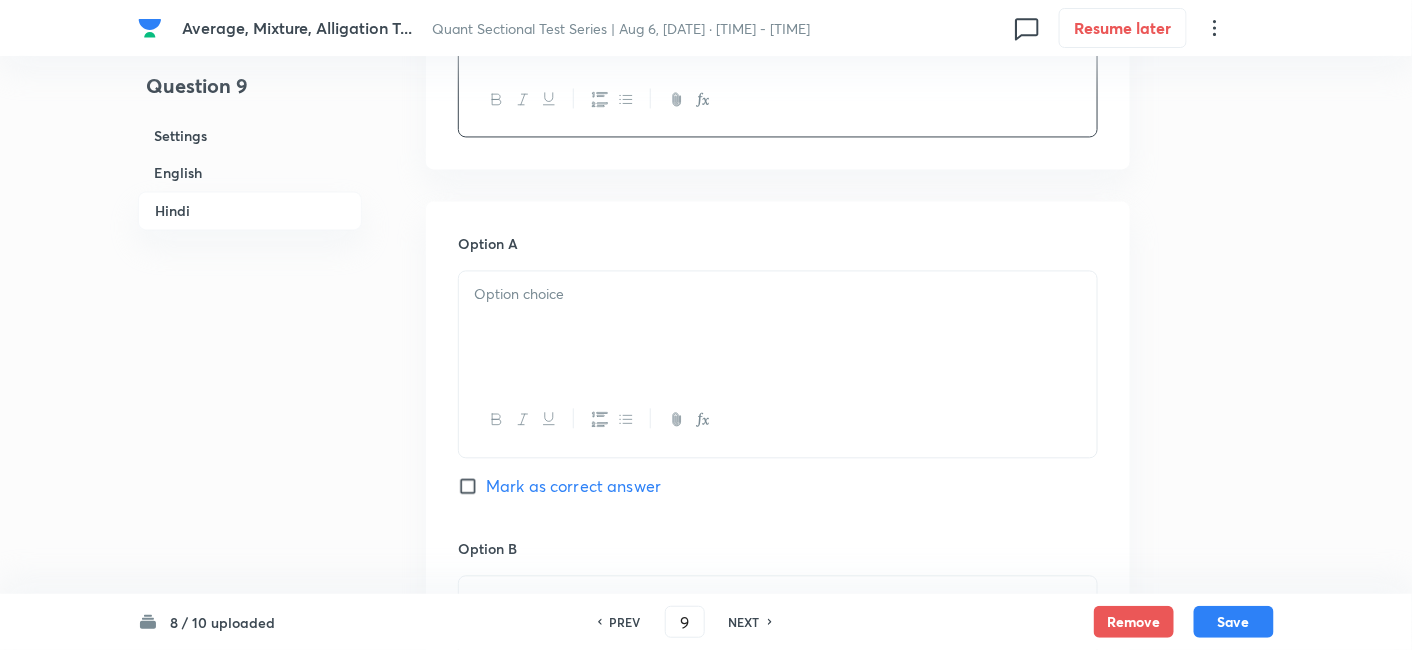 click at bounding box center [778, 295] 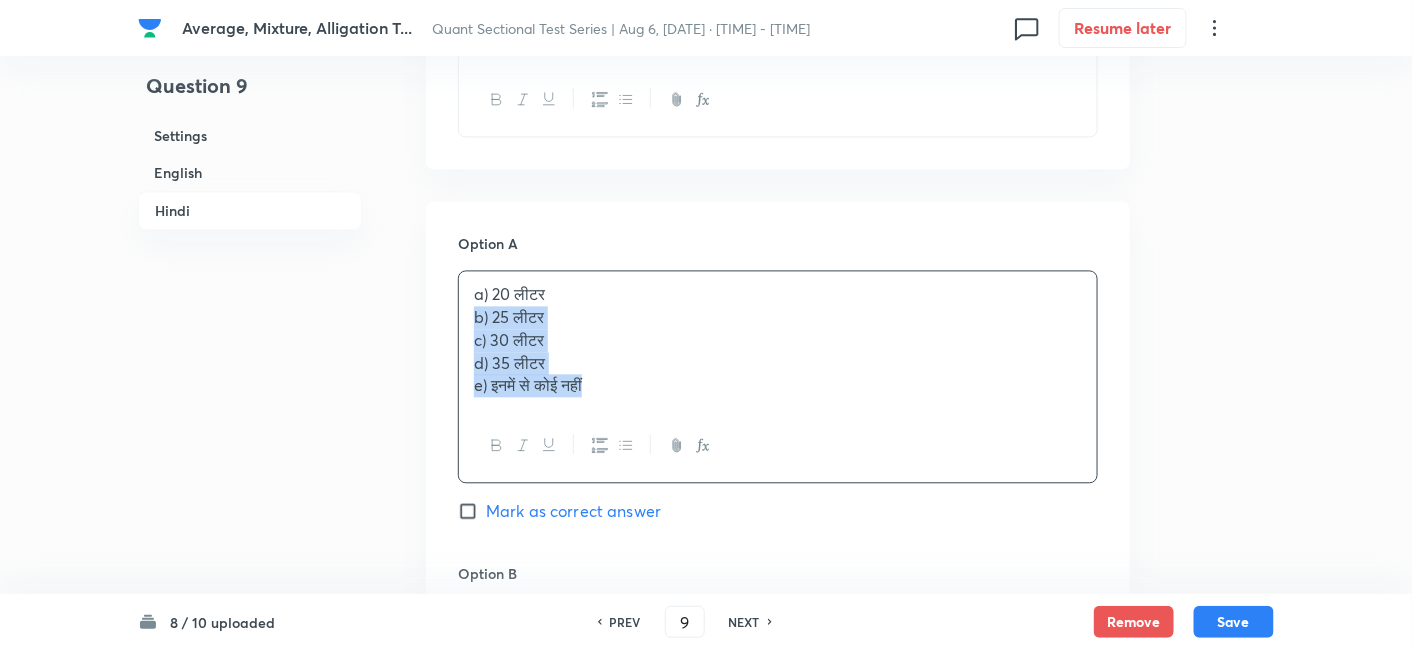 drag, startPoint x: 467, startPoint y: 306, endPoint x: 689, endPoint y: 425, distance: 251.8829 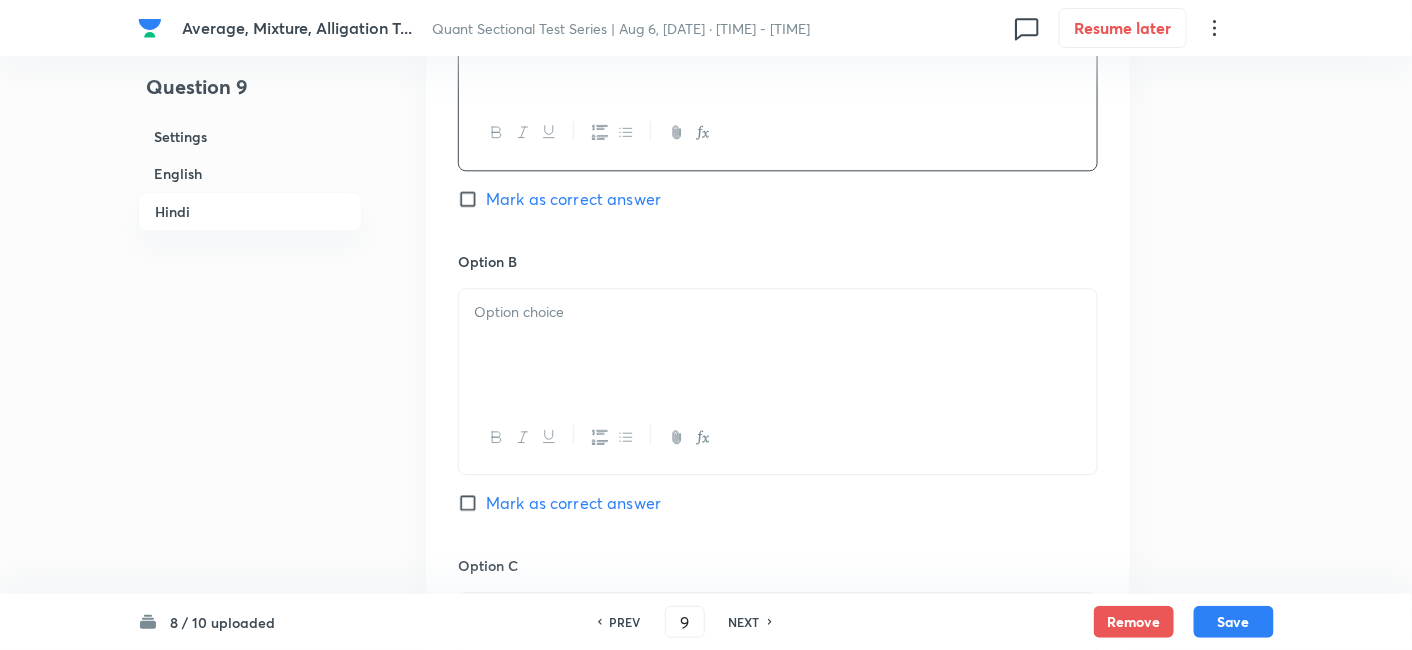 scroll, scrollTop: 3841, scrollLeft: 0, axis: vertical 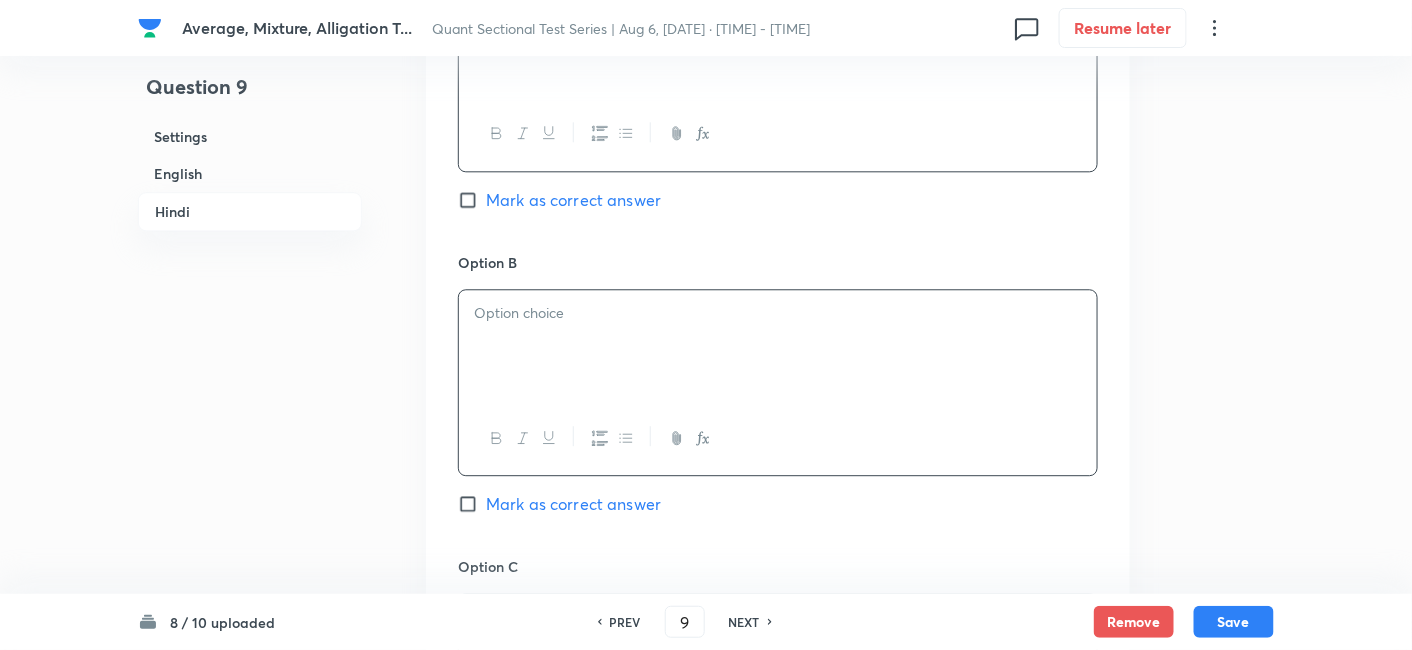 click at bounding box center [778, 346] 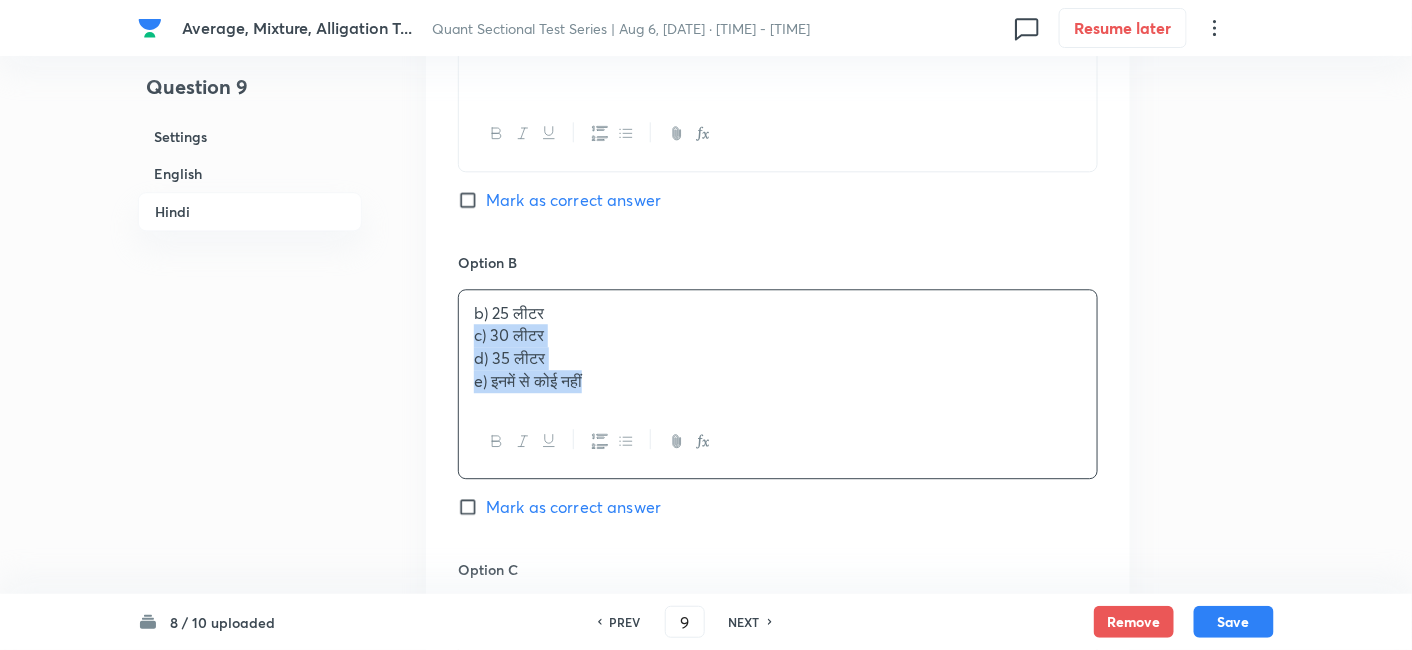 drag, startPoint x: 469, startPoint y: 334, endPoint x: 688, endPoint y: 438, distance: 242.43968 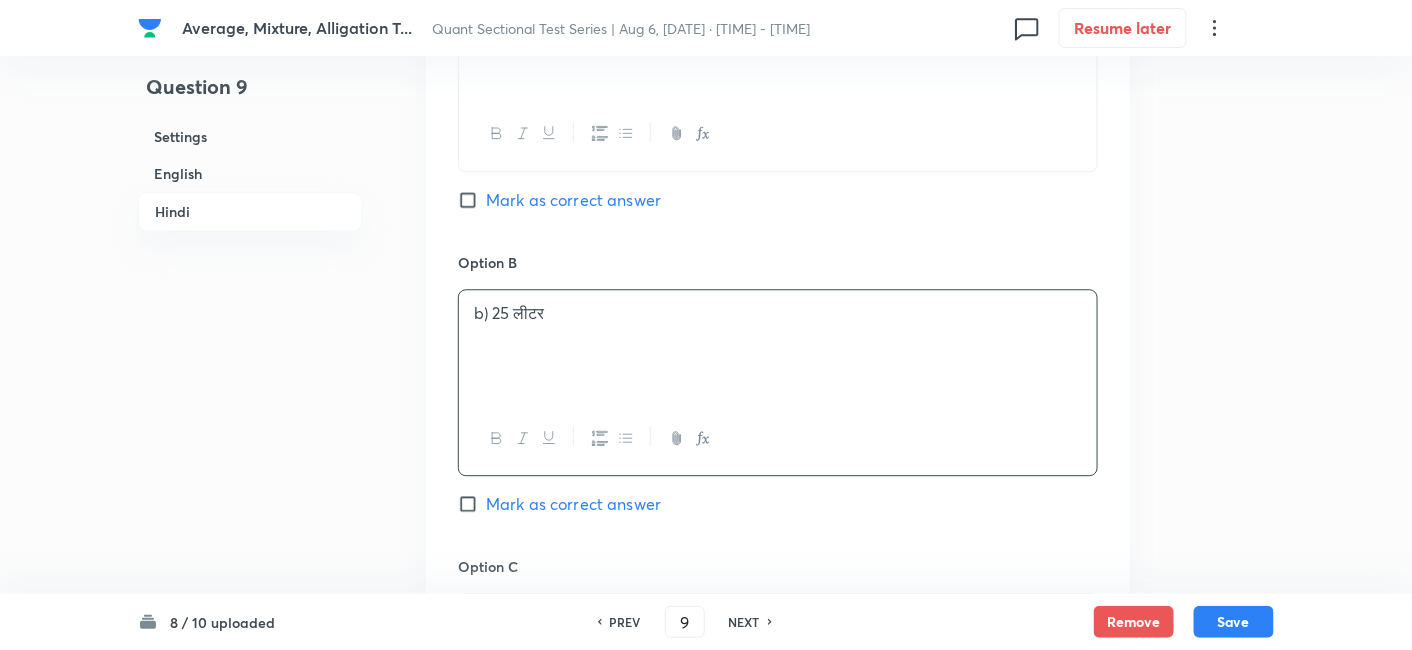click on "Mark as correct answer" at bounding box center (573, 504) 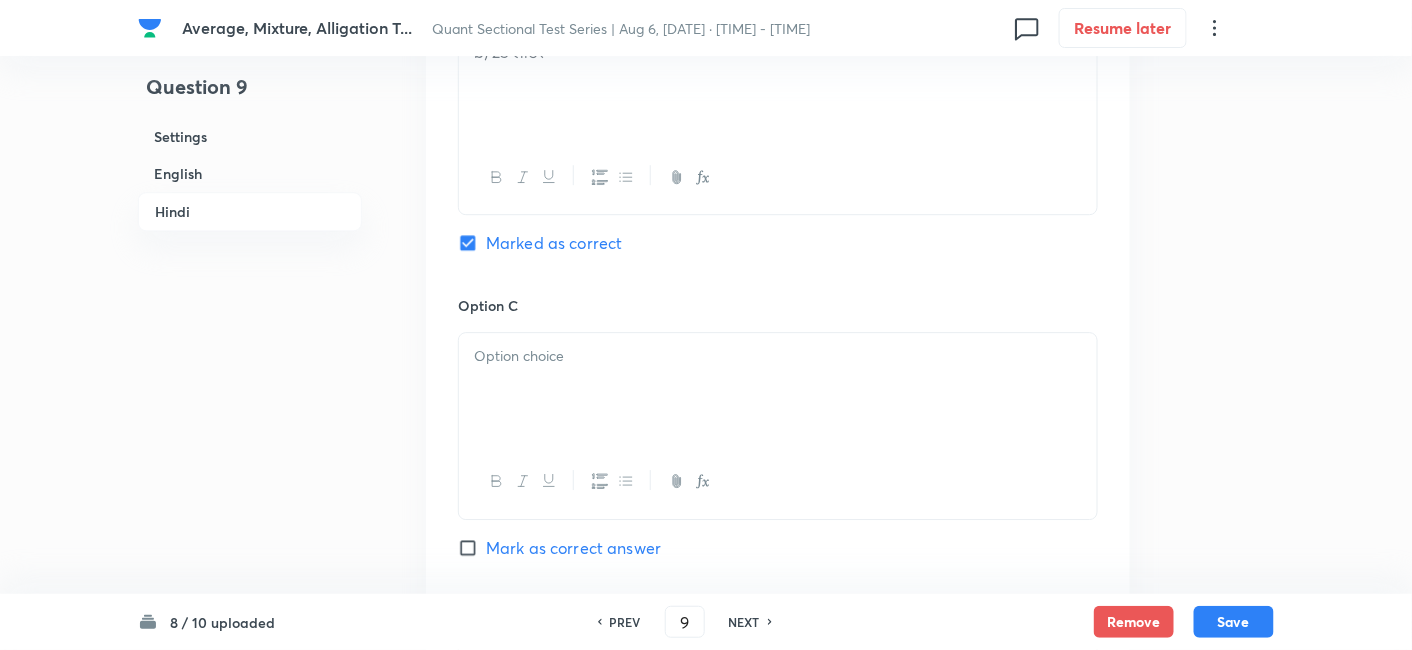 checkbox on "true" 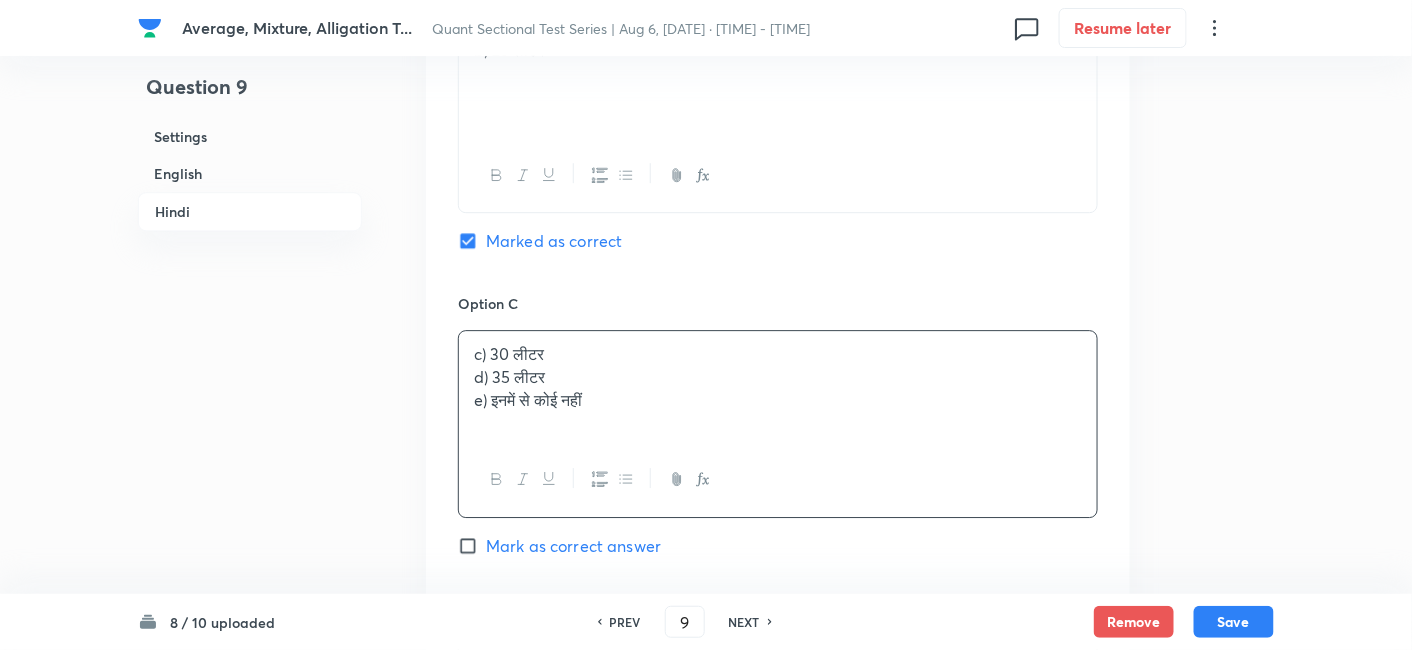click on "c) 30 लीटर" at bounding box center [778, 354] 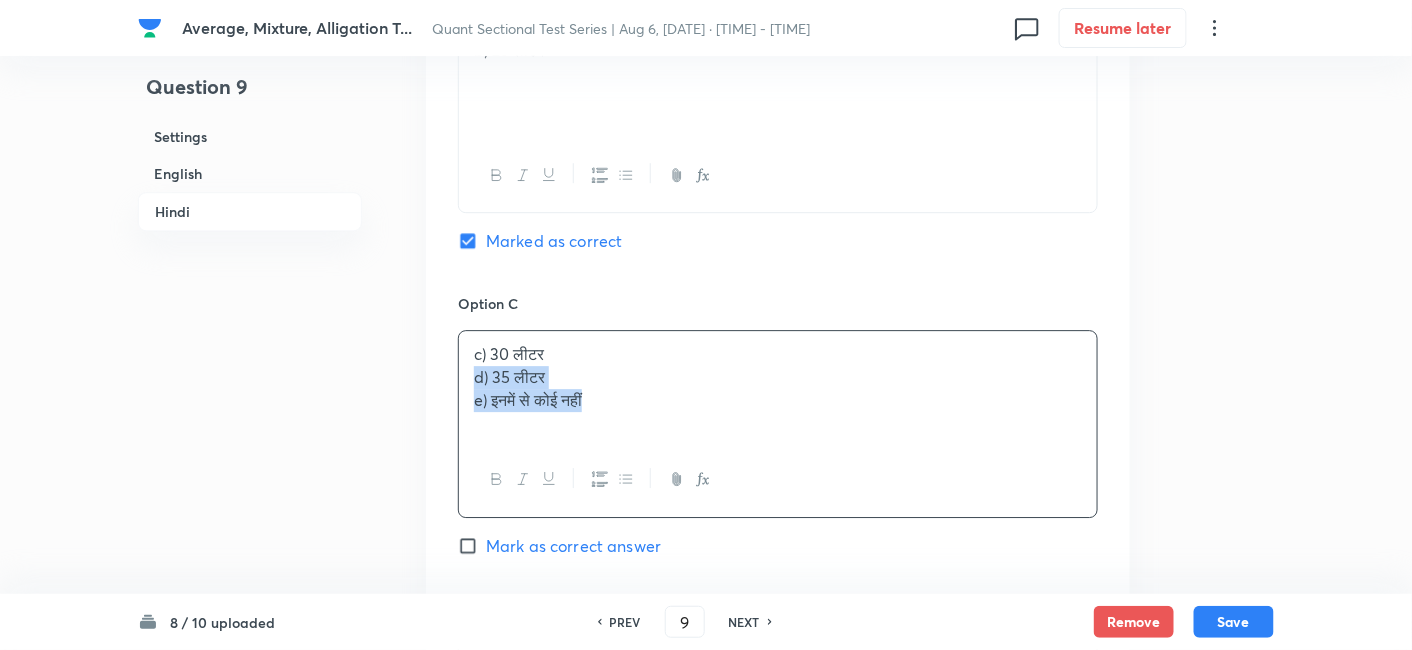 drag, startPoint x: 467, startPoint y: 373, endPoint x: 671, endPoint y: 432, distance: 212.36055 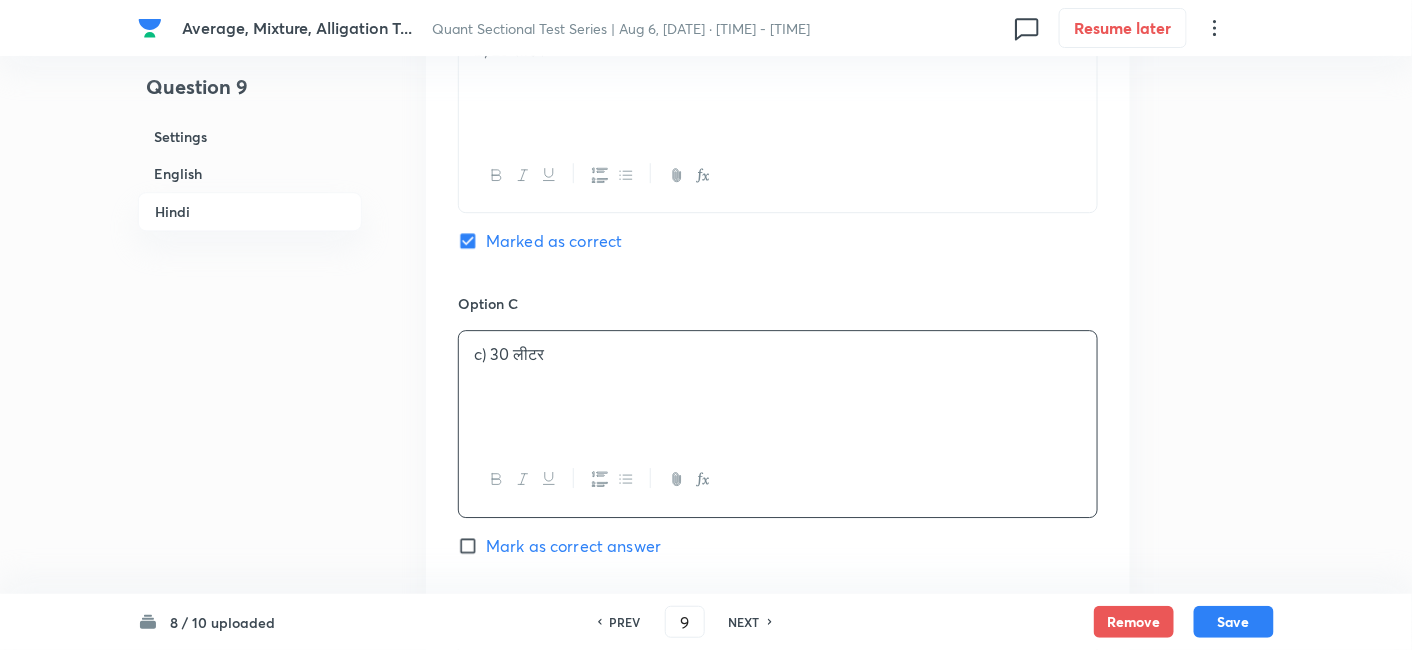 scroll, scrollTop: 4362, scrollLeft: 0, axis: vertical 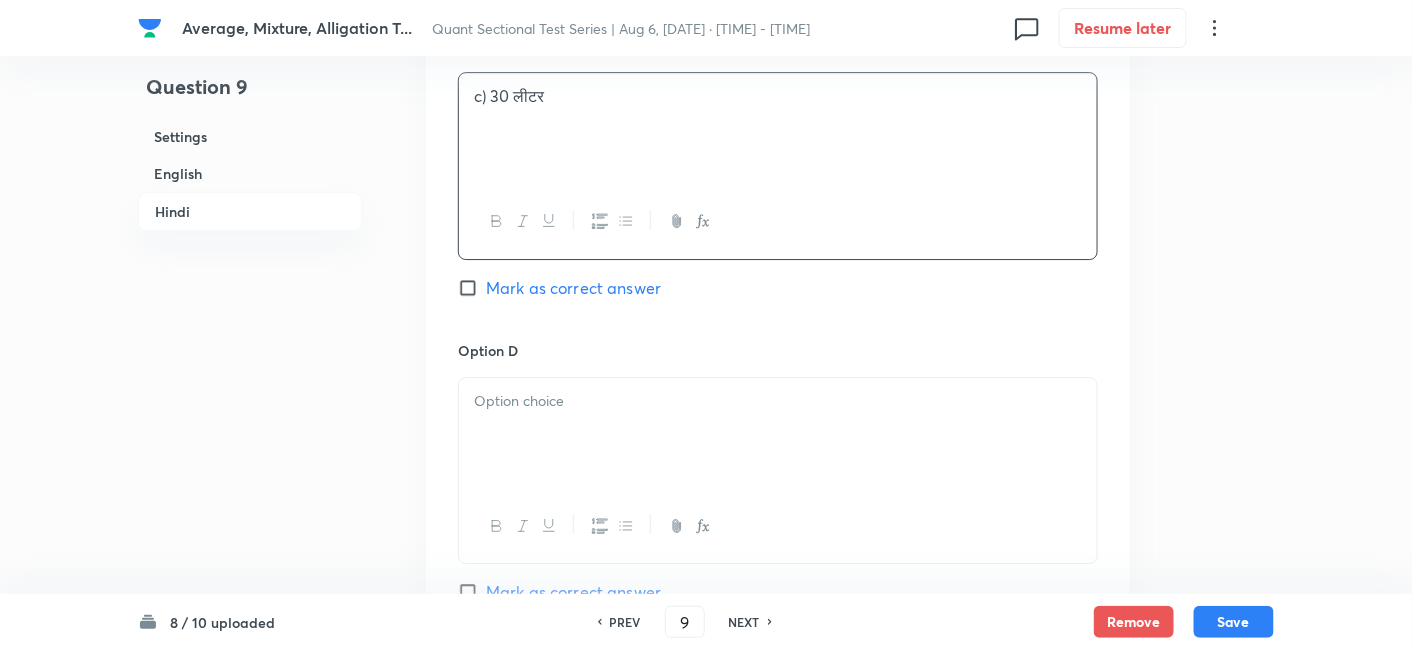 click at bounding box center [778, 434] 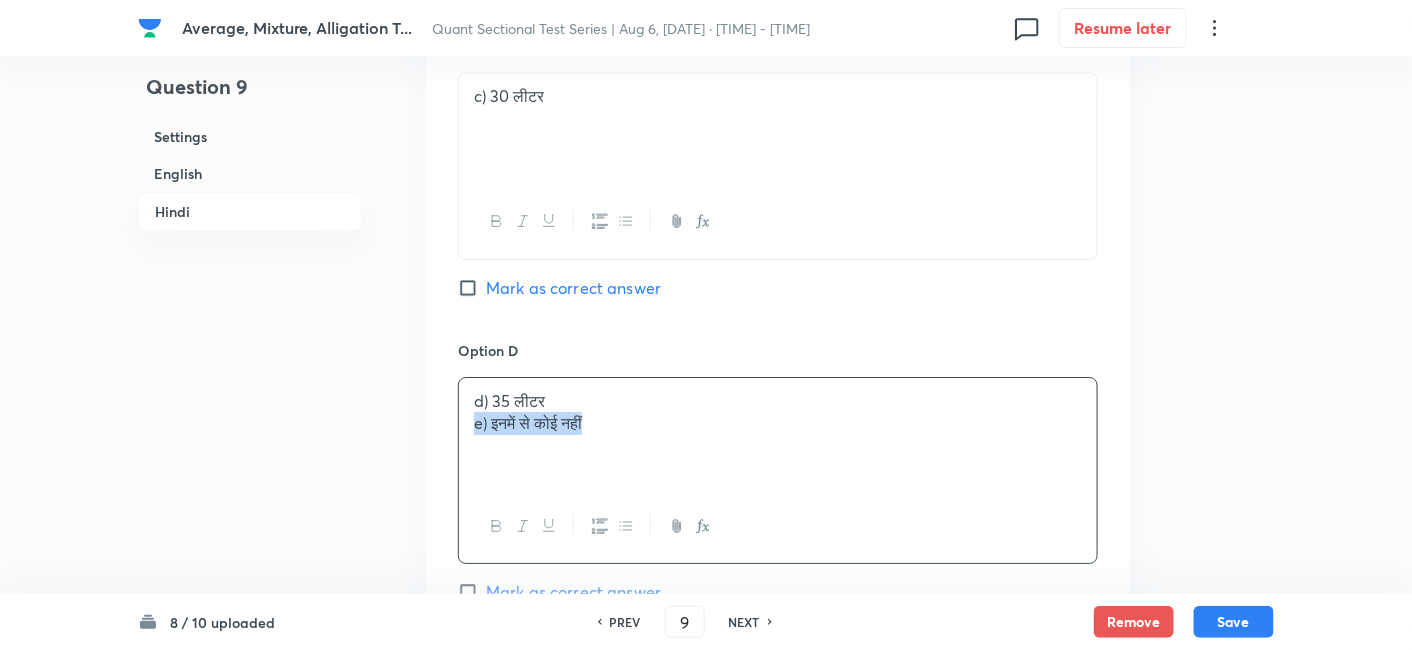 drag, startPoint x: 469, startPoint y: 418, endPoint x: 896, endPoint y: 441, distance: 427.619 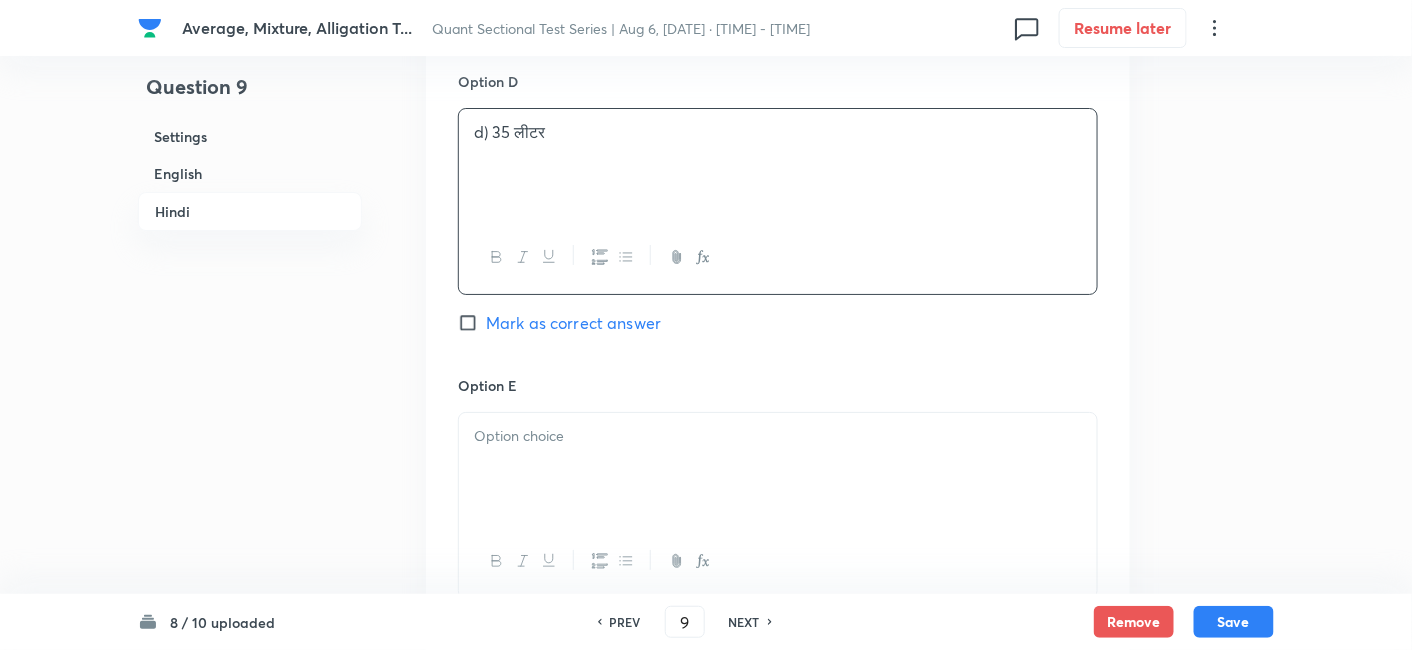click at bounding box center (778, 436) 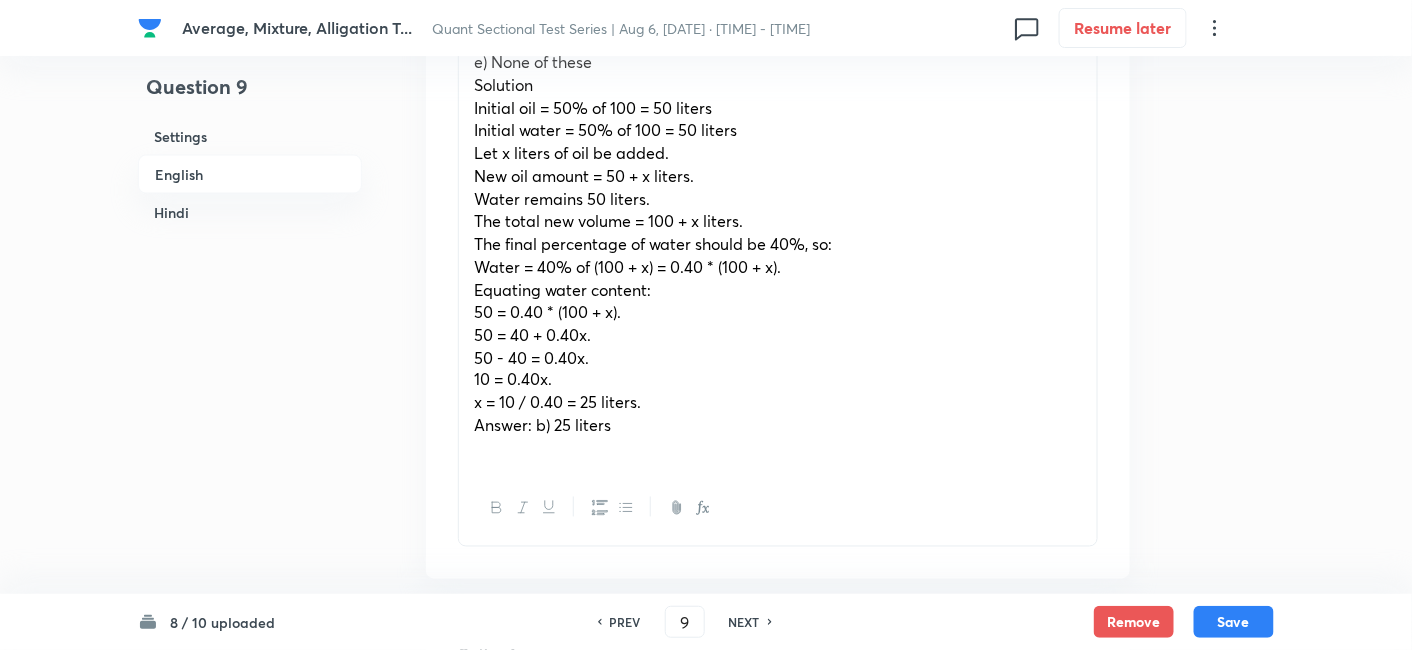 scroll, scrollTop: 828, scrollLeft: 0, axis: vertical 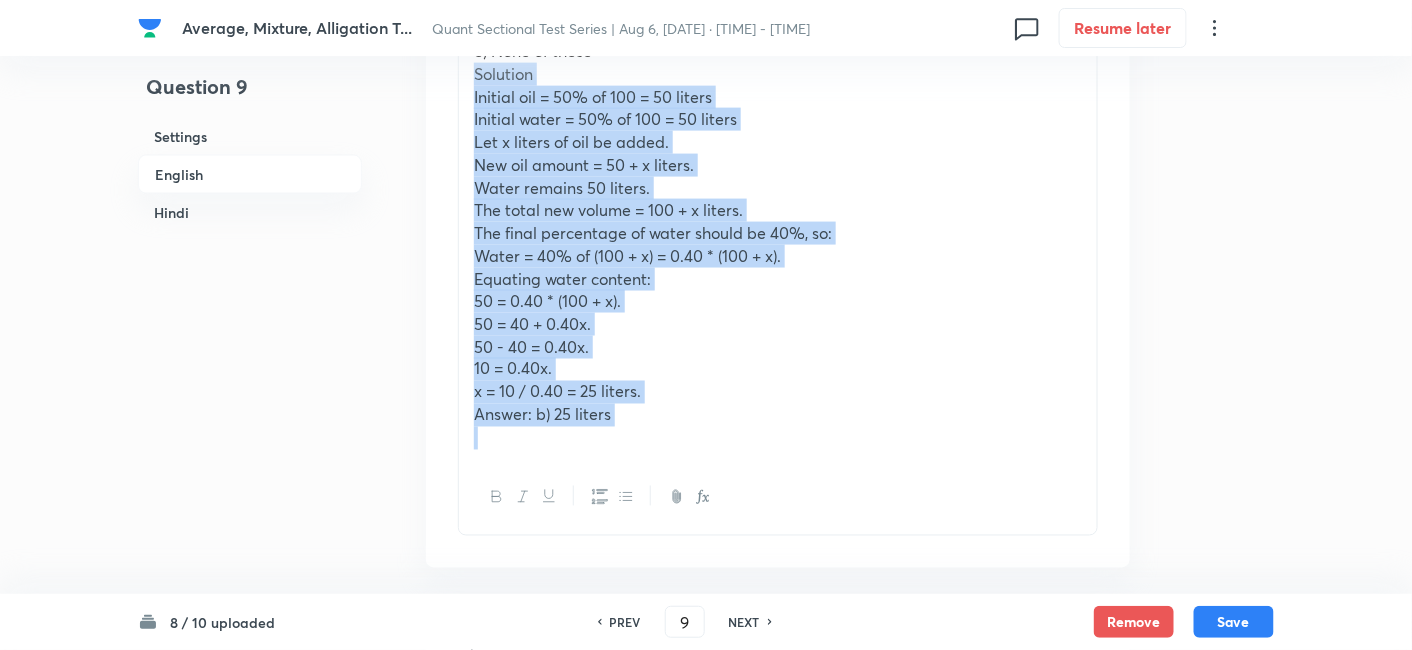 drag, startPoint x: 468, startPoint y: 71, endPoint x: 720, endPoint y: 469, distance: 471.0711 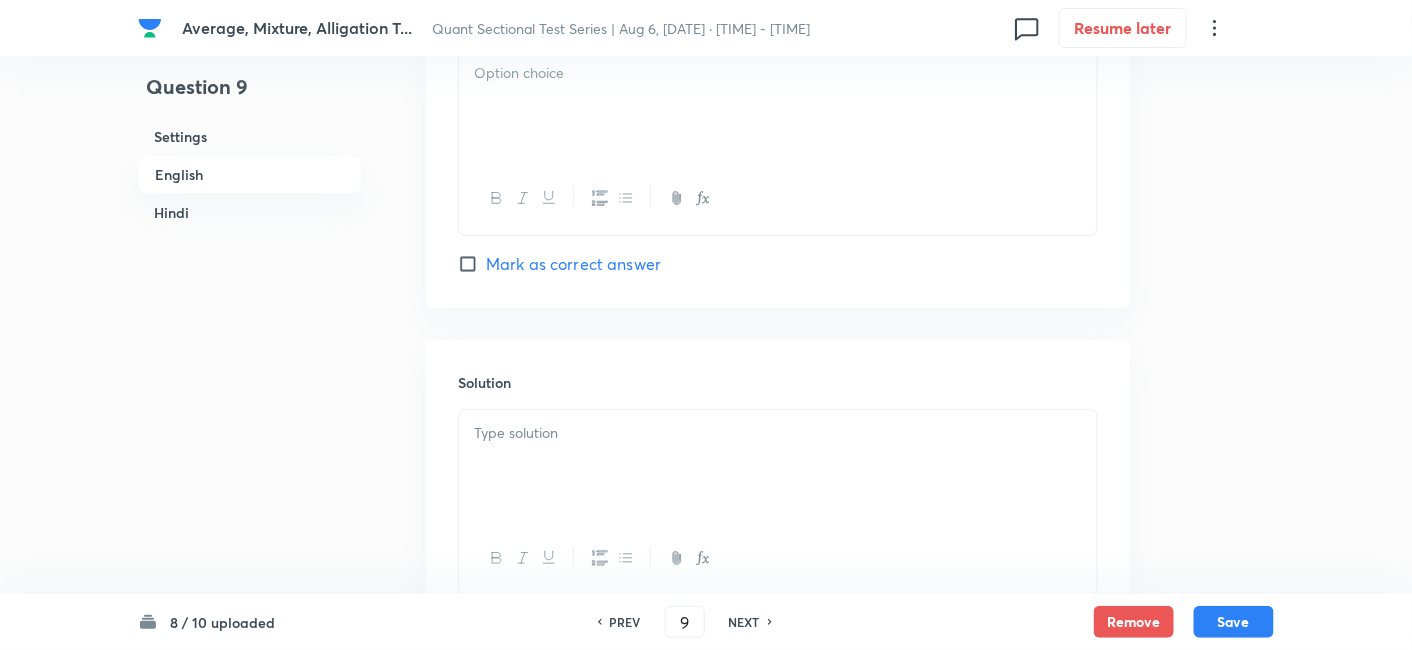 click at bounding box center [778, 466] 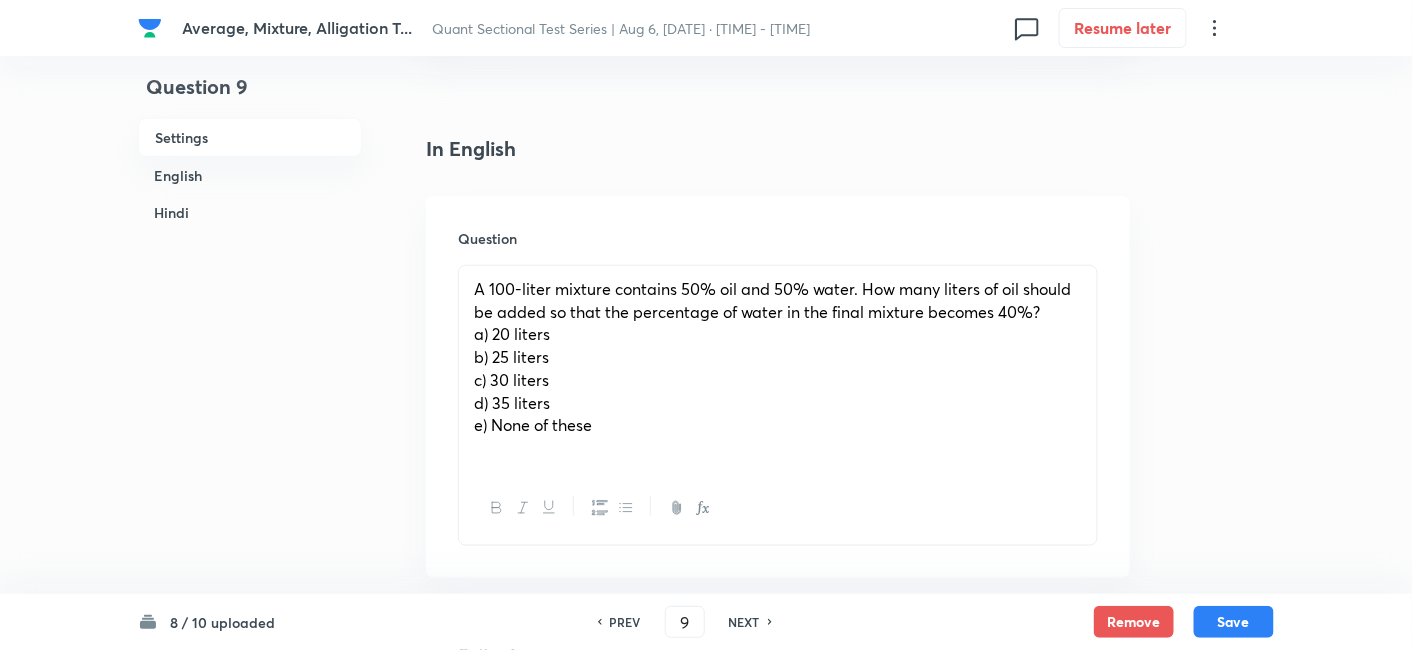 scroll, scrollTop: 466, scrollLeft: 0, axis: vertical 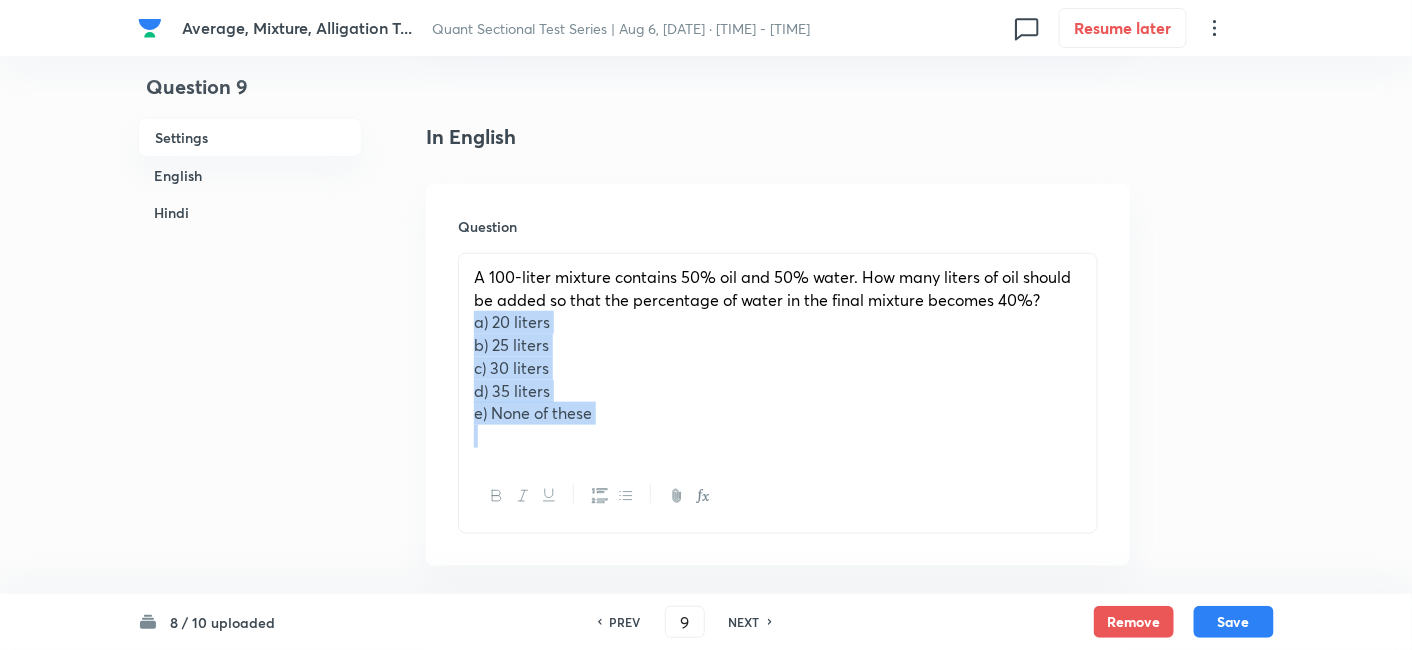 drag, startPoint x: 469, startPoint y: 329, endPoint x: 721, endPoint y: 524, distance: 318.63617 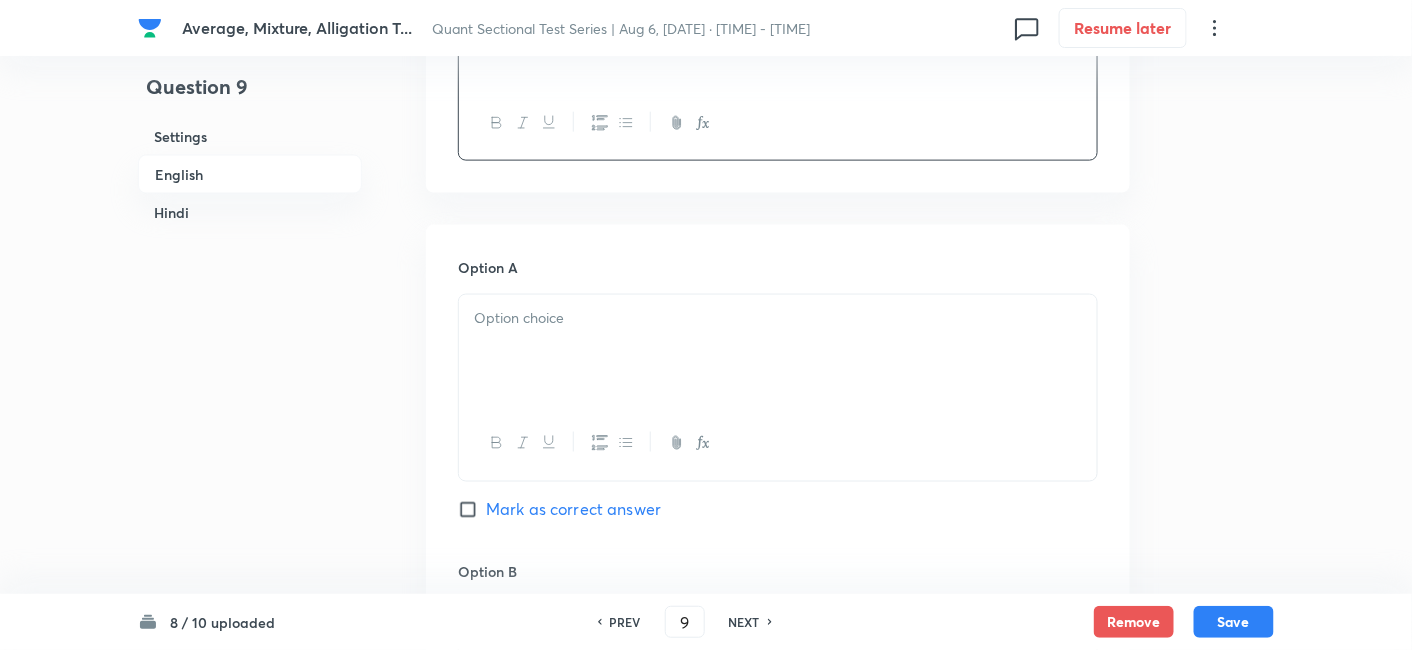 scroll, scrollTop: 746, scrollLeft: 0, axis: vertical 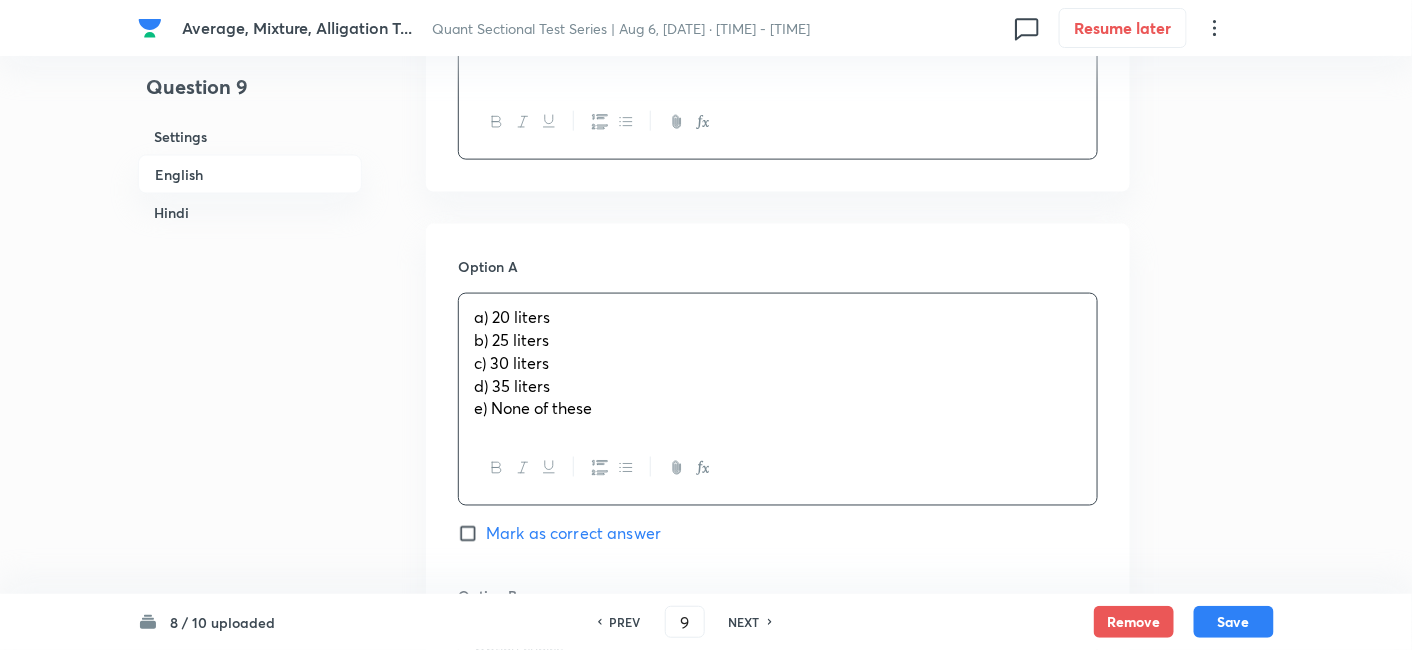 click on "a) 20 liters b) 25 liters c) 30 liters d) 35 liters e) None of these" at bounding box center [778, 363] 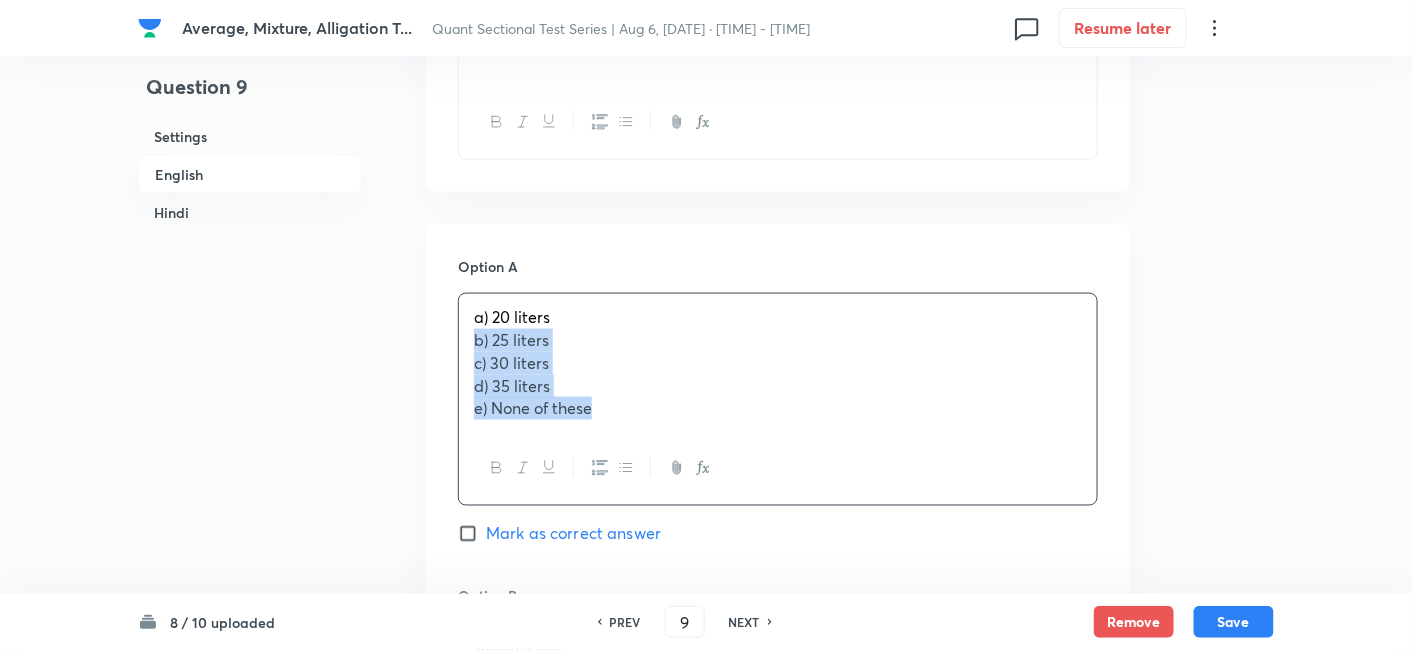 drag, startPoint x: 465, startPoint y: 334, endPoint x: 637, endPoint y: 435, distance: 199.46178 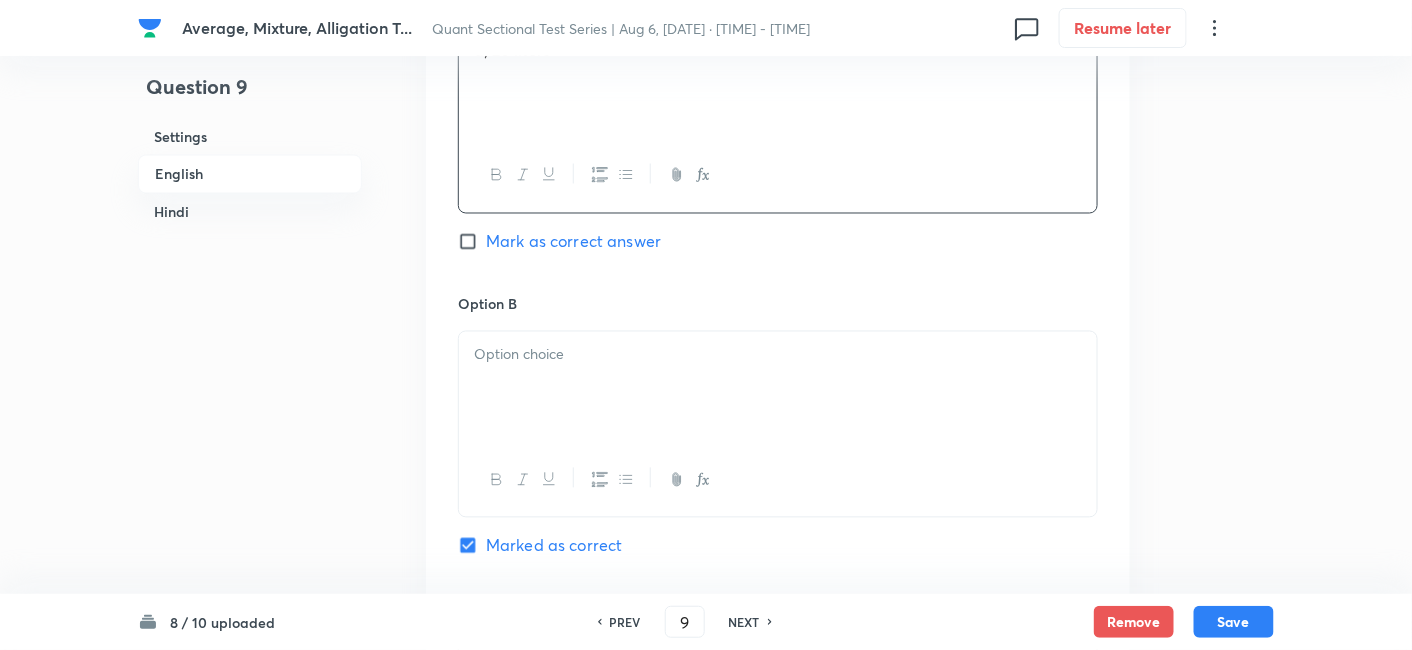 scroll, scrollTop: 1014, scrollLeft: 0, axis: vertical 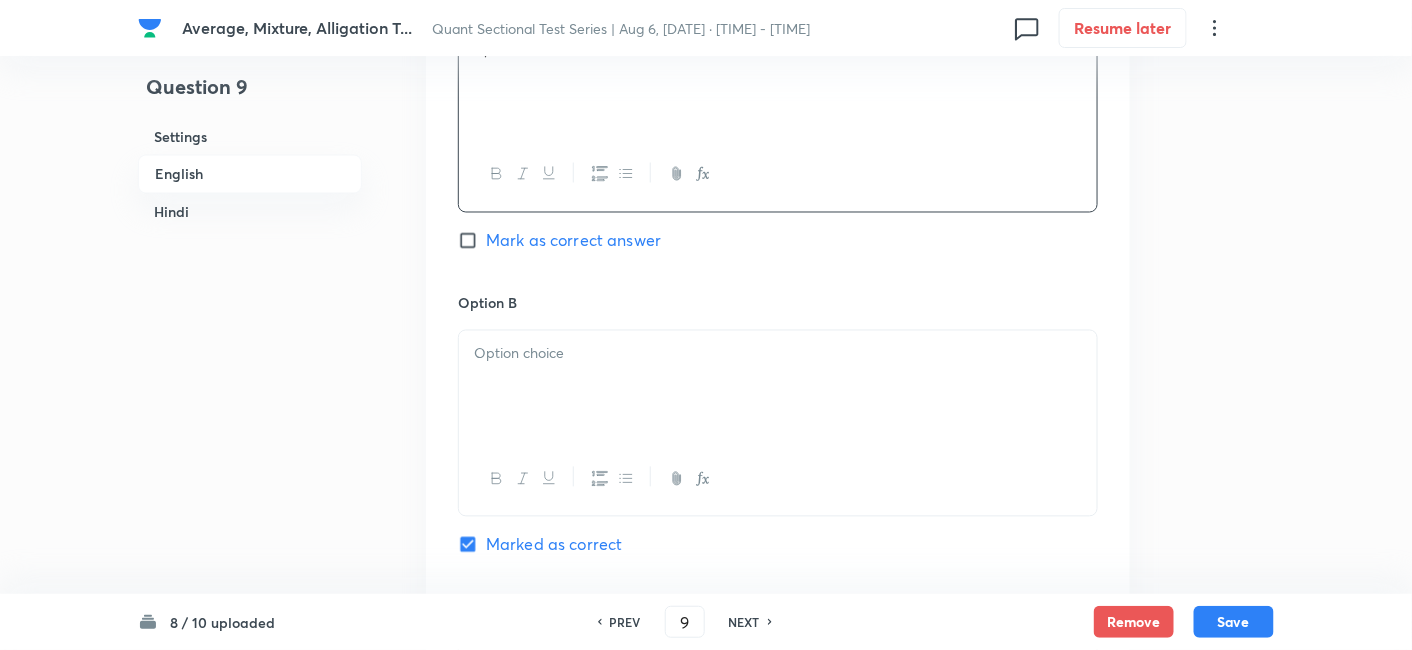 click at bounding box center [778, 387] 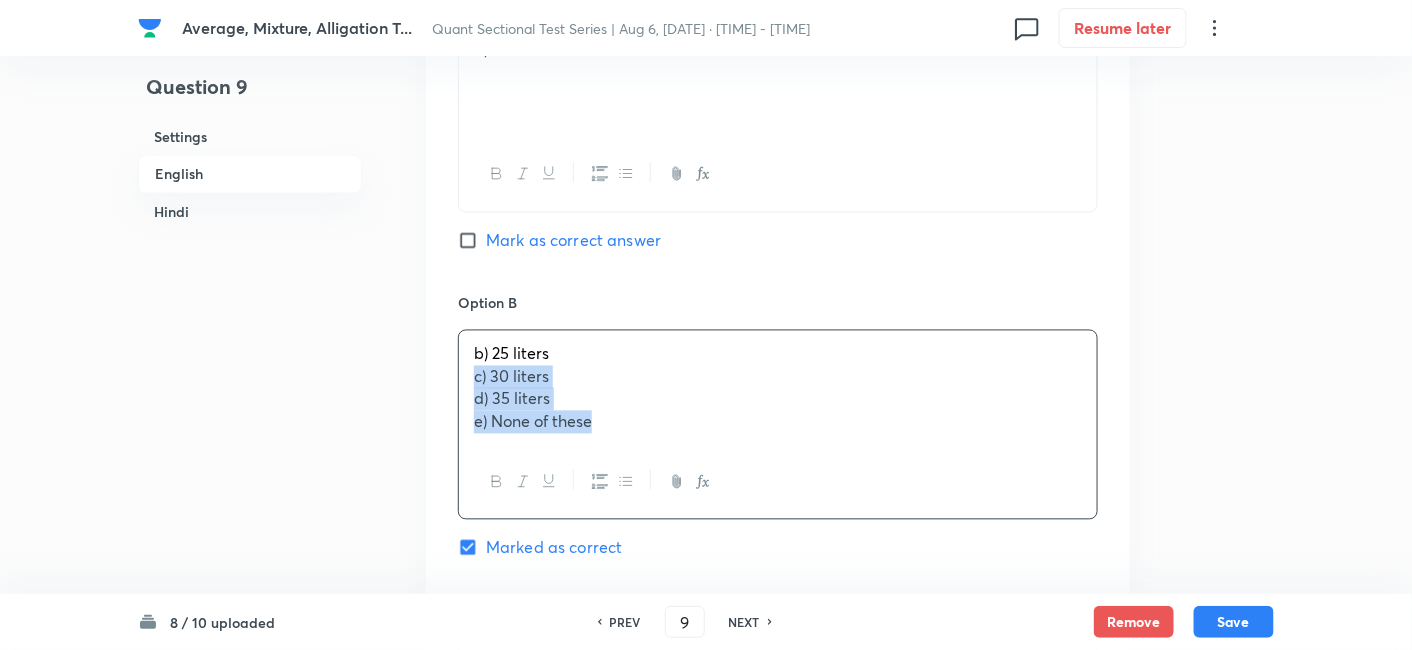 drag, startPoint x: 468, startPoint y: 372, endPoint x: 693, endPoint y: 495, distance: 256.4254 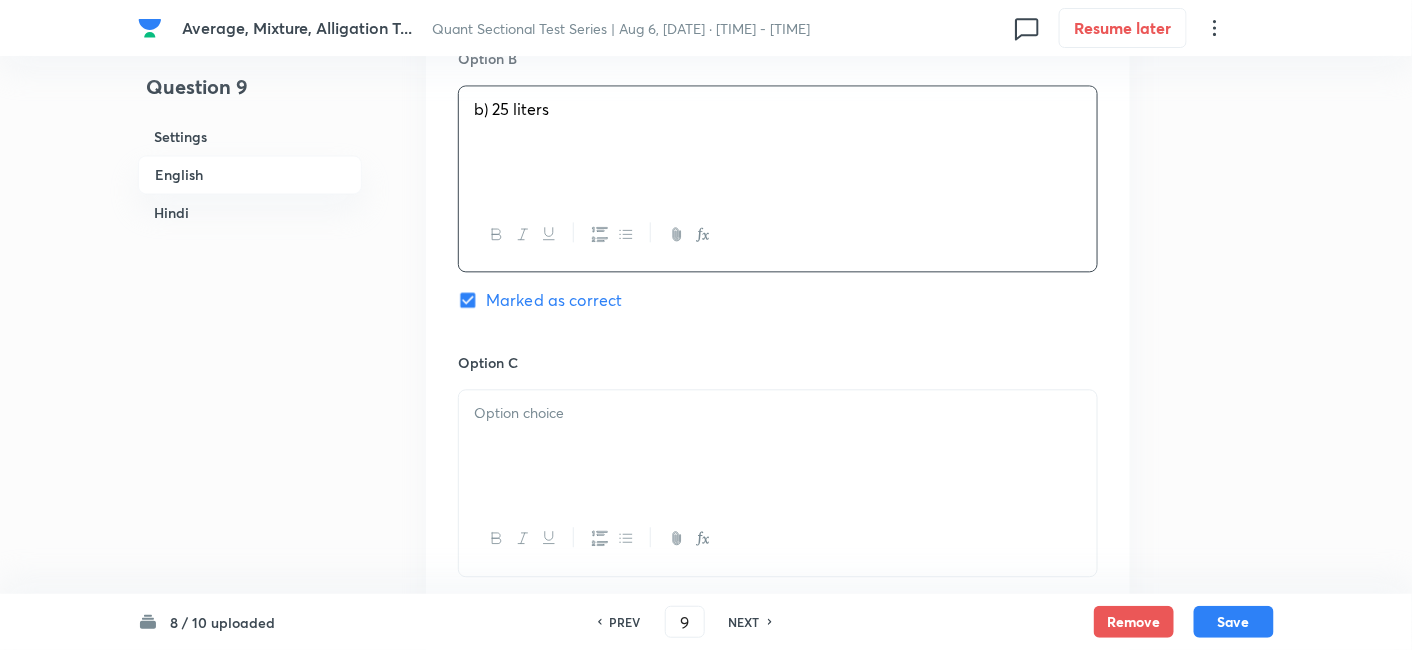 scroll, scrollTop: 1261, scrollLeft: 0, axis: vertical 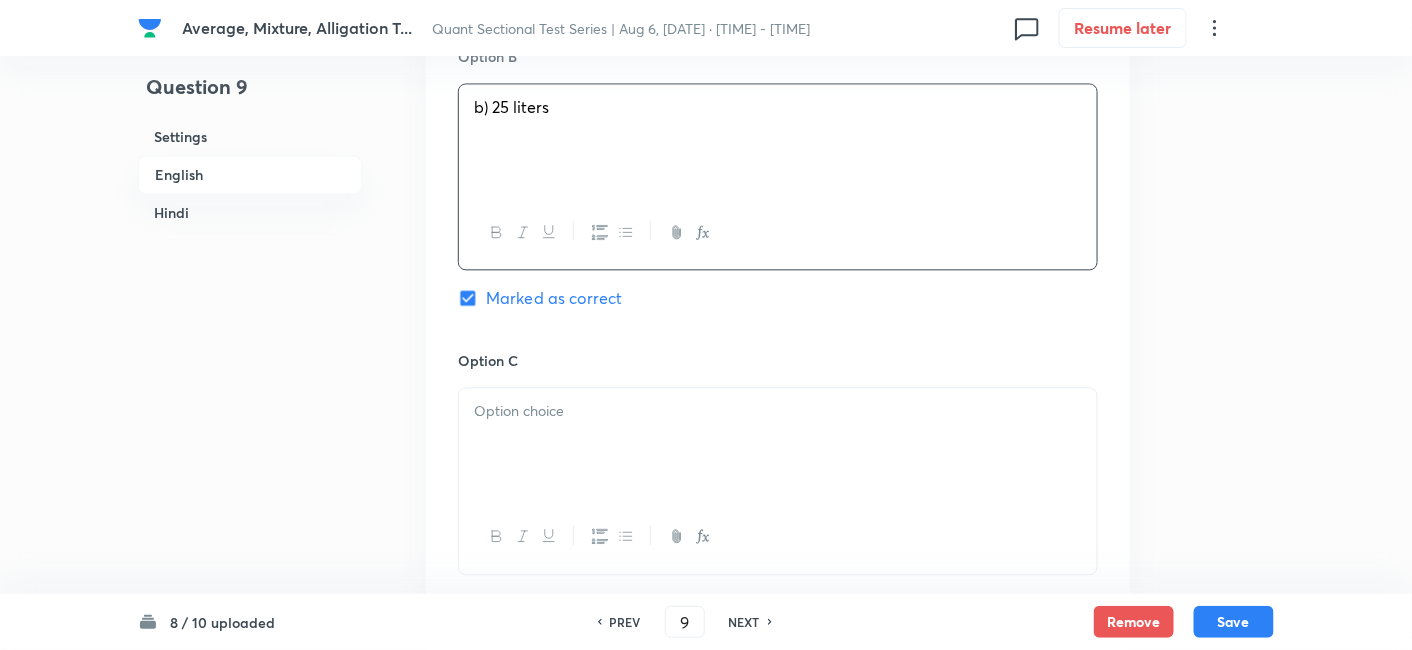click at bounding box center [778, 411] 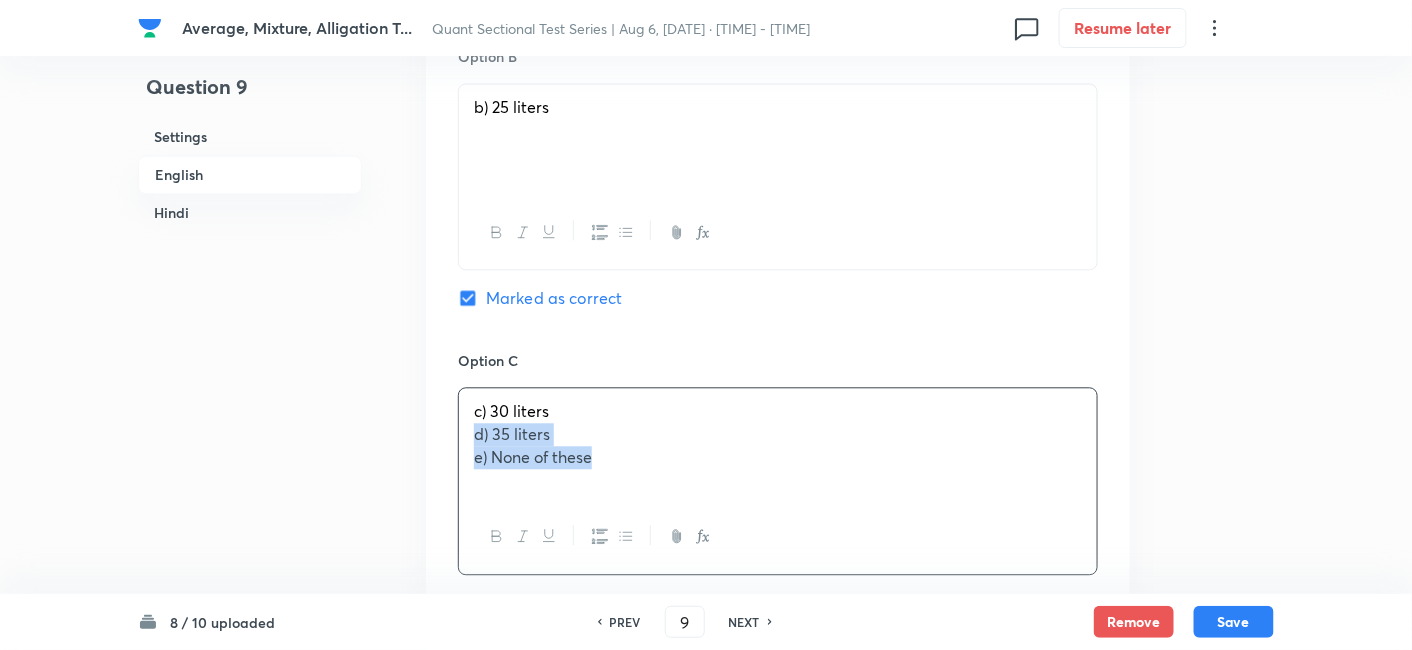 drag, startPoint x: 476, startPoint y: 430, endPoint x: 676, endPoint y: 477, distance: 205.44829 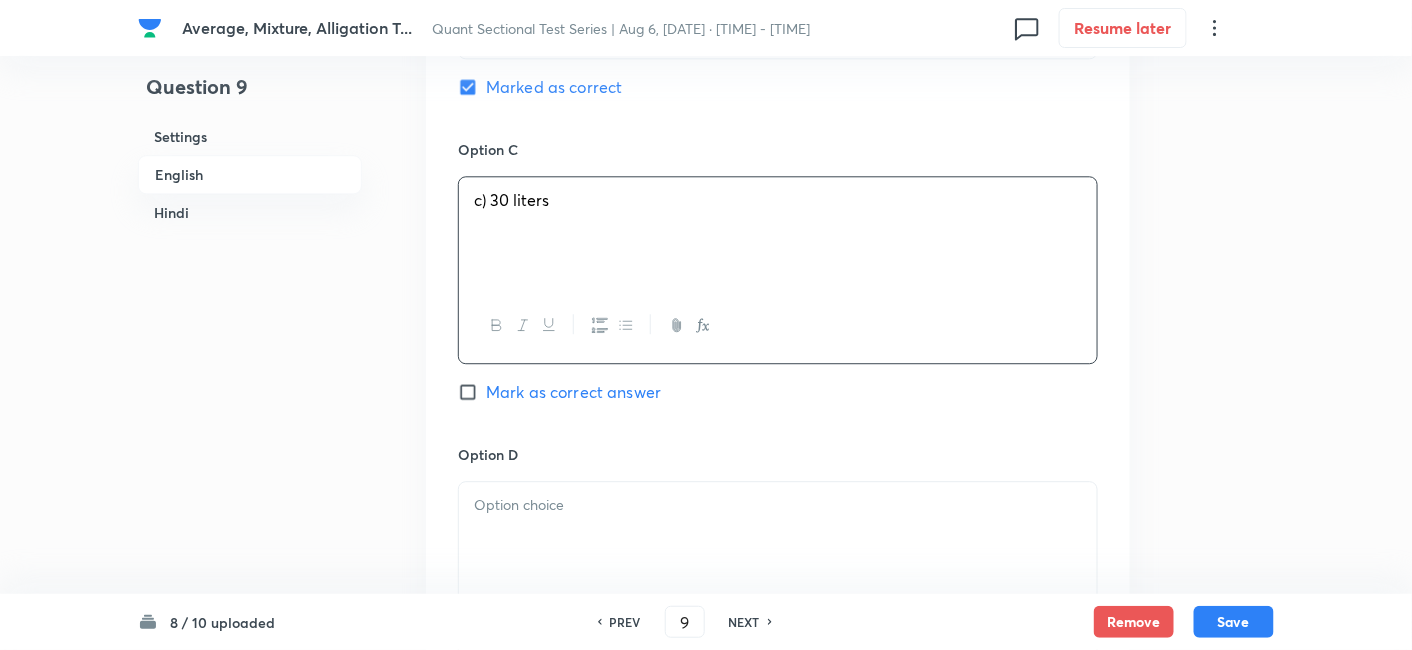 scroll, scrollTop: 1473, scrollLeft: 0, axis: vertical 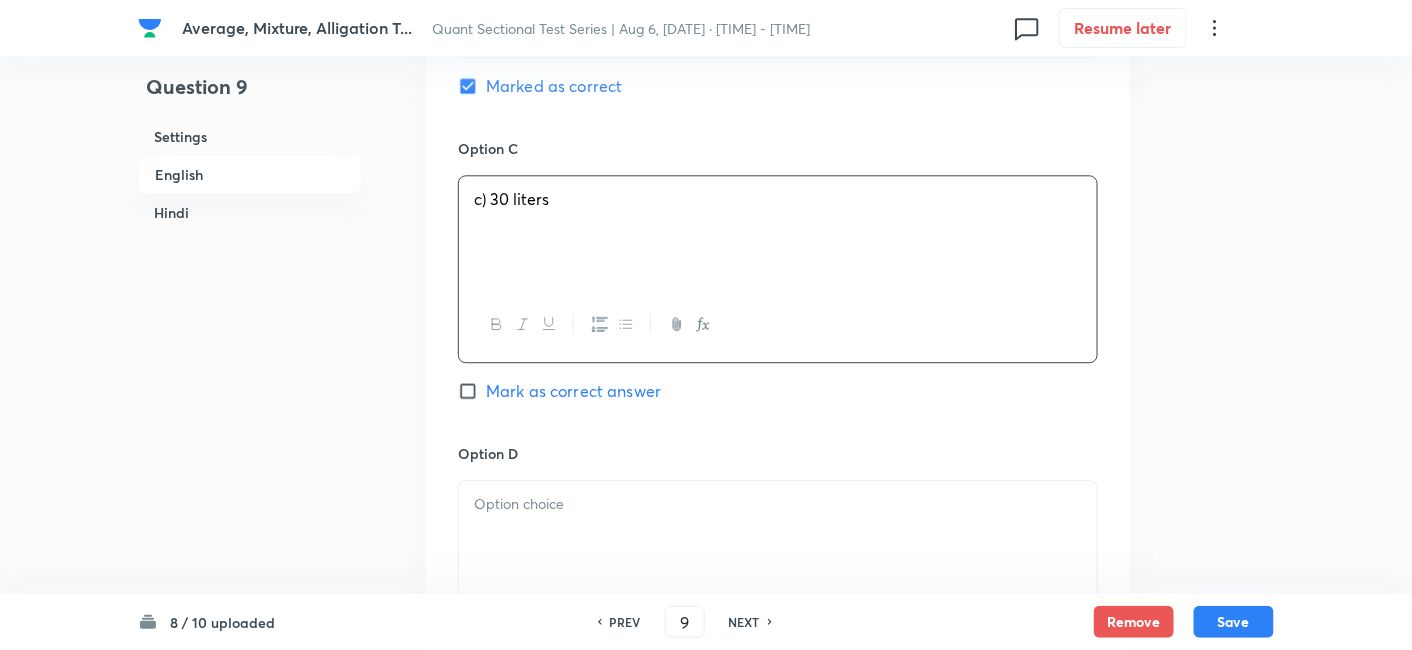 click at bounding box center [778, 573] 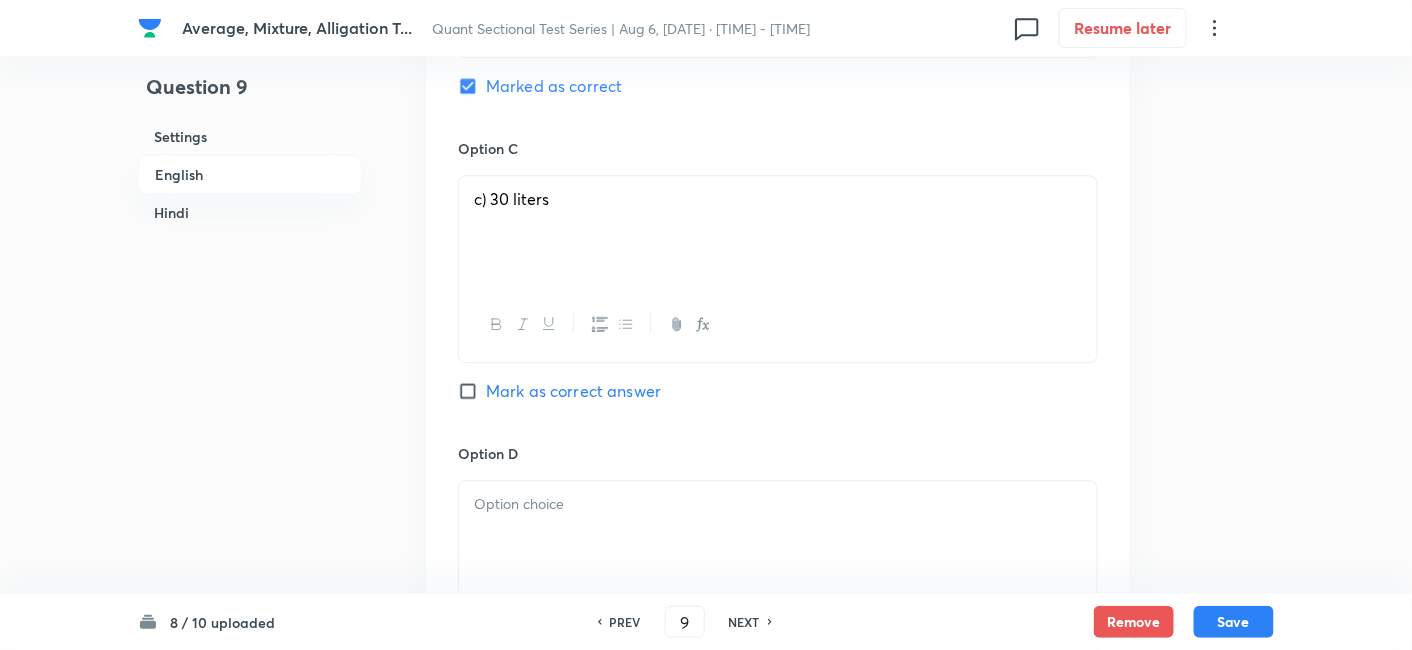 click at bounding box center [778, 504] 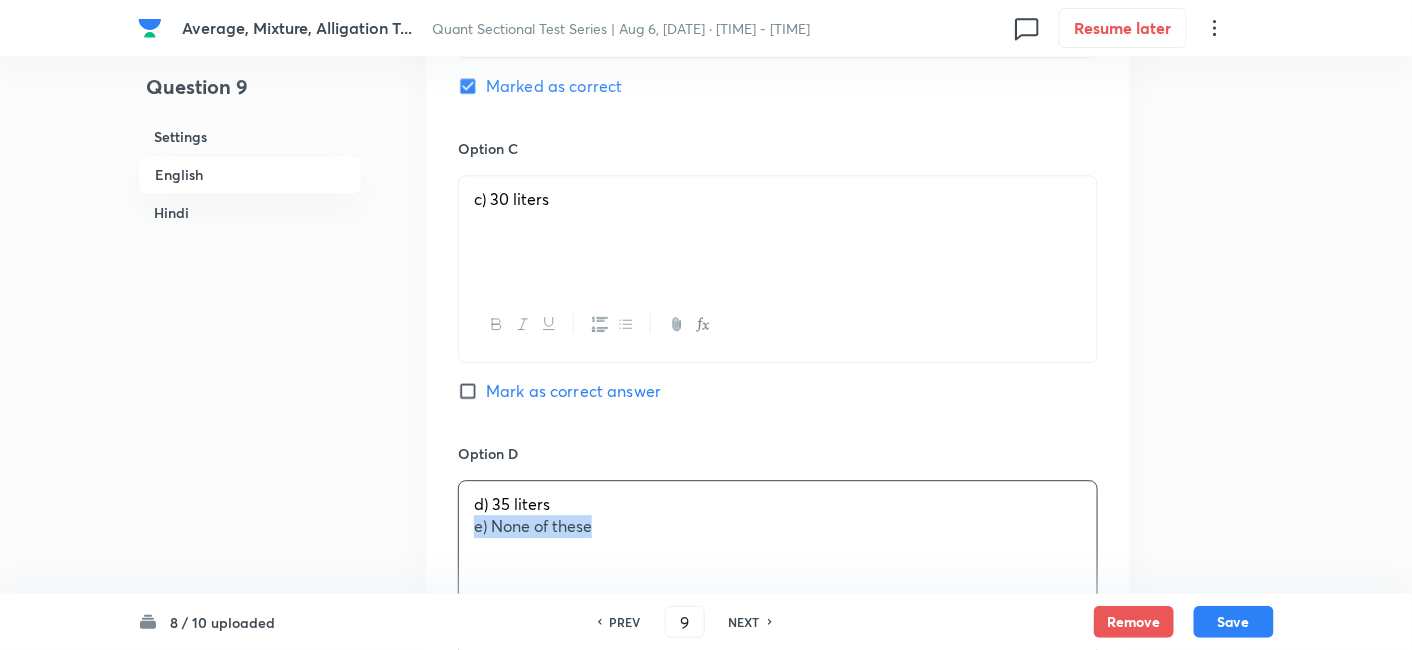 drag, startPoint x: 470, startPoint y: 527, endPoint x: 697, endPoint y: 551, distance: 228.2652 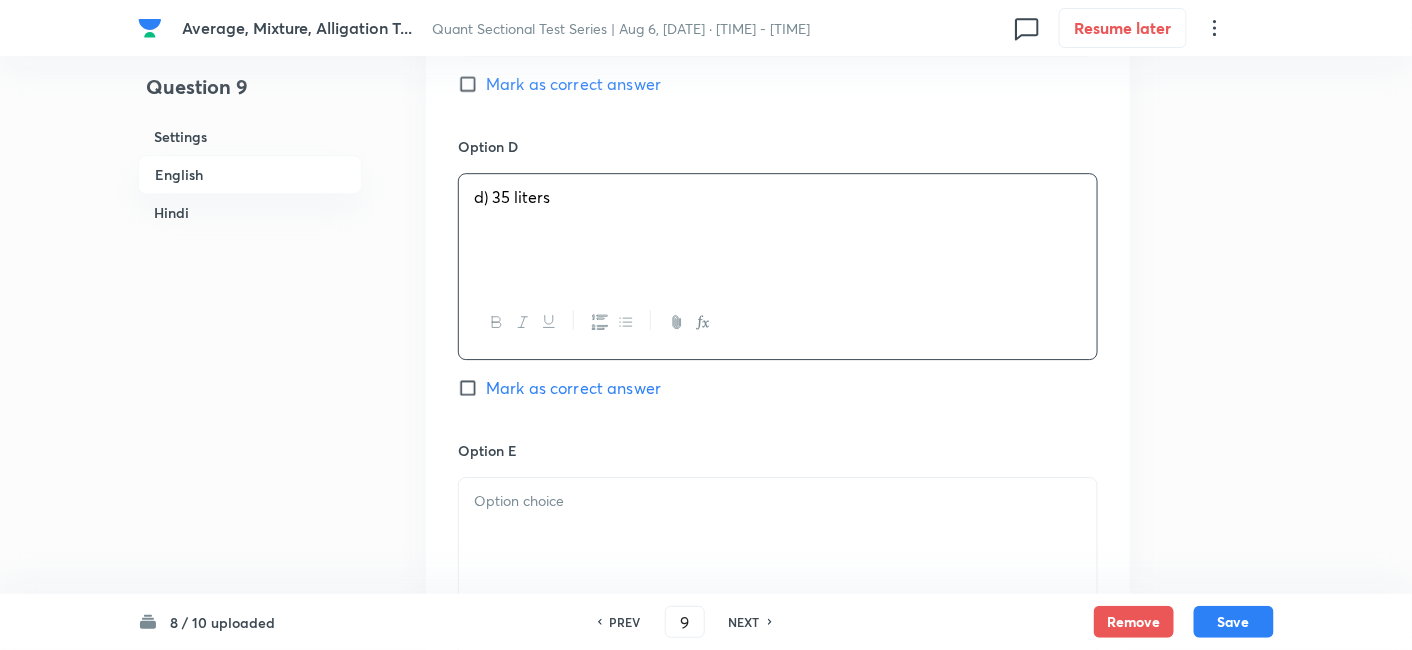 click at bounding box center (778, 534) 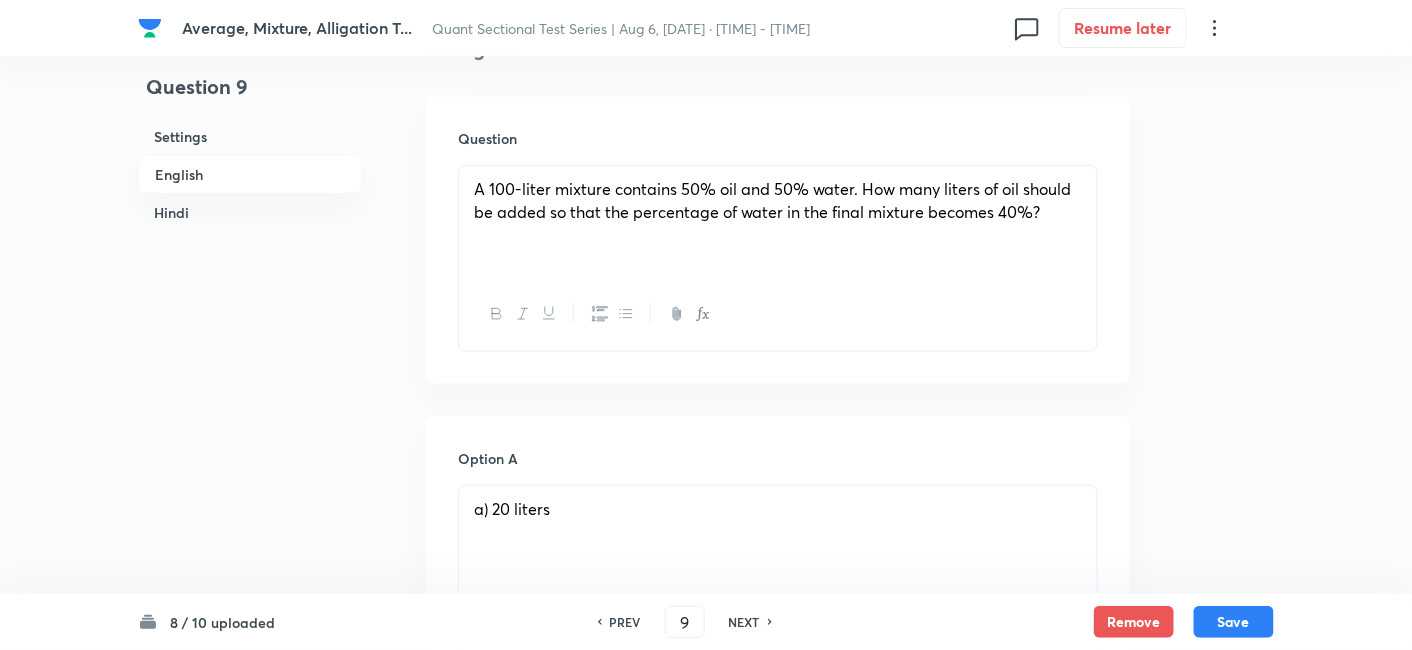 scroll, scrollTop: 553, scrollLeft: 0, axis: vertical 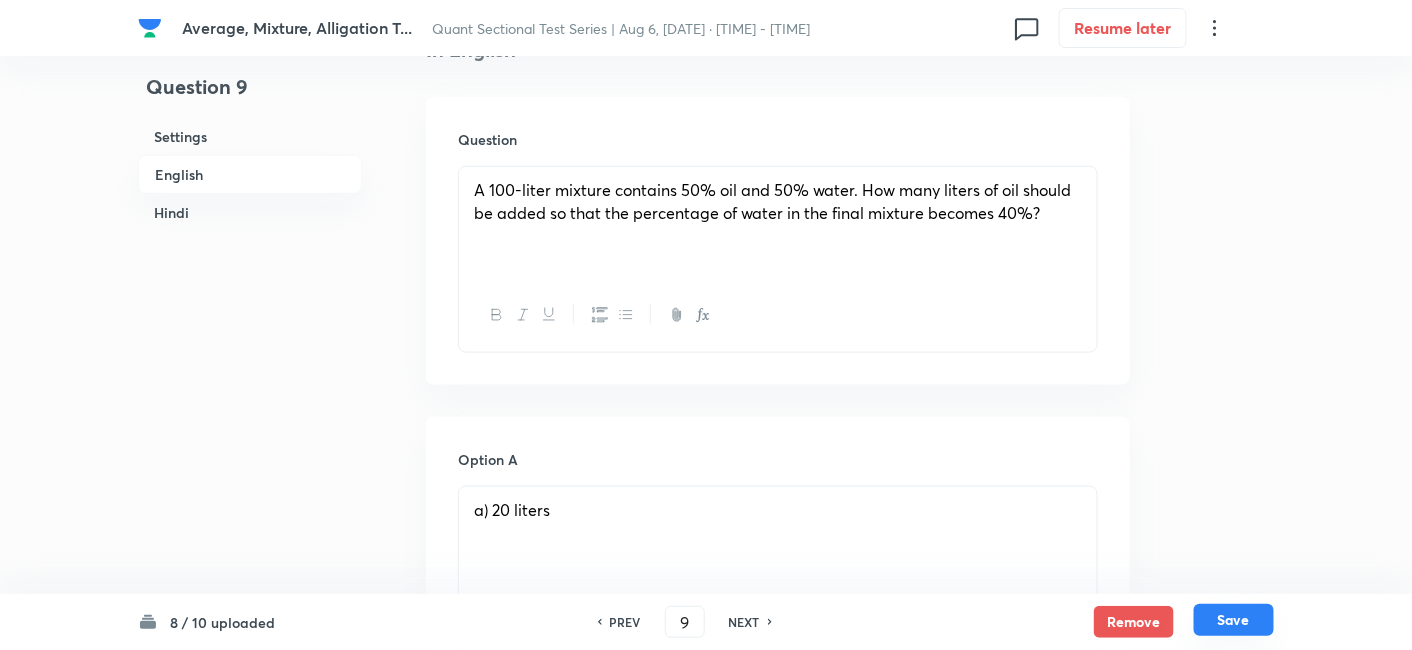 click on "Save" at bounding box center [1234, 620] 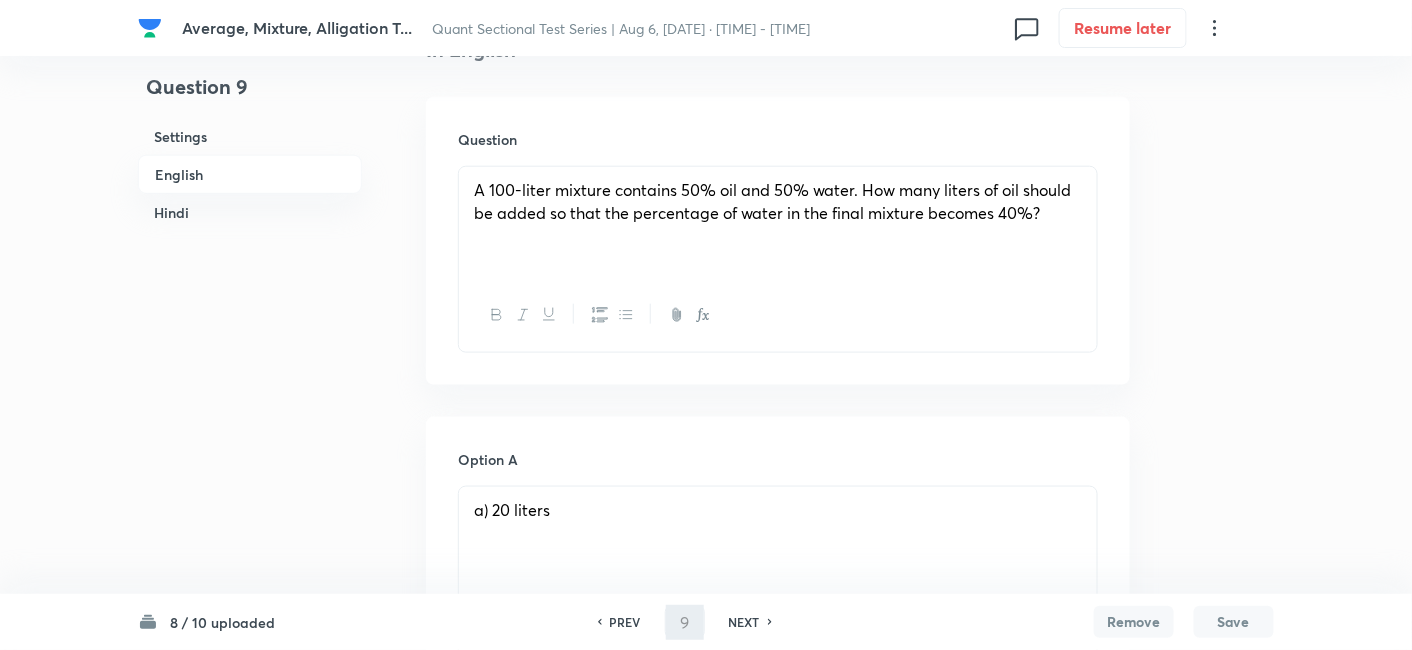 type on "10" 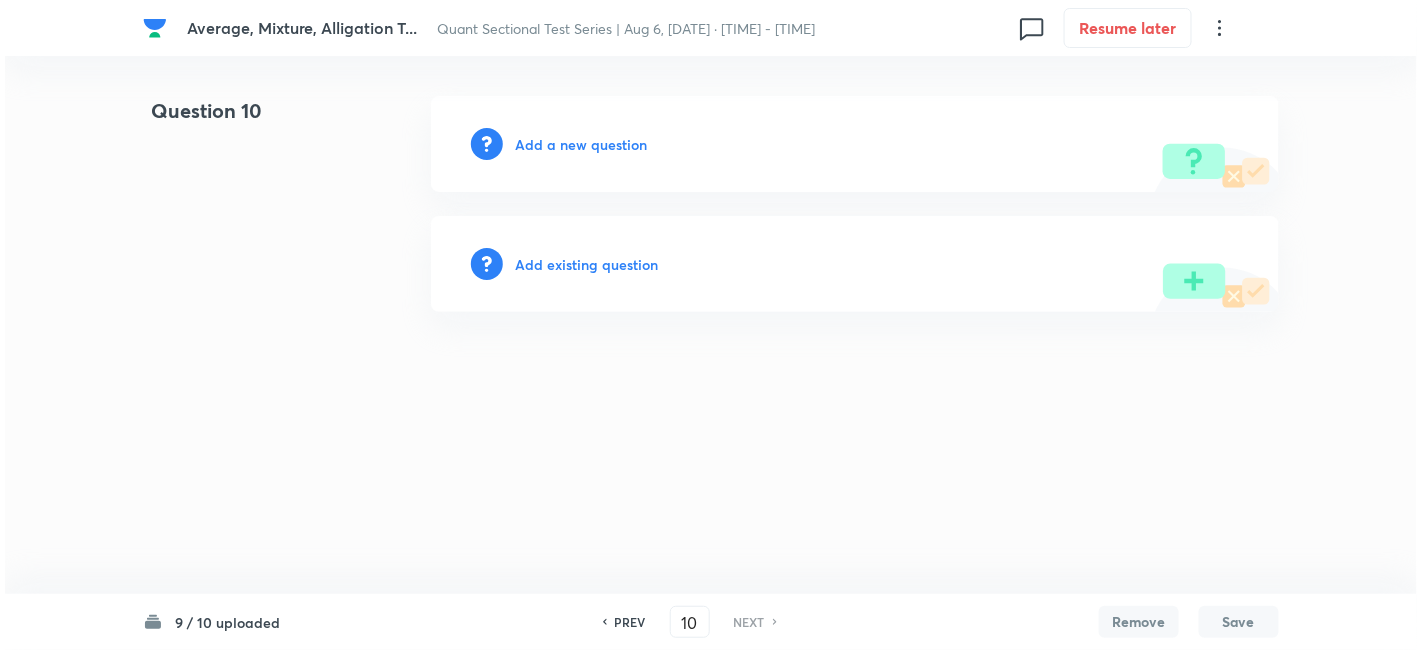scroll, scrollTop: 0, scrollLeft: 0, axis: both 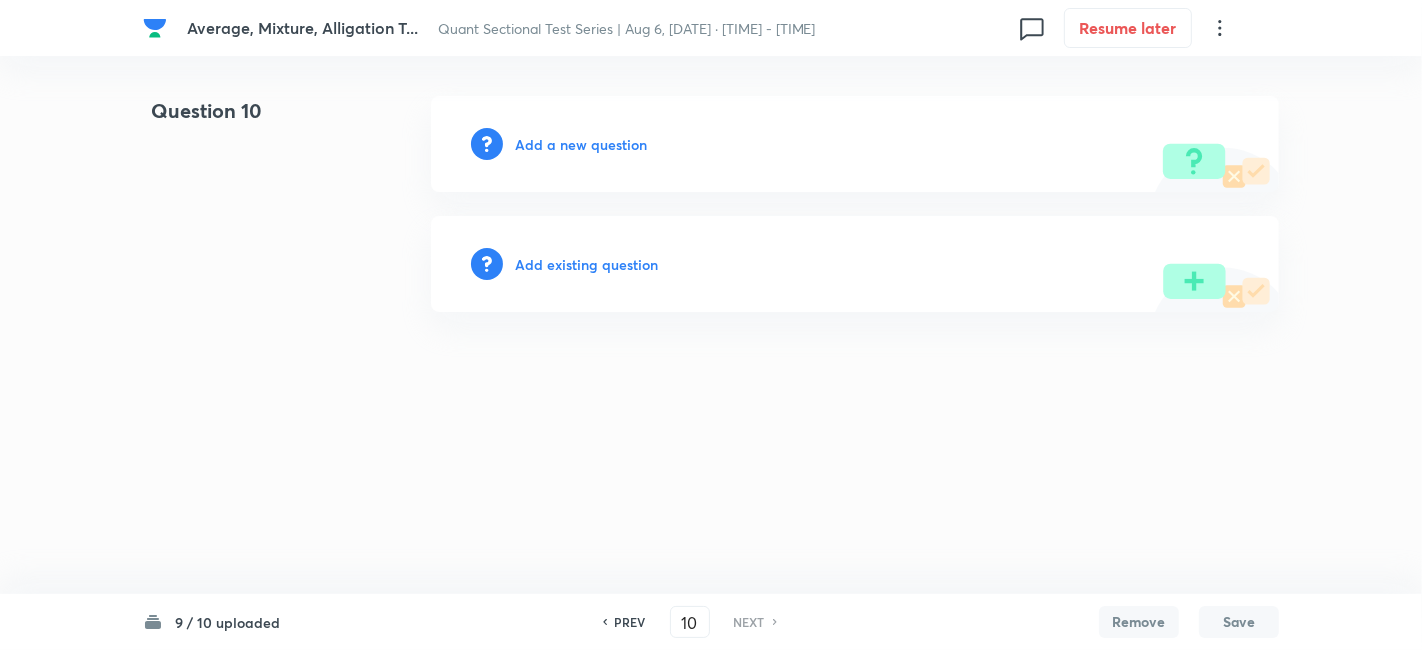 click on "Add a new question" at bounding box center [581, 144] 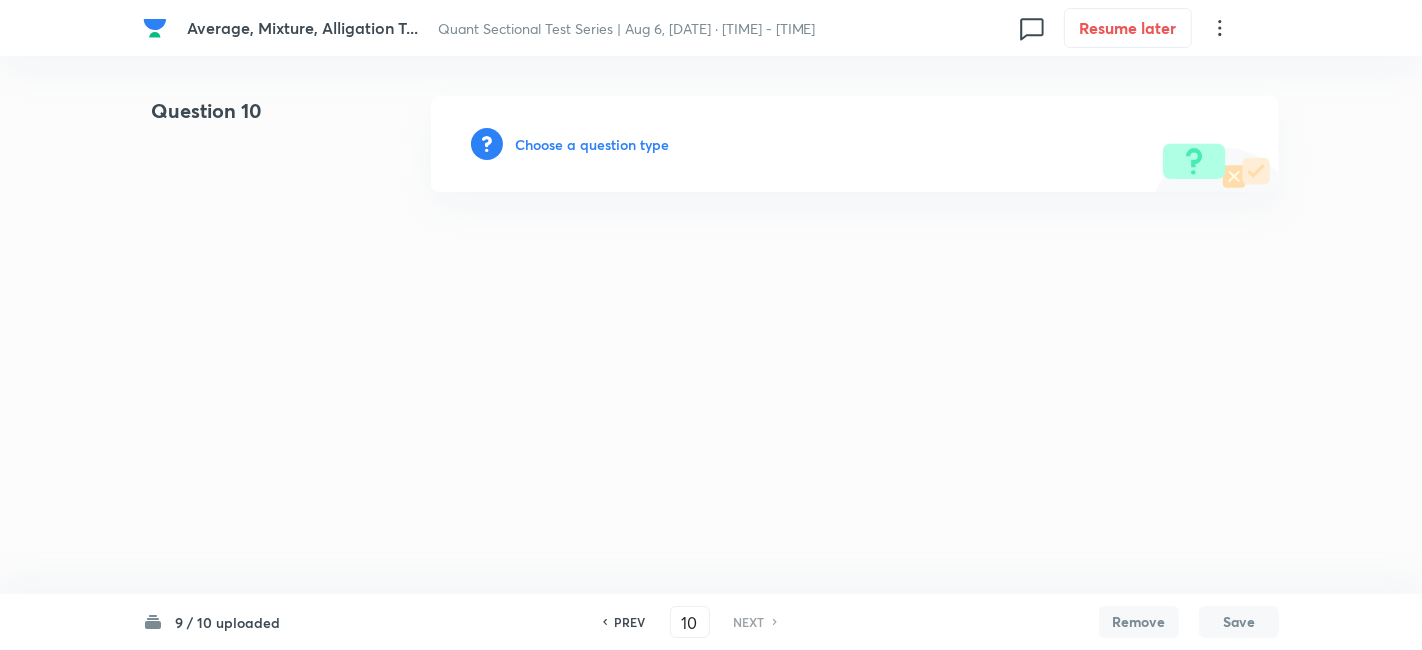 click on "Choose a question type" at bounding box center [592, 144] 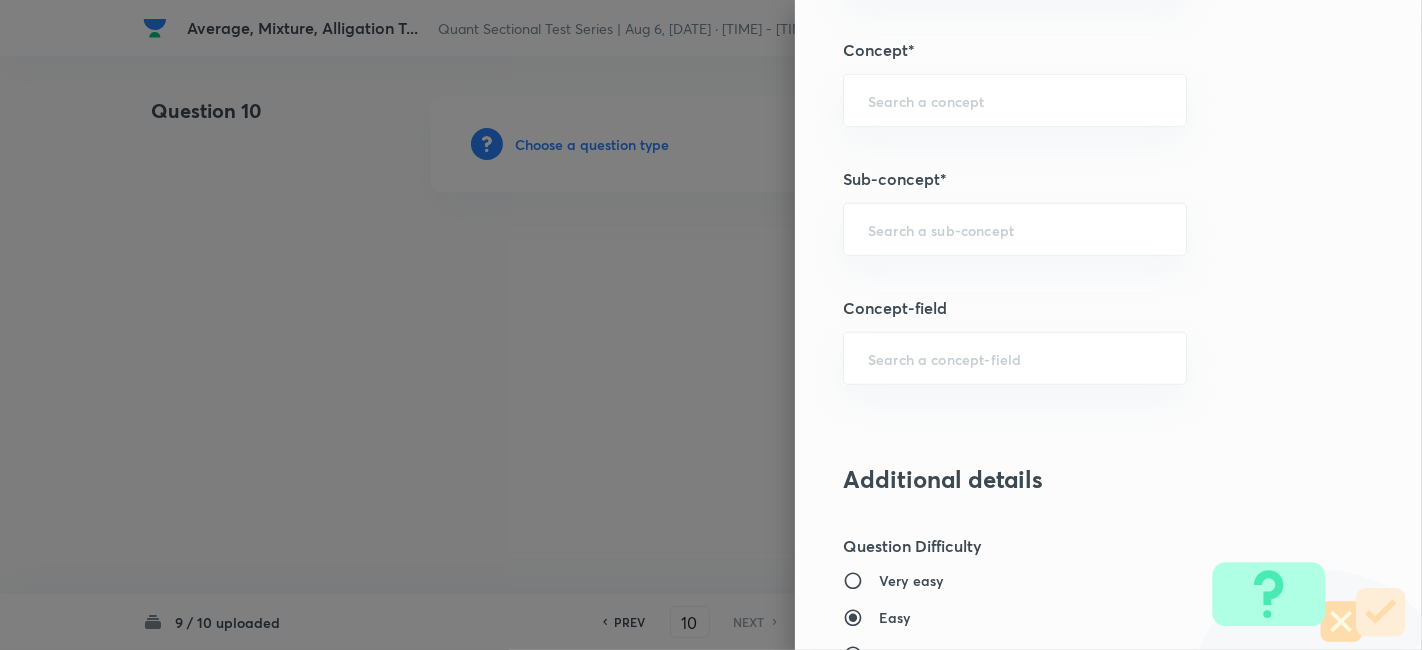 scroll, scrollTop: 1081, scrollLeft: 0, axis: vertical 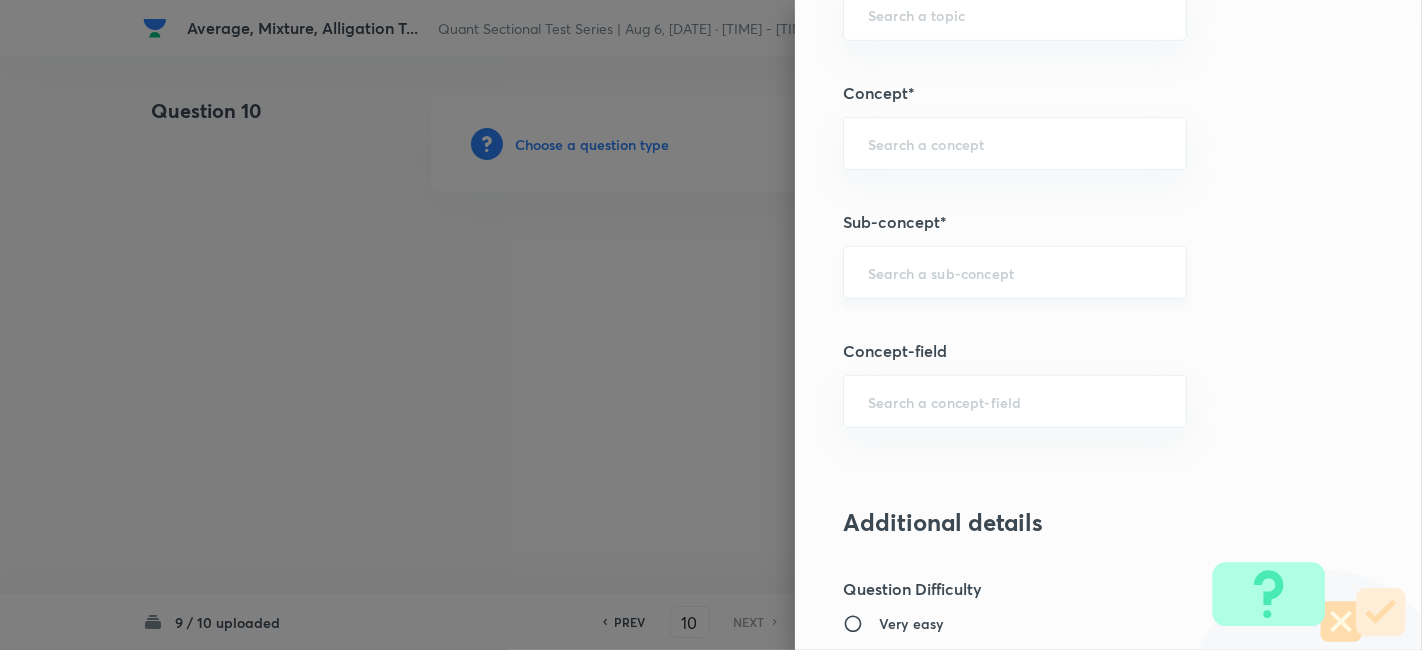 click on "​" at bounding box center [1015, 272] 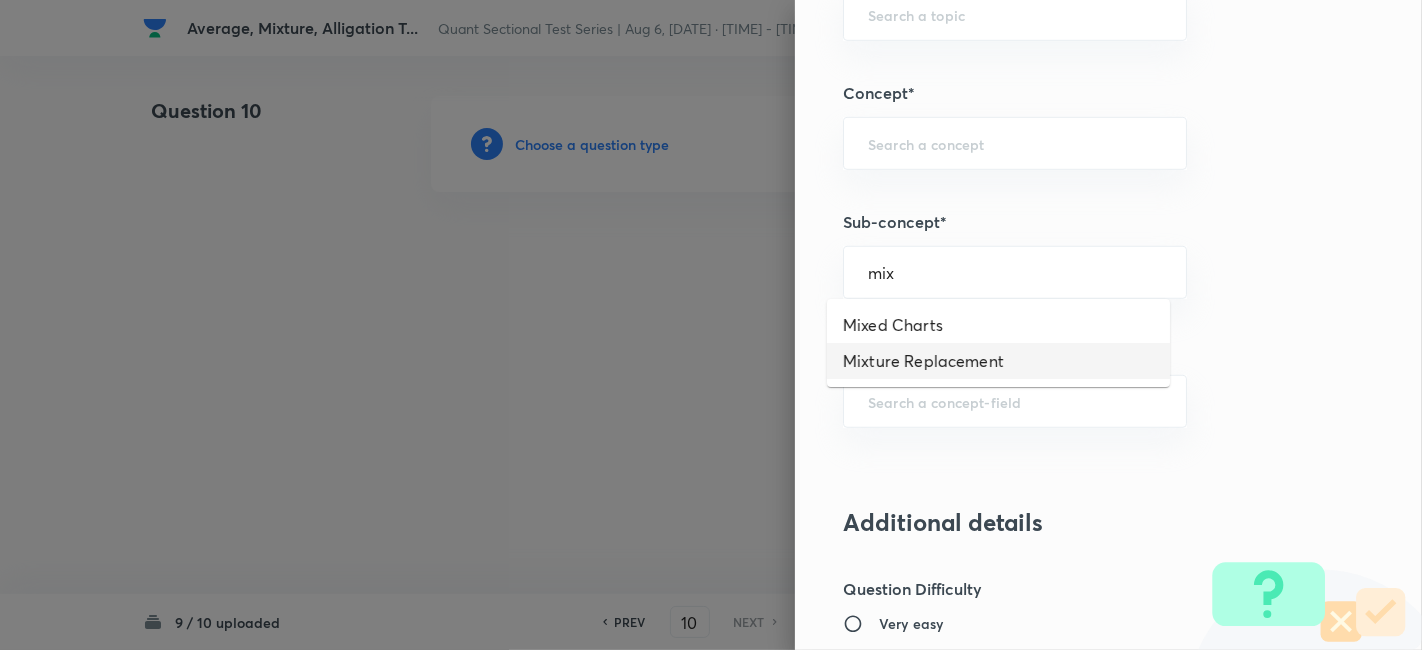 click on "Mixture Replacement" at bounding box center (998, 361) 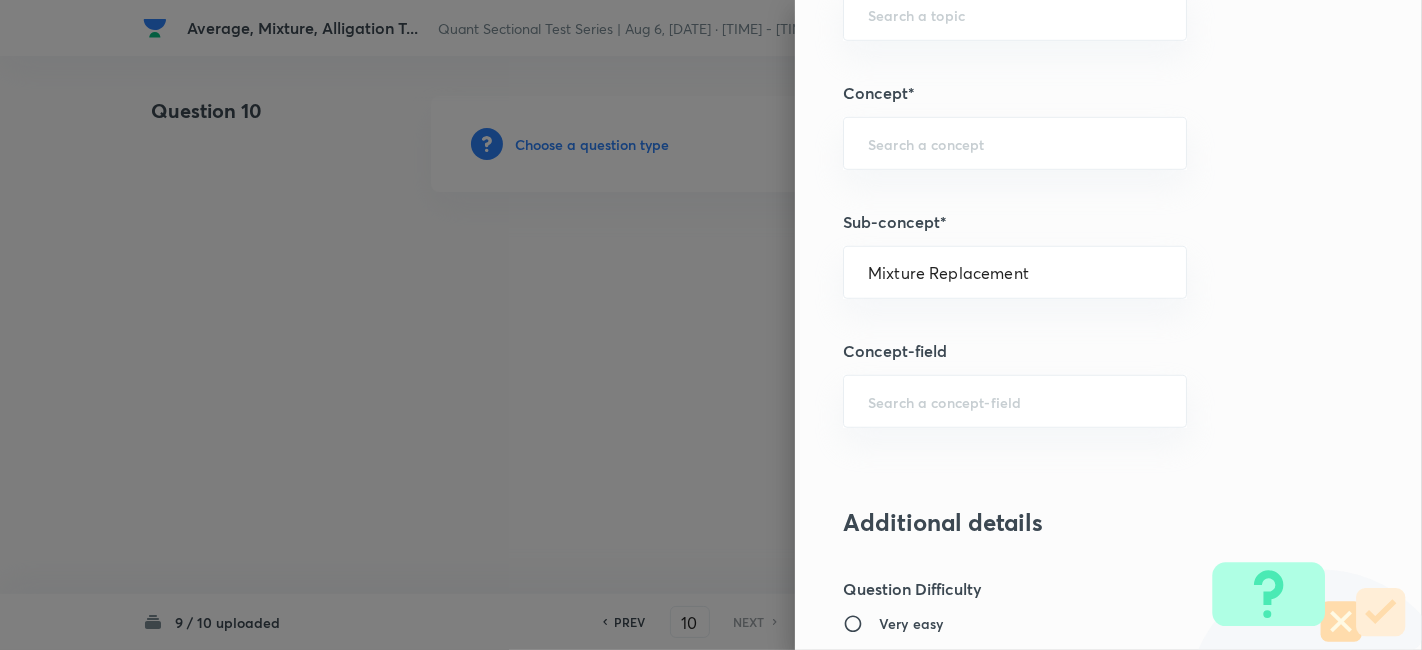 type on "Quantitative Aptitude" 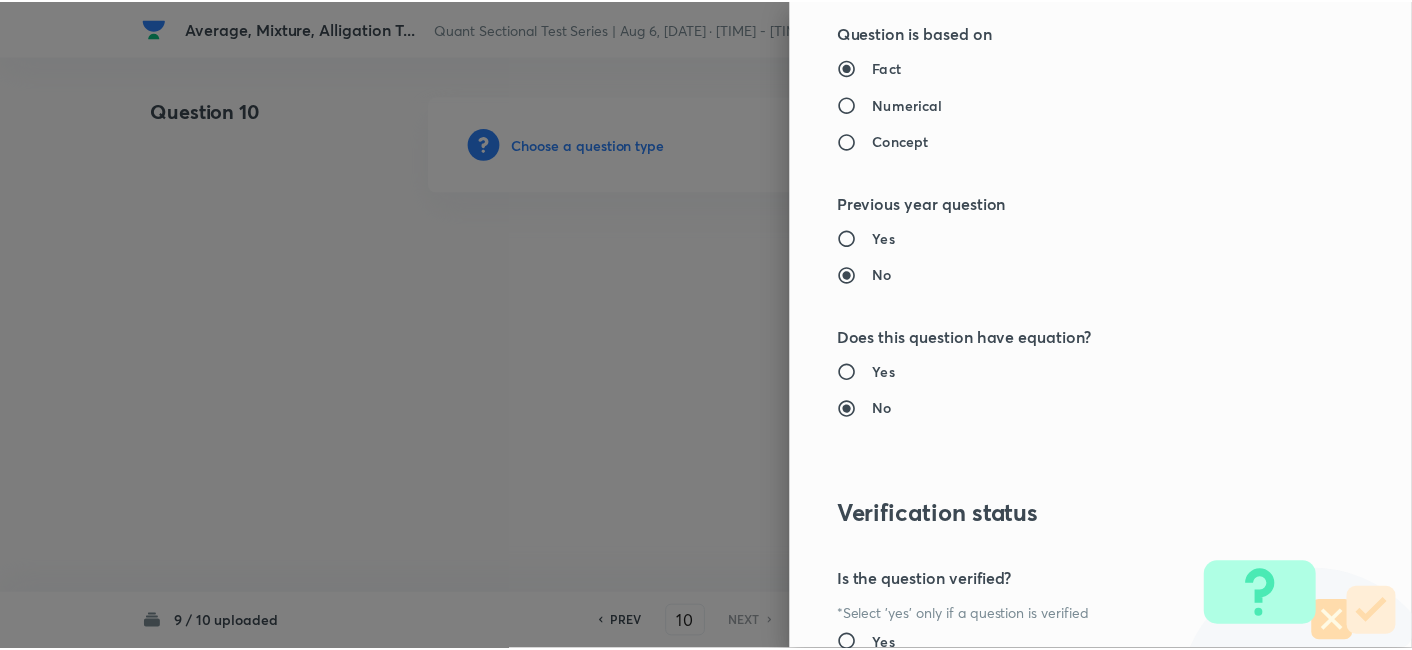 scroll, scrollTop: 2070, scrollLeft: 0, axis: vertical 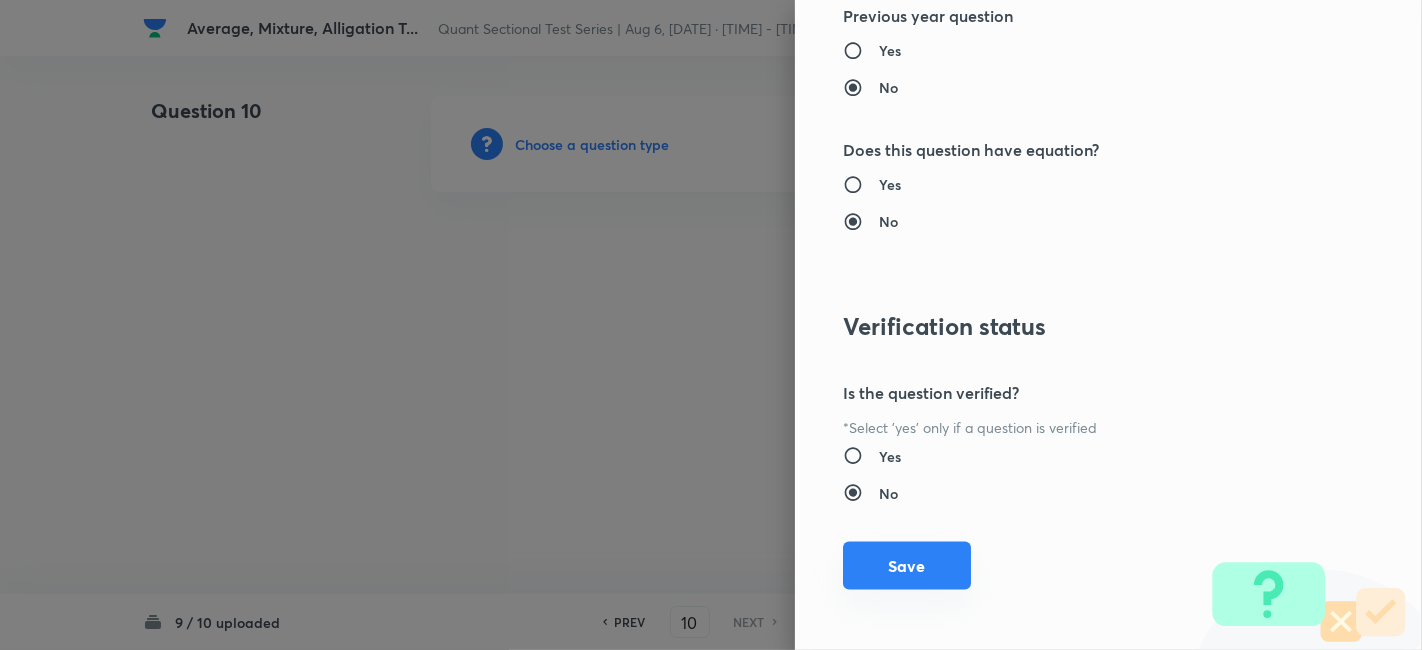 click on "Save" at bounding box center [907, 566] 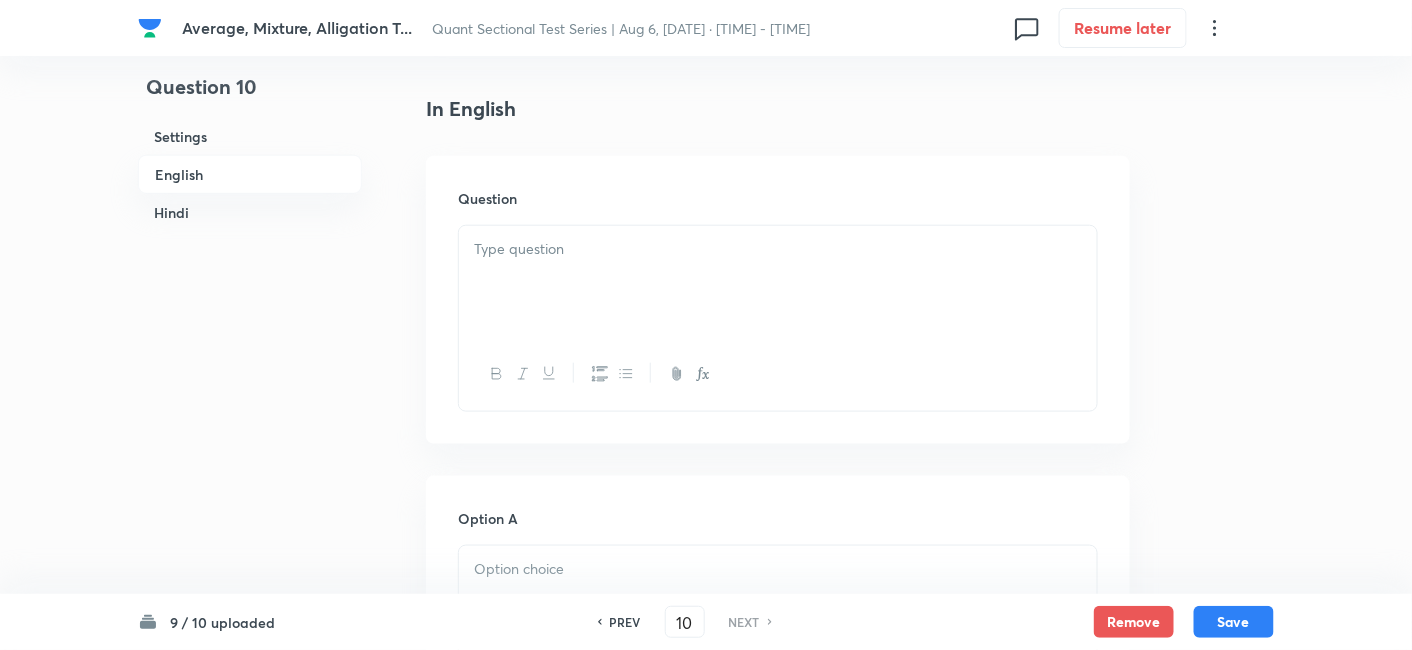 scroll, scrollTop: 511, scrollLeft: 0, axis: vertical 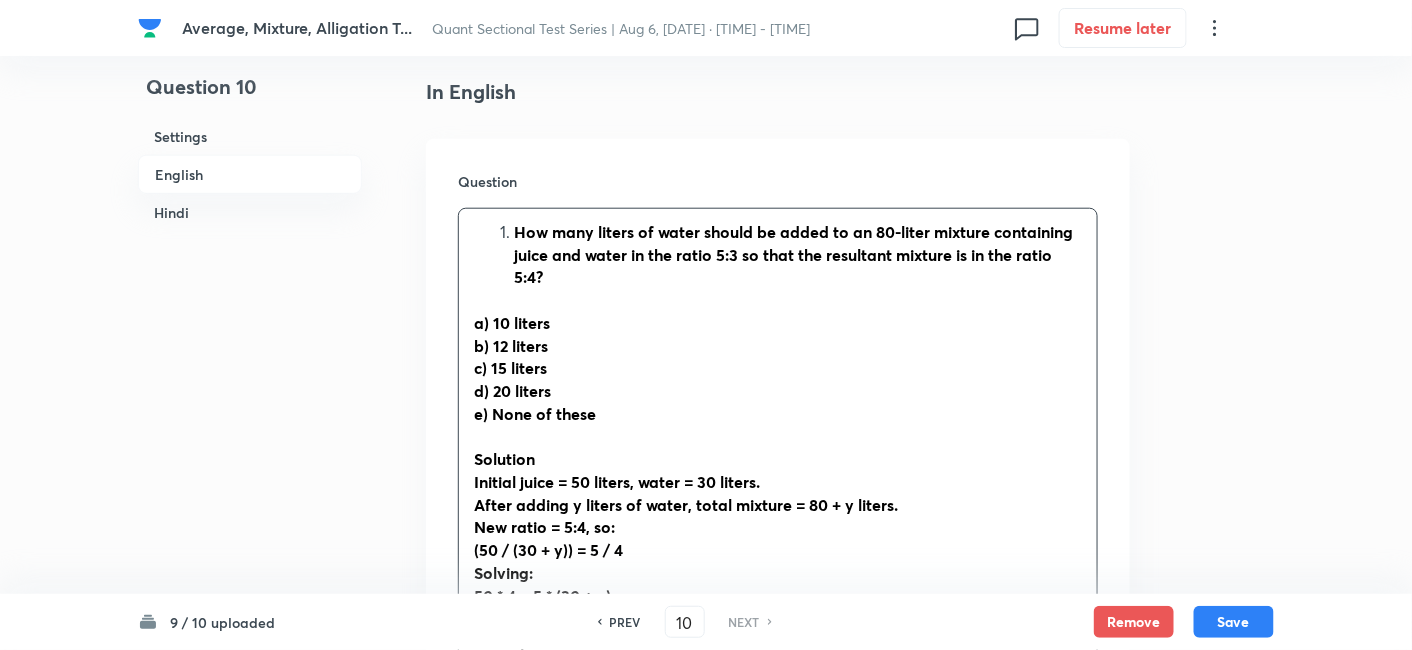 click on "How many liters of water should be added to an 80-liter mixture containing juice and water in the ratio 5:3 so that the resultant mixture is in the ratio 5:4?" at bounding box center (798, 255) 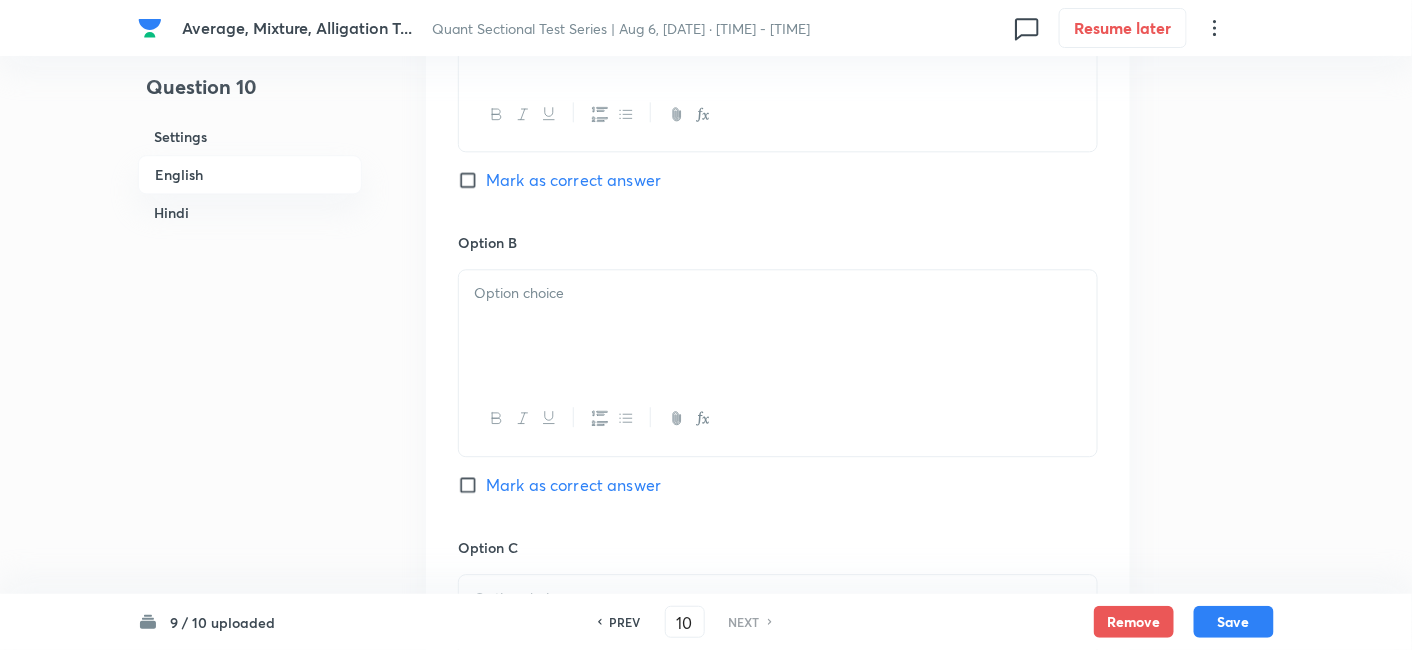 drag, startPoint x: 467, startPoint y: 232, endPoint x: 813, endPoint y: 463, distance: 416.02524 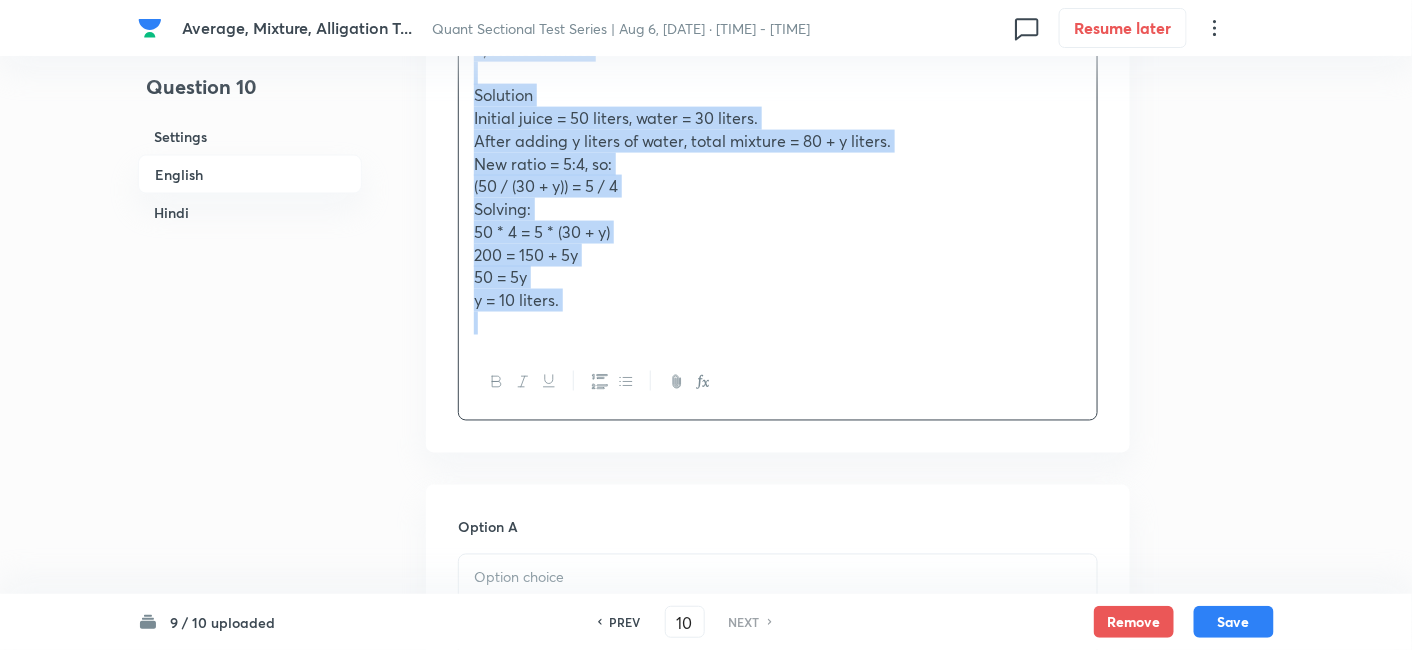 copy on "How many liters of water should be added to an 80-liter mixture containing juice and water in the ratio 5:3 so that the resultant mixture is in the ratio 5:4? a) 10 liters b) 12 liters c) 15 liters d) 20 liters e) None of these Solution Initial juice = 50 liters, water = 30 liters. After adding y liters of water, total mixture = 80 + y liters. New ratio = 5:4, so: (50 / (30 + y)) = 5 / 4 Solving: 50 * 4 = 5 * (30 + y) 200 = 150 + 5y 50 = 5y y = 10 liters." 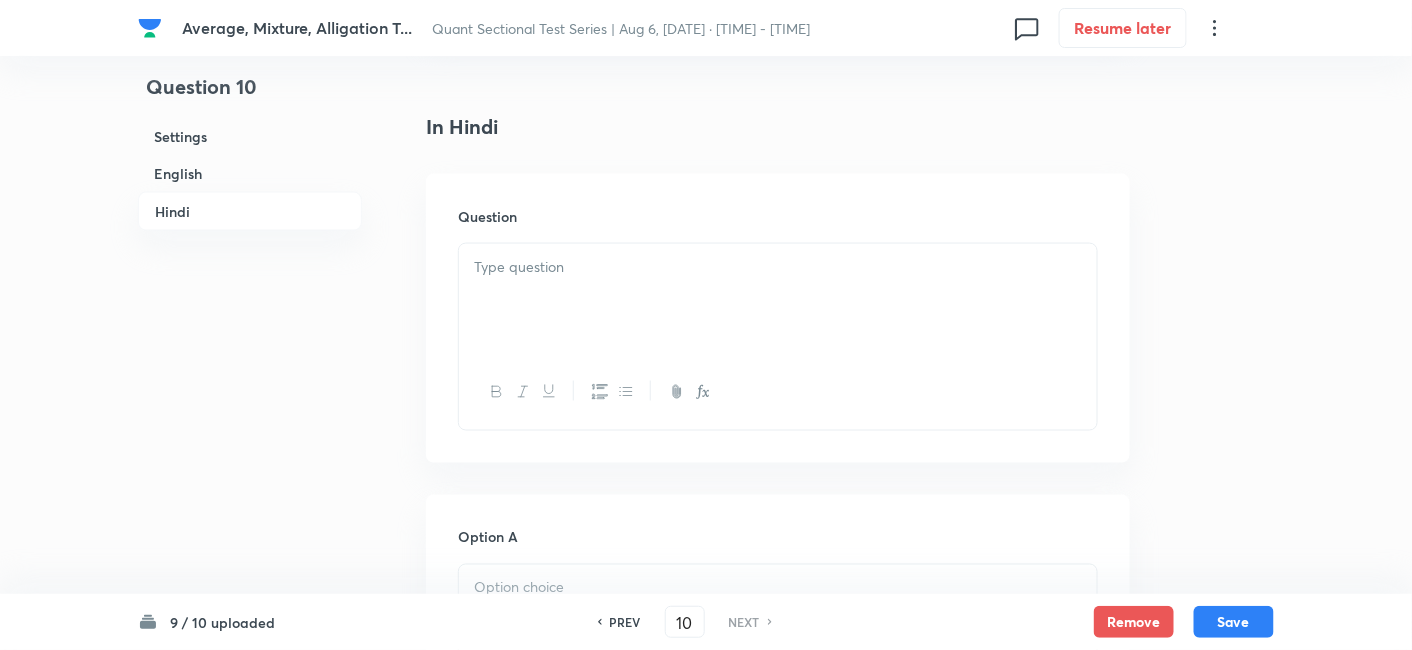 scroll, scrollTop: 3247, scrollLeft: 0, axis: vertical 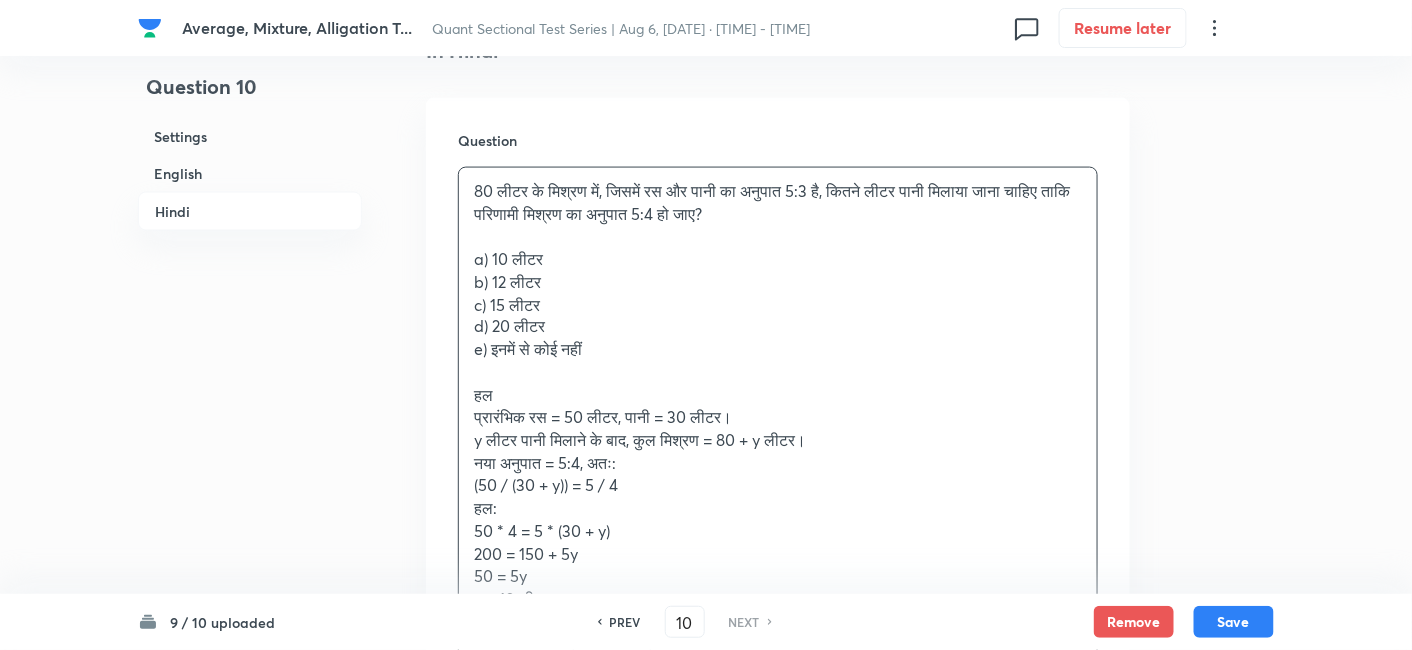 click on "80 लीटर के मिश्रण में, जिसमें रस और पानी का अनुपात 5:3 है, कितने लीटर पानी मिलाया जाना चाहिए ताकि परिणामी मिश्रण का अनुपात 5:4 हो जाए? a) 10 लीटर b) 12 लीटर c) 15 लीटर d) 20 लीटर e) इनमें से कोई नहीं हल प्रारंभिक रस = 50 लीटर, पानी = 30 लीटर। y लीटर पानी मिलाने के बाद, कुल मिश्रण = 80 + y लीटर। नया अनुपात = 5:4, अतः: (50 / (30 + y)) = 5 / 4 हल: 50 * 4 = 5 * (30 + y) 200 = 150 + 5y 50 = 5y y = 10 लीटर।" at bounding box center (778, 396) 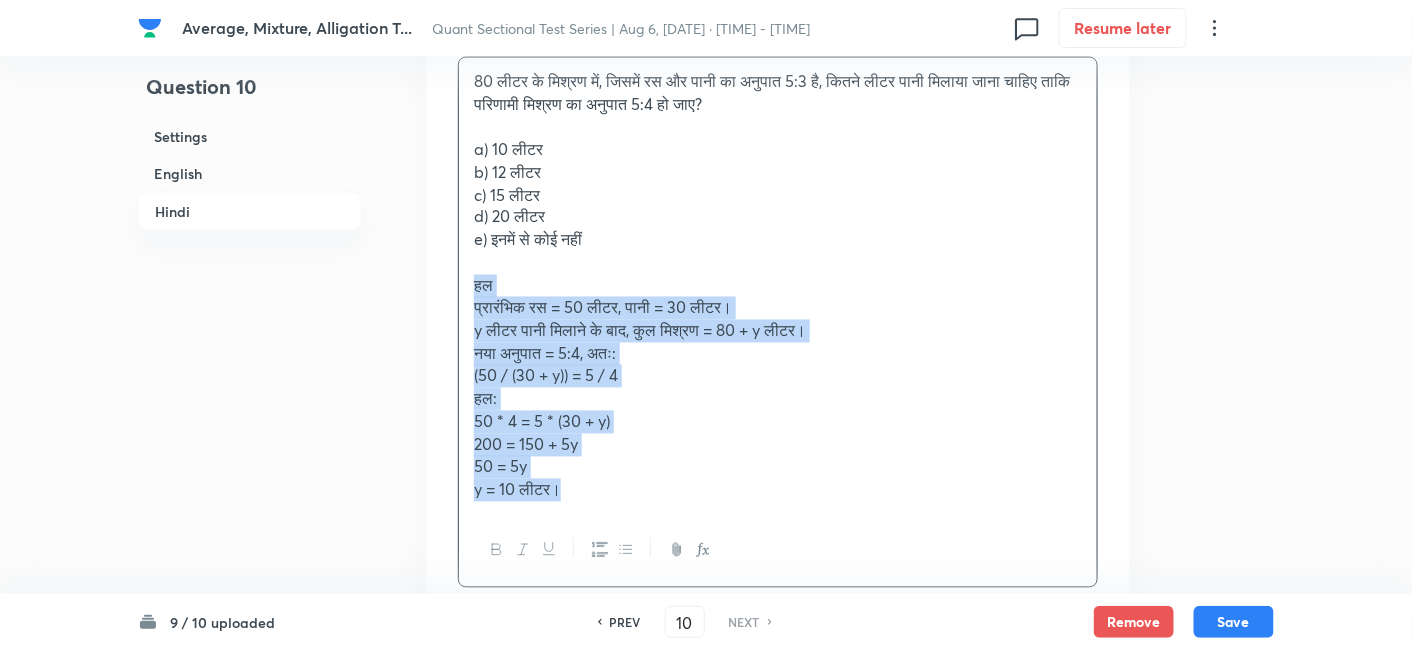 drag, startPoint x: 469, startPoint y: 272, endPoint x: 698, endPoint y: 565, distance: 371.87363 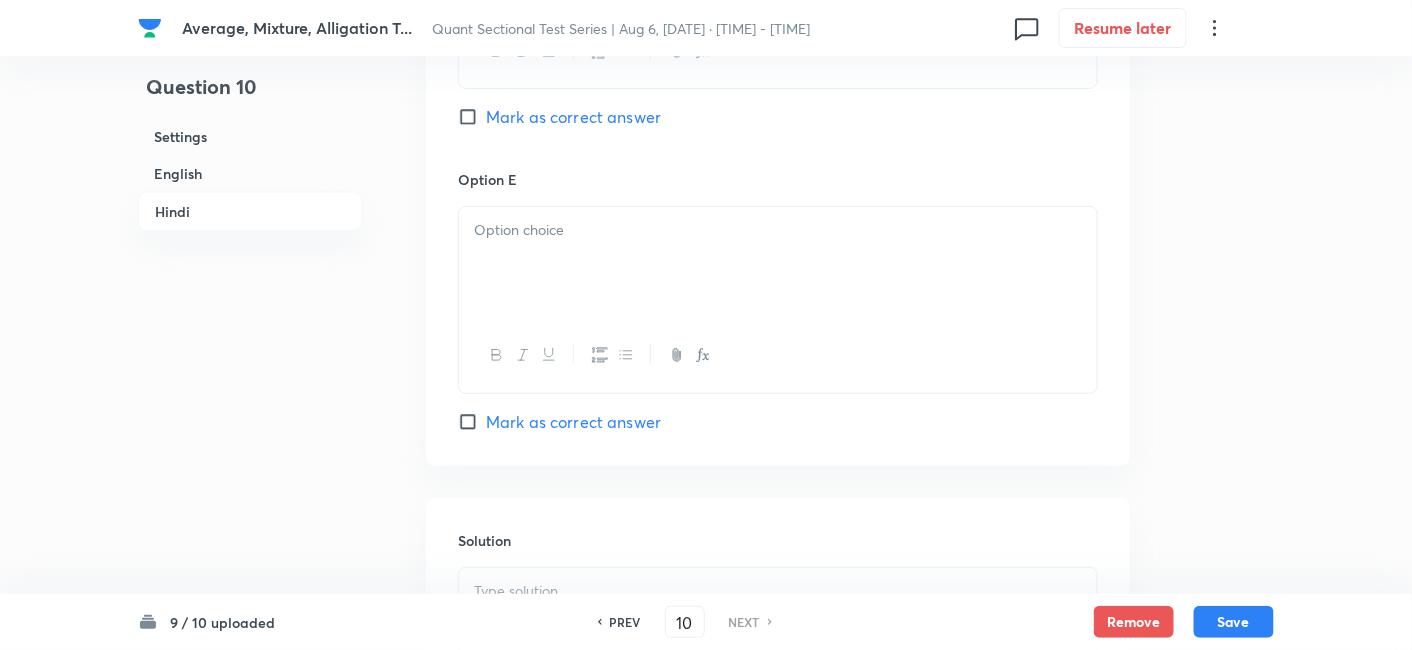 scroll, scrollTop: 5190, scrollLeft: 0, axis: vertical 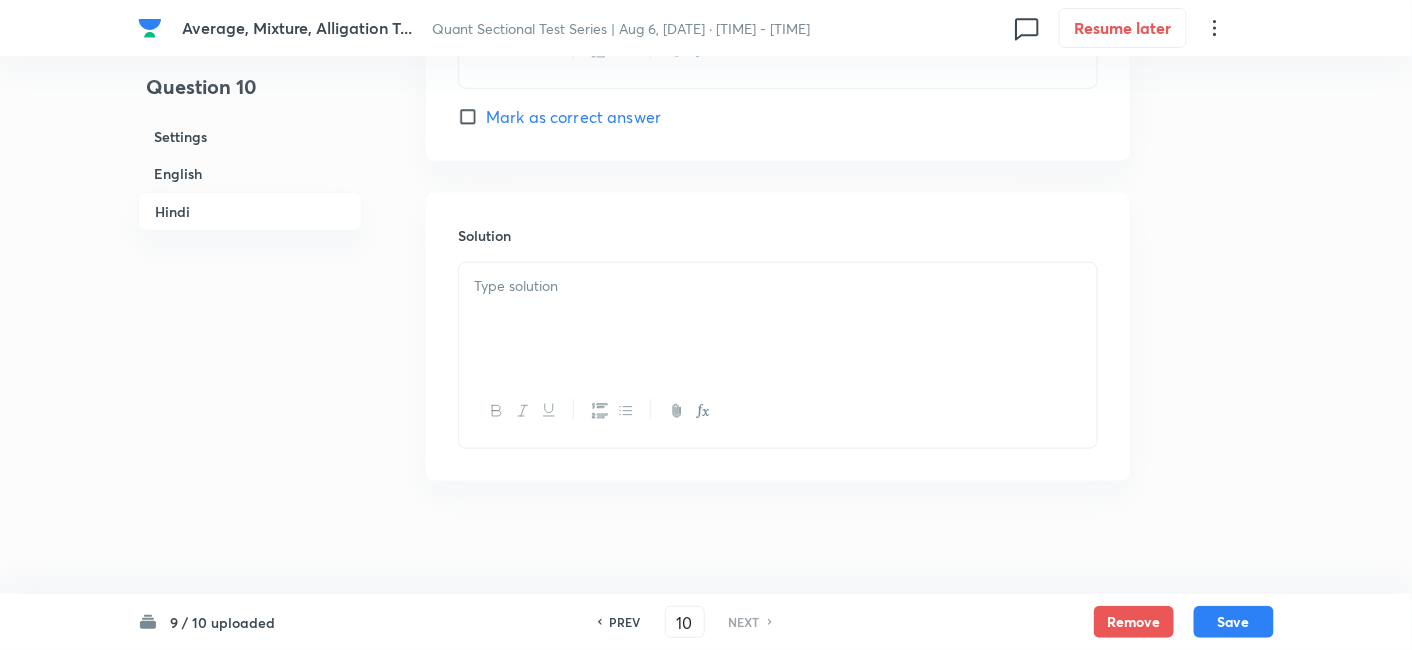 click at bounding box center (778, 319) 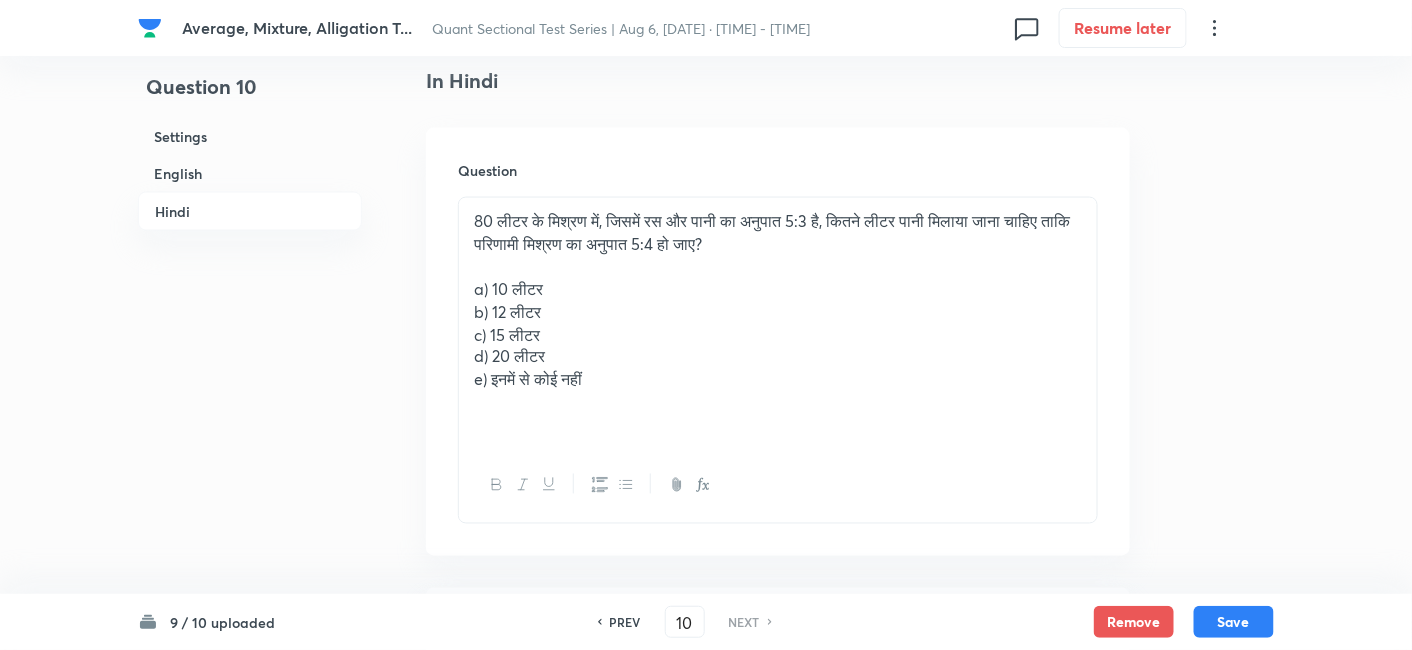 scroll, scrollTop: 3219, scrollLeft: 0, axis: vertical 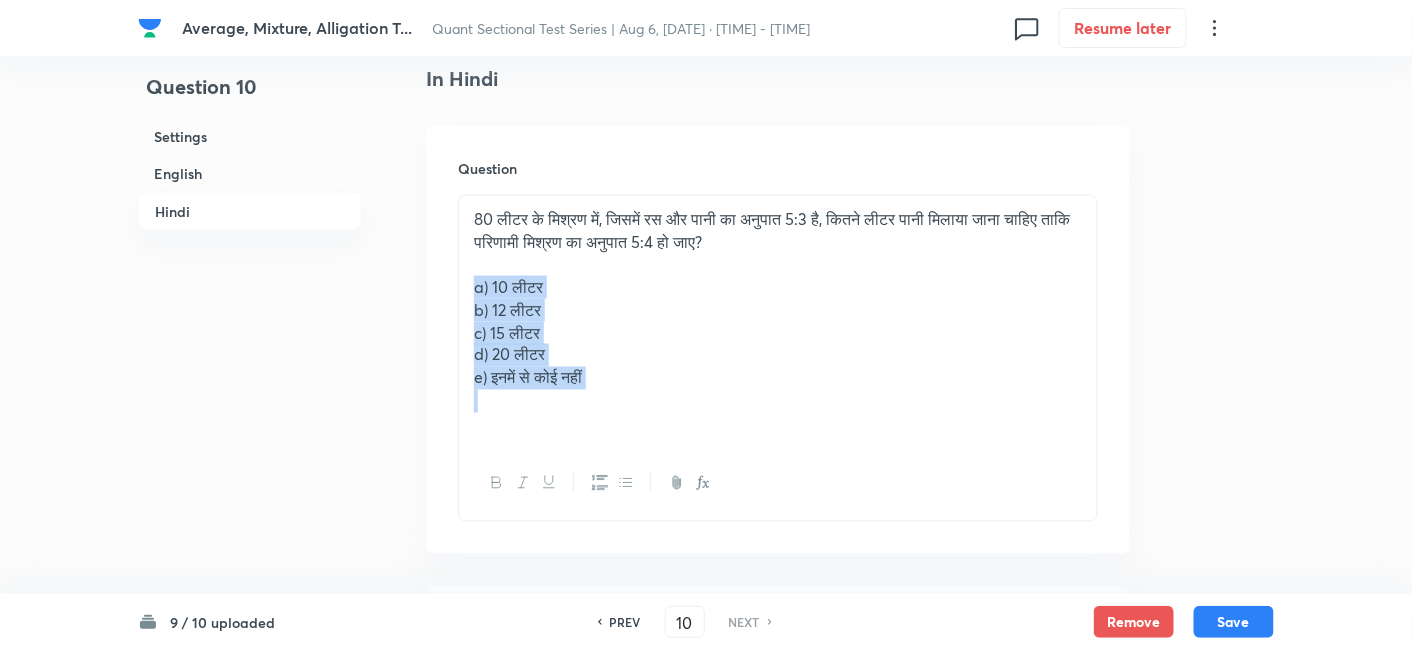drag, startPoint x: 469, startPoint y: 286, endPoint x: 634, endPoint y: 398, distance: 199.42166 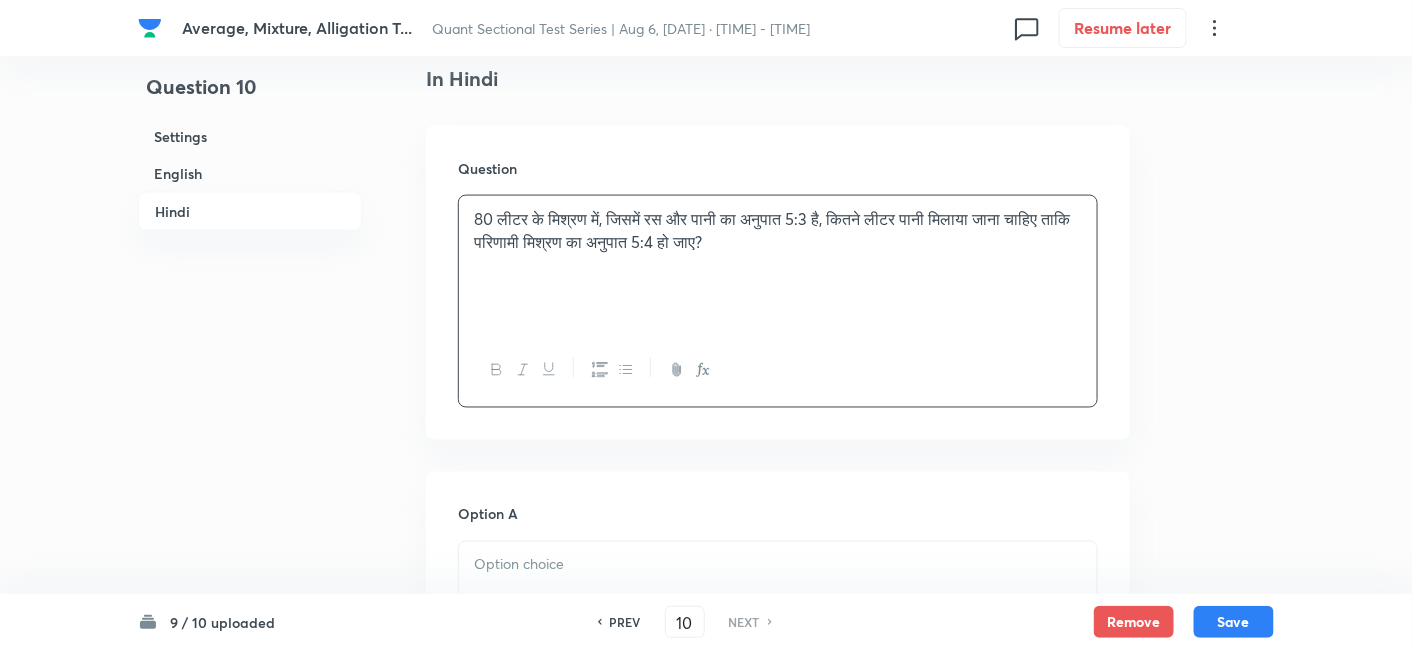 scroll, scrollTop: 3405, scrollLeft: 0, axis: vertical 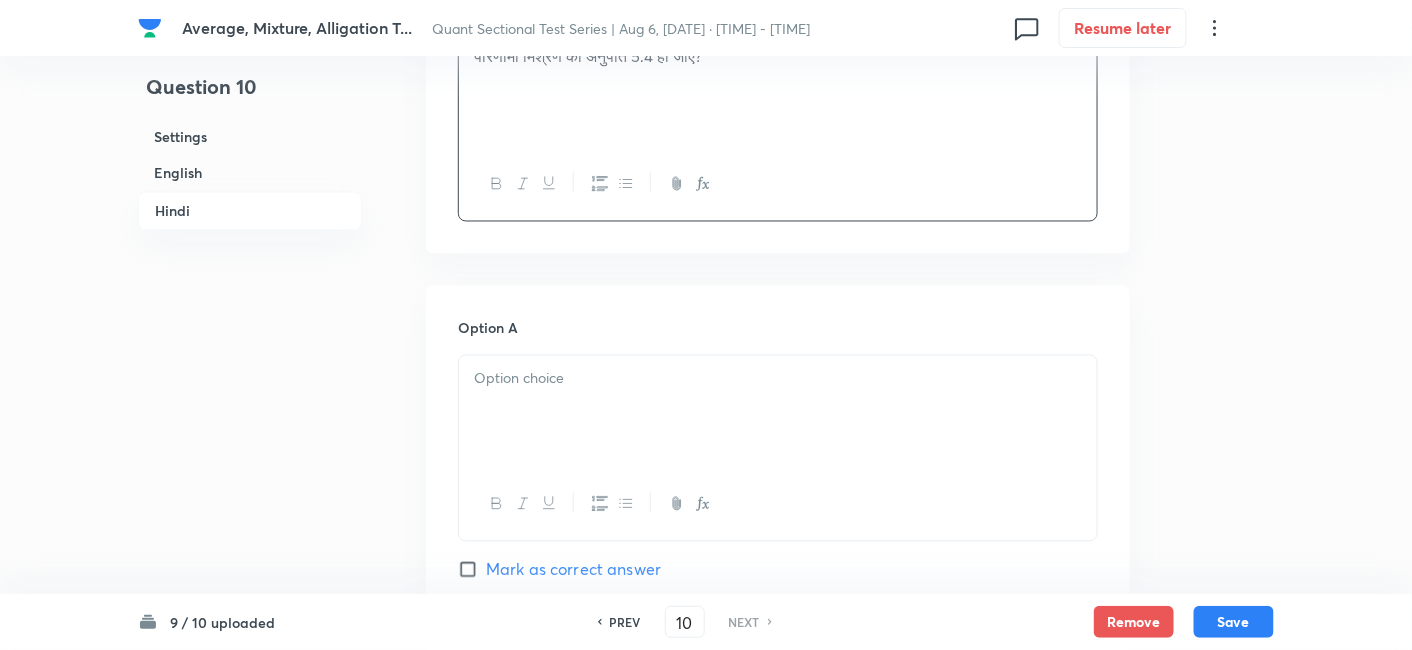 click at bounding box center (778, 412) 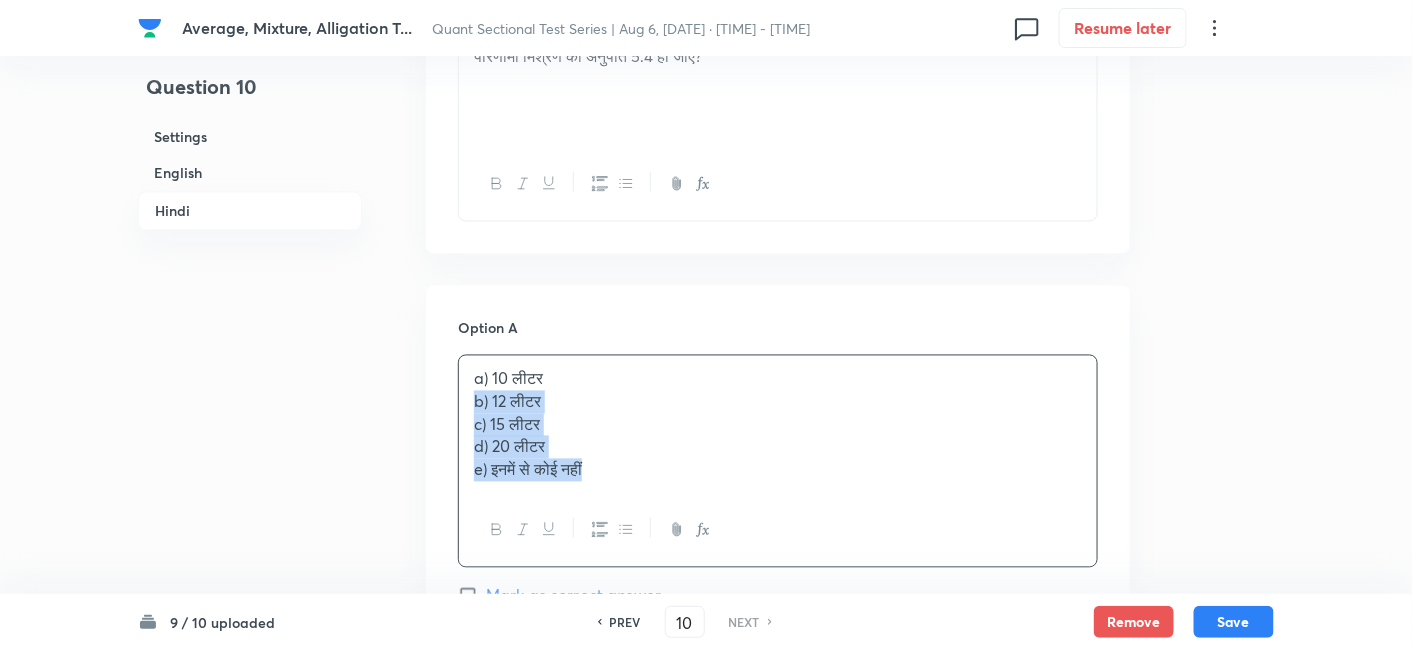drag, startPoint x: 463, startPoint y: 398, endPoint x: 725, endPoint y: 550, distance: 302.89932 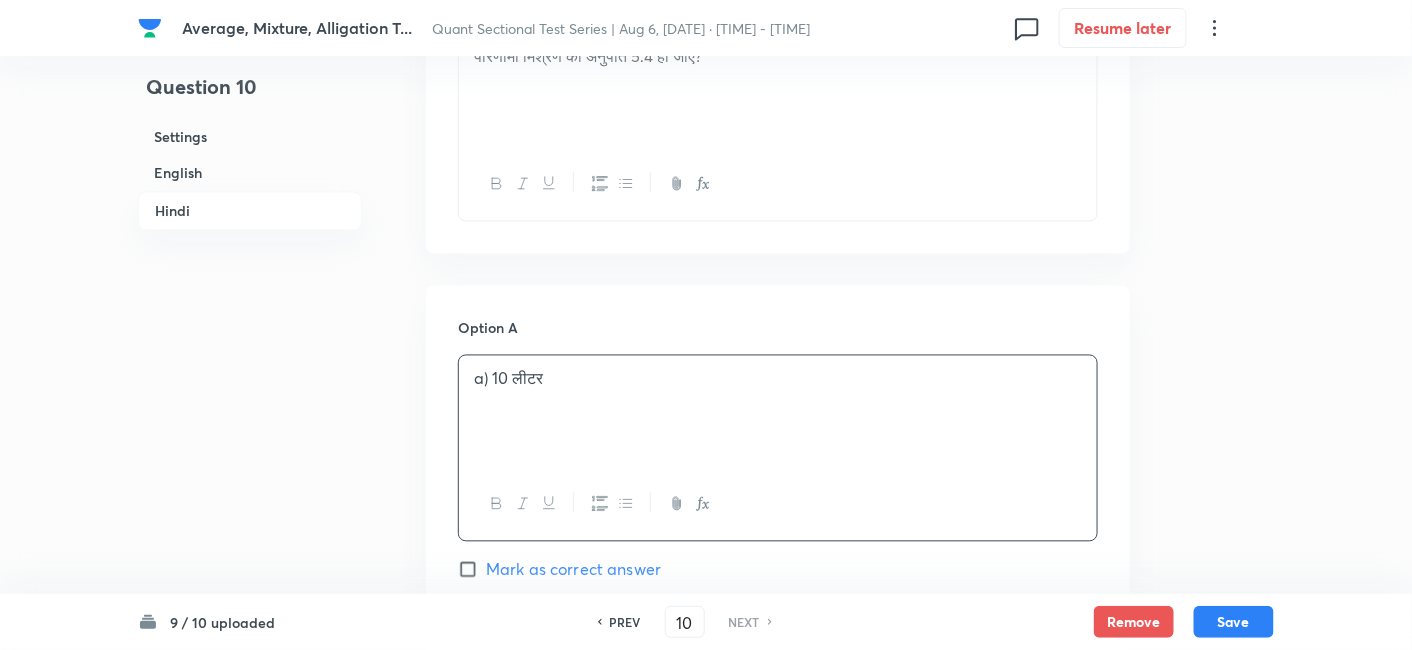 click on "Mark as correct answer" at bounding box center (573, 570) 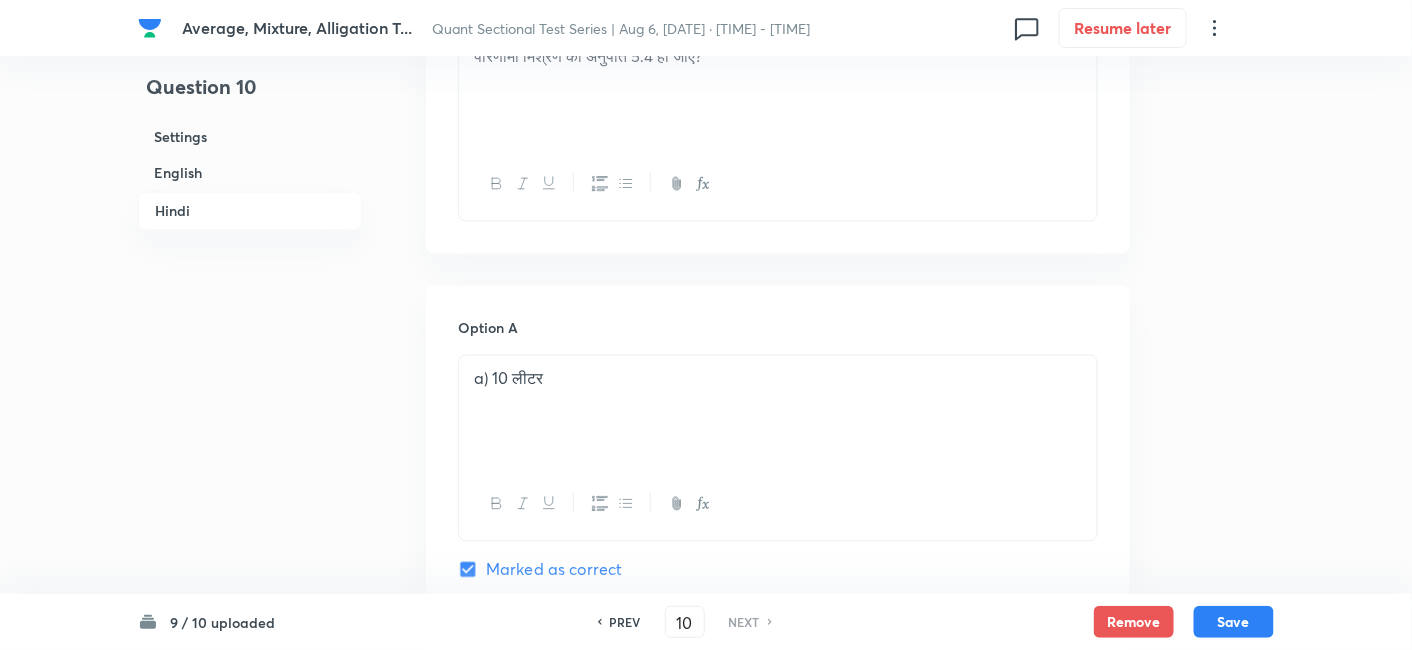scroll, scrollTop: 3785, scrollLeft: 0, axis: vertical 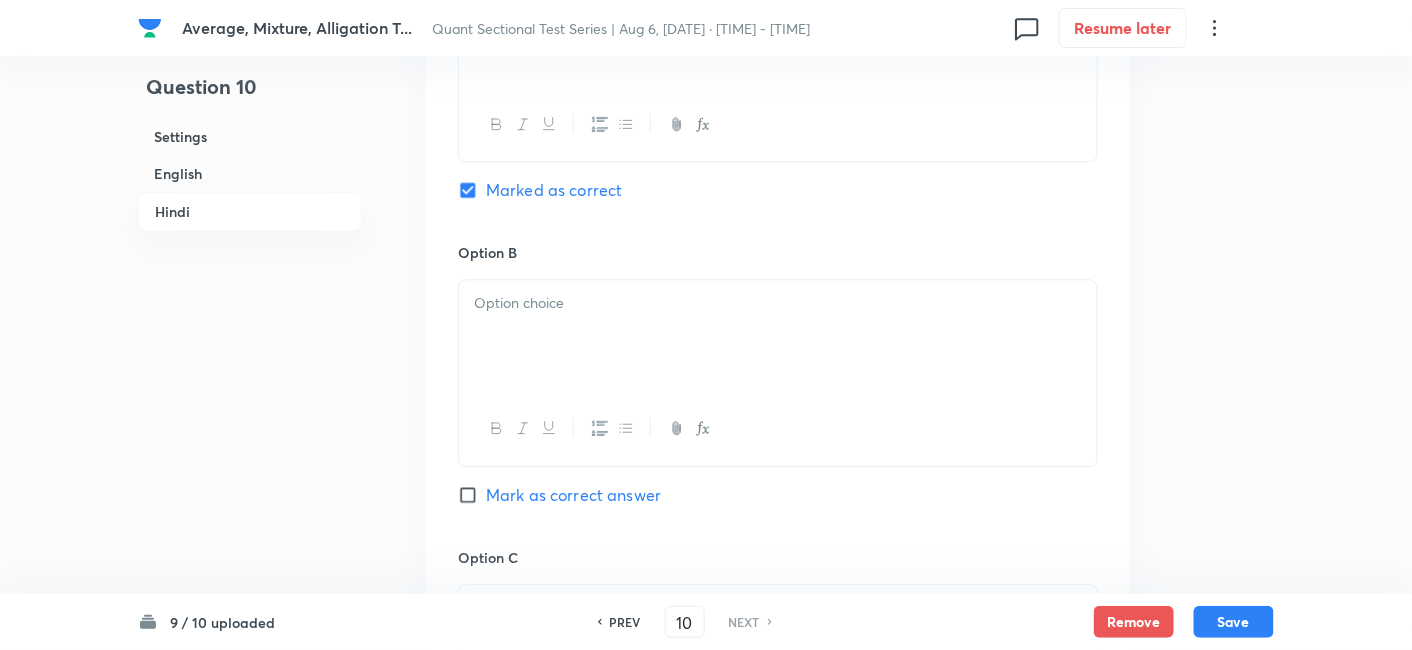 click at bounding box center [778, 336] 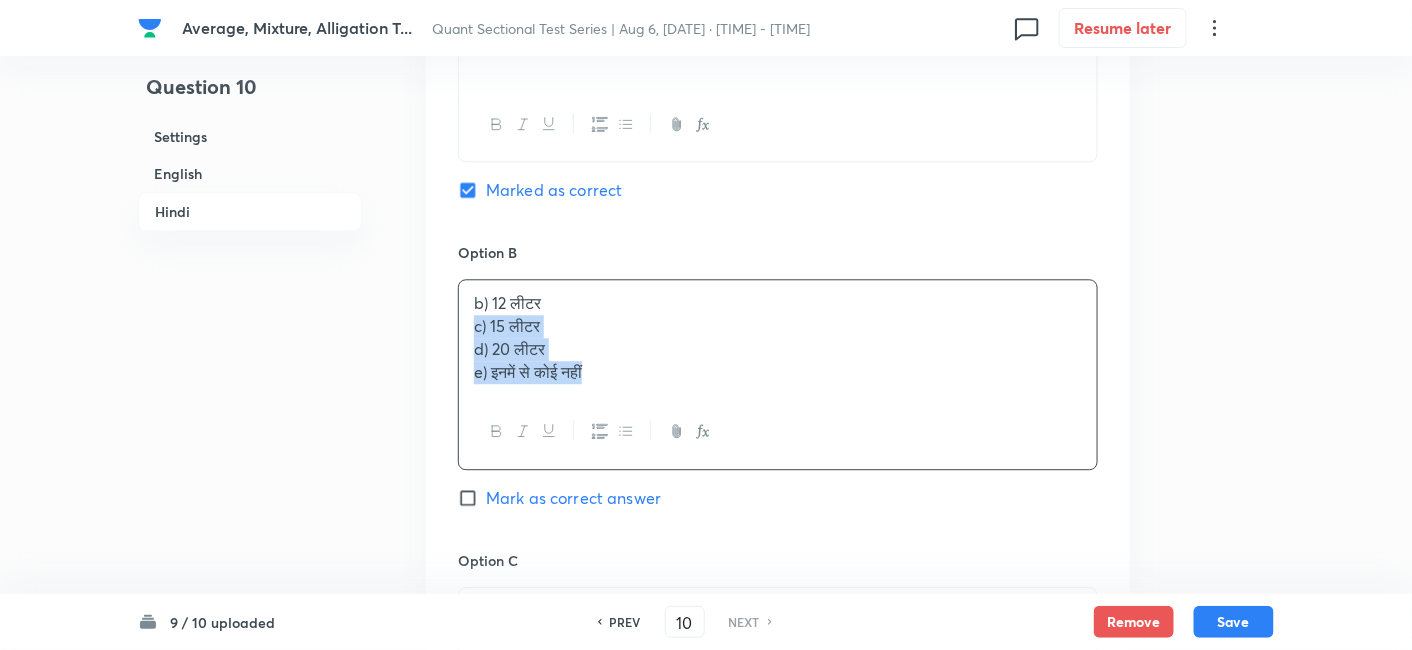 drag, startPoint x: 472, startPoint y: 321, endPoint x: 708, endPoint y: 401, distance: 249.19069 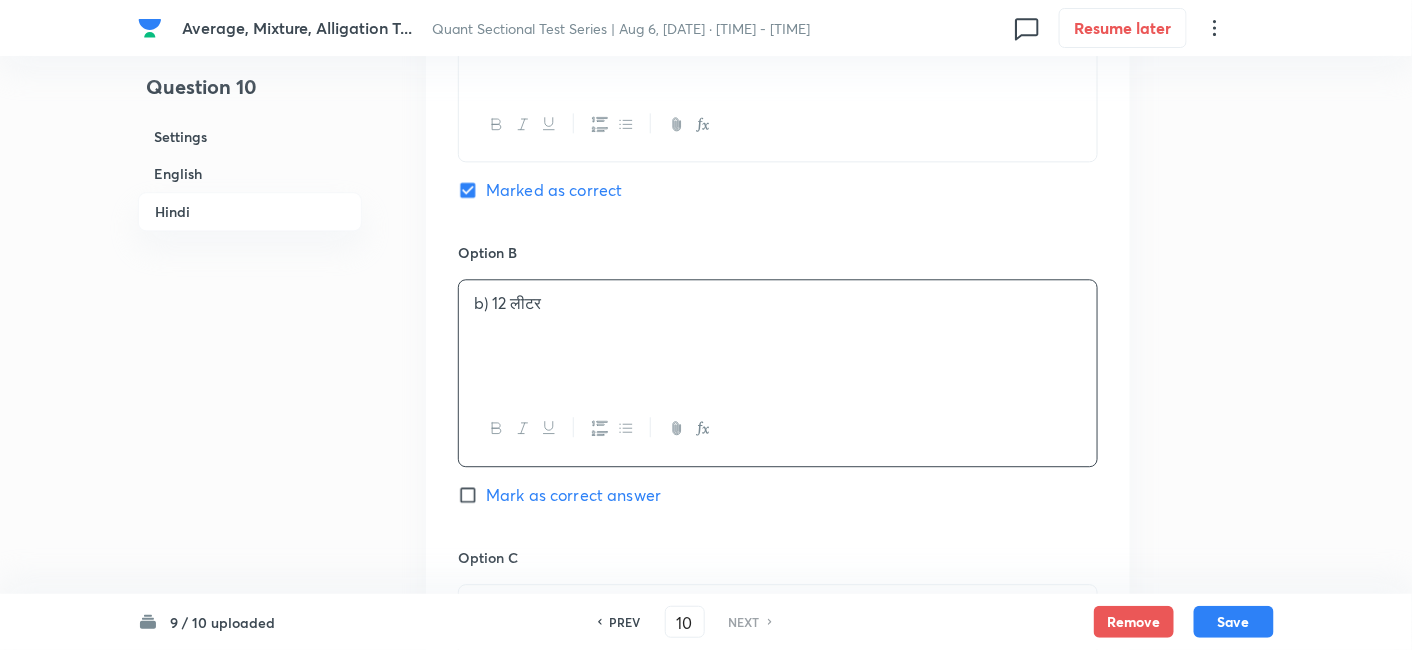 scroll, scrollTop: 4029, scrollLeft: 0, axis: vertical 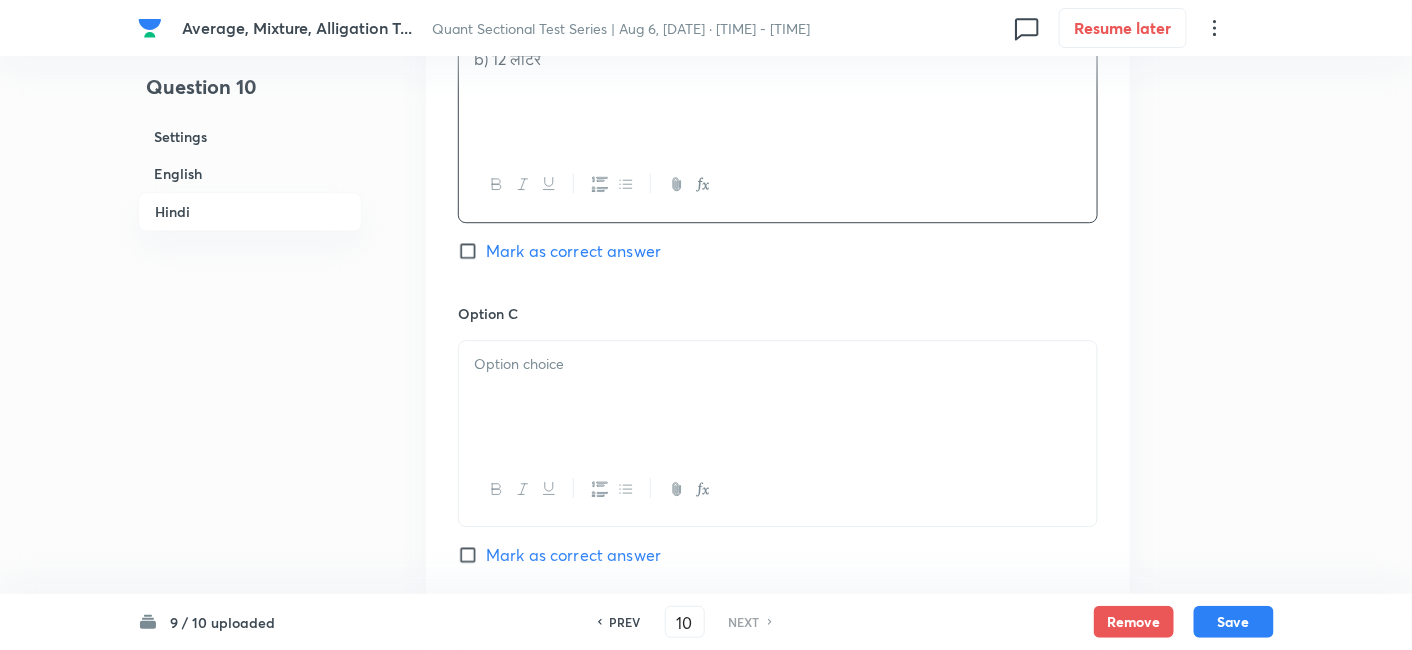 click at bounding box center (778, 397) 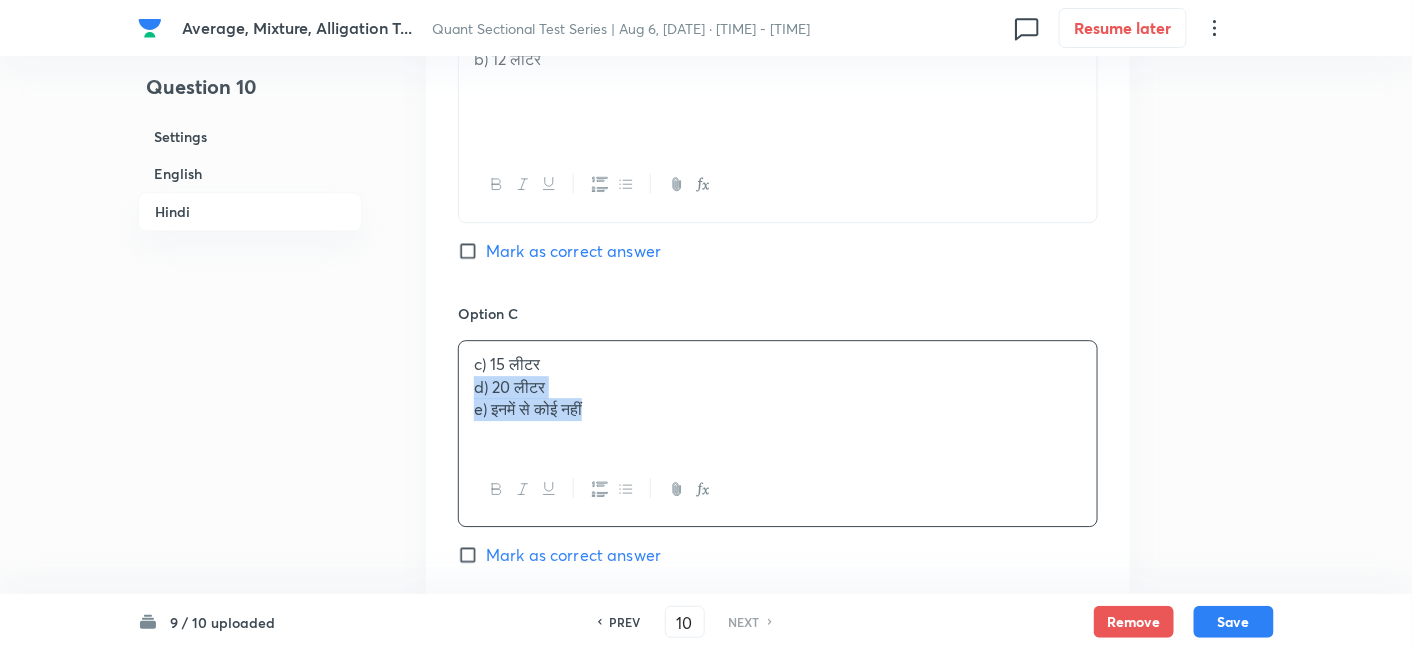 drag, startPoint x: 470, startPoint y: 380, endPoint x: 785, endPoint y: 478, distance: 329.8924 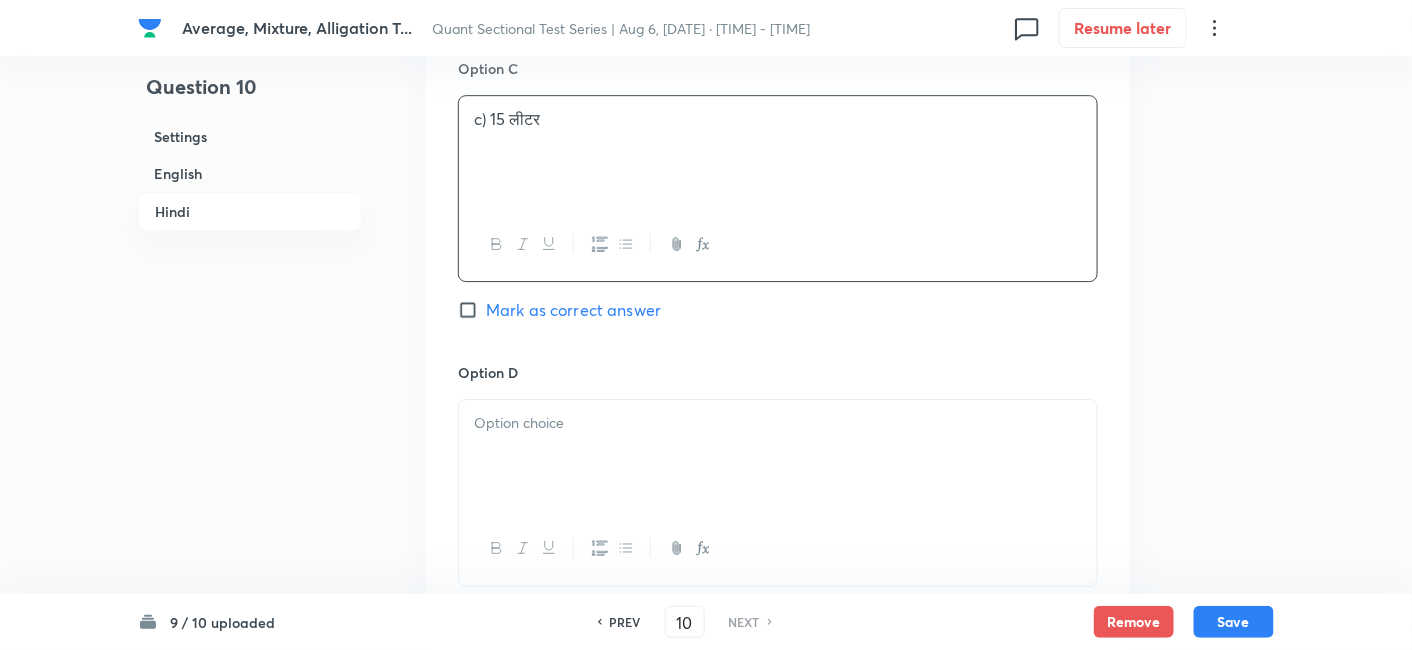 scroll, scrollTop: 4274, scrollLeft: 0, axis: vertical 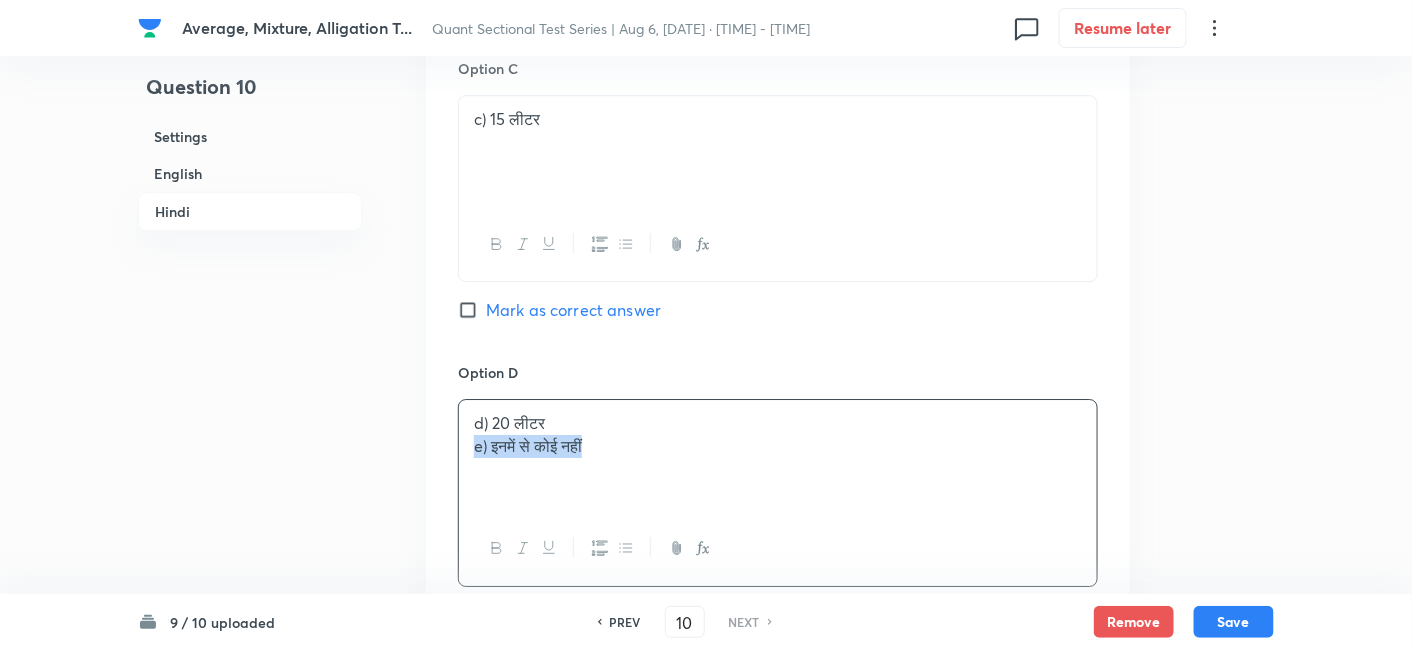 drag, startPoint x: 474, startPoint y: 441, endPoint x: 745, endPoint y: 472, distance: 272.7673 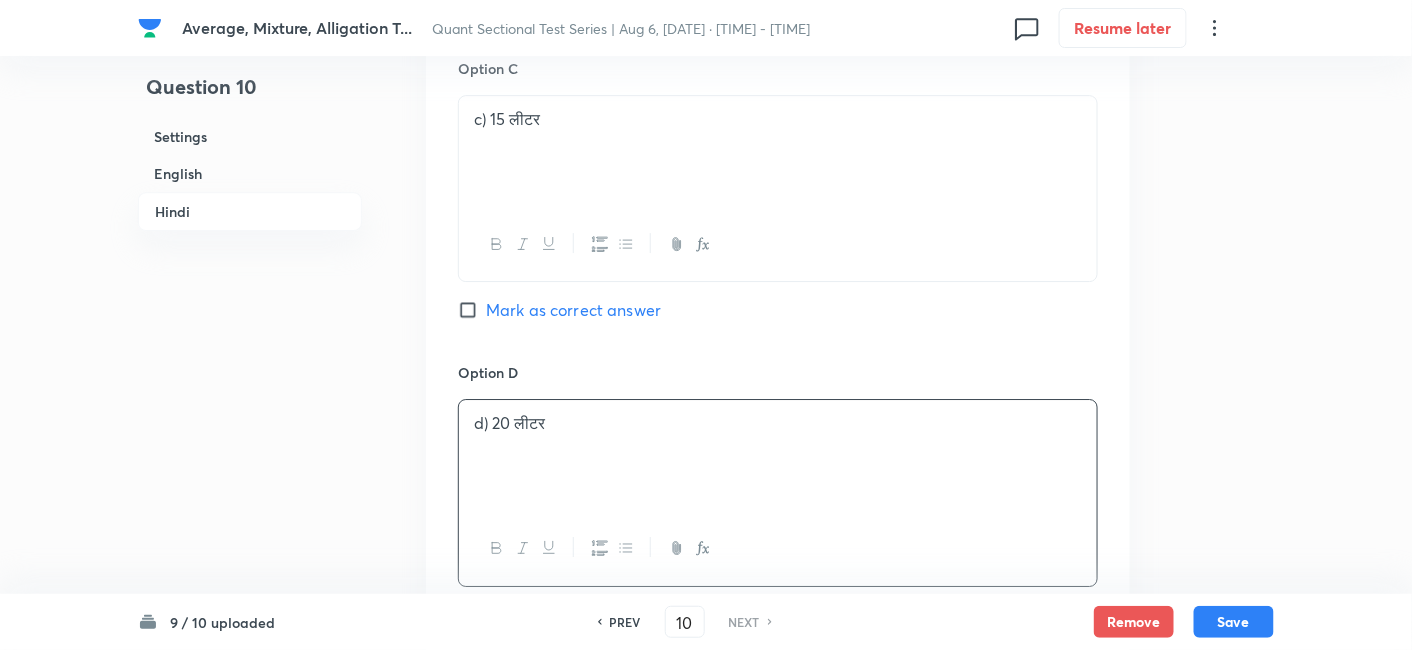 scroll, scrollTop: 4545, scrollLeft: 0, axis: vertical 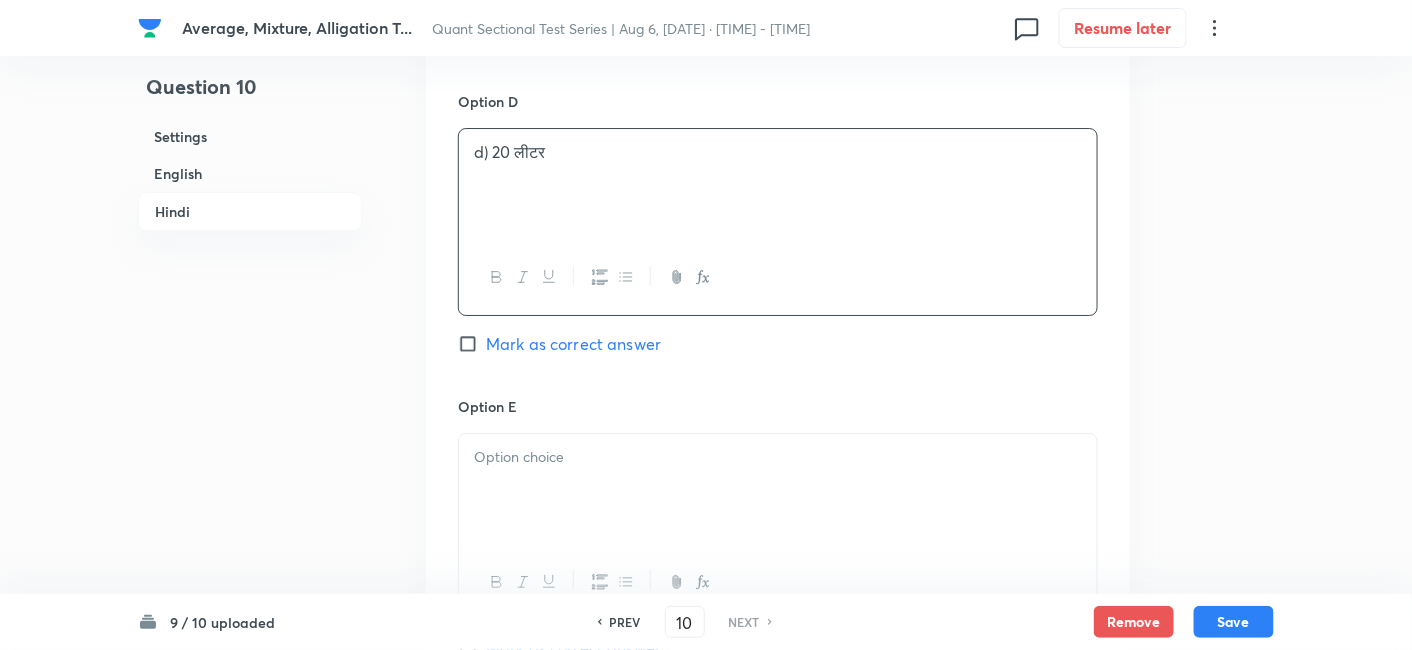 click at bounding box center (778, 490) 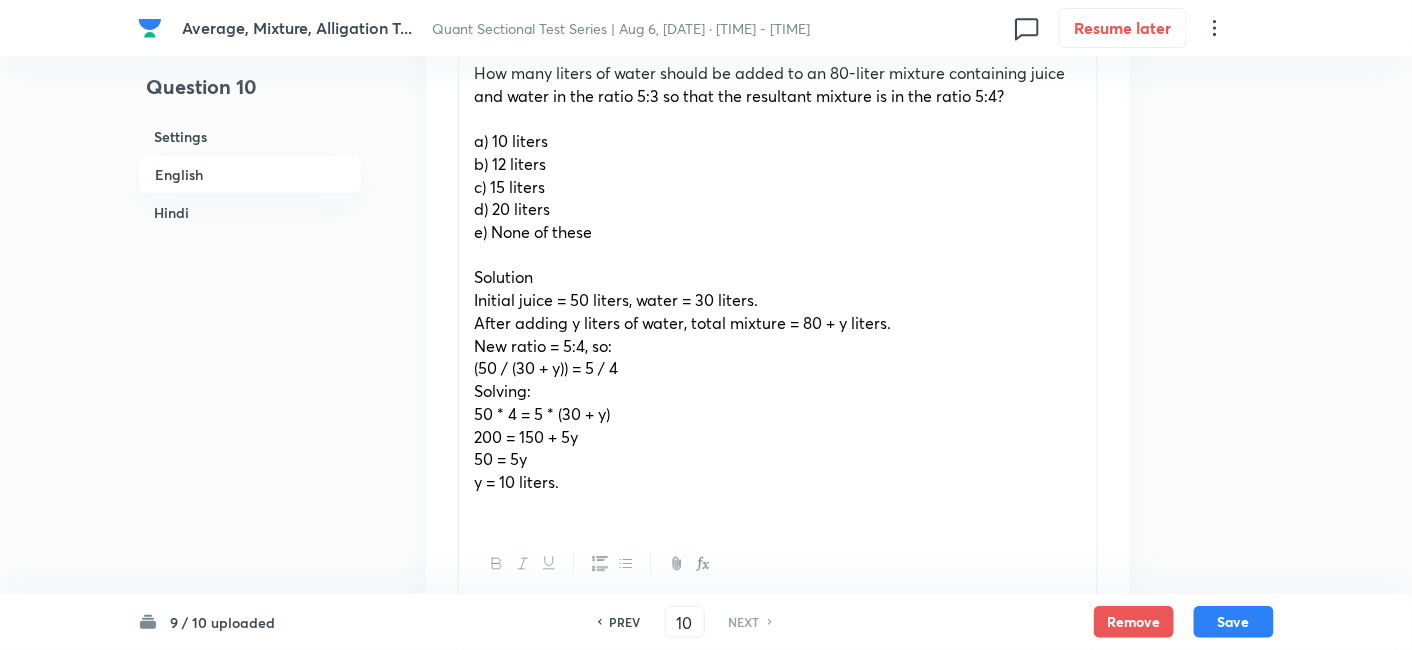 scroll, scrollTop: 671, scrollLeft: 0, axis: vertical 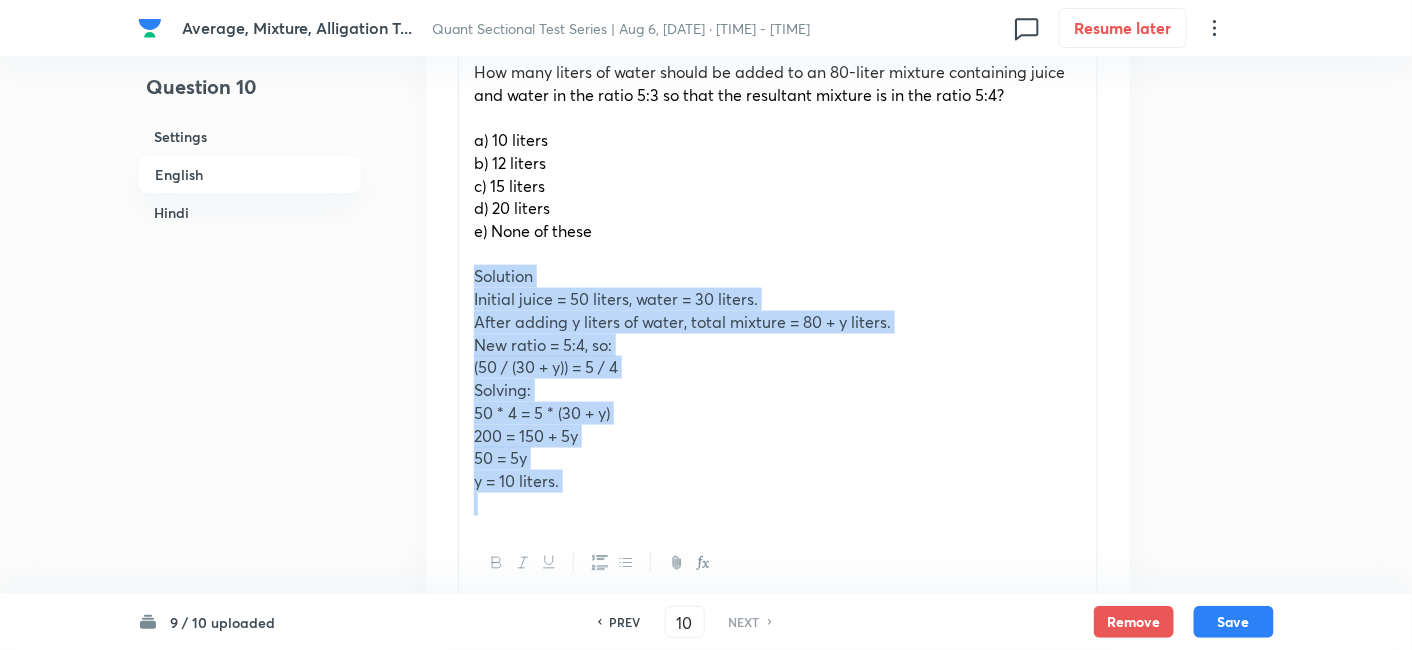 drag, startPoint x: 465, startPoint y: 278, endPoint x: 681, endPoint y: 560, distance: 355.21823 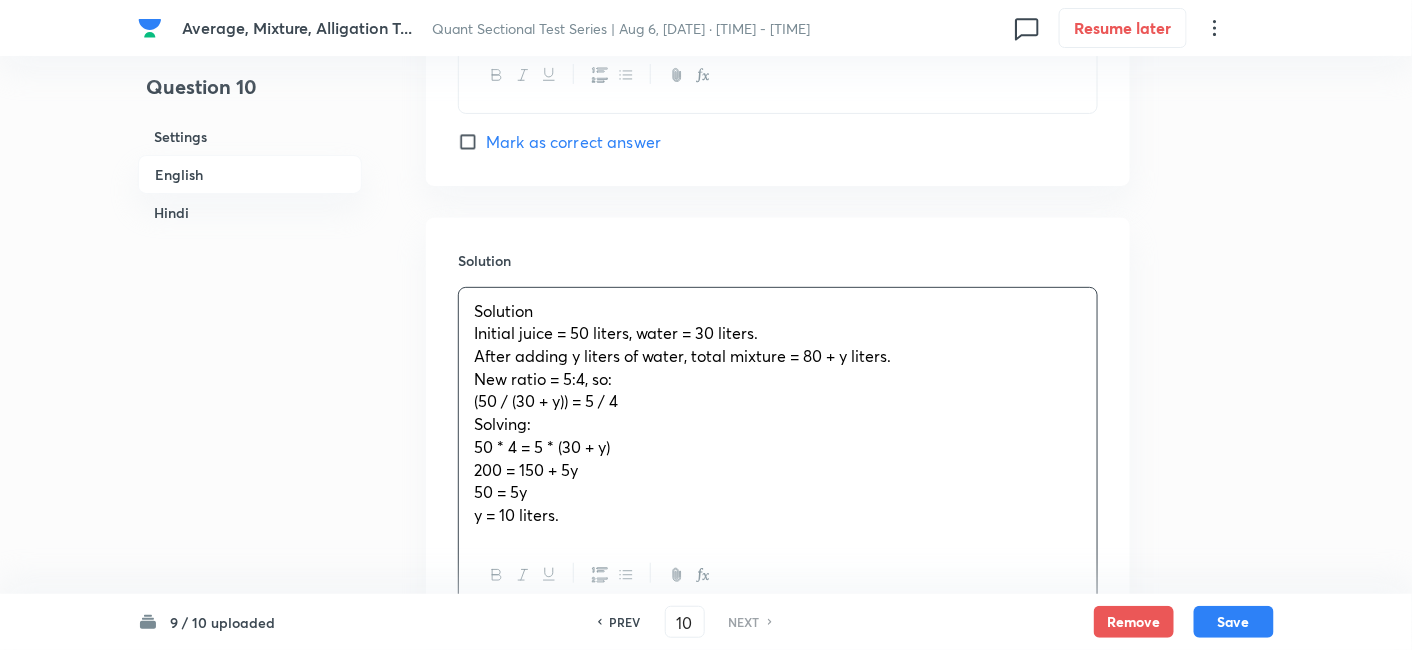 click on "Solution Initial juice = 50 liters, water = 30 liters. After adding y liters of water, total mixture = 80 + y liters. New ratio = 5:4, so: (50 / (30 + y)) = 5 / 4 Solving: 50 * 4 = 5 * (30 + y) 200 = 150 + 5y 50 = 5y y = 10 liters." at bounding box center [778, 413] 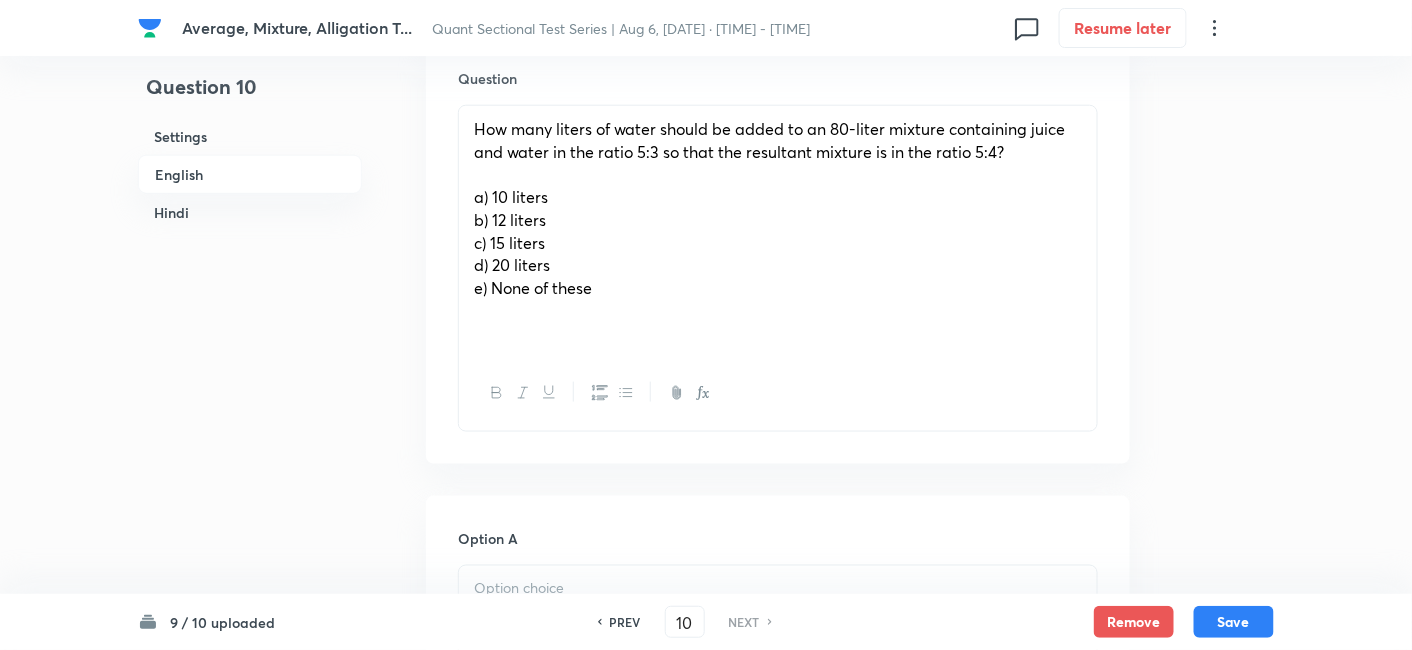 scroll, scrollTop: 582, scrollLeft: 0, axis: vertical 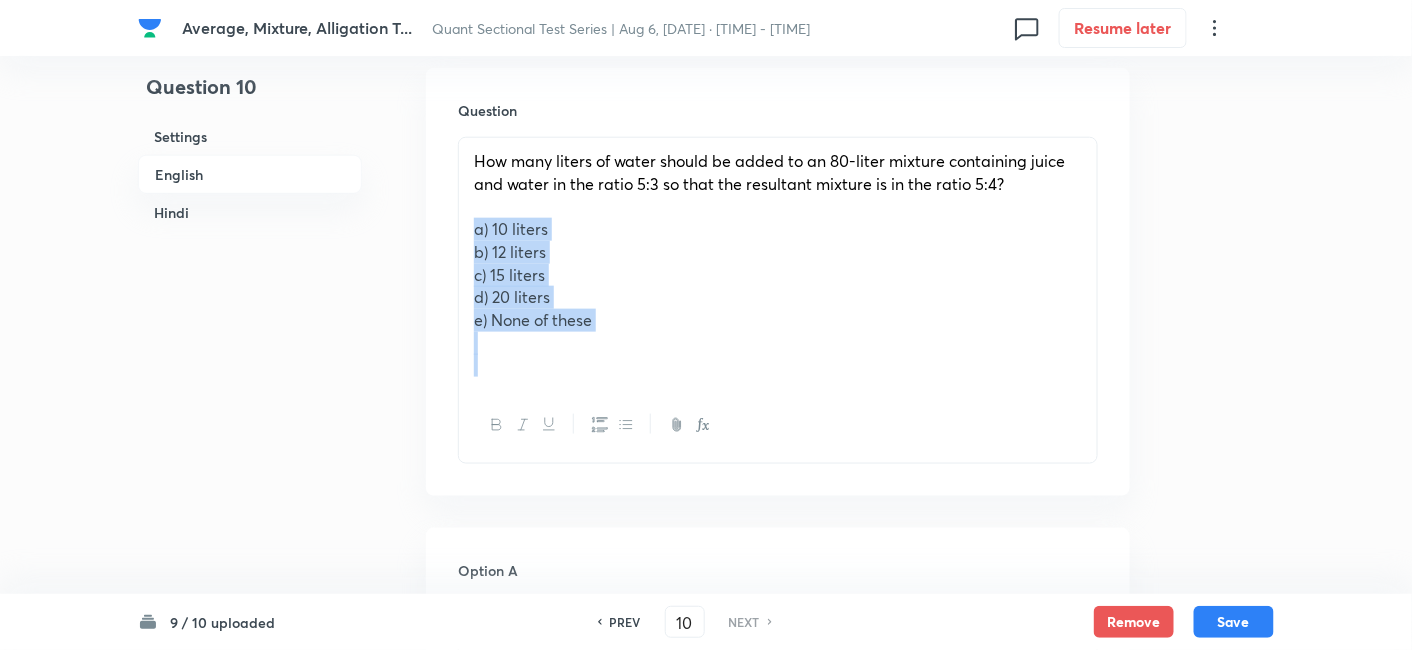 drag, startPoint x: 465, startPoint y: 231, endPoint x: 645, endPoint y: 412, distance: 255.26653 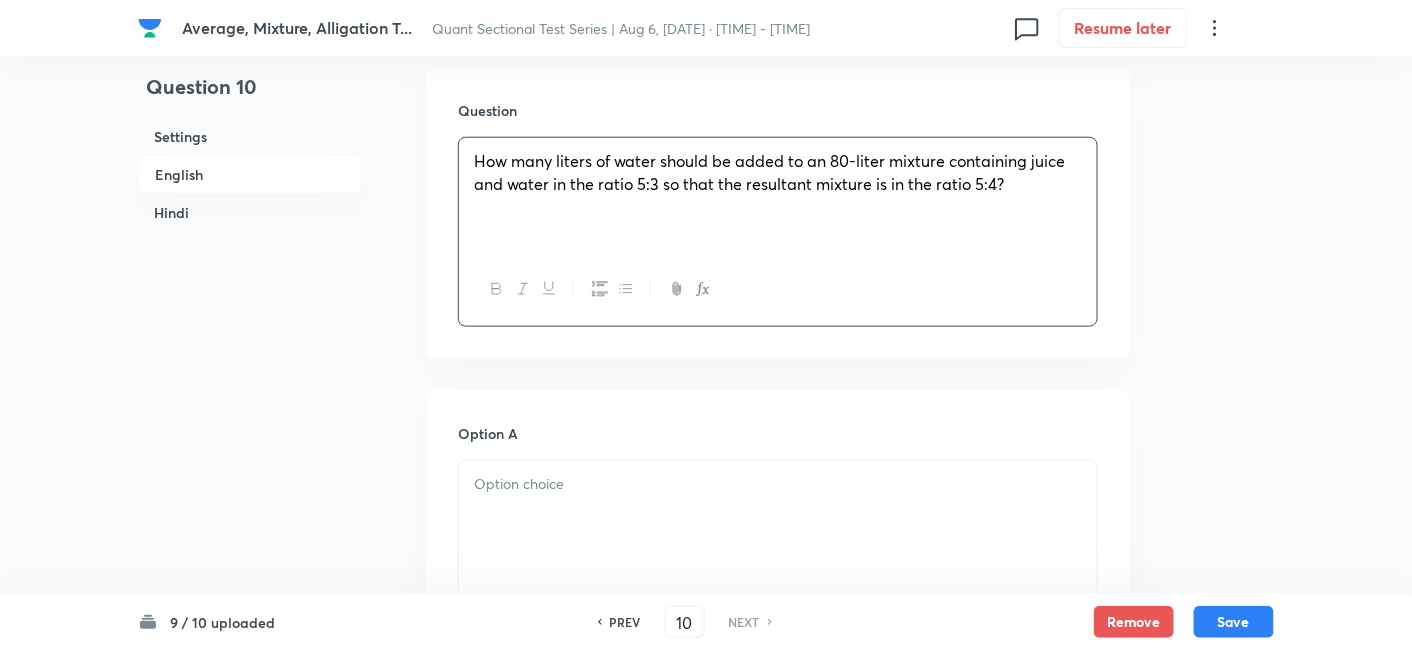 scroll, scrollTop: 745, scrollLeft: 0, axis: vertical 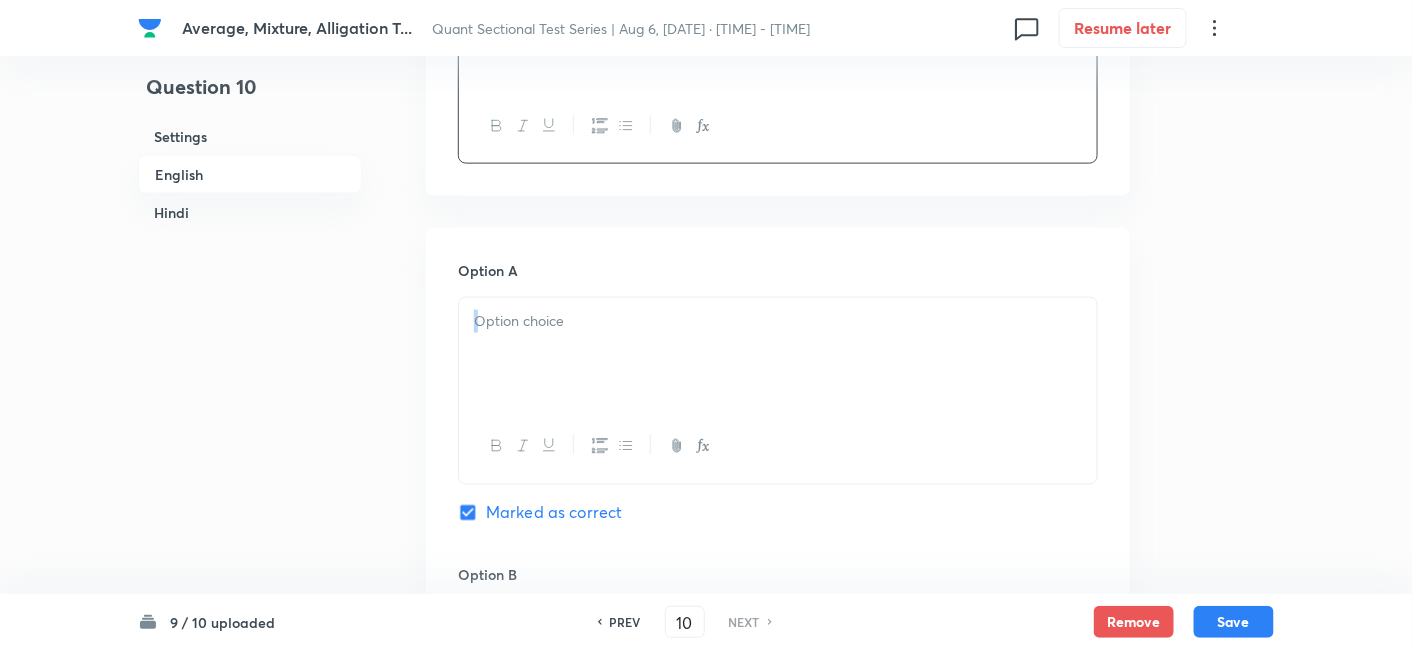 drag, startPoint x: 645, startPoint y: 412, endPoint x: 548, endPoint y: 338, distance: 122.0041 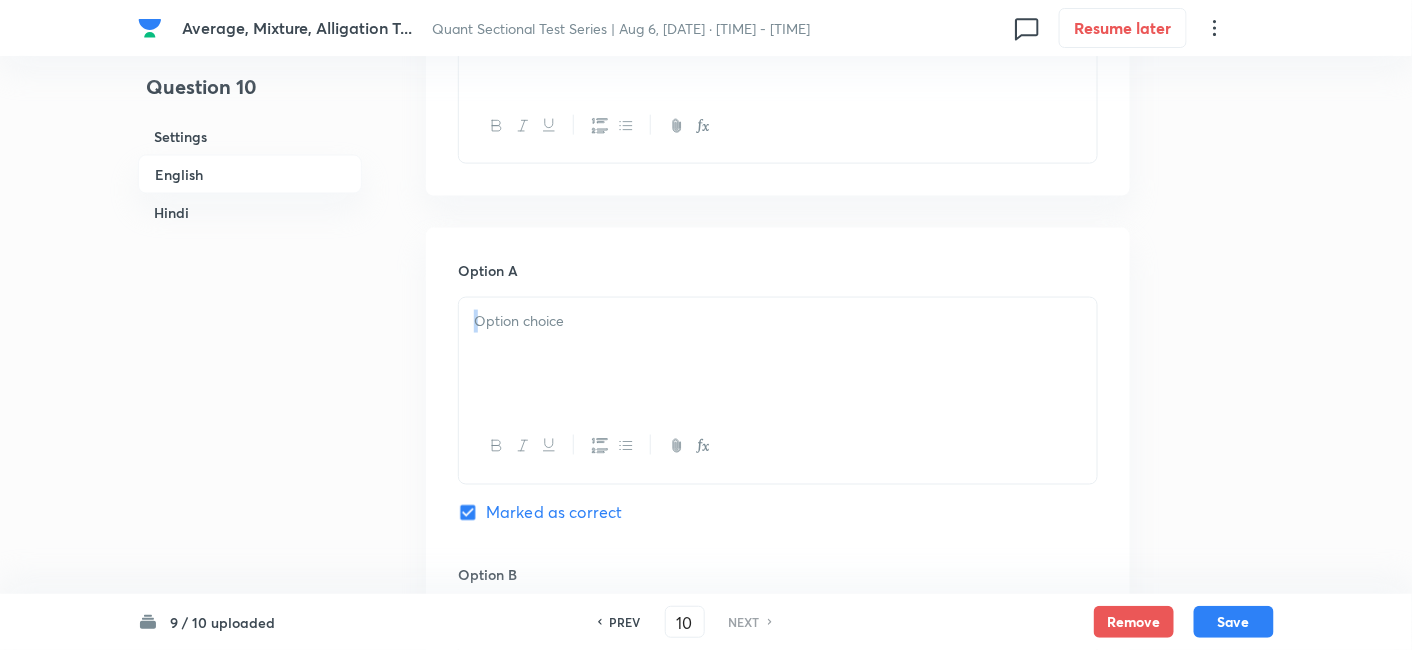 click at bounding box center (778, 354) 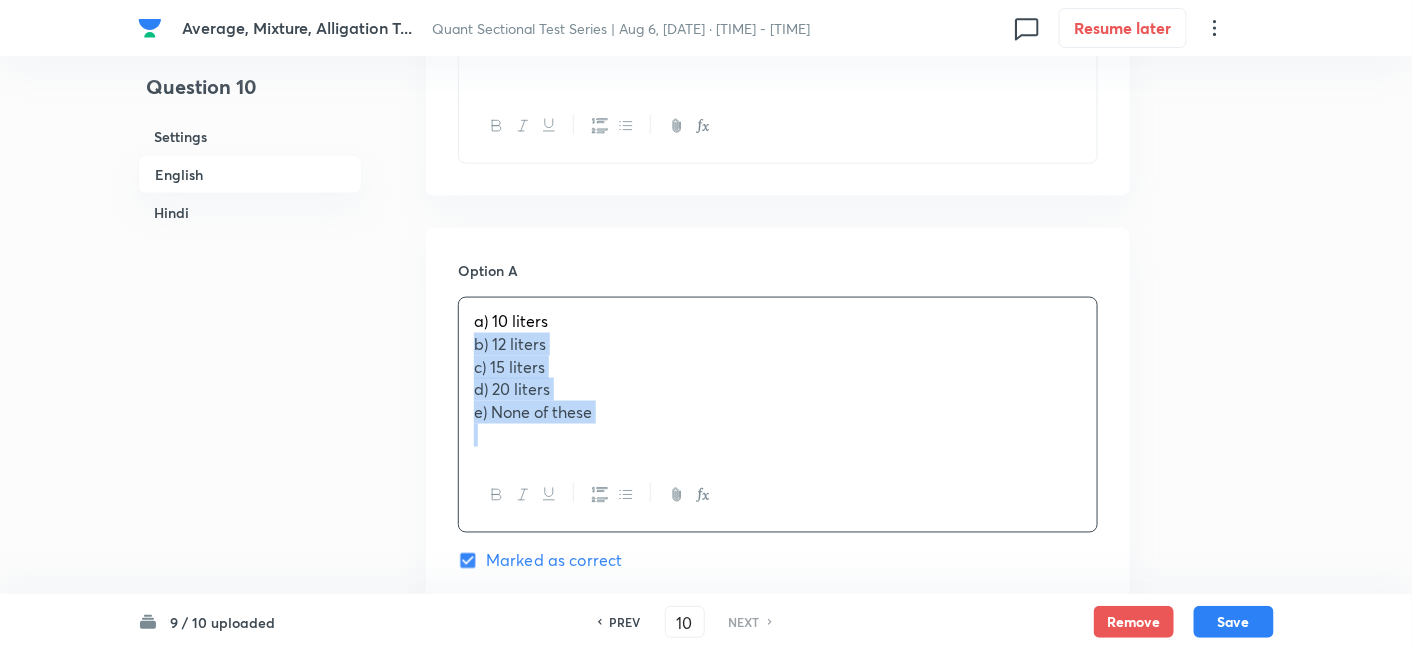 drag, startPoint x: 468, startPoint y: 343, endPoint x: 749, endPoint y: 537, distance: 341.46304 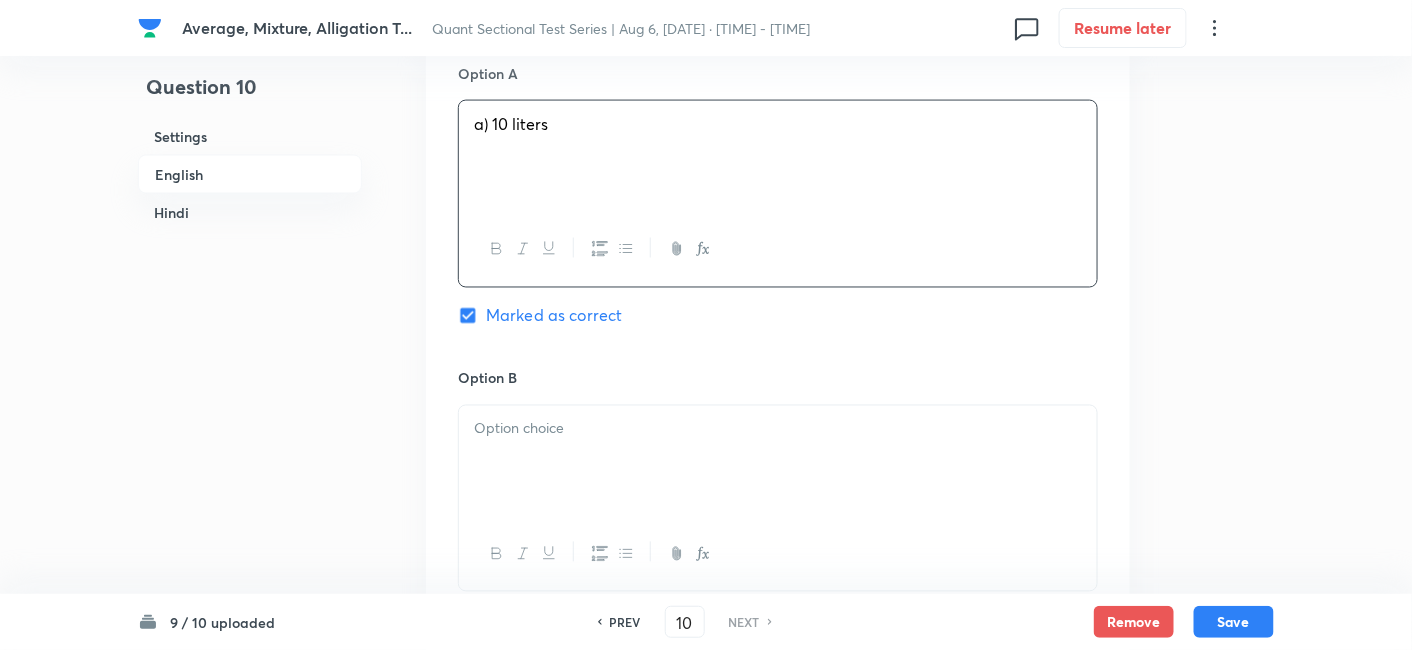 scroll, scrollTop: 952, scrollLeft: 0, axis: vertical 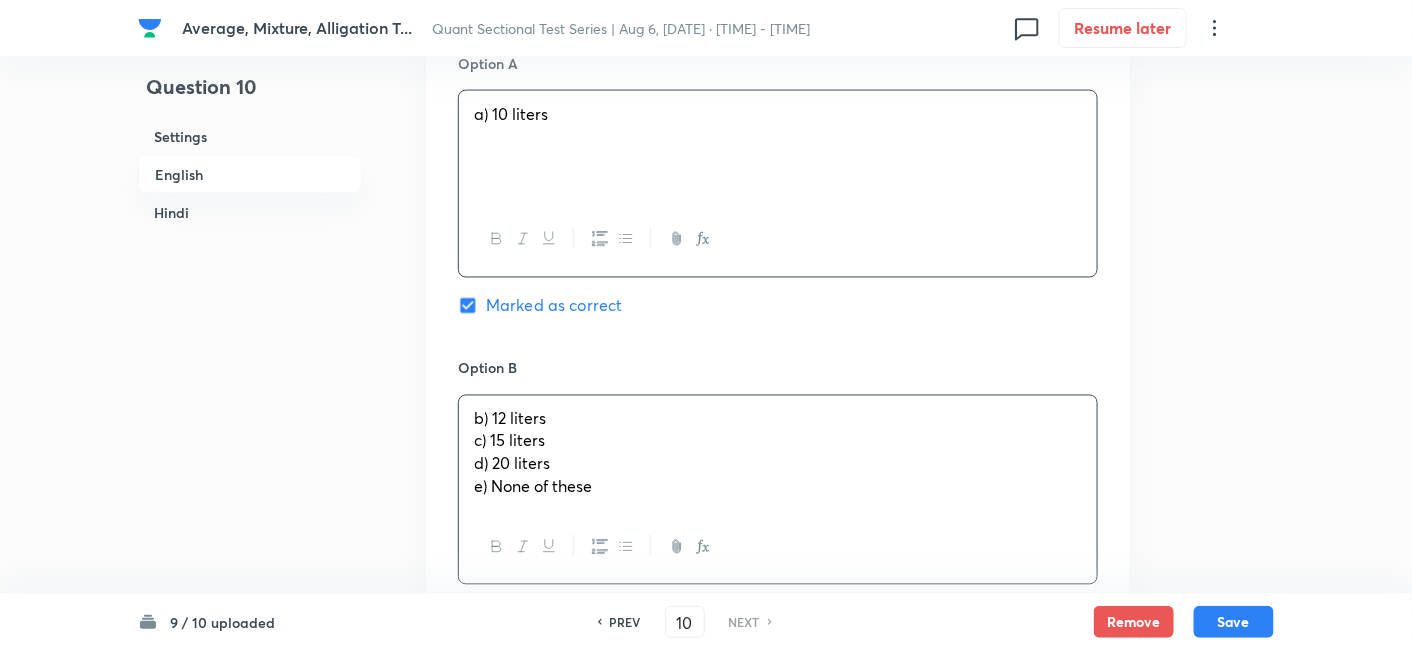 click on "b) 12 liters" at bounding box center (778, 419) 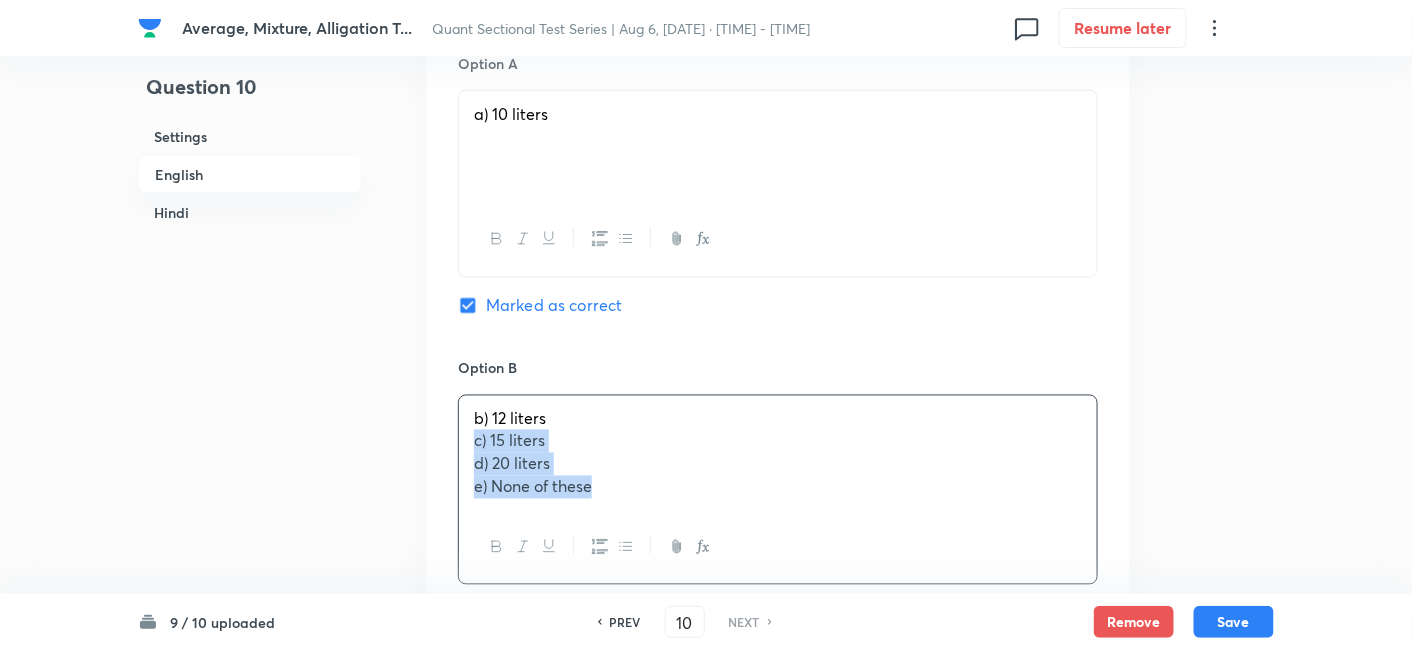 drag, startPoint x: 468, startPoint y: 440, endPoint x: 733, endPoint y: 544, distance: 284.677 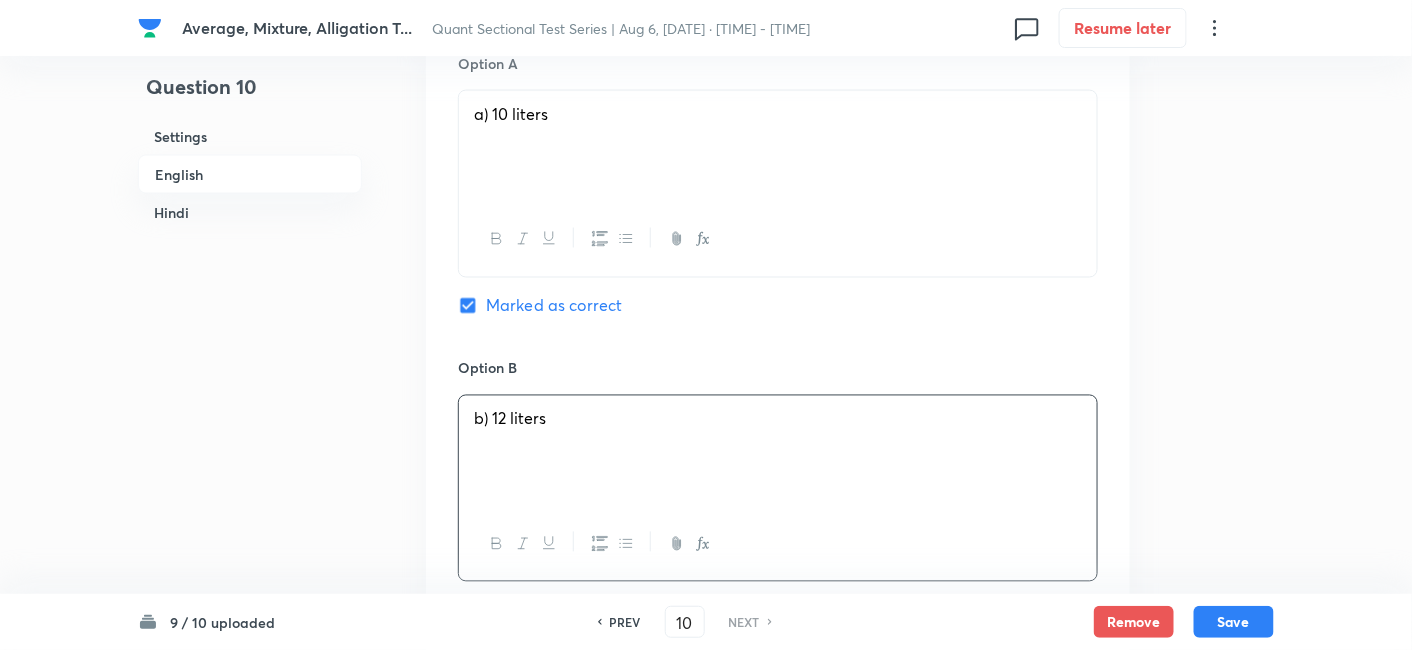 scroll, scrollTop: 1268, scrollLeft: 0, axis: vertical 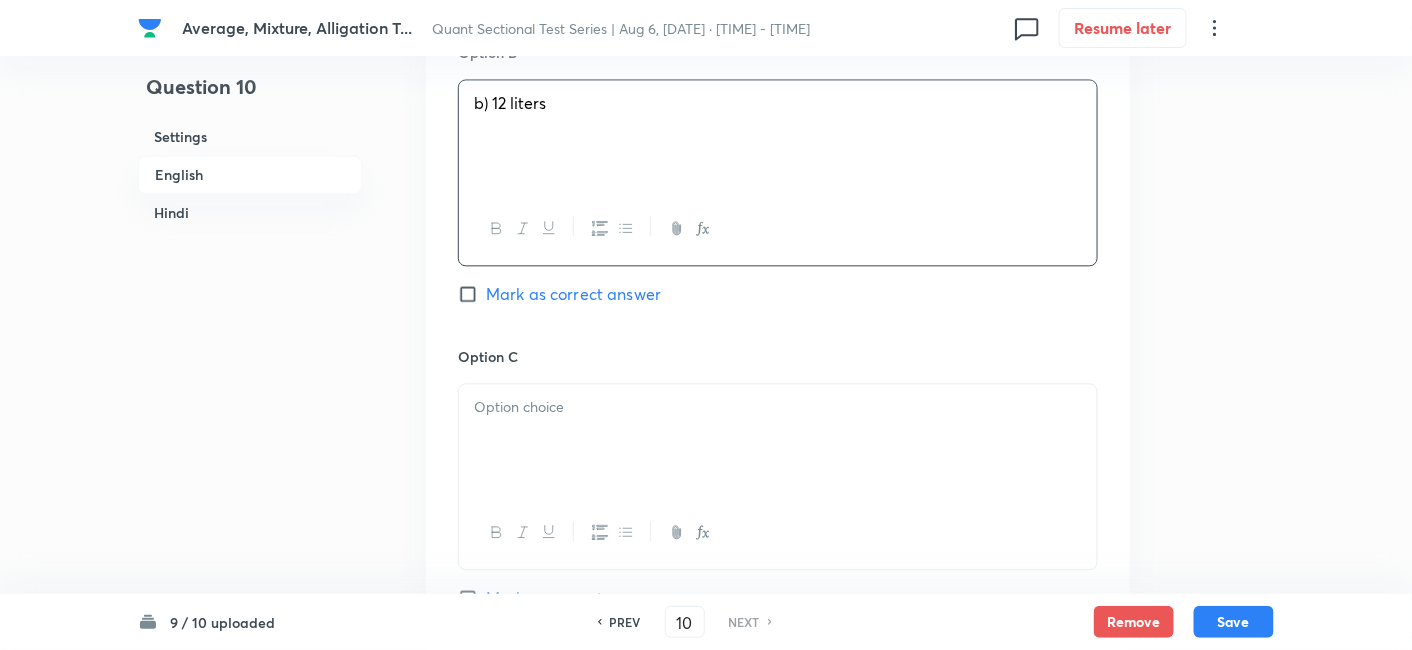 click at bounding box center [778, 440] 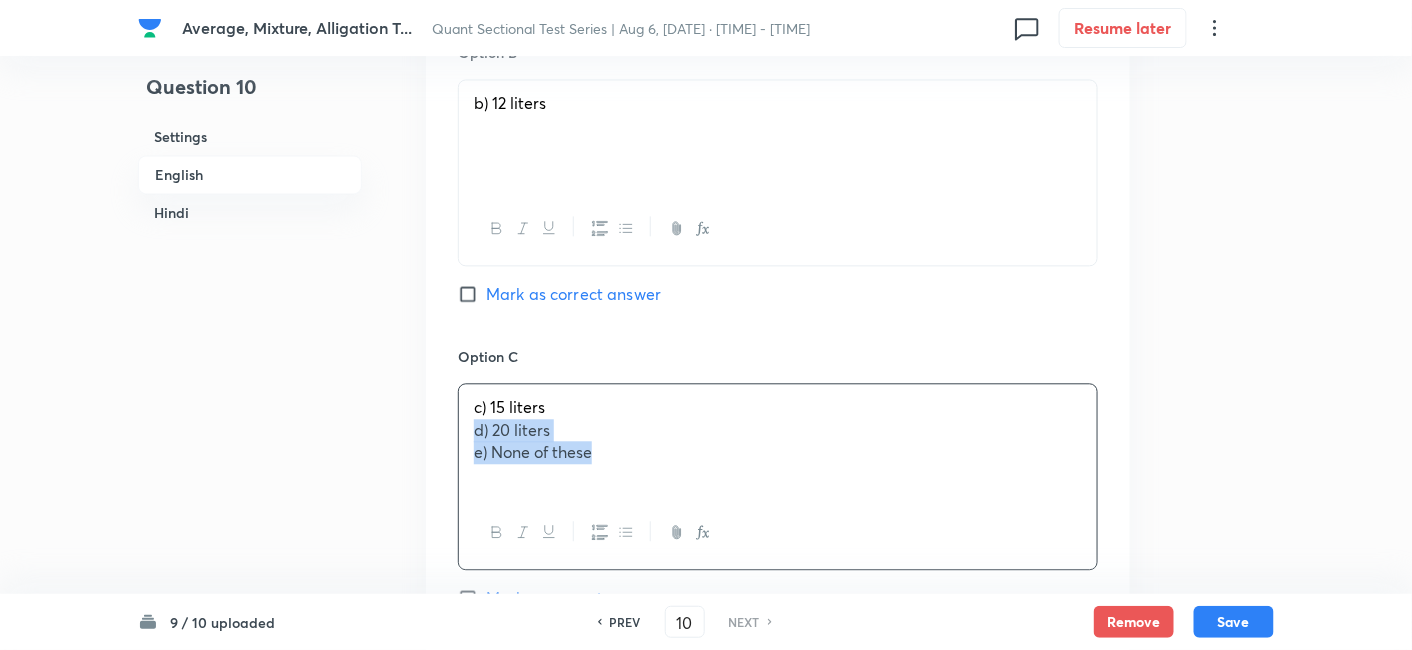 drag, startPoint x: 474, startPoint y: 430, endPoint x: 721, endPoint y: 526, distance: 265 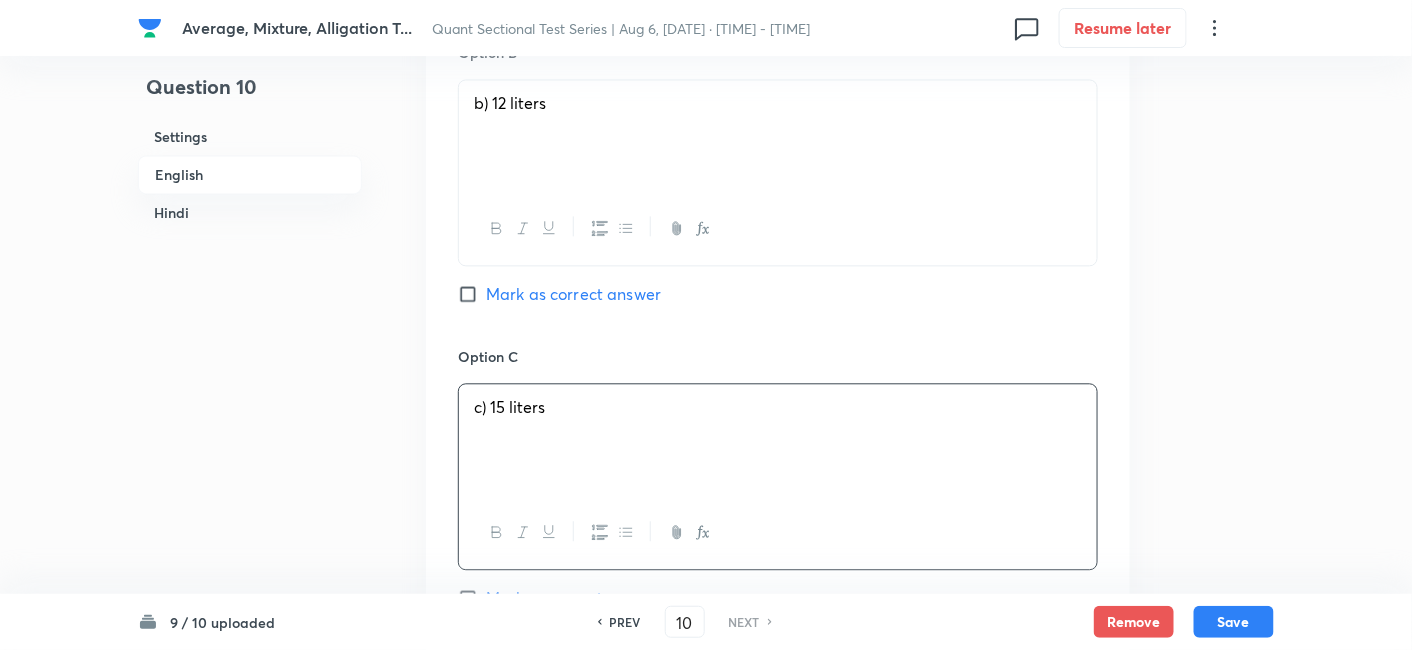 scroll, scrollTop: 1510, scrollLeft: 0, axis: vertical 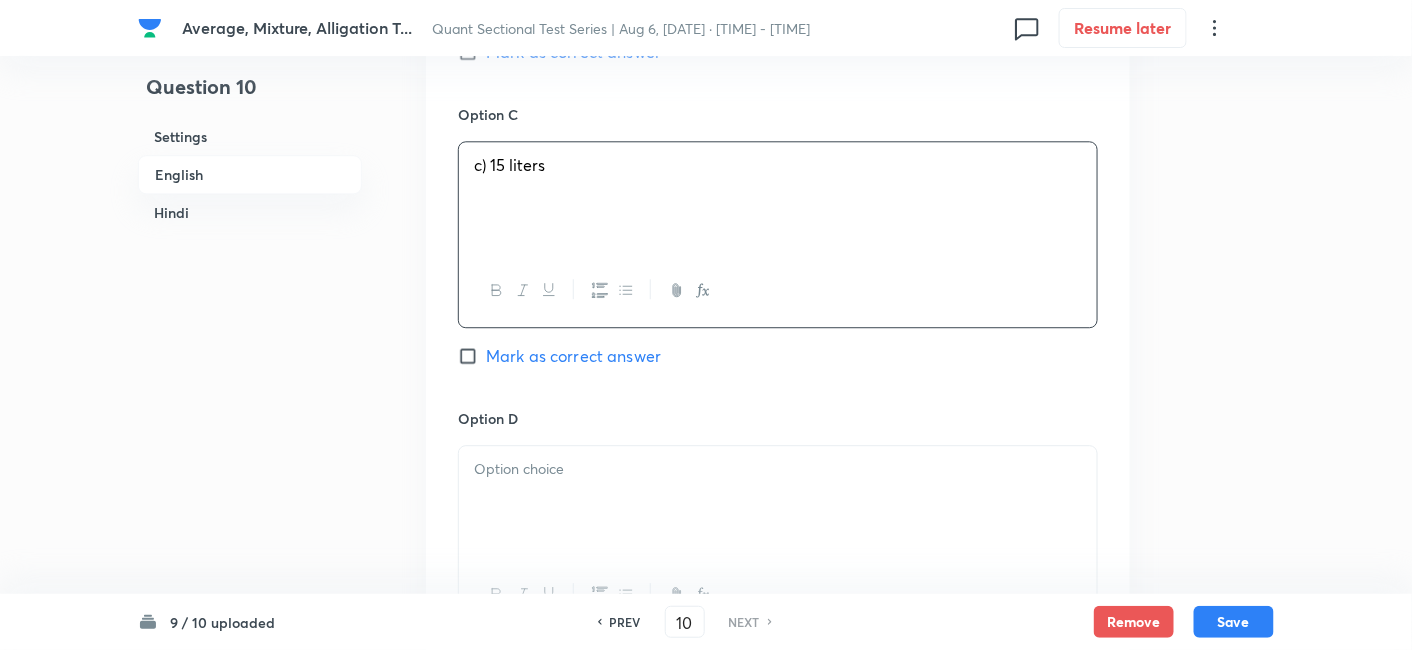 click at bounding box center (778, 502) 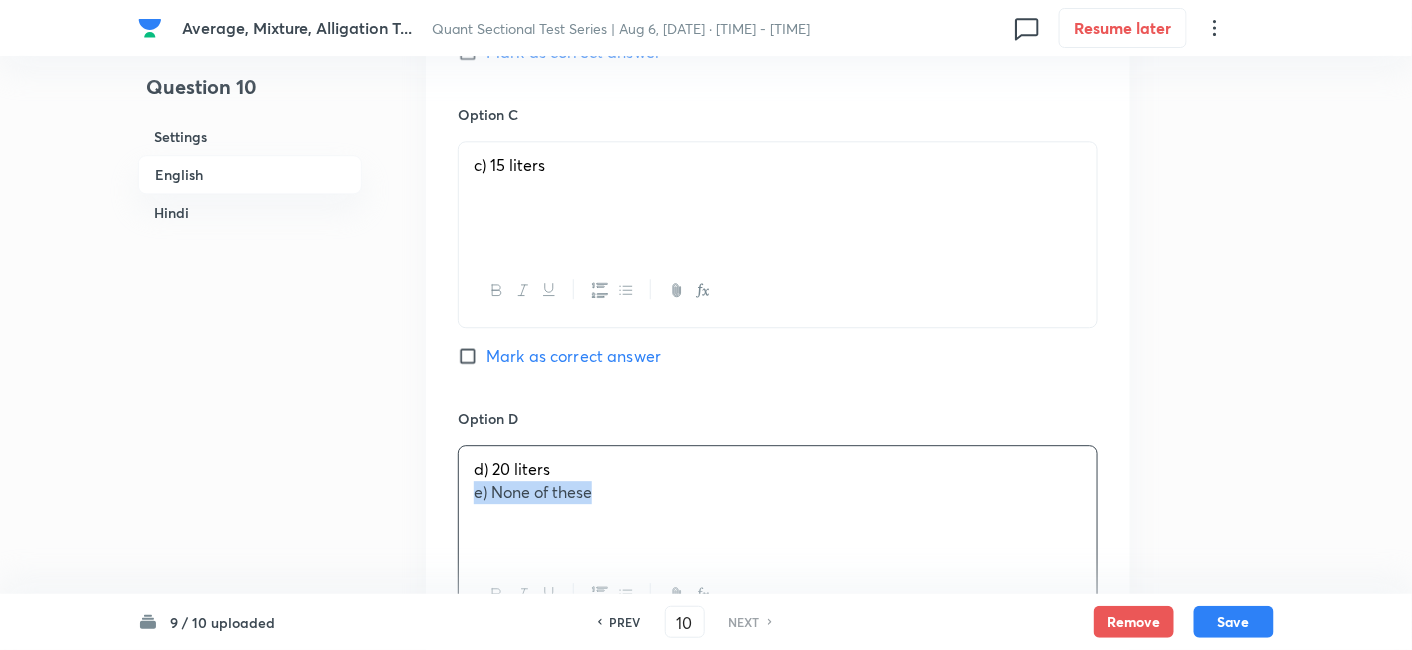 drag, startPoint x: 468, startPoint y: 492, endPoint x: 746, endPoint y: 559, distance: 285.95978 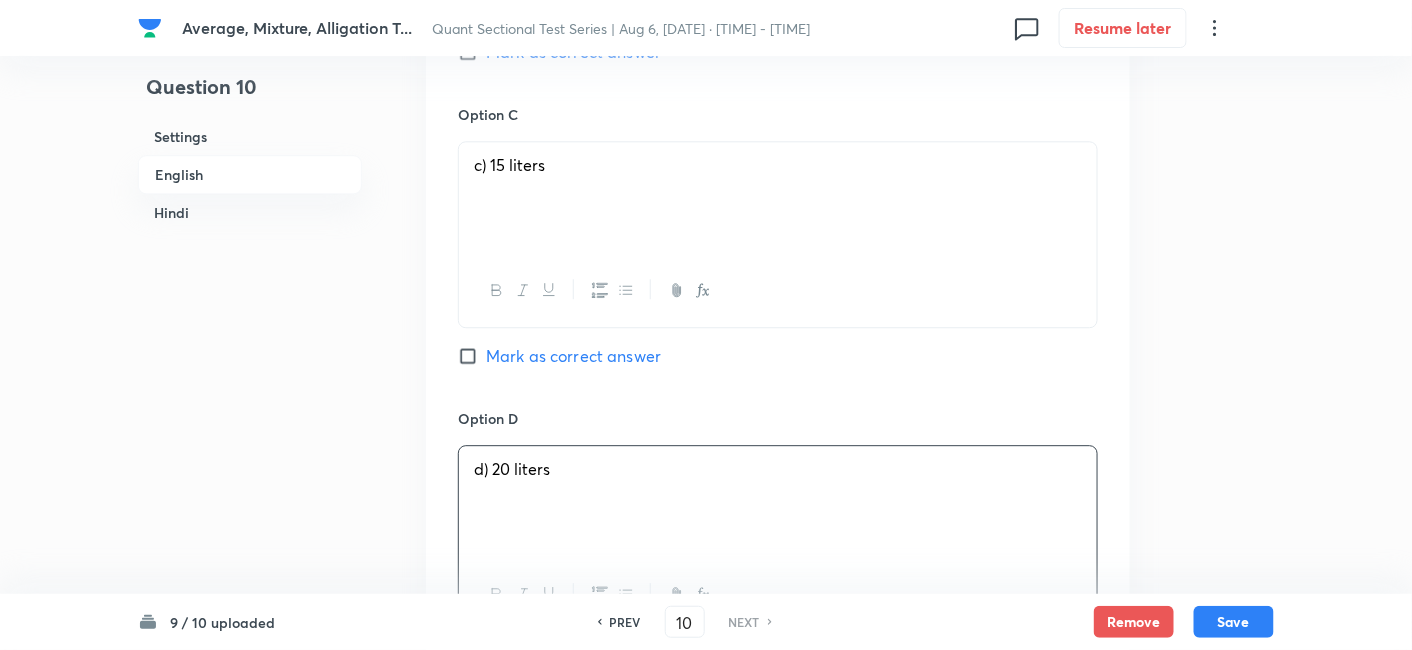 scroll, scrollTop: 1763, scrollLeft: 0, axis: vertical 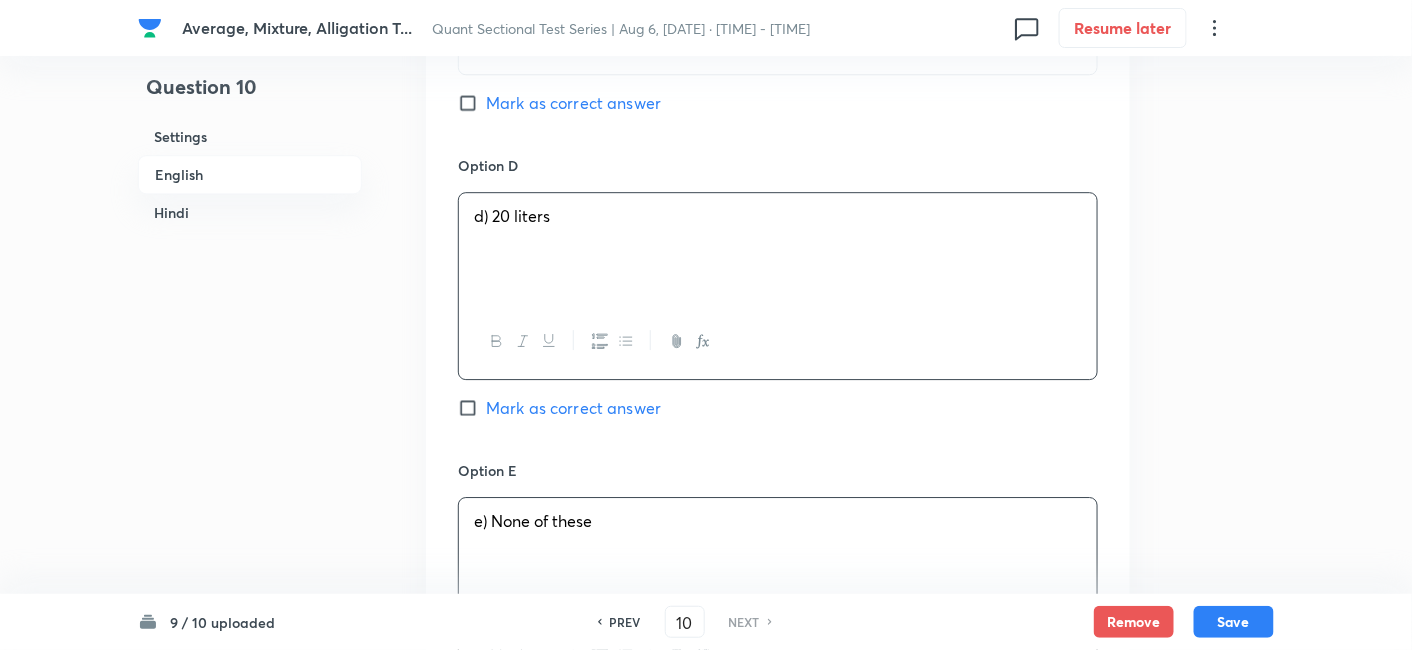 click on "e) None of these" at bounding box center (778, 521) 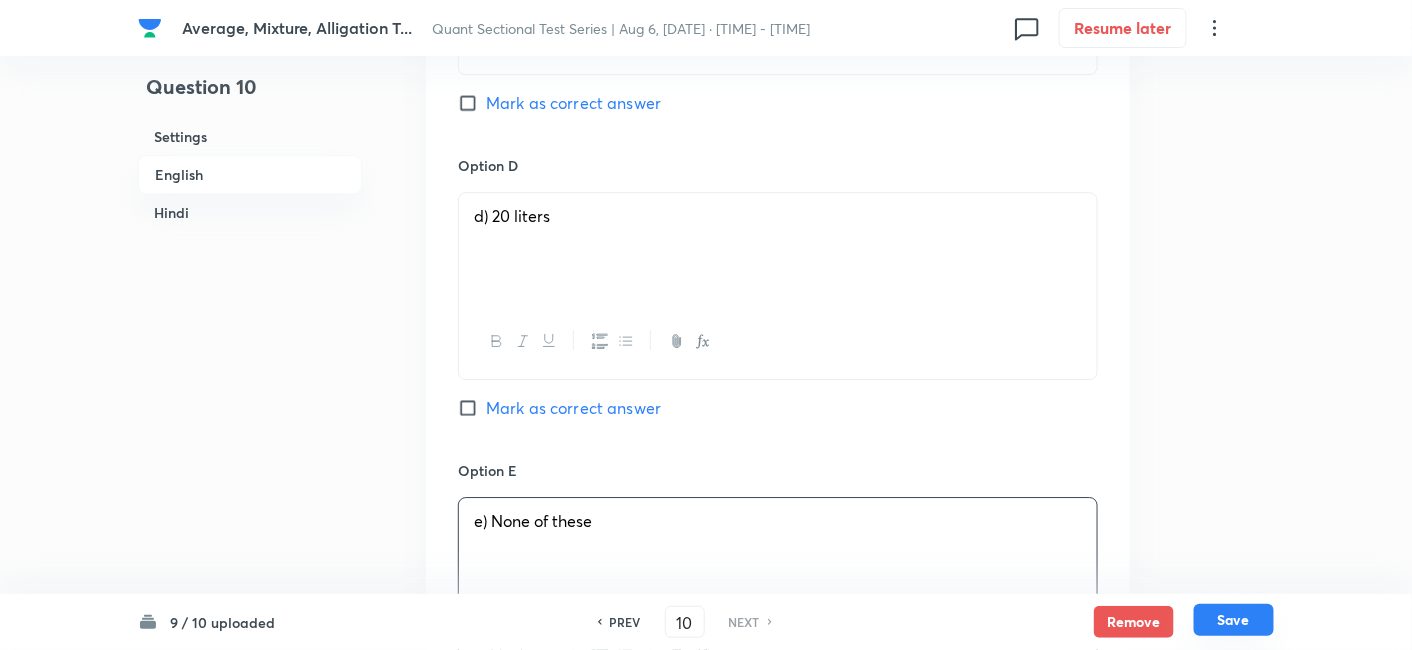 click on "Save" at bounding box center [1234, 620] 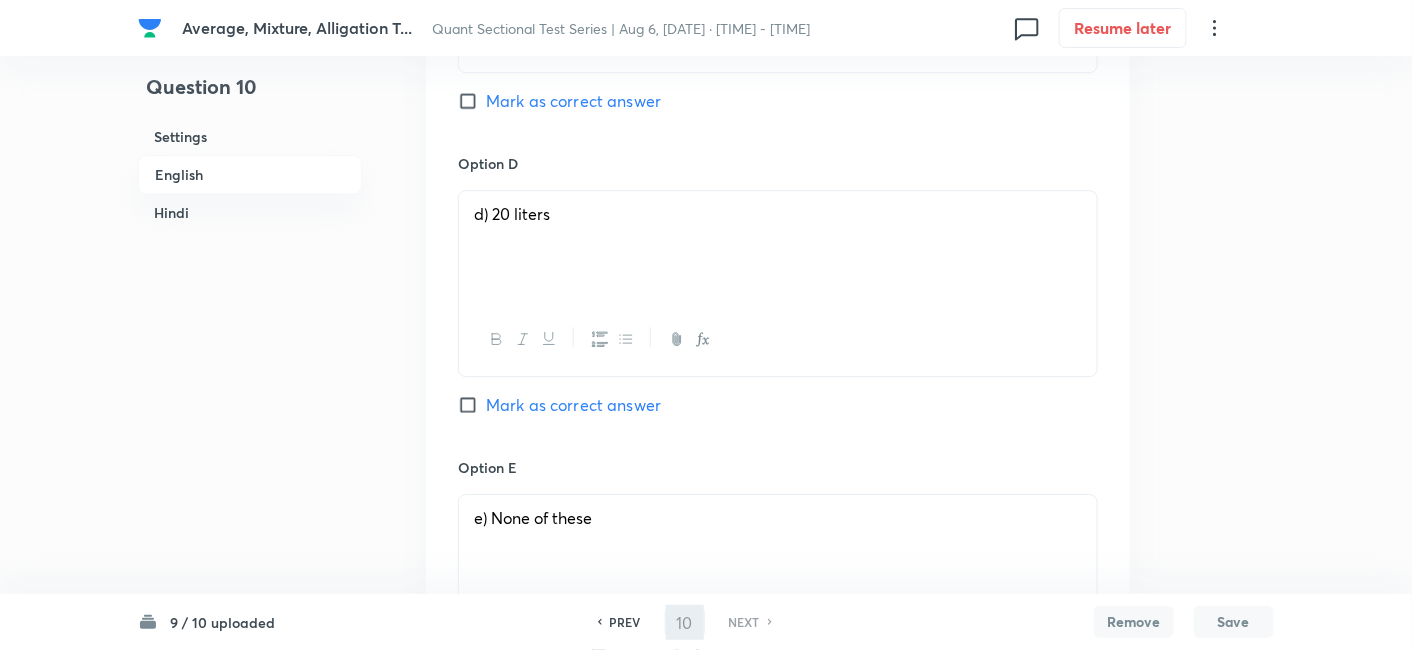 checkbox on "false" 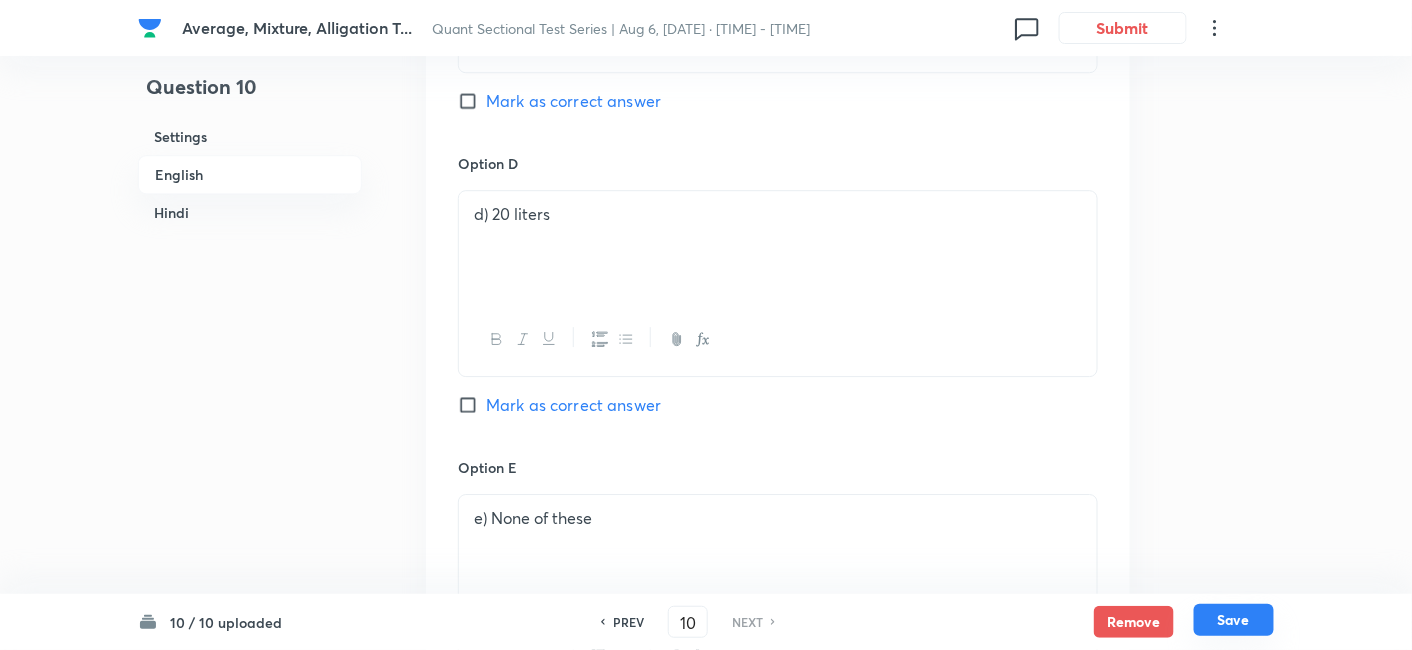 click on "Save" at bounding box center [1234, 620] 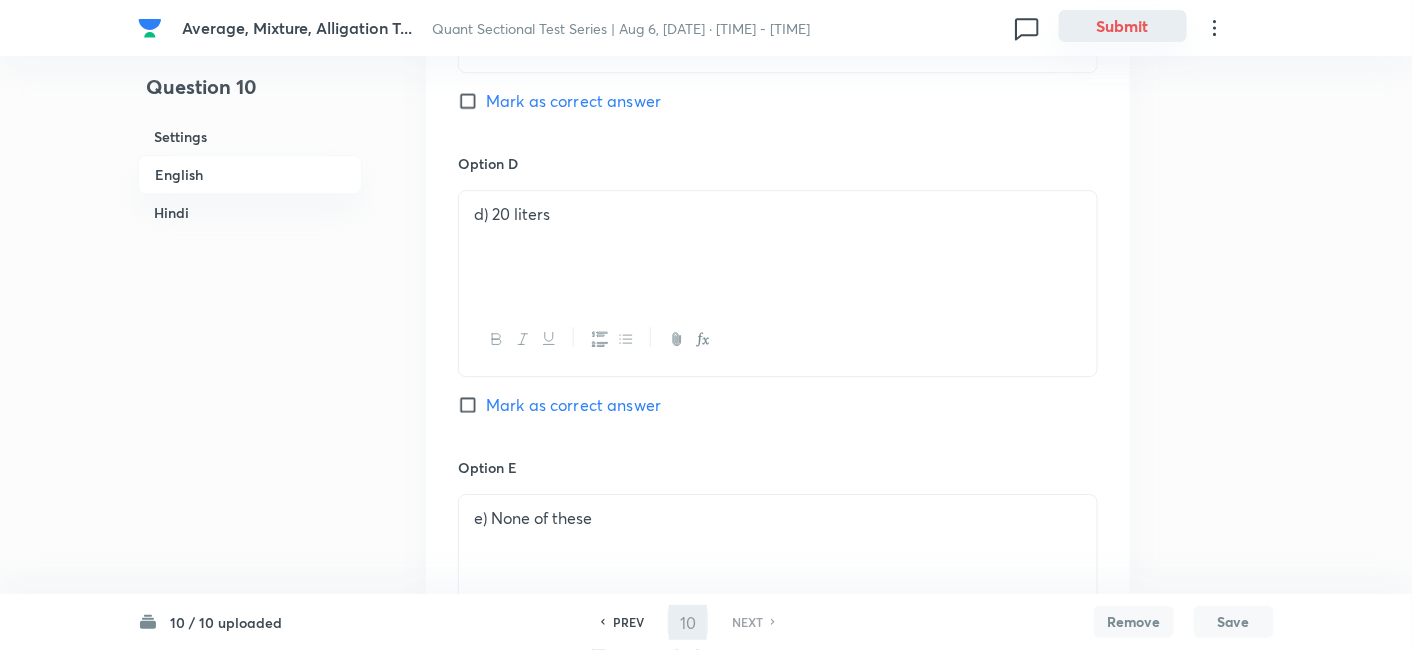 checkbox on "false" 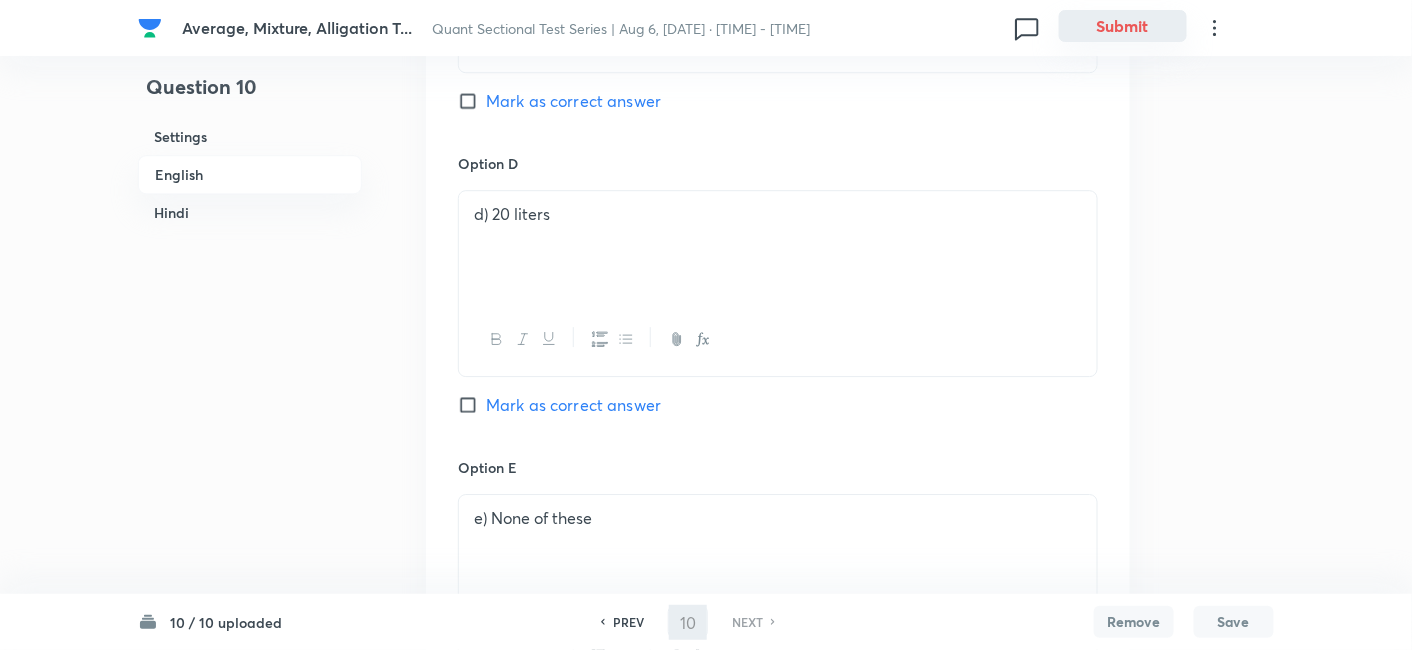 checkbox on "false" 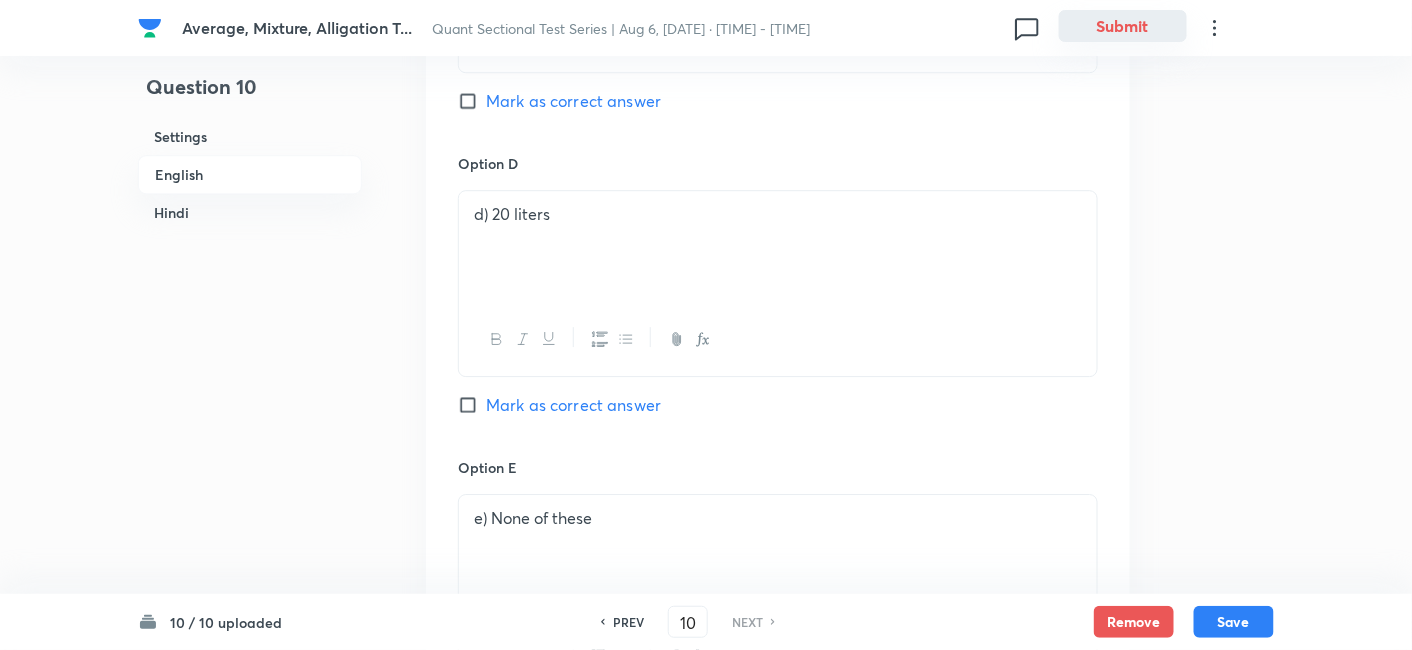 checkbox on "true" 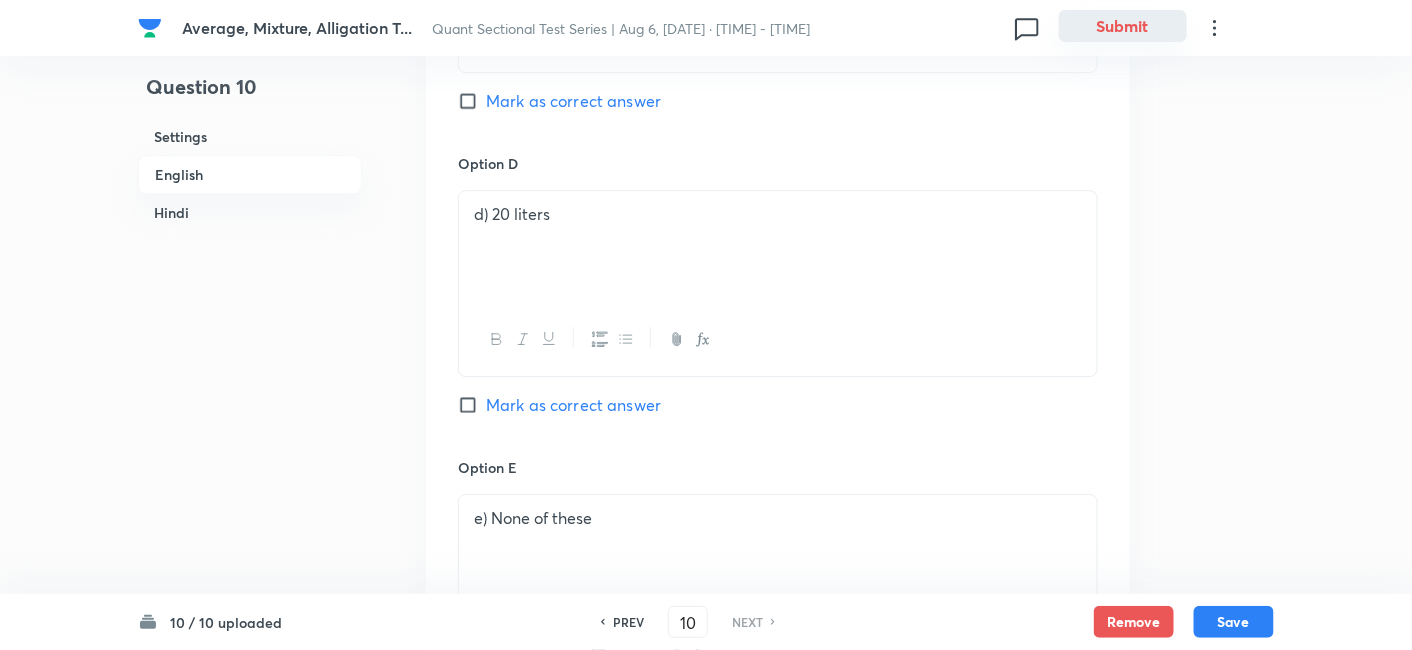 checkbox on "true" 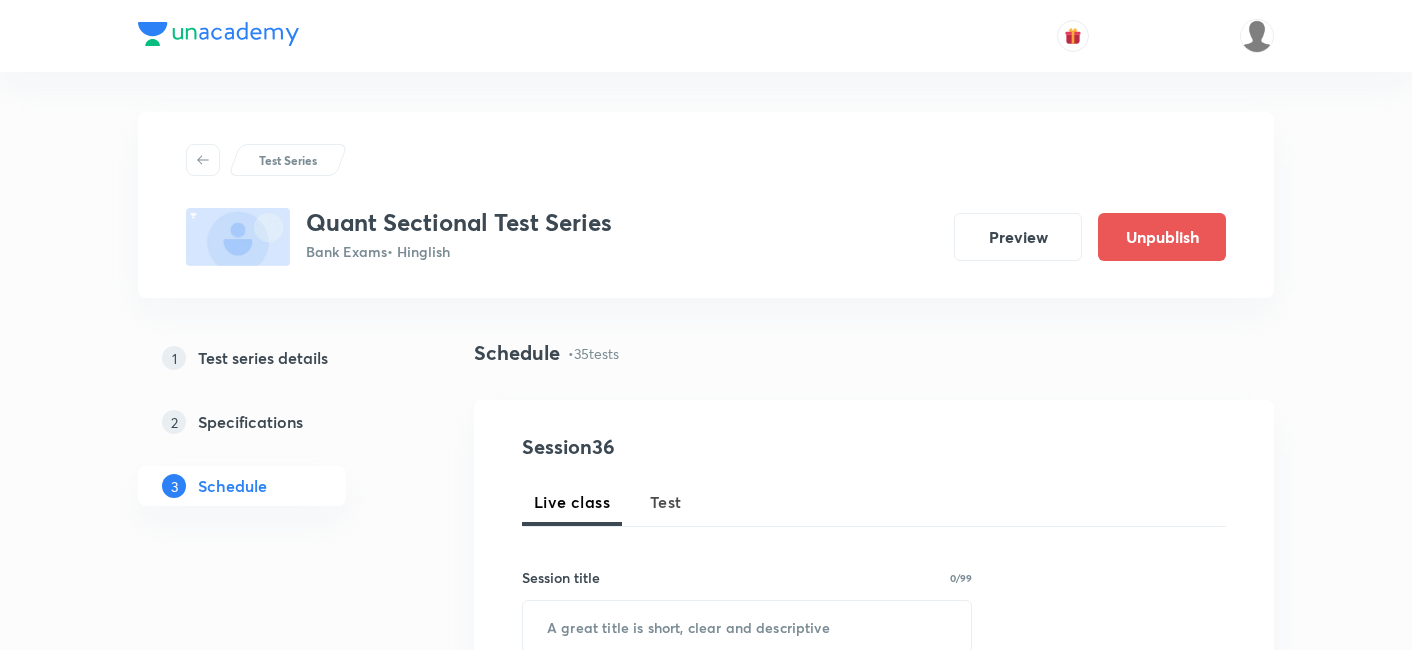 scroll, scrollTop: 5897, scrollLeft: 0, axis: vertical 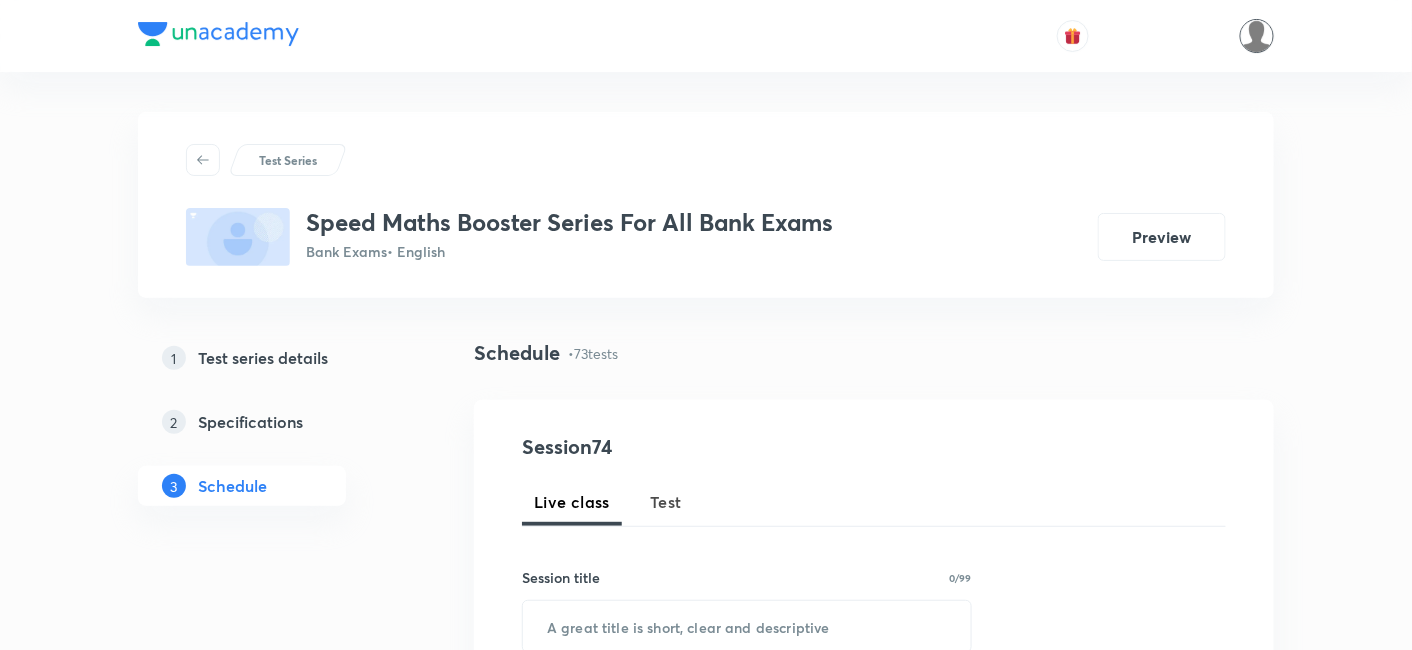 click at bounding box center (1257, 36) 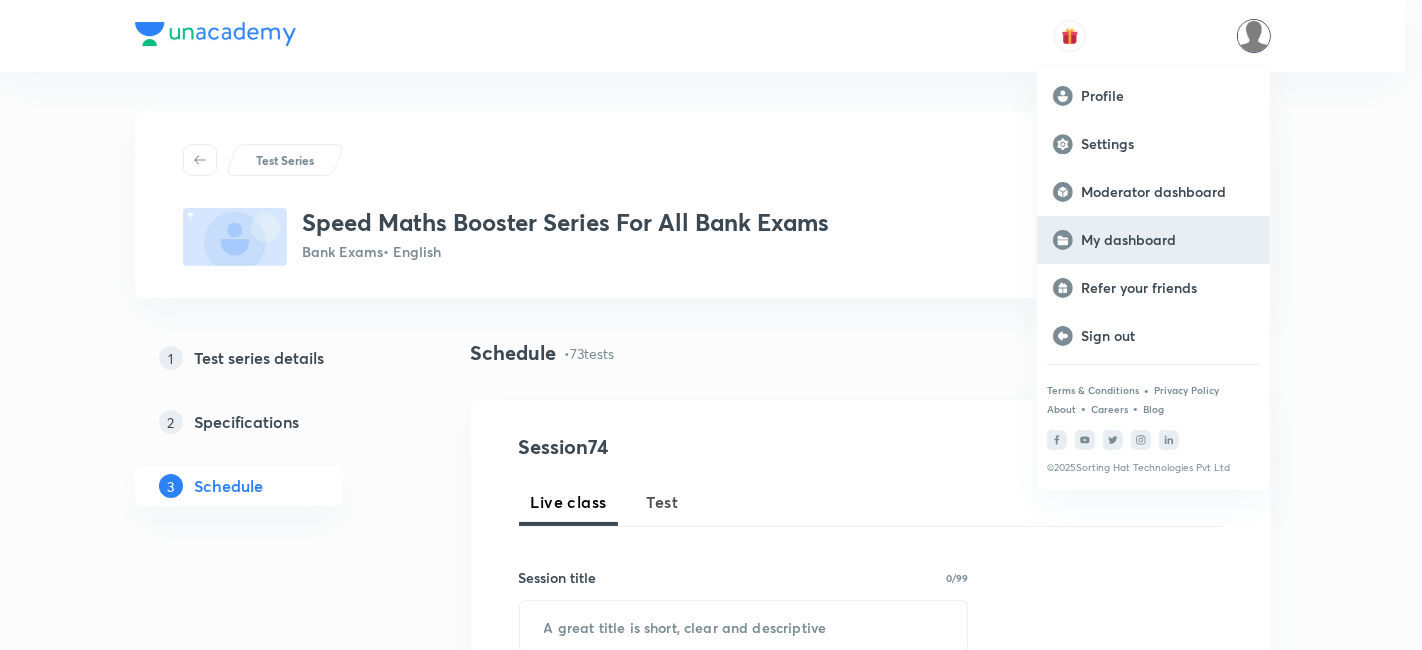 click on "My dashboard" at bounding box center [1167, 240] 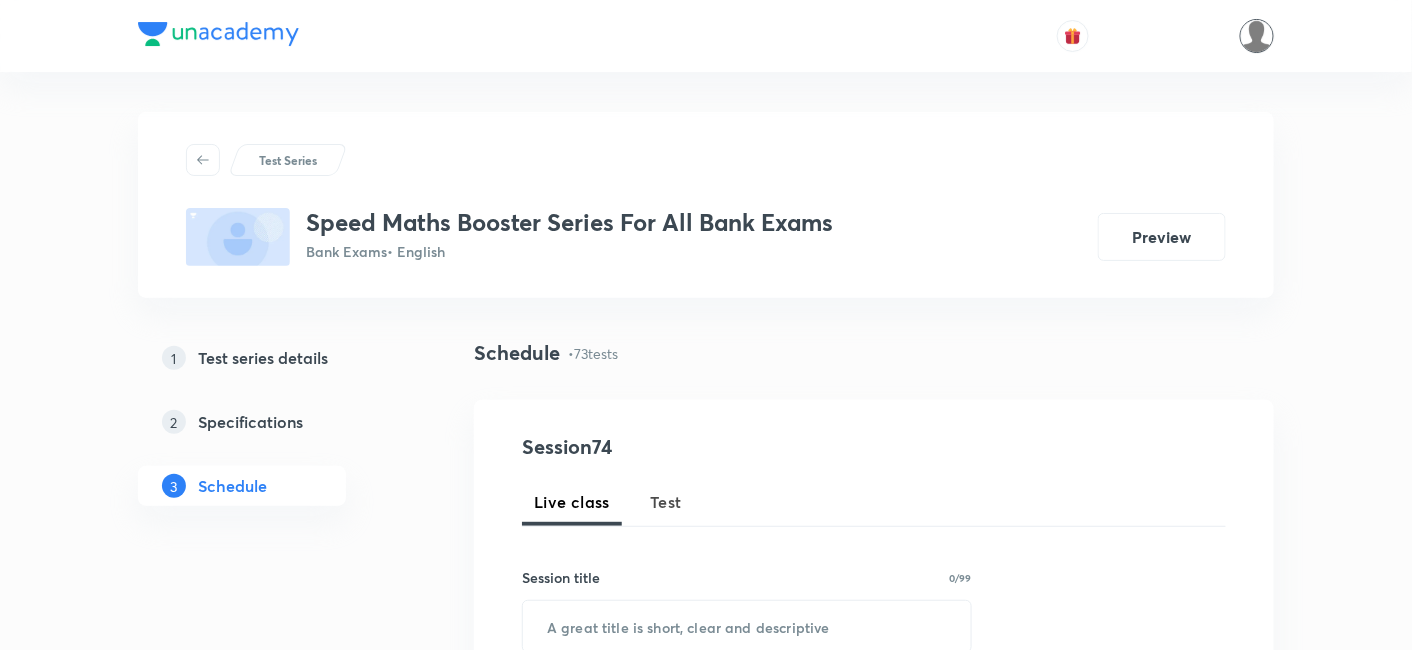 click at bounding box center [1257, 36] 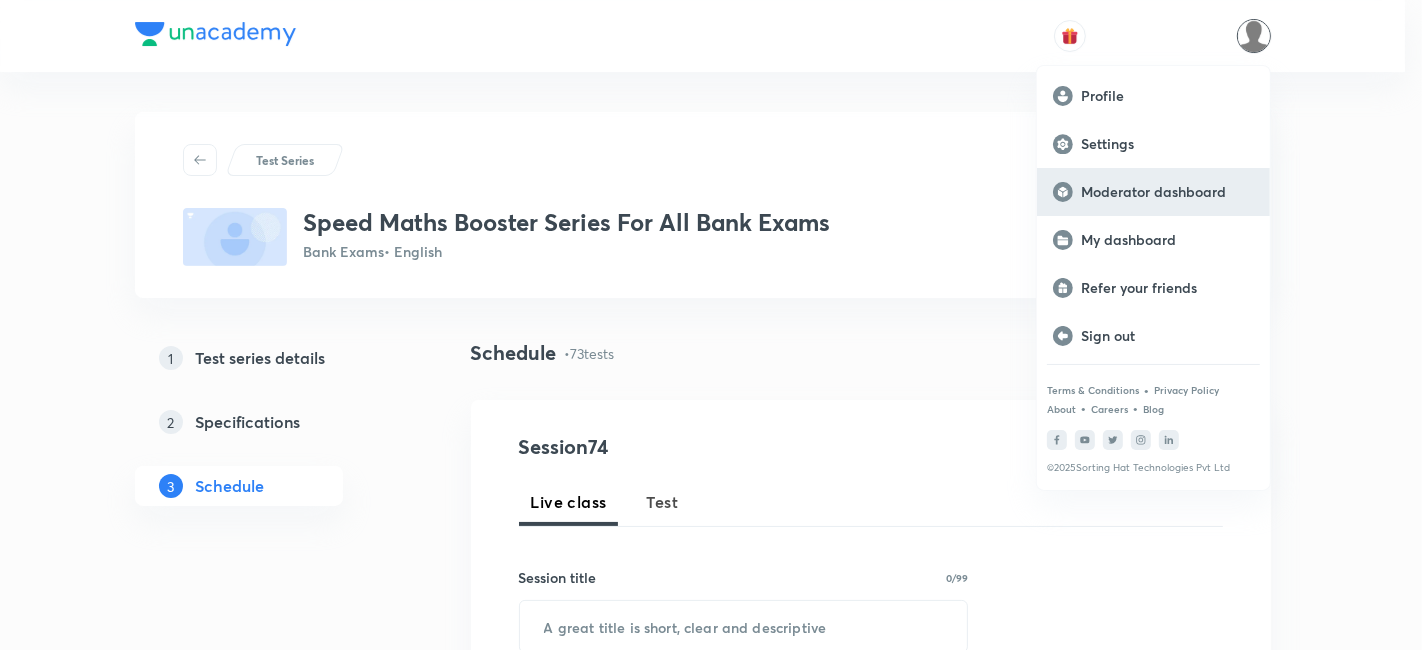 click on "Moderator dashboard" at bounding box center [1153, 192] 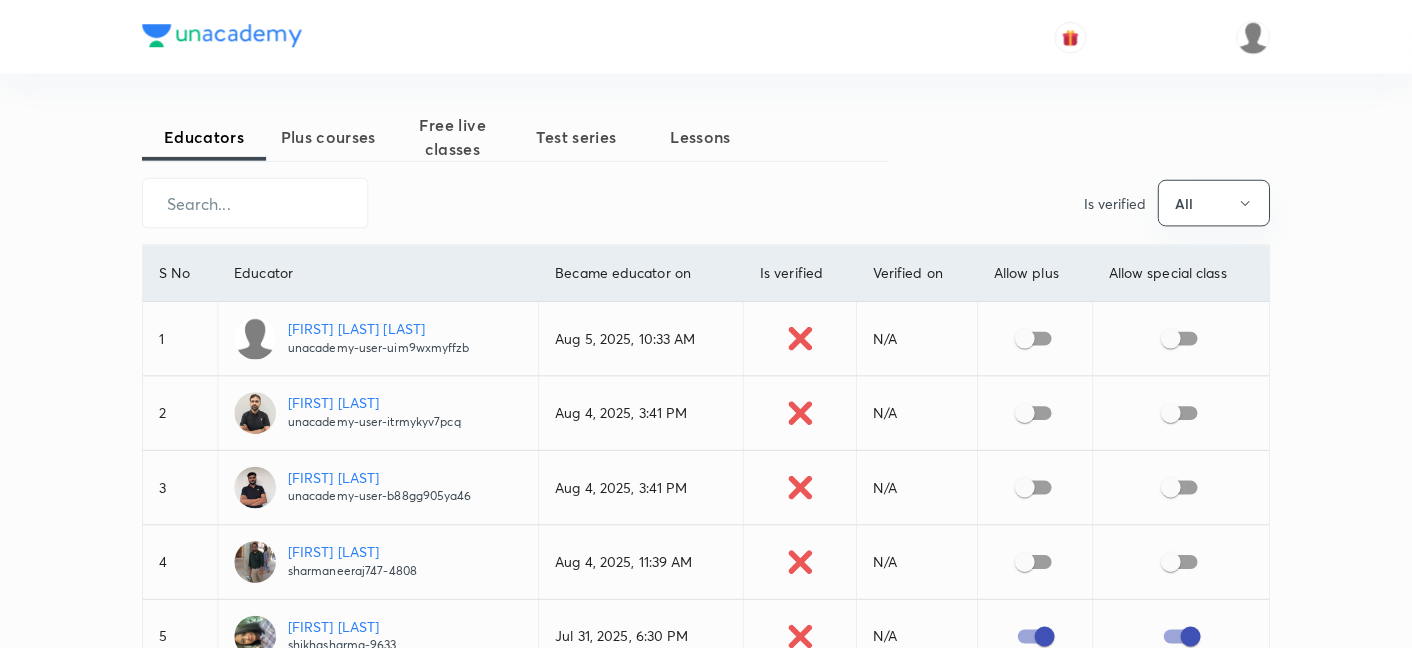 scroll, scrollTop: 0, scrollLeft: 0, axis: both 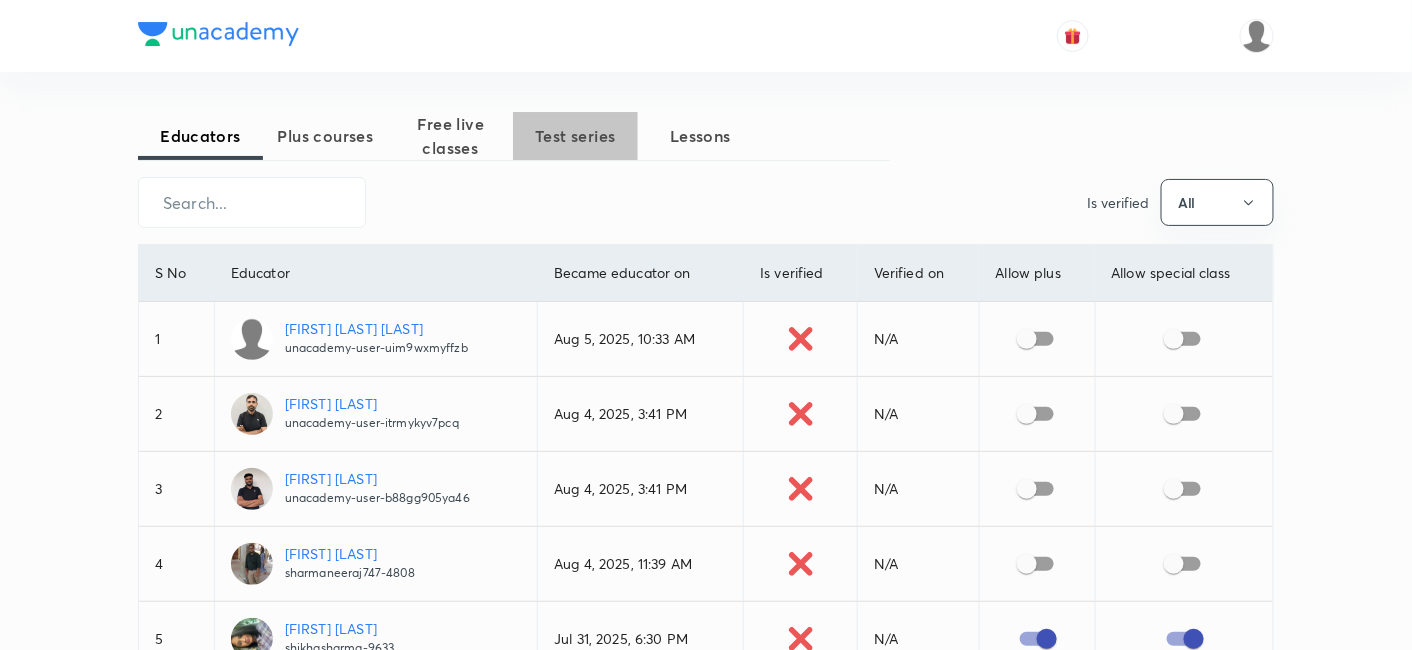 click on "Test series" at bounding box center (575, 136) 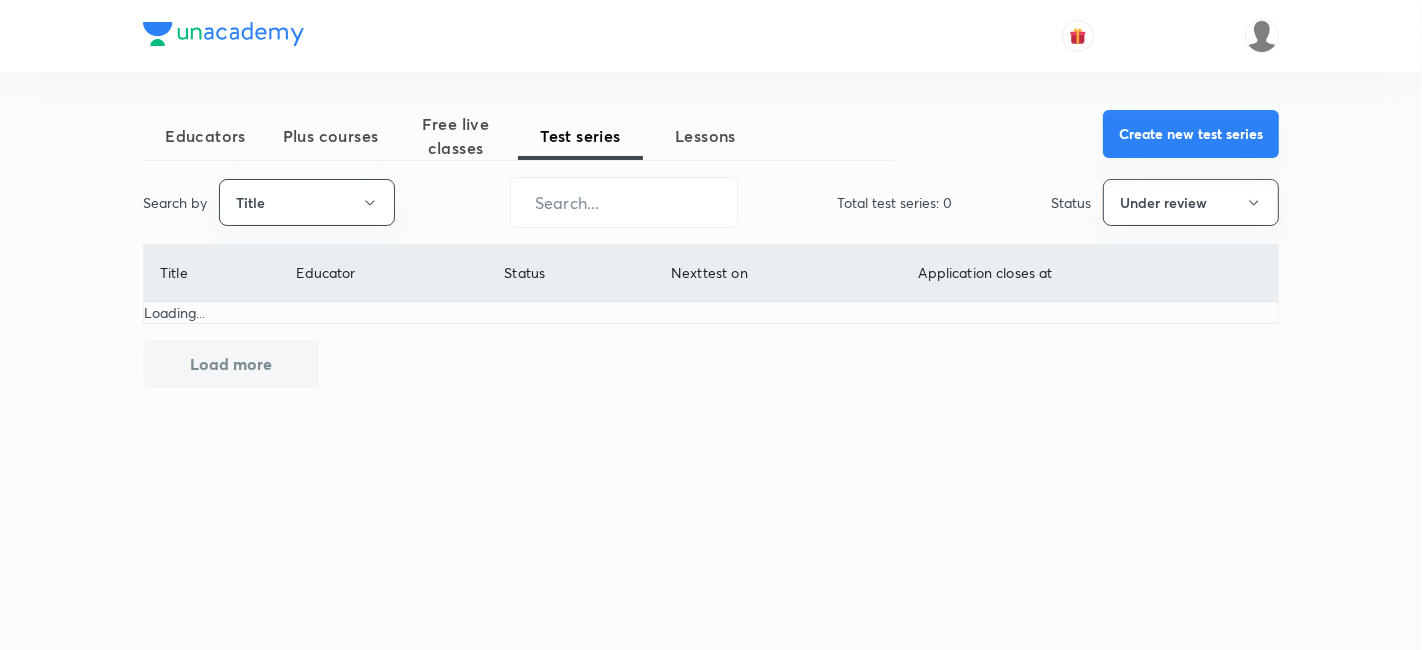 click on "Create new test series" at bounding box center (1191, 134) 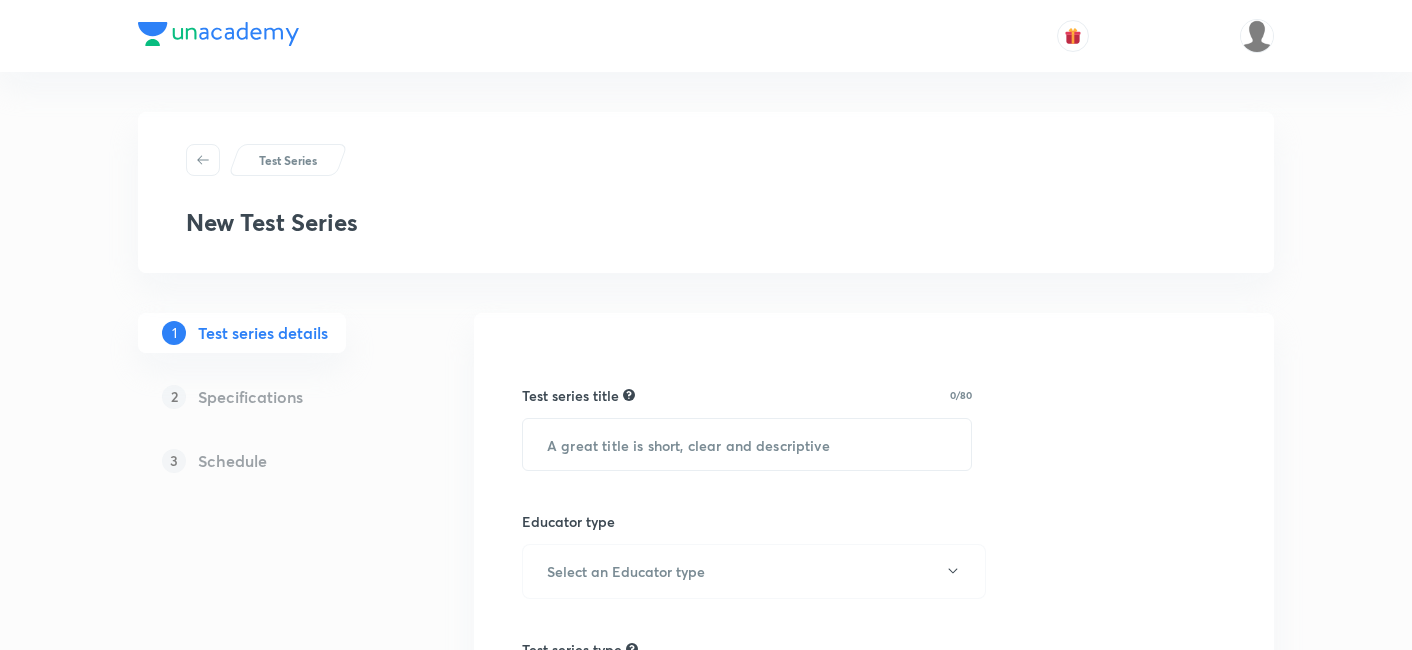 scroll, scrollTop: 0, scrollLeft: 0, axis: both 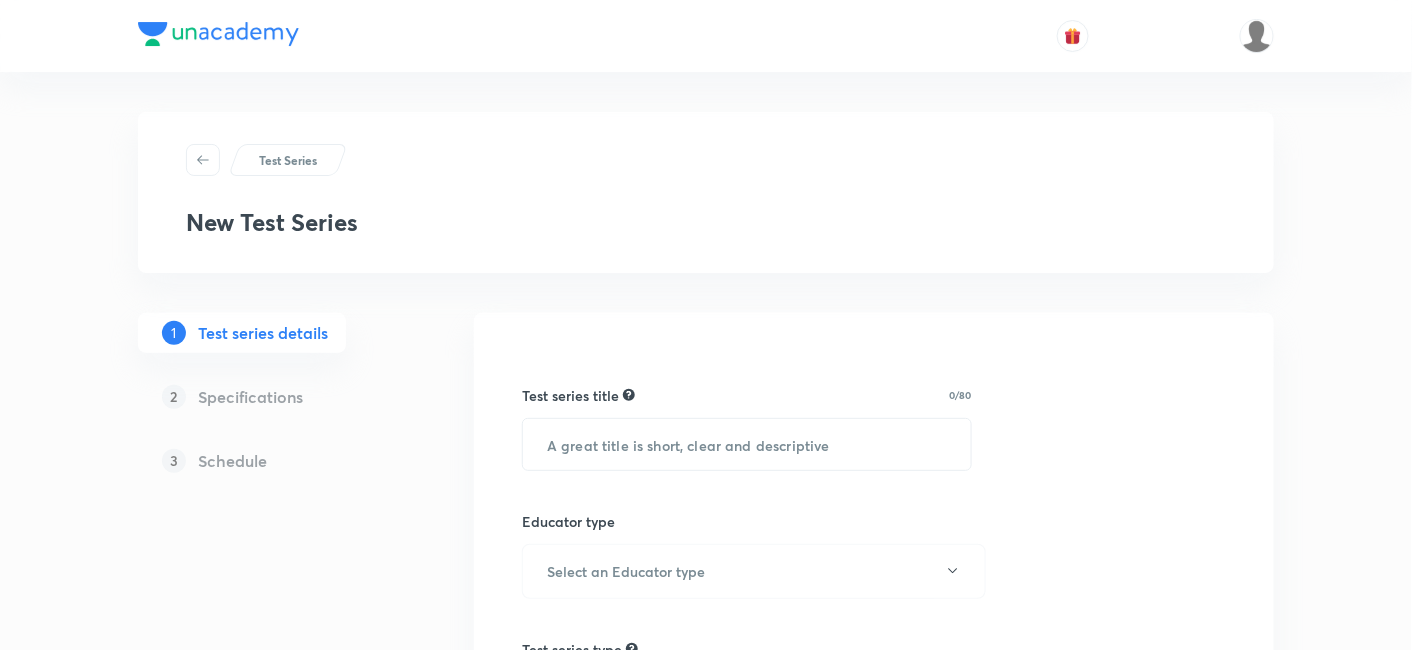 click 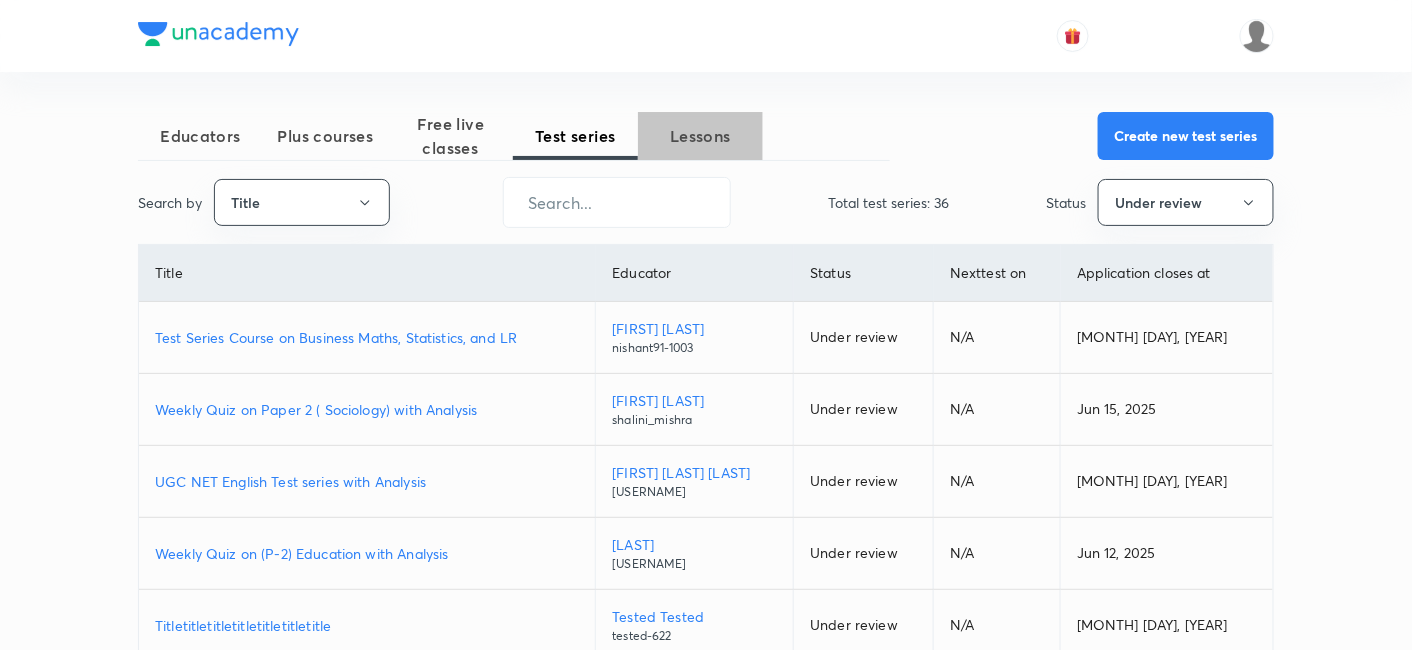 click on "Lessons" at bounding box center [700, 136] 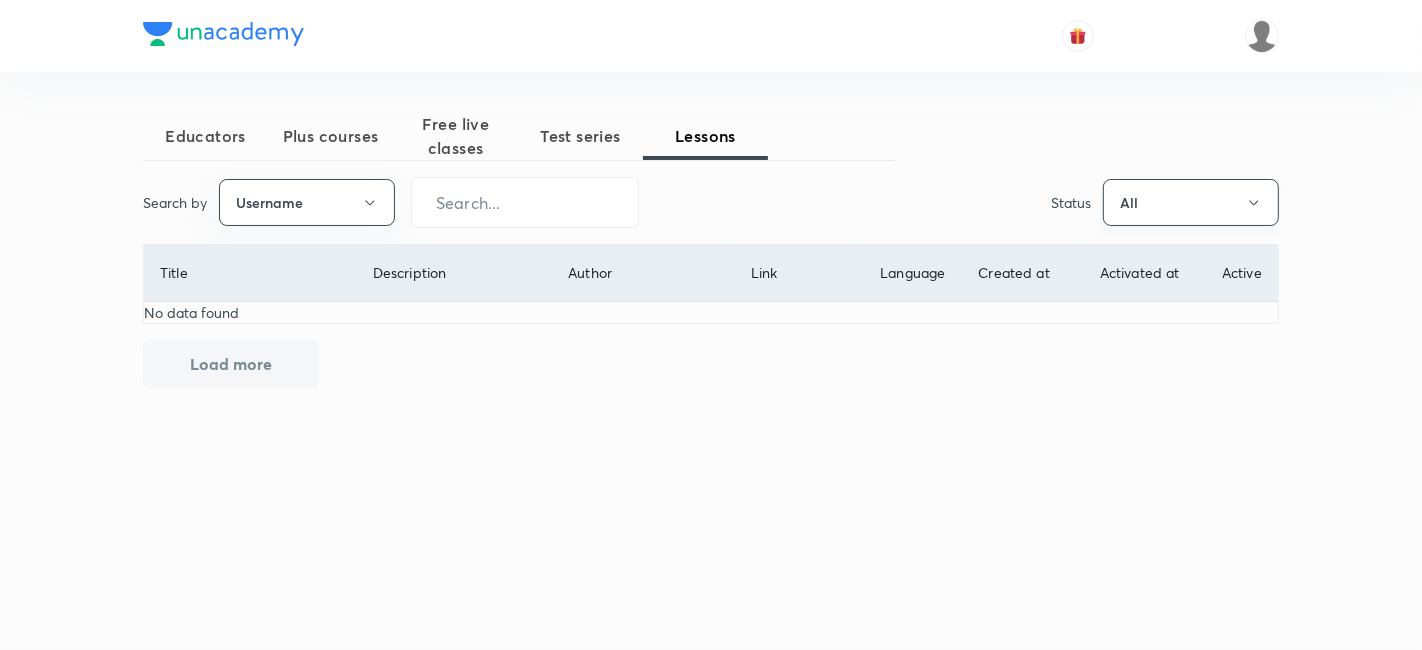 click on "All" at bounding box center (1191, 202) 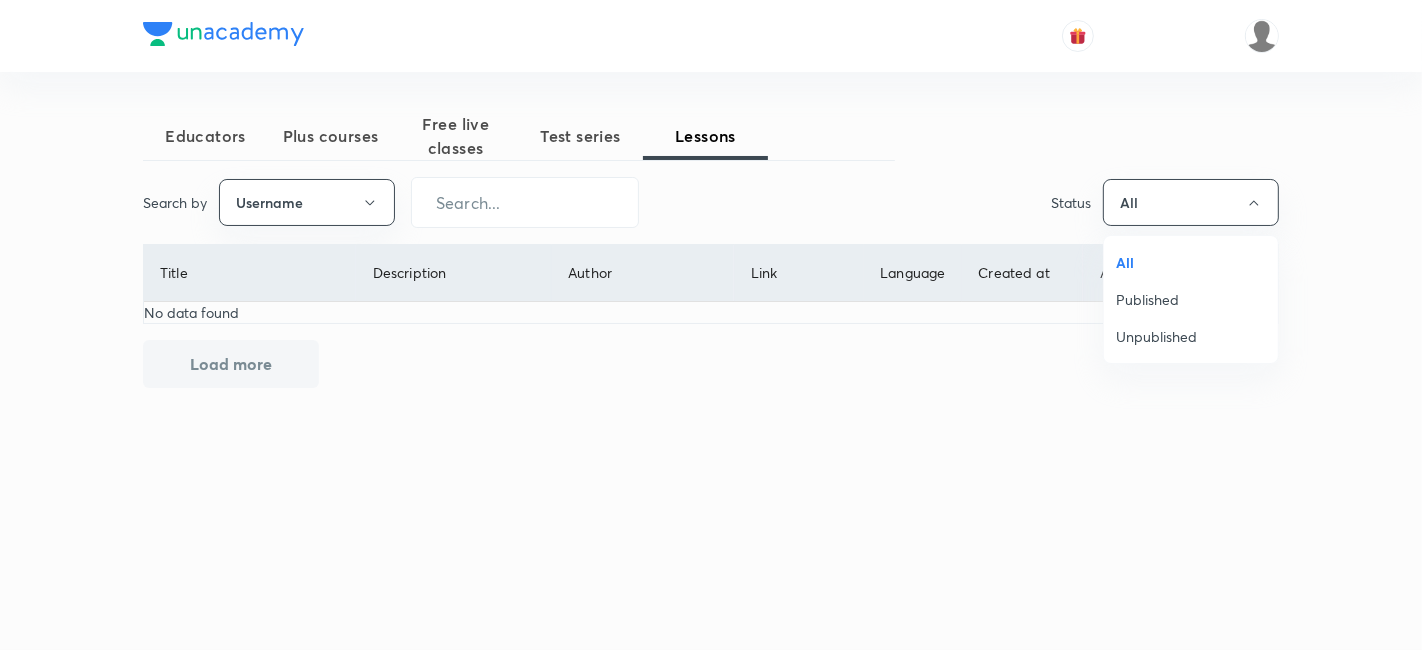 click on "All" at bounding box center (1191, 262) 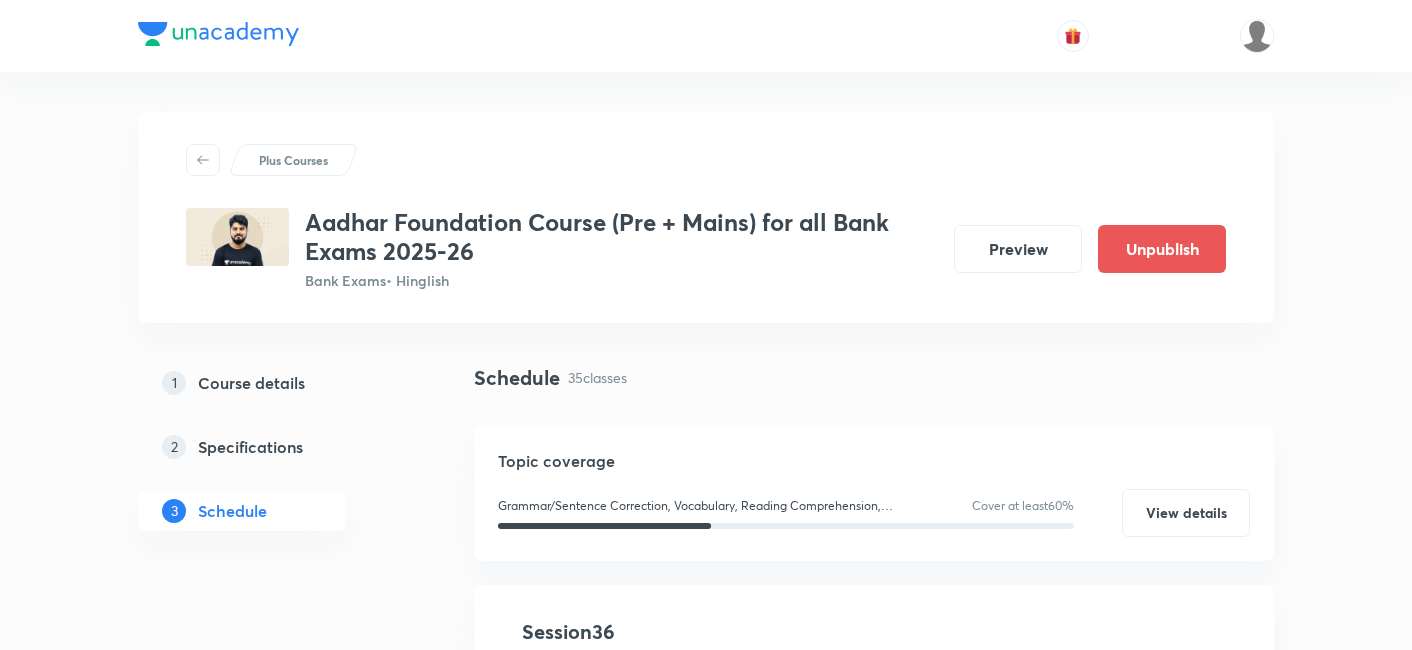 scroll, scrollTop: 0, scrollLeft: 0, axis: both 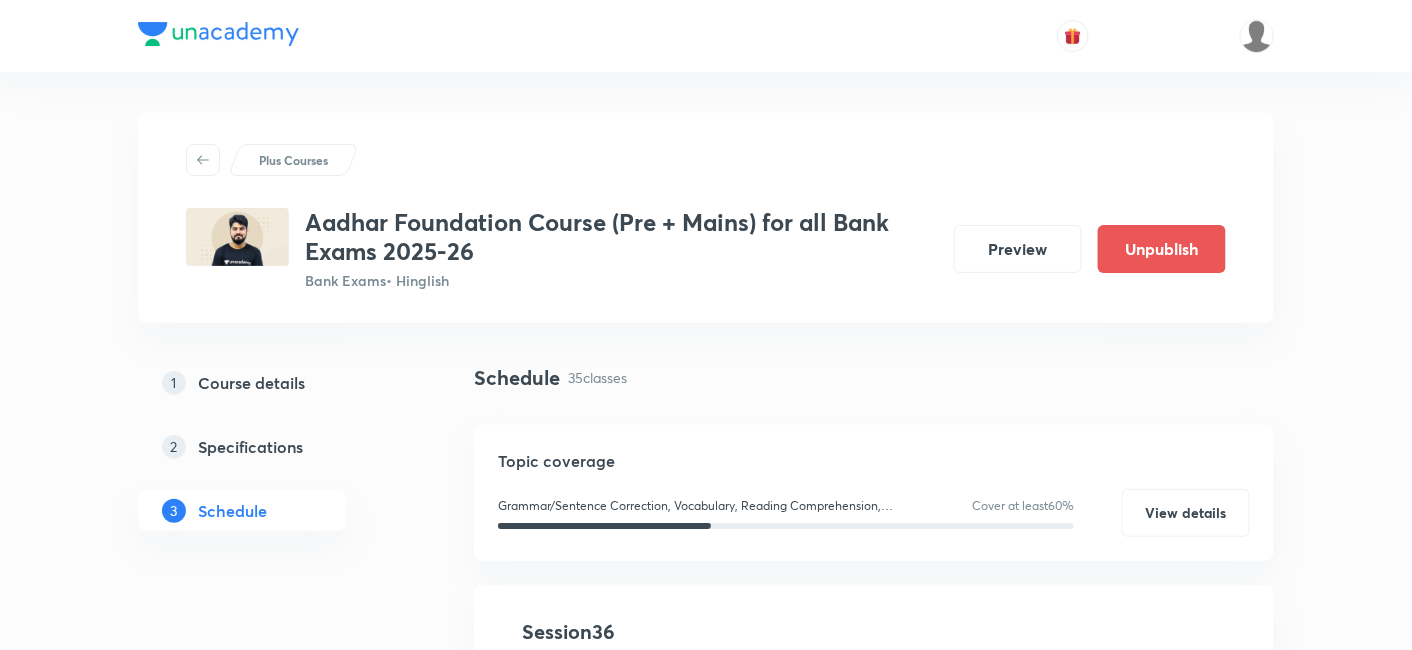 click on "Course details" at bounding box center (251, 383) 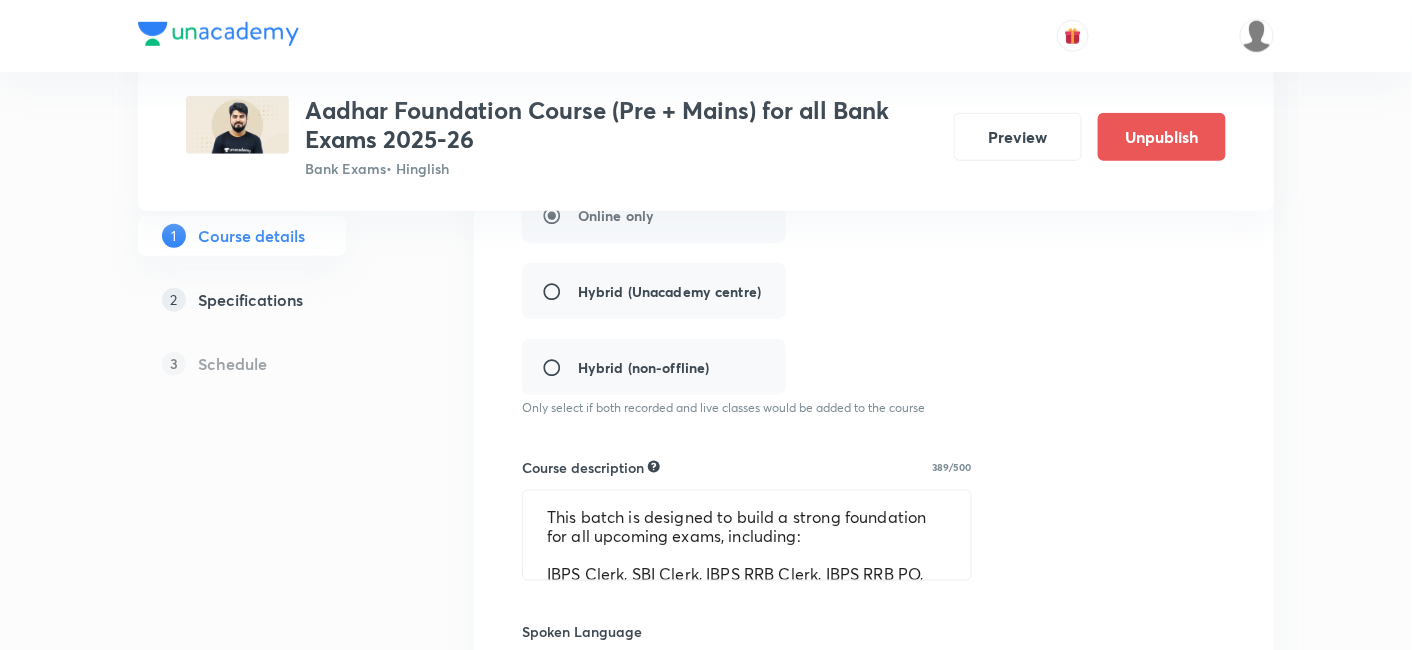 scroll, scrollTop: 0, scrollLeft: 0, axis: both 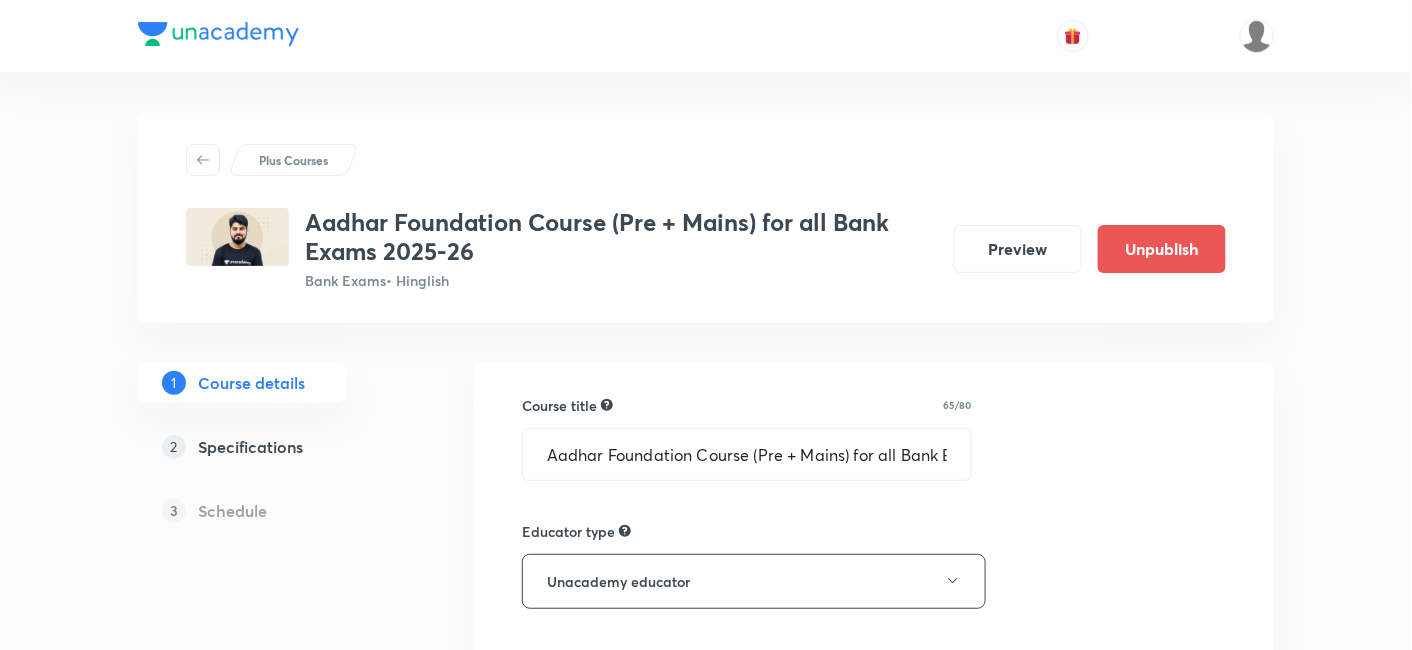 click on "Plus Courses" at bounding box center (293, 160) 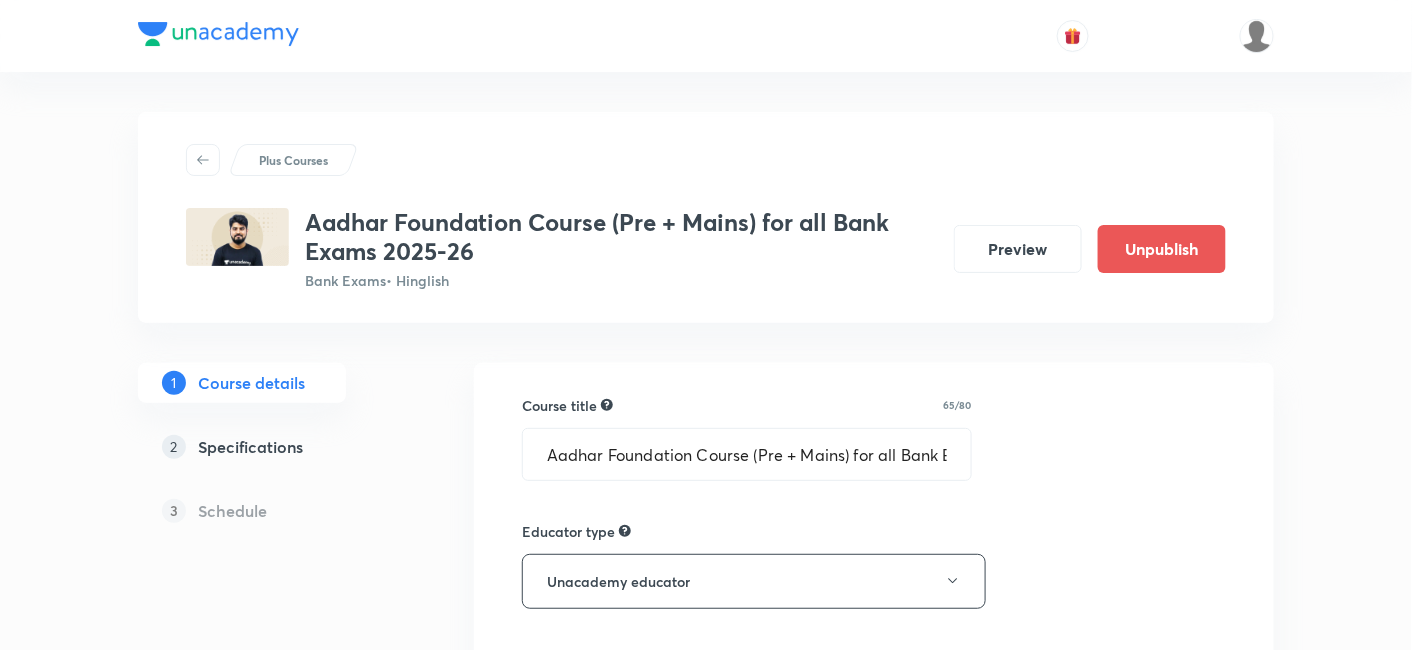 type 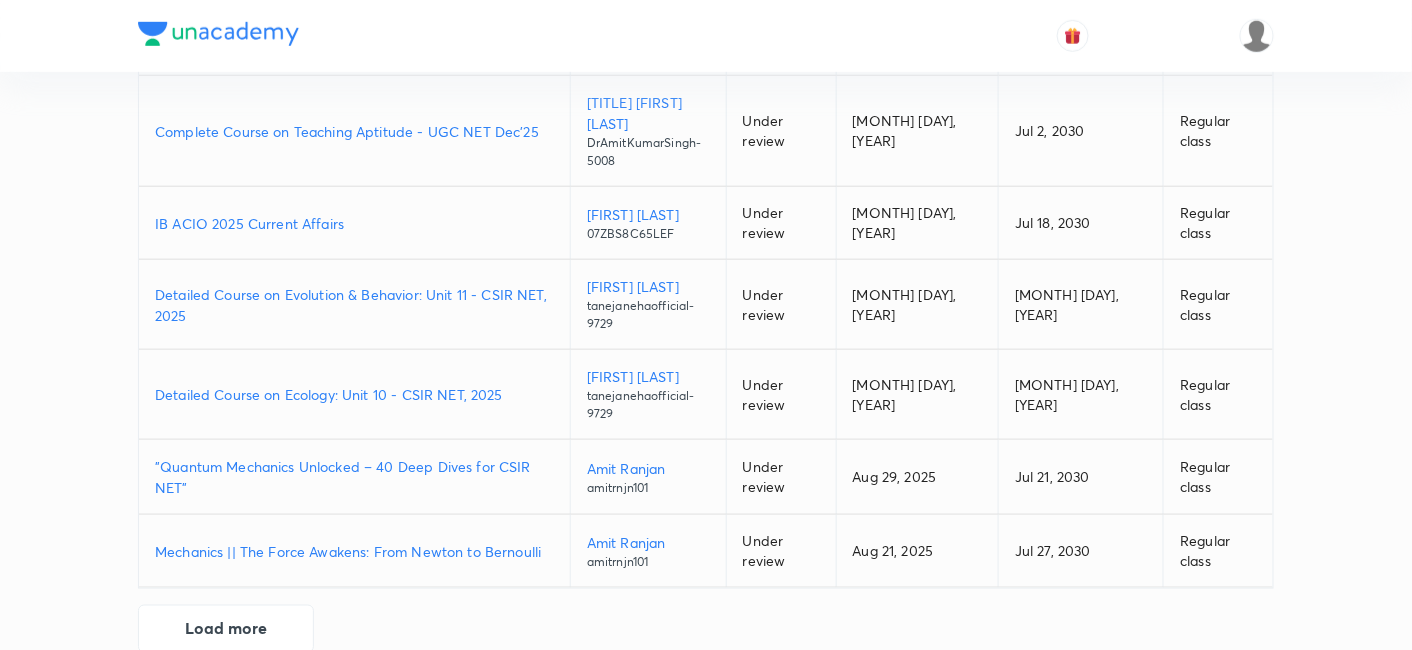 scroll, scrollTop: 0, scrollLeft: 0, axis: both 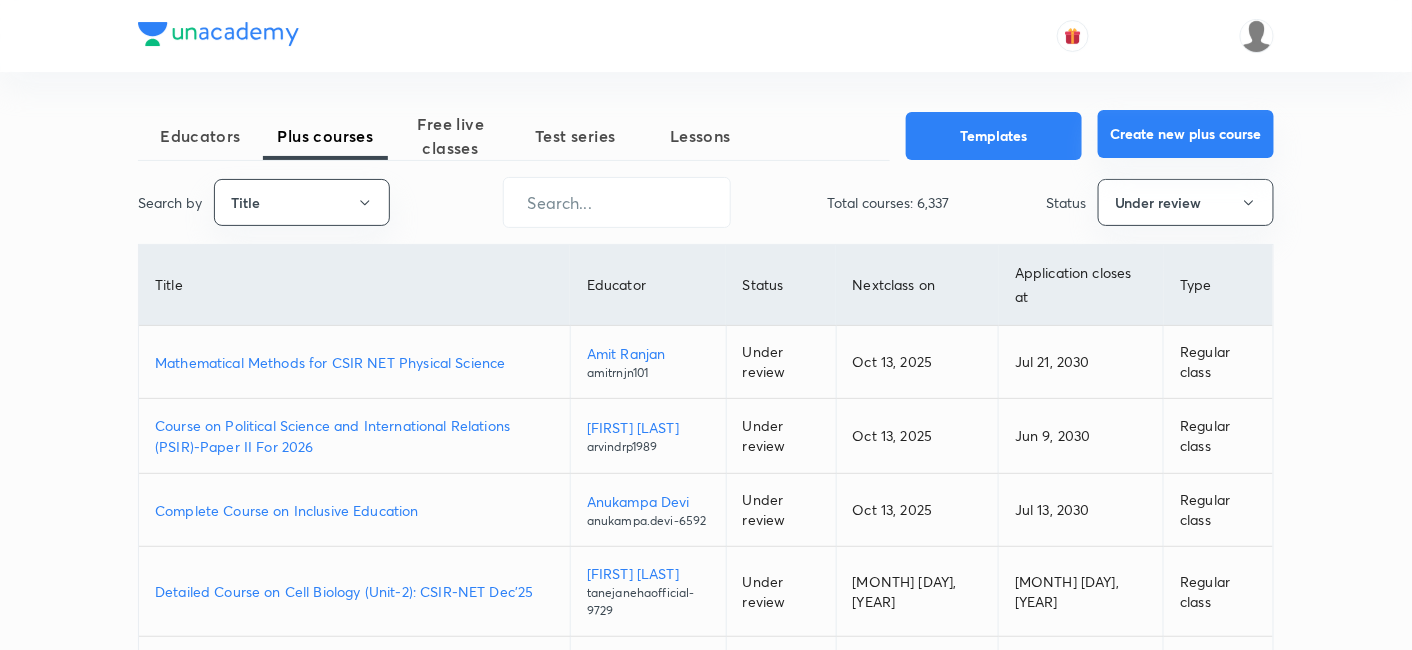 click on "Create new plus course" at bounding box center (1186, 134) 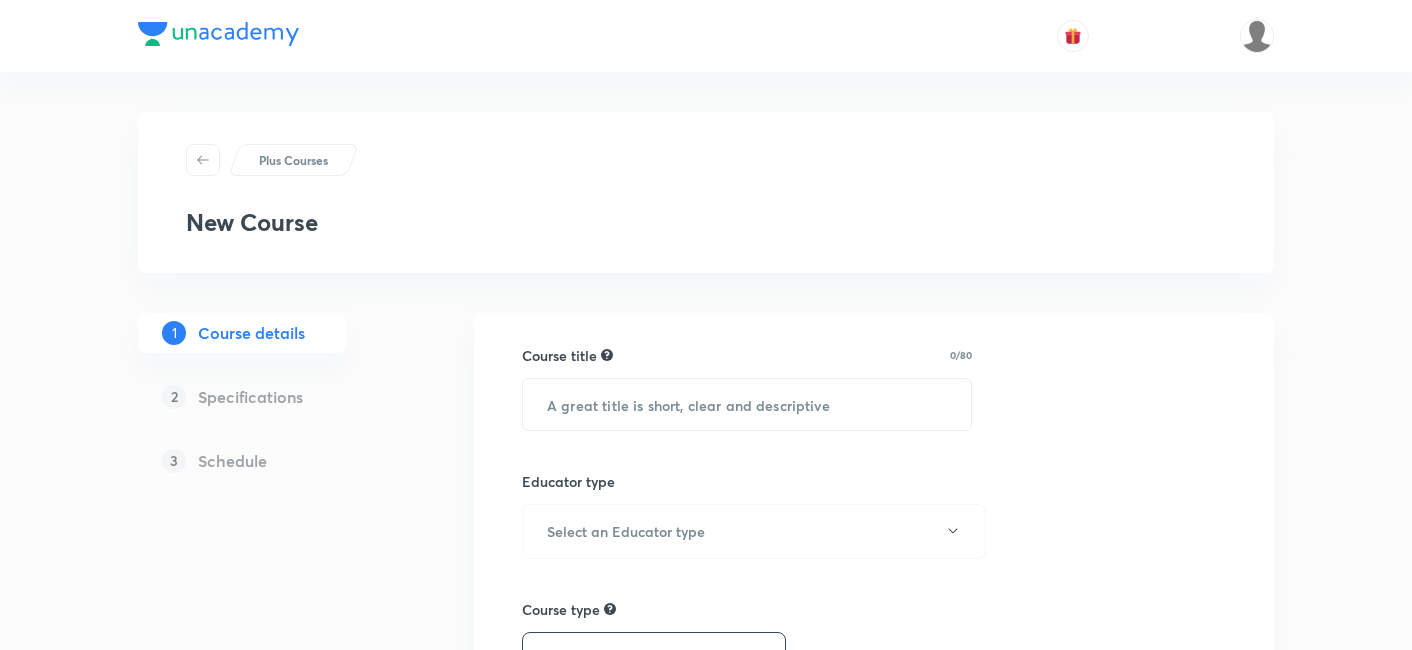 scroll, scrollTop: 0, scrollLeft: 0, axis: both 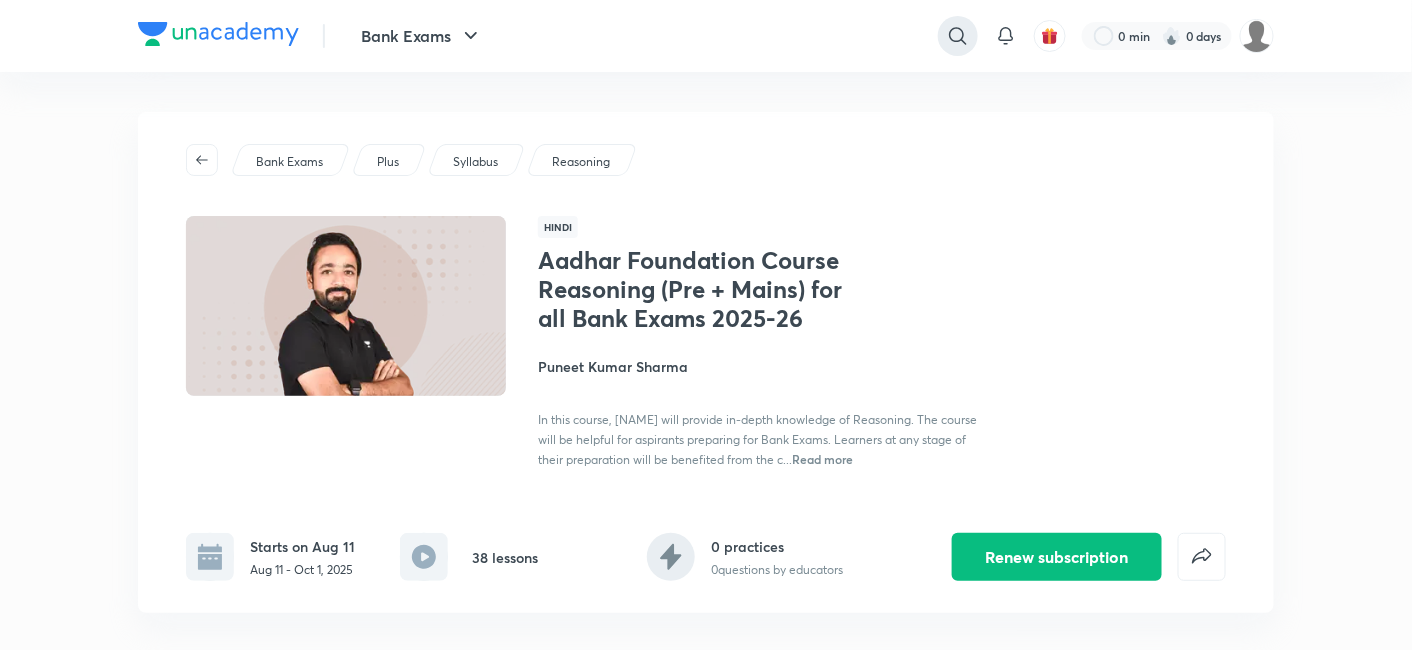click 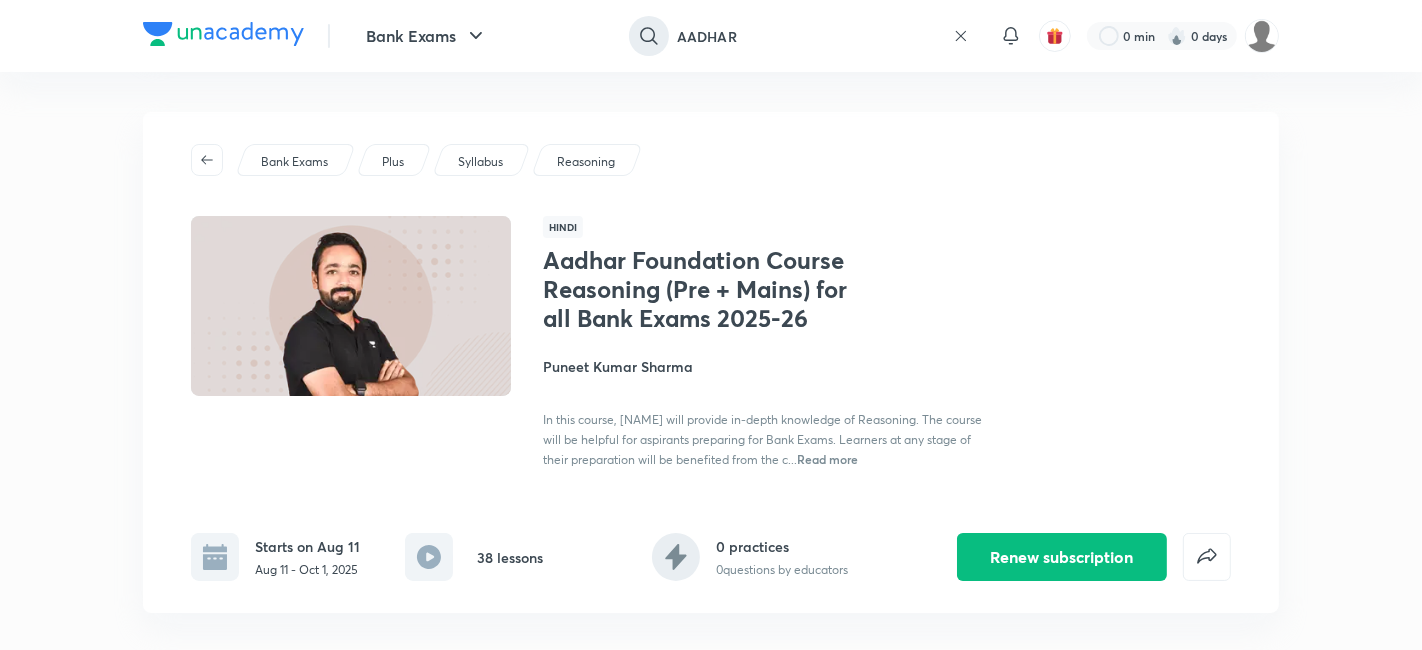 type on "AADHAR" 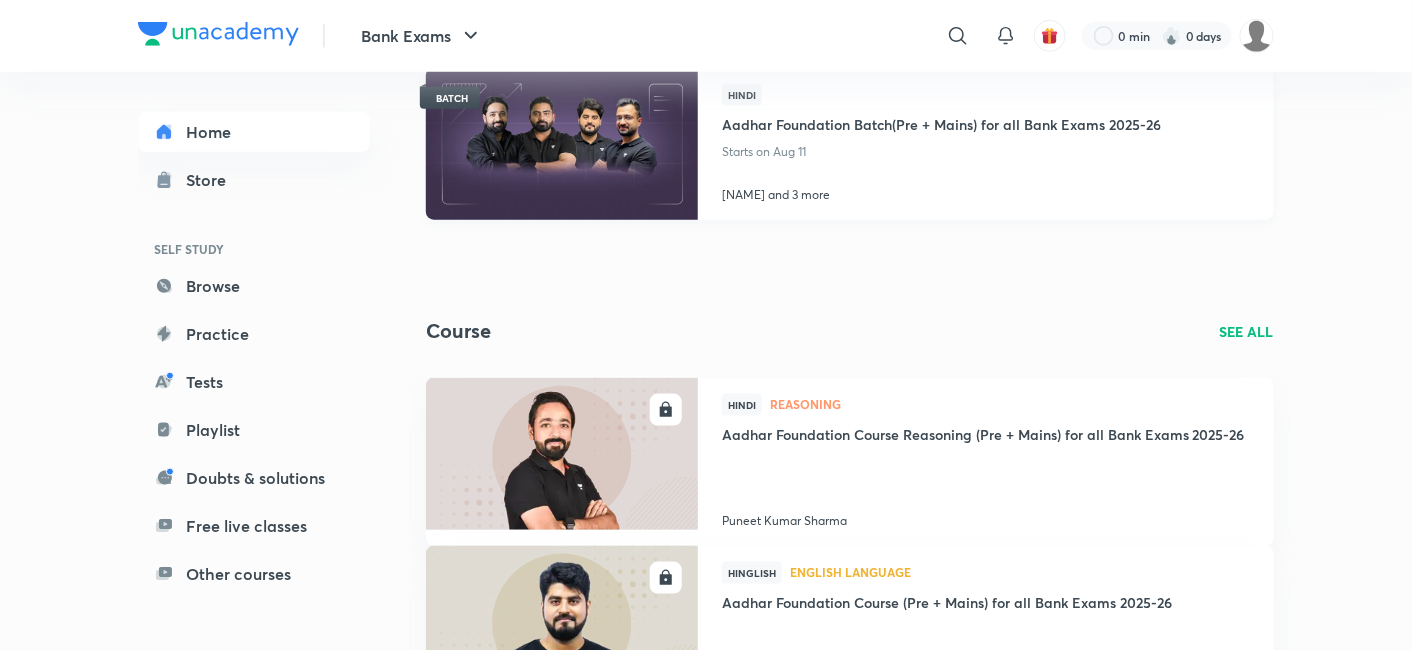 scroll, scrollTop: 520, scrollLeft: 0, axis: vertical 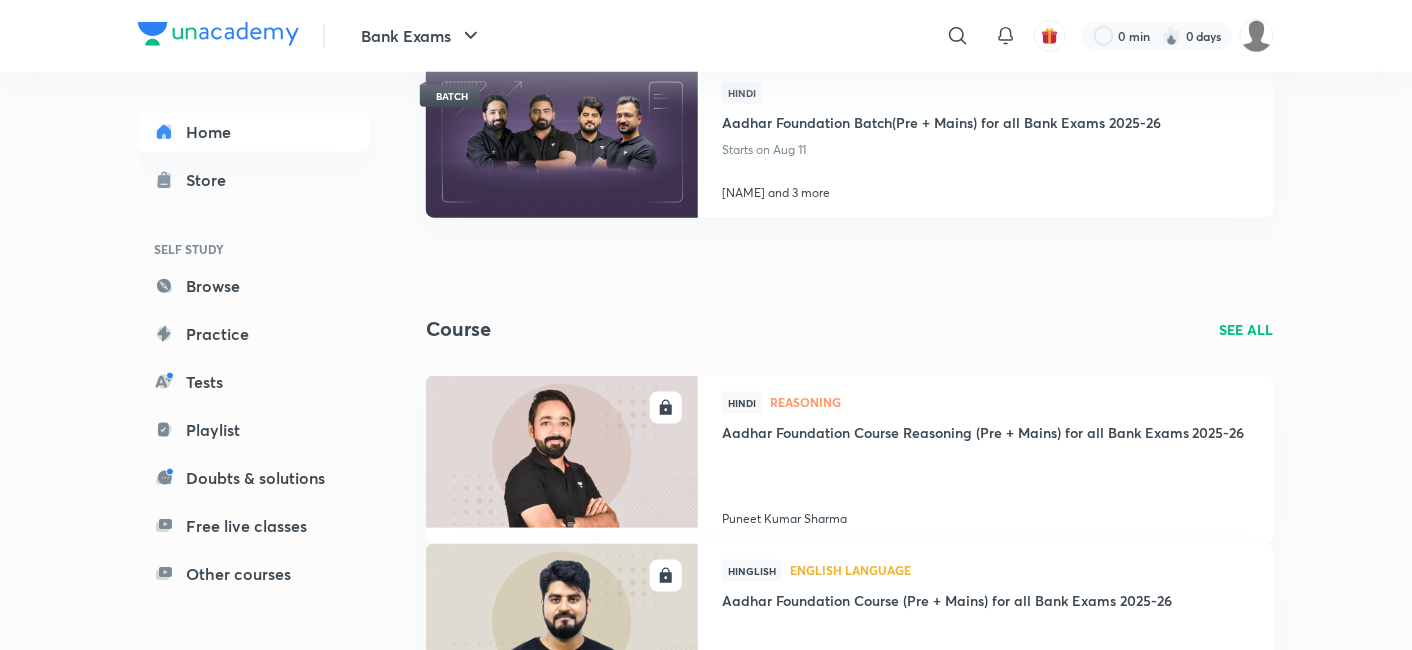 click on "SEE ALL" at bounding box center [1247, 329] 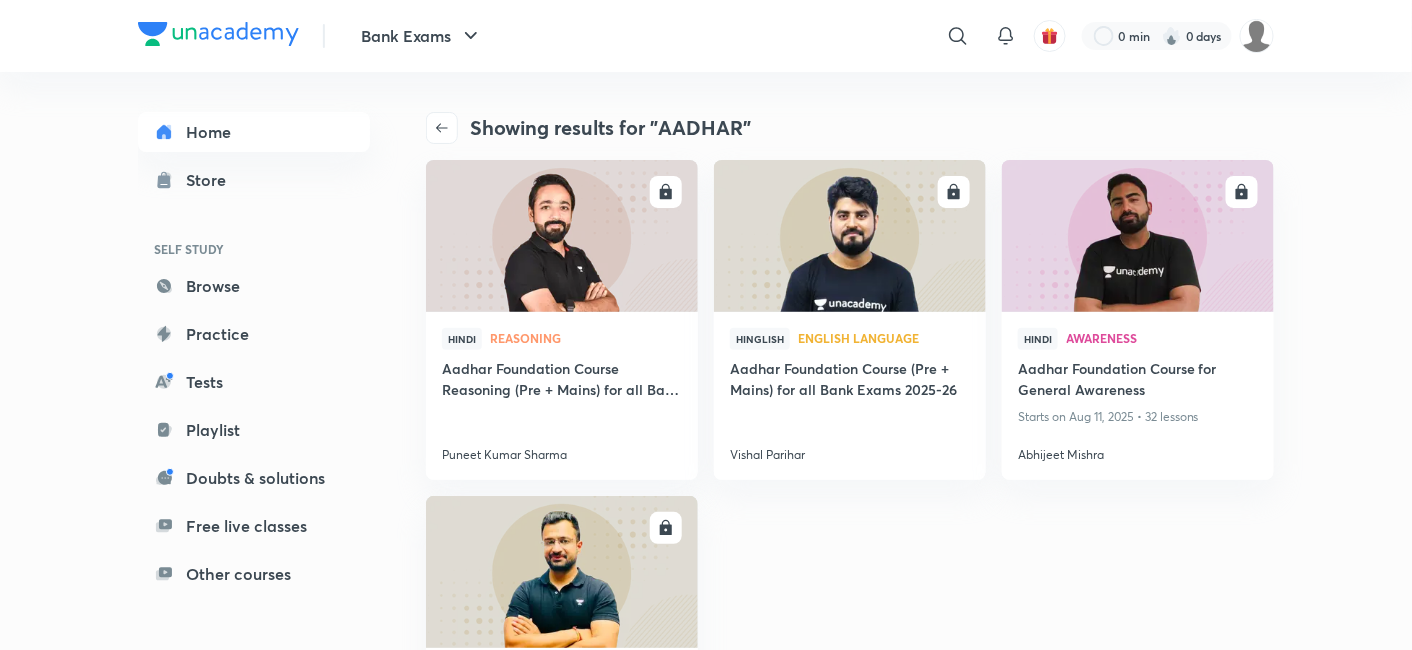 scroll, scrollTop: 165, scrollLeft: 0, axis: vertical 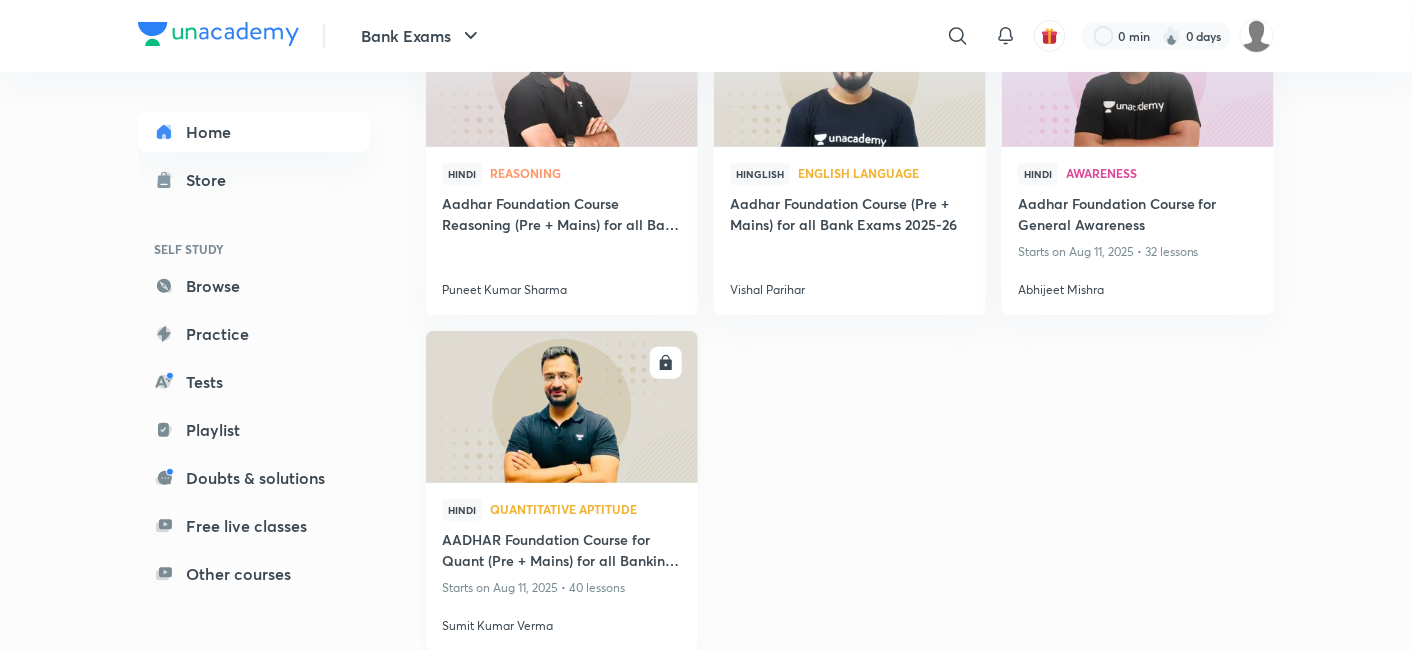 click at bounding box center (561, 406) 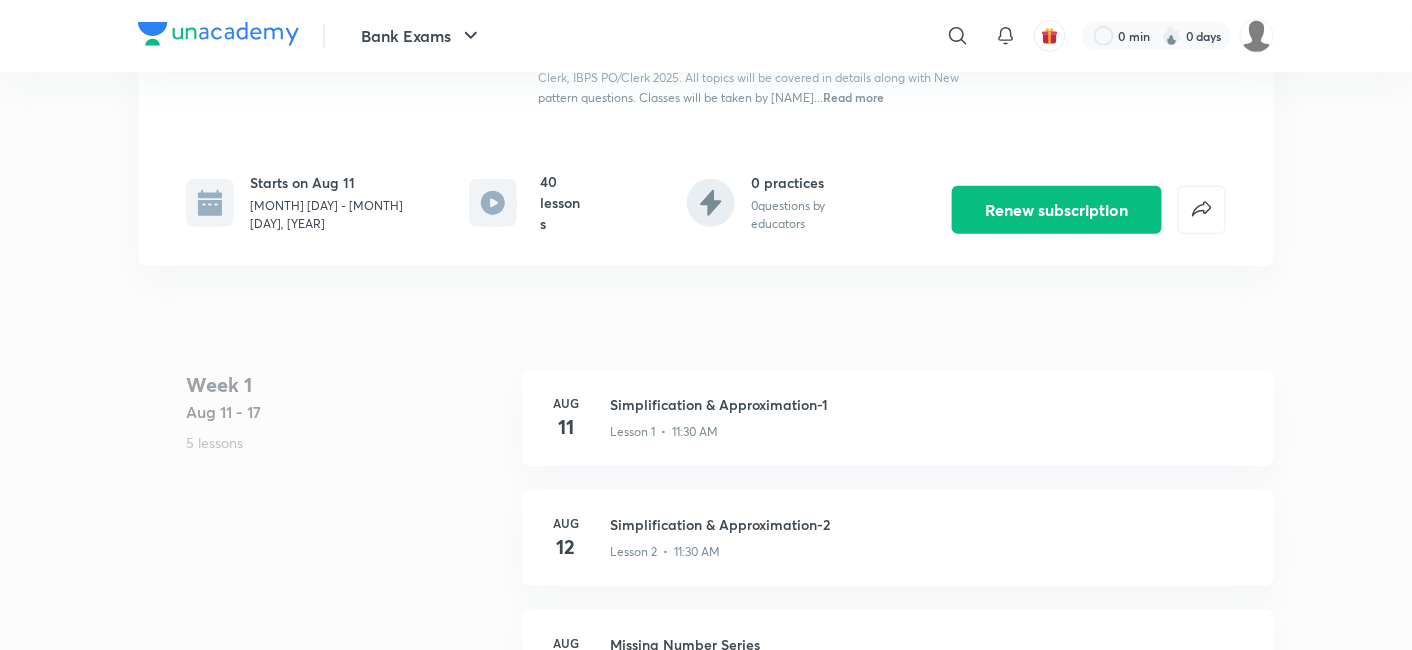 scroll, scrollTop: 382, scrollLeft: 0, axis: vertical 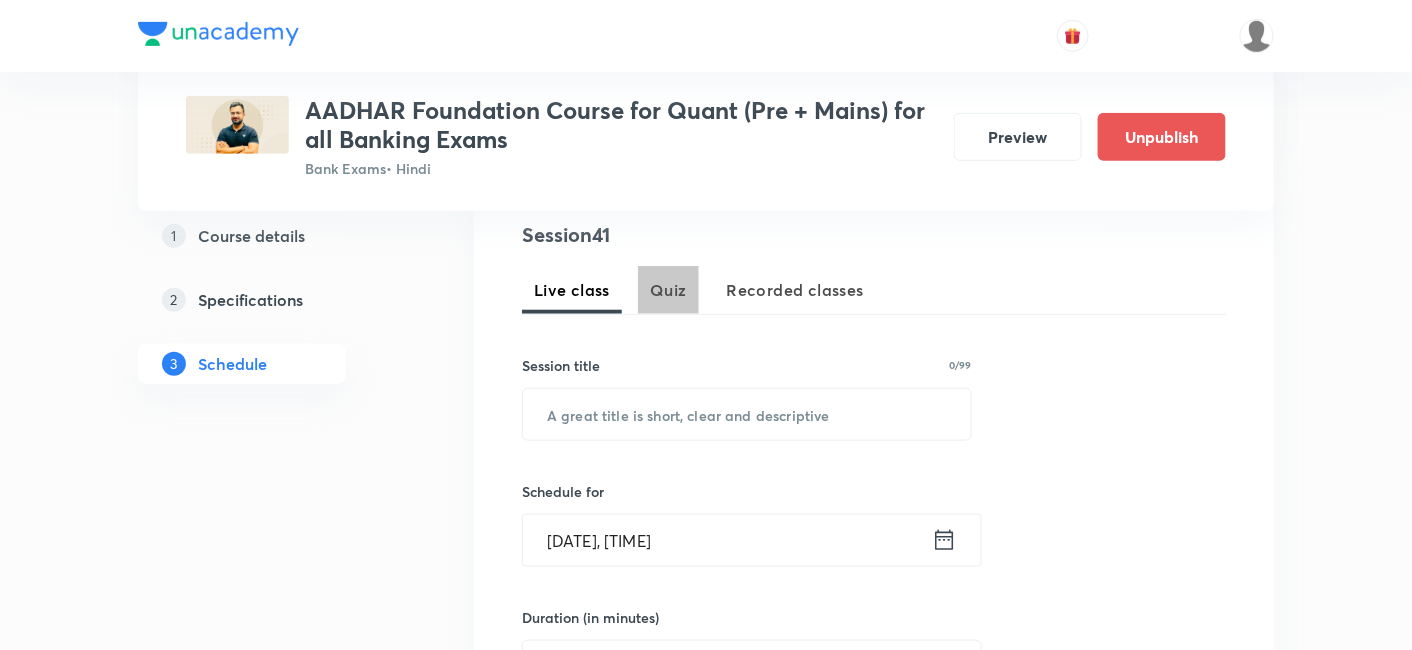 click on "Quiz" at bounding box center (668, 290) 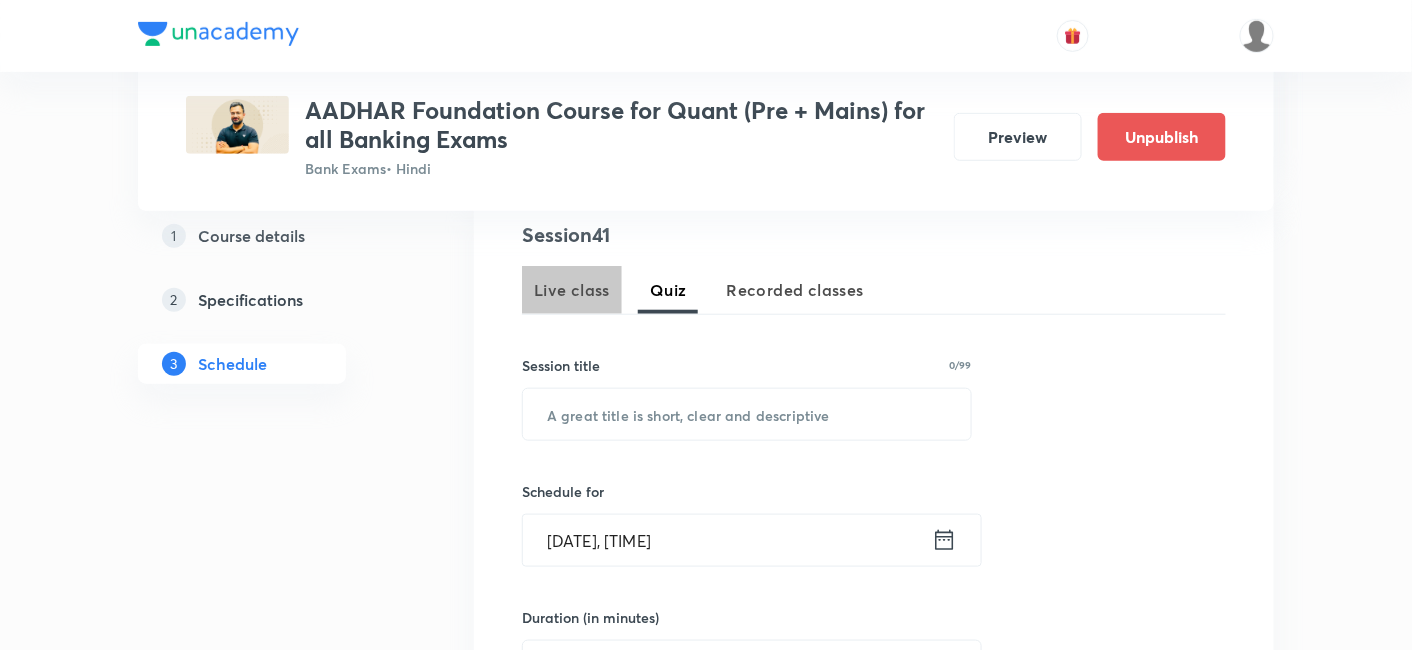 click on "Live class" at bounding box center (572, 290) 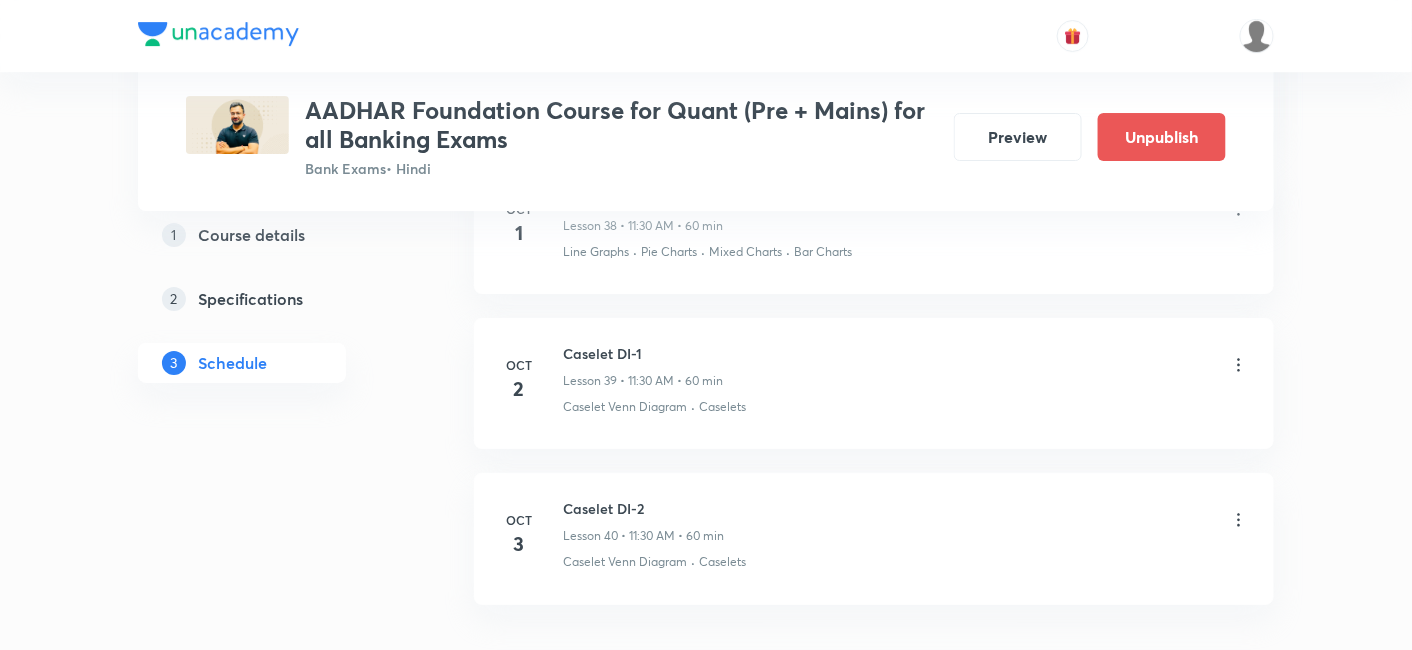 scroll, scrollTop: 7084, scrollLeft: 0, axis: vertical 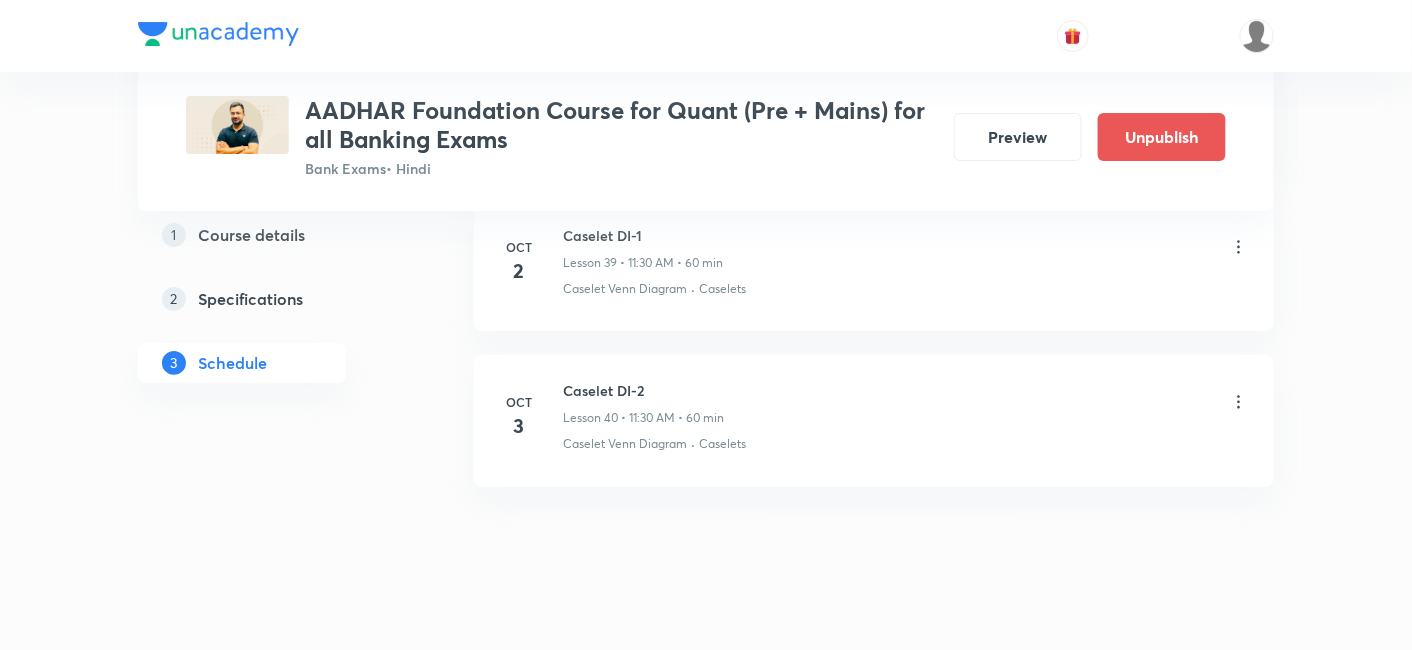 click on "Plus Courses AADHAR Foundation Course for Quant (Pre + Mains) for all Banking Exams Bank Exams  • Hindi Preview Unpublish 1 Course details 2 Specifications 3 Schedule Schedule 40  classes Topic coverage Basic Maths, Advanced Maths, Data Interpretation Cover at least  60 % View details Session  41 Live class Quiz Recorded classes Session title 0/99 ​ Schedule for Aug 6, 2025, 3:19 PM ​ Duration (in minutes) ​ Sub-concepts Select concepts that wil be covered in this session Add Cancel Aug 11 Simplification & Approximation-1 Lesson 1 • 11:30 AM • 60 min Approximation · Simplification Aug 12 Simplification & Approximation-2 Lesson 2 • 11:30 AM • 60 min Approximation · Simplification Aug 13 Missing Number Series Lesson 3 • 11:30 AM • 60 min Missing Series Aug 14 Wrong Number Series Lesson 4 • 11:30 AM • 60 min Wrong Series Aug 15 Ratio & Proportion-1 Lesson 5 • 11:30 AM • 60 min Proportion · Ratio Aug 18 Ratio & Proportion-2 Lesson 6 • 11:30 AM • 60 min Proportion · Ratio Aug 19" at bounding box center [706, -3205] 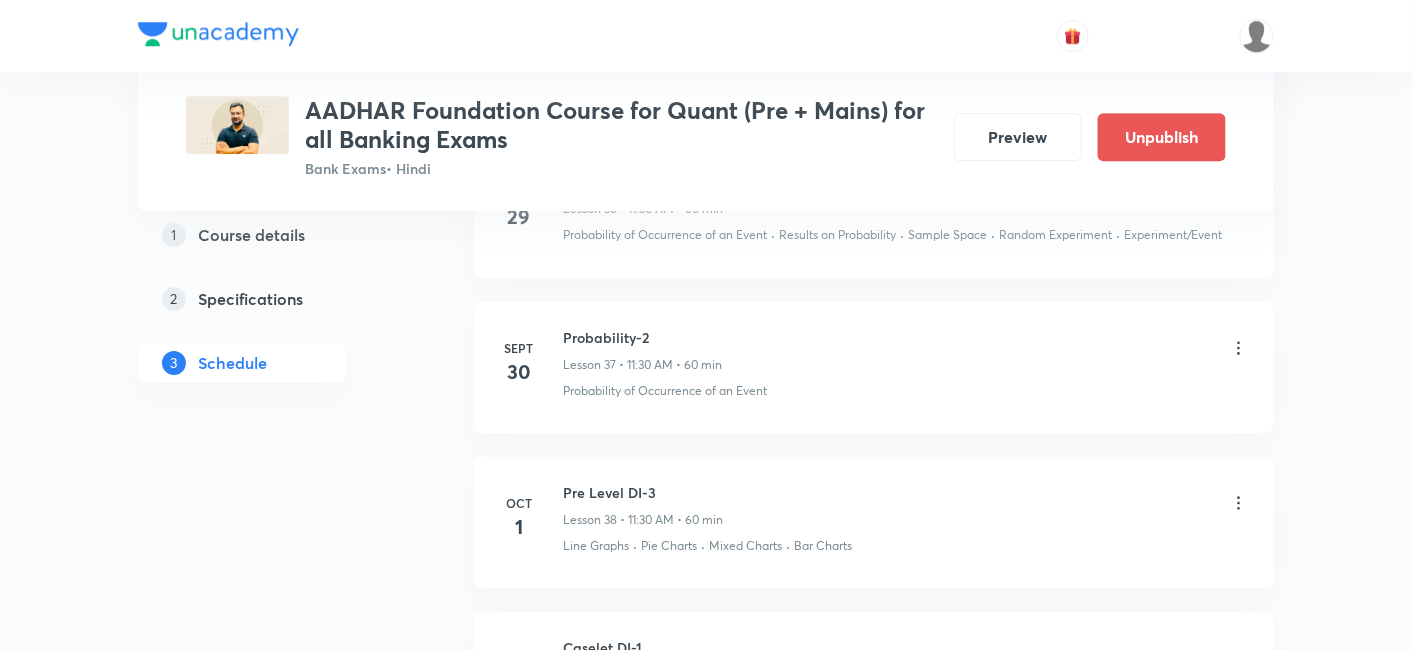 scroll, scrollTop: 6671, scrollLeft: 0, axis: vertical 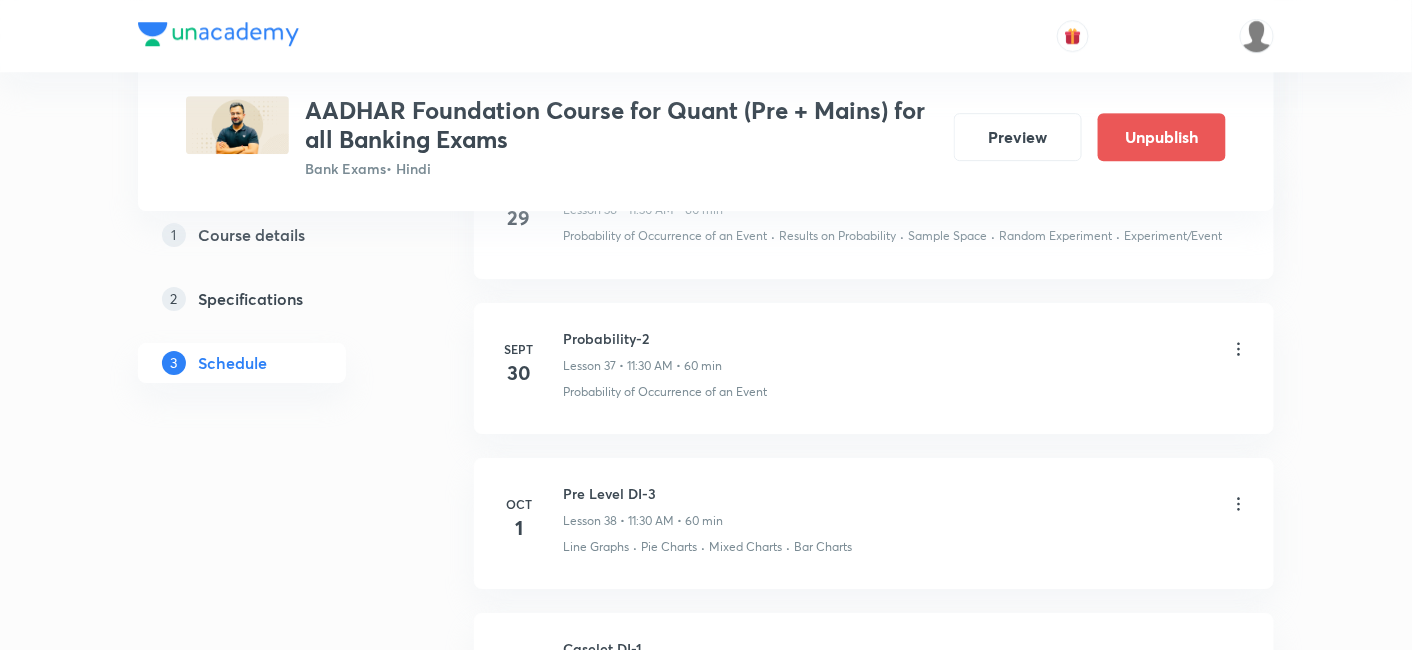 click on "Plus Courses AADHAR Foundation Course for Quant (Pre + Mains) for all Banking Exams Bank Exams  • Hindi Preview Unpublish 1 Course details 2 Specifications 3 Schedule Schedule 40  classes Topic coverage Basic Maths, Advanced Maths, Data Interpretation Cover at least  60 % View details Session  41 Live class Quiz Recorded classes Session title 0/99 ​ Schedule for Aug 6, 2025, 3:19 PM ​ Duration (in minutes) ​ Sub-concepts Select concepts that wil be covered in this session Add Cancel Aug 11 Simplification & Approximation-1 Lesson 1 • 11:30 AM • 60 min Approximation · Simplification Aug 12 Simplification & Approximation-2 Lesson 2 • 11:30 AM • 60 min Approximation · Simplification Aug 13 Missing Number Series Lesson 3 • 11:30 AM • 60 min Missing Series Aug 14 Wrong Number Series Lesson 4 • 11:30 AM • 60 min Wrong Series Aug 15 Ratio & Proportion-1 Lesson 5 • 11:30 AM • 60 min Proportion · Ratio Aug 18 Ratio & Proportion-2 Lesson 6 • 11:30 AM • 60 min Proportion · Ratio Aug 19" at bounding box center (706, -2792) 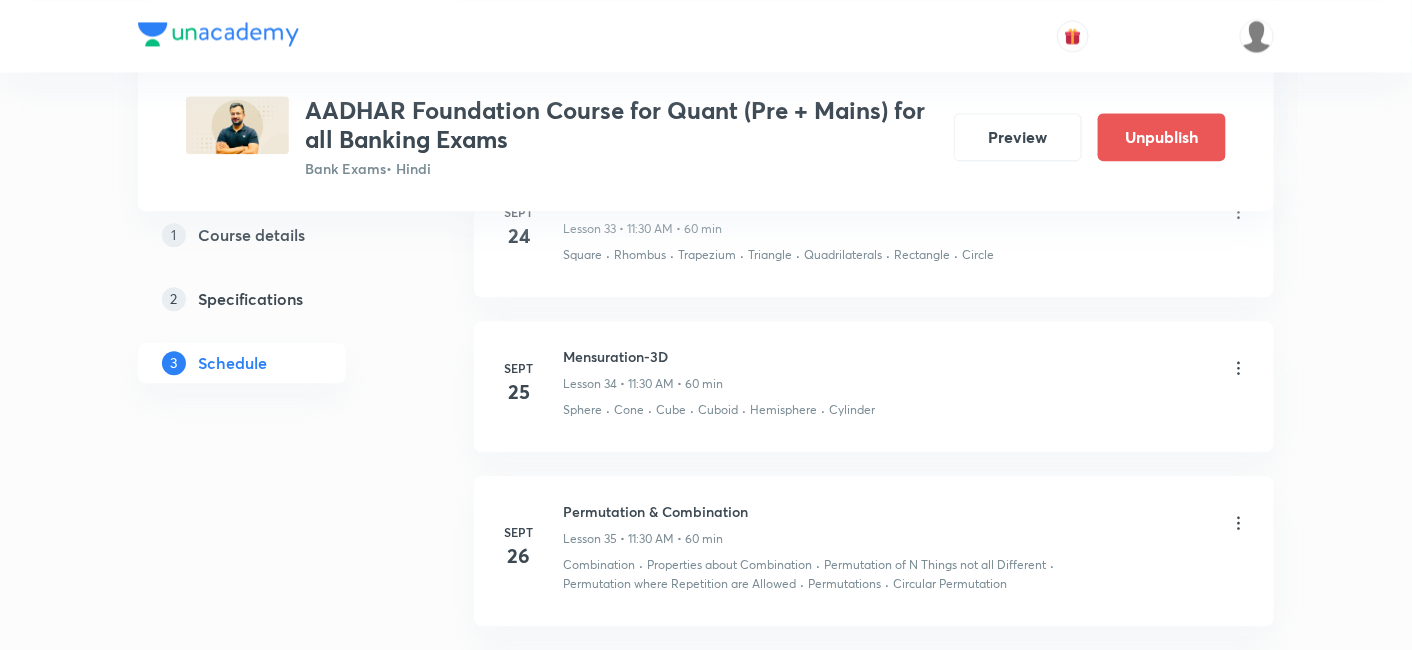 scroll, scrollTop: 6114, scrollLeft: 0, axis: vertical 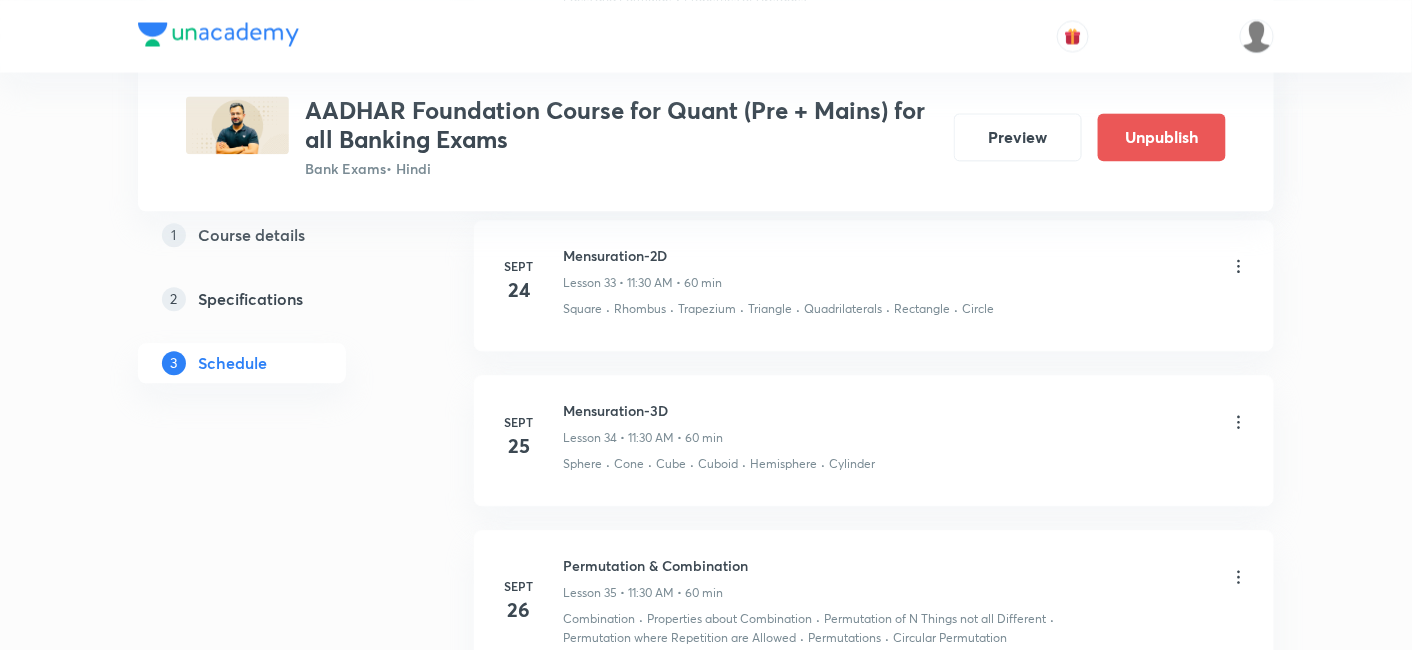 click on "Plus Courses AADHAR Foundation Course for Quant (Pre + Mains) for all Banking Exams Bank Exams  • Hindi Preview Unpublish 1 Course details 2 Specifications 3 Schedule Schedule 40  classes Topic coverage Basic Maths, Advanced Maths, Data Interpretation Cover at least  60 % View details Session  41 Live class Quiz Recorded classes Session title 0/99 ​ Schedule for Aug 6, 2025, 3:19 PM ​ Duration (in minutes) ​ Sub-concepts Select concepts that wil be covered in this session Add Cancel Aug 11 Simplification & Approximation-1 Lesson 1 • 11:30 AM • 60 min Approximation · Simplification Aug 12 Simplification & Approximation-2 Lesson 2 • 11:30 AM • 60 min Approximation · Simplification Aug 13 Missing Number Series Lesson 3 • 11:30 AM • 60 min Missing Series Aug 14 Wrong Number Series Lesson 4 • 11:30 AM • 60 min Wrong Series Aug 15 Ratio & Proportion-1 Lesson 5 • 11:30 AM • 60 min Proportion · Ratio Aug 18 Ratio & Proportion-2 Lesson 6 • 11:30 AM • 60 min Proportion · Ratio Aug 19" at bounding box center [706, -2235] 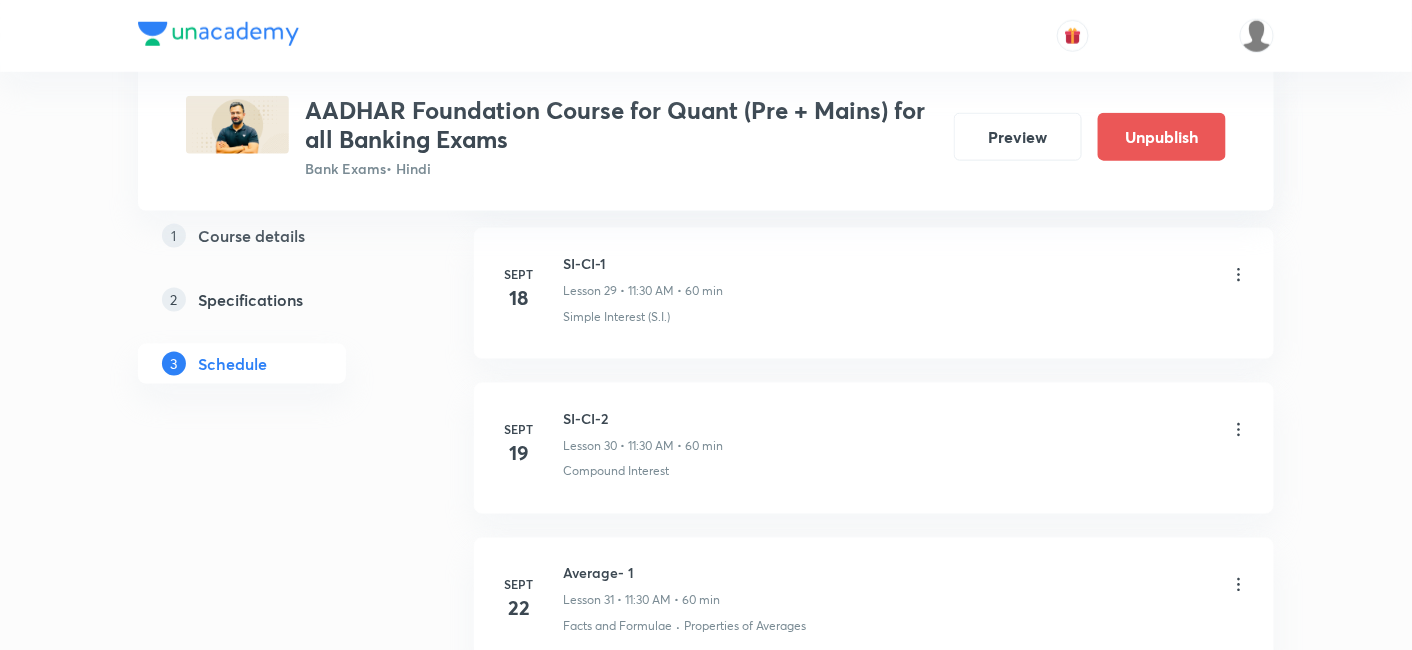 scroll, scrollTop: 5484, scrollLeft: 0, axis: vertical 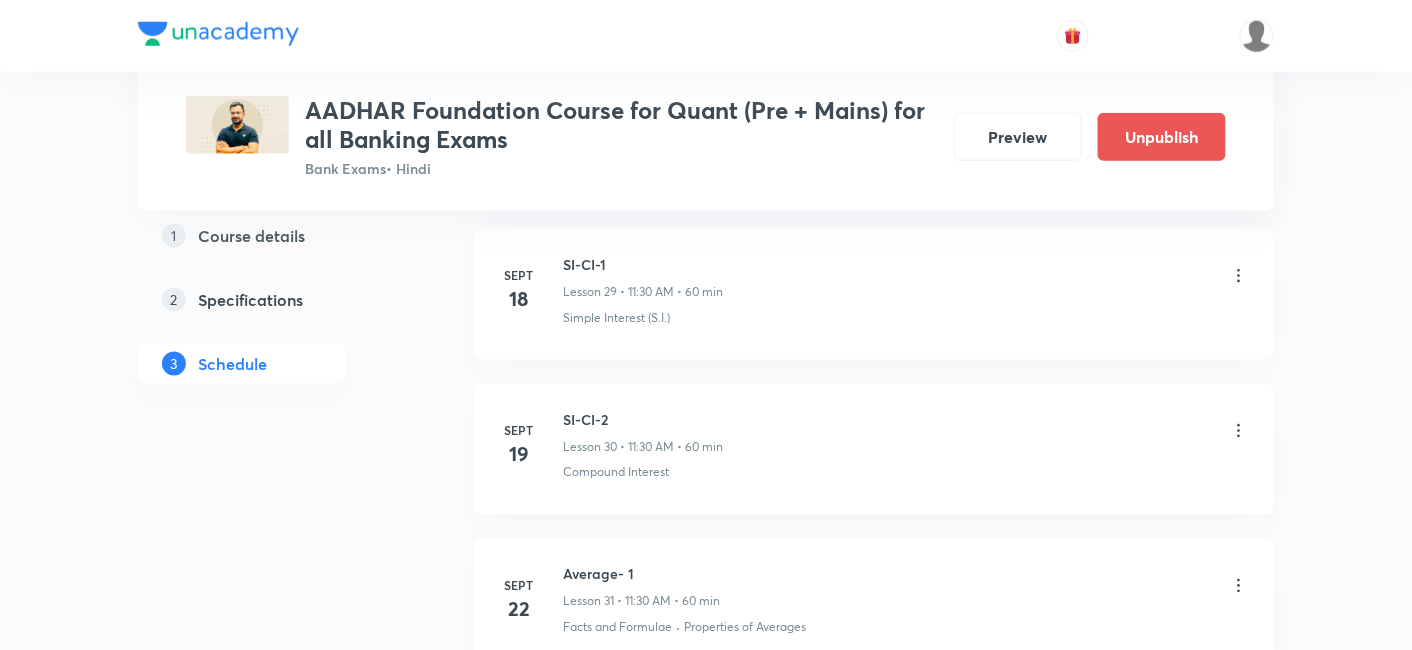 click on "1 Course details 2 Specifications 3 Schedule" at bounding box center (274, -1441) 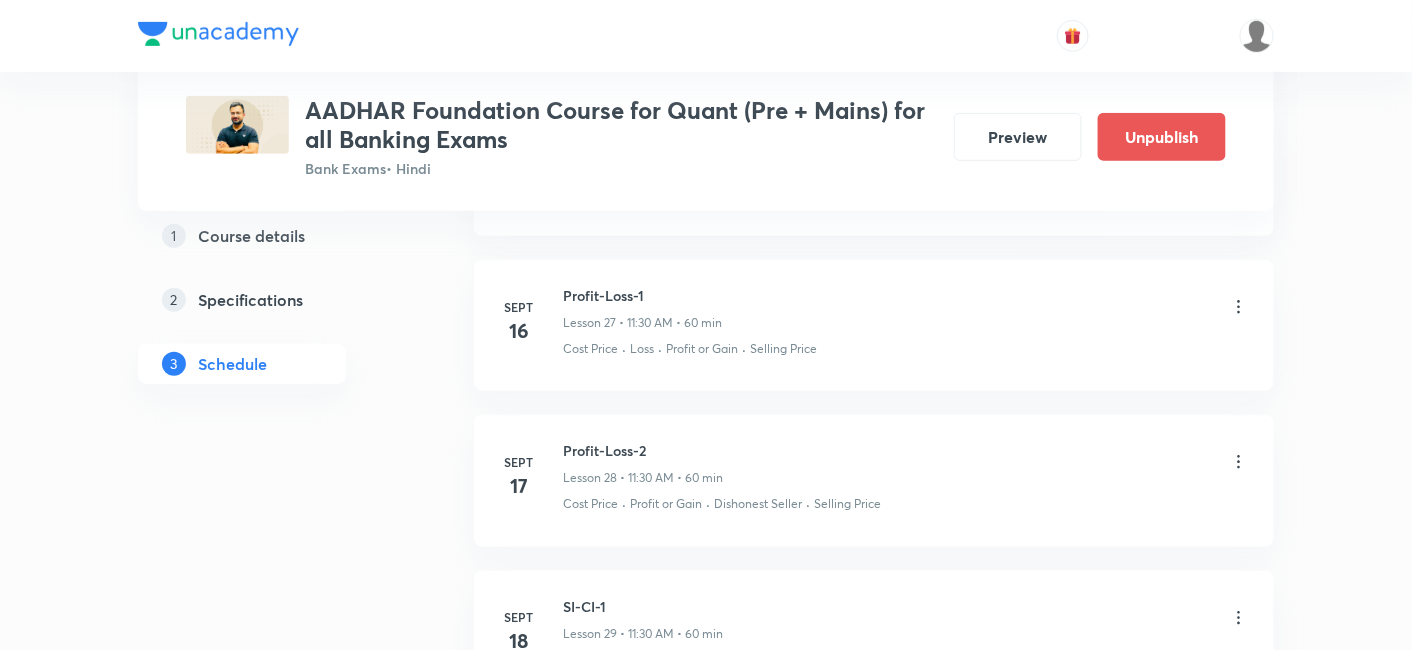 scroll, scrollTop: 5141, scrollLeft: 0, axis: vertical 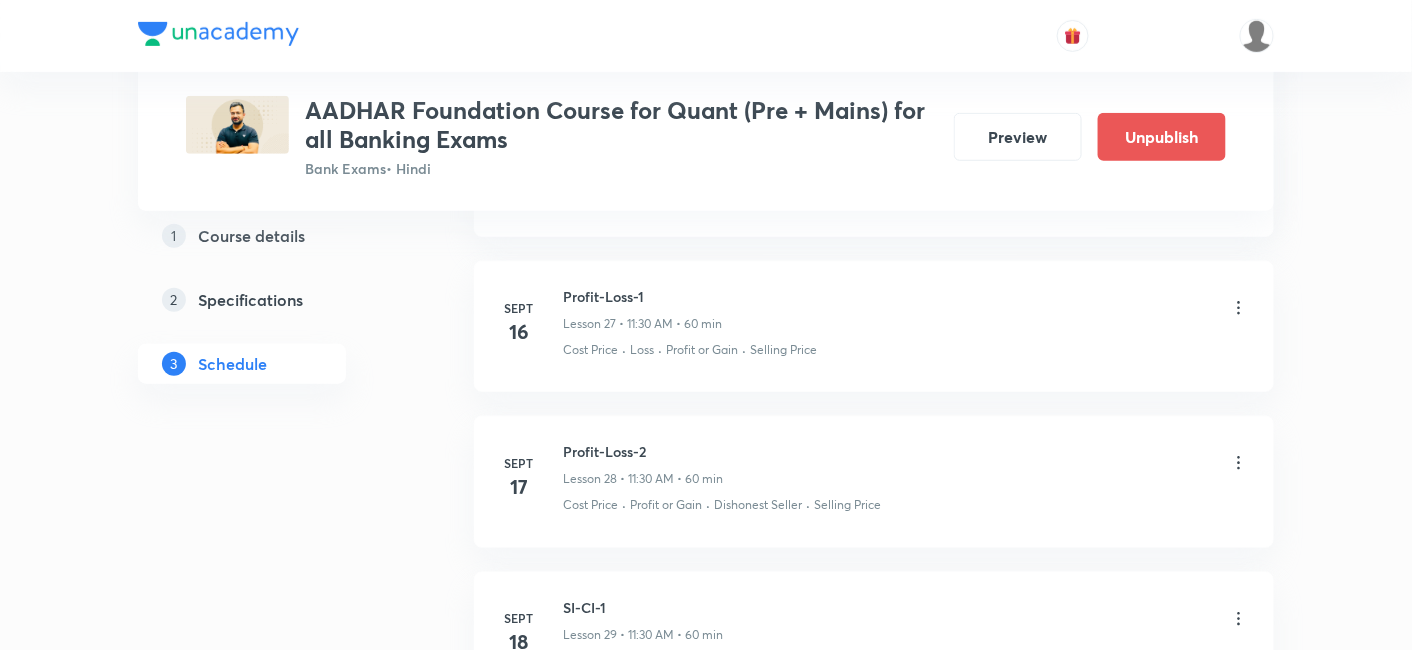 click on "Plus Courses AADHAR Foundation Course for Quant (Pre + Mains) for all Banking Exams Bank Exams  • Hindi Preview Unpublish 1 Course details 2 Specifications 3 Schedule Schedule 40  classes Topic coverage Basic Maths, Advanced Maths, Data Interpretation Cover at least  60 % View details Session  41 Live class Quiz Recorded classes Session title 0/99 ​ Schedule for Aug 6, 2025, 3:19 PM ​ Duration (in minutes) ​ Sub-concepts Select concepts that wil be covered in this session Add Cancel Aug 11 Simplification & Approximation-1 Lesson 1 • 11:30 AM • 60 min Approximation · Simplification Aug 12 Simplification & Approximation-2 Lesson 2 • 11:30 AM • 60 min Approximation · Simplification Aug 13 Missing Number Series Lesson 3 • 11:30 AM • 60 min Missing Series Aug 14 Wrong Number Series Lesson 4 • 11:30 AM • 60 min Wrong Series Aug 15 Ratio & Proportion-1 Lesson 5 • 11:30 AM • 60 min Proportion · Ratio Aug 18 Ratio & Proportion-2 Lesson 6 • 11:30 AM • 60 min Proportion · Ratio Aug 19" at bounding box center [706, -1262] 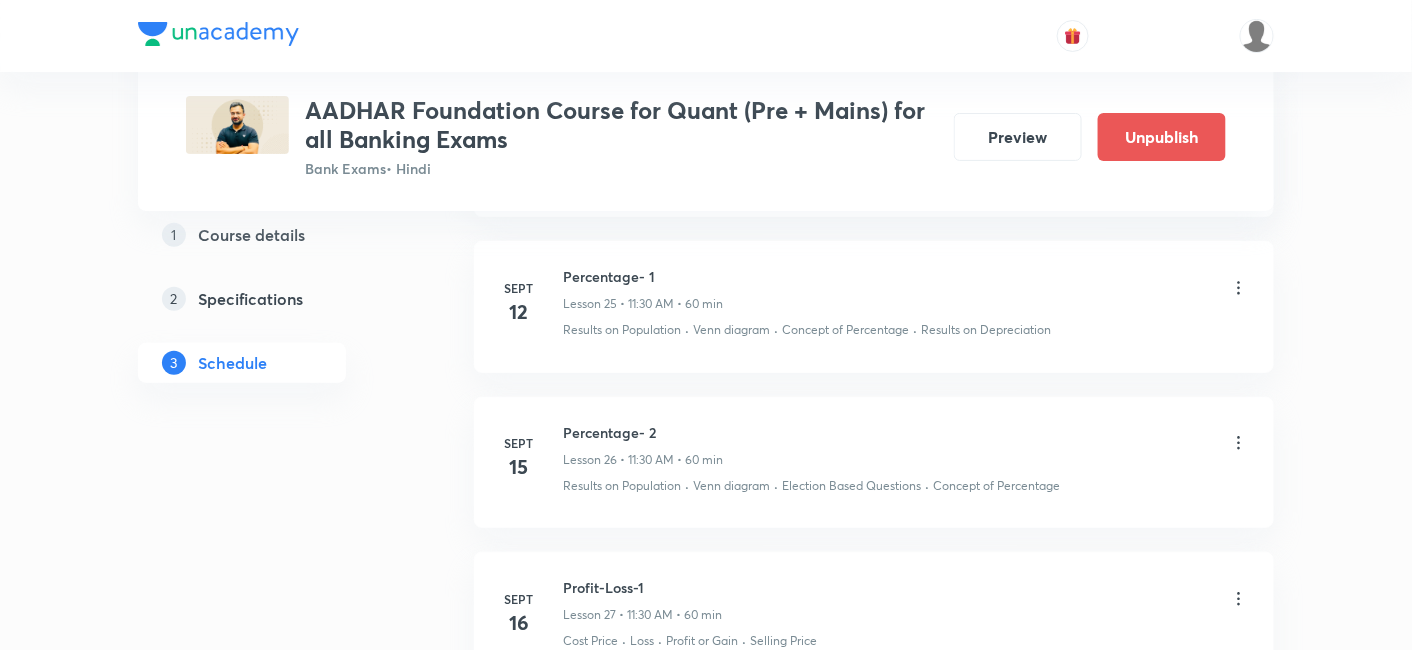 scroll, scrollTop: 4681, scrollLeft: 0, axis: vertical 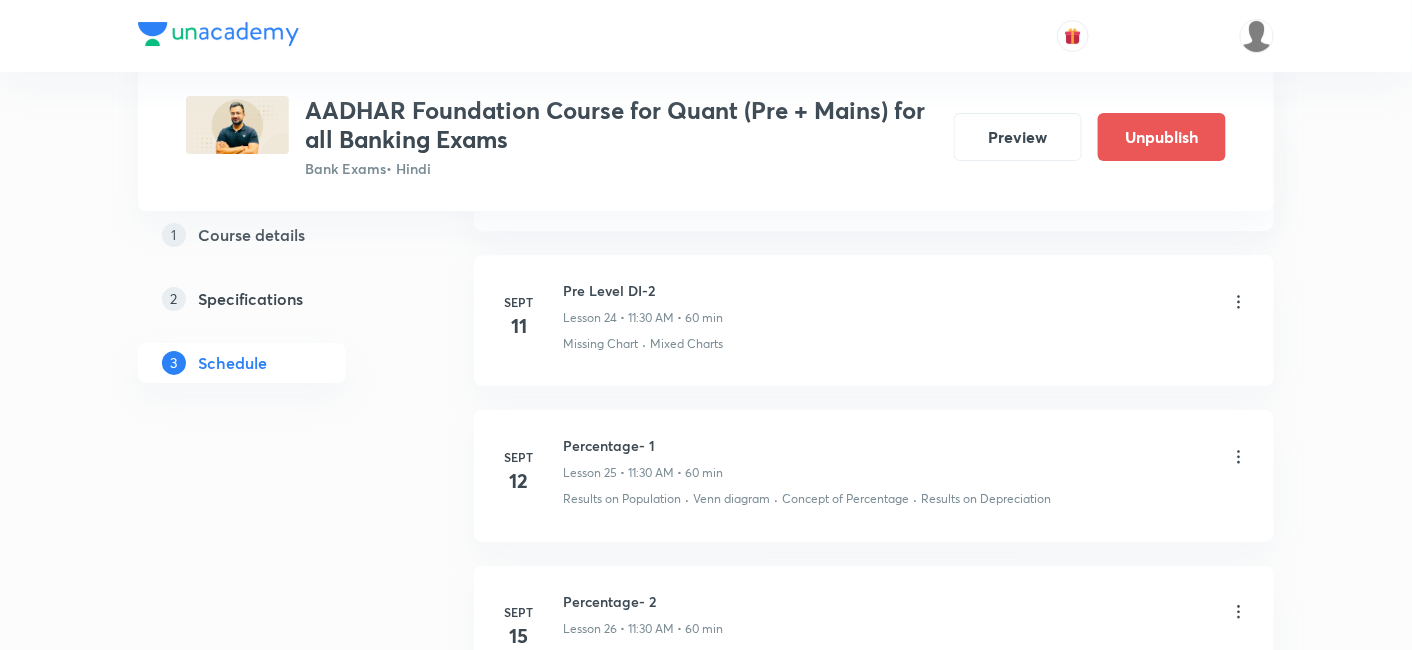 click on "Plus Courses AADHAR Foundation Course for Quant (Pre + Mains) for all Banking Exams Bank Exams  • Hindi Preview Unpublish 1 Course details 2 Specifications 3 Schedule Schedule 40  classes Topic coverage Basic Maths, Advanced Maths, Data Interpretation Cover at least  60 % View details Session  41 Live class Quiz Recorded classes Session title 0/99 ​ Schedule for Aug 6, 2025, 3:19 PM ​ Duration (in minutes) ​ Sub-concepts Select concepts that wil be covered in this session Add Cancel Aug 11 Simplification & Approximation-1 Lesson 1 • 11:30 AM • 60 min Approximation · Simplification Aug 12 Simplification & Approximation-2 Lesson 2 • 11:30 AM • 60 min Approximation · Simplification Aug 13 Missing Number Series Lesson 3 • 11:30 AM • 60 min Missing Series Aug 14 Wrong Number Series Lesson 4 • 11:30 AM • 60 min Wrong Series Aug 15 Ratio & Proportion-1 Lesson 5 • 11:30 AM • 60 min Proportion · Ratio Aug 18 Ratio & Proportion-2 Lesson 6 • 11:30 AM • 60 min Proportion · Ratio Aug 19" at bounding box center (706, -802) 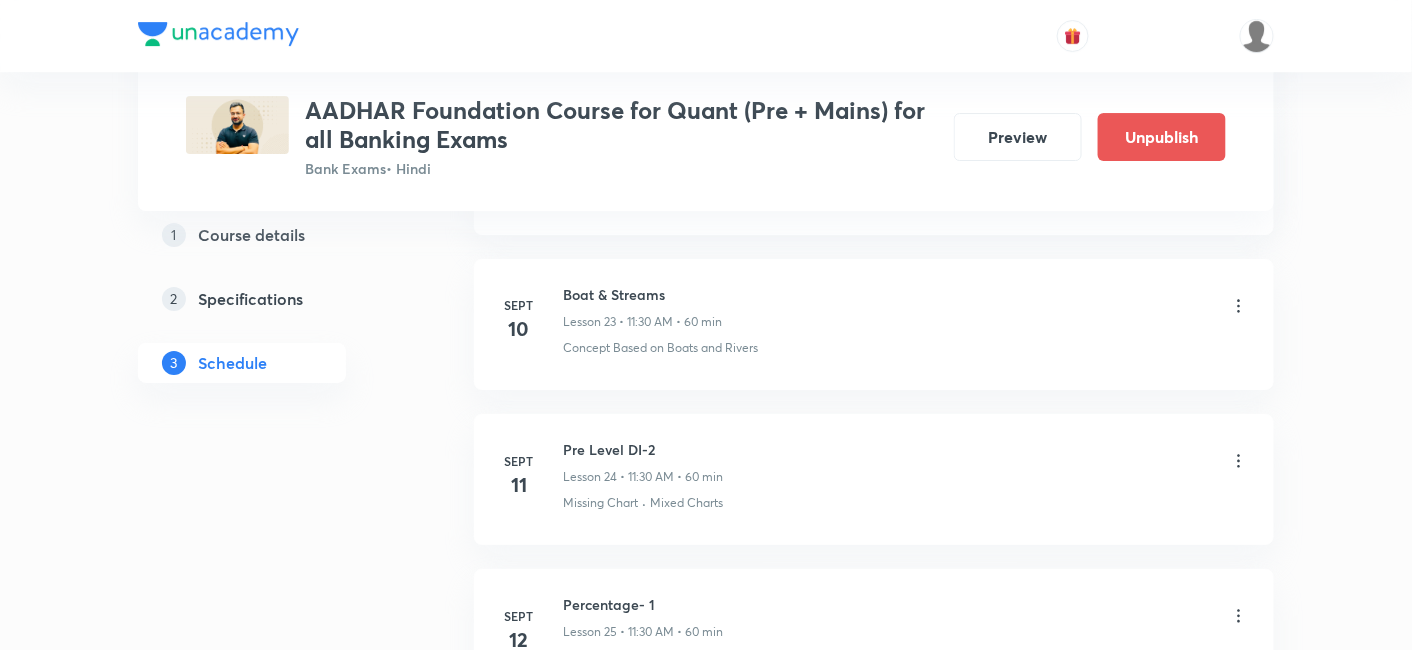 scroll, scrollTop: 4520, scrollLeft: 0, axis: vertical 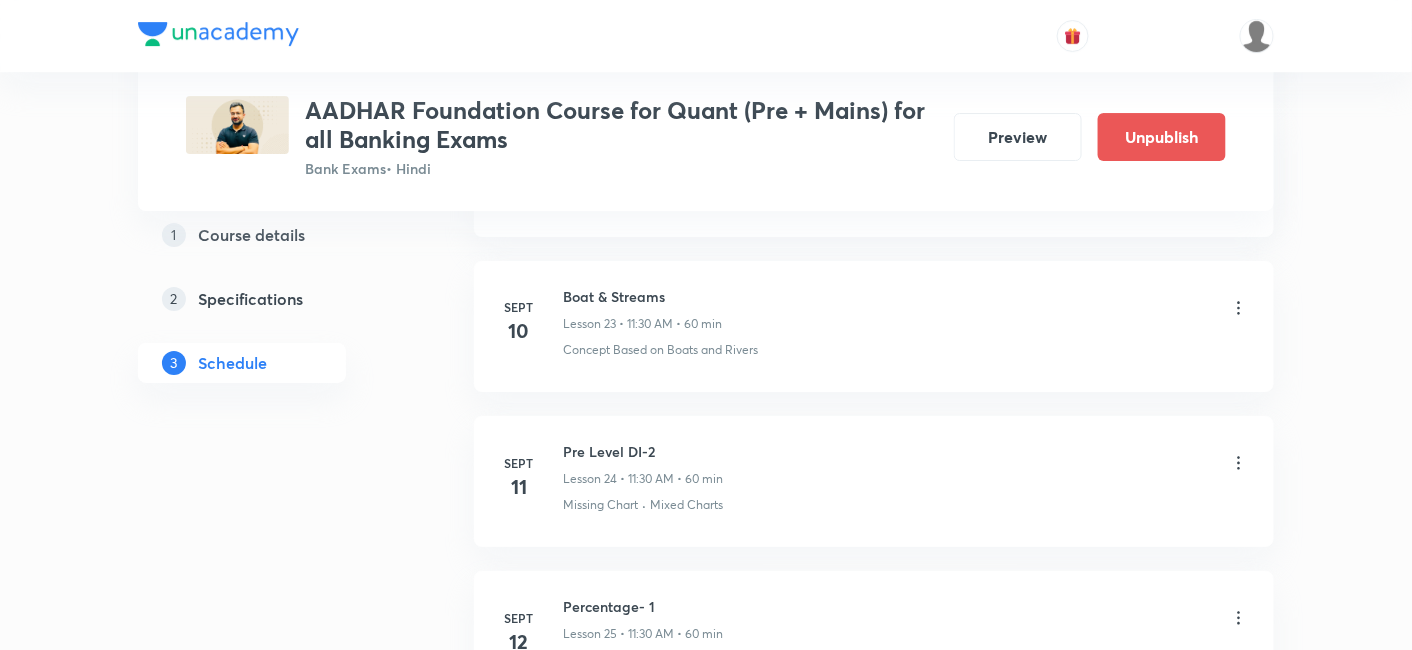 click on "Plus Courses AADHAR Foundation Course for Quant (Pre + Mains) for all Banking Exams Bank Exams  • Hindi Preview Unpublish 1 Course details 2 Specifications 3 Schedule Schedule 40  classes Topic coverage Basic Maths, Advanced Maths, Data Interpretation Cover at least  60 % View details Session  41 Live class Quiz Recorded classes Session title 0/99 ​ Schedule for Aug 6, 2025, 3:19 PM ​ Duration (in minutes) ​ Sub-concepts Select concepts that wil be covered in this session Add Cancel Aug 11 Simplification & Approximation-1 Lesson 1 • 11:30 AM • 60 min Approximation · Simplification Aug 12 Simplification & Approximation-2 Lesson 2 • 11:30 AM • 60 min Approximation · Simplification Aug 13 Missing Number Series Lesson 3 • 11:30 AM • 60 min Missing Series Aug 14 Wrong Number Series Lesson 4 • 11:30 AM • 60 min Wrong Series Aug 15 Ratio & Proportion-1 Lesson 5 • 11:30 AM • 60 min Proportion · Ratio Aug 18 Ratio & Proportion-2 Lesson 6 • 11:30 AM • 60 min Proportion · Ratio Aug 19" at bounding box center [706, -641] 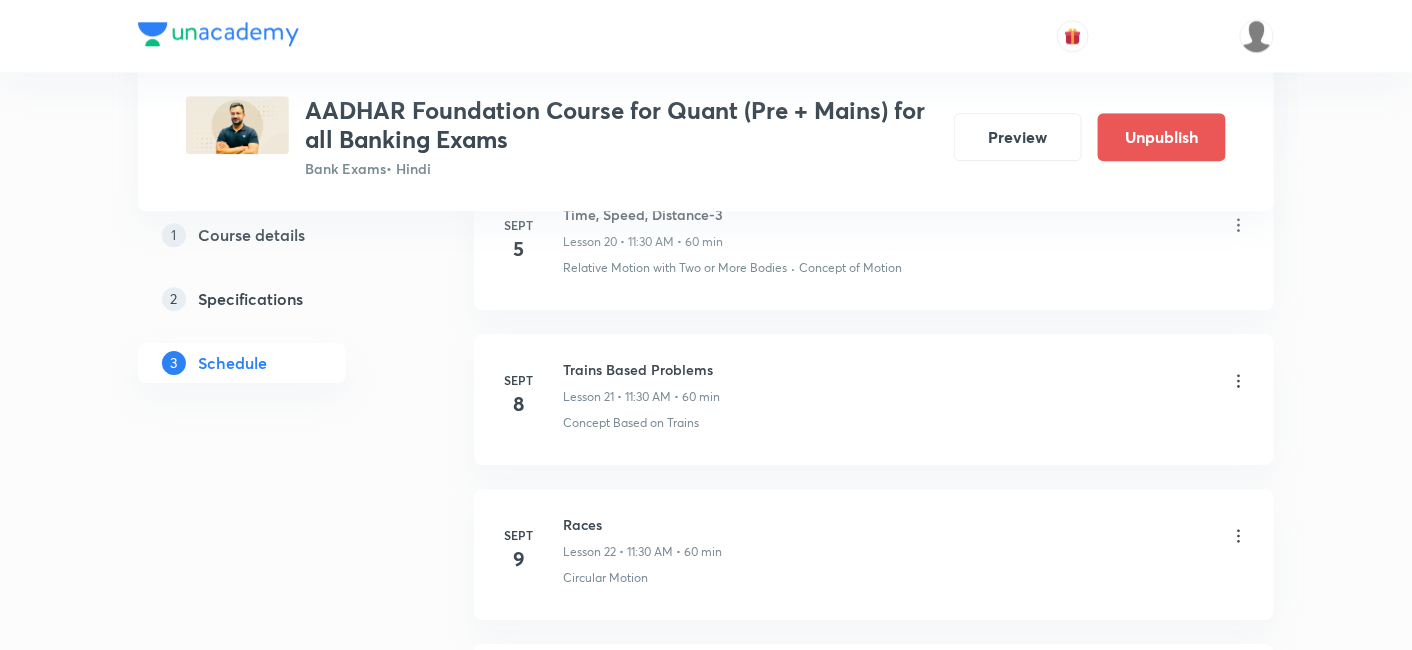 scroll, scrollTop: 4130, scrollLeft: 0, axis: vertical 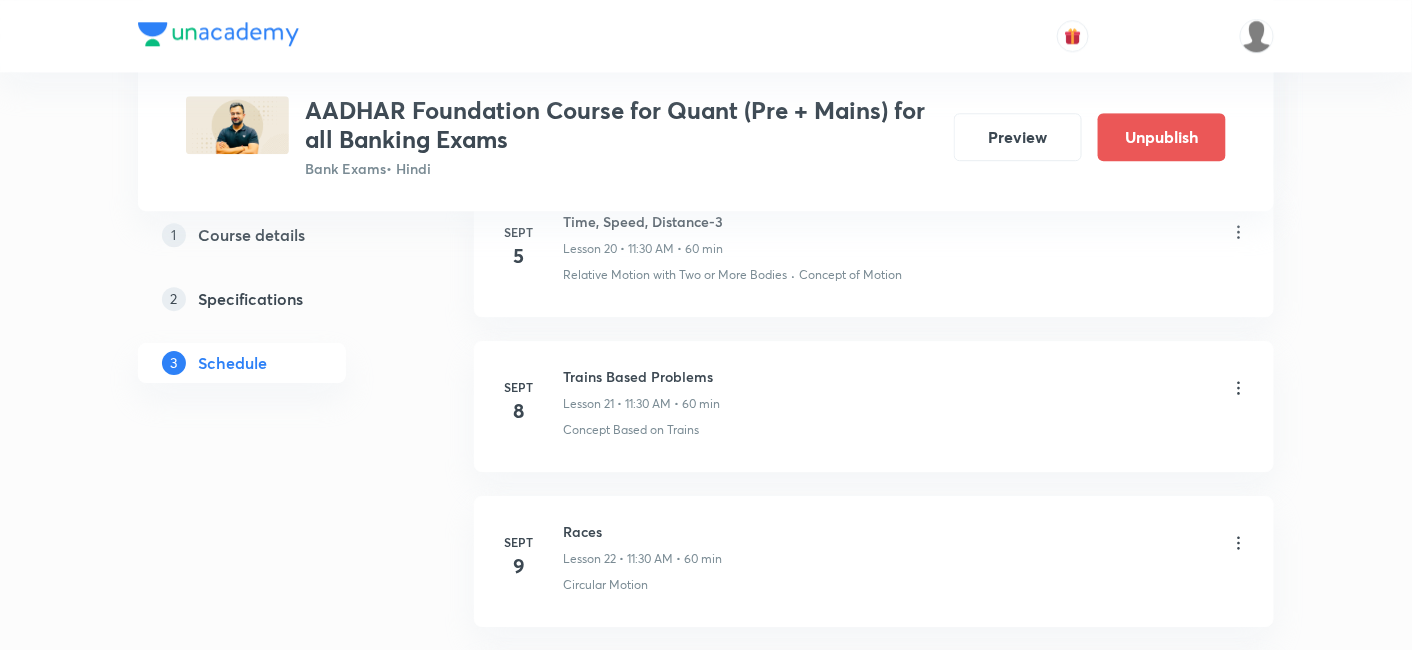click on "Plus Courses AADHAR Foundation Course for Quant (Pre + Mains) for all Banking Exams Bank Exams  • Hindi Preview Unpublish 1 Course details 2 Specifications 3 Schedule Schedule 40  classes Topic coverage Basic Maths, Advanced Maths, Data Interpretation Cover at least  60 % View details Session  41 Live class Quiz Recorded classes Session title 0/99 ​ Schedule for Aug 6, 2025, 3:19 PM ​ Duration (in minutes) ​ Sub-concepts Select concepts that wil be covered in this session Add Cancel Aug 11 Simplification & Approximation-1 Lesson 1 • 11:30 AM • 60 min Approximation · Simplification Aug 12 Simplification & Approximation-2 Lesson 2 • 11:30 AM • 60 min Approximation · Simplification Aug 13 Missing Number Series Lesson 3 • 11:30 AM • 60 min Missing Series Aug 14 Wrong Number Series Lesson 4 • 11:30 AM • 60 min Wrong Series Aug 15 Ratio & Proportion-1 Lesson 5 • 11:30 AM • 60 min Proportion · Ratio Aug 18 Ratio & Proportion-2 Lesson 6 • 11:30 AM • 60 min Proportion · Ratio Aug 19" at bounding box center (706, -251) 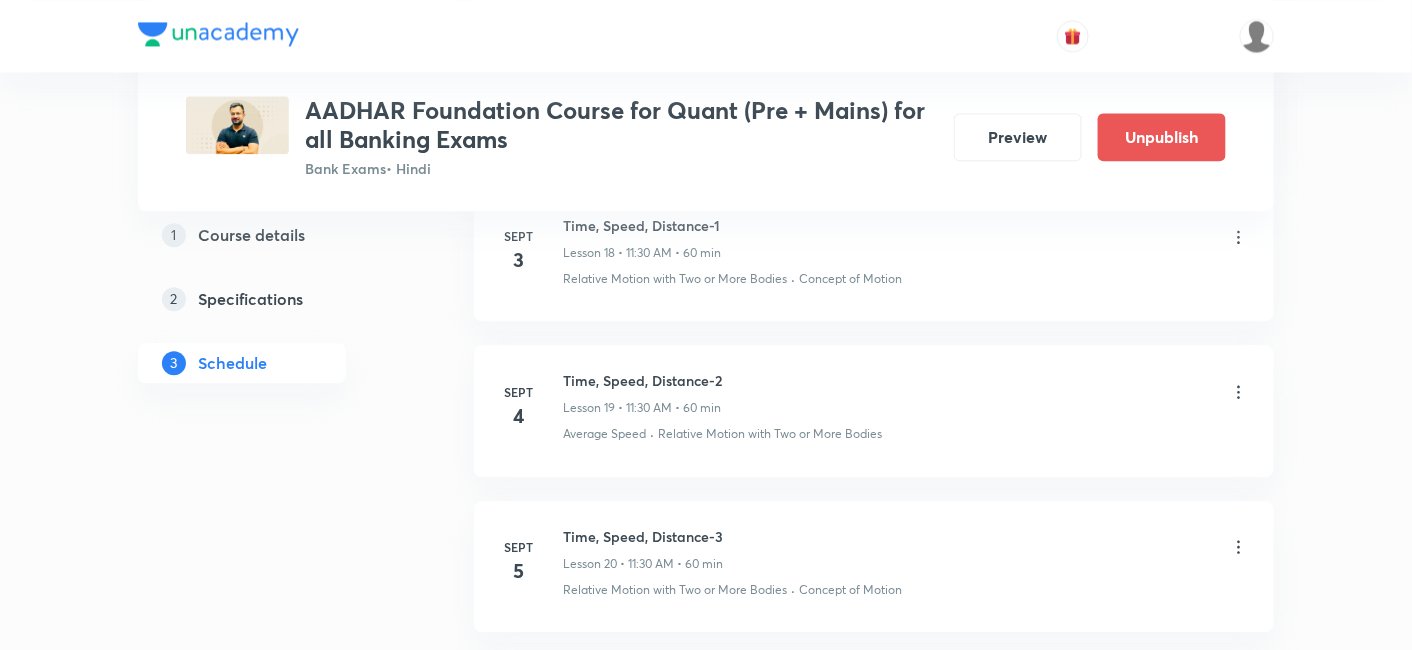 scroll, scrollTop: 3820, scrollLeft: 0, axis: vertical 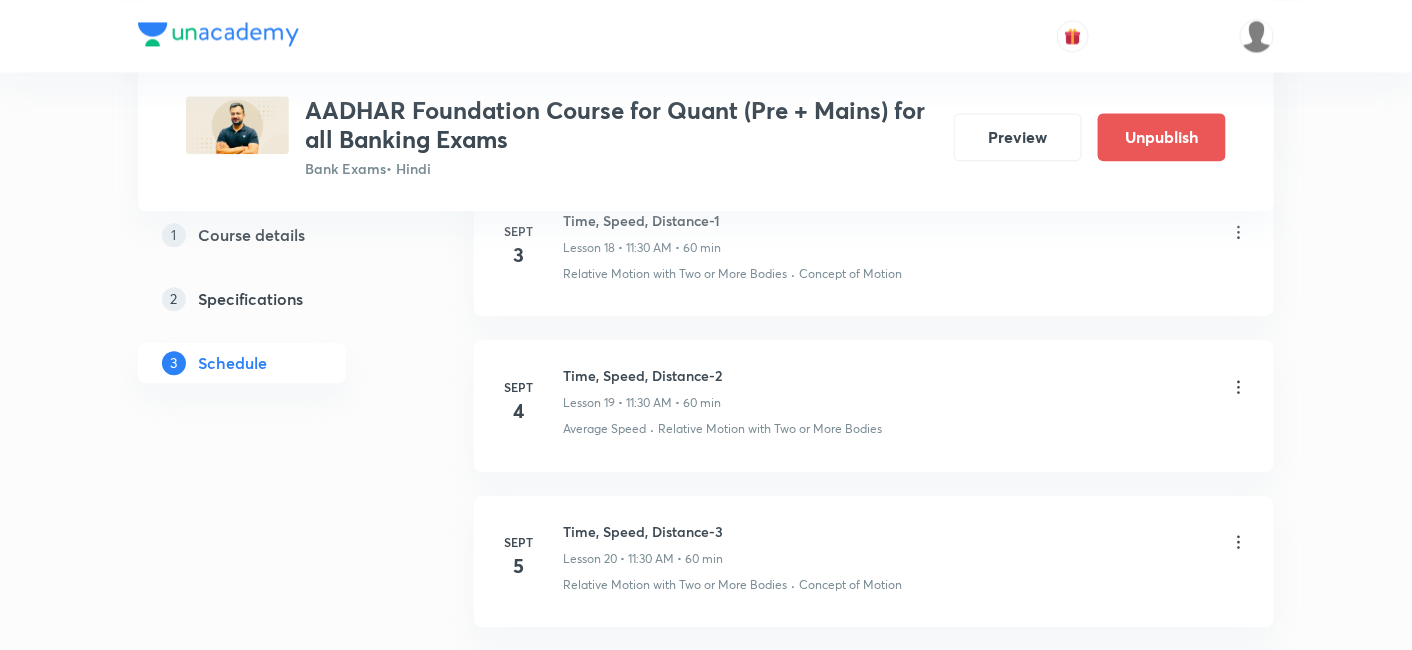 click on "Plus Courses AADHAR Foundation Course for Quant (Pre + Mains) for all Banking Exams Bank Exams  • Hindi Preview Unpublish 1 Course details 2 Specifications 3 Schedule Schedule 40  classes Topic coverage Basic Maths, Advanced Maths, Data Interpretation Cover at least  60 % View details Session  41 Live class Quiz Recorded classes Session title 0/99 ​ Schedule for Aug 6, 2025, 3:19 PM ​ Duration (in minutes) ​ Sub-concepts Select concepts that wil be covered in this session Add Cancel Aug 11 Simplification & Approximation-1 Lesson 1 • 11:30 AM • 60 min Approximation · Simplification Aug 12 Simplification & Approximation-2 Lesson 2 • 11:30 AM • 60 min Approximation · Simplification Aug 13 Missing Number Series Lesson 3 • 11:30 AM • 60 min Missing Series Aug 14 Wrong Number Series Lesson 4 • 11:30 AM • 60 min Wrong Series Aug 15 Ratio & Proportion-1 Lesson 5 • 11:30 AM • 60 min Proportion · Ratio Aug 18 Ratio & Proportion-2 Lesson 6 • 11:30 AM • 60 min Proportion · Ratio Aug 19" at bounding box center [706, 59] 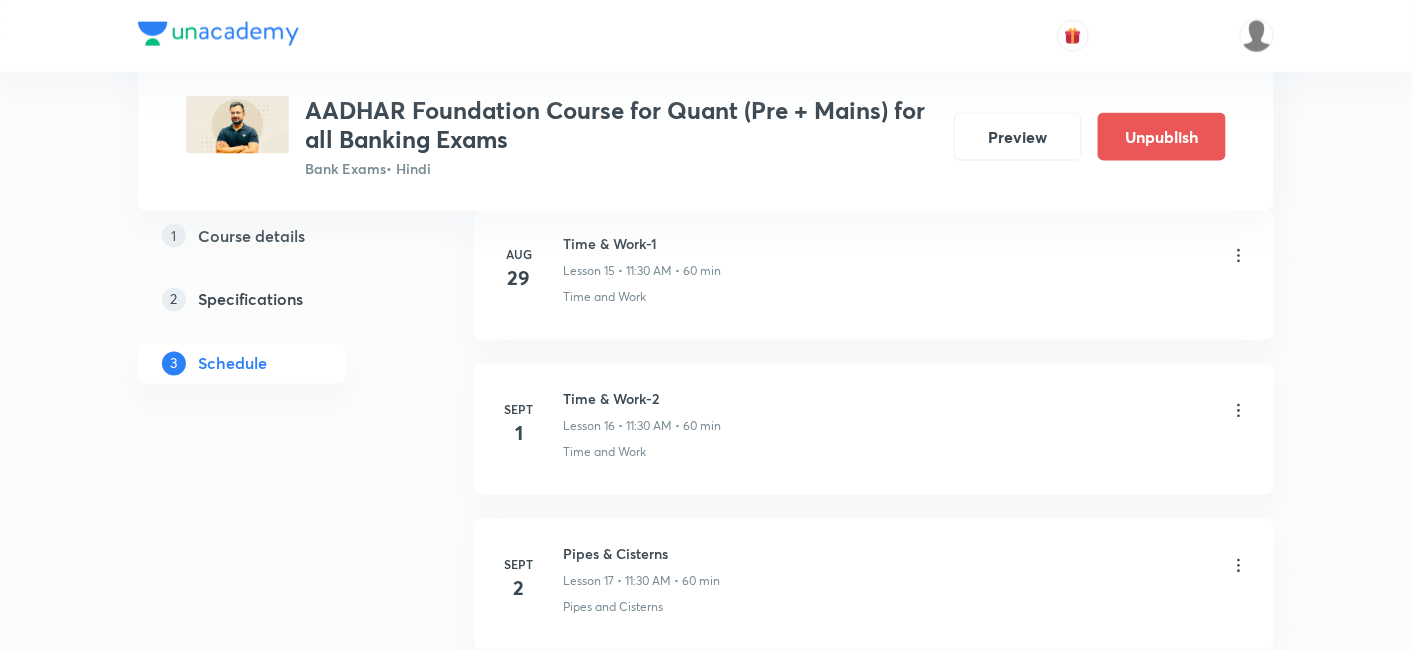 scroll, scrollTop: 3330, scrollLeft: 0, axis: vertical 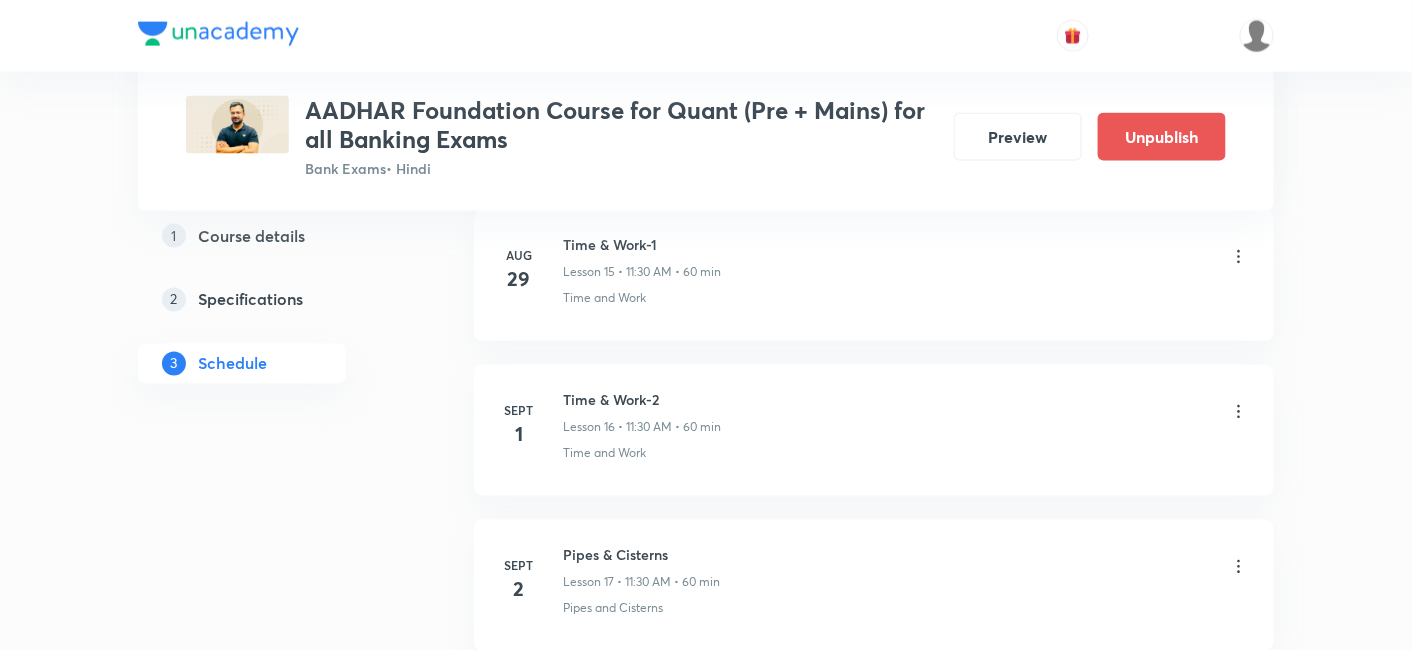 click on "Plus Courses AADHAR Foundation Course for Quant (Pre + Mains) for all Banking Exams Bank Exams  • Hindi Preview Unpublish 1 Course details 2 Specifications 3 Schedule Schedule 40  classes Topic coverage Basic Maths, Advanced Maths, Data Interpretation Cover at least  60 % View details Session  41 Live class Quiz Recorded classes Session title 0/99 ​ Schedule for Aug 6, 2025, 3:19 PM ​ Duration (in minutes) ​ Sub-concepts Select concepts that wil be covered in this session Add Cancel Aug 11 Simplification & Approximation-1 Lesson 1 • 11:30 AM • 60 min Approximation · Simplification Aug 12 Simplification & Approximation-2 Lesson 2 • 11:30 AM • 60 min Approximation · Simplification Aug 13 Missing Number Series Lesson 3 • 11:30 AM • 60 min Missing Series Aug 14 Wrong Number Series Lesson 4 • 11:30 AM • 60 min Wrong Series Aug 15 Ratio & Proportion-1 Lesson 5 • 11:30 AM • 60 min Proportion · Ratio Aug 18 Ratio & Proportion-2 Lesson 6 • 11:30 AM • 60 min Proportion · Ratio Aug 19" at bounding box center (706, 549) 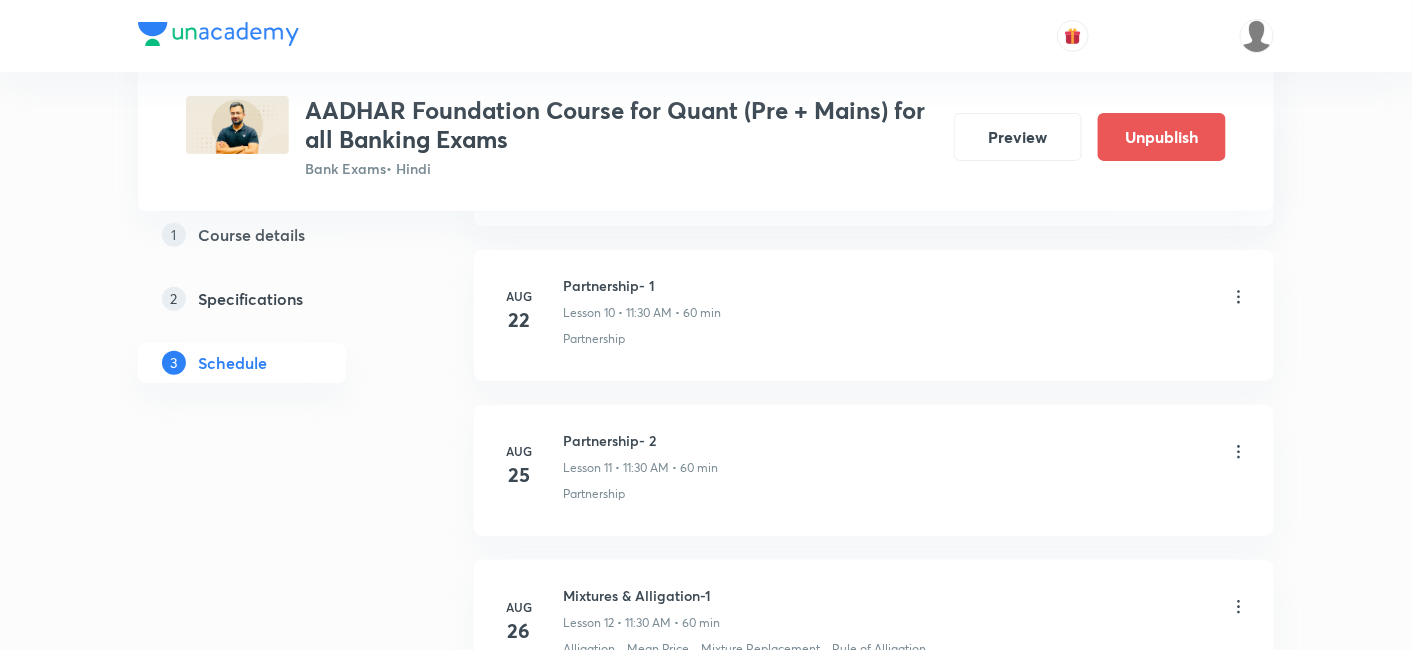 scroll, scrollTop: 2513, scrollLeft: 0, axis: vertical 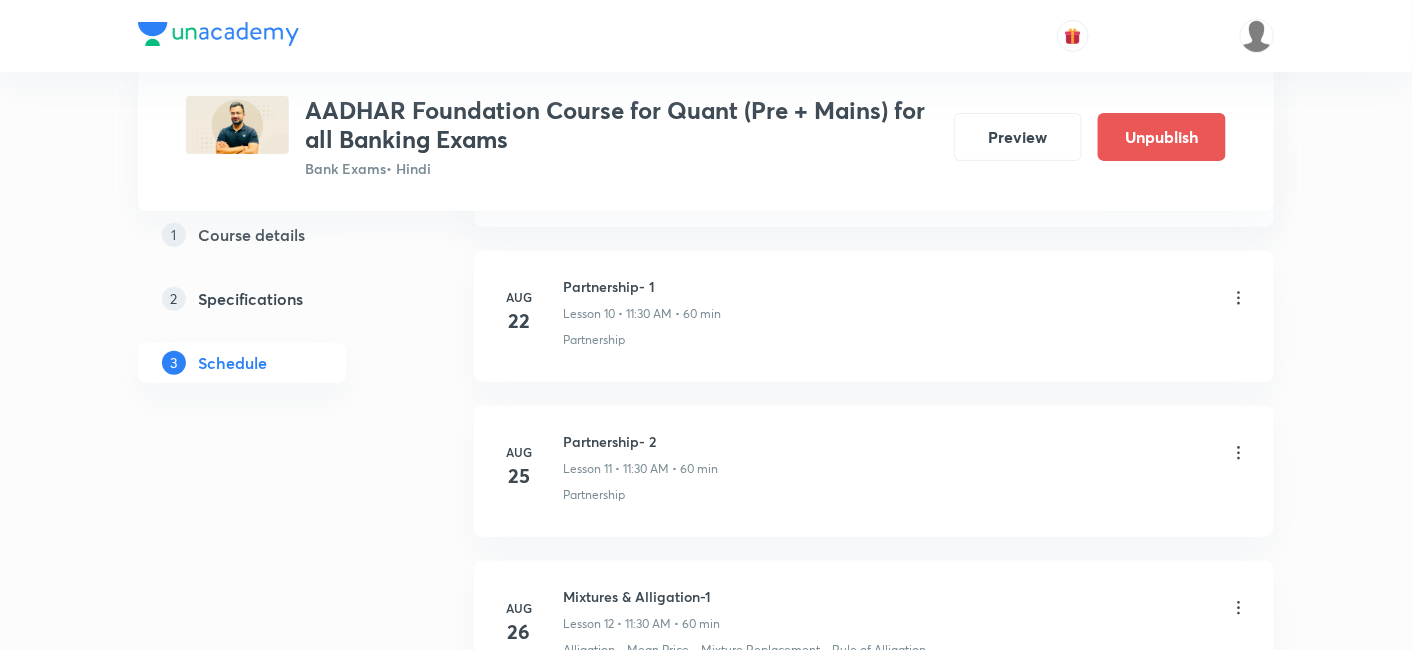 click on "Plus Courses AADHAR Foundation Course for Quant (Pre + Mains) for all Banking Exams Bank Exams  • Hindi Preview Unpublish 1 Course details 2 Specifications 3 Schedule Schedule 40  classes Topic coverage Basic Maths, Advanced Maths, Data Interpretation Cover at least  60 % View details Session  41 Live class Quiz Recorded classes Session title 0/99 ​ Schedule for Aug 6, 2025, 3:19 PM ​ Duration (in minutes) ​ Sub-concepts Select concepts that wil be covered in this session Add Cancel Aug 11 Simplification & Approximation-1 Lesson 1 • 11:30 AM • 60 min Approximation · Simplification Aug 12 Simplification & Approximation-2 Lesson 2 • 11:30 AM • 60 min Approximation · Simplification Aug 13 Missing Number Series Lesson 3 • 11:30 AM • 60 min Missing Series Aug 14 Wrong Number Series Lesson 4 • 11:30 AM • 60 min Wrong Series Aug 15 Ratio & Proportion-1 Lesson 5 • 11:30 AM • 60 min Proportion · Ratio Aug 18 Ratio & Proportion-2 Lesson 6 • 11:30 AM • 60 min Proportion · Ratio Aug 19" at bounding box center (706, 1366) 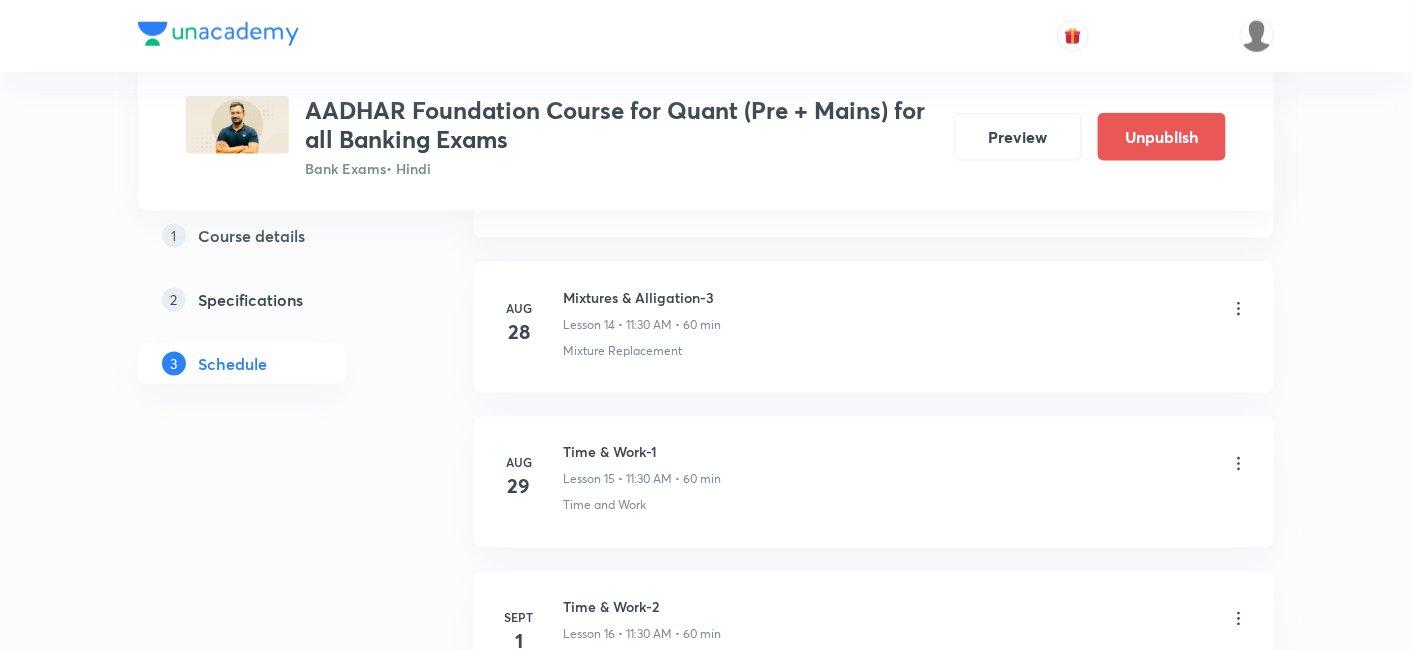 scroll, scrollTop: 3151, scrollLeft: 0, axis: vertical 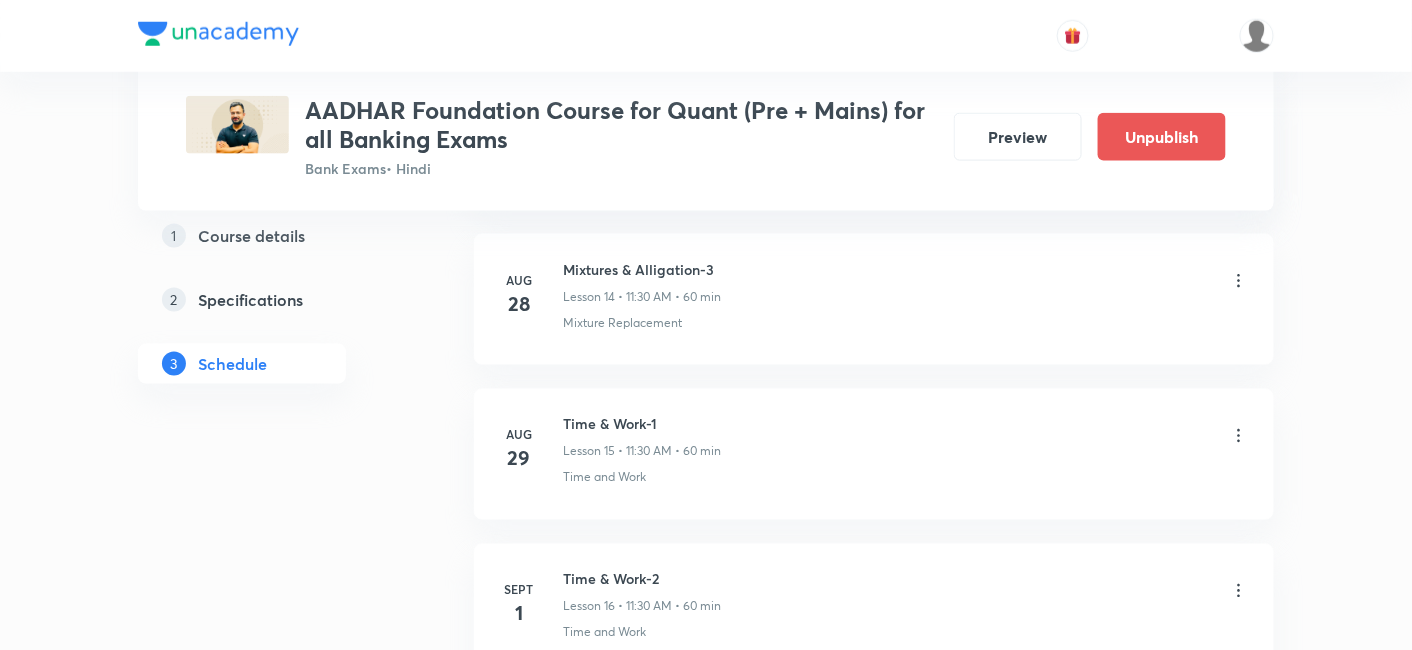 click on "Plus Courses AADHAR Foundation Course for Quant (Pre + Mains) for all Banking Exams Bank Exams  • Hindi Preview Unpublish 1 Course details 2 Specifications 3 Schedule Schedule 40  classes Topic coverage Basic Maths, Advanced Maths, Data Interpretation Cover at least  60 % View details Session  41 Live class Quiz Recorded classes Session title 0/99 ​ Schedule for Aug 6, 2025, 3:19 PM ​ Duration (in minutes) ​ Sub-concepts Select concepts that wil be covered in this session Add Cancel Aug 11 Simplification & Approximation-1 Lesson 1 • 11:30 AM • 60 min Approximation · Simplification Aug 12 Simplification & Approximation-2 Lesson 2 • 11:30 AM • 60 min Approximation · Simplification Aug 13 Missing Number Series Lesson 3 • 11:30 AM • 60 min Missing Series Aug 14 Wrong Number Series Lesson 4 • 11:30 AM • 60 min Wrong Series Aug 15 Ratio & Proportion-1 Lesson 5 • 11:30 AM • 60 min Proportion · Ratio Aug 18 Ratio & Proportion-2 Lesson 6 • 11:30 AM • 60 min Proportion · Ratio Aug 19" at bounding box center (706, 728) 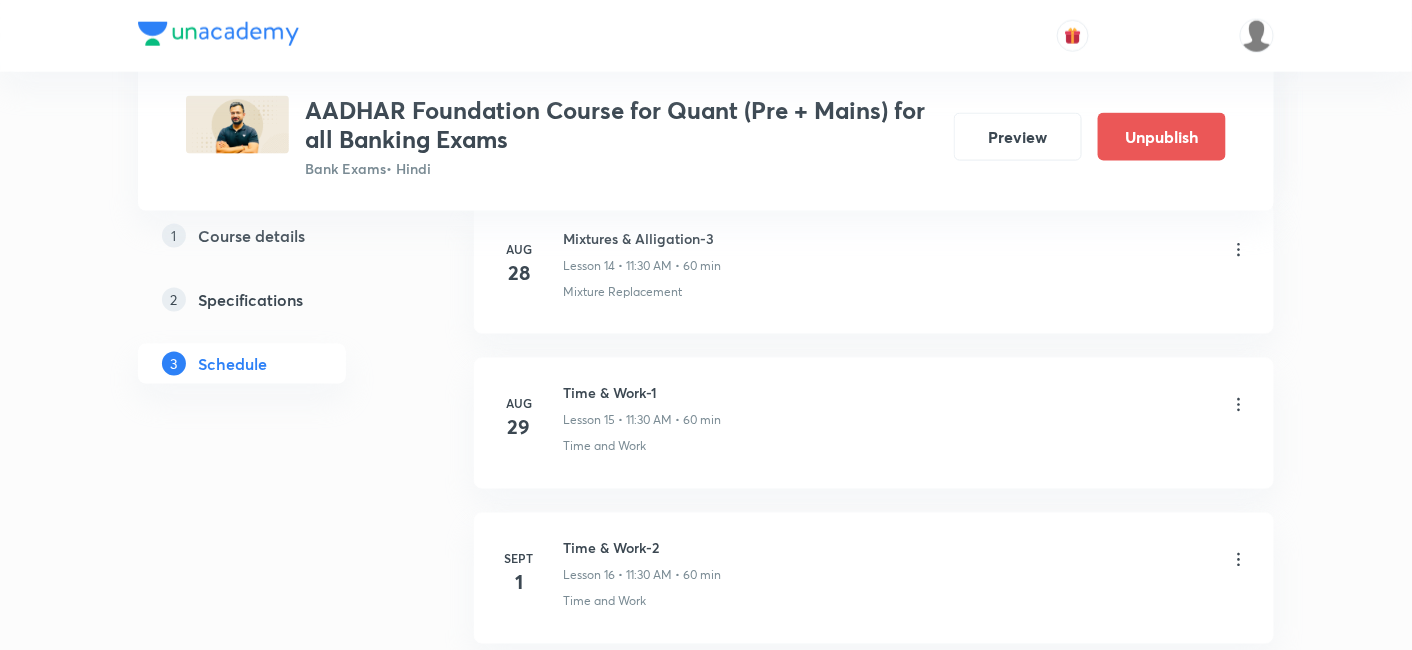 scroll, scrollTop: 3197, scrollLeft: 0, axis: vertical 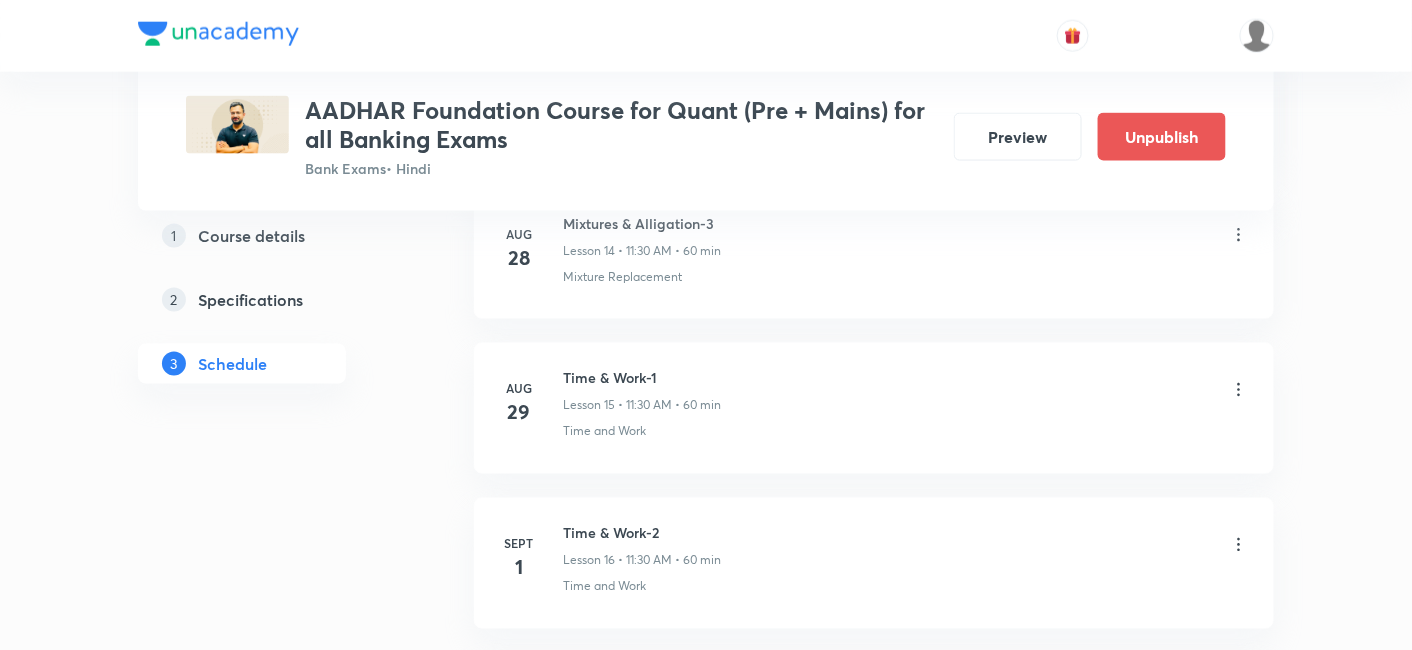 click on "Plus Courses AADHAR Foundation Course for Quant (Pre + Mains) for all Banking Exams Bank Exams  • Hindi Preview Unpublish 1 Course details 2 Specifications 3 Schedule Schedule 40  classes Topic coverage Basic Maths, Advanced Maths, Data Interpretation Cover at least  60 % View details Session  41 Live class Quiz Recorded classes Session title 0/99 ​ Schedule for Aug 6, 2025, 3:19 PM ​ Duration (in minutes) ​ Sub-concepts Select concepts that wil be covered in this session Add Cancel Aug 11 Simplification & Approximation-1 Lesson 1 • 11:30 AM • 60 min Approximation · Simplification Aug 12 Simplification & Approximation-2 Lesson 2 • 11:30 AM • 60 min Approximation · Simplification Aug 13 Missing Number Series Lesson 3 • 11:30 AM • 60 min Missing Series Aug 14 Wrong Number Series Lesson 4 • 11:30 AM • 60 min Wrong Series Aug 15 Ratio & Proportion-1 Lesson 5 • 11:30 AM • 60 min Proportion · Ratio Aug 18 Ratio & Proportion-2 Lesson 6 • 11:30 AM • 60 min Proportion · Ratio Aug 19" at bounding box center [706, 682] 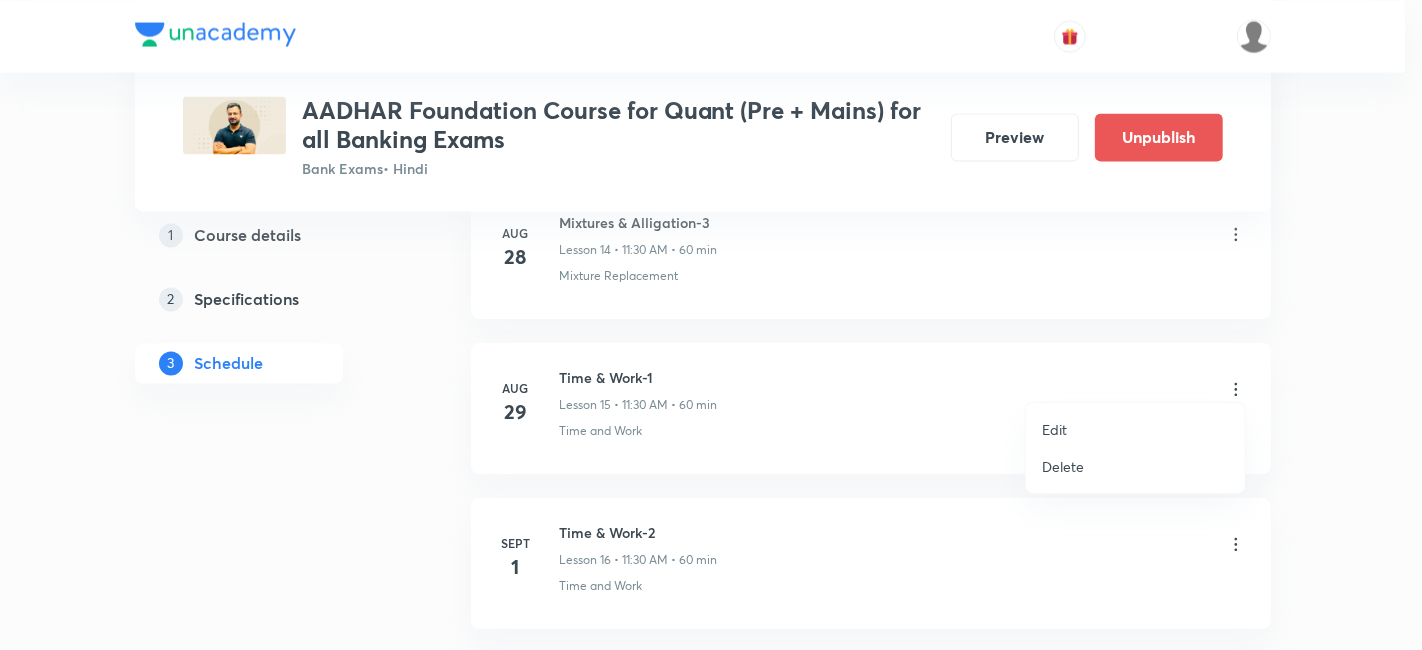 click on "Edit" at bounding box center (1054, 429) 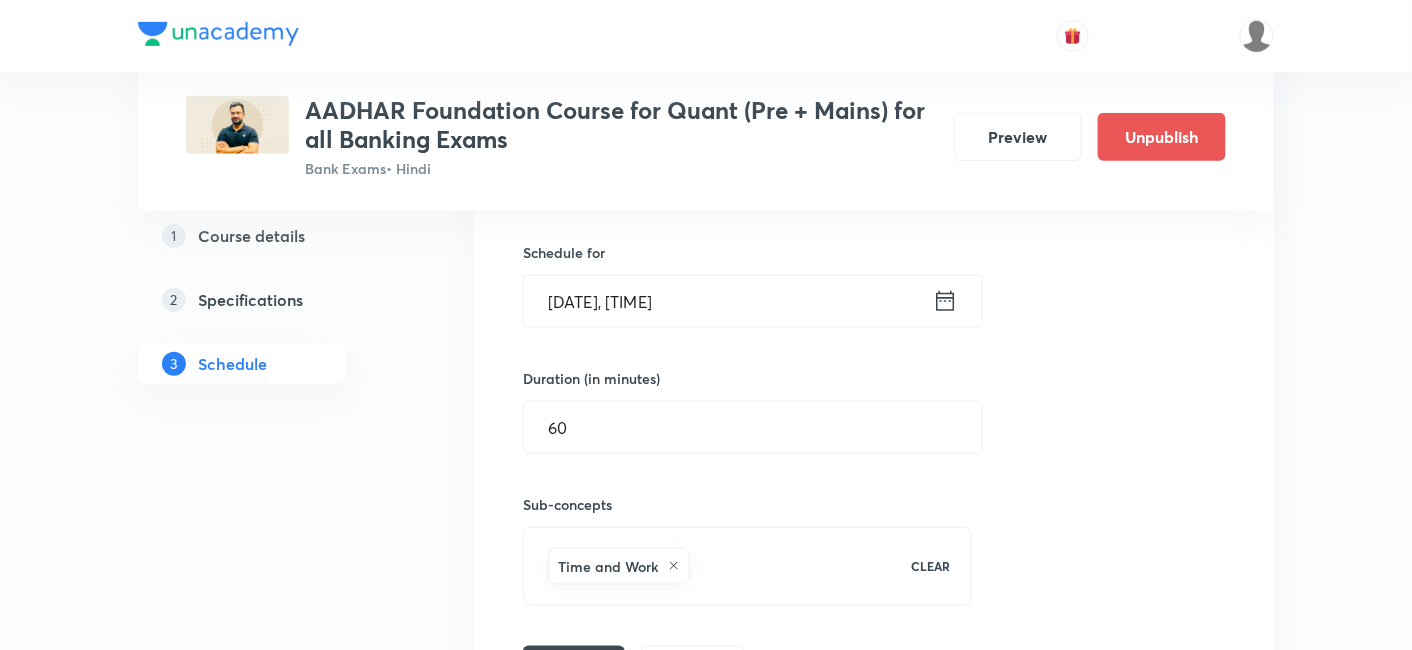 scroll, scrollTop: 2775, scrollLeft: 0, axis: vertical 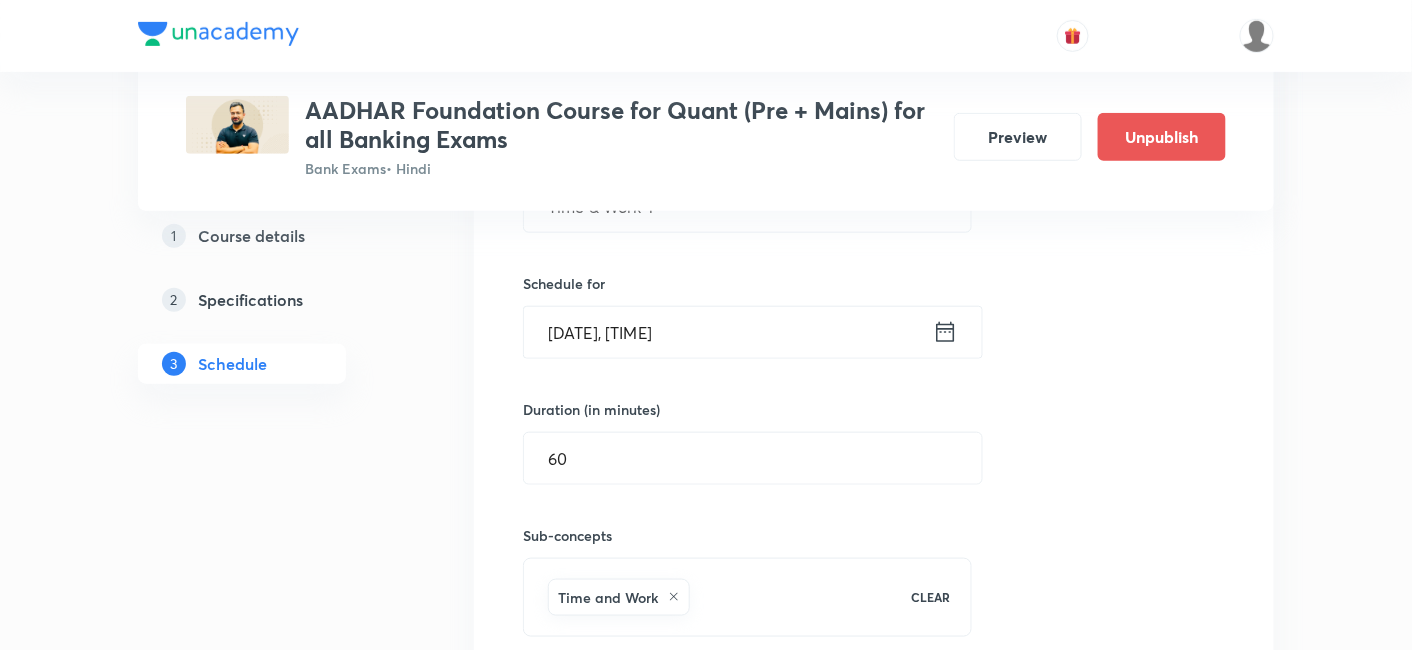 click 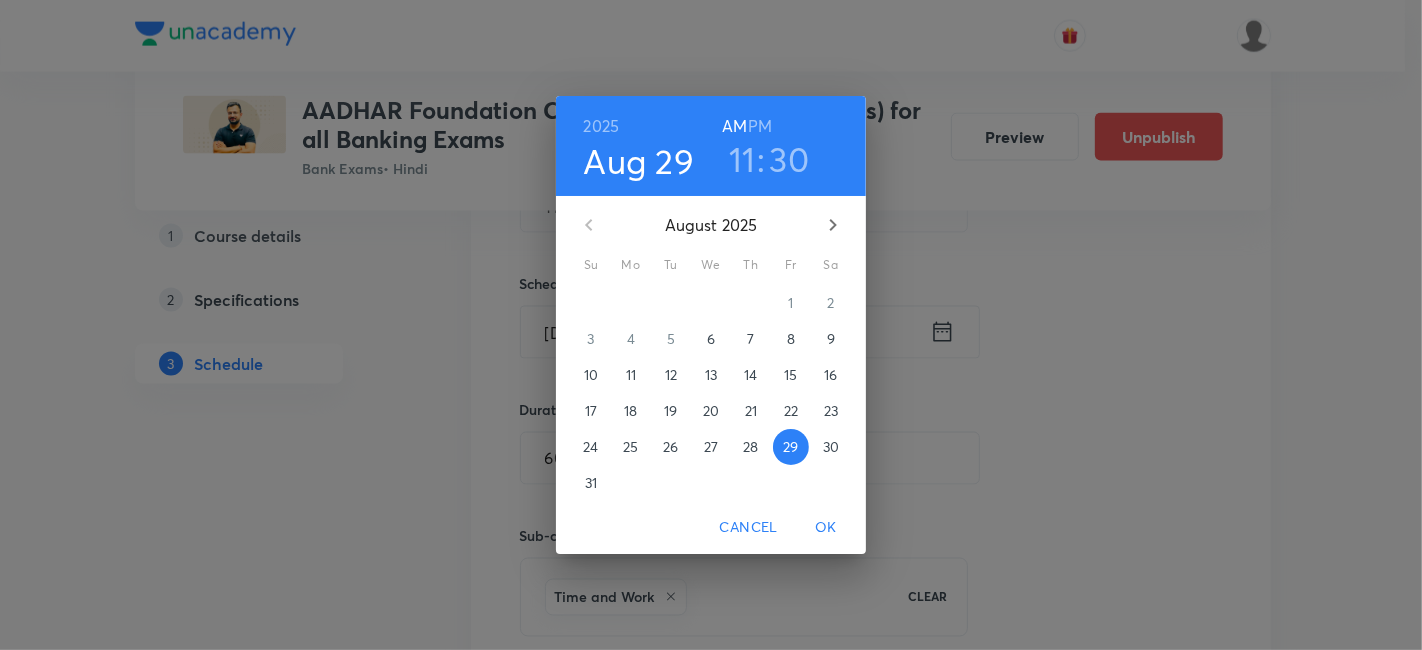 click on "30" at bounding box center (831, 447) 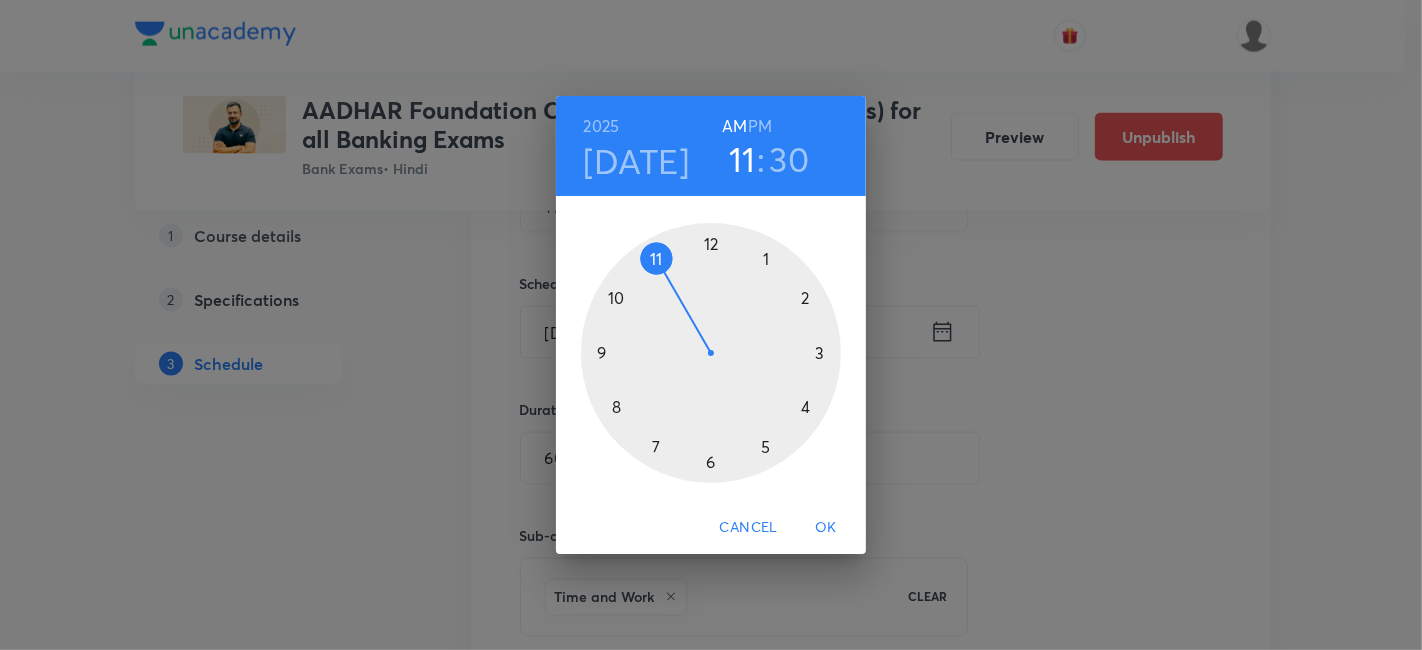 click on "OK" at bounding box center (826, 527) 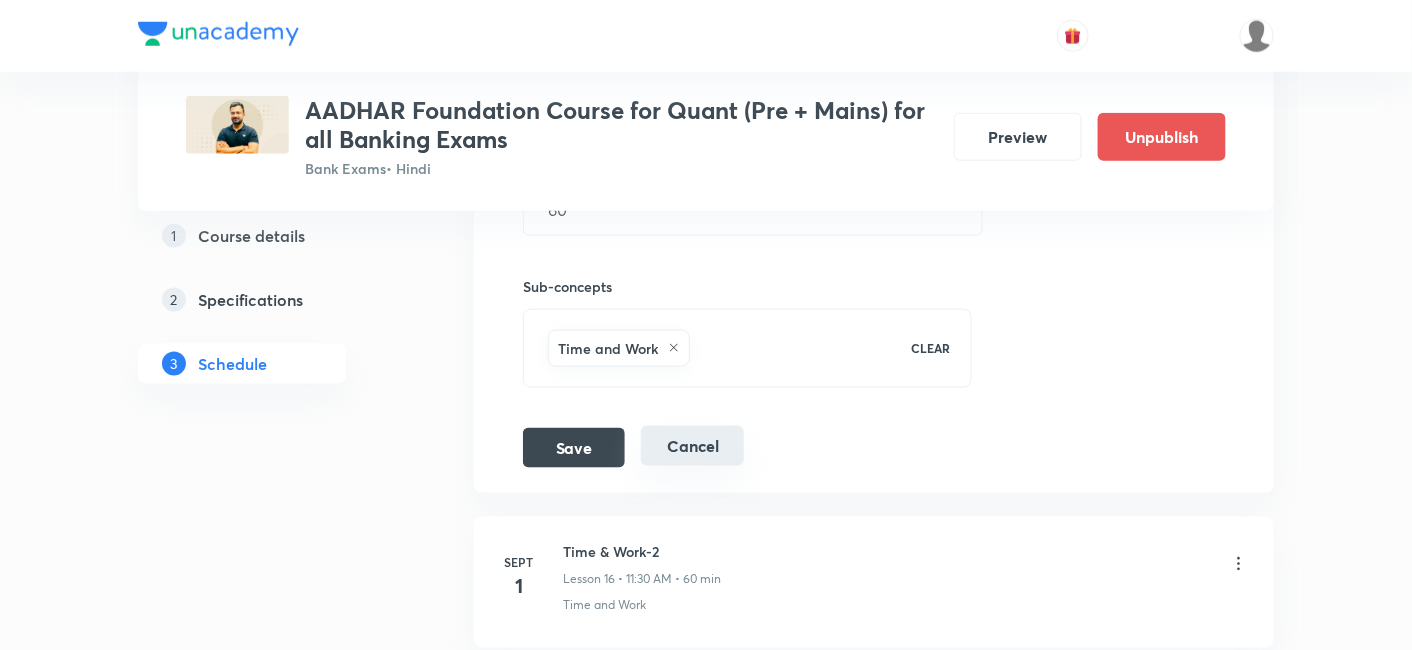 scroll, scrollTop: 3032, scrollLeft: 0, axis: vertical 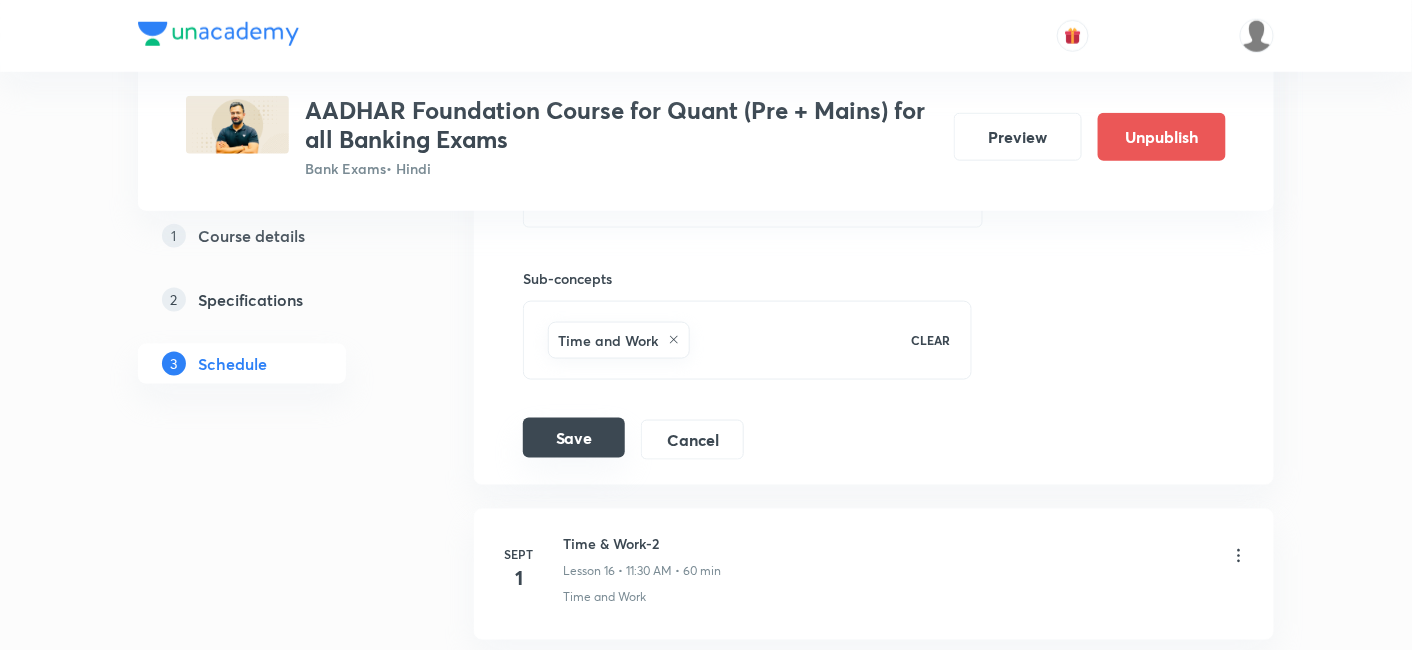 click on "Save" at bounding box center [574, 438] 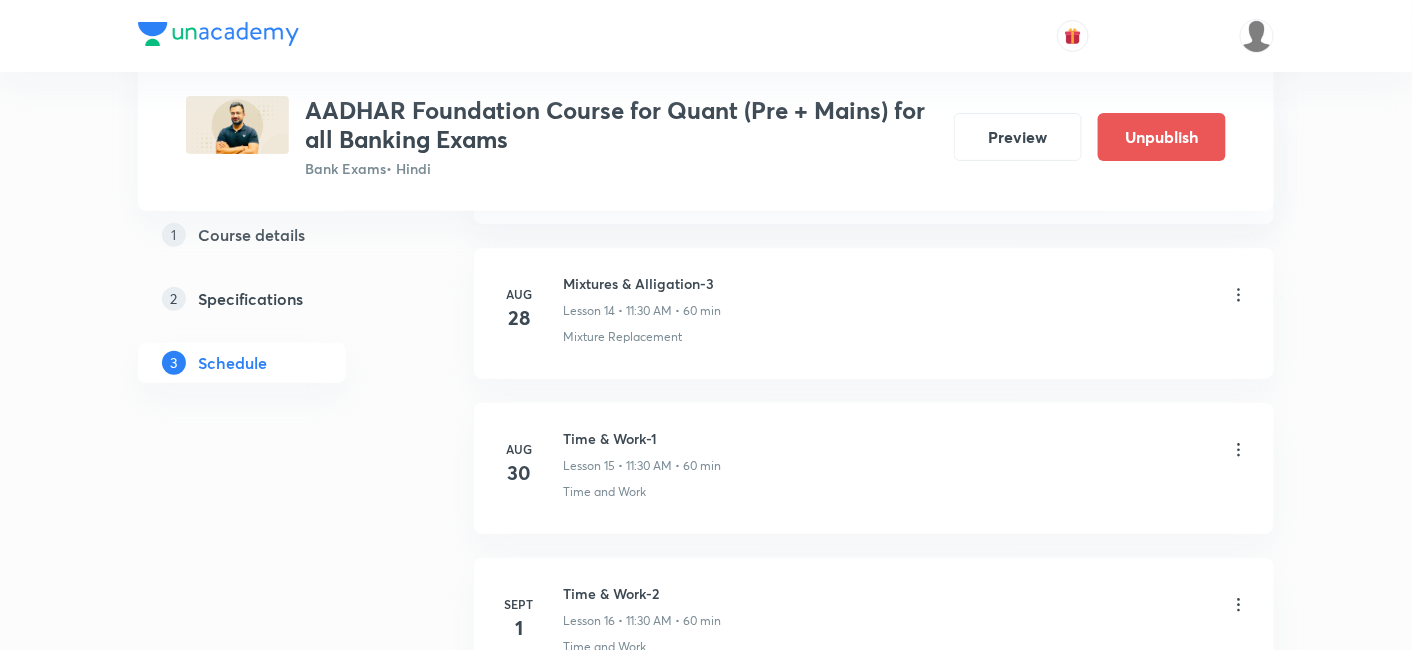 scroll, scrollTop: 2468, scrollLeft: 0, axis: vertical 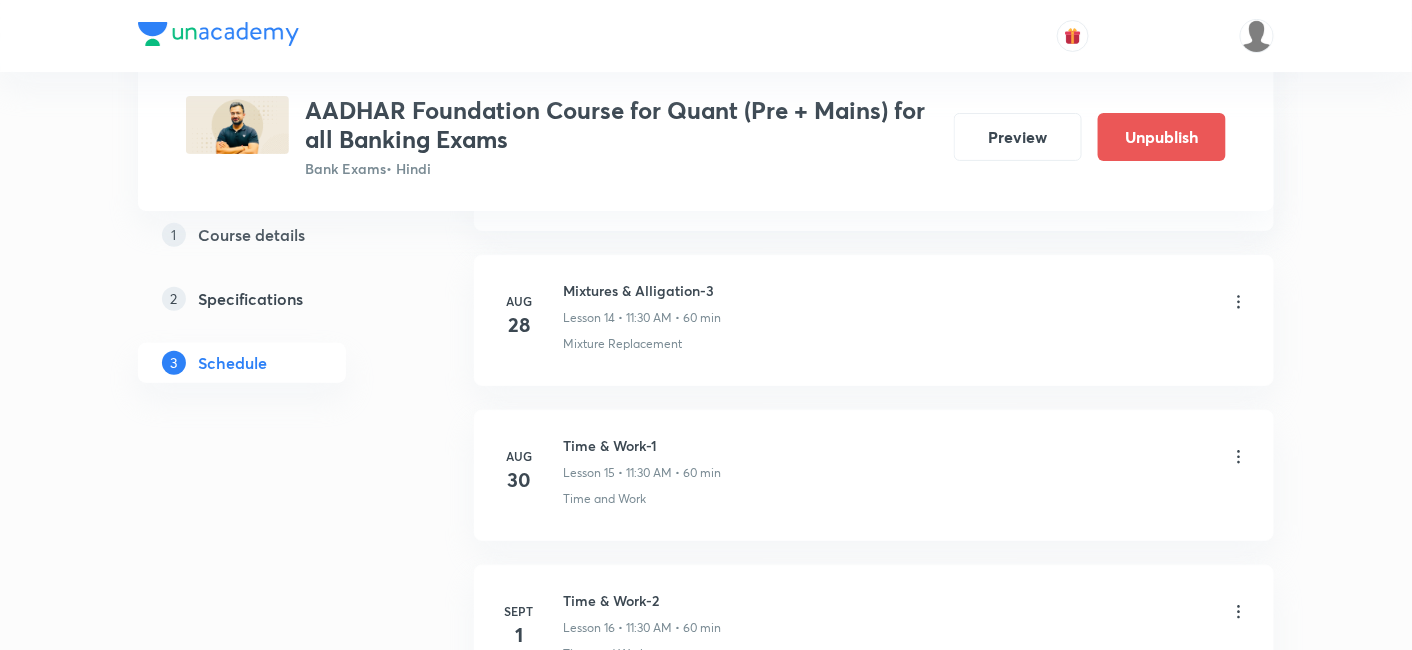 click 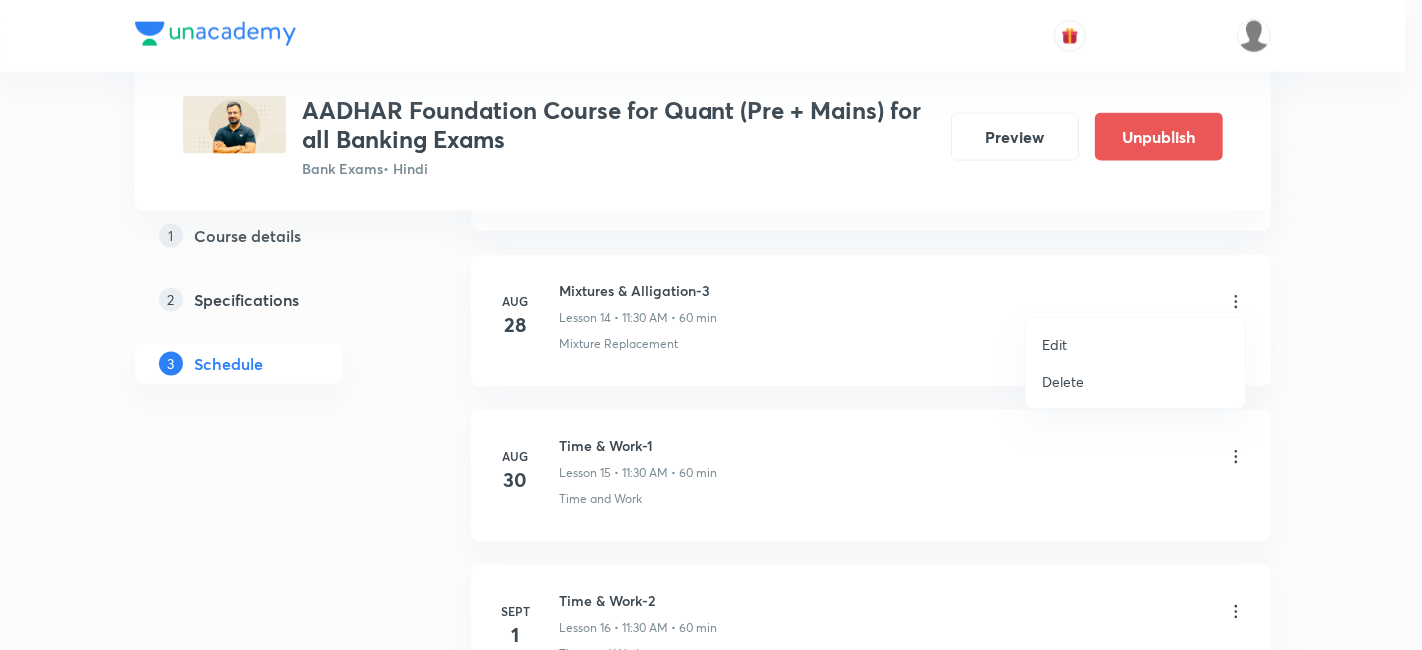 click on "Edit" at bounding box center (1135, 344) 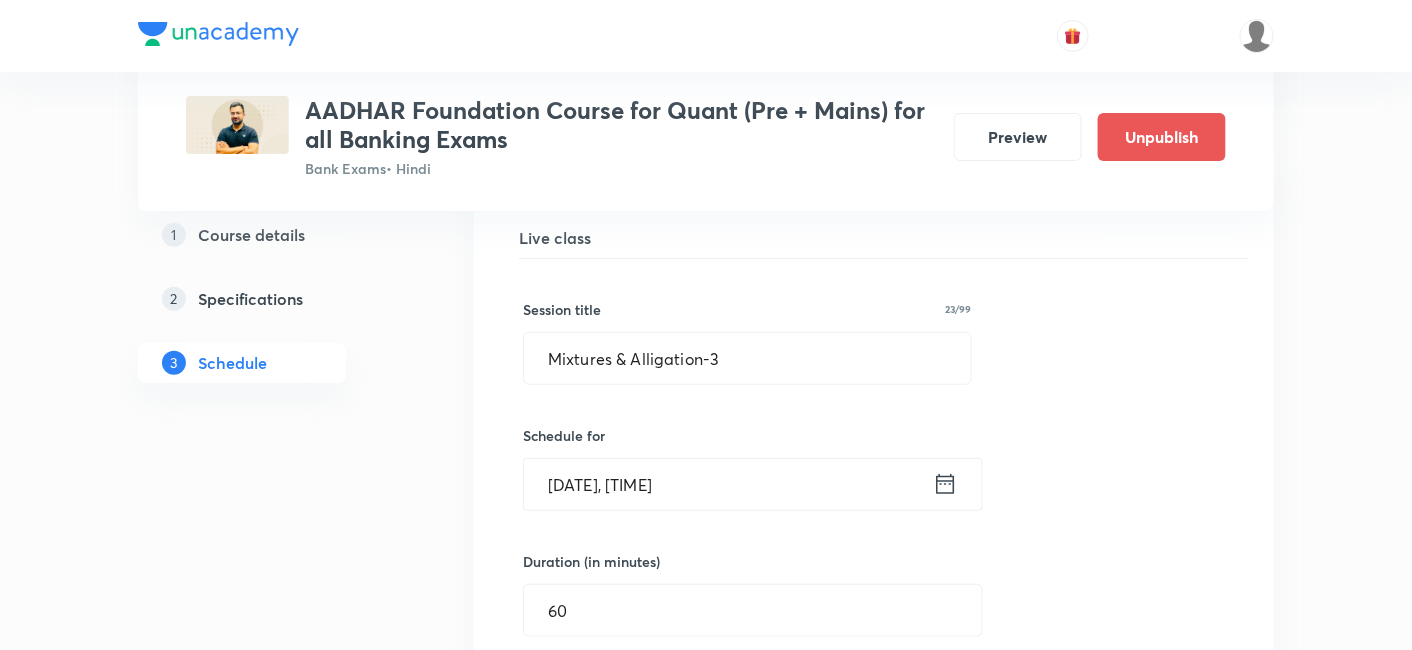 click 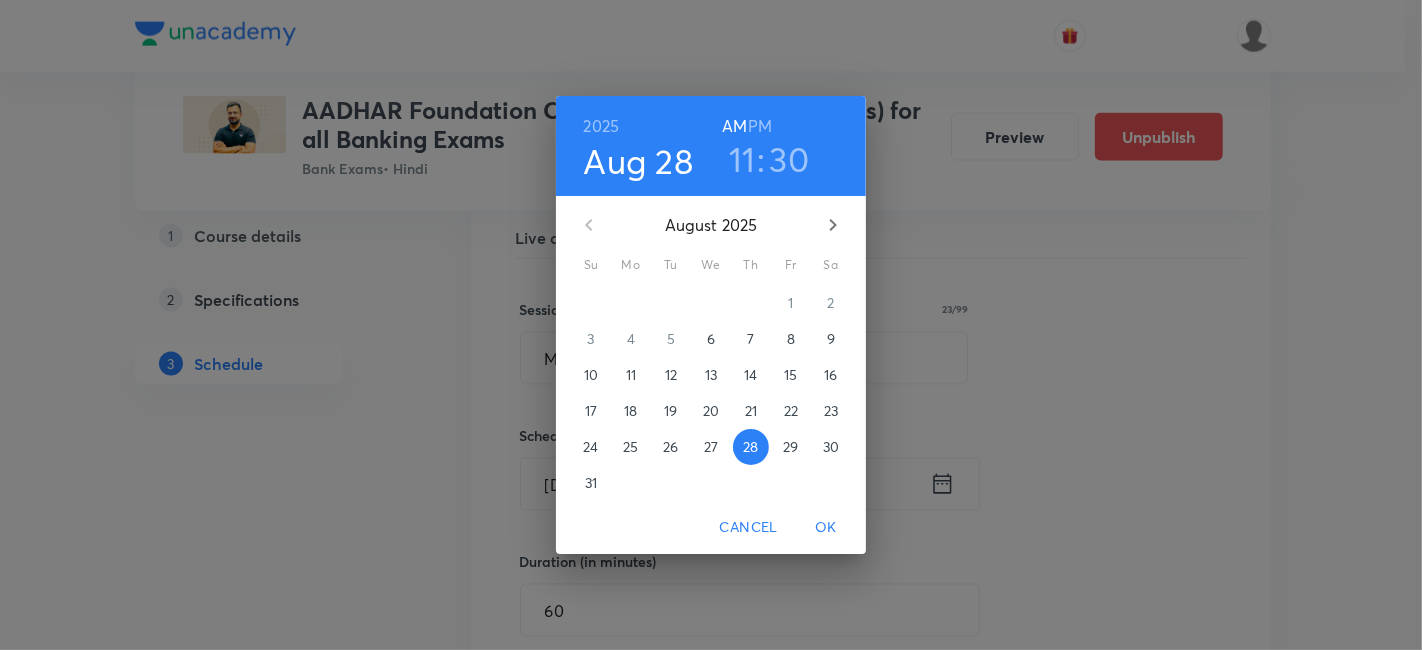 click on "29" at bounding box center [791, 447] 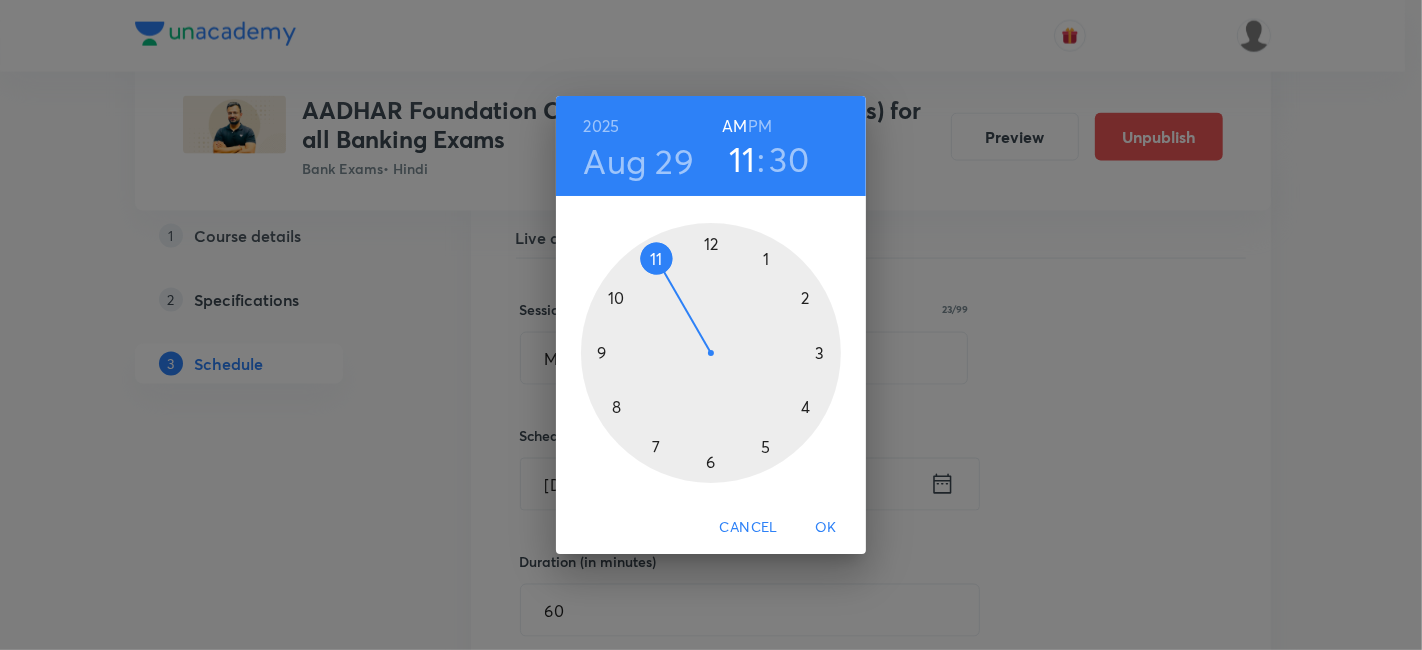 click on "OK" at bounding box center (826, 527) 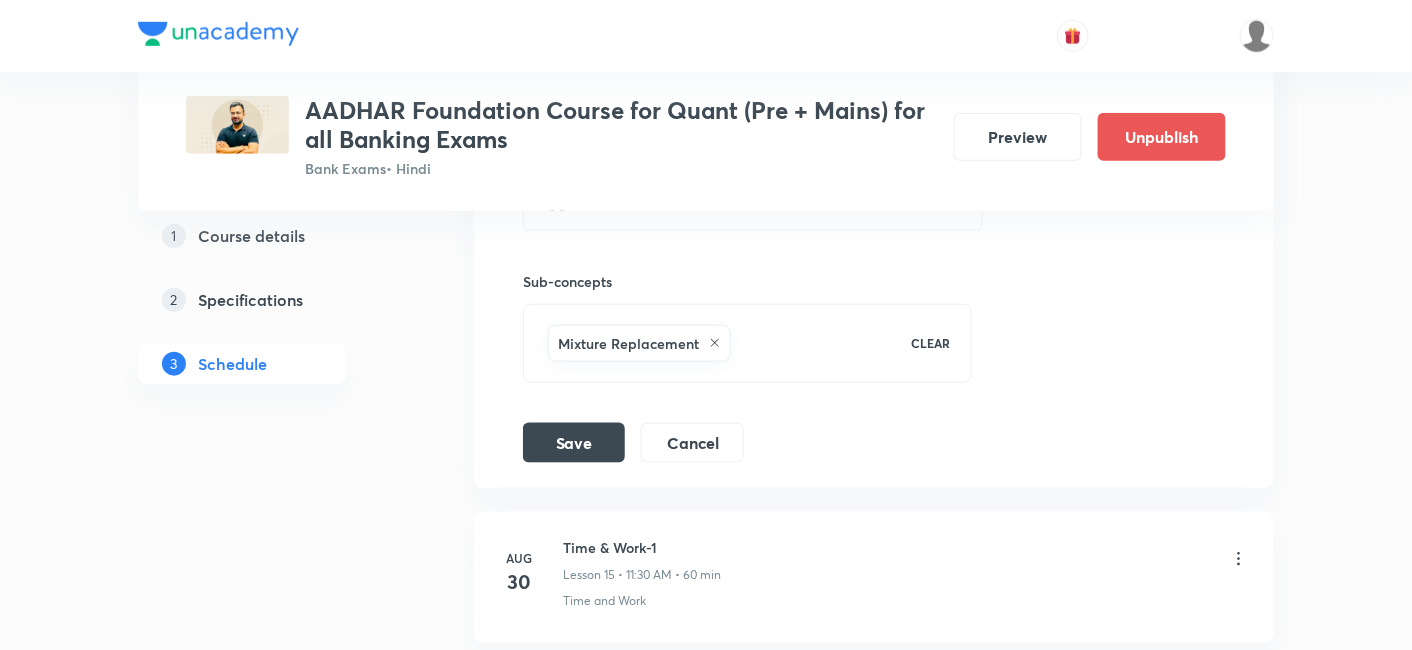 scroll, scrollTop: 2875, scrollLeft: 0, axis: vertical 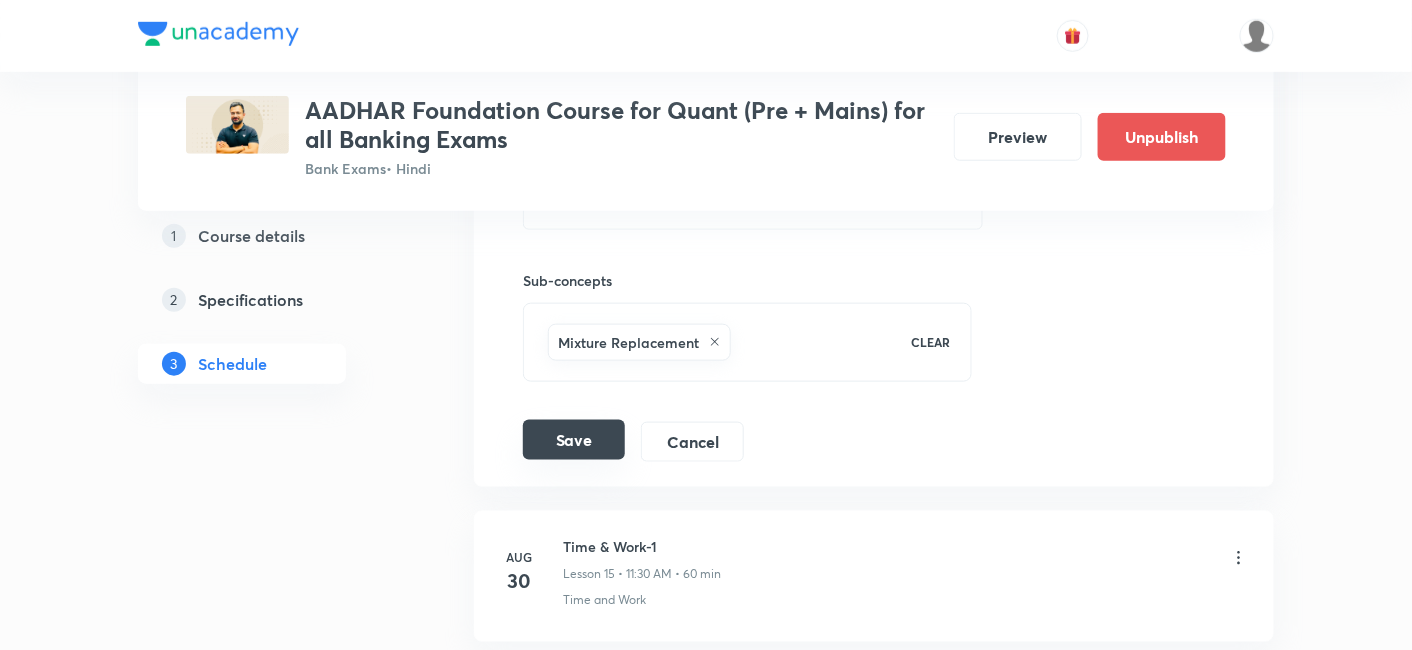 click on "Save" at bounding box center [574, 440] 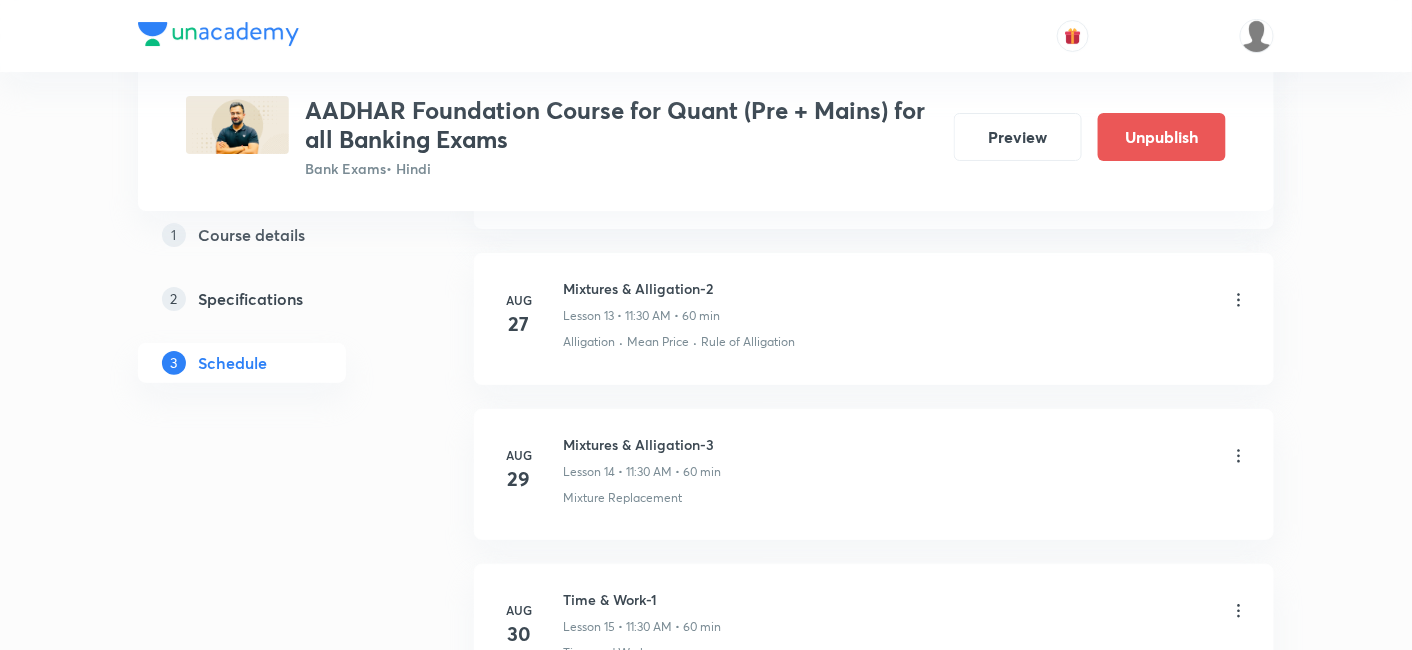 scroll, scrollTop: 2311, scrollLeft: 0, axis: vertical 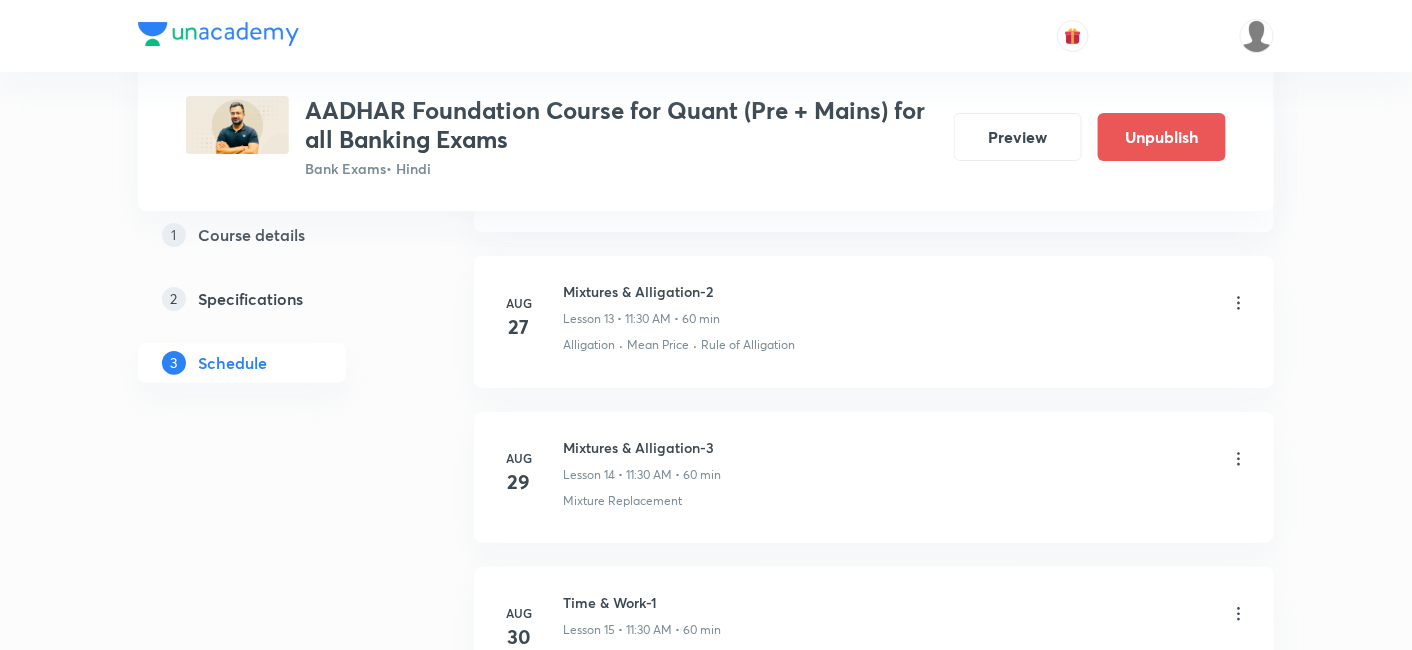 click 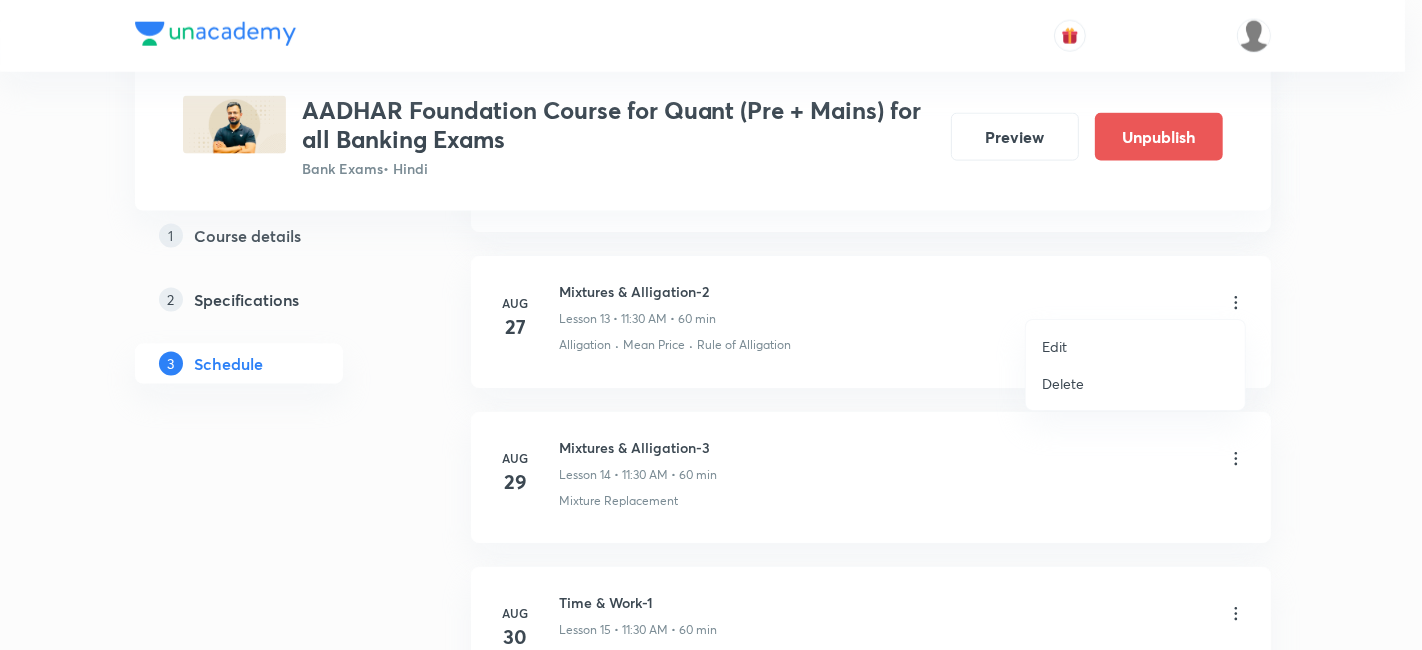 click on "Edit" at bounding box center (1135, 346) 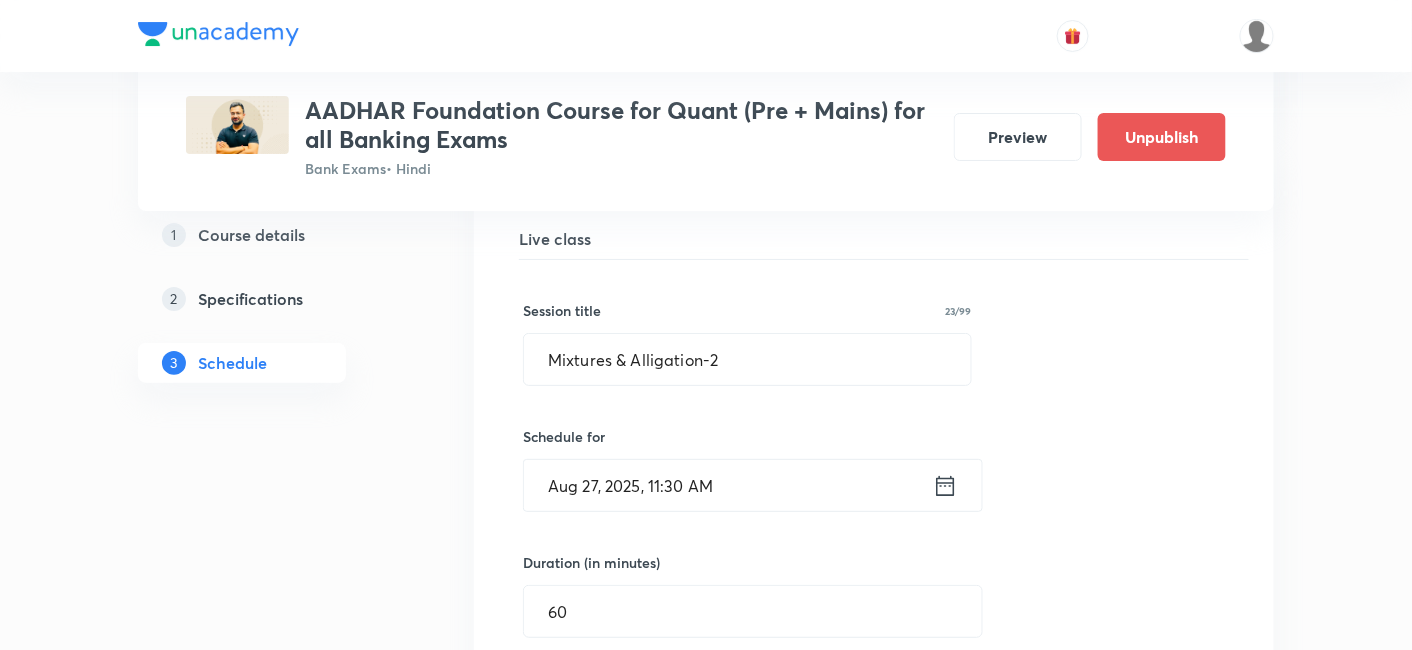 click 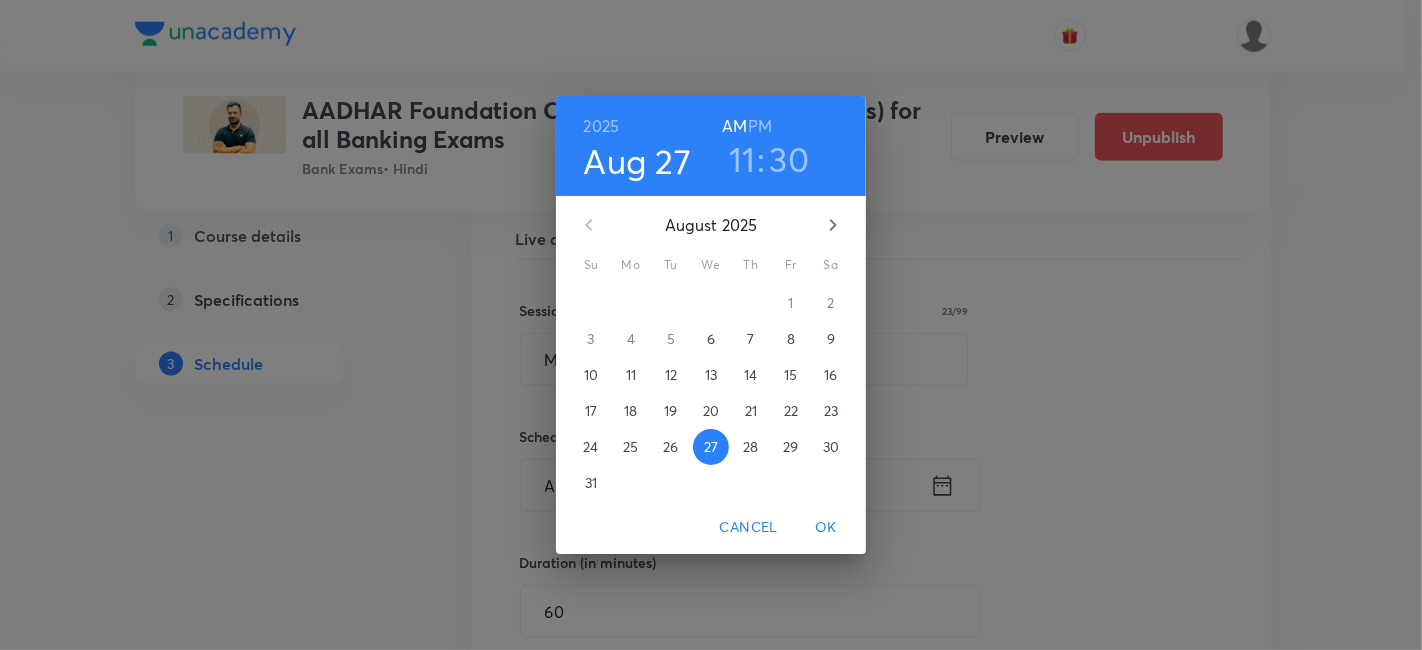 click on "28" at bounding box center [750, 447] 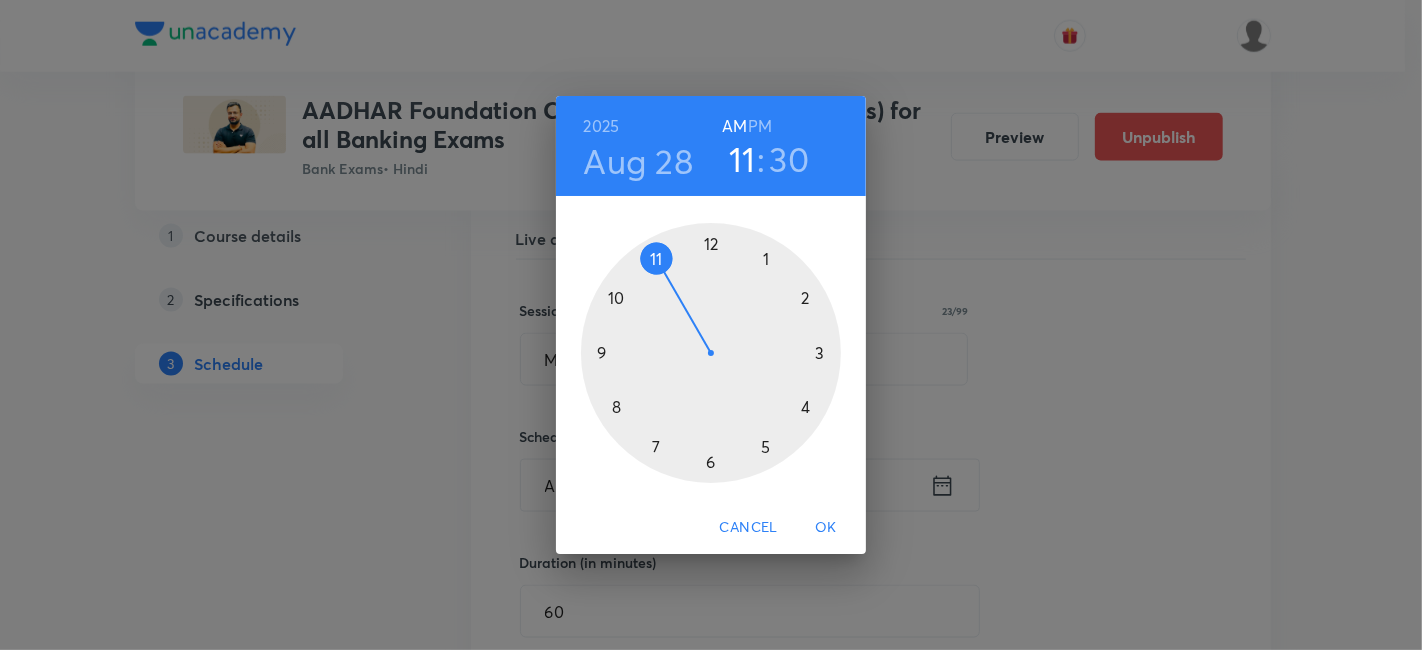 click on "OK" at bounding box center (826, 527) 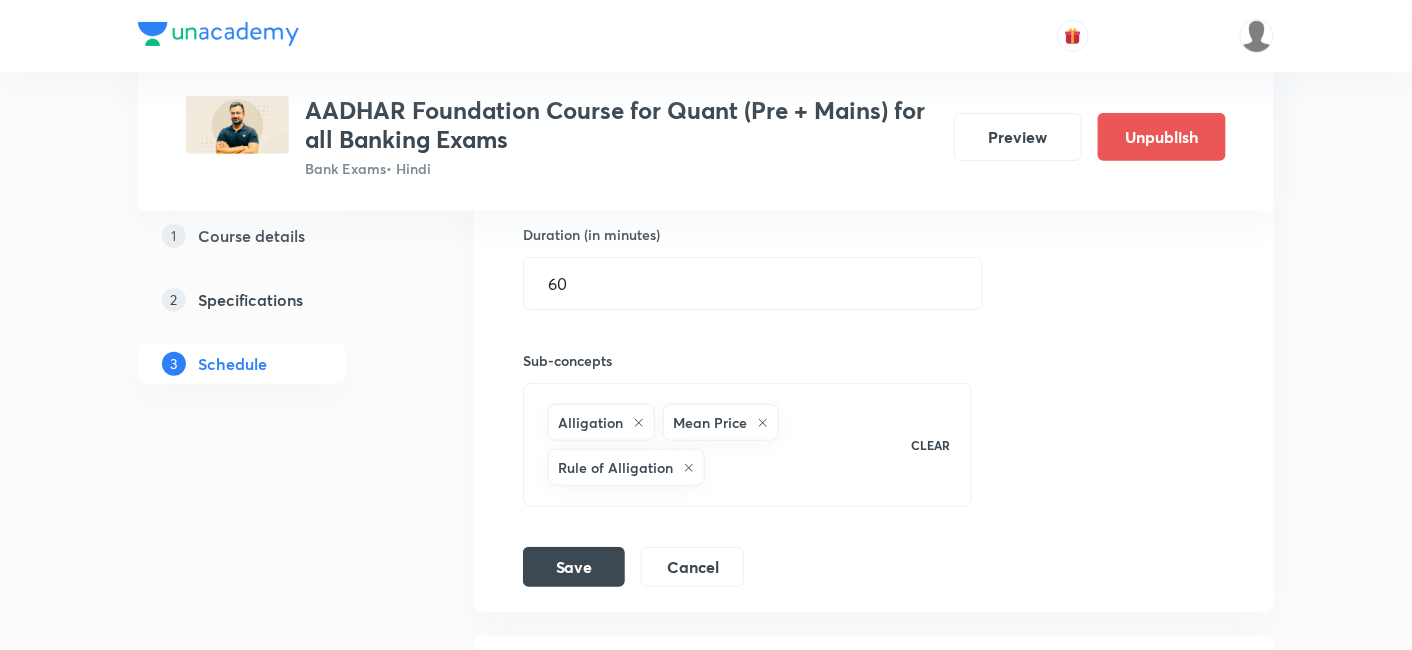 scroll, scrollTop: 2640, scrollLeft: 0, axis: vertical 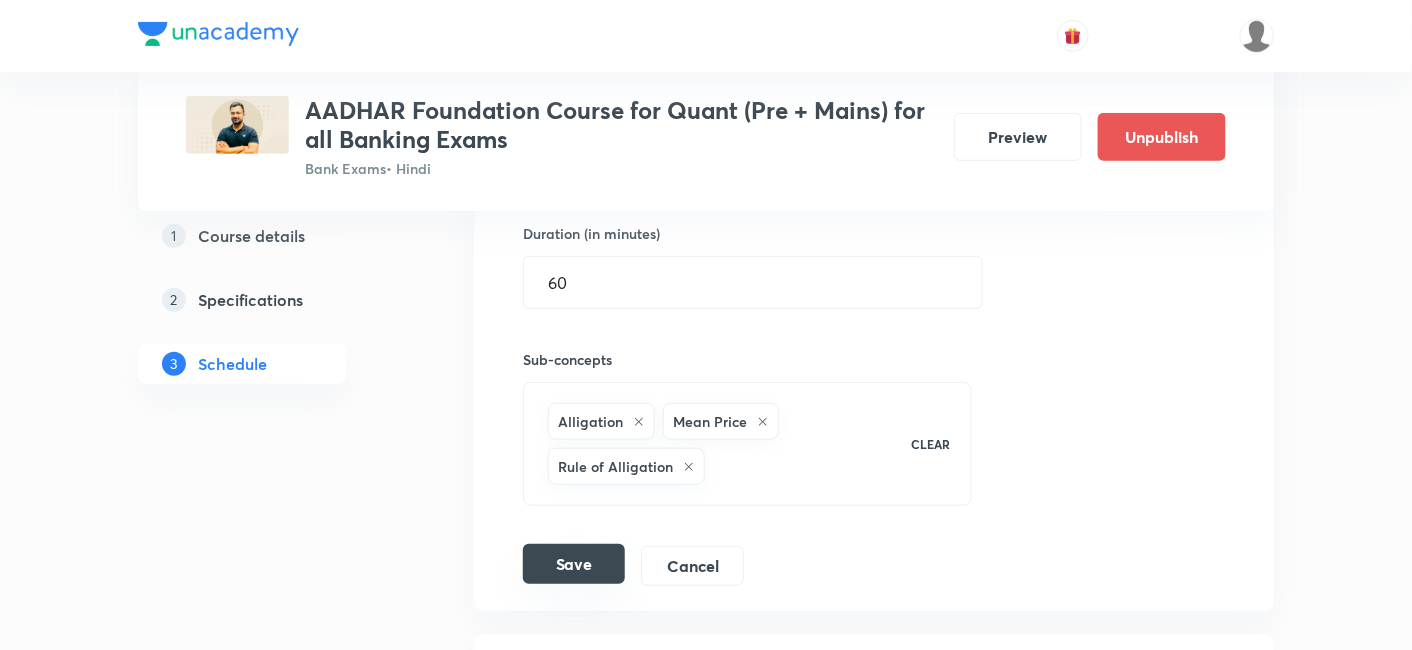 click on "Save" at bounding box center (574, 564) 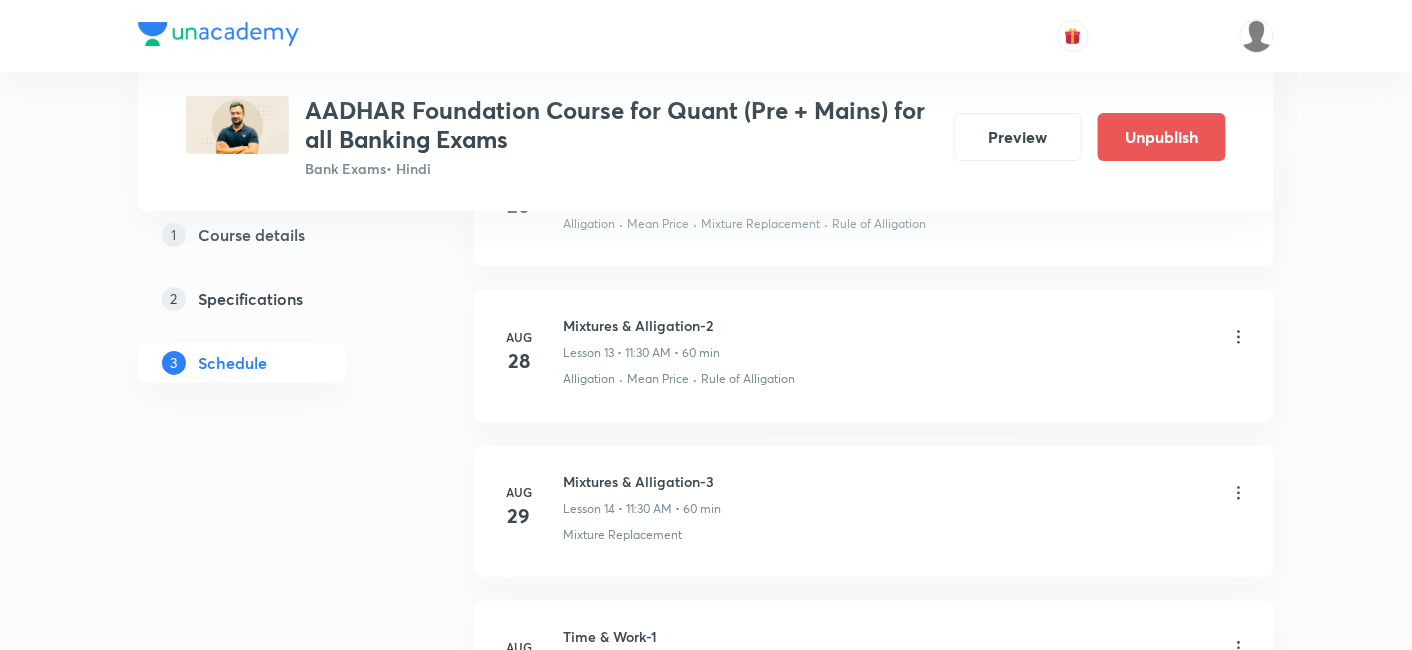scroll, scrollTop: 2103, scrollLeft: 0, axis: vertical 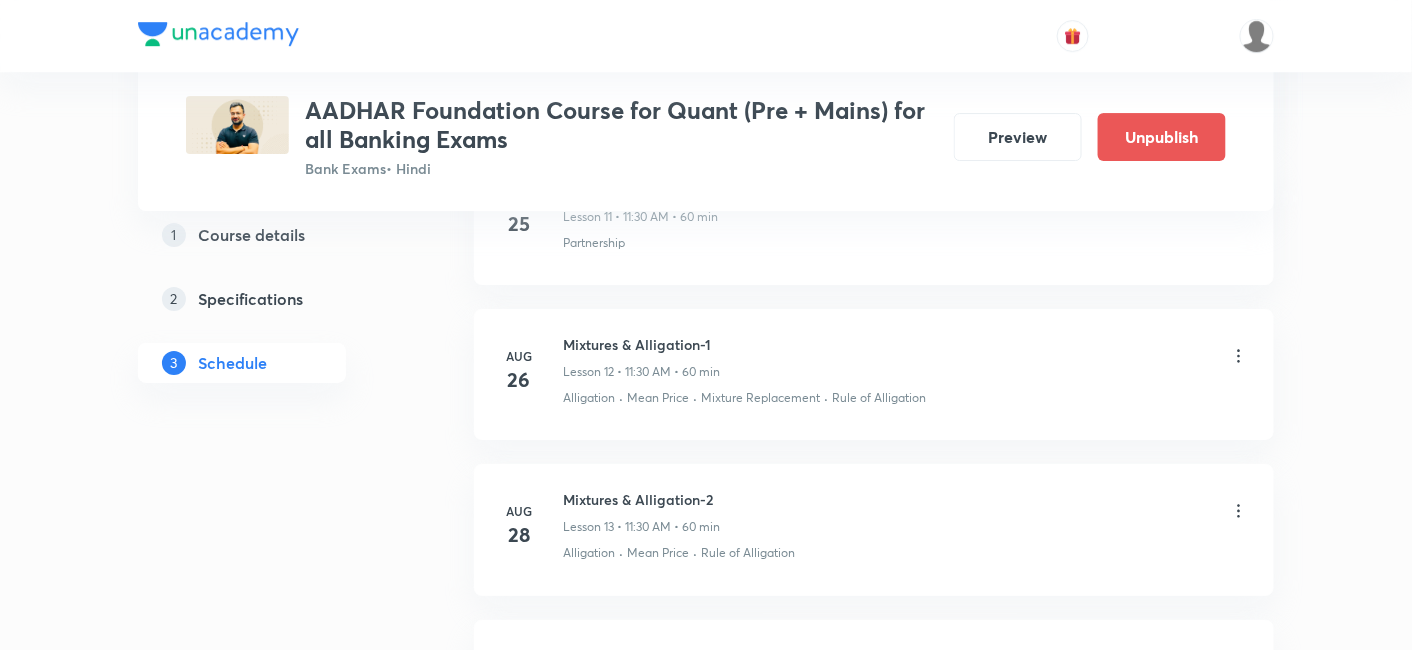 click 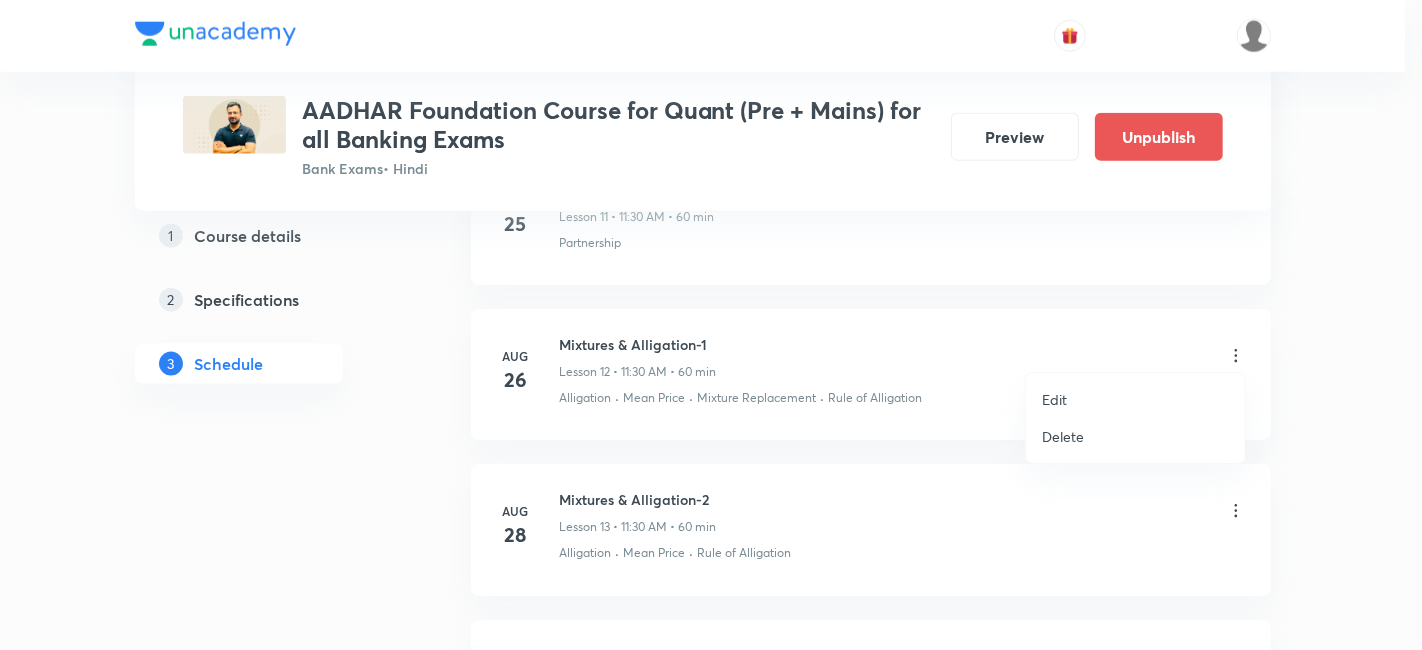 click on "Edit" at bounding box center [1054, 399] 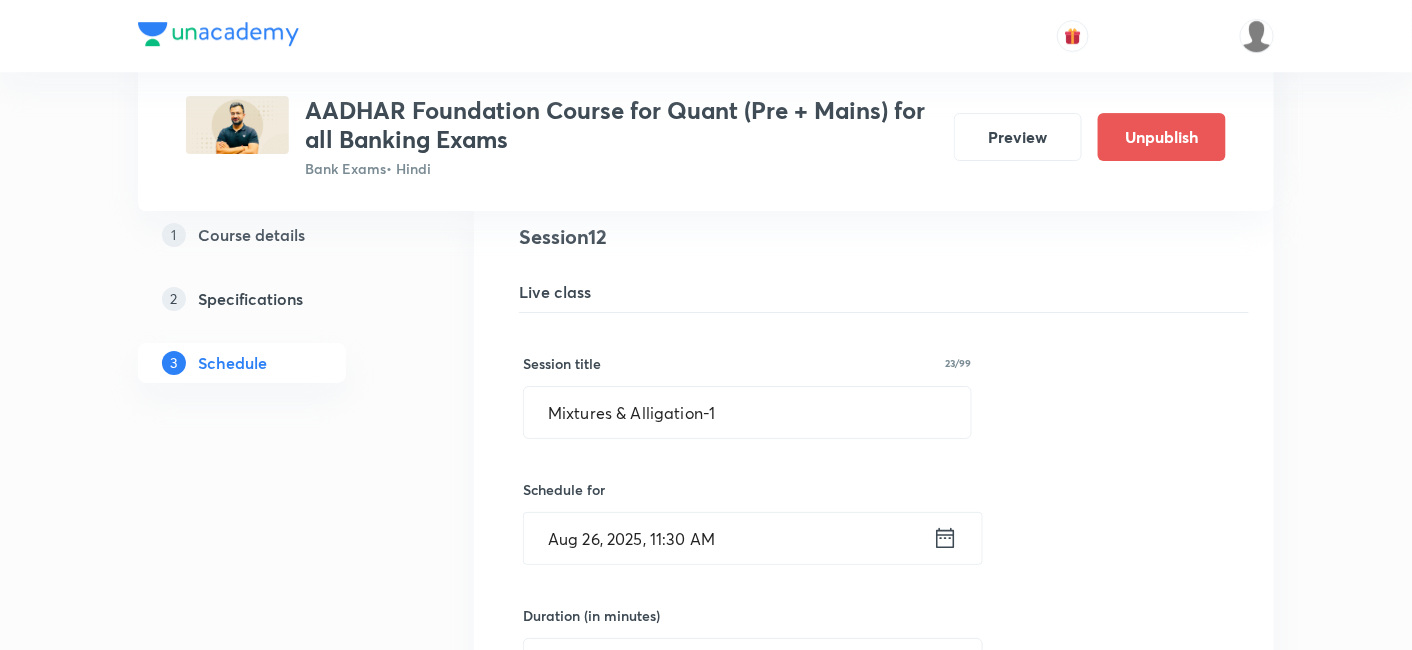 click 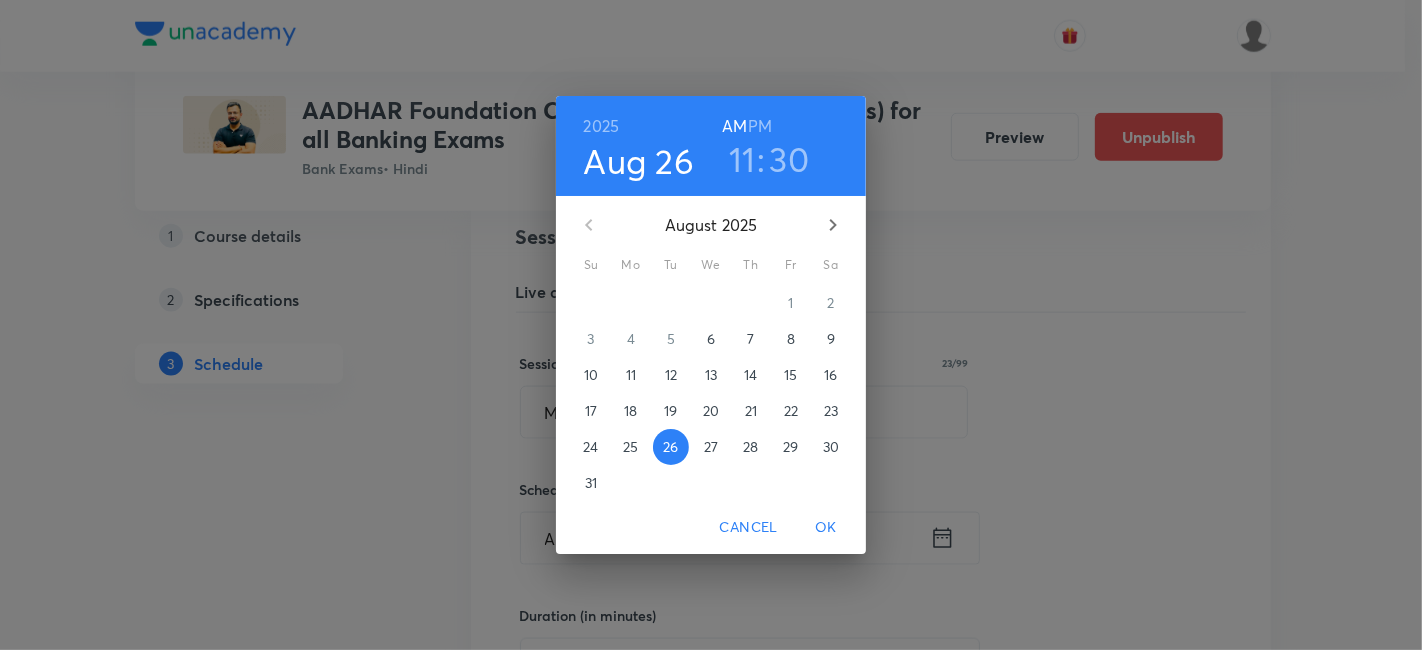 click on "27" at bounding box center [711, 447] 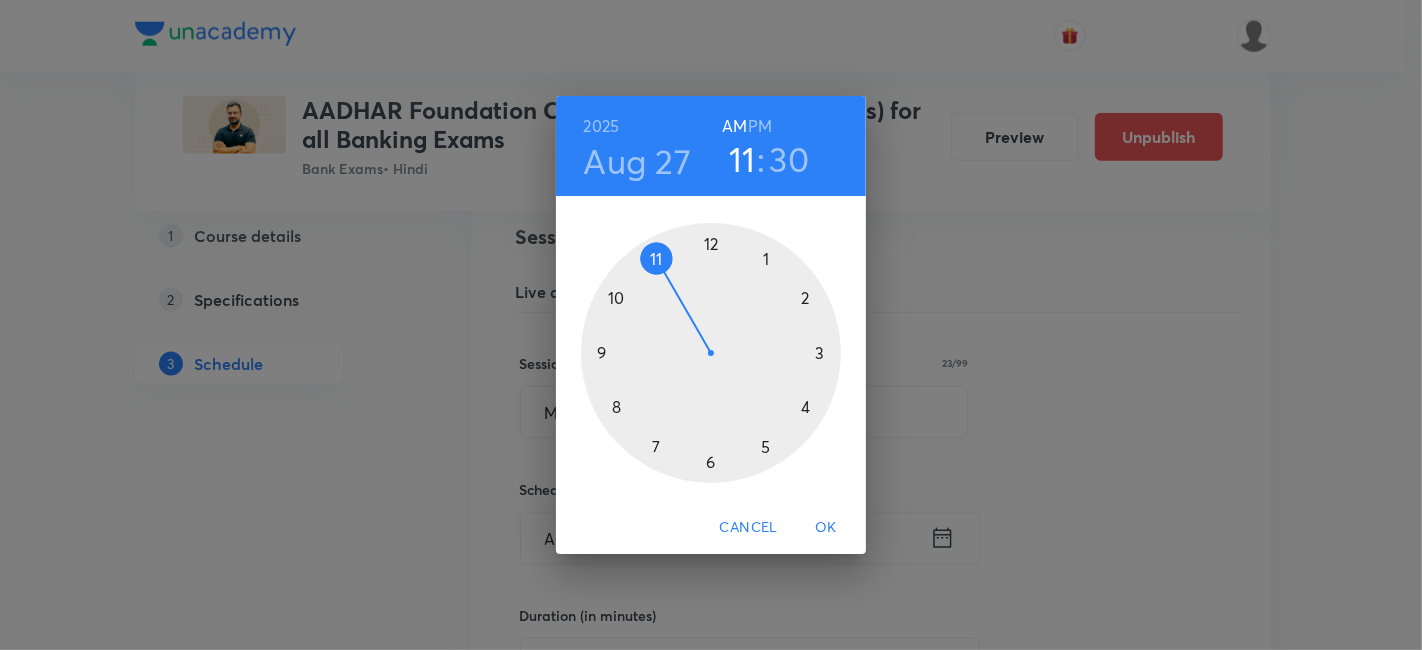 click on "OK" at bounding box center [826, 527] 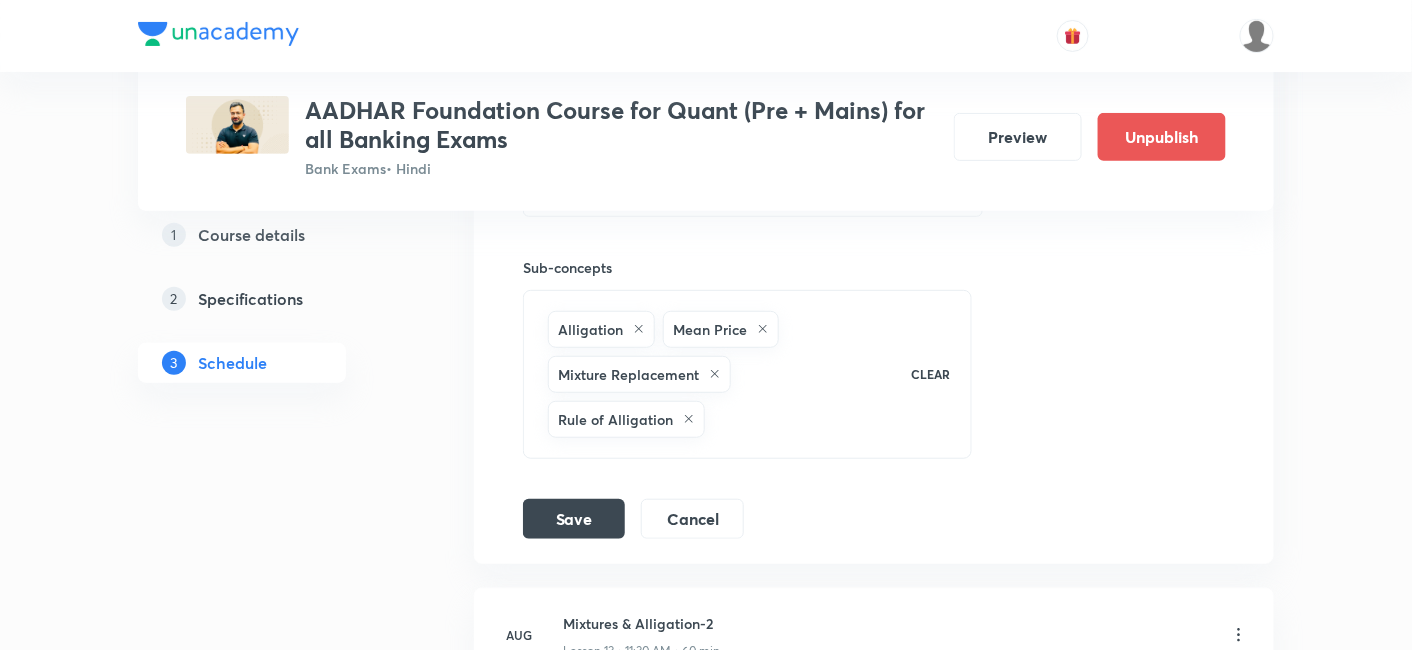 scroll, scrollTop: 2595, scrollLeft: 0, axis: vertical 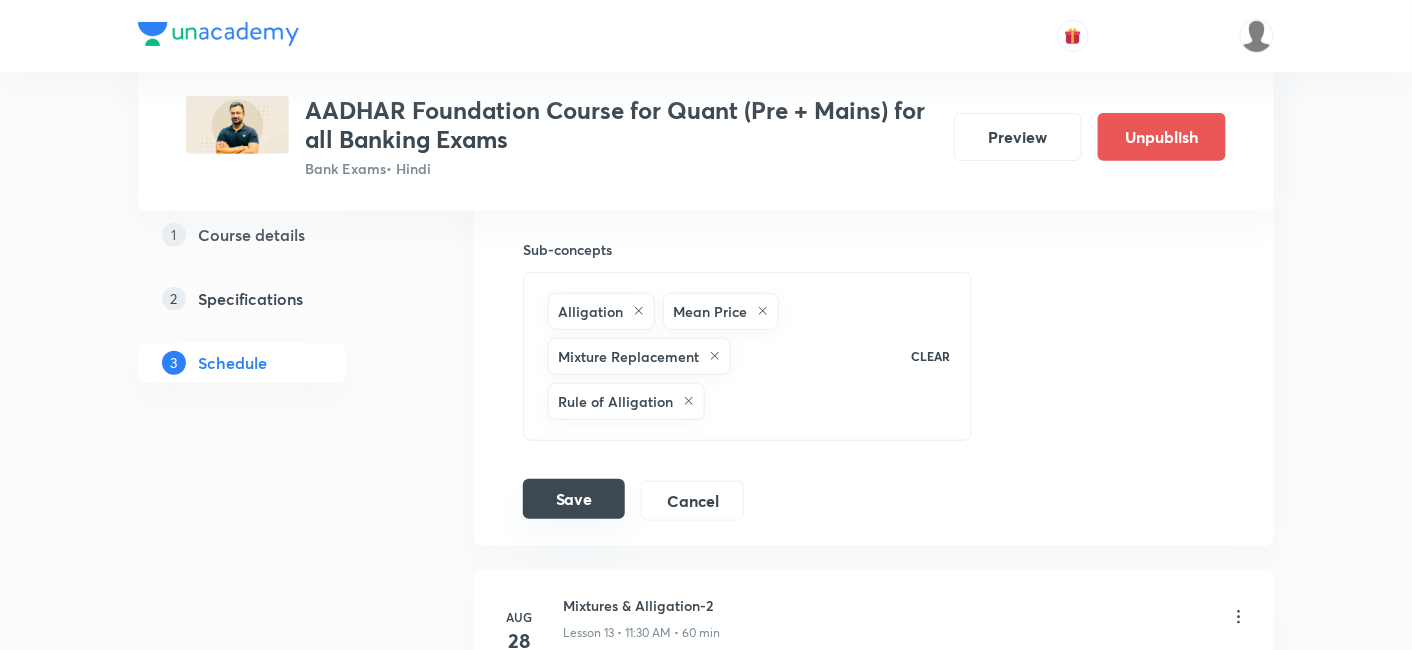 click on "Save" at bounding box center [574, 499] 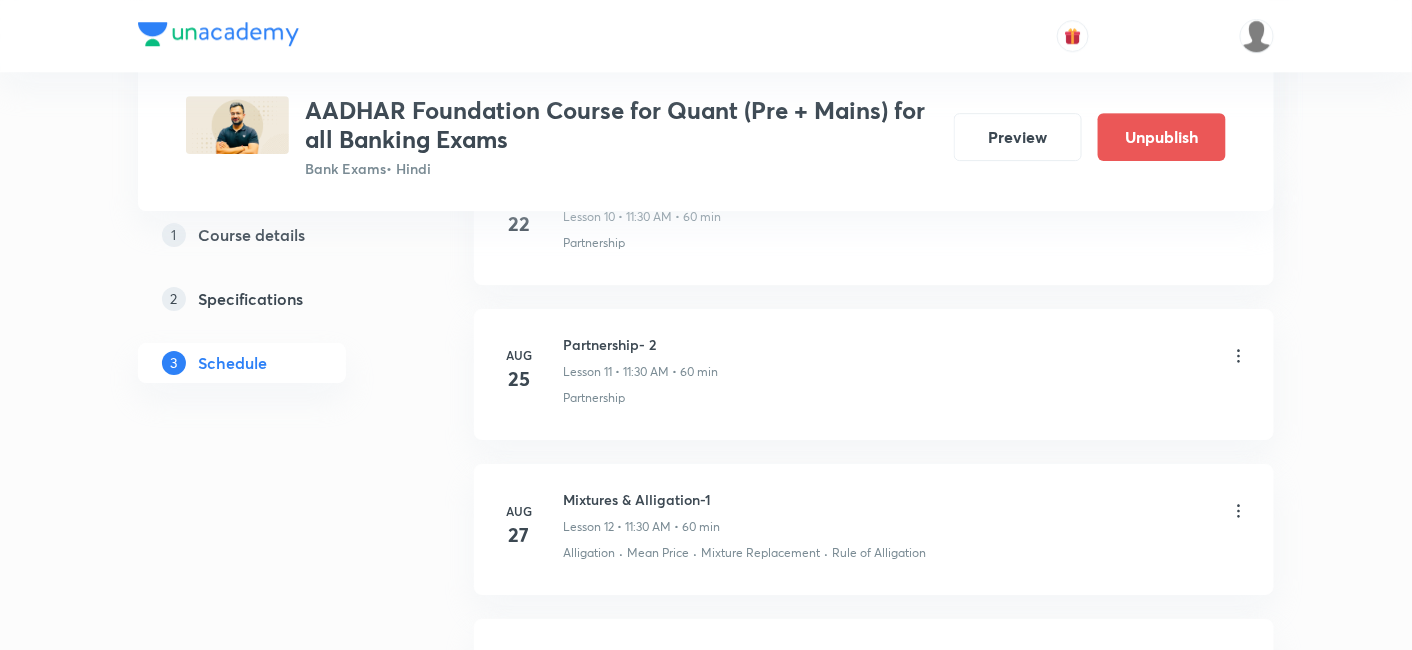 scroll, scrollTop: 1946, scrollLeft: 0, axis: vertical 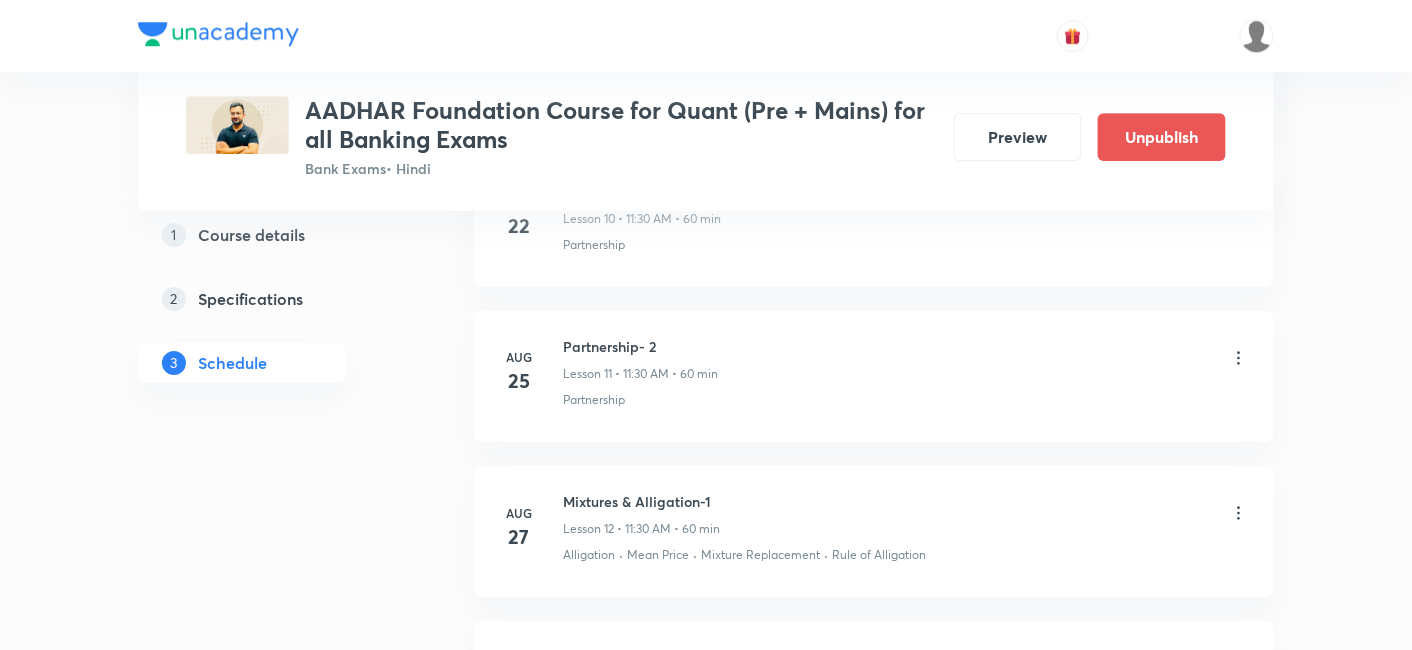 click 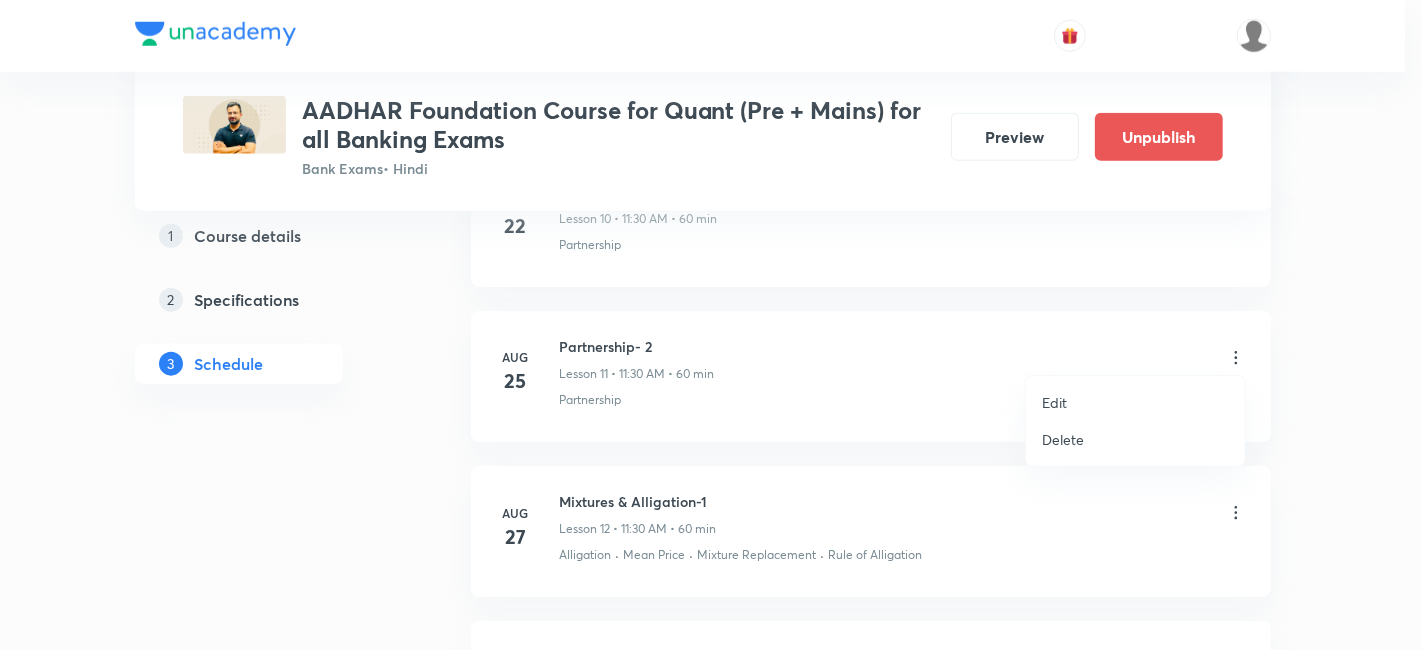 click on "Edit" at bounding box center (1054, 402) 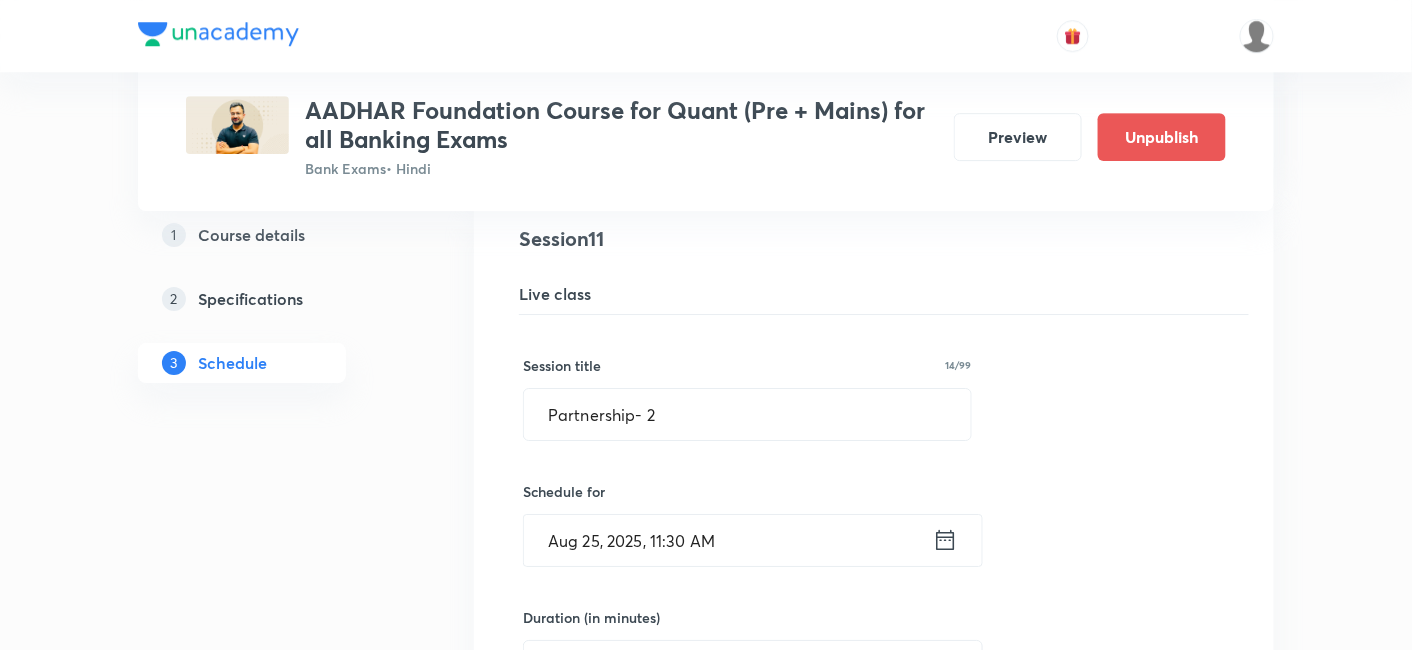 click 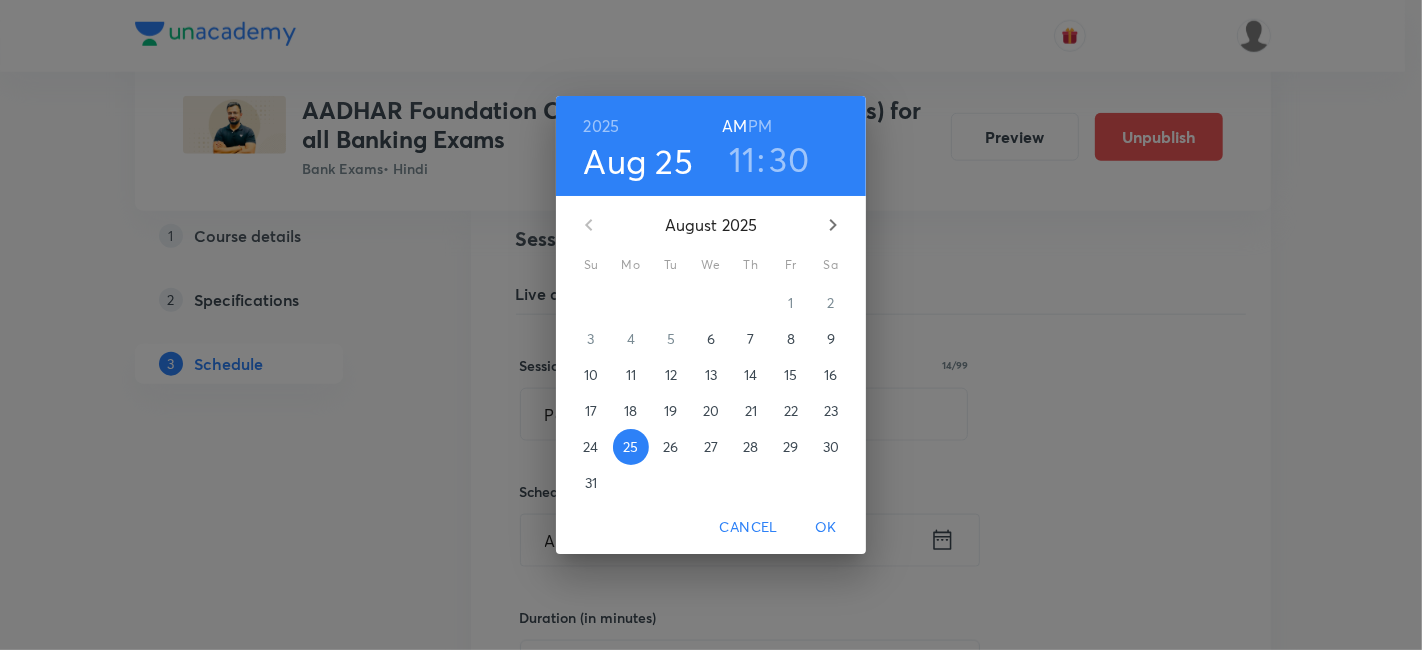 click on "26" at bounding box center (670, 447) 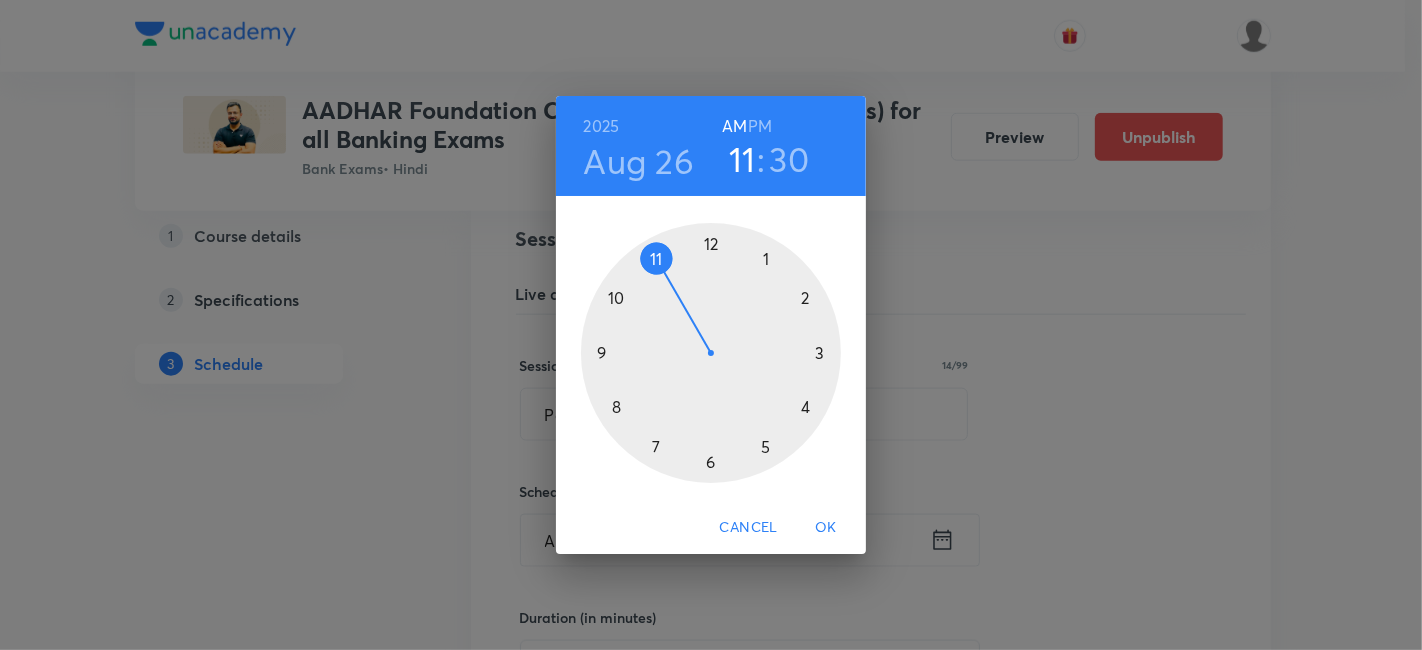 click on "OK" at bounding box center (826, 527) 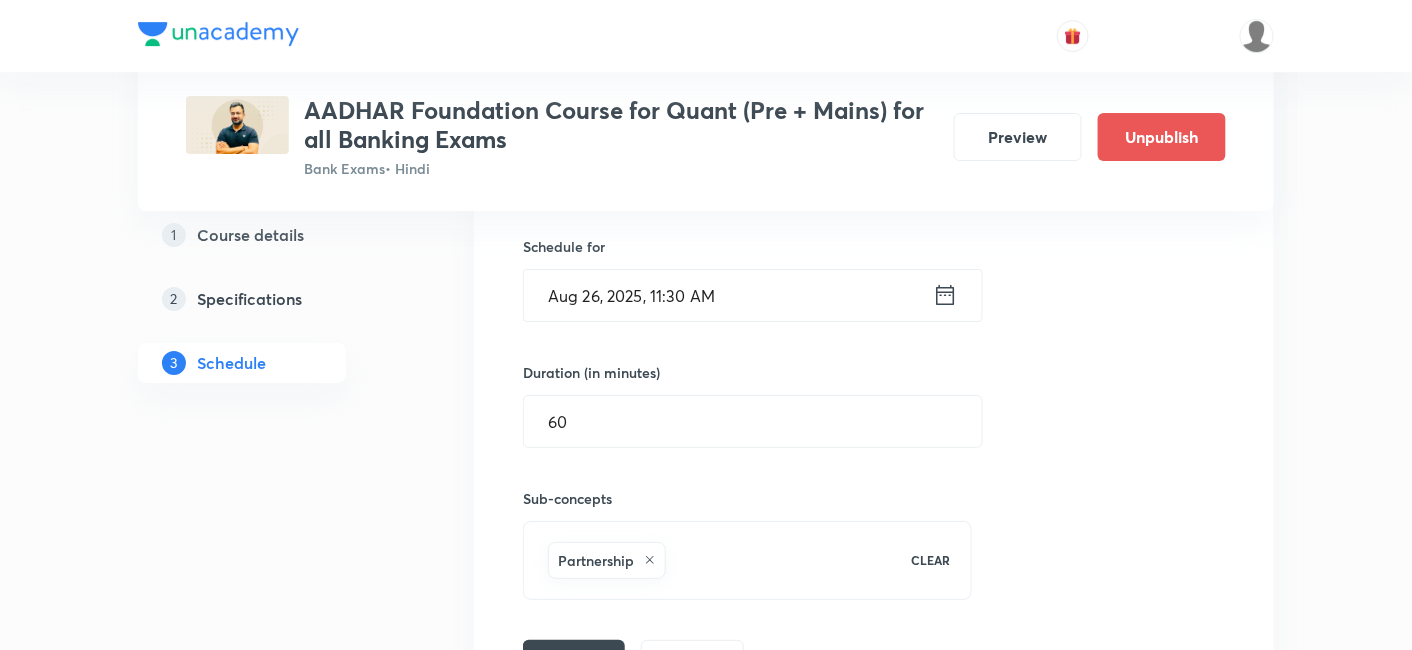 scroll, scrollTop: 2193, scrollLeft: 0, axis: vertical 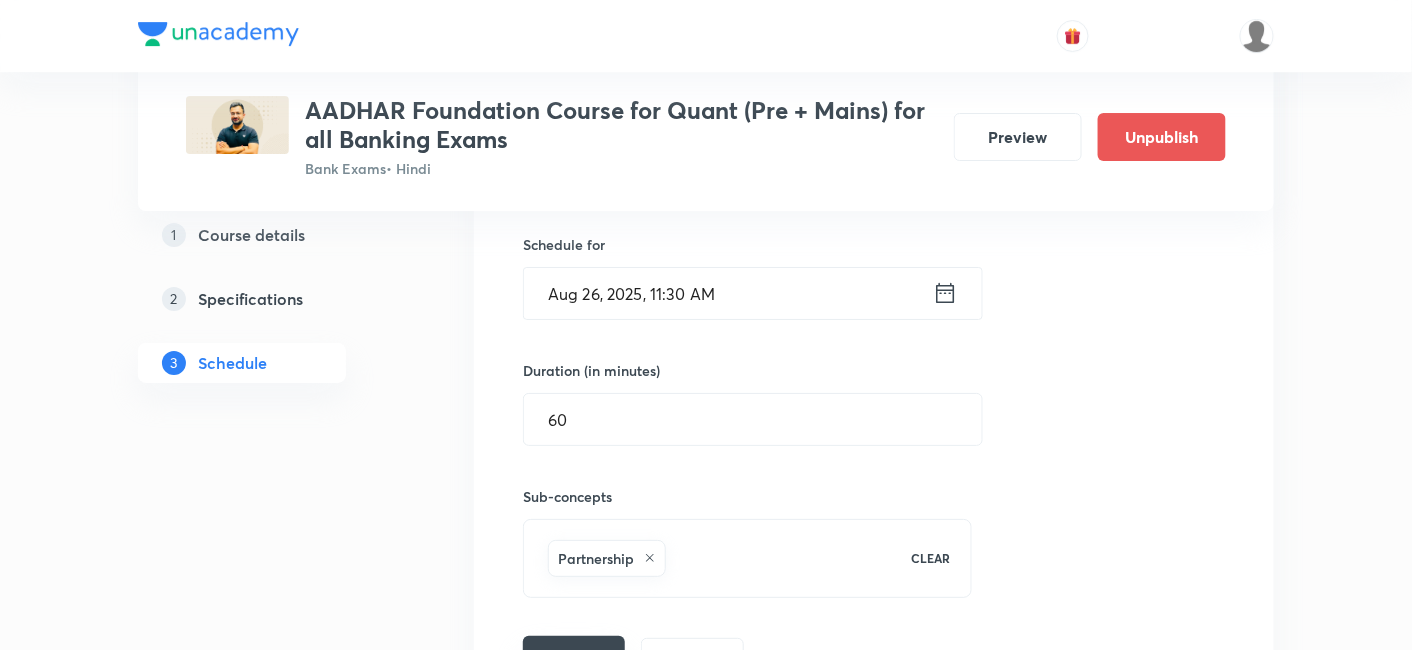 click on "Save" at bounding box center [574, 656] 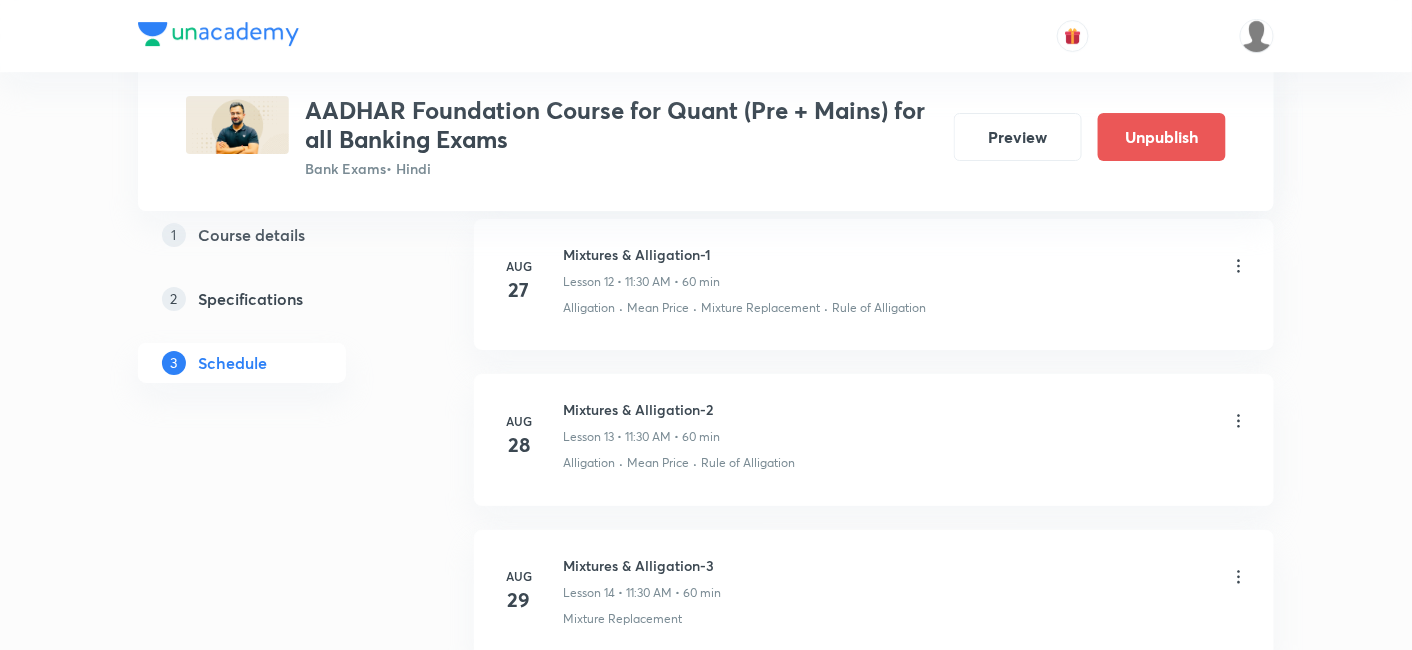 click on "Plus Courses AADHAR Foundation Course for Quant (Pre + Mains) for all Banking Exams Bank Exams  • Hindi Preview Unpublish 1 Course details 2 Specifications 3 Schedule Schedule 40  classes Add new session Topic coverage Basic Maths, Advanced Maths, Data Interpretation Cover at least  60 % View details Aug 11 Simplification & Approximation-1 Lesson 1 • 11:30 AM • 60 min Approximation · Simplification Aug 12 Simplification & Approximation-2 Lesson 2 • 11:30 AM • 60 min Approximation · Simplification Aug 13 Missing Number Series Lesson 3 • 11:30 AM • 60 min Missing Series Aug 14 Wrong Number Series Lesson 4 • 11:30 AM • 60 min Wrong Series Aug 15 Ratio & Proportion-1 Lesson 5 • 11:30 AM • 60 min Proportion · Ratio Aug 18 Ratio & Proportion-2 Lesson 6 • 11:30 AM • 60 min Proportion · Ratio Aug 19 Pre Level DI-1 Lesson 7 • 11:30 AM • 60 min Combination Graph · Tabulation · Mixed Charts Aug 20 Age Based Questions Lesson 8 • 11:30 AM • 60 min Age Related Problems Aug 21 · Aug" at bounding box center [706, 1355] 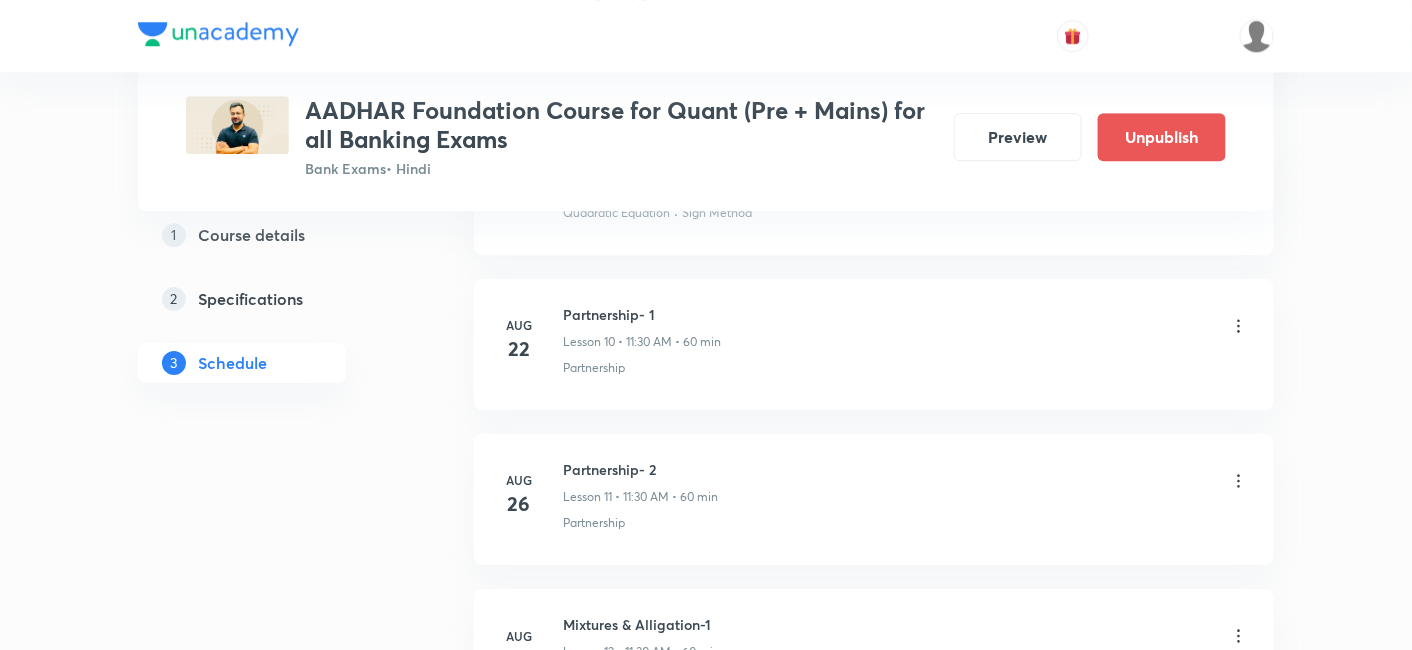 scroll, scrollTop: 1822, scrollLeft: 0, axis: vertical 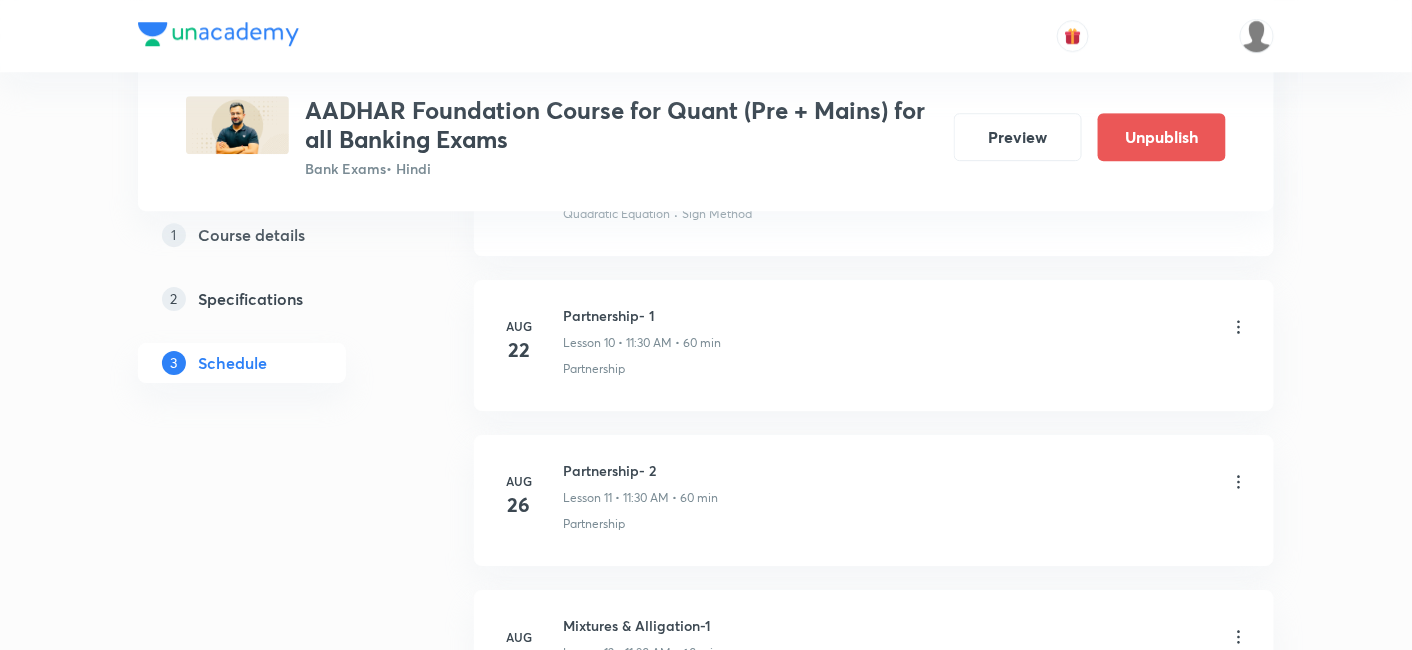 click on "Plus Courses AADHAR Foundation Course for Quant (Pre + Mains) for all Banking Exams Bank Exams  • Hindi Preview Unpublish 1 Course details 2 Specifications 3 Schedule Schedule 40  classes Add new session Topic coverage Basic Maths, Advanced Maths, Data Interpretation Cover at least  60 % View details Aug 11 Simplification & Approximation-1 Lesson 1 • 11:30 AM • 60 min Approximation · Simplification Aug 12 Simplification & Approximation-2 Lesson 2 • 11:30 AM • 60 min Approximation · Simplification Aug 13 Missing Number Series Lesson 3 • 11:30 AM • 60 min Missing Series Aug 14 Wrong Number Series Lesson 4 • 11:30 AM • 60 min Wrong Series Aug 15 Ratio & Proportion-1 Lesson 5 • 11:30 AM • 60 min Proportion · Ratio Aug 18 Ratio & Proportion-2 Lesson 6 • 11:30 AM • 60 min Proportion · Ratio Aug 19 Pre Level DI-1 Lesson 7 • 11:30 AM • 60 min Combination Graph · Tabulation · Mixed Charts Aug 20 Age Based Questions Lesson 8 • 11:30 AM • 60 min Age Related Problems Aug 21 · Aug" at bounding box center [706, 1726] 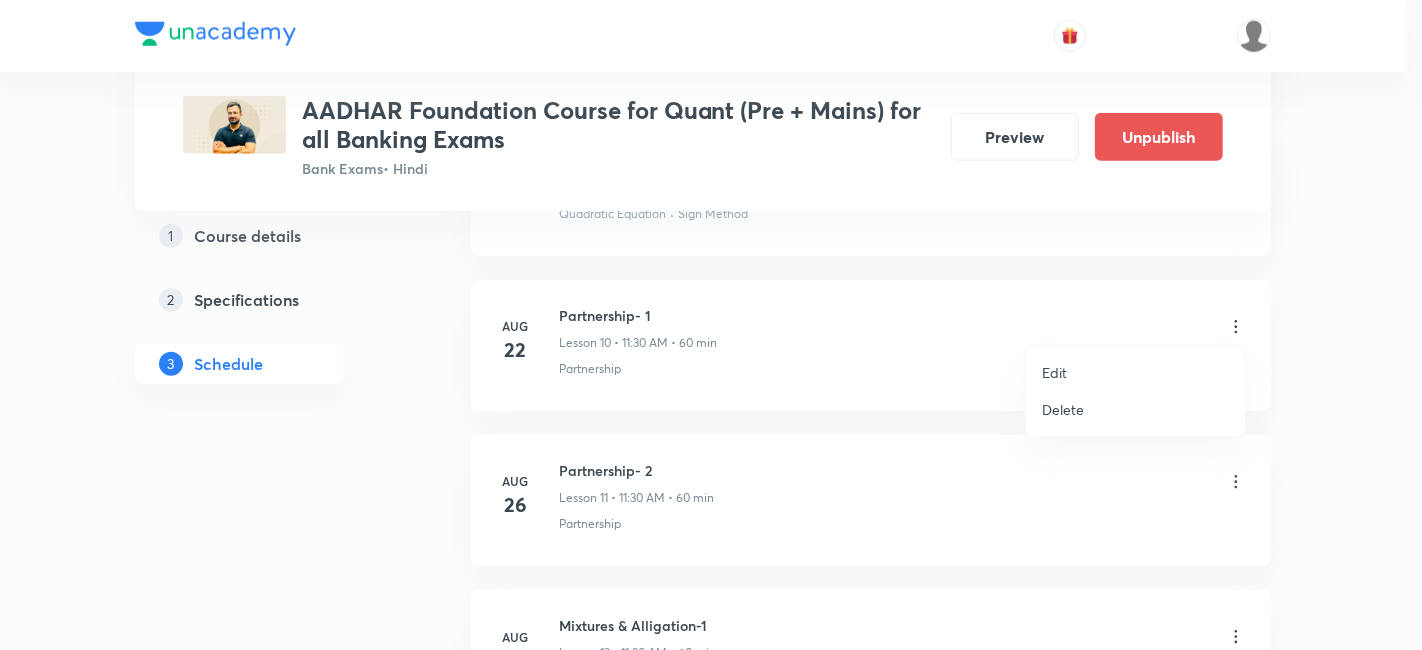 click on "Edit" at bounding box center (1054, 372) 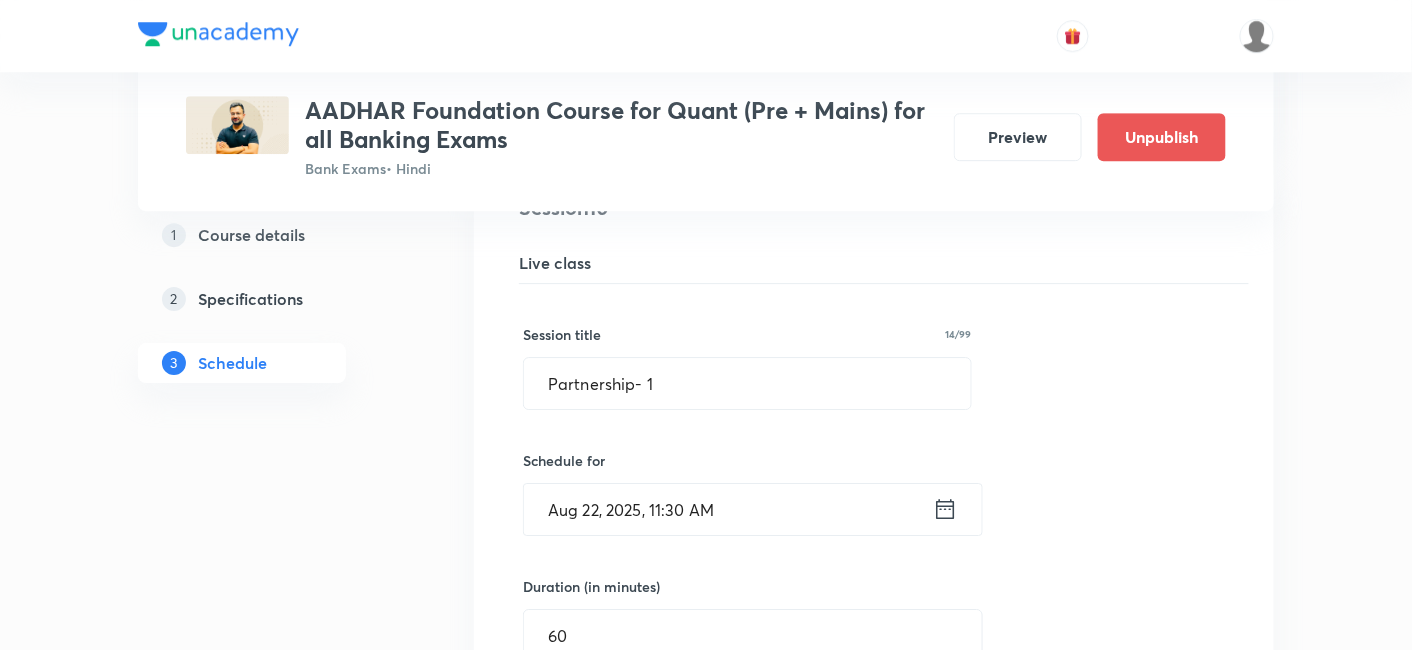 click 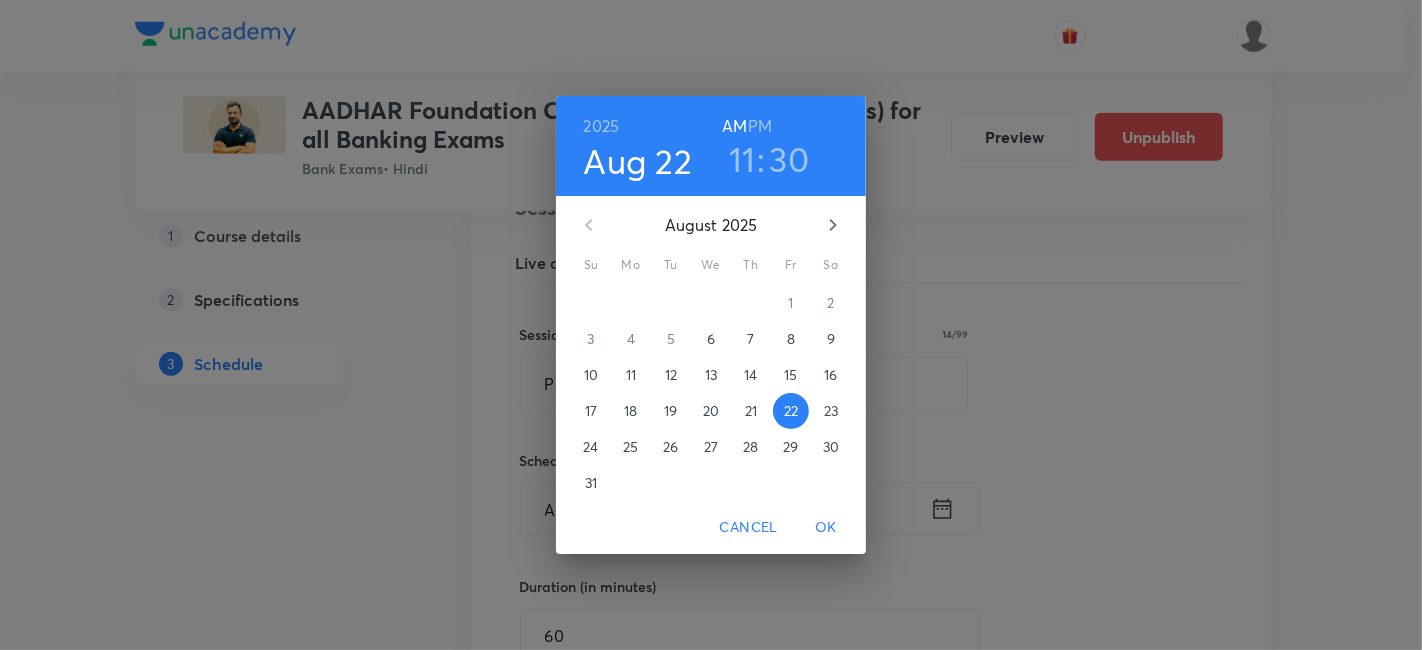click on "25" at bounding box center [630, 447] 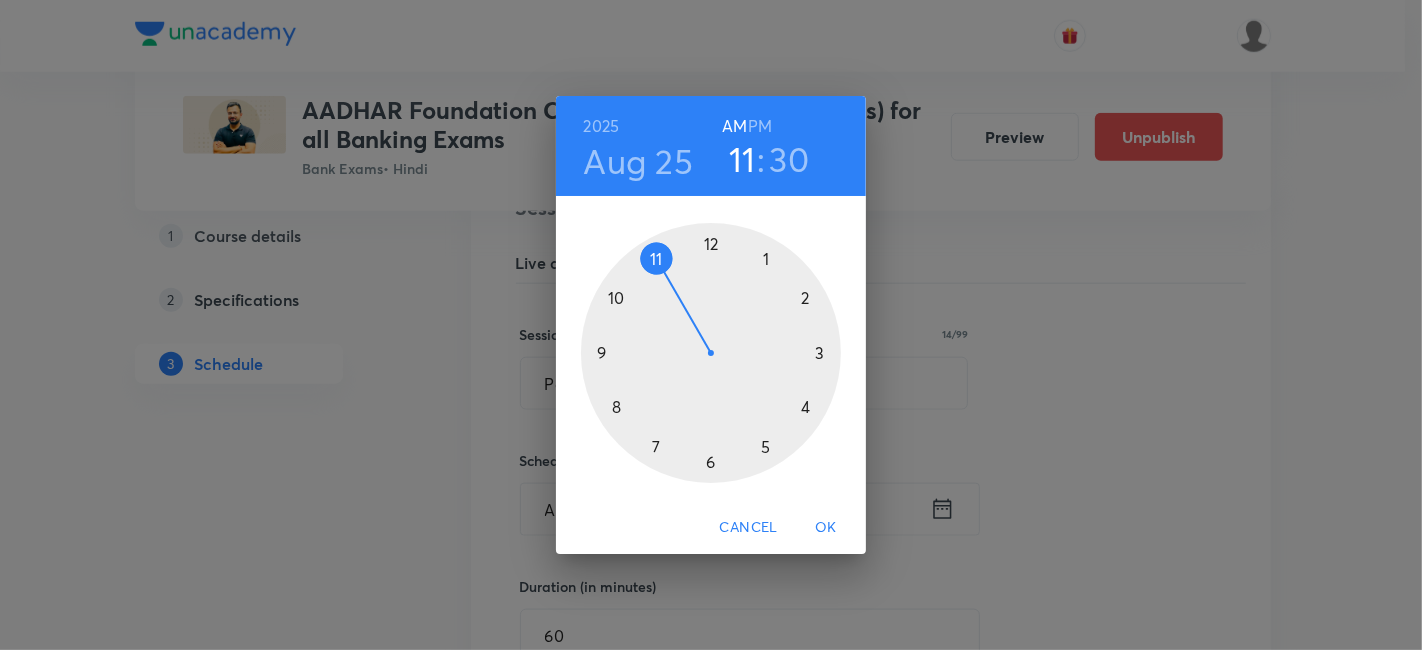 click on "OK" at bounding box center [826, 527] 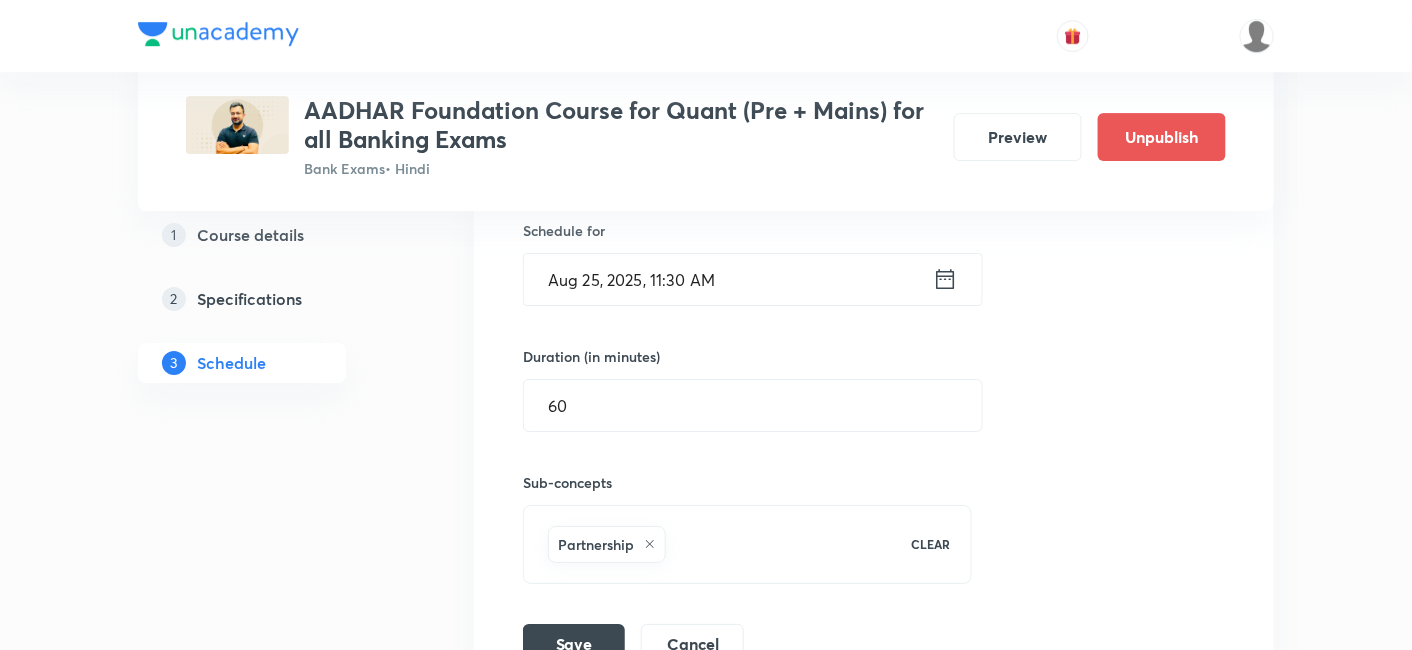 scroll, scrollTop: 2068, scrollLeft: 0, axis: vertical 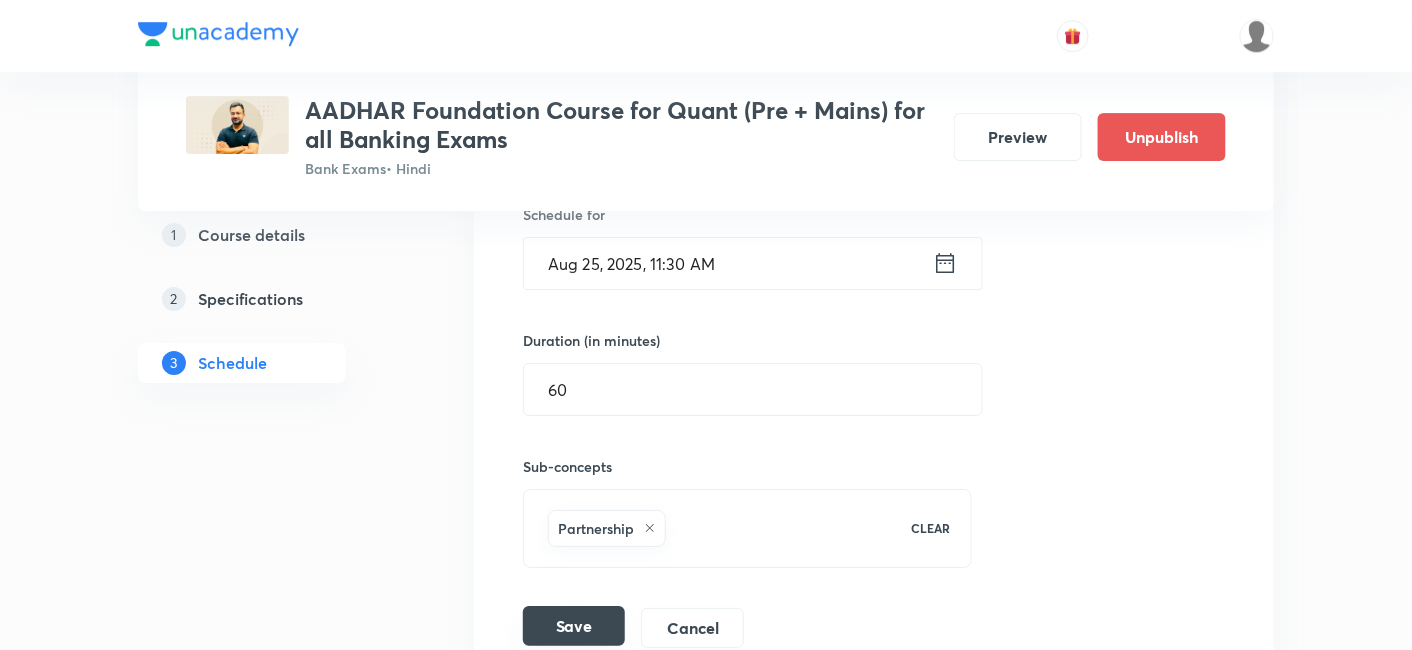 click on "Save" at bounding box center (574, 626) 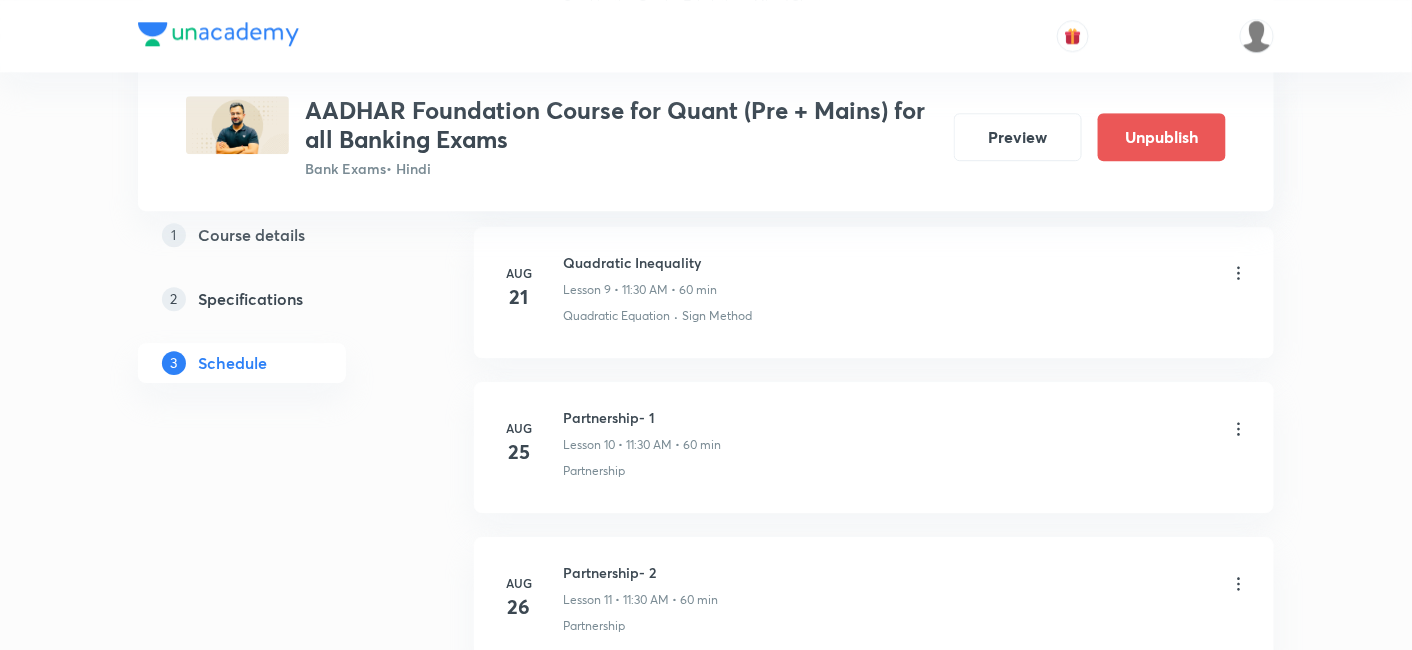 scroll, scrollTop: 1719, scrollLeft: 0, axis: vertical 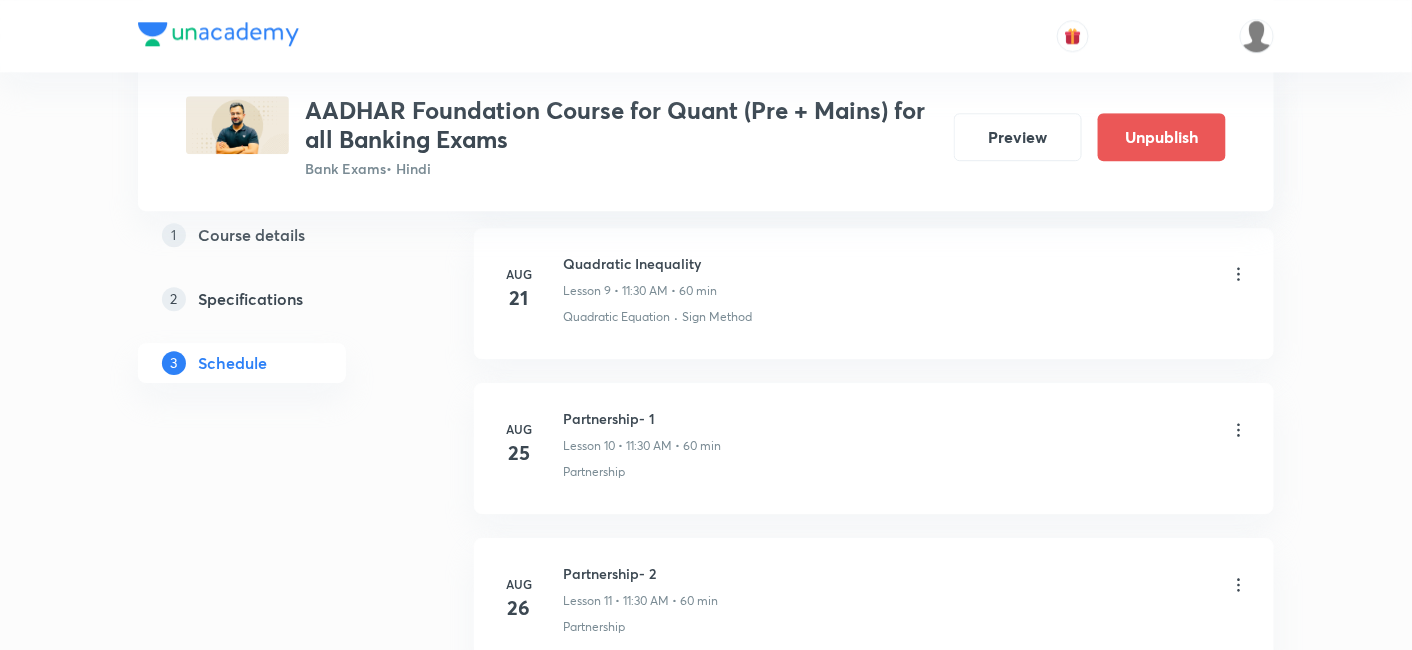 click 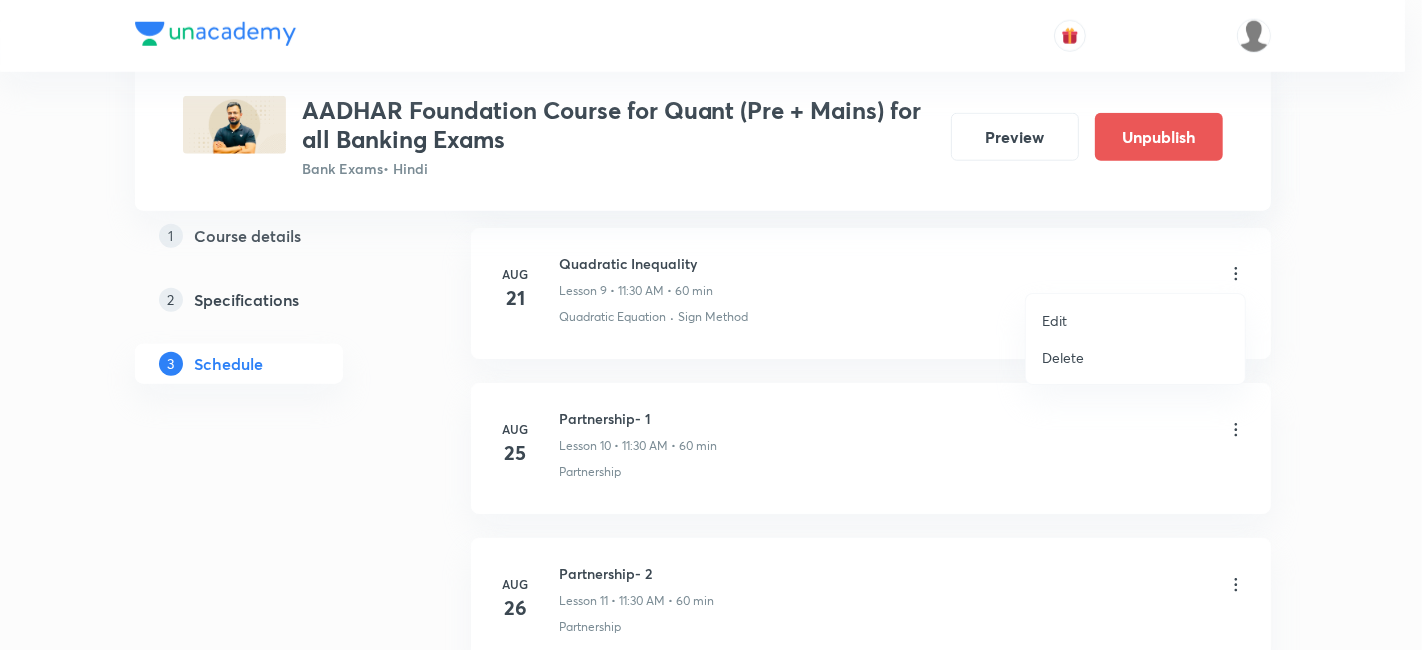 click on "Edit" at bounding box center (1135, 320) 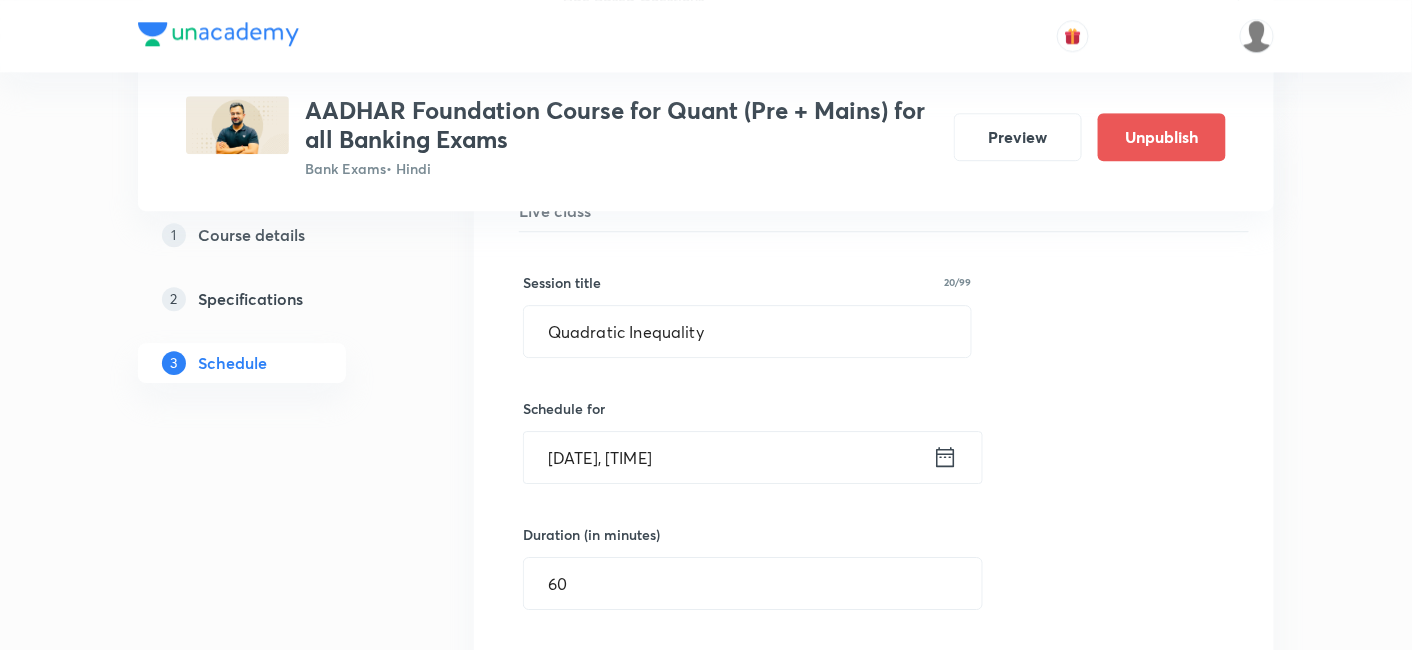 click 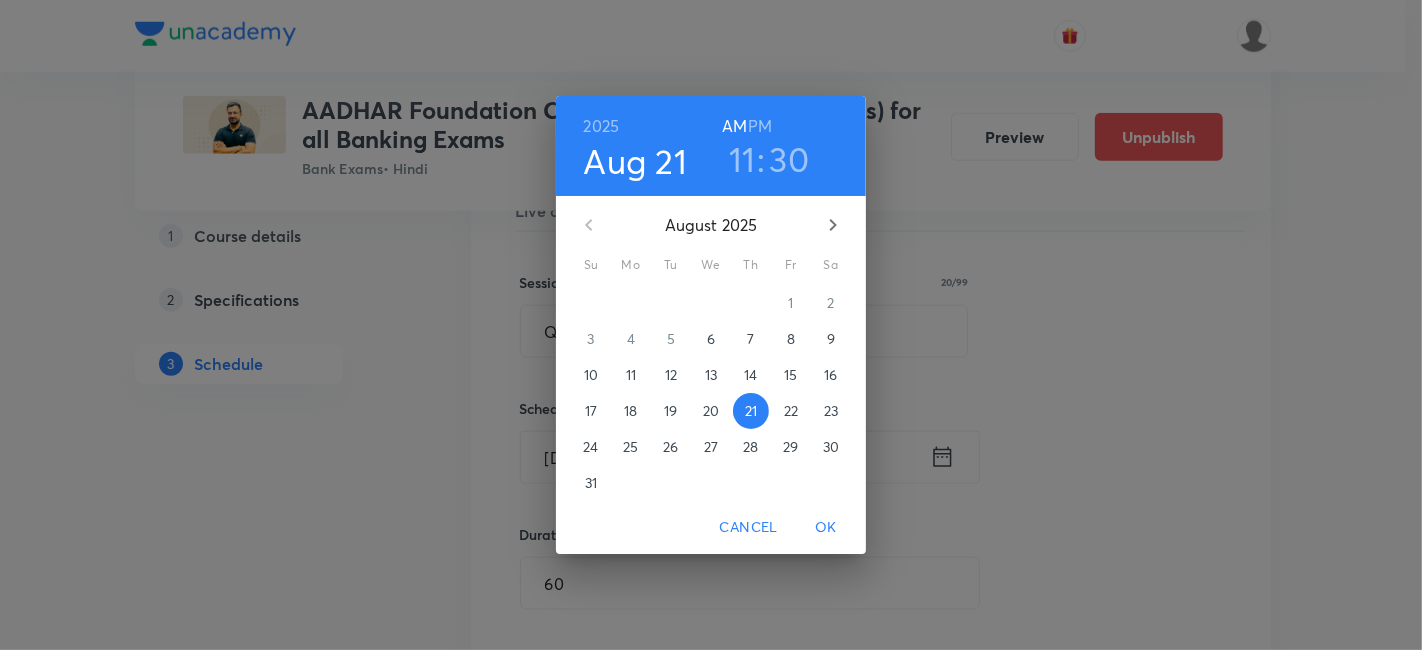 click on "23" at bounding box center (831, 411) 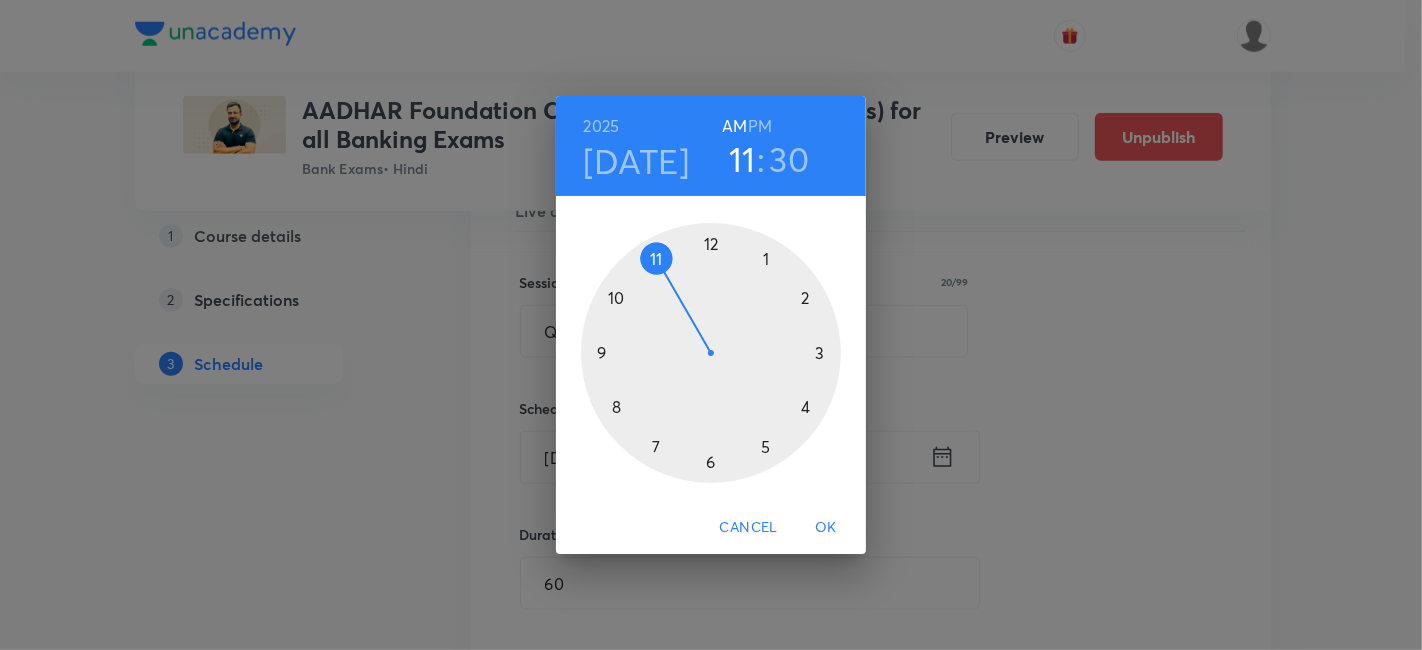 click on "OK" at bounding box center (826, 527) 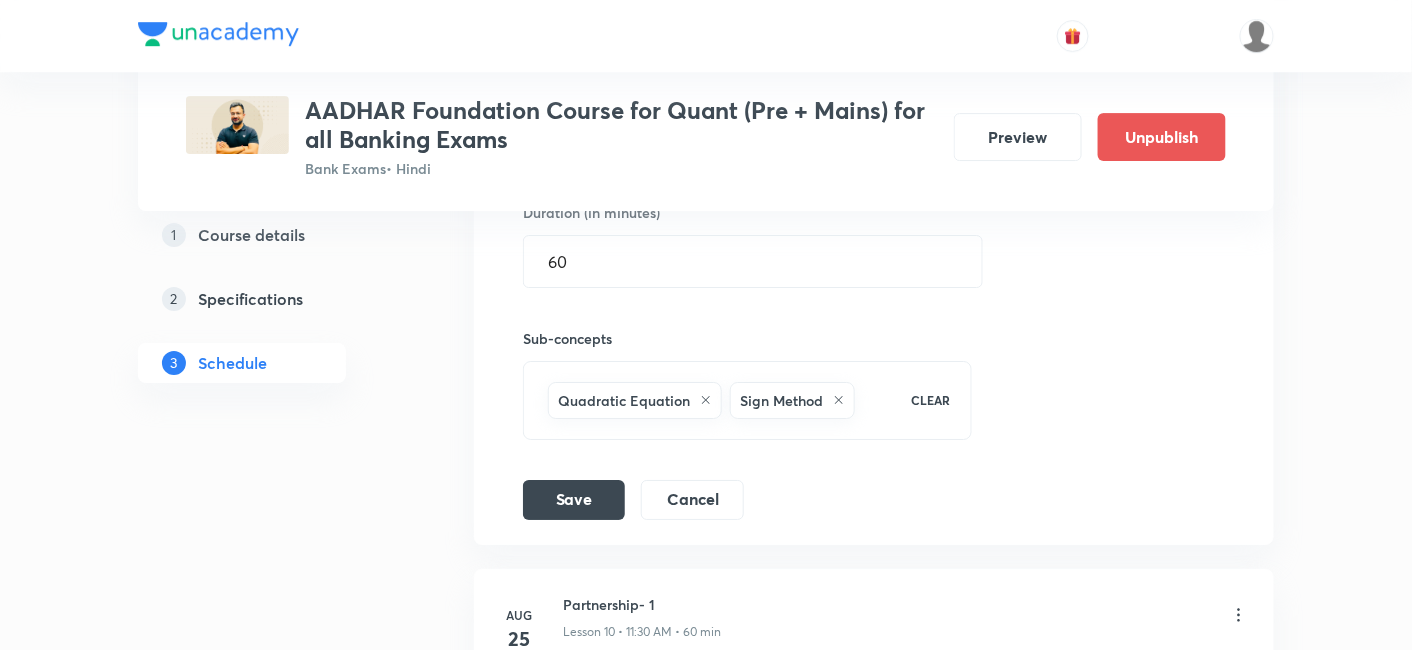 scroll, scrollTop: 2052, scrollLeft: 0, axis: vertical 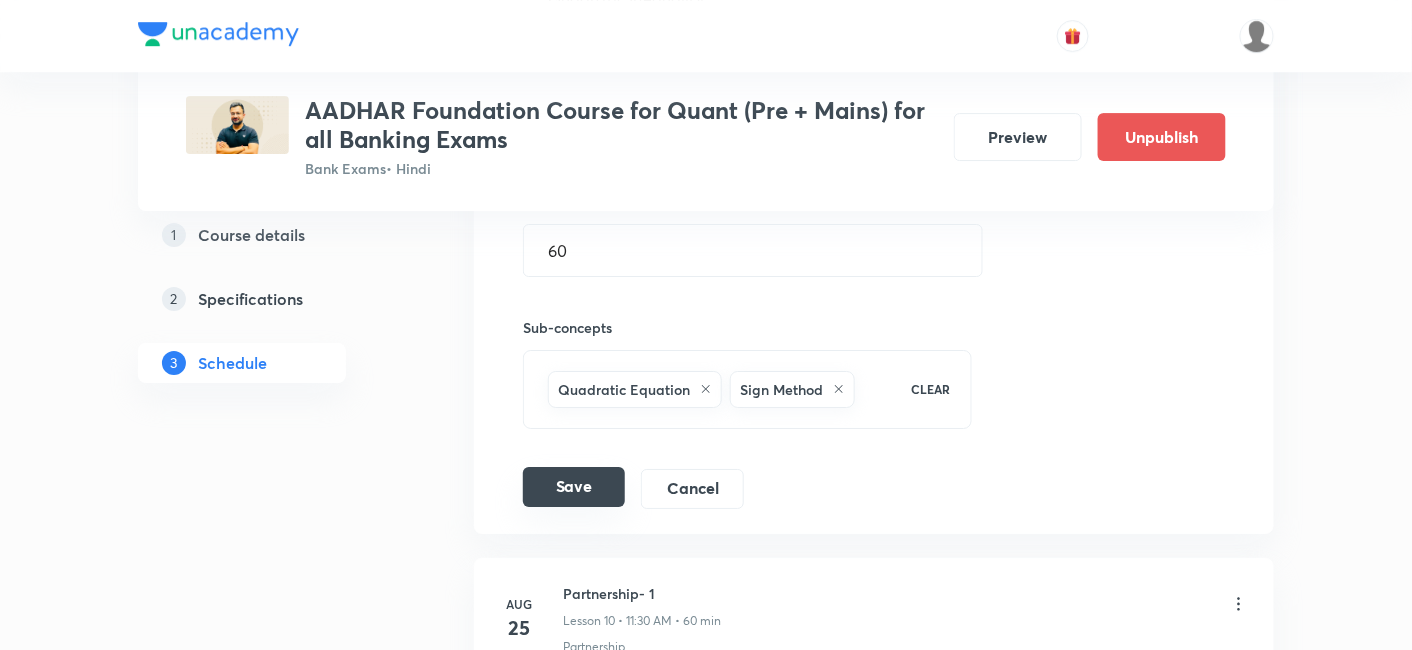 click on "Save" at bounding box center [574, 487] 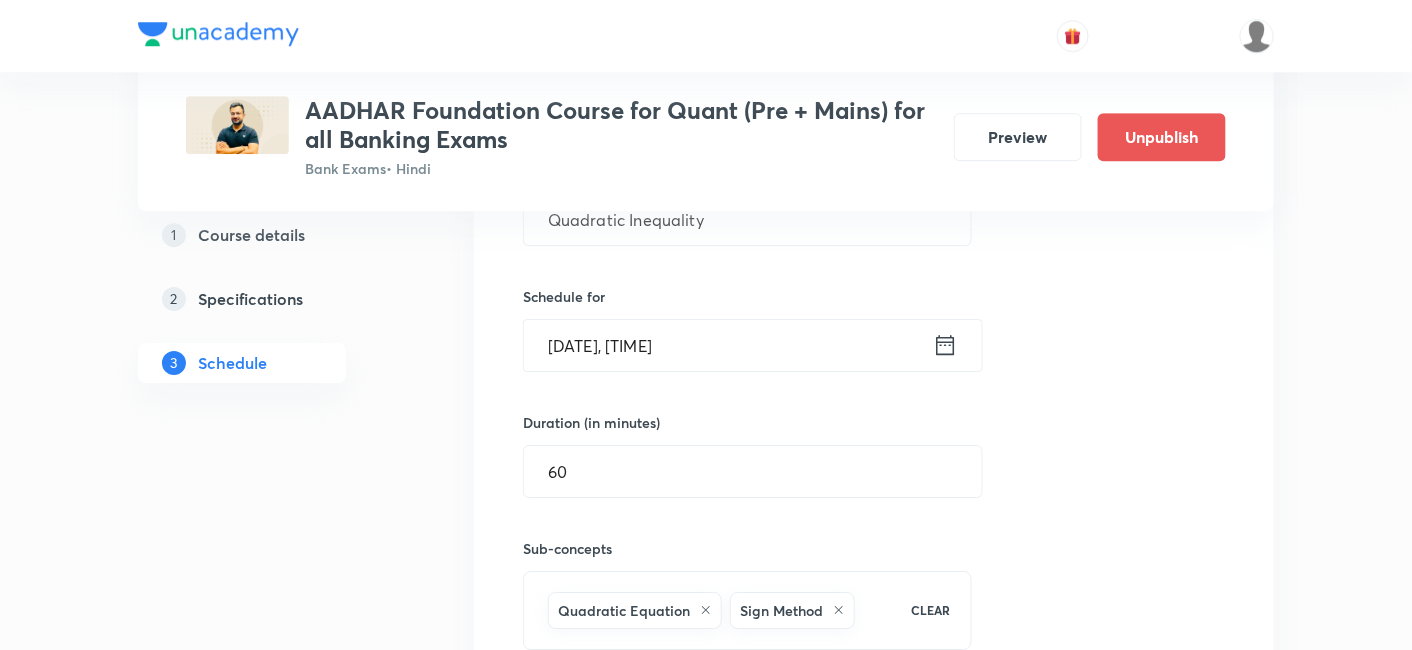 scroll, scrollTop: 1825, scrollLeft: 0, axis: vertical 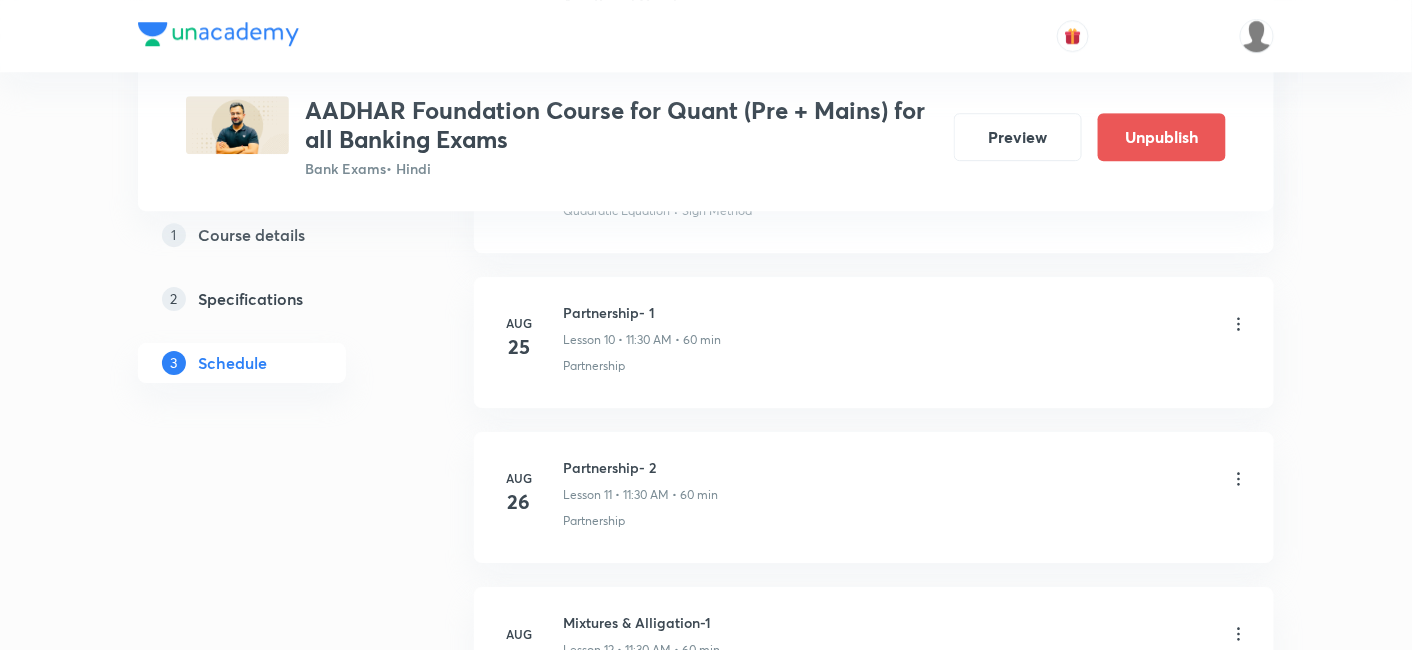 click on "Plus Courses AADHAR Foundation Course for Quant (Pre + Mains) for all Banking Exams Bank Exams  • Hindi Preview Unpublish 1 Course details 2 Specifications 3 Schedule Schedule 40  classes Add new session Topic coverage Basic Maths, Advanced Maths, Data Interpretation Cover at least  60 % View details Aug 11 Simplification & Approximation-1 Lesson 1 • 11:30 AM • 60 min Approximation · Simplification Aug 12 Simplification & Approximation-2 Lesson 2 • 11:30 AM • 60 min Approximation · Simplification Aug 13 Missing Number Series Lesson 3 • 11:30 AM • 60 min Missing Series Aug 14 Wrong Number Series Lesson 4 • 11:30 AM • 60 min Wrong Series Aug 15 Ratio & Proportion-1 Lesson 5 • 11:30 AM • 60 min Proportion · Ratio Aug 18 Ratio & Proportion-2 Lesson 6 • 11:30 AM • 60 min Proportion · Ratio Aug 19 Pre Level DI-1 Lesson 7 • 11:30 AM • 60 min Combination Graph · Tabulation · Mixed Charts Aug 20 Age Based Questions Lesson 8 • 11:30 AM • 60 min Age Related Problems Aug 21 · Aug" at bounding box center [706, 1723] 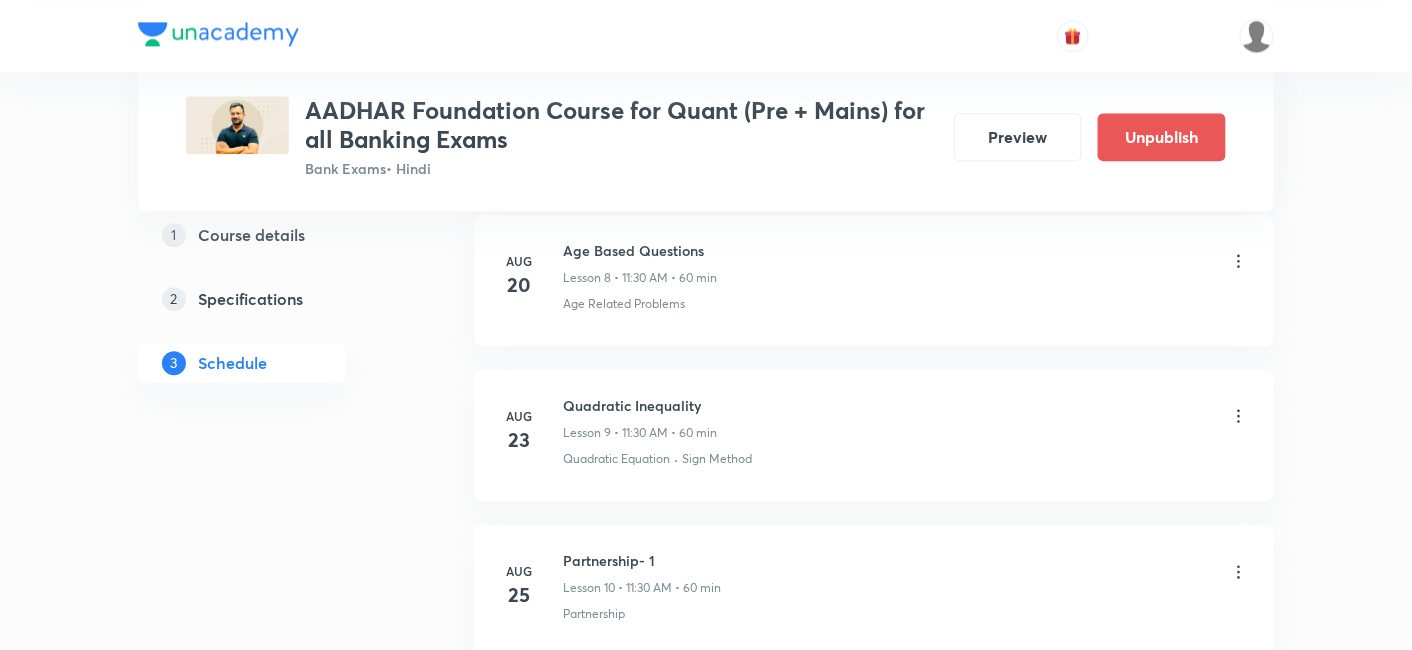 scroll, scrollTop: 1559, scrollLeft: 0, axis: vertical 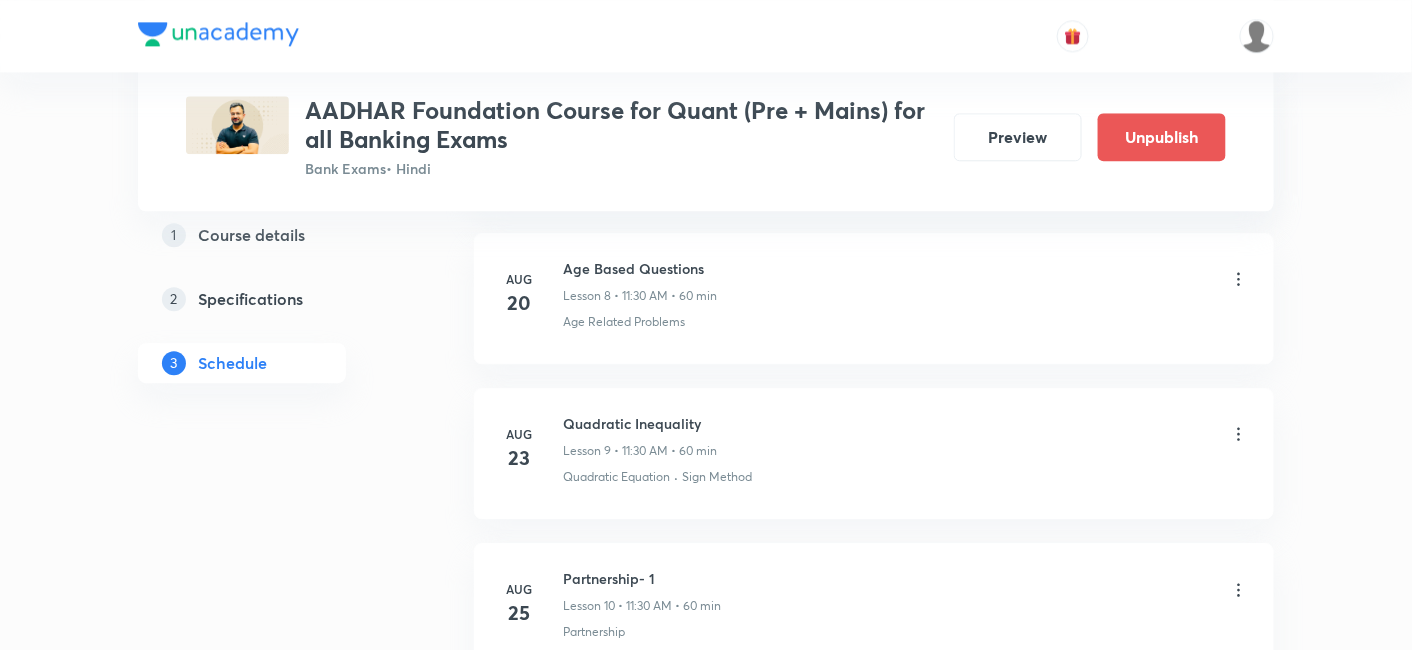 click 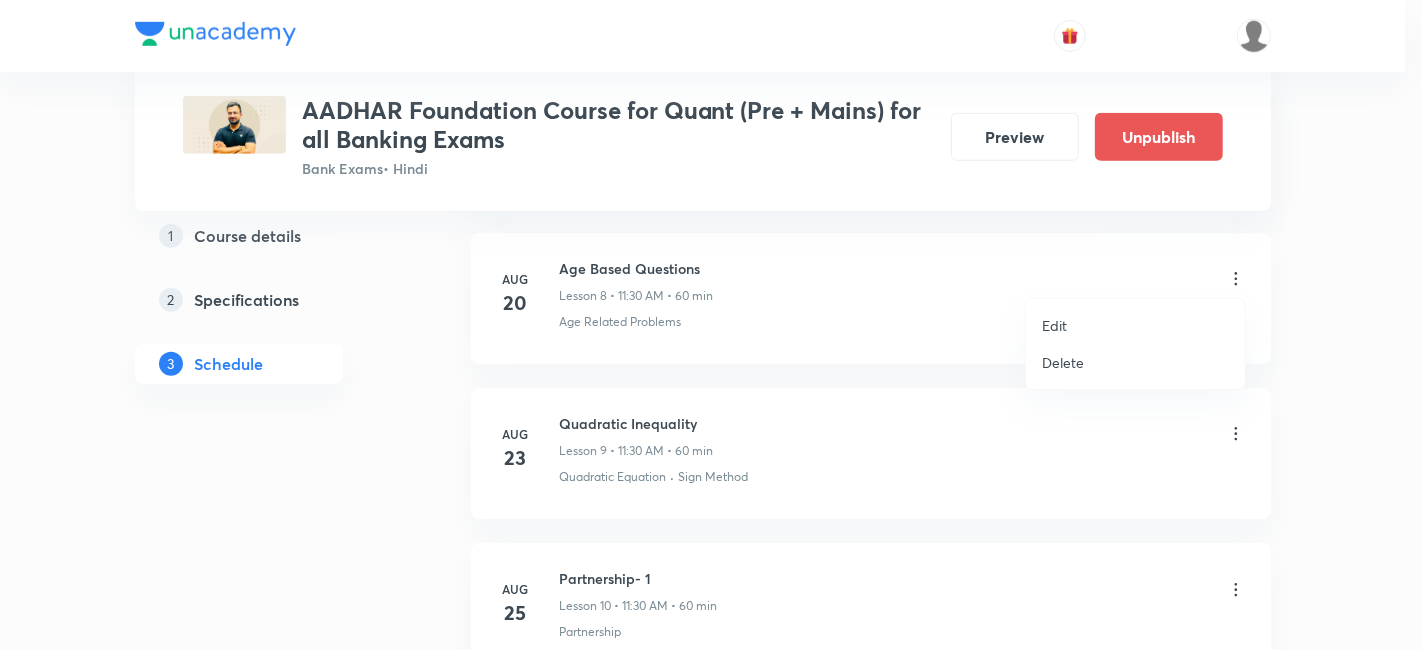 click on "Edit" at bounding box center [1135, 325] 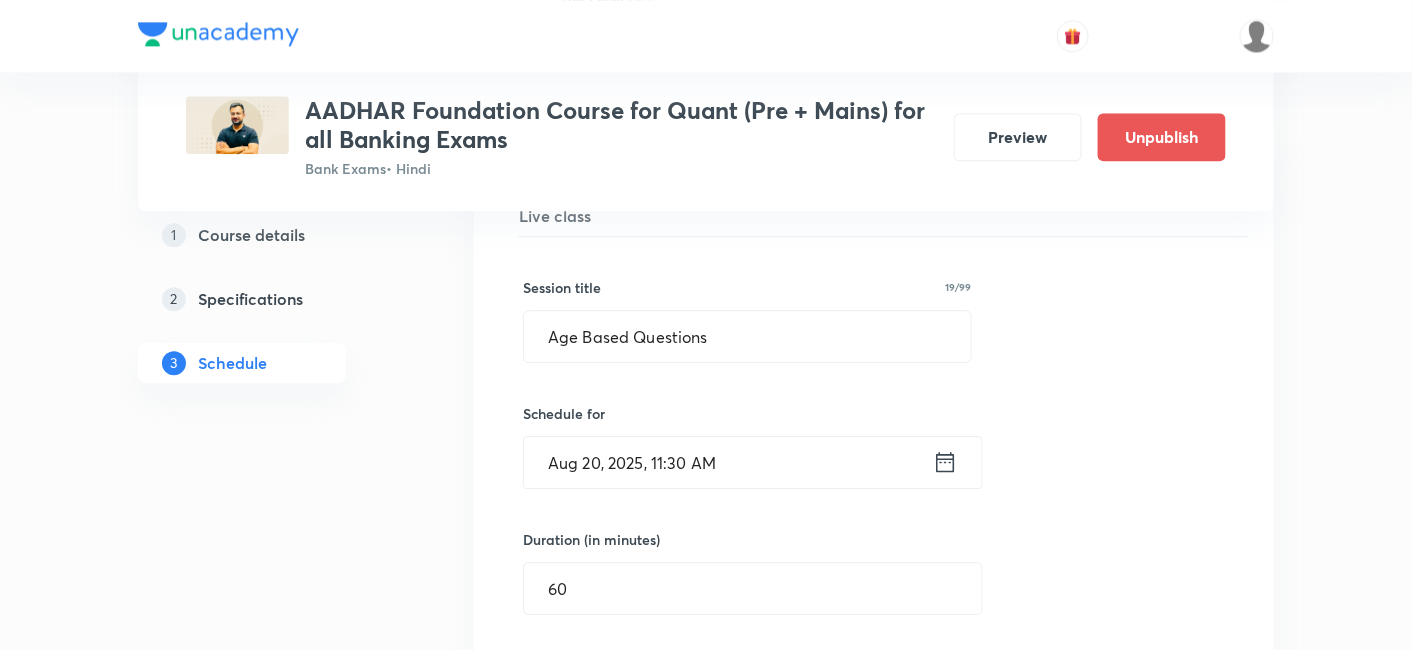 click 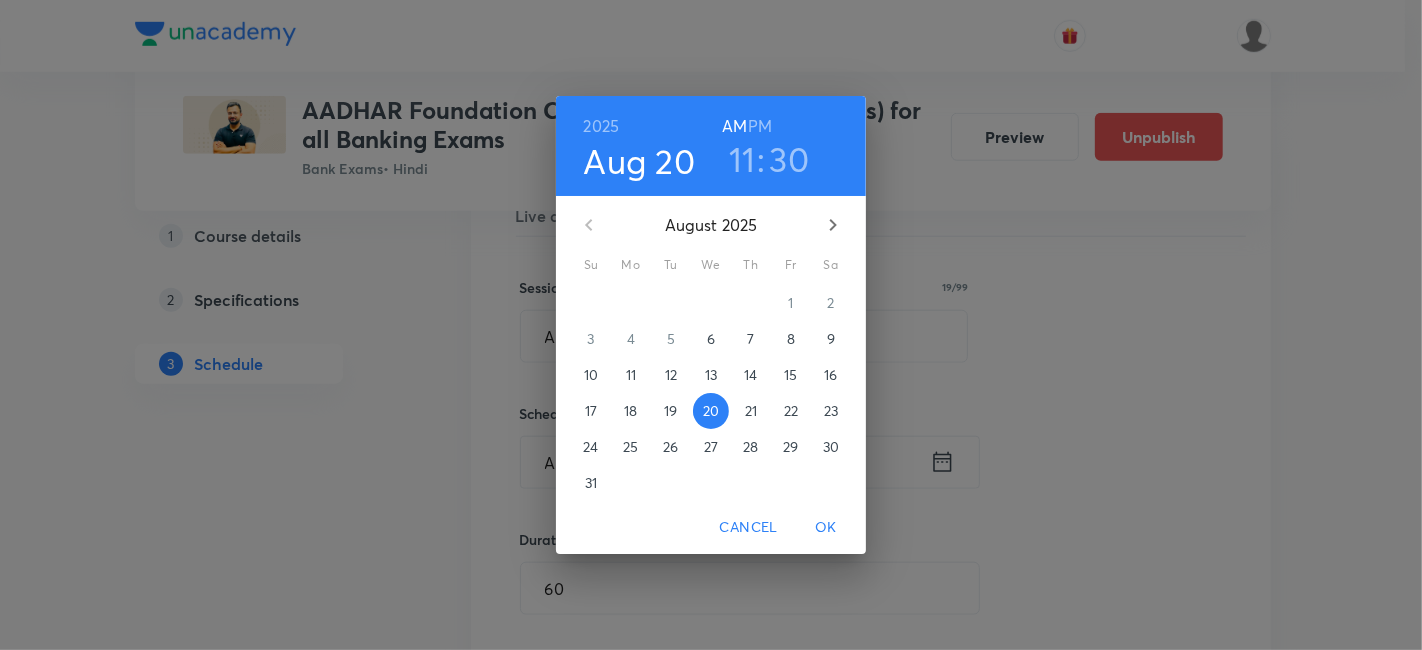 click on "22" at bounding box center (791, 411) 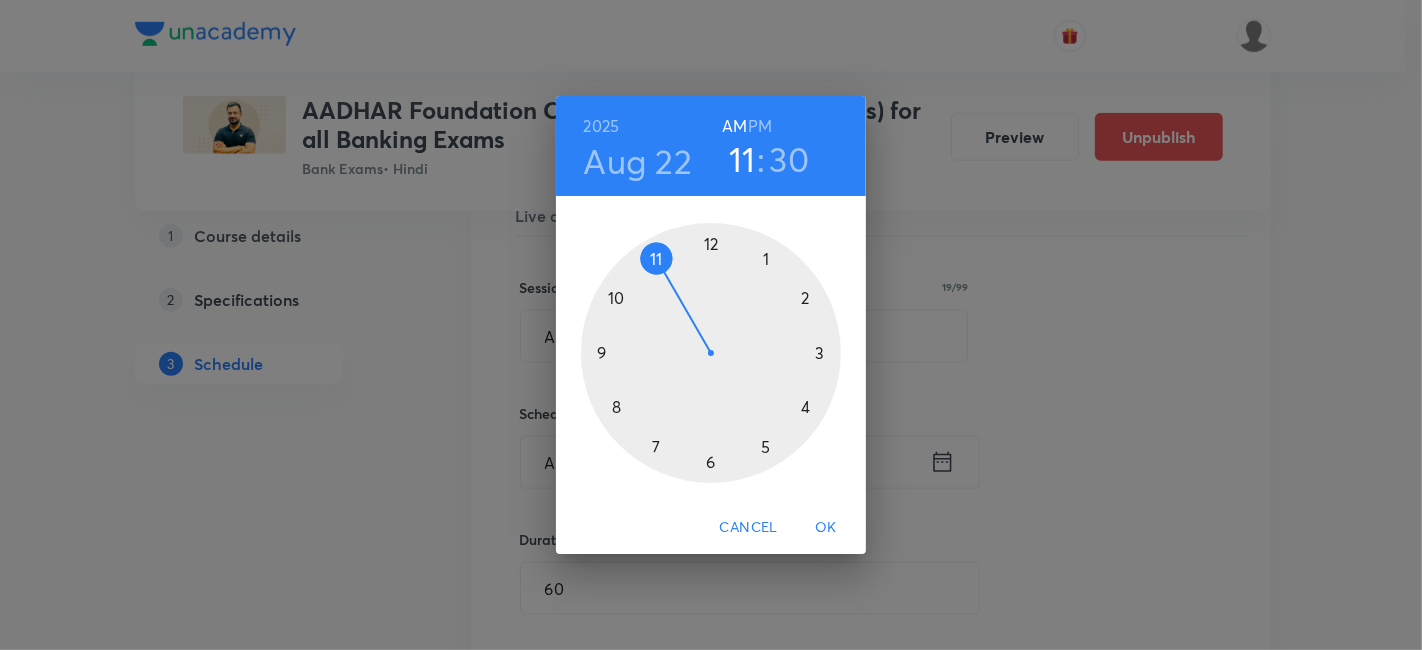 click on "OK" at bounding box center (826, 527) 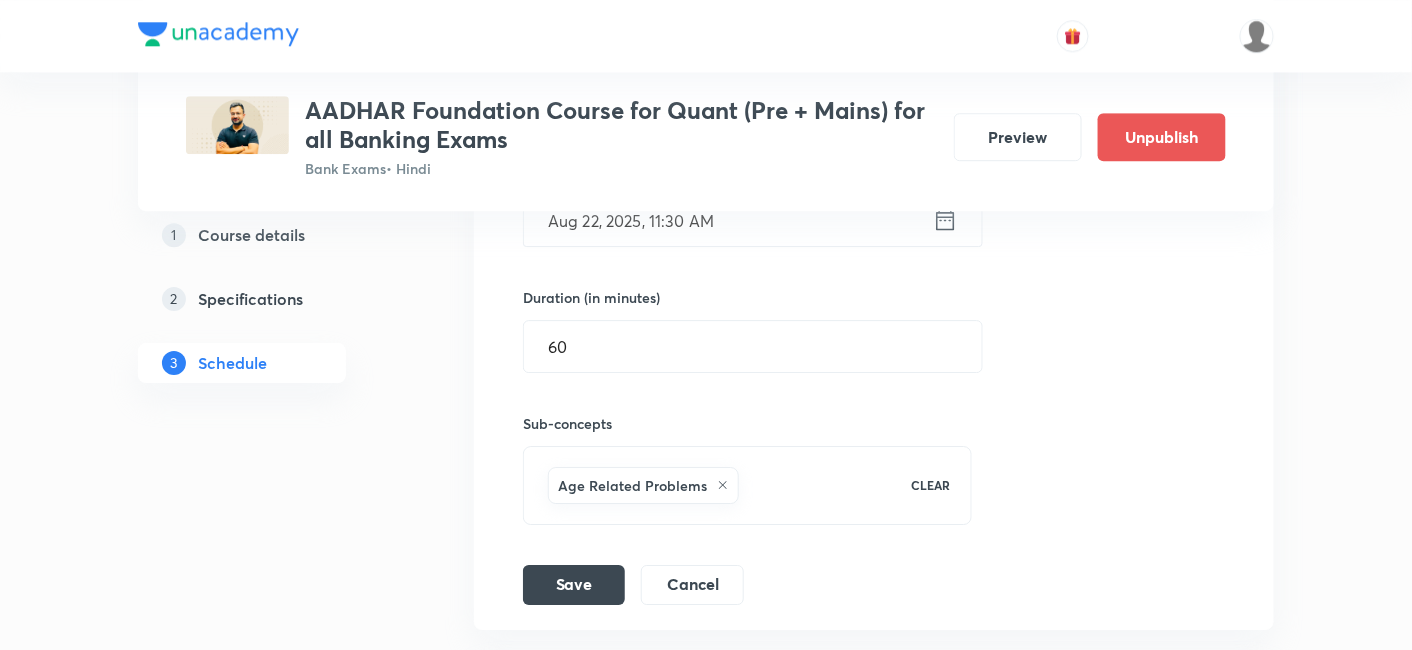 scroll, scrollTop: 1803, scrollLeft: 0, axis: vertical 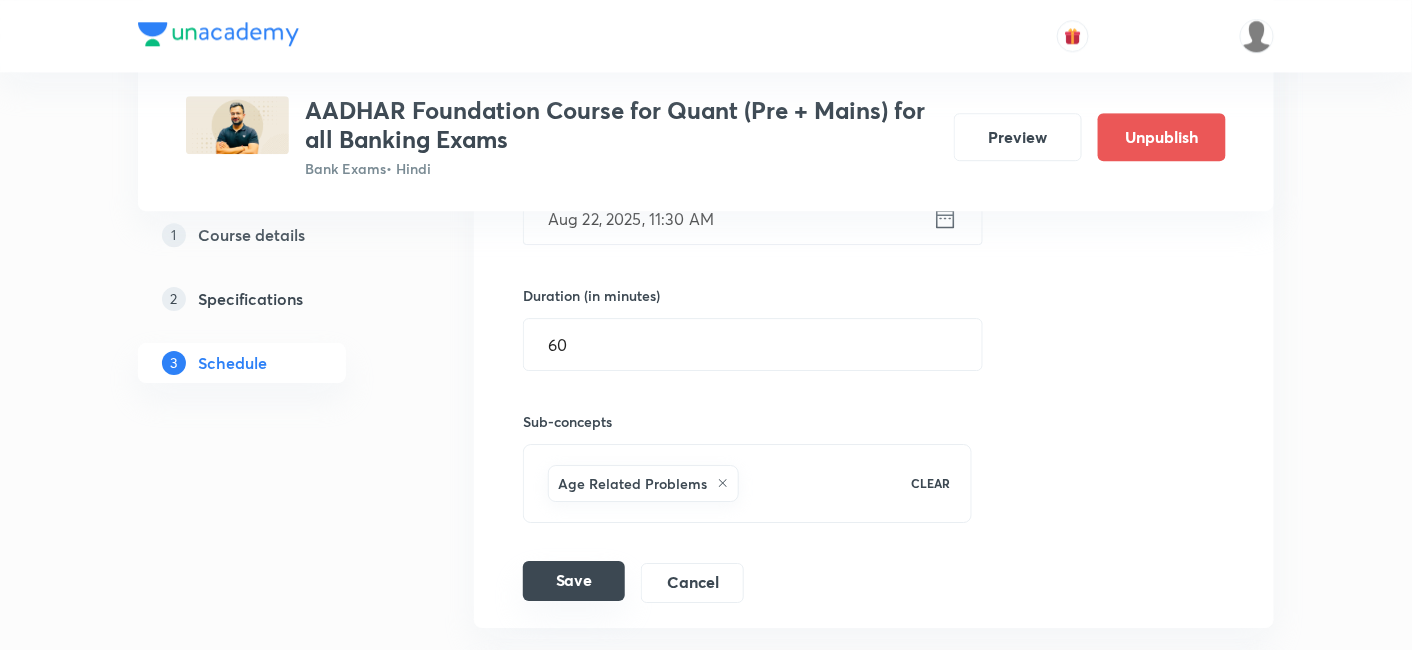 click on "Save" at bounding box center [574, 581] 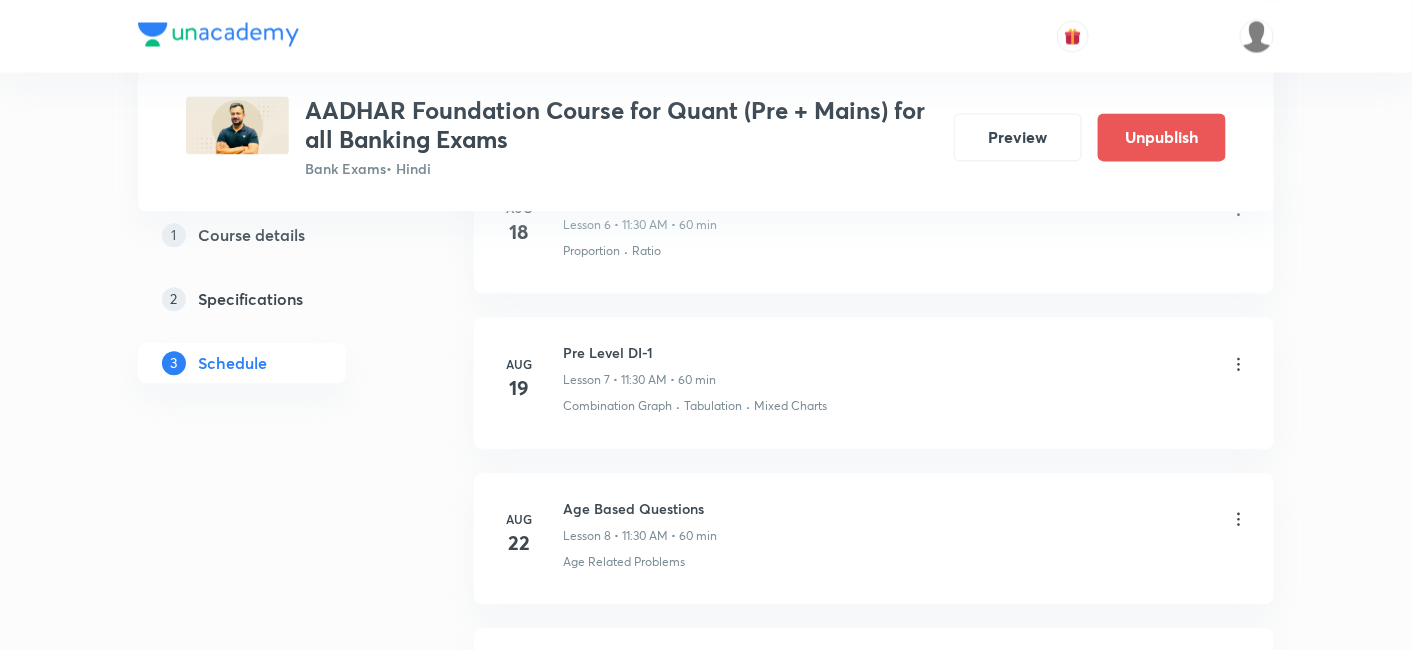 scroll, scrollTop: 1312, scrollLeft: 0, axis: vertical 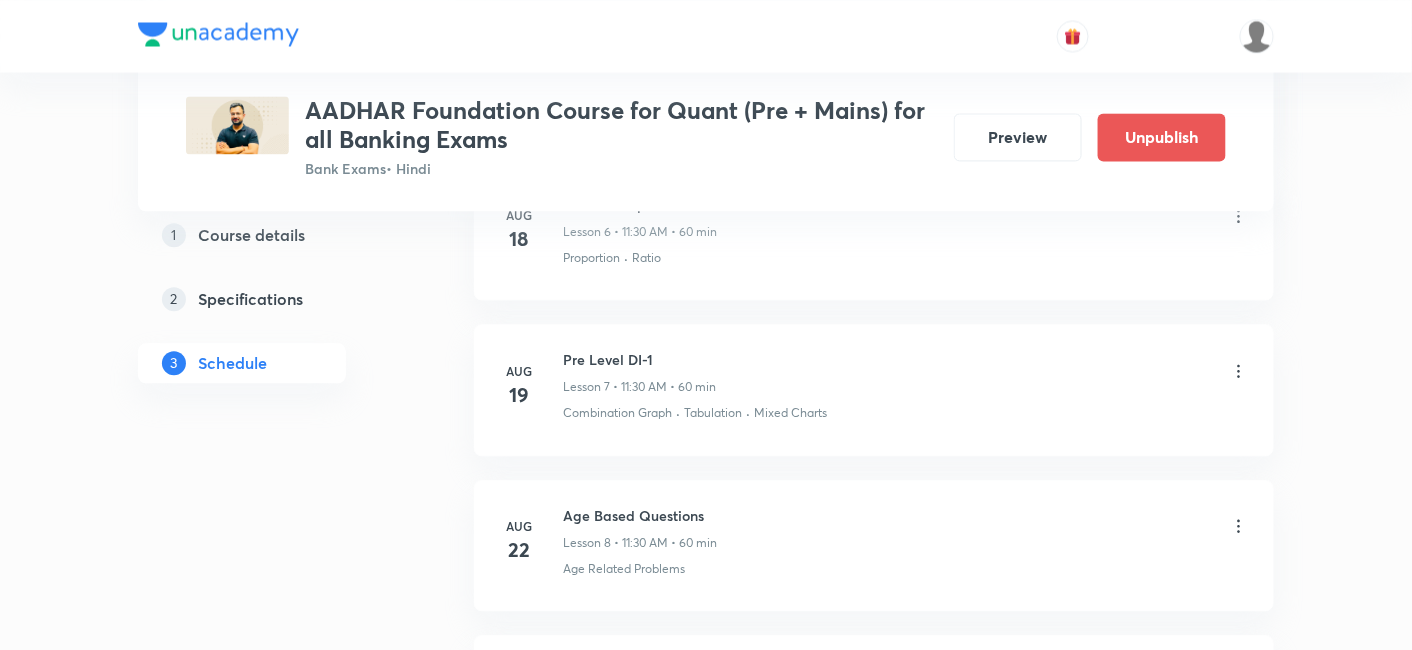 click 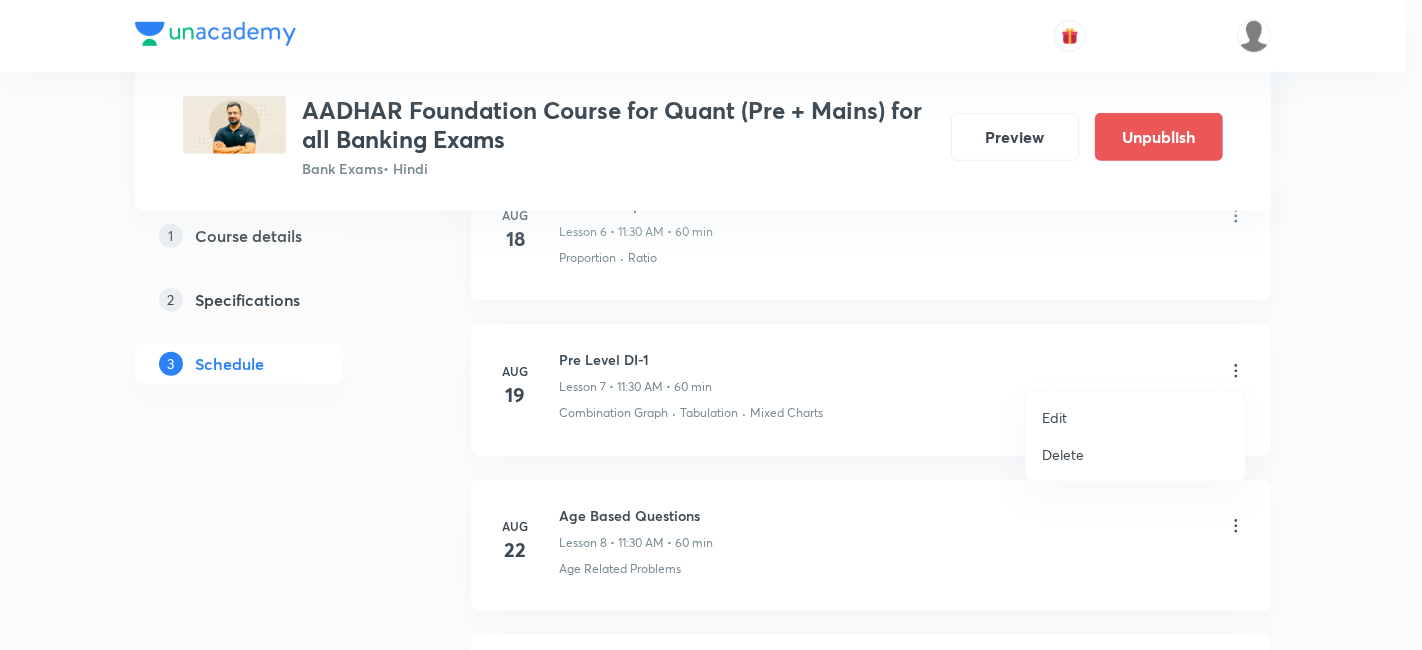 click on "Edit" at bounding box center [1135, 417] 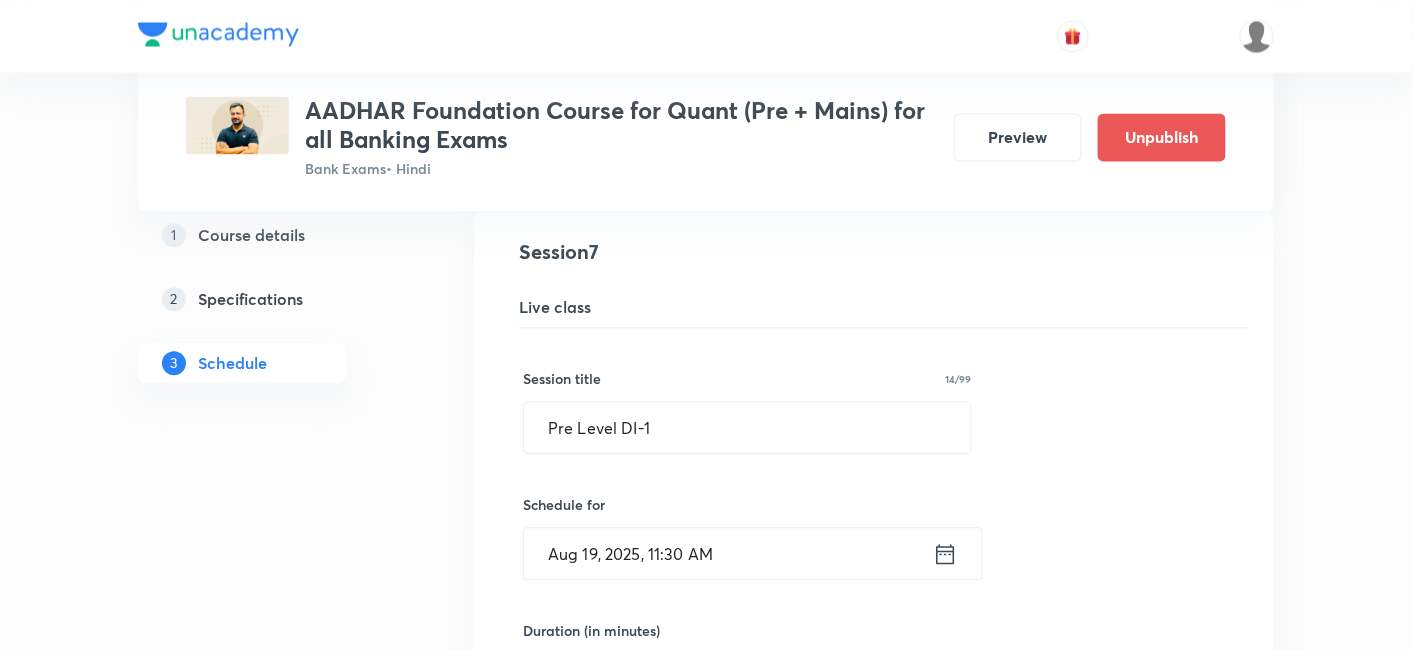 click 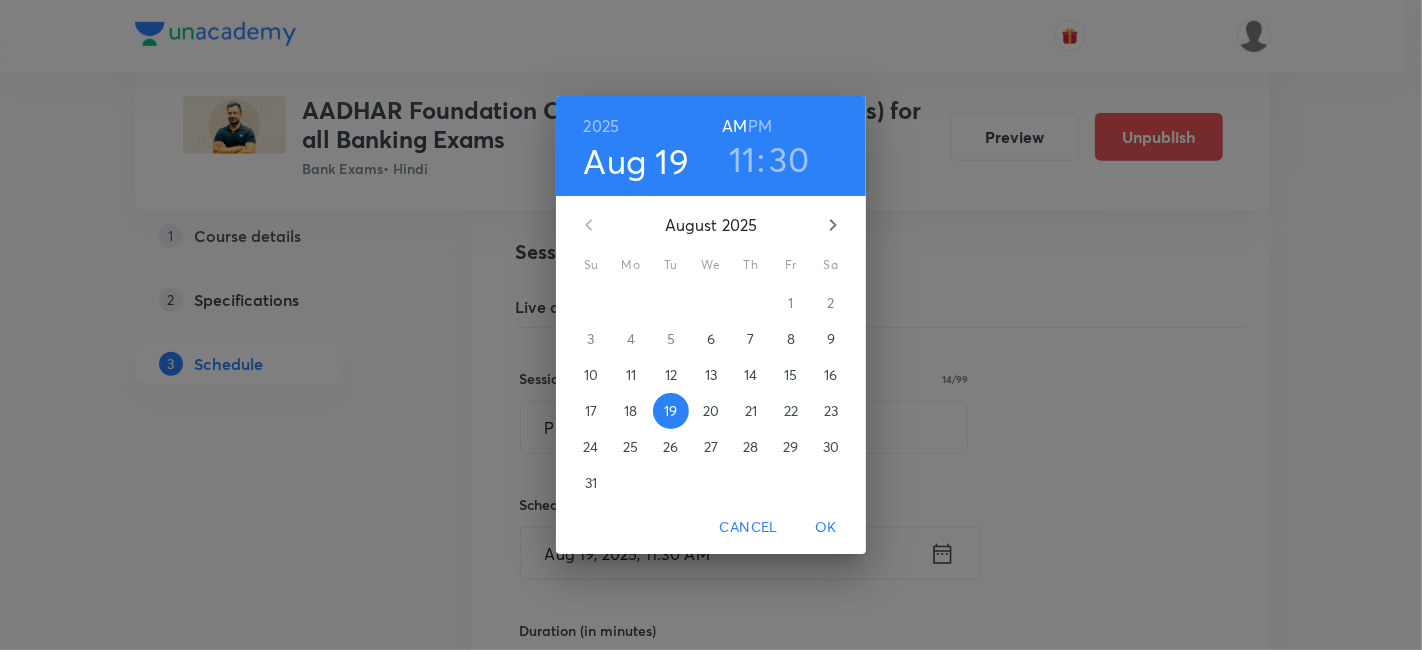 click on "21" at bounding box center [751, 411] 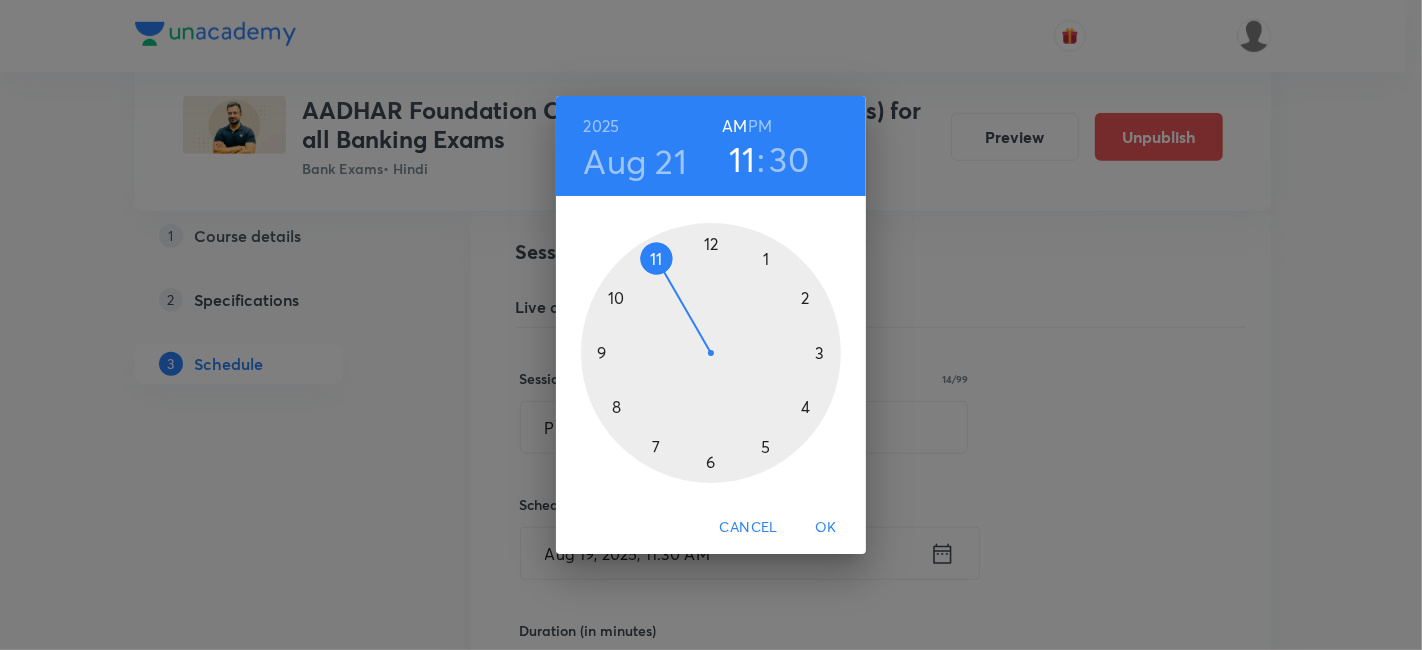 click on "OK" at bounding box center [826, 527] 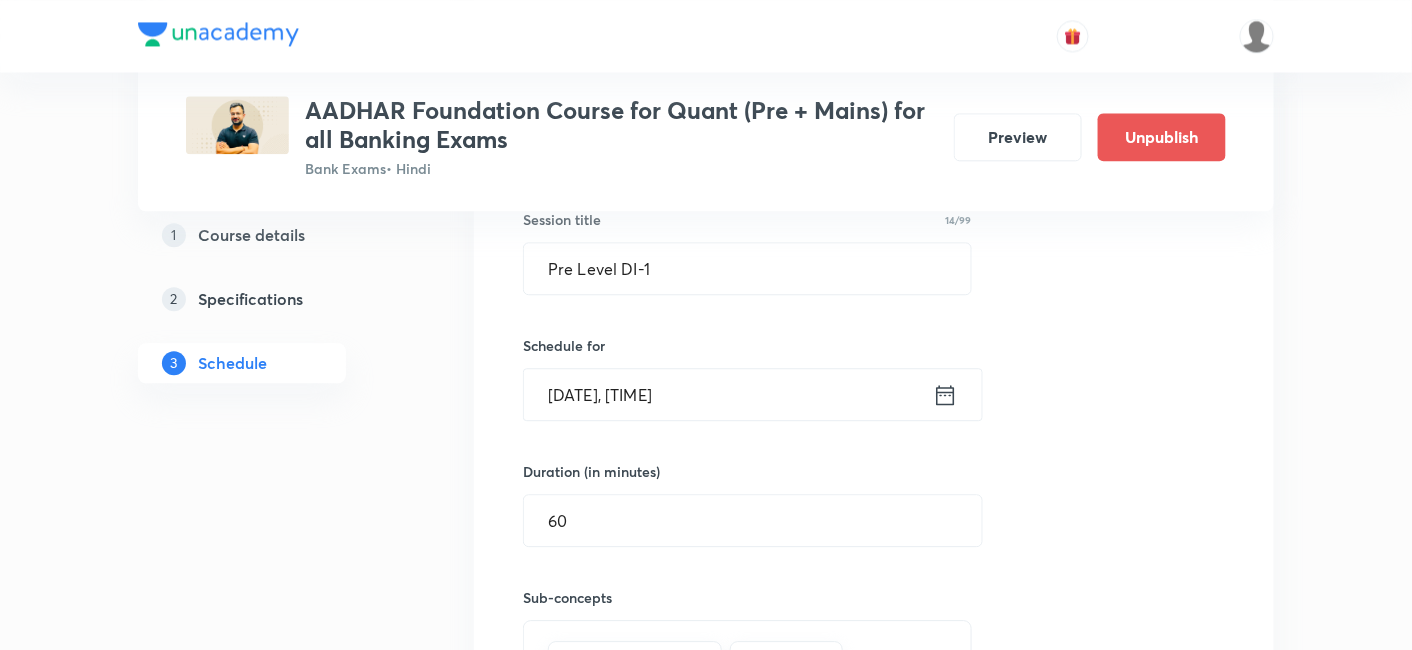 scroll, scrollTop: 1671, scrollLeft: 0, axis: vertical 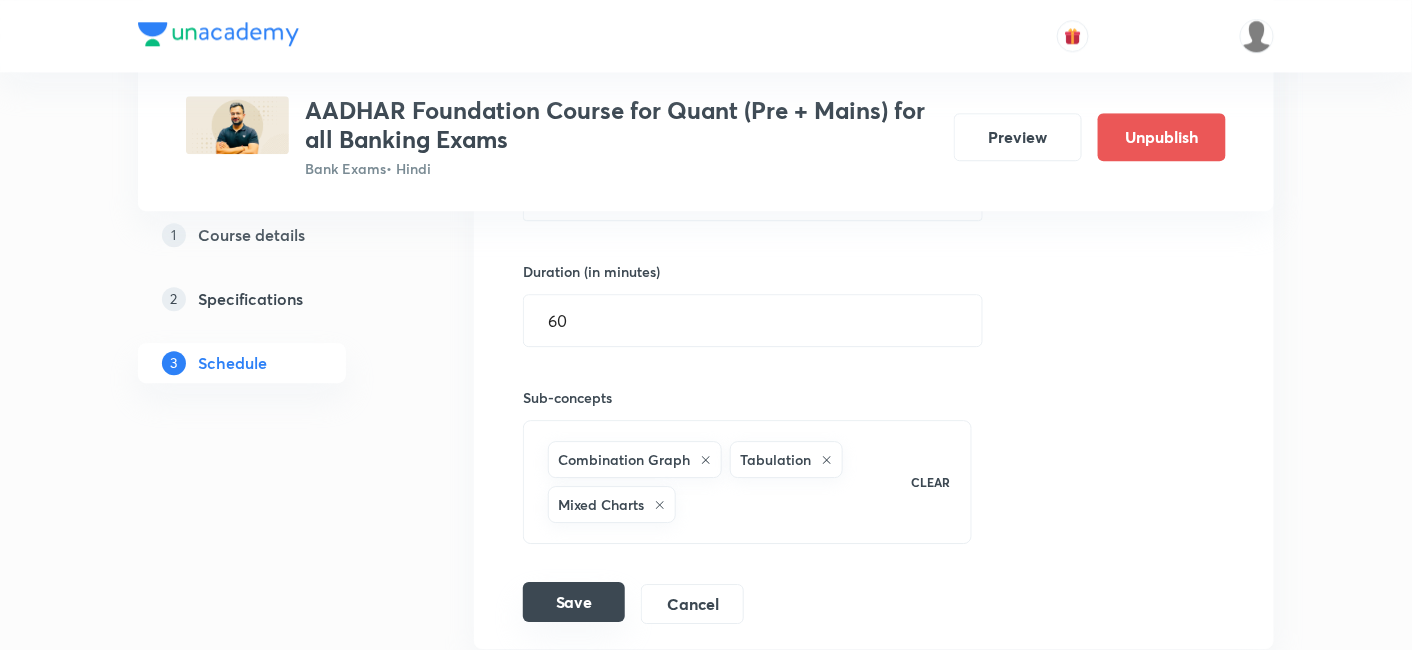 click on "Save" at bounding box center [574, 602] 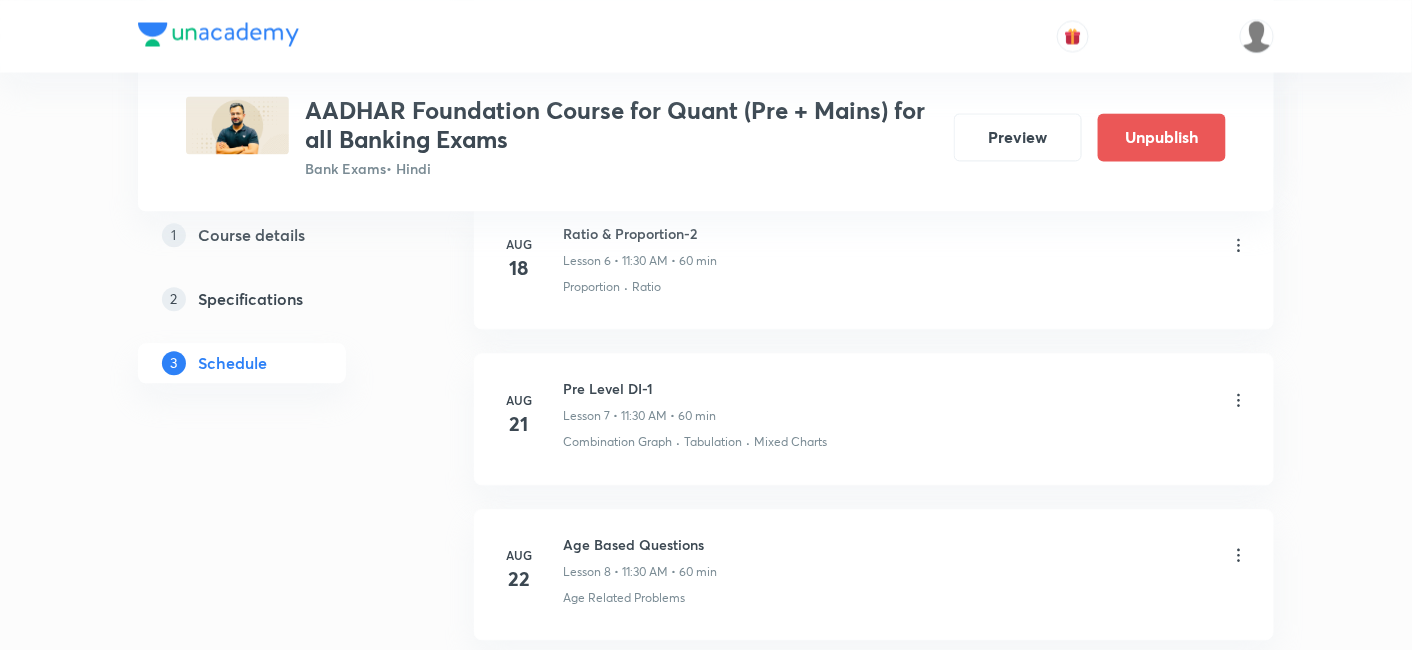 scroll, scrollTop: 1228, scrollLeft: 0, axis: vertical 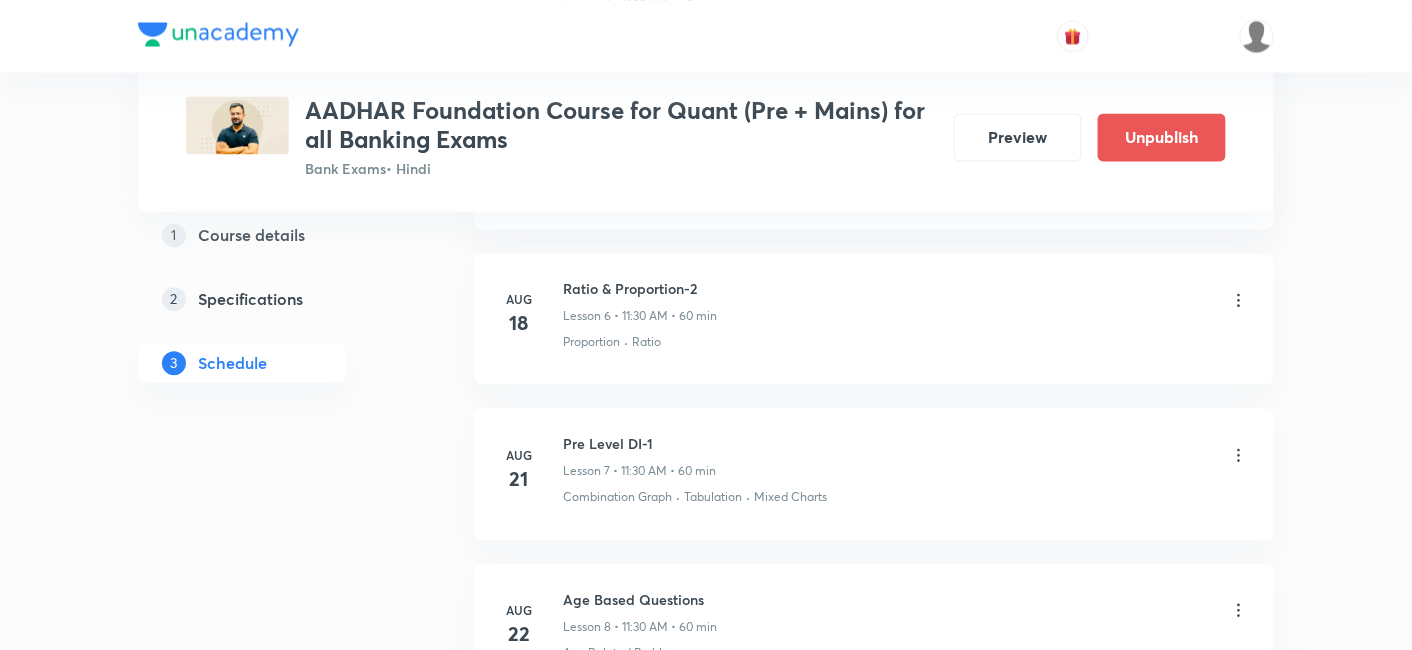 click 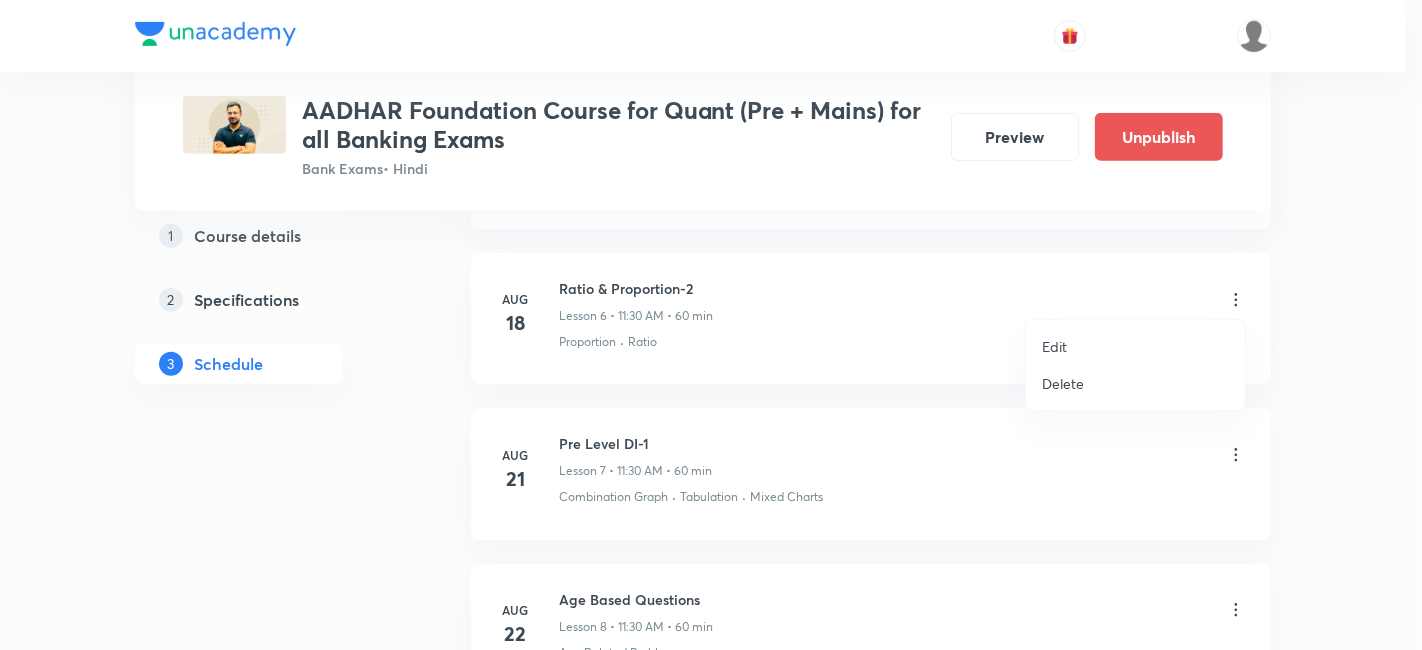 click on "Edit" at bounding box center [1054, 346] 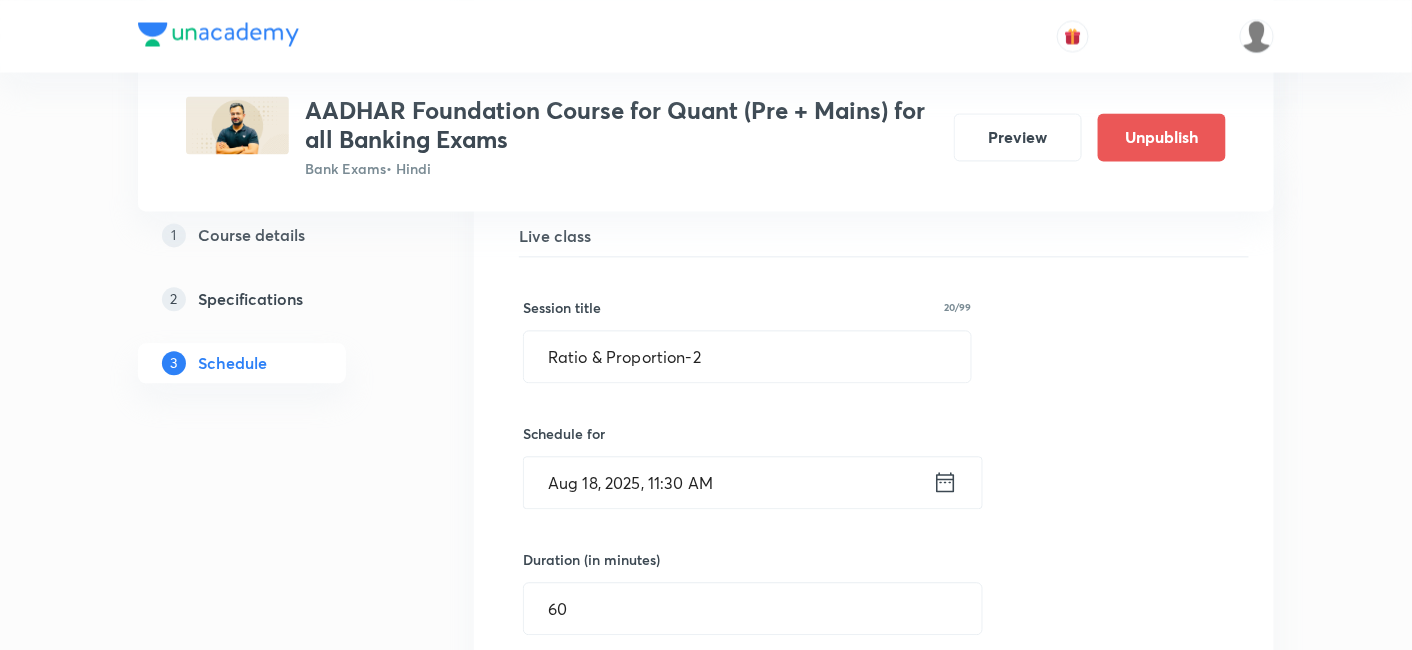 click on "Aug 18, 2025, 11:30 AM ​" at bounding box center [753, 482] 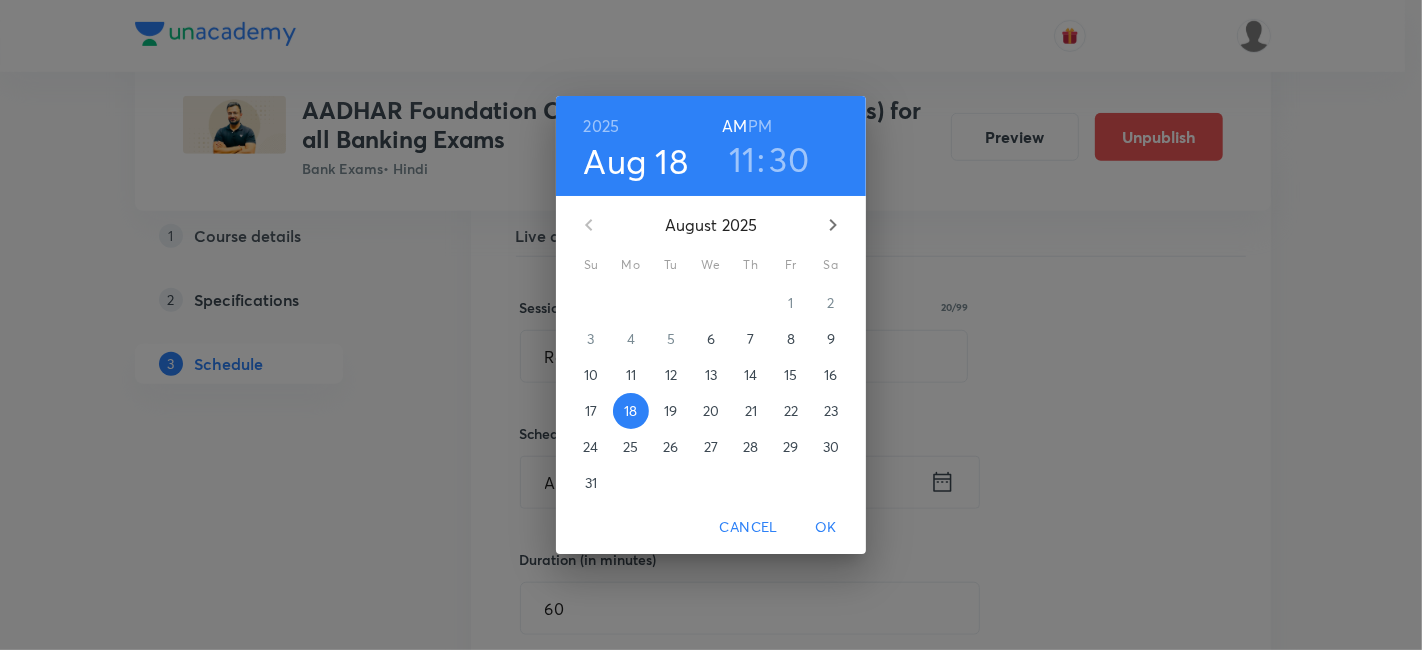click on "20" at bounding box center (711, 411) 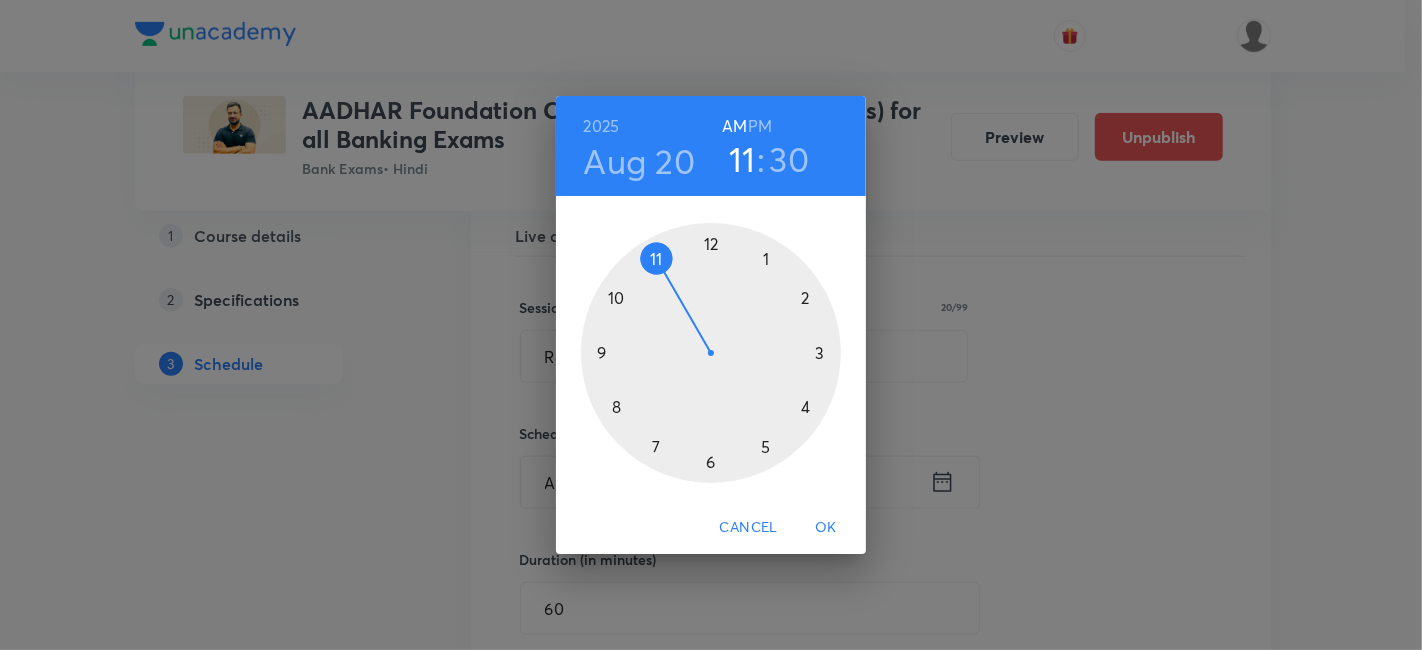 click on "OK" at bounding box center [826, 527] 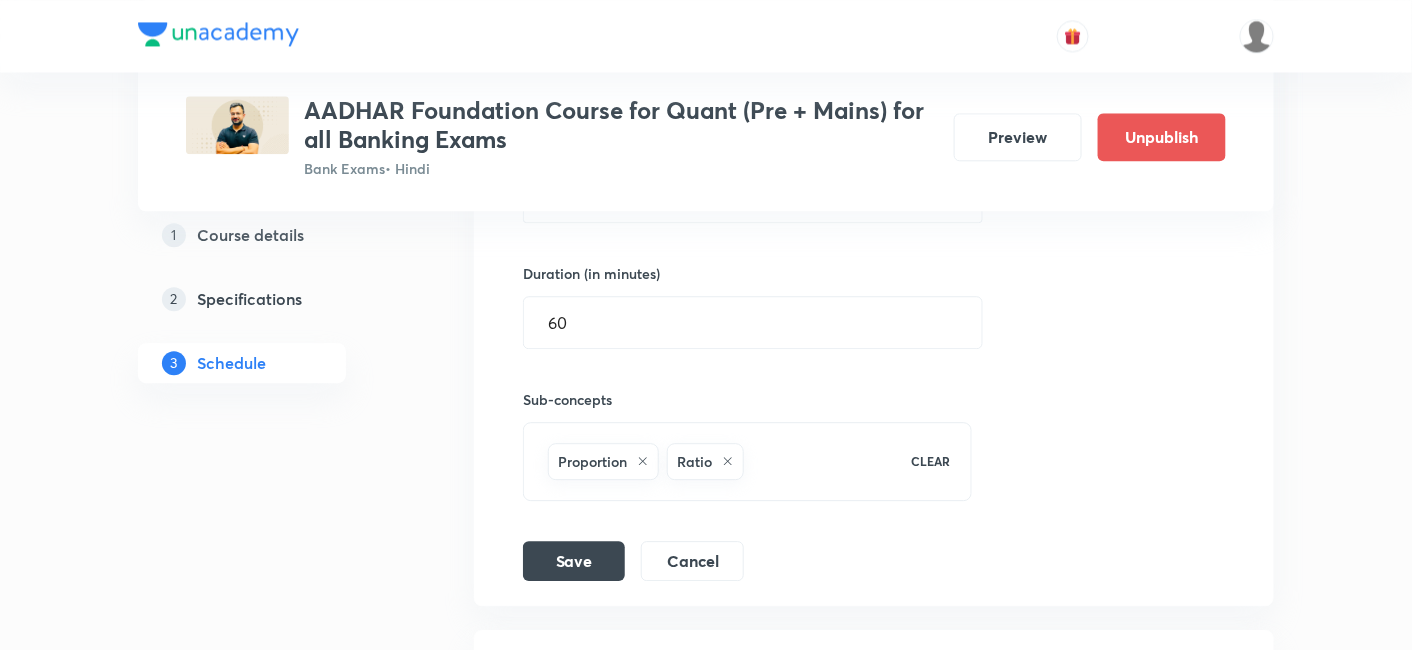 scroll, scrollTop: 1555, scrollLeft: 0, axis: vertical 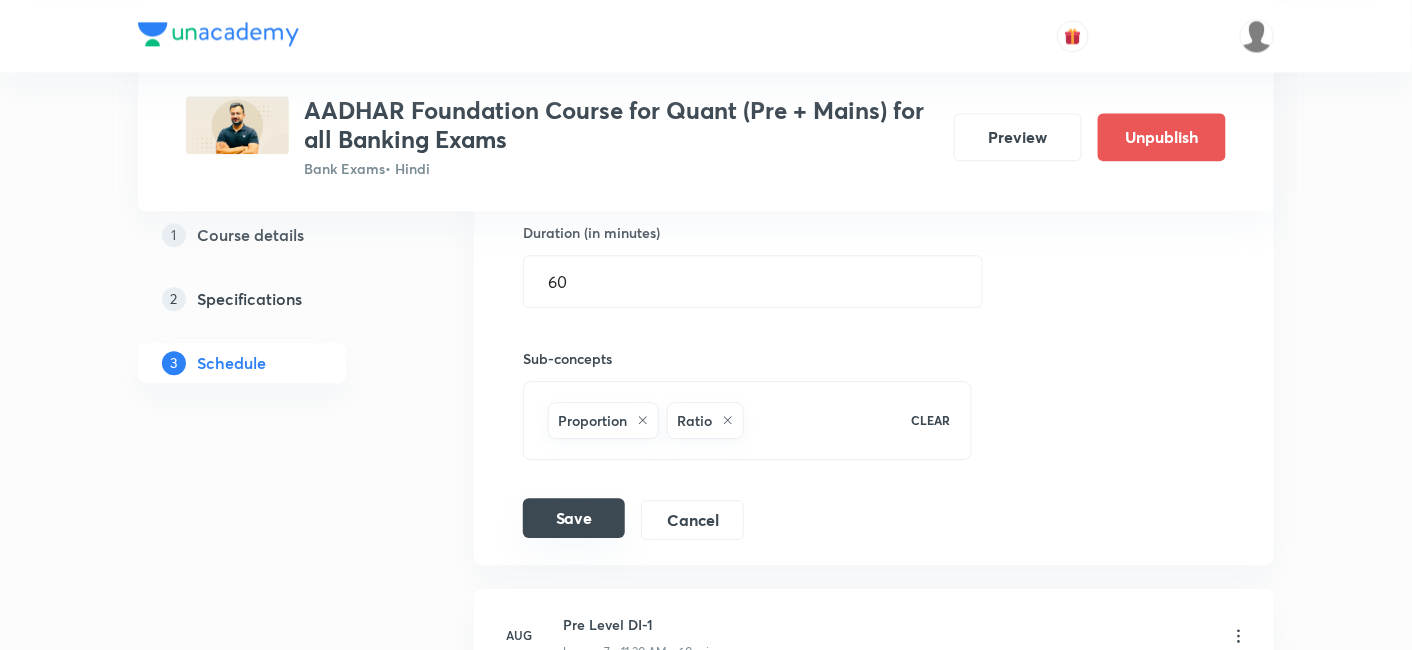 click on "Save" at bounding box center [574, 518] 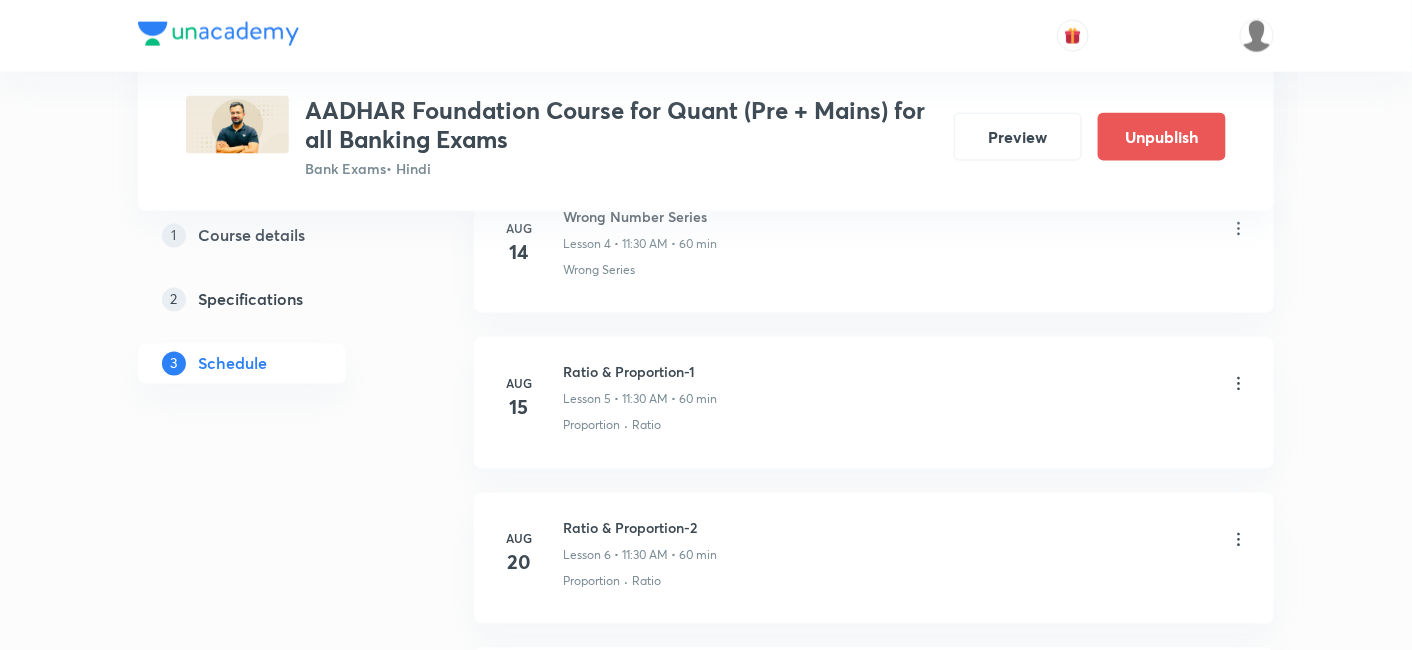 scroll, scrollTop: 986, scrollLeft: 0, axis: vertical 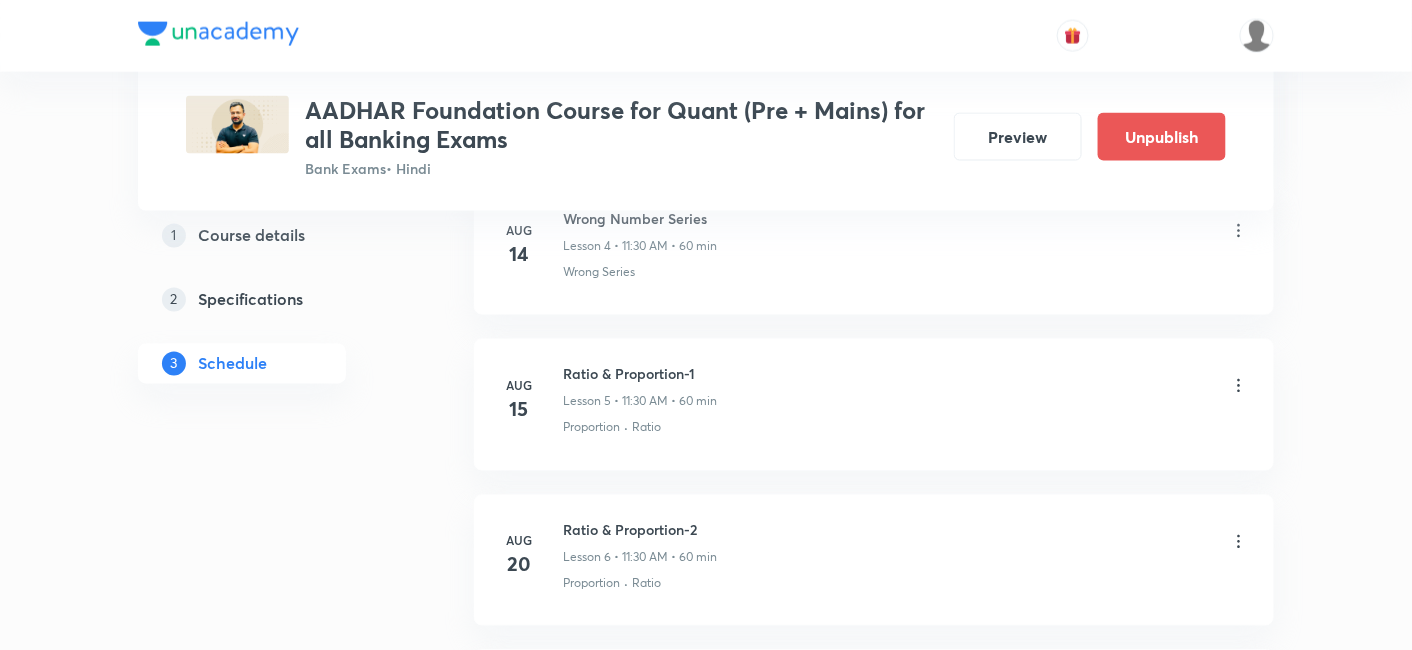 click 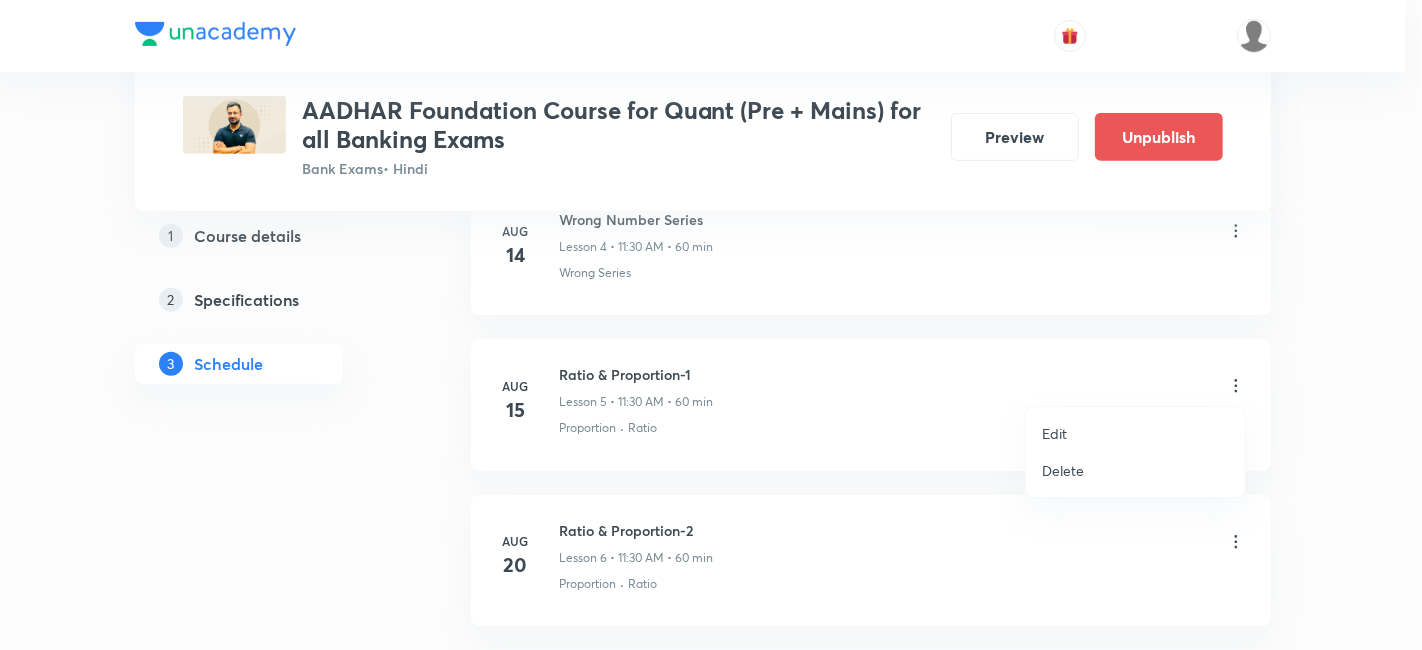 click on "Edit" at bounding box center (1135, 433) 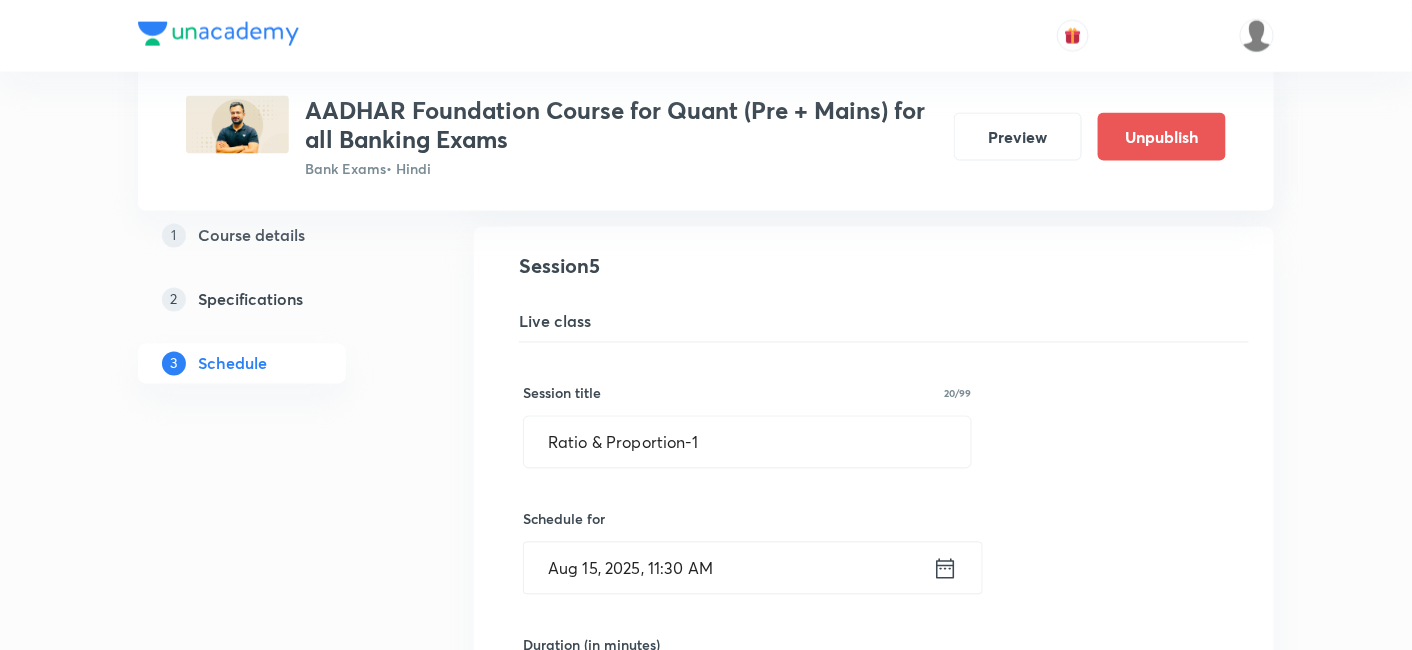 click 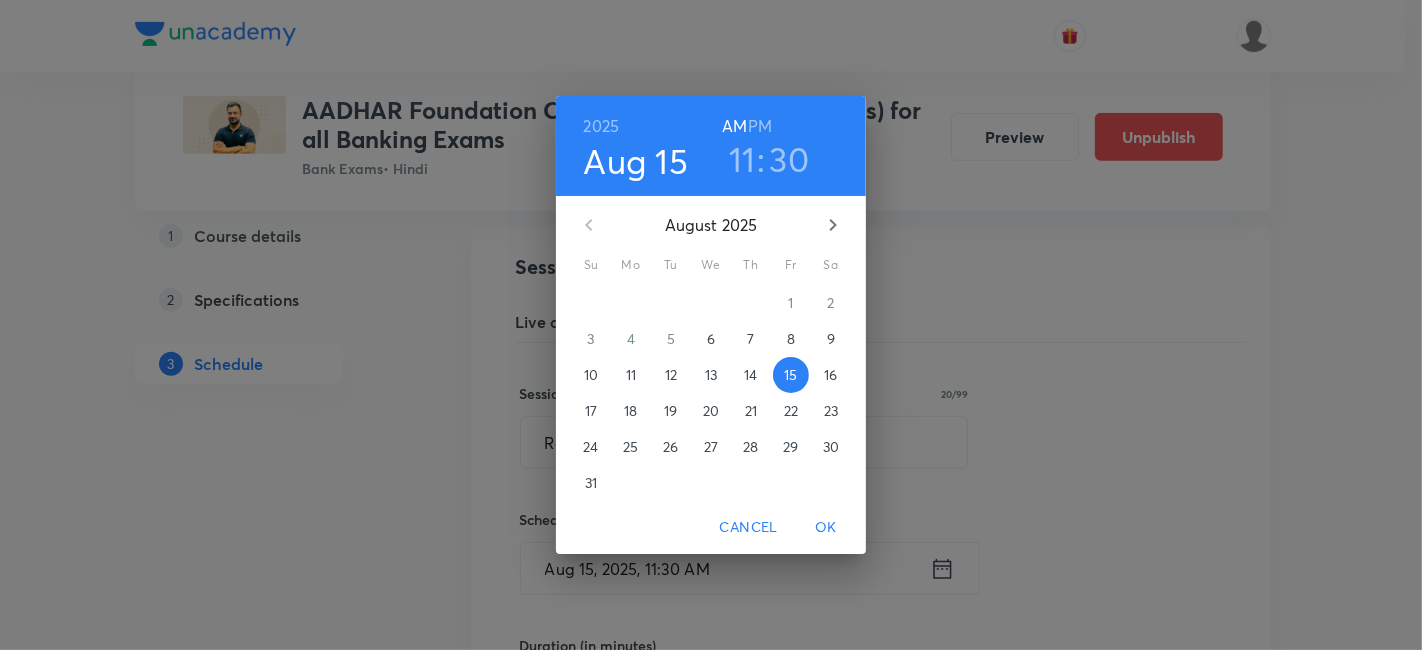 click on "19" at bounding box center (671, 411) 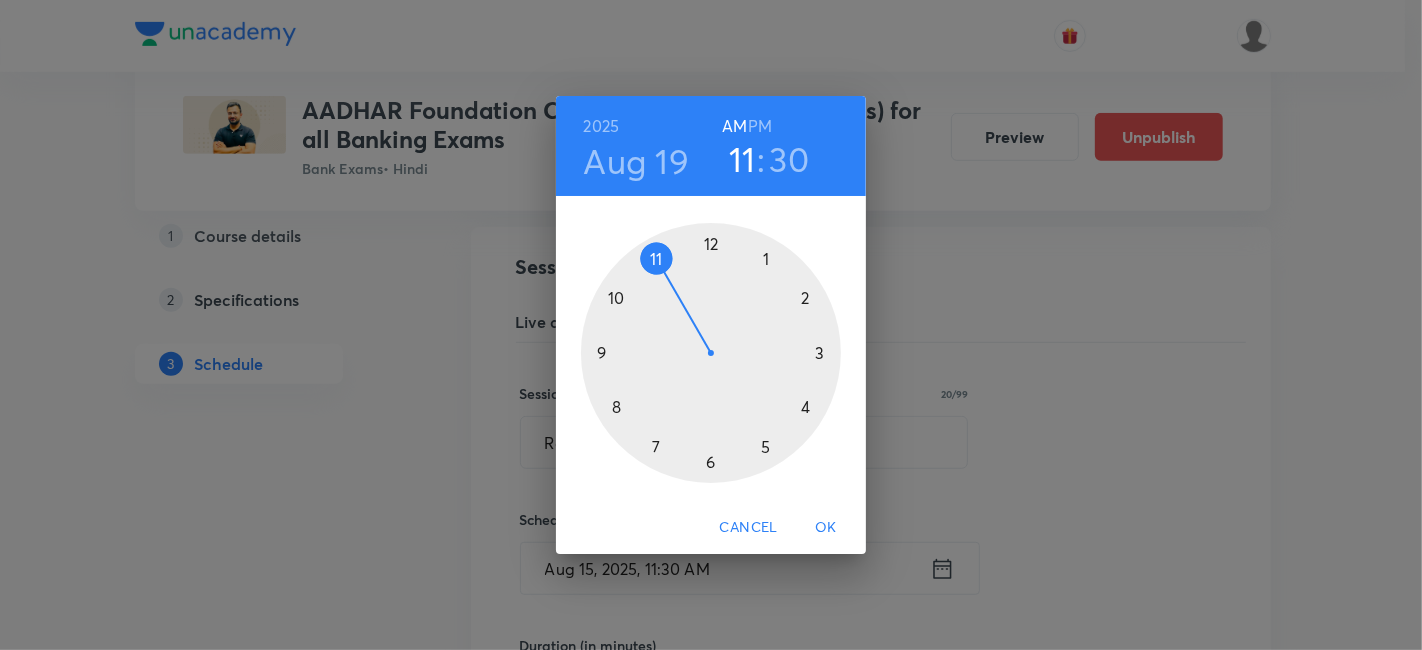 click on "OK" at bounding box center (826, 527) 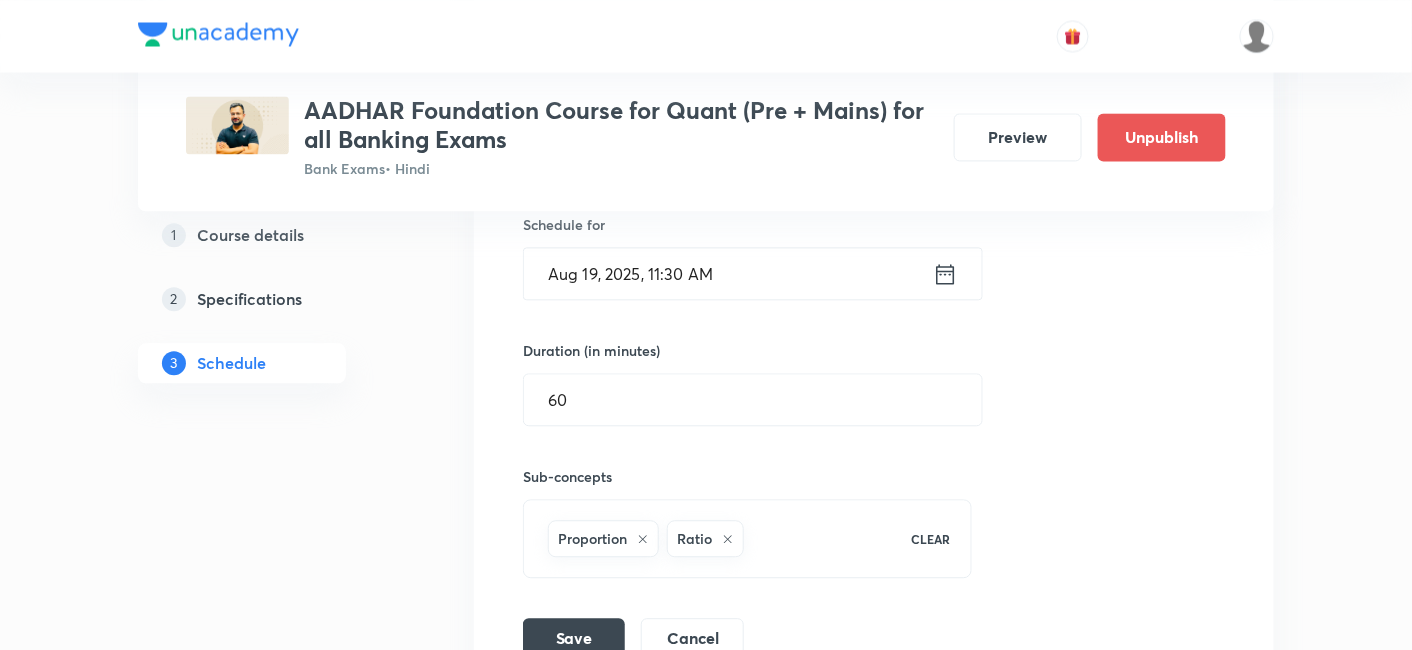 scroll, scrollTop: 1286, scrollLeft: 0, axis: vertical 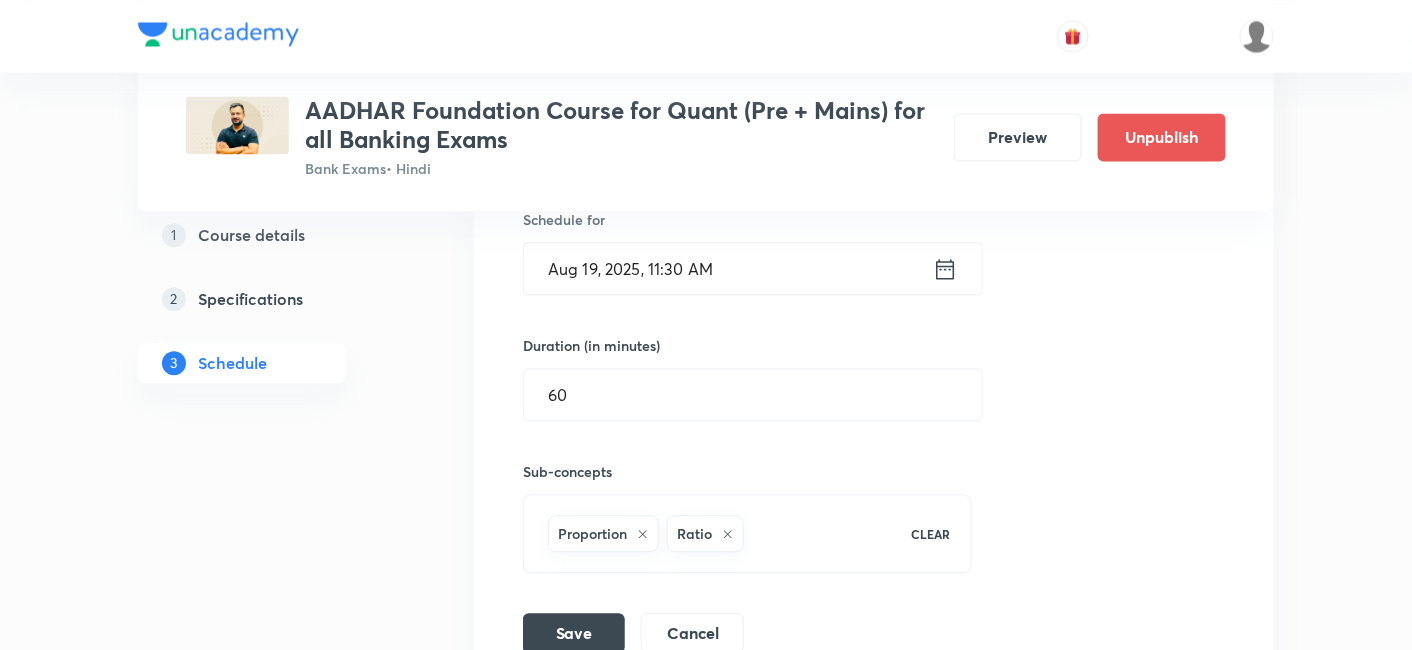 click on "Session title 20/99 Ratio & Proportion-1 ​ Schedule for Aug 19, 2025, 11:30 AM ​ Duration (in minutes) 60 ​ Sub-concepts Proportion Ratio CLEAR Save Cancel" at bounding box center (874, 348) 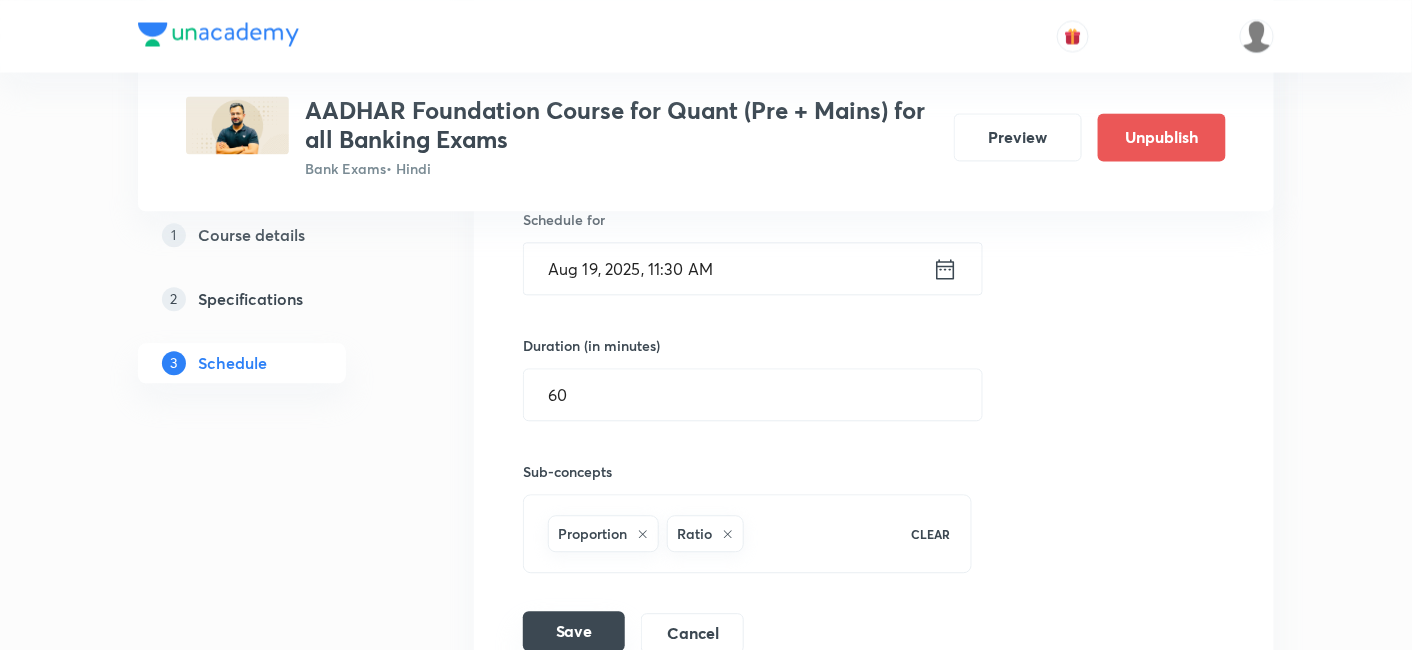 click on "Save" at bounding box center (574, 631) 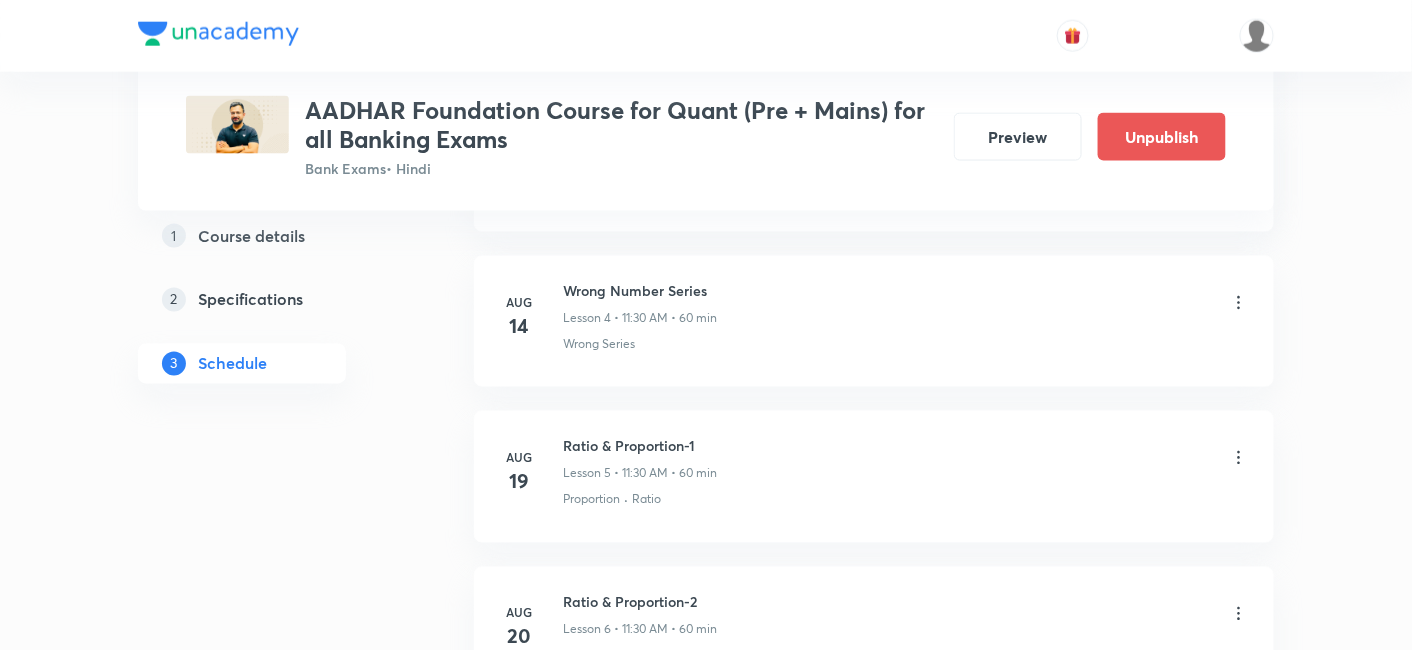 scroll, scrollTop: 913, scrollLeft: 0, axis: vertical 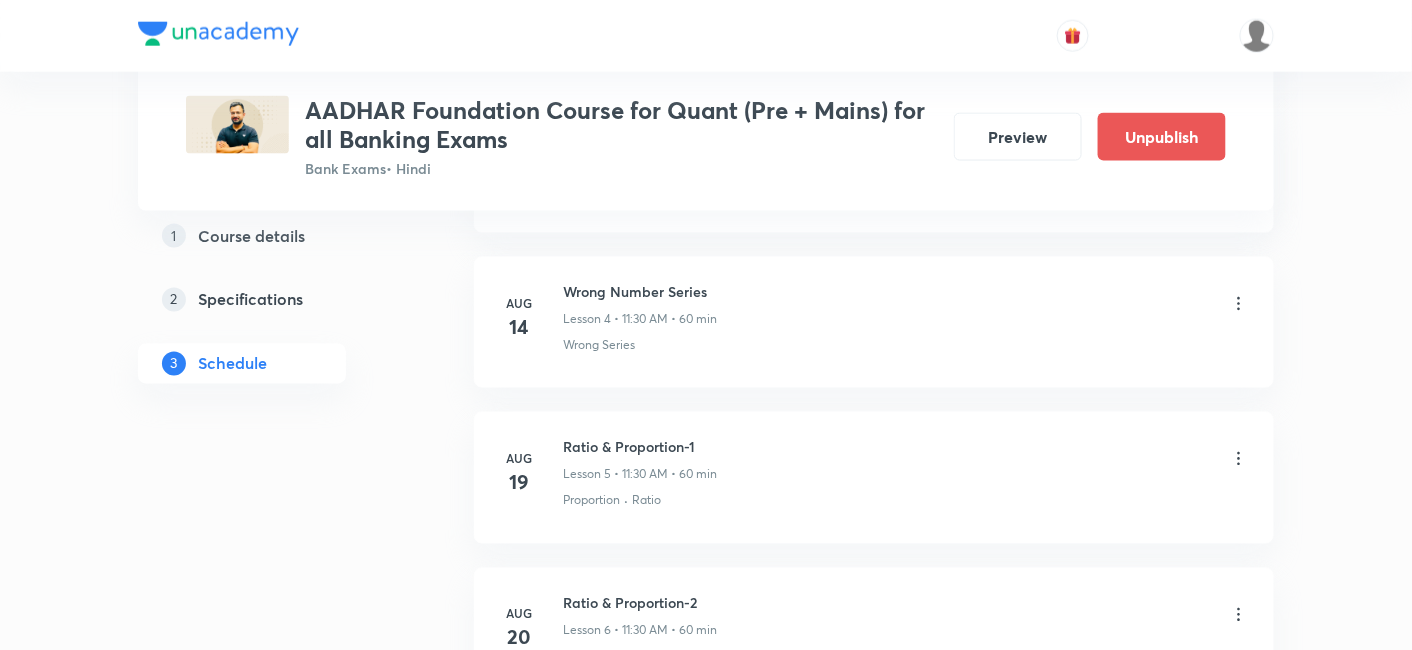 click 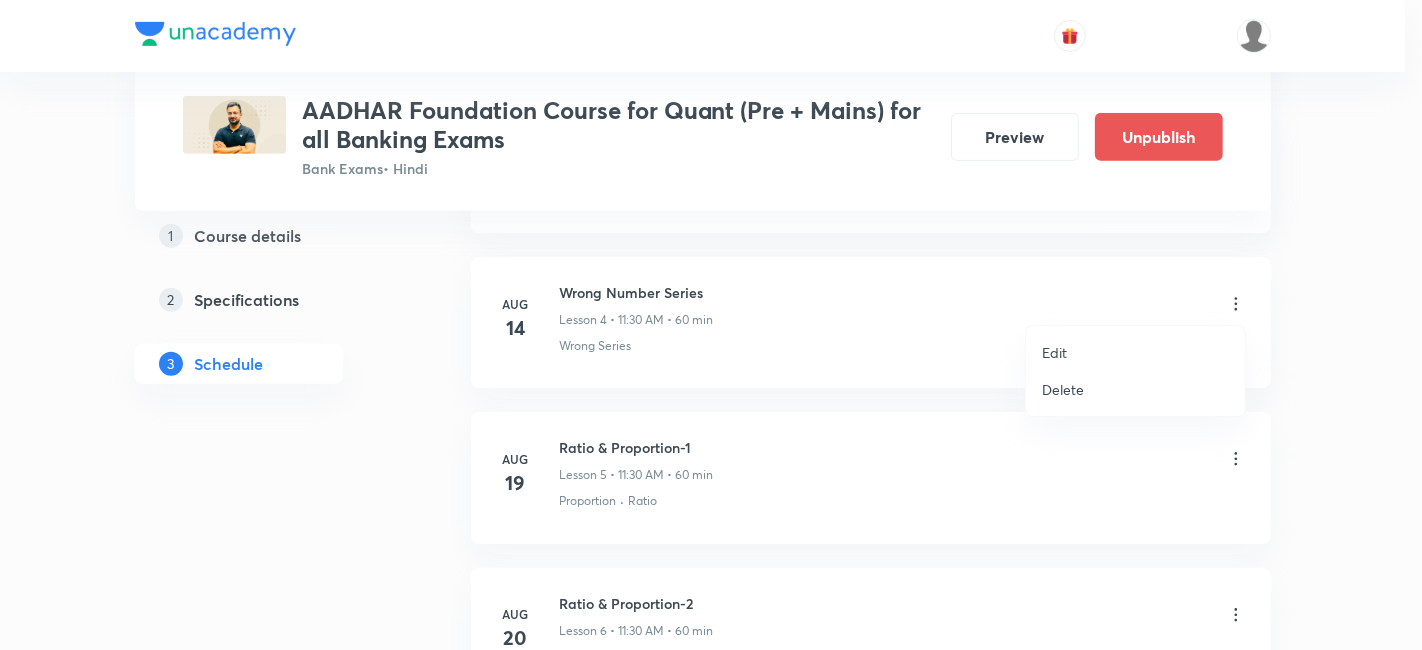 click on "Edit" at bounding box center [1135, 352] 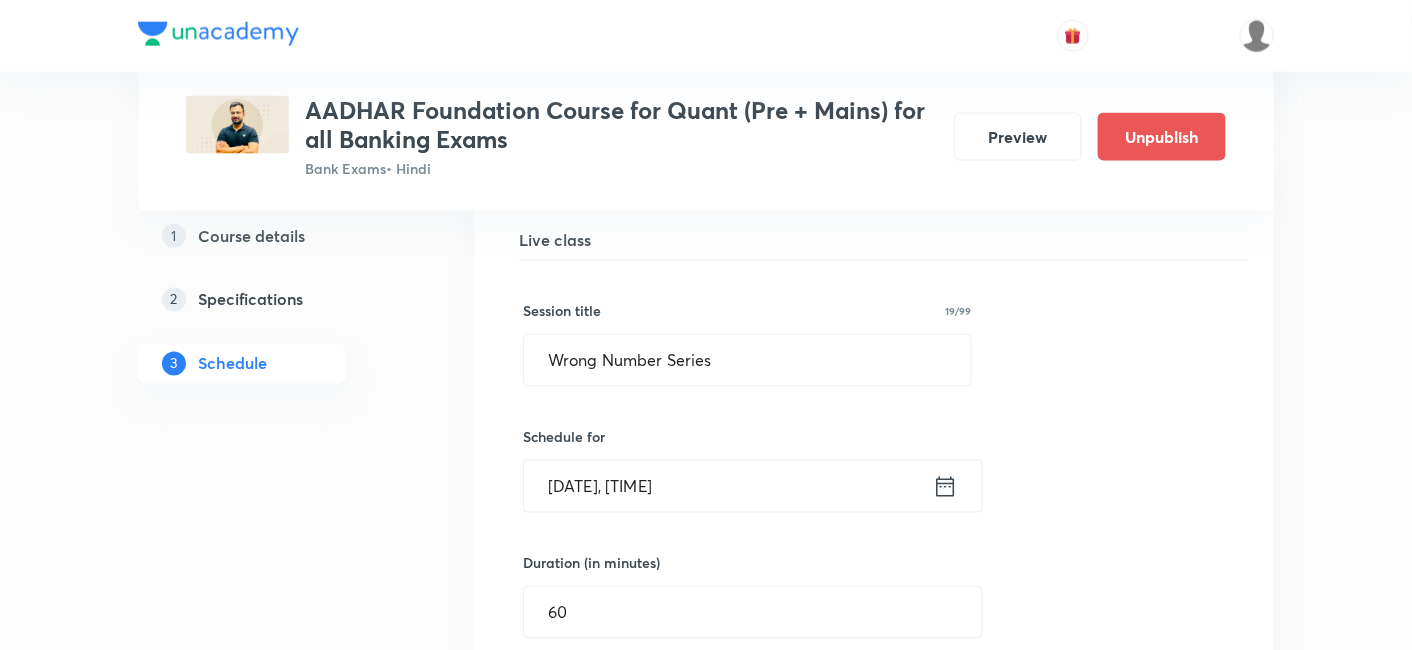 click 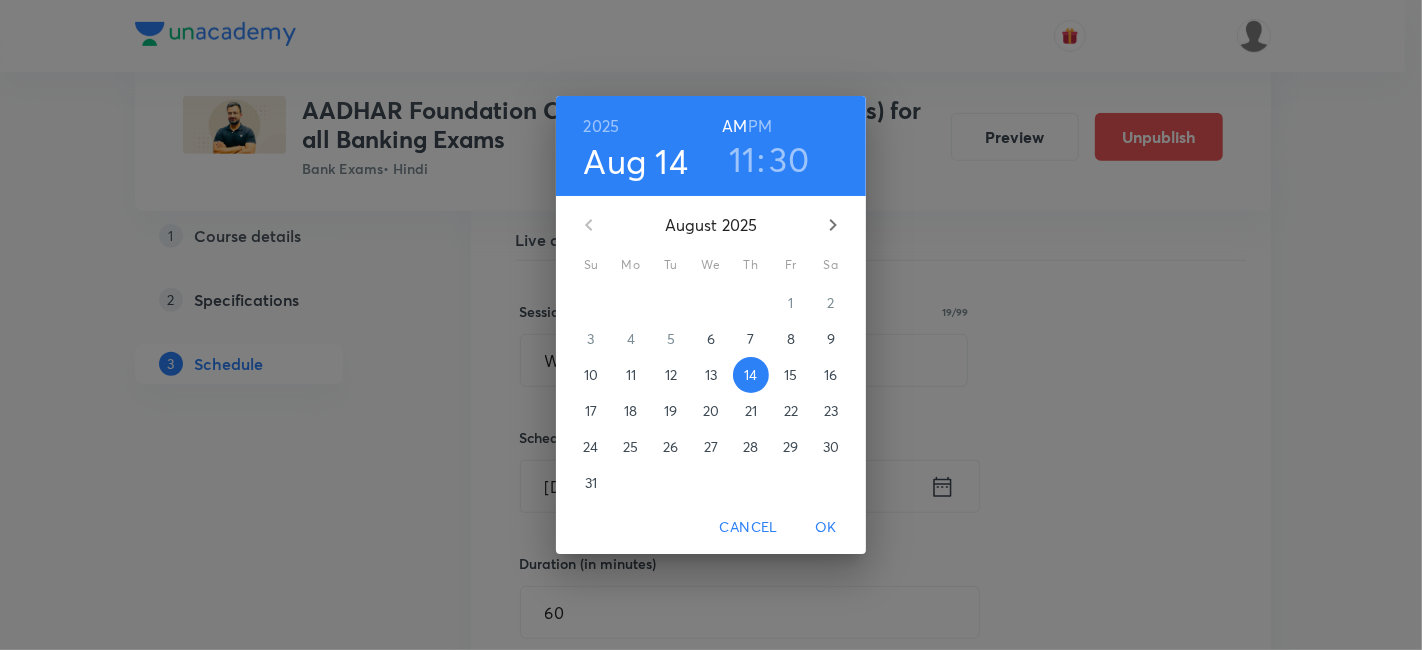 click on "18" at bounding box center [631, 411] 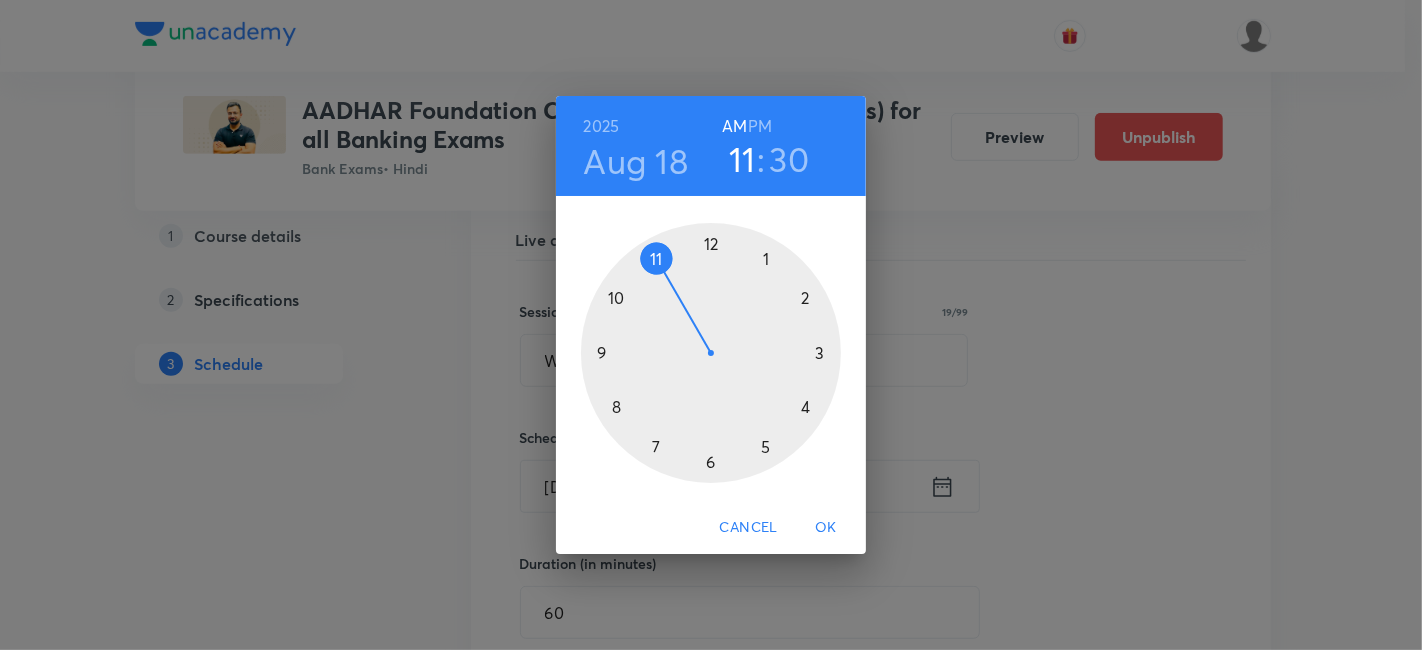 click on "OK" at bounding box center (826, 527) 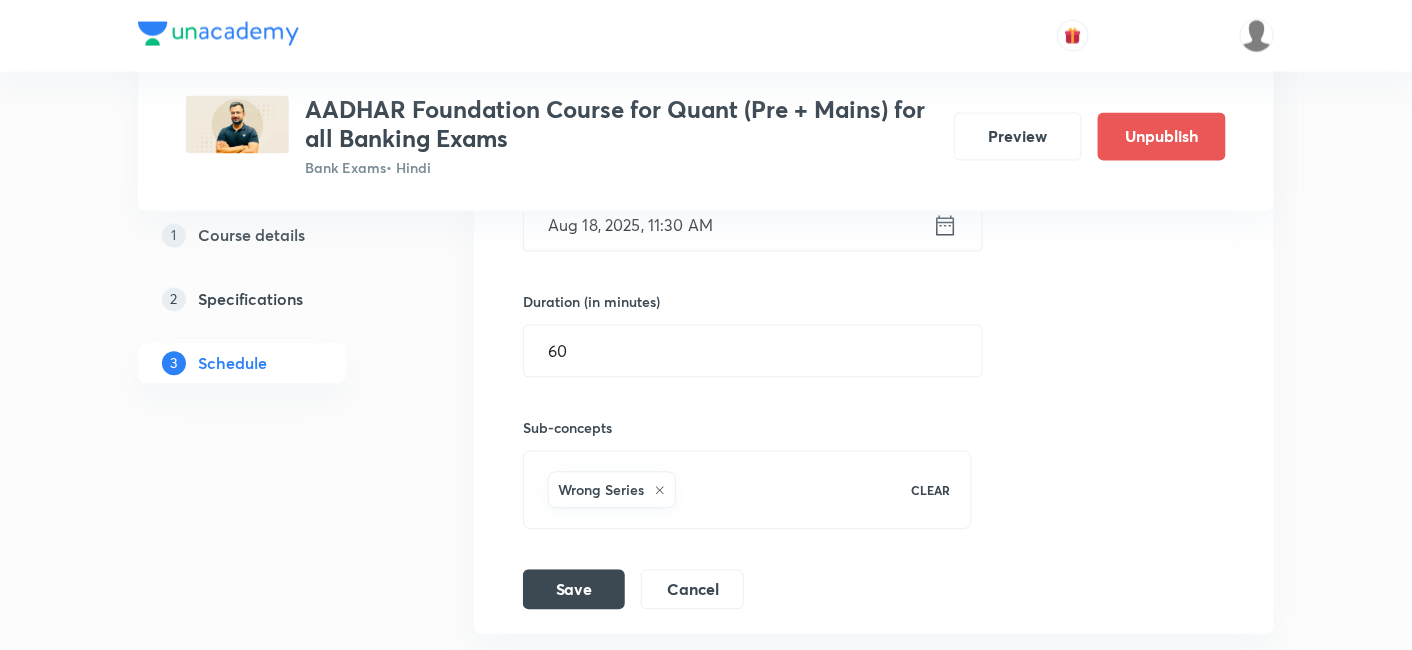 scroll, scrollTop: 1175, scrollLeft: 0, axis: vertical 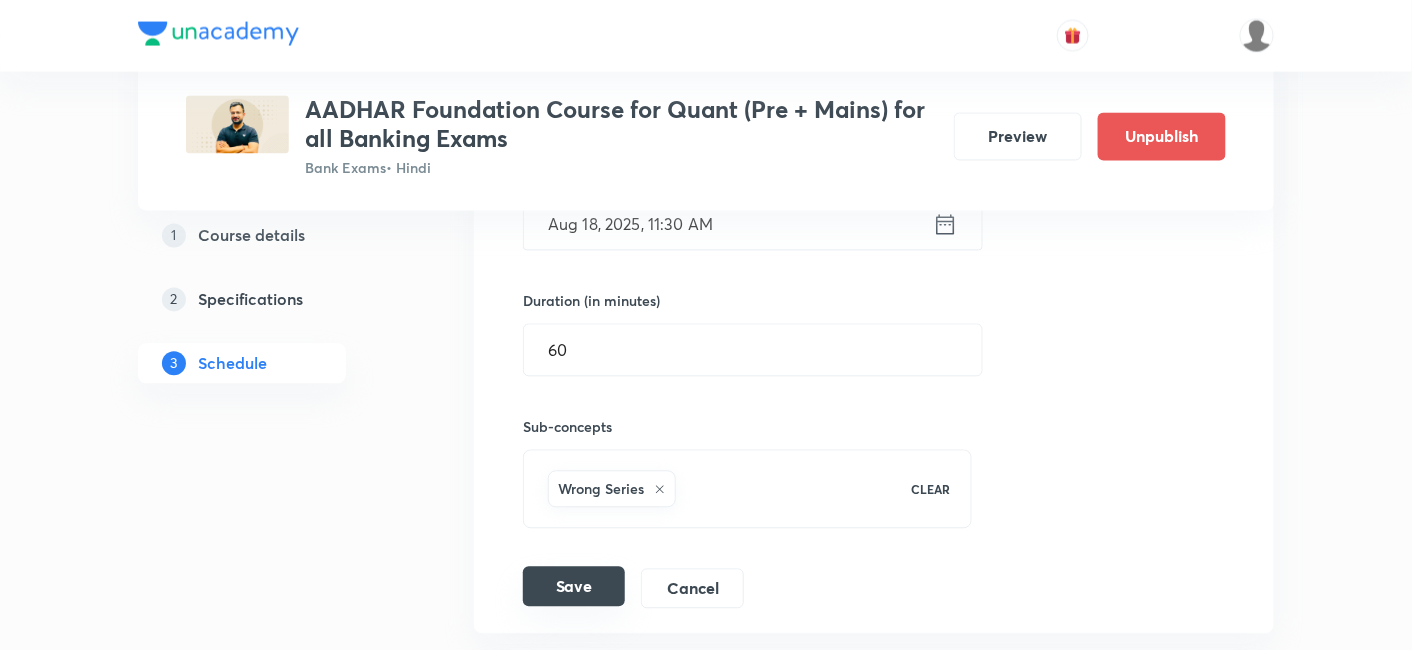 click on "Save" at bounding box center [574, 587] 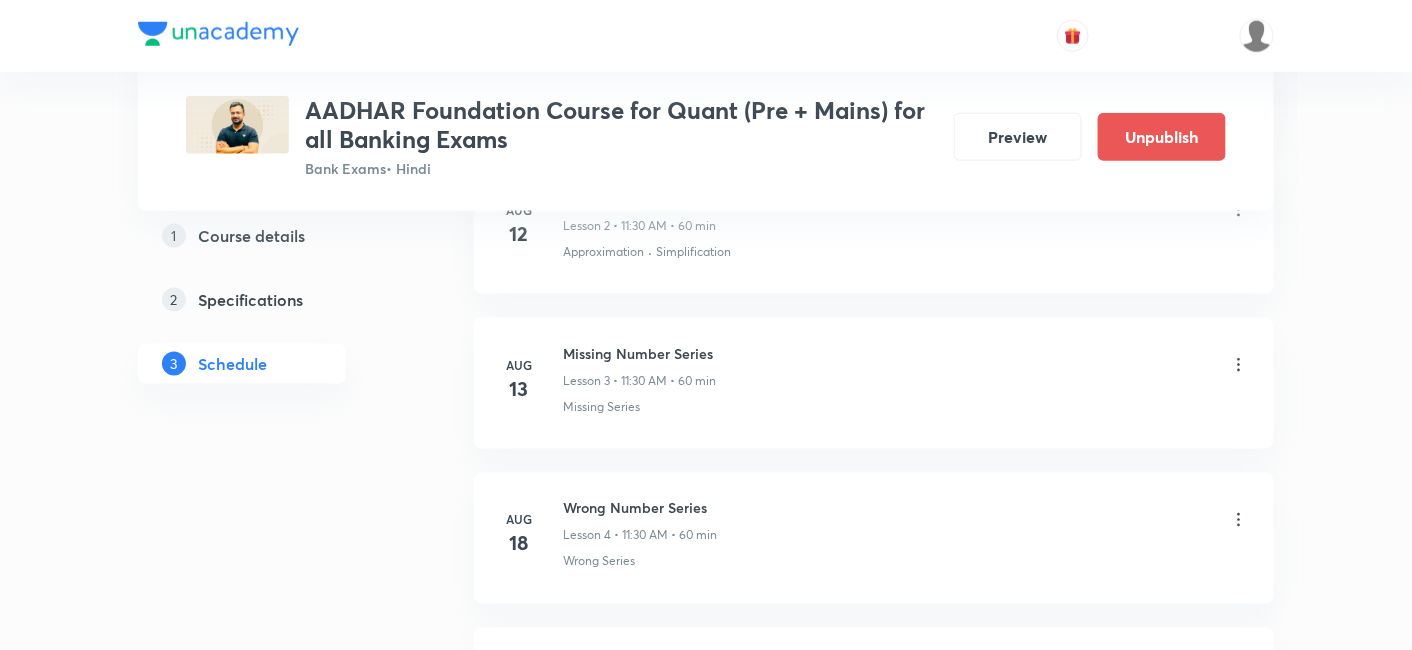 scroll, scrollTop: 695, scrollLeft: 0, axis: vertical 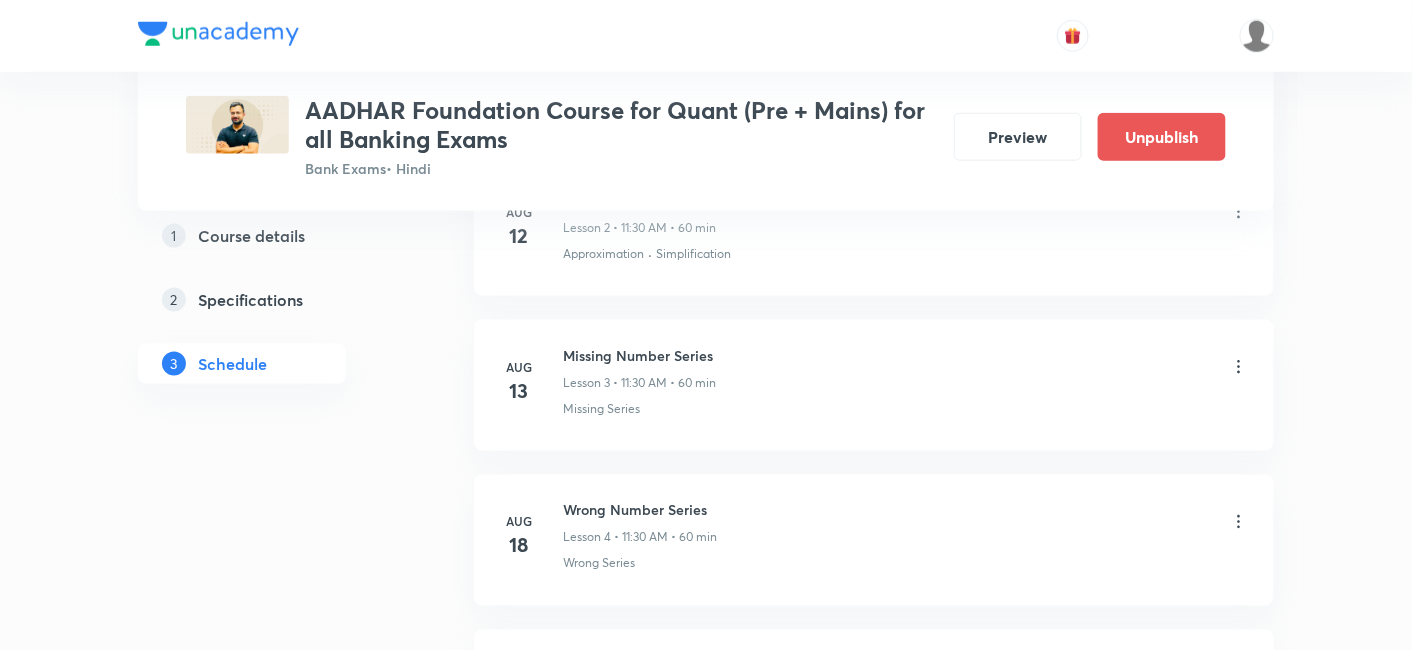 click 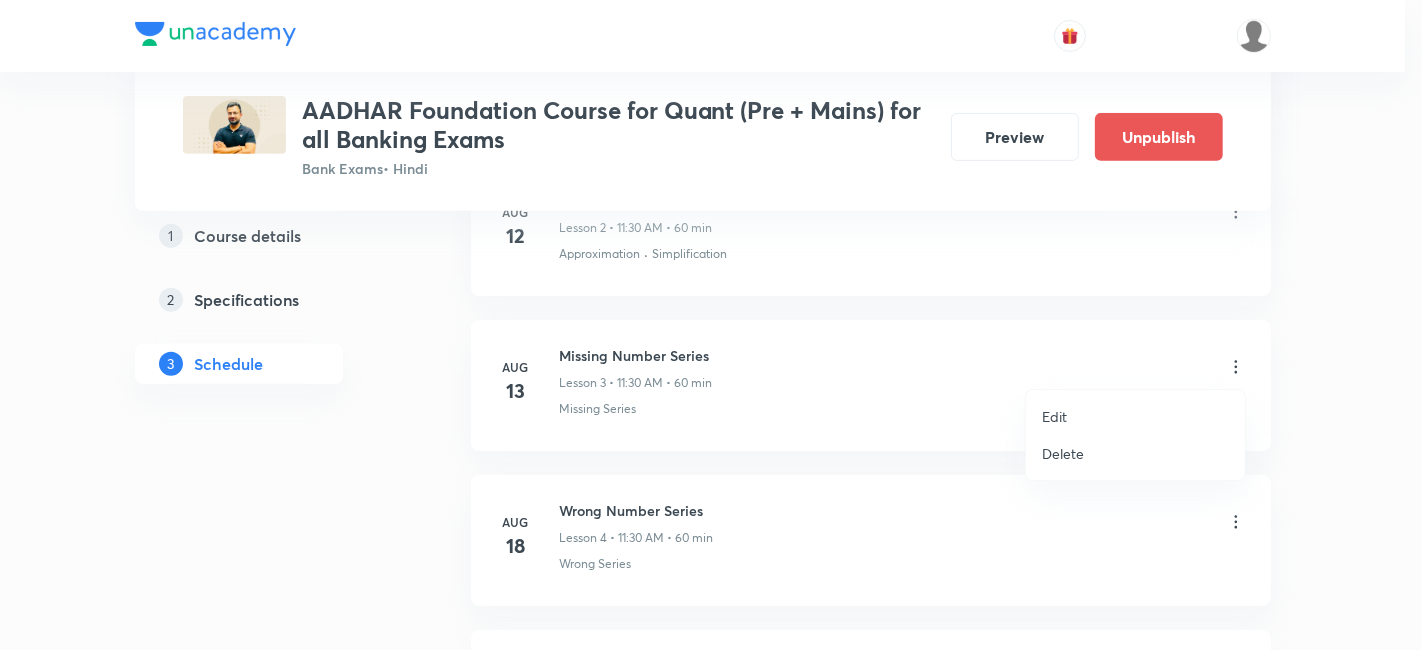 click on "Edit" at bounding box center (1135, 416) 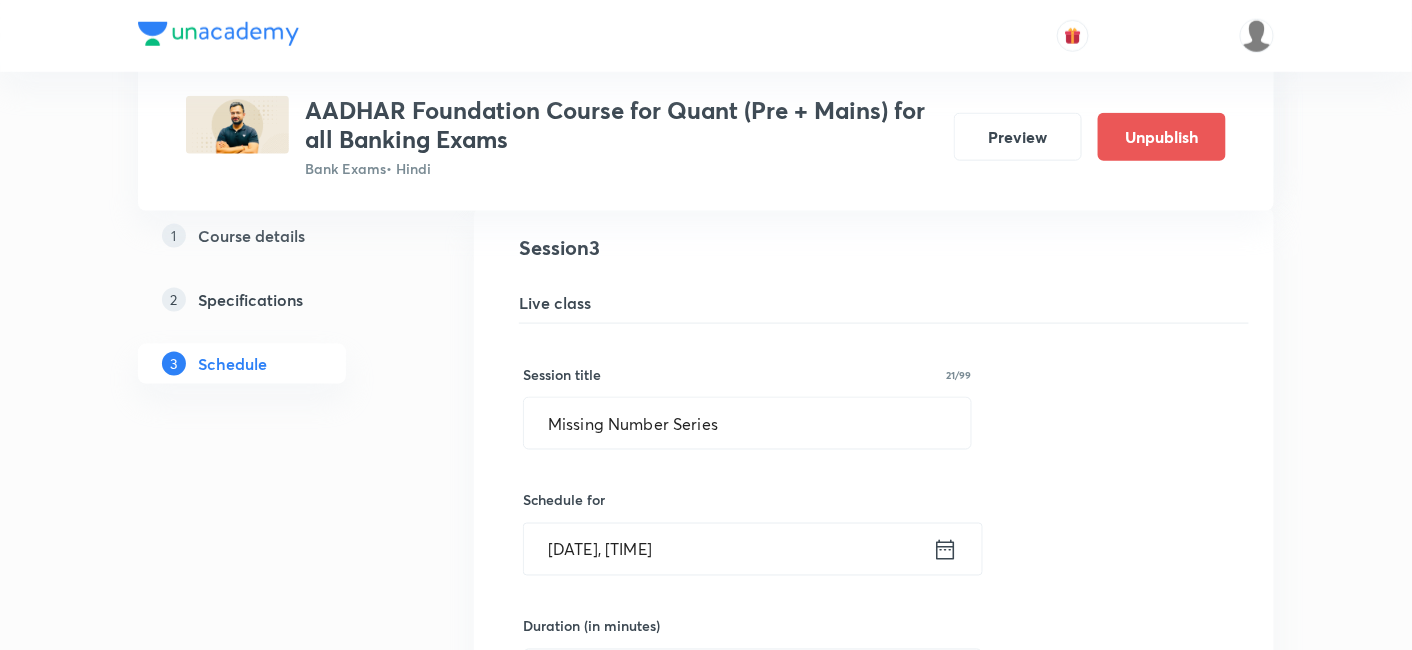 click 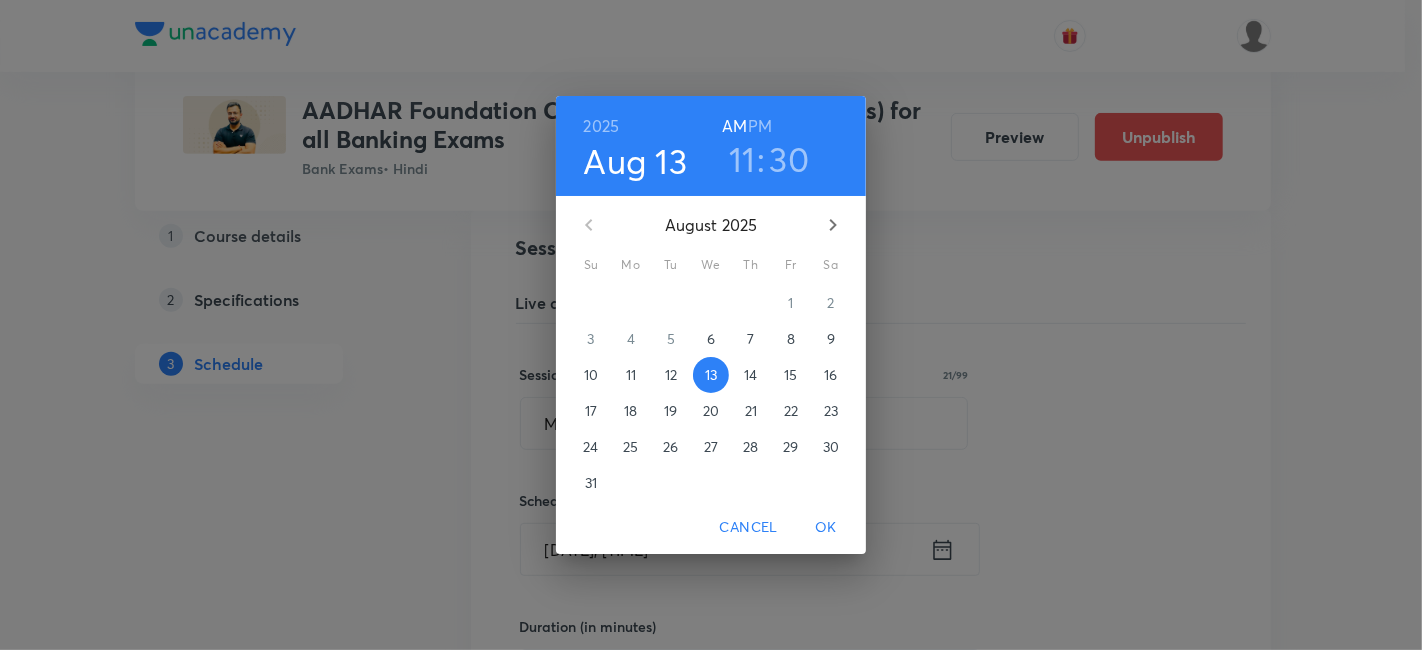 click on "16" at bounding box center [830, 375] 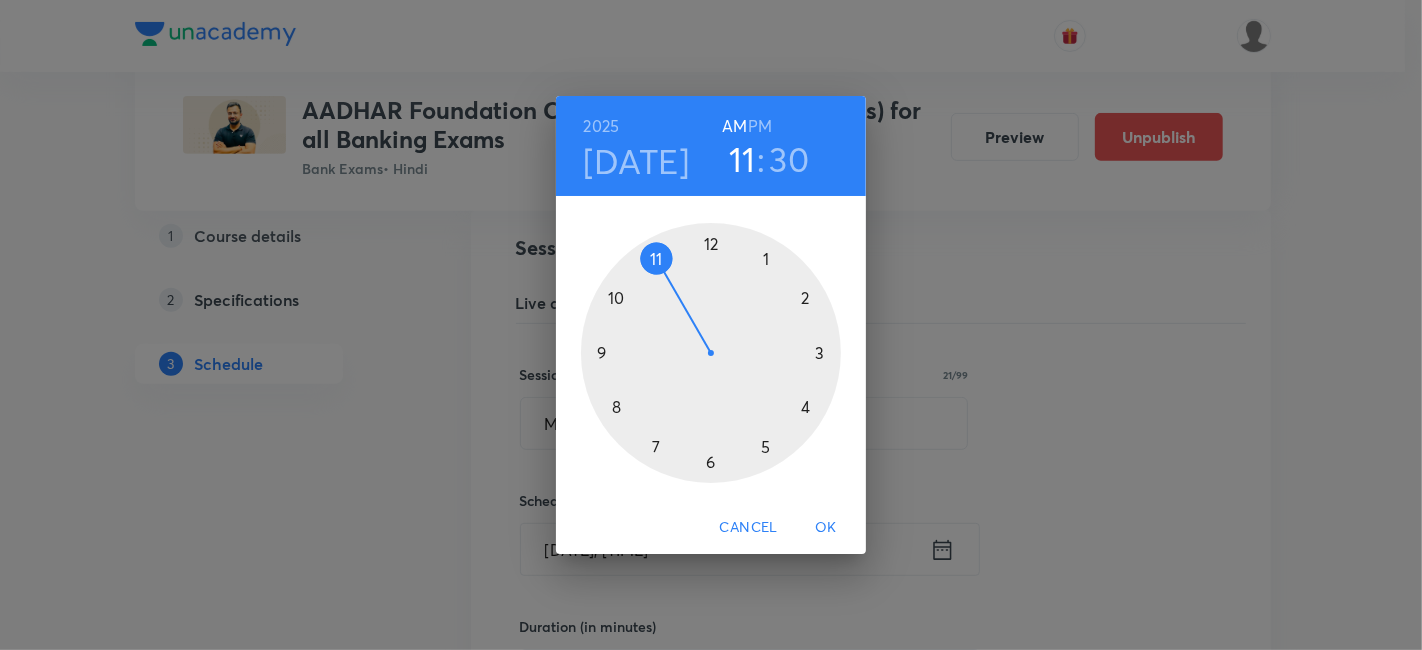 click on "OK" at bounding box center (826, 527) 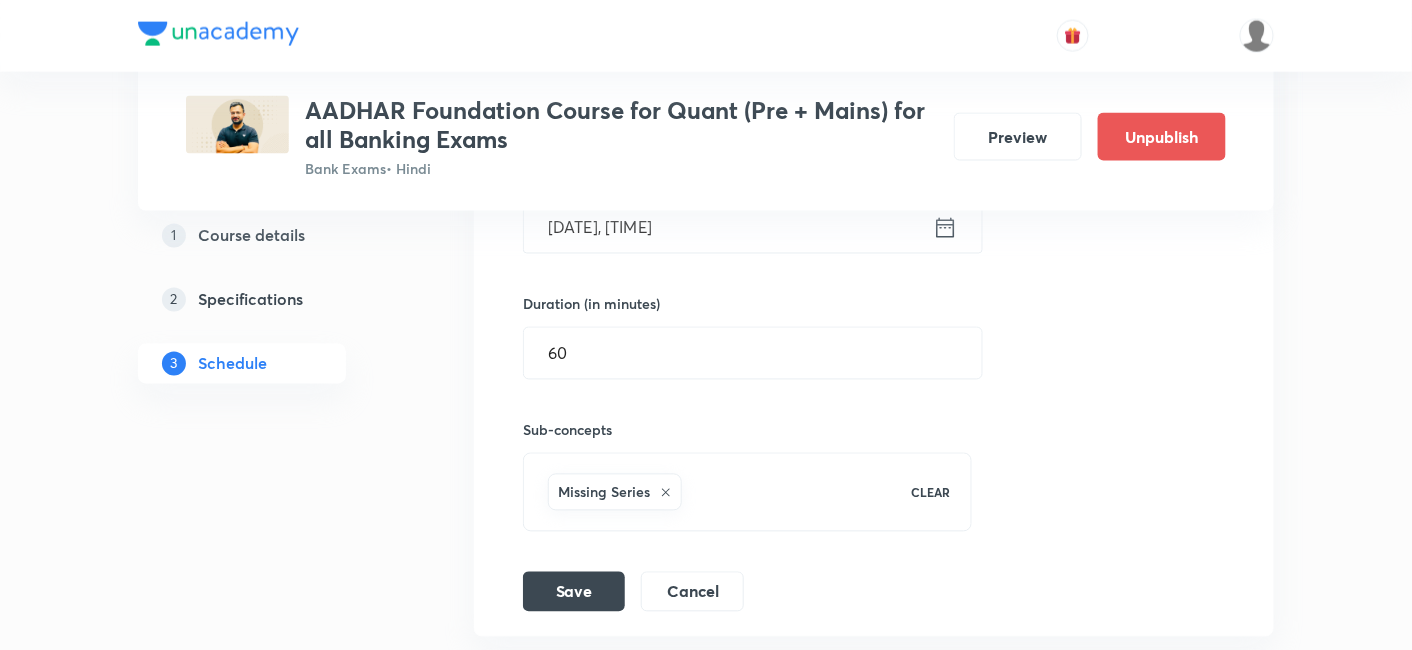 scroll, scrollTop: 1055, scrollLeft: 0, axis: vertical 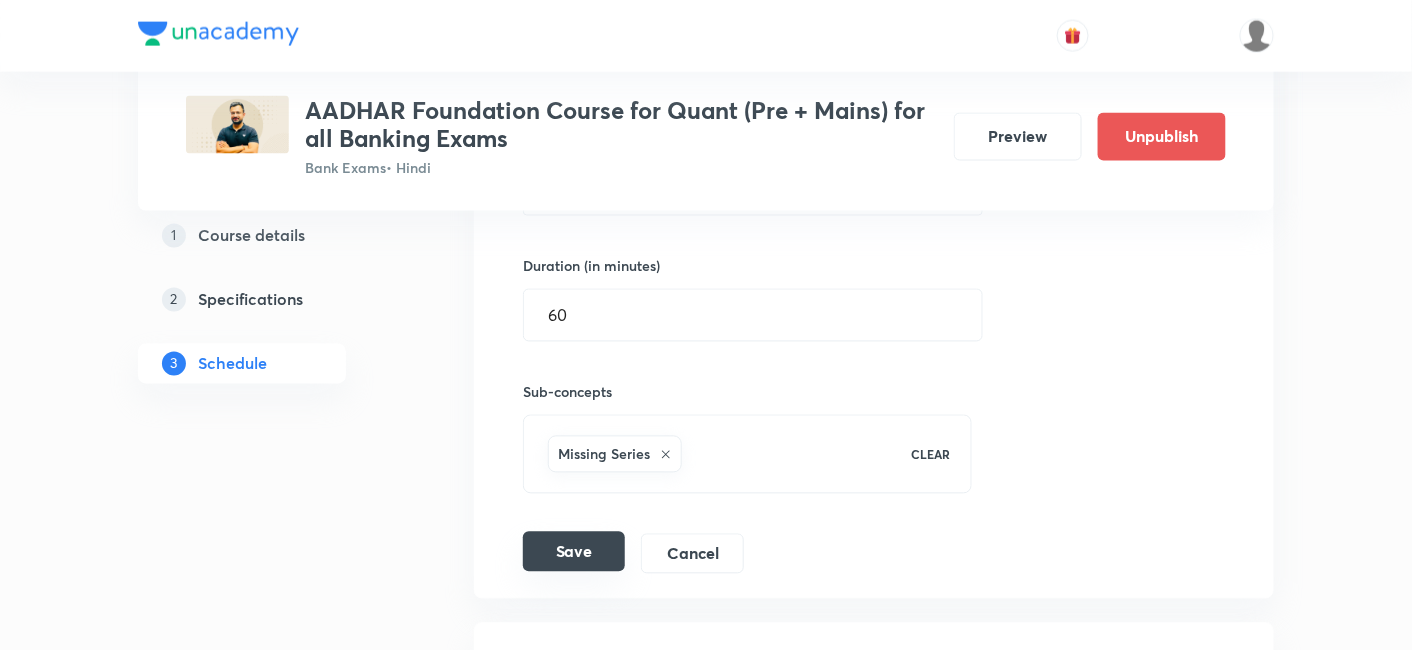 click on "Save" at bounding box center (574, 552) 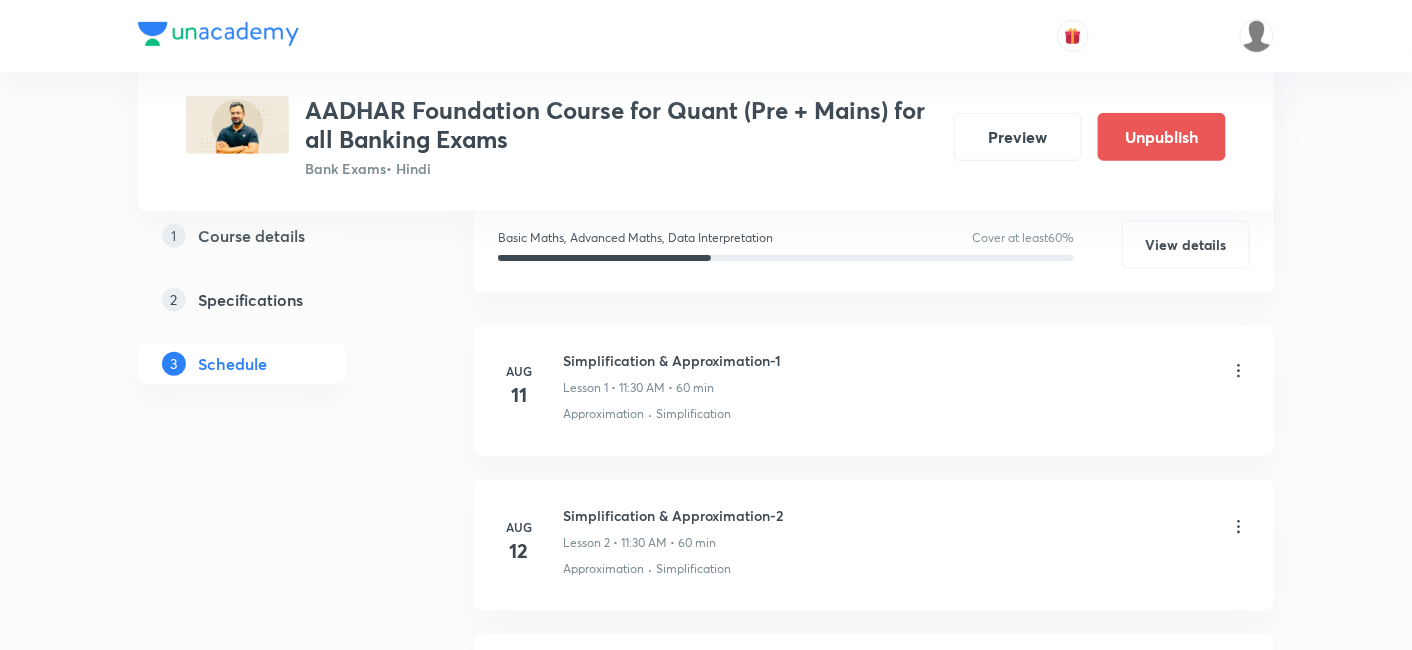 scroll, scrollTop: 411, scrollLeft: 0, axis: vertical 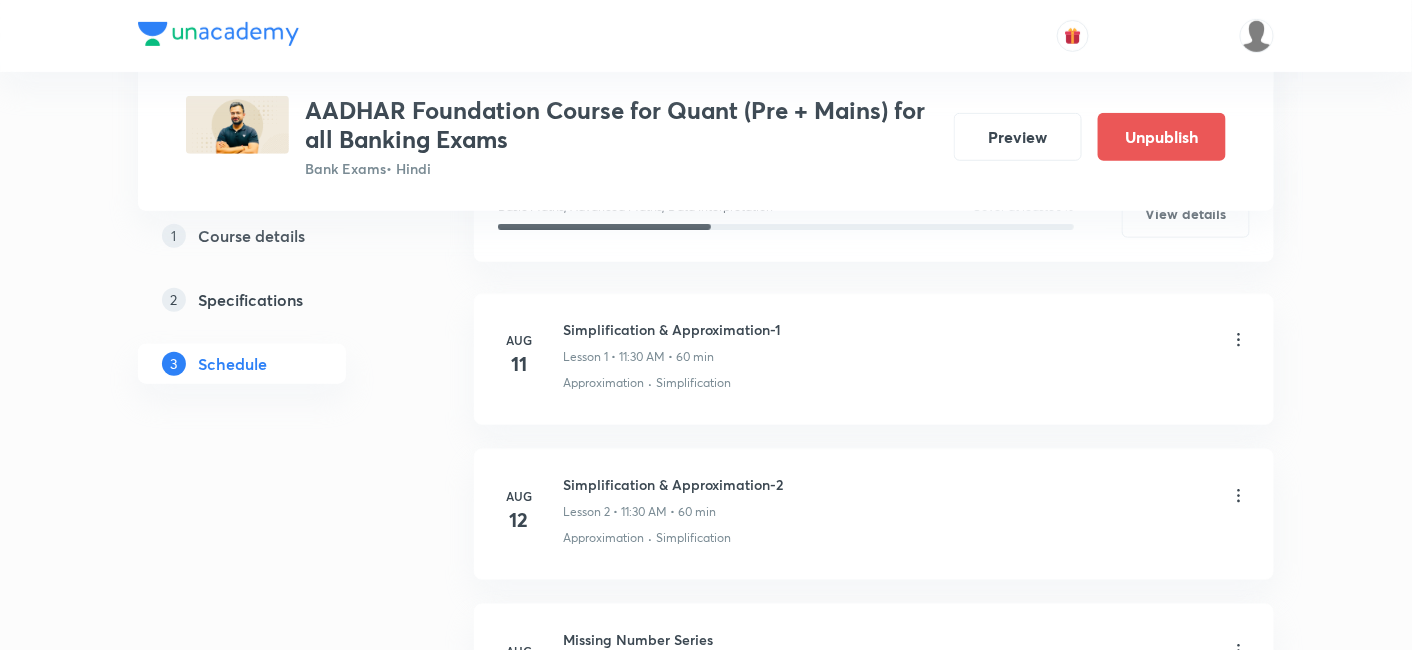 click 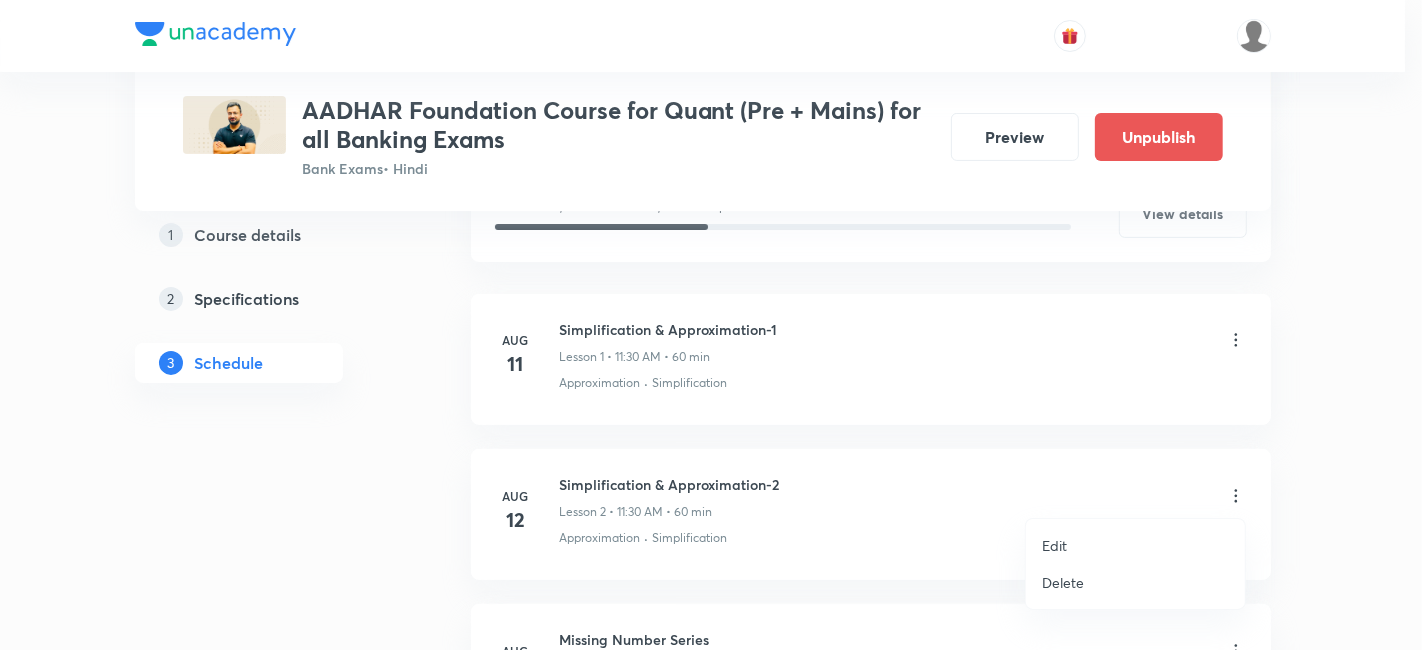 click on "Edit" at bounding box center [1135, 545] 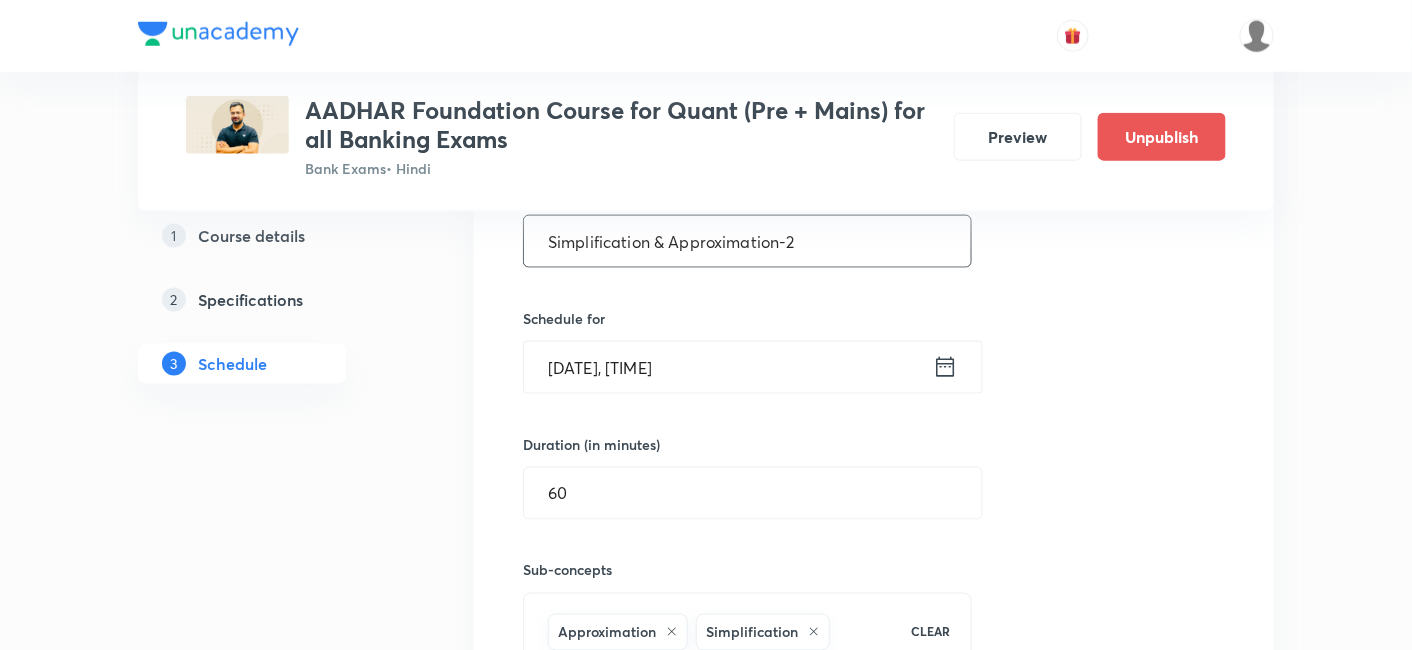 scroll, scrollTop: 761, scrollLeft: 0, axis: vertical 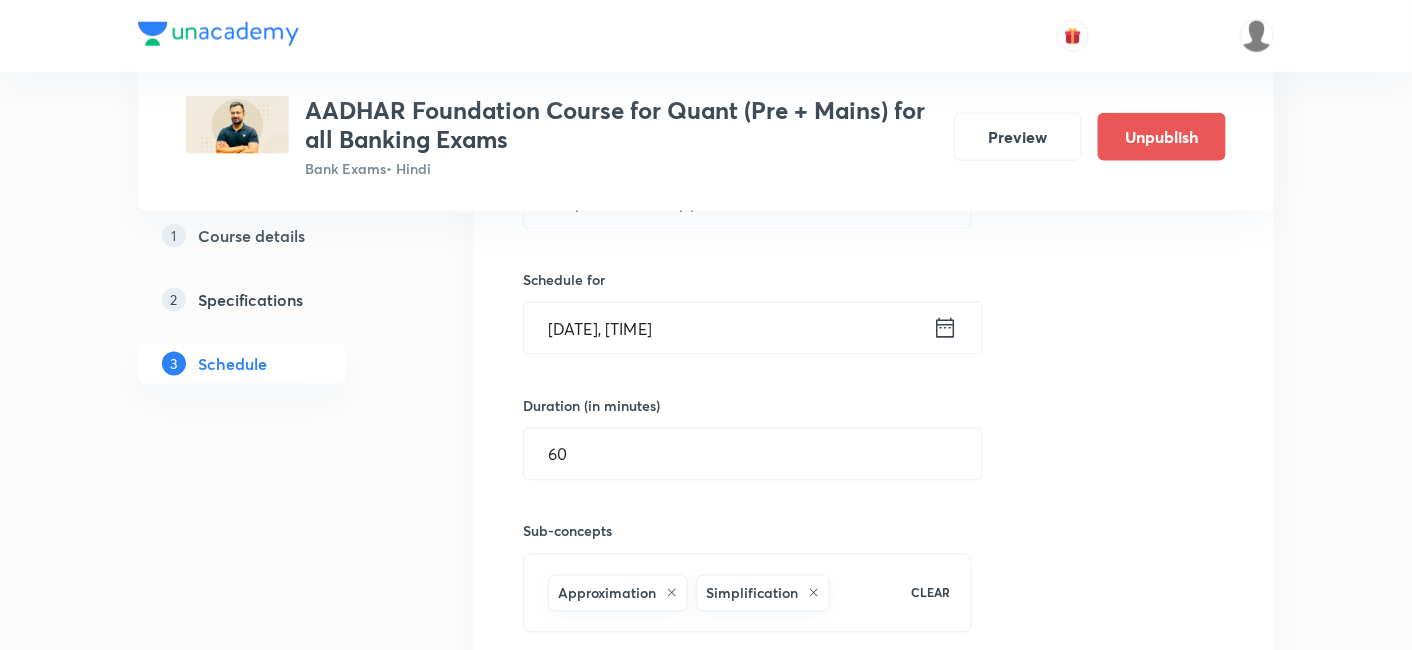 click 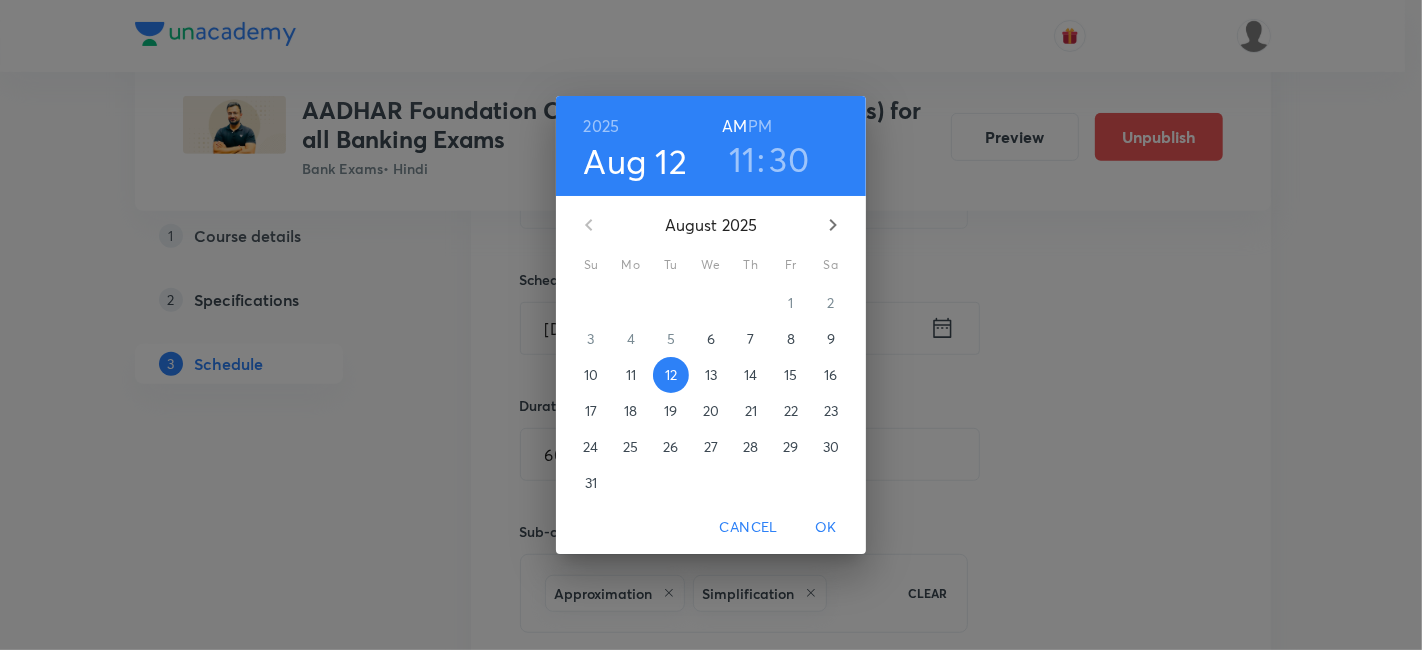 click on "15" at bounding box center [790, 375] 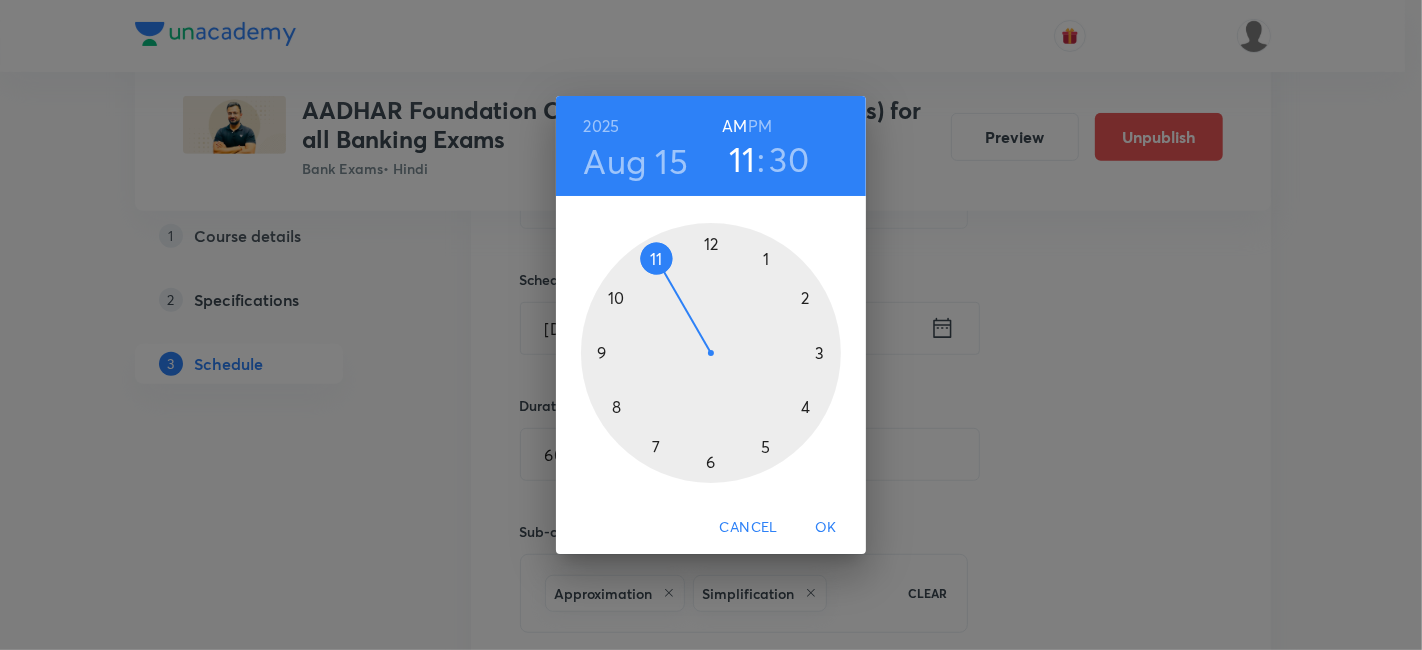 click on "OK" at bounding box center (826, 527) 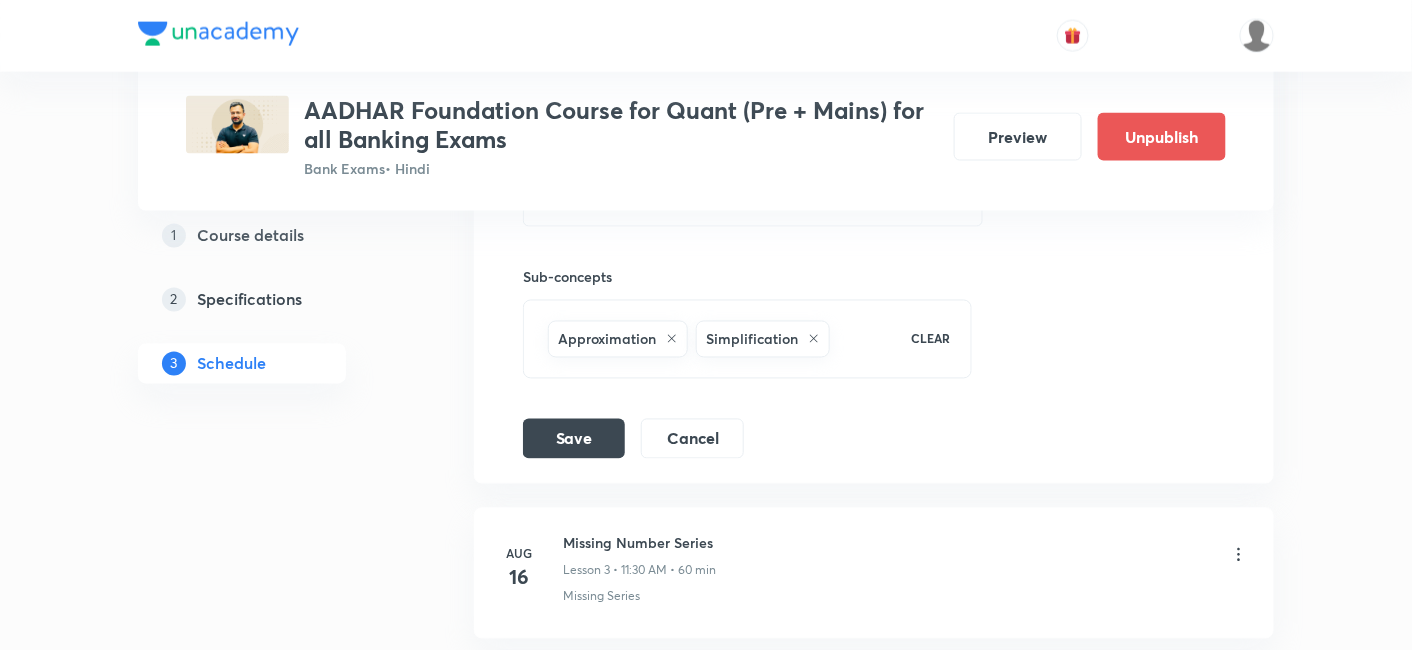 scroll, scrollTop: 1024, scrollLeft: 0, axis: vertical 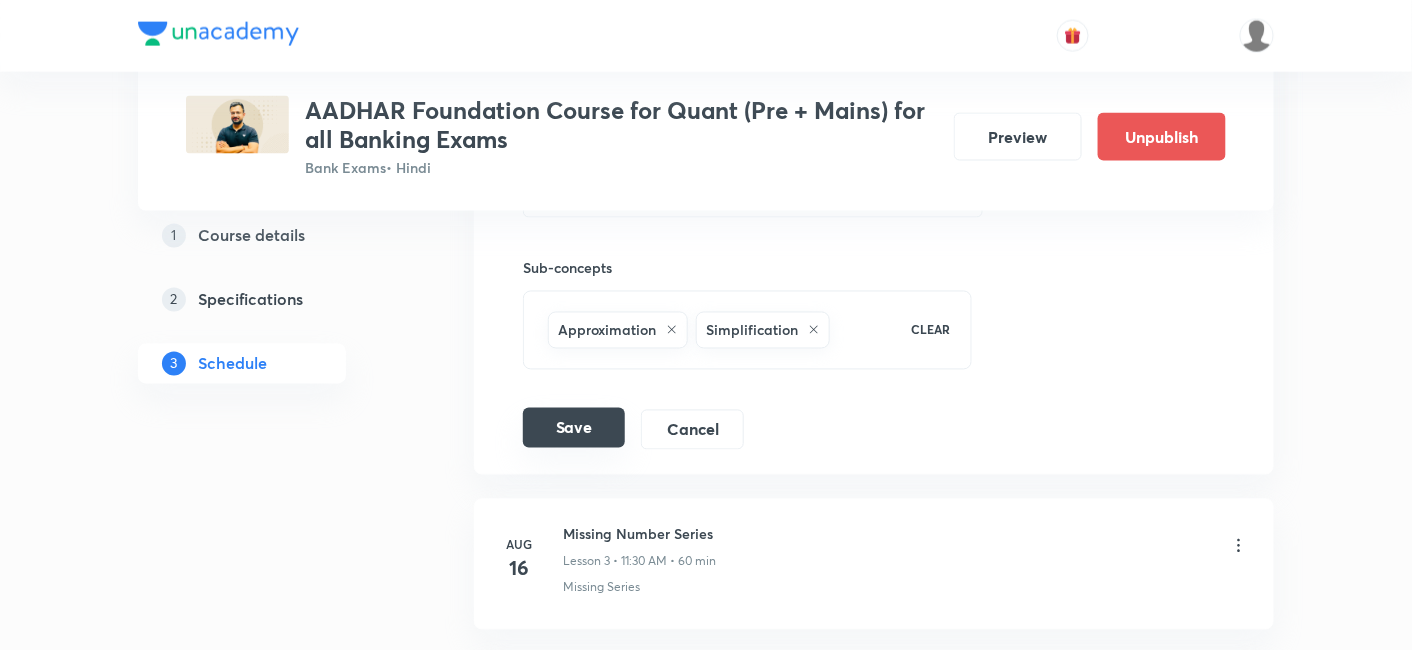 click on "Save" at bounding box center (574, 428) 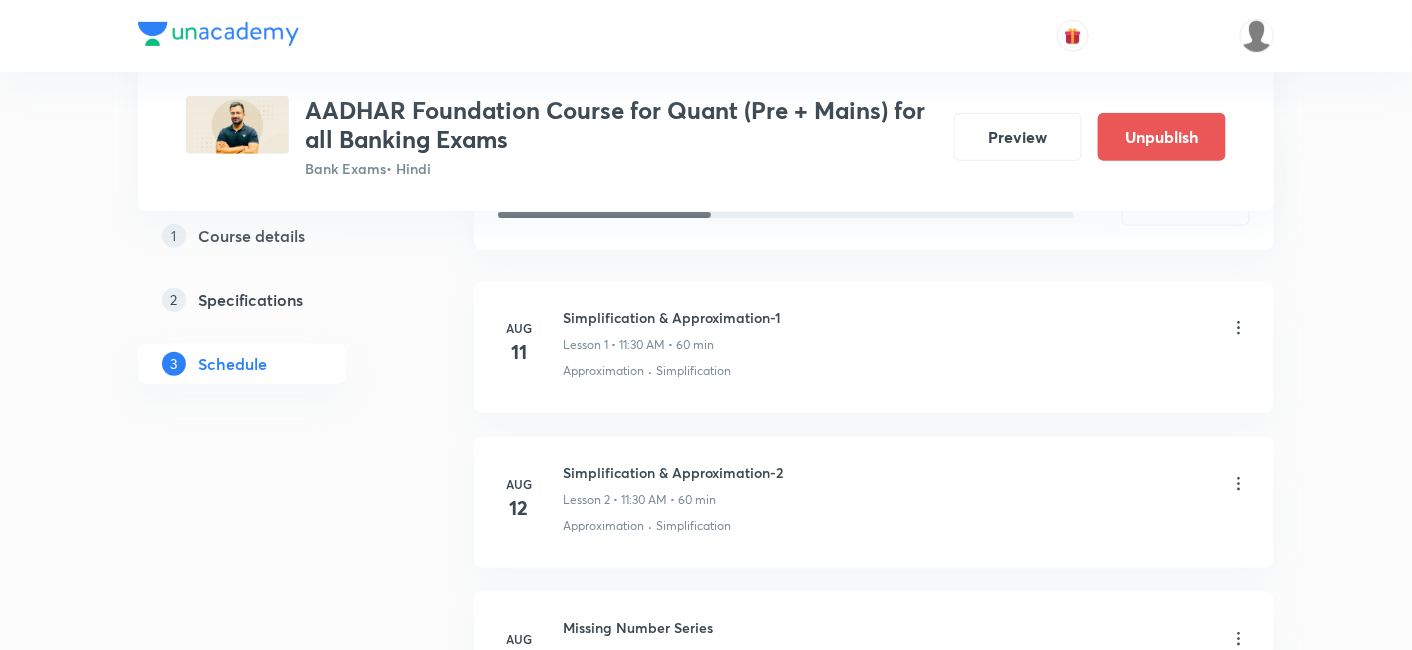 scroll, scrollTop: 424, scrollLeft: 0, axis: vertical 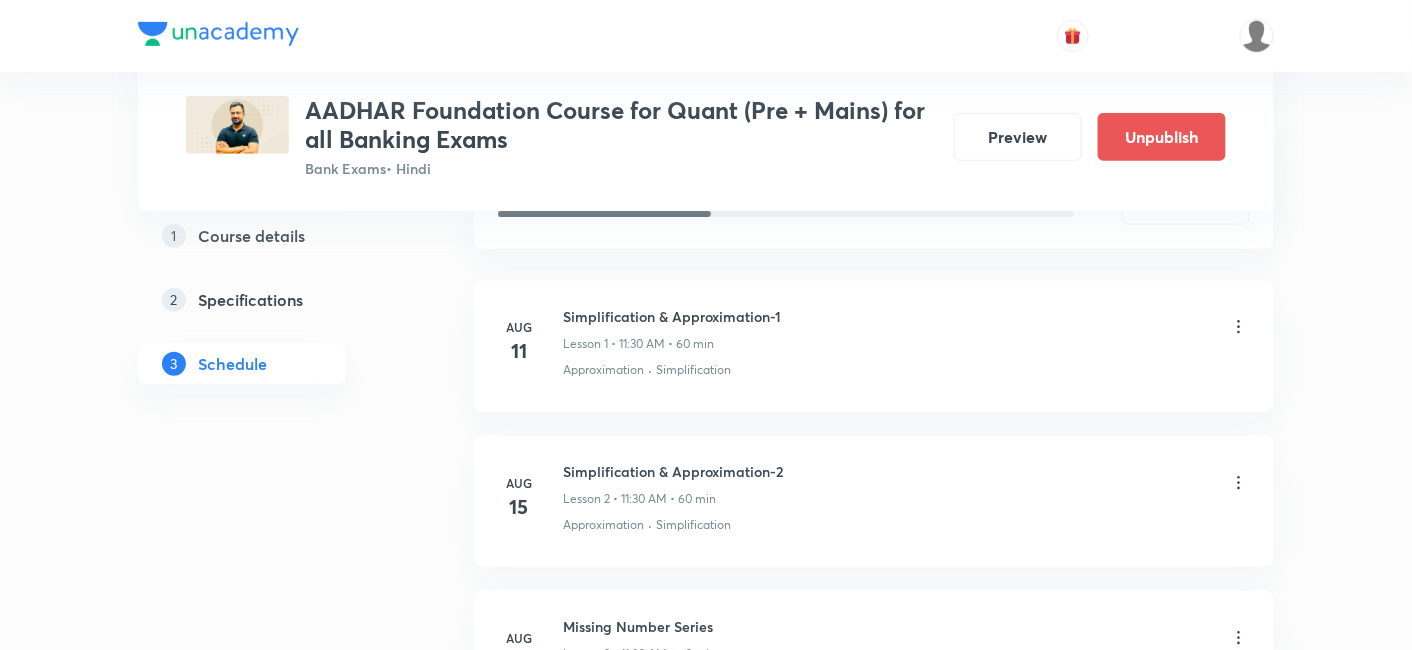 click 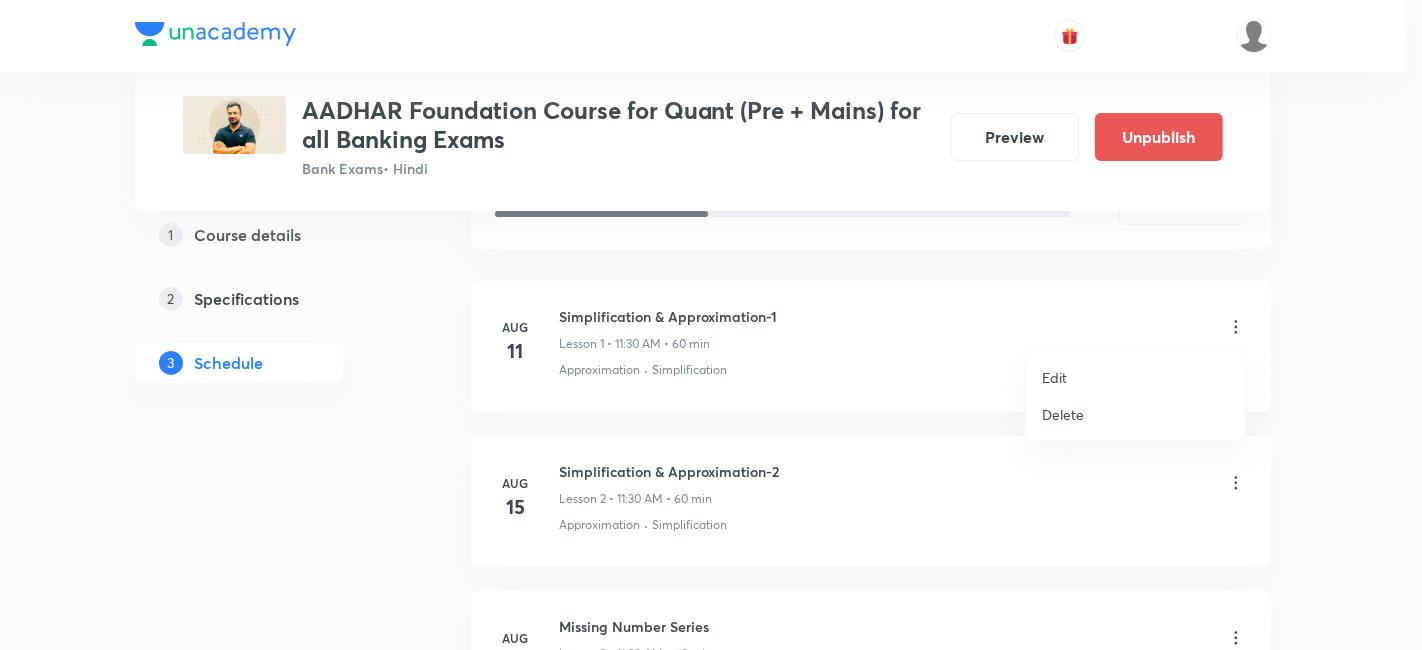 click on "Edit" at bounding box center [1135, 377] 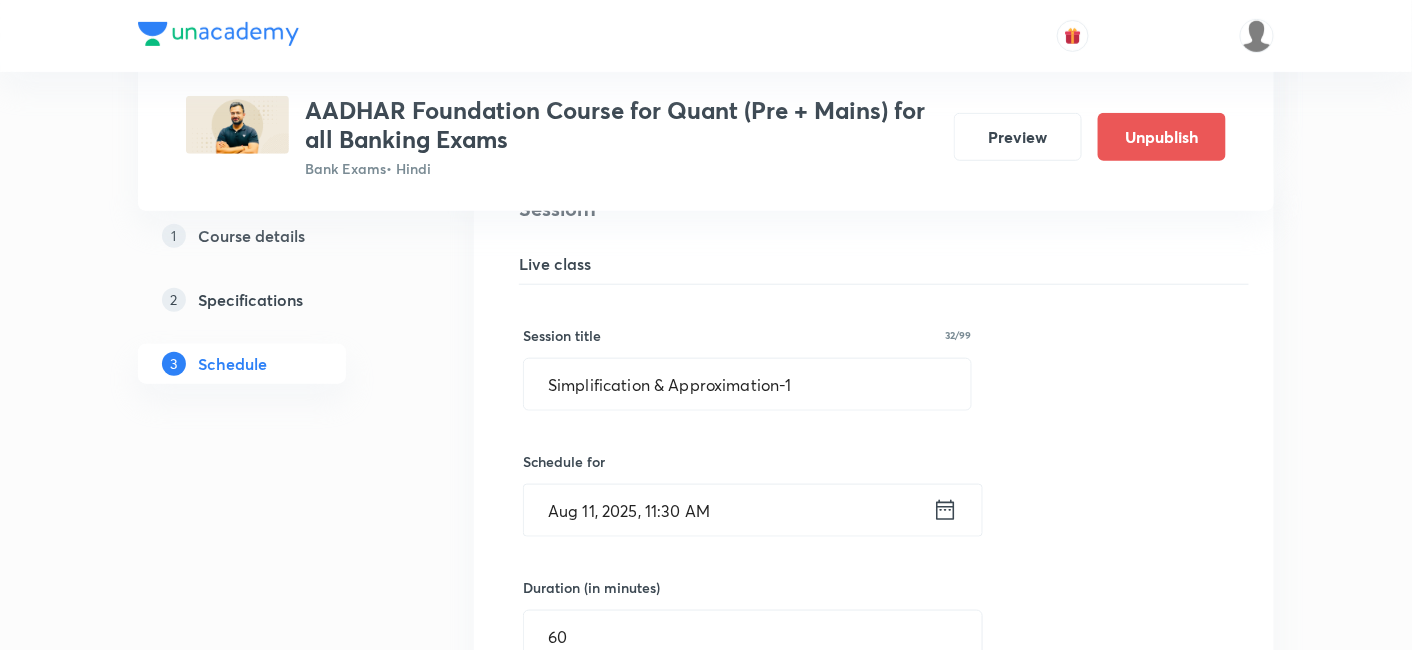 click 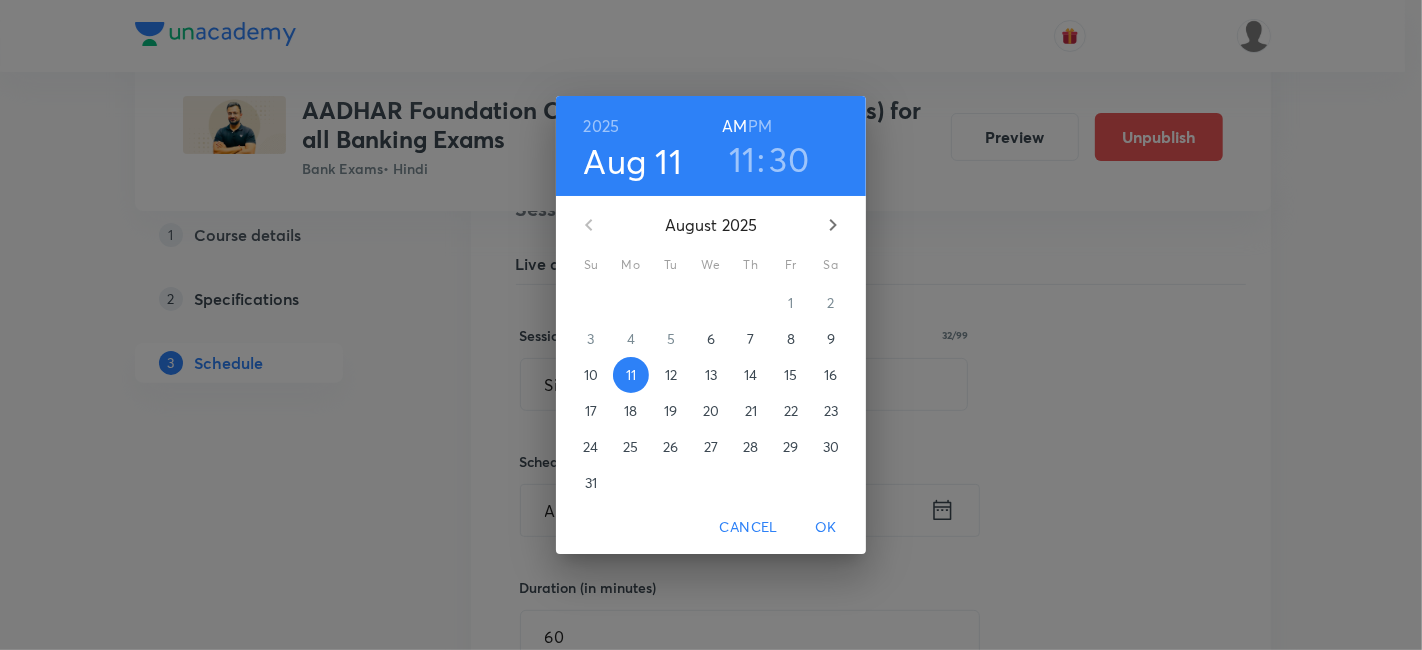 click on "14" at bounding box center [751, 375] 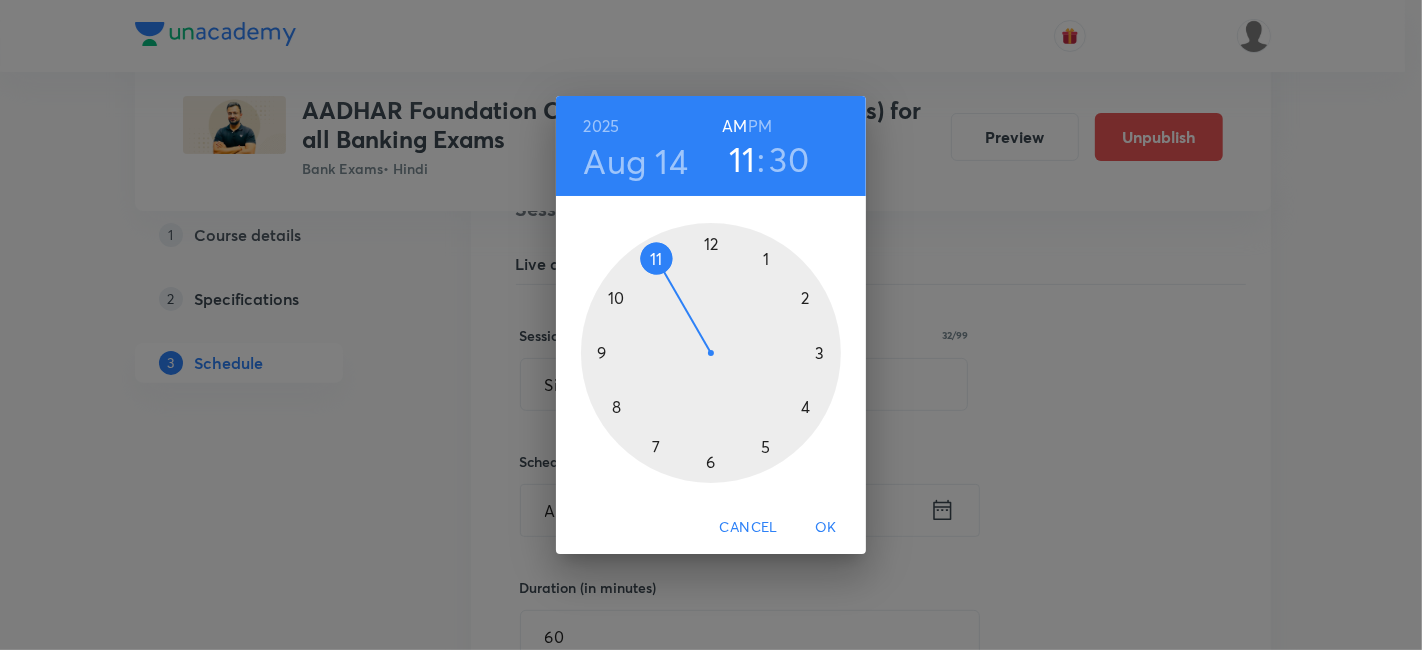 click on "OK" at bounding box center (826, 527) 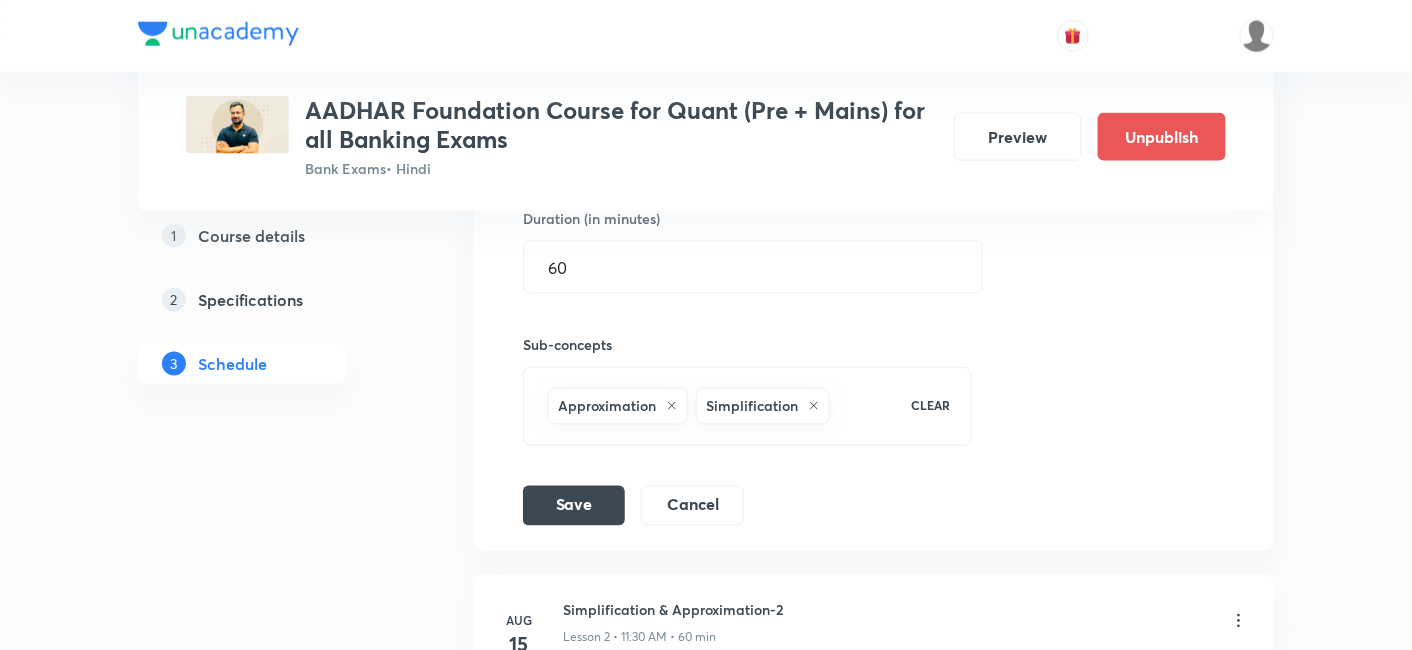 scroll, scrollTop: 831, scrollLeft: 0, axis: vertical 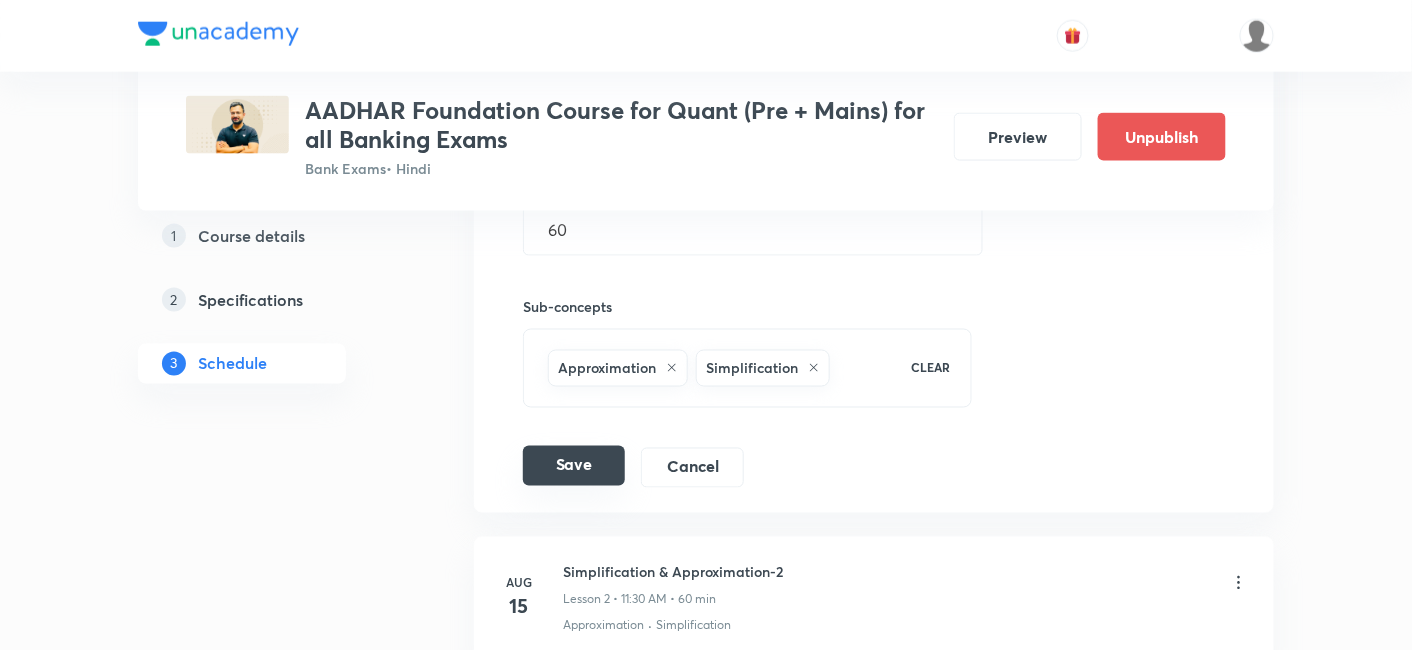 click on "Save" at bounding box center (574, 466) 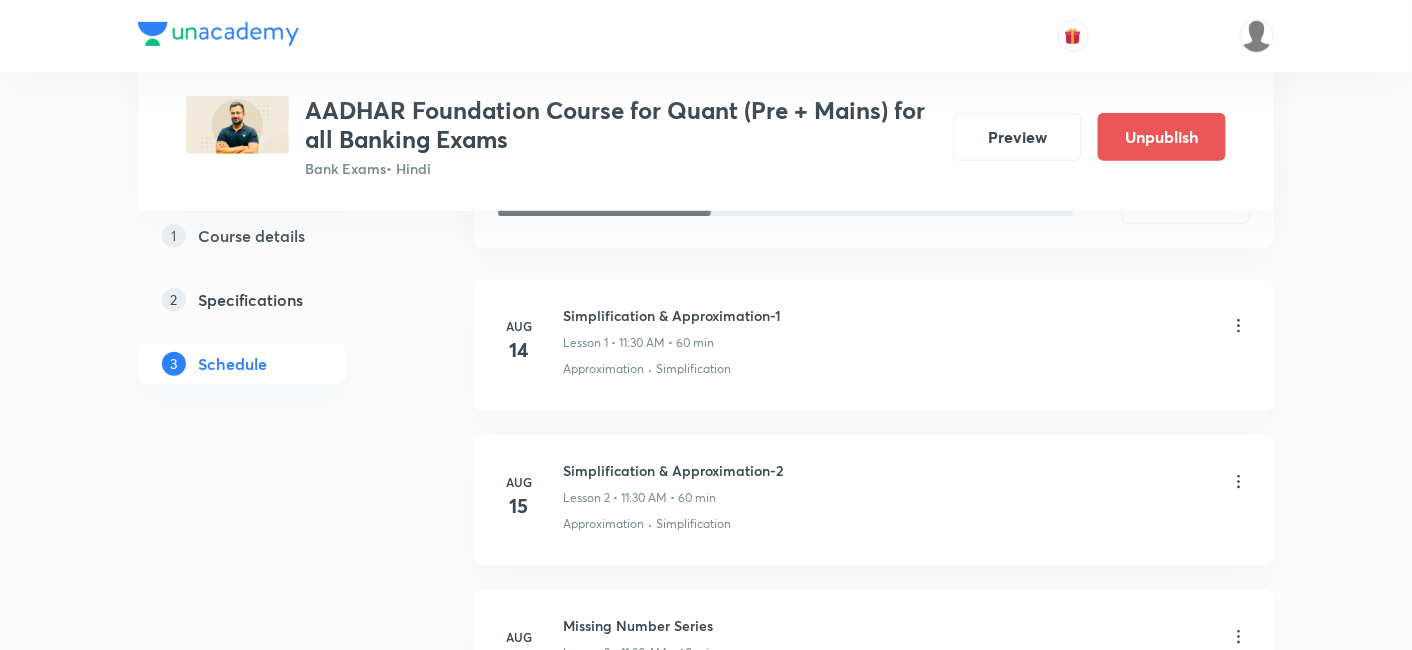 scroll, scrollTop: 439, scrollLeft: 0, axis: vertical 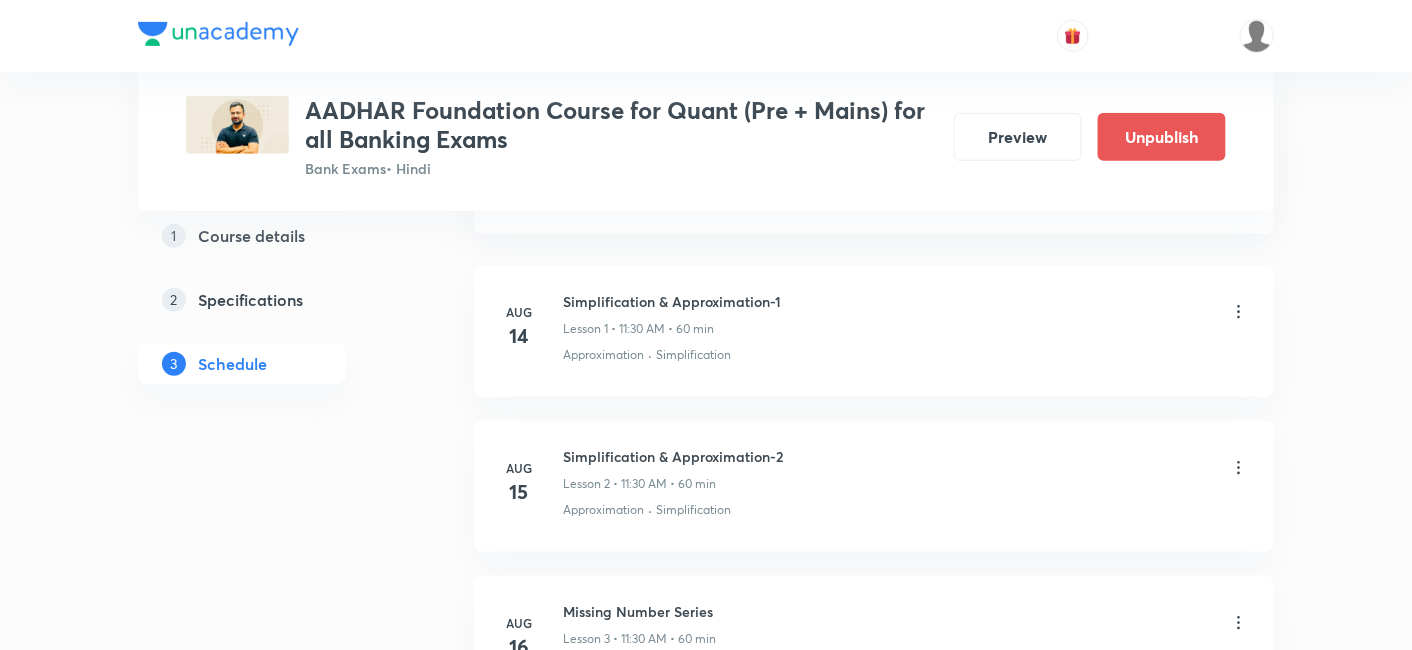 click on "Plus Courses AADHAR Foundation Course for Quant (Pre + Mains) for all Banking Exams Bank Exams  • Hindi Preview Unpublish 1 Course details 2 Specifications 3 Schedule Schedule 40  classes Add new session Topic coverage Basic Maths, Advanced Maths, Data Interpretation Cover at least  60 % View details Aug 14 Simplification & Approximation-1 Lesson 1 • 11:30 AM • 60 min Approximation · Simplification Aug 15 Simplification & Approximation-2 Lesson 2 • 11:30 AM • 60 min Approximation · Simplification Aug 16 Missing Number Series Lesson 3 • 11:30 AM • 60 min Missing Series Aug 18 Wrong Number Series Lesson 4 • 11:30 AM • 60 min Wrong Series Aug 19 Ratio & Proportion-1 Lesson 5 • 11:30 AM • 60 min Proportion · Ratio Aug 20 Ratio & Proportion-2 Lesson 6 • 11:30 AM • 60 min Proportion · Ratio Aug 21 Pre Level DI-1 Lesson 7 • 11:30 AM • 60 min Combination Graph · Tabulation · Mixed Charts Aug 22 Age Based Questions Lesson 8 • 11:30 AM • 60 min Age Related Problems Aug 23 · Aug" at bounding box center (706, 3109) 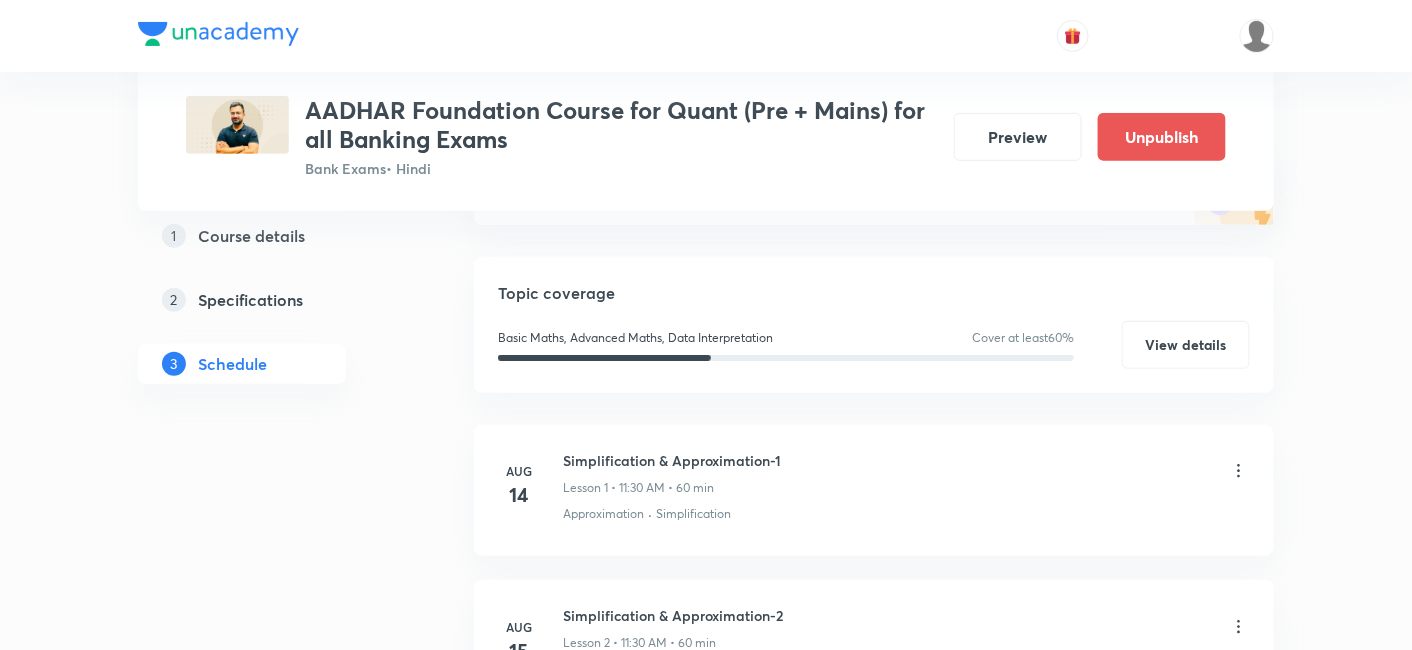 scroll, scrollTop: 194, scrollLeft: 0, axis: vertical 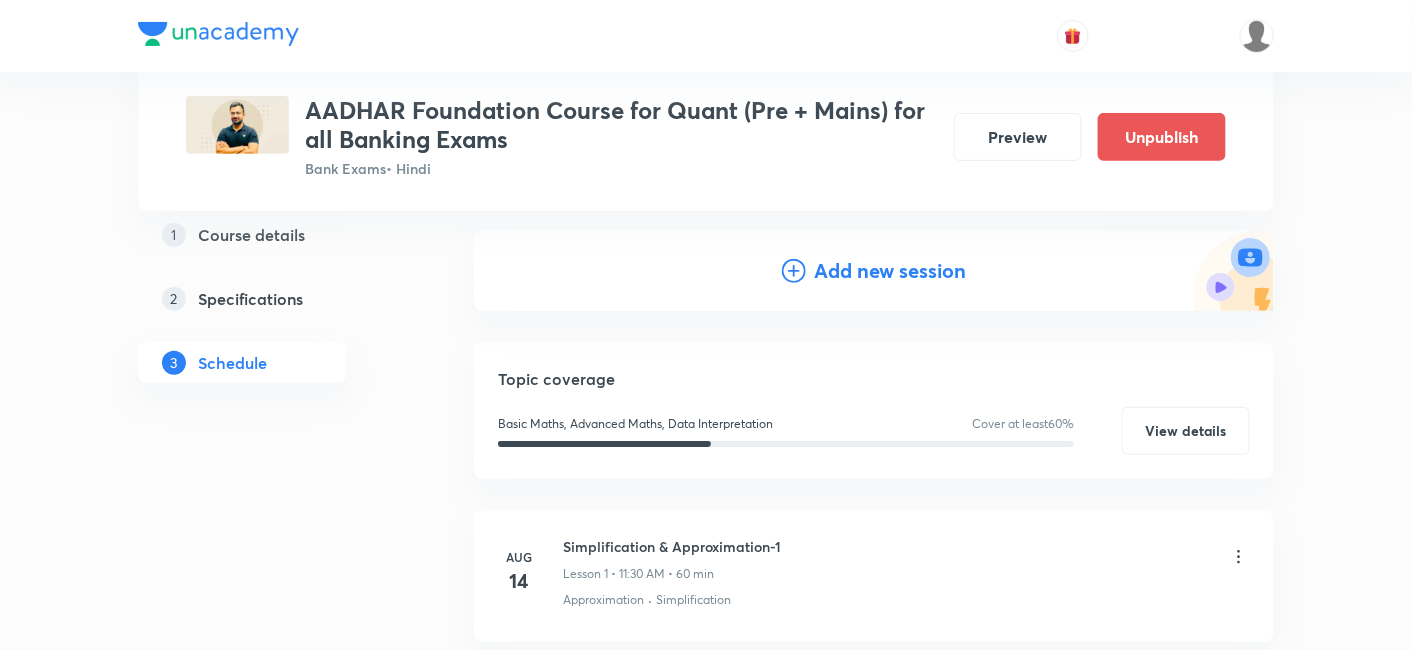 click on "Add new session" at bounding box center [890, 271] 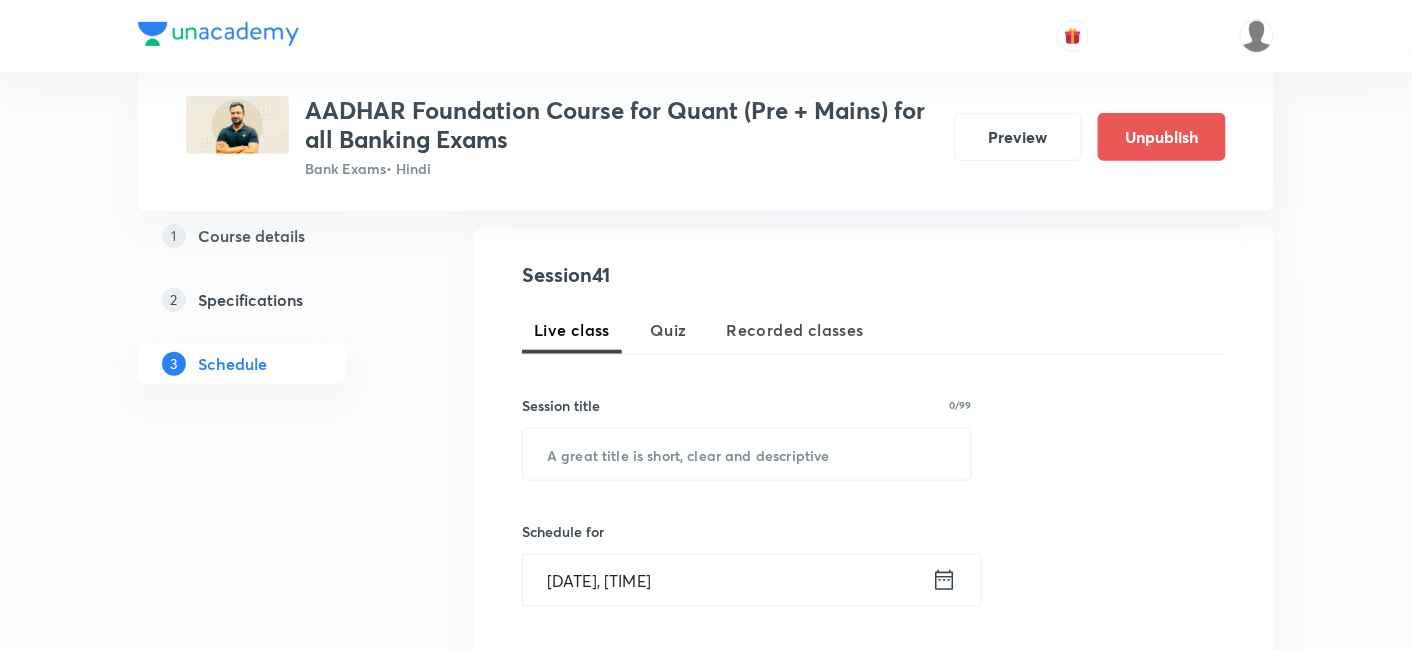 scroll, scrollTop: 408, scrollLeft: 0, axis: vertical 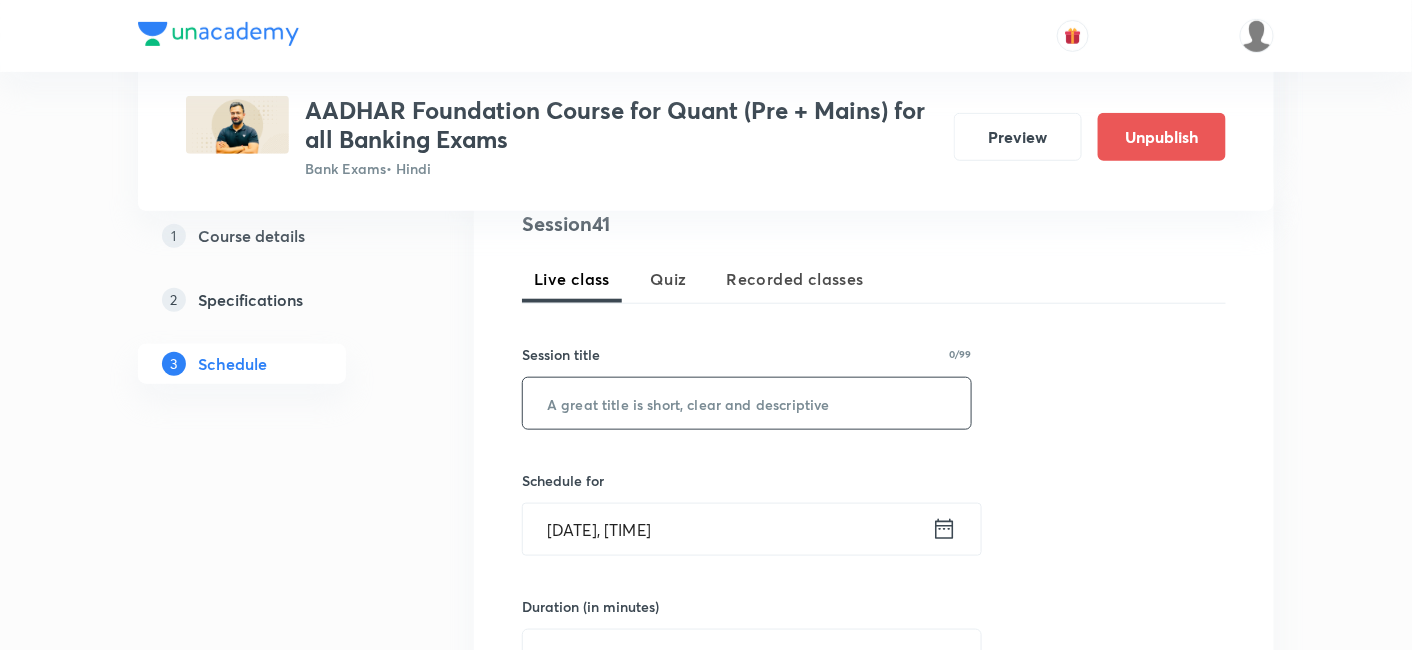 paste on "Calculation Techniques-1" 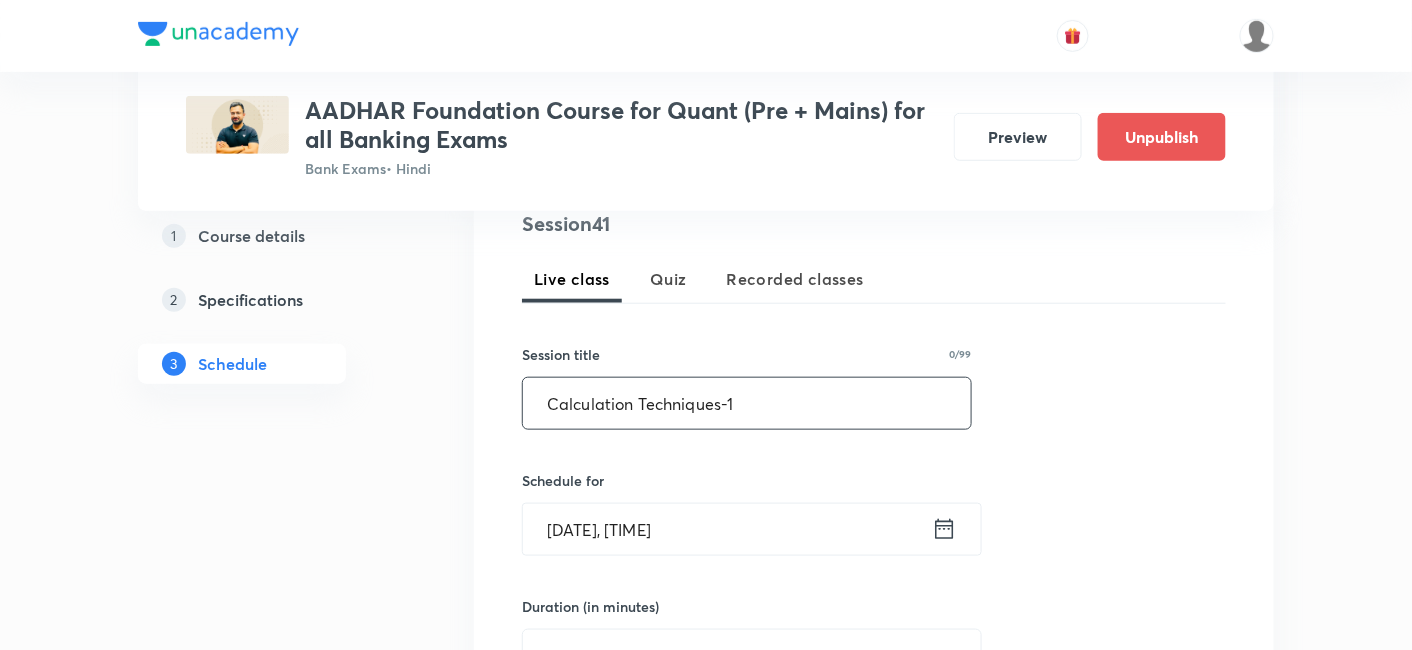 click on "Calculation Techniques-1" at bounding box center (747, 403) 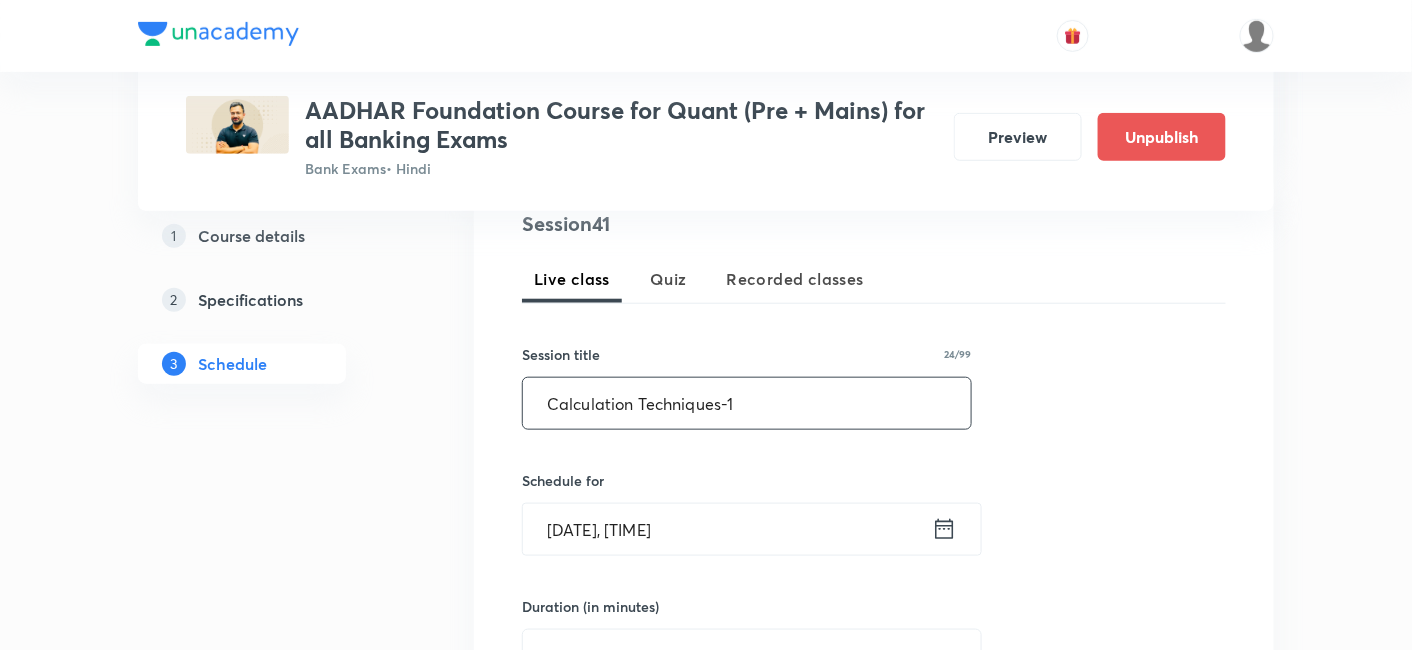 type on "Calculation Techniques-1" 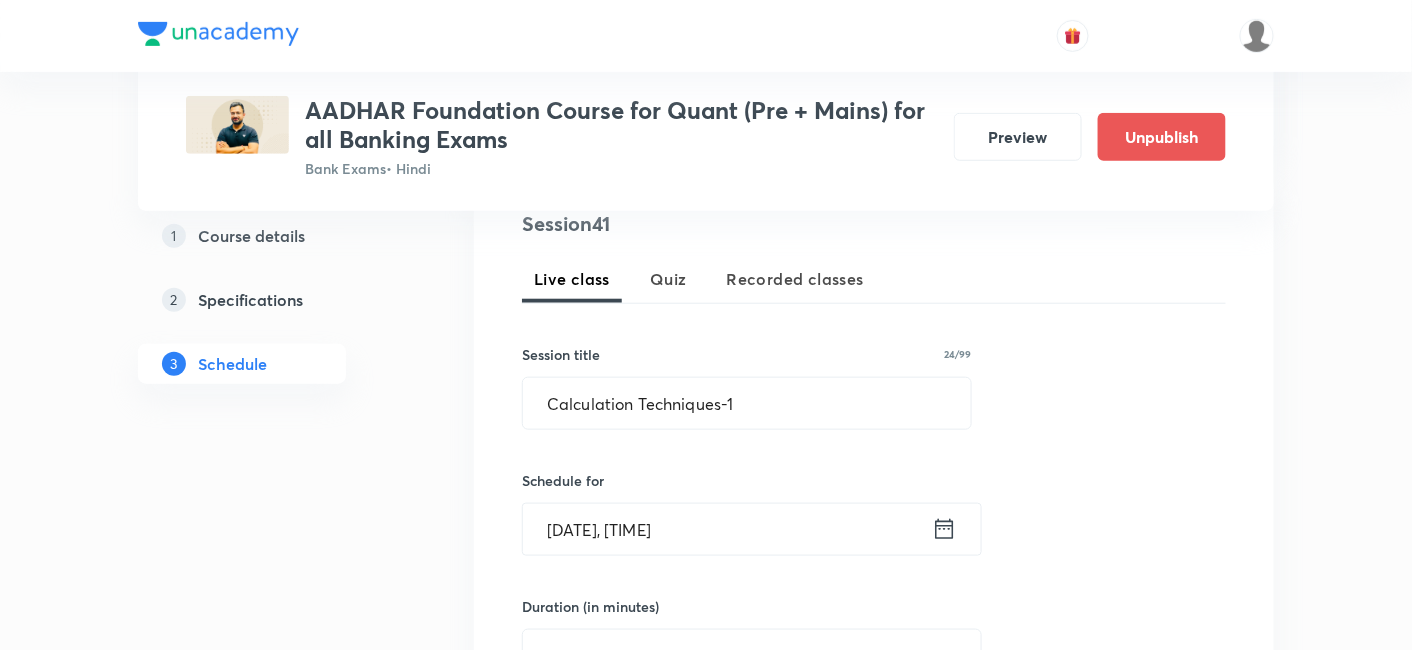 click 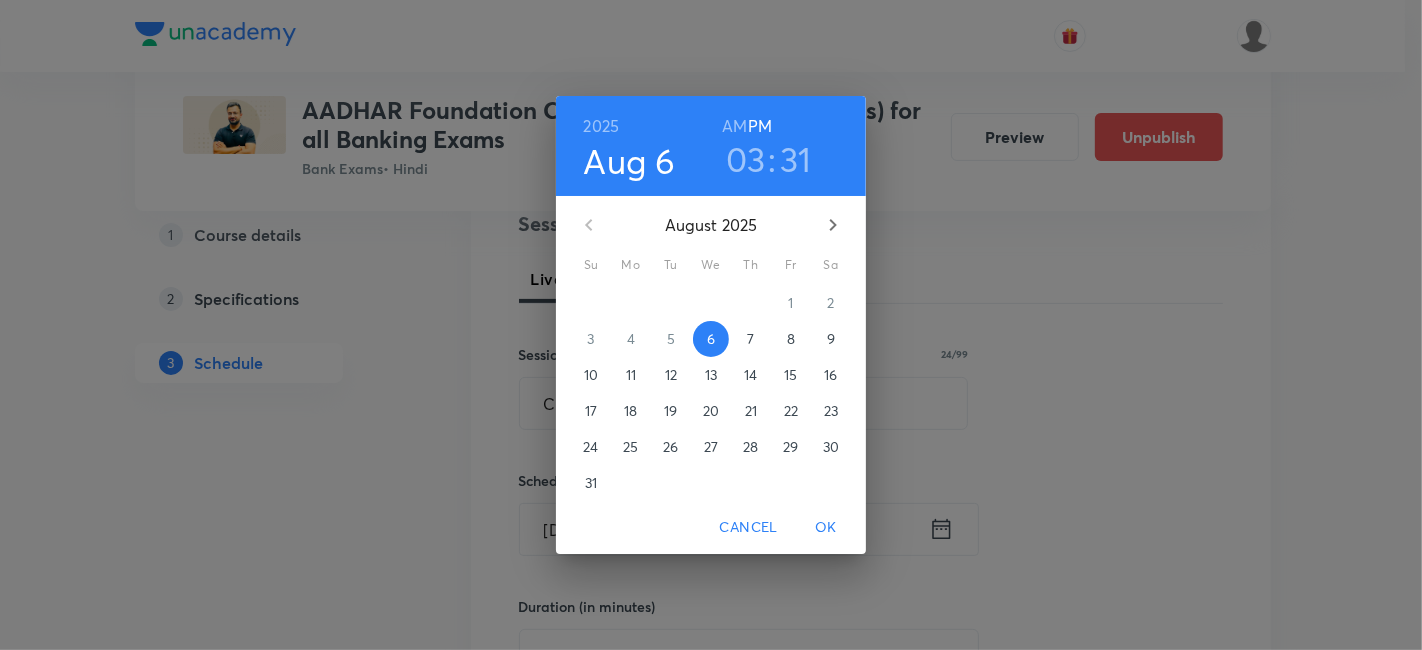 click on "11" at bounding box center [631, 375] 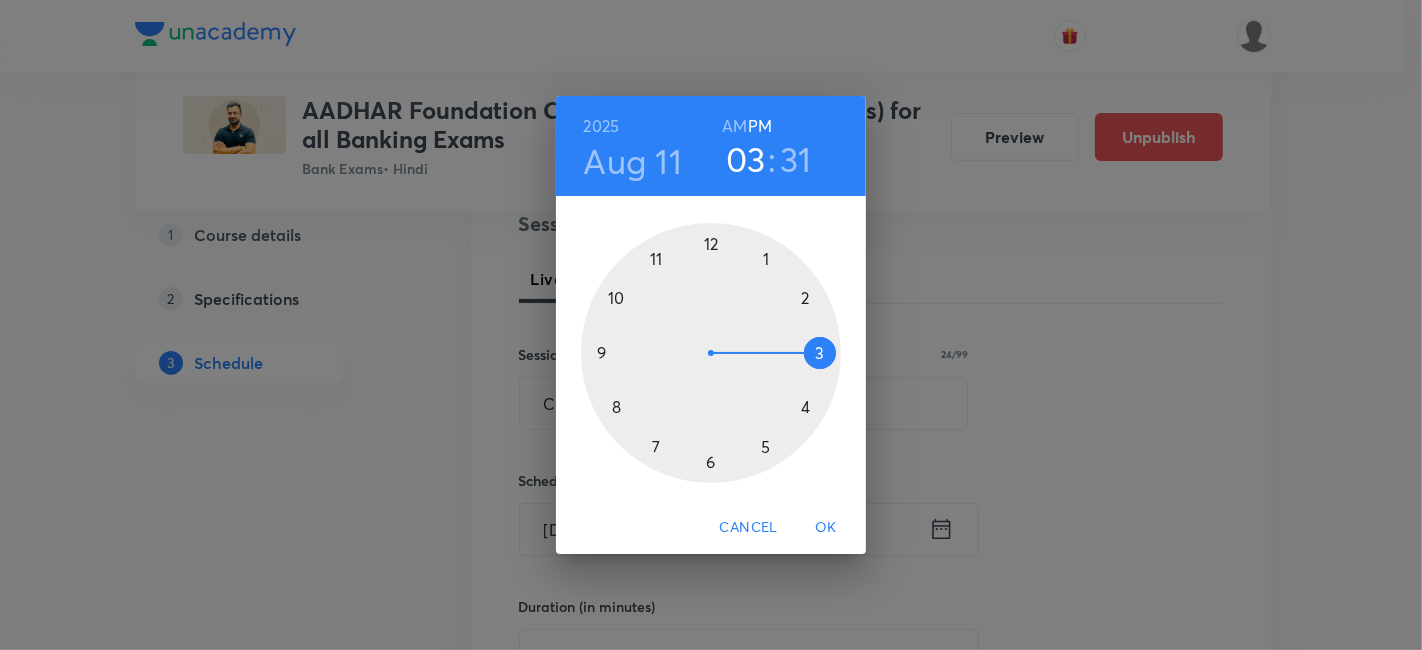 click at bounding box center [711, 353] 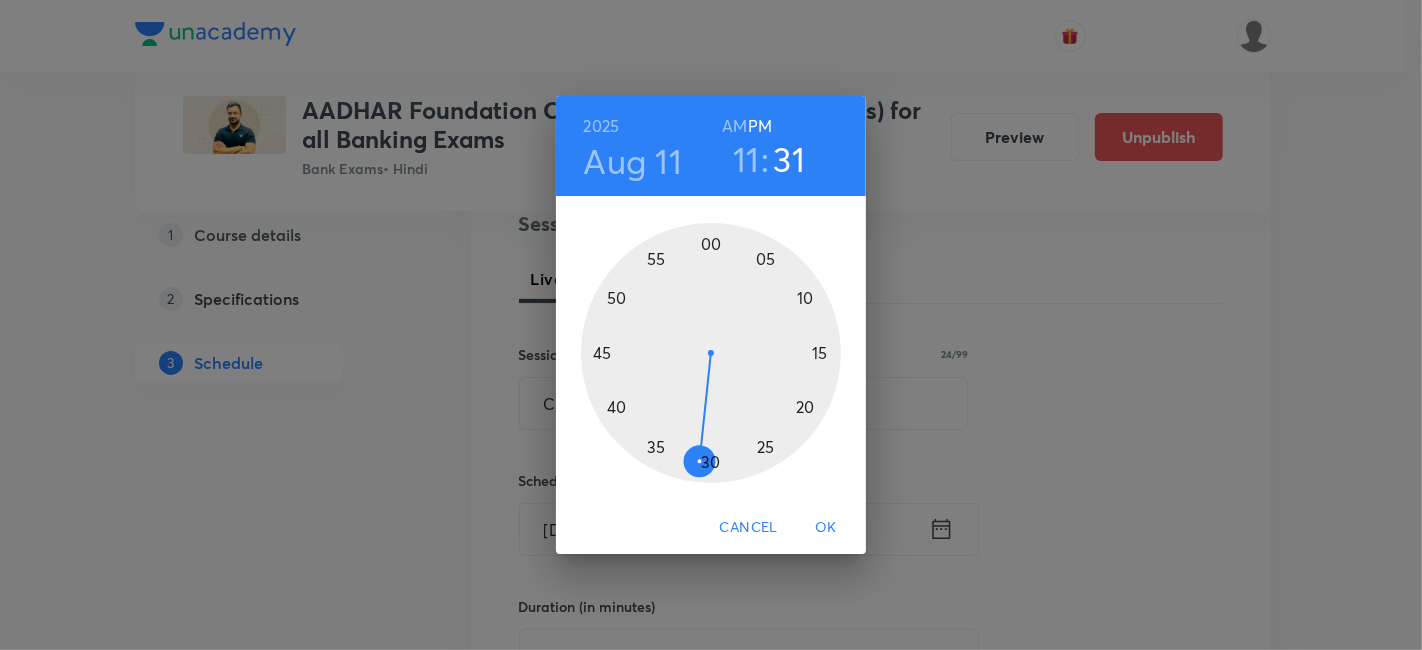 click on "AM" at bounding box center (734, 126) 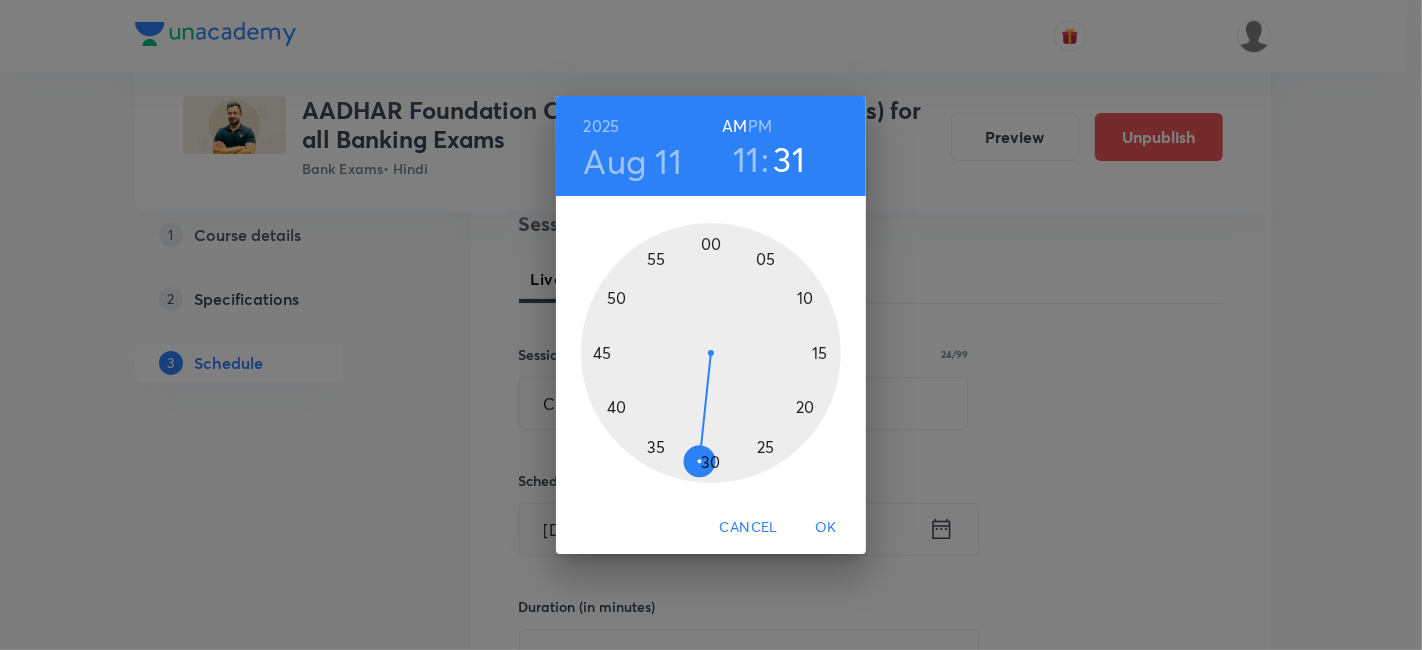 click at bounding box center [711, 353] 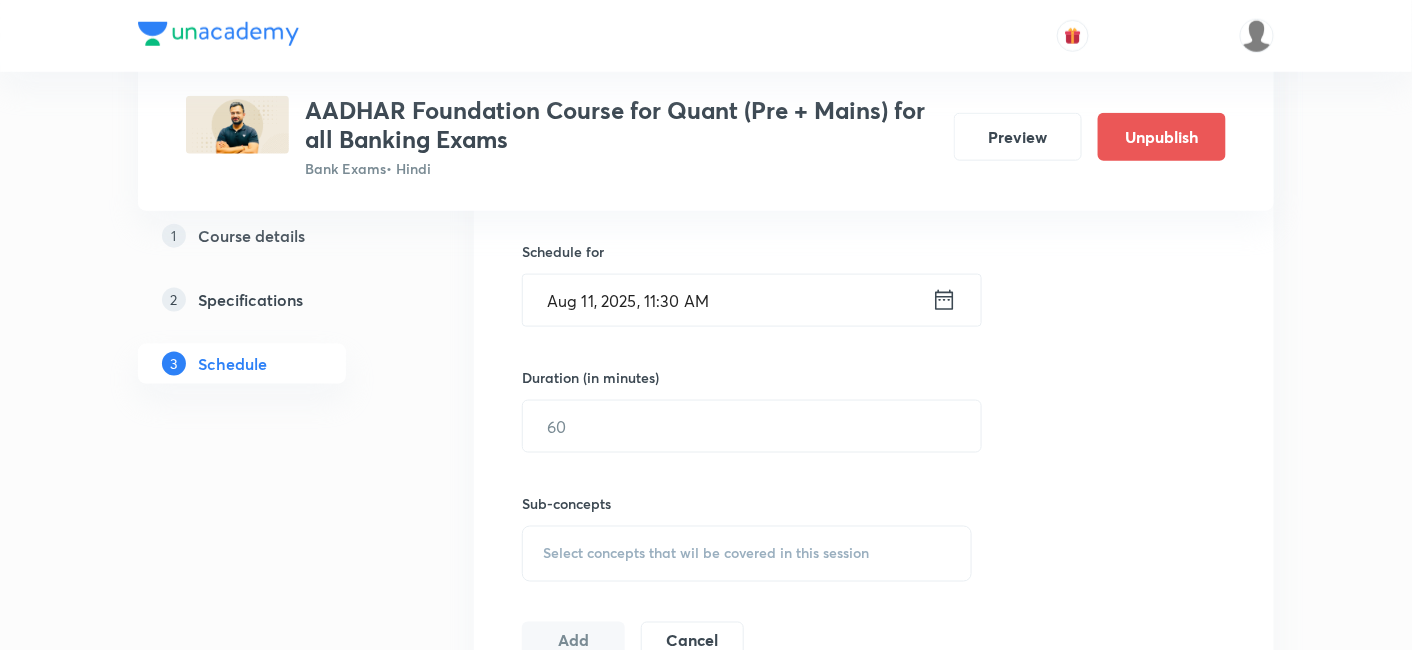 scroll, scrollTop: 637, scrollLeft: 0, axis: vertical 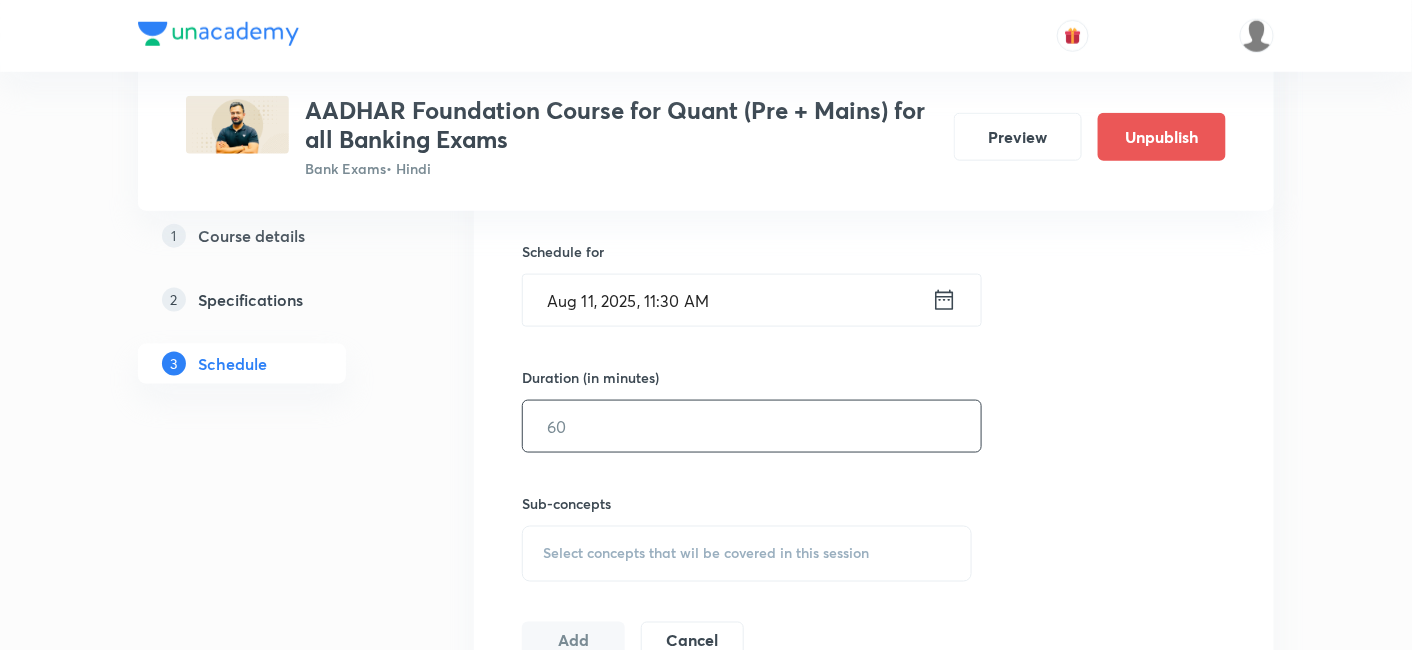 click at bounding box center [752, 426] 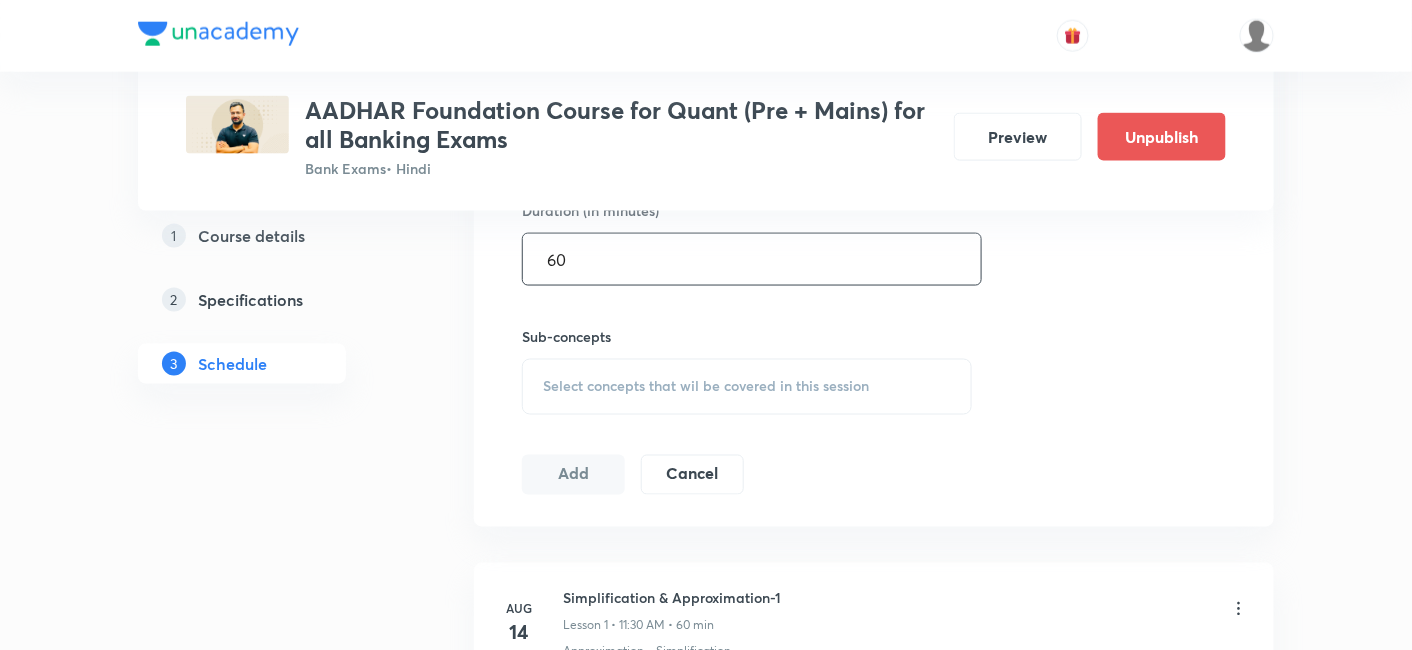 scroll, scrollTop: 805, scrollLeft: 0, axis: vertical 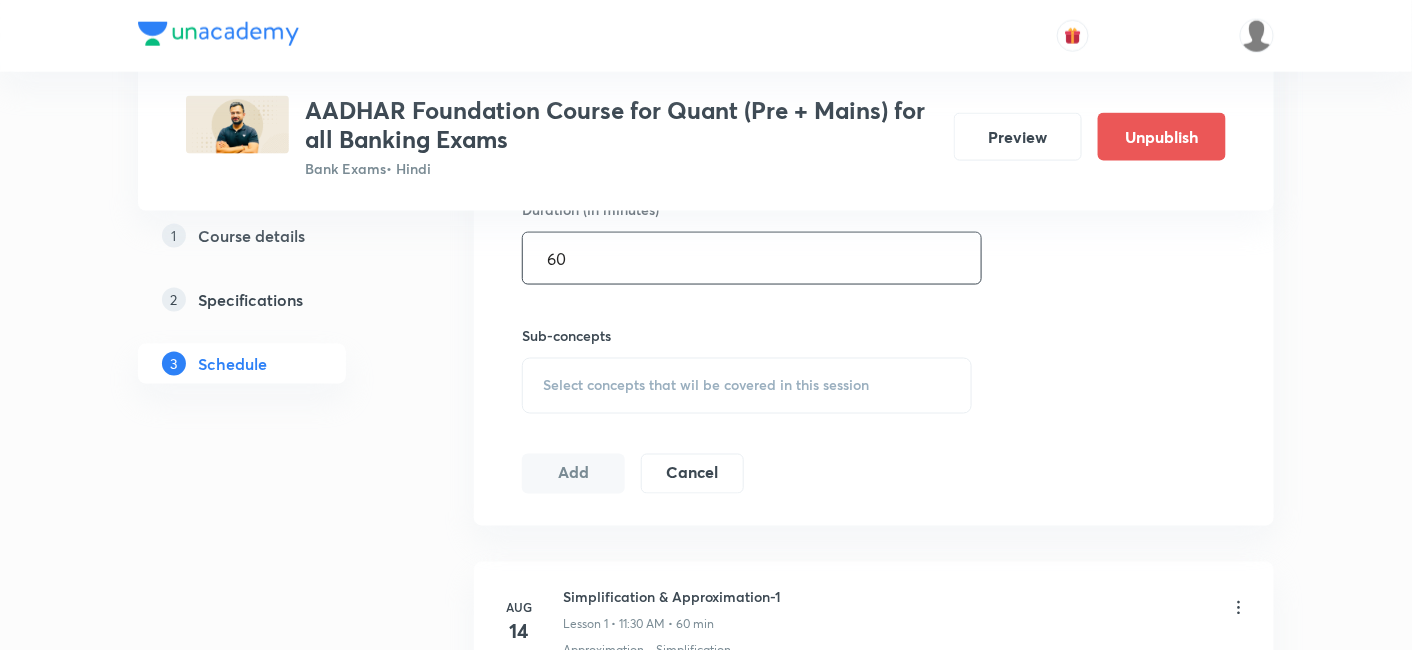 type on "60" 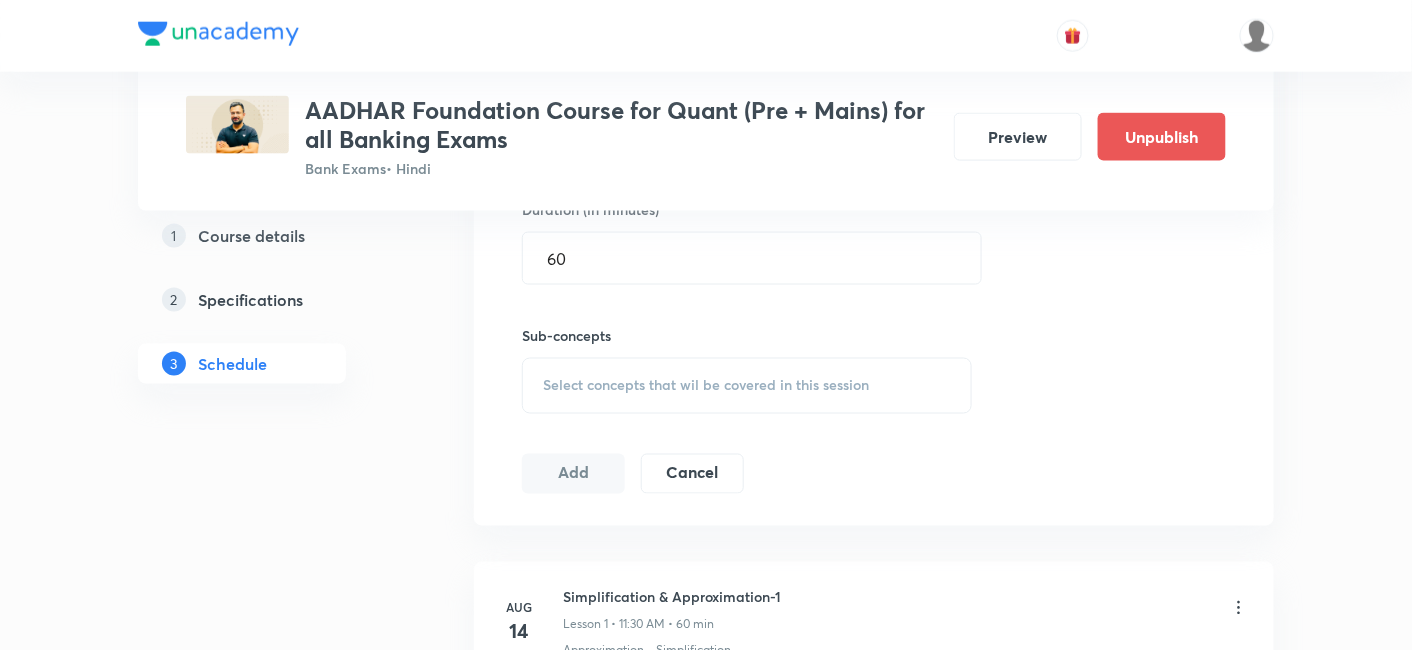 click on "Select concepts that wil be covered in this session" at bounding box center (706, 386) 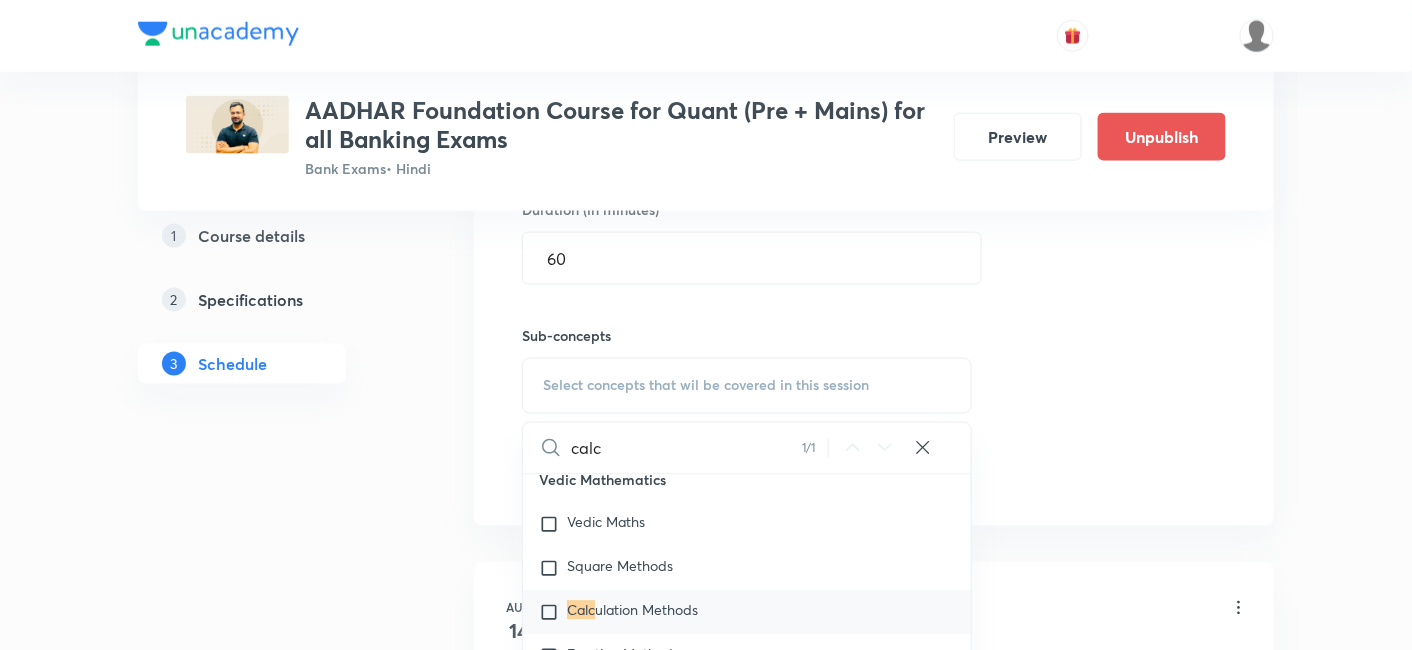 scroll, scrollTop: 6687, scrollLeft: 0, axis: vertical 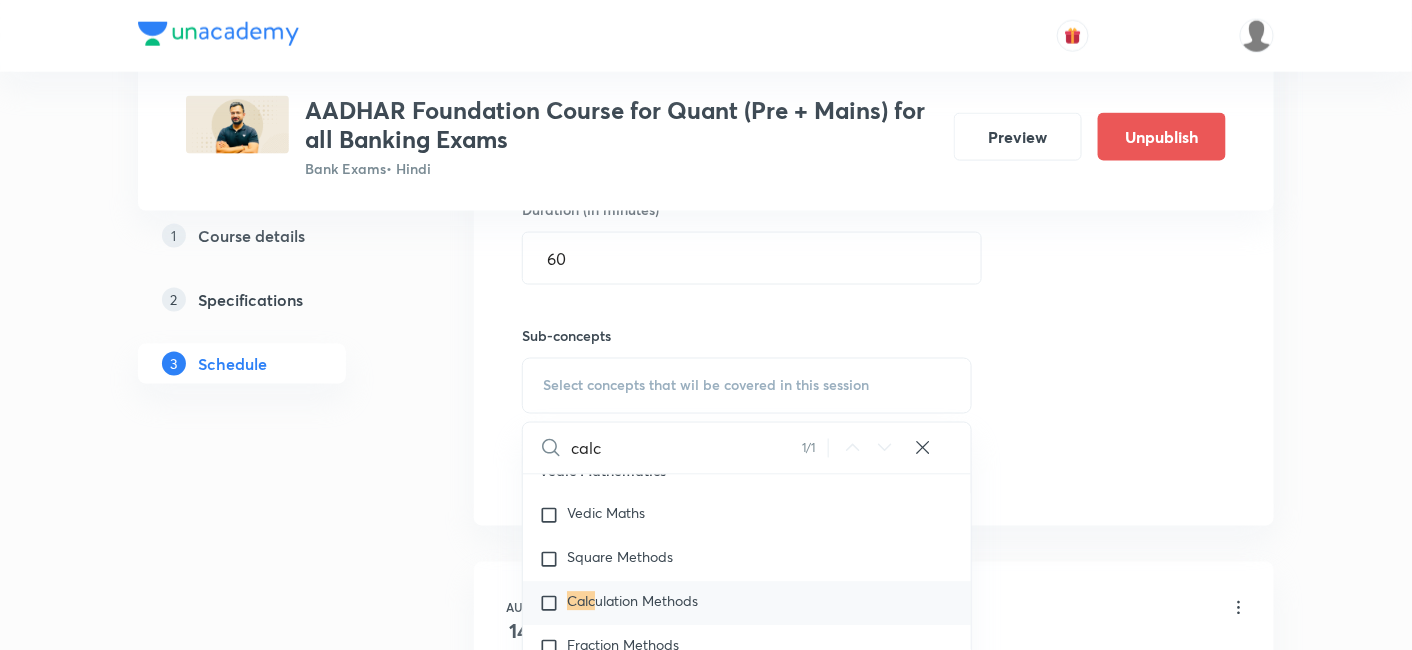 type on "calc" 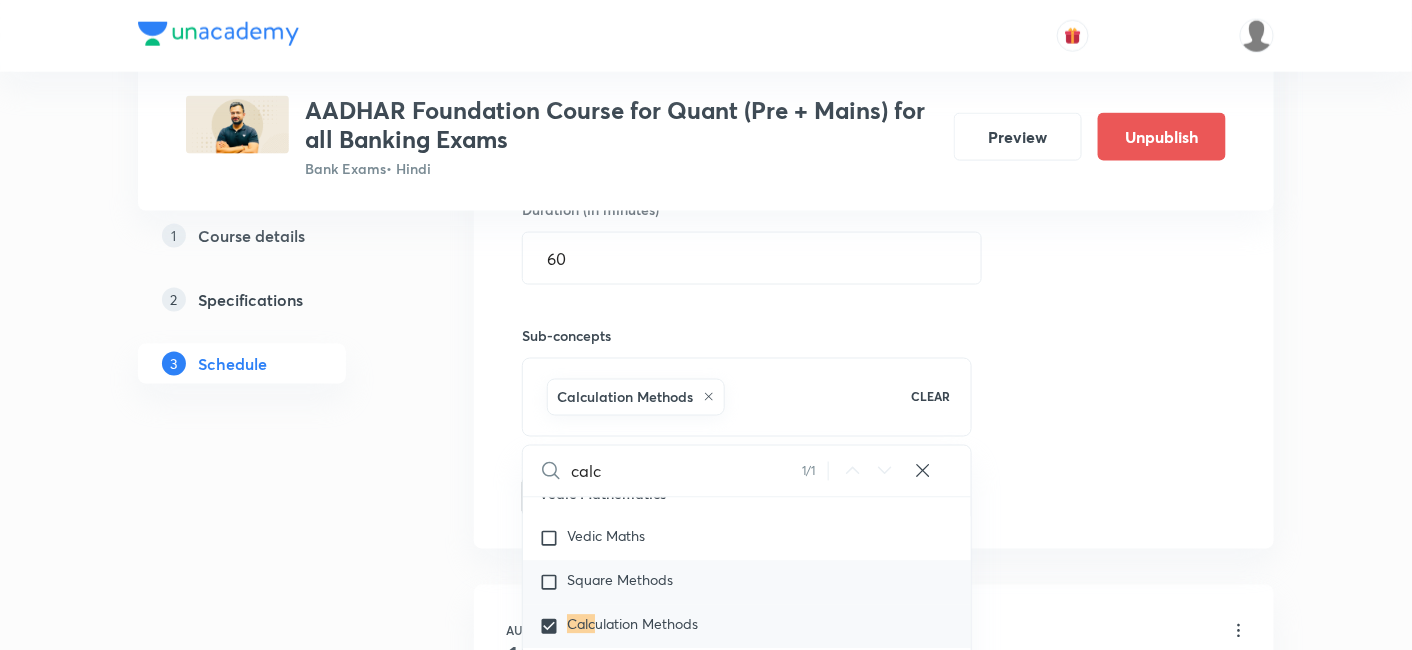 click at bounding box center [553, 583] 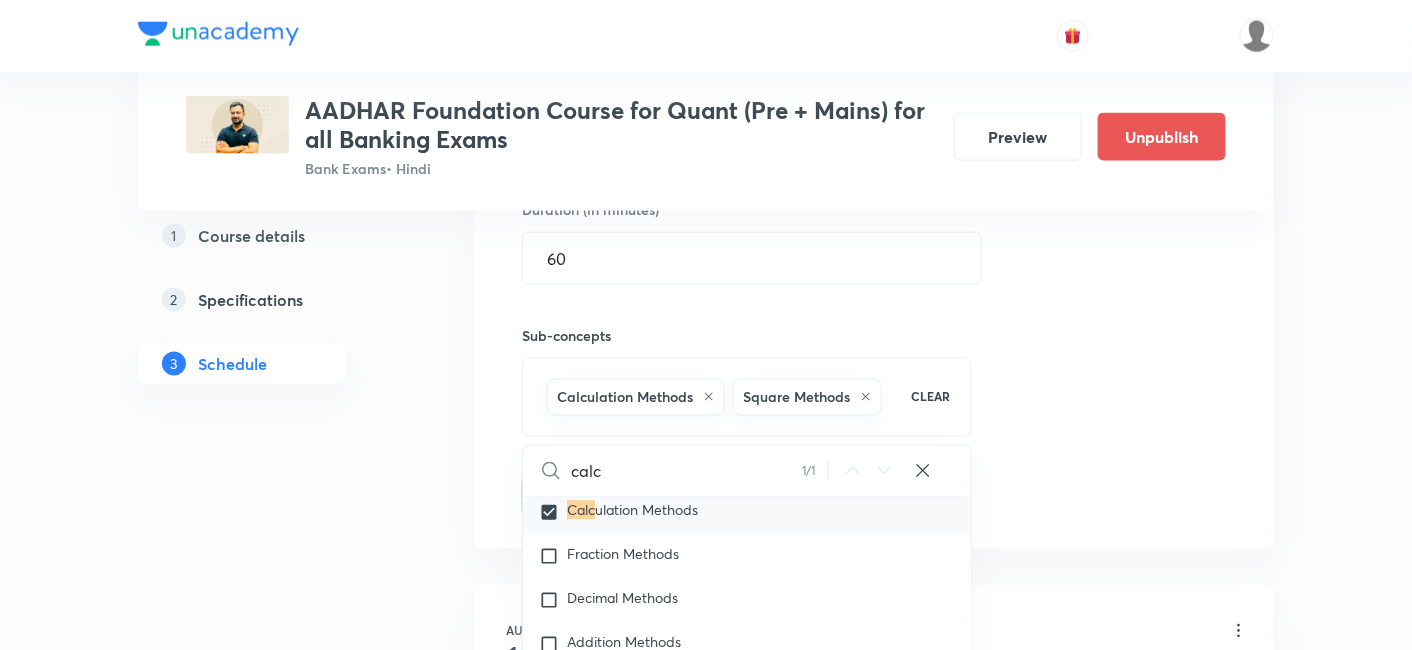 scroll, scrollTop: 6811, scrollLeft: 0, axis: vertical 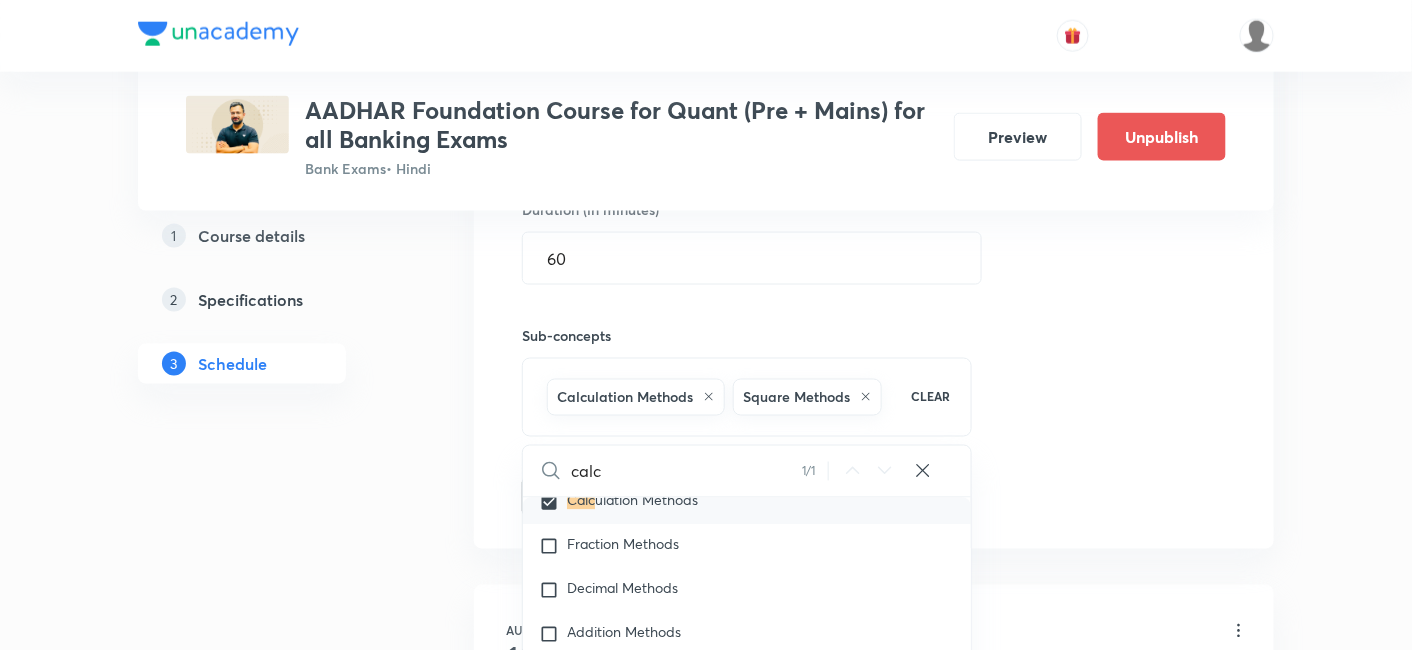 click on "Plus Courses AADHAR Foundation Course for Quant (Pre + Mains) for all Banking Exams Bank Exams  • Hindi Preview Unpublish 1 Course details 2 Specifications 3 Schedule Schedule 40  classes Topic coverage Basic Maths, Advanced Maths, Data Interpretation Cover at least  60 % View details Session  41 Live class Quiz Recorded classes Session title 24/99 Calculation Techniques-1 ​ Schedule for Aug 11, 2025, 11:30 AM ​ Duration (in minutes) 60 ​ Sub-concepts Calculation Methods Square Methods CLEAR calc 1 / 1 ​ Number Systems Face Value and Place Value of a Digit in a Numeral Various Types of Number Test for a Number to Be Prime Remainder Theorem Unit Place's Digit Tests of Divisibility Factorial of a Number Modulus of a Number Greatest Integral Value Multiplication by Distributive Law Multiplication of a Number by 5ⁿ Division Algorithm or Euclidean Algorithm To Find the Highest Power of a Prime Number P in N! Square Root Cube Root Factors and Multiples of H.C.F and L.C.M Least Common Multiple (L.C.M) 14" at bounding box center (706, 3086) 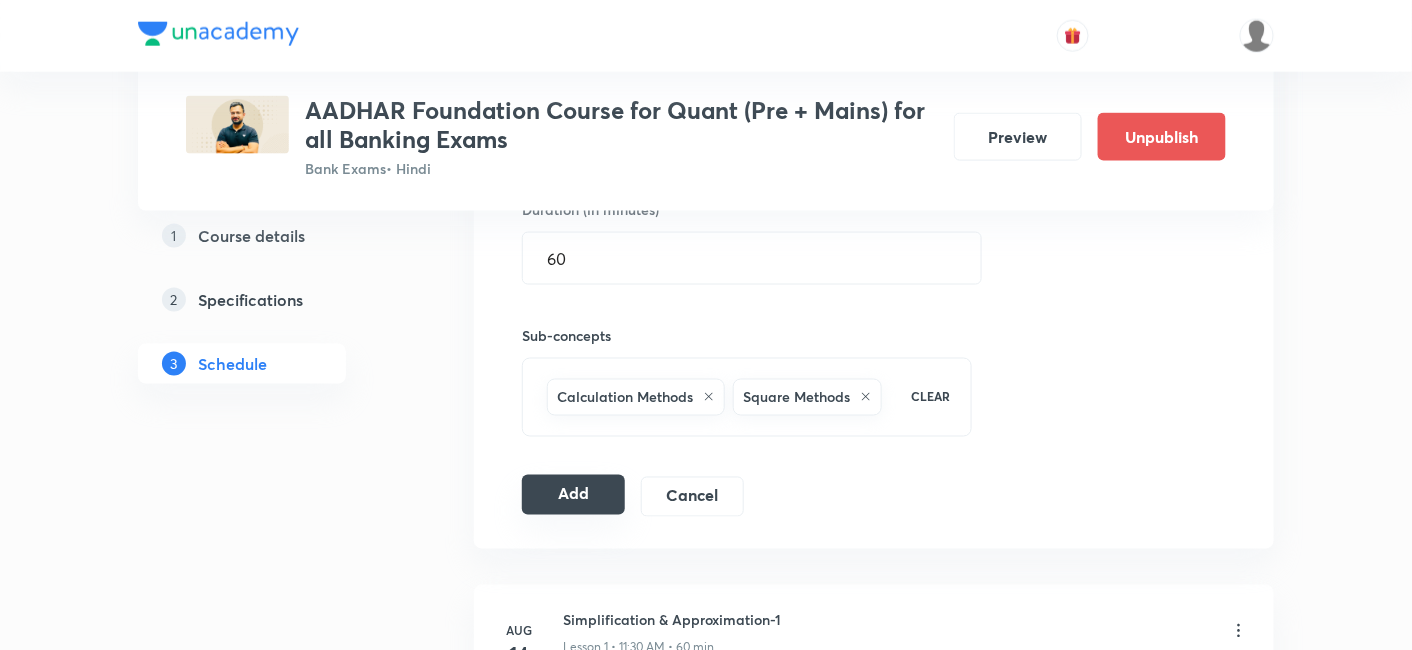 click on "Add" at bounding box center (573, 495) 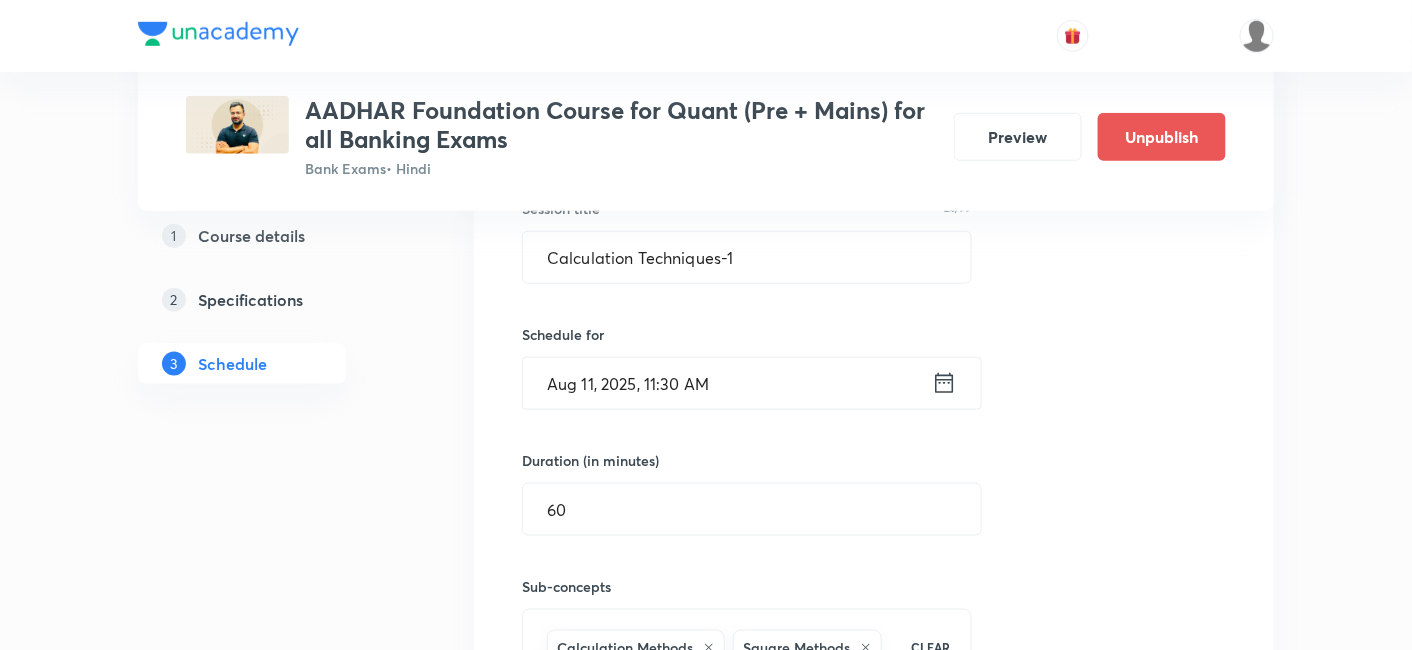 scroll, scrollTop: 530, scrollLeft: 0, axis: vertical 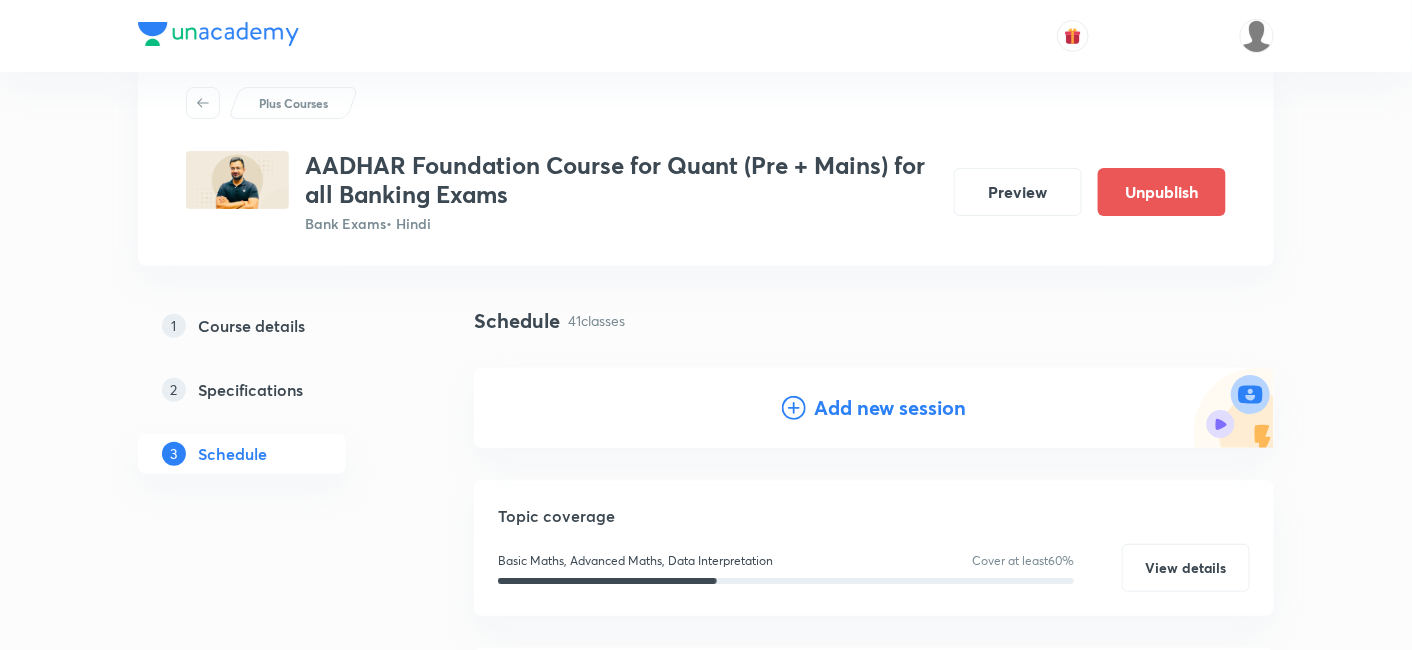 click on "Add new session" at bounding box center [890, 408] 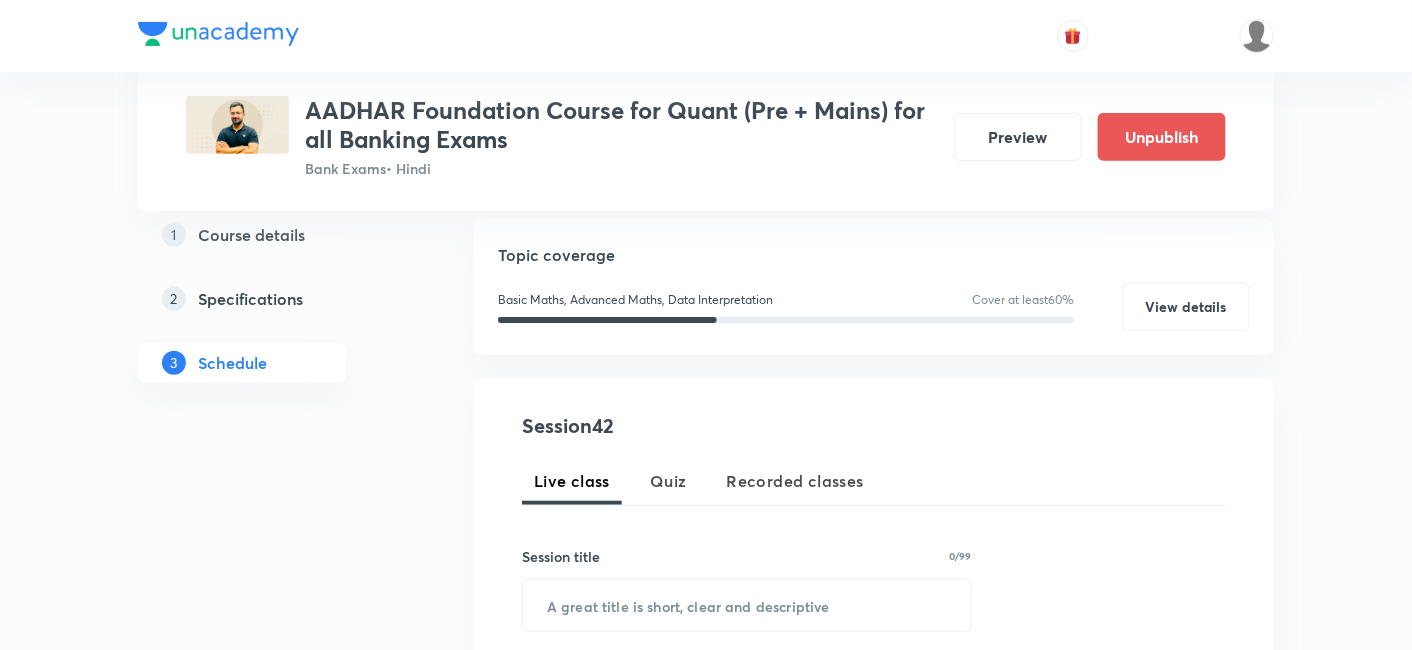 scroll, scrollTop: 241, scrollLeft: 0, axis: vertical 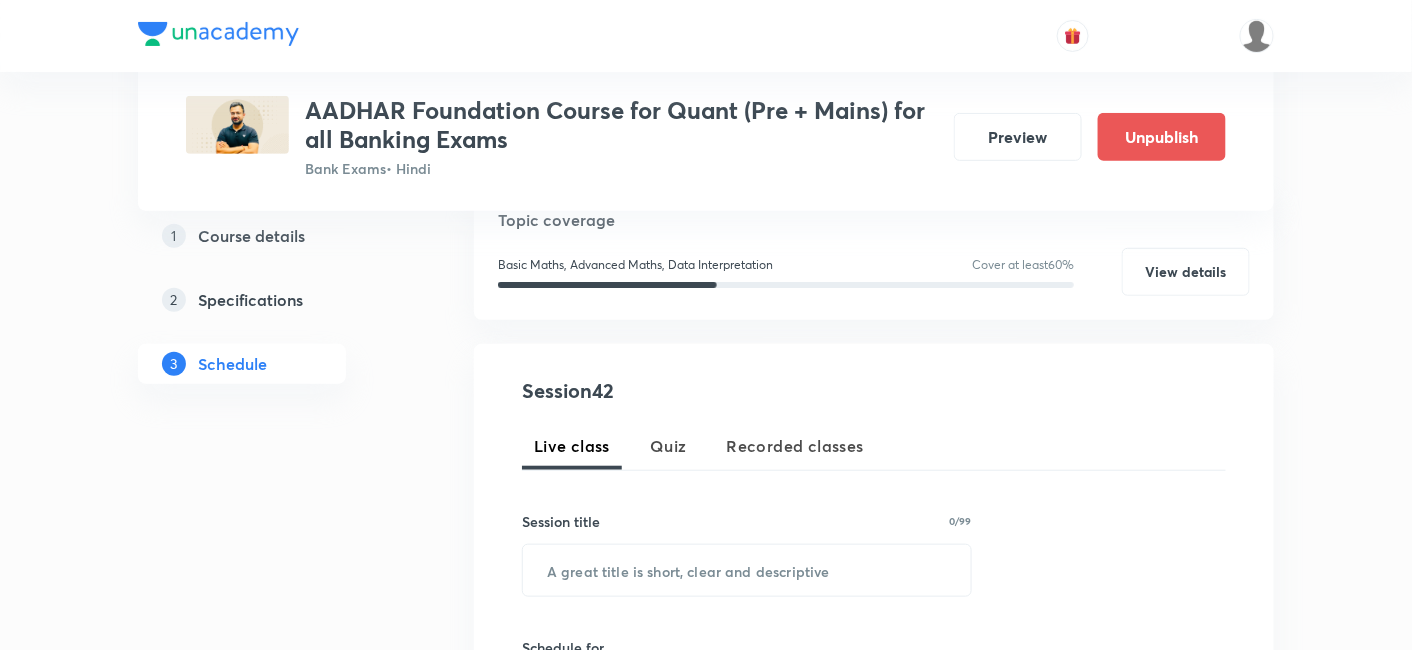 click on "Session title 0/99" at bounding box center [747, 521] 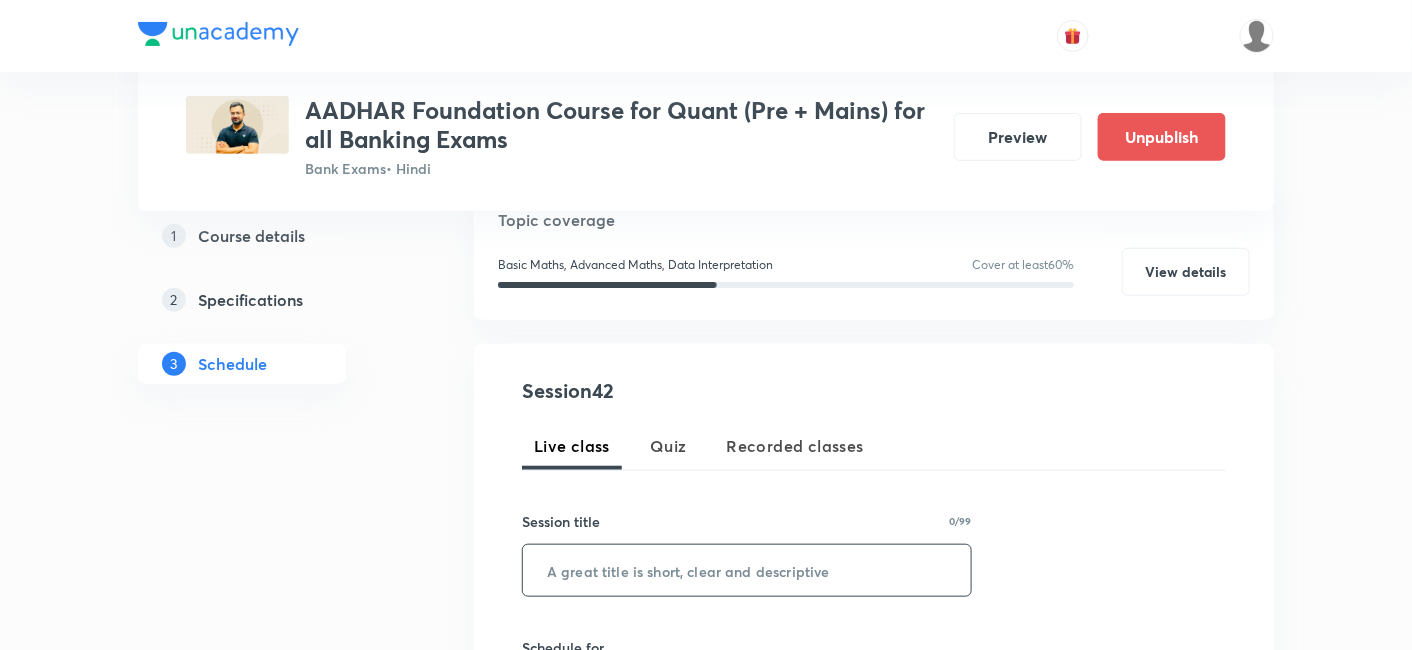 click at bounding box center [747, 570] 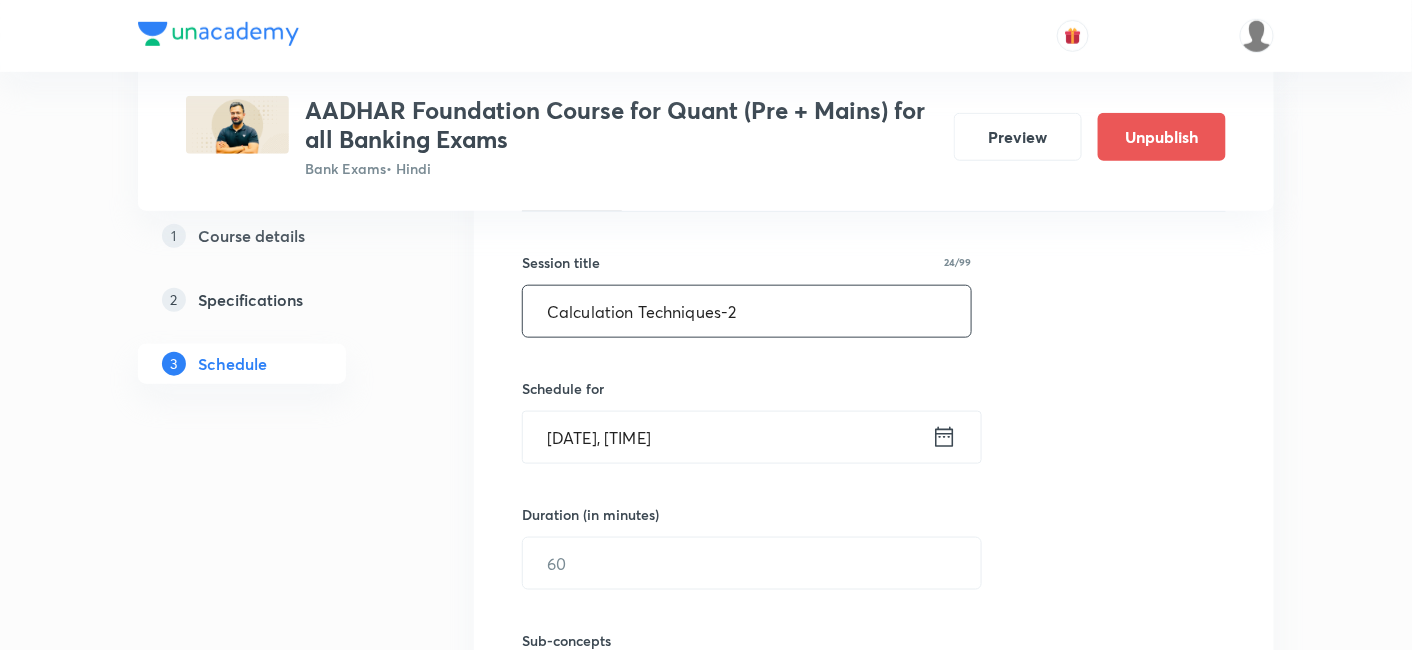 scroll, scrollTop: 501, scrollLeft: 0, axis: vertical 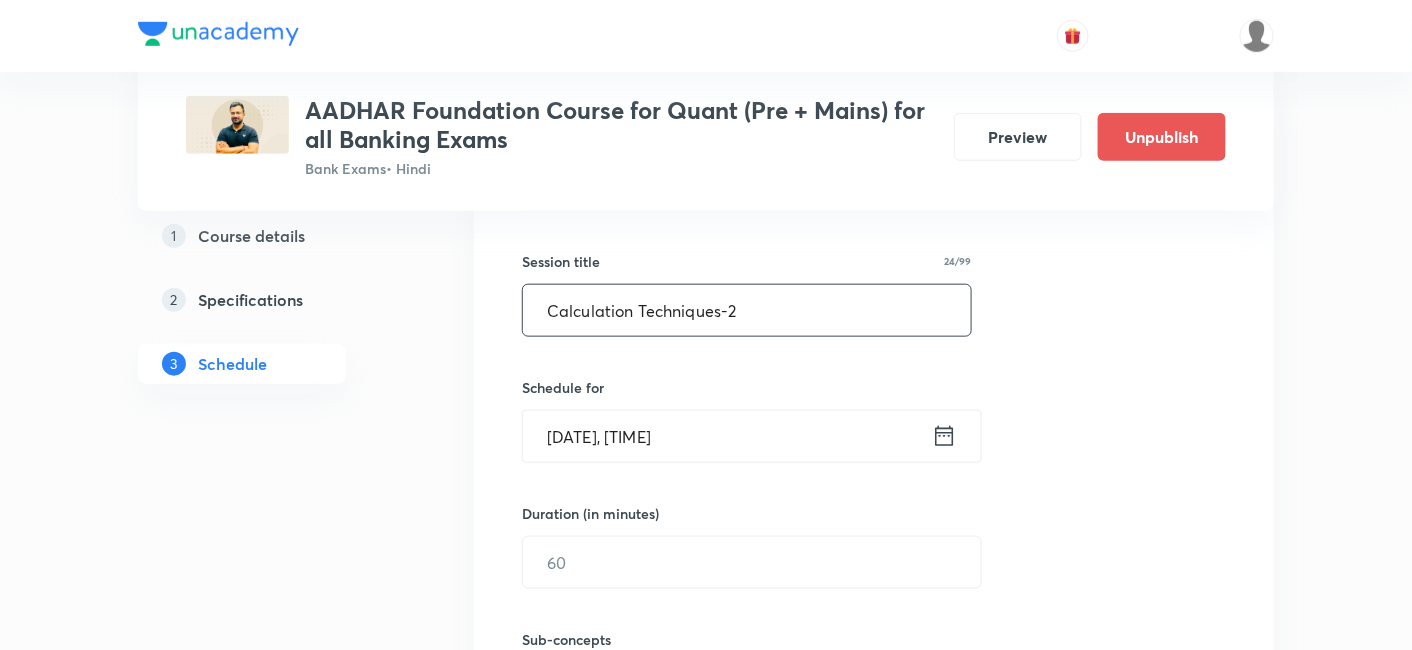 type on "Calculation Techniques-2" 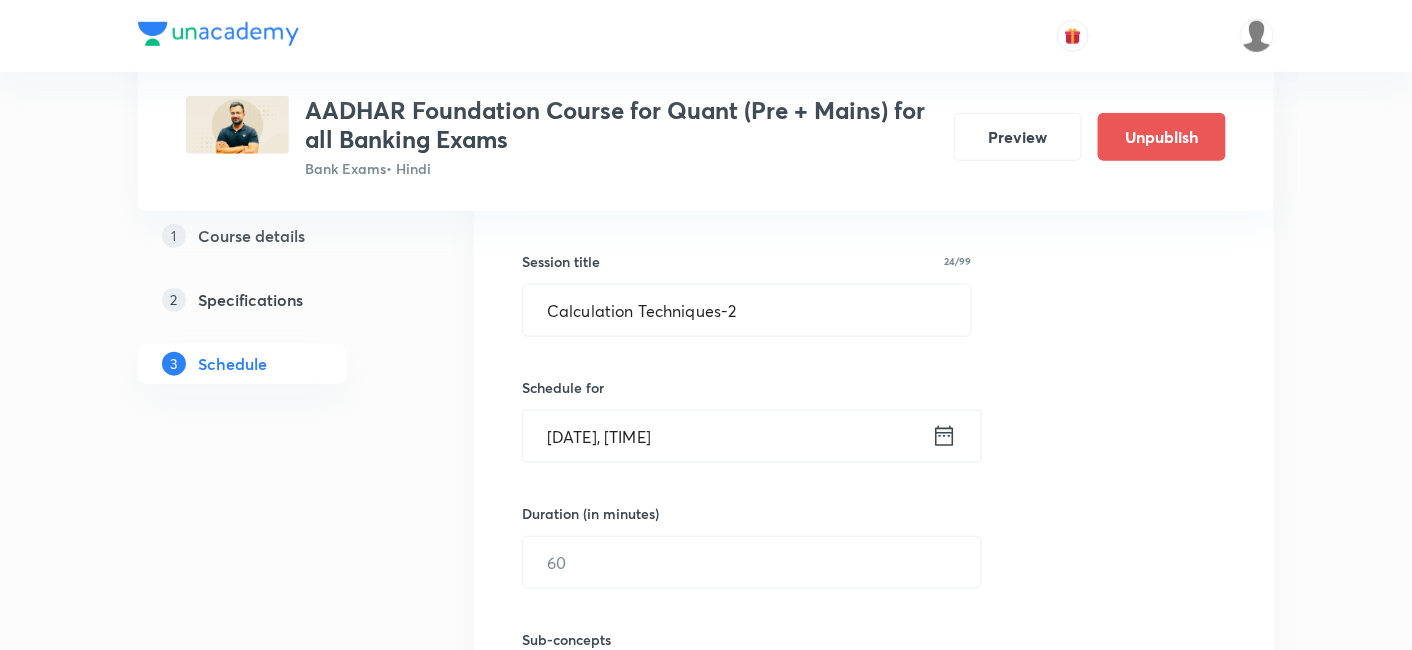 click 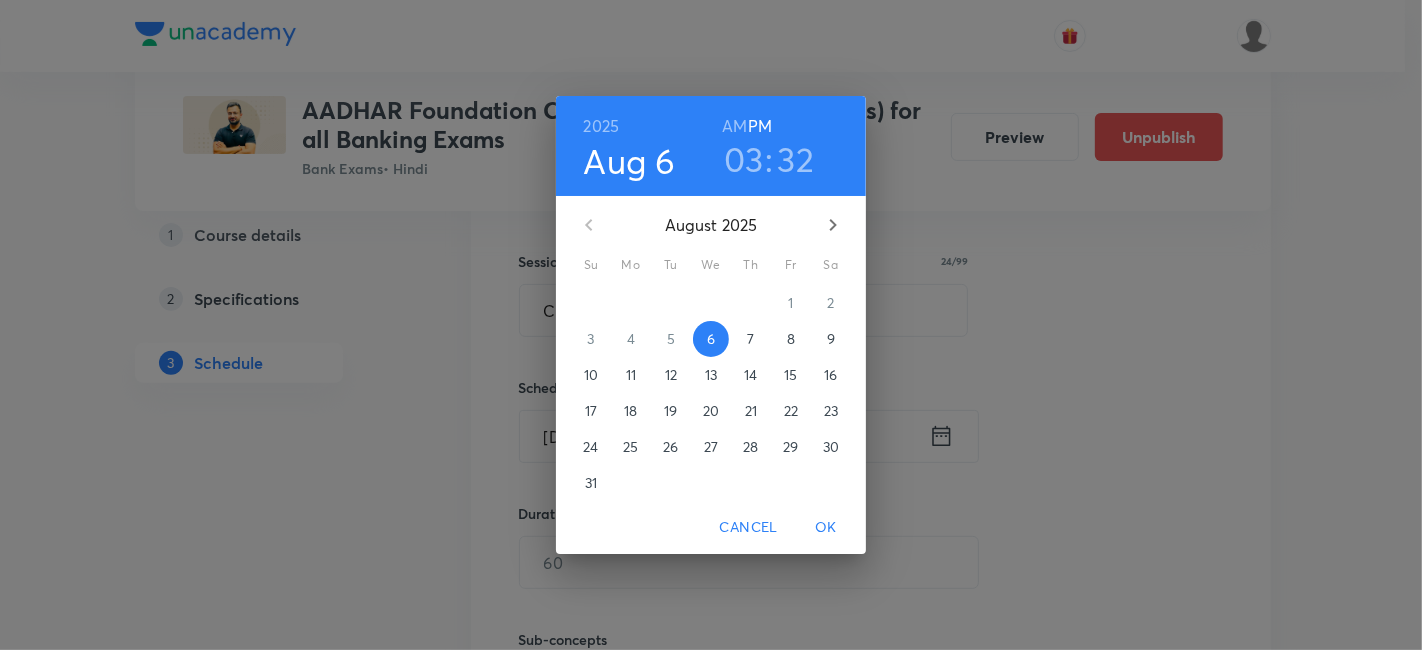 click on "12" at bounding box center [671, 375] 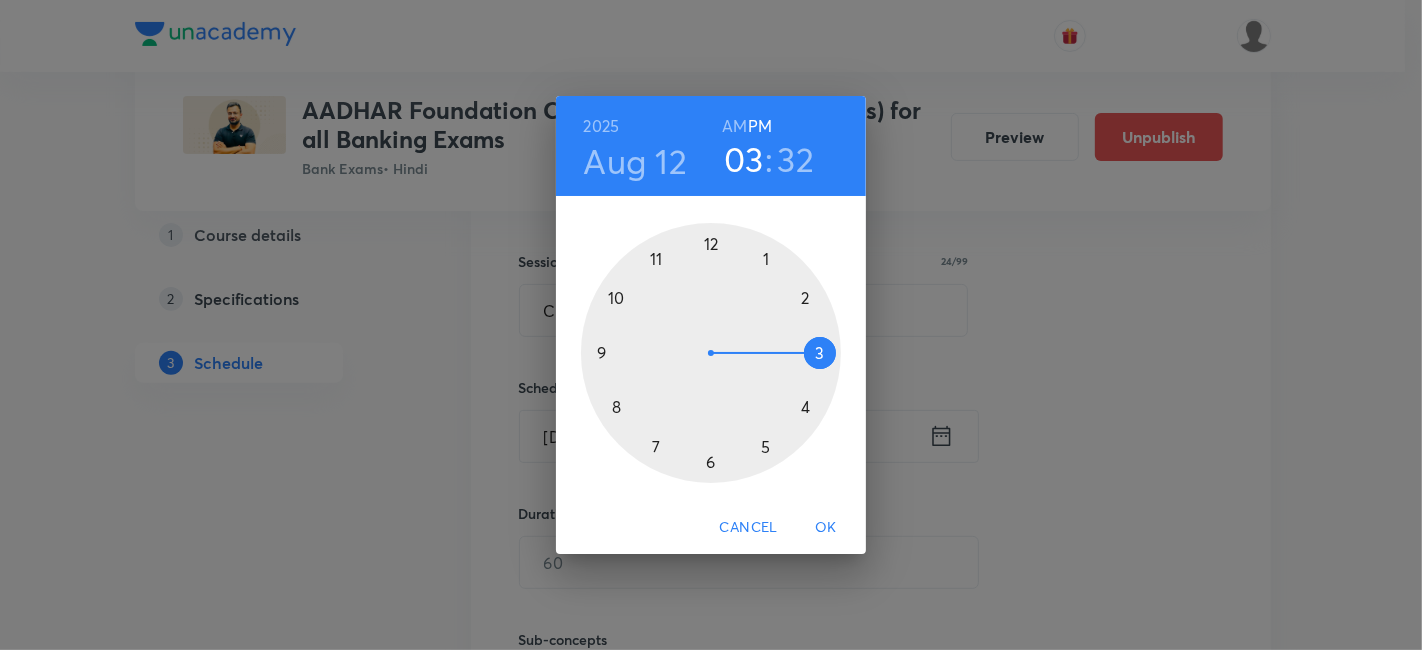 click at bounding box center [711, 353] 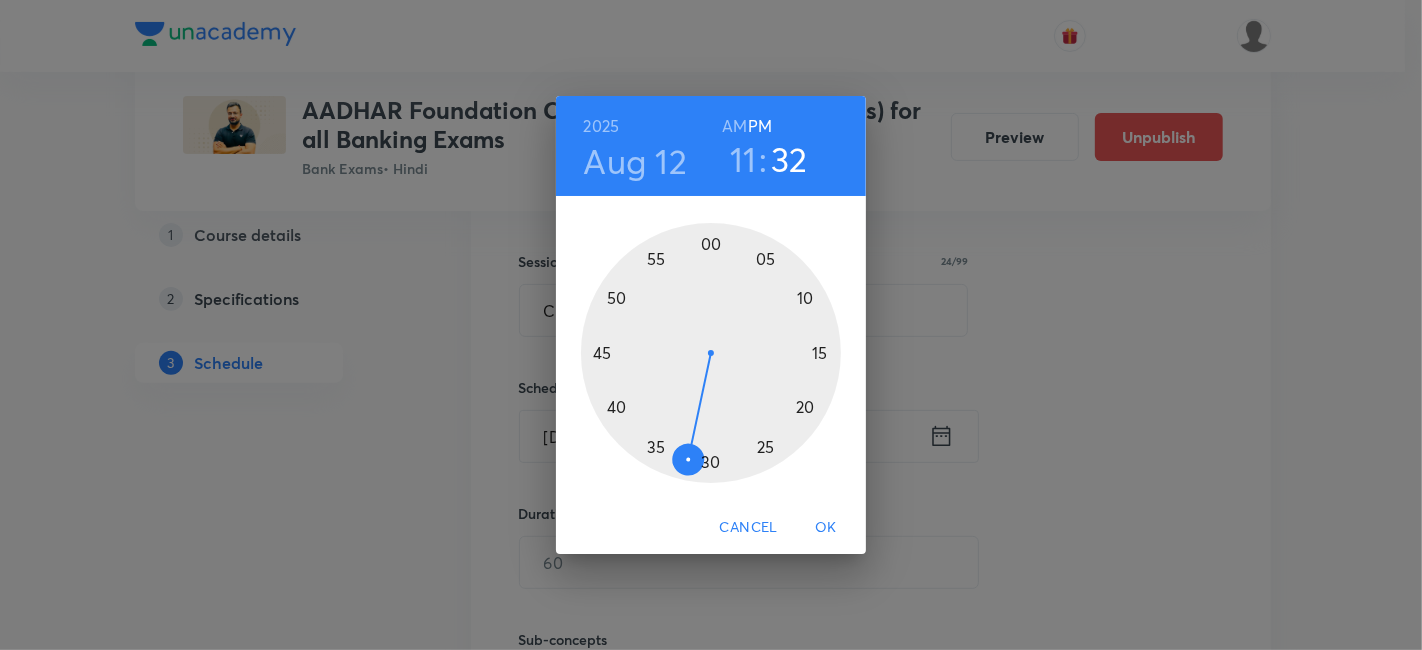 click on "AM" at bounding box center [734, 126] 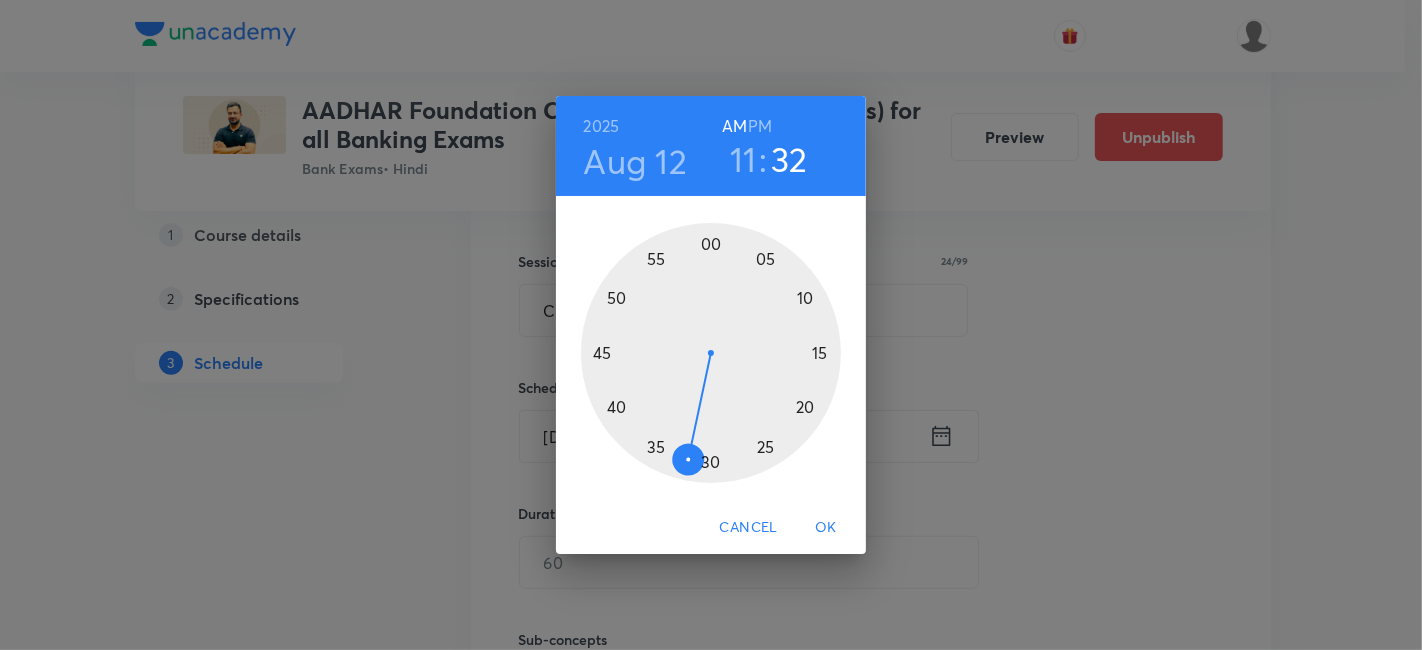 click at bounding box center (711, 353) 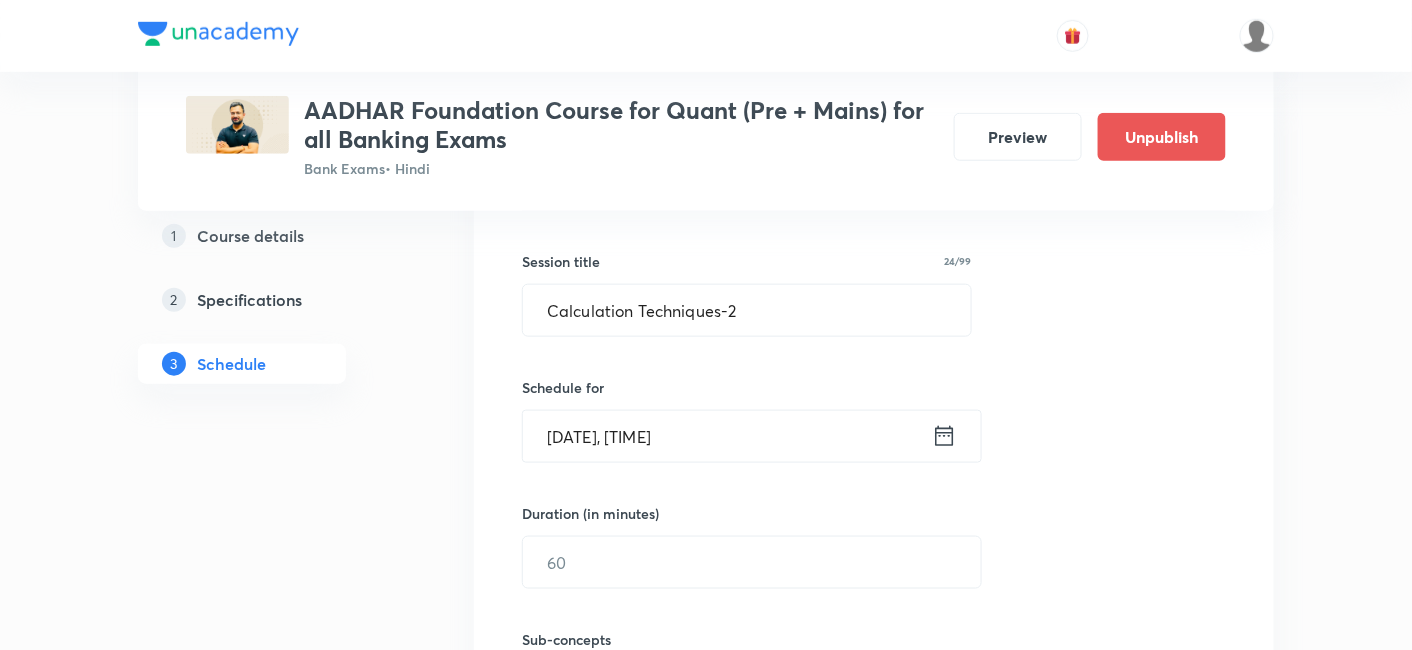 scroll, scrollTop: 603, scrollLeft: 0, axis: vertical 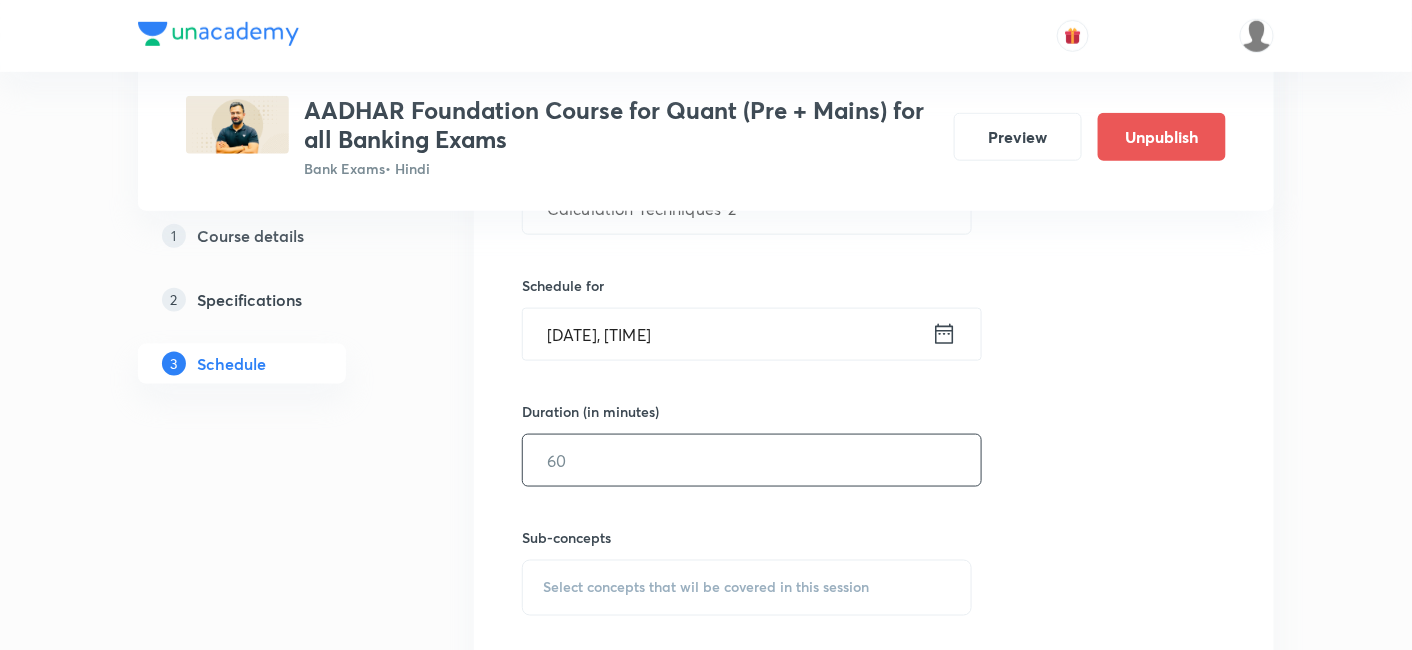 click at bounding box center [752, 460] 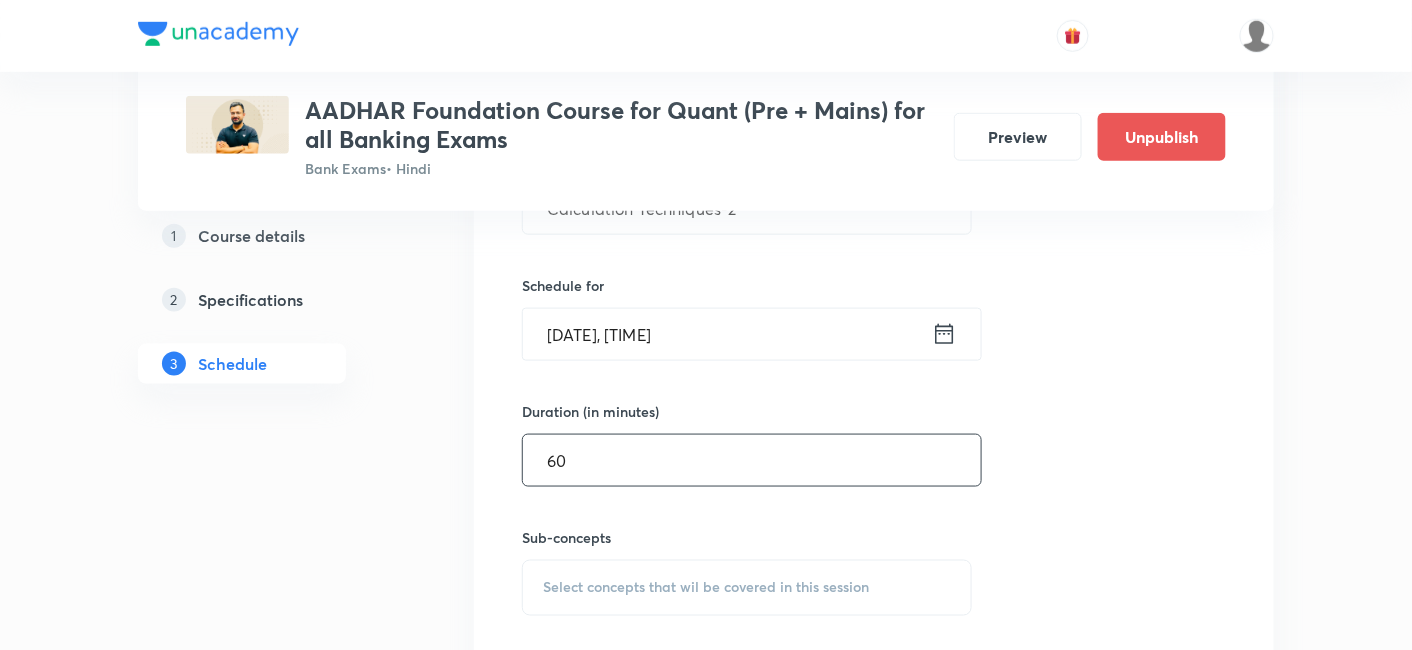 scroll, scrollTop: 717, scrollLeft: 0, axis: vertical 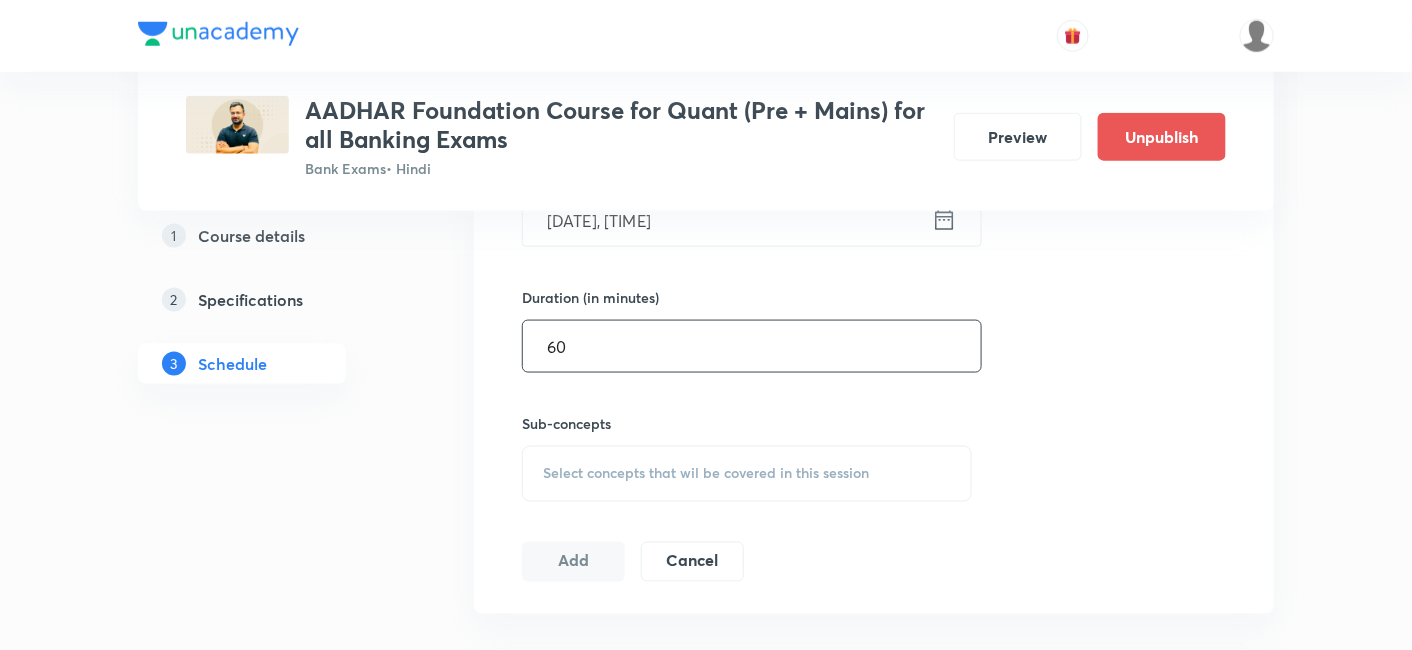 type on "60" 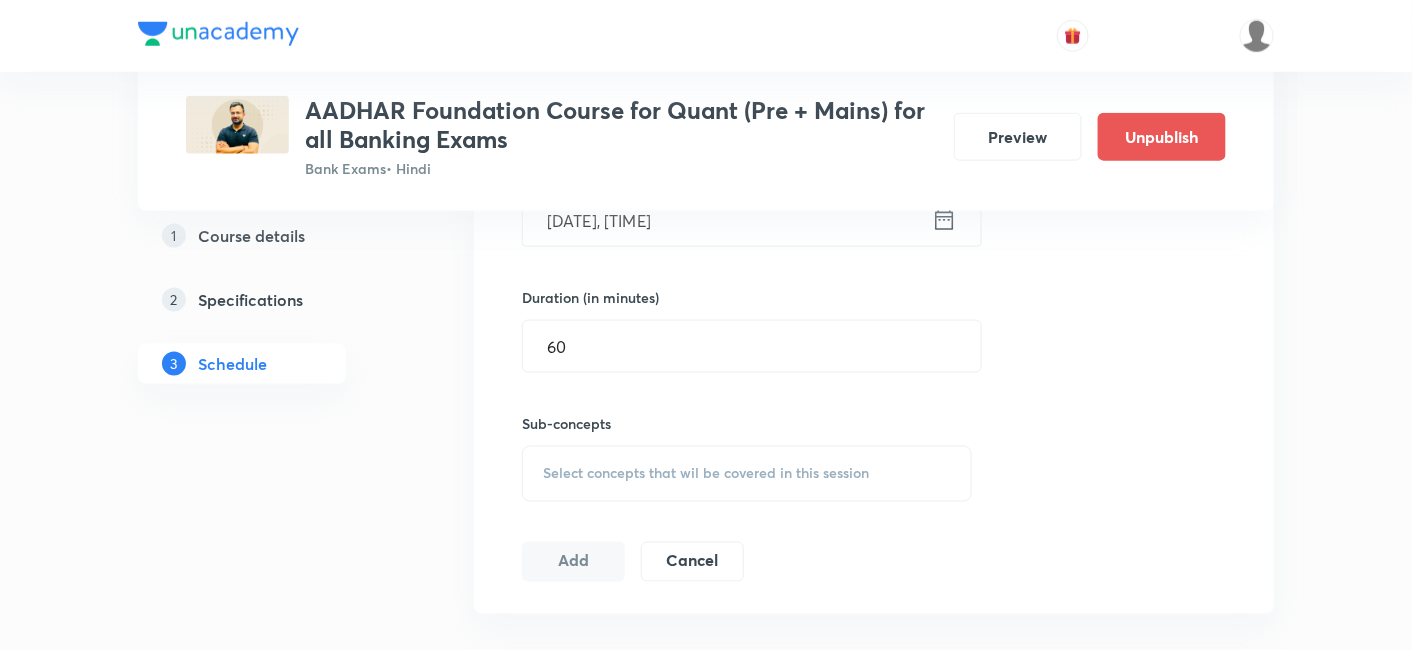 click on "Select concepts that wil be covered in this session" at bounding box center [706, 474] 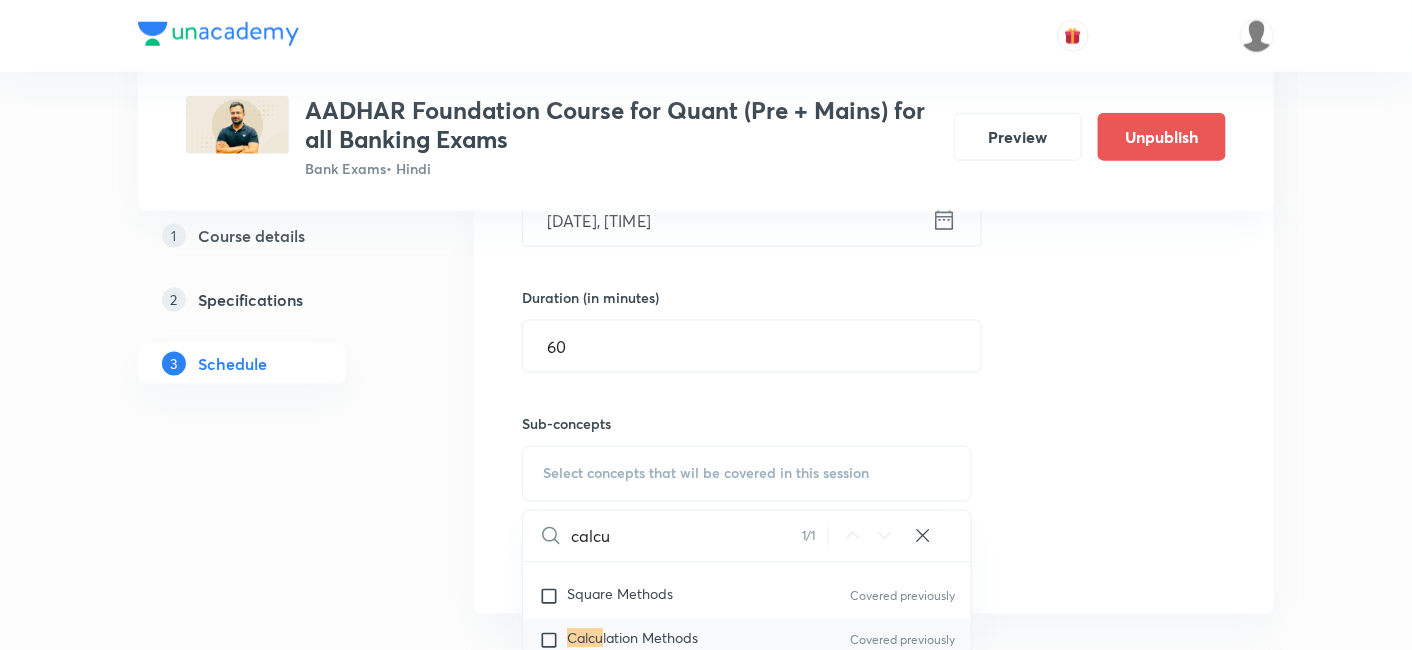 scroll, scrollTop: 6719, scrollLeft: 0, axis: vertical 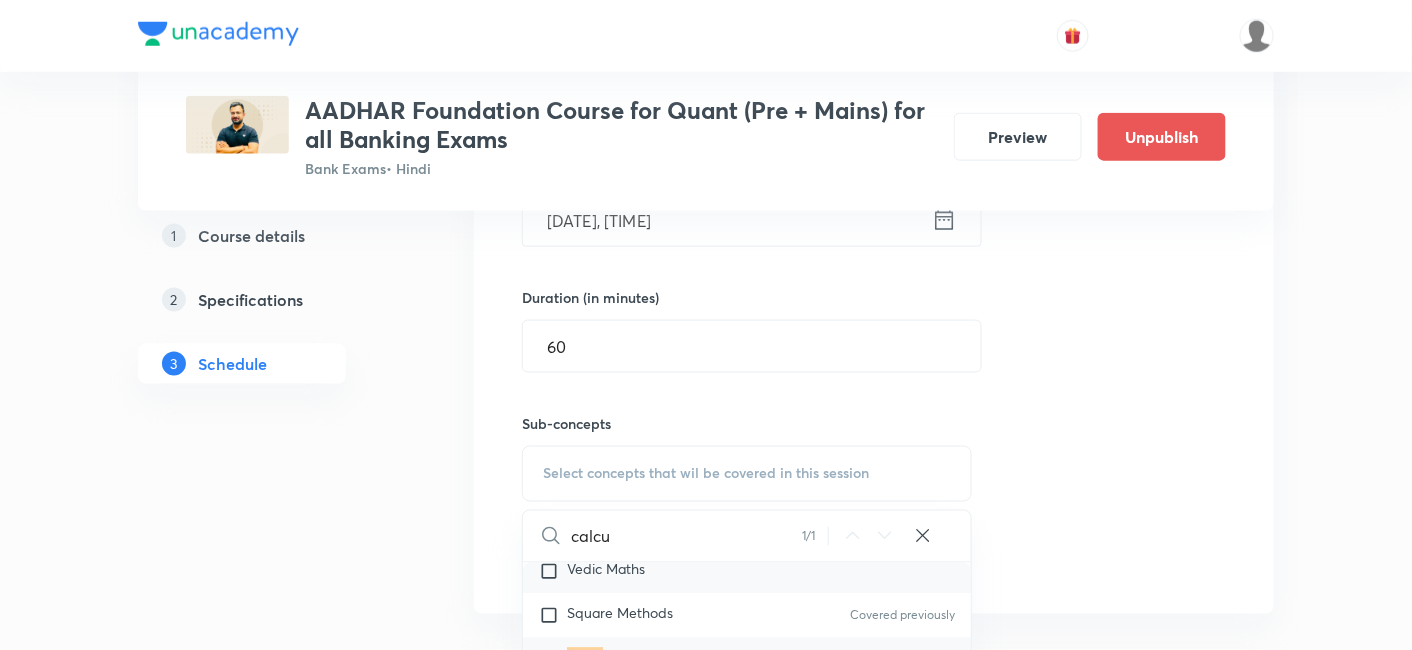 type on "calcu" 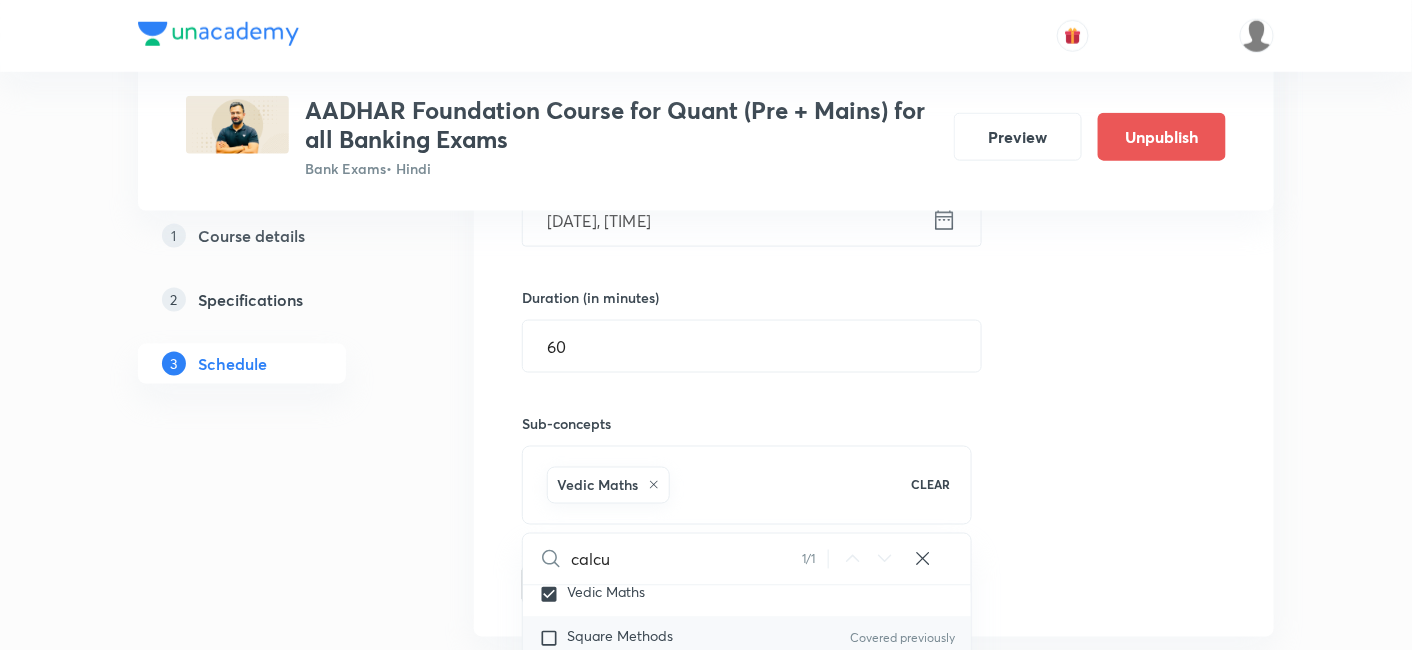 click at bounding box center (553, 639) 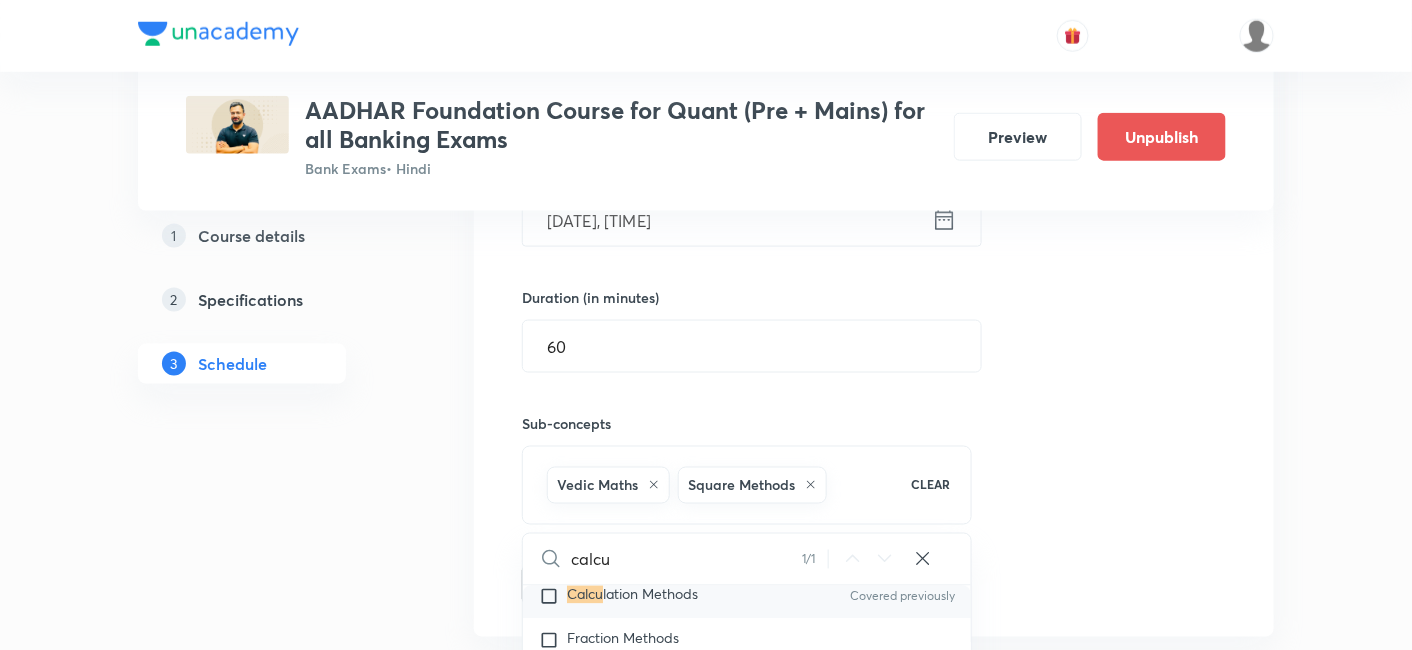 scroll, scrollTop: 6807, scrollLeft: 0, axis: vertical 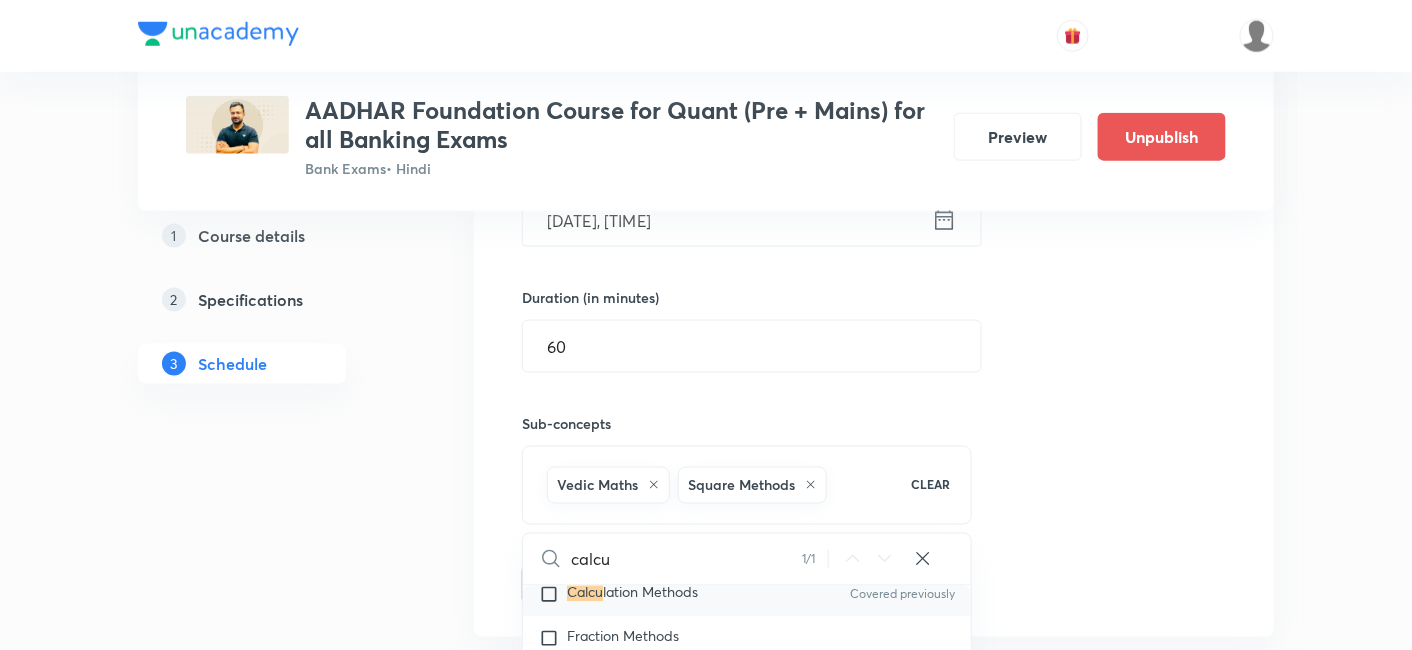 click at bounding box center [553, 595] 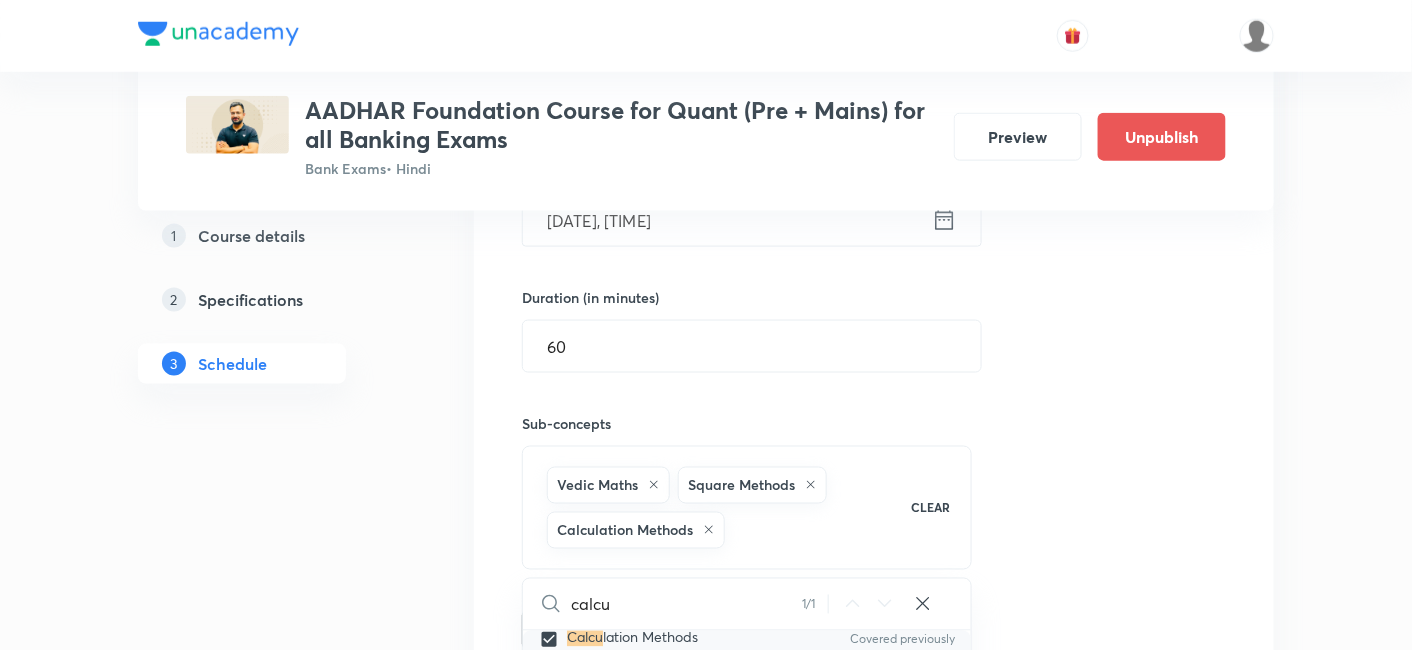 click on "Plus Courses AADHAR Foundation Course for Quant (Pre + Mains) for all Banking Exams Bank Exams  • Hindi Preview Unpublish 1 Course details 2 Specifications 3 Schedule Schedule 41  classes Topic coverage Basic Maths, Advanced Maths, Data Interpretation Cover at least  60 % View details Session  42 Live class Quiz Recorded classes Session title 24/99 Calculation Techniques-2 ​ Schedule for Aug 12, 2025, 11:30 AM ​ Duration (in minutes) 60 ​ Sub-concepts Vedic Maths Square Methods Calculation Methods CLEAR calcu 1 / 1 ​ Number Systems Face Value and Place Value of a Digit in a Numeral Various Types of Number Test for a Number to Be Prime Remainder Theorem Unit Place's Digit Tests of Divisibility Factorial of a Number Modulus of a Number Greatest Integral Value Multiplication by Distributive Law Multiplication of a Number by 5ⁿ Division Algorithm or Euclidean Algorithm To Find the Highest Power of a Prime Number P in N! Square Root Cube Root Factors and Multiples of H.C.F and L.C.M Co-Primes Average 1" at bounding box center [706, 3312] 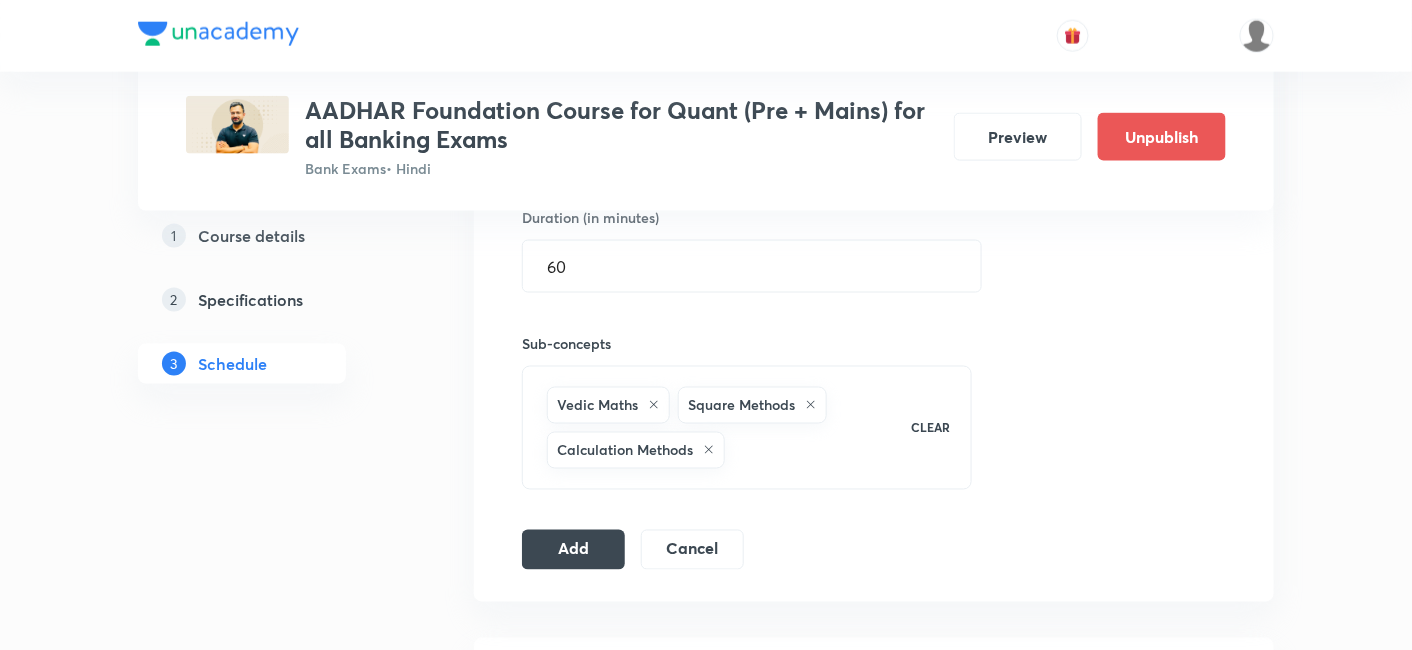 scroll, scrollTop: 815, scrollLeft: 0, axis: vertical 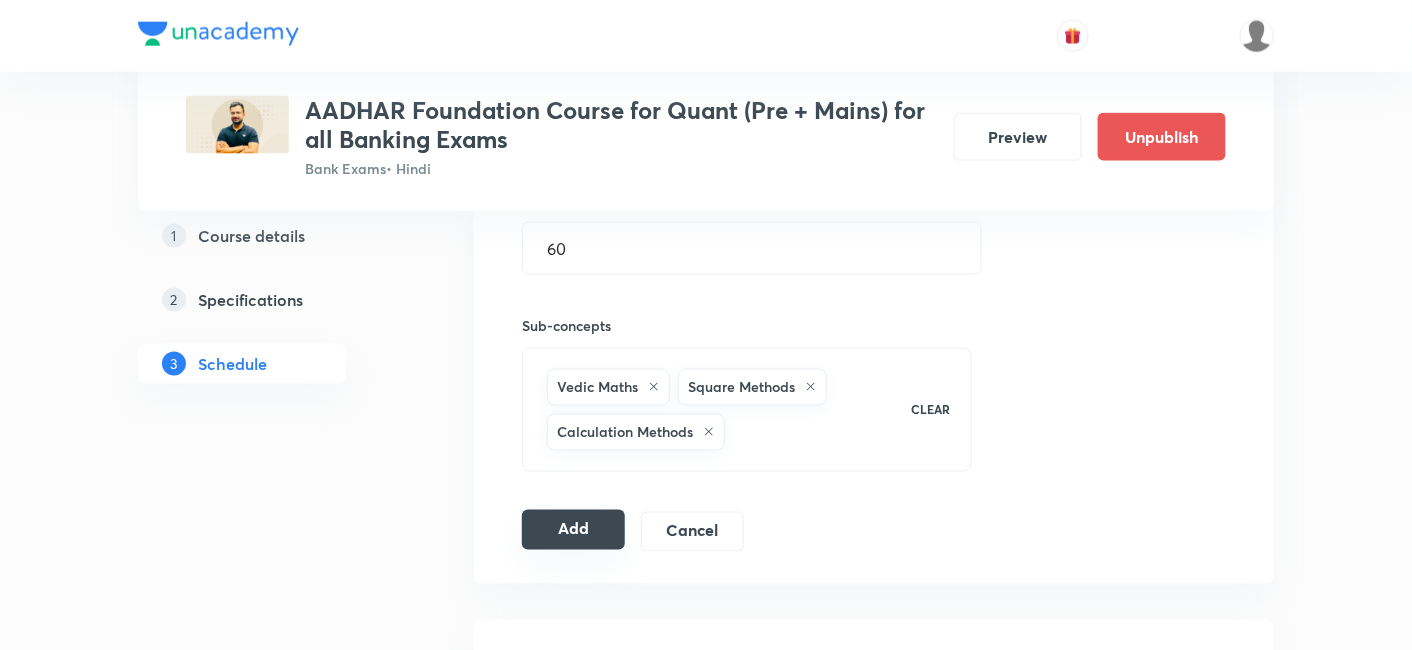 click on "Add" at bounding box center (573, 530) 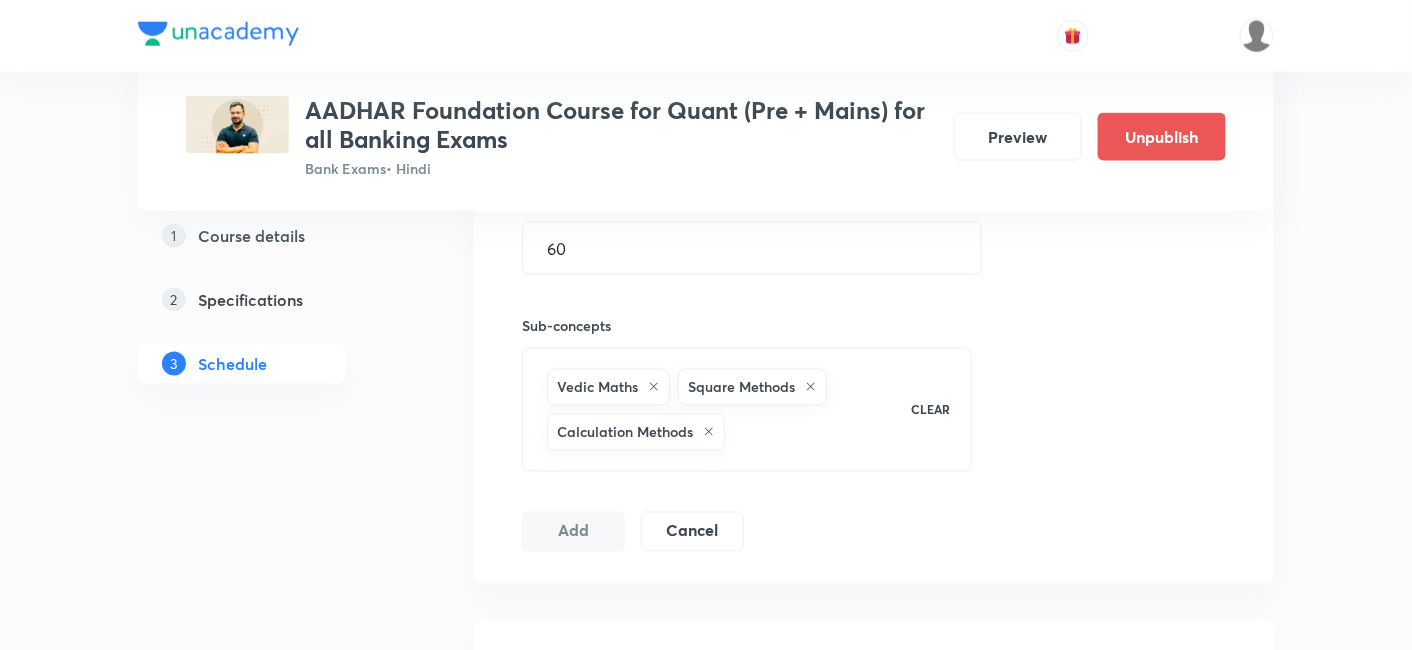 click on "Plus Courses AADHAR Foundation Course for Quant (Pre + Mains) for all Banking Exams Bank Exams  • Hindi Preview Unpublish 1 Course details 2 Specifications 3 Schedule Schedule 41  classes Topic coverage Basic Maths, Advanced Maths, Data Interpretation Cover at least  60 % View details Session  42 Live class Quiz Recorded classes Session title 24/99 Calculation Techniques-2 ​ Schedule for Aug 12, 2025, 11:30 AM ​ Duration (in minutes) 60 ​ Sub-concepts Vedic Maths Square Methods Calculation Methods CLEAR Add Cancel Aug 11 Calculation Techniques-1 Lesson 1 • 11:30 AM • 60 min Calculation Methods · Square Methods Aug 14 Simplification & Approximation-1 Lesson 2 • 11:30 AM • 60 min Approximation · Simplification Aug 15 Simplification & Approximation-2 Lesson 3 • 11:30 AM • 60 min Approximation · Simplification Aug 16 Missing Number Series Lesson 4 • 11:30 AM • 60 min Missing Series Aug 18 Wrong Number Series Lesson 5 • 11:30 AM • 60 min Wrong Series Aug 19 Ratio & Proportion-1 · 20" at bounding box center [706, 3176] 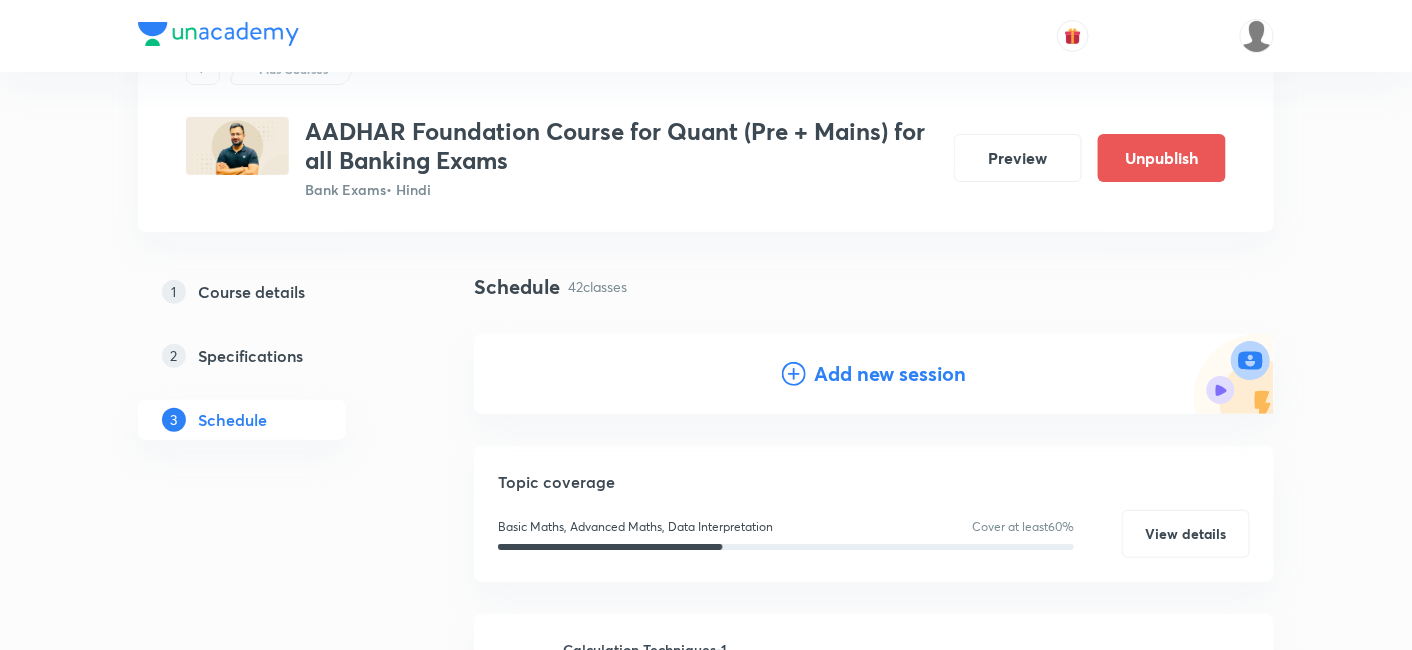 scroll, scrollTop: 92, scrollLeft: 0, axis: vertical 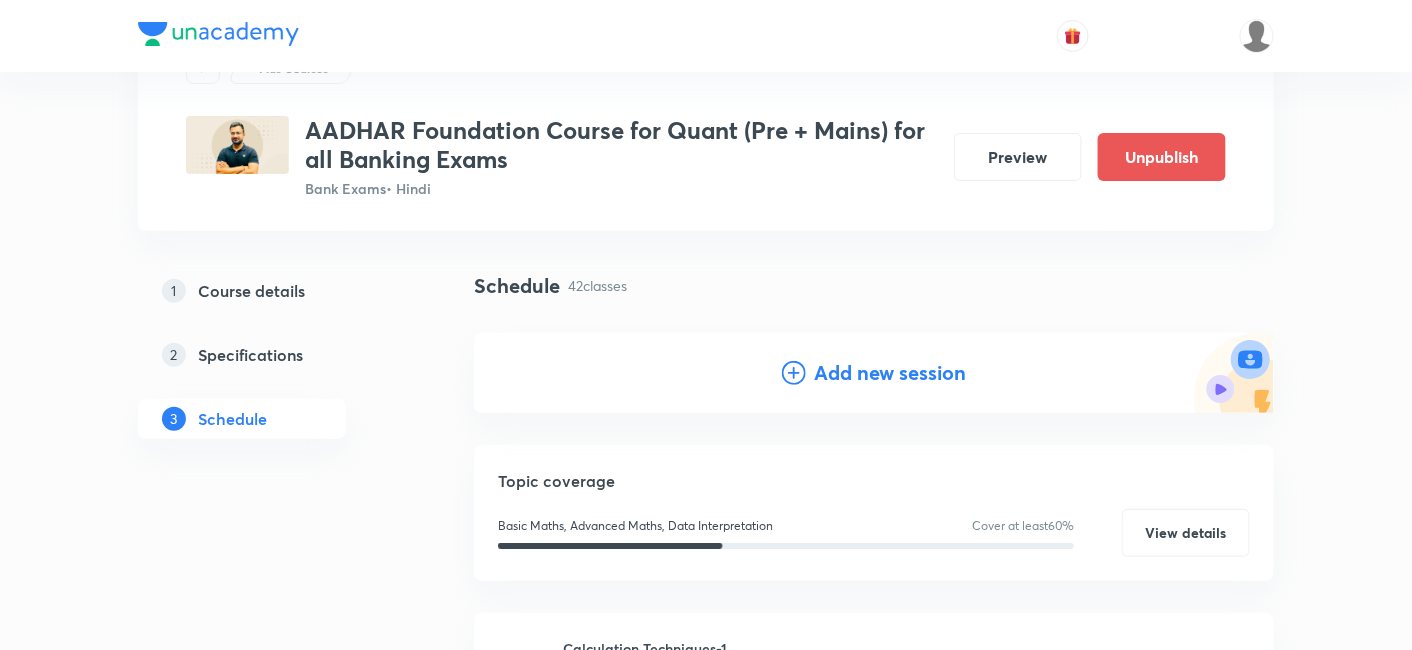click on "Add new session" at bounding box center (890, 373) 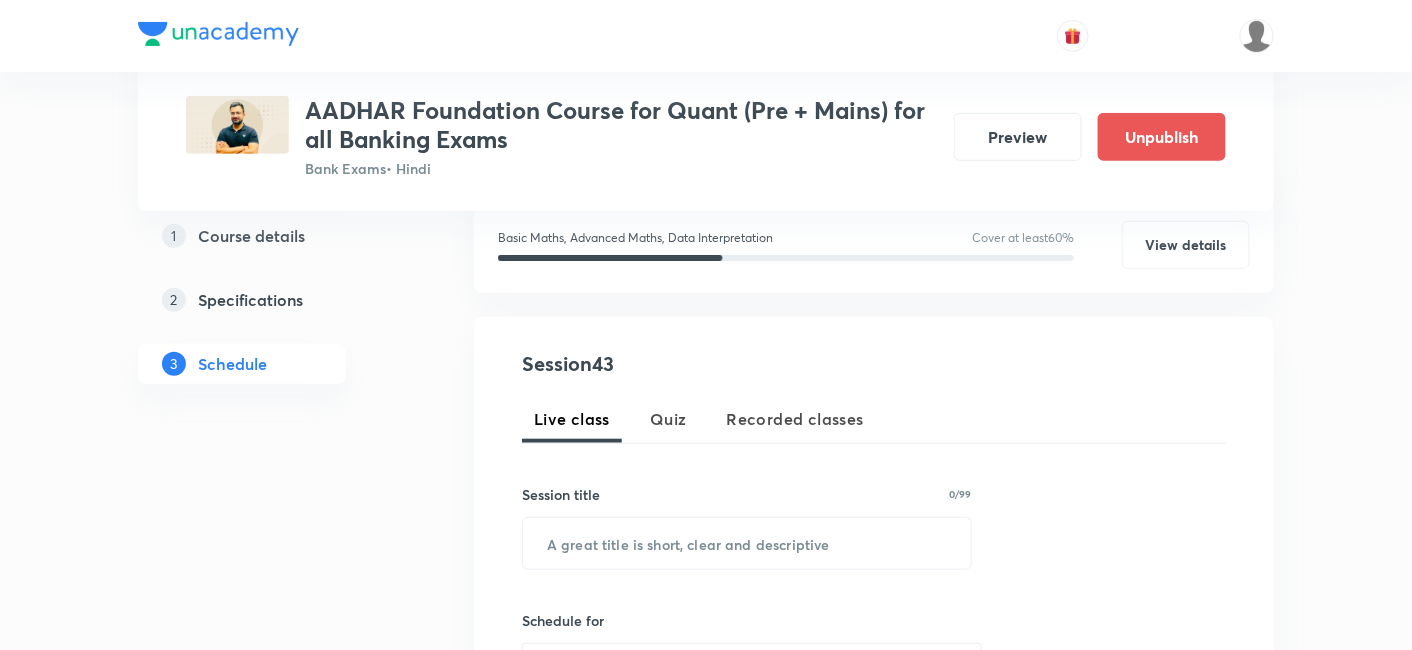 scroll, scrollTop: 270, scrollLeft: 0, axis: vertical 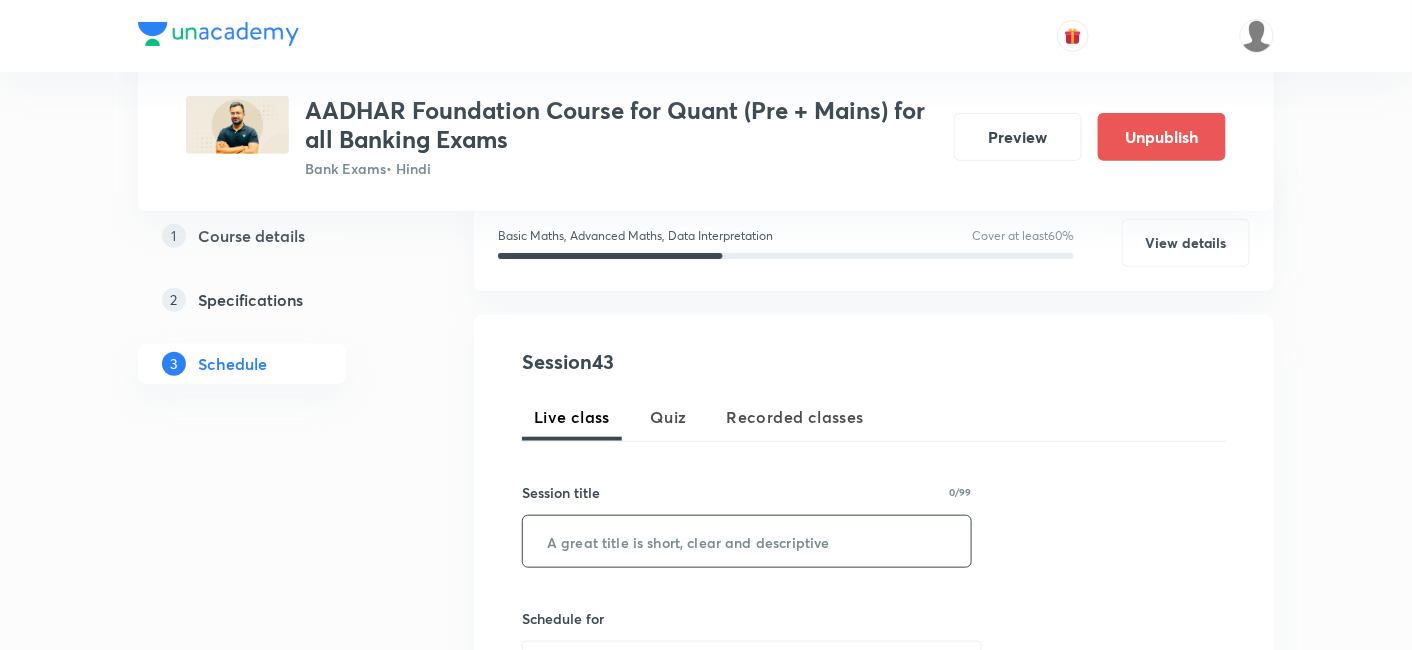 click at bounding box center [747, 541] 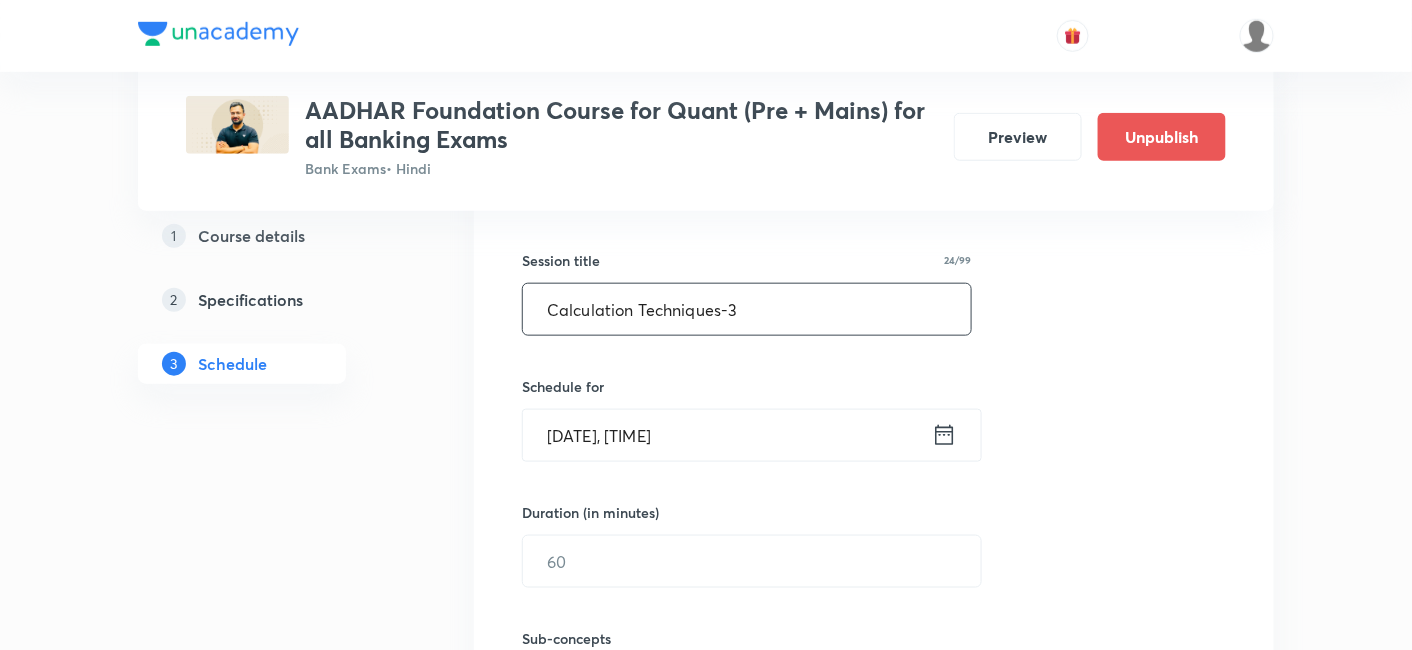 scroll, scrollTop: 521, scrollLeft: 0, axis: vertical 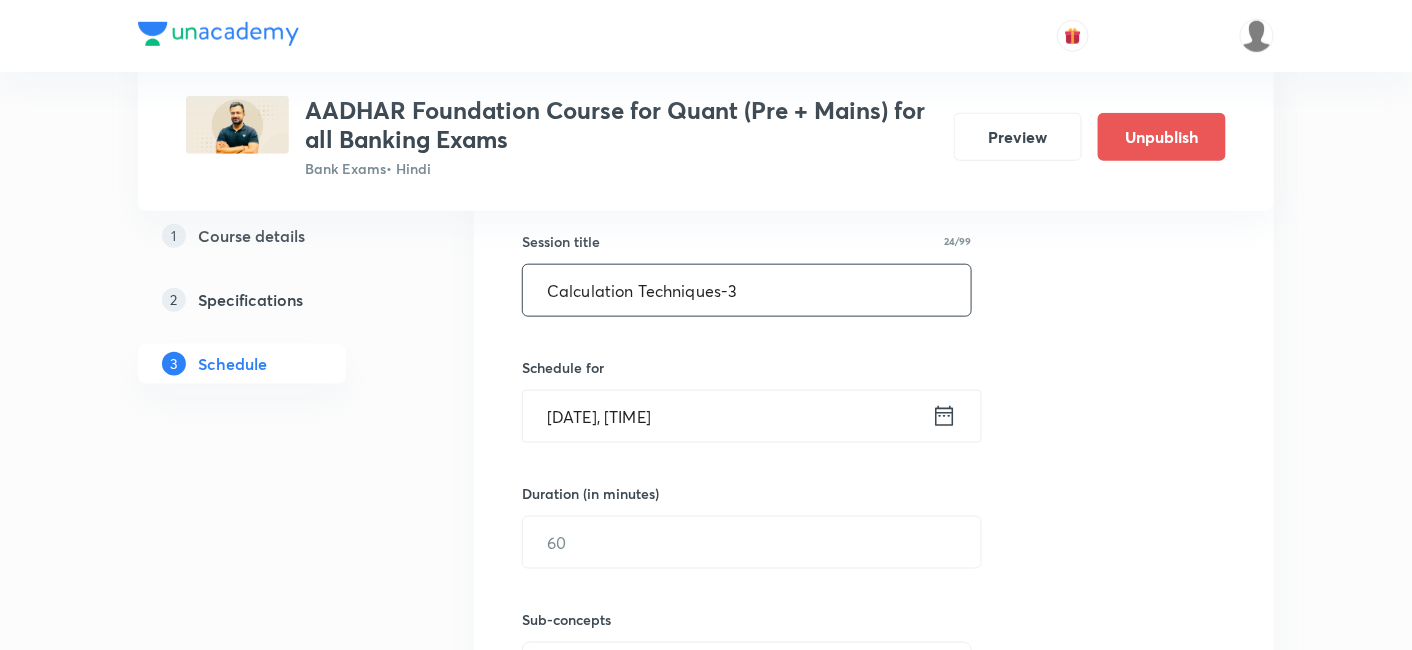 type on "Calculation Techniques-3" 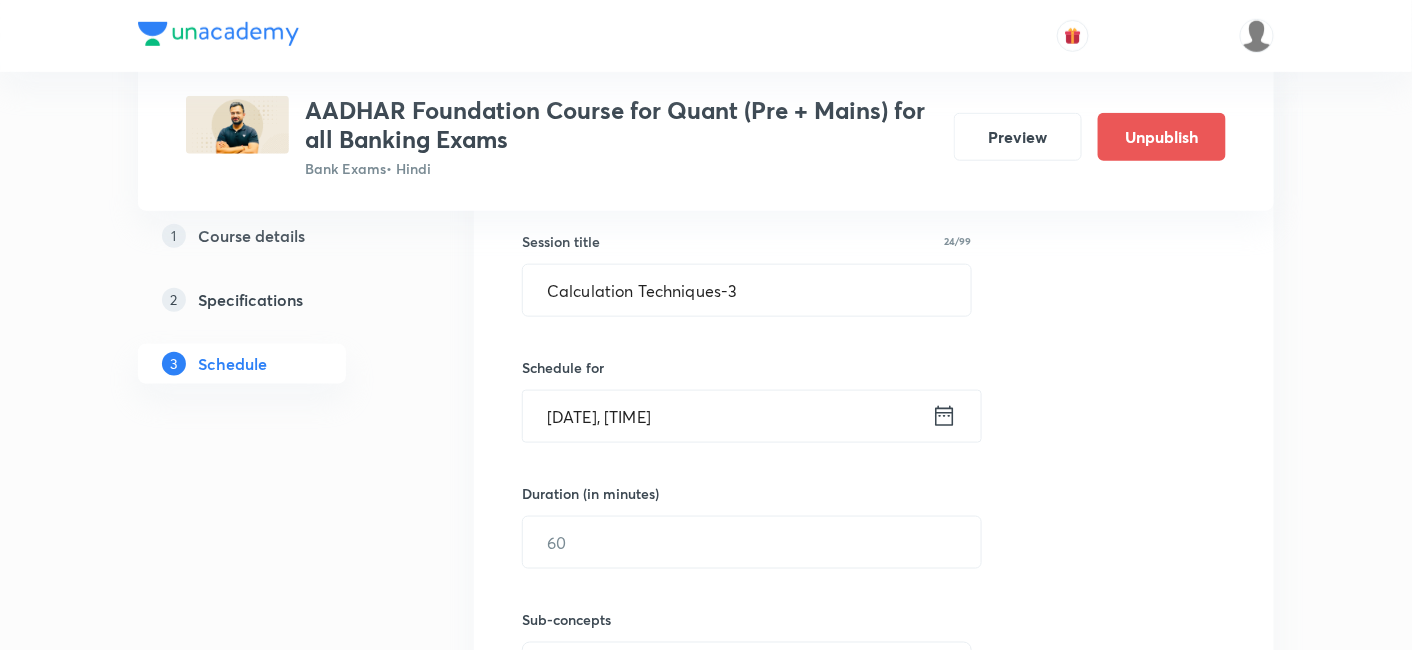 click 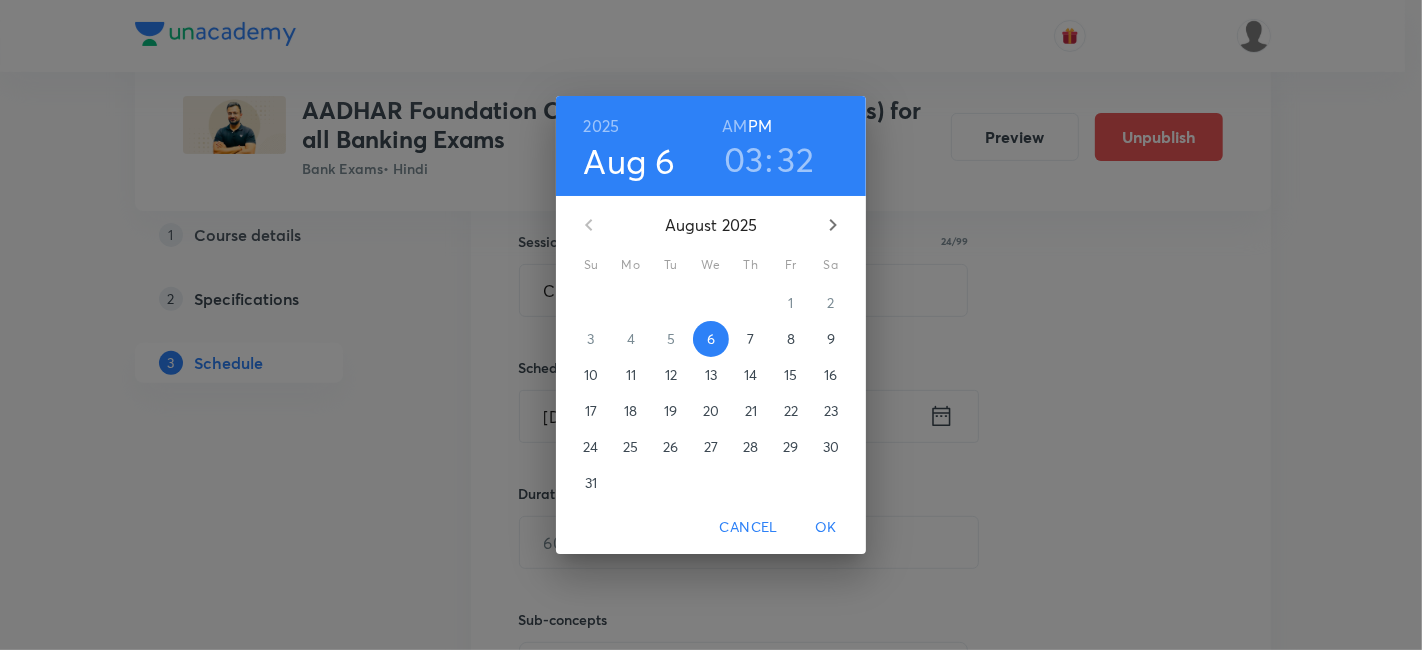 click on "13" at bounding box center [711, 375] 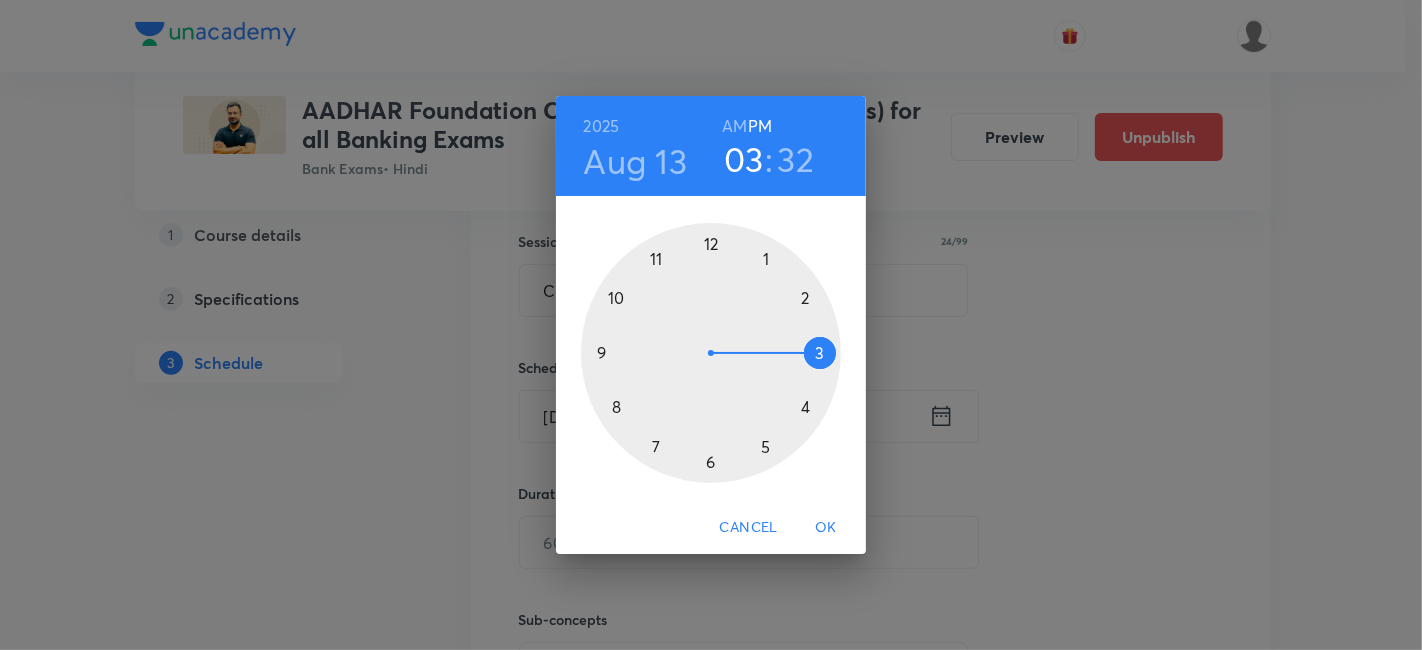 click at bounding box center [711, 353] 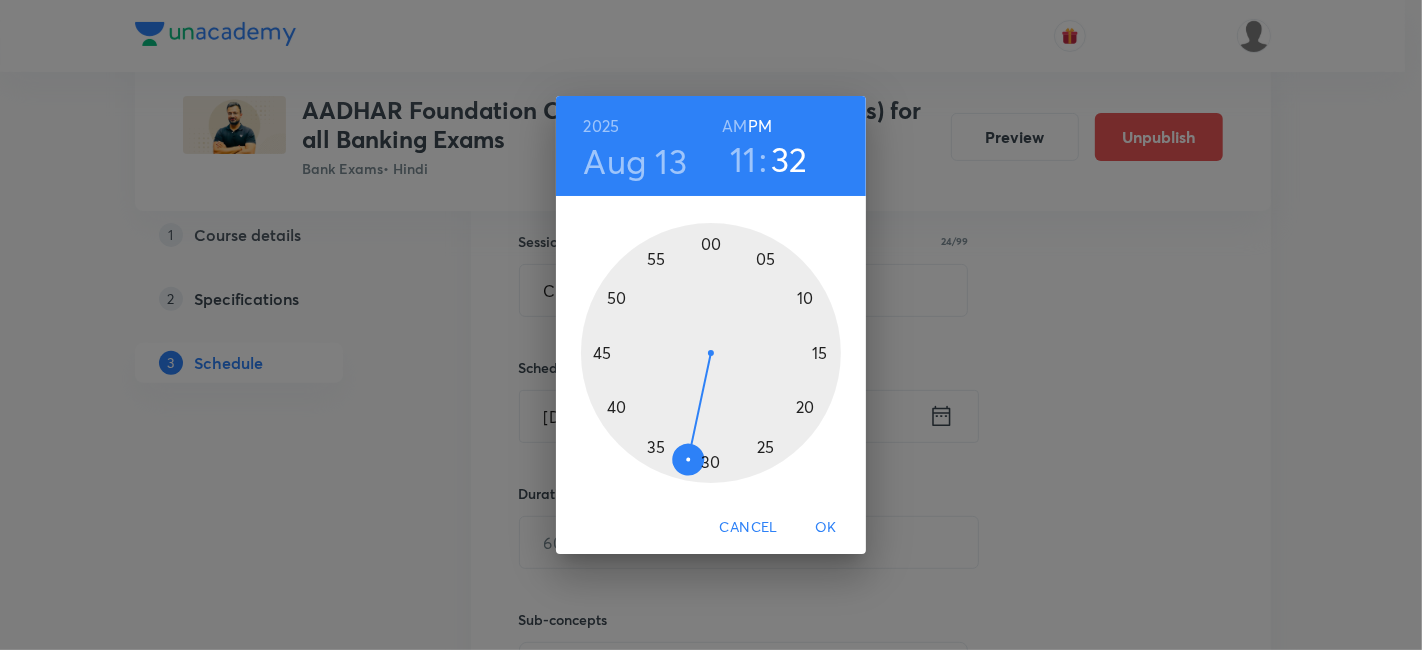 click on "AM" at bounding box center [734, 126] 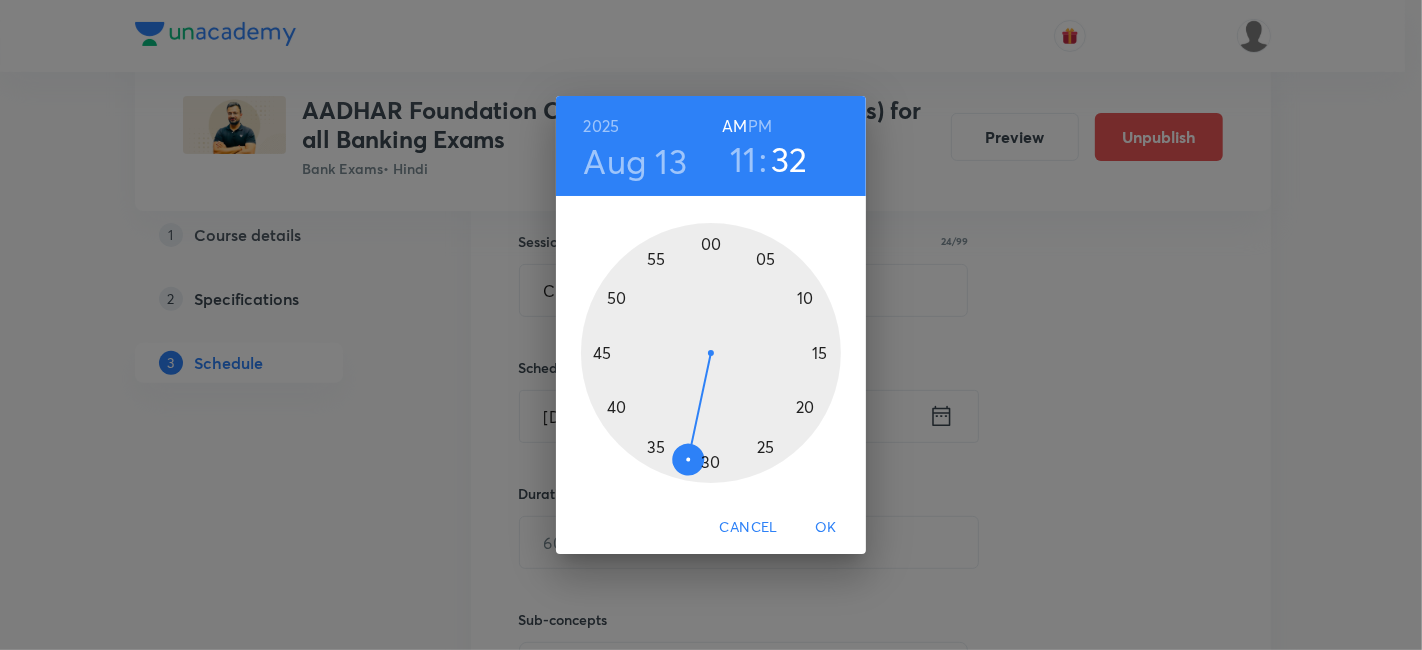 click at bounding box center (711, 353) 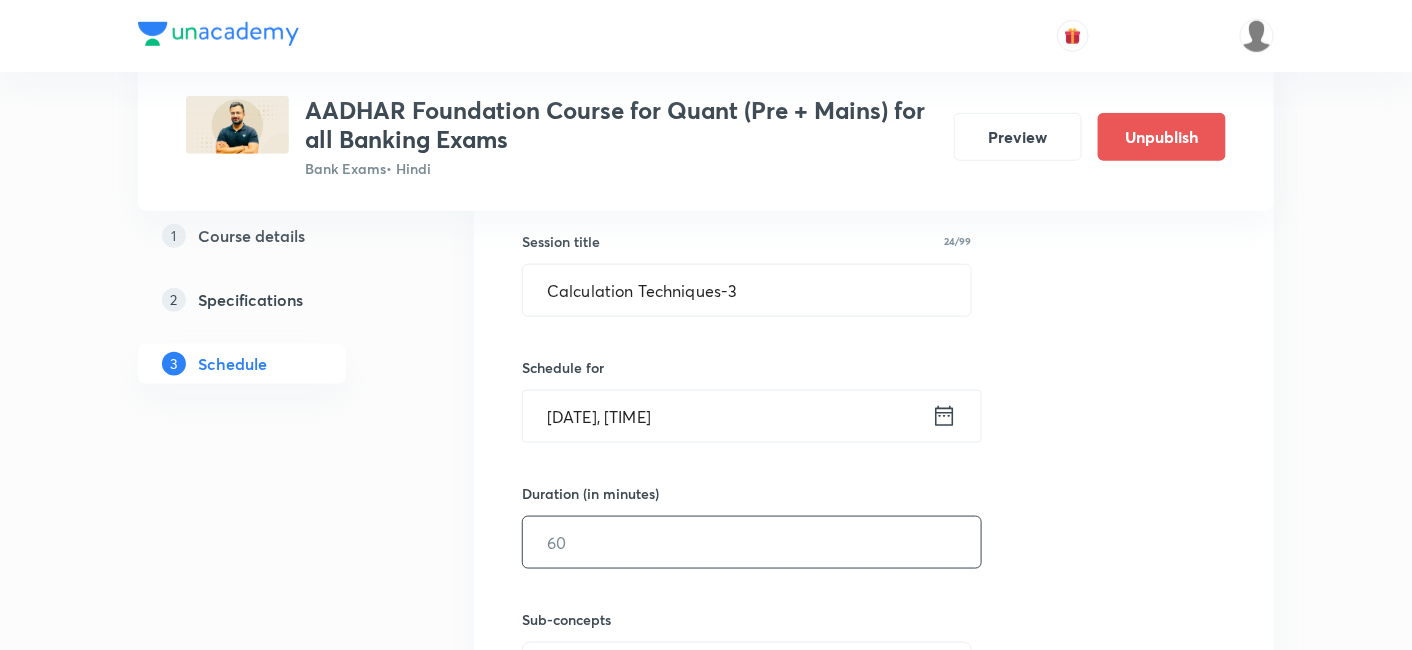 click at bounding box center (752, 542) 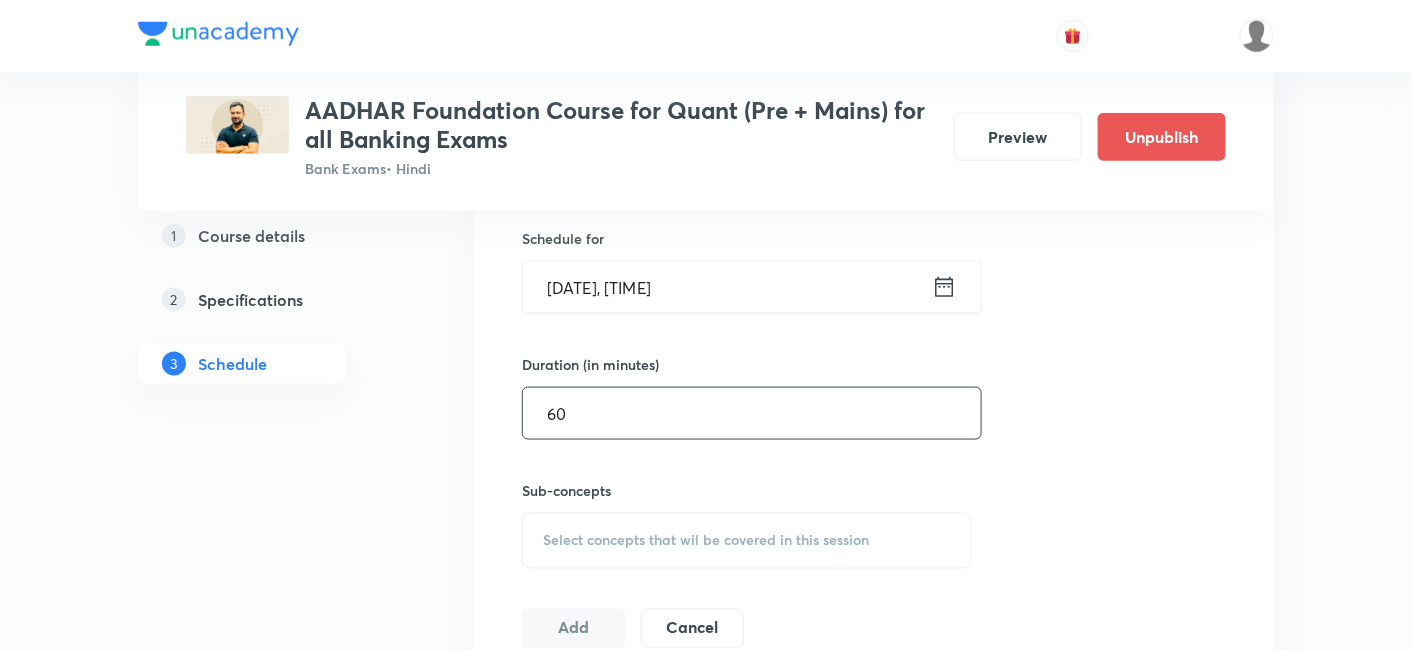 scroll, scrollTop: 655, scrollLeft: 0, axis: vertical 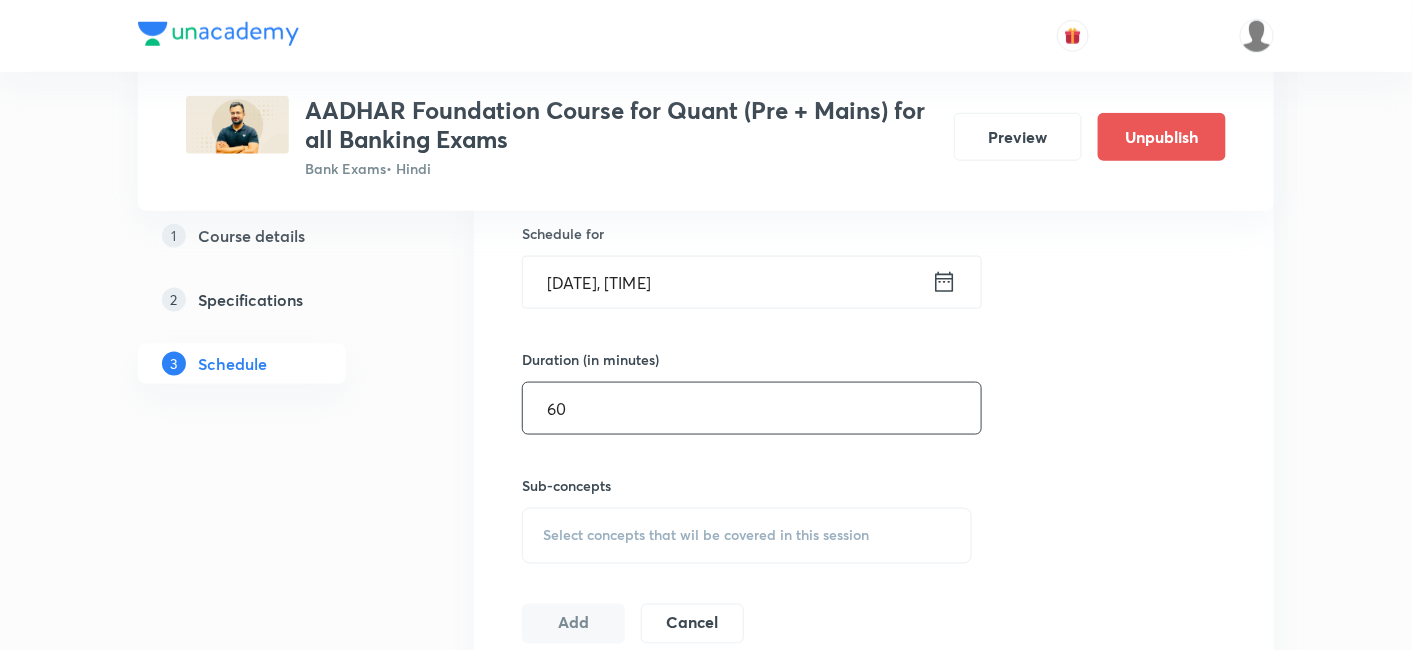 type on "60" 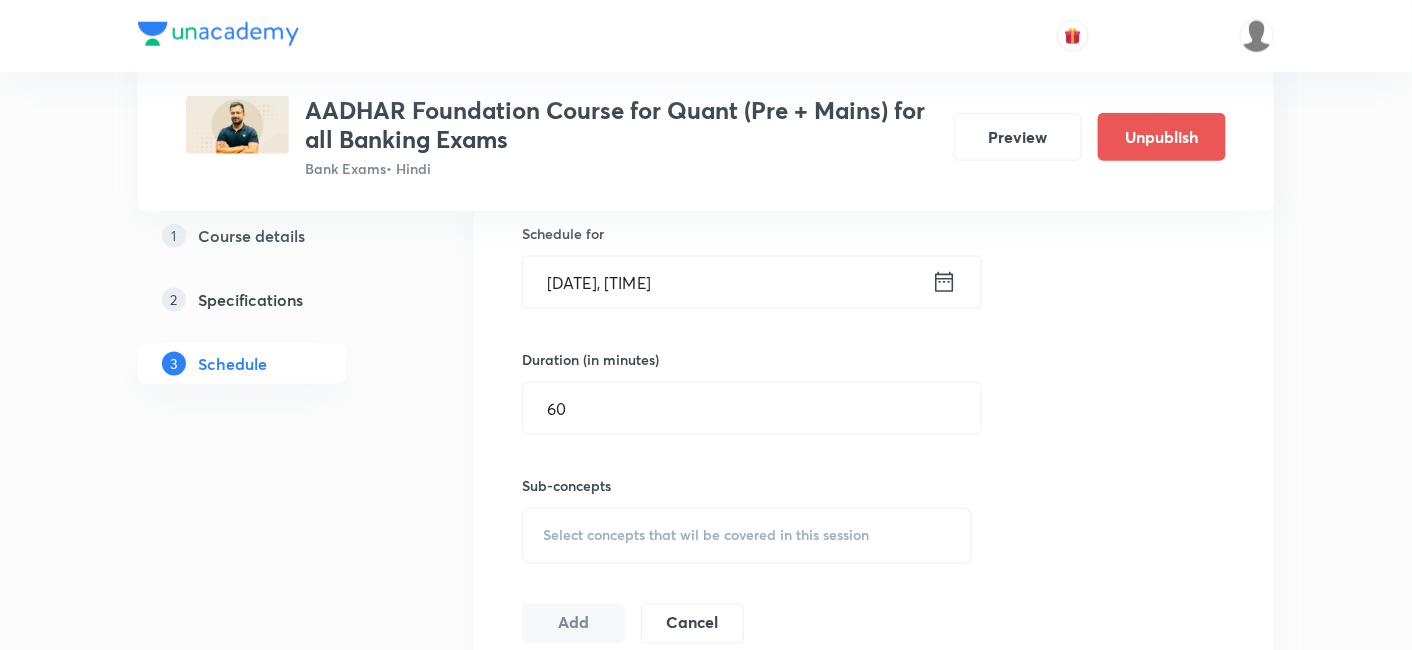 click on "Select concepts that wil be covered in this session" at bounding box center (706, 536) 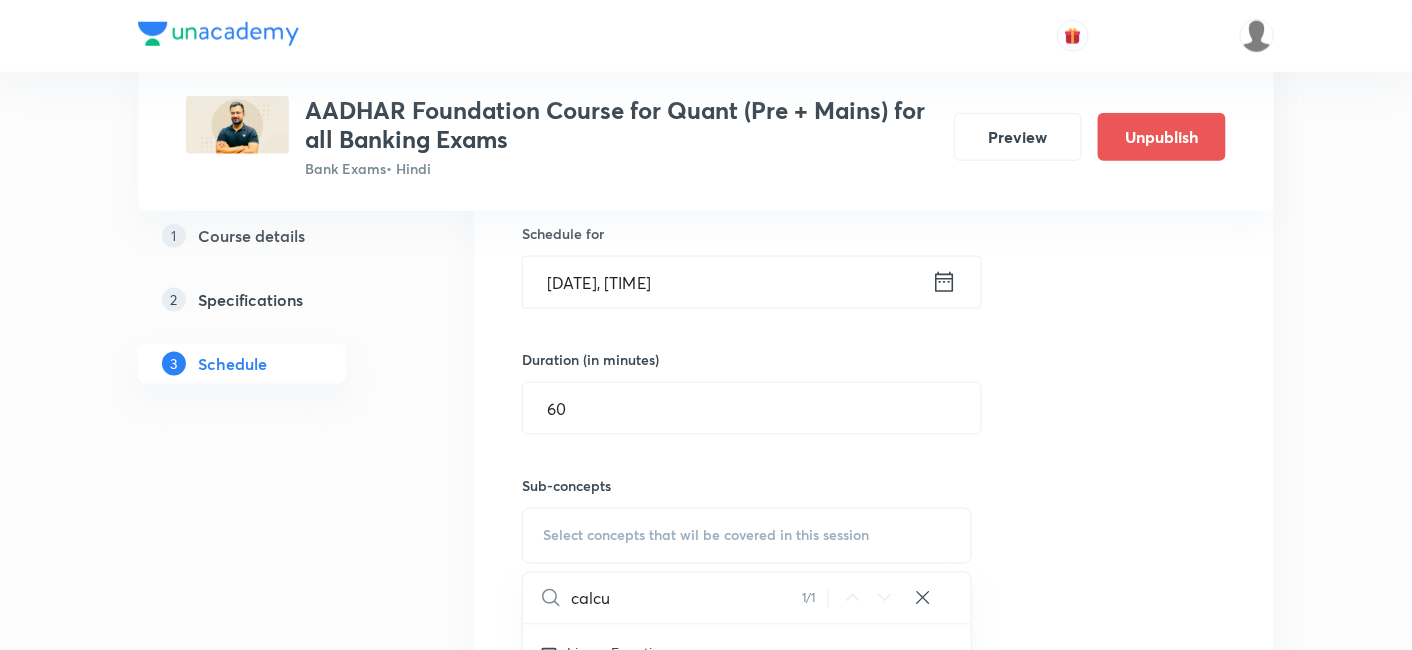 scroll, scrollTop: 6565, scrollLeft: 0, axis: vertical 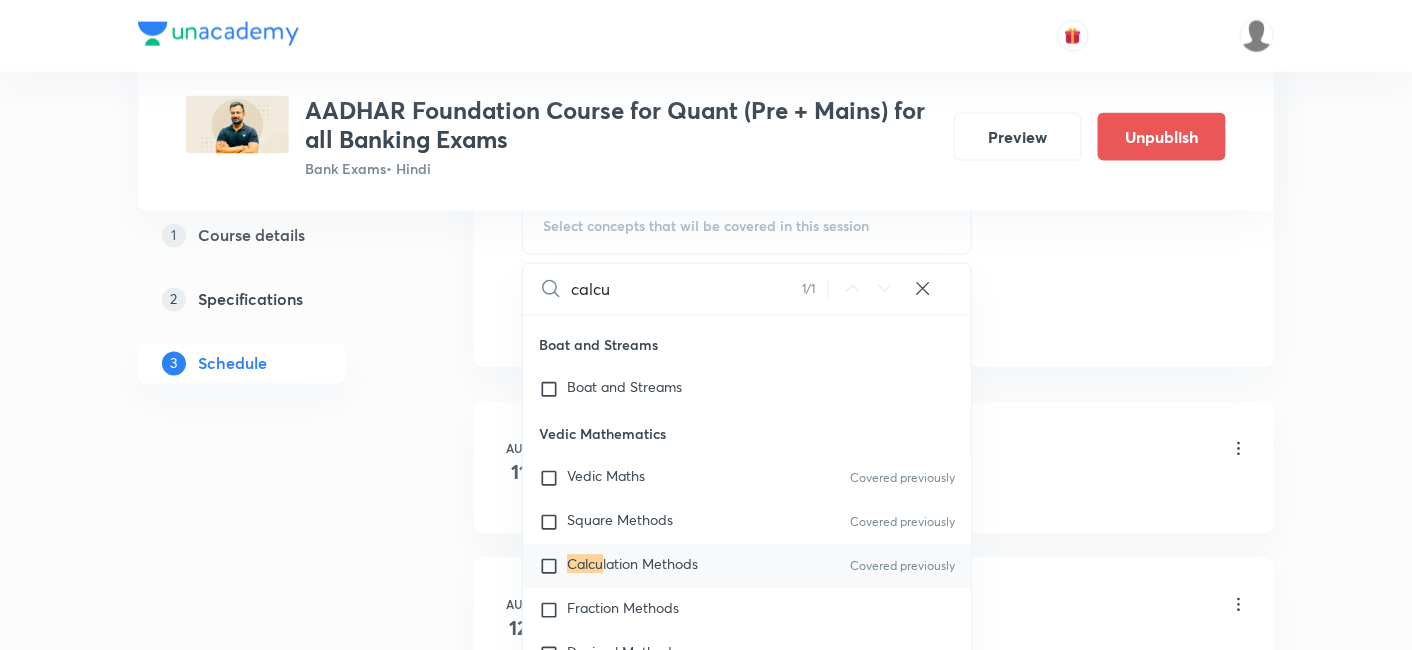 type on "calcu" 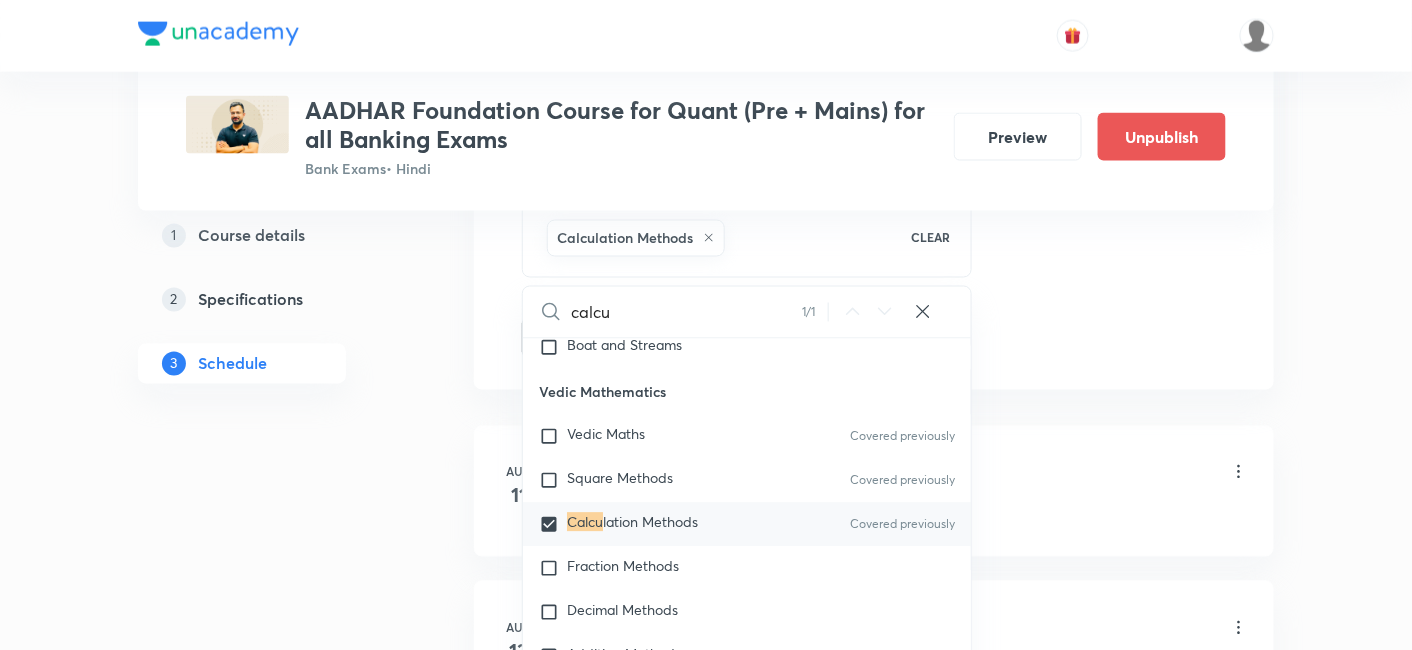 scroll, scrollTop: 6662, scrollLeft: 0, axis: vertical 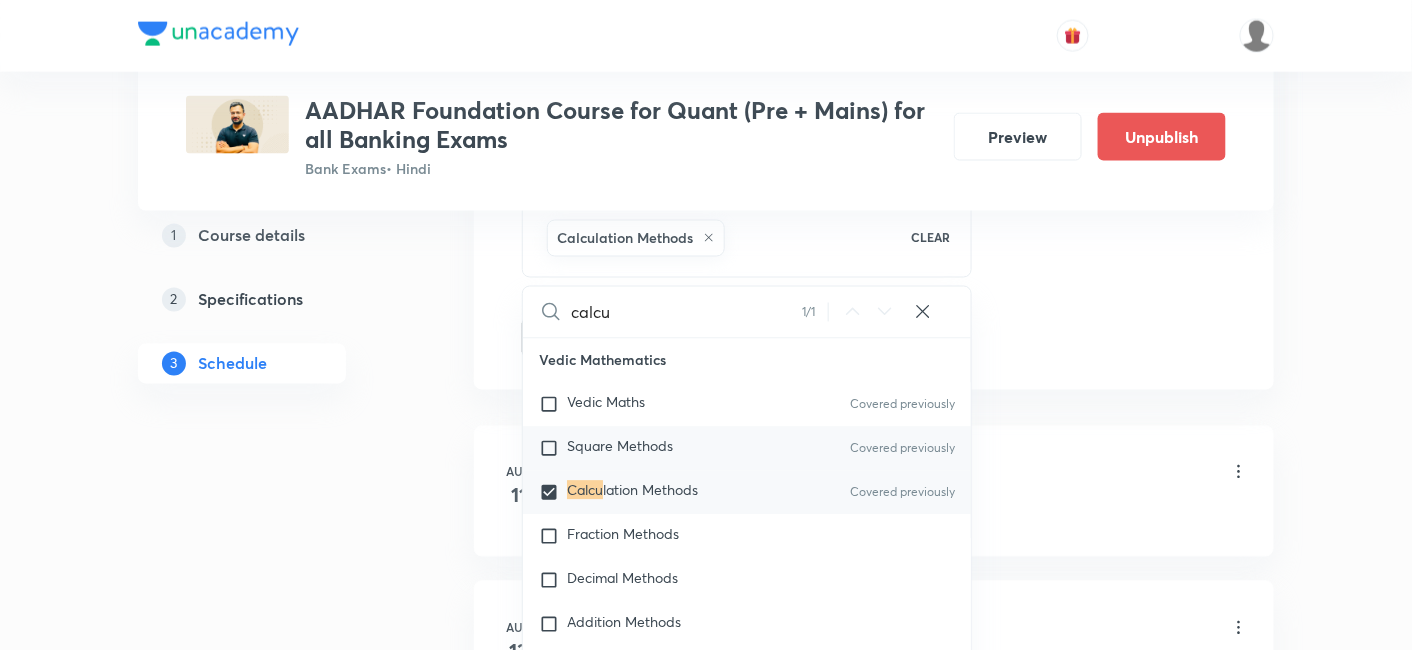 click at bounding box center (553, 449) 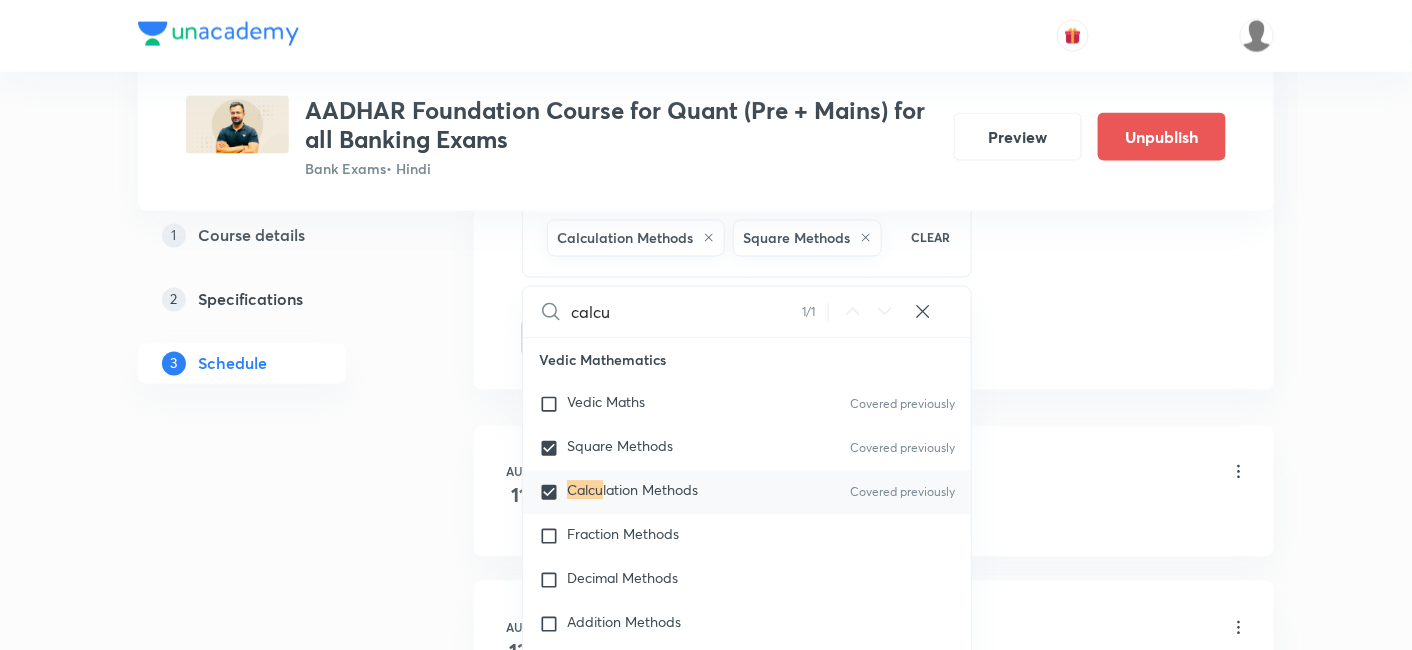 click on "Plus Courses AADHAR Foundation Course for Quant (Pre + Mains) for all Banking Exams Bank Exams  • Hindi Preview Unpublish 1 Course details 2 Specifications 3 Schedule Schedule 42  classes Topic coverage Basic Maths, Advanced Maths, Data Interpretation Cover at least  60 % View details Session  43 Live class Quiz Recorded classes Session title 24/99 Calculation Techniques-3 ​ Schedule for Aug 13, 2025, 11:30 AM ​ Duration (in minutes) 60 ​ Sub-concepts Calculation Methods Square Methods CLEAR calcu 1 / 1 ​ Number Systems Face Value and Place Value of a Digit in a Numeral Various Types of Number Test for a Number to Be Prime Remainder Theorem Unit Place's Digit Tests of Divisibility Factorial of a Number Modulus of a Number Greatest Integral Value Multiplication by Distributive Law Multiplication of a Number by 5ⁿ Division Algorithm or Euclidean Algorithm To Find the Highest Power of a Prime Number P in N! Square Root Cube Root Factors and Multiples of H.C.F and L.C.M Least Common Multiple (L.C.M) 1" at bounding box center (706, 3082) 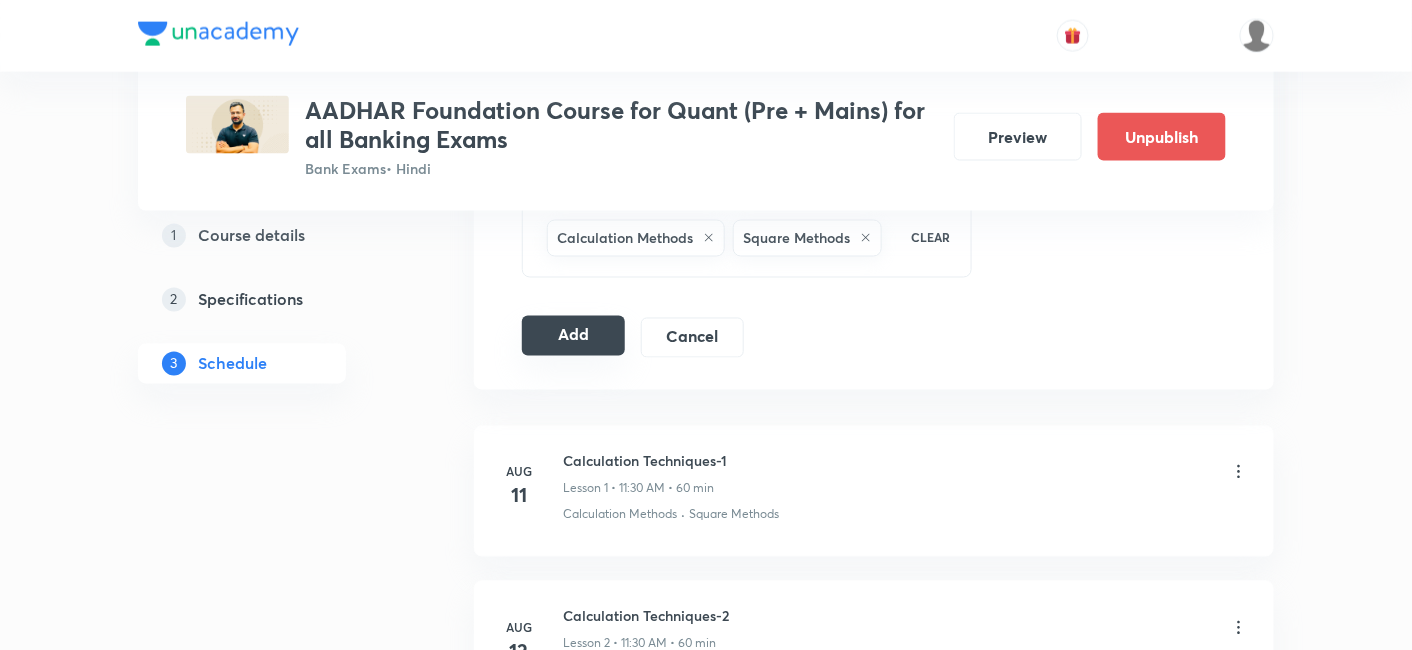 click on "Add" at bounding box center (573, 336) 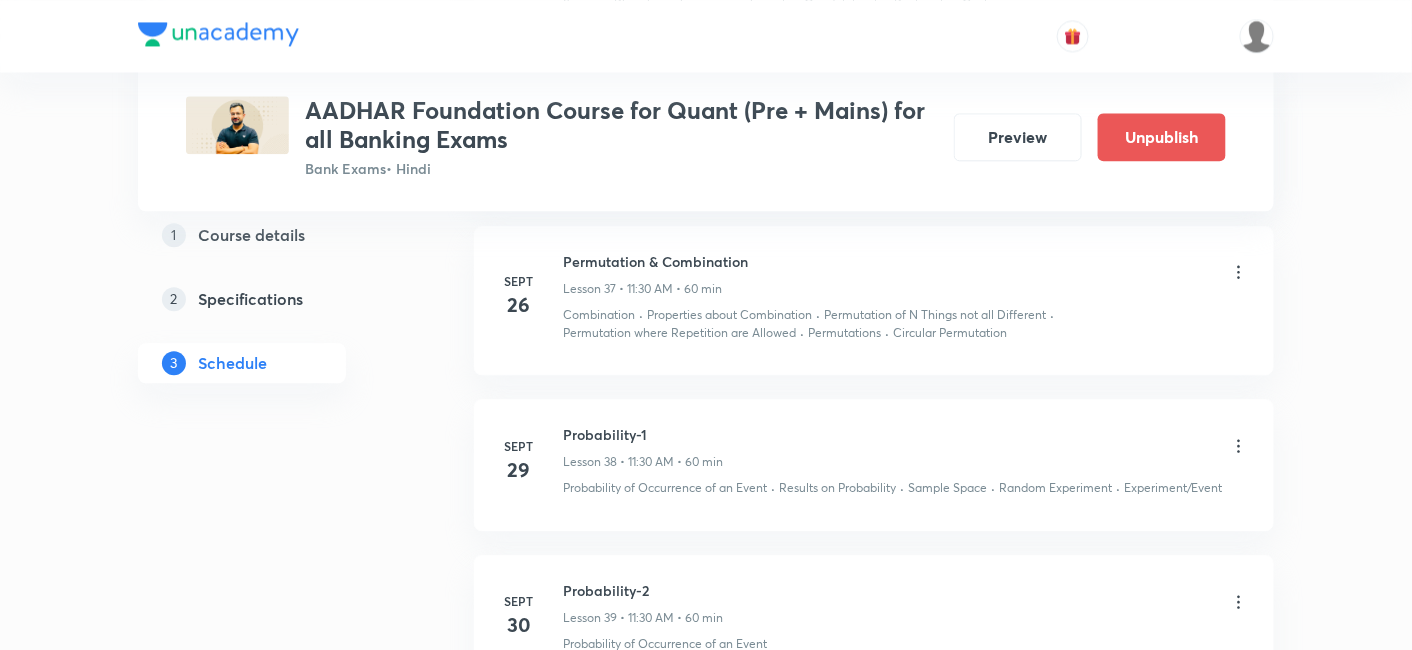 scroll, scrollTop: 6888, scrollLeft: 0, axis: vertical 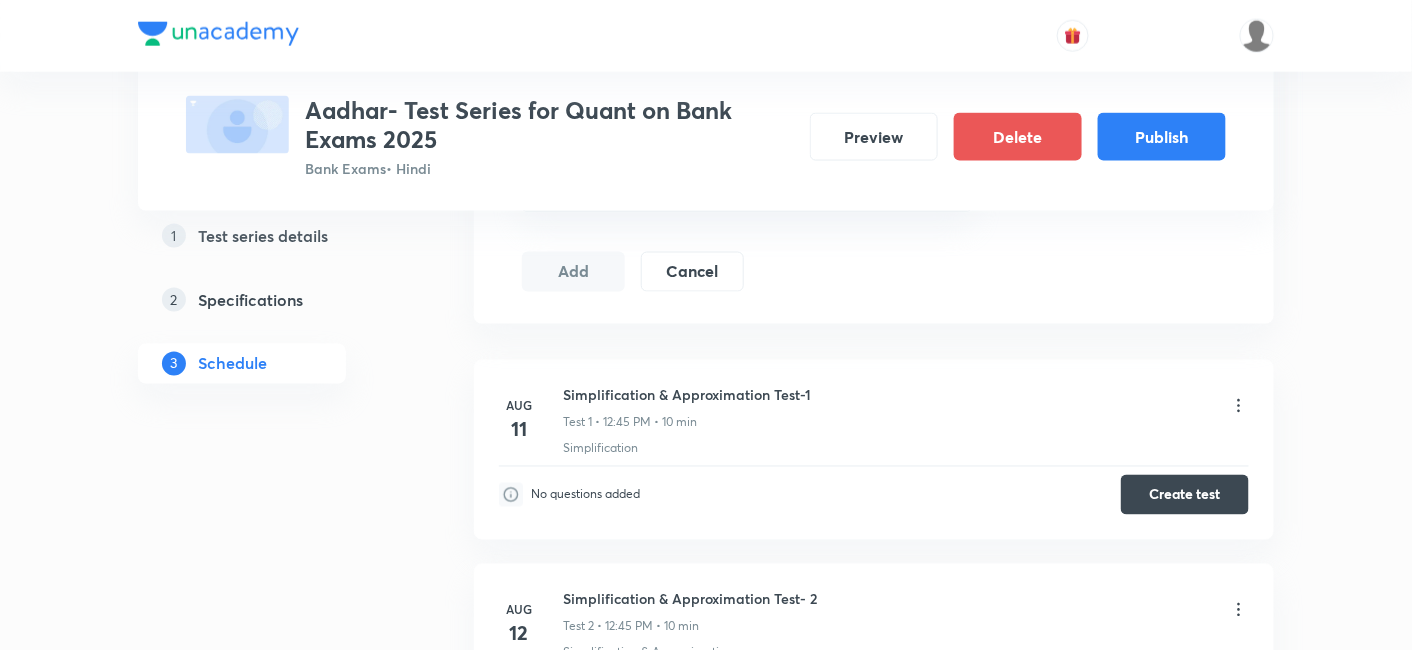 click on "Test Series Aadhar- Test Series for Quant on Bank Exams [YEAR] Bank Exams  • Hindi Preview Delete Publish 1 Test series details 2 Specifications 3 Schedule Schedule •  40  tests Session  41 Live class Test Session title 0/99 ​ Schedule for [MONTH] [DAY], [YEAR], [TIME] ​ Duration (in minutes) ​ Sub-concepts ​ Add Cancel [MONTH] [DAY] Simplification & Approximation Test-1 Test 1 • [TIME] • [DURATION] Simplification No questions added  Create test [MONTH] [DAY] Simplification & Approximation Test- 2 Test 2 • [TIME] • [DURATION] Simplification & Approximation No questions added  Create test [MONTH] [DAY] Missing Number Series Test Test 3 • [TIME] • [DURATION] Number Series No questions added  Create test [MONTH] [DAY] Wrong Number Series Test Test 4 • [TIME] • [DURATION] Number Series No questions added  Create test [MONTH] [DAY] Ratio & Proportion Test-1 Test 5 • [TIME] • [DURATION] Ratio & Proportion No questions added  Create test [MONTH] [DAY] Ratio & Proportion Test- 2 Test 6 • [TIME] • [DURATION] Ratio & Proportion No questions added" at bounding box center (706, 3919) 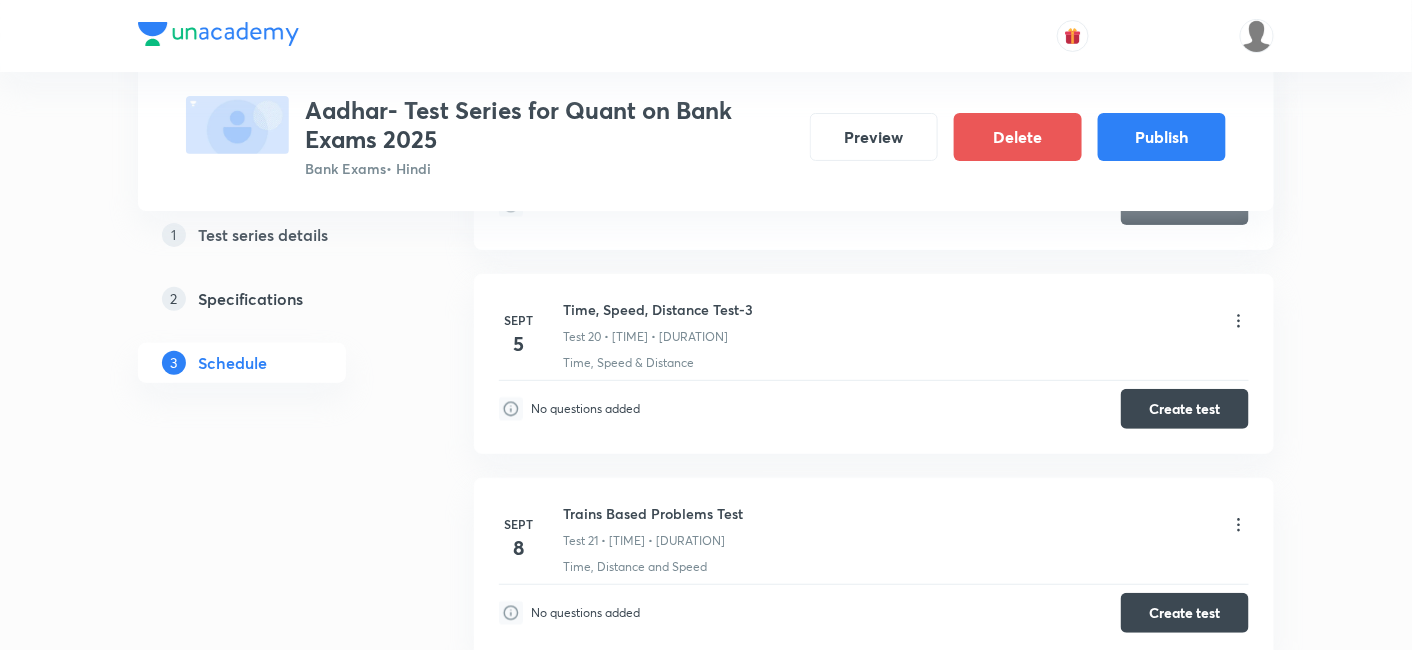 scroll, scrollTop: 4761, scrollLeft: 0, axis: vertical 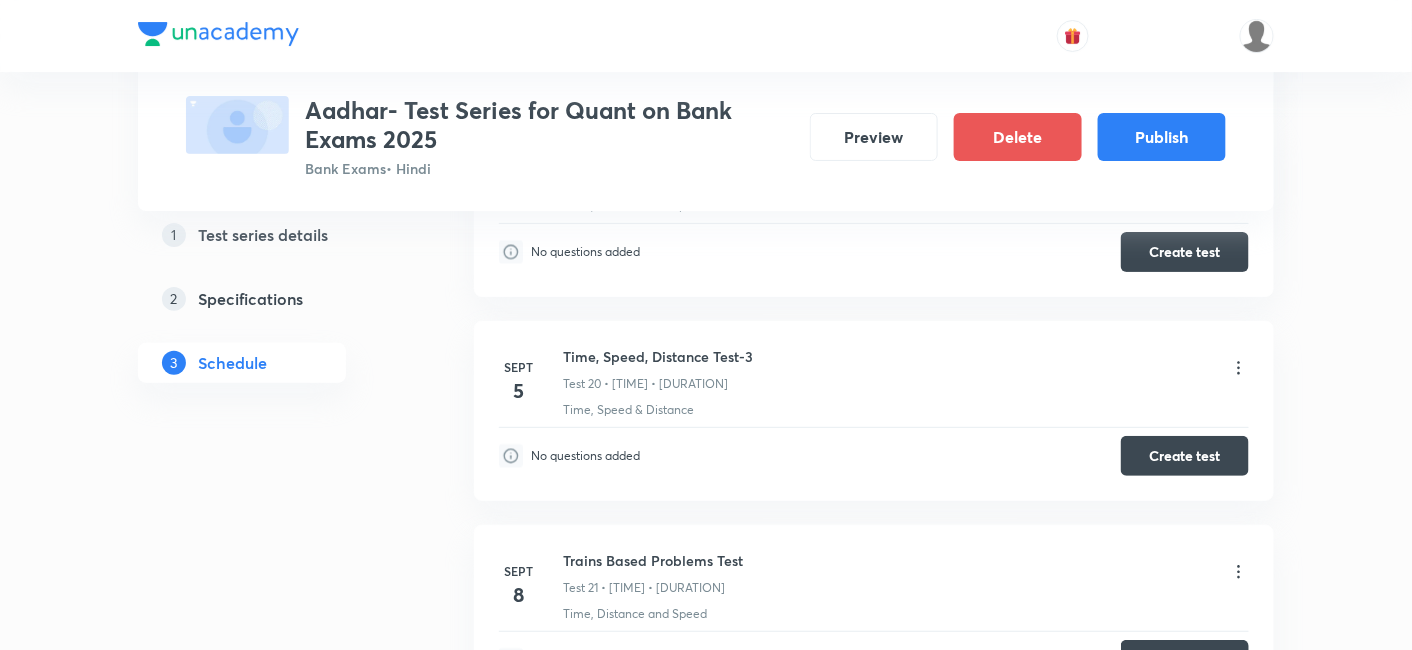 click on "Test Series Aadhar- Test Series for Quant on Bank Exams [YEAR] Bank Exams  • Hindi Preview Delete Publish 1 Test series details 2 Specifications 3 Schedule Schedule •  40  tests Session  41 Live class Test Session title 0/99 ​ Schedule for [MONTH] [DAY], [YEAR], [TIME] ​ Duration (in minutes) ​ Sub-concepts ​ Add Cancel [MONTH] [DAY] Simplification & Approximation Test-1 Test 1 • [TIME] • [DURATION] Simplification No questions added  Create test [MONTH] [DAY] Simplification & Approximation Test- 2 Test 2 • [TIME] • [DURATION] Simplification & Approximation No questions added  Create test [MONTH] [DAY] Missing Number Series Test Test 3 • [TIME] • [DURATION] Number Series No questions added  Create test [MONTH] [DAY] Wrong Number Series Test Test 4 • [TIME] • [DURATION] Number Series No questions added  Create test [MONTH] [DAY] Ratio & Proportion Test-1 Test 5 • [TIME] • [DURATION] Ratio & Proportion No questions added  Create test [MONTH] [DAY] Ratio & Proportion Test- 2 Test 6 • [TIME] • [DURATION] Ratio & Proportion No questions added" at bounding box center [706, 4] 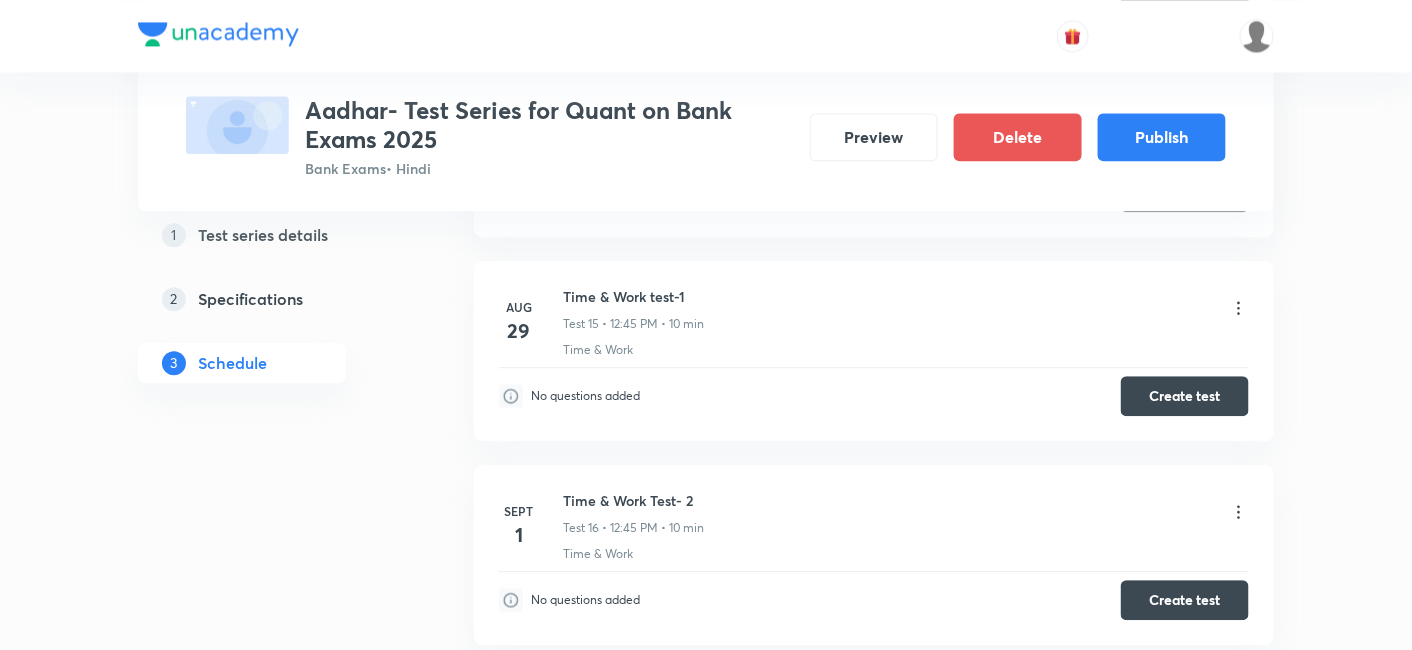 scroll, scrollTop: 3792, scrollLeft: 0, axis: vertical 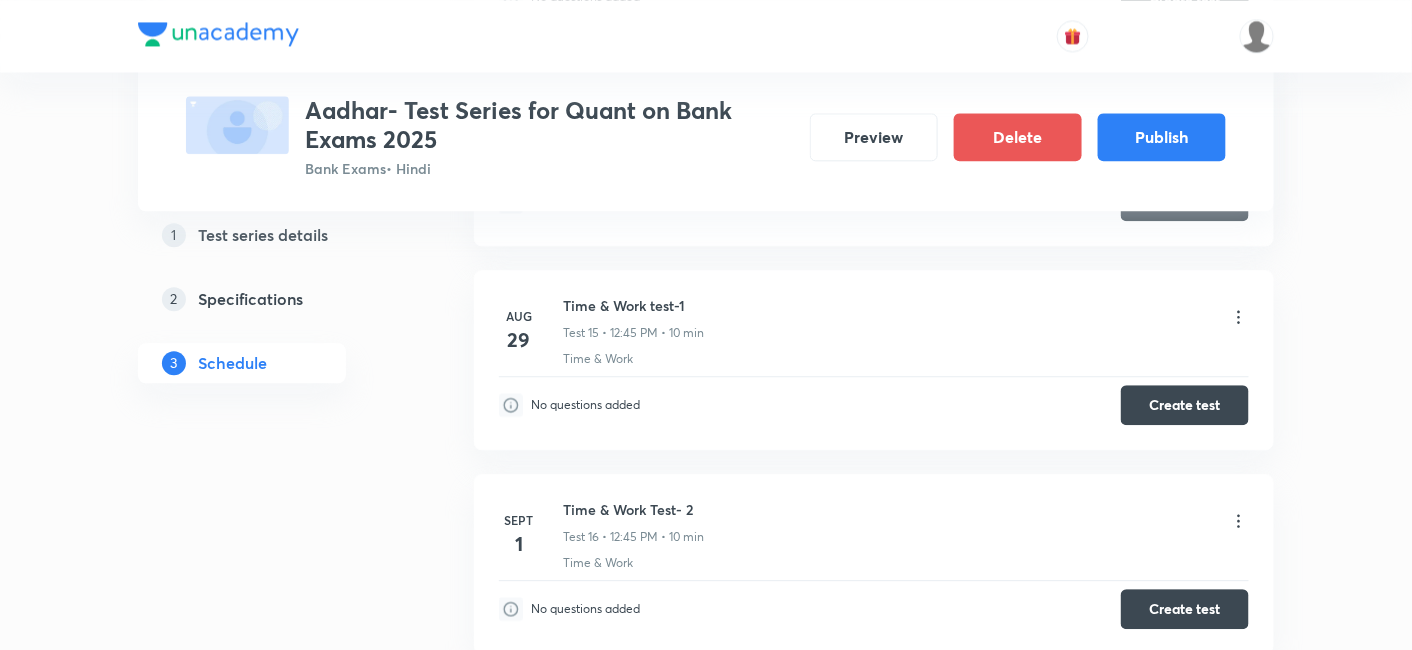 click 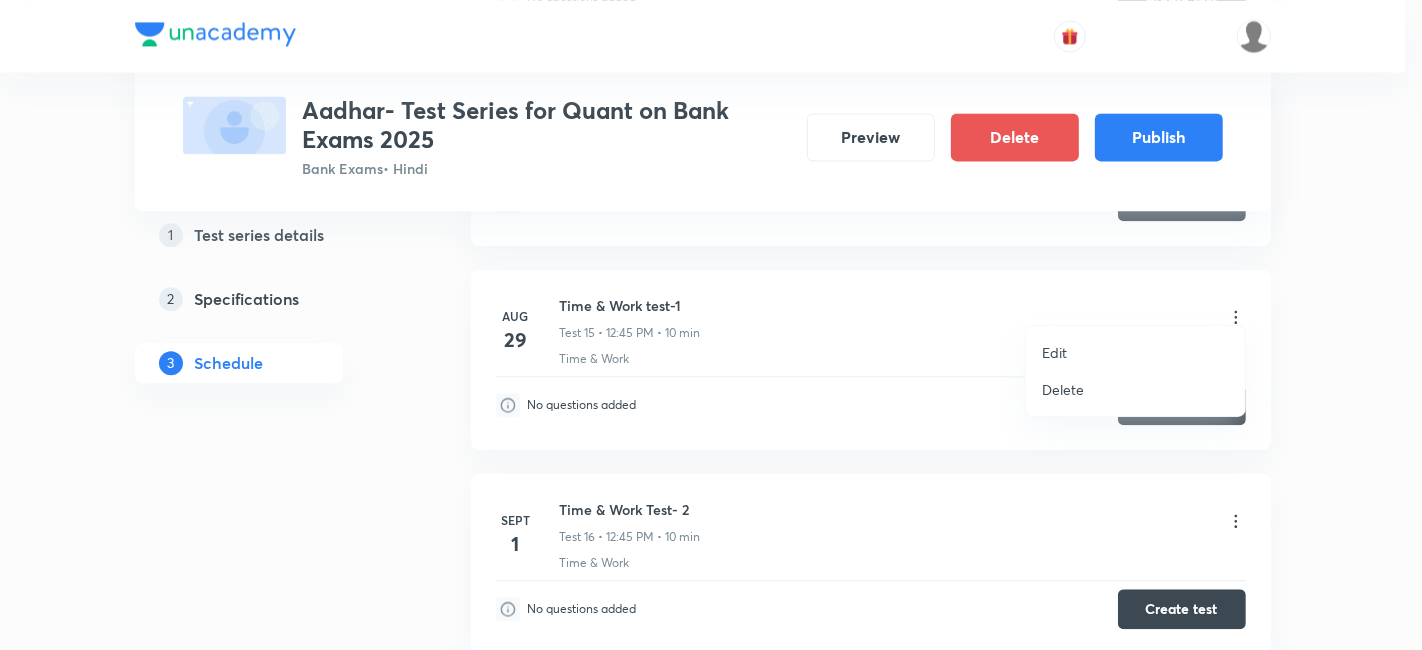 click on "Edit" at bounding box center (1054, 352) 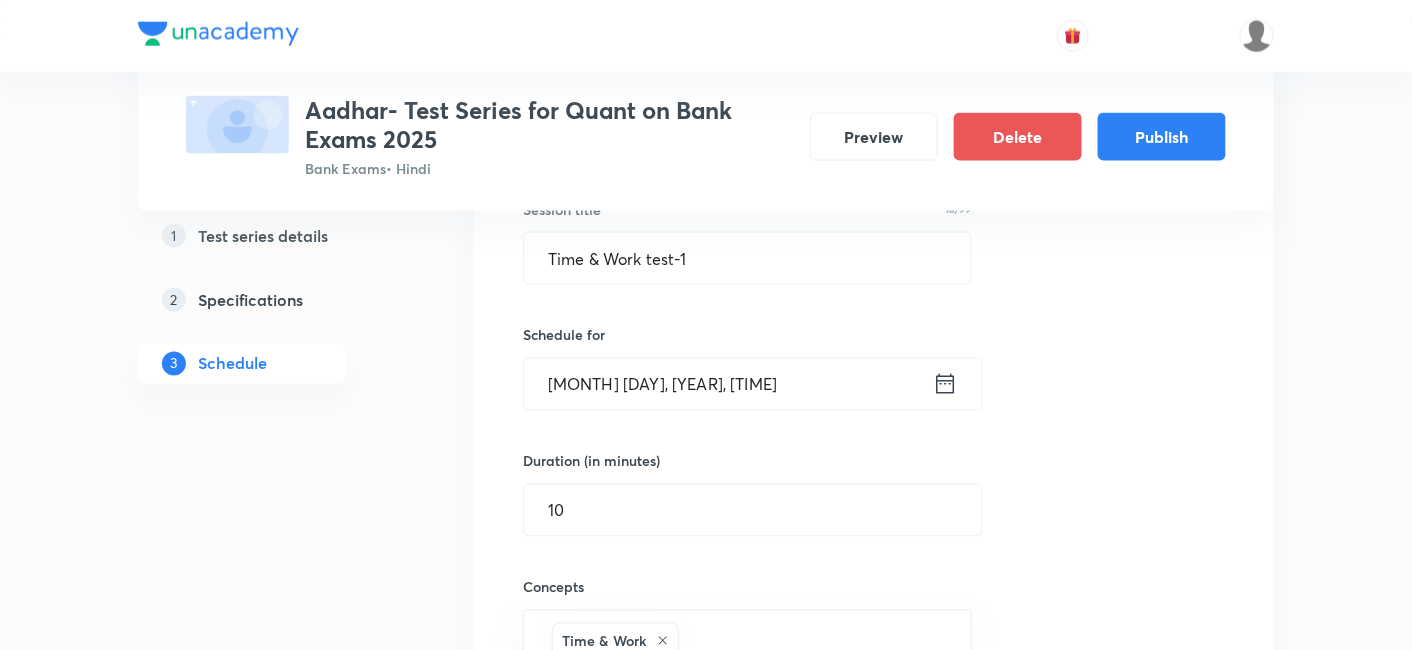 scroll, scrollTop: 3245, scrollLeft: 0, axis: vertical 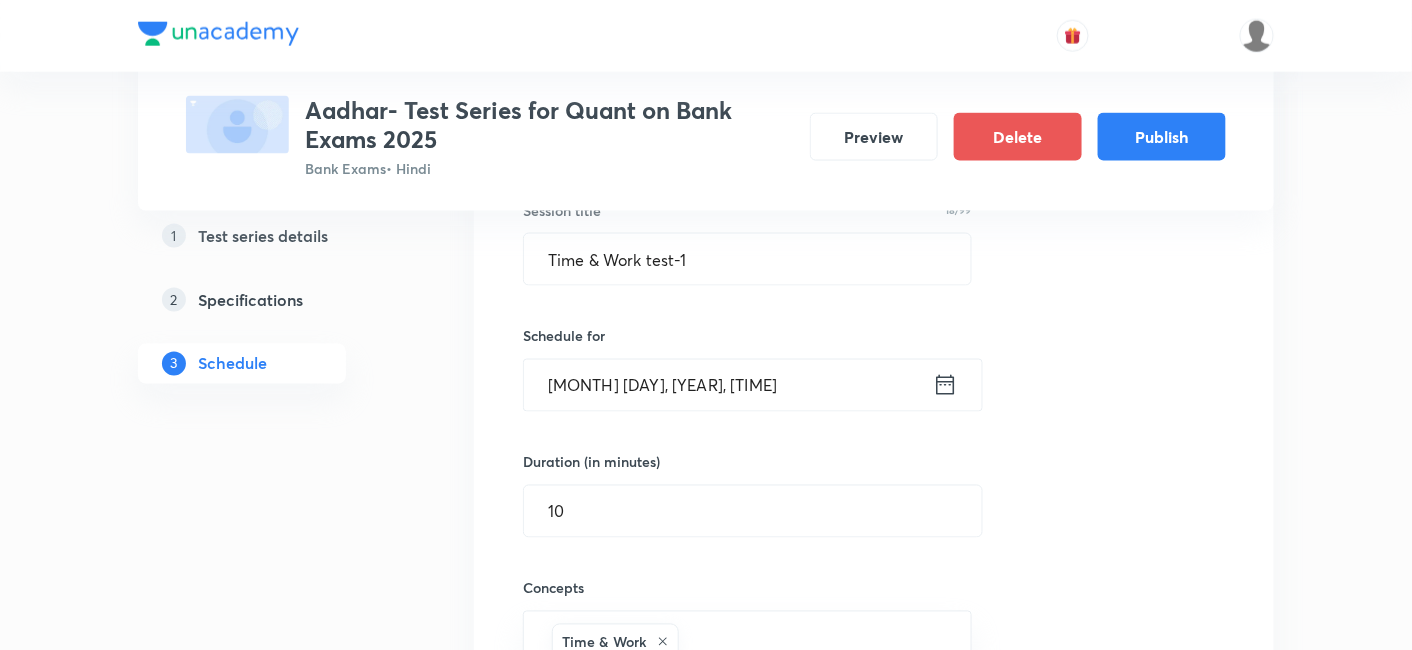 click 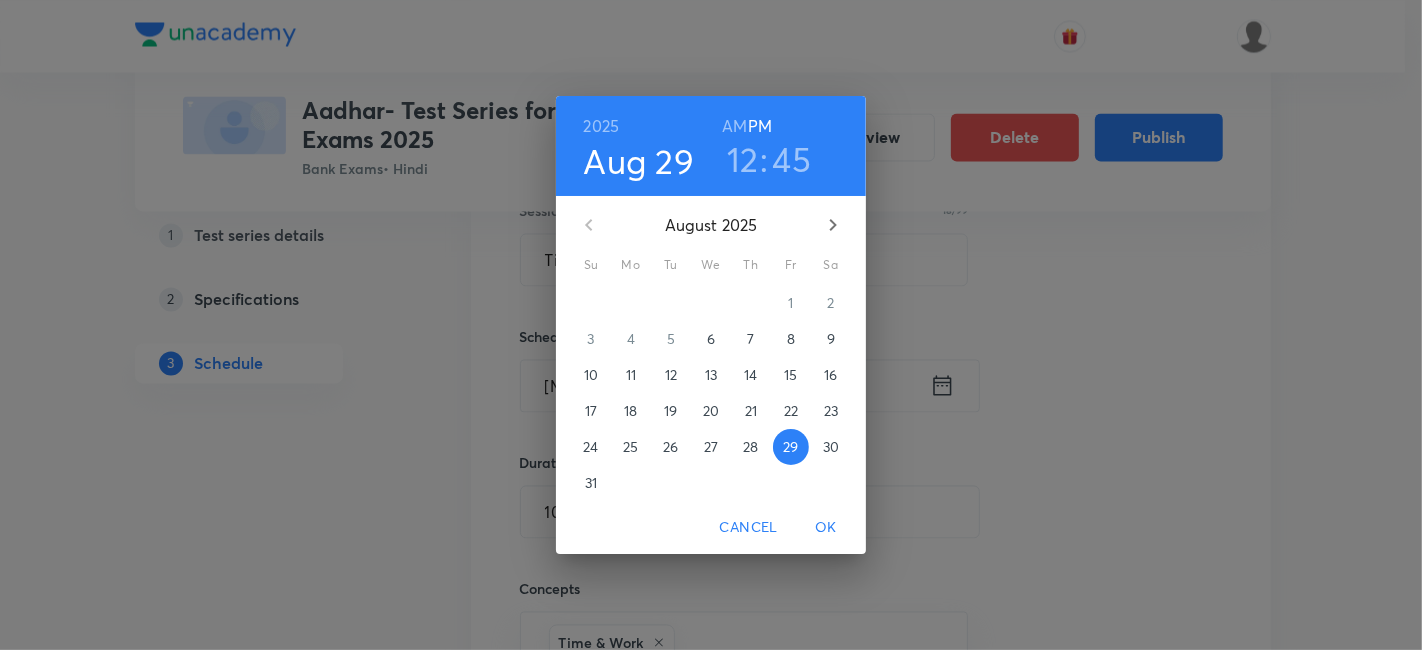 click on "30" at bounding box center (831, 447) 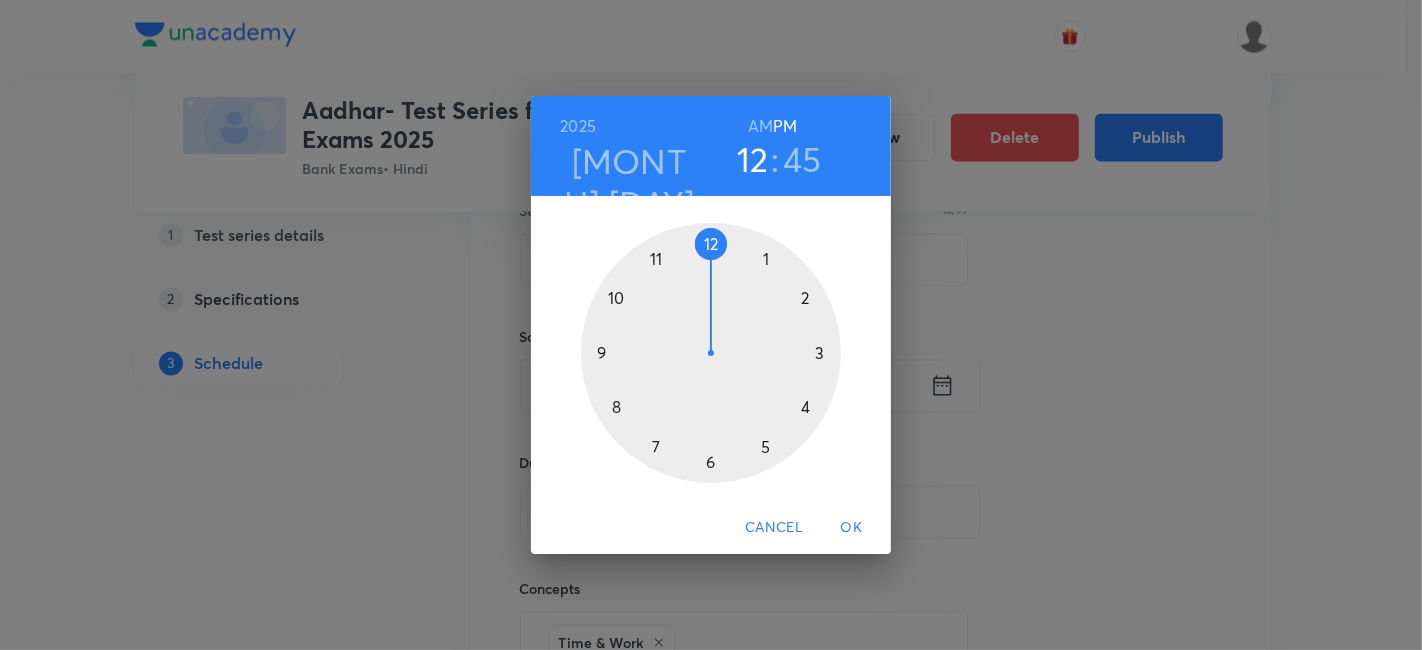 click on "OK" at bounding box center (851, 527) 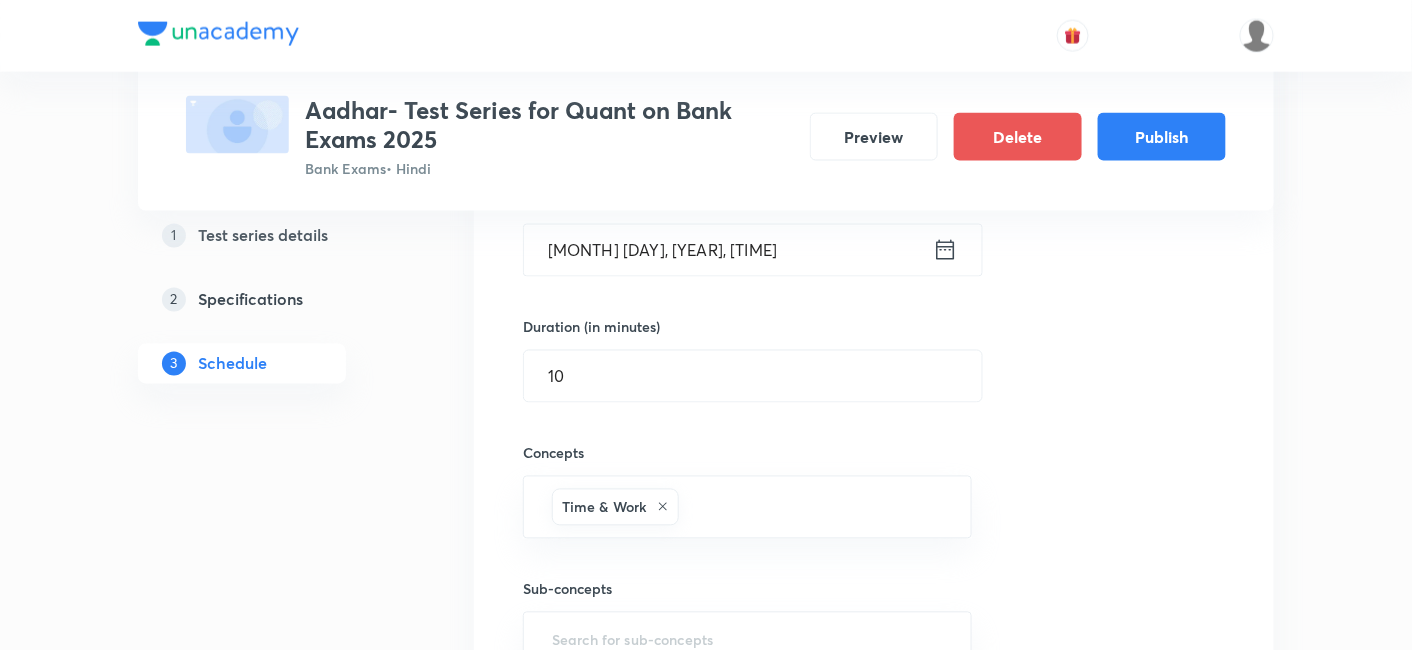scroll, scrollTop: 3437, scrollLeft: 0, axis: vertical 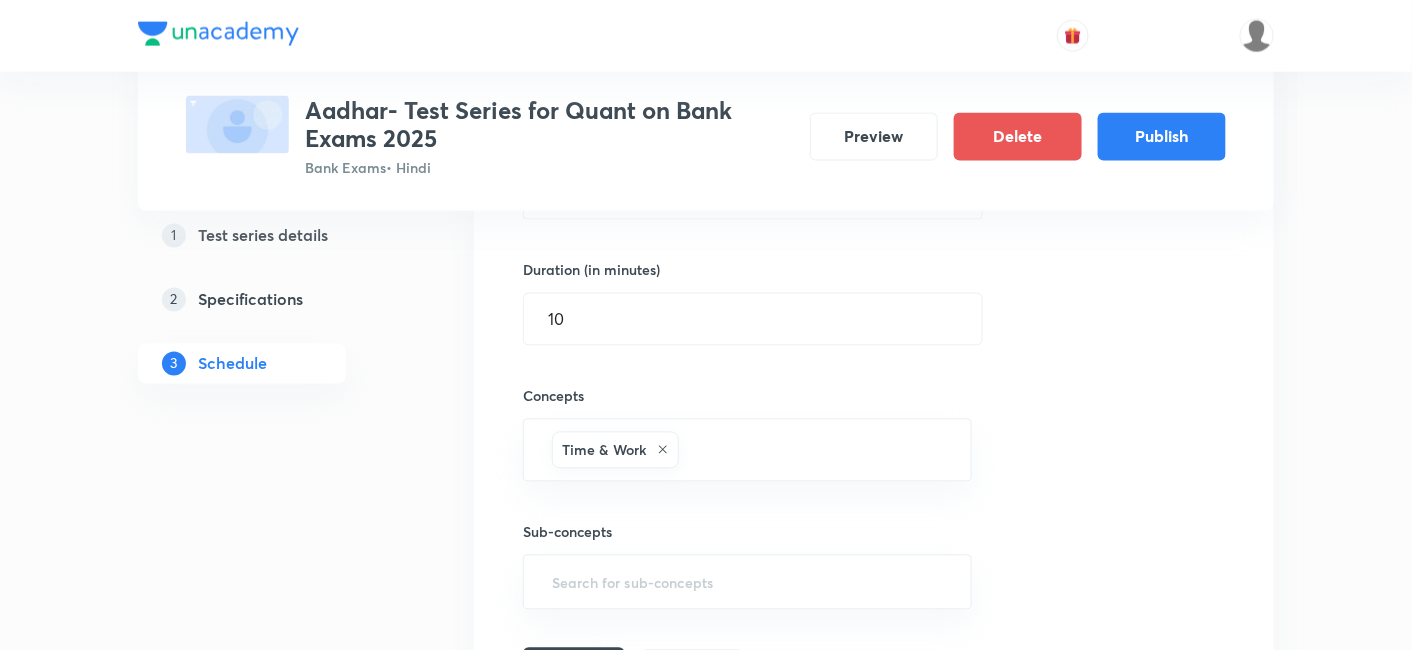 click on "Save" at bounding box center [574, 668] 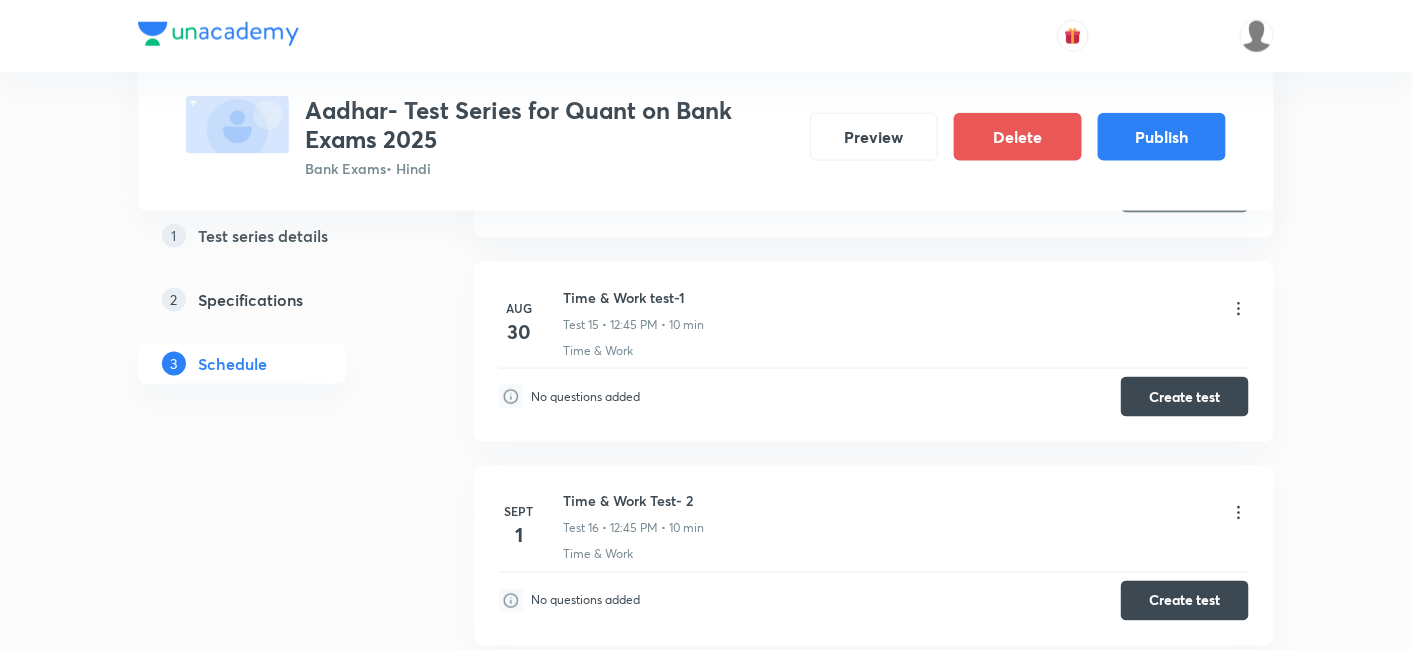scroll, scrollTop: 3137, scrollLeft: 0, axis: vertical 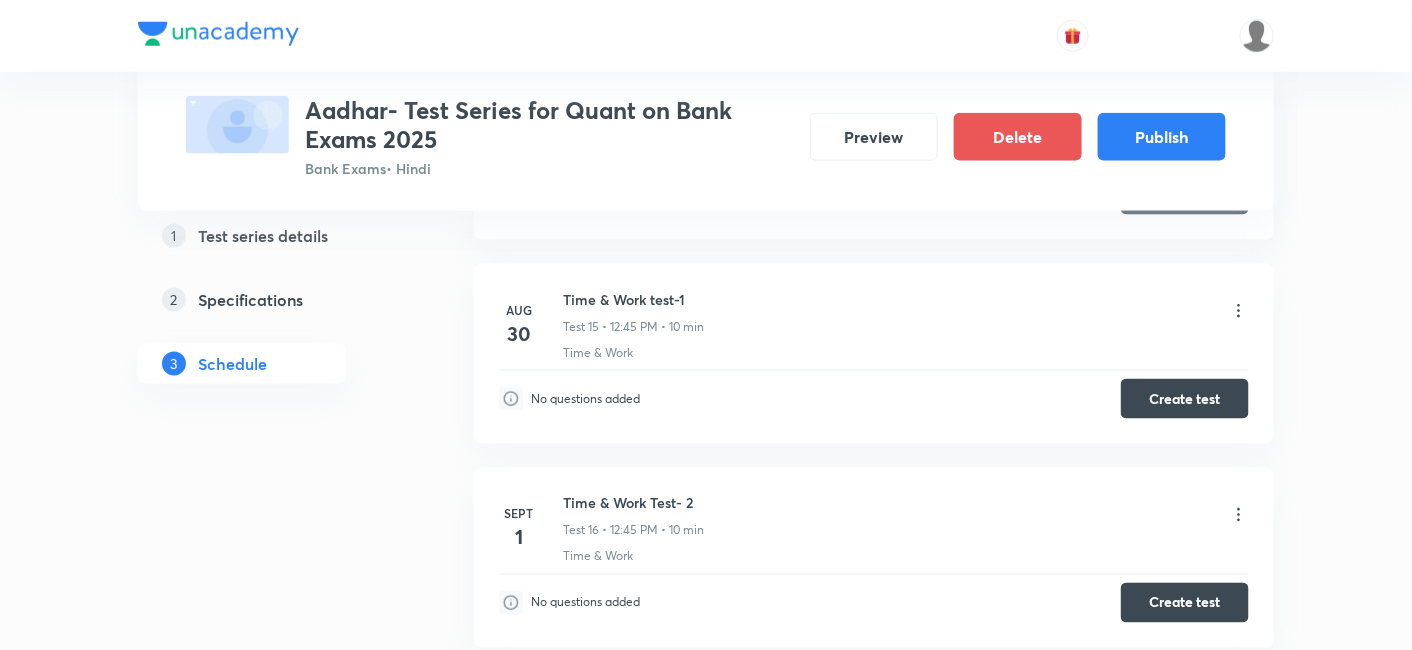 click on "Test Series Aadhar- Test Series for Quant on Bank Exams [YEAR] Bank Exams  • Hindi Preview Delete Publish 1 Test series details 2 Specifications 3 Schedule Schedule •  40  tests Add a new session [MONTH] [DAY] Simplification & Approximation Test-1 Test 1 • [TIME] • [DURATION] Simplification No questions added  Create test [MONTH] [DAY] Simplification & Approximation Test- 2 Test 2 • [TIME] • [DURATION] Simplification & Approximation No questions added  Create test [MONTH] [DAY] Missing Number Series Test Test 3 • [TIME] • [DURATION] Number Series No questions added  Create test [MONTH] [DAY] Wrong Number Series Test Test 4 • [TIME] • [DURATION] Number Series No questions added  Create test [MONTH] [DAY] Ratio & Proportion Test-1 Test 5 • [TIME] • [DURATION] Ratio & Proportion No questions added  Create test [MONTH] [DAY] Ratio & Proportion Test- 2 Test 6 • [TIME] • [DURATION] Ratio & Proportion No questions added  Create test [MONTH] [DAY] Pre Level DI Test- 1 Test 7 • [TIME] • [DURATION] Graph No questions added  Create test [MONTH] [DAY] [MONTH] [DAY] 1" at bounding box center (706, 1298) 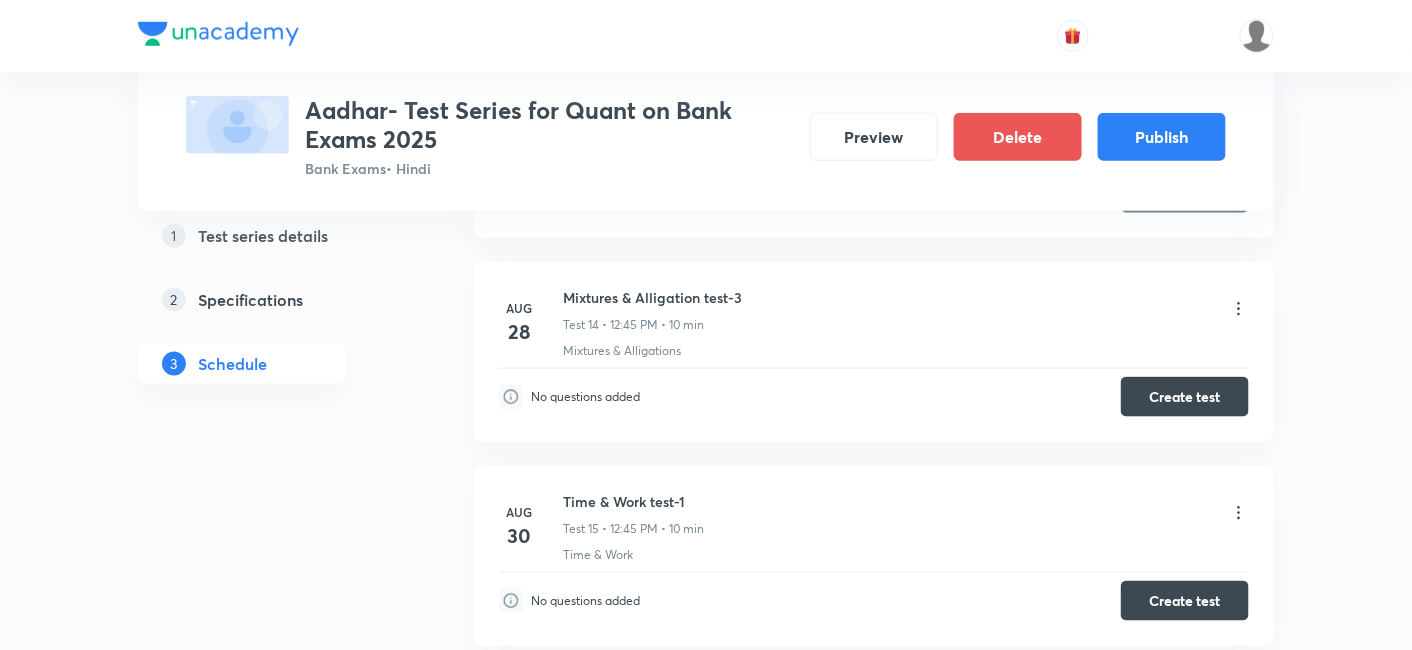 scroll, scrollTop: 2931, scrollLeft: 0, axis: vertical 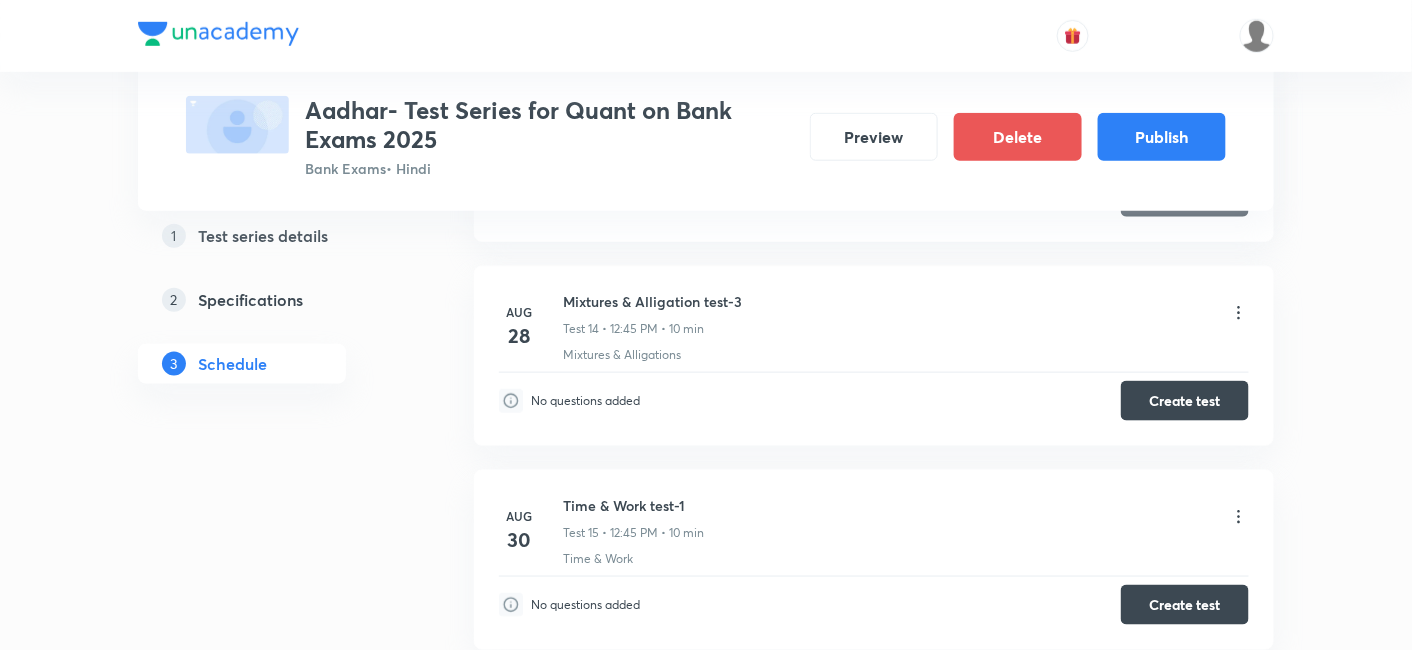 click 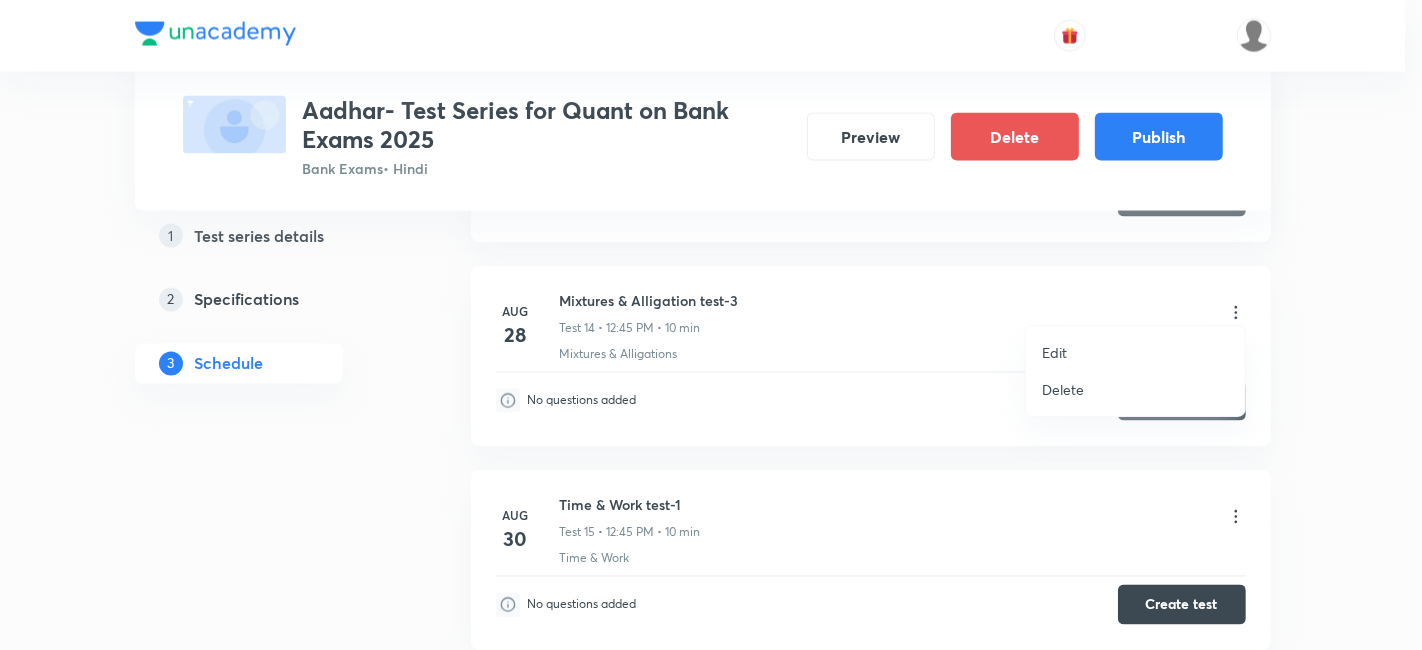 click on "Edit" at bounding box center [1135, 352] 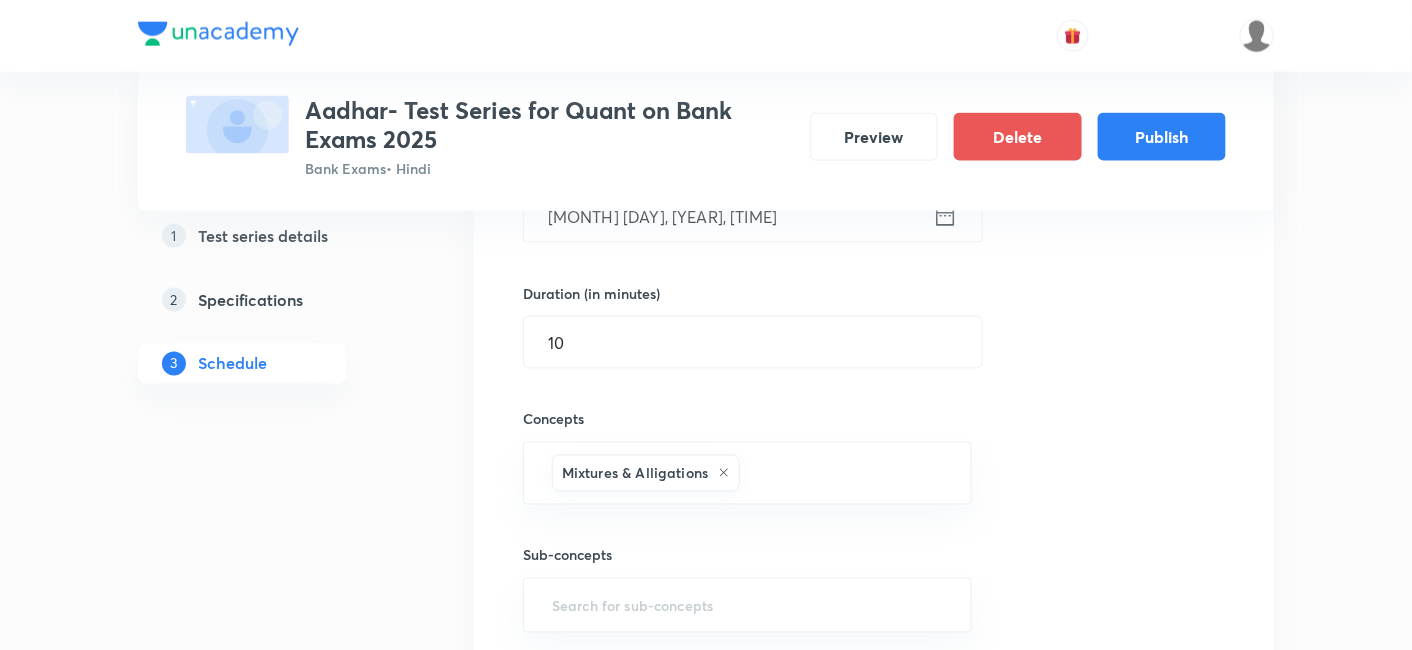 scroll, scrollTop: 3074, scrollLeft: 0, axis: vertical 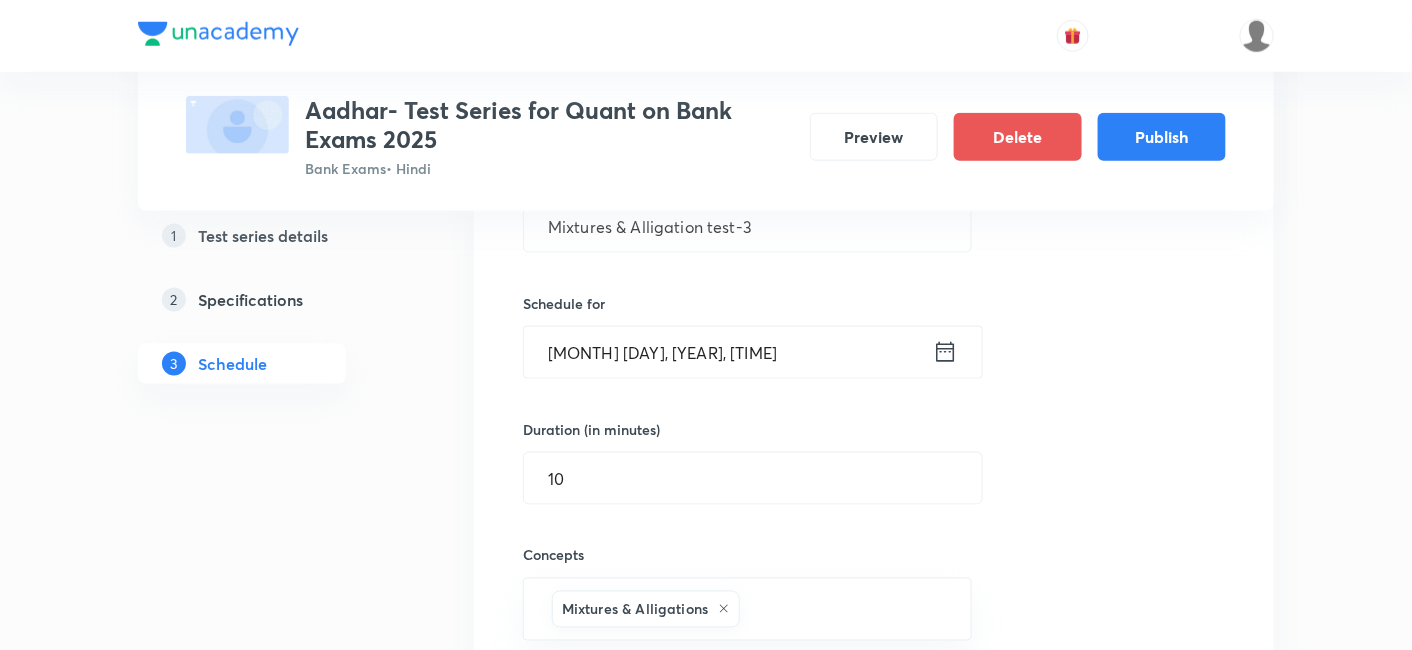 click 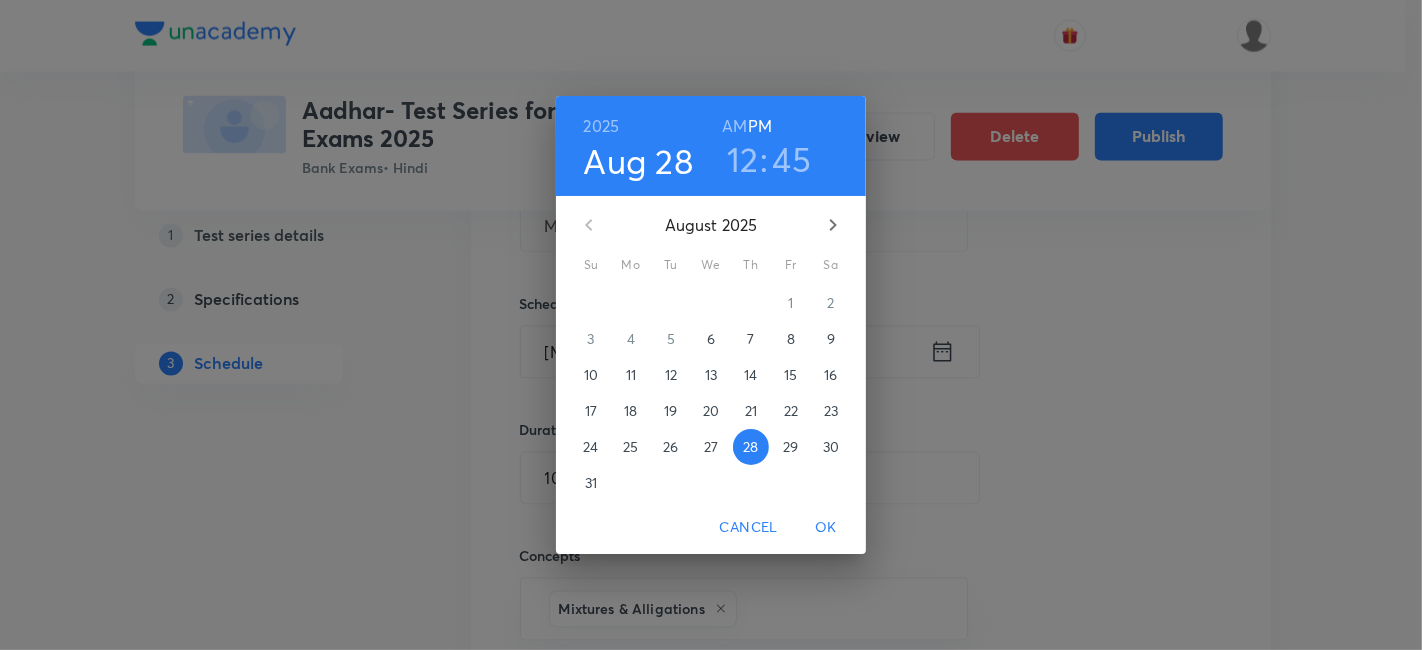 click on "29" at bounding box center [790, 447] 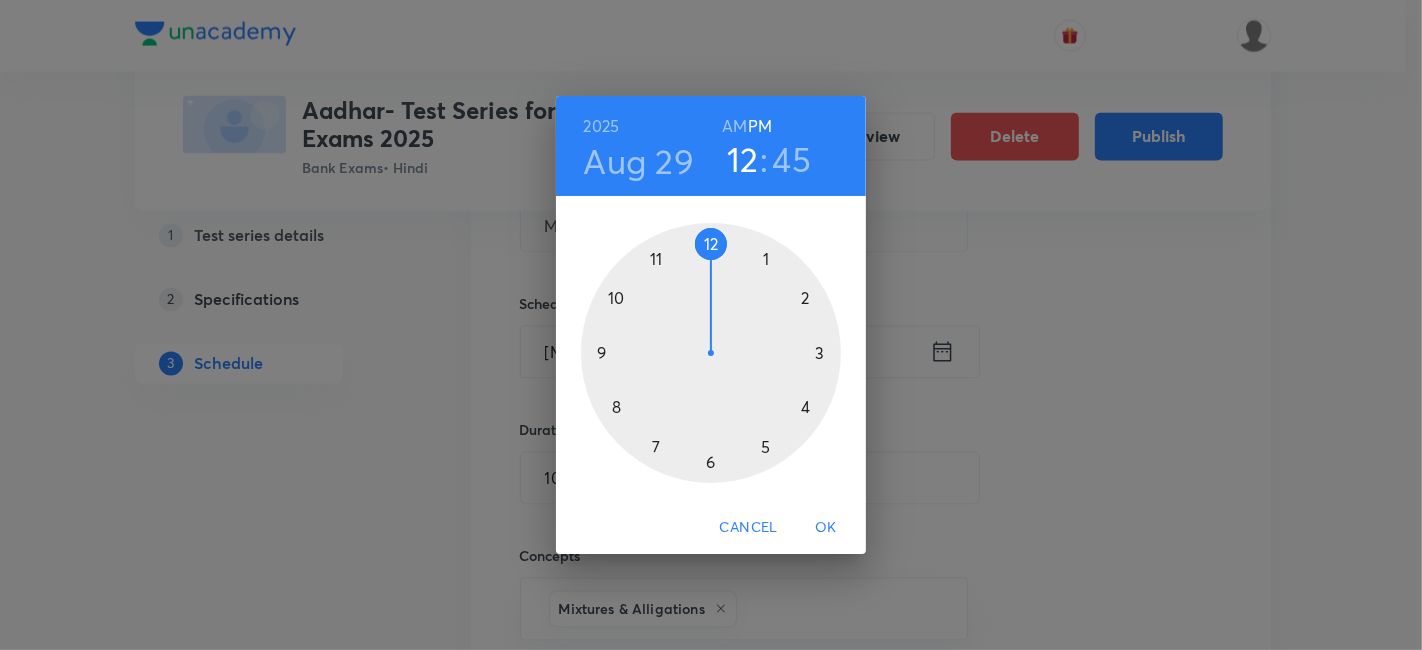 click on "OK" at bounding box center [826, 527] 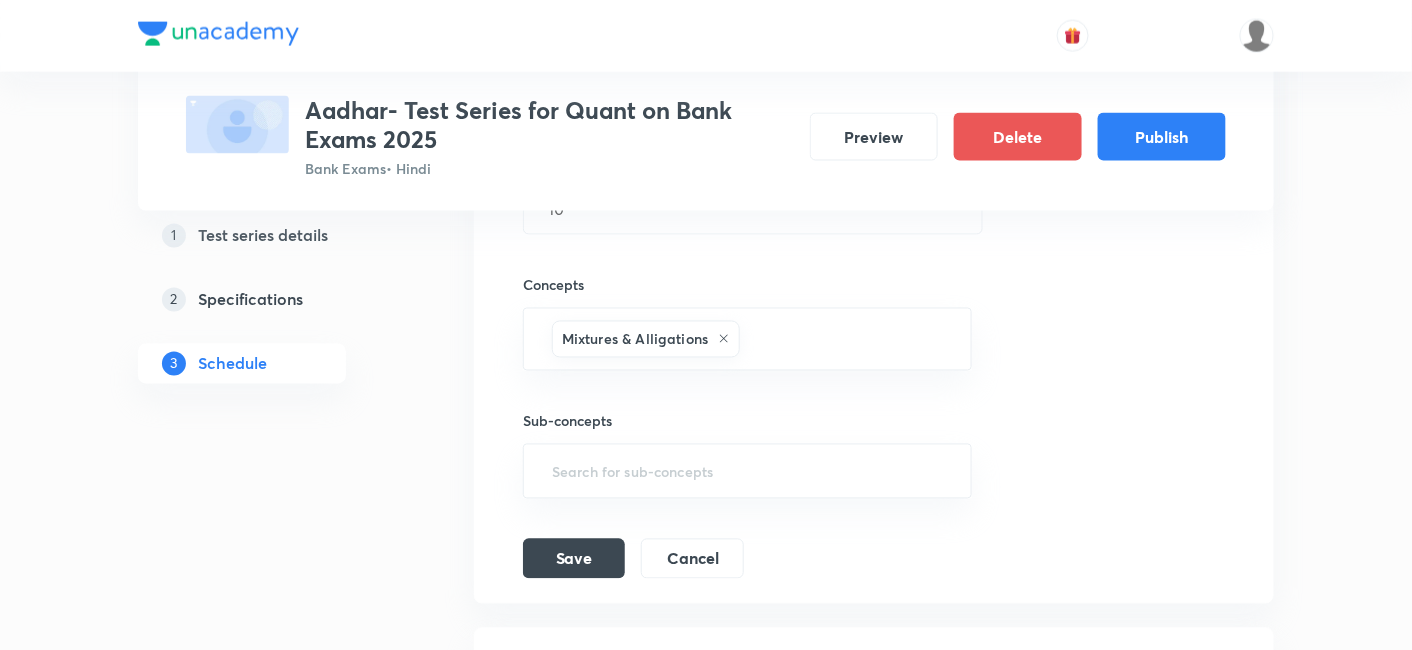 scroll, scrollTop: 3383, scrollLeft: 0, axis: vertical 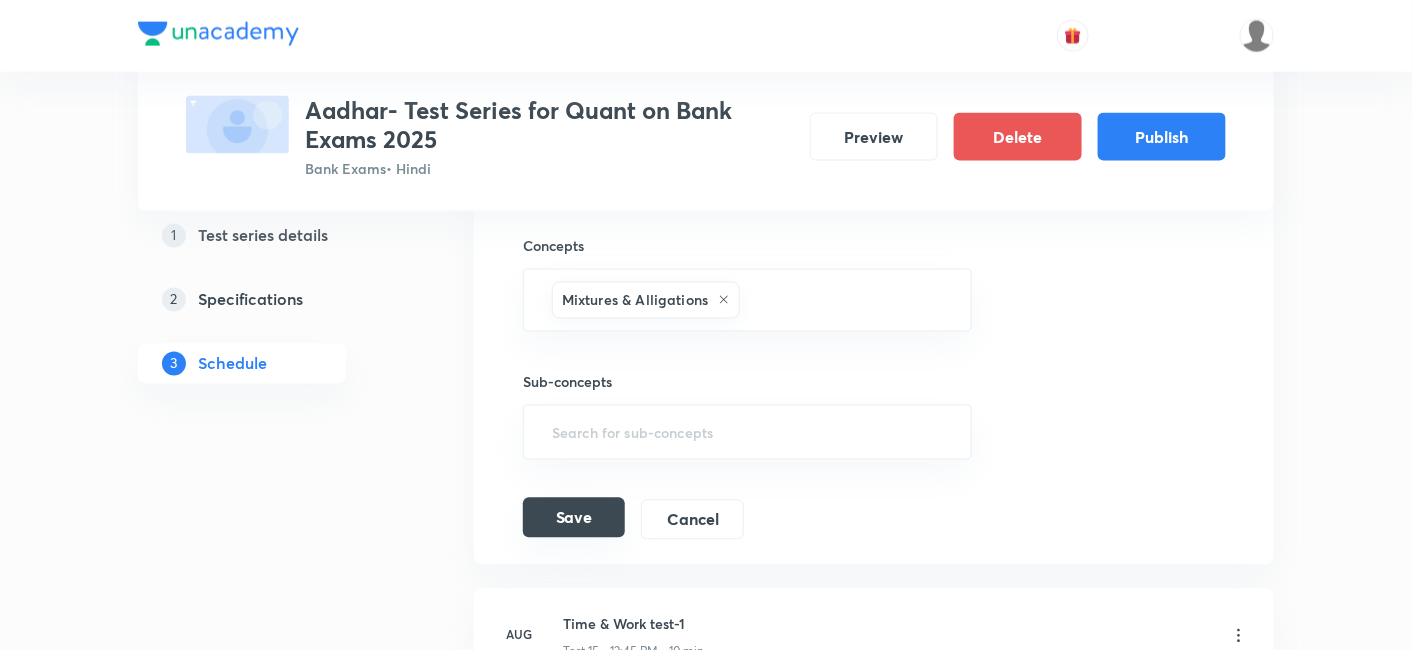 click on "Save" at bounding box center (574, 518) 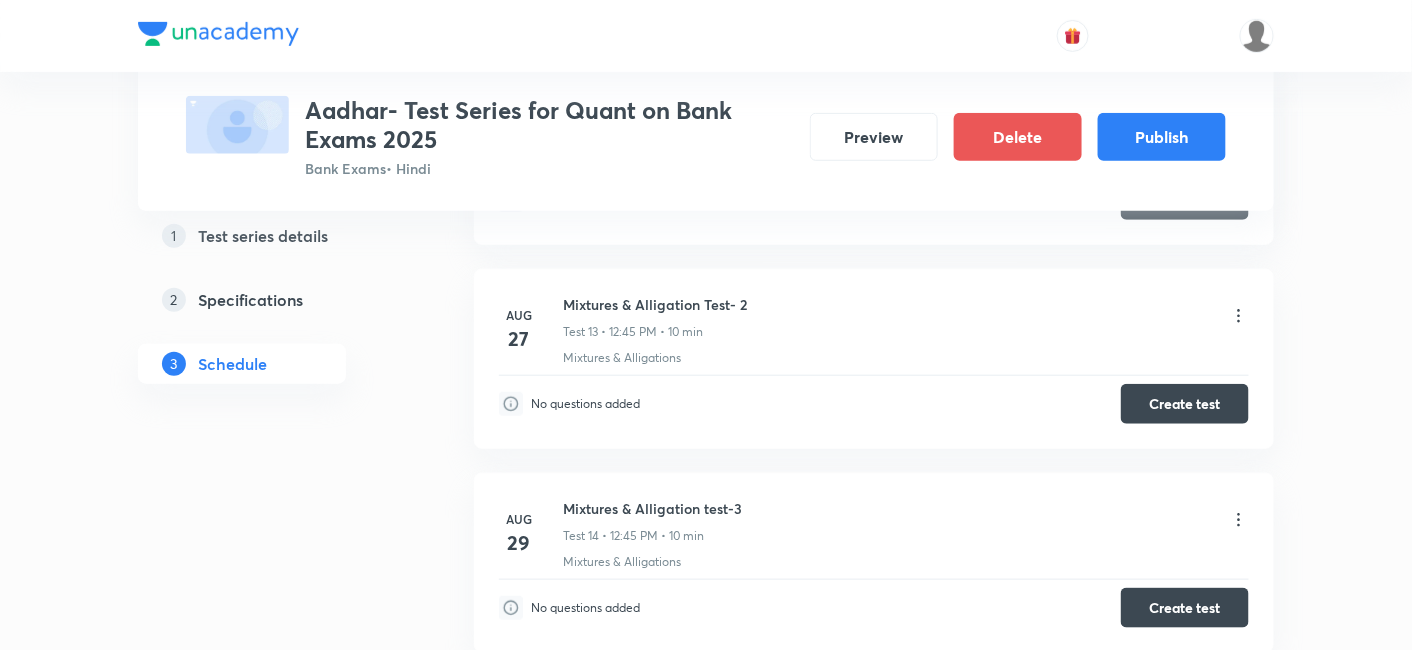 scroll, scrollTop: 2723, scrollLeft: 0, axis: vertical 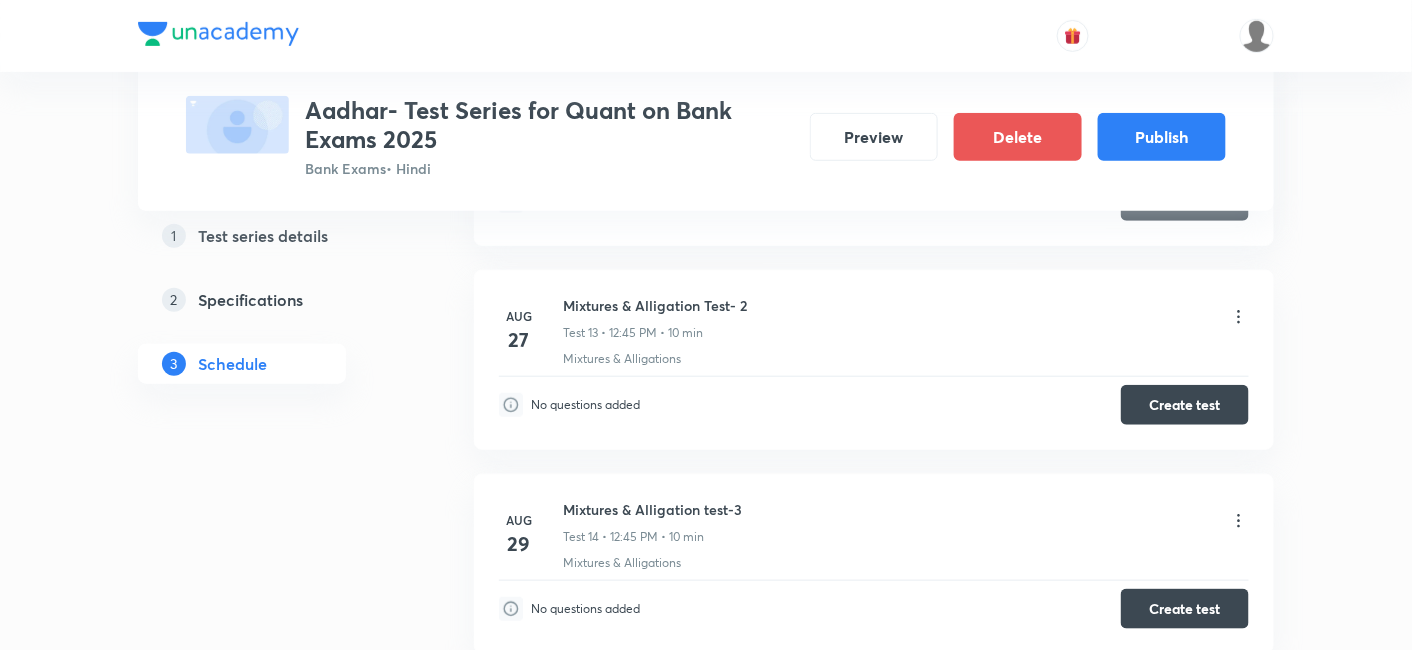 click 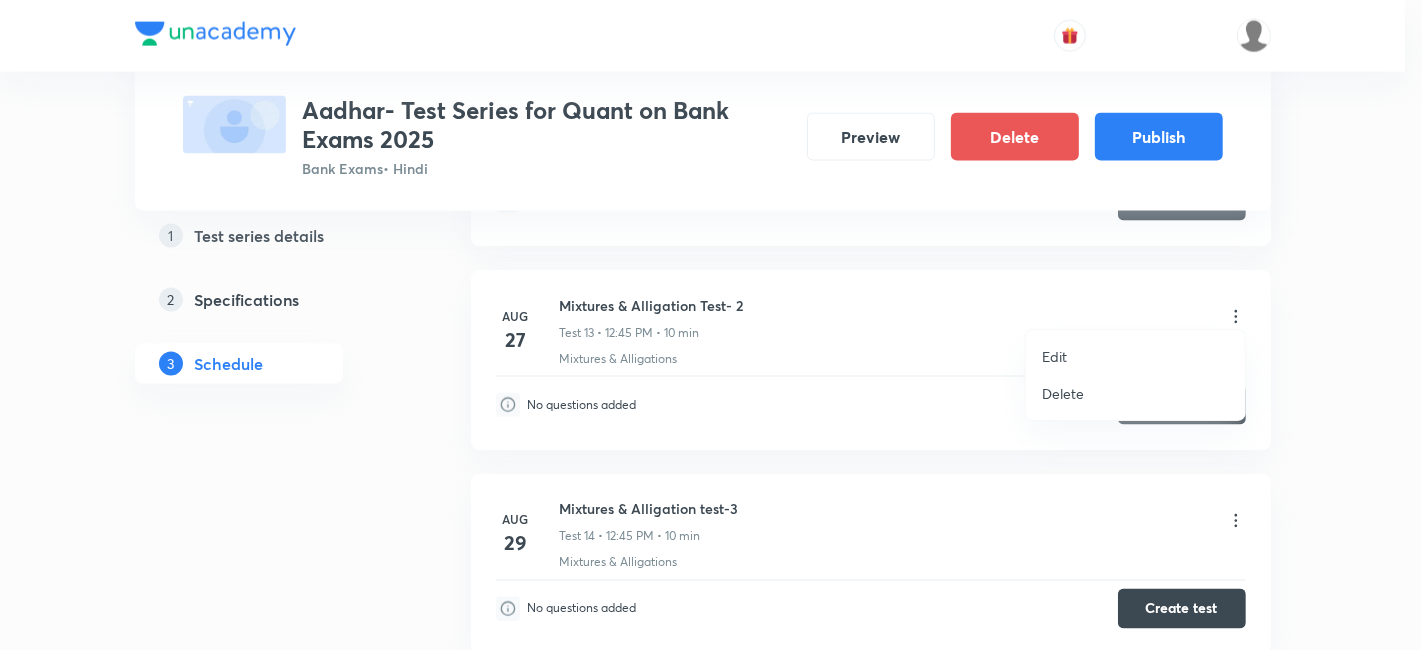 click on "Edit" at bounding box center (1135, 356) 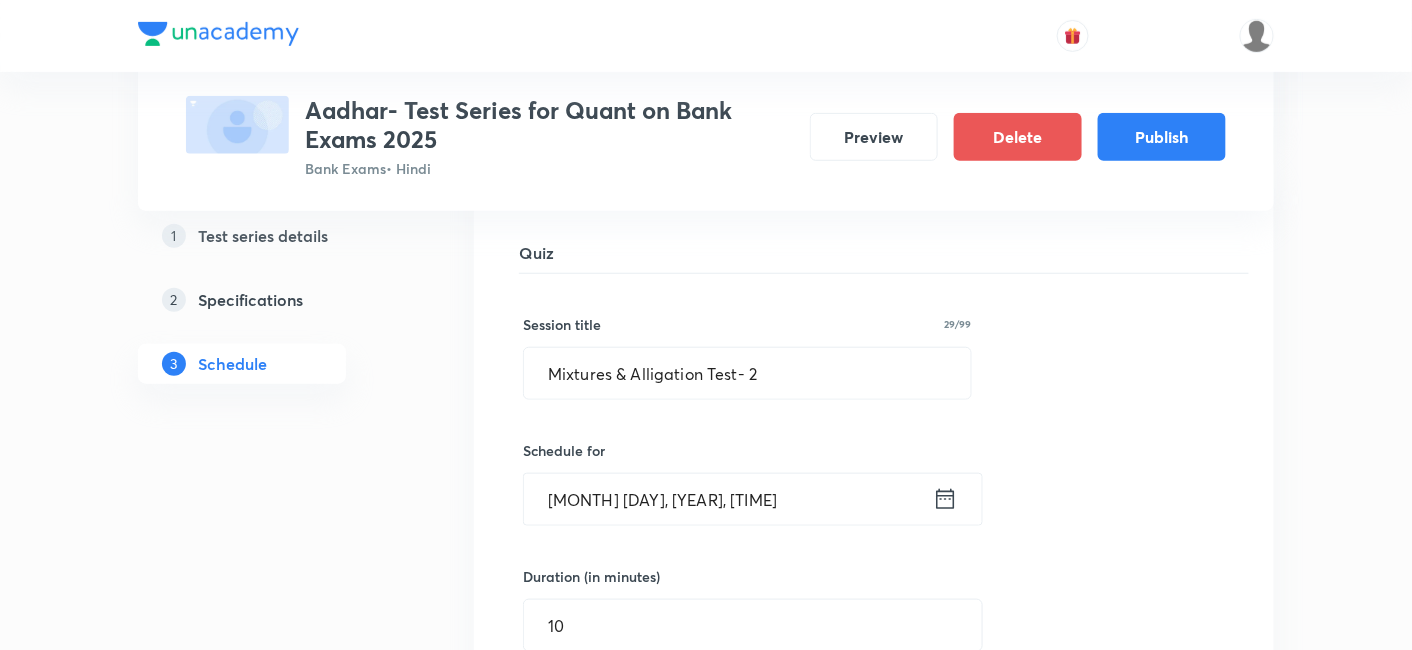 click 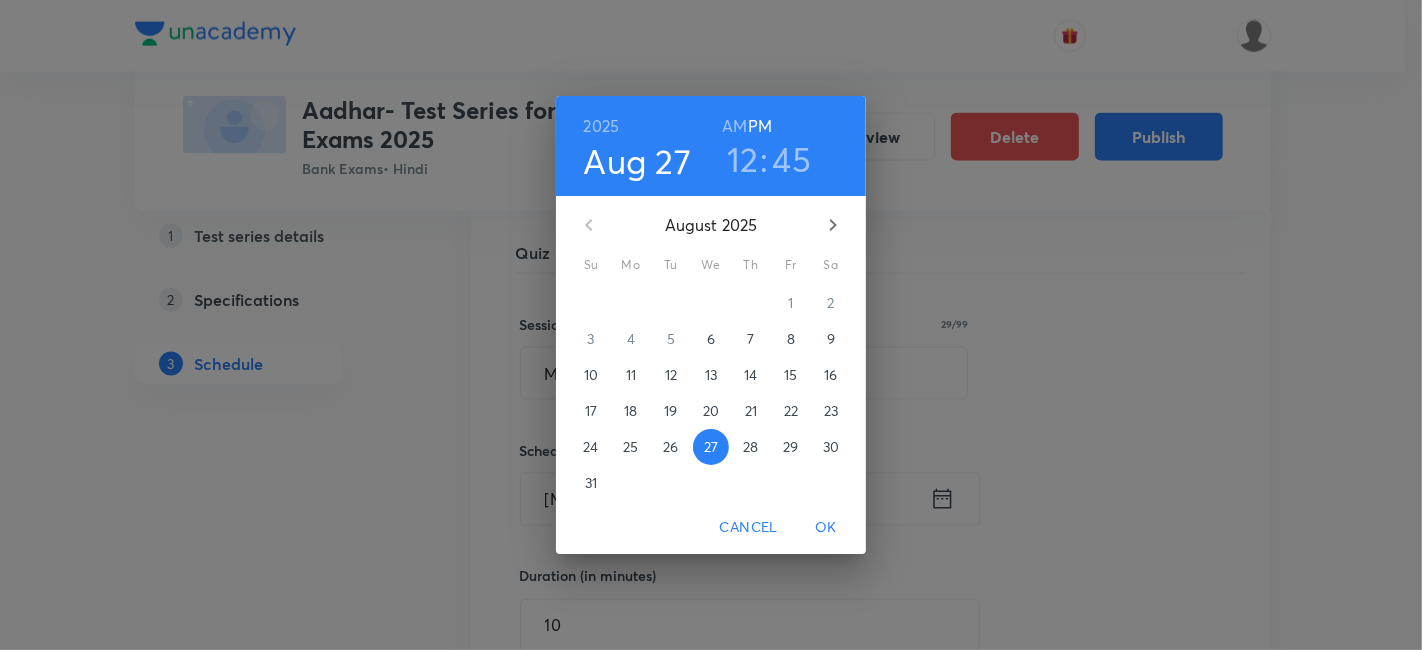 click on "28" at bounding box center (750, 447) 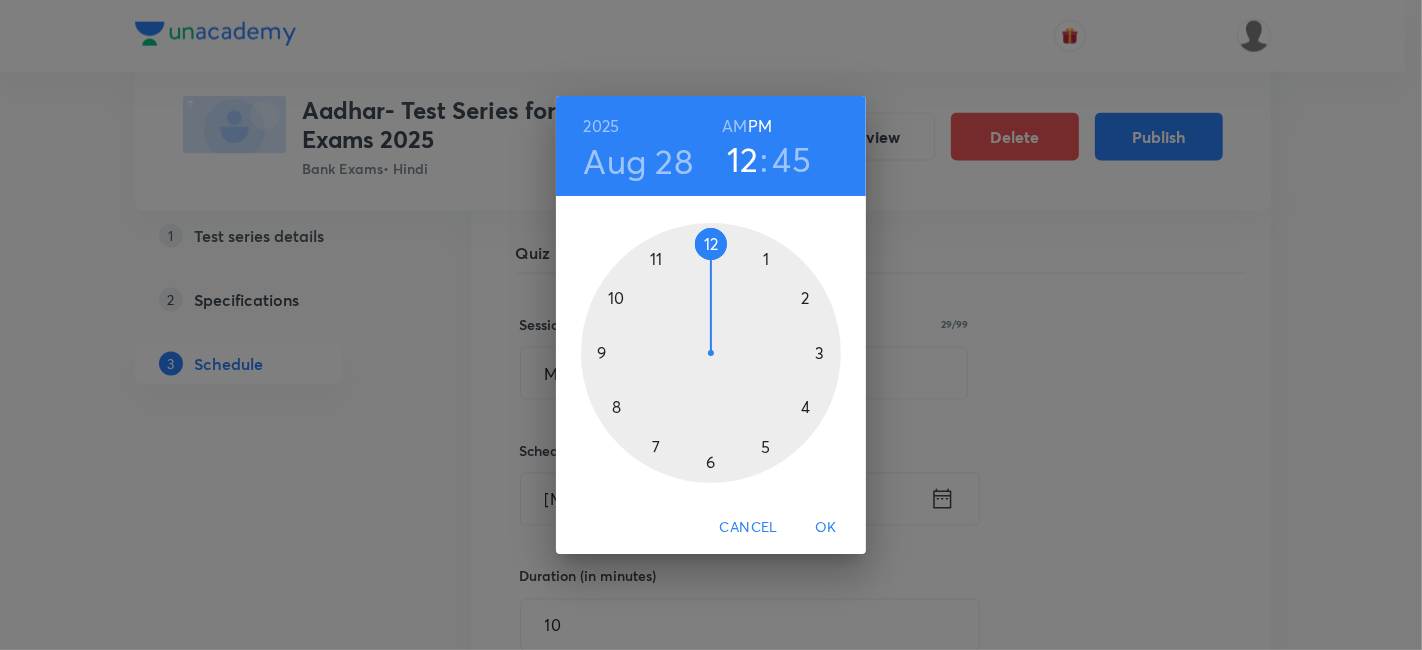 click on "OK" at bounding box center [826, 527] 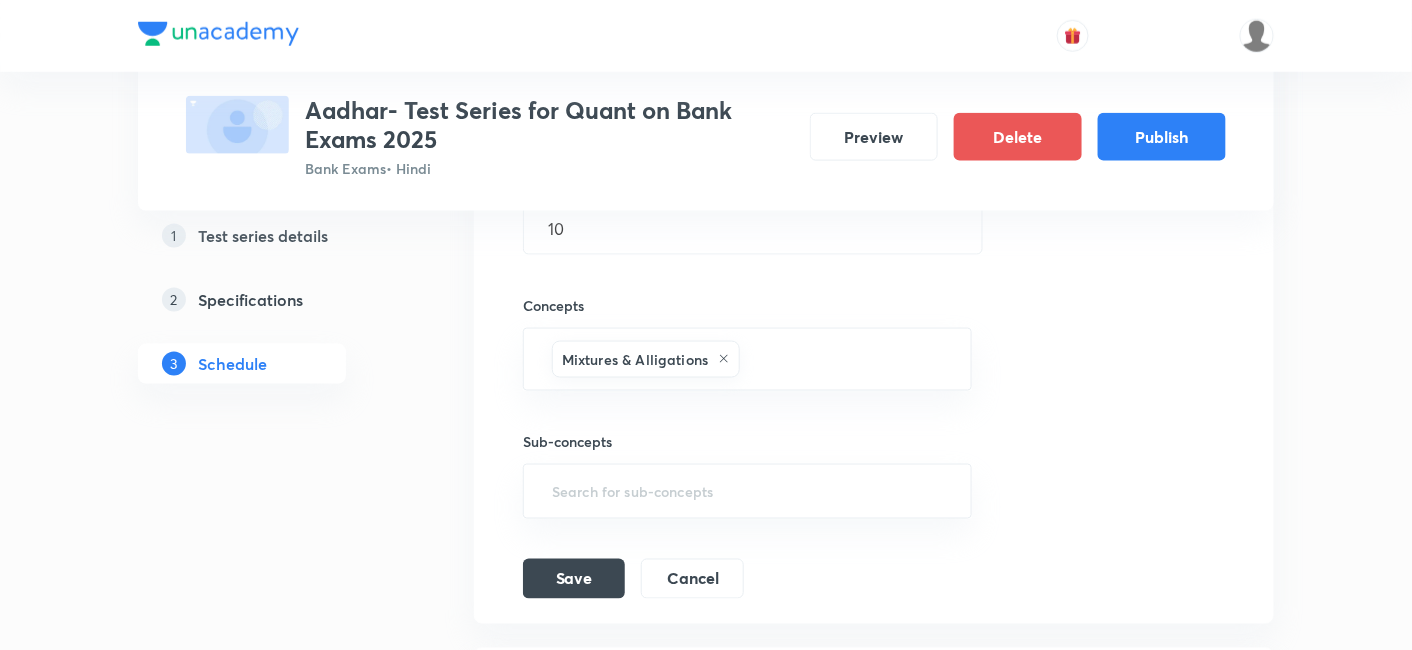 scroll, scrollTop: 3121, scrollLeft: 0, axis: vertical 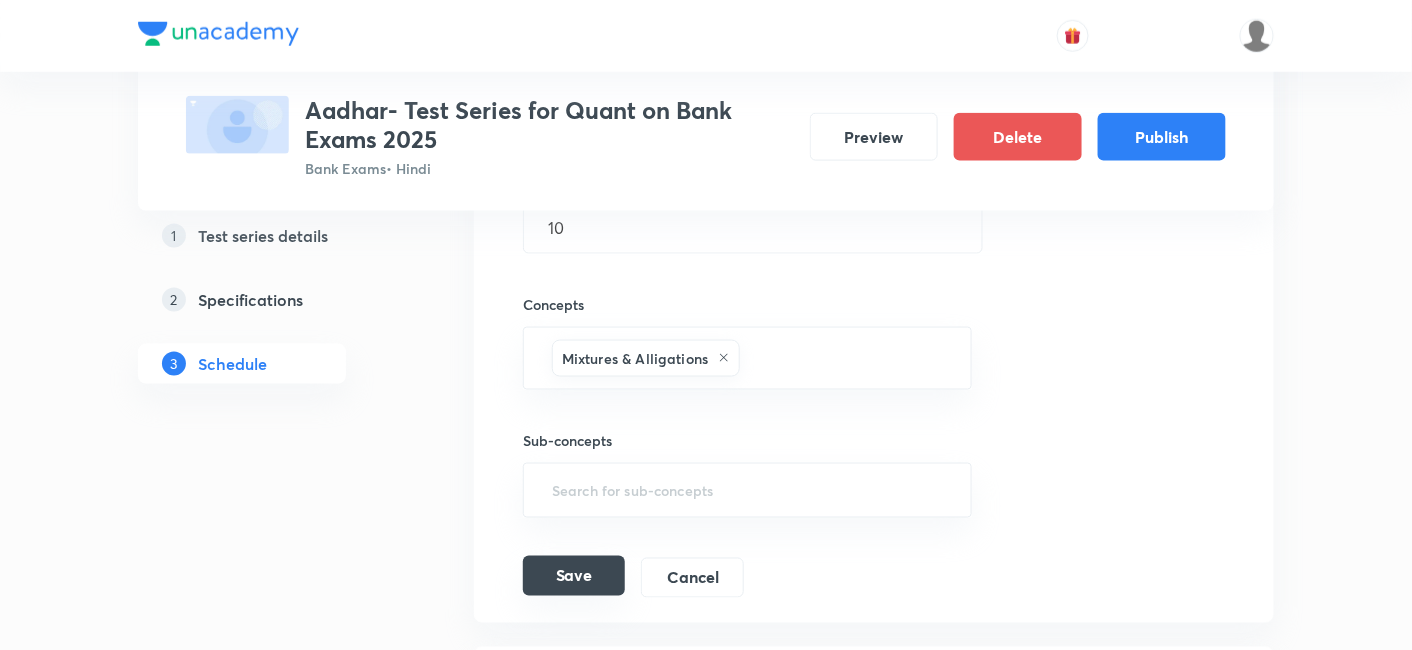 click on "Save" at bounding box center (574, 576) 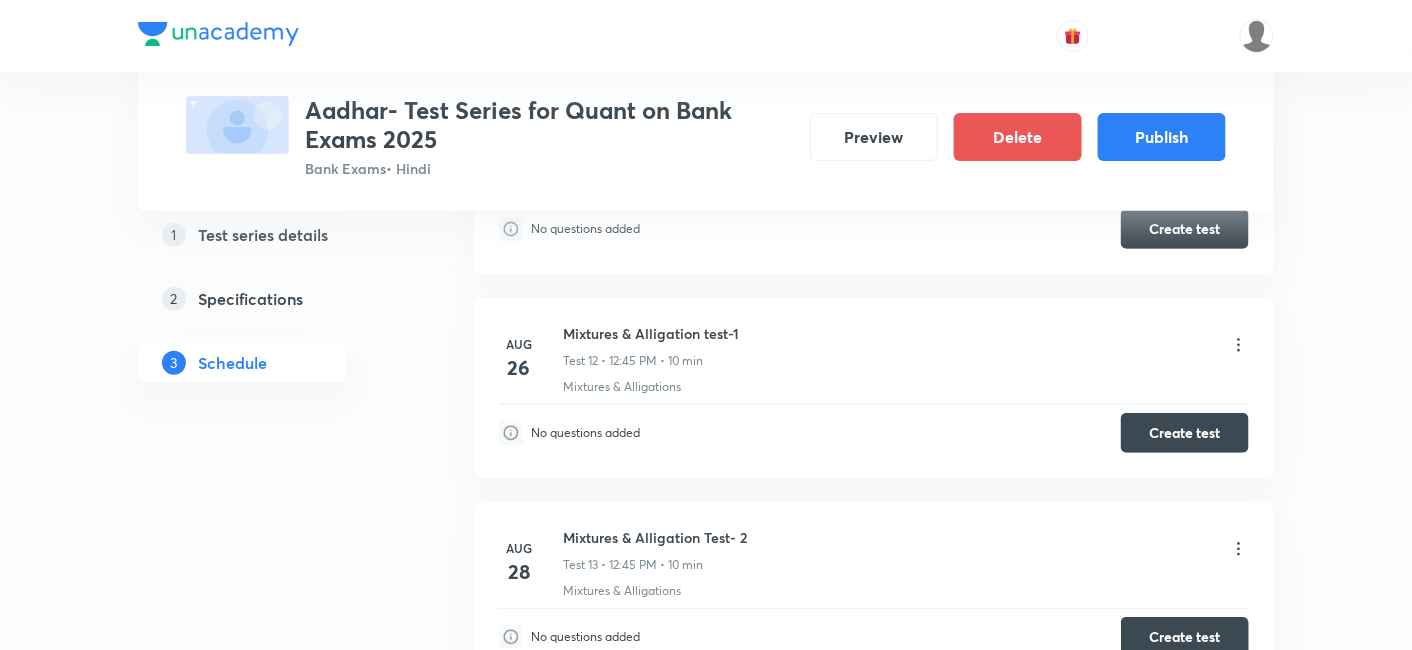 scroll, scrollTop: 2490, scrollLeft: 0, axis: vertical 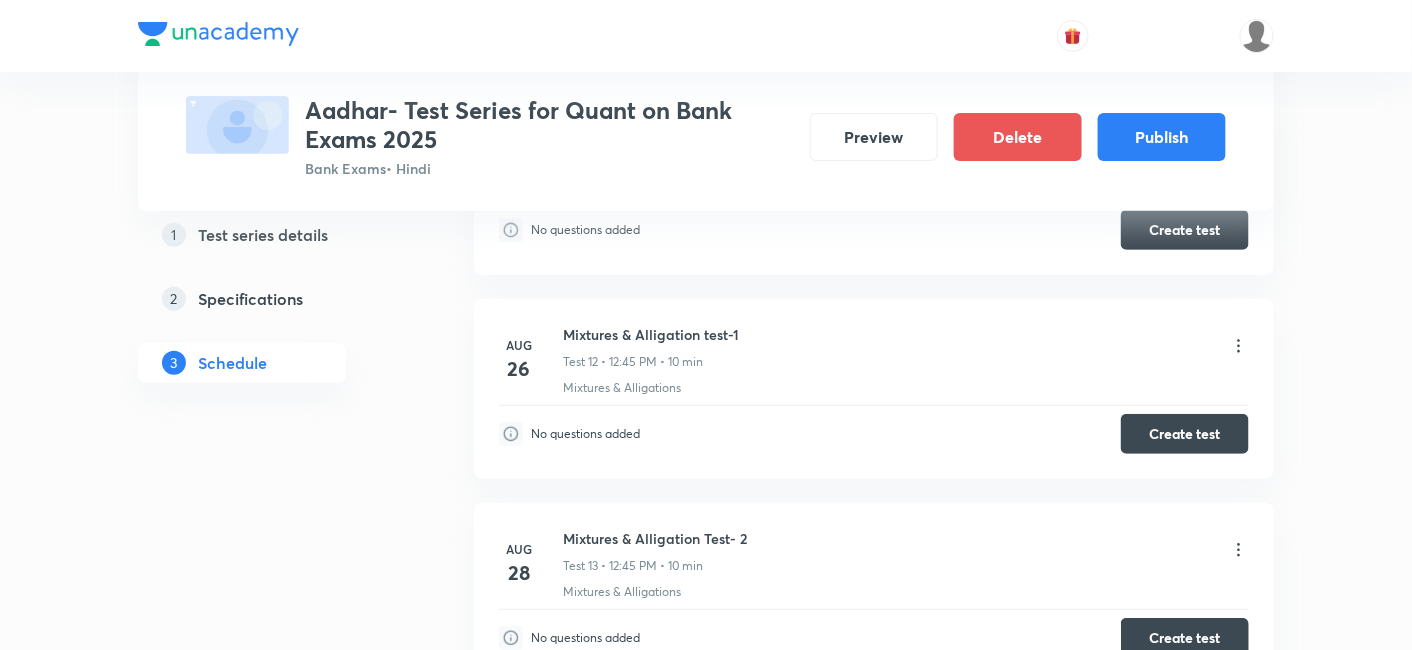 click 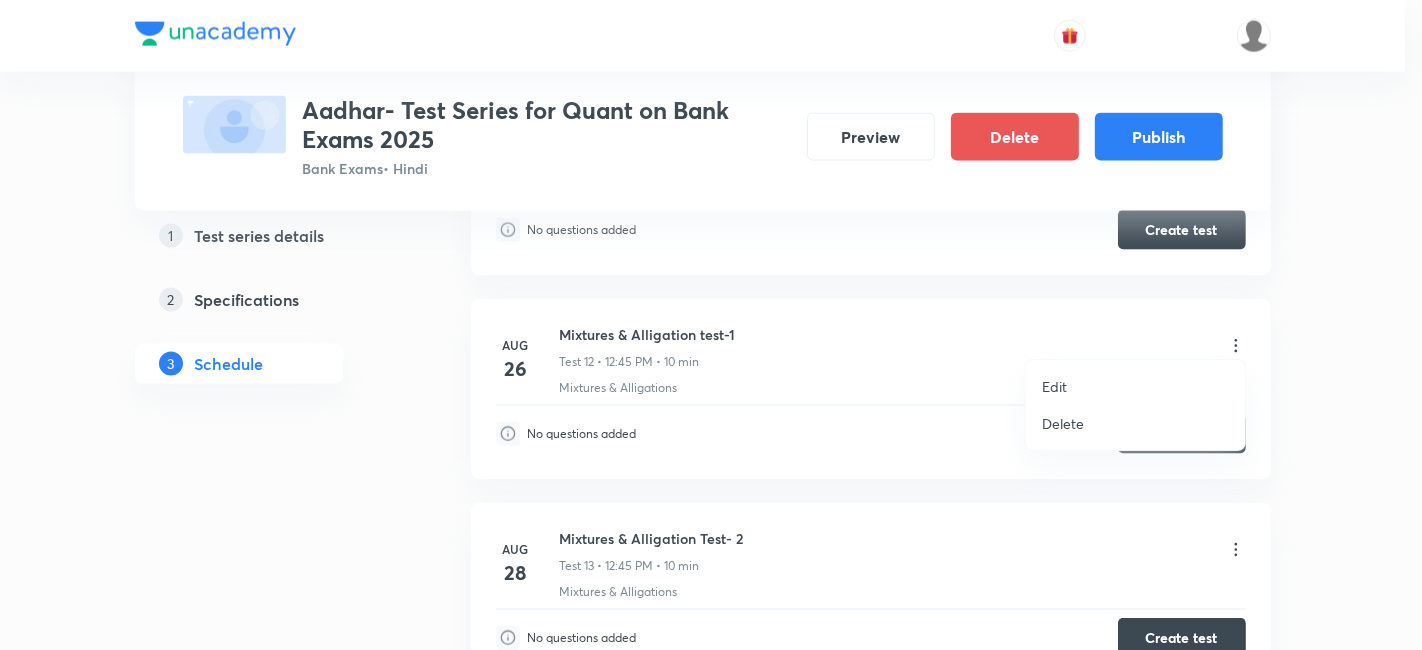 click on "Edit" at bounding box center [1135, 386] 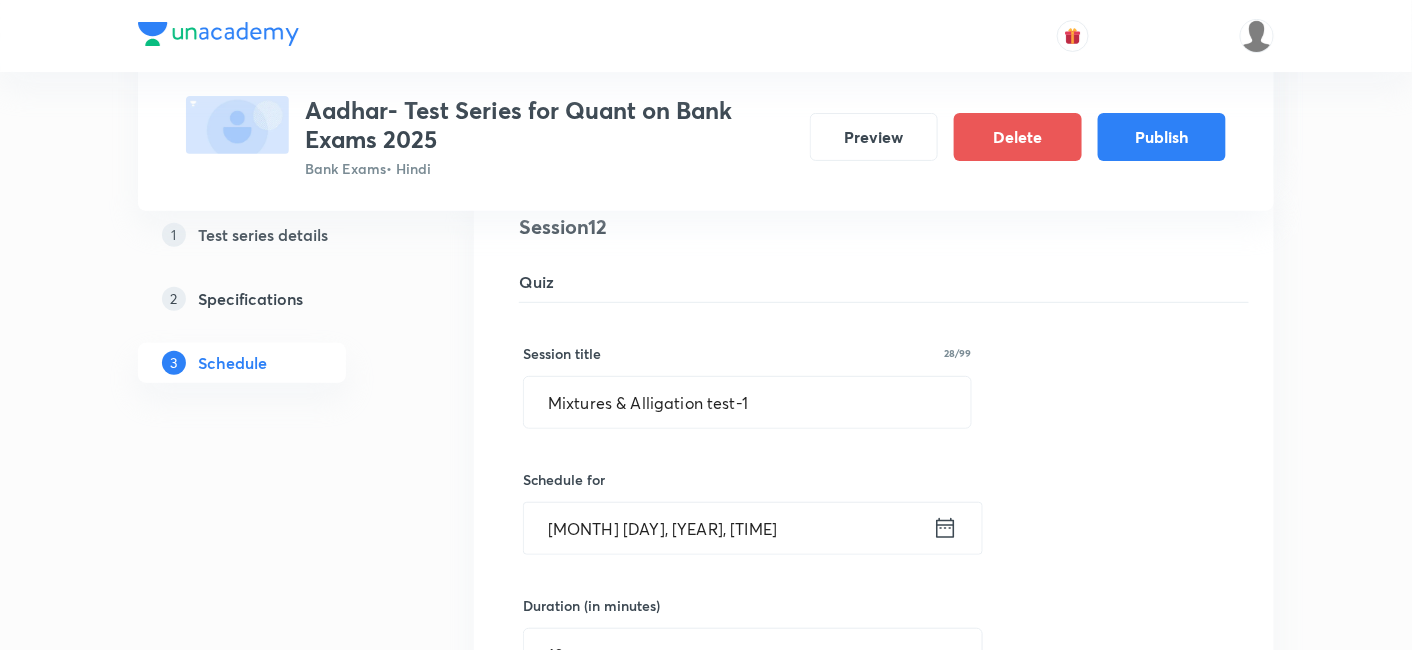 click 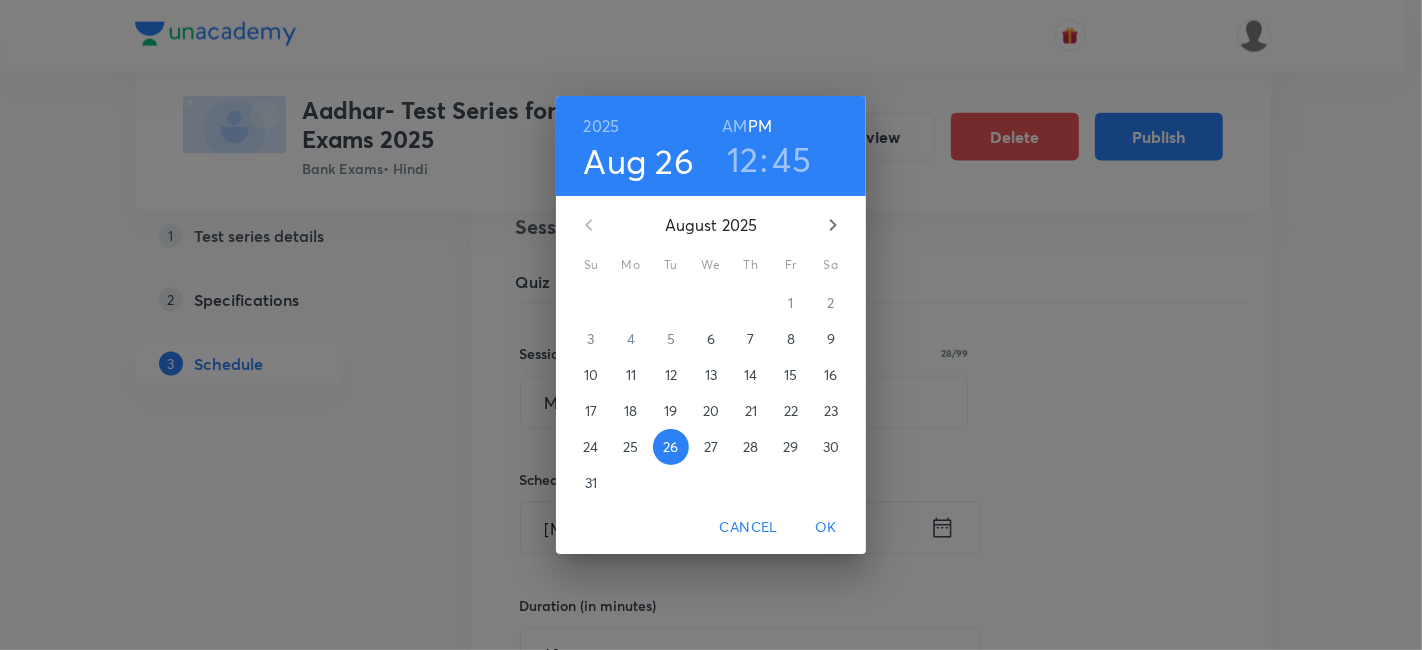 click on "27" at bounding box center [711, 447] 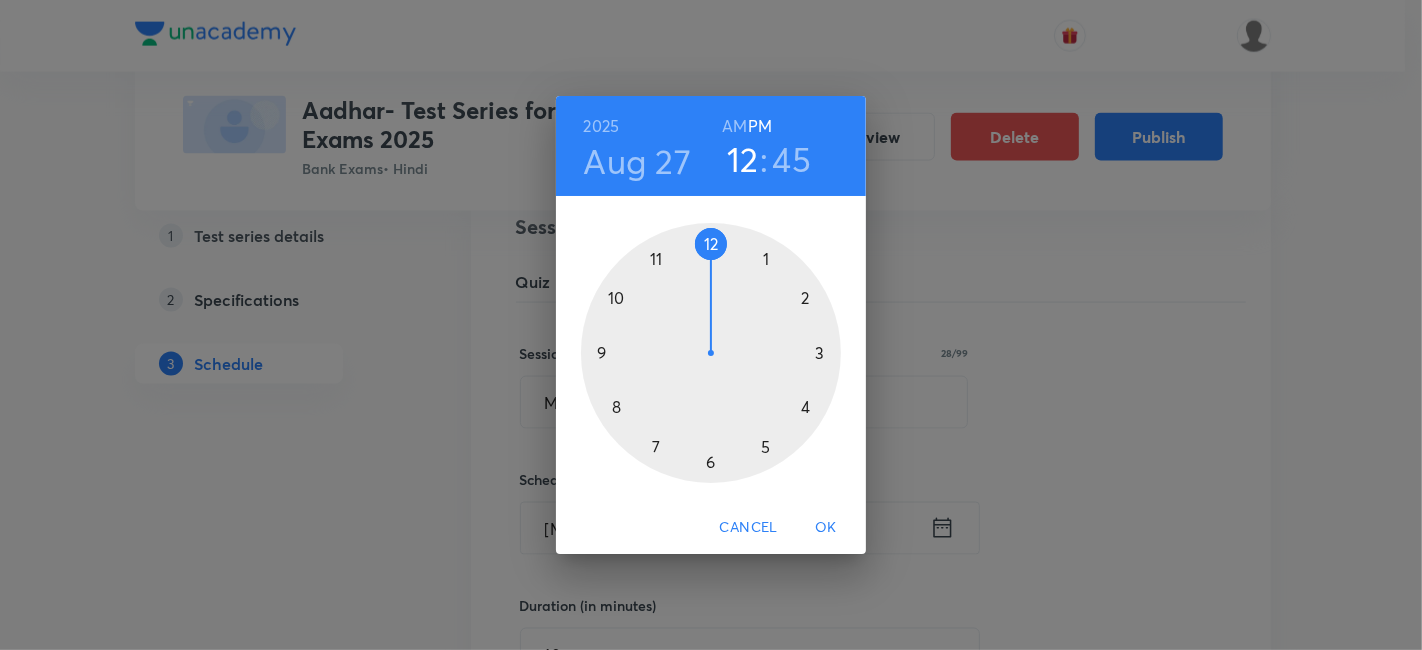 click on "OK" at bounding box center [826, 527] 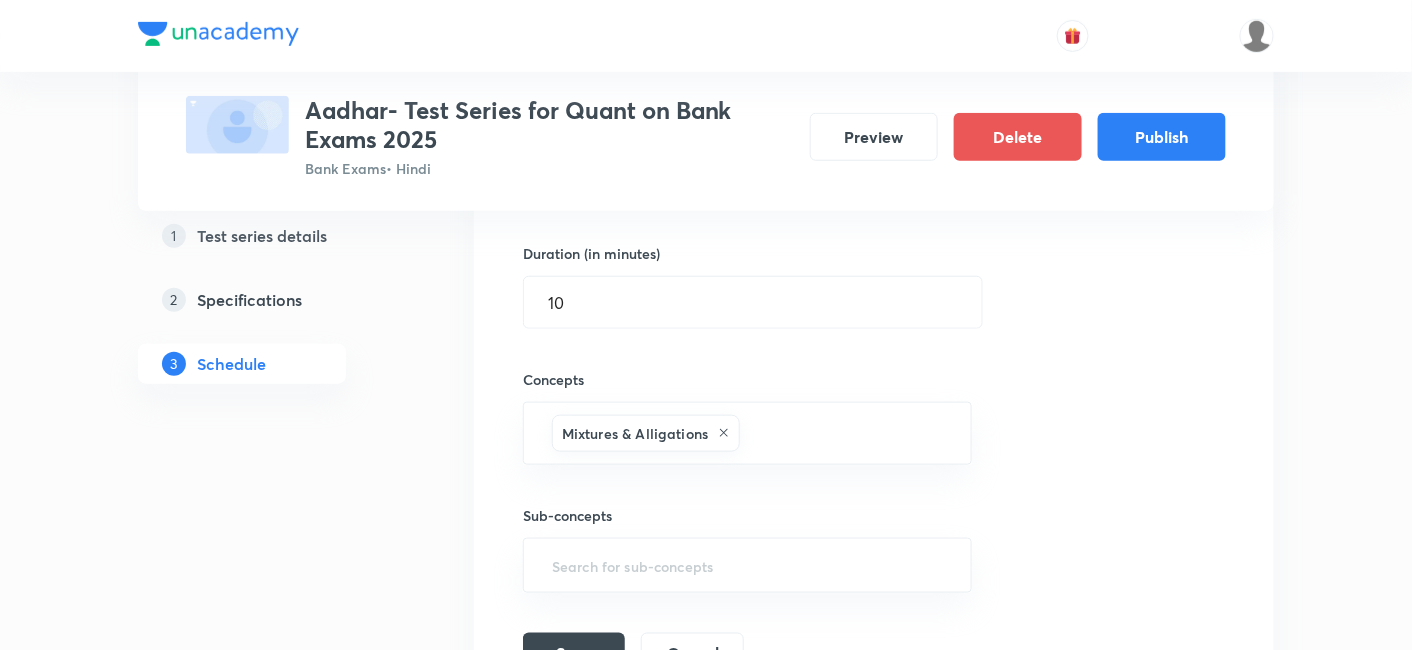 scroll, scrollTop: 2852, scrollLeft: 0, axis: vertical 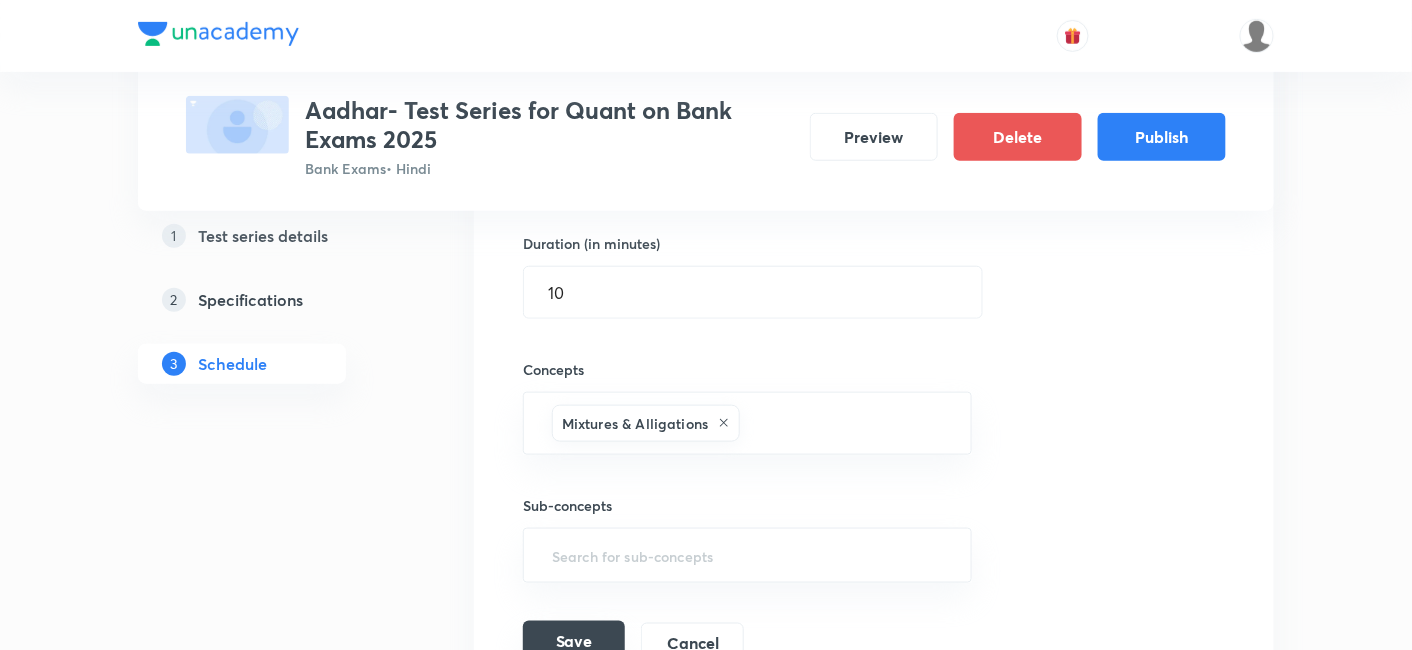 click on "Save" at bounding box center (574, 641) 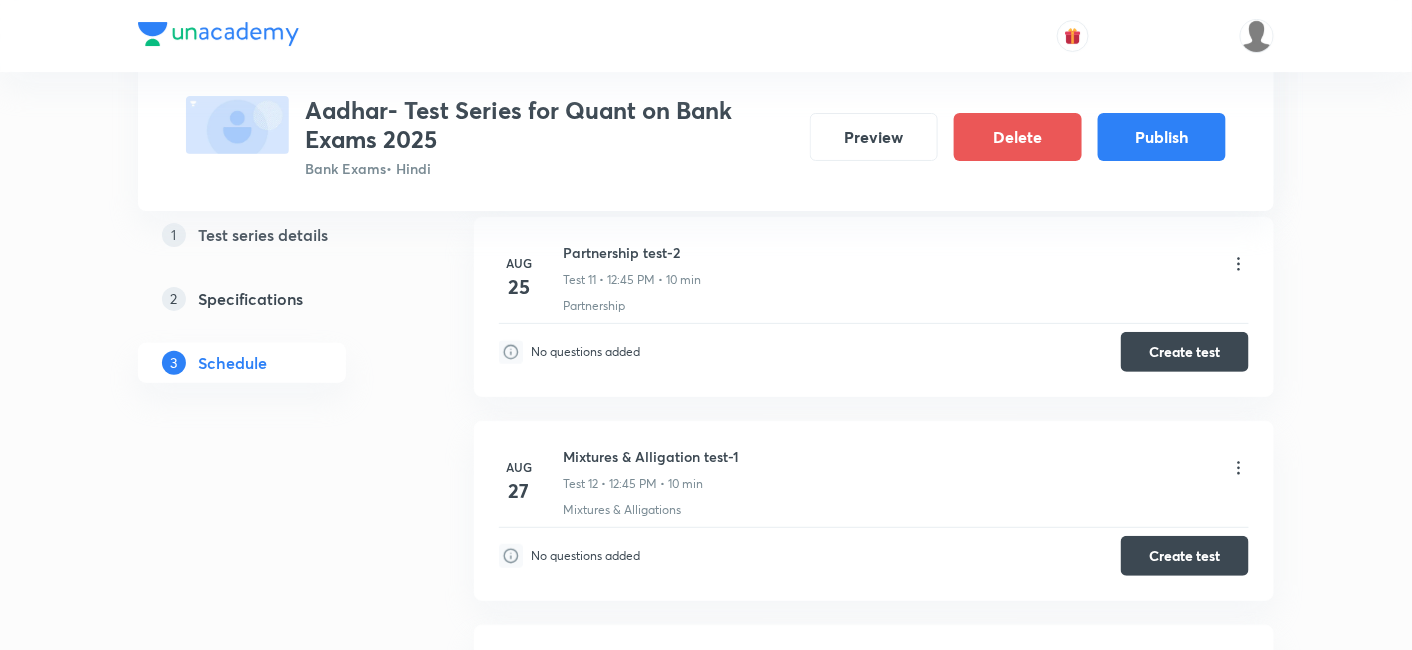 scroll, scrollTop: 2363, scrollLeft: 0, axis: vertical 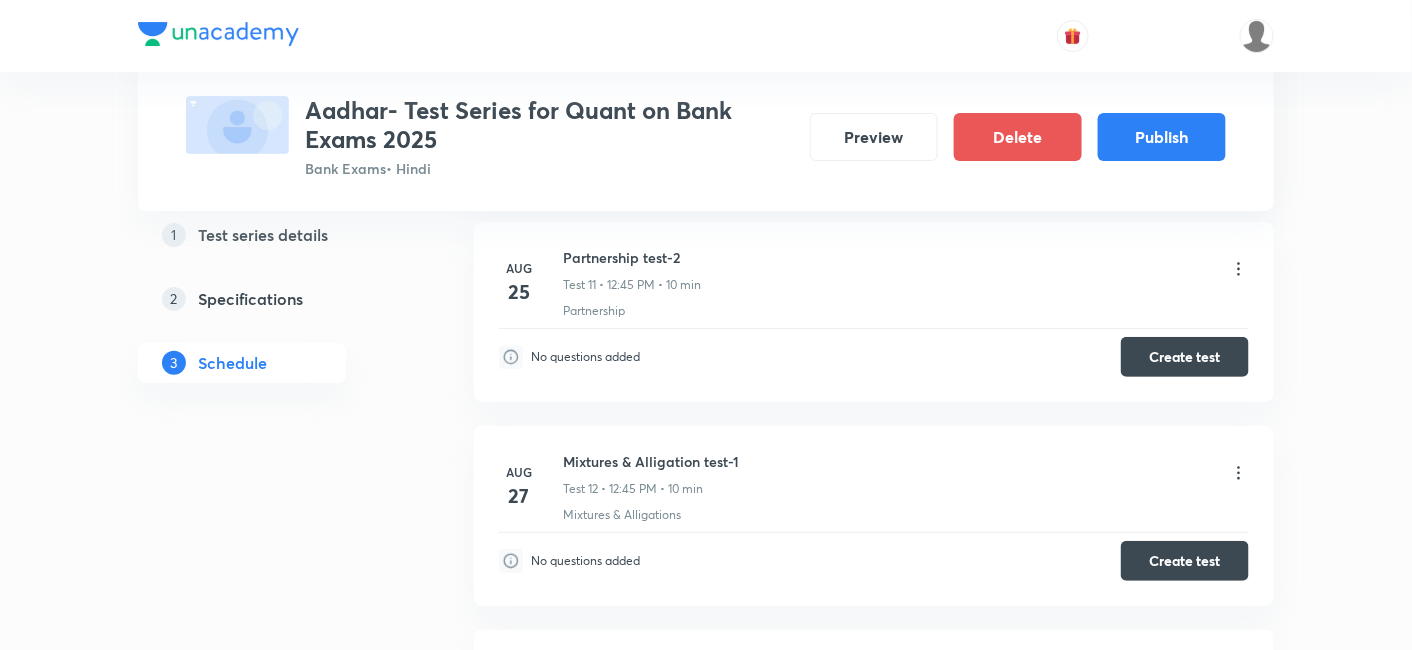 click 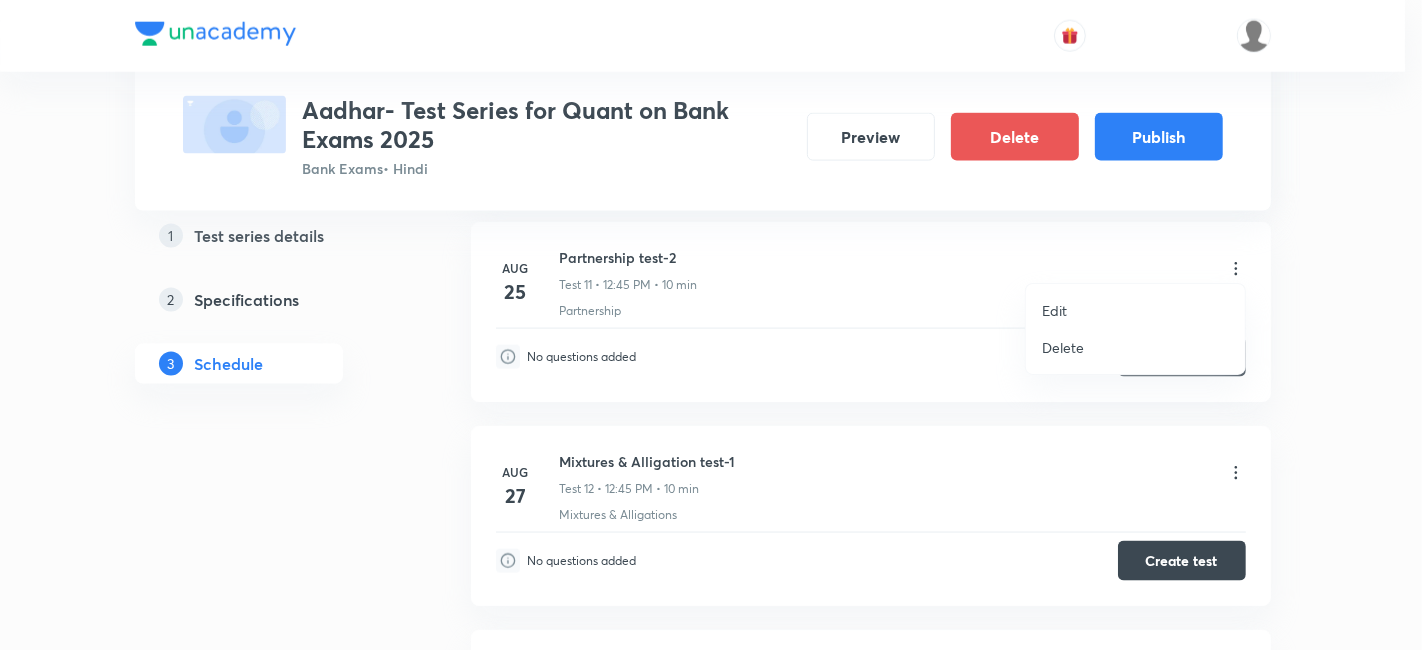 click on "Edit" at bounding box center [1135, 310] 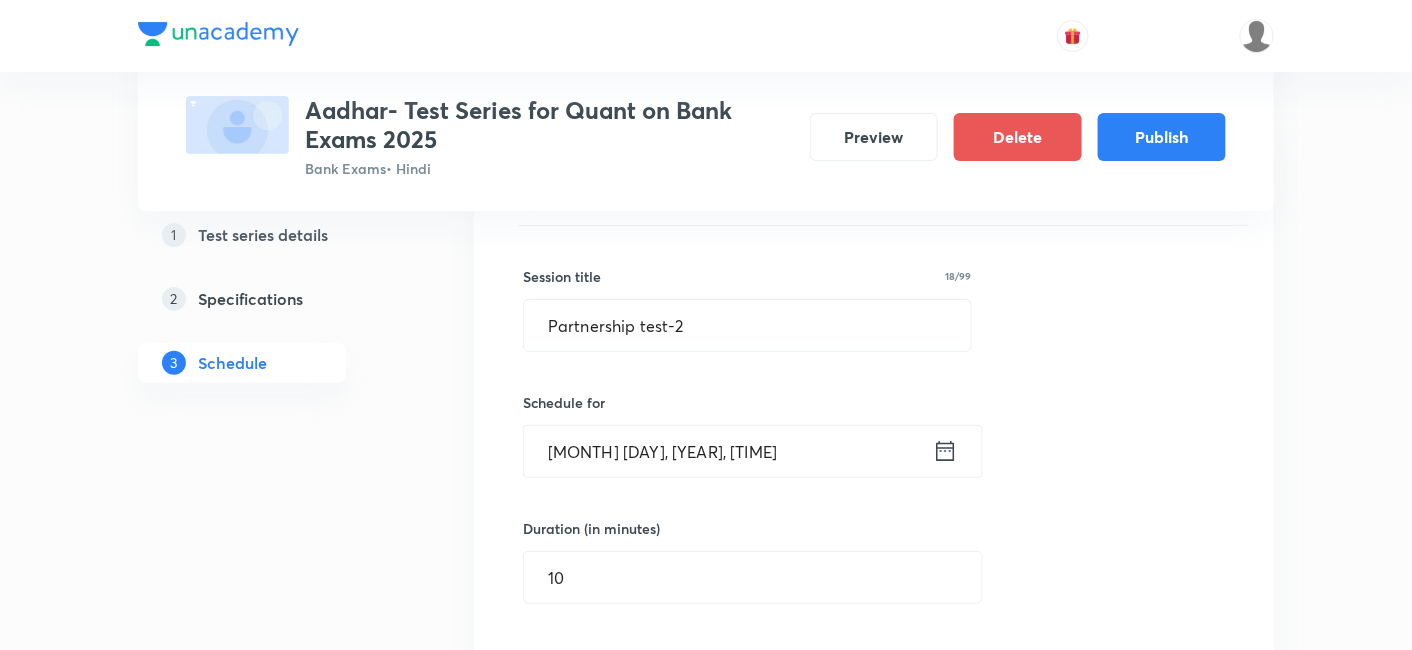 click 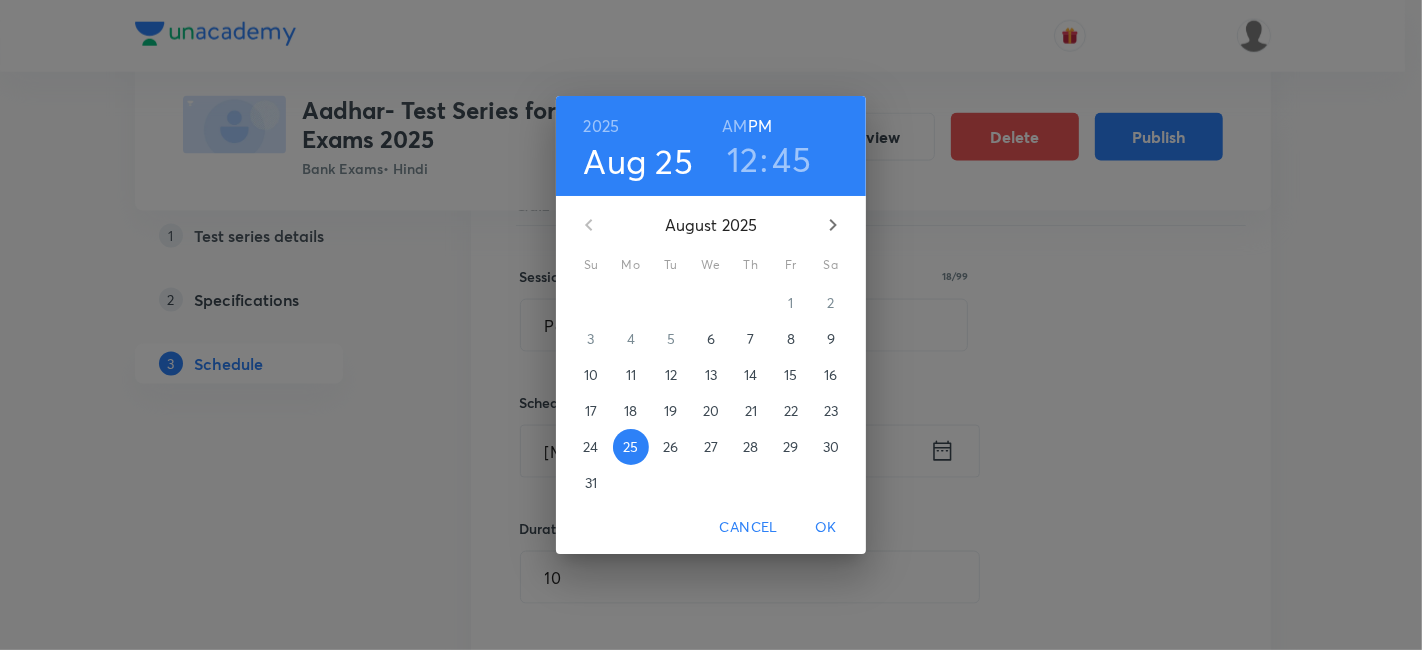 click on "26" at bounding box center [670, 447] 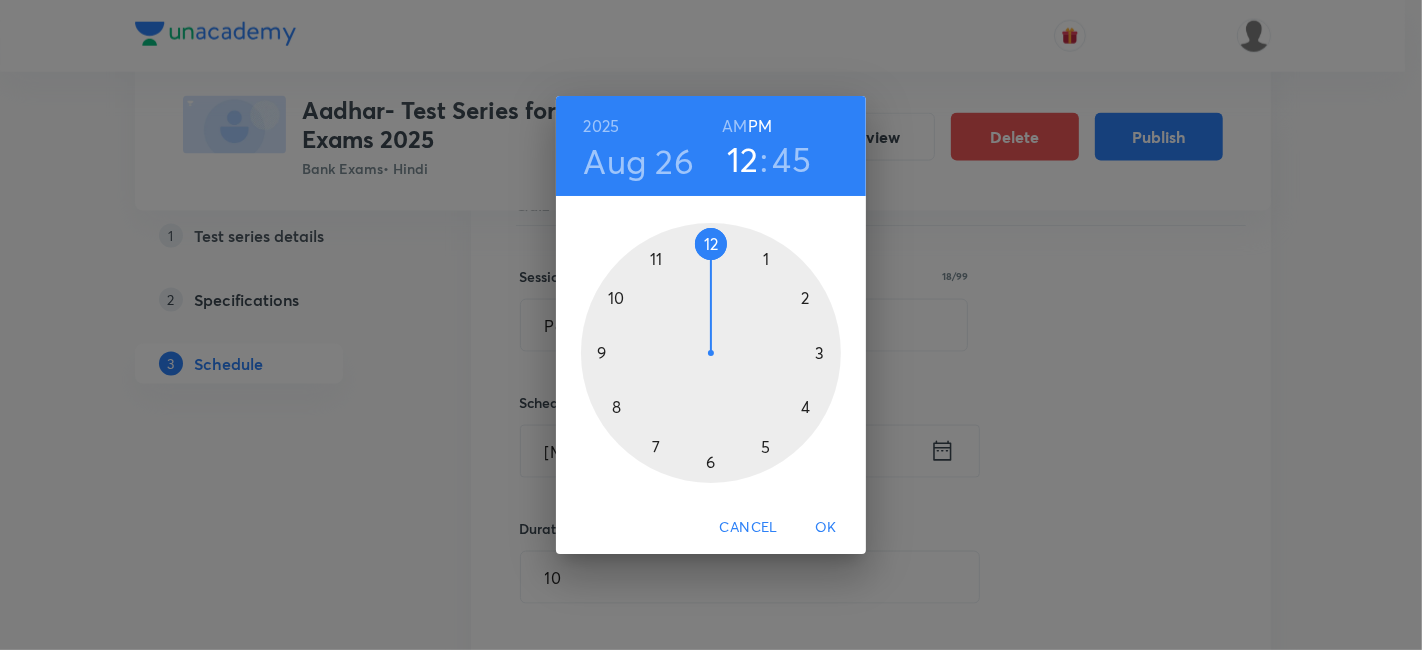 click on "OK" at bounding box center [826, 527] 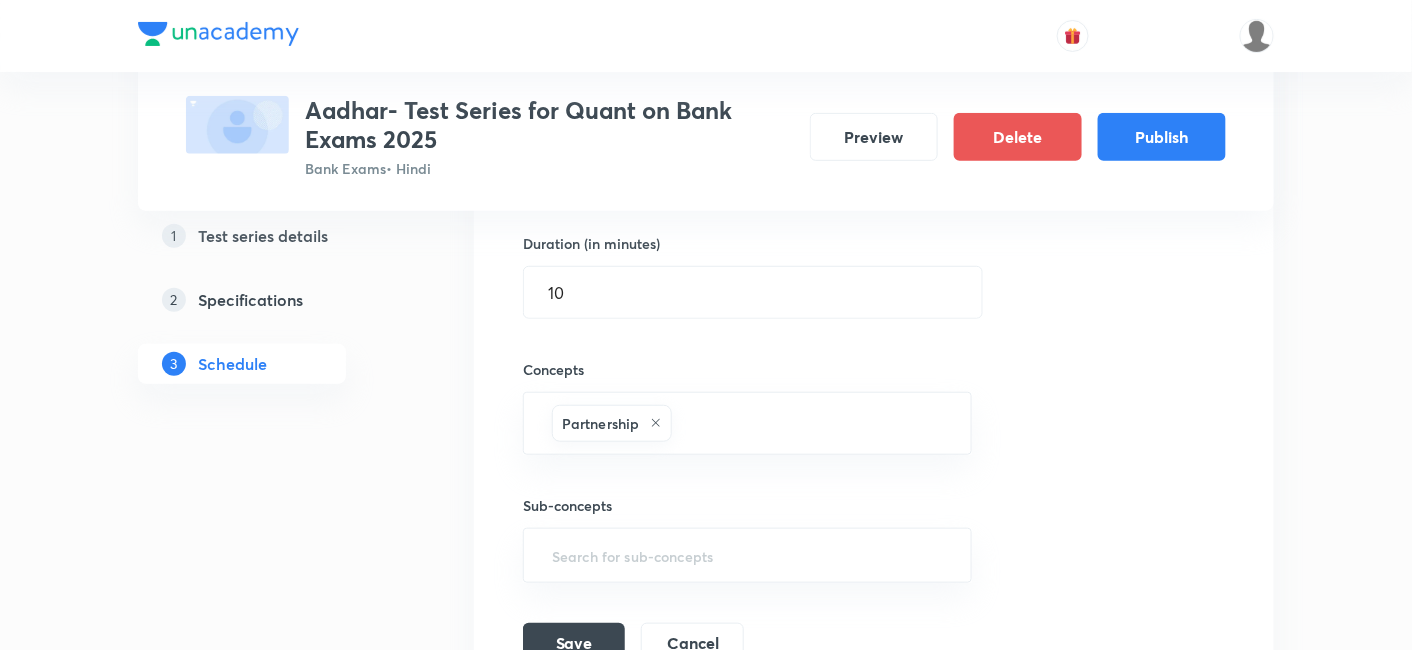 scroll, scrollTop: 2711, scrollLeft: 0, axis: vertical 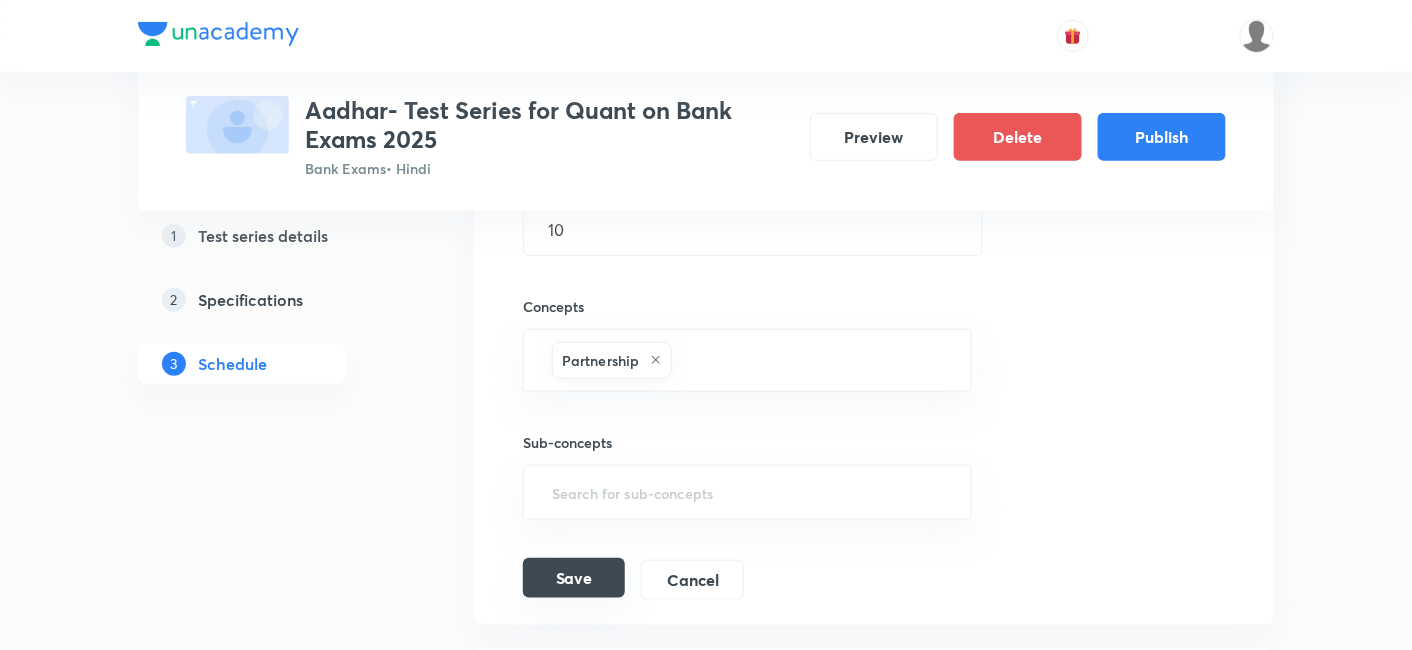 click on "Save" at bounding box center [574, 578] 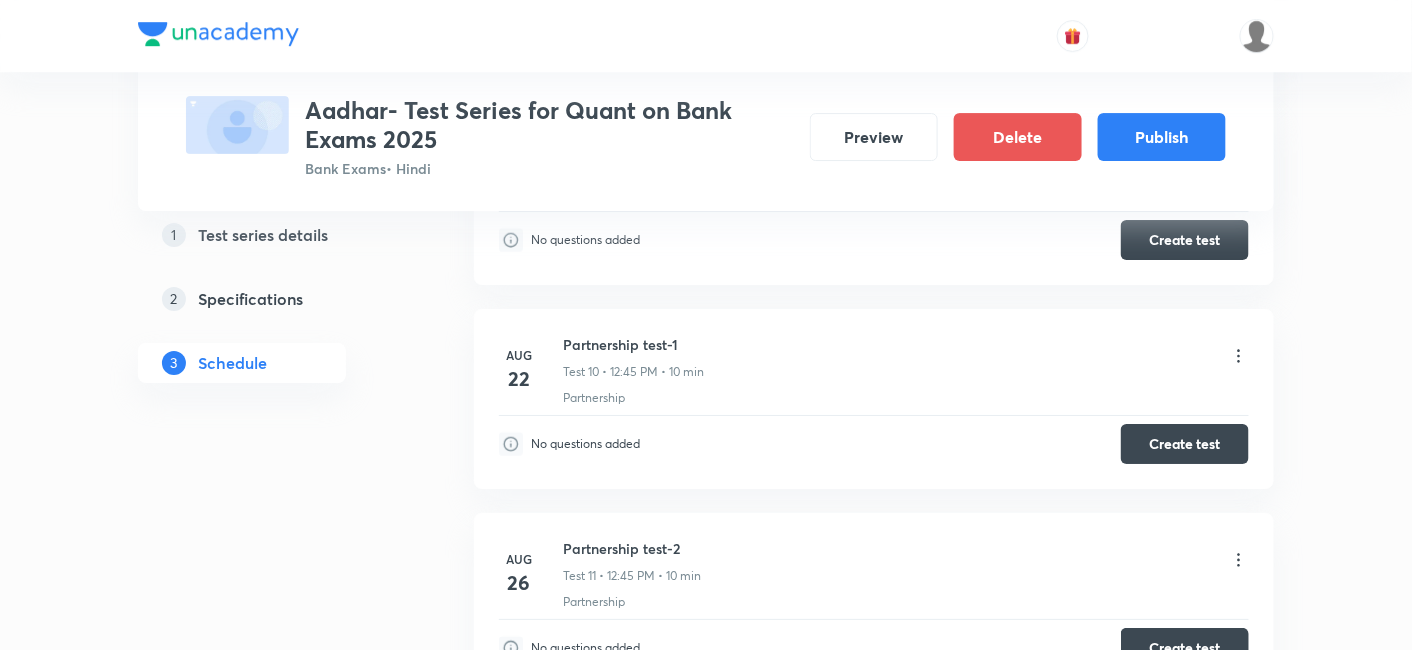 scroll, scrollTop: 2071, scrollLeft: 0, axis: vertical 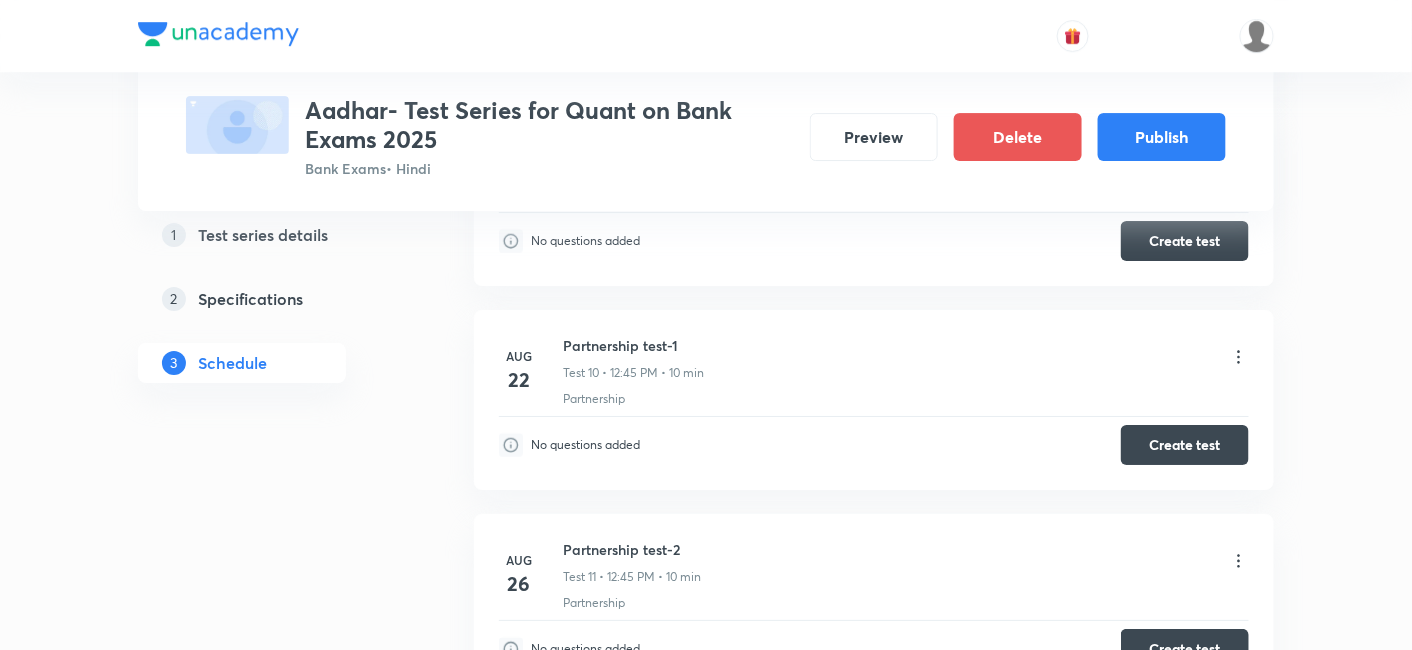 click 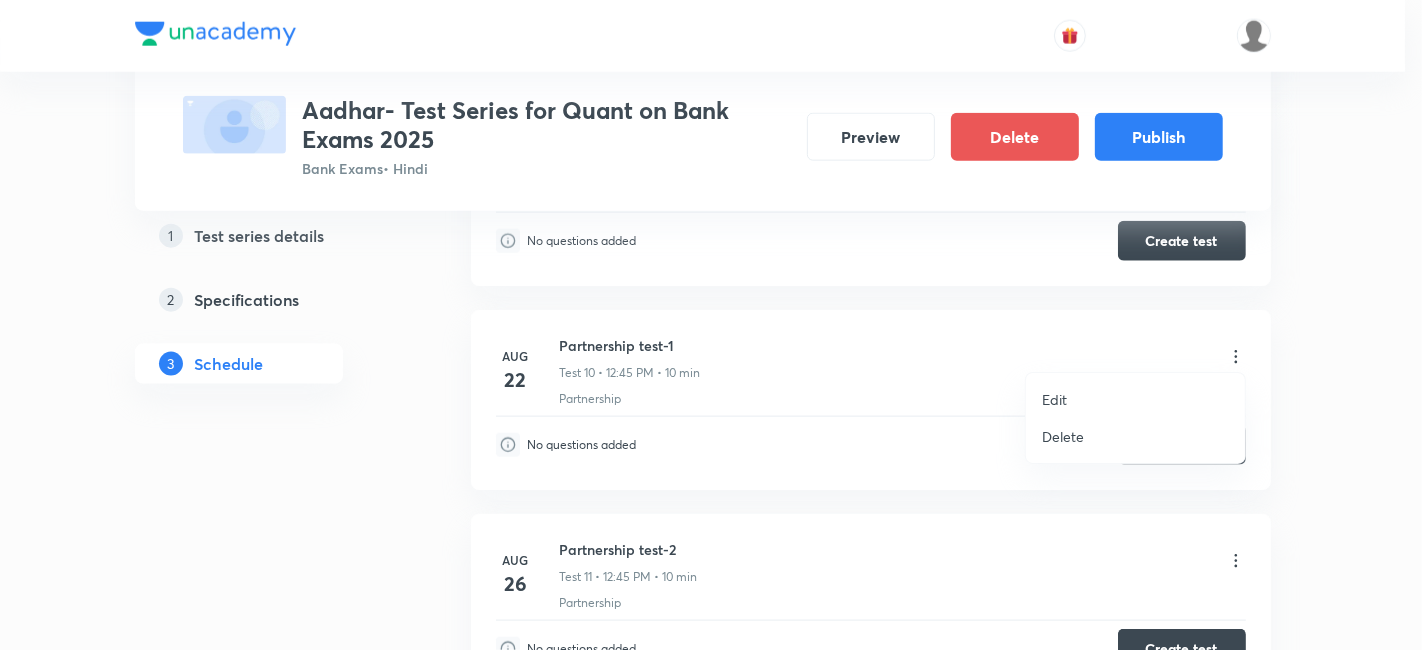 click on "Edit" at bounding box center [1135, 399] 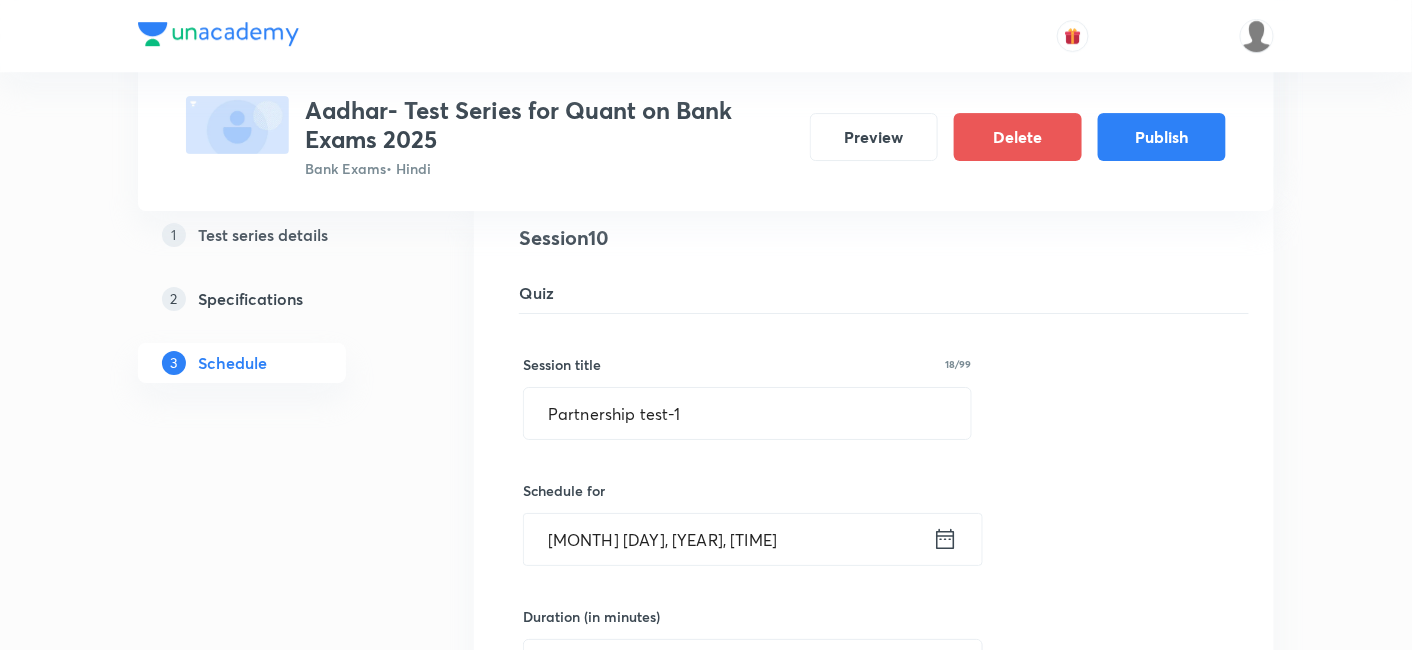 click 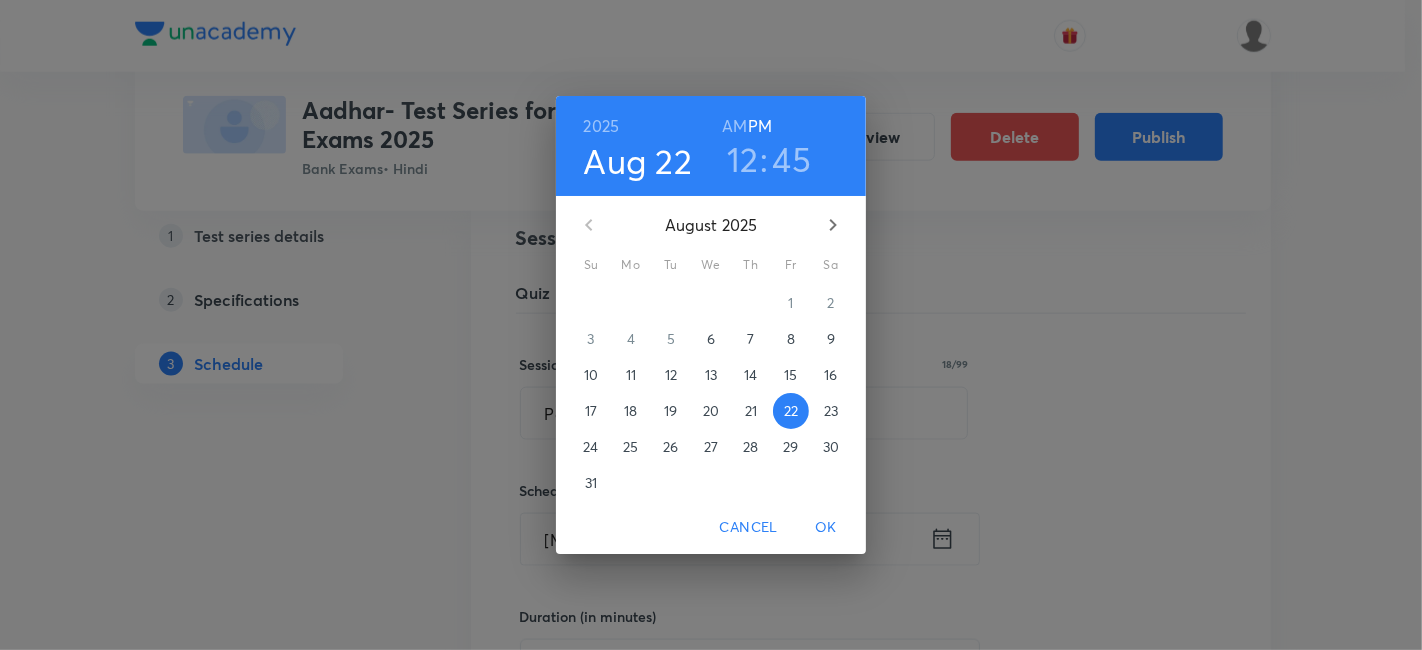 click on "25" at bounding box center [630, 447] 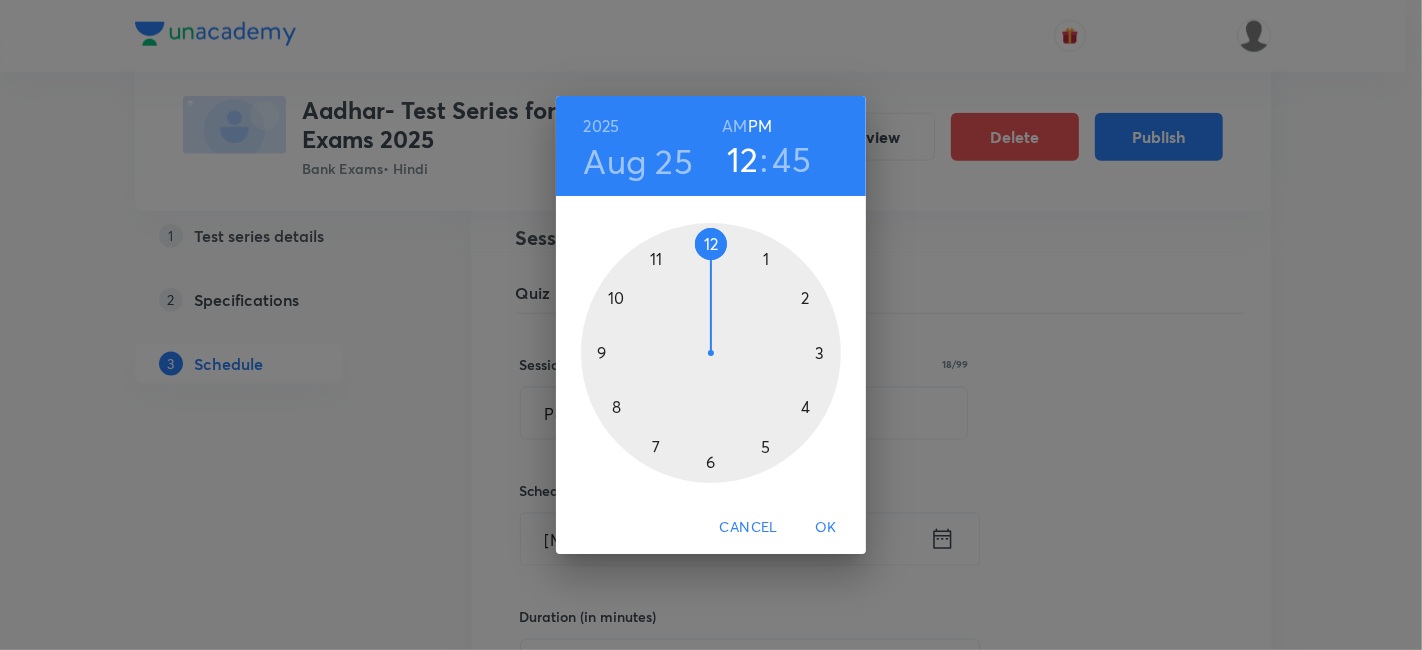 click on "OK" at bounding box center [826, 527] 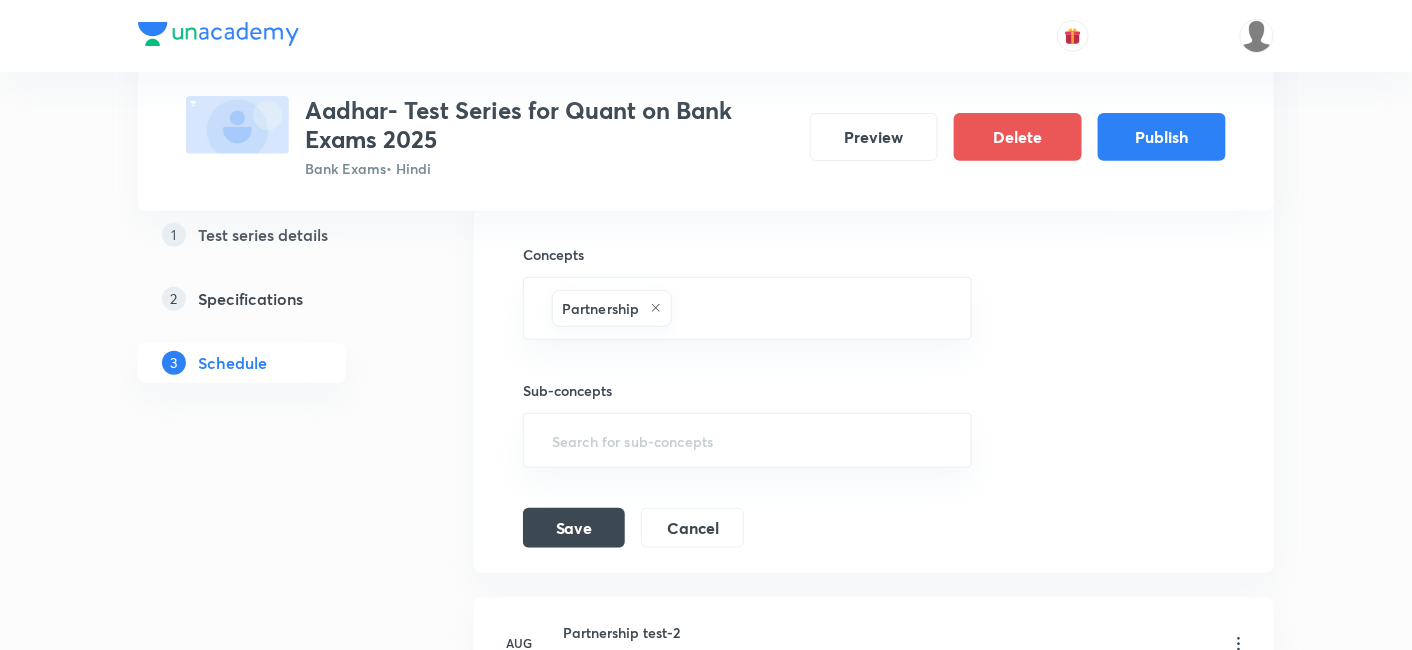 scroll, scrollTop: 2560, scrollLeft: 0, axis: vertical 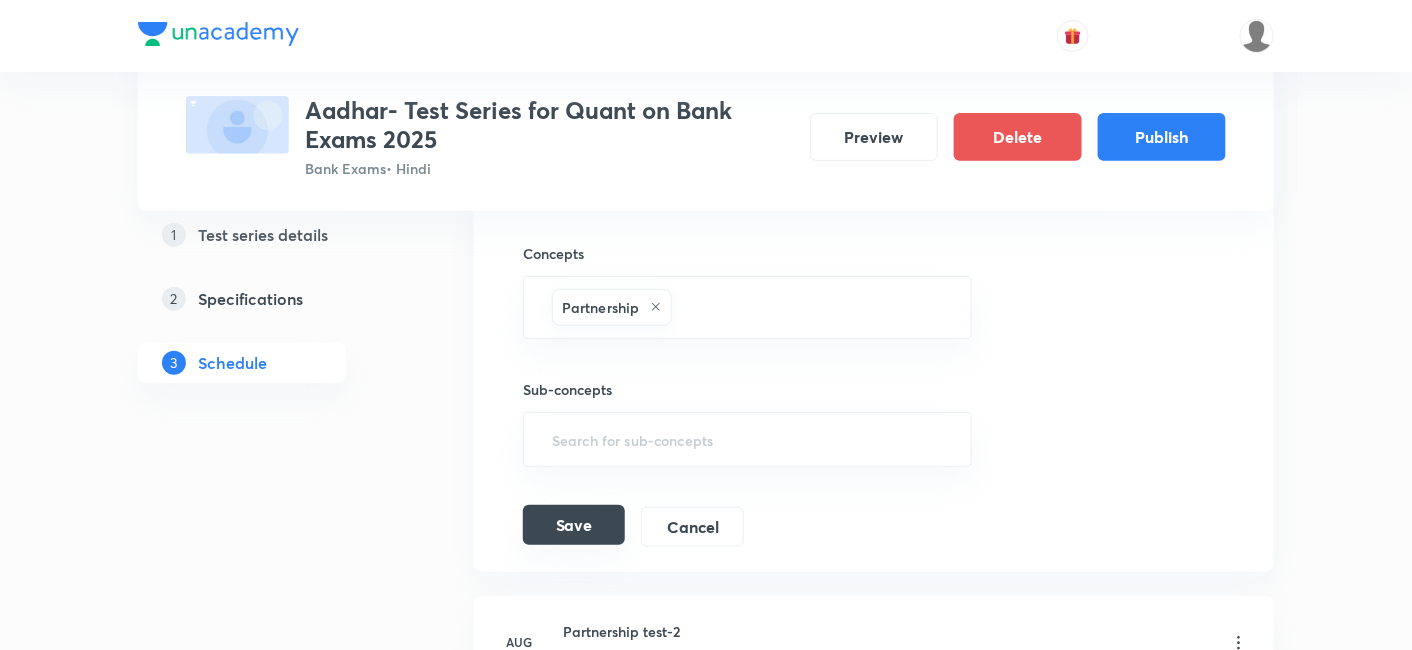 click on "Save" at bounding box center (574, 525) 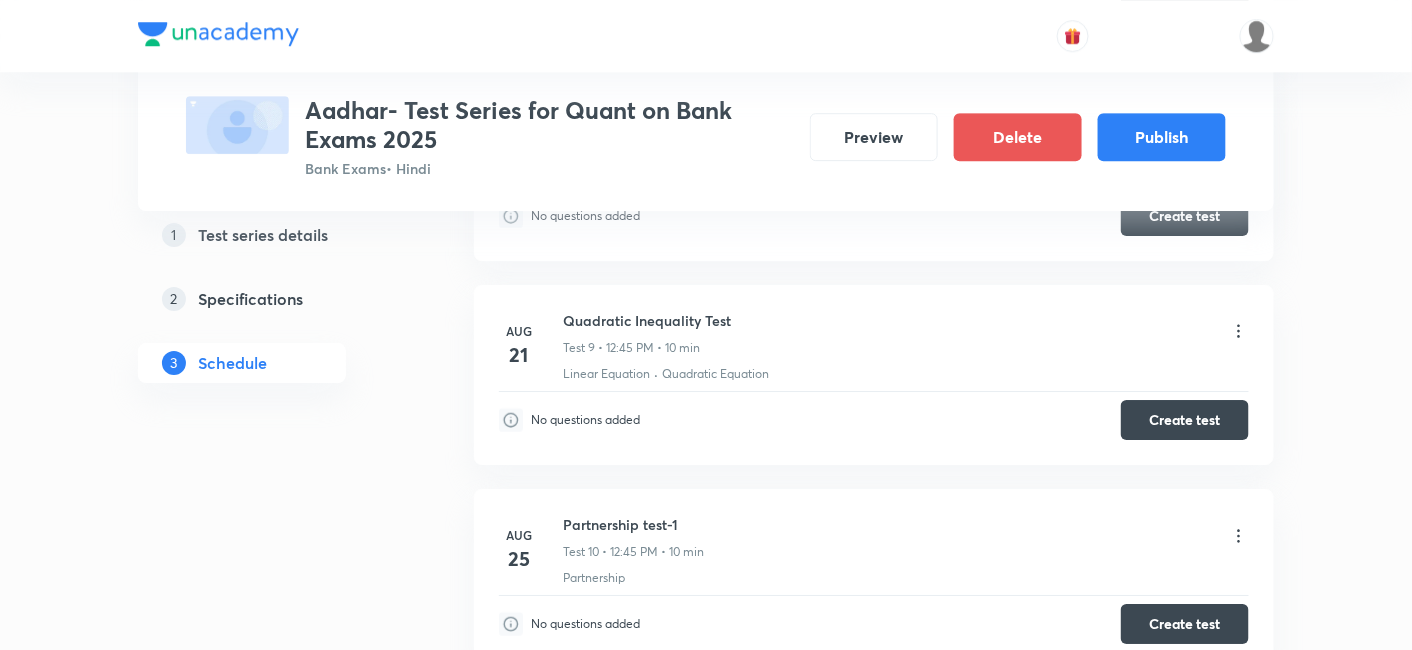 scroll, scrollTop: 1790, scrollLeft: 0, axis: vertical 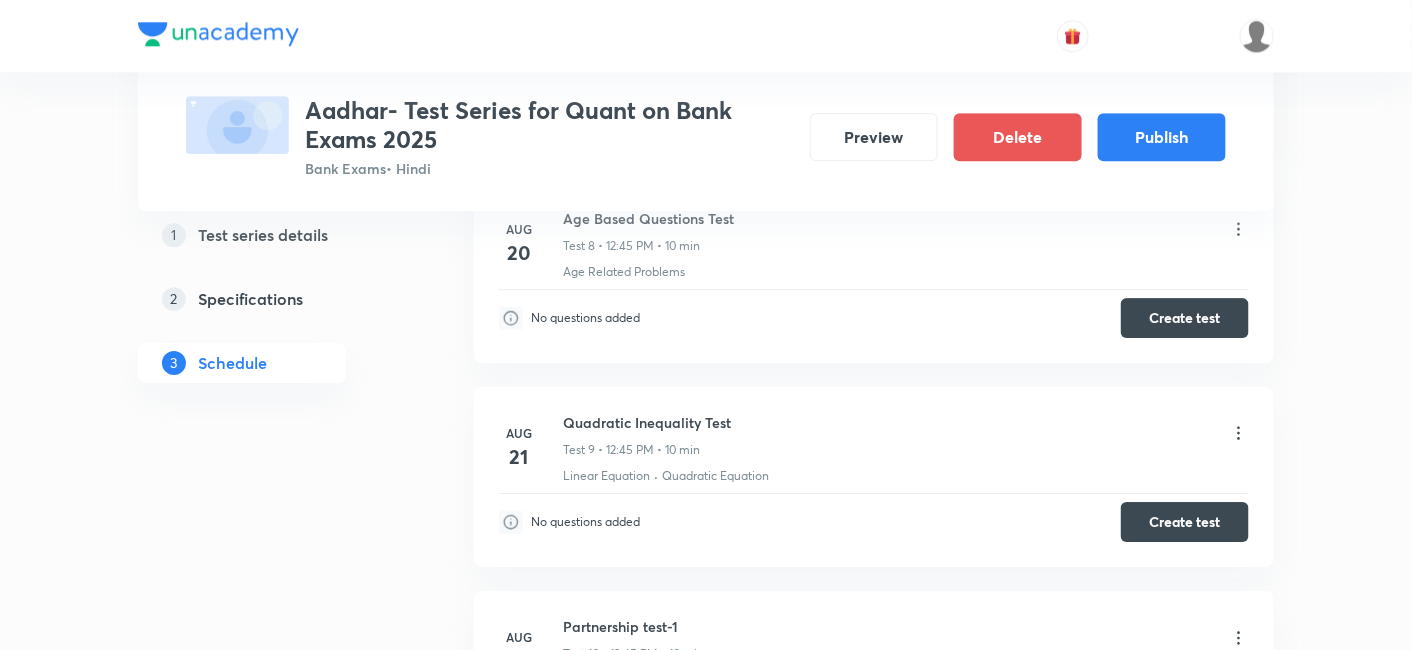 click 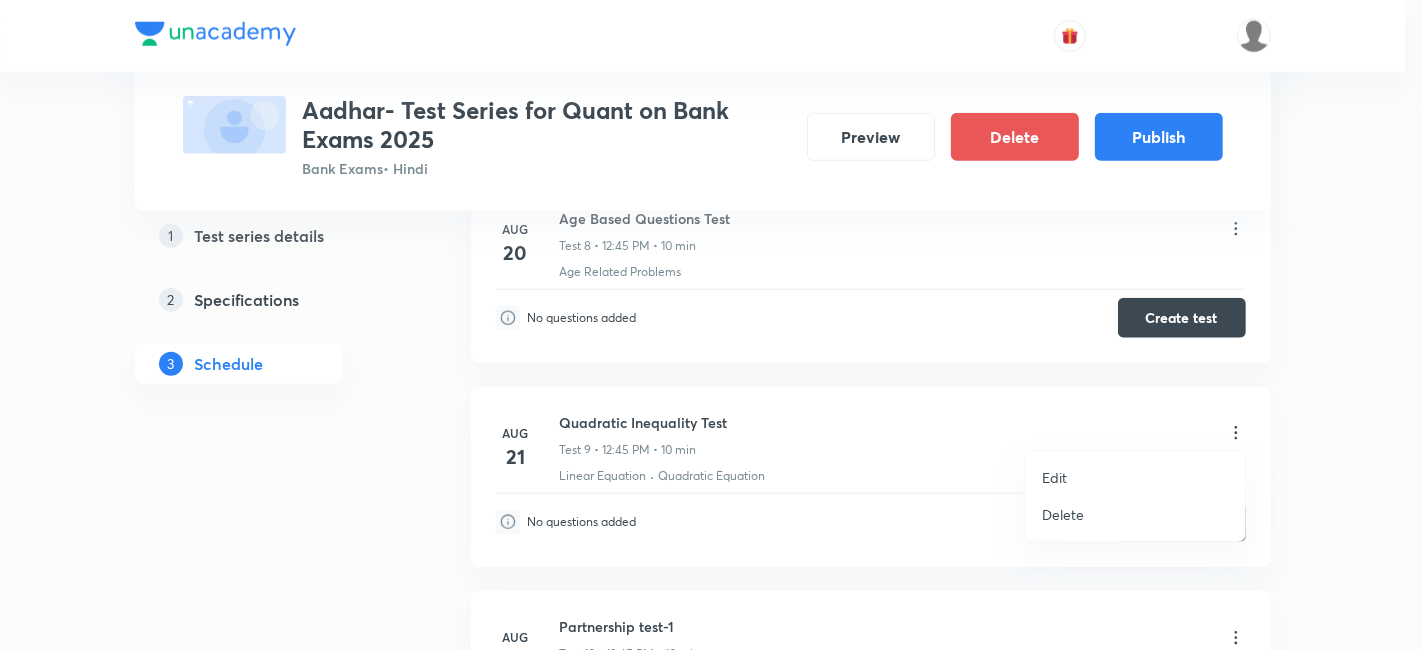 click on "Edit" at bounding box center [1054, 477] 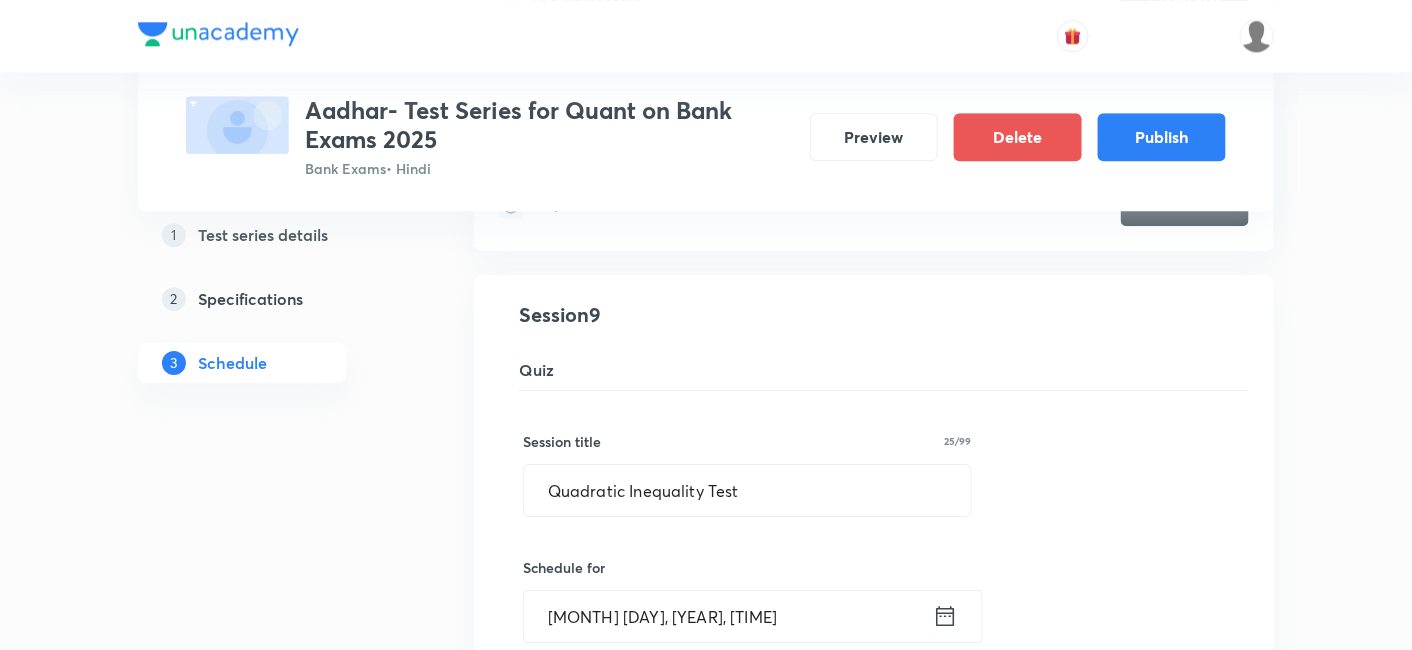 click 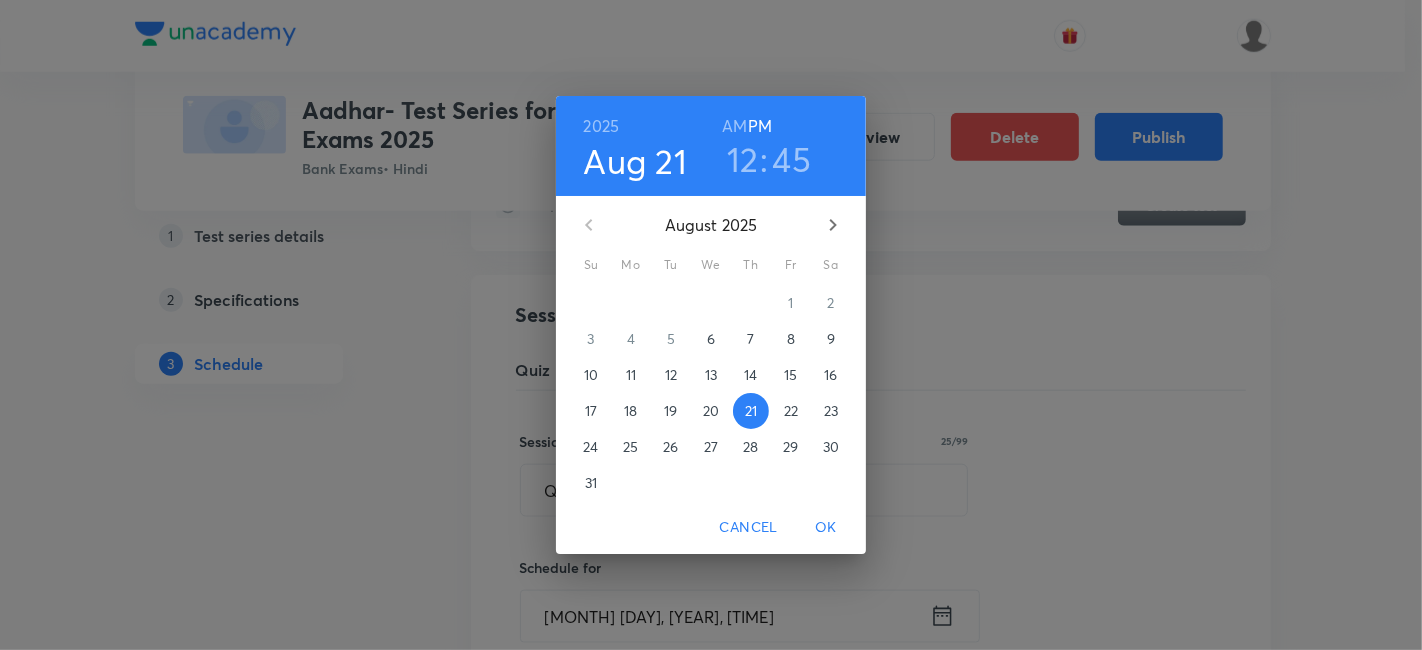click on "23" at bounding box center (831, 411) 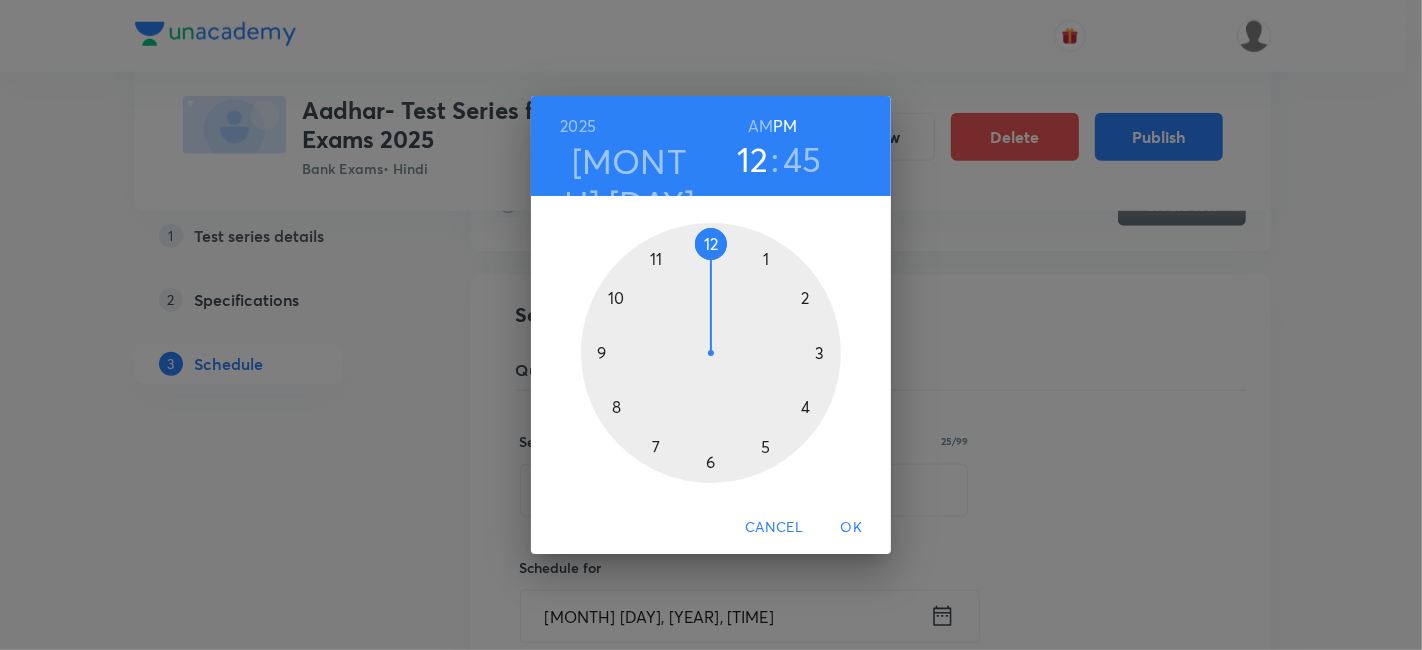 click on "OK" at bounding box center [851, 527] 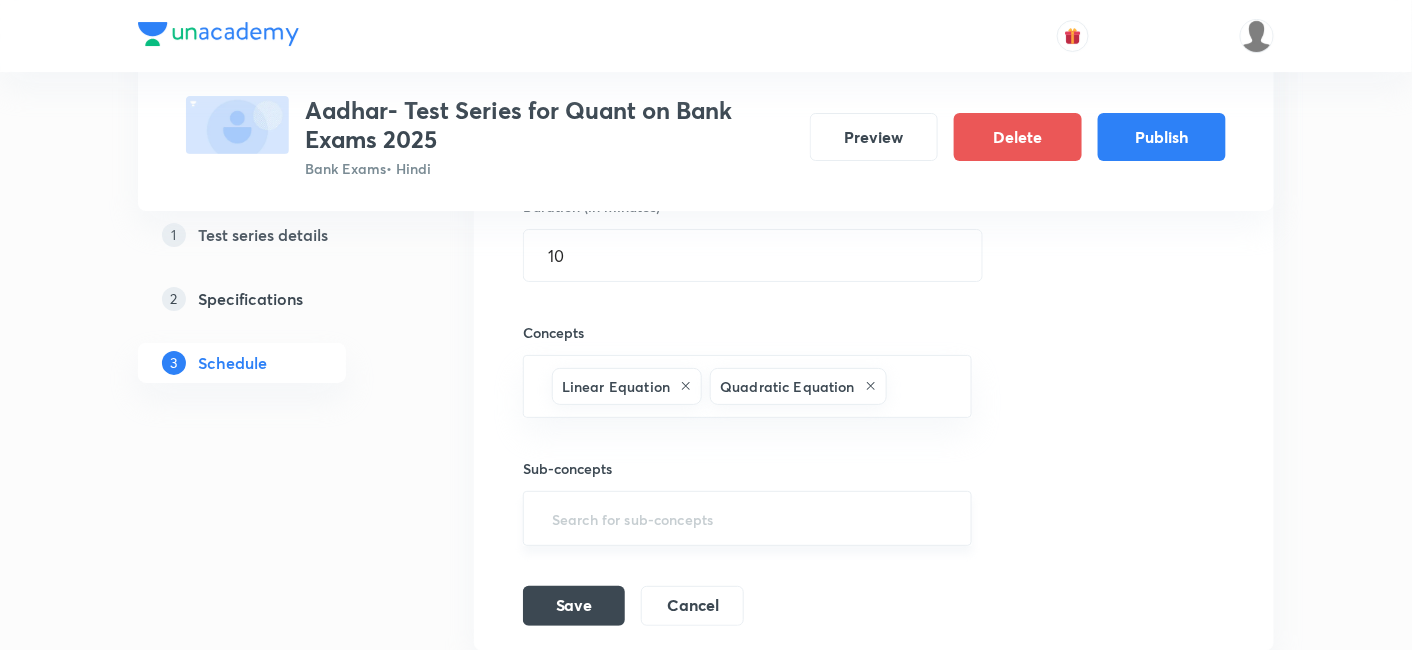 scroll, scrollTop: 2279, scrollLeft: 0, axis: vertical 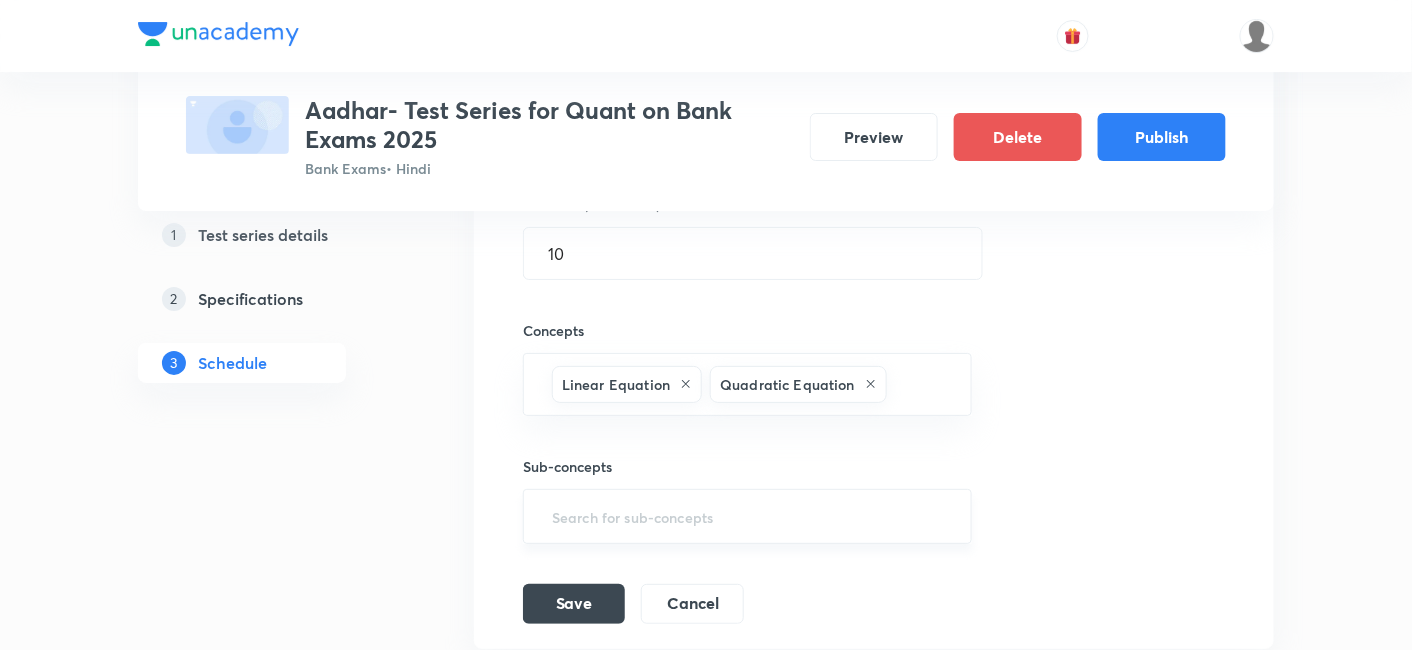 click on "Save" at bounding box center (574, 604) 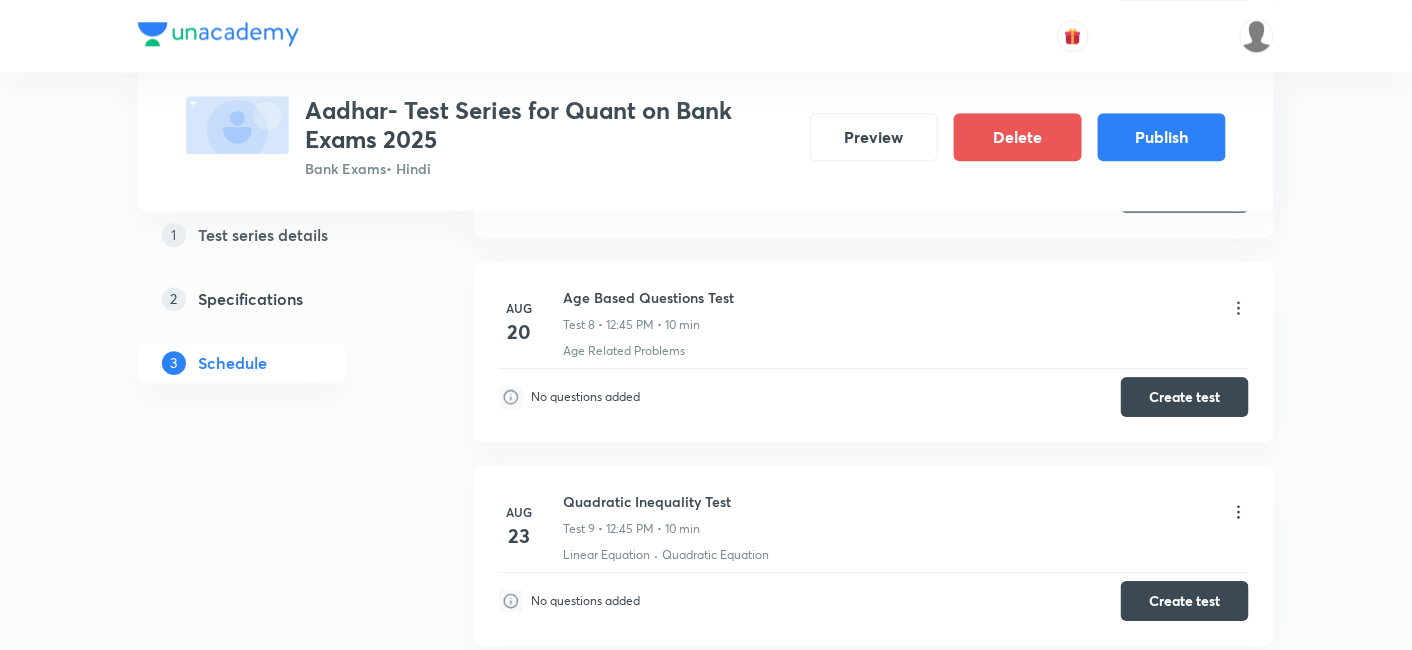 scroll, scrollTop: 1710, scrollLeft: 0, axis: vertical 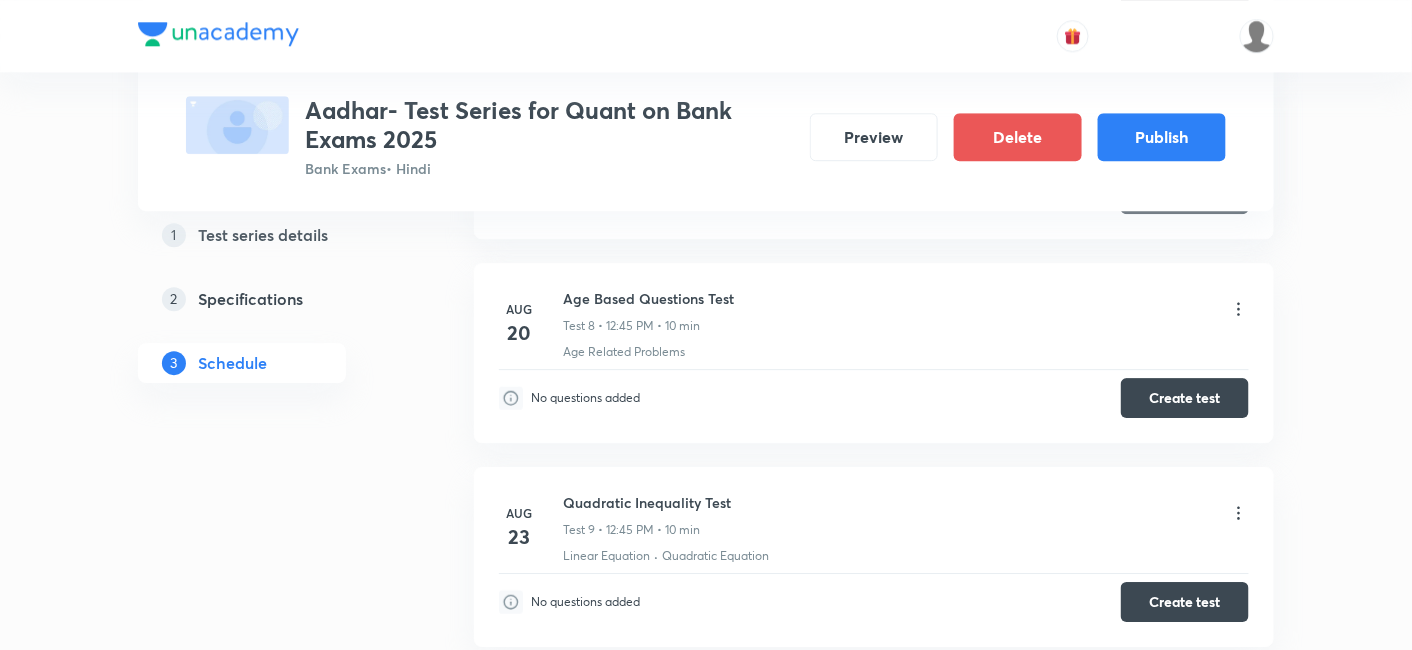click 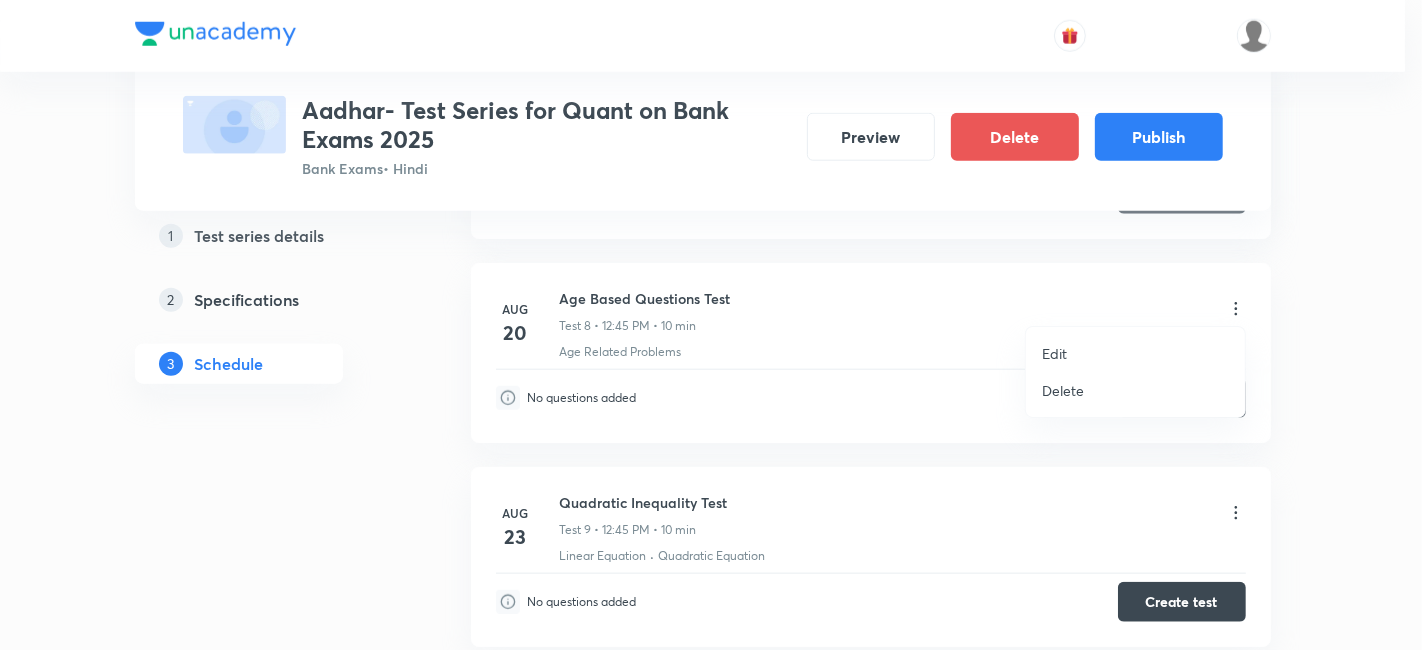click on "Edit" at bounding box center [1135, 353] 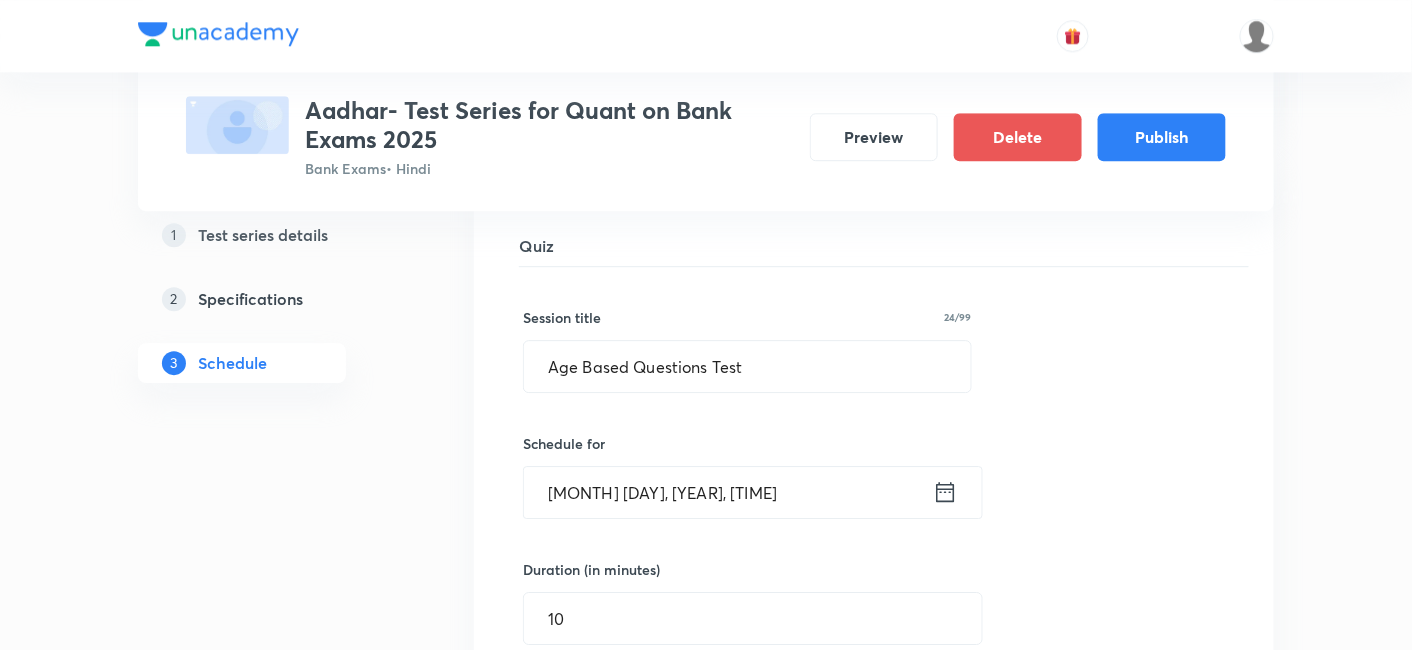 click 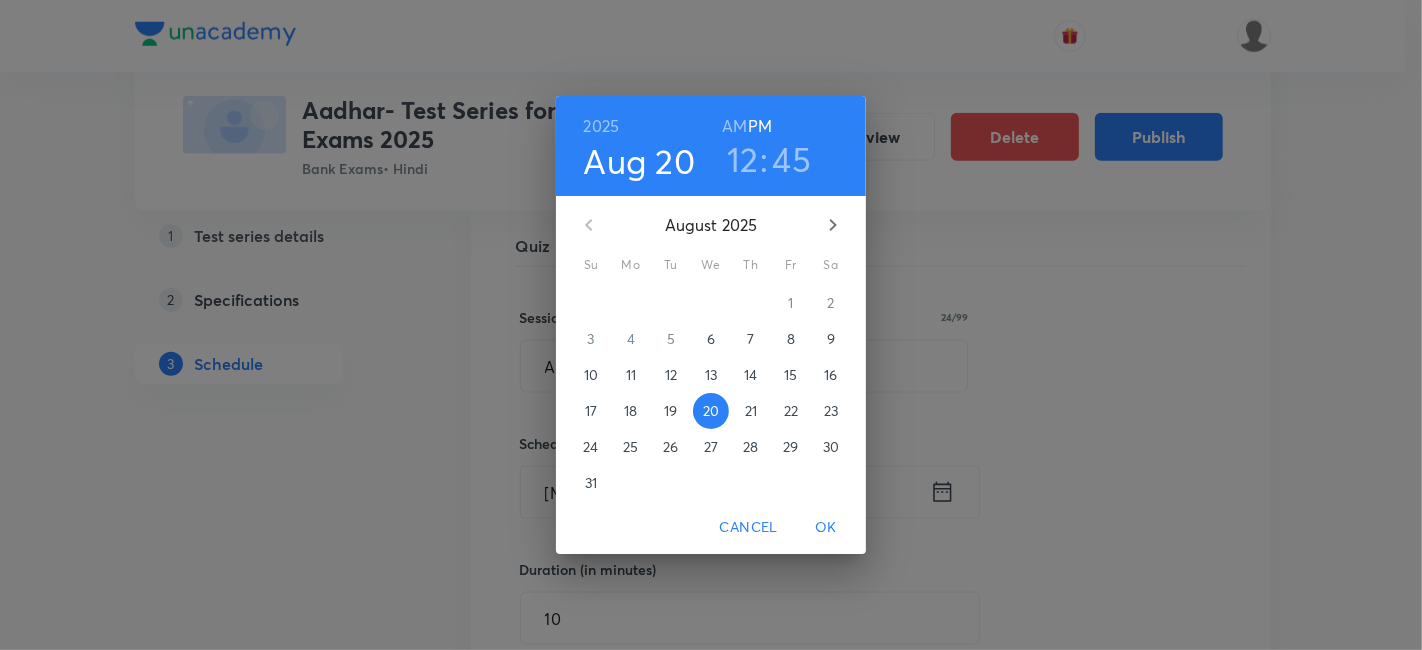 click on "22" at bounding box center (791, 411) 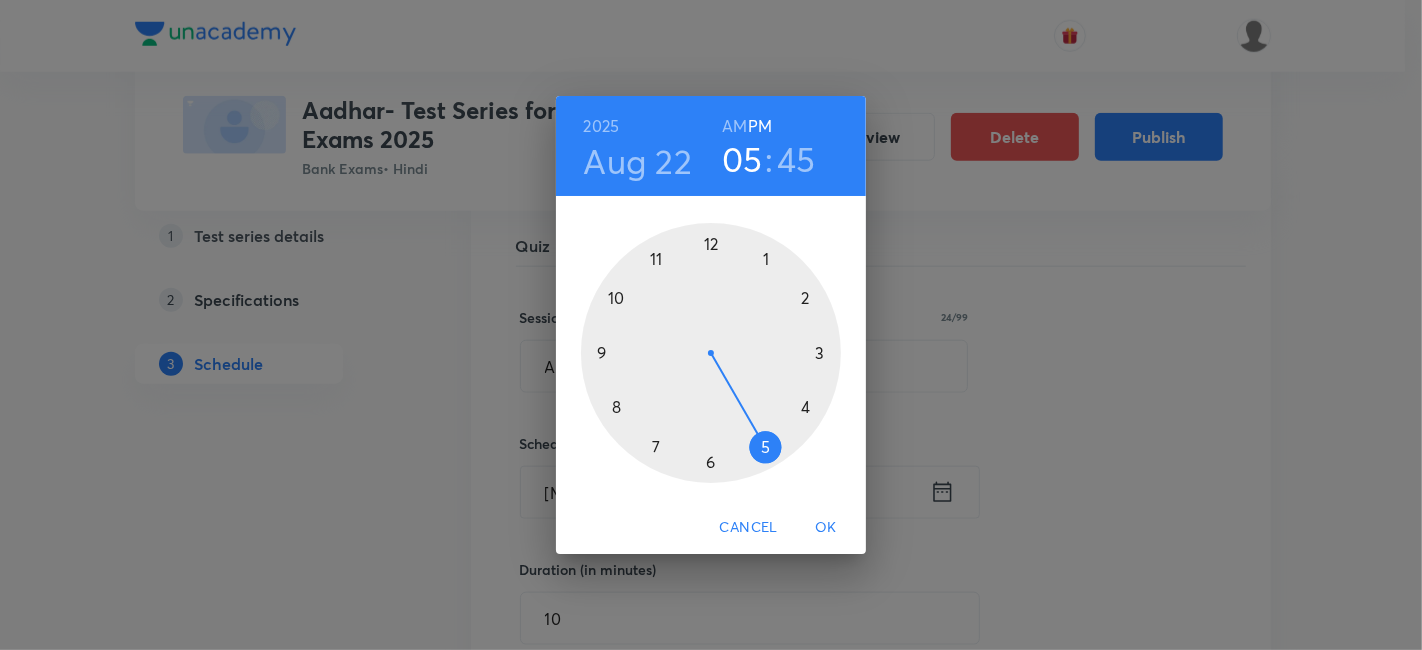 drag, startPoint x: 788, startPoint y: 410, endPoint x: 814, endPoint y: 499, distance: 92.72001 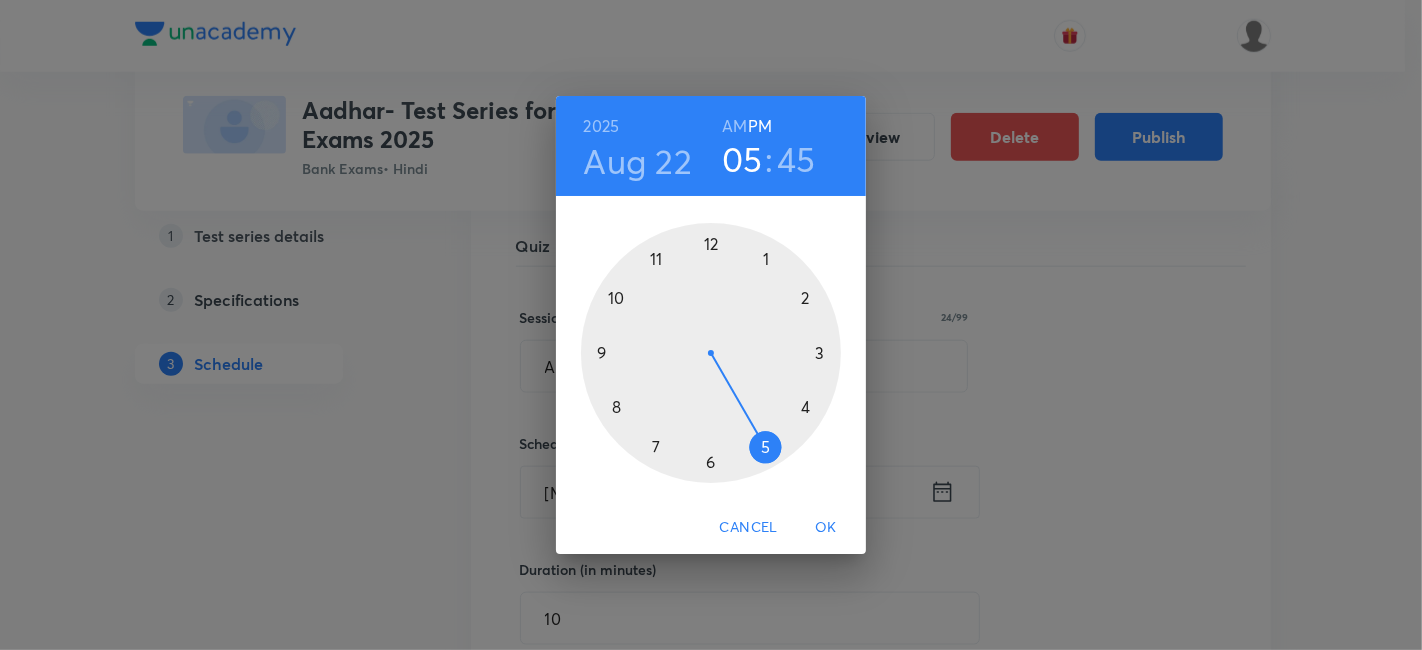 click on "Cancel" at bounding box center [749, 527] 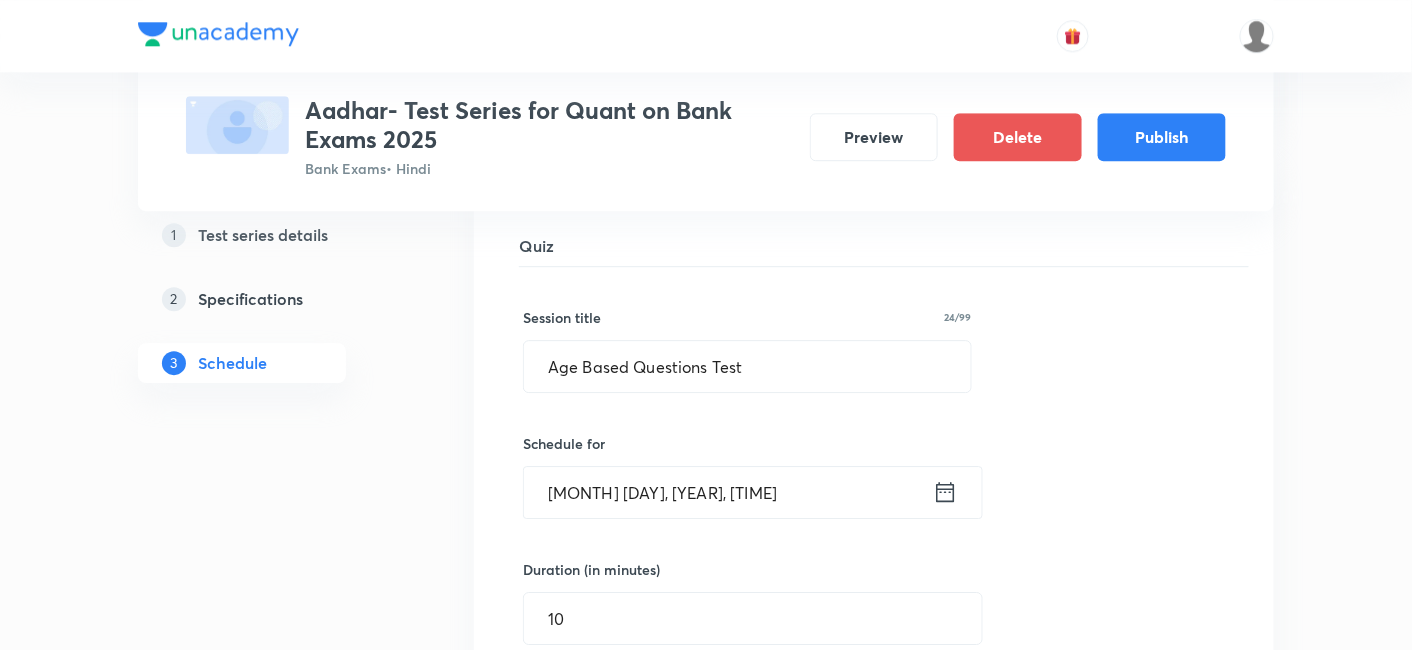 click 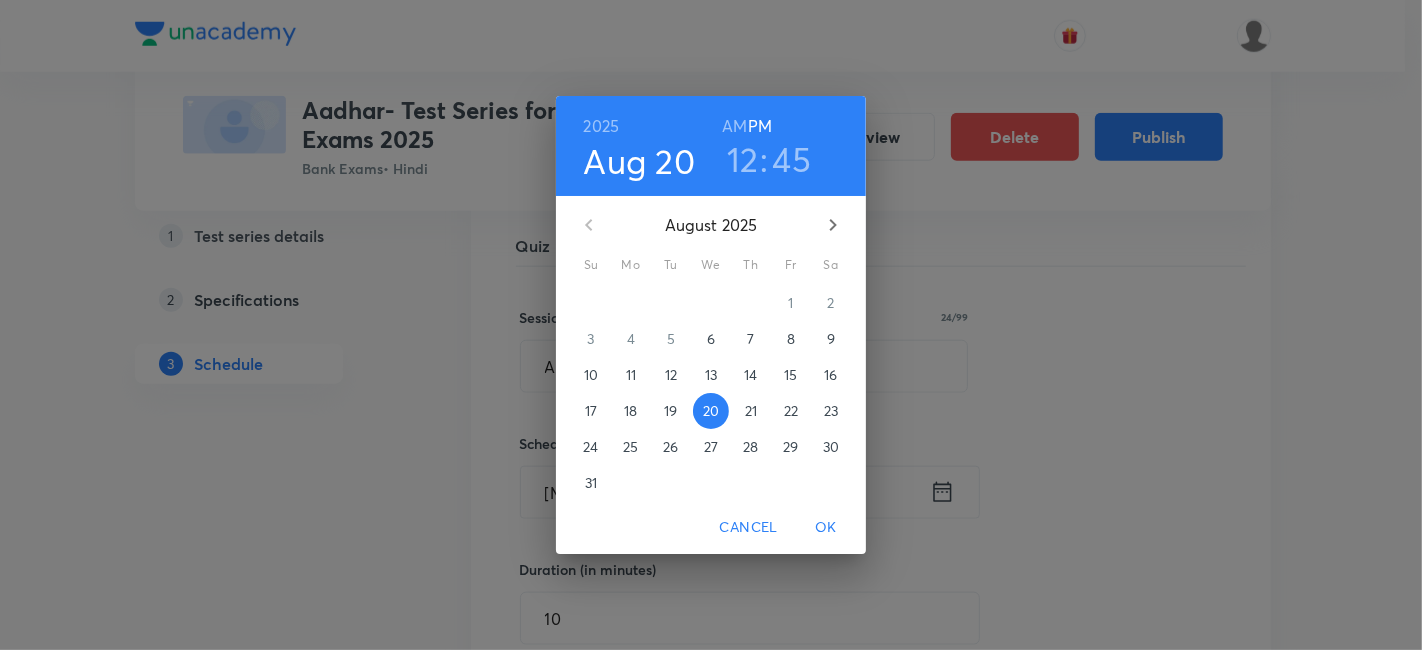 click on "22" at bounding box center (791, 411) 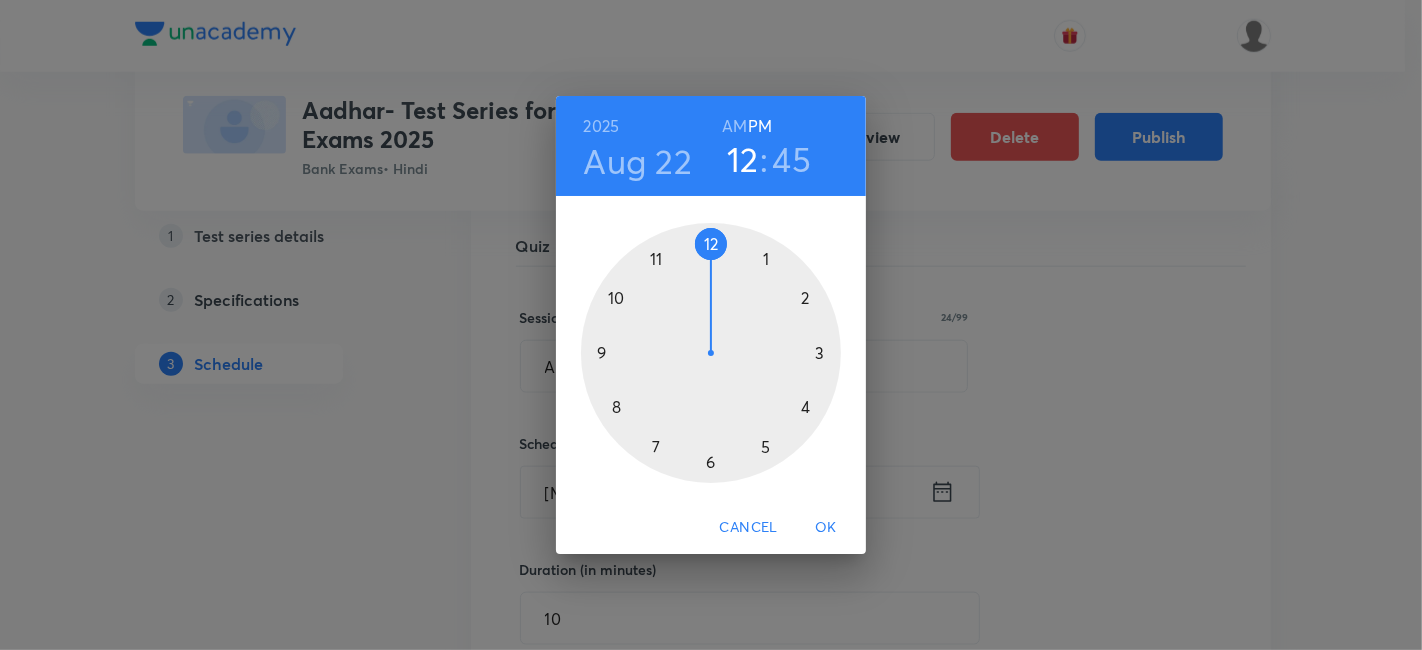 click on "OK" at bounding box center [826, 527] 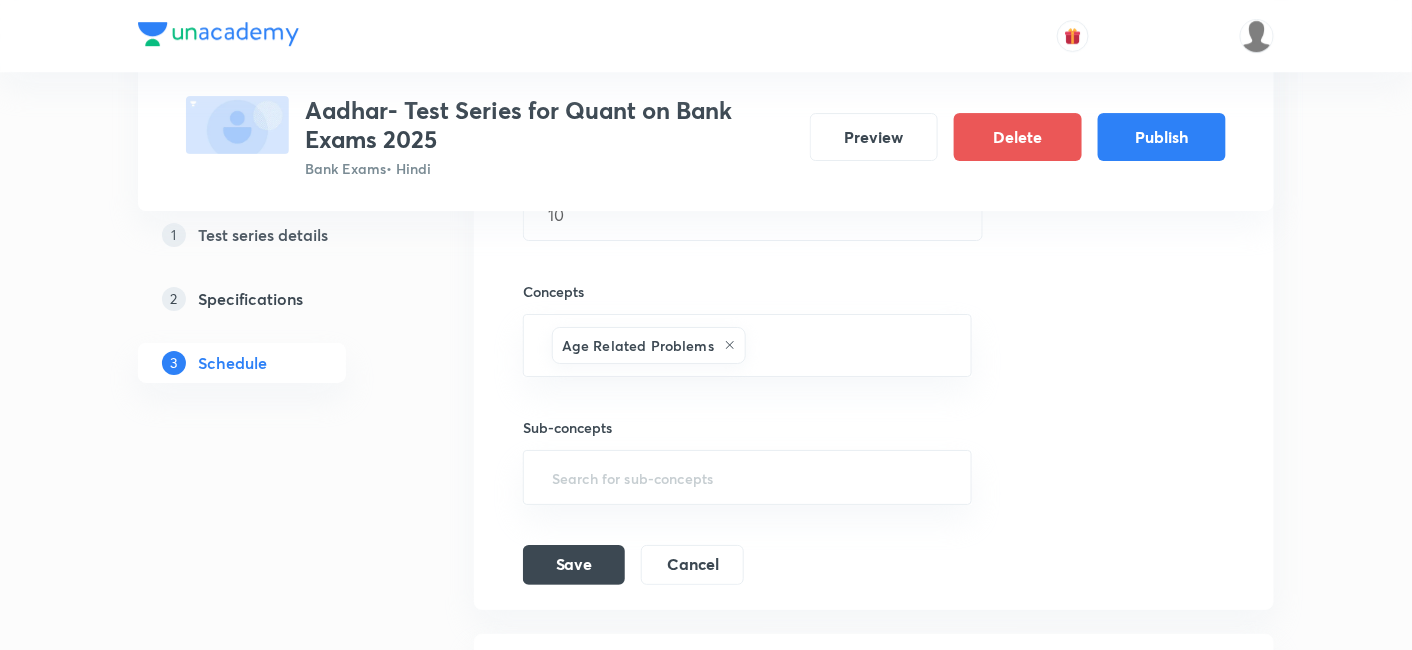 scroll, scrollTop: 2117, scrollLeft: 0, axis: vertical 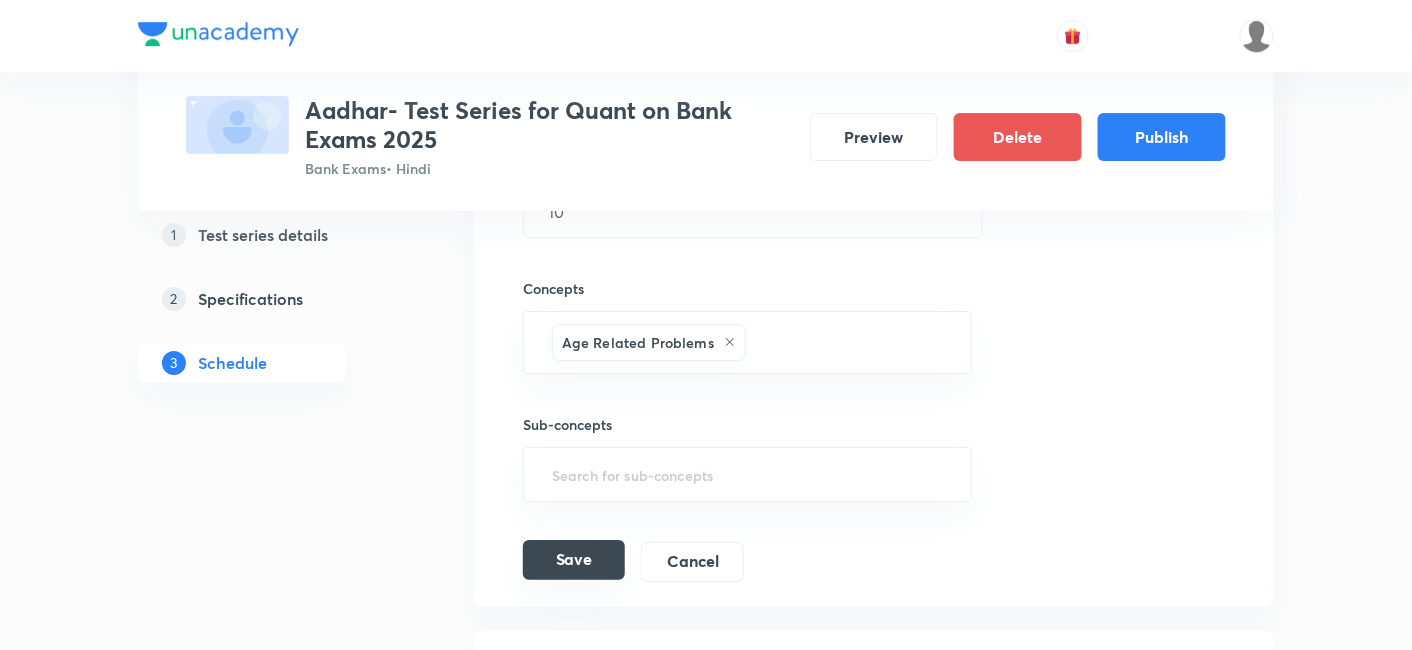 click on "Save" at bounding box center (574, 560) 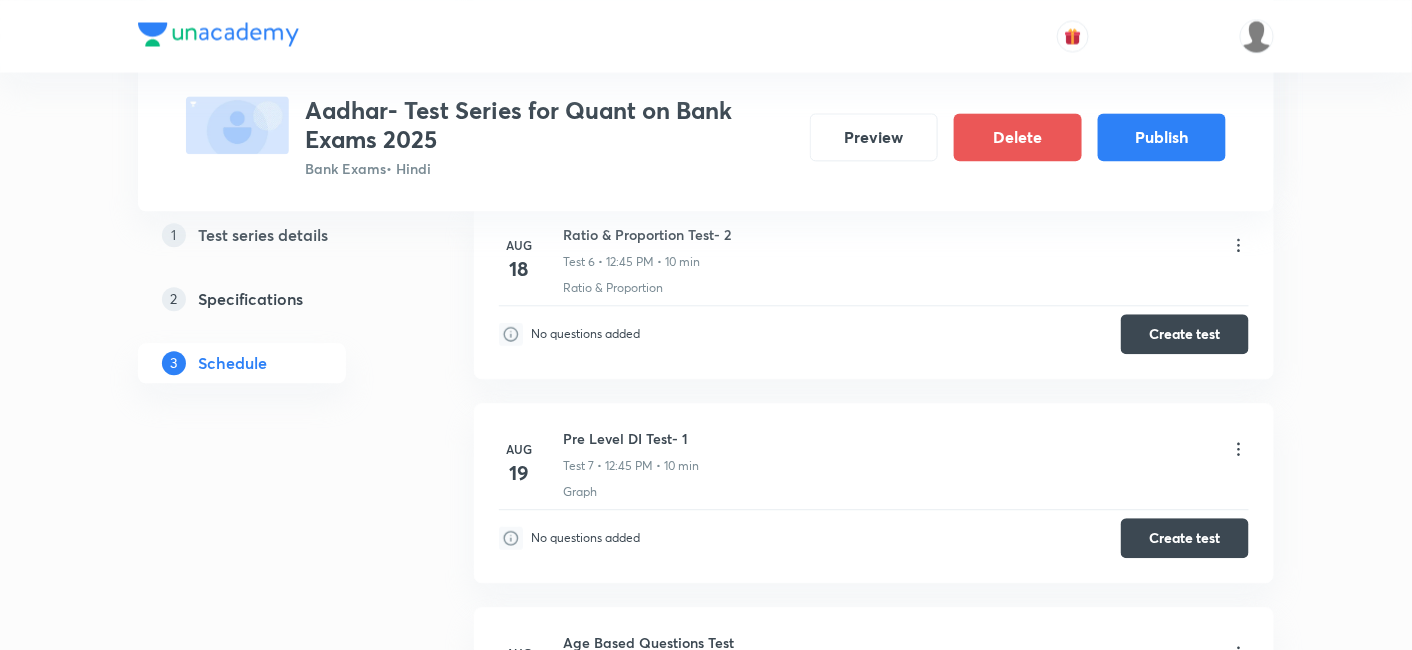 scroll, scrollTop: 1363, scrollLeft: 0, axis: vertical 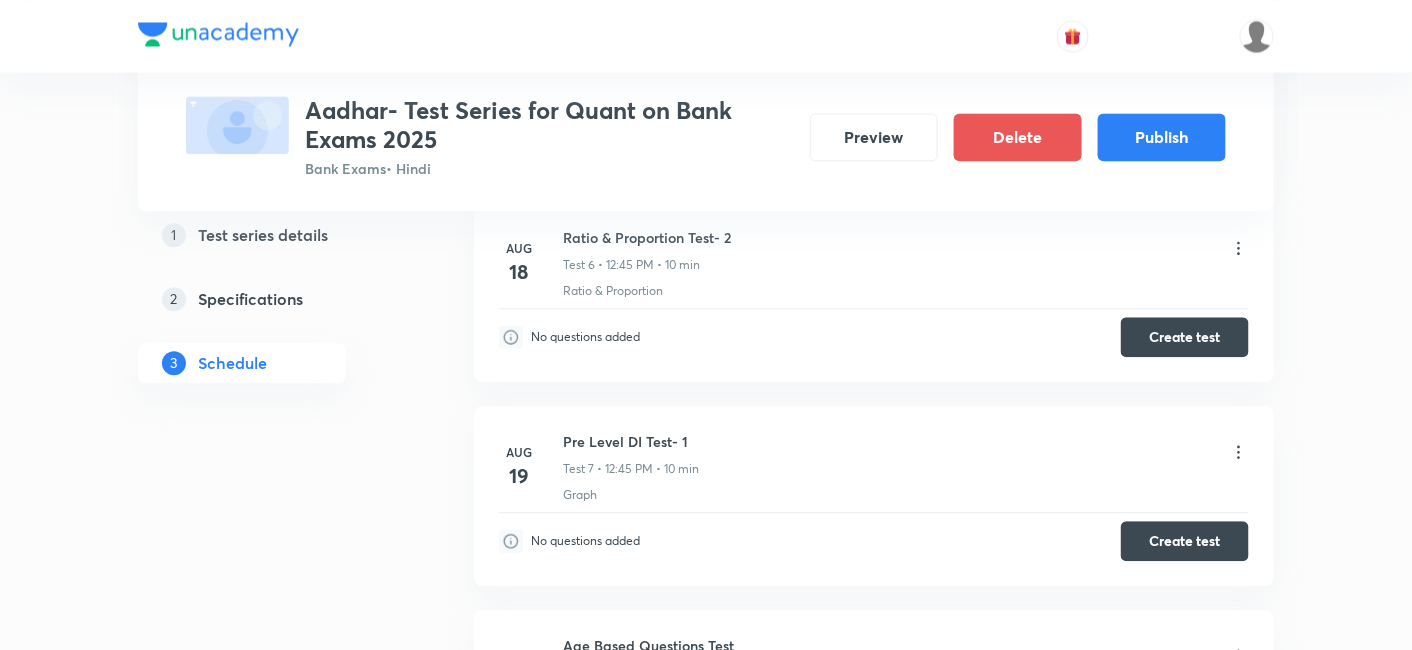 click 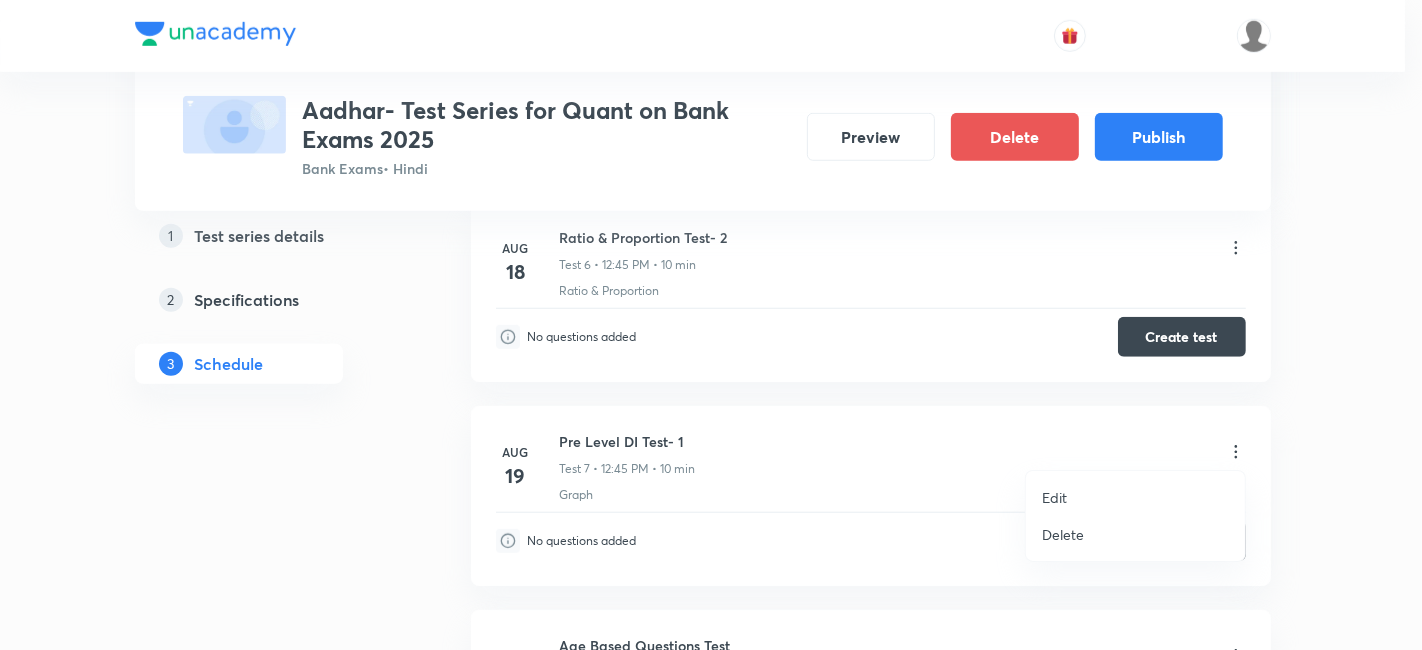 click on "Edit" at bounding box center (1135, 497) 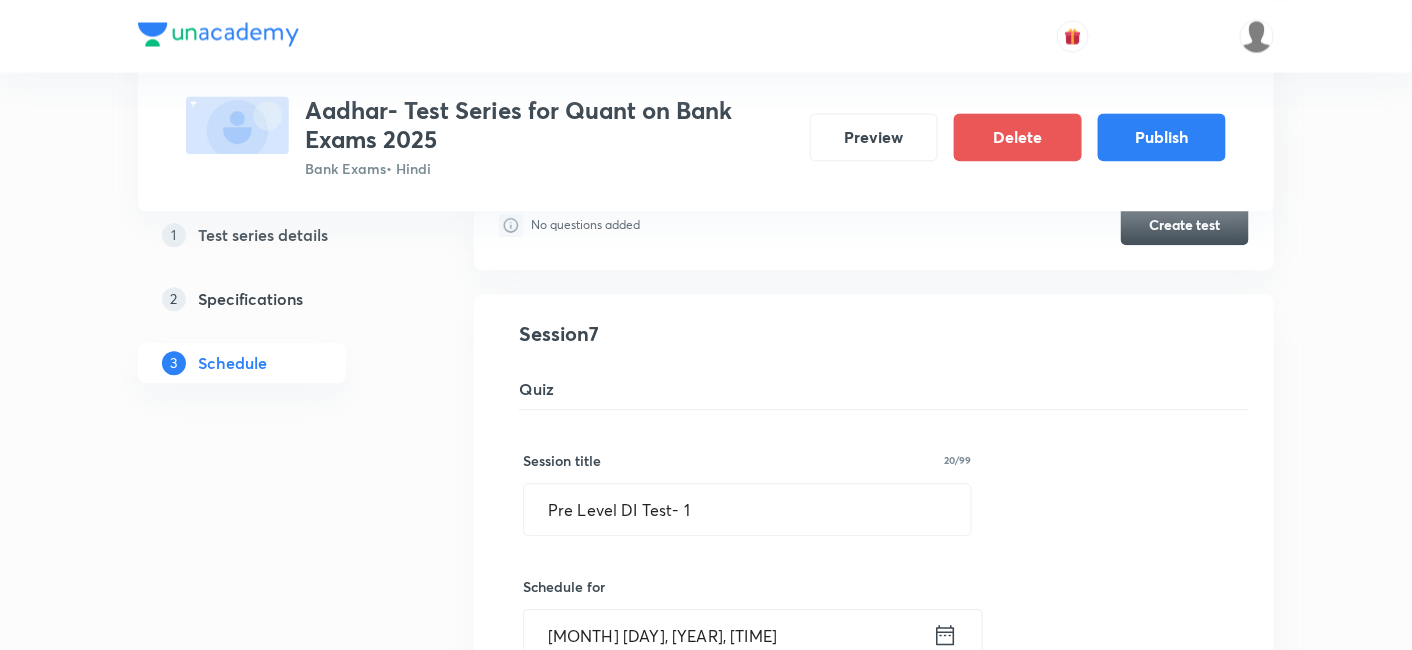 scroll, scrollTop: 1512, scrollLeft: 0, axis: vertical 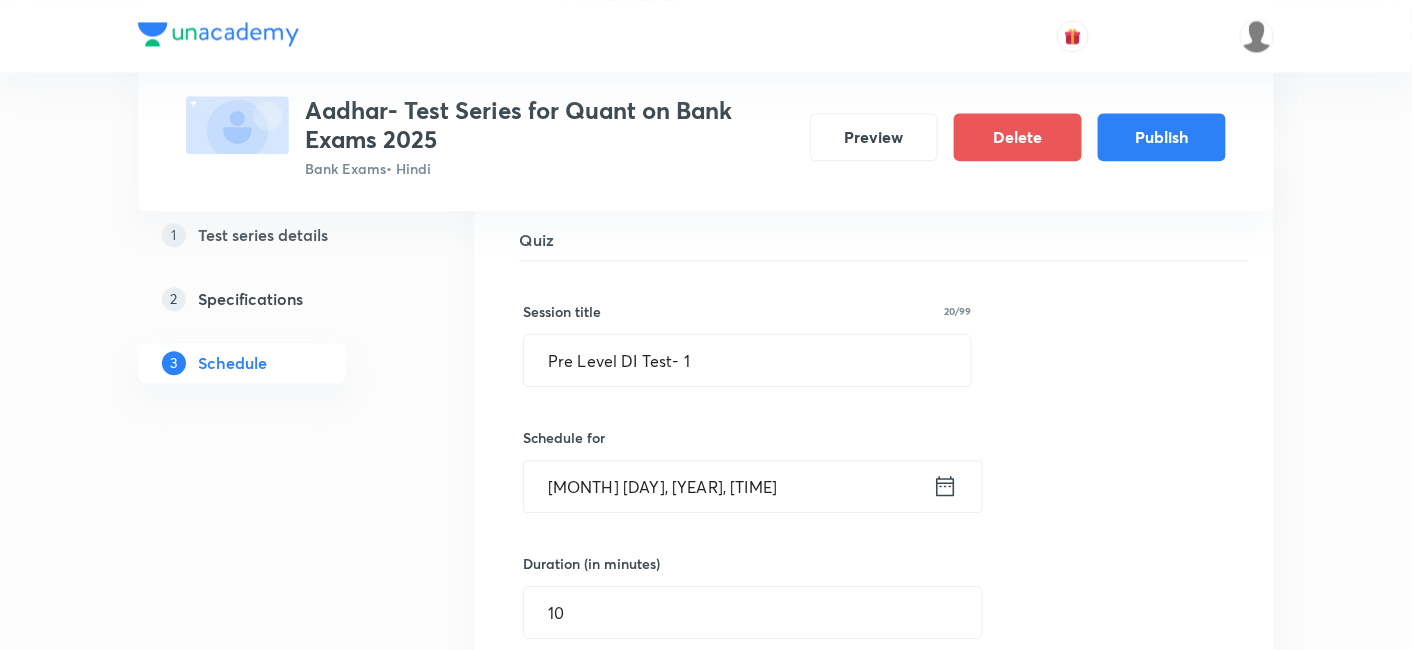 click 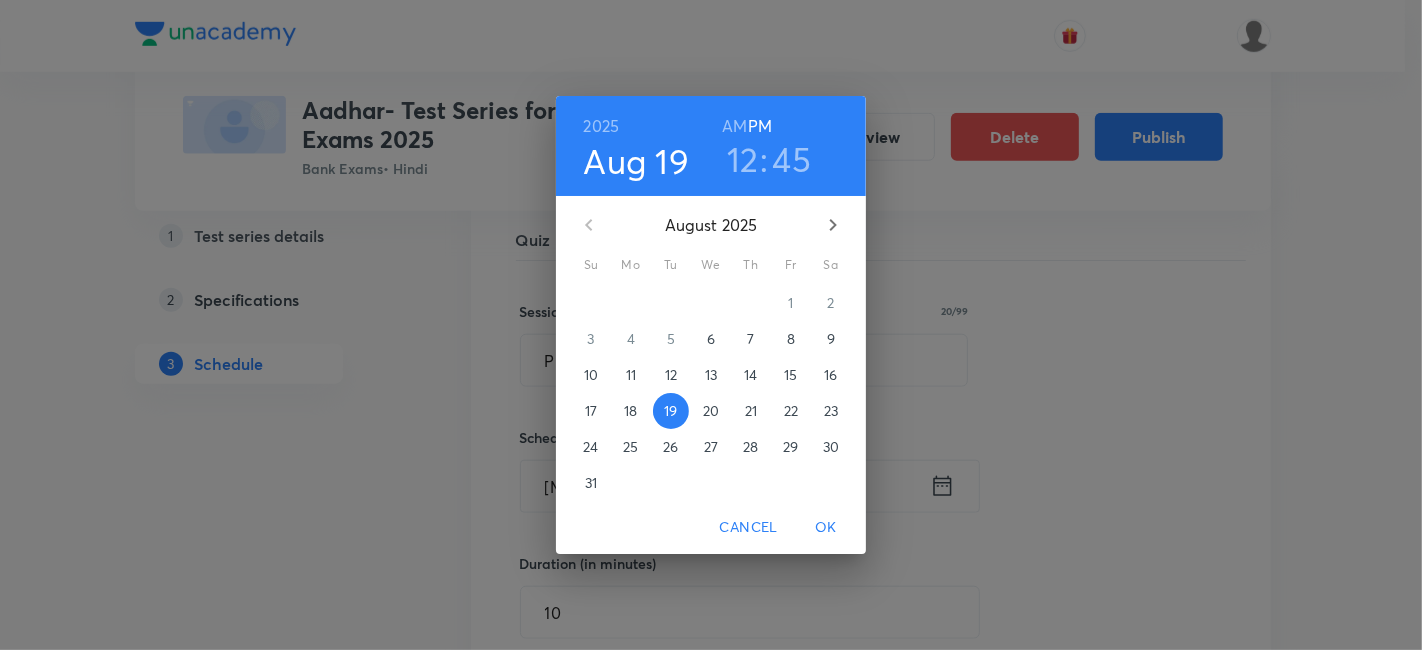 click on "Cancel" at bounding box center (749, 527) 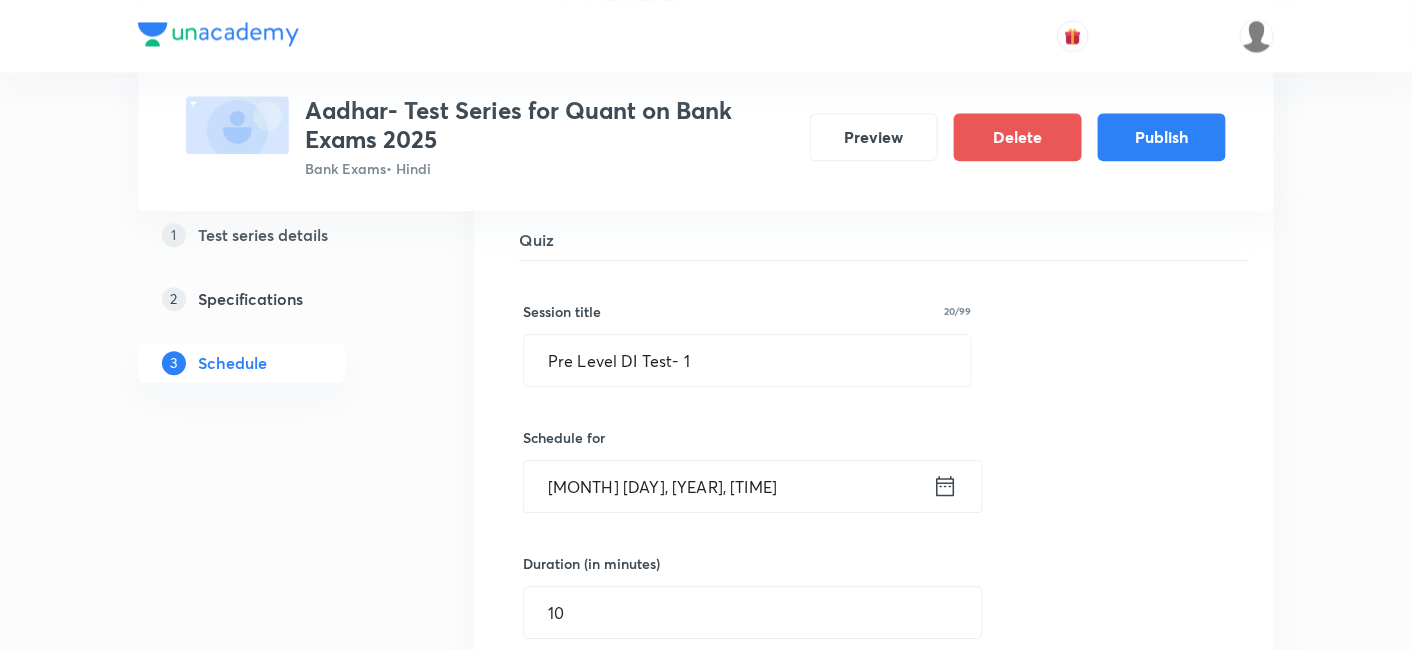 click 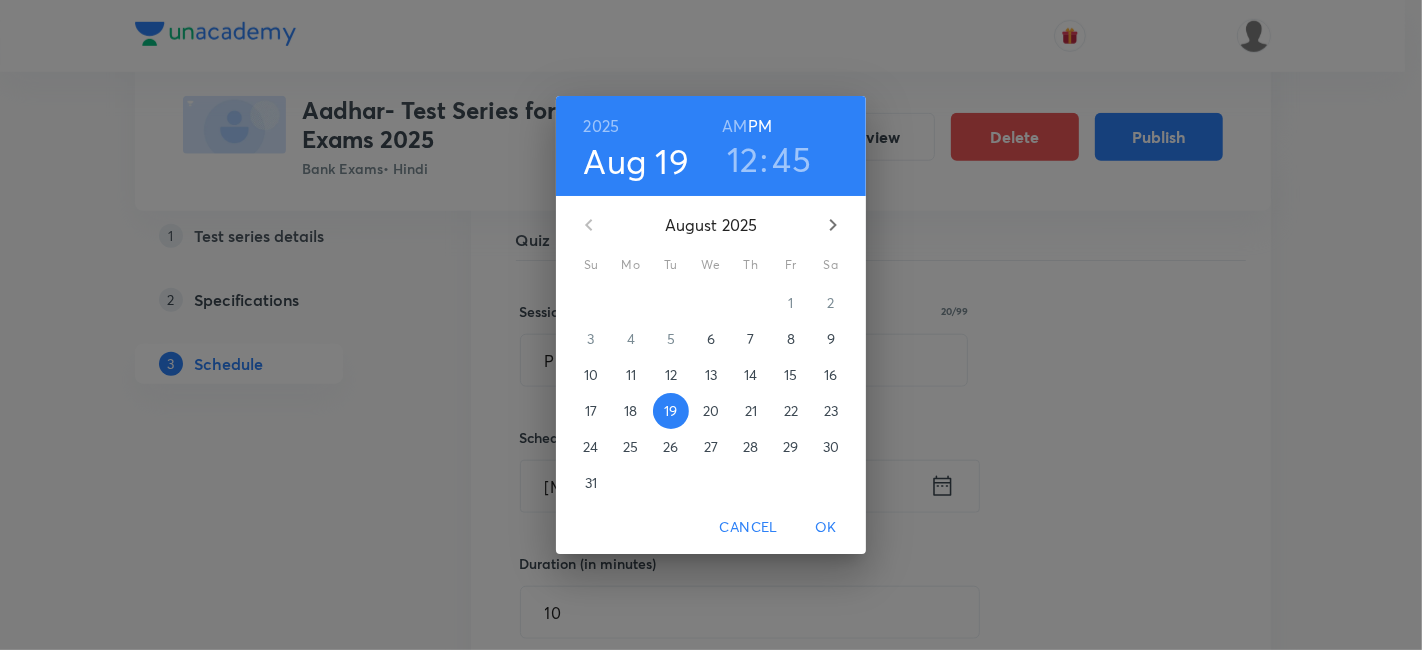 click on "21" at bounding box center [751, 411] 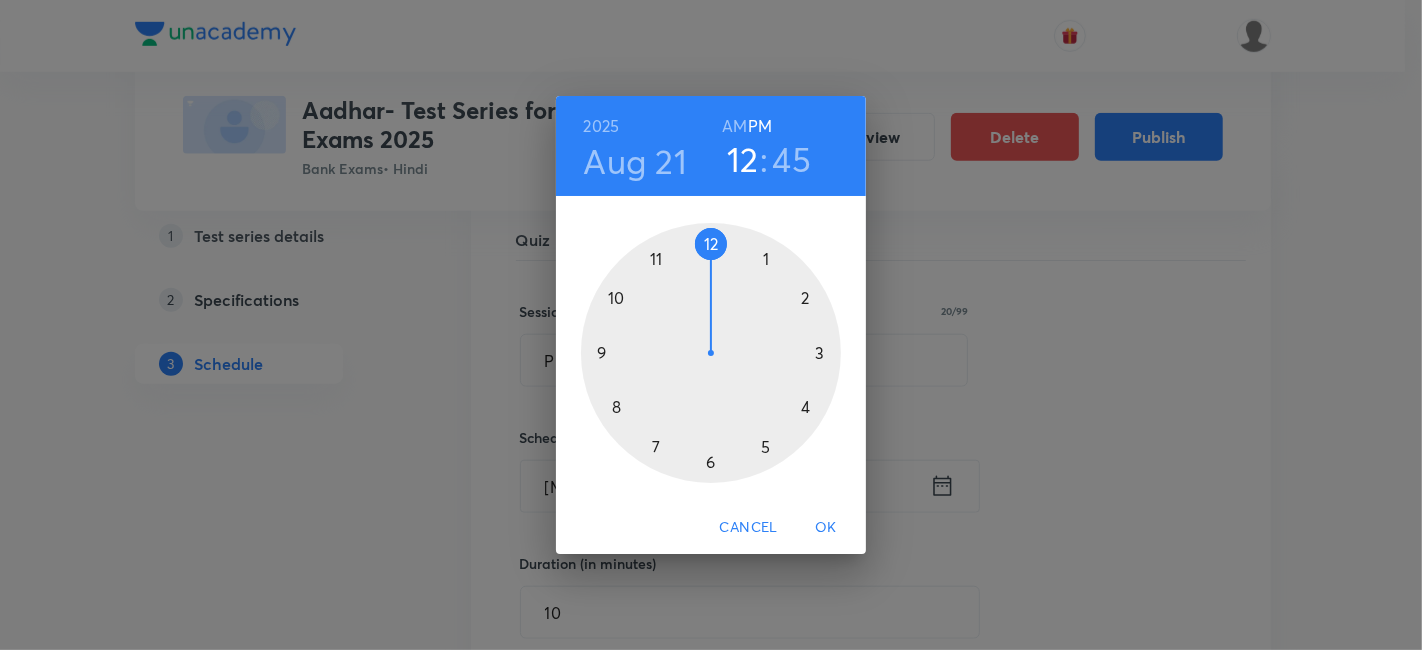 click on "OK" at bounding box center (826, 527) 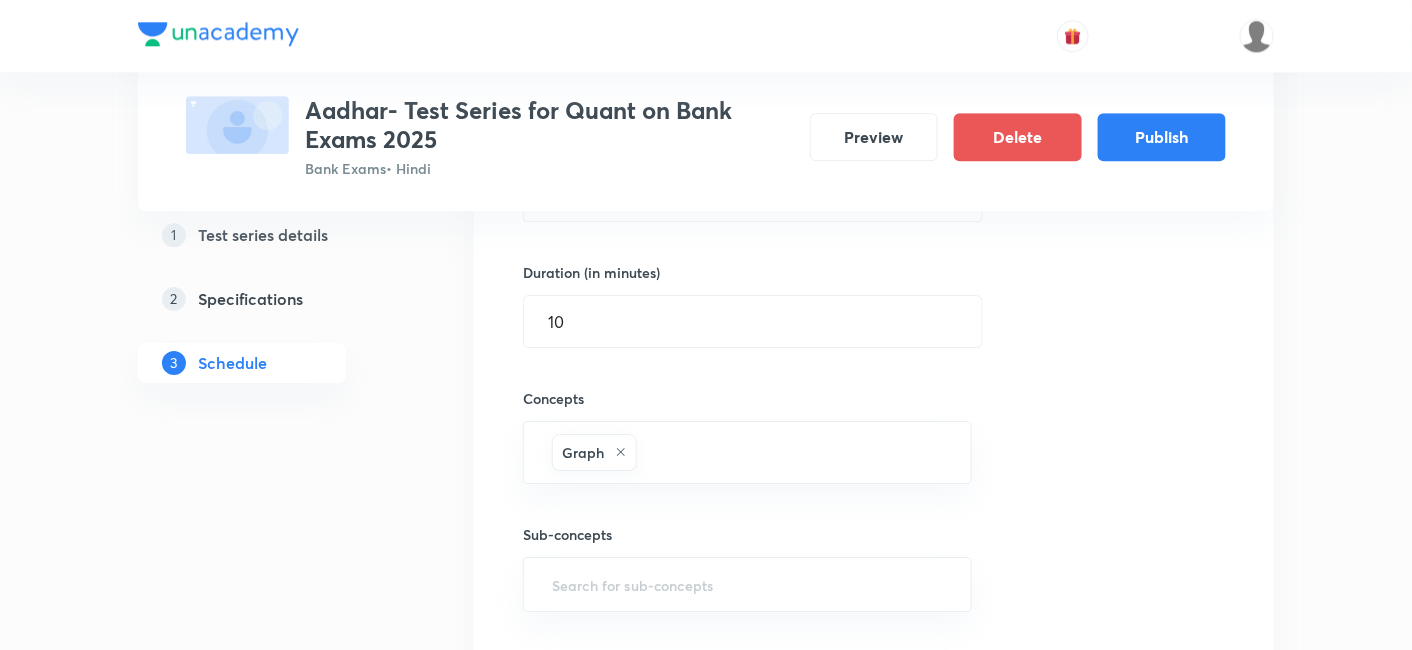 scroll, scrollTop: 1999, scrollLeft: 0, axis: vertical 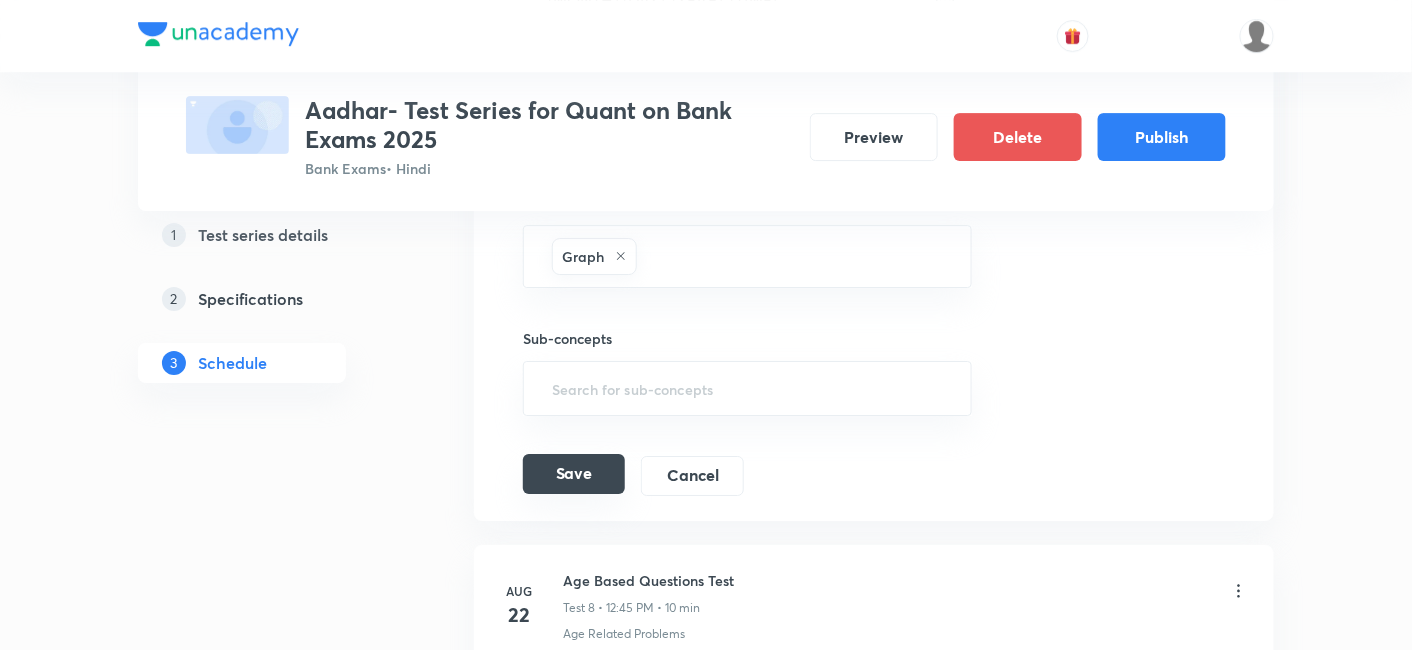 click on "Save" at bounding box center [574, 474] 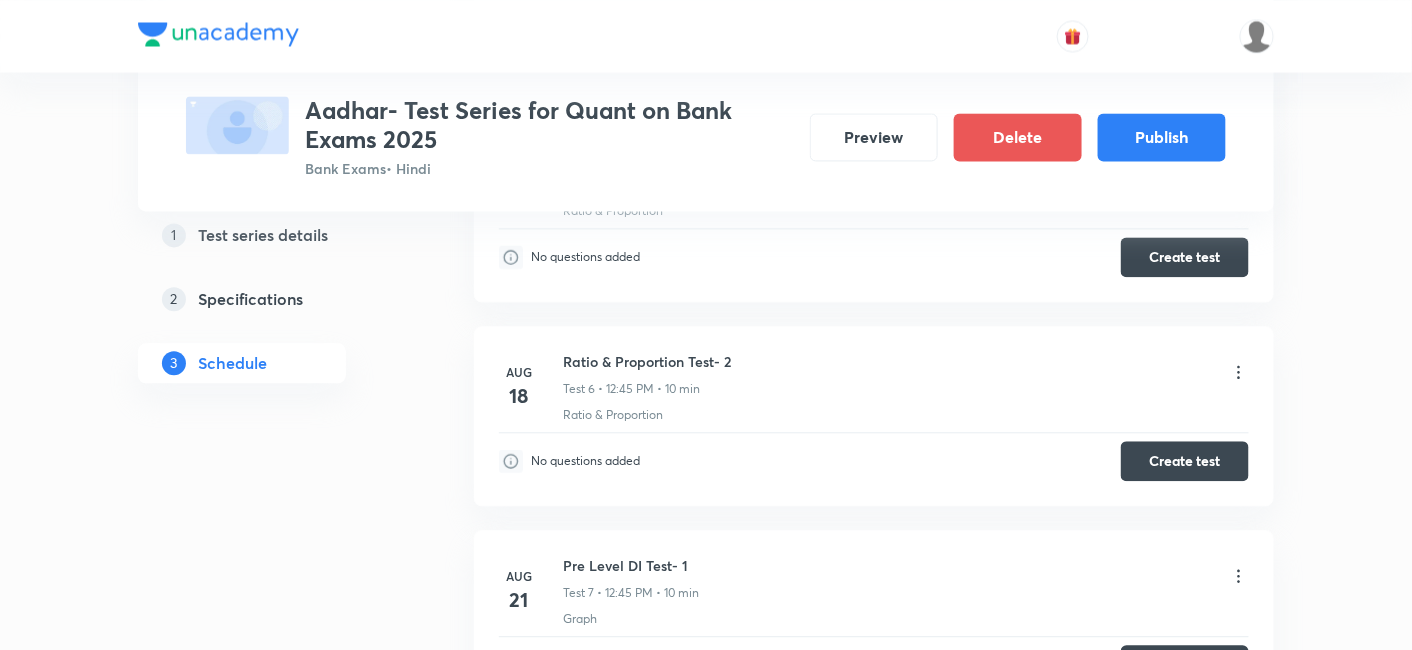 scroll, scrollTop: 1246, scrollLeft: 0, axis: vertical 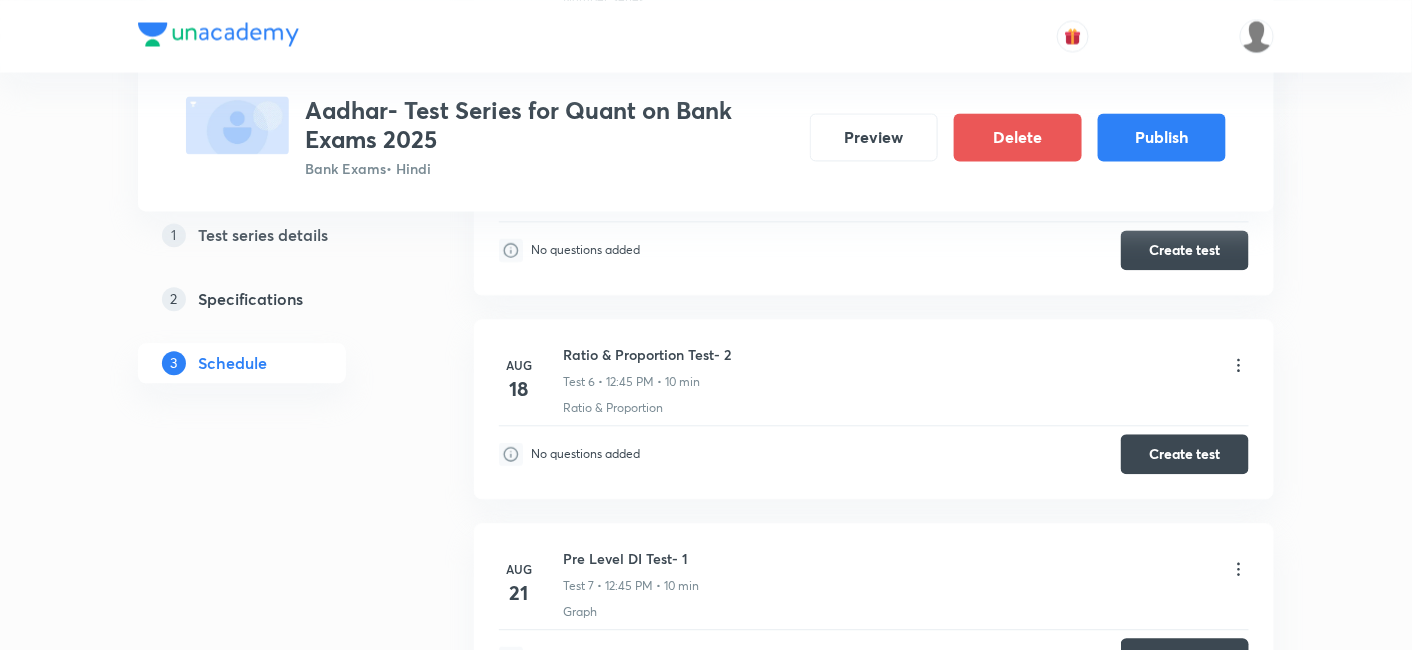 click 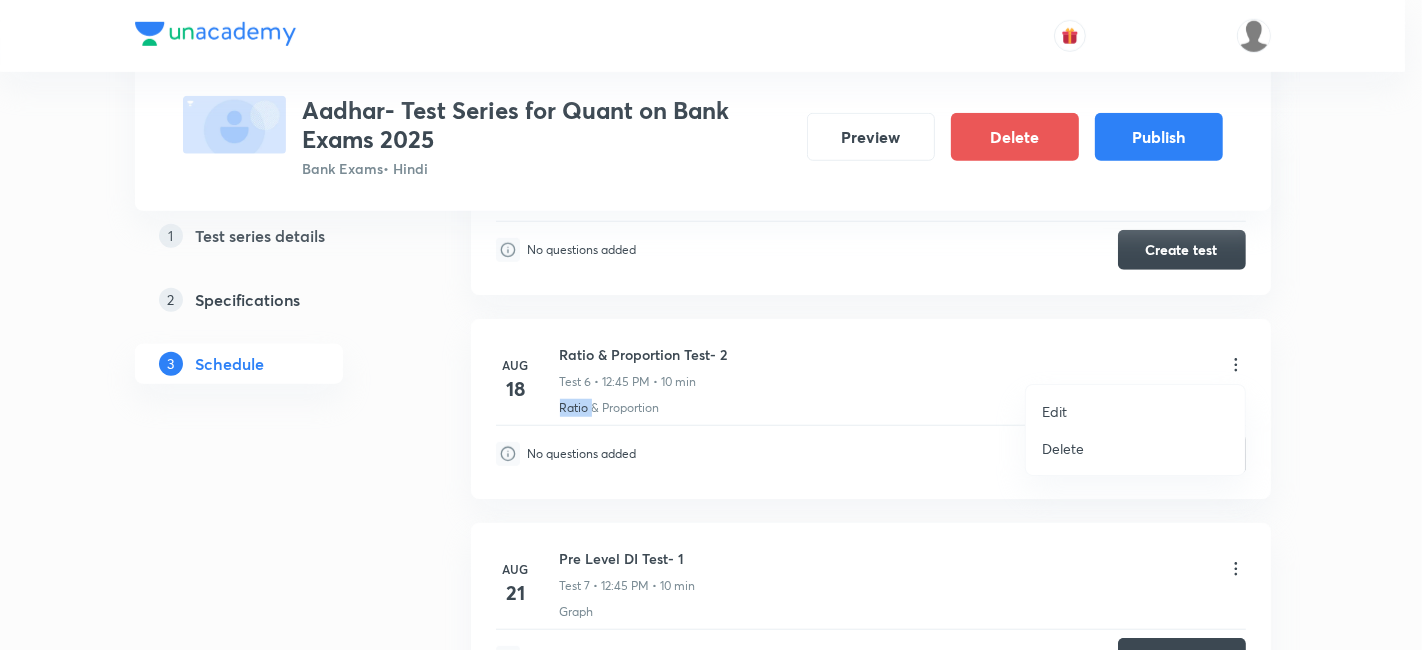 click on "Test Series Aadhar- Test Series for Quant on Bank Exams 2025 Bank Exams  • Hindi Preview Delete Publish 1 Test series details 2 Specifications 3 Schedule Schedule •  40  tests Add a new session Aug 11 Simplification & Approximation Test-1 Test 1 • 12:45 PM • 10 min Simplification No questions added  Create test Aug 12 Simplification & Approximation Test- 2 Test 2 • 12:45 PM • 10 min Simplification & Approximation No questions added  Create test Aug 13 Missing Number Series Test Test 3 • 12:45 PM • 10 min Number Series No questions added  Create test Aug 14 Wrong Number Series Test Test 4 • 12:45 PM • 10 min Number Series No questions added  Create test Aug 15 Ratio & Proportion Test-1 Test 5 • 12:45 PM • 10 min Ratio & Proportion No questions added  Create test Aug 18 Ratio & Proportion Test- 2 Test 6 • 12:45 PM • 10 min Ratio & Proportion No questions added  Create test Aug 21 Pre Level DI Test- 1 Test 7 • 12:45 PM • 10 min Graph No questions added  Create test Aug 22 Aug 23 1" at bounding box center (711, 3189) 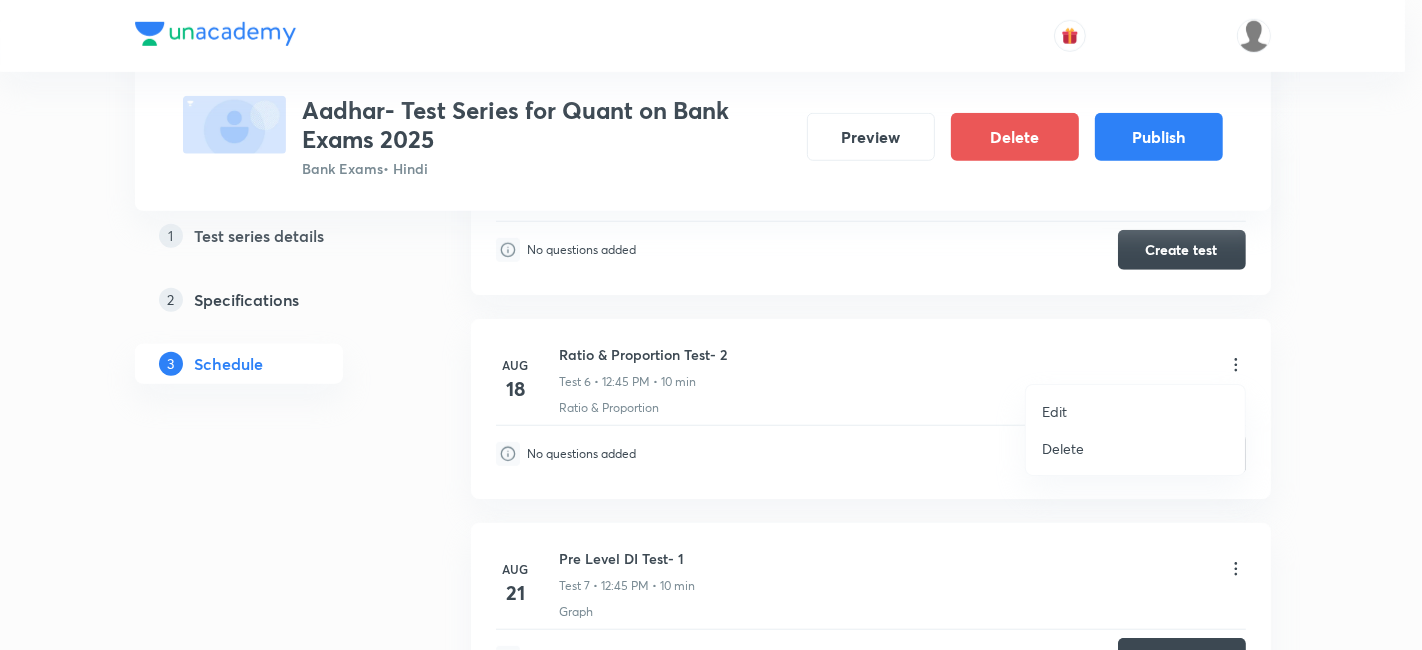 click on "Edit" at bounding box center (1135, 411) 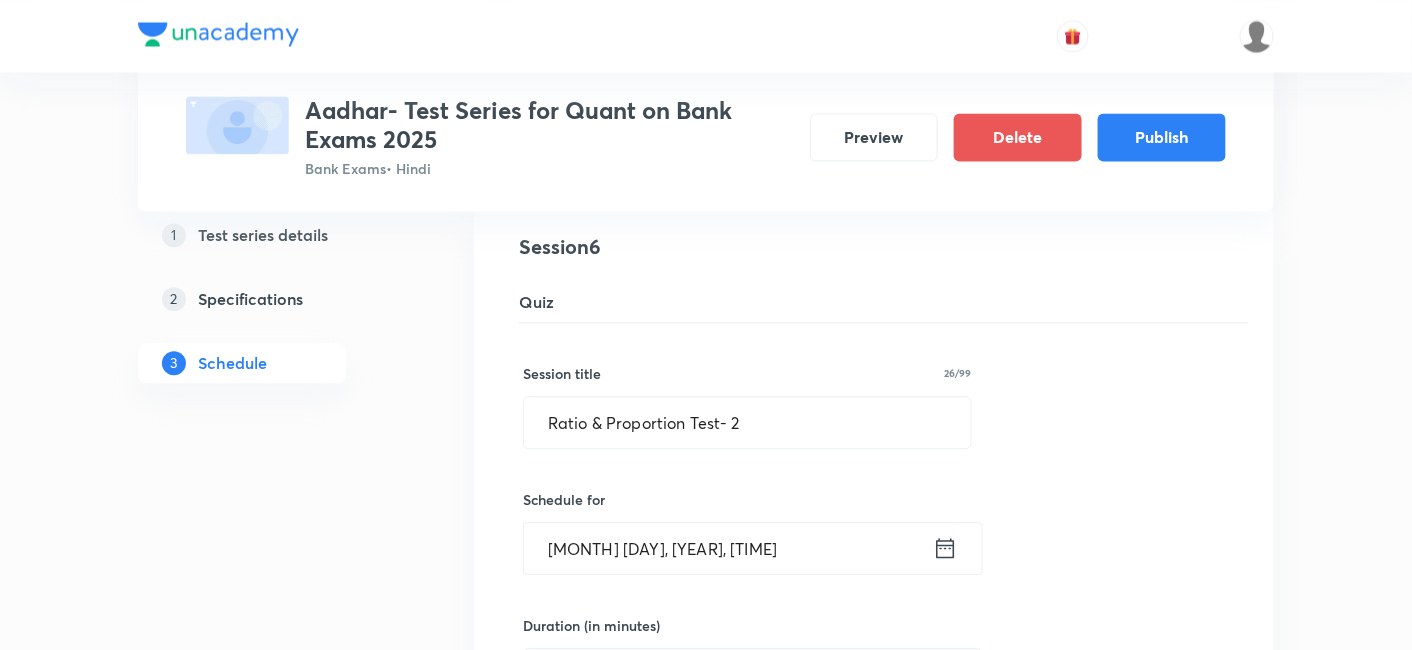 click 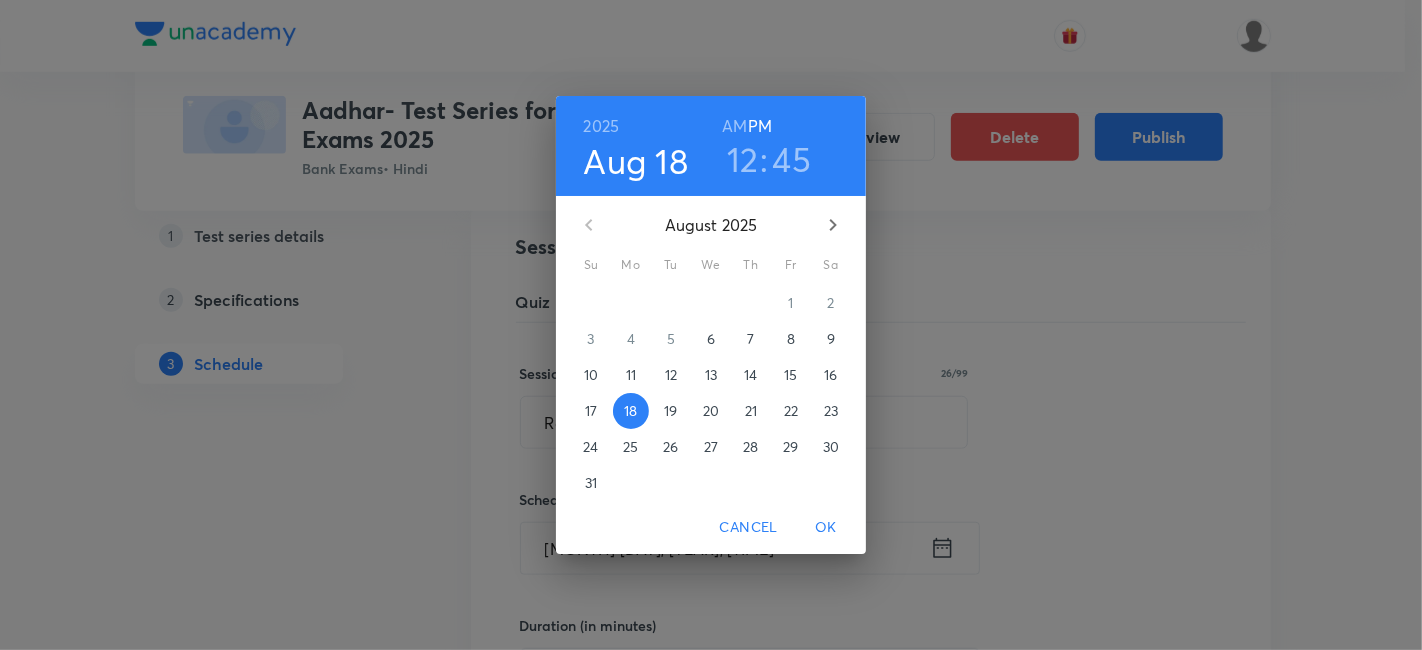 click on "20" at bounding box center [711, 411] 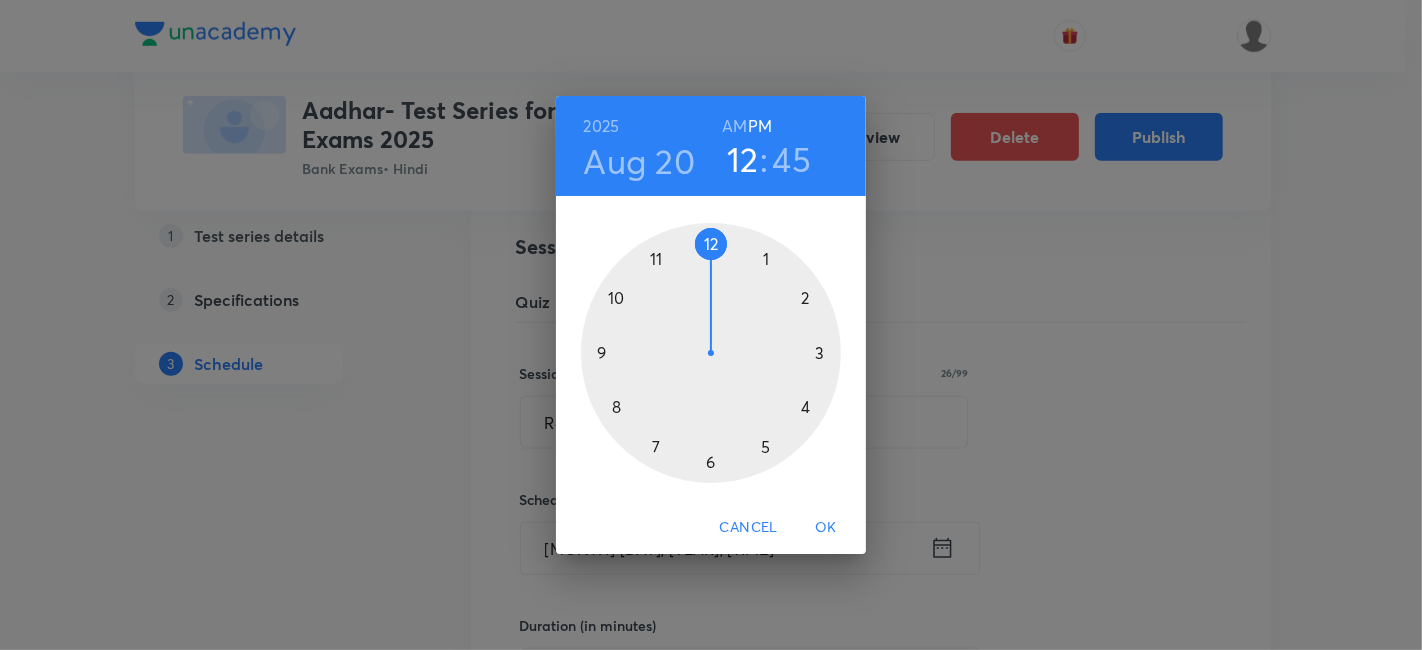 click on "OK" at bounding box center (826, 527) 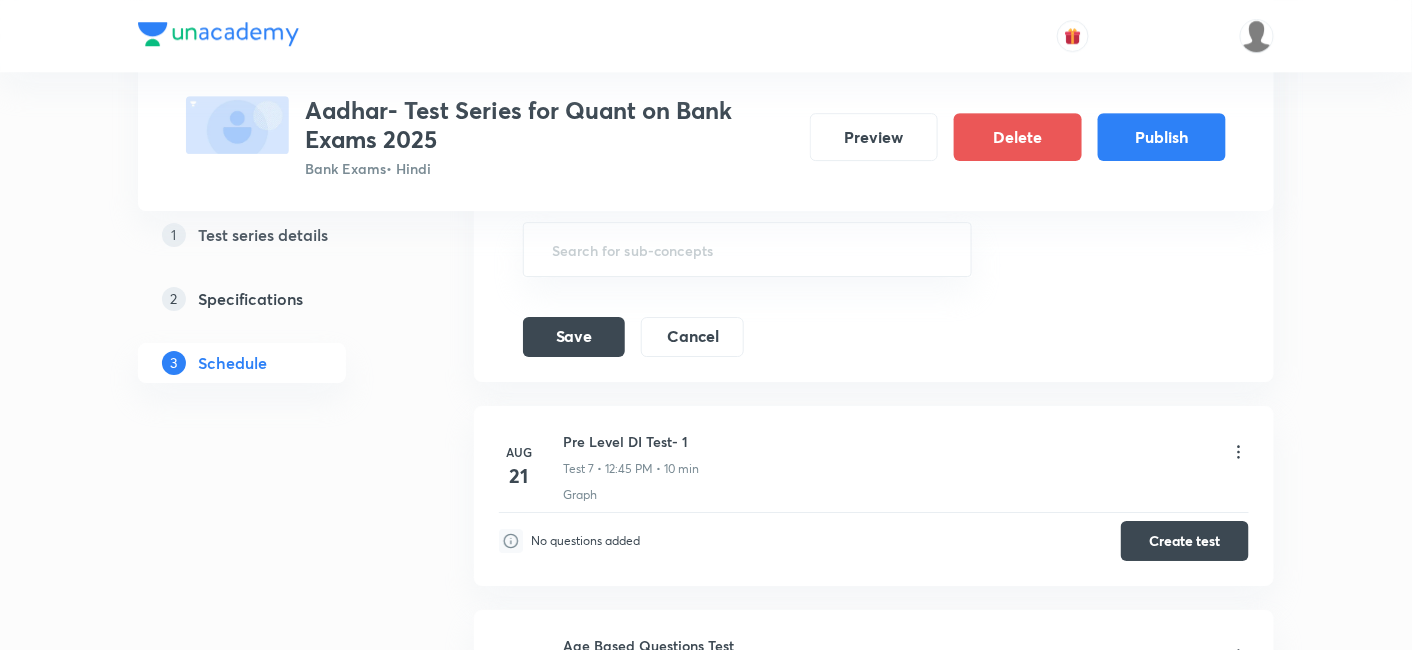 scroll, scrollTop: 1931, scrollLeft: 0, axis: vertical 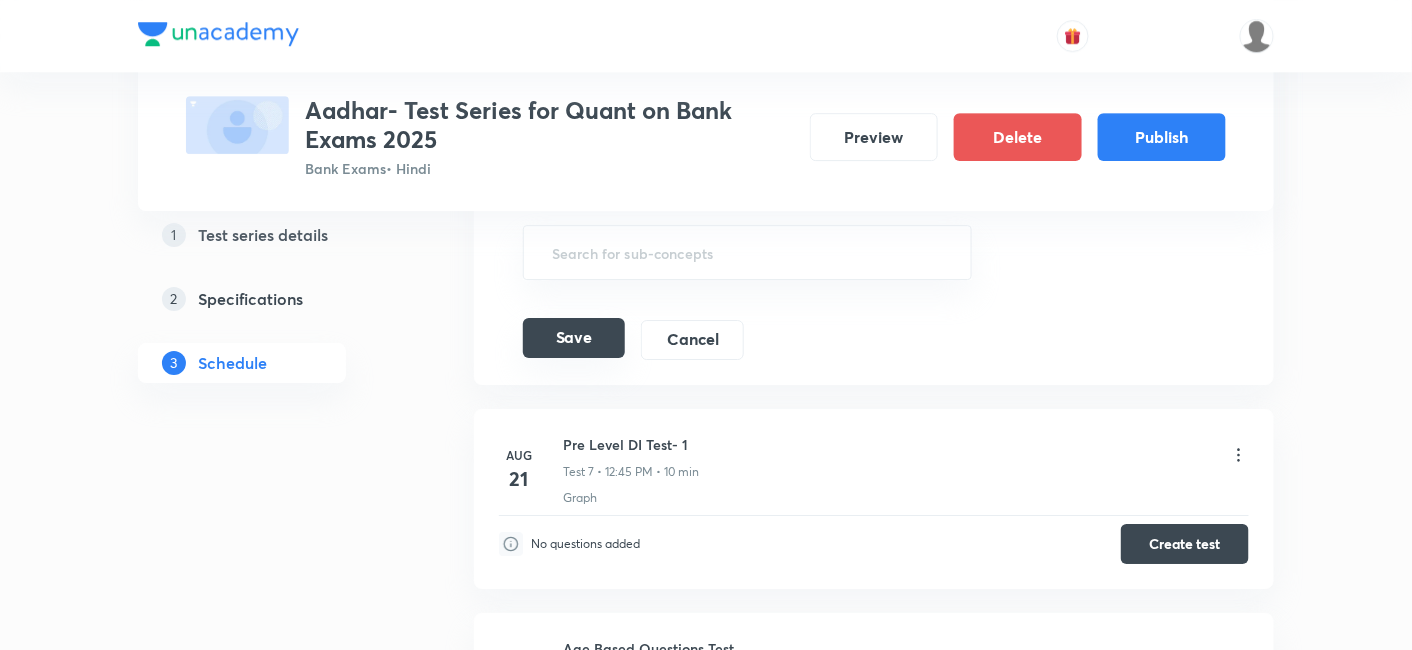 click on "Save" at bounding box center [574, 338] 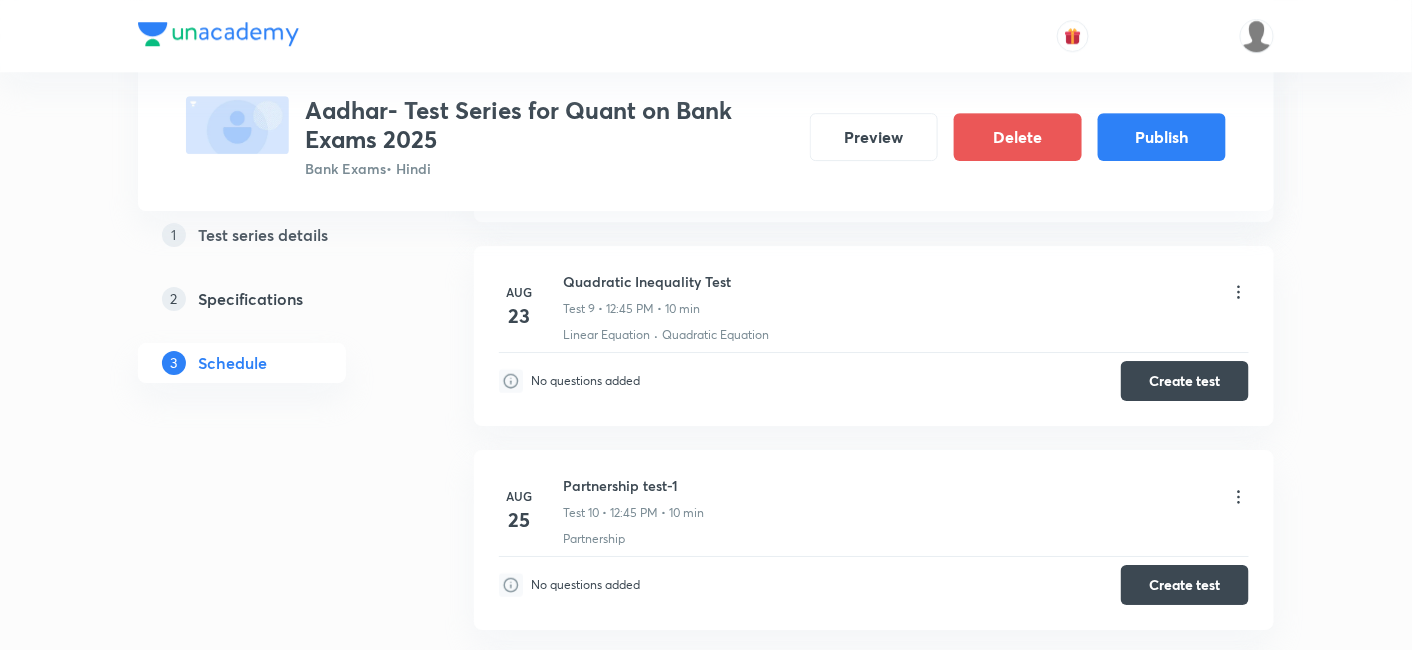click on "Test Series Aadhar- Test Series for Quant on Bank Exams 2025 Bank Exams  • Hindi Preview Delete Publish 1 Test series details 2 Specifications 3 Schedule Schedule •  40  tests Add a new session Aug 11 Simplification & Approximation Test-1 Test 1 • 12:45 PM • 10 min Simplification No questions added  Create test Aug 12 Simplification & Approximation Test- 2 Test 2 • 12:45 PM • 10 min Simplification & Approximation No questions added  Create test Aug 13 Missing Number Series Test Test 3 • 12:45 PM • 10 min Number Series No questions added  Create test Aug 14 Wrong Number Series Test Test 4 • 12:45 PM • 10 min Number Series No questions added  Create test Aug 15 Ratio & Proportion Test-1 Test 5 • 12:45 PM • 10 min Ratio & Proportion No questions added  Create test Aug 18 Ratio & Proportion Test- 2 Test 6 • 12:45 PM • 10 min Ratio & Proportion No questions added  Create test Aug 21 Pre Level DI Test- 1 Test 7 • 12:45 PM • 10 min Graph No questions added  Create test Aug 22 Aug 23 1" at bounding box center (706, 2504) 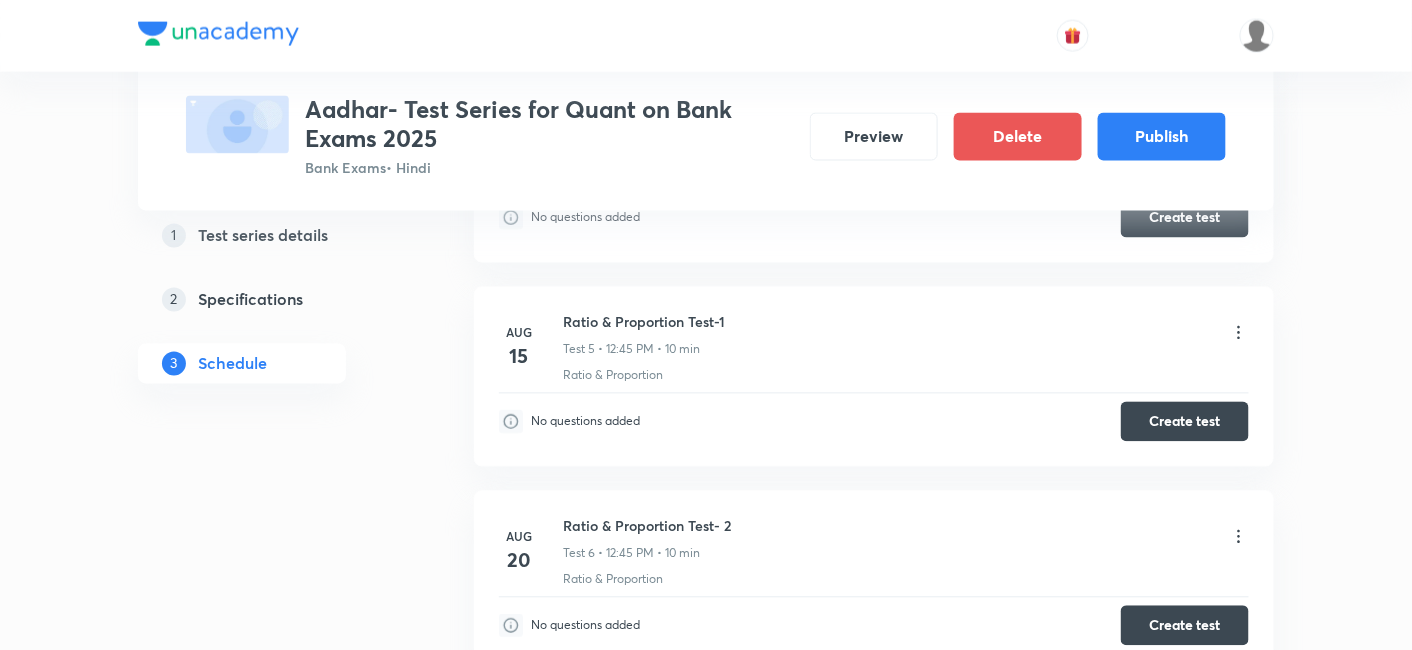scroll, scrollTop: 1072, scrollLeft: 0, axis: vertical 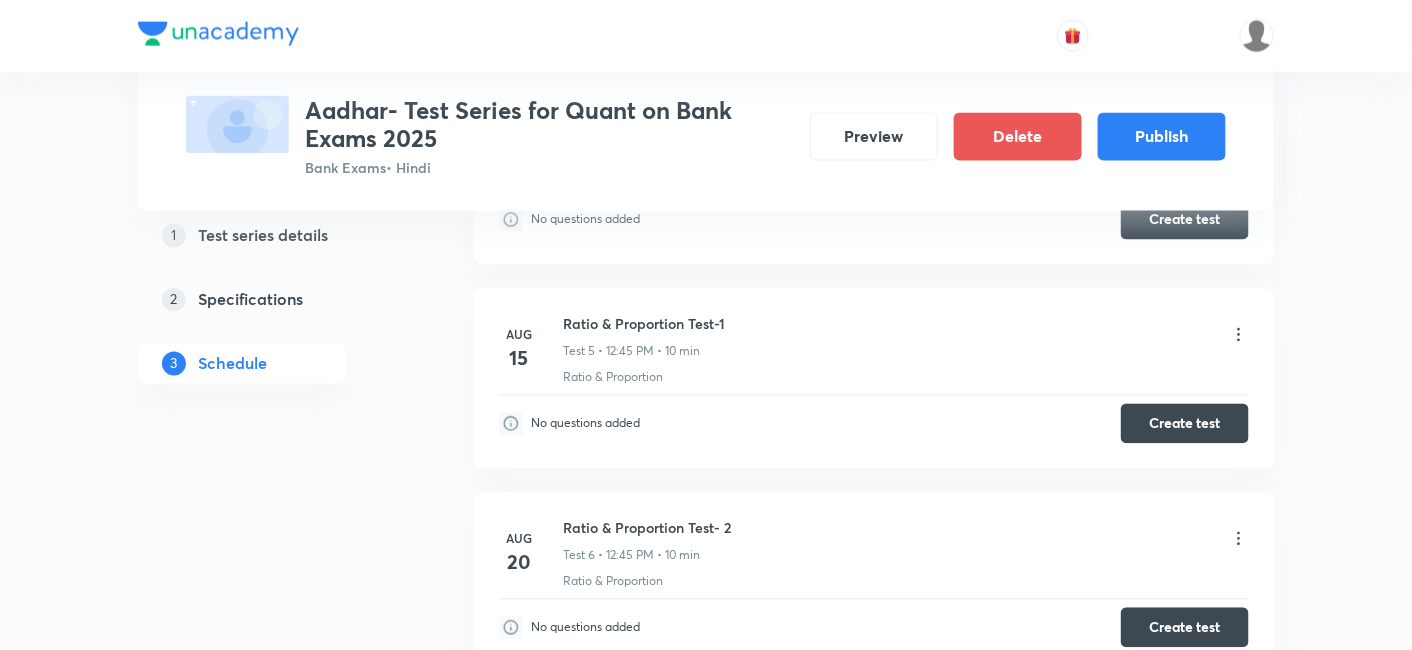 click 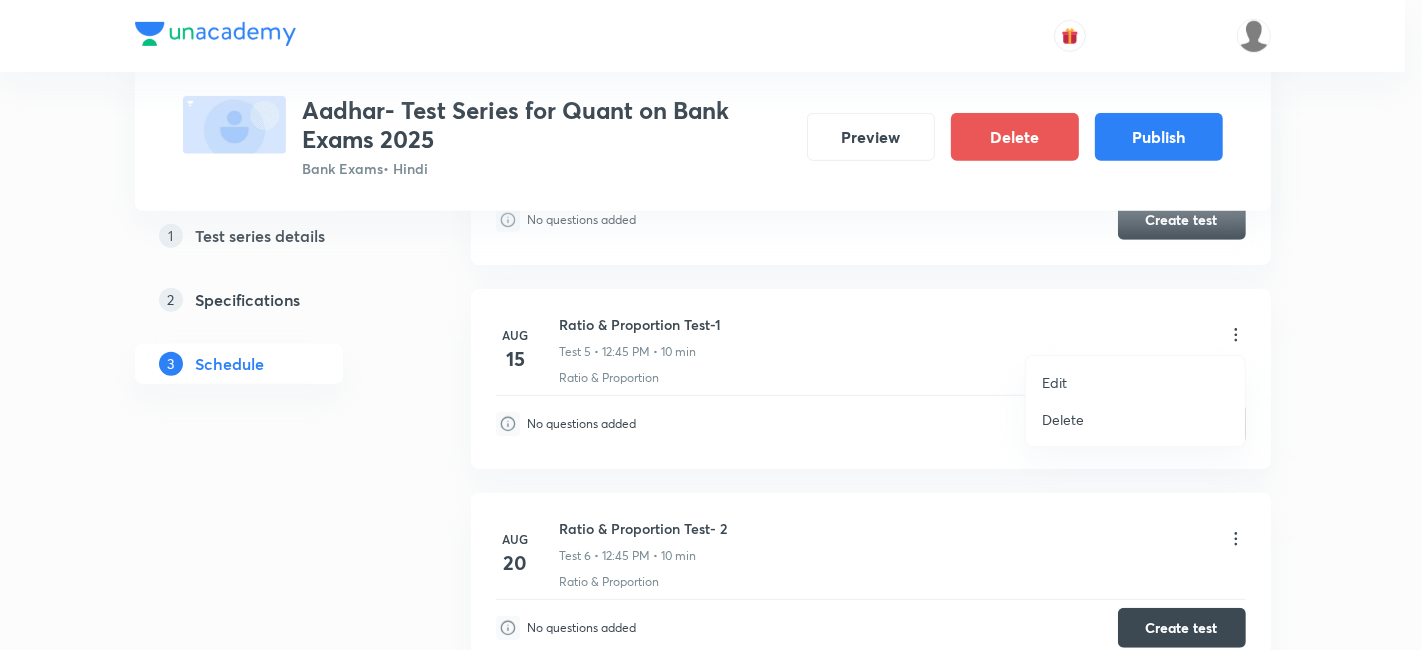 click on "Edit" at bounding box center (1135, 382) 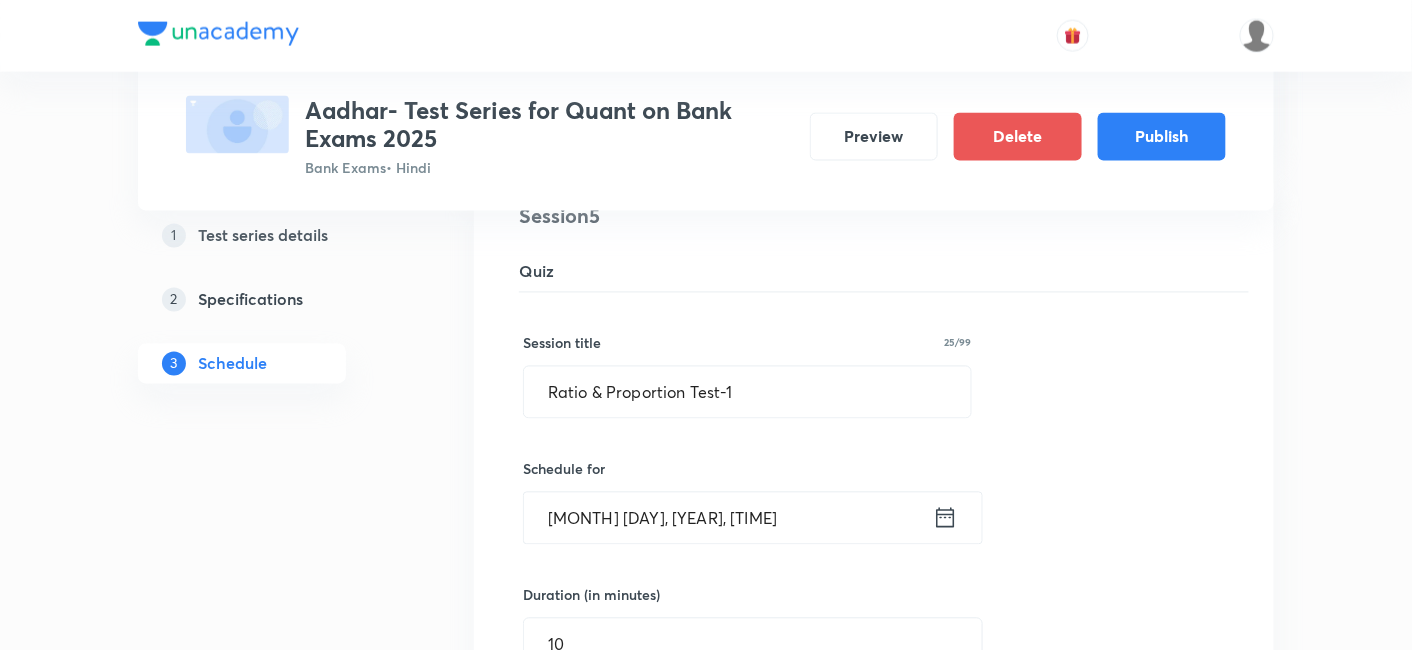 click 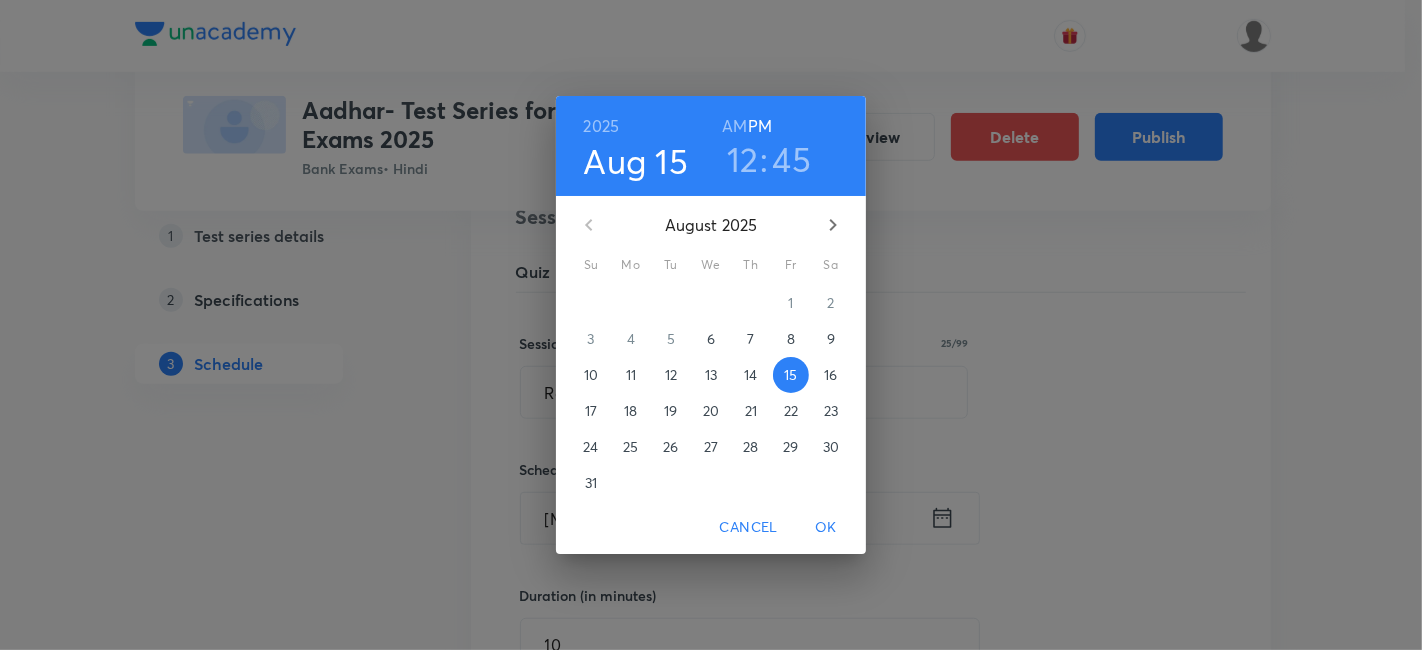click on "19" at bounding box center (671, 411) 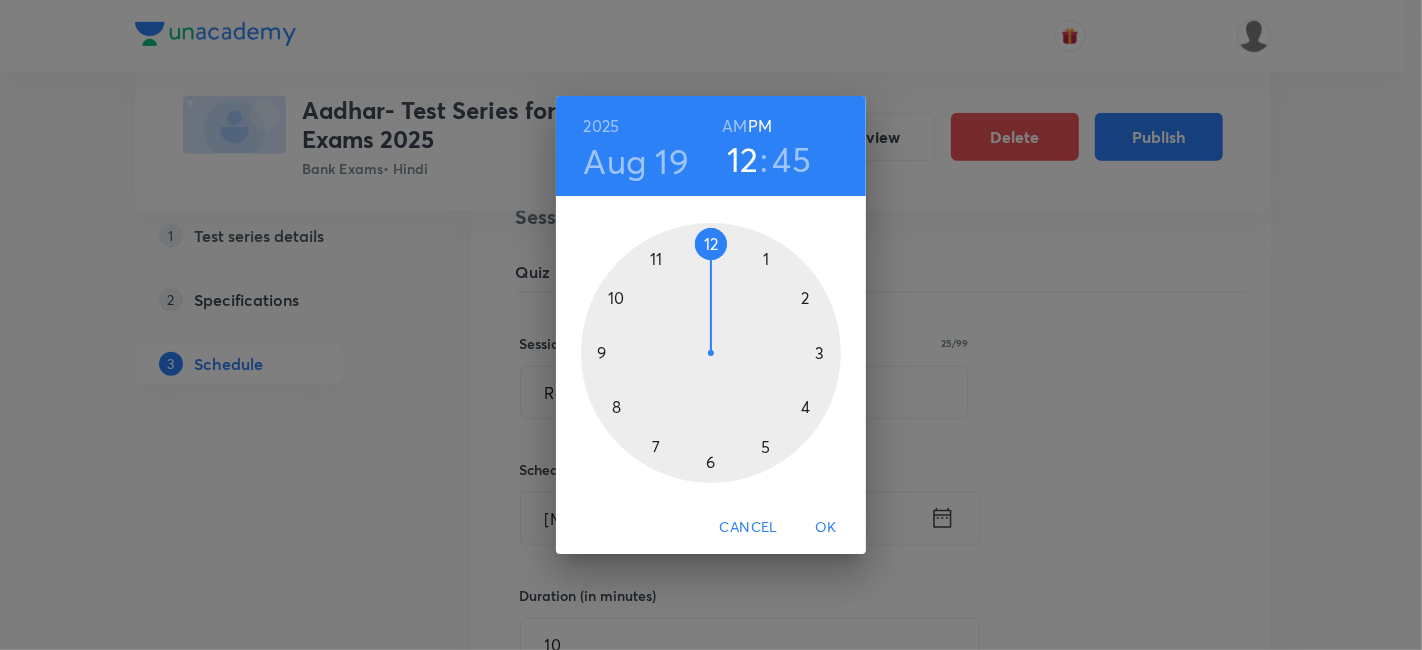 click on "OK" at bounding box center [826, 527] 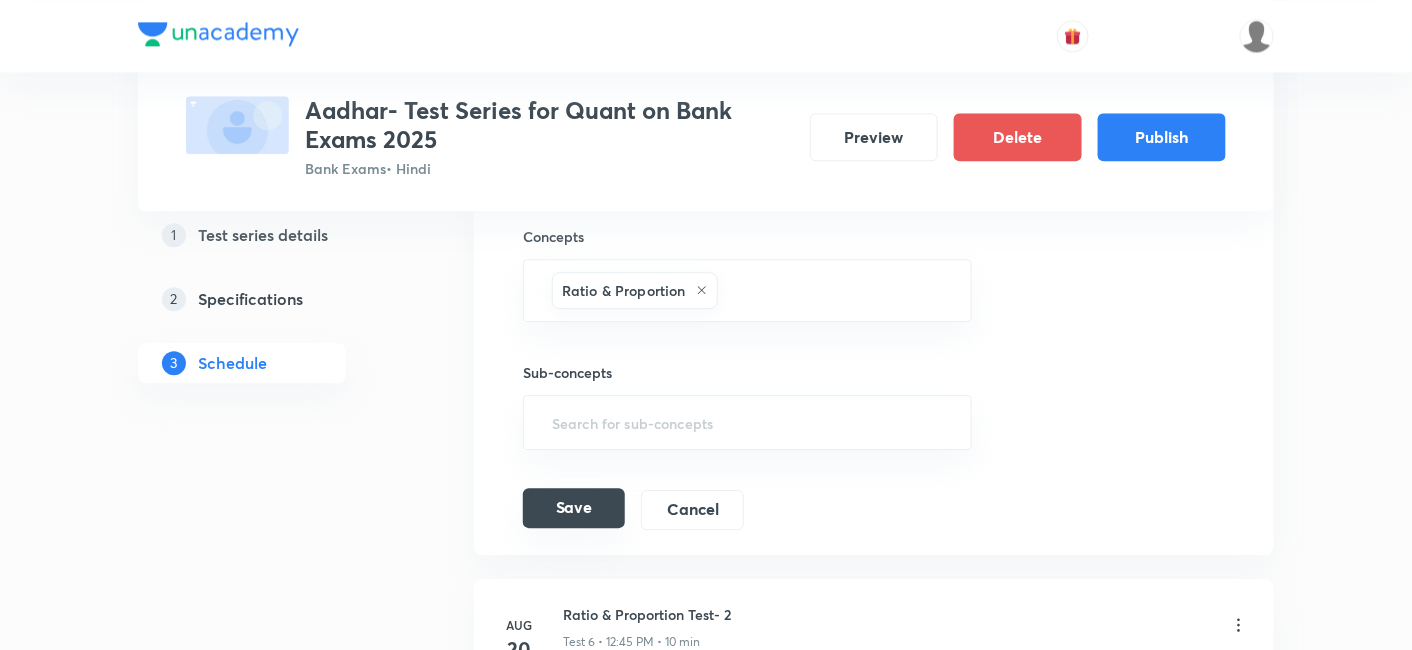 scroll, scrollTop: 1559, scrollLeft: 0, axis: vertical 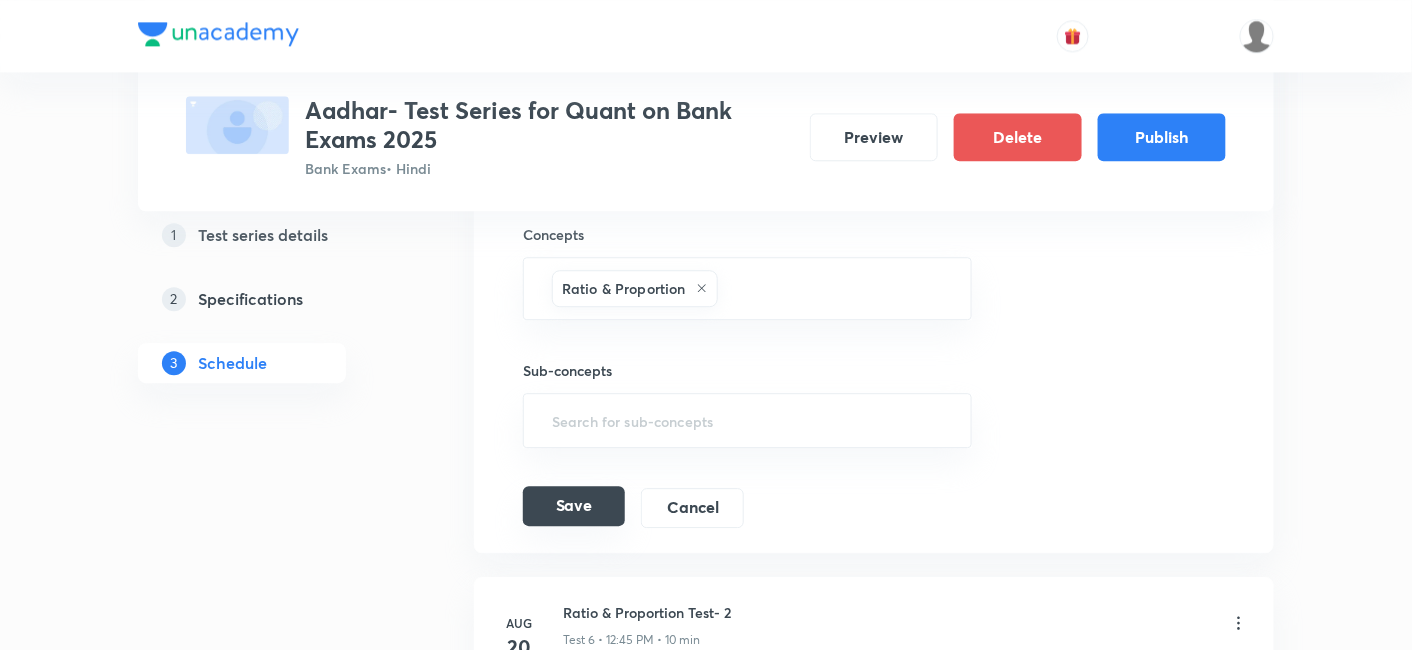 click on "Save" at bounding box center (574, 506) 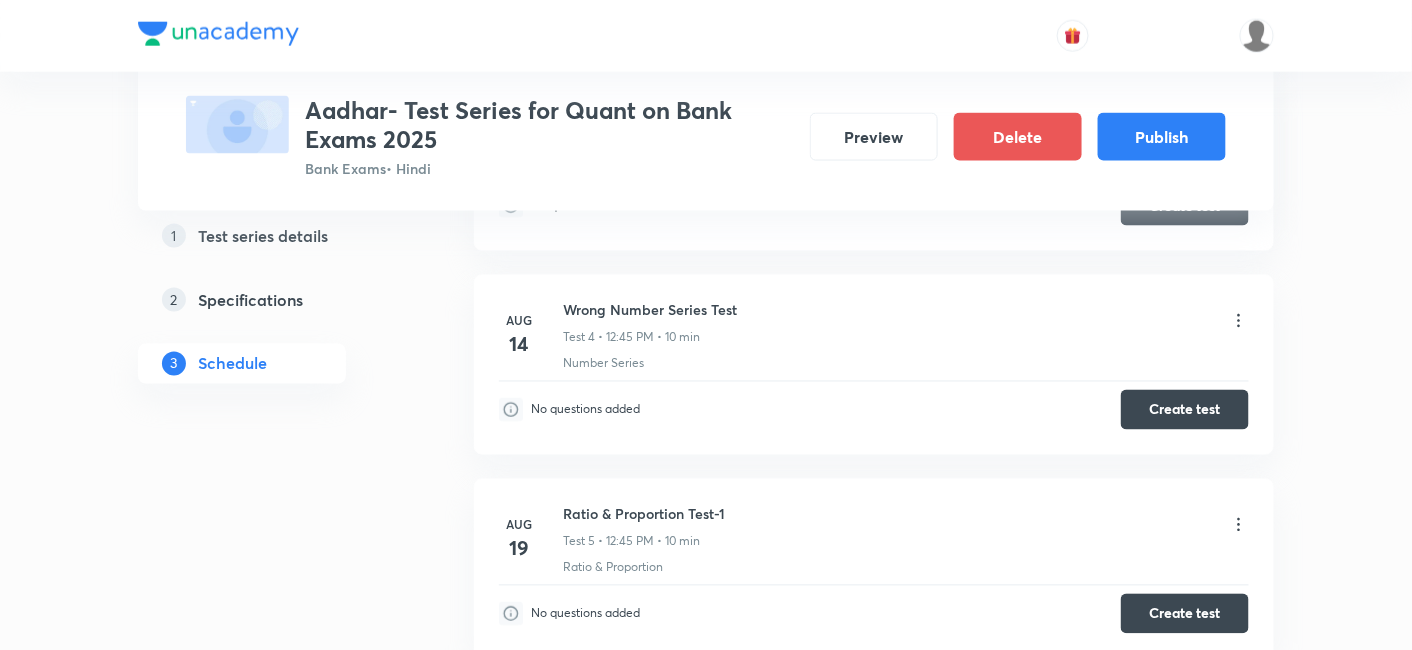 scroll, scrollTop: 883, scrollLeft: 0, axis: vertical 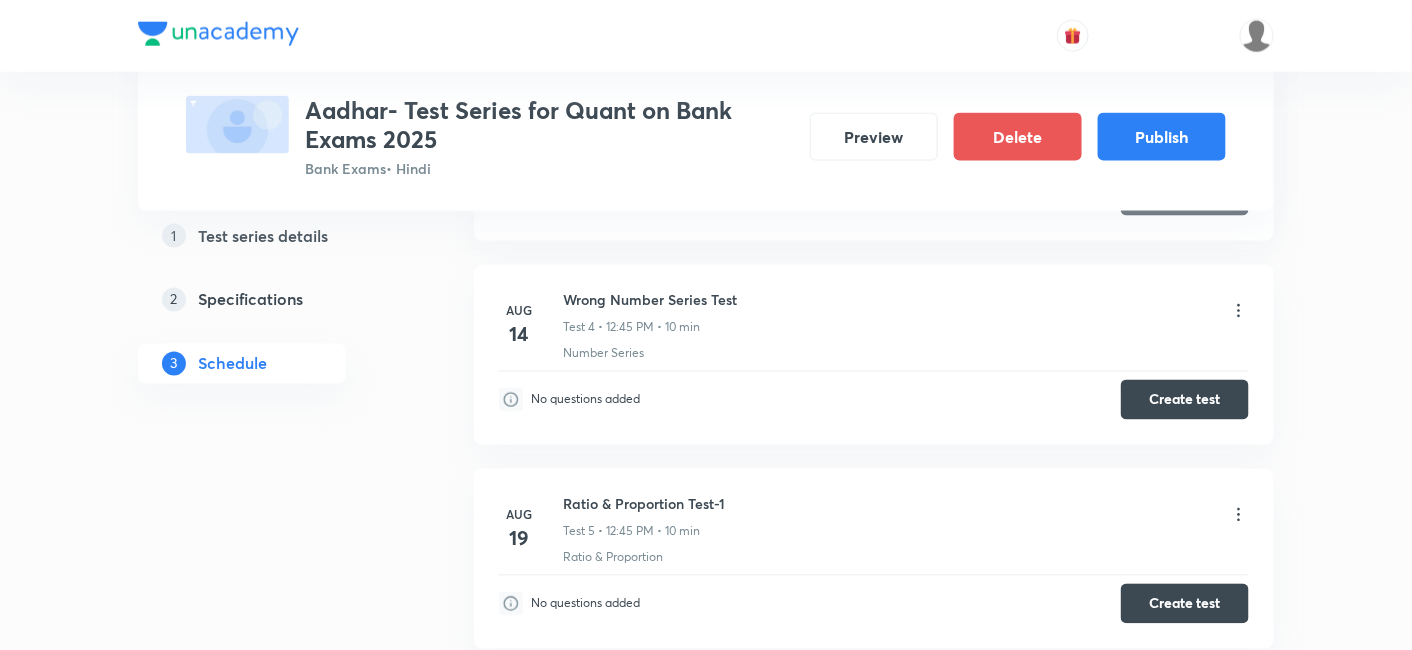 click 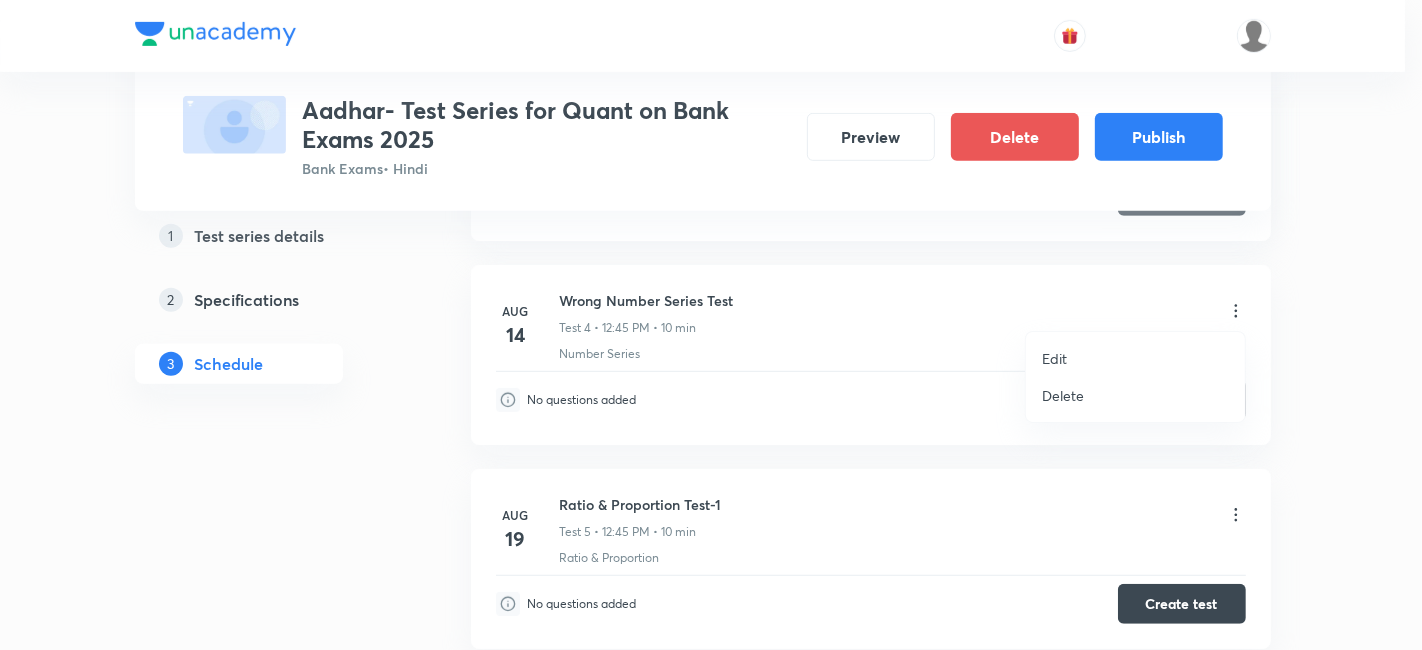 click on "Edit" at bounding box center [1054, 358] 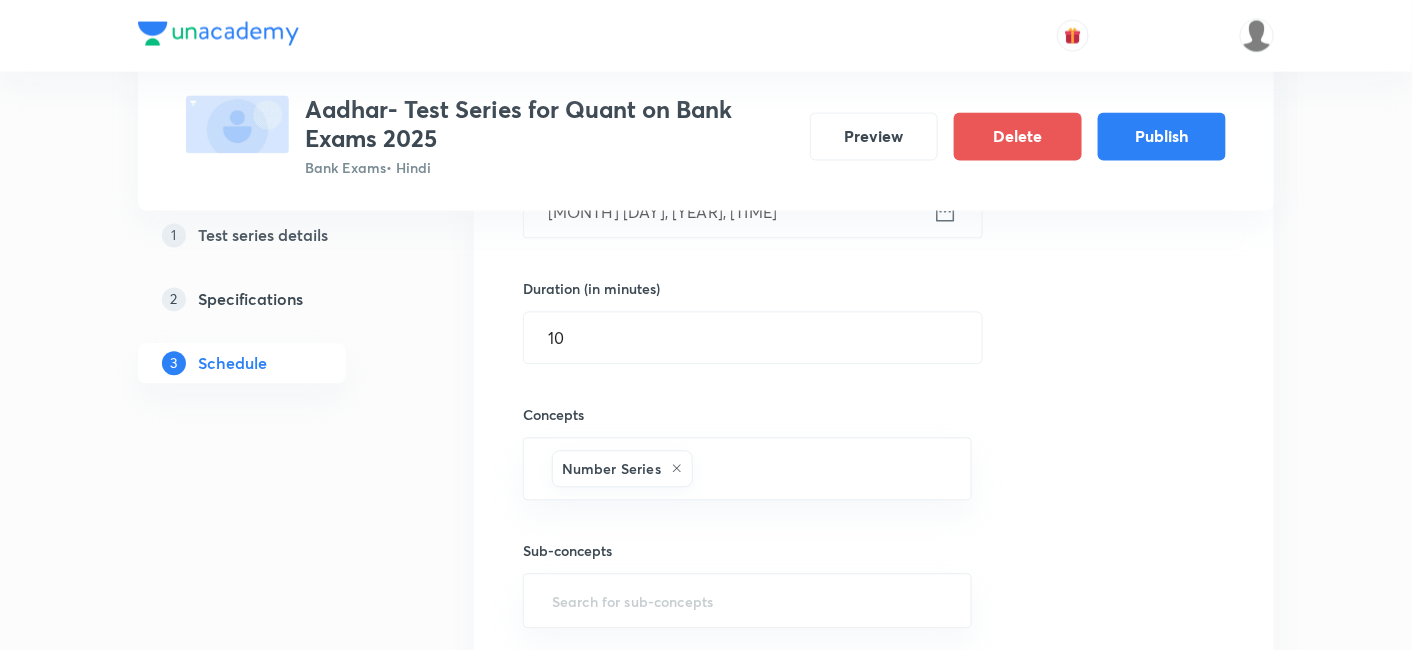 scroll, scrollTop: 1041, scrollLeft: 0, axis: vertical 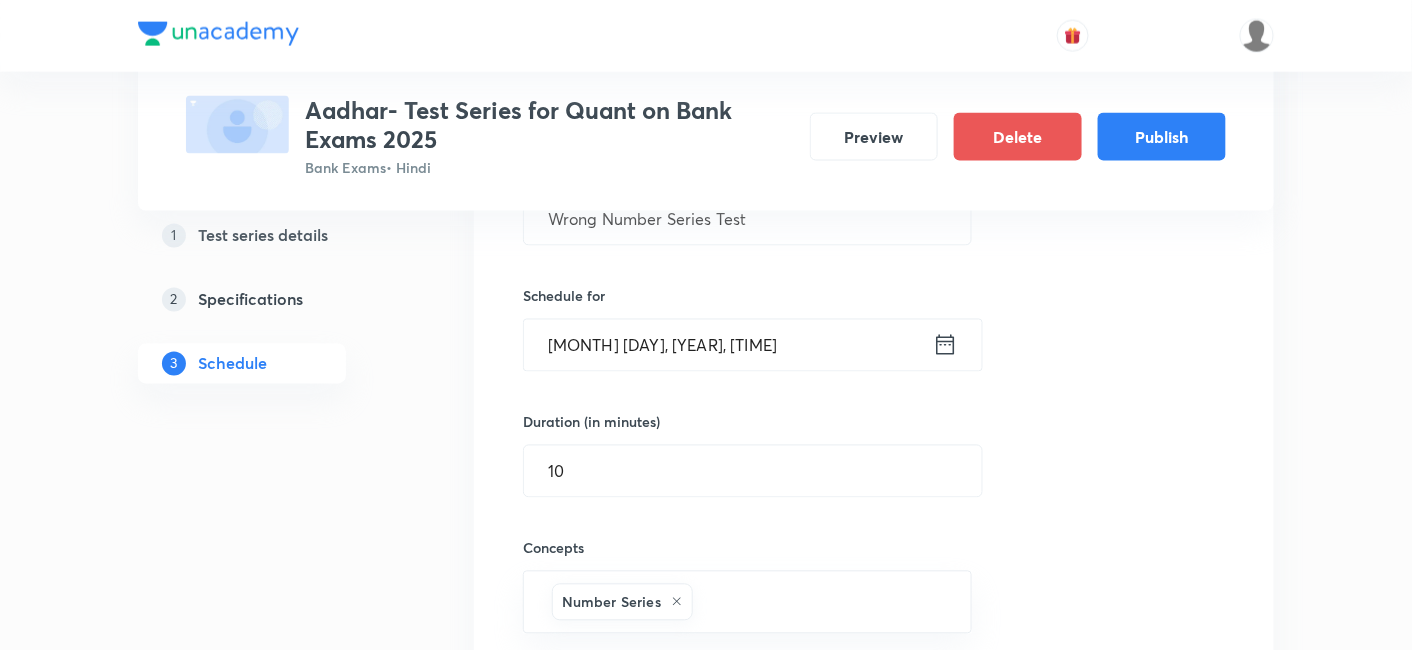 click 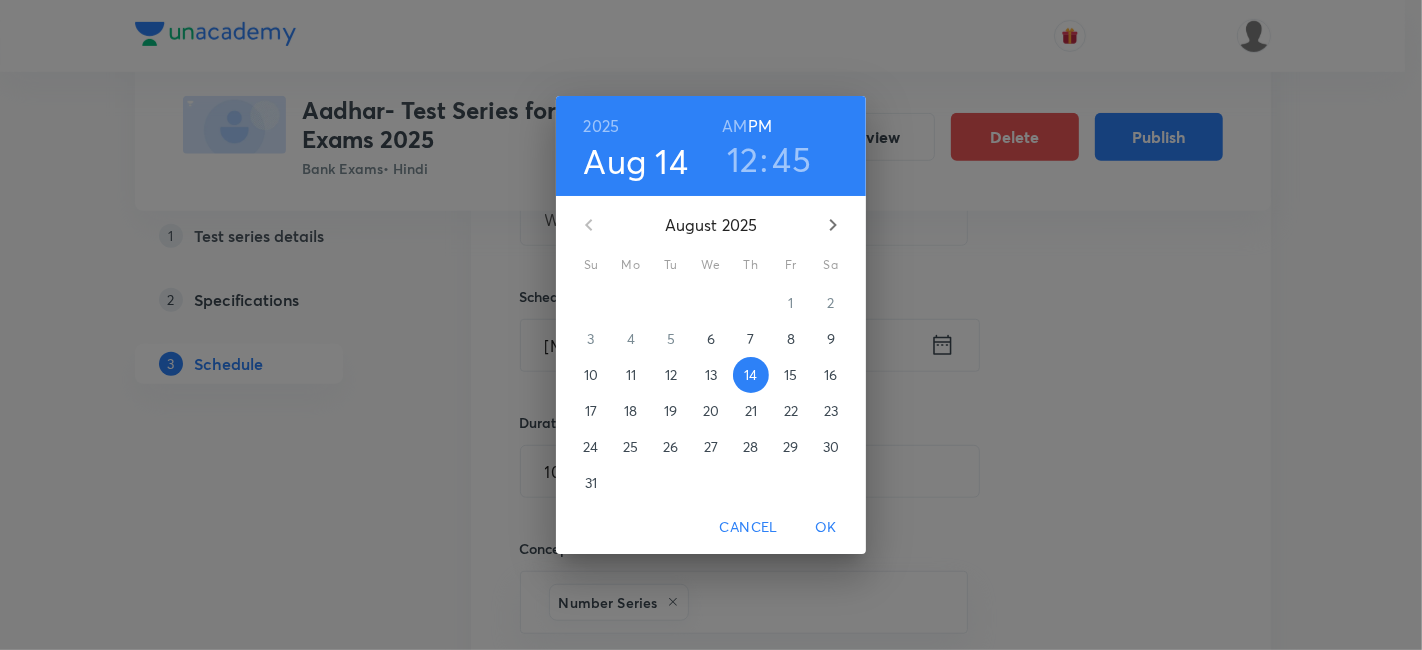 click on "18" at bounding box center (631, 411) 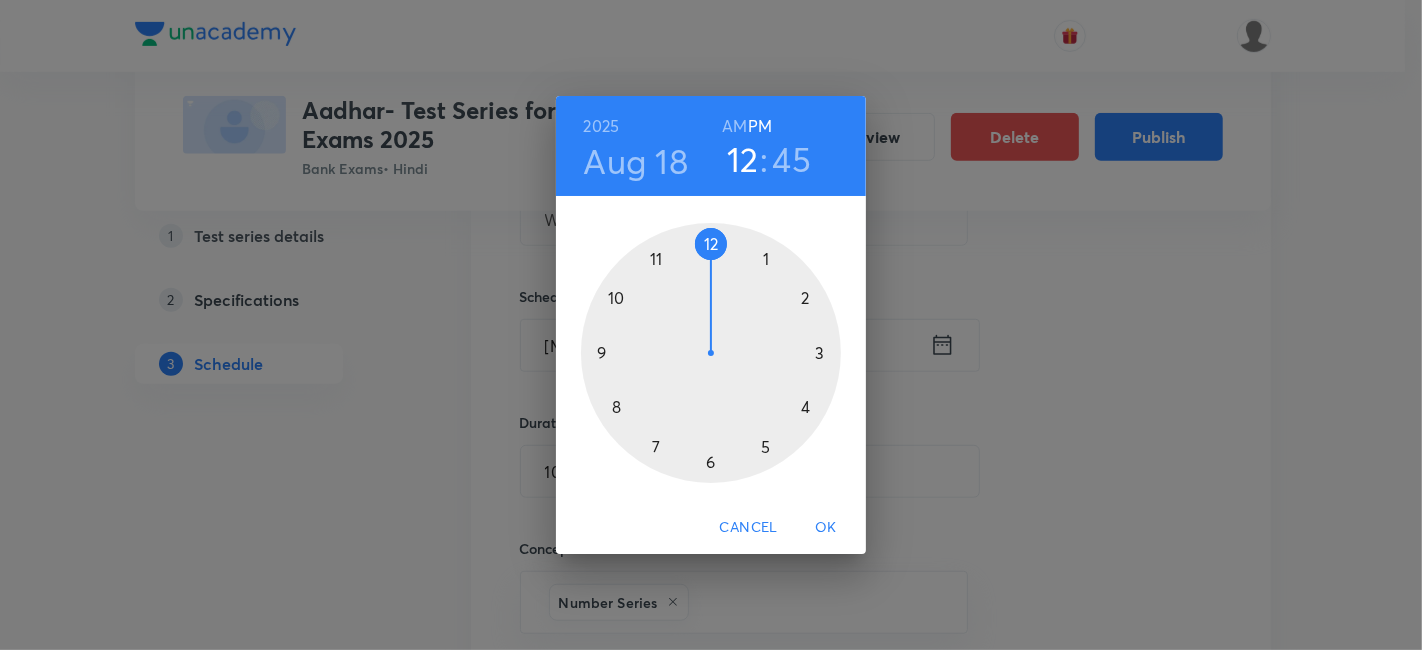 click on "OK" at bounding box center [826, 527] 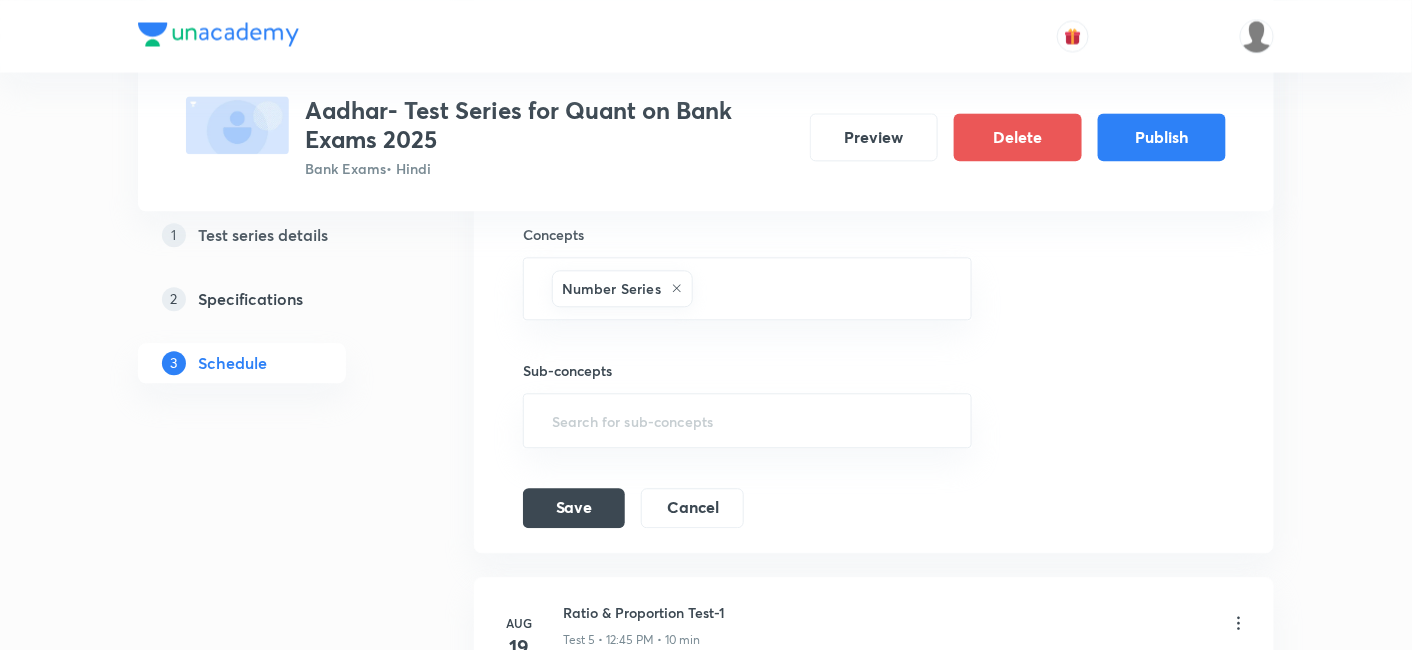 scroll, scrollTop: 1359, scrollLeft: 0, axis: vertical 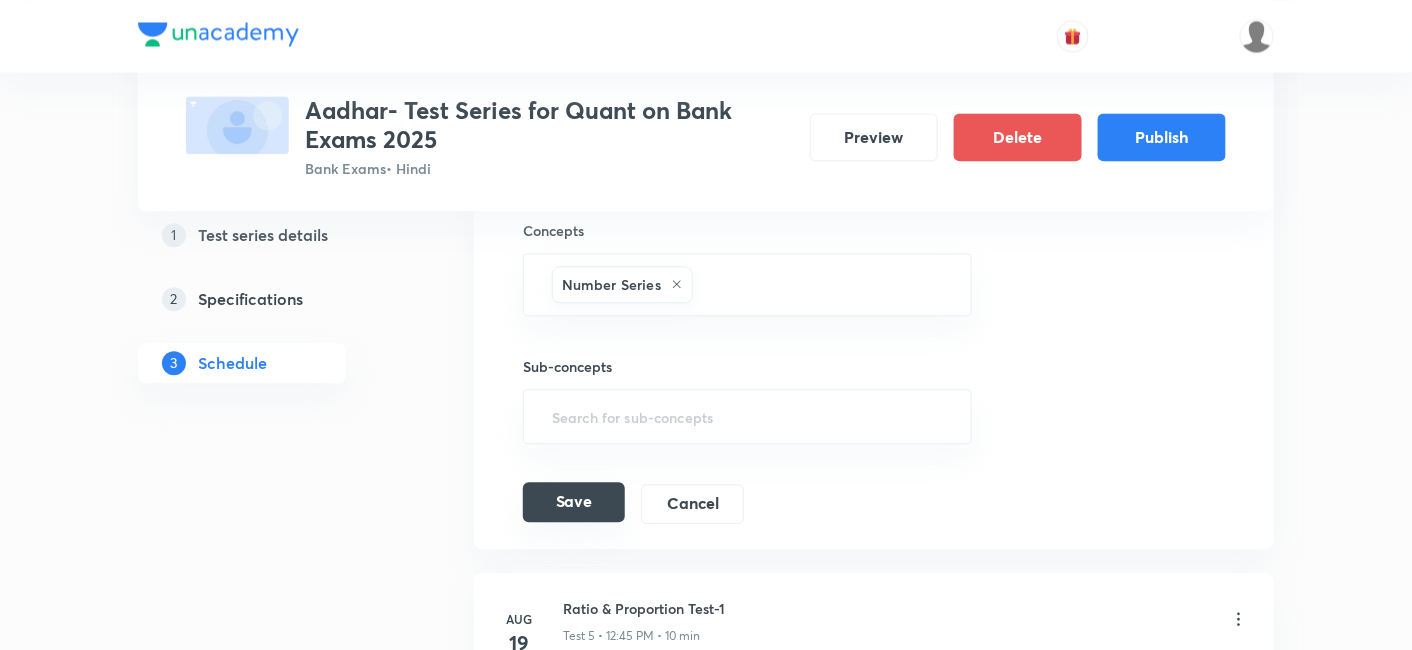 click on "Save" at bounding box center (574, 502) 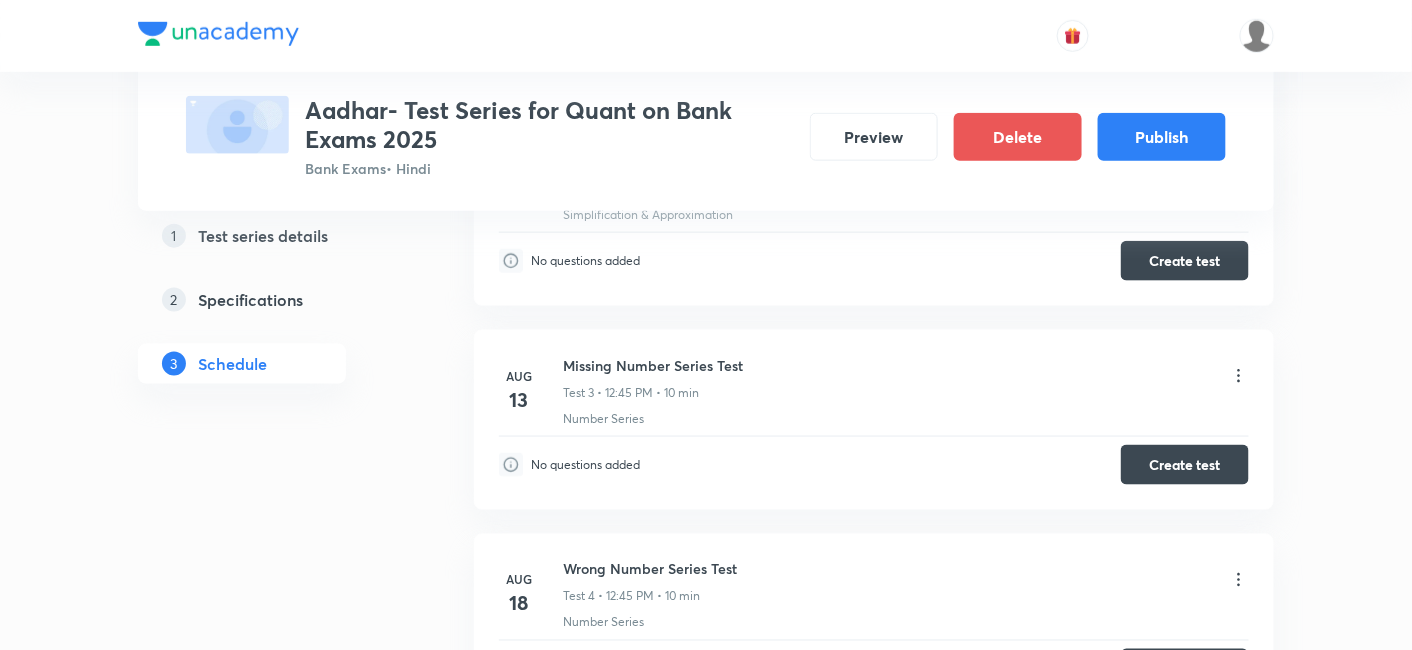scroll, scrollTop: 622, scrollLeft: 0, axis: vertical 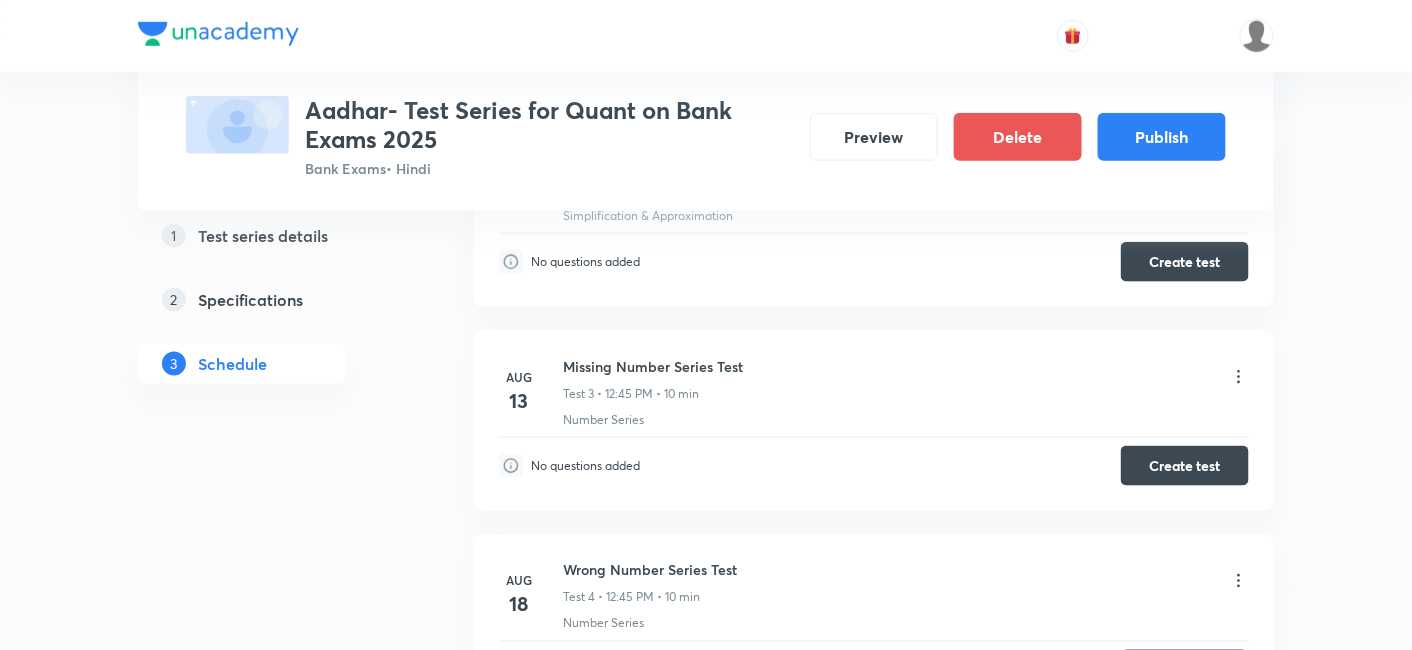 click 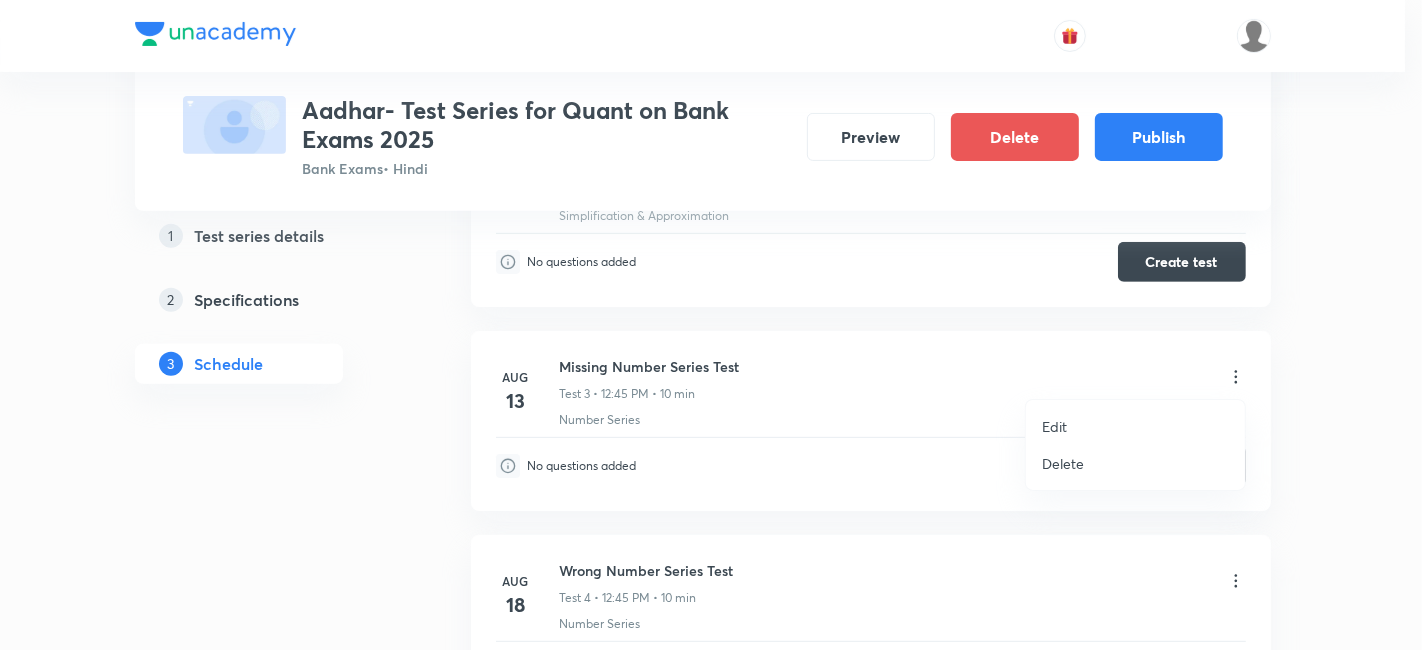click on "Edit" at bounding box center [1054, 426] 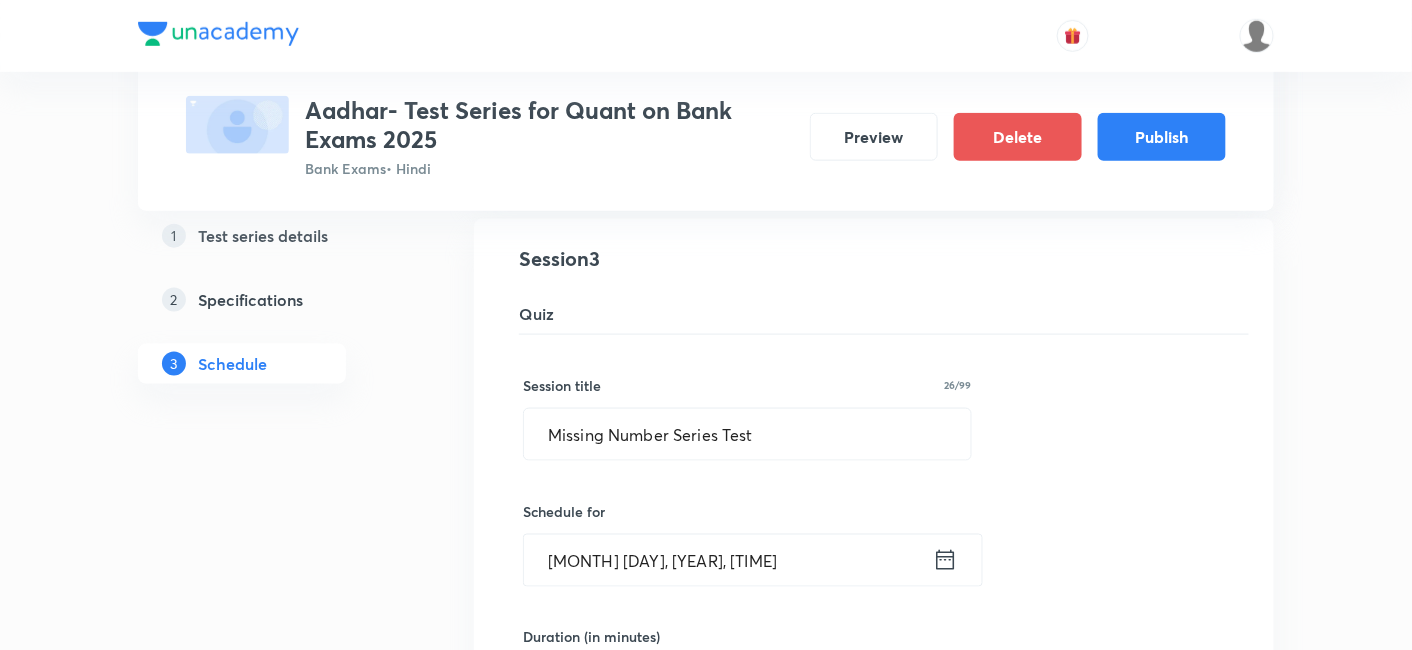 click 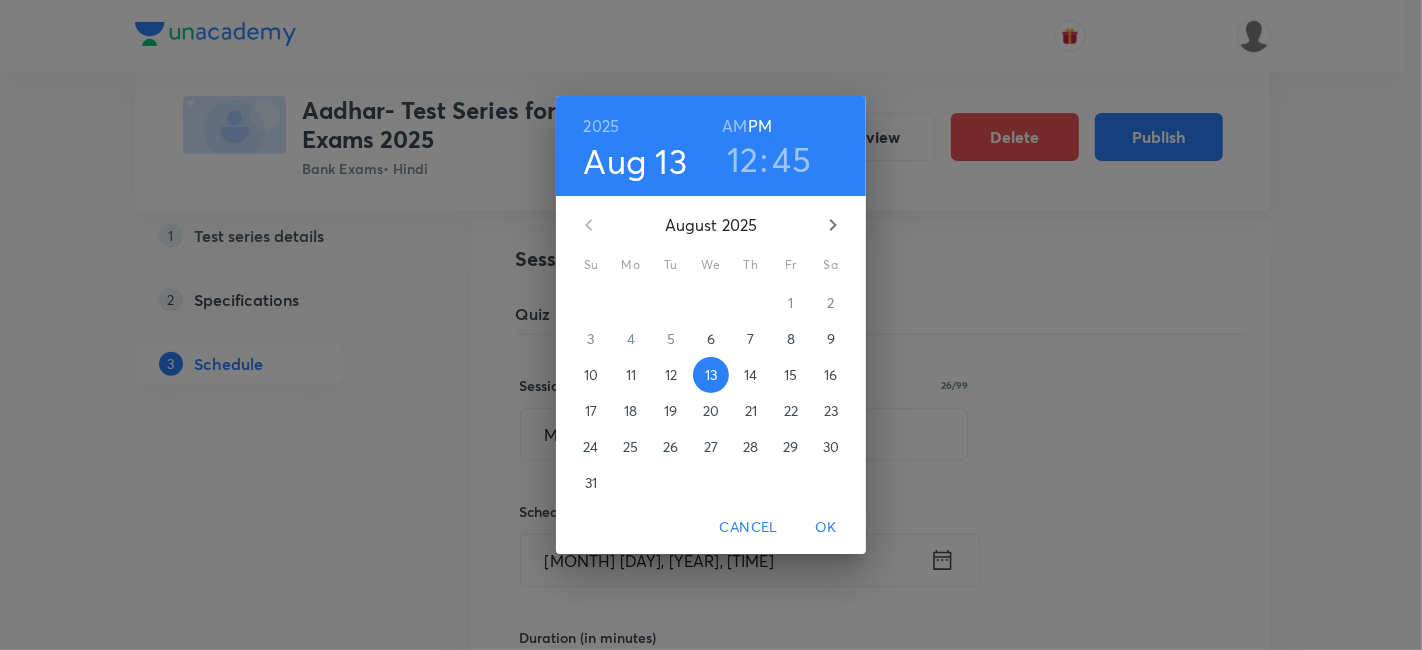 click on "16" at bounding box center [830, 375] 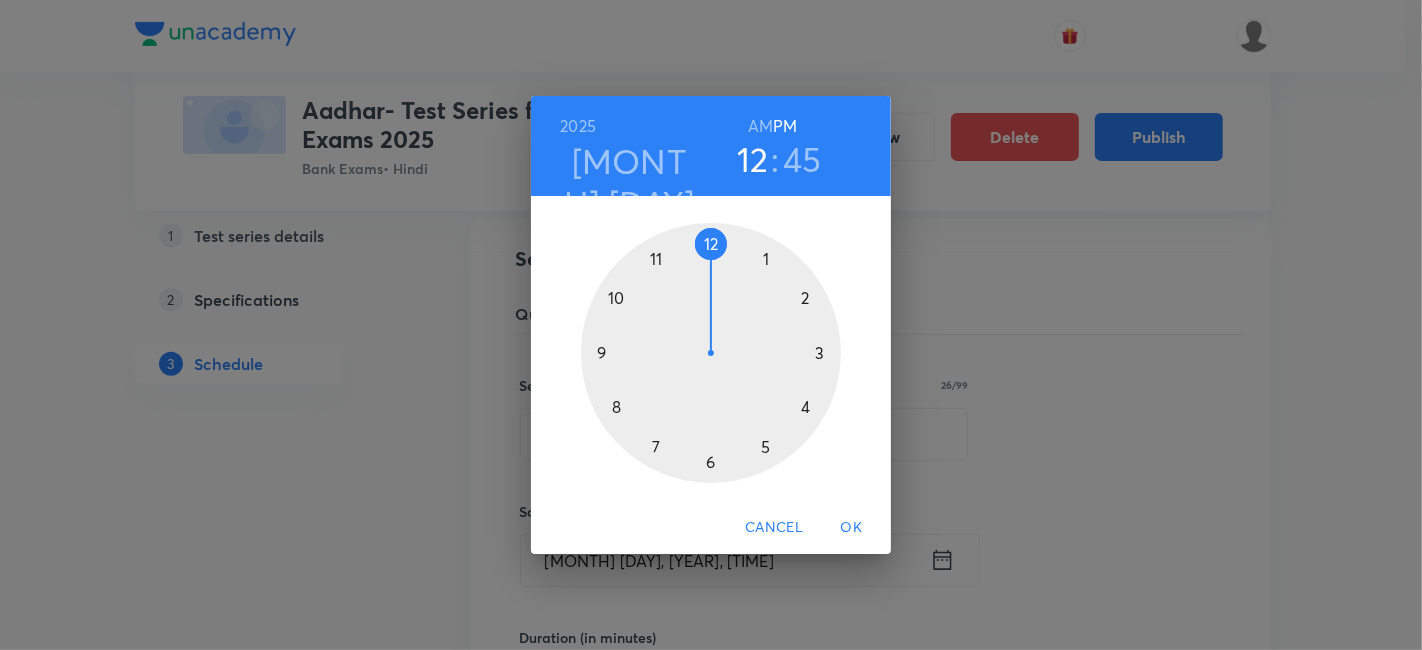 click on "OK" at bounding box center (851, 527) 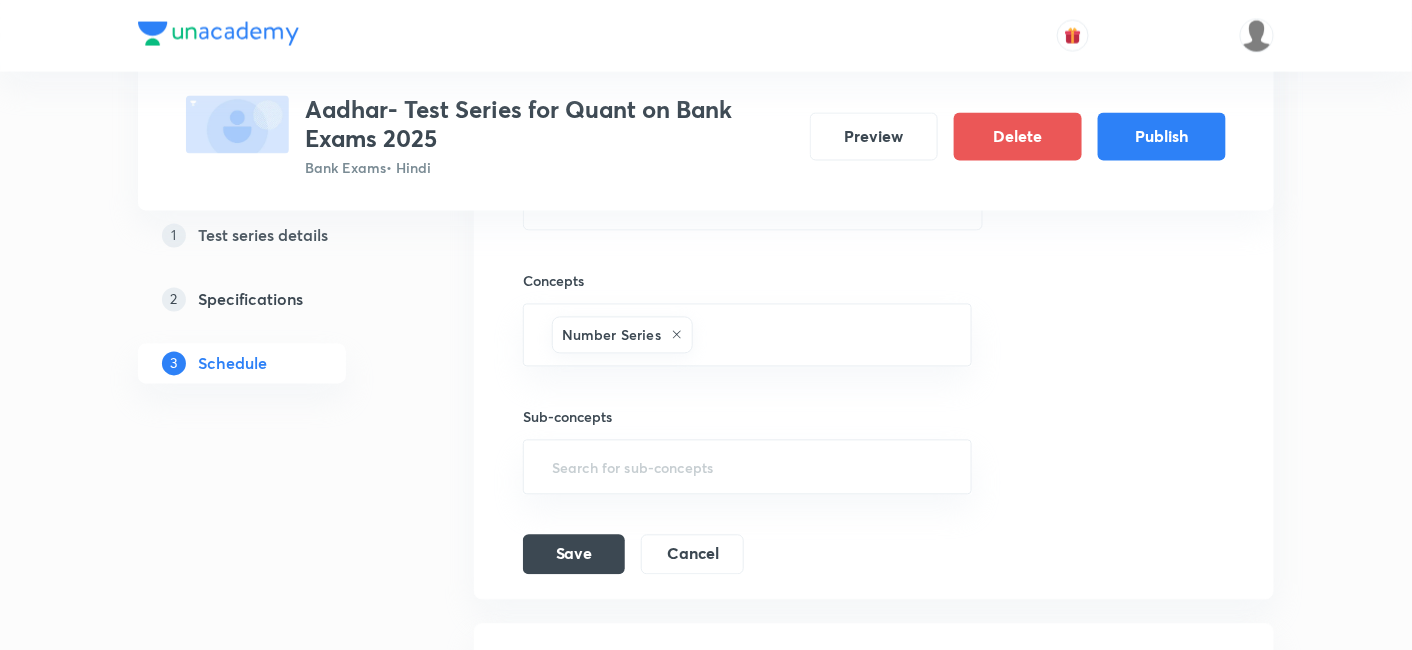 scroll, scrollTop: 1113, scrollLeft: 0, axis: vertical 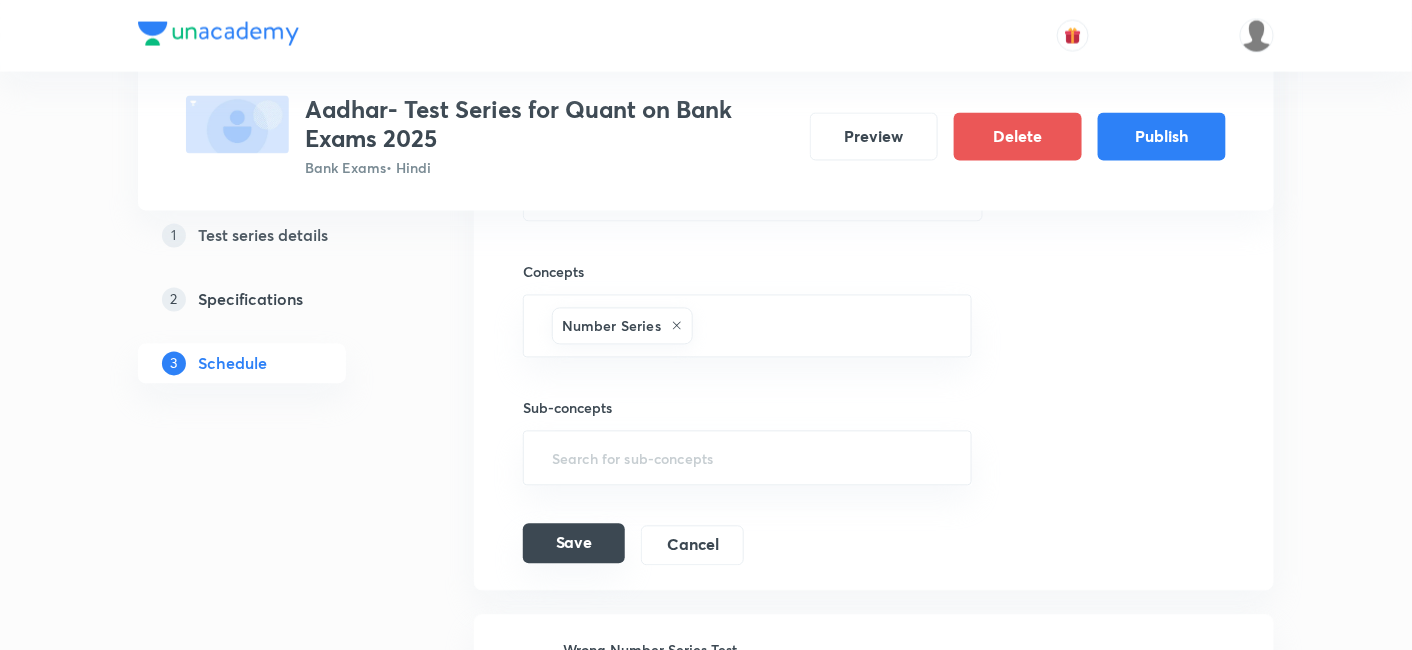 click on "Save" at bounding box center [574, 544] 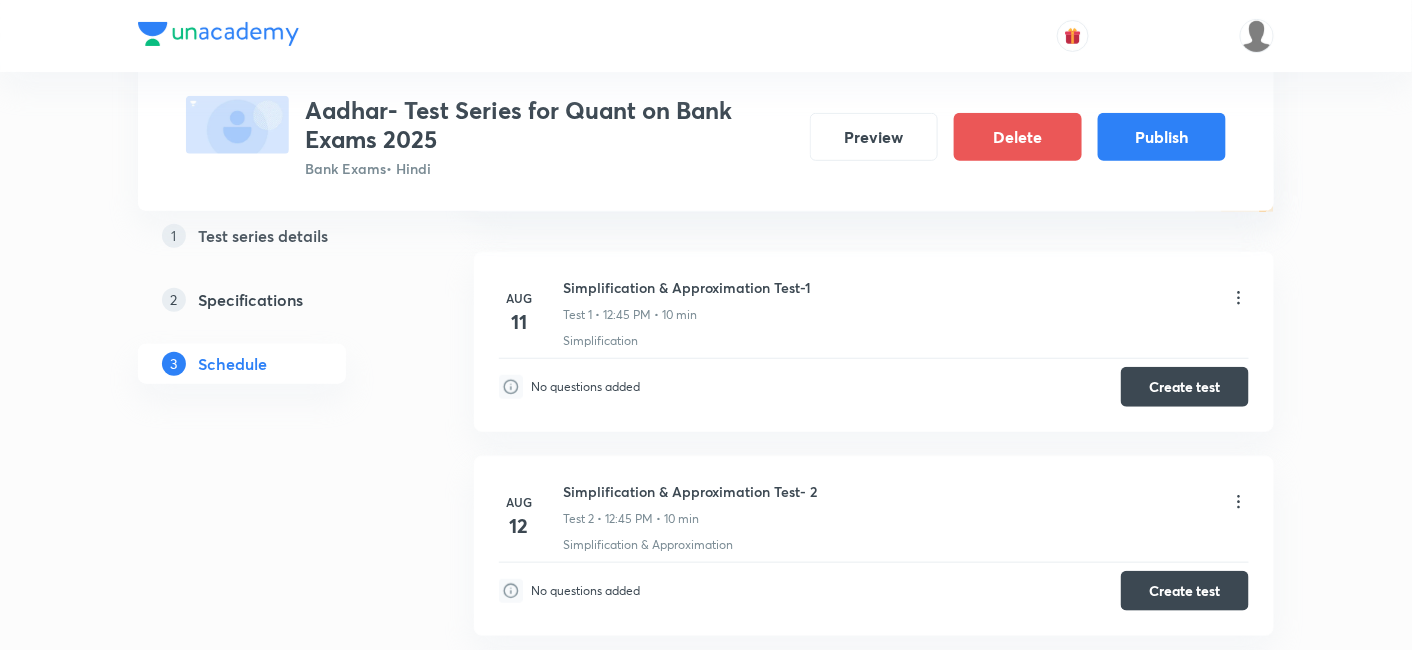 scroll, scrollTop: 268, scrollLeft: 0, axis: vertical 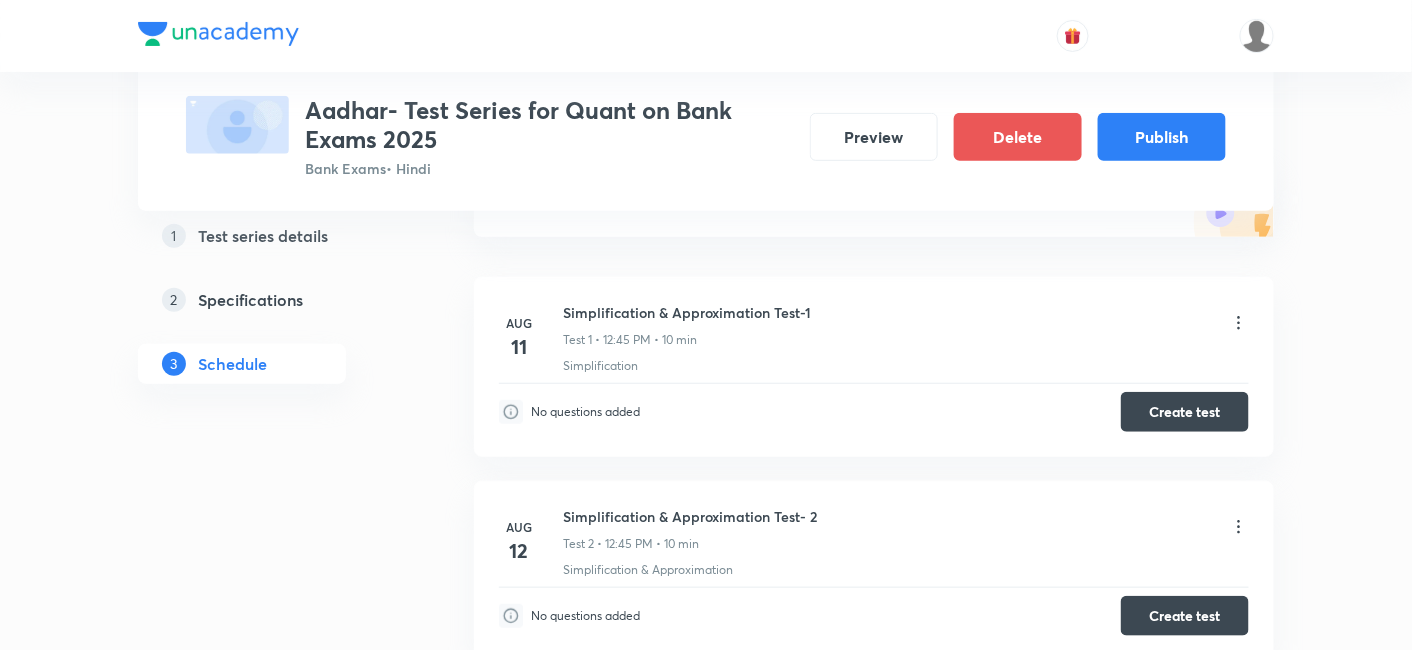 click 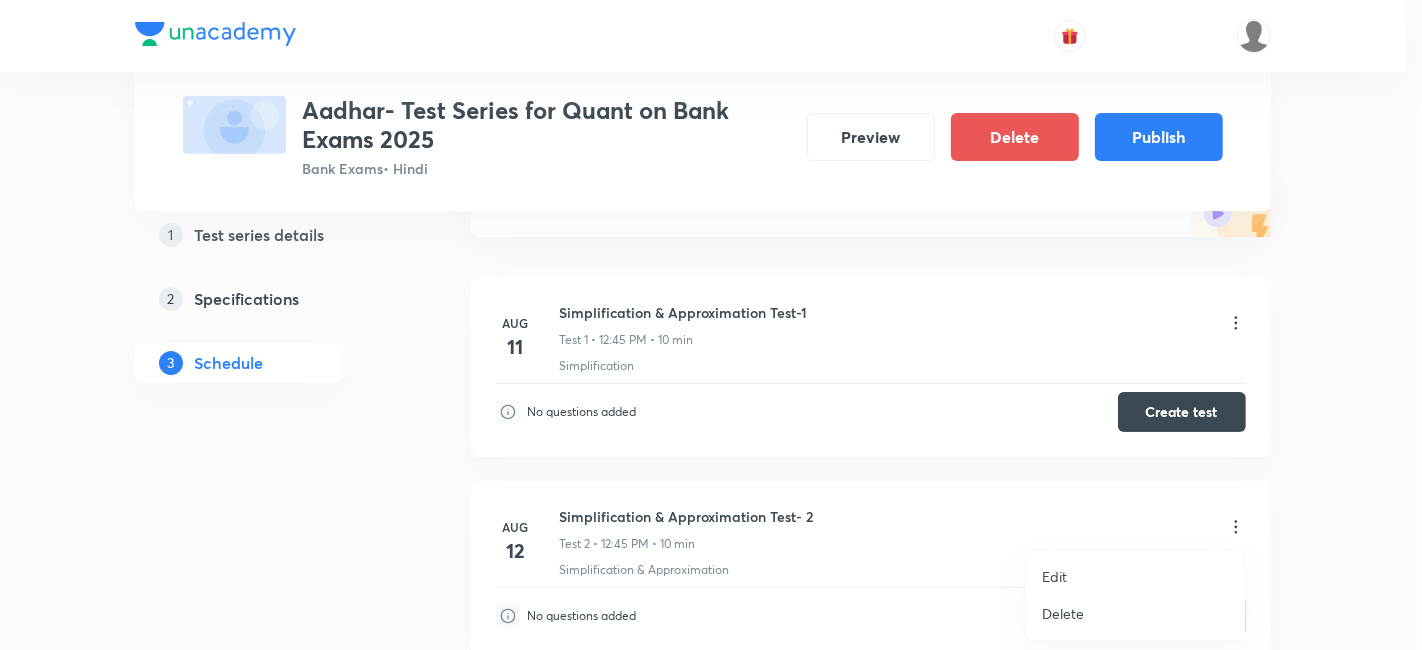 click on "Edit" at bounding box center [1135, 576] 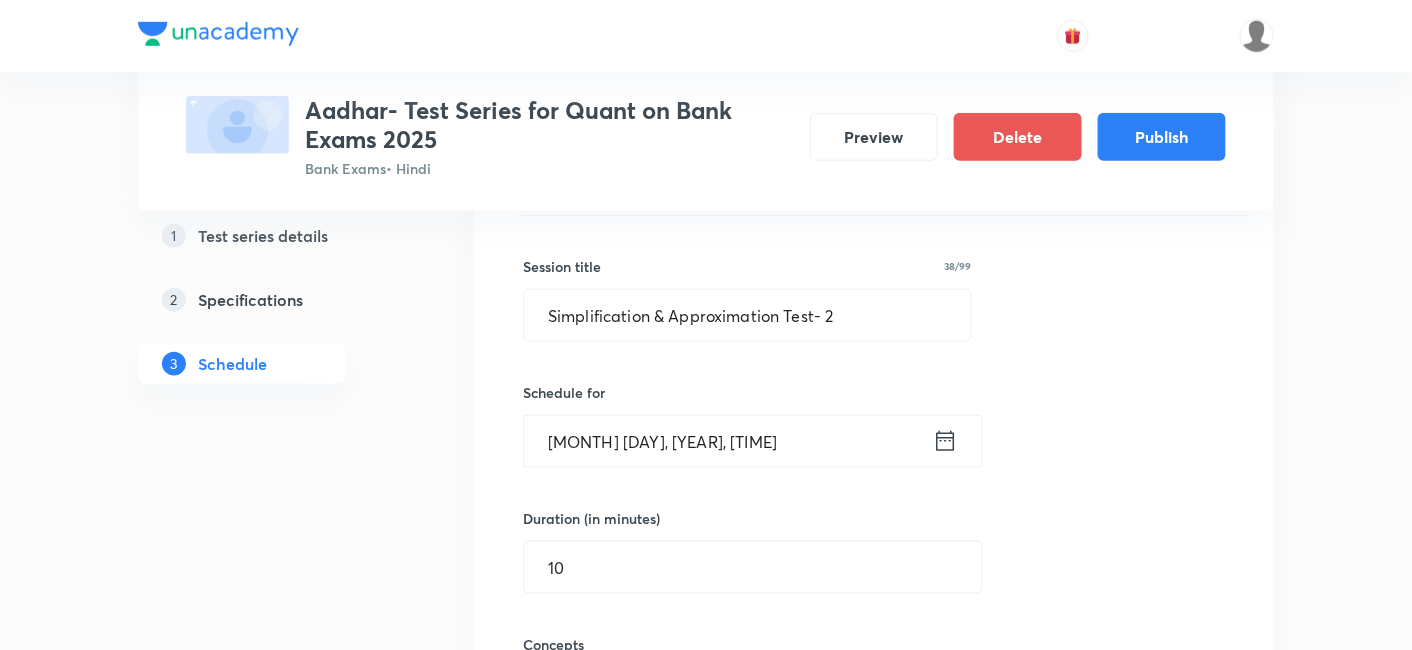 scroll, scrollTop: 551, scrollLeft: 0, axis: vertical 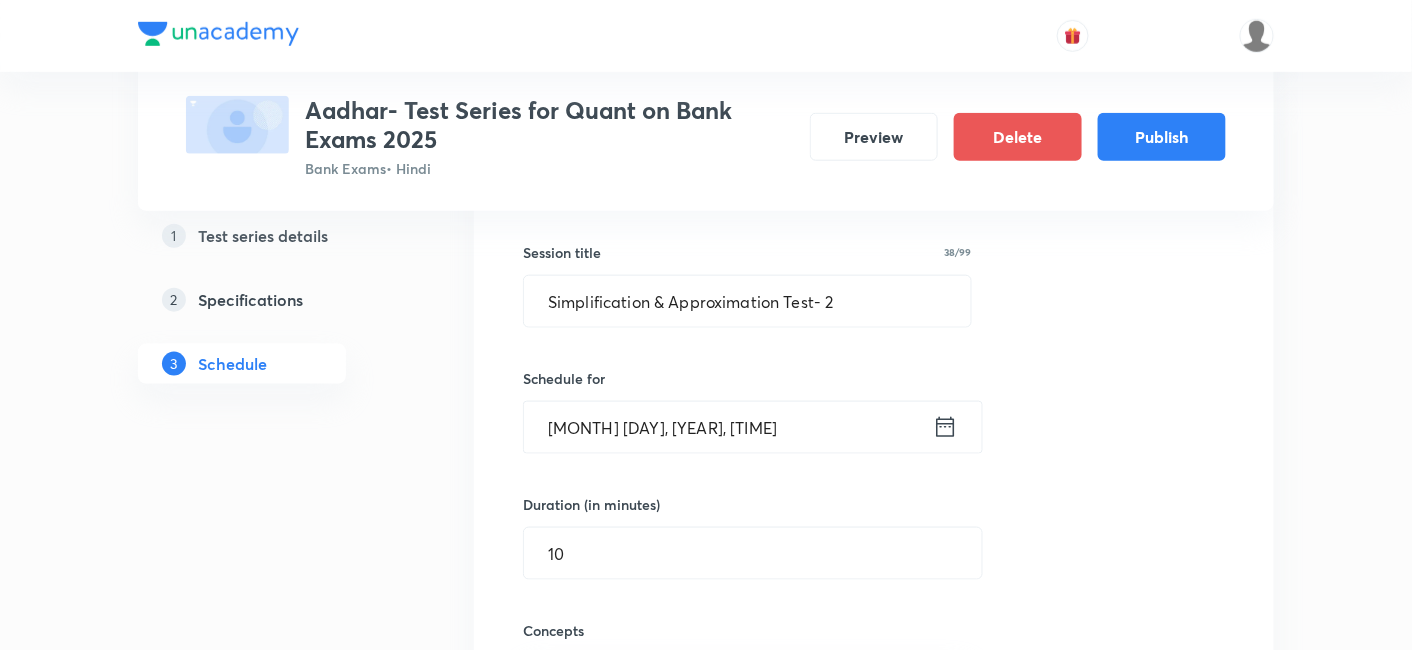click 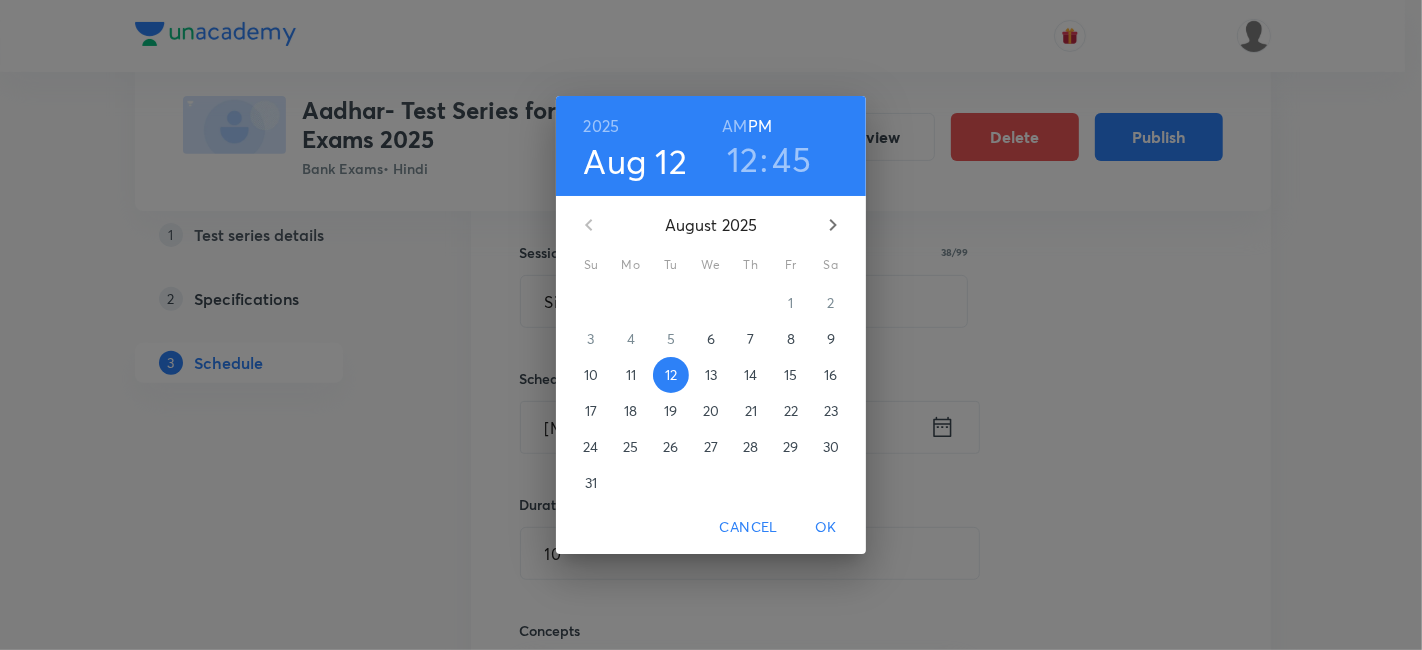 click on "15" at bounding box center [790, 375] 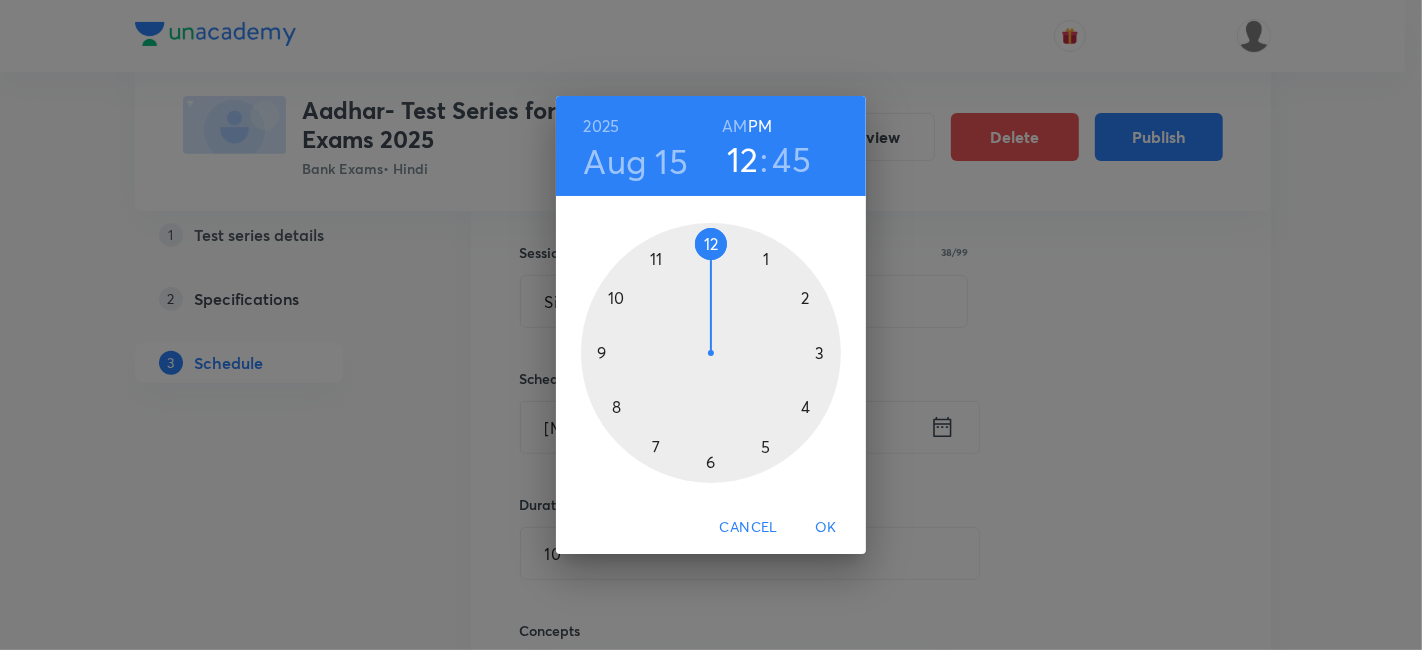 click on "OK" at bounding box center (826, 527) 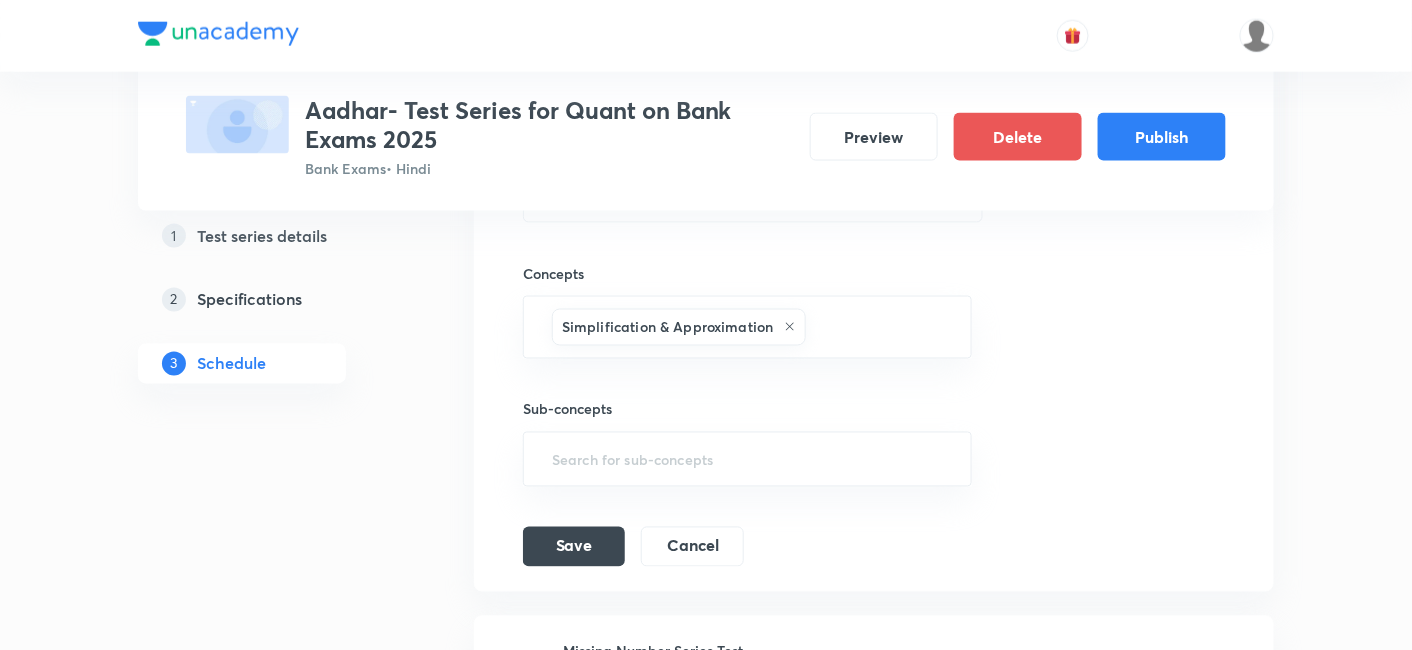 scroll, scrollTop: 910, scrollLeft: 0, axis: vertical 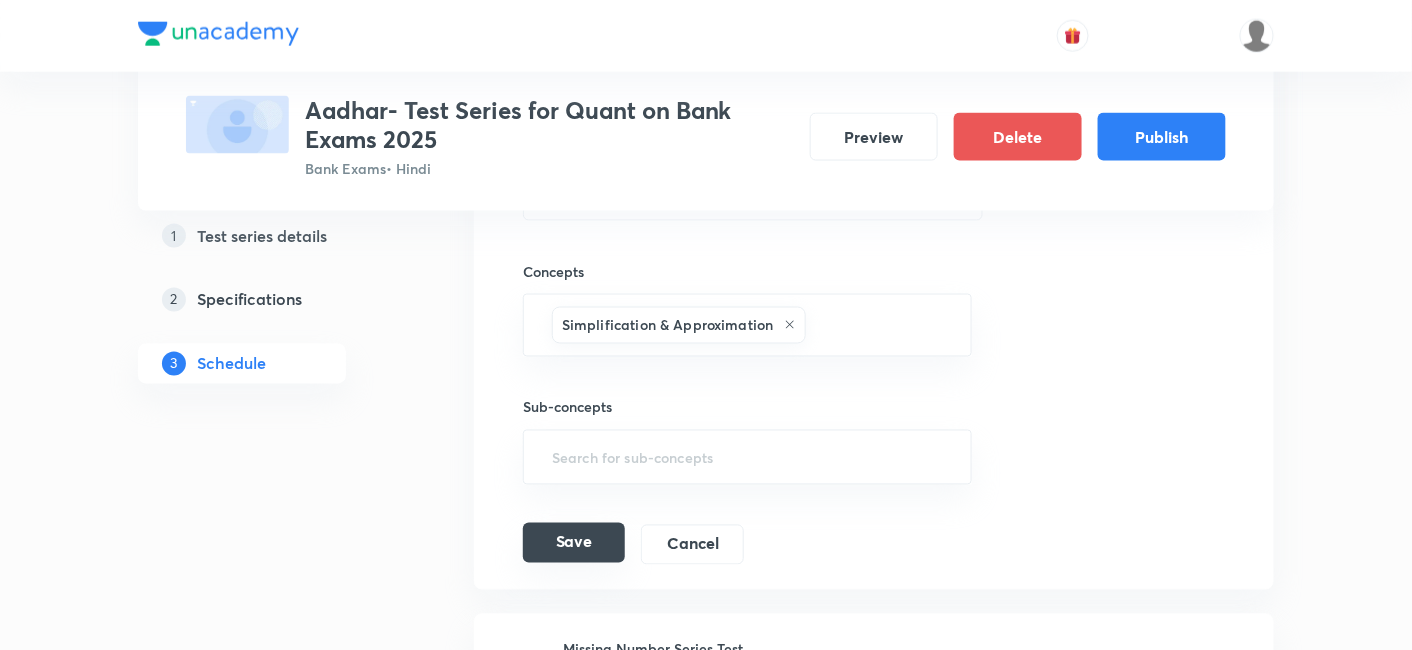 click on "Save" at bounding box center (574, 543) 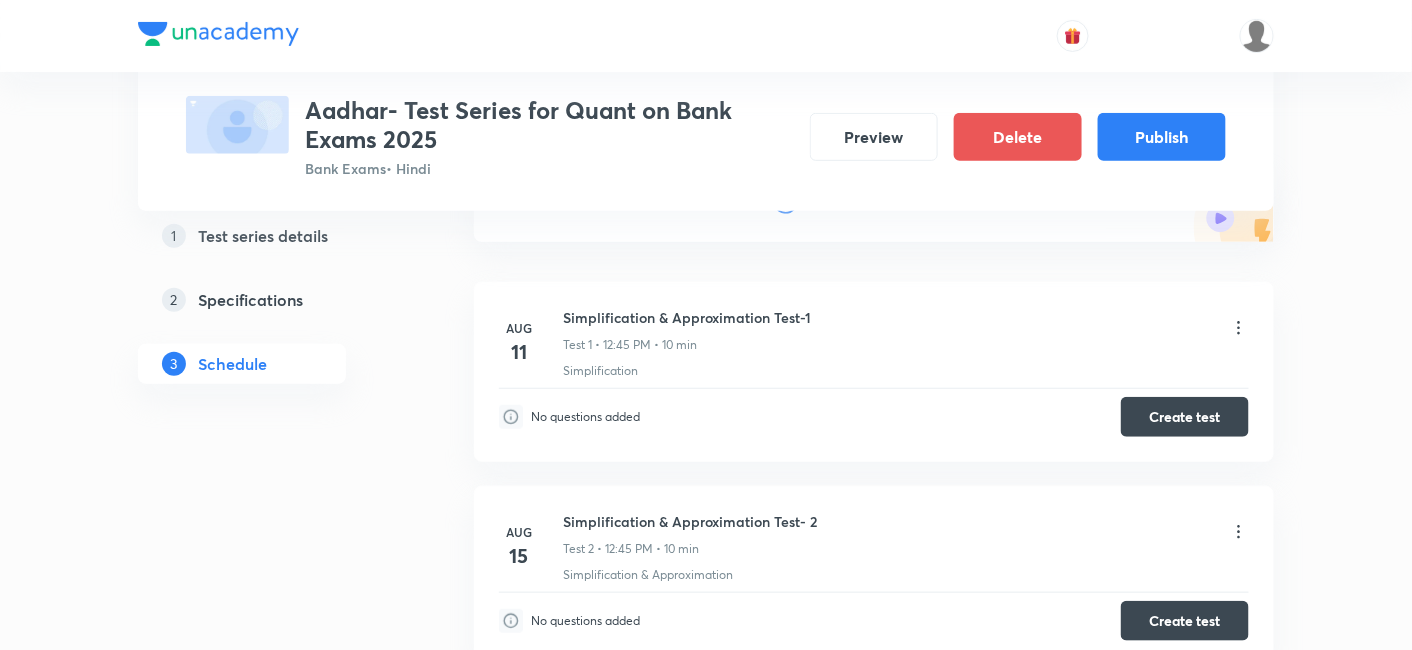 scroll, scrollTop: 262, scrollLeft: 0, axis: vertical 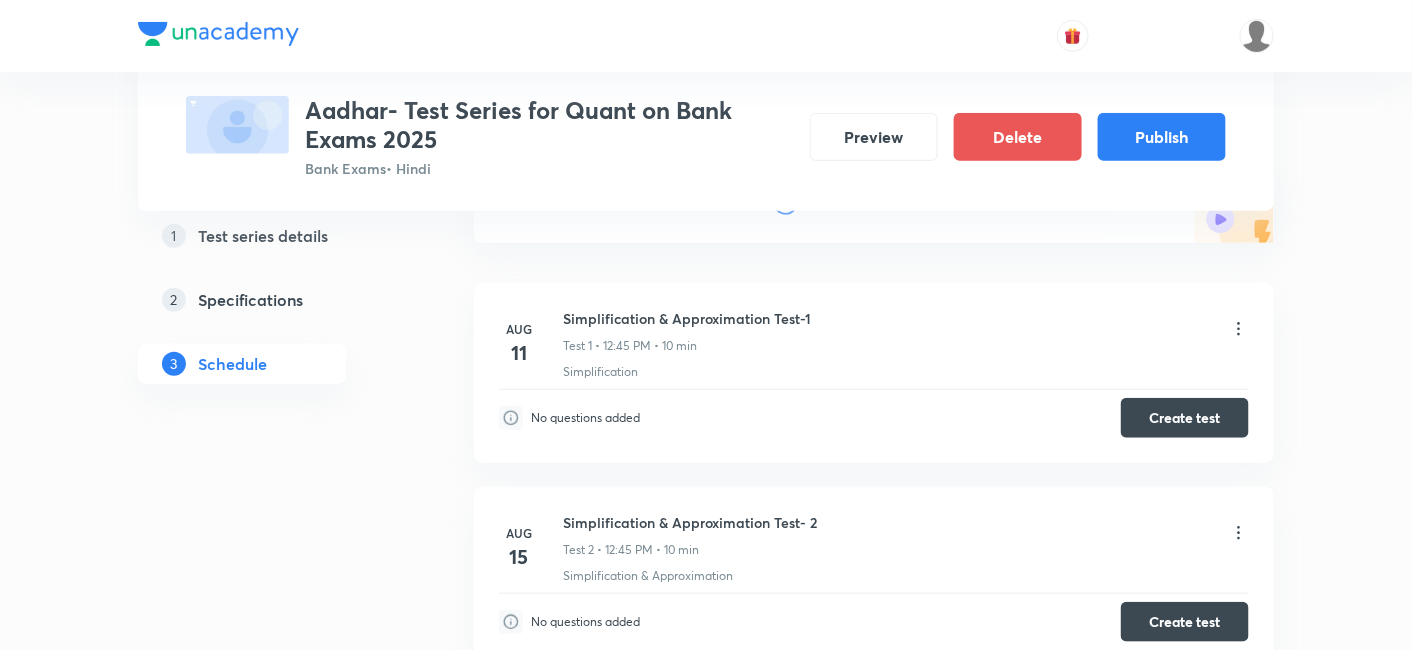 click 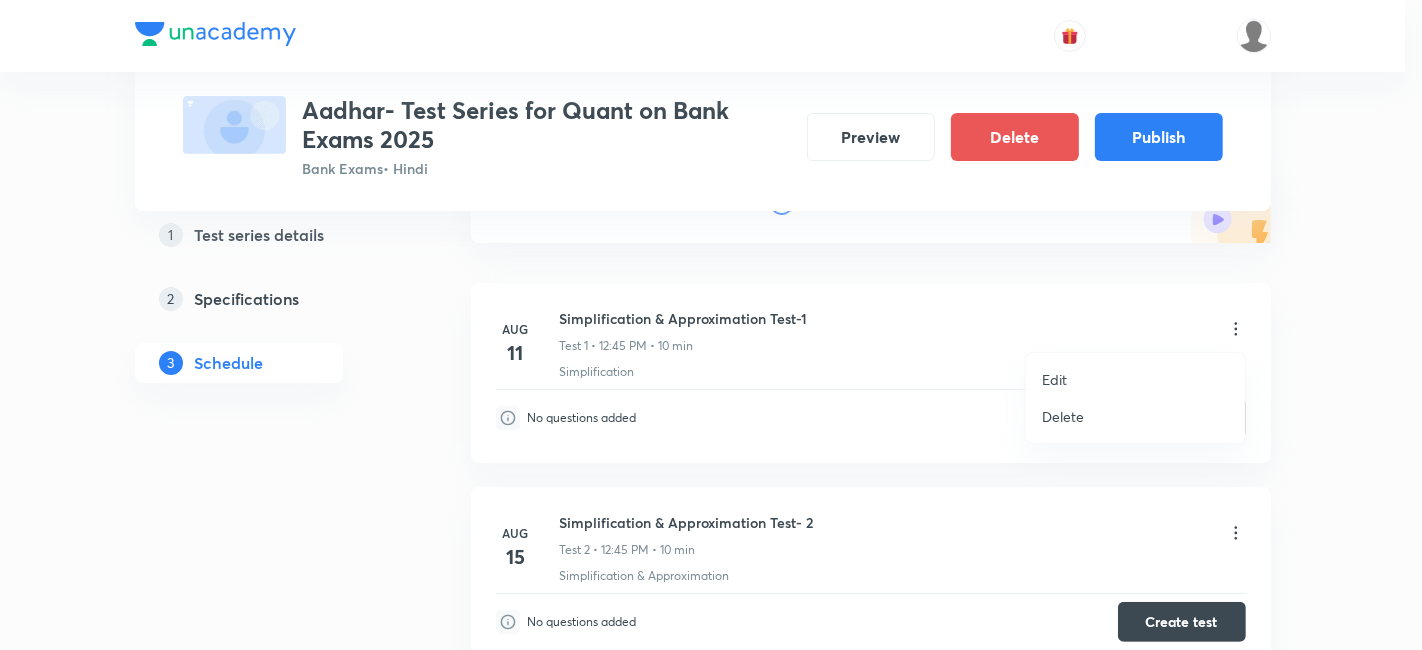 click on "Edit" at bounding box center [1054, 379] 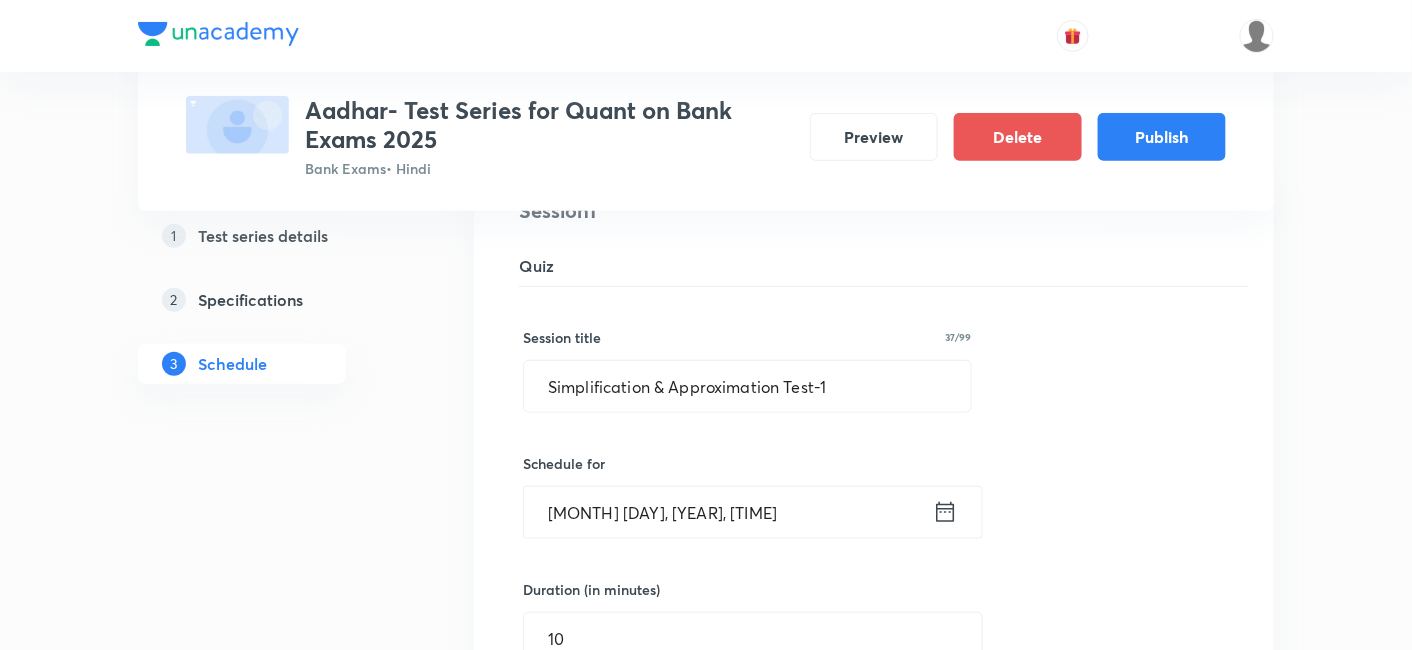 click 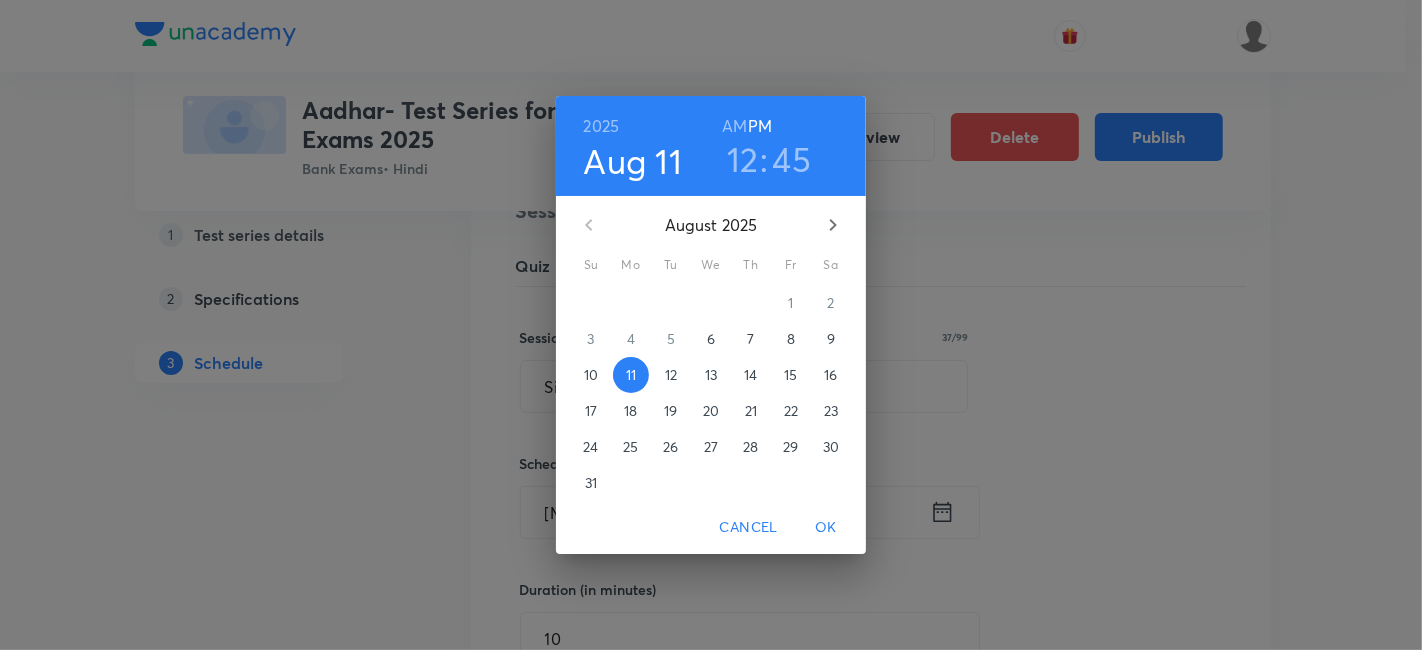click on "14" at bounding box center (750, 375) 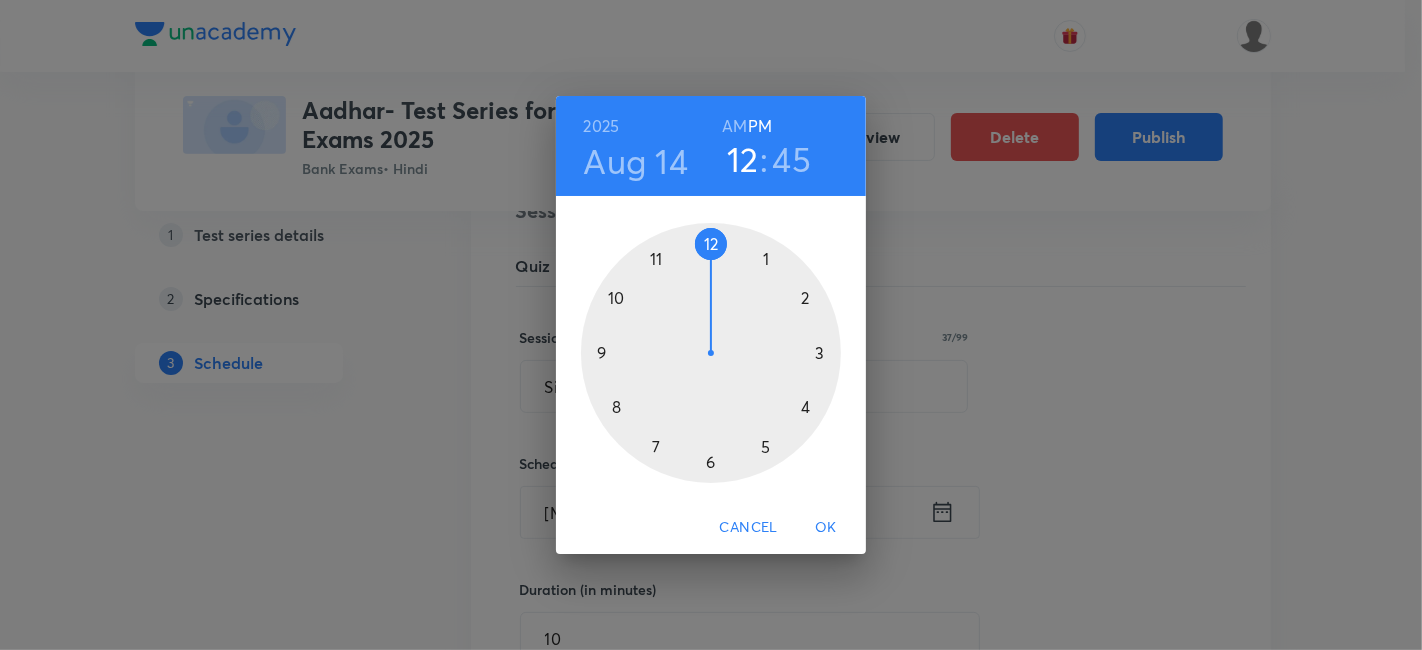 click on "OK" at bounding box center [826, 527] 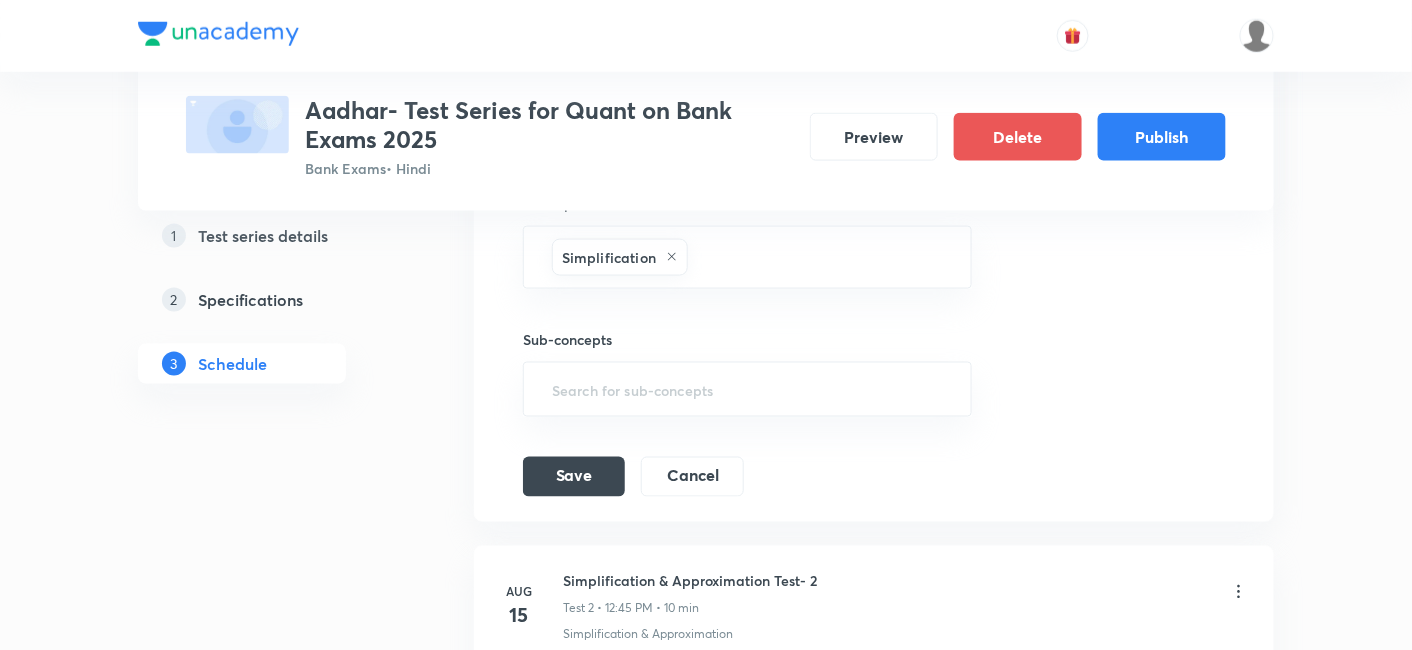scroll, scrollTop: 775, scrollLeft: 0, axis: vertical 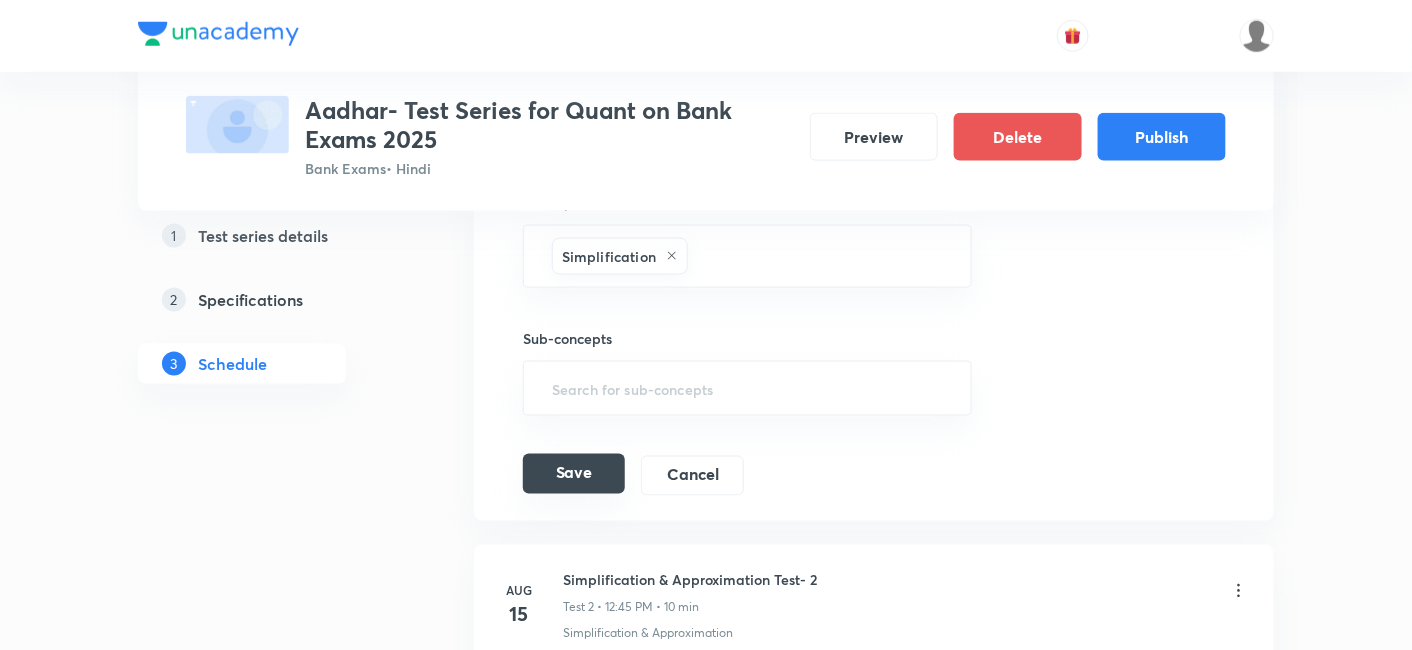 click on "Save" at bounding box center [574, 474] 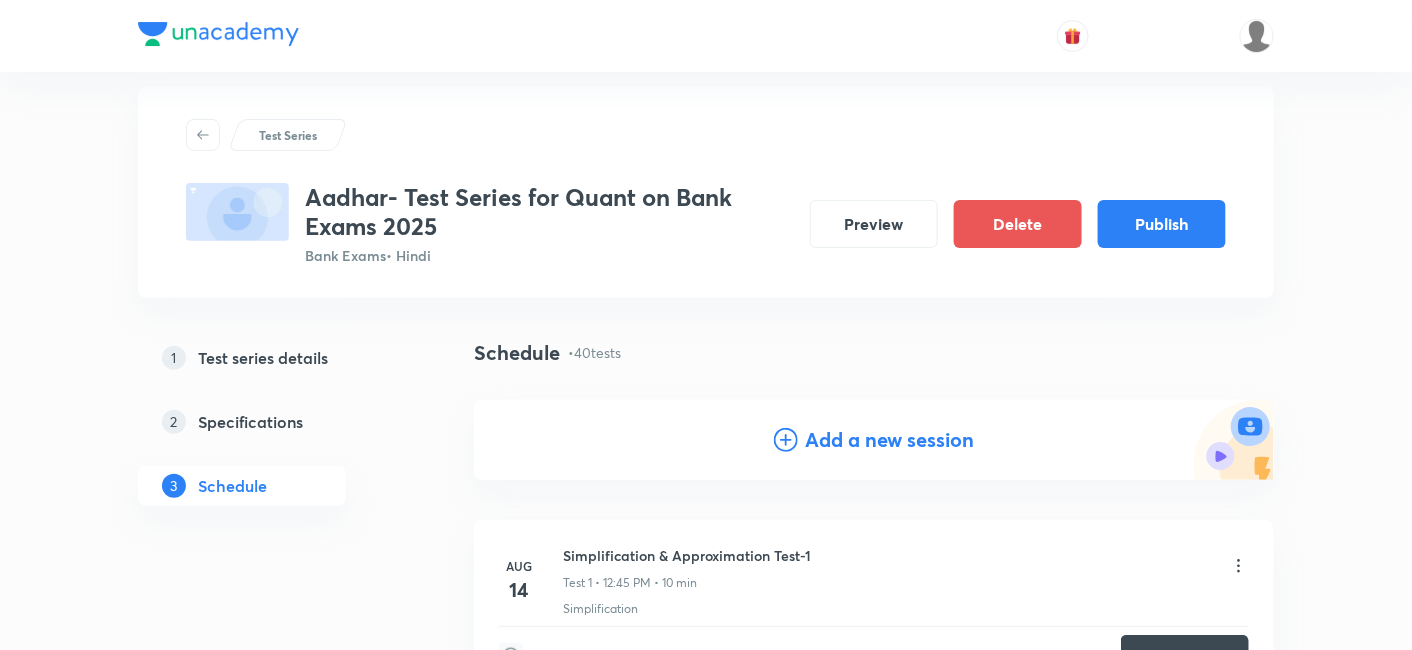scroll, scrollTop: 0, scrollLeft: 0, axis: both 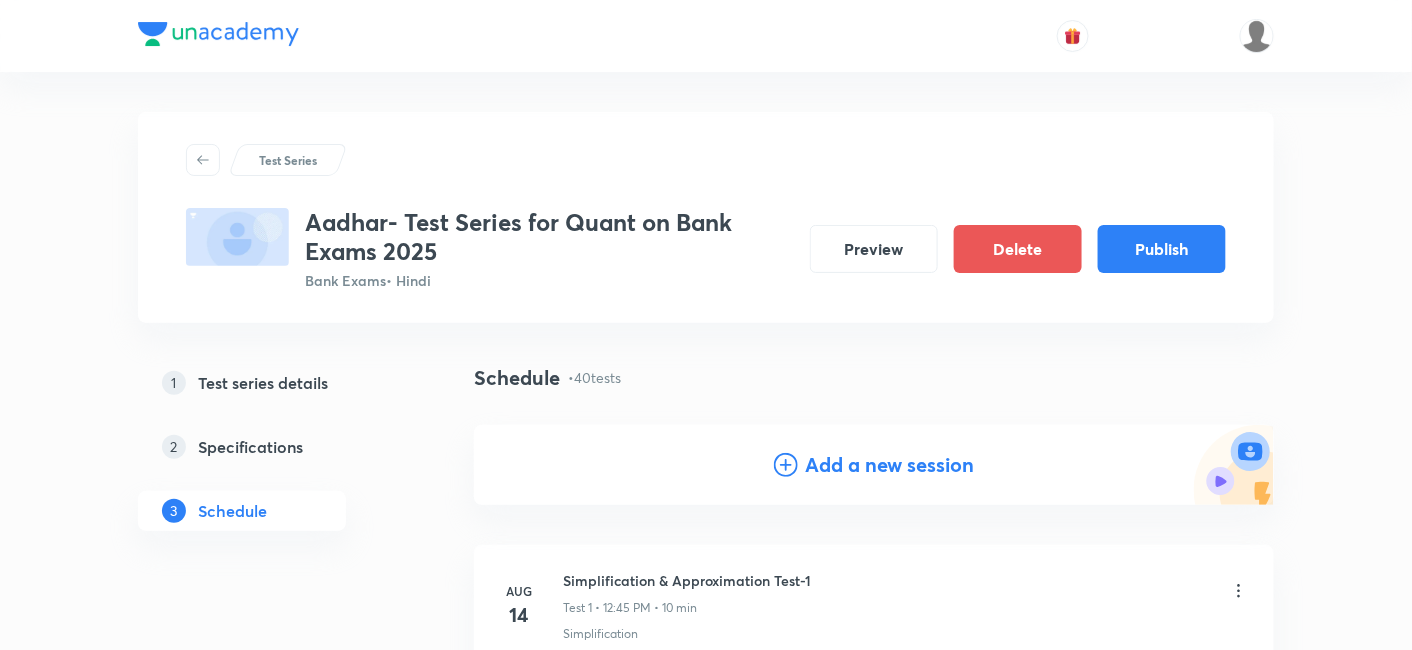 click on "Test Series Aadhar- Test Series for Quant on Bank Exams 2025 Bank Exams  • Hindi Preview Delete Publish 1 Test series details 2 Specifications 3 Schedule Schedule •  40  tests Add a new session Aug 14 Simplification & Approximation Test-1 Test 1 • 12:45 PM • 10 min Simplification No questions added  Create test Aug 15 Simplification & Approximation Test- 2 Test 2 • 12:45 PM • 10 min Simplification & Approximation No questions added  Create test Aug 16 Missing Number Series Test Test 3 • 12:45 PM • 10 min Number Series No questions added  Create test Aug 18 Wrong Number Series Test Test 4 • 12:45 PM • 10 min Number Series No questions added  Create test Aug 19 Ratio & Proportion Test-1 Test 5 • 12:45 PM • 10 min Ratio & Proportion No questions added  Create test Aug 20 Ratio & Proportion Test- 2 Test 6 • 12:45 PM • 10 min Ratio & Proportion No questions added  Create test Aug 21 Pre Level DI Test- 1 Test 7 • 12:45 PM • 10 min Graph No questions added  Create test Aug 22 Aug 23 1" at bounding box center [706, 4435] 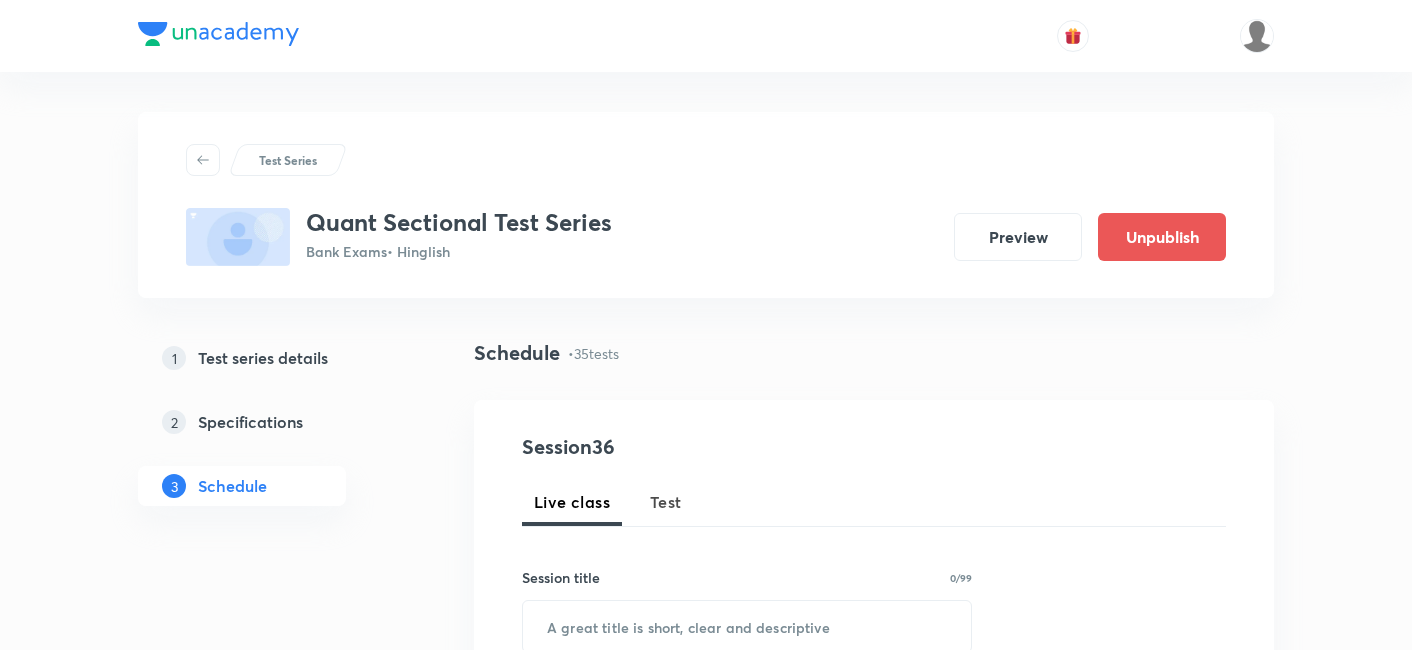 scroll, scrollTop: 0, scrollLeft: 0, axis: both 